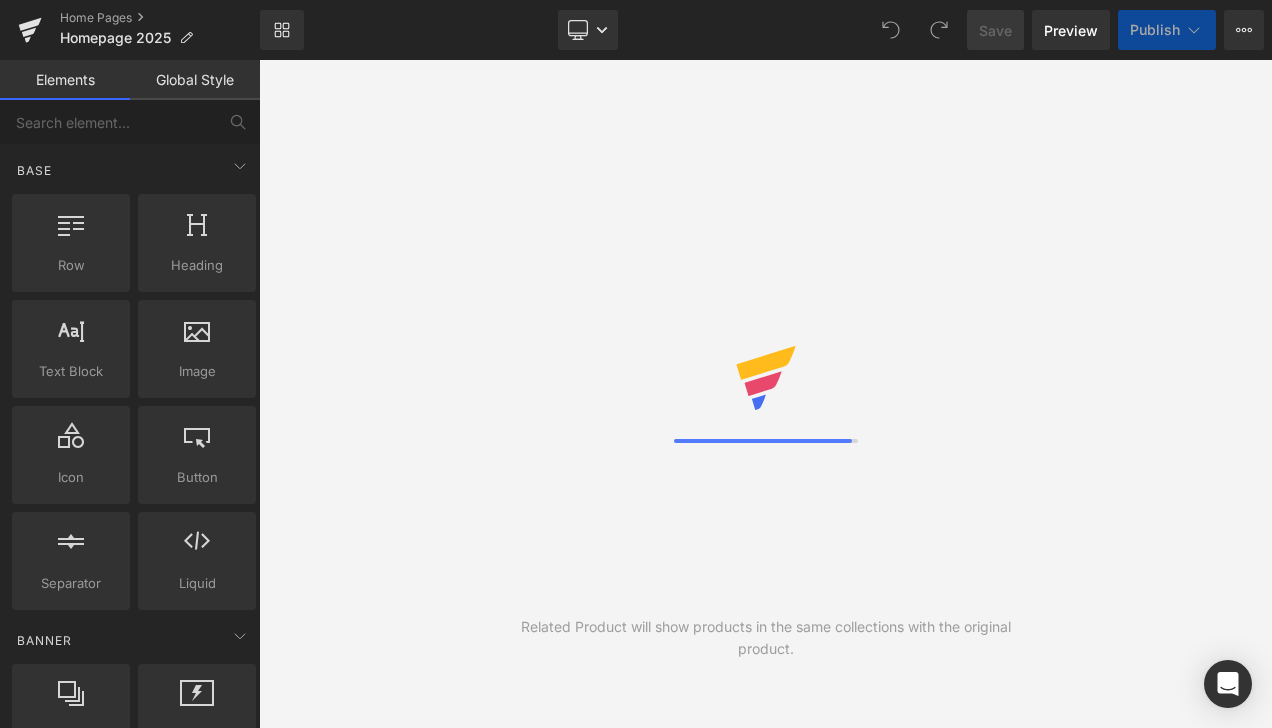 scroll, scrollTop: 0, scrollLeft: 0, axis: both 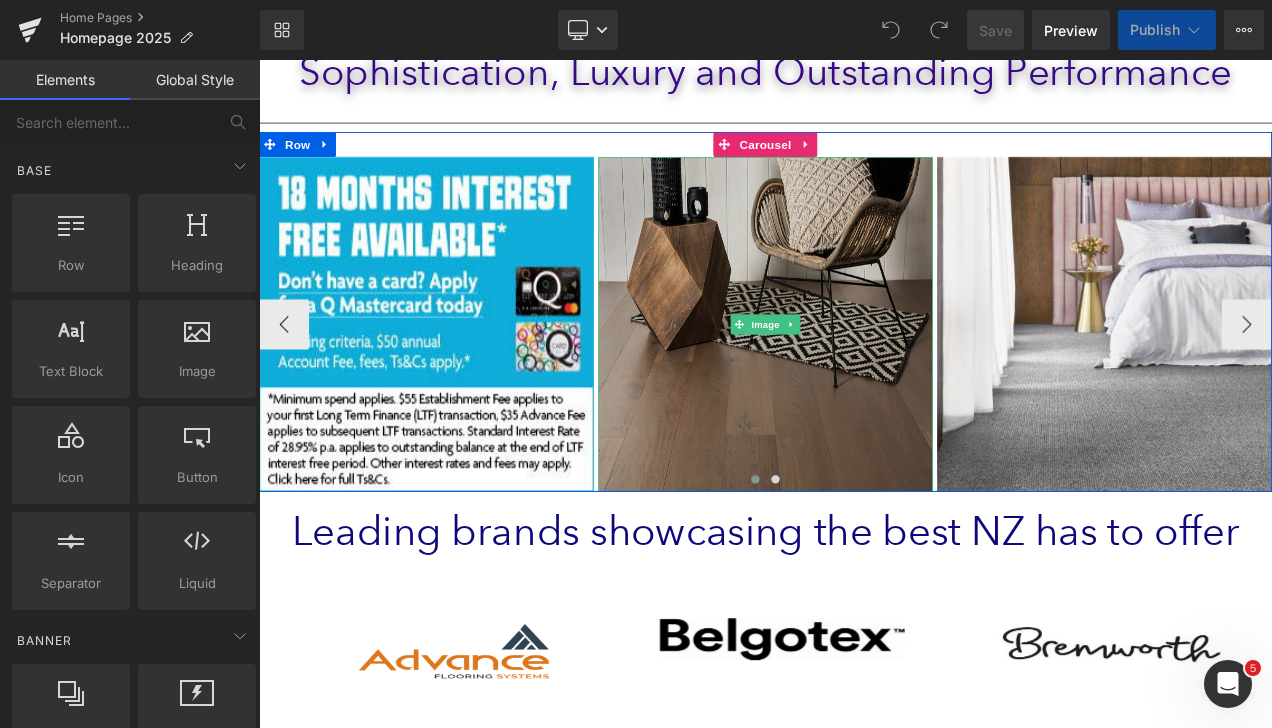 click at bounding box center [864, 376] 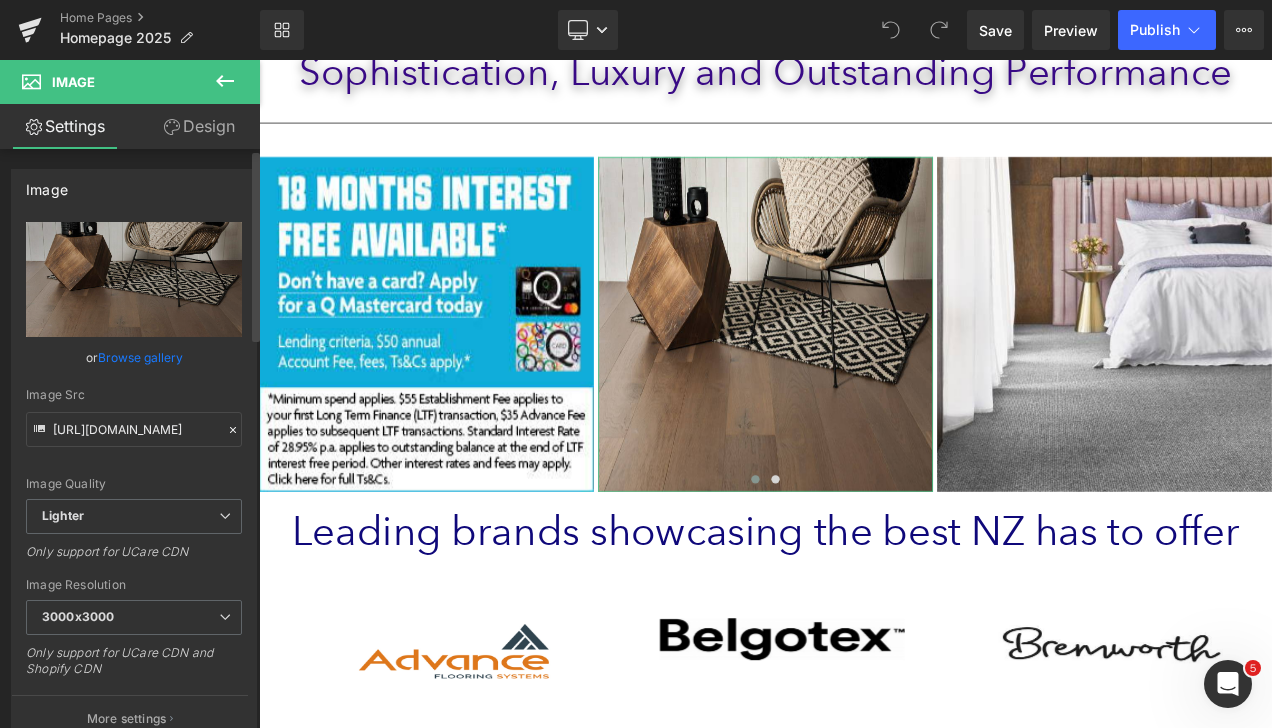 click on "Browse gallery" at bounding box center (140, 357) 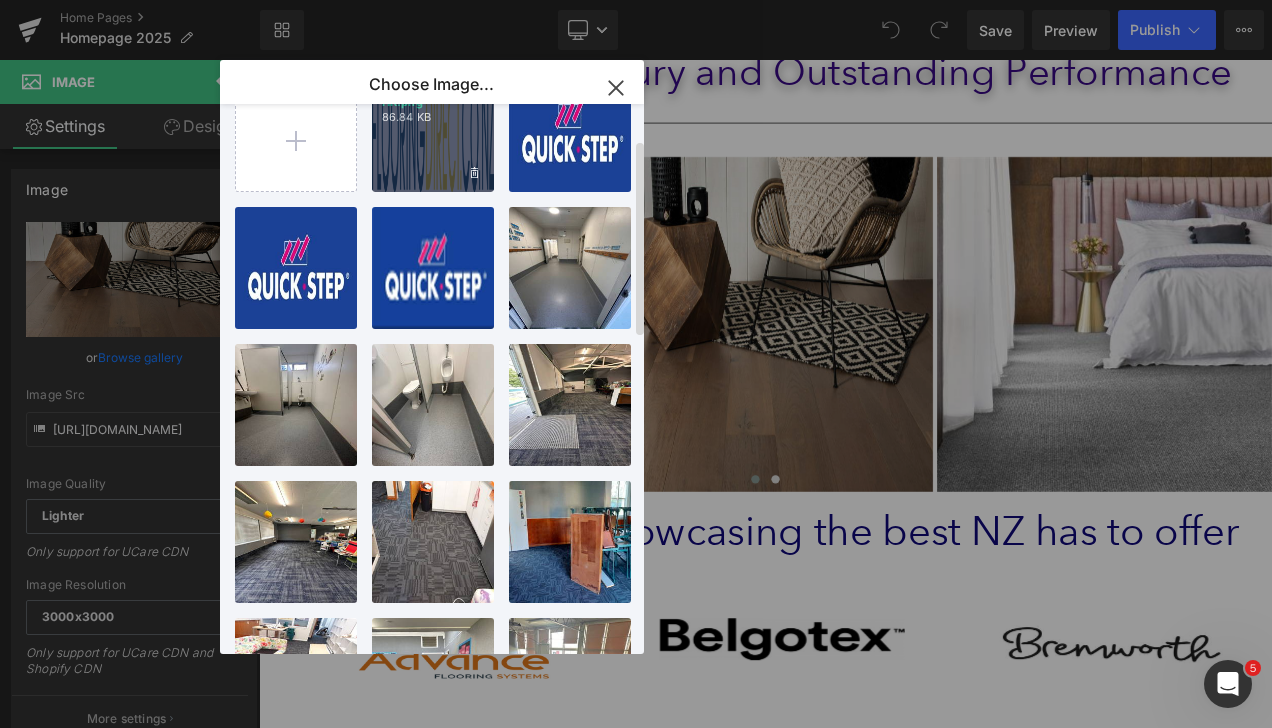 scroll, scrollTop: 0, scrollLeft: 0, axis: both 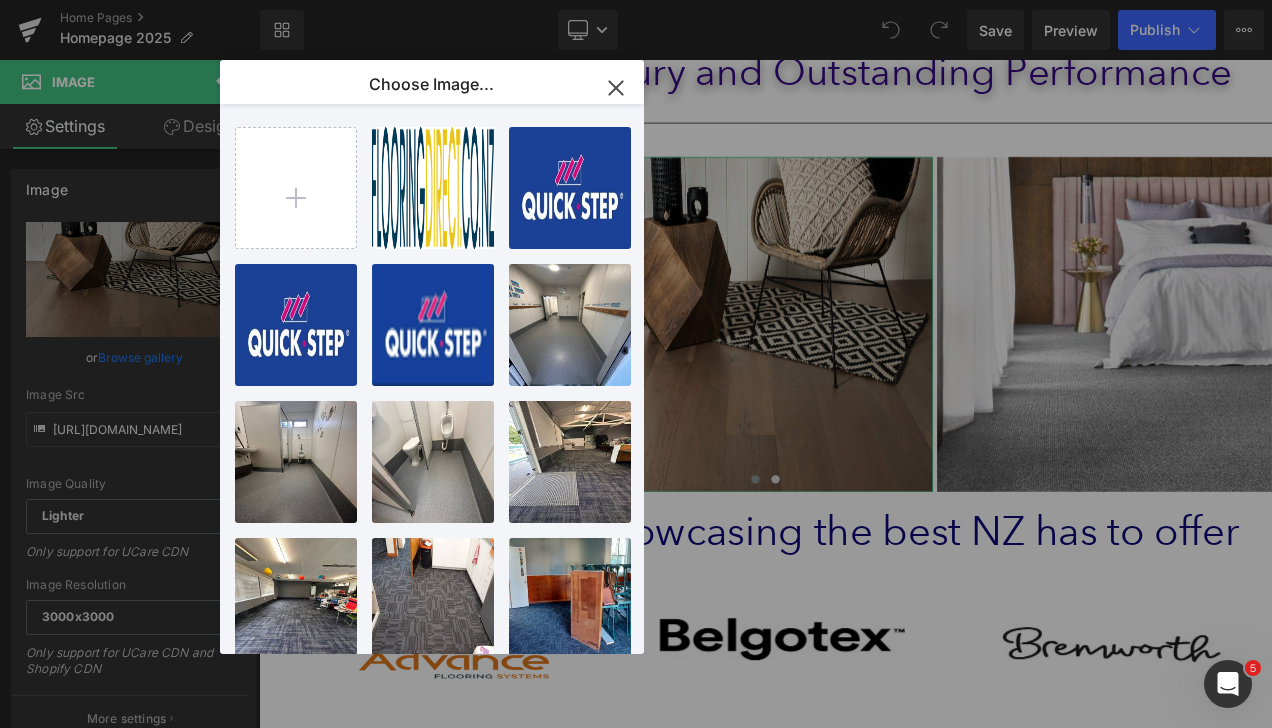 click on "You are previewing how the   will restyle your page. You can not edit Elements in Preset Preview Mode.  Home Pages Homepage 2025 Library Desktop Desktop Laptop Tablet Mobile Save Preview Publish Scheduled View Live Page View with current Template Save Template to Library Schedule Publish  Optimize  Publish Settings Shortcuts  Your page can’t be published   You've reached the maximum number of published pages on your plan  (0/0).  You need to upgrade your plan or unpublish all your pages to get 1 publish slot.   Unpublish pages   Upgrade plan  Elements Global Style Base Row  rows, columns, layouts, div Heading  headings, titles, h1,h2,h3,h4,h5,h6 Text Block  texts, paragraphs, contents, blocks Image  images, photos, alts, uploads Icon  icons, symbols Button  button, call to action, cta Separator  separators, dividers, horizontal lines Liquid  liquid, custom code, html, javascript, css, reviews, apps, applications, embeded, iframe Banner Parallax  banner, slideshow, hero, image, cover, parallax, effect Stack" at bounding box center [636, 0] 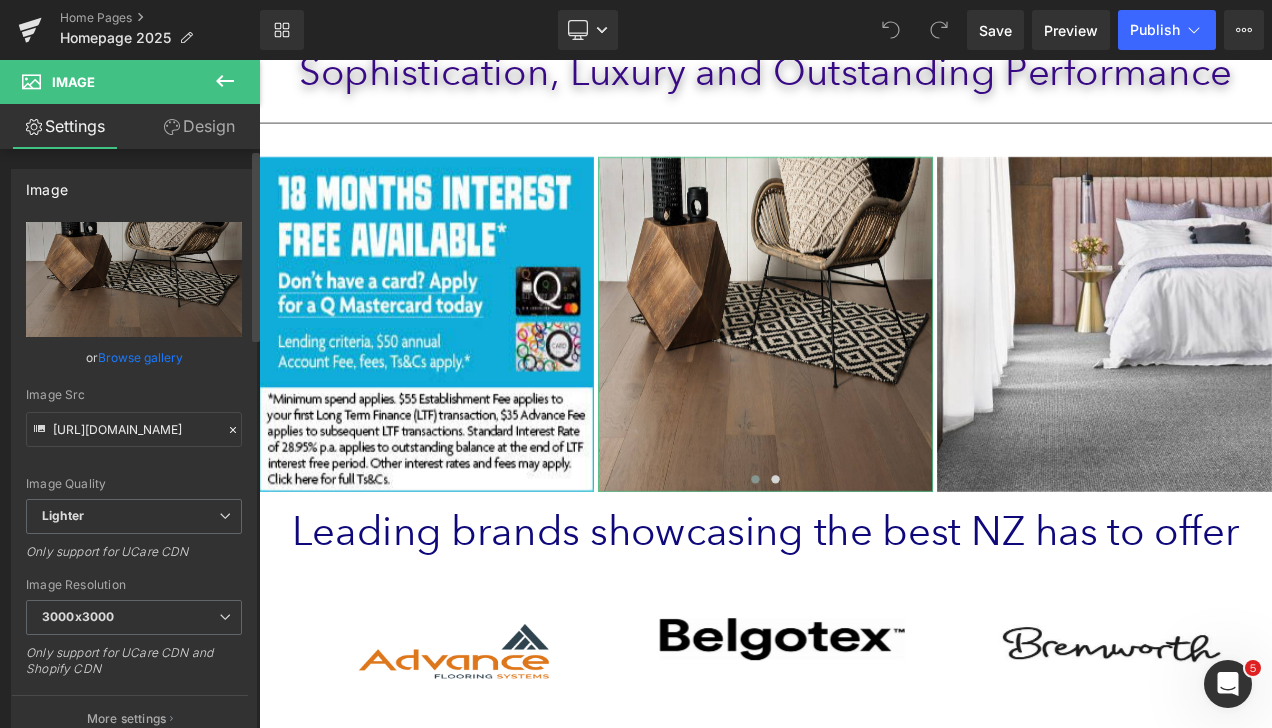 click on "Browse gallery" at bounding box center [140, 357] 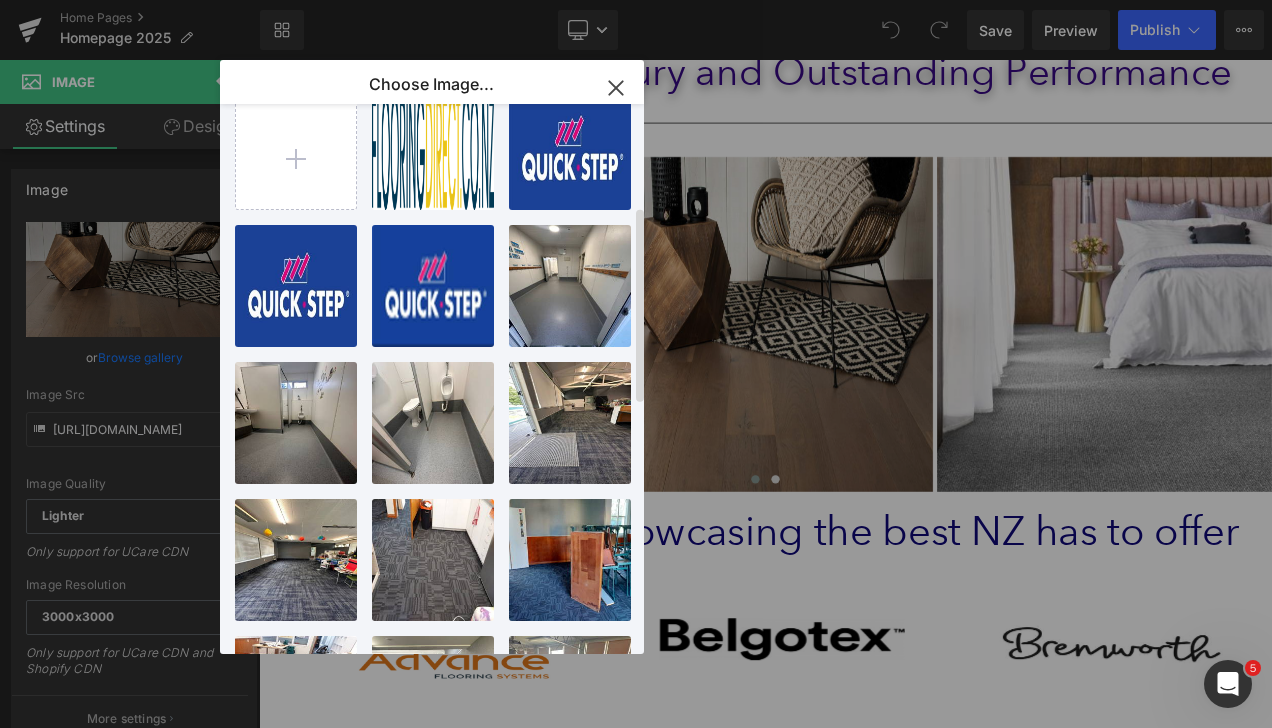 scroll, scrollTop: 0, scrollLeft: 0, axis: both 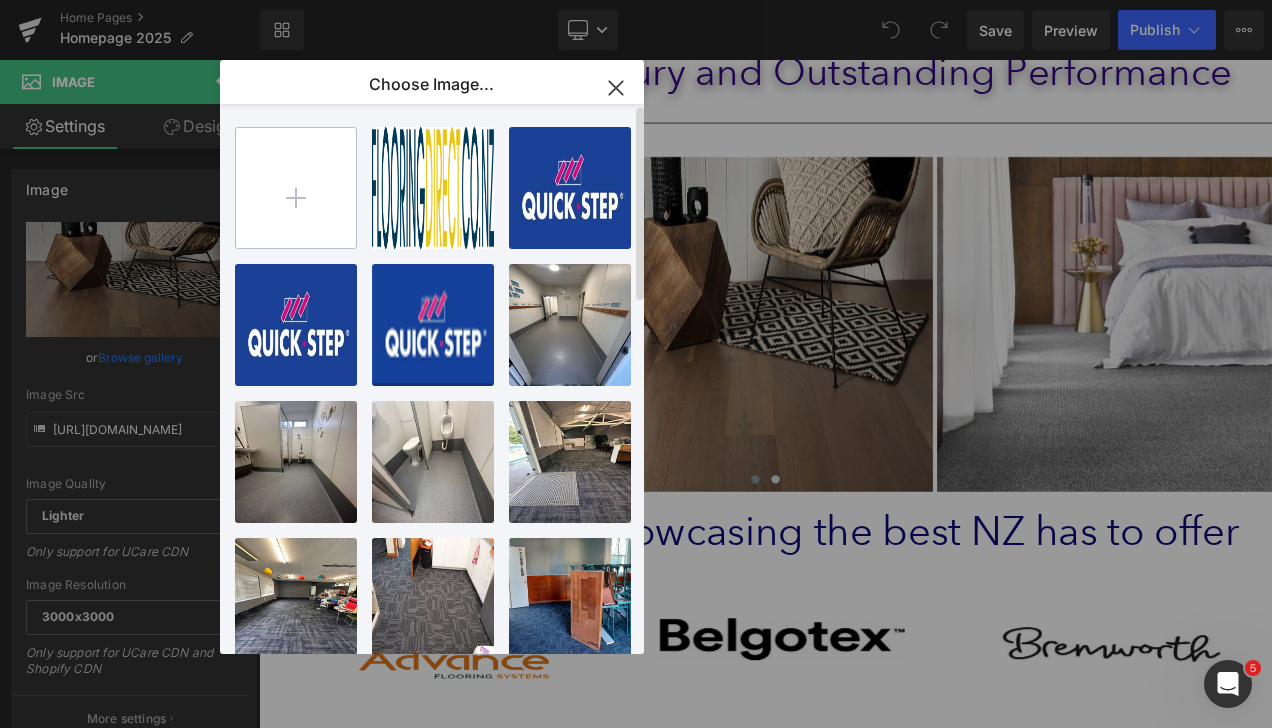 click at bounding box center [296, 188] 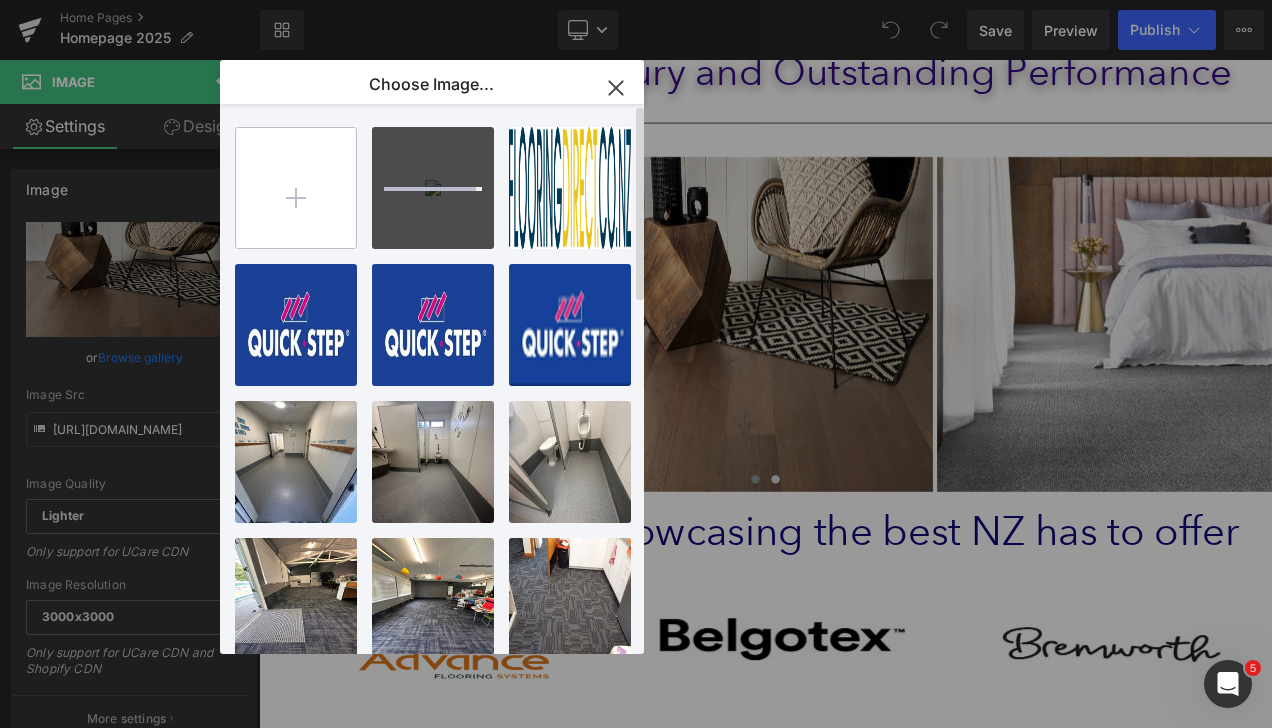 type 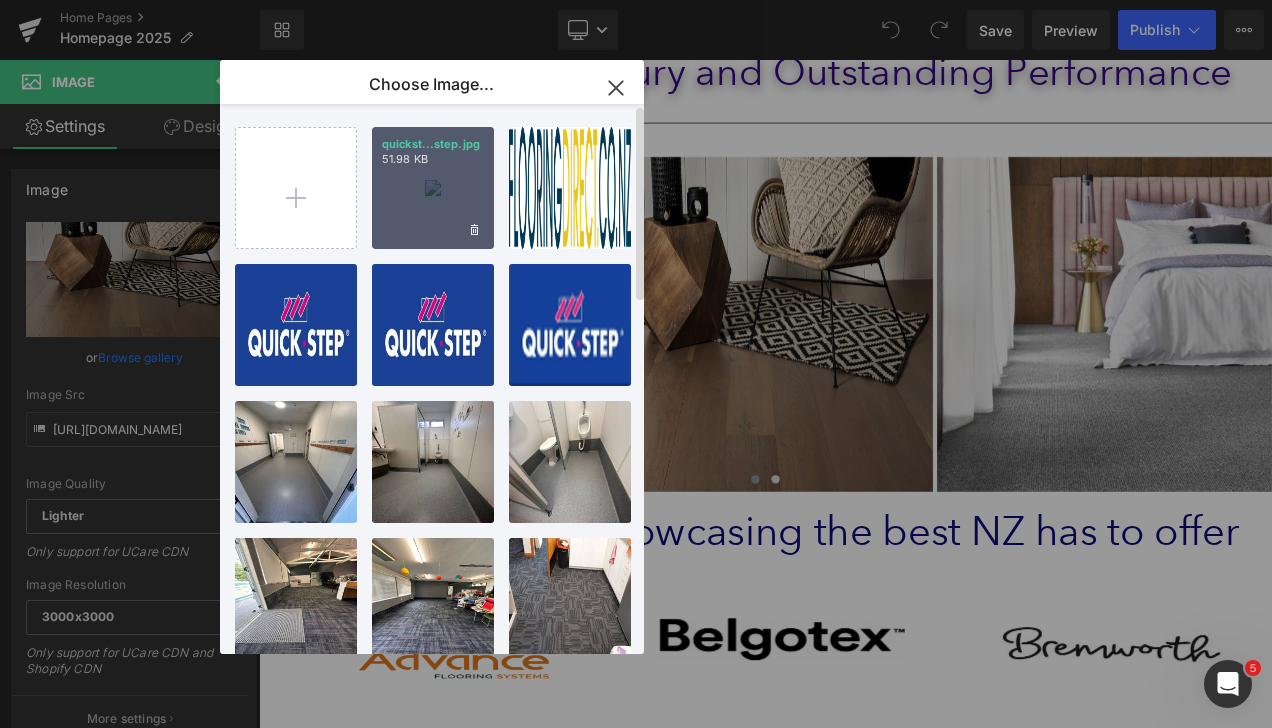 click on "quickst...step.jpg 51.98 KB" at bounding box center (433, 188) 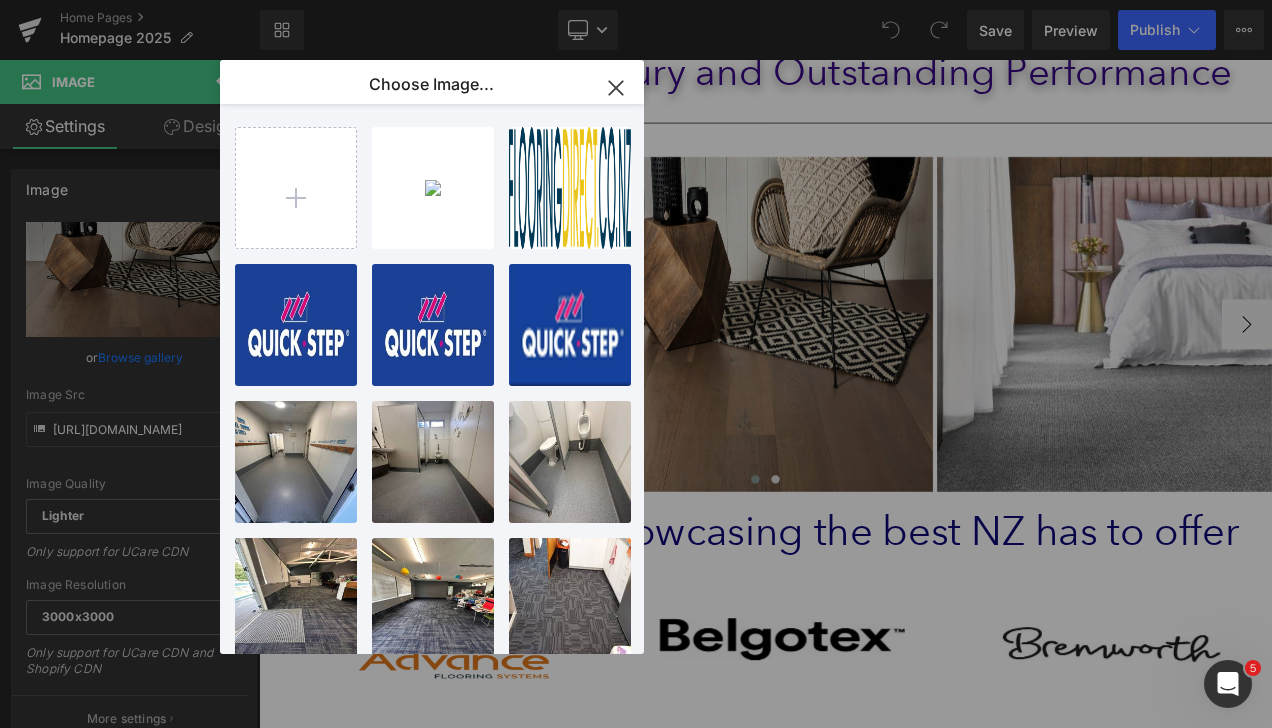 type on "https://ucarecdn.com/c8ef1e67-e35d-466f-862f-a9953434496e/-/format/auto/-/preview/3000x3000/-/quality/lighter/quickstep.jpg" 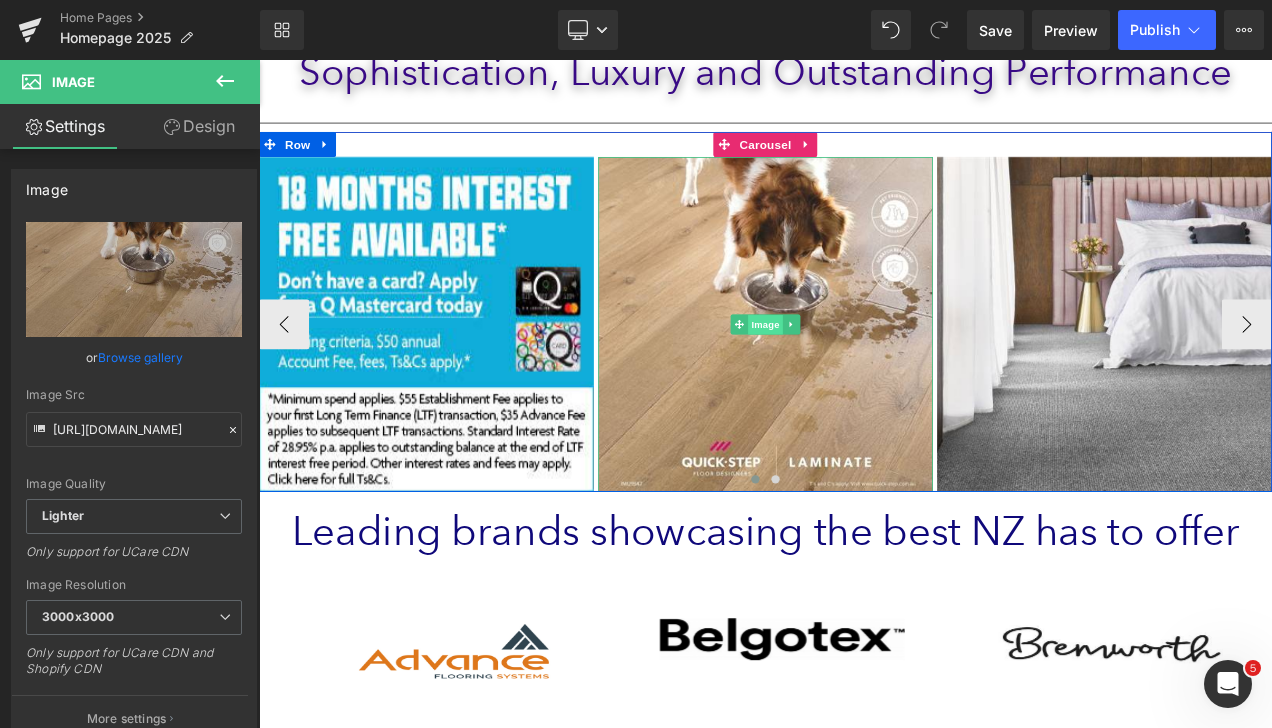 click on "Image" at bounding box center (864, 376) 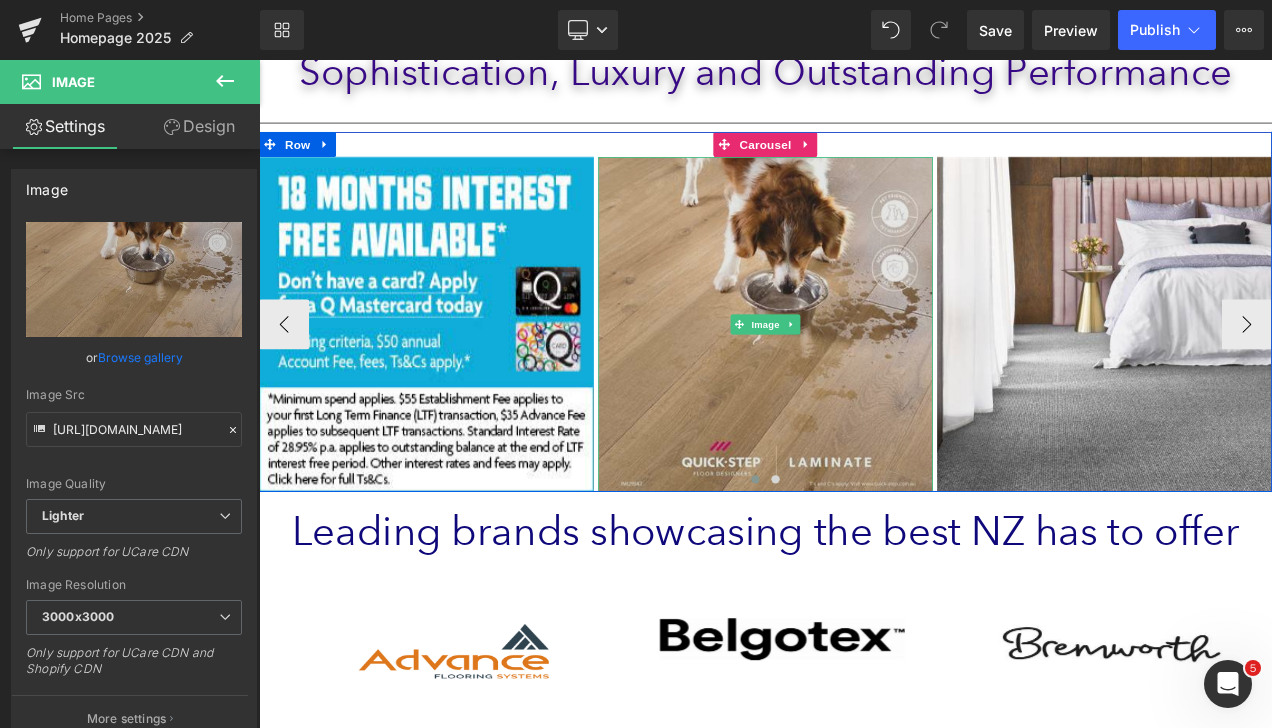 click at bounding box center (864, 376) 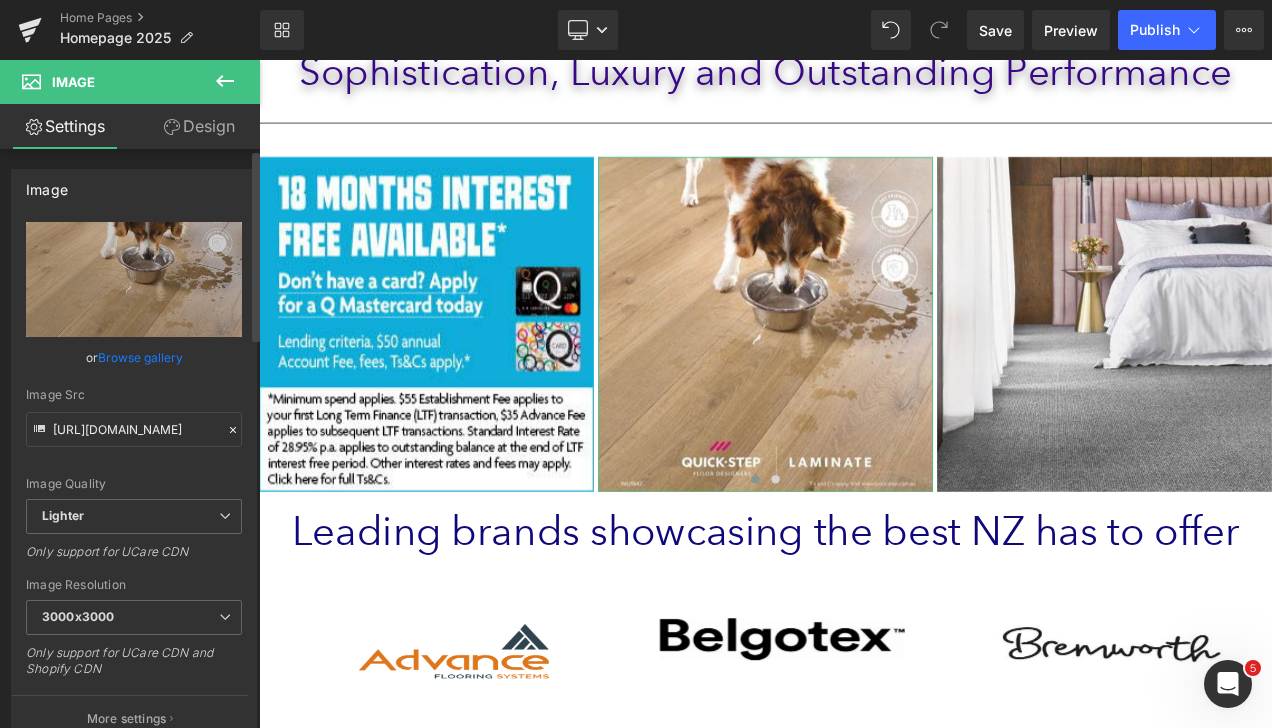 click on "Browse gallery" at bounding box center [140, 357] 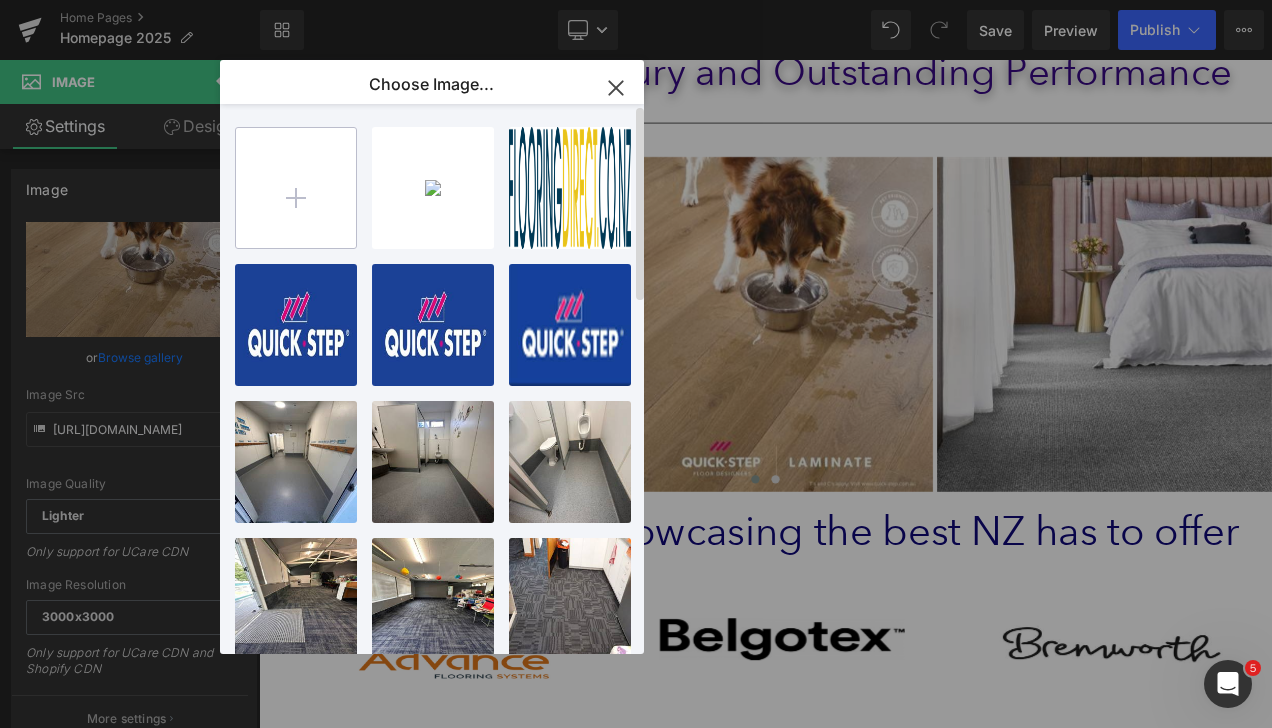 click at bounding box center (296, 188) 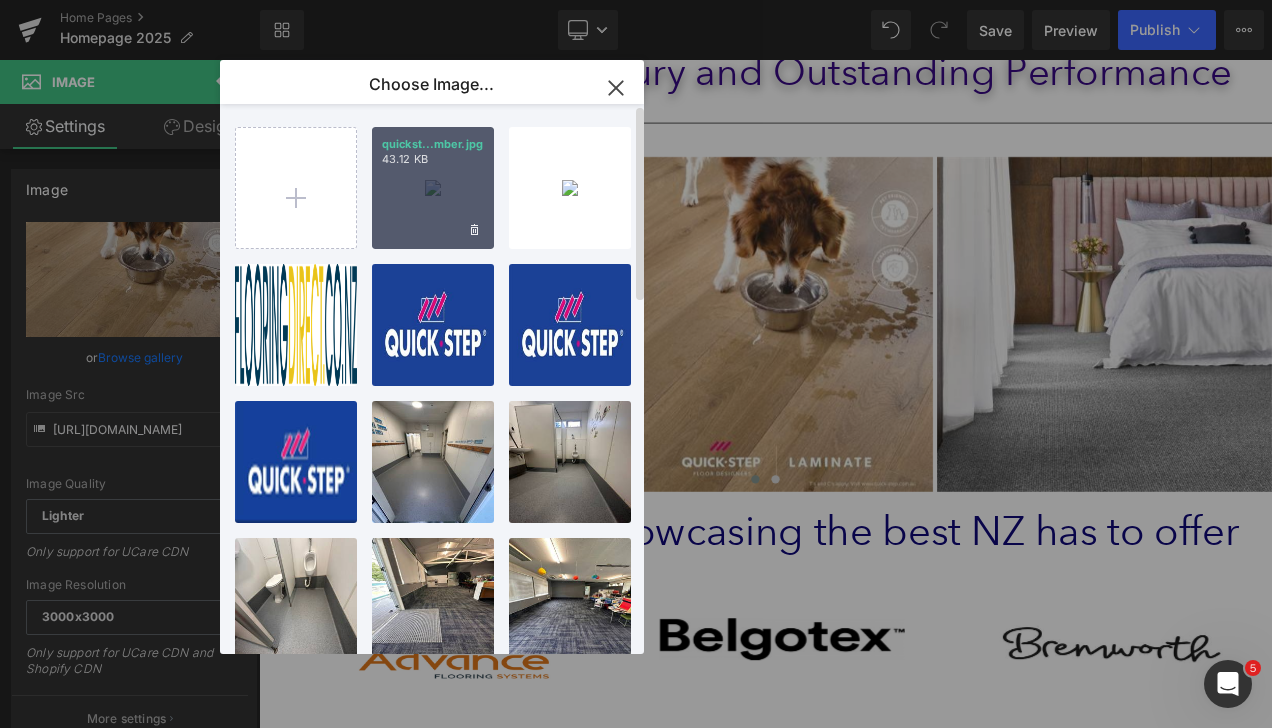 click on "quickst...mber.jpg 43.12 KB" at bounding box center (433, 188) 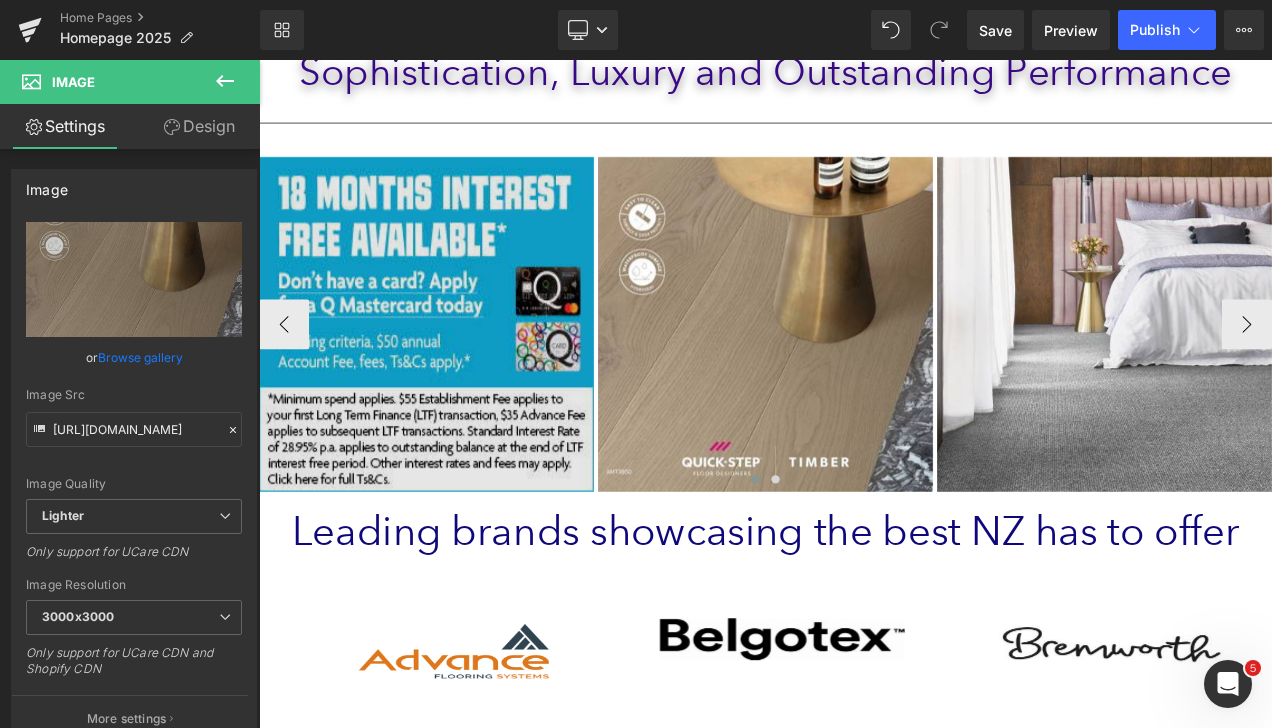 drag, startPoint x: 703, startPoint y: 282, endPoint x: 479, endPoint y: 254, distance: 225.74321 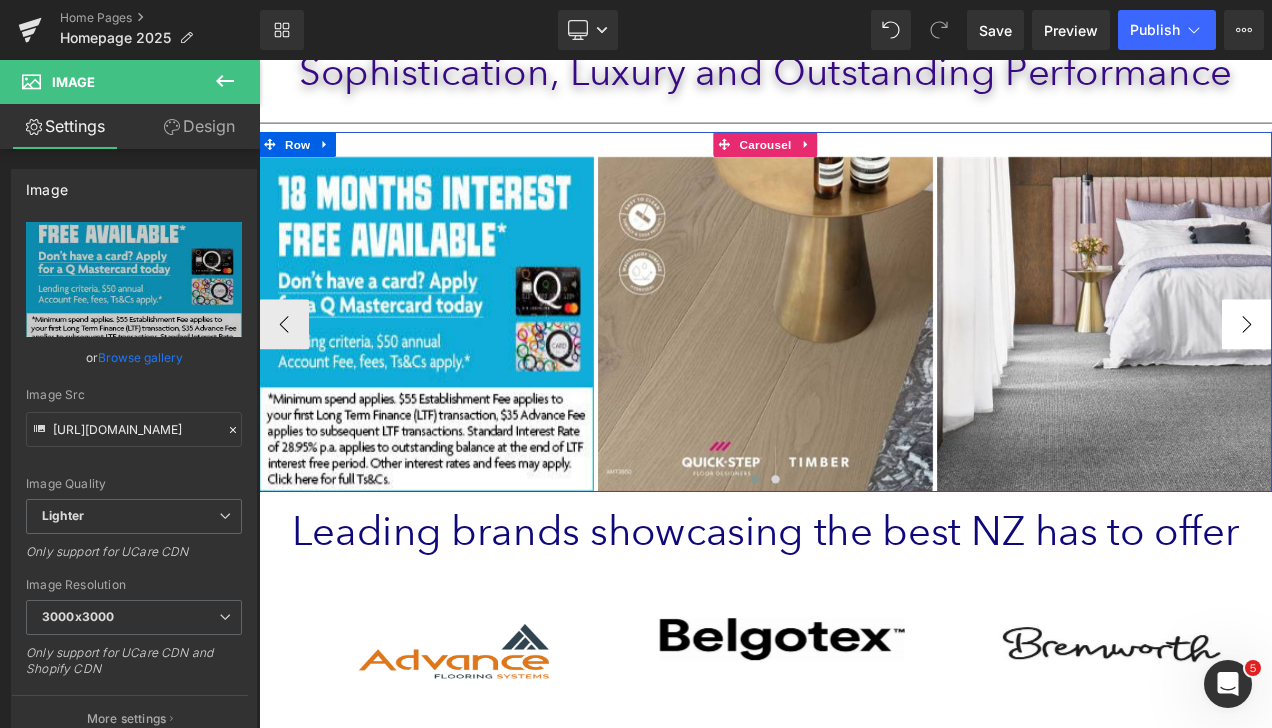 click on "›" at bounding box center [1439, 376] 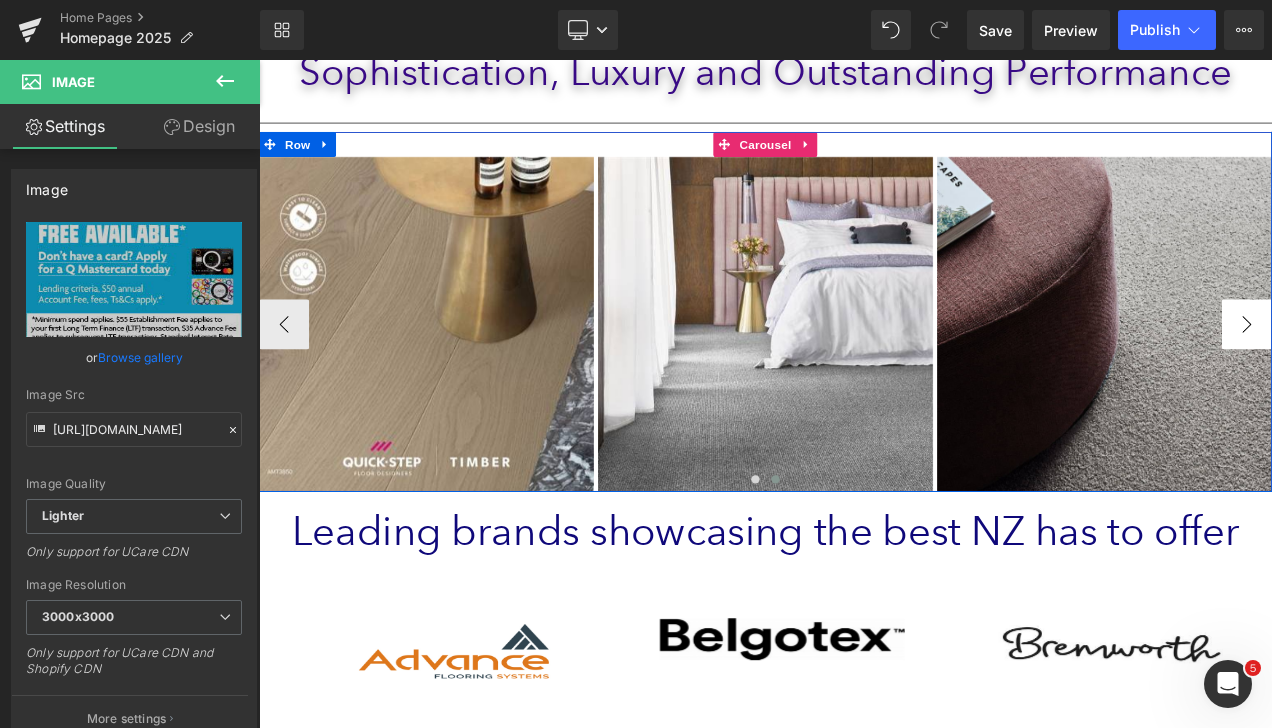 click on "›" at bounding box center [1439, 376] 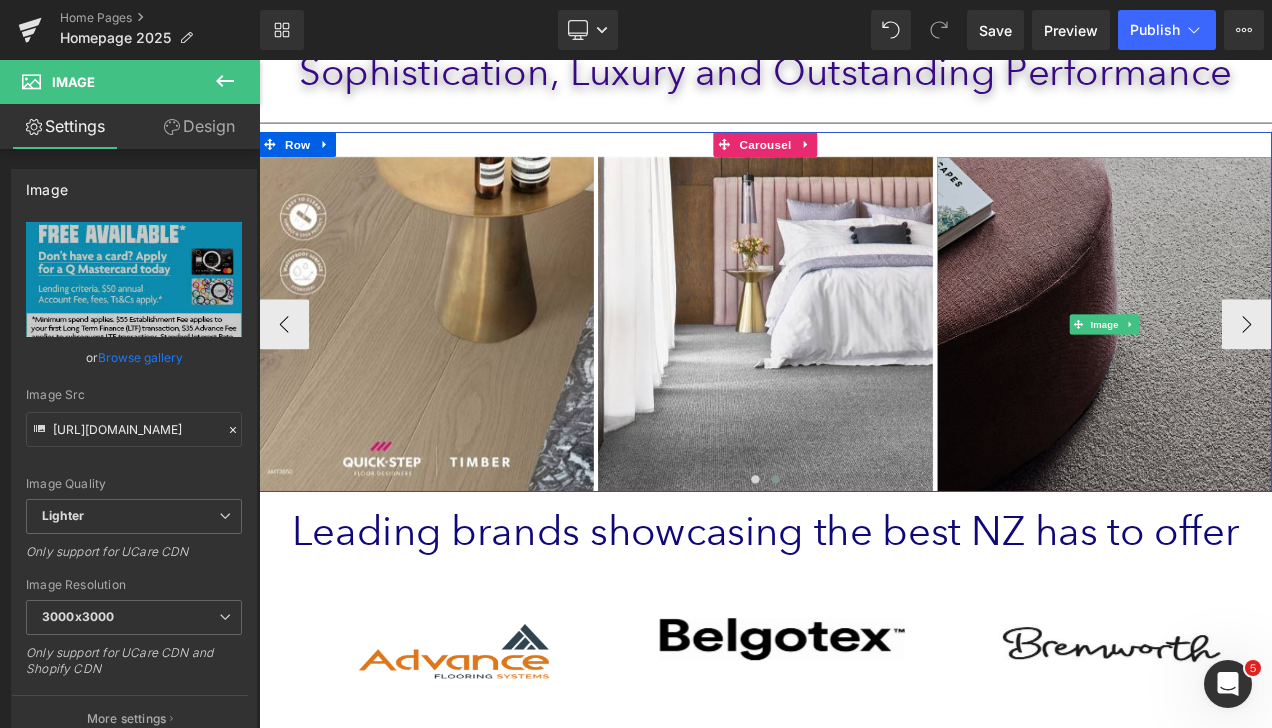 click at bounding box center [1269, 376] 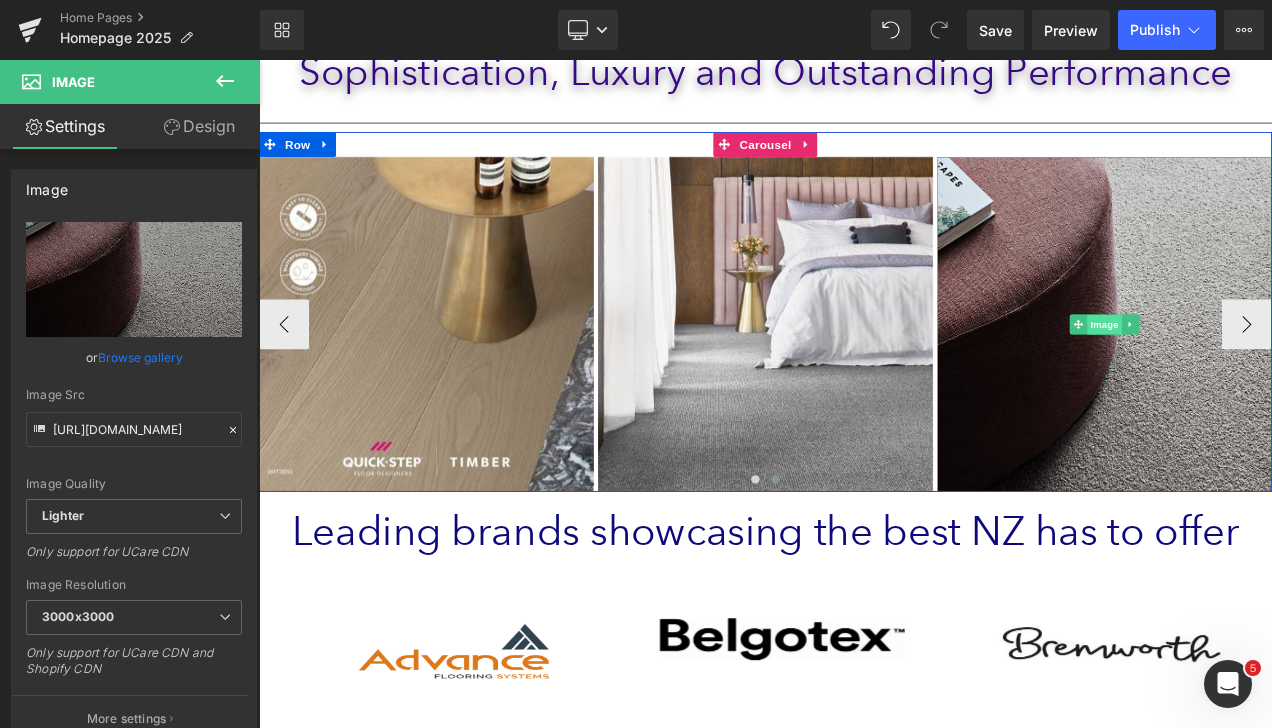 click on "Image" at bounding box center [1269, 376] 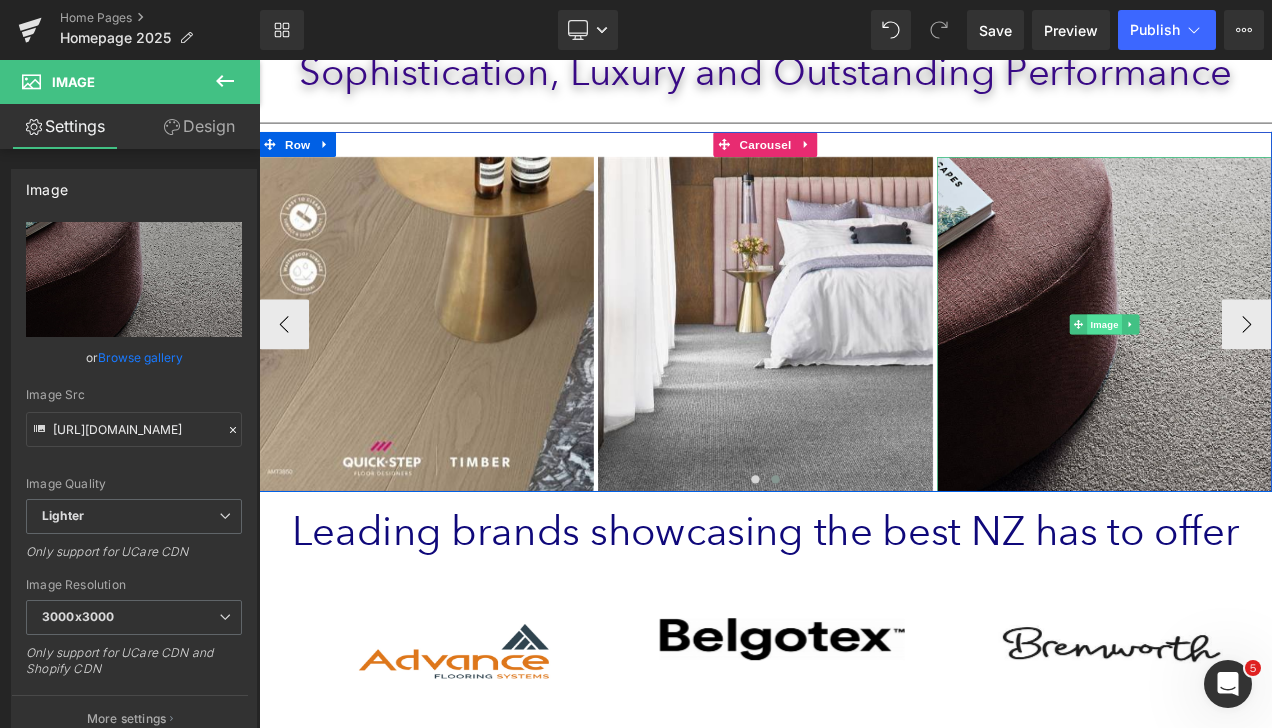 click on "Image" at bounding box center (1269, 376) 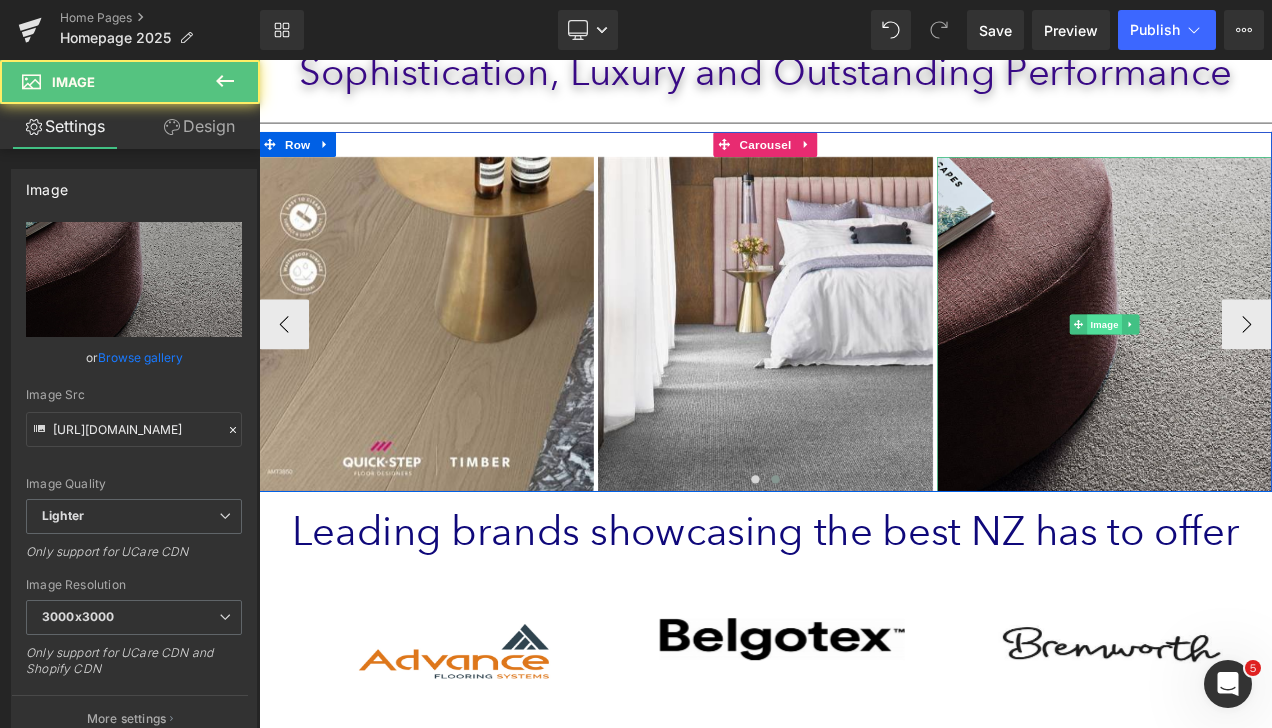 click on "Image" at bounding box center (1269, 376) 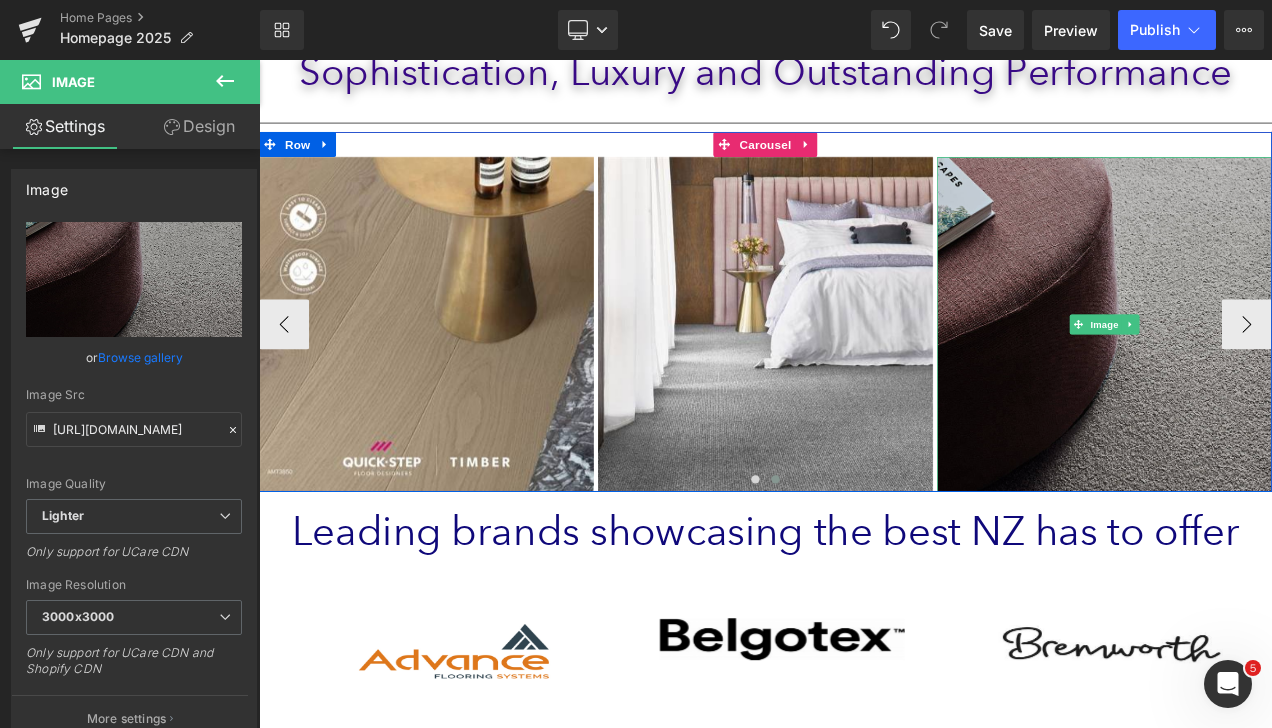 click at bounding box center (1269, 376) 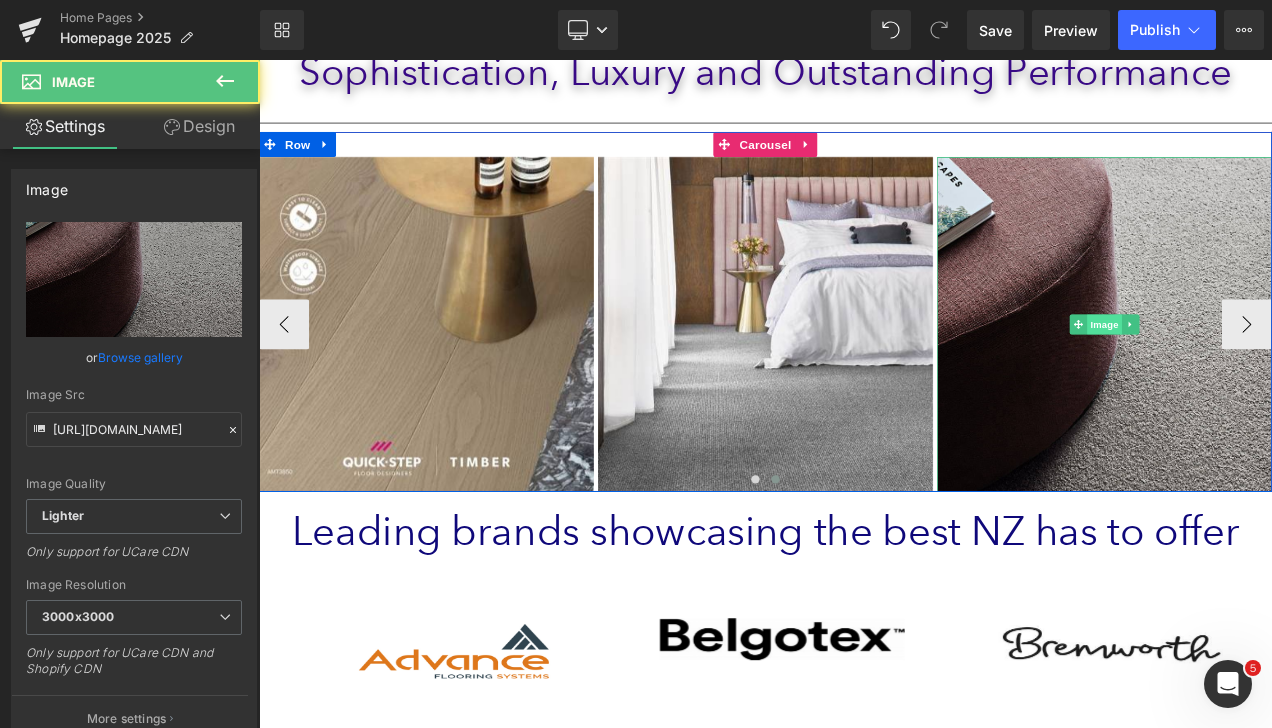 click on "Image" at bounding box center (1269, 376) 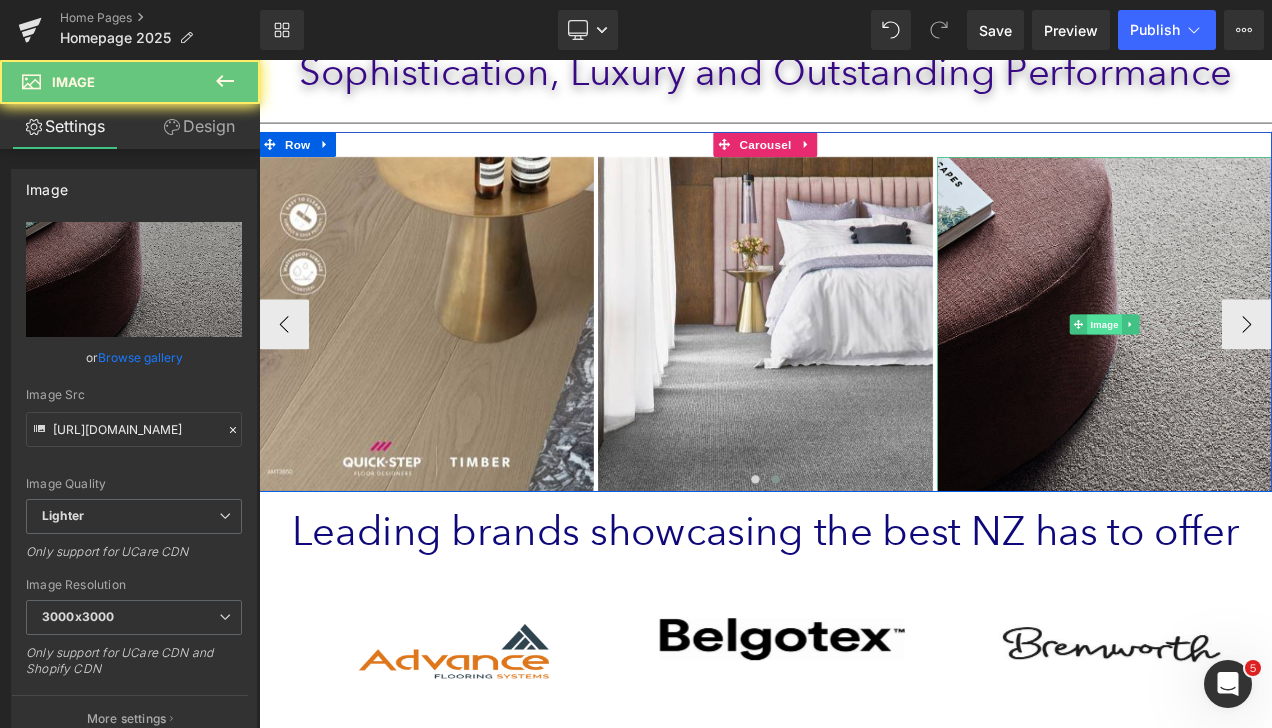 click on "Image" at bounding box center [1269, 376] 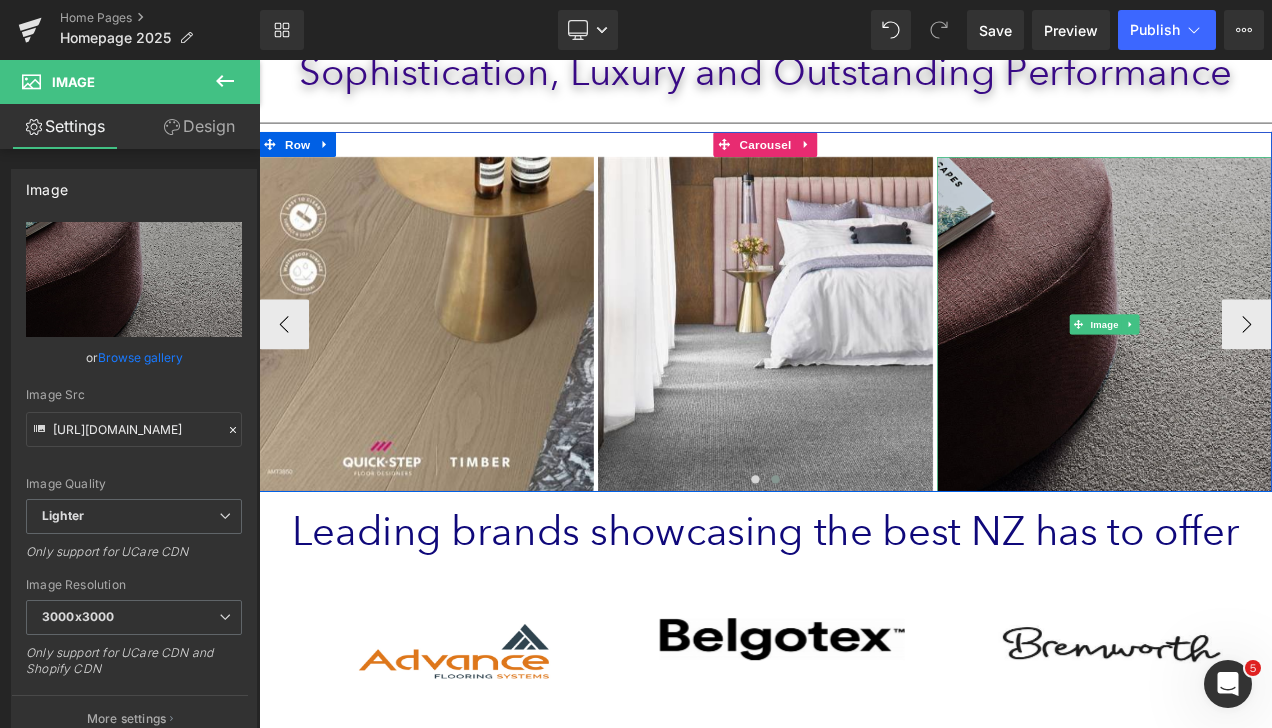 click at bounding box center (1269, 376) 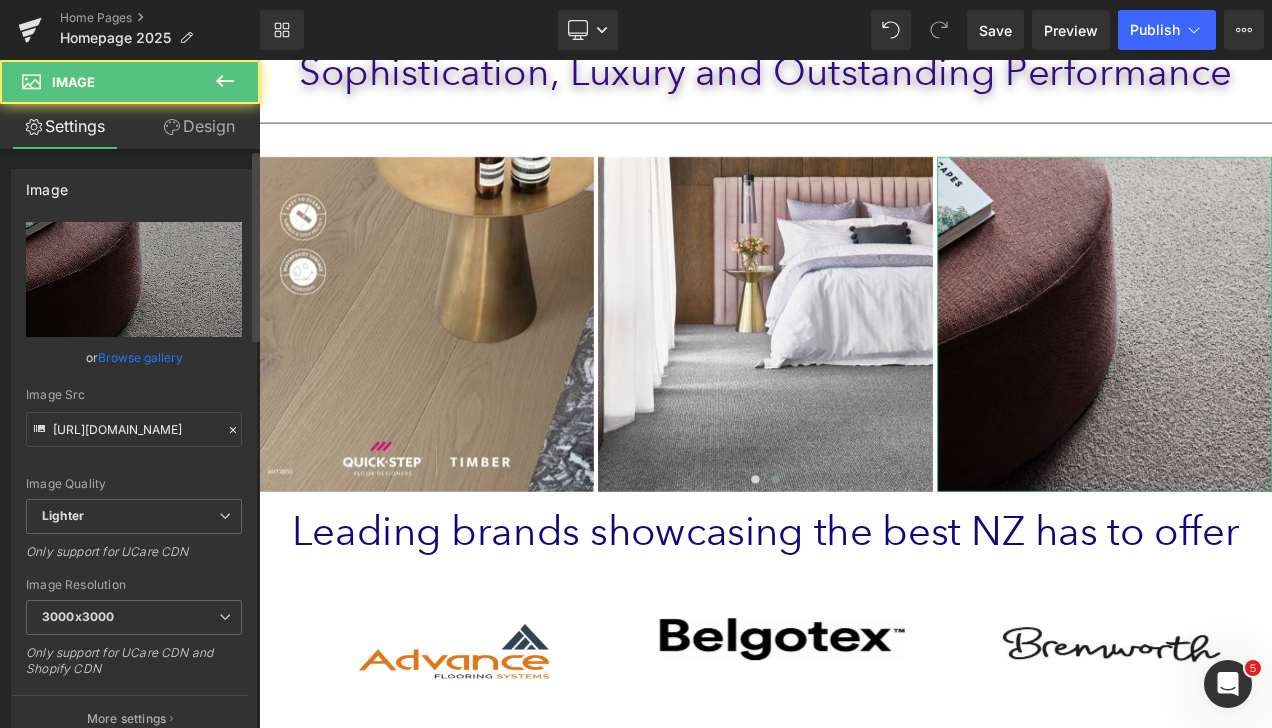 click on "Browse gallery" at bounding box center (140, 357) 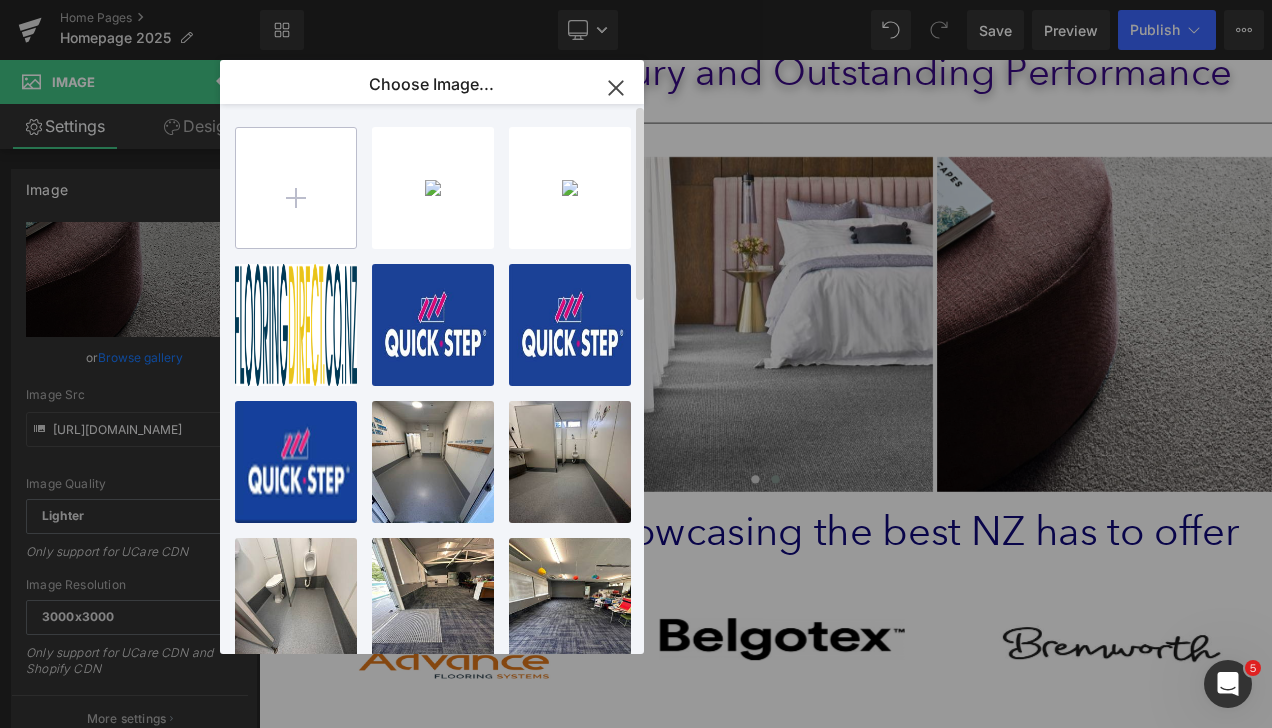 click at bounding box center (296, 188) 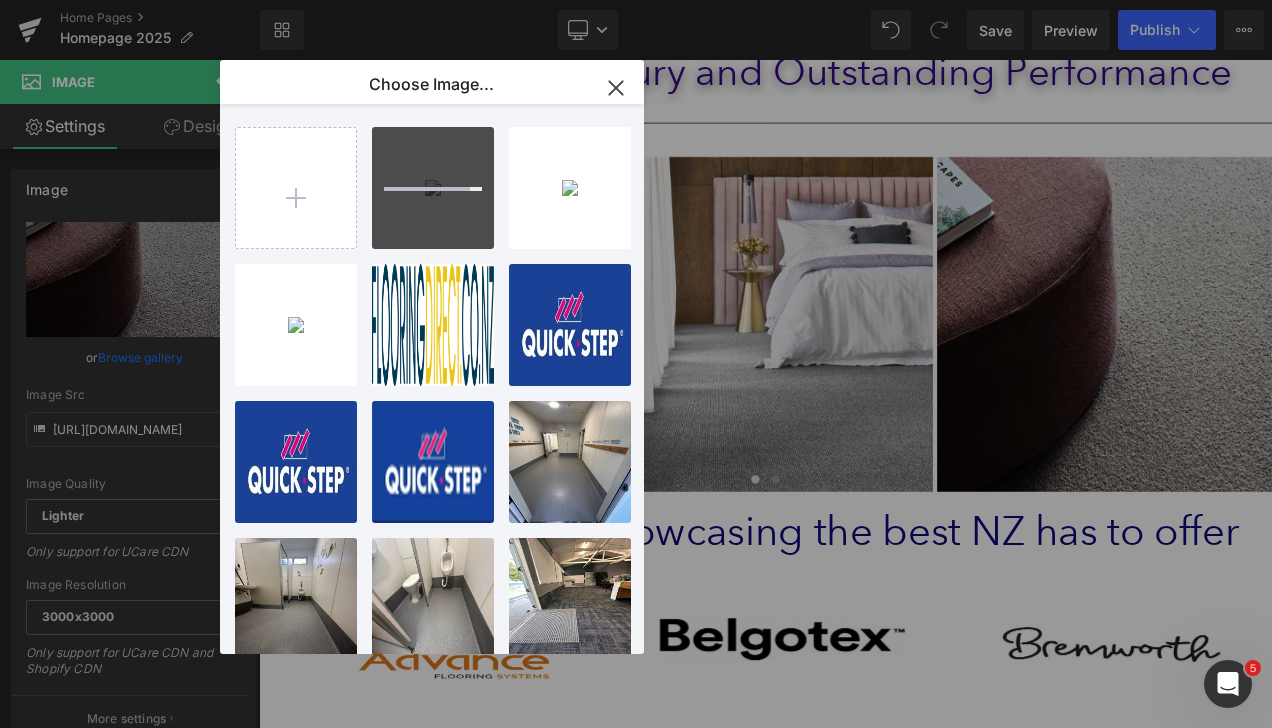 type 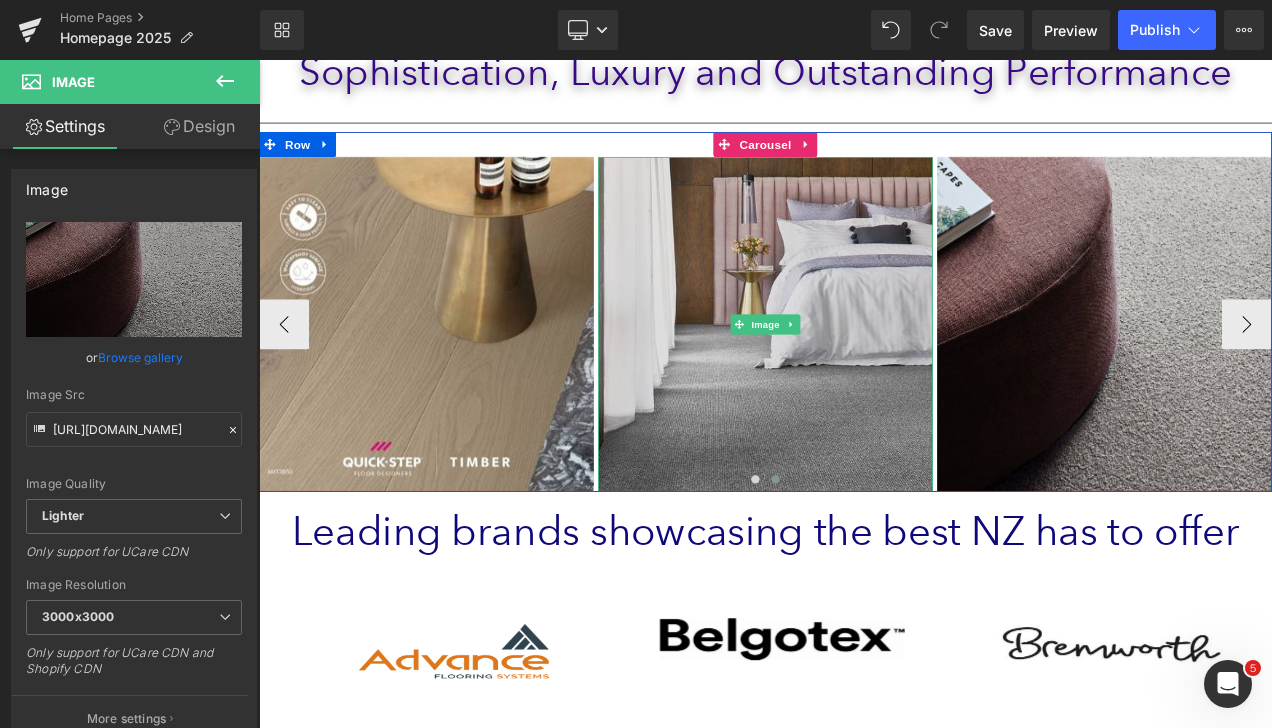 click at bounding box center [864, 376] 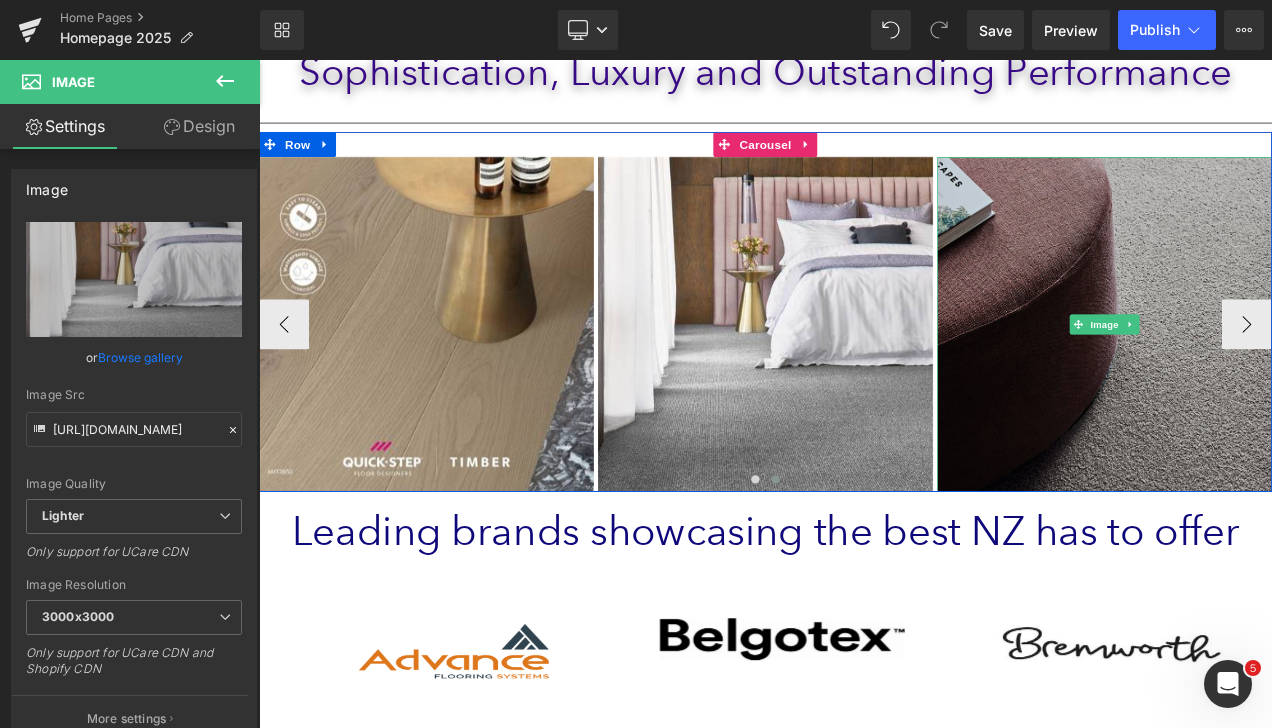 click at bounding box center [1269, 376] 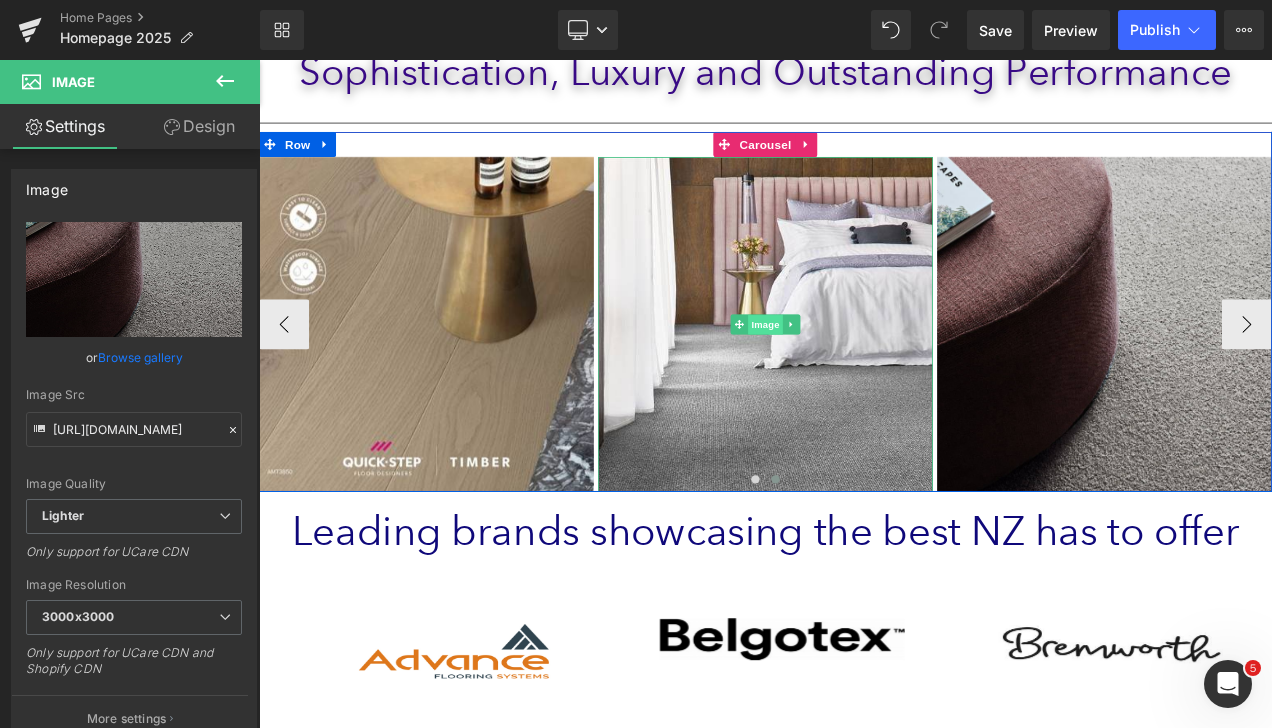 click on "Image" at bounding box center [864, 376] 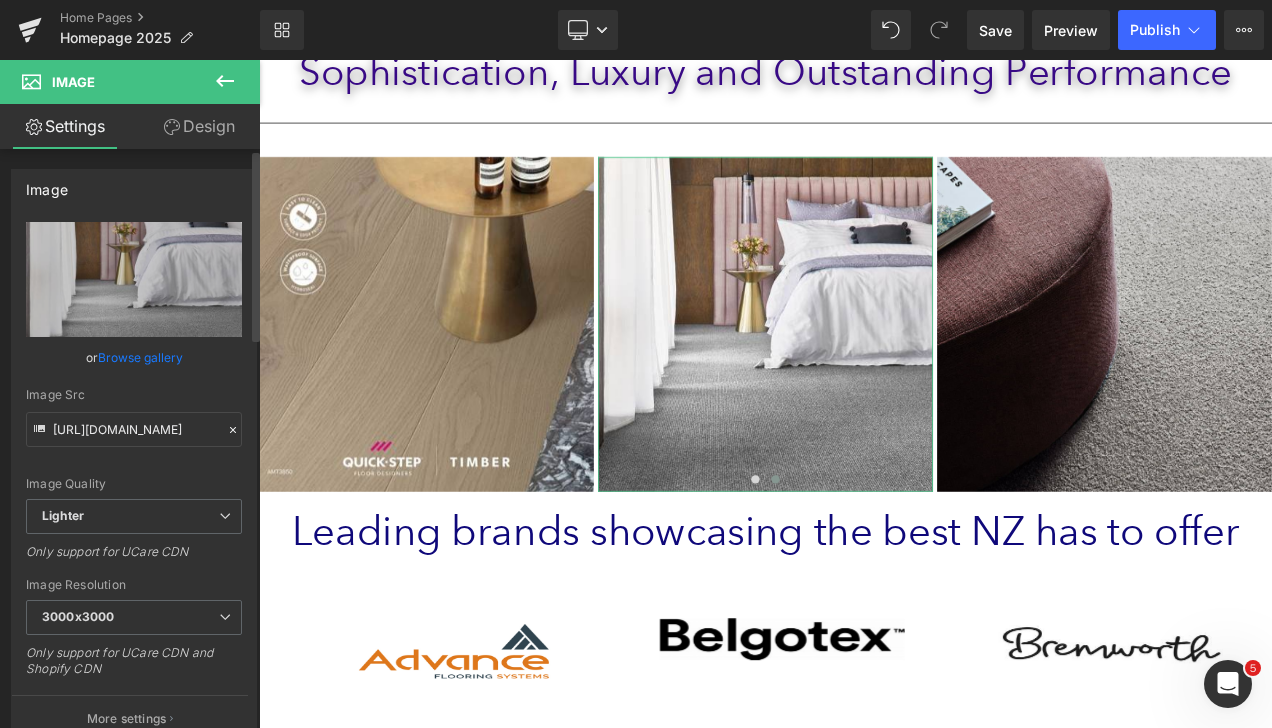 click on "Browse gallery" at bounding box center (140, 357) 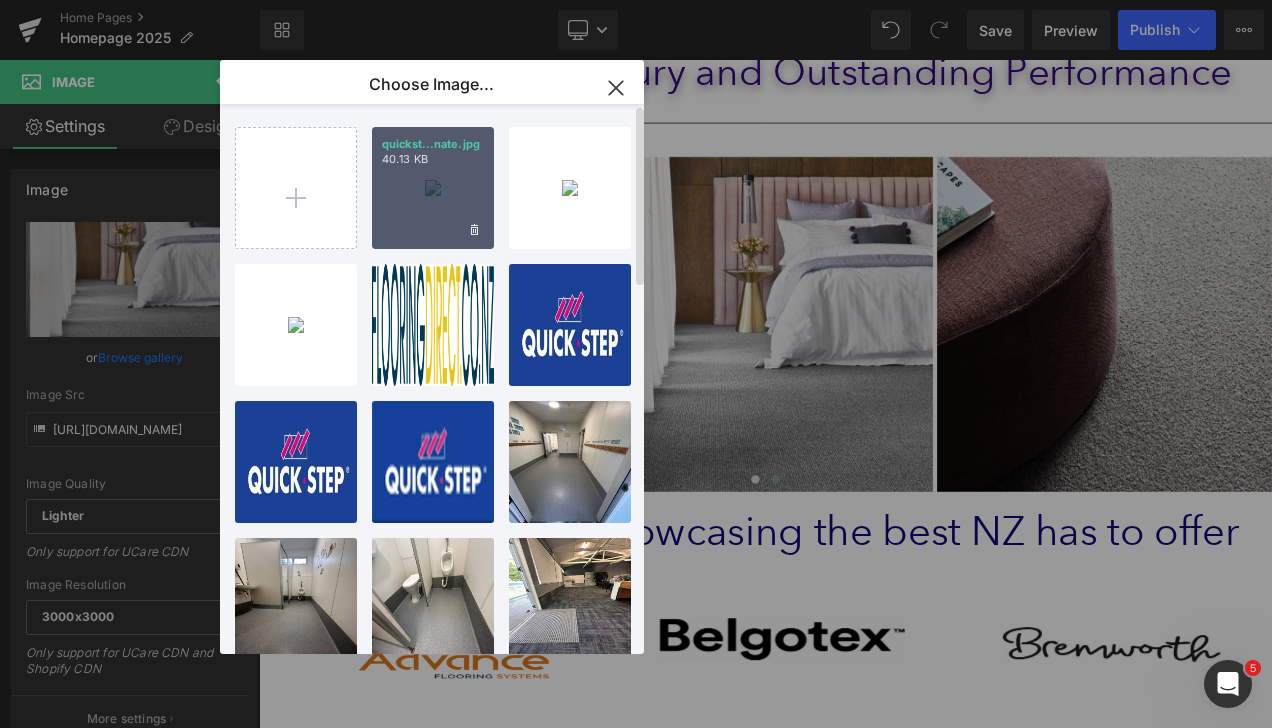 click on "quickst...nate.jpg 40.13 KB" at bounding box center [433, 188] 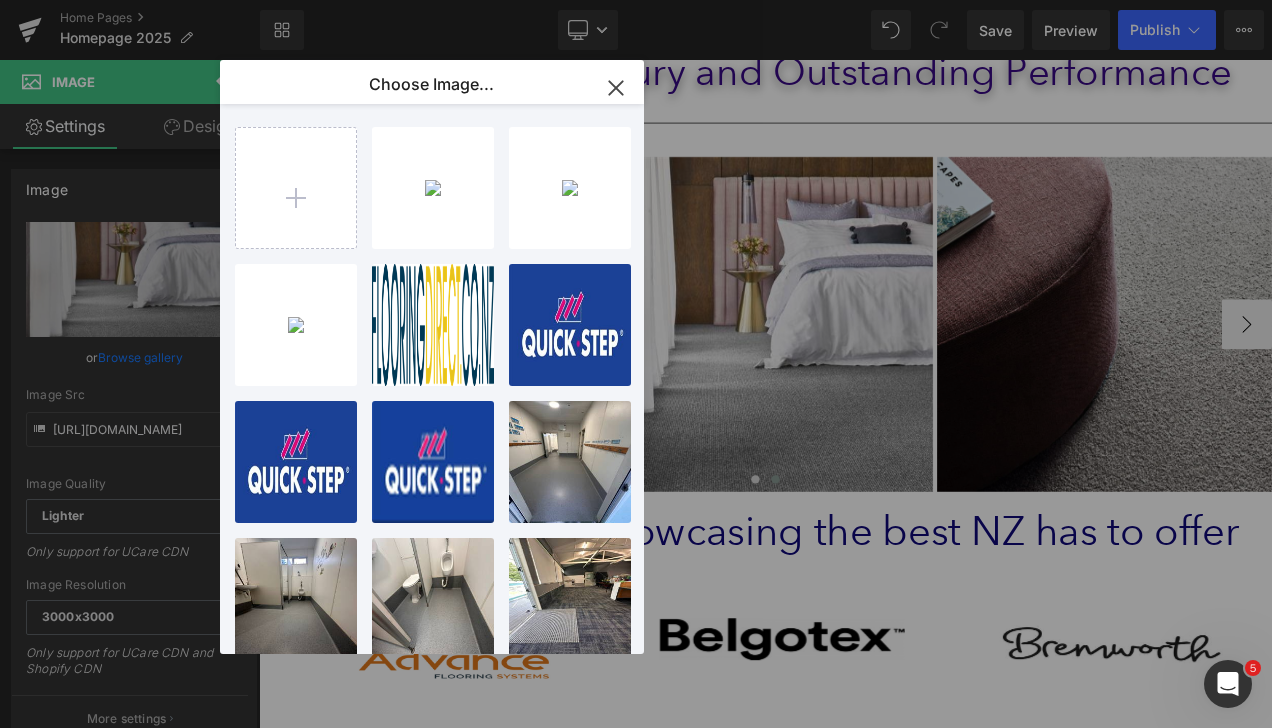 drag, startPoint x: 705, startPoint y: 263, endPoint x: 482, endPoint y: 231, distance: 225.28427 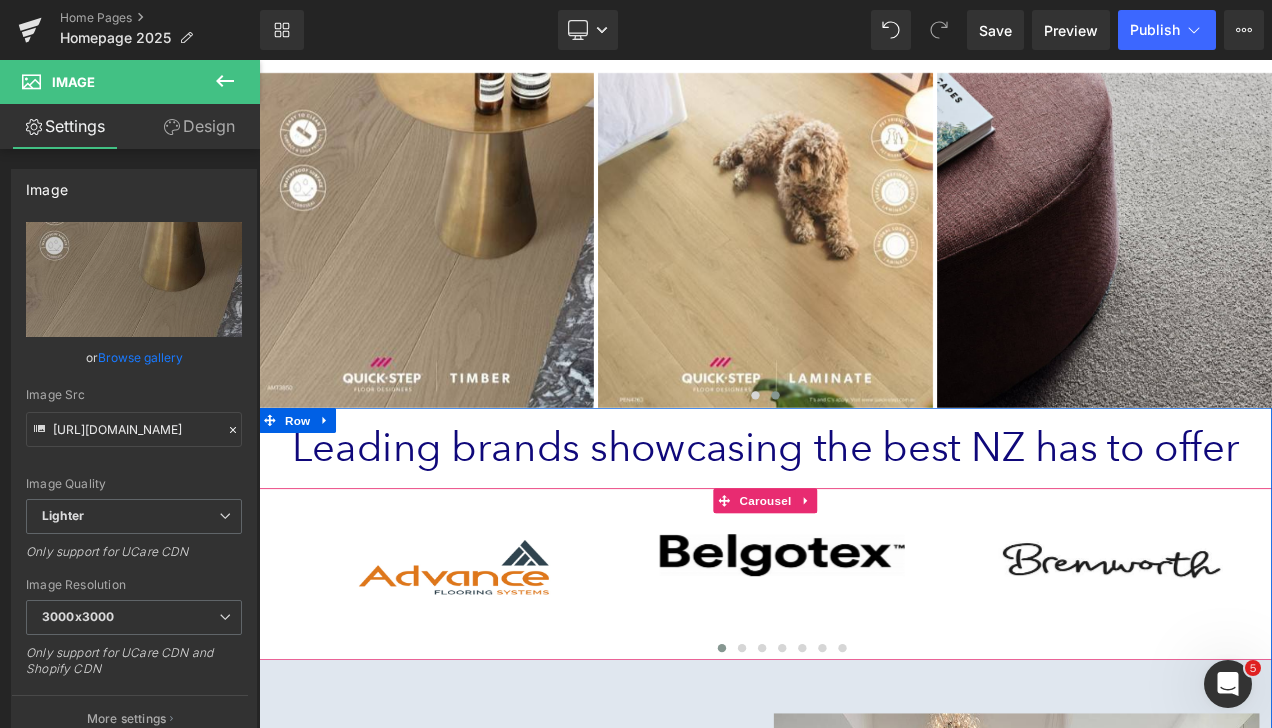 scroll, scrollTop: 600, scrollLeft: 0, axis: vertical 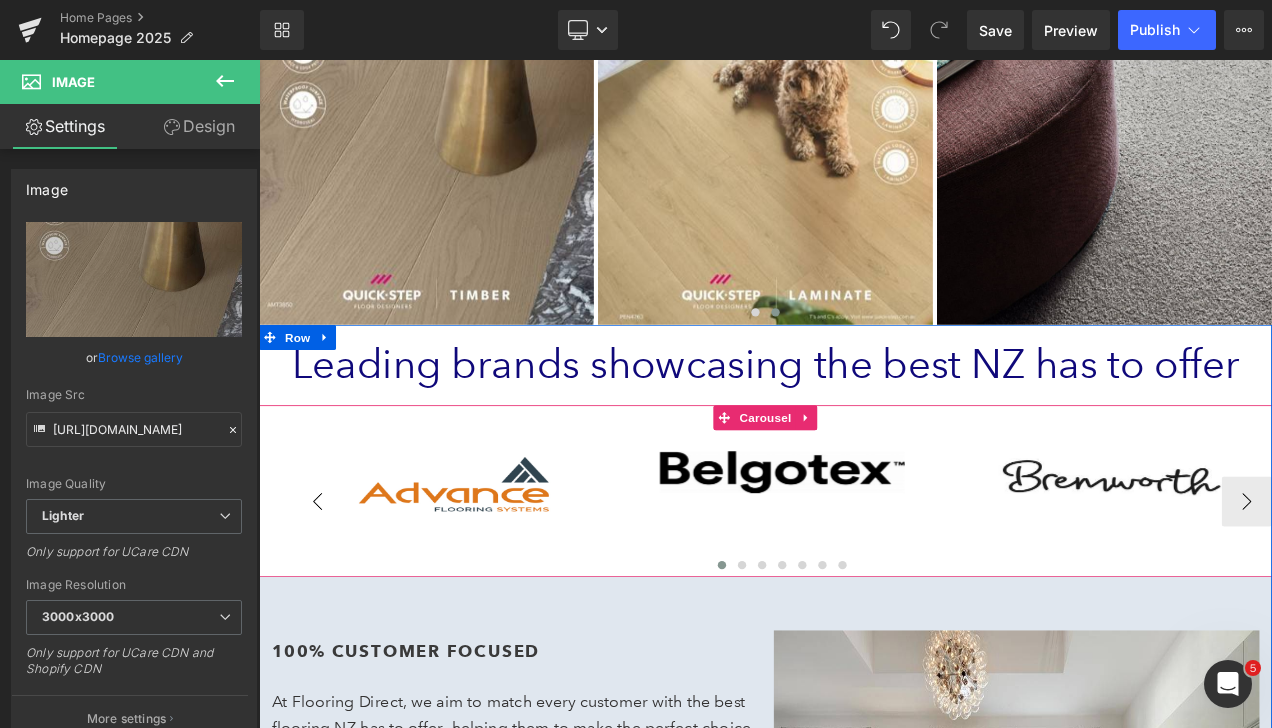 click on "‹" at bounding box center (329, 587) 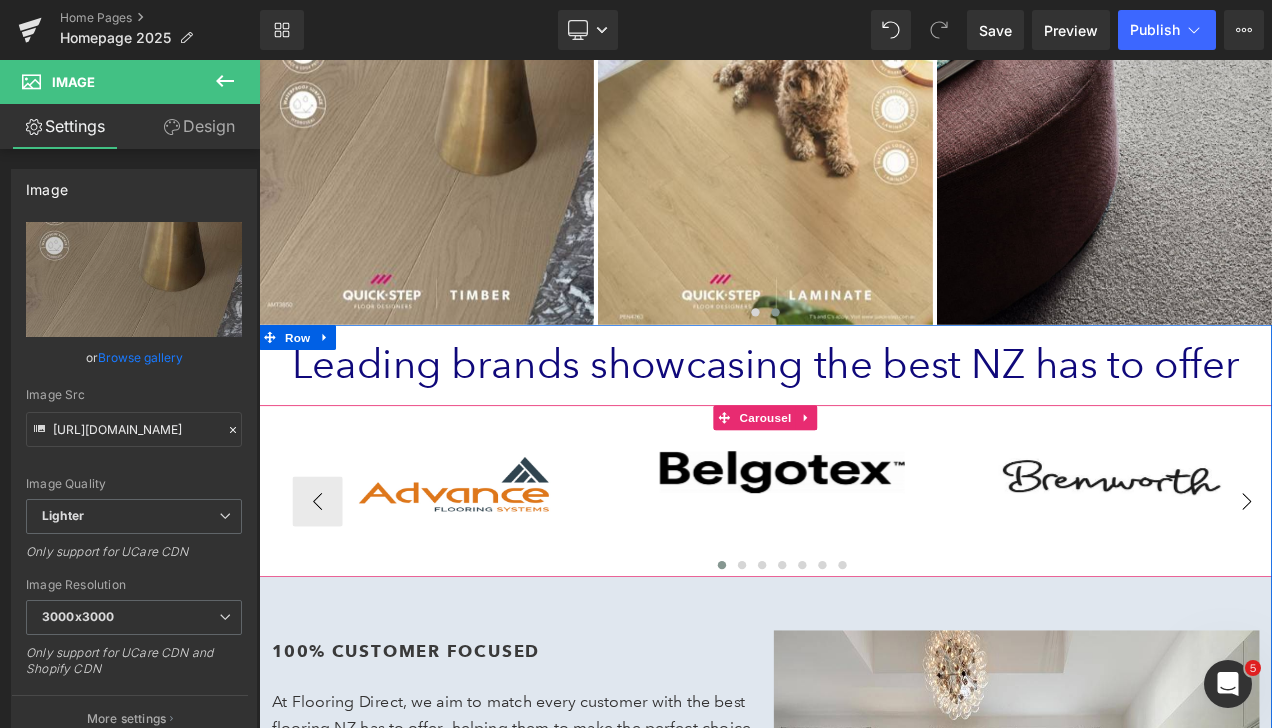 click on "›" at bounding box center [1439, 587] 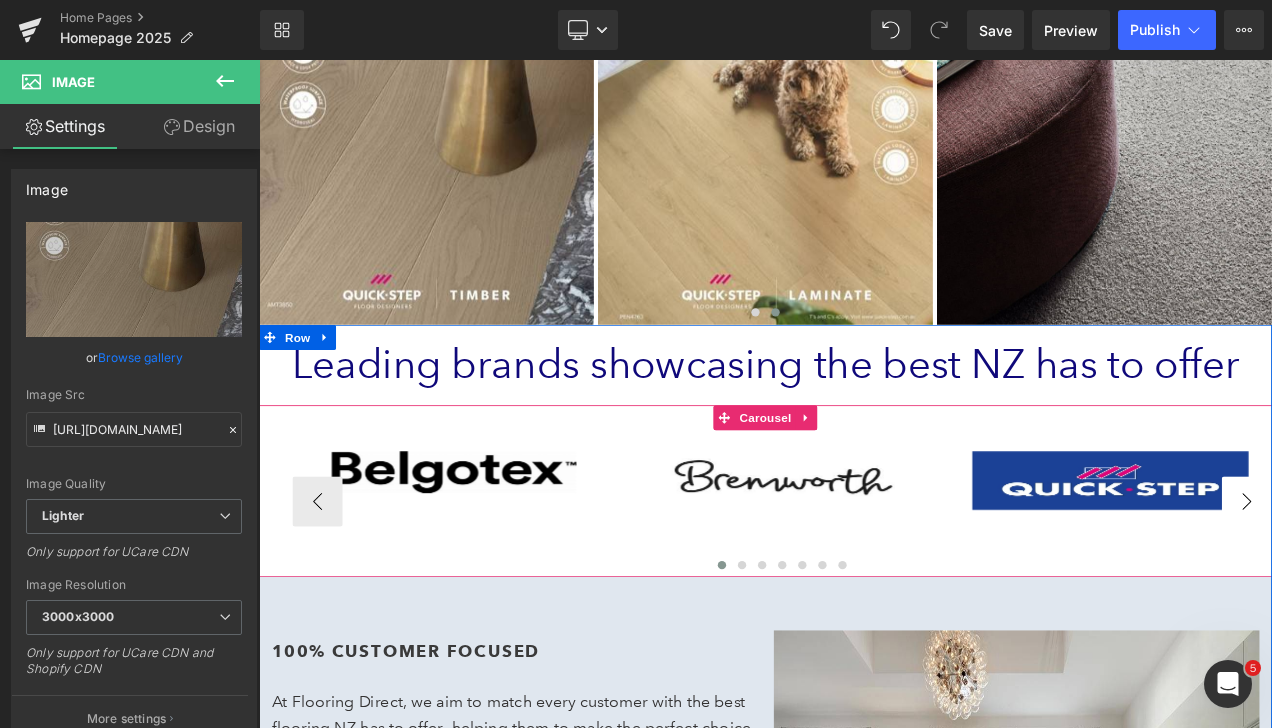 click on "›" at bounding box center [1439, 587] 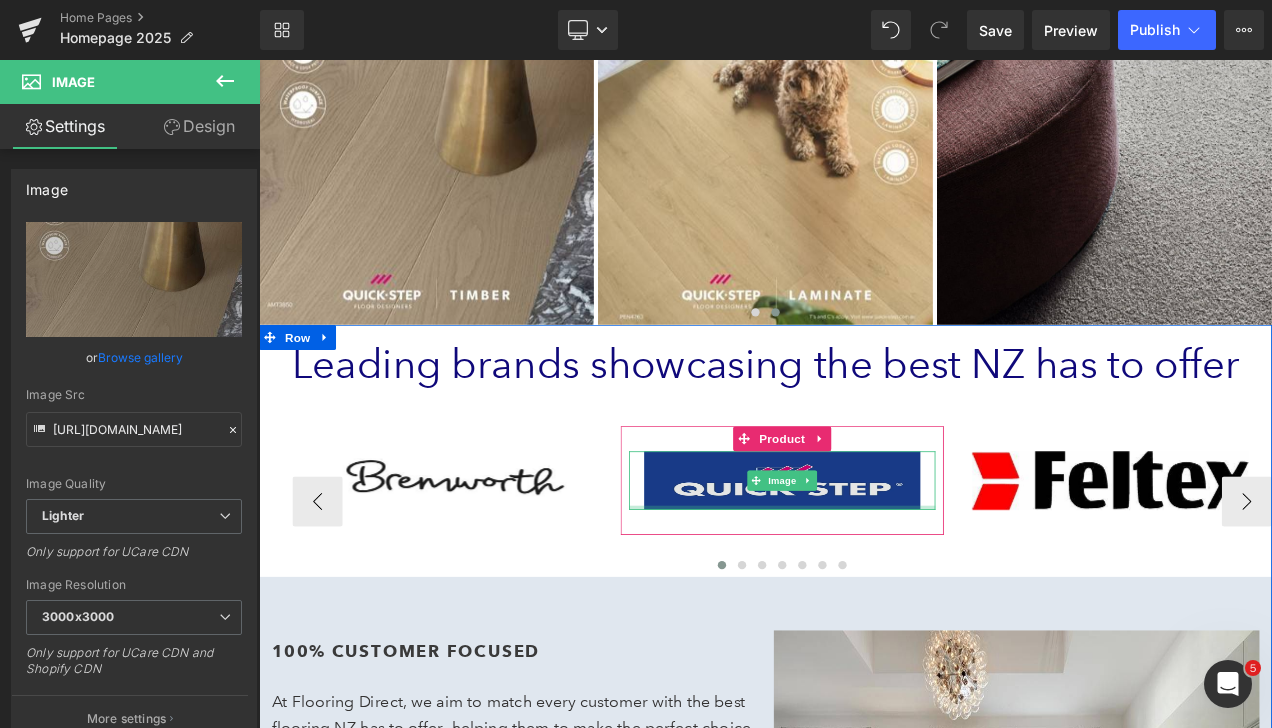click on "Image" at bounding box center (884, 562) 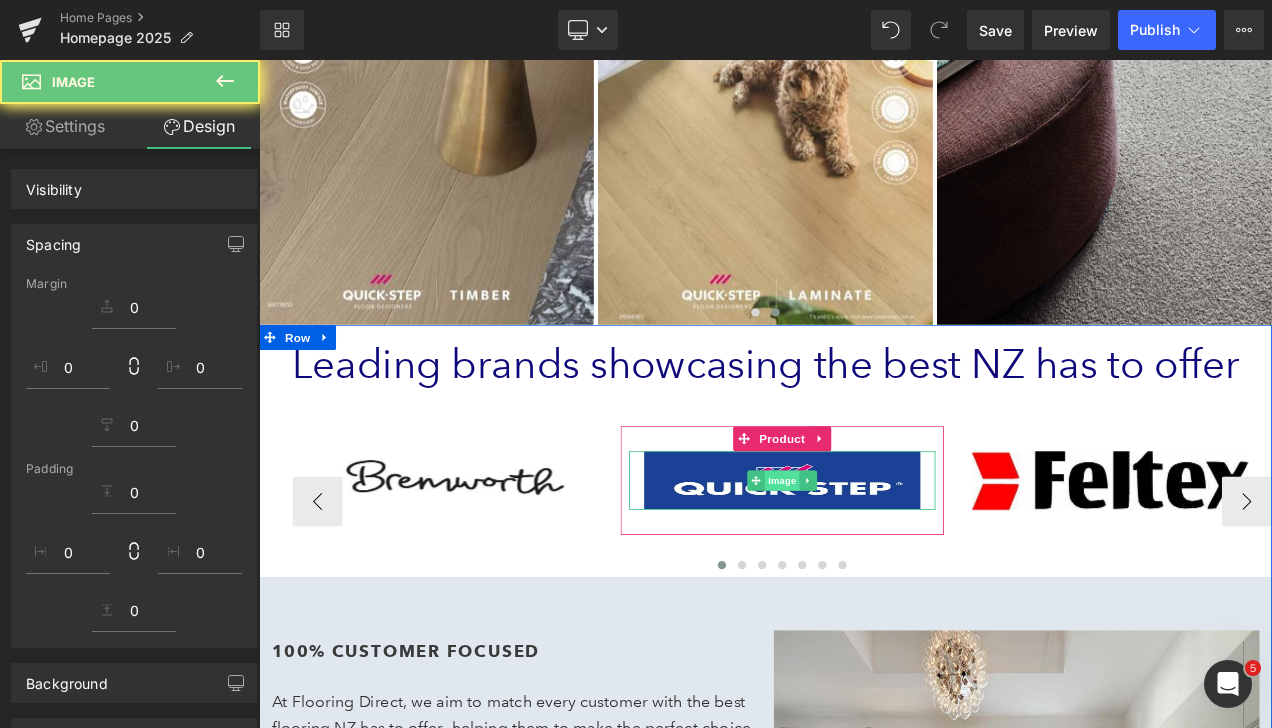 click on "Image" at bounding box center (884, 562) 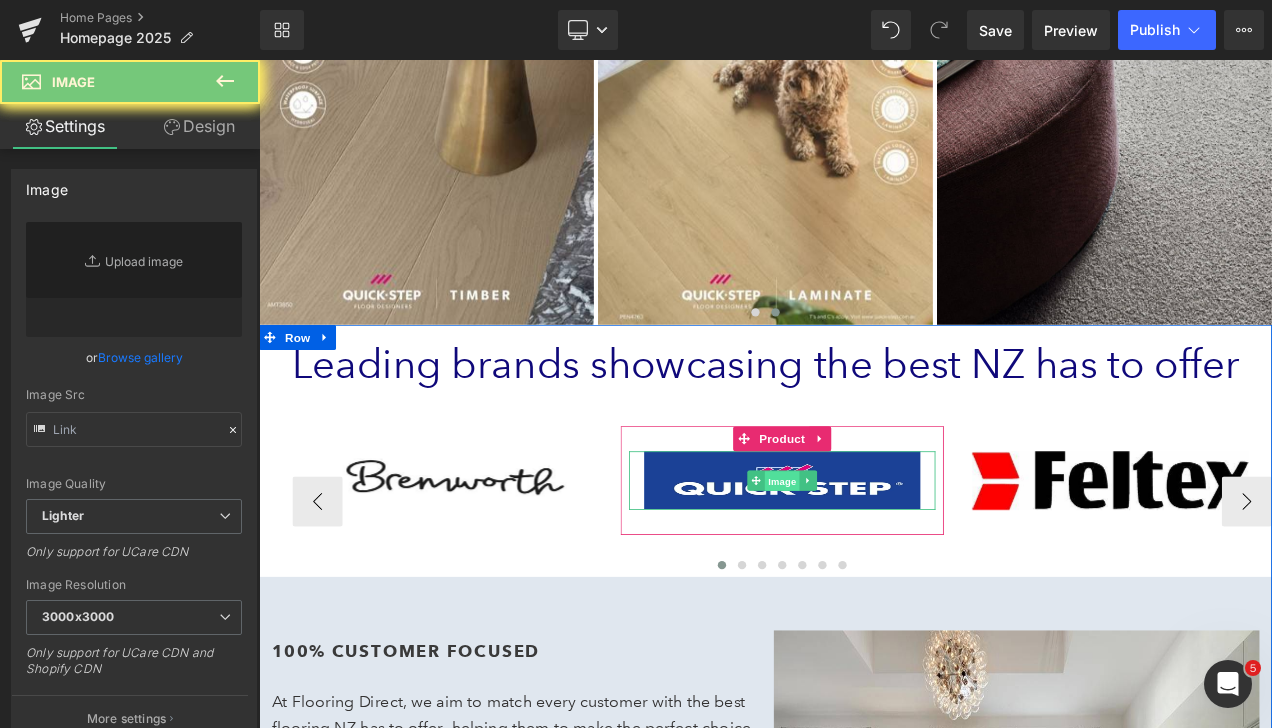 type on "https://ucarecdn.com/3b1ecd4a-66f3-46cc-a978-c34293569828/-/format/auto/-/preview/3000x3000/-/quality/lighter/quick-step-logo_1.png" 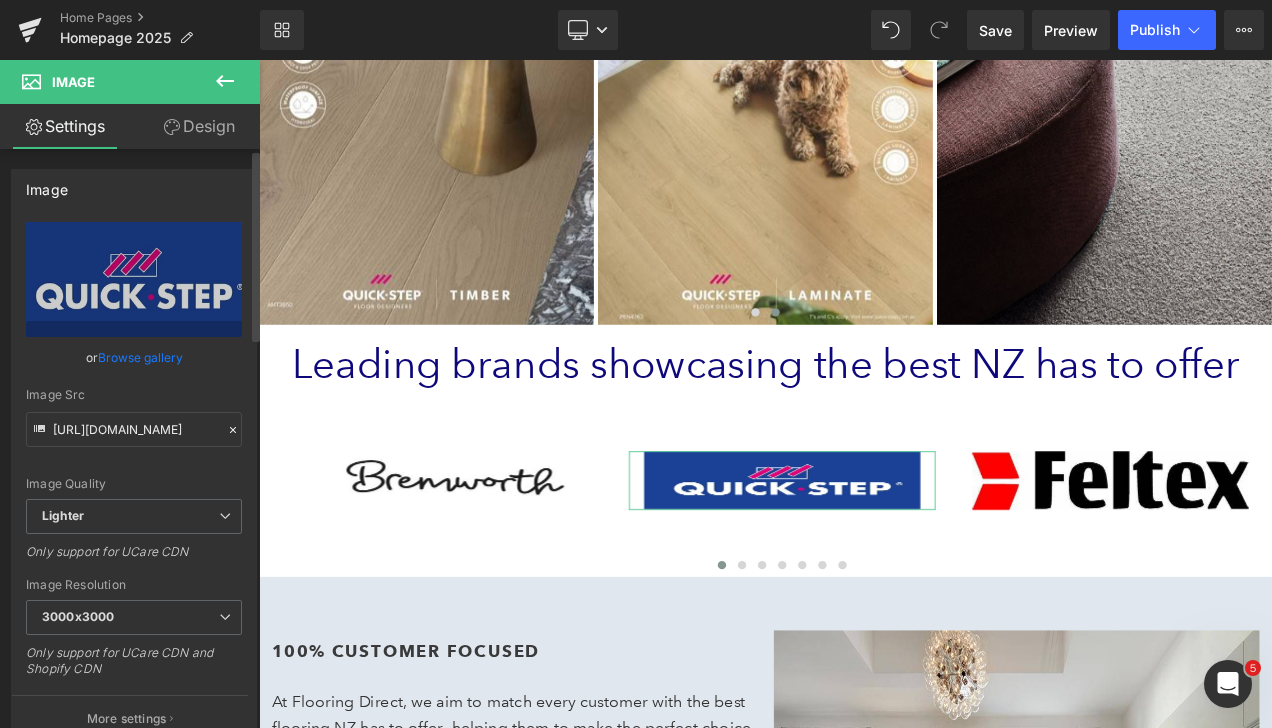 click on "Browse gallery" at bounding box center [140, 357] 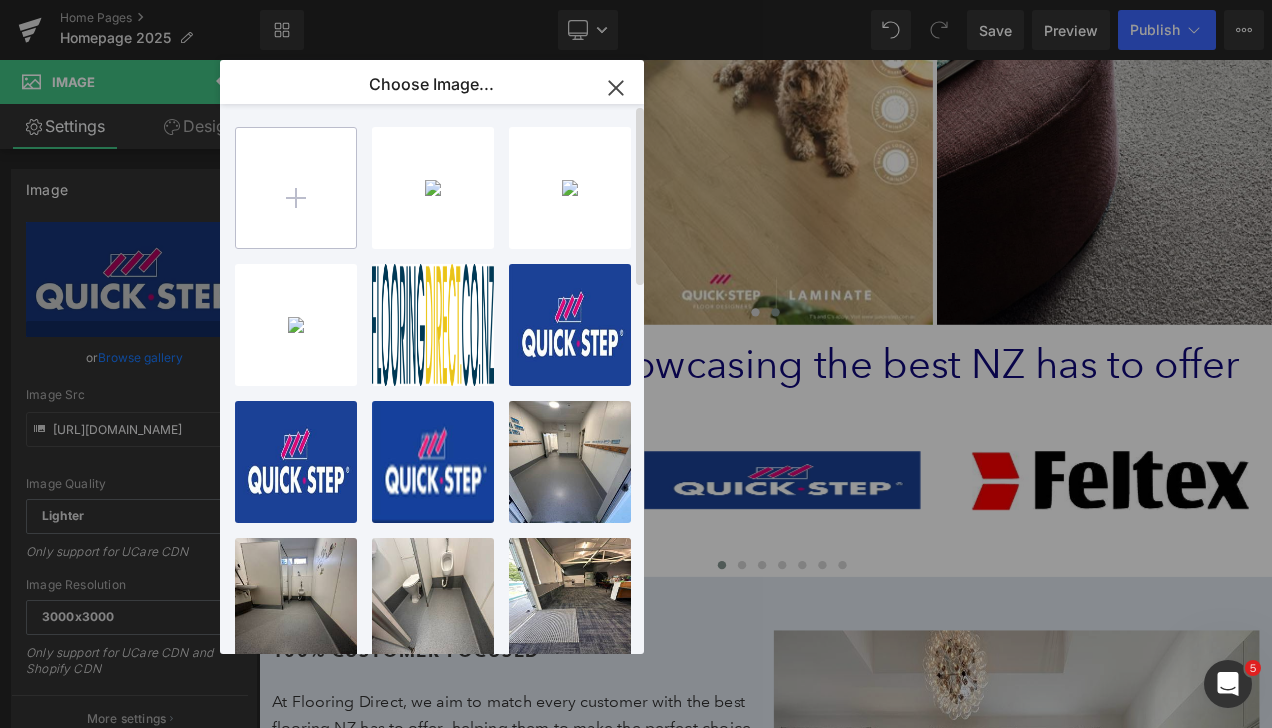 click at bounding box center [296, 188] 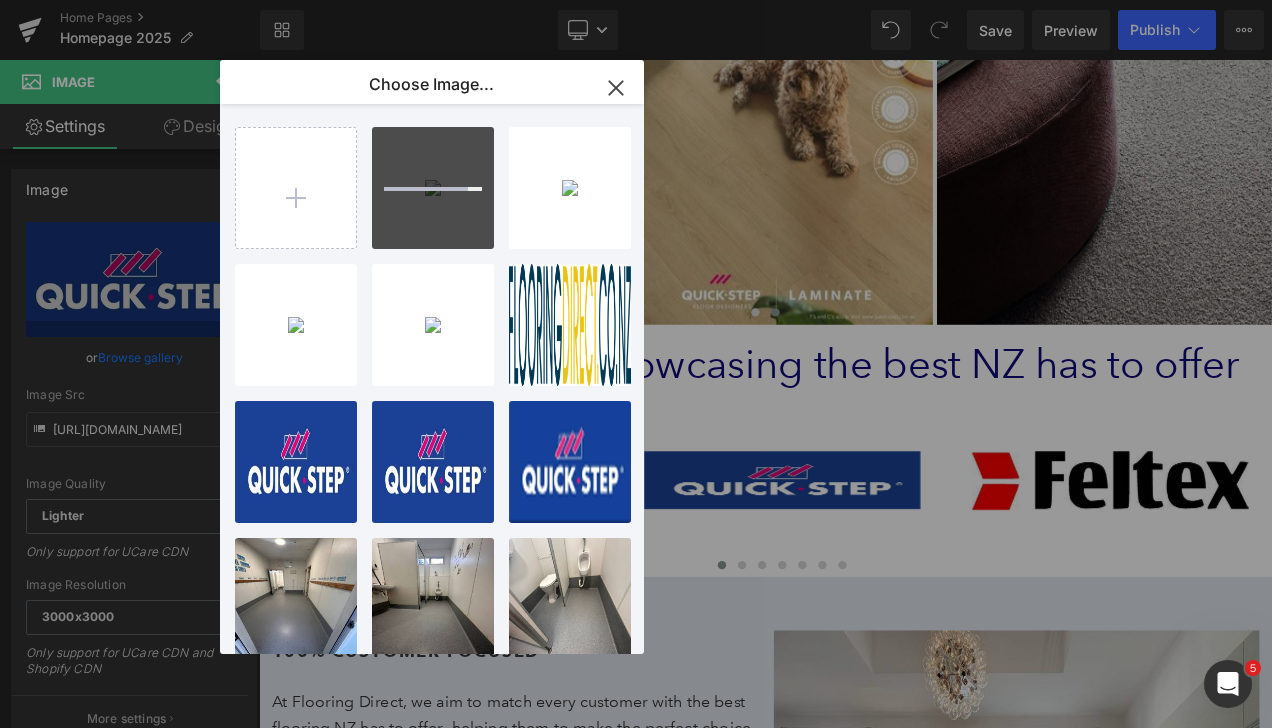 type 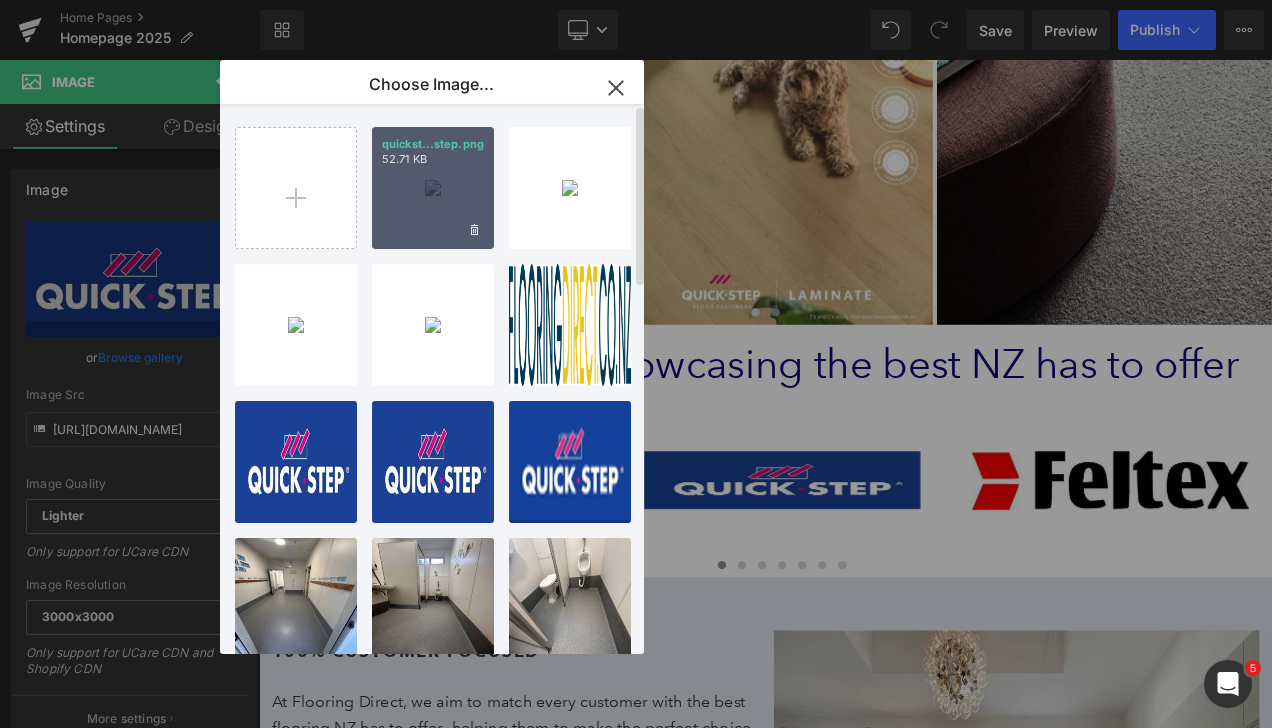 click on "quickst...step.png 52.71 KB" at bounding box center [433, 188] 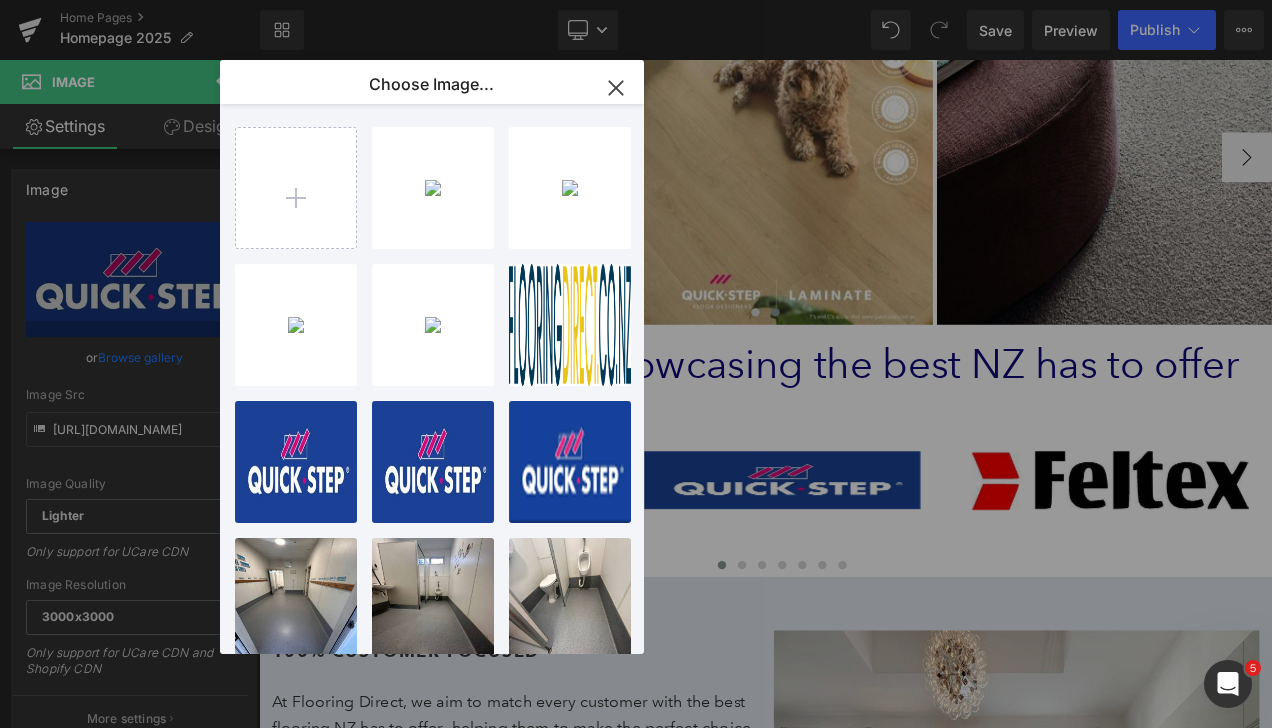 click at bounding box center [459, 176] 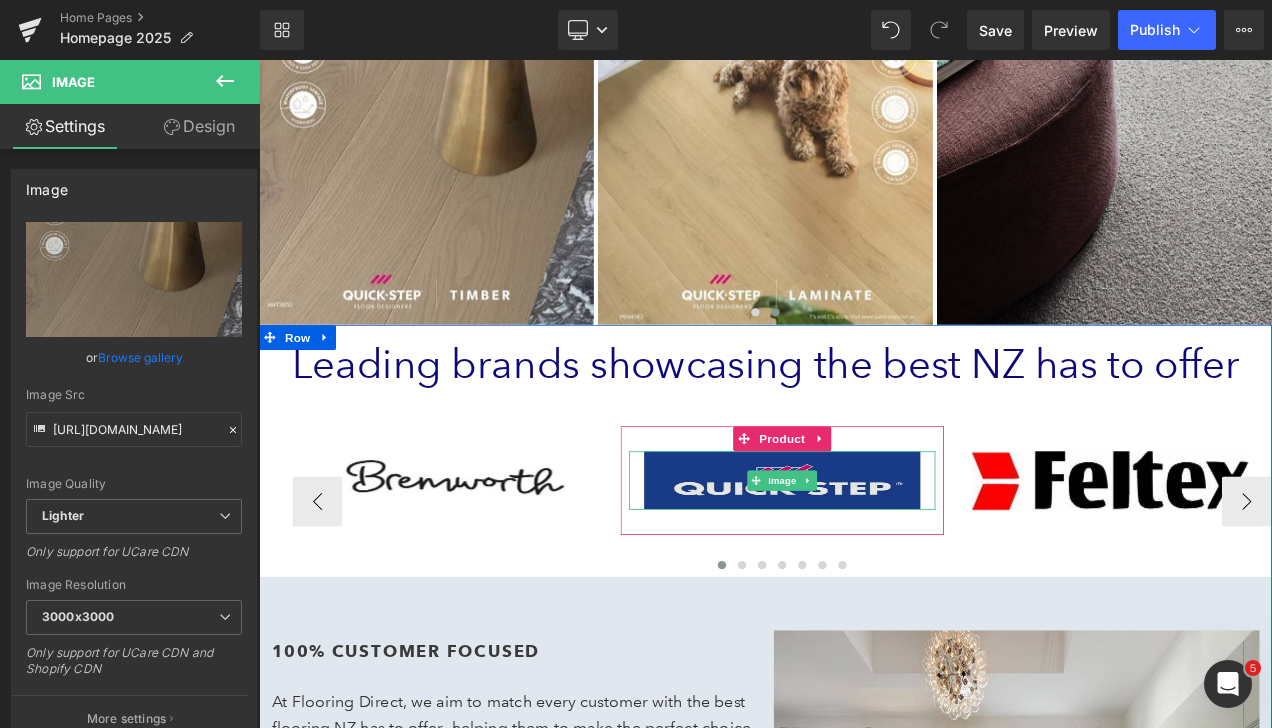 click at bounding box center (883, 562) 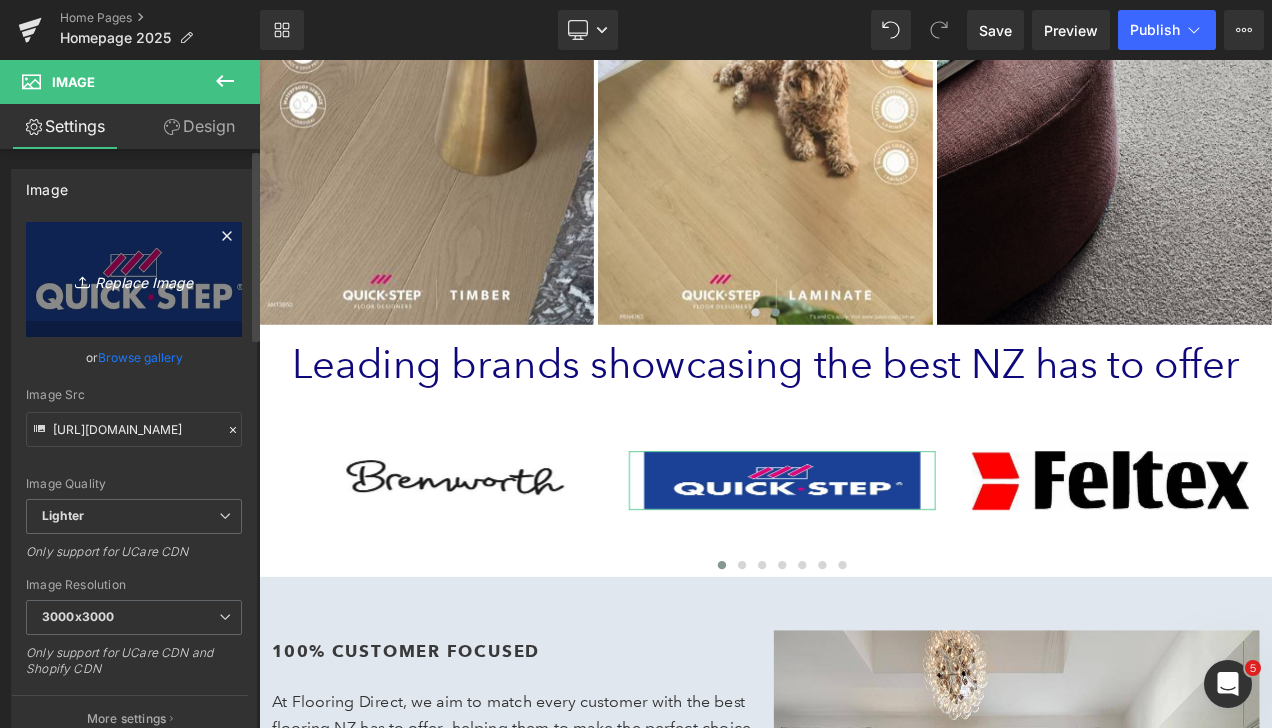 click on "Replace Image" at bounding box center [134, 279] 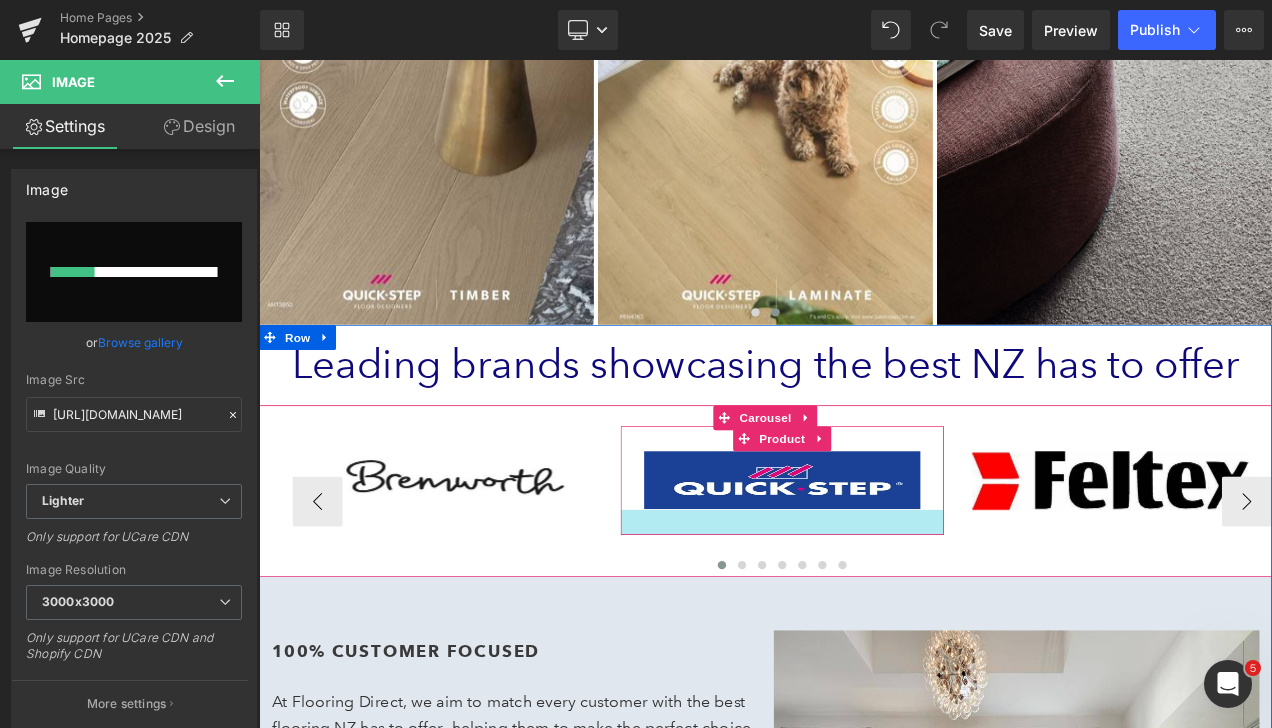 type 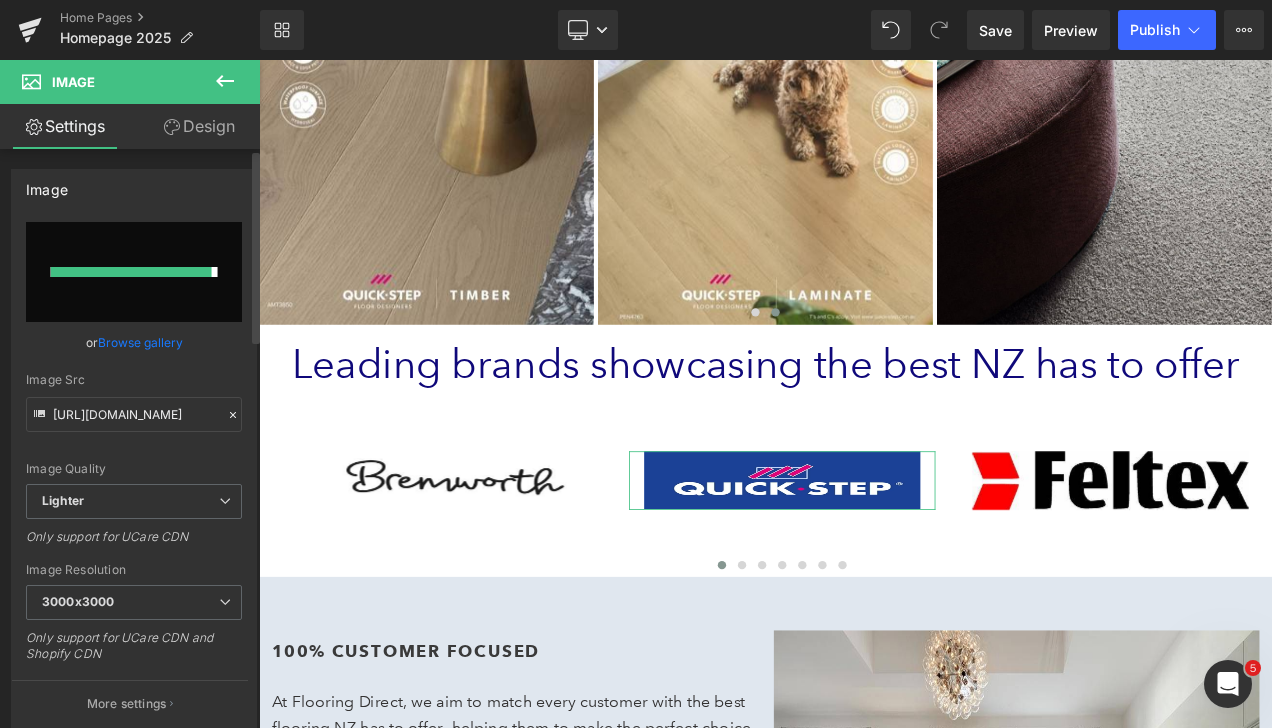 type on "https://ucarecdn.com/a11754f2-e2cf-4522-97d1-398ef8a08c5d/-/format/auto/-/preview/3000x3000/-/quality/lighter/quickstep.png" 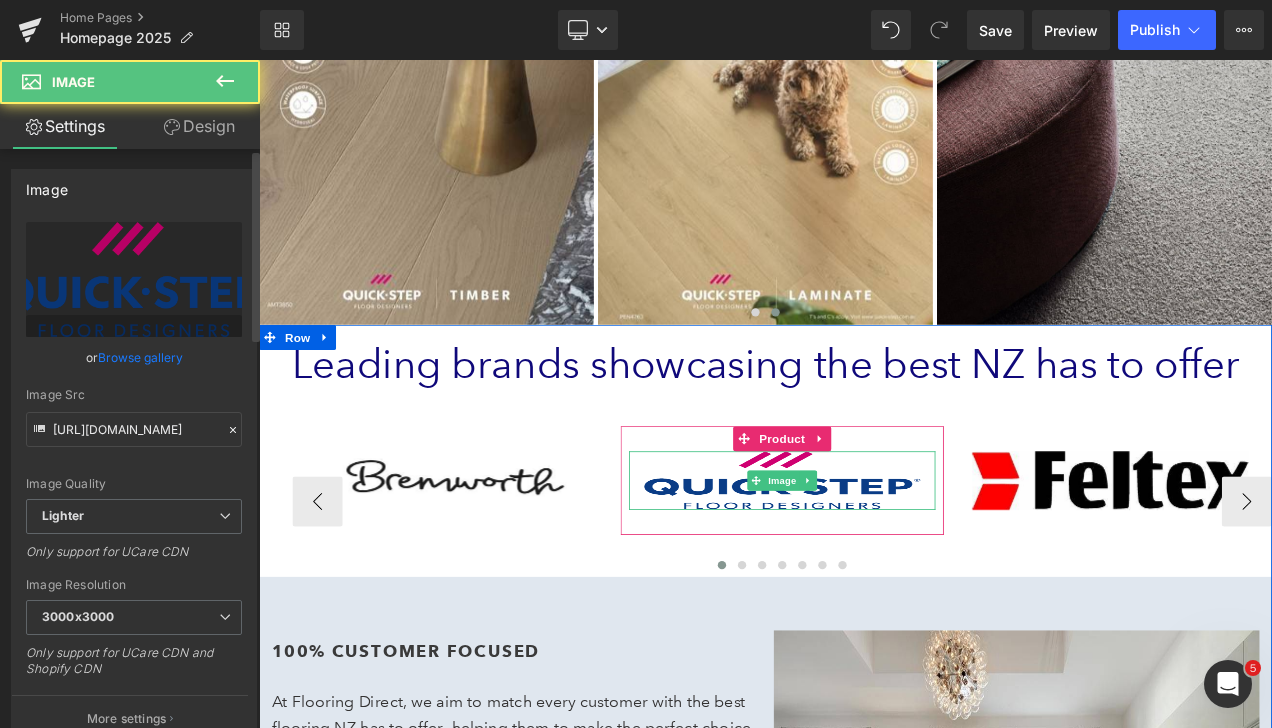 click at bounding box center [883, 562] 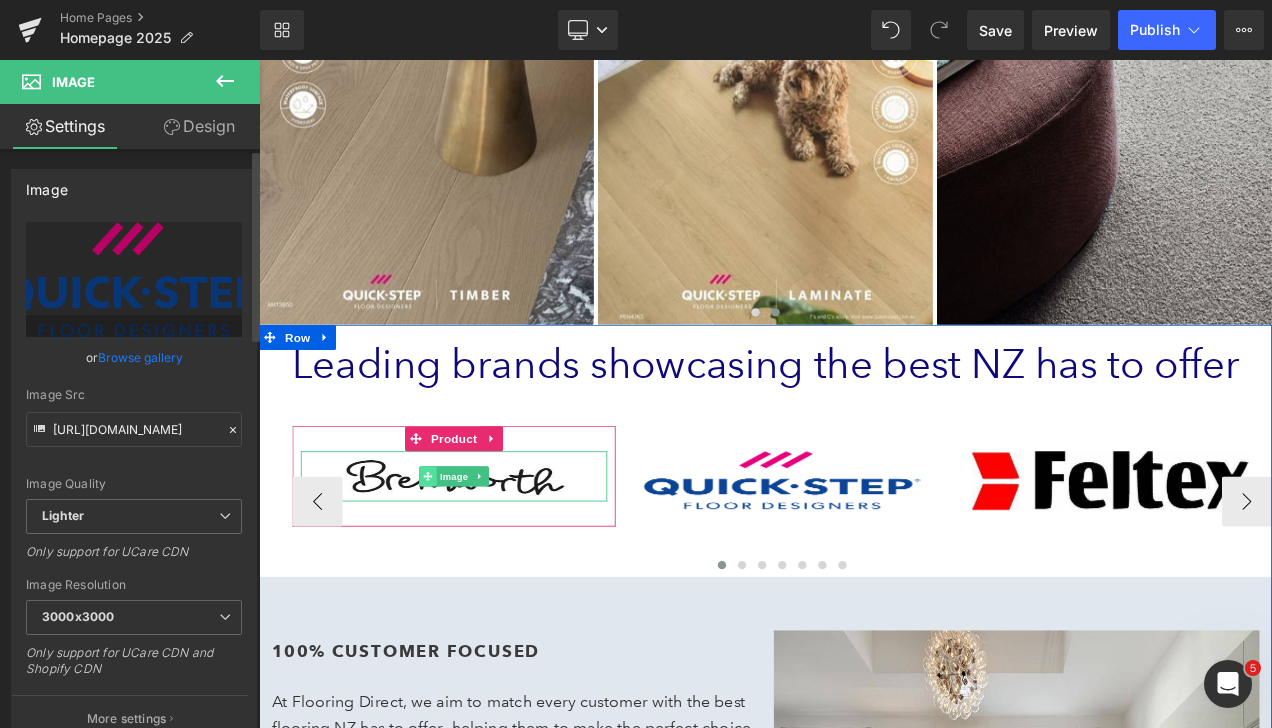 click at bounding box center (460, 557) 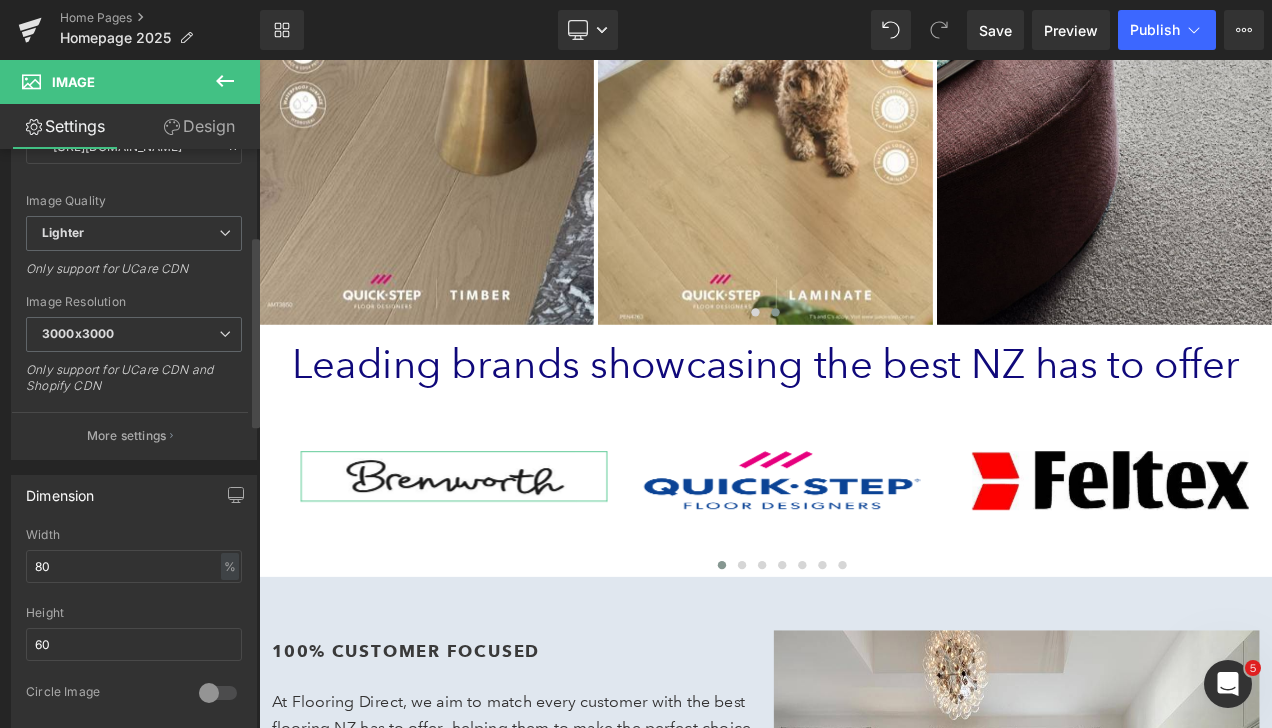scroll, scrollTop: 300, scrollLeft: 0, axis: vertical 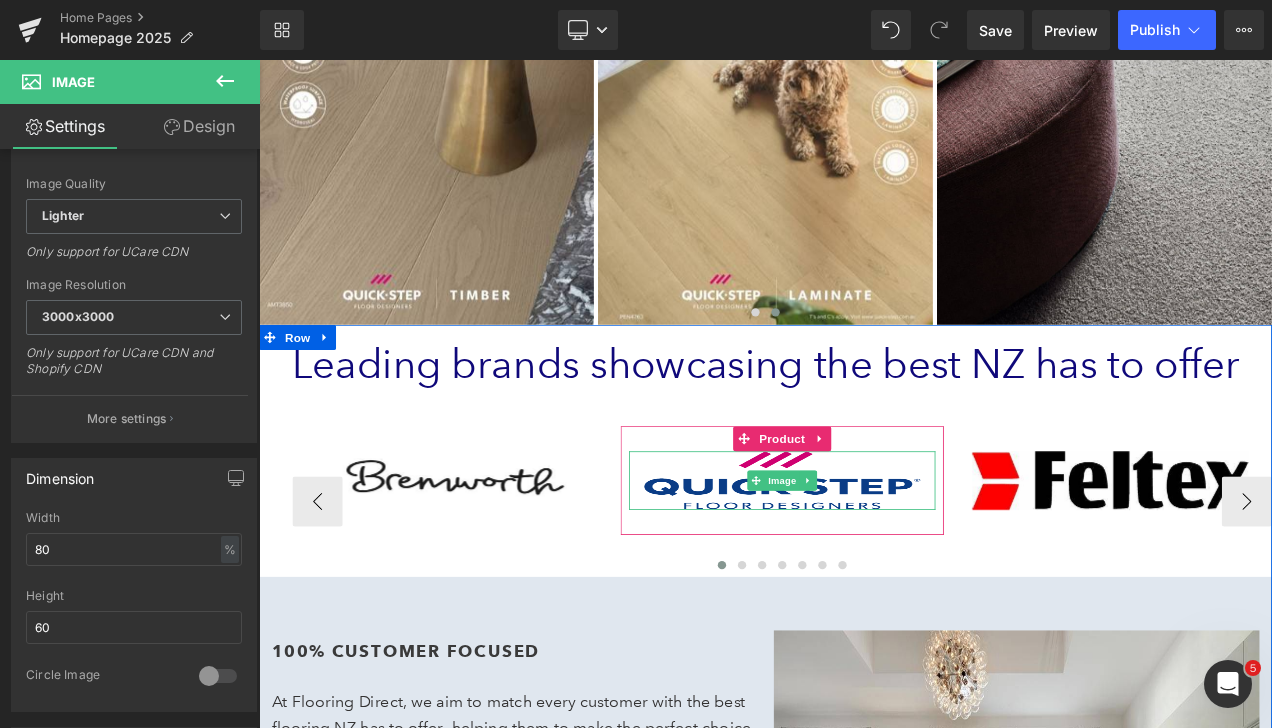 click at bounding box center (883, 562) 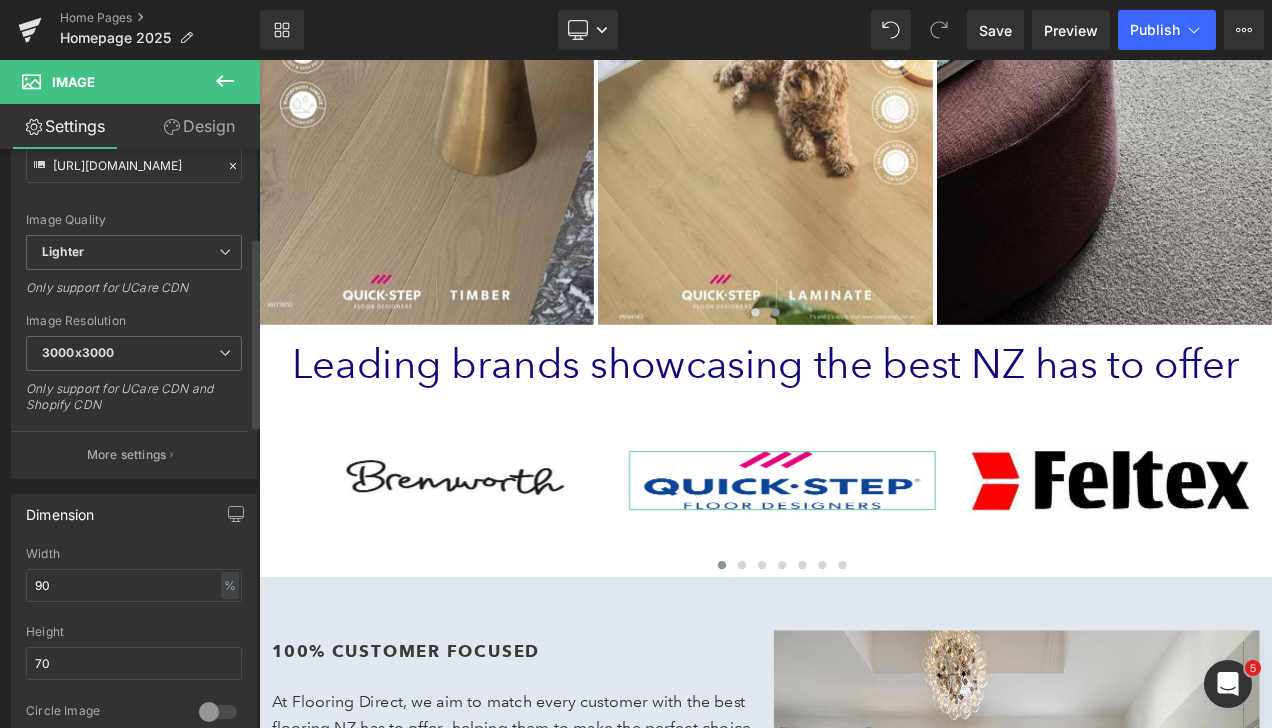 scroll, scrollTop: 300, scrollLeft: 0, axis: vertical 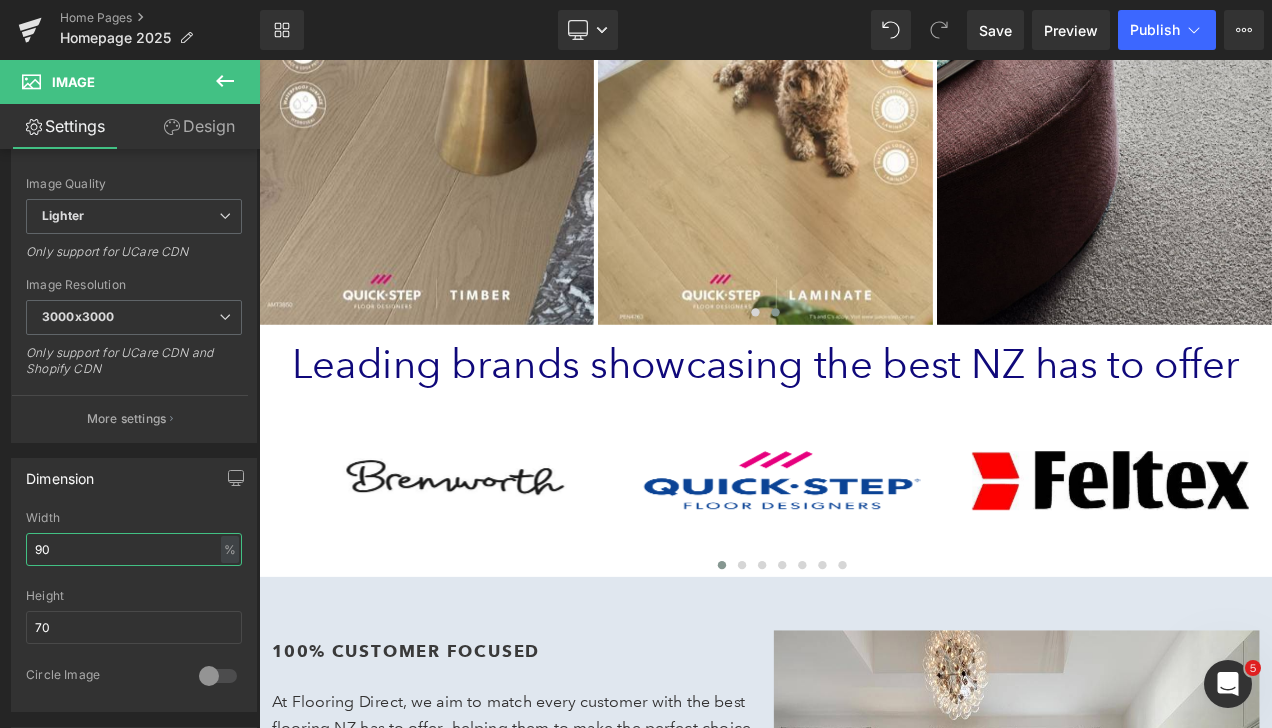 drag, startPoint x: 125, startPoint y: 547, endPoint x: -4, endPoint y: 548, distance: 129.00388 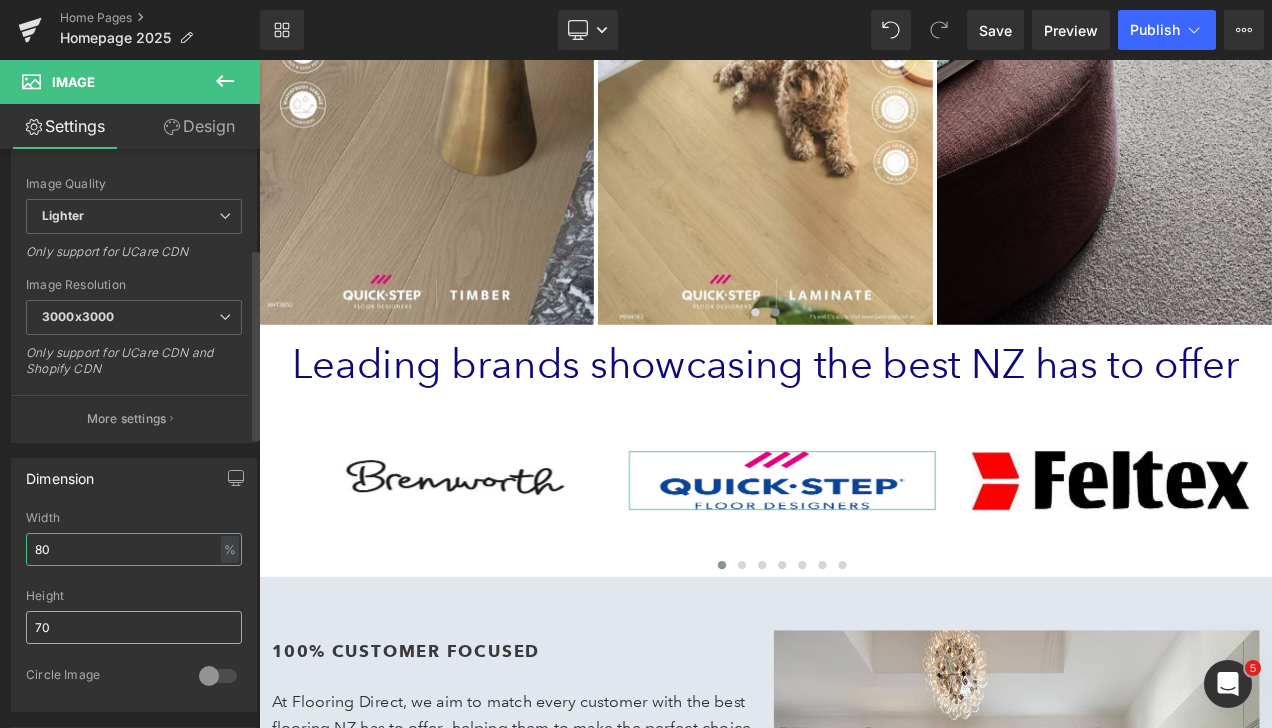 type on "80" 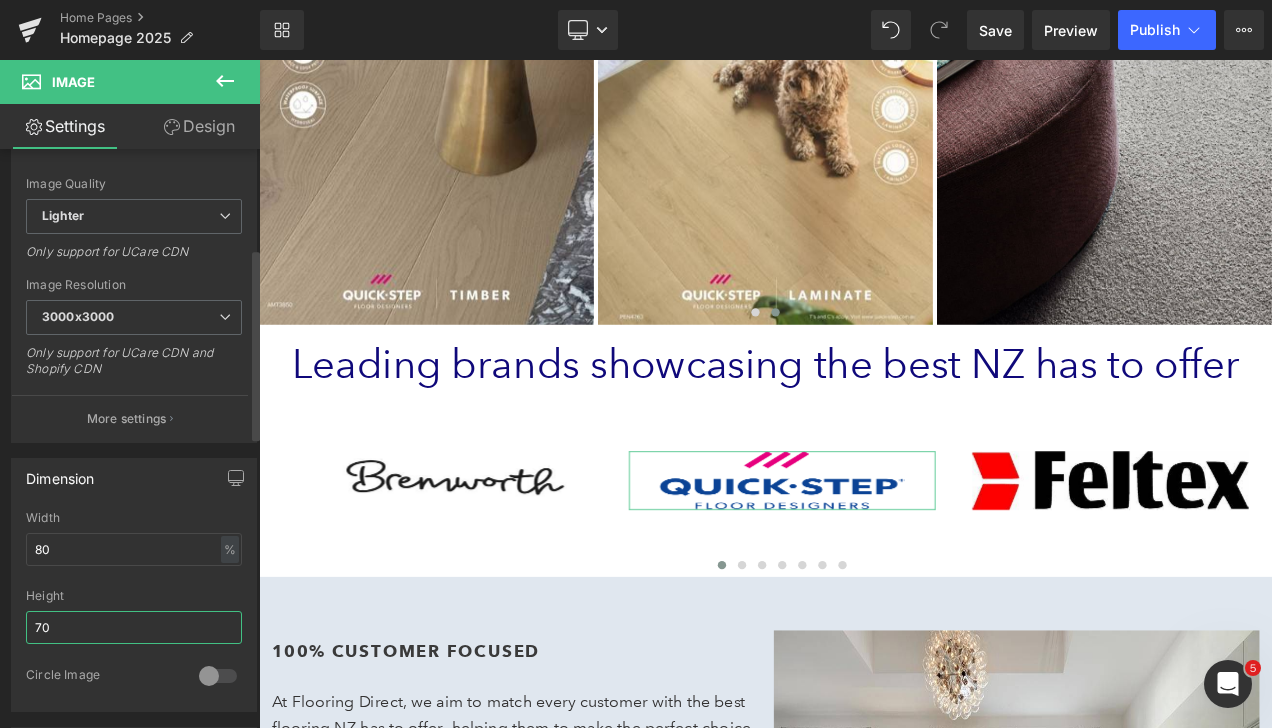 drag, startPoint x: 94, startPoint y: 612, endPoint x: 11, endPoint y: 615, distance: 83.0542 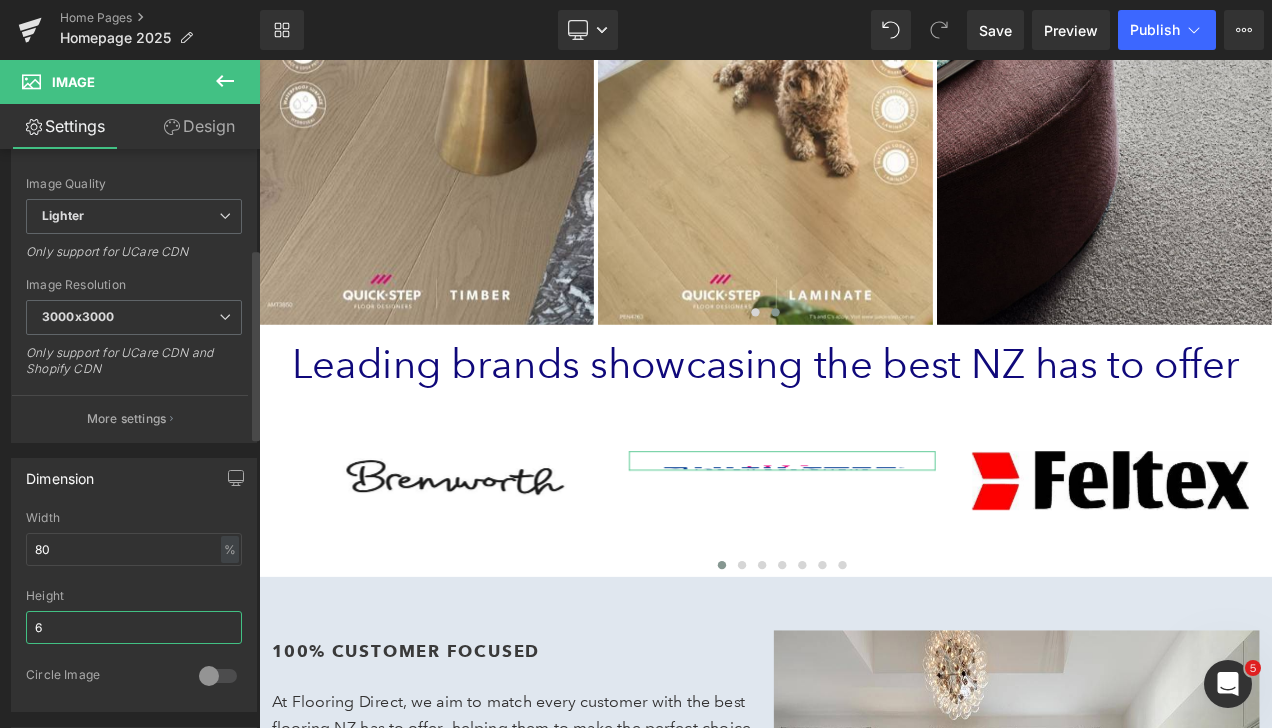 type on "70" 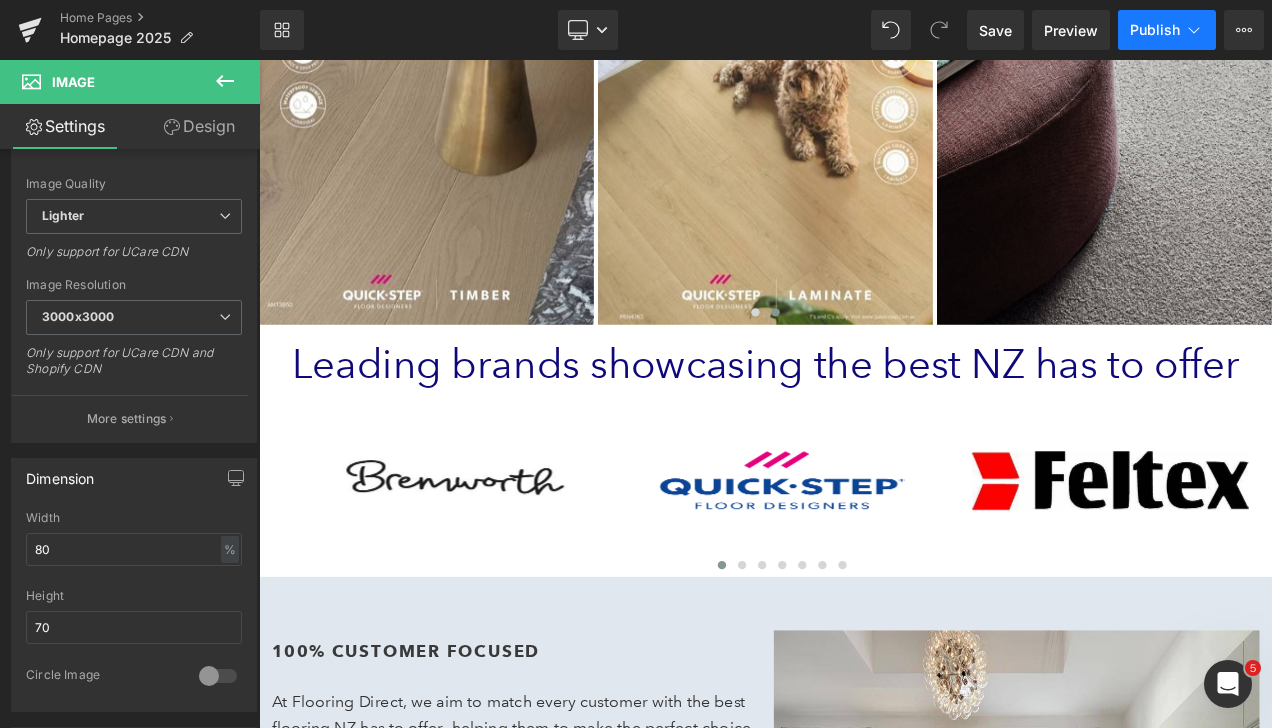click on "Publish" at bounding box center (1155, 30) 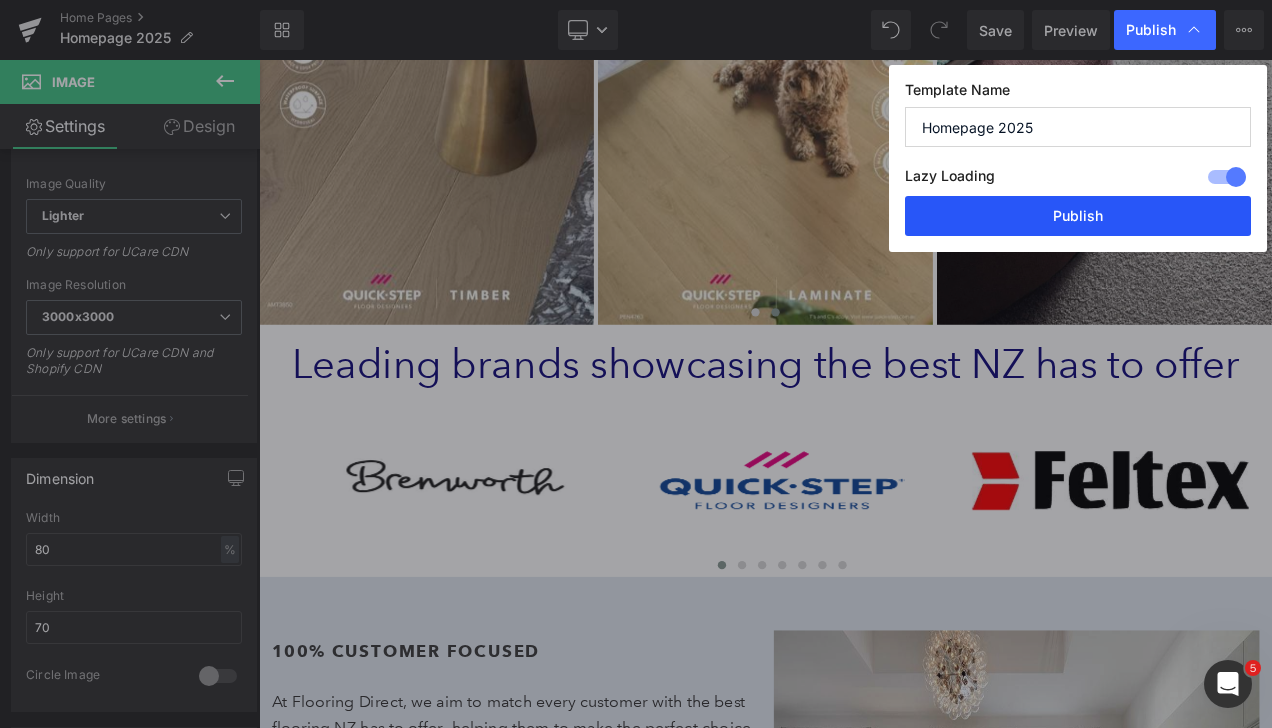 click on "Publish" at bounding box center (1078, 216) 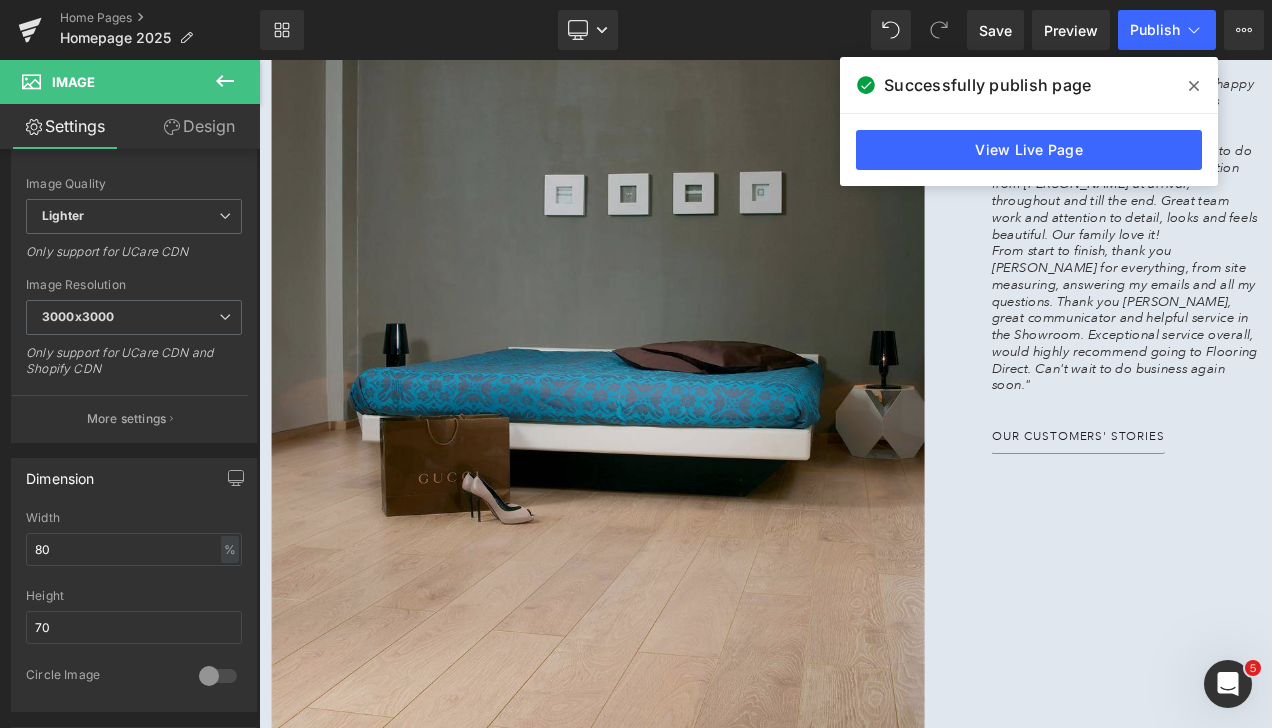 scroll, scrollTop: 3400, scrollLeft: 0, axis: vertical 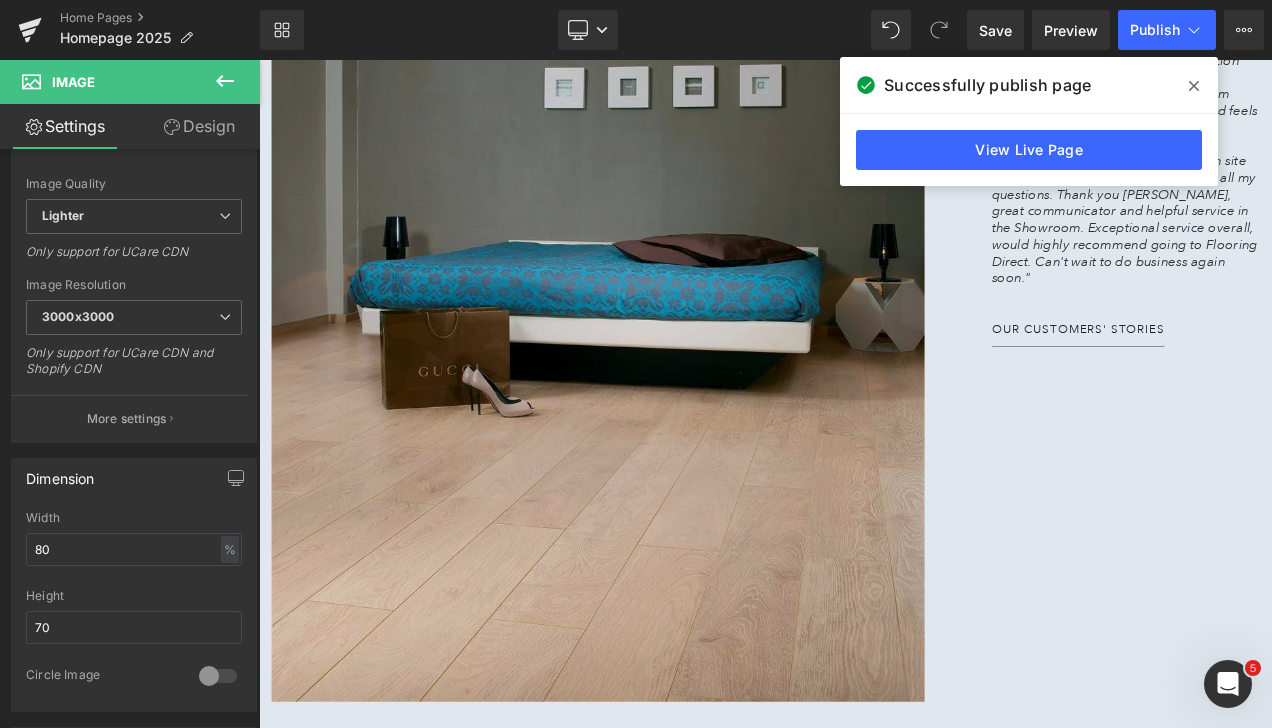 click at bounding box center [664, 274] 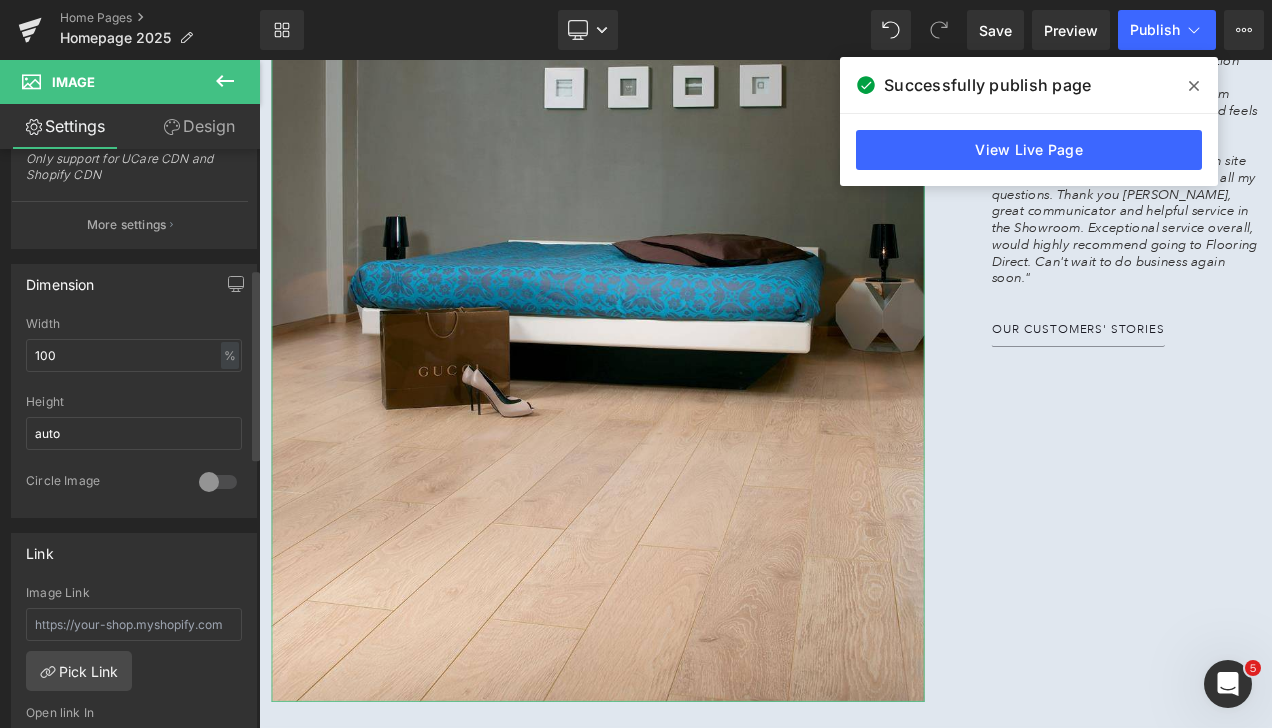 scroll, scrollTop: 500, scrollLeft: 0, axis: vertical 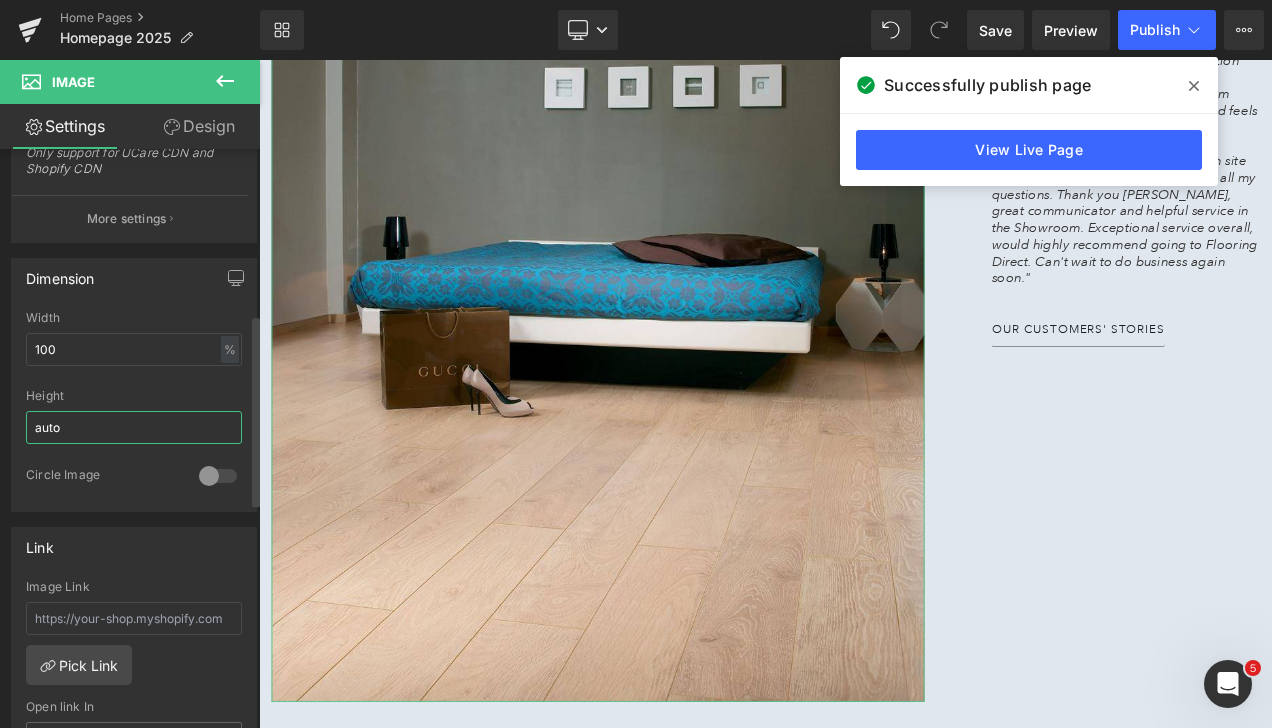 drag, startPoint x: 153, startPoint y: 426, endPoint x: 0, endPoint y: 419, distance: 153.16005 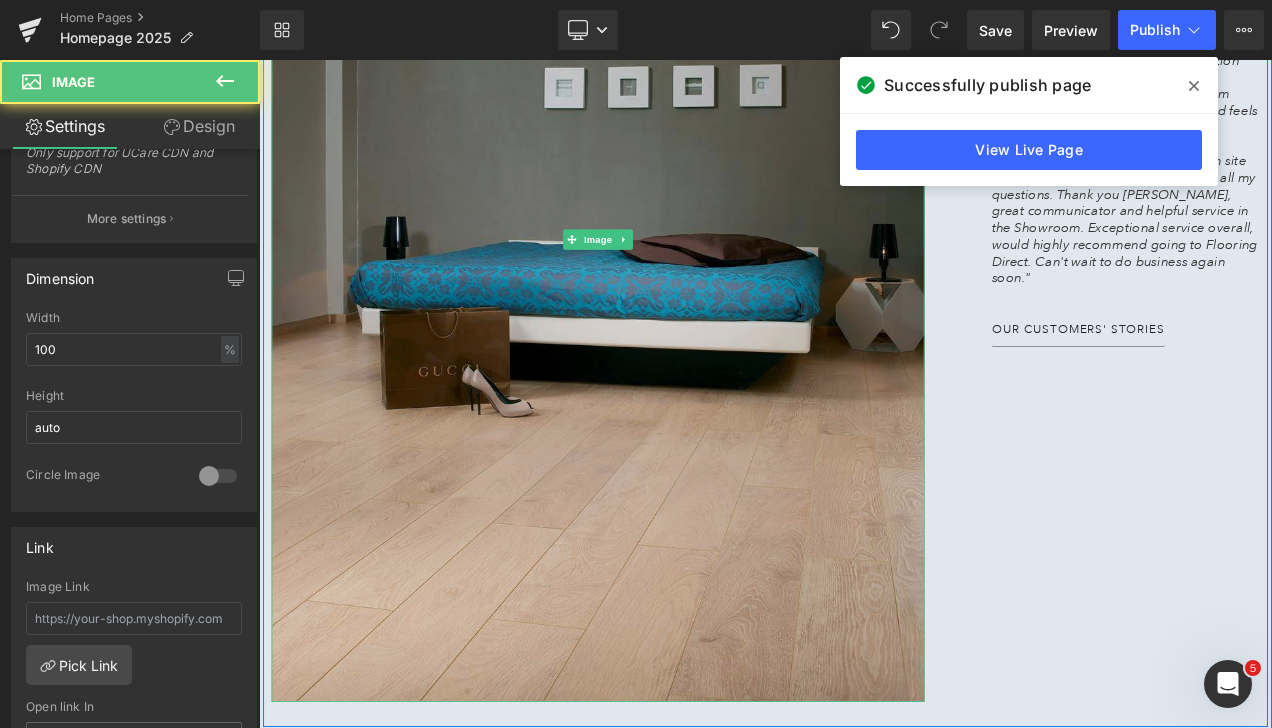 click at bounding box center [664, 274] 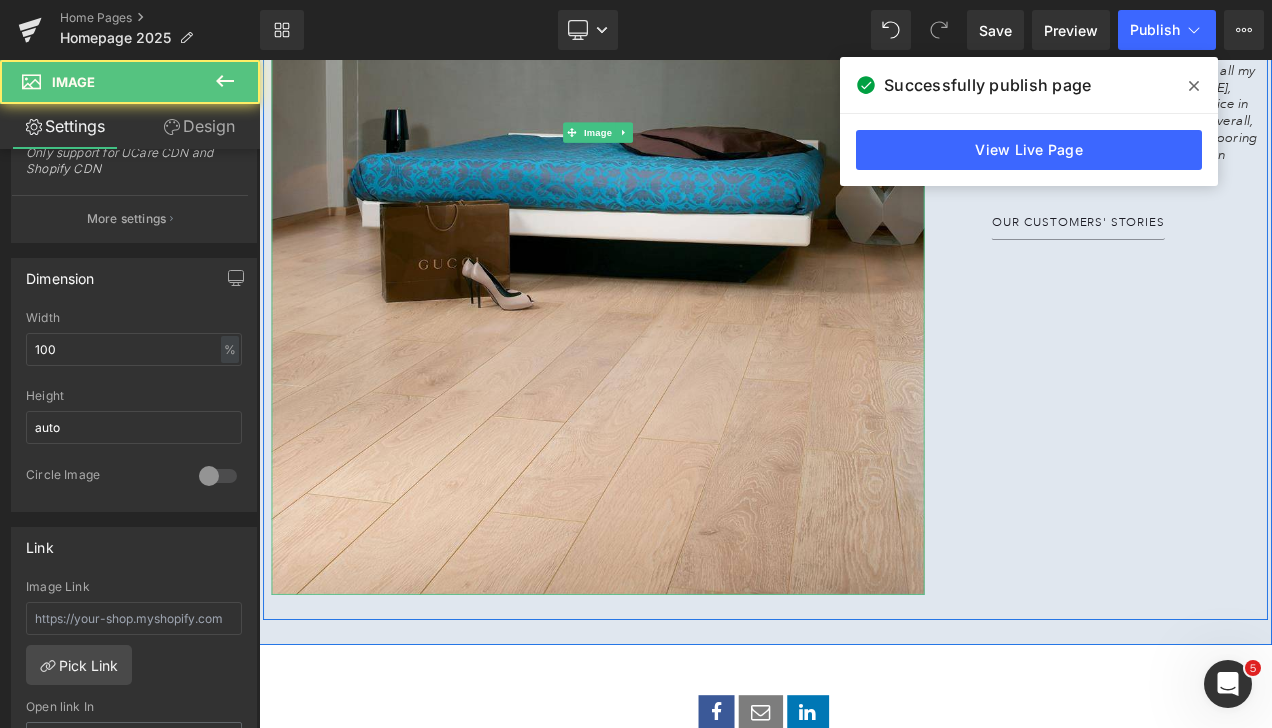scroll, scrollTop: 3600, scrollLeft: 0, axis: vertical 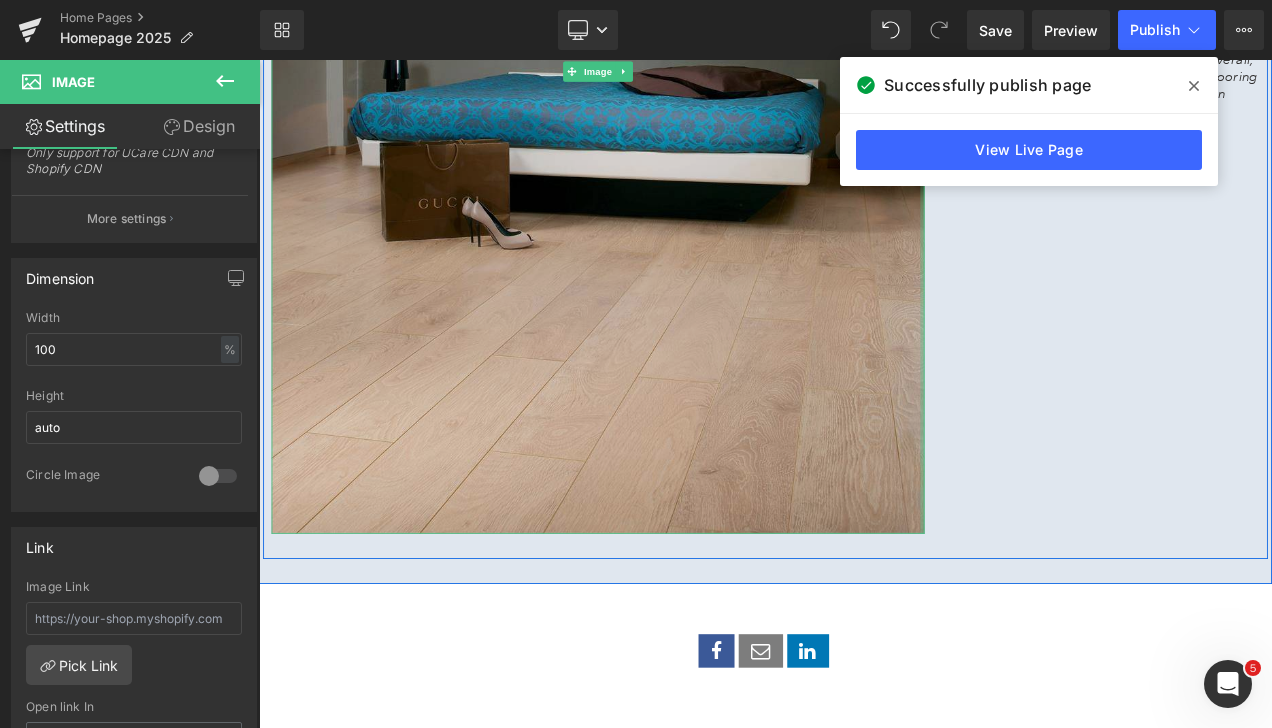 drag, startPoint x: 1044, startPoint y: 593, endPoint x: 850, endPoint y: 602, distance: 194.20865 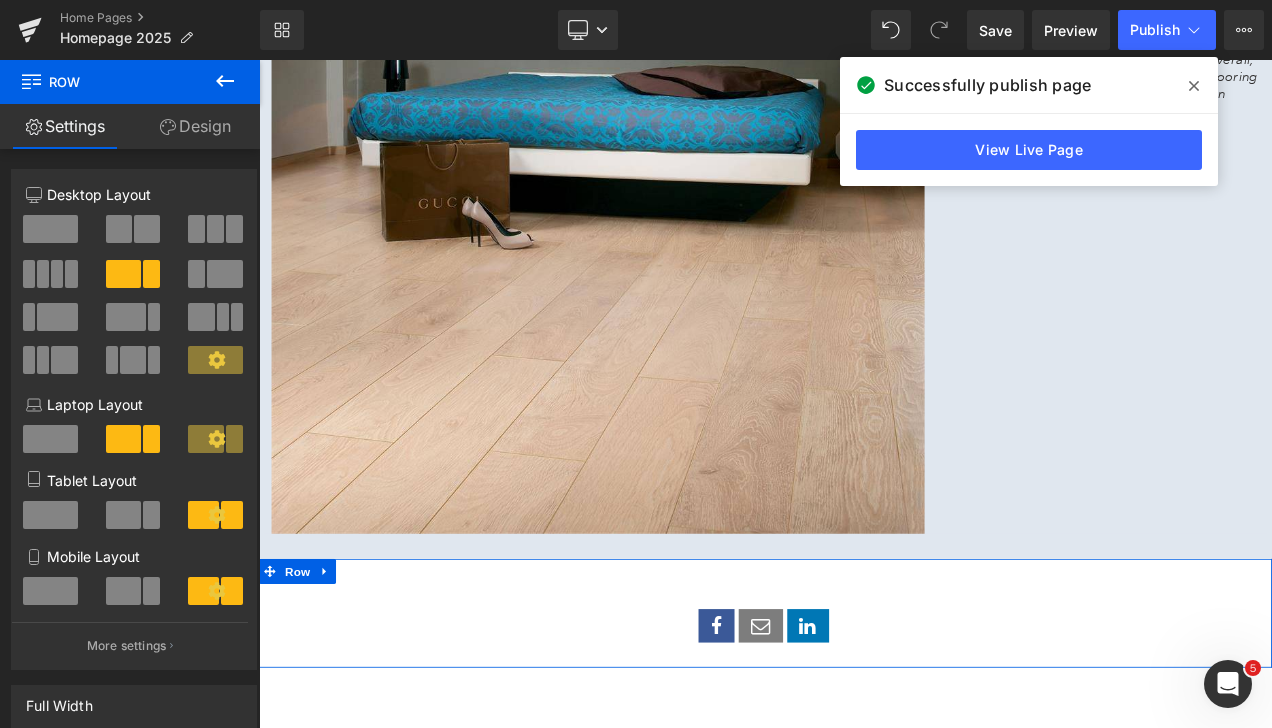 click on "OPEN 7 DAYS A WEEK Heading         BOOK A CONSULTATION Button         Sophistication, Luxury and Outstanding Performance Text Block         Separator
Image
Image
Image
Image
‹ ›
Carousel         Row         Heading         Leading brands showcasing the best NZ has to offer Heading" at bounding box center [864, -1131] 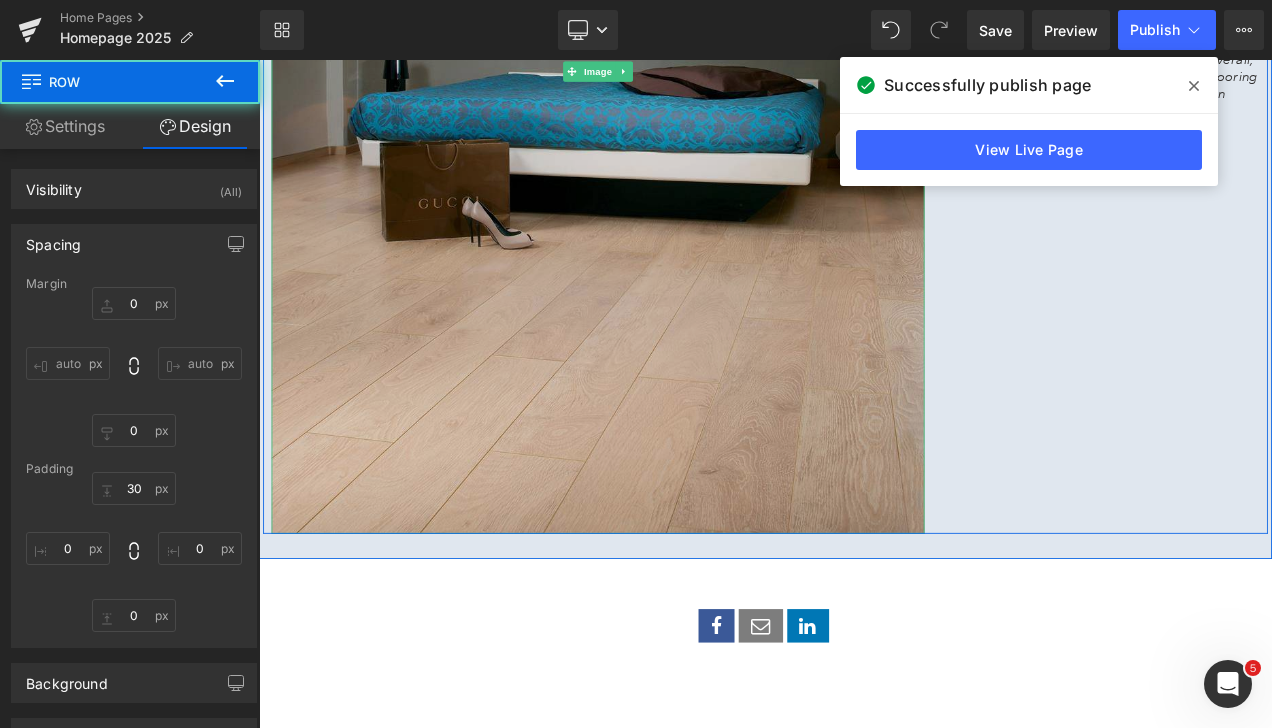click at bounding box center (664, 74) 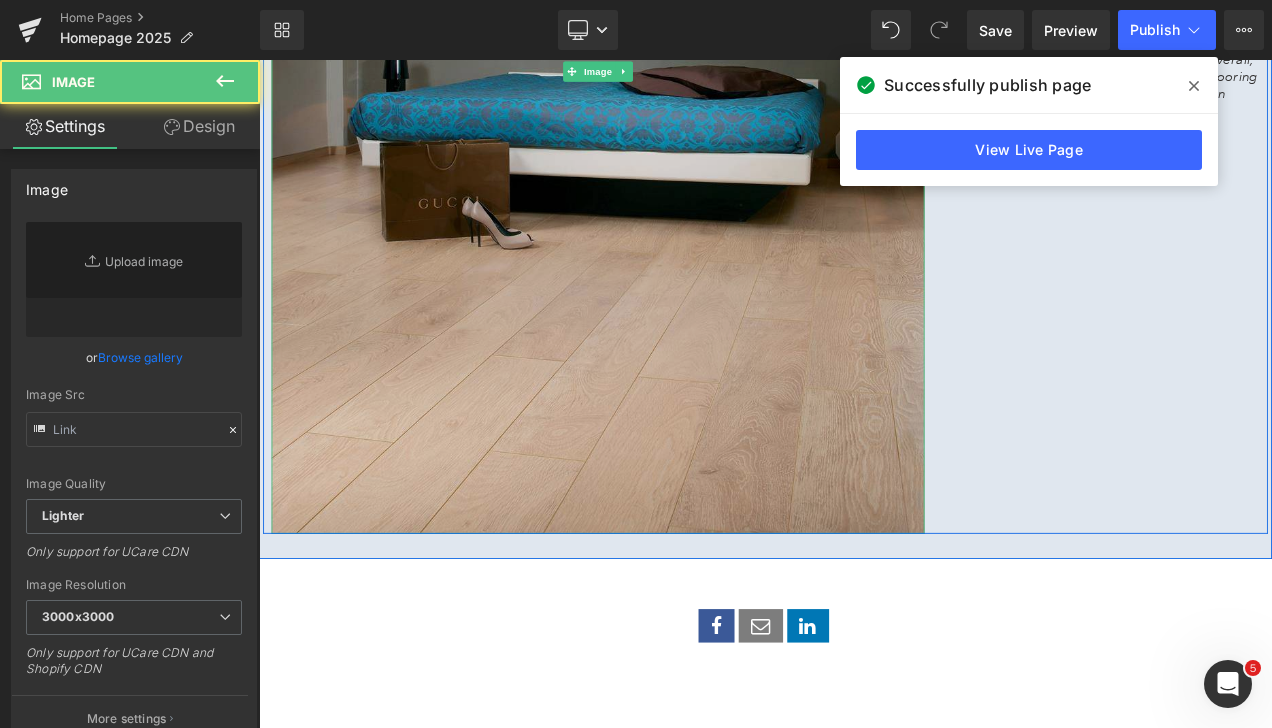 type on "https://ucarecdn.com/79a3f064-f2de-4bc0-b075-d21ca325751a/-/format/auto/-/preview/3000x3000/-/quality/lighter/" 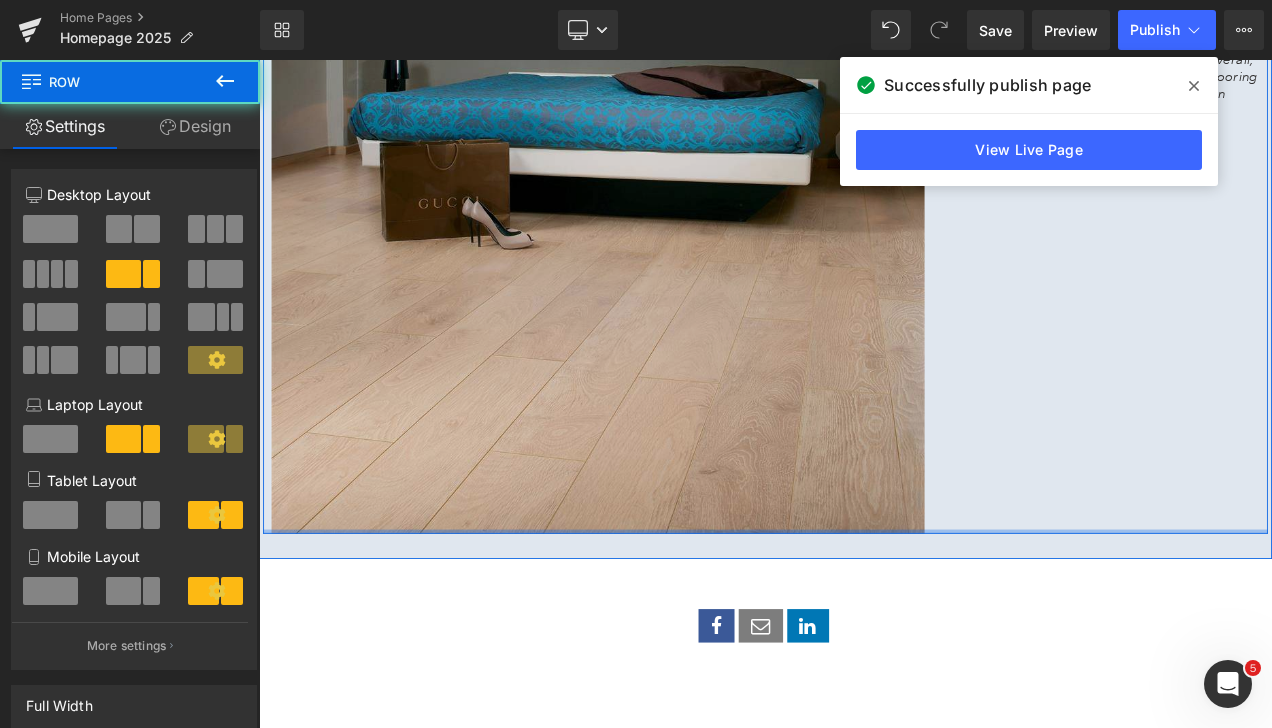 drag, startPoint x: 735, startPoint y: 620, endPoint x: 769, endPoint y: 446, distance: 177.29073 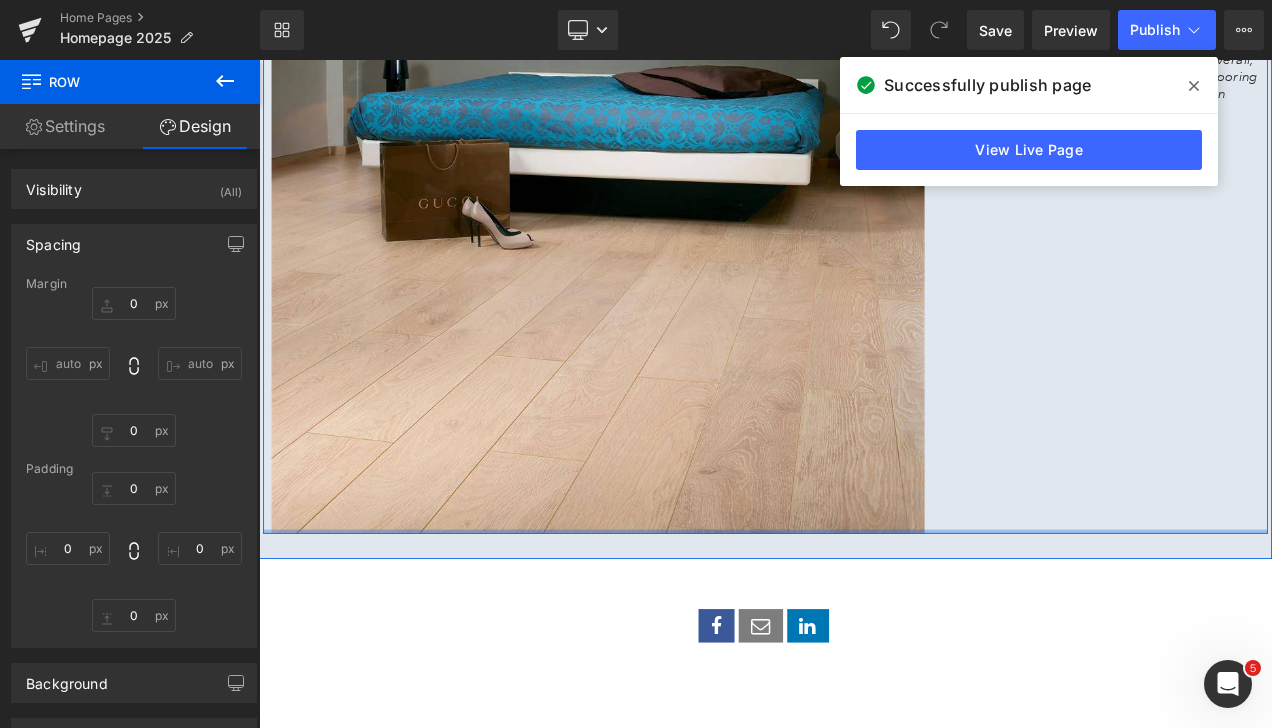 type on "0" 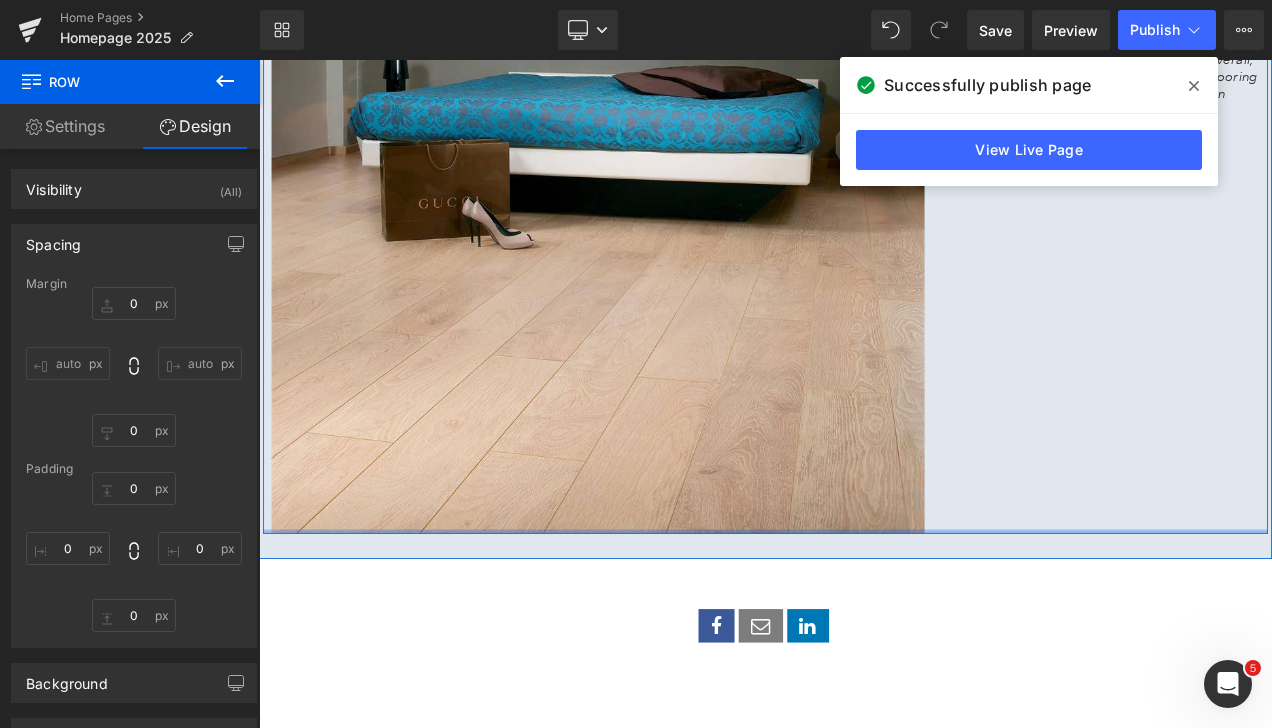 type on "0" 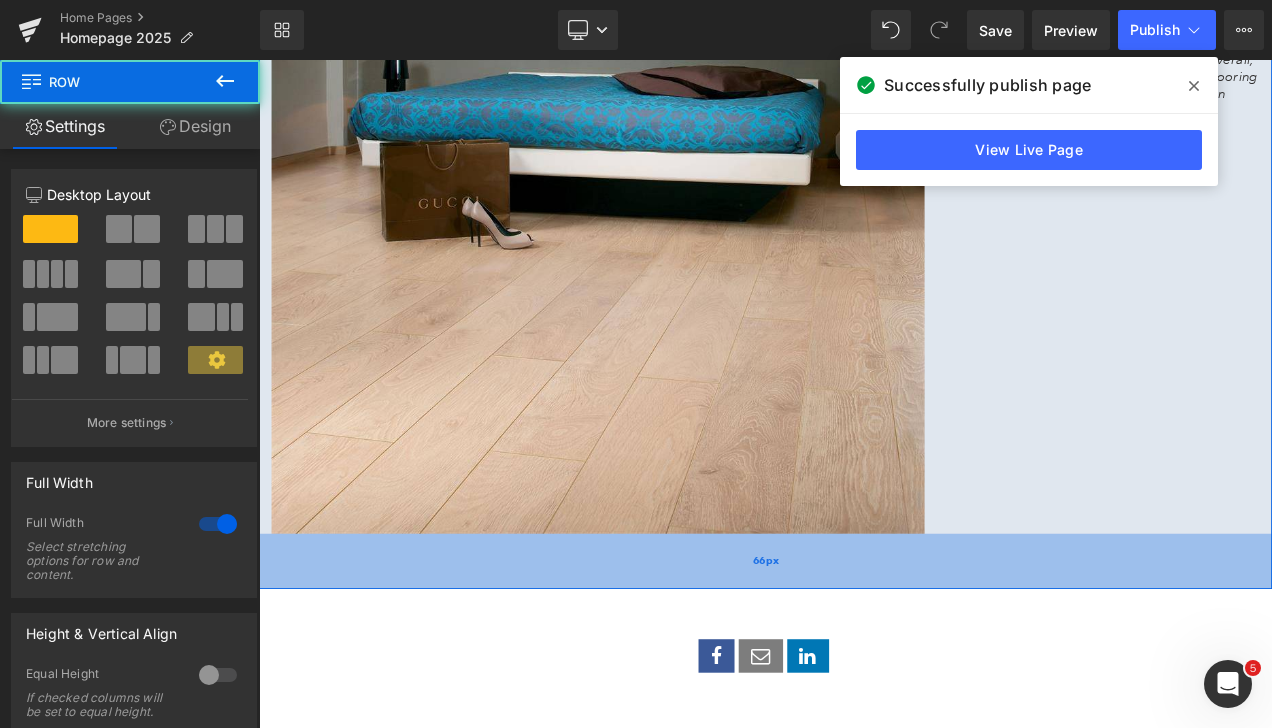 drag, startPoint x: 782, startPoint y: 625, endPoint x: 788, endPoint y: 661, distance: 36.496574 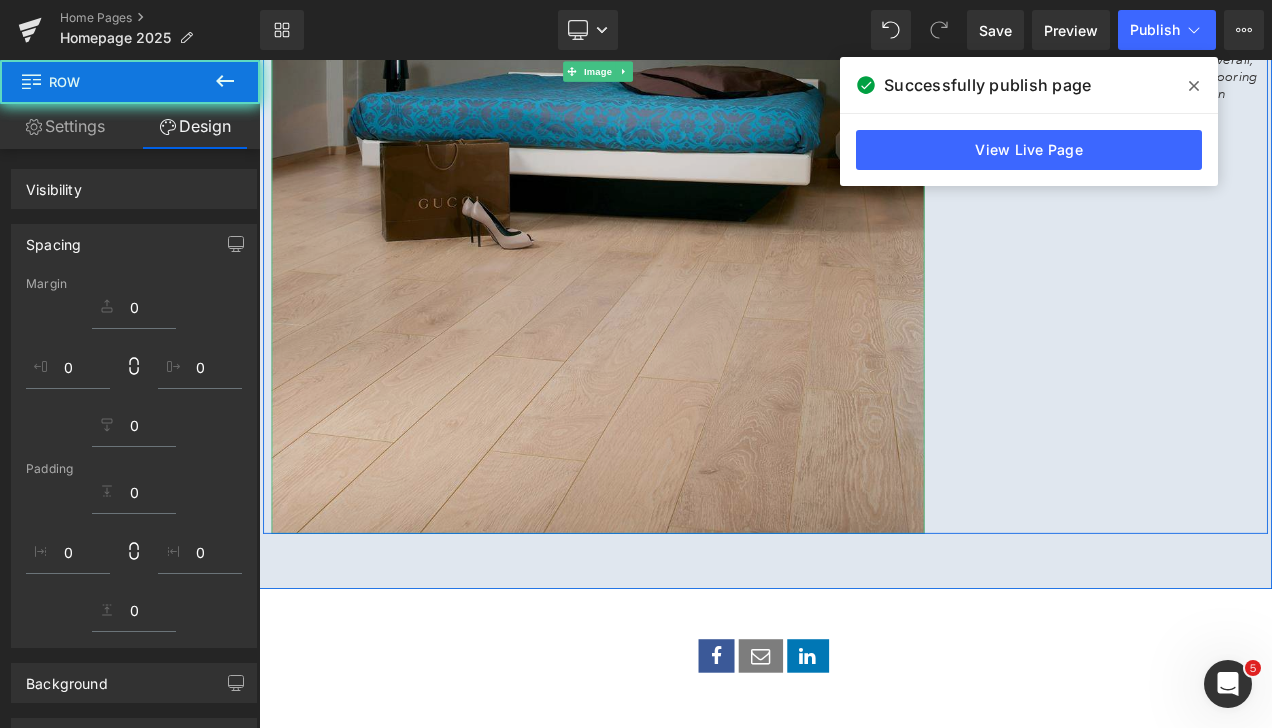 click at bounding box center (664, 74) 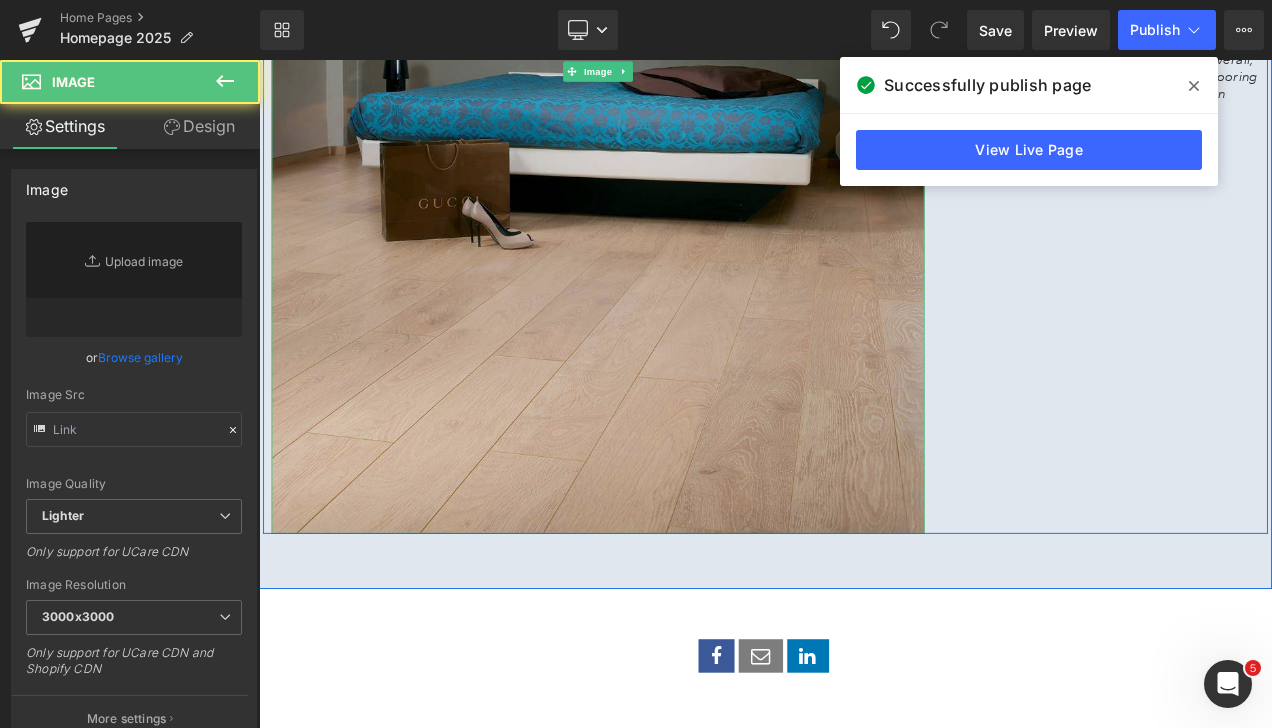 type on "https://ucarecdn.com/79a3f064-f2de-4bc0-b075-d21ca325751a/-/format/auto/-/preview/3000x3000/-/quality/lighter/" 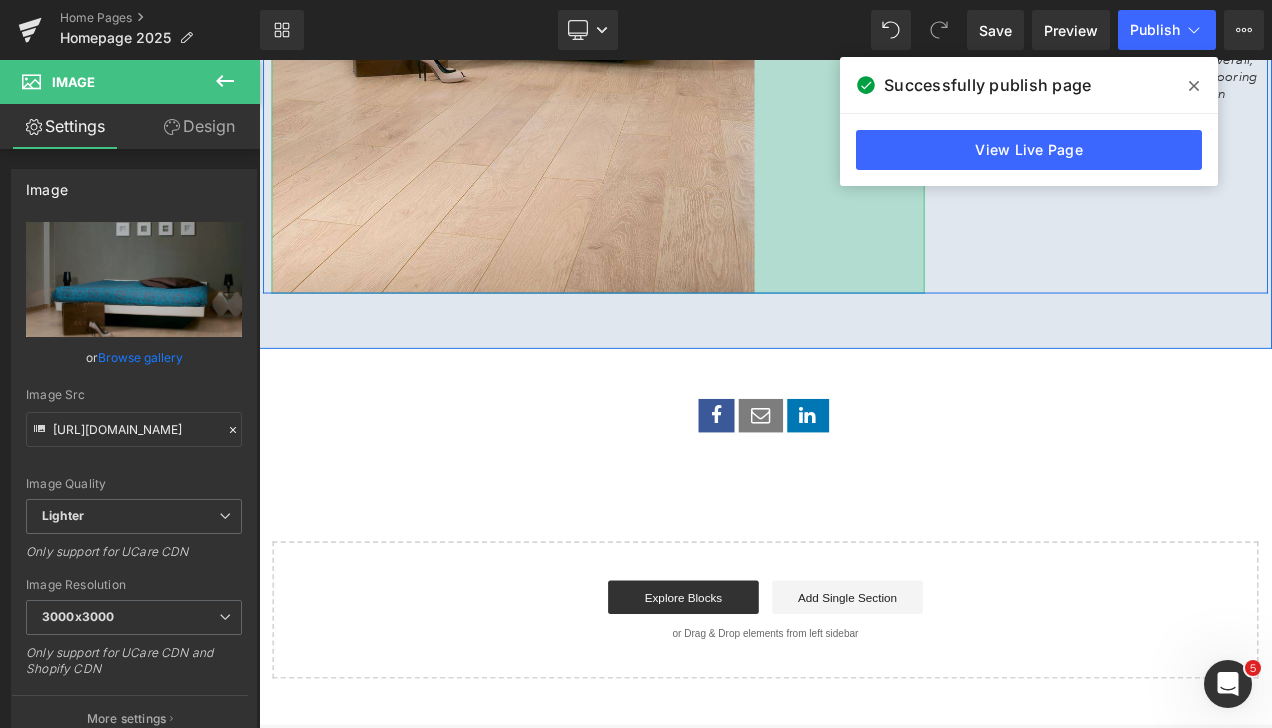 drag, startPoint x: 1044, startPoint y: 565, endPoint x: 840, endPoint y: 529, distance: 207.15211 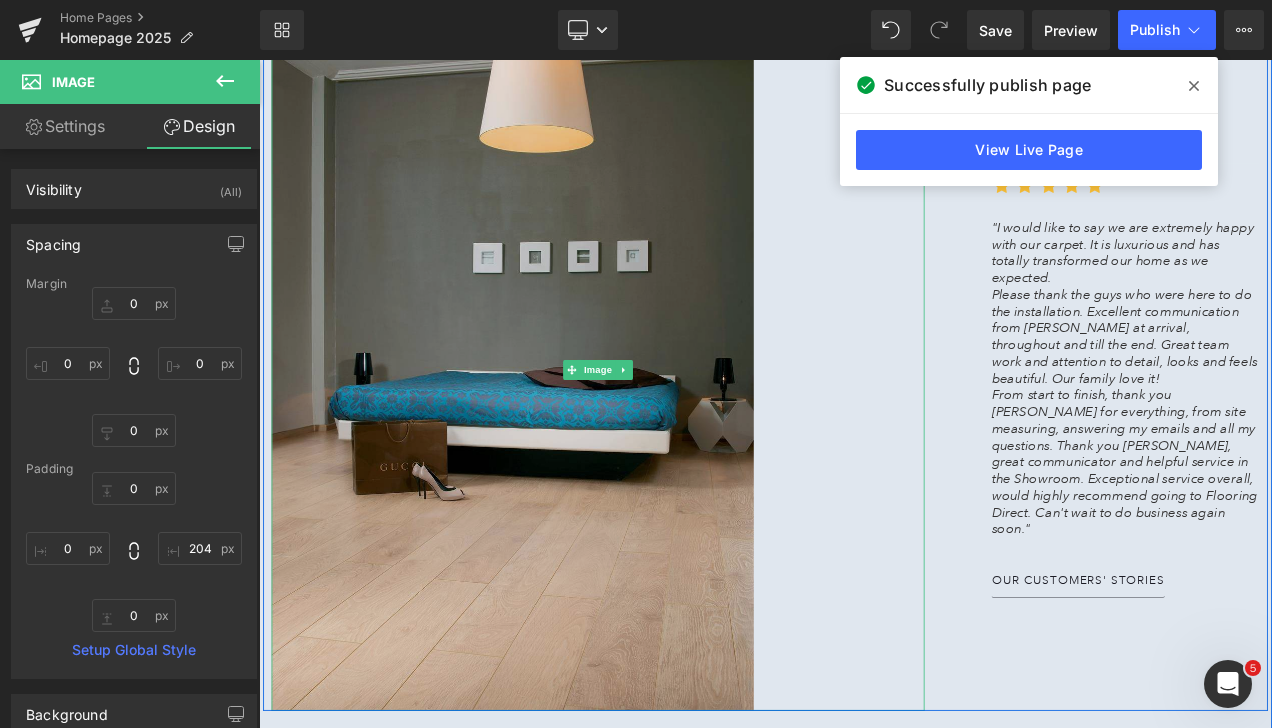 scroll, scrollTop: 3300, scrollLeft: 0, axis: vertical 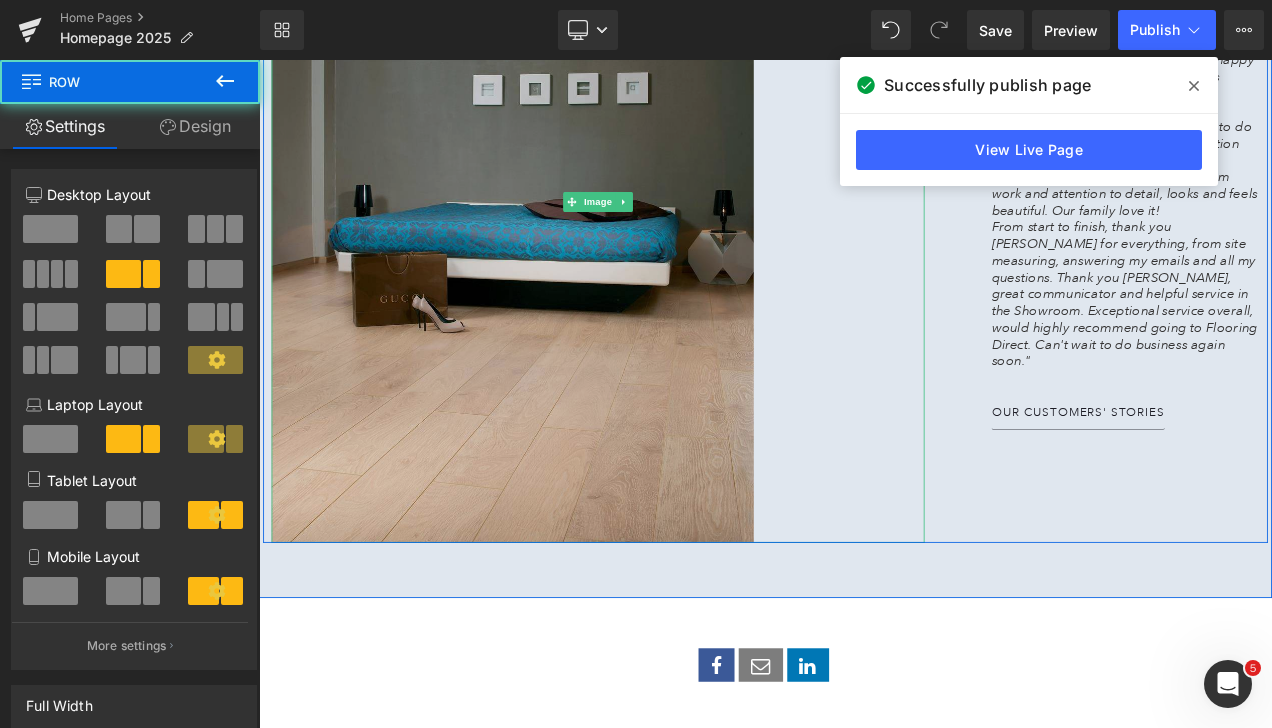 drag, startPoint x: 671, startPoint y: 623, endPoint x: 728, endPoint y: 485, distance: 149.30841 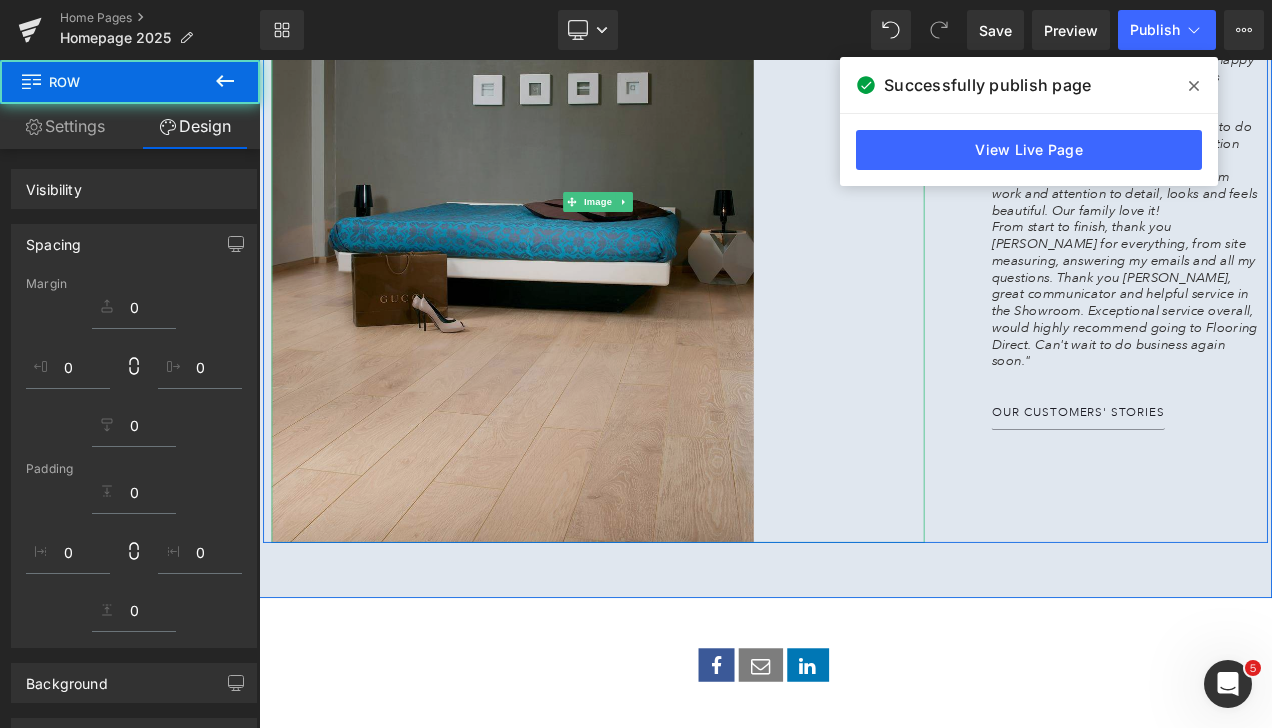click at bounding box center (664, 230) 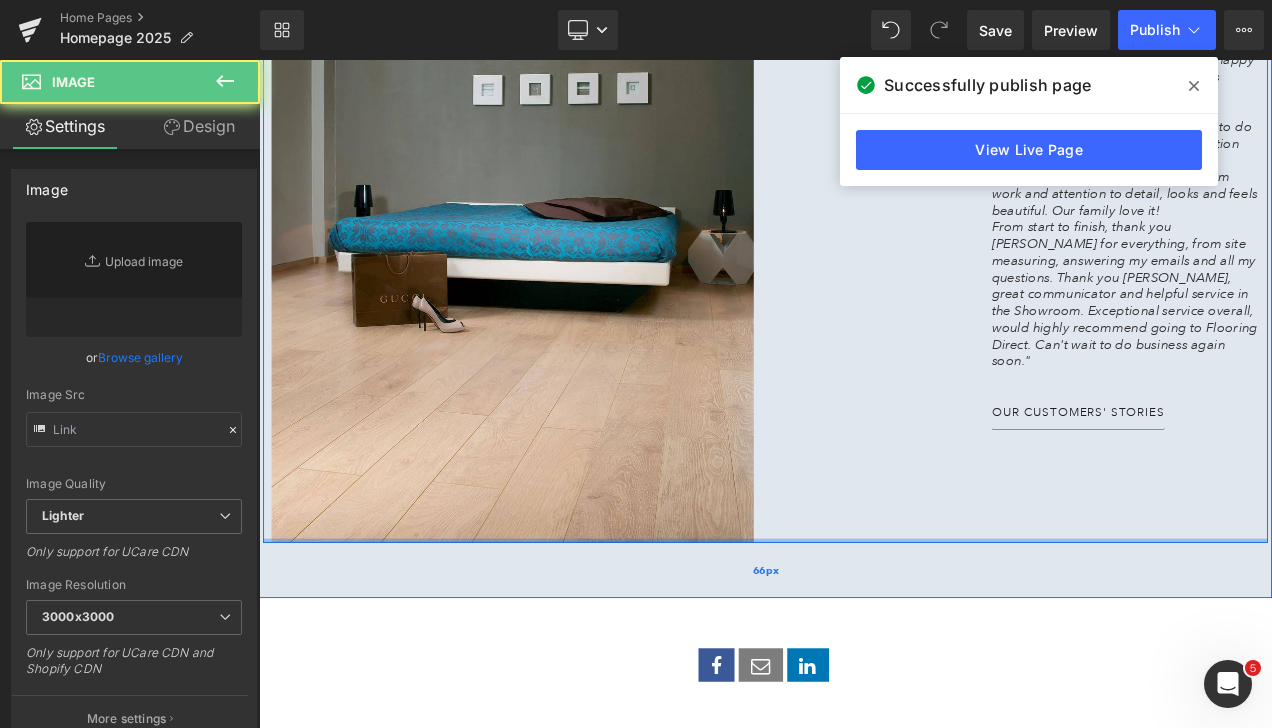 type on "https://ucarecdn.com/79a3f064-f2de-4bc0-b075-d21ca325751a/-/format/auto/-/preview/3000x3000/-/quality/lighter/" 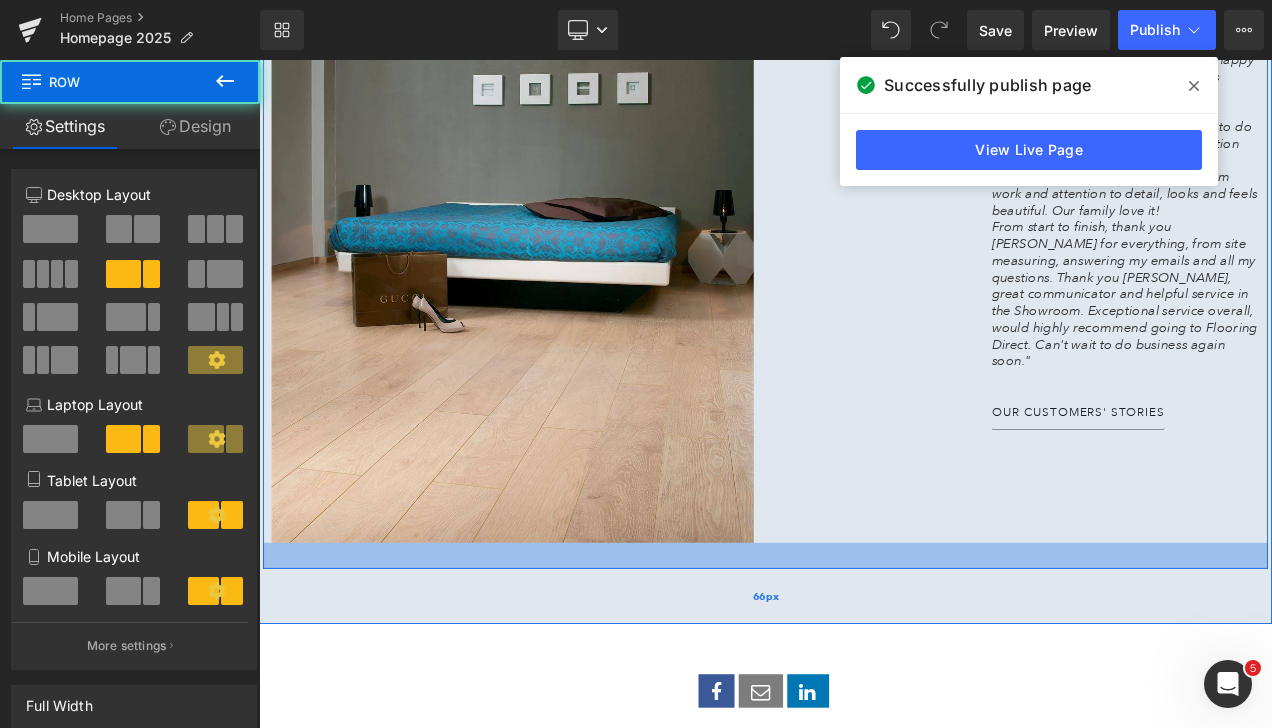 drag, startPoint x: 679, startPoint y: 634, endPoint x: 684, endPoint y: 664, distance: 30.413813 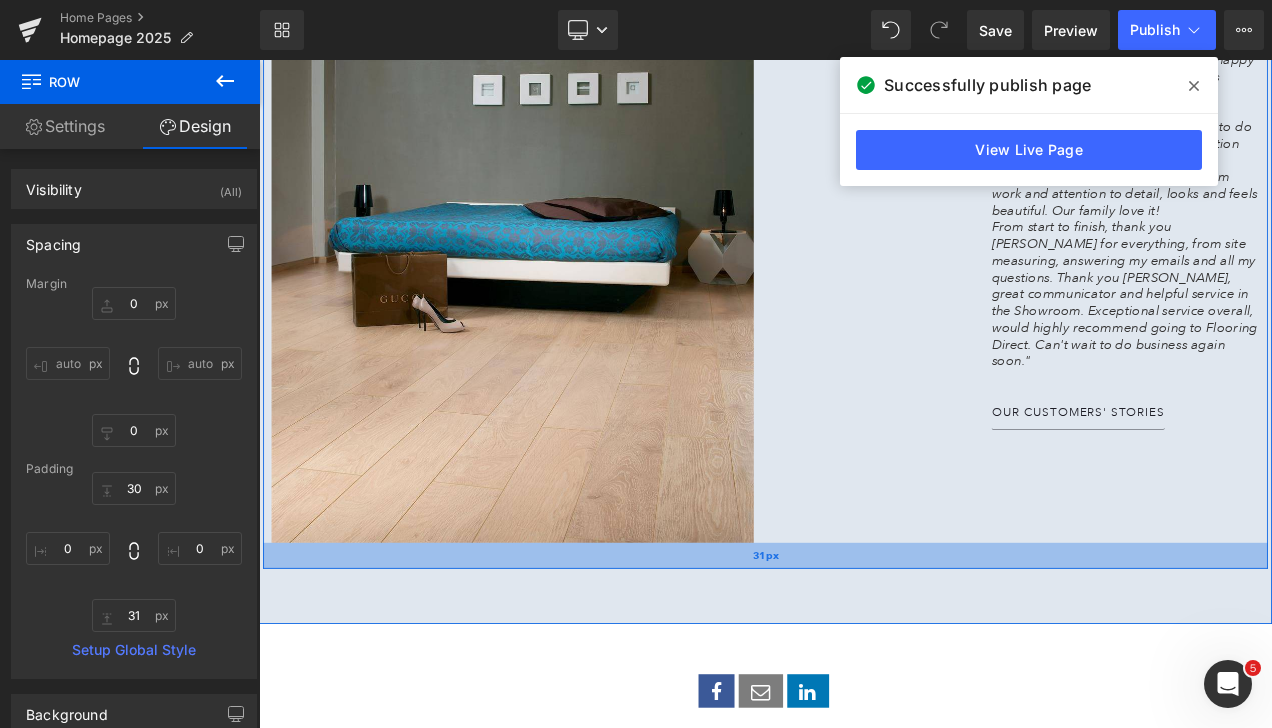 click on "31px" at bounding box center (864, 652) 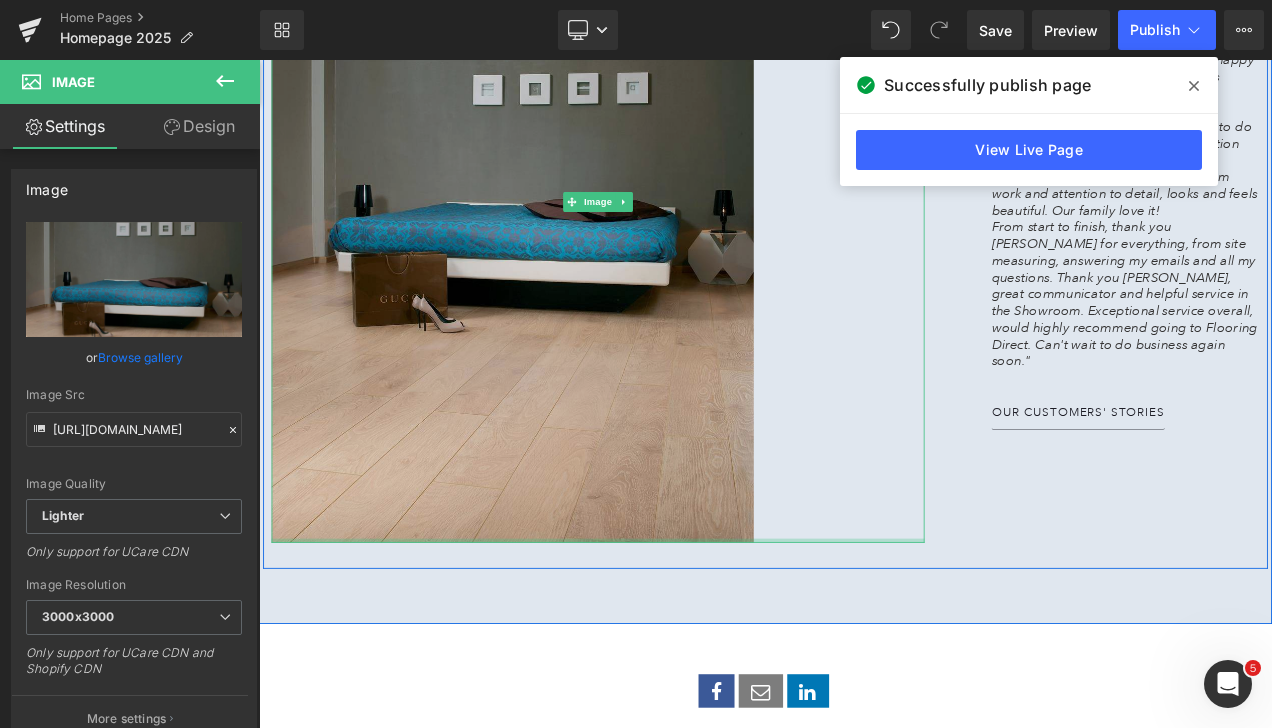 drag, startPoint x: 700, startPoint y: 633, endPoint x: 763, endPoint y: 395, distance: 246.19708 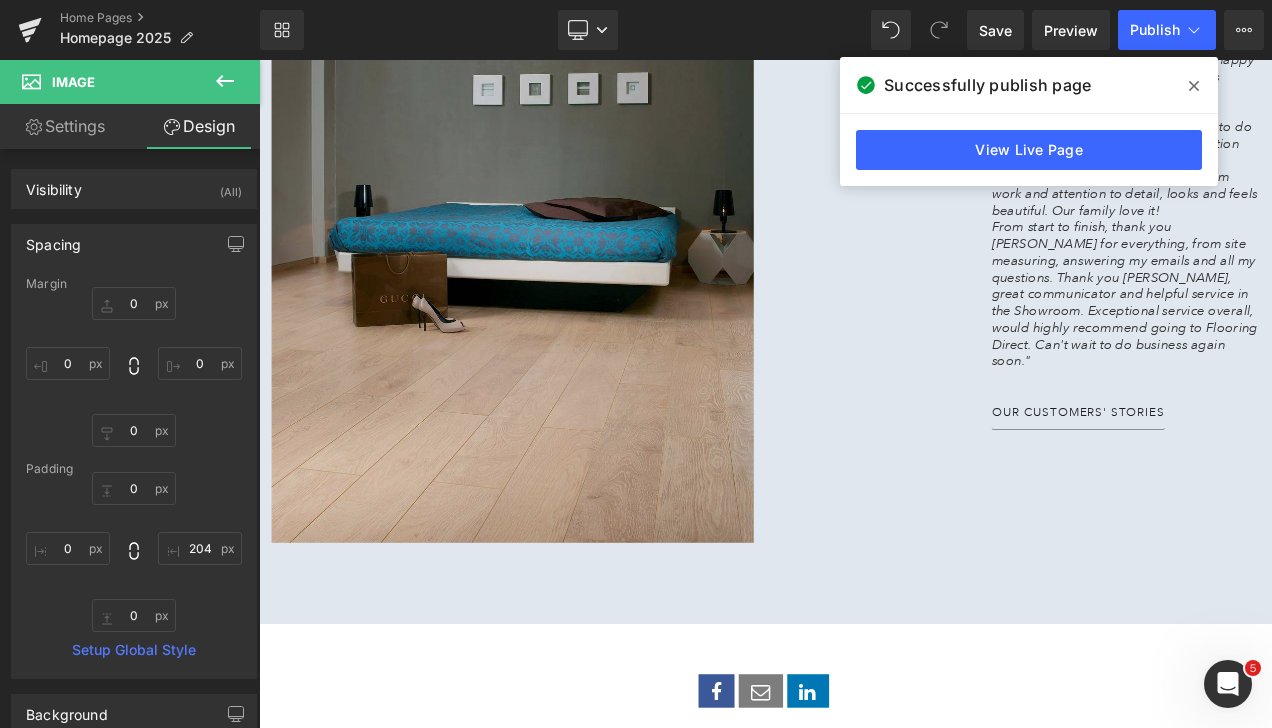 click at bounding box center (664, 230) 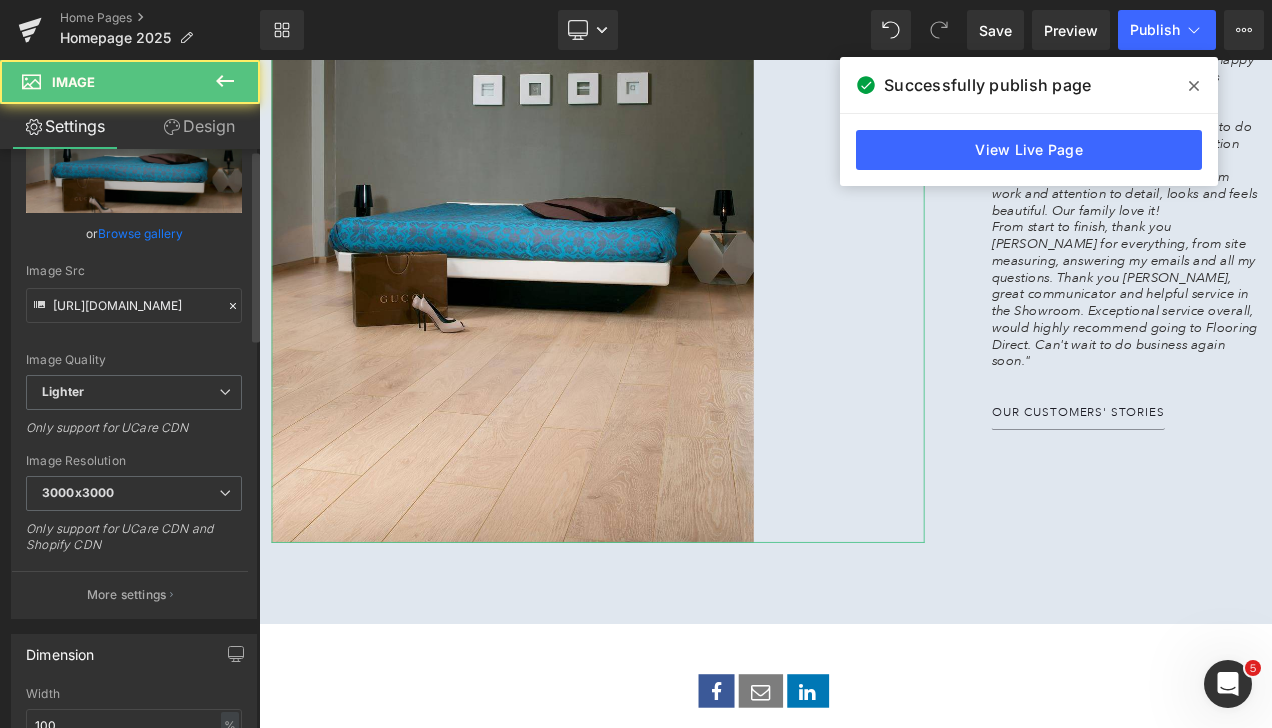 scroll, scrollTop: 300, scrollLeft: 0, axis: vertical 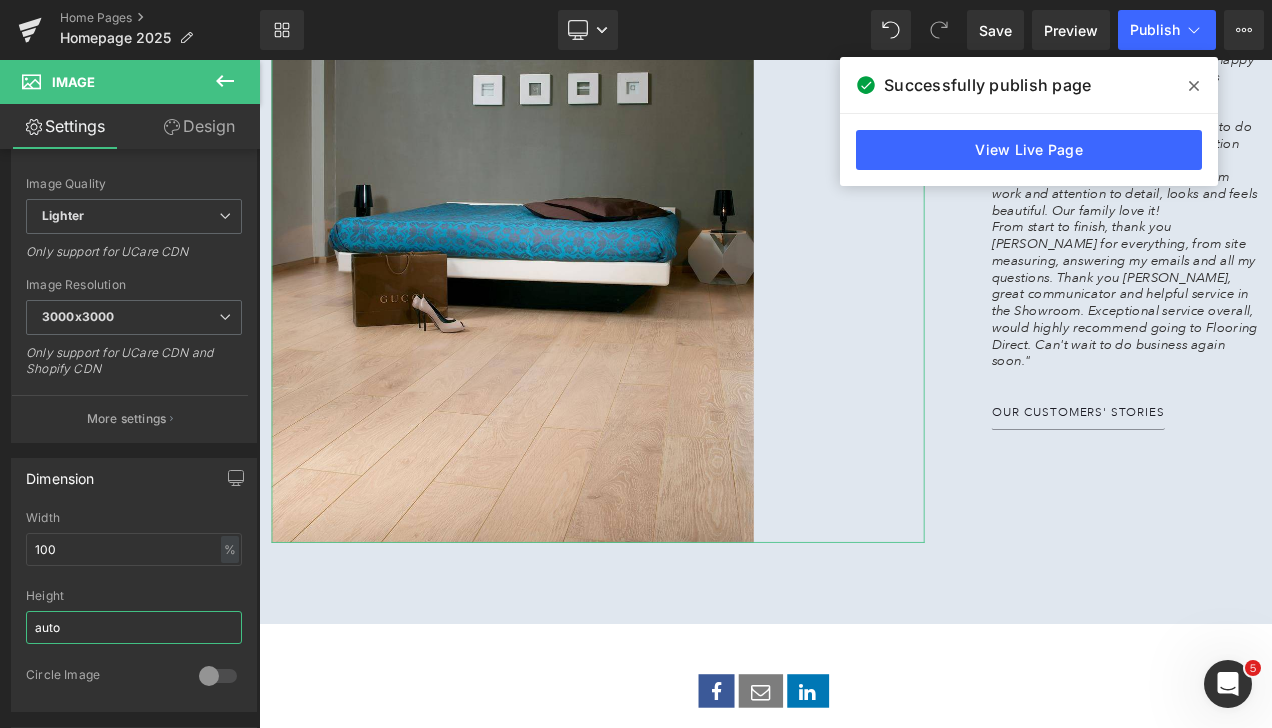 drag, startPoint x: 117, startPoint y: 626, endPoint x: -4, endPoint y: 618, distance: 121.264175 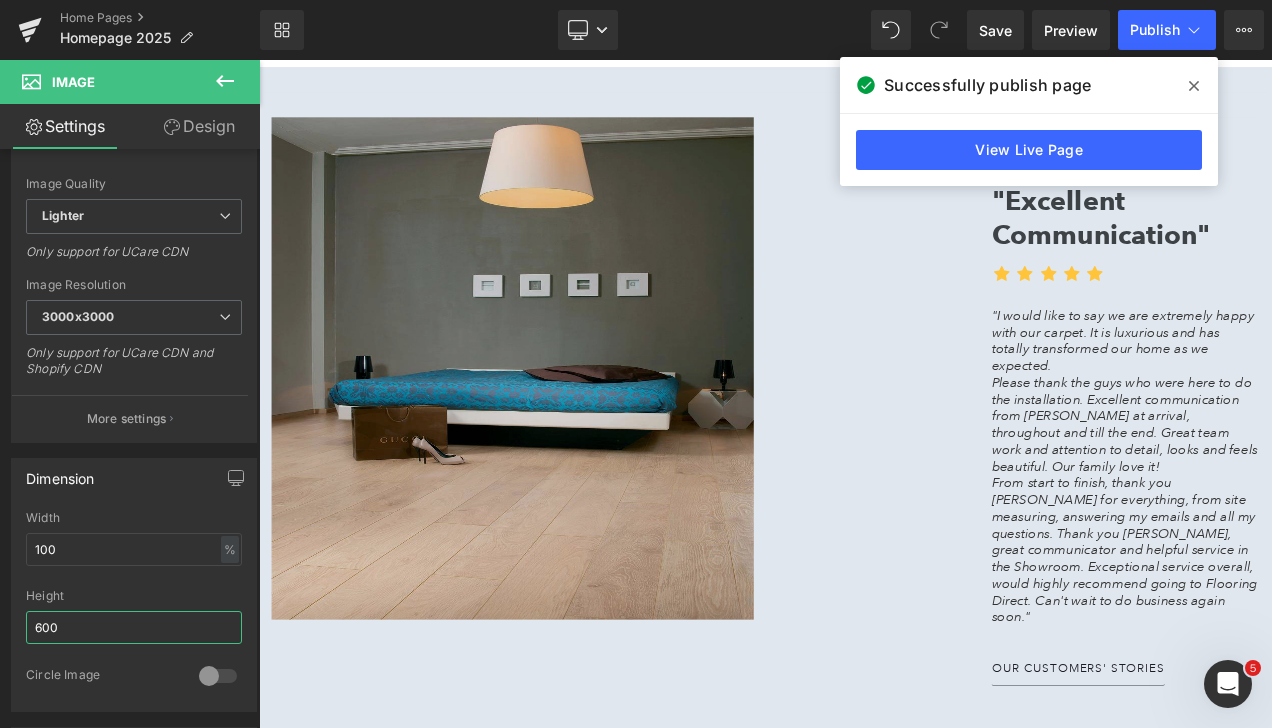 scroll, scrollTop: 3200, scrollLeft: 0, axis: vertical 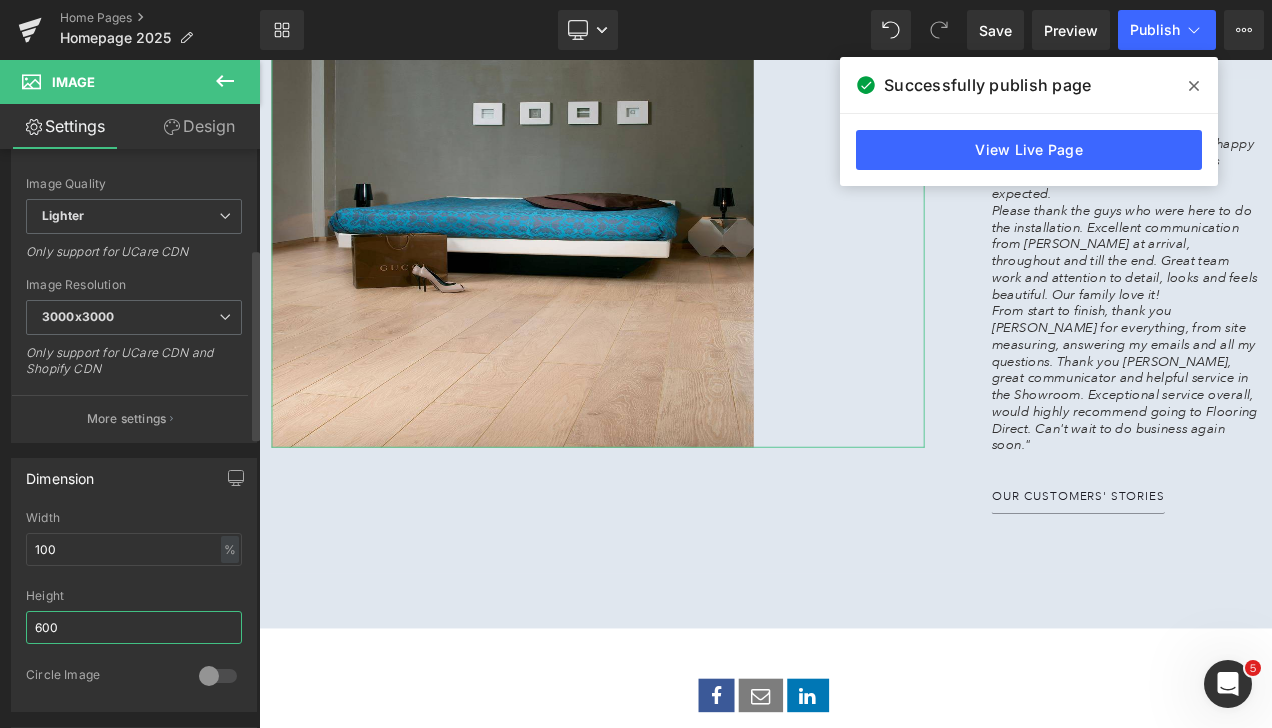 drag, startPoint x: 100, startPoint y: 624, endPoint x: 2, endPoint y: 616, distance: 98.32599 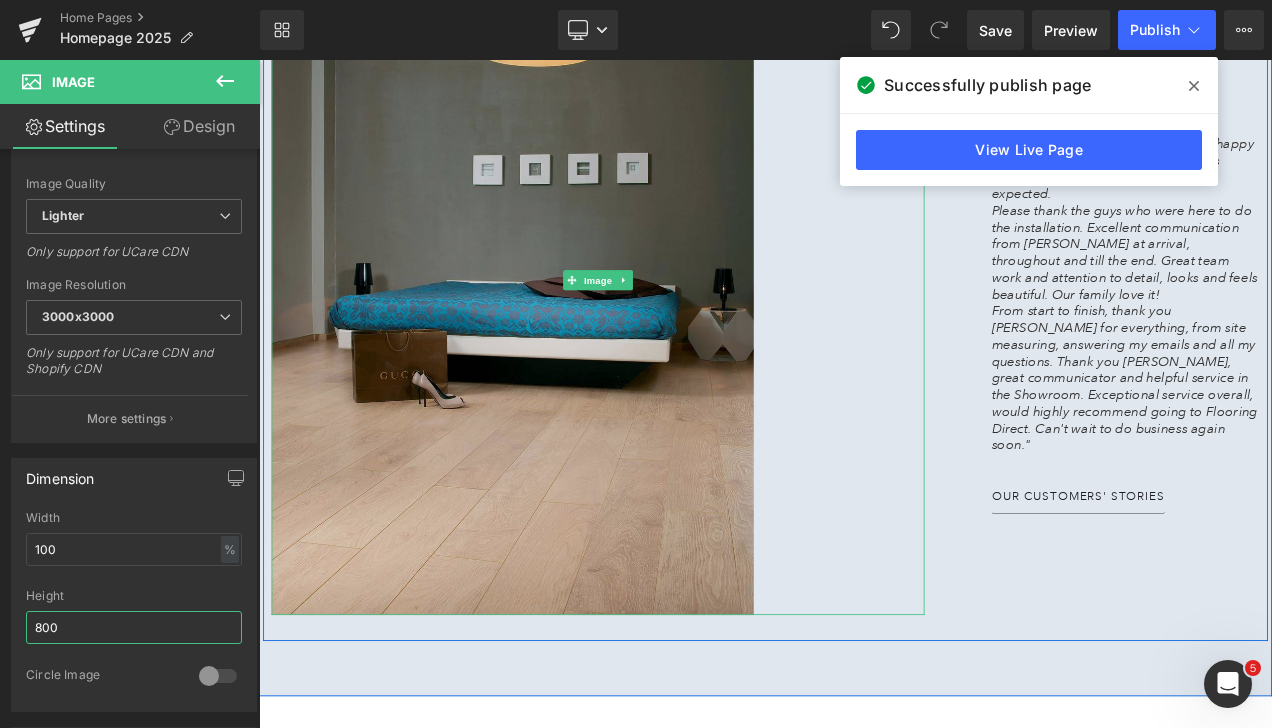 type on "800" 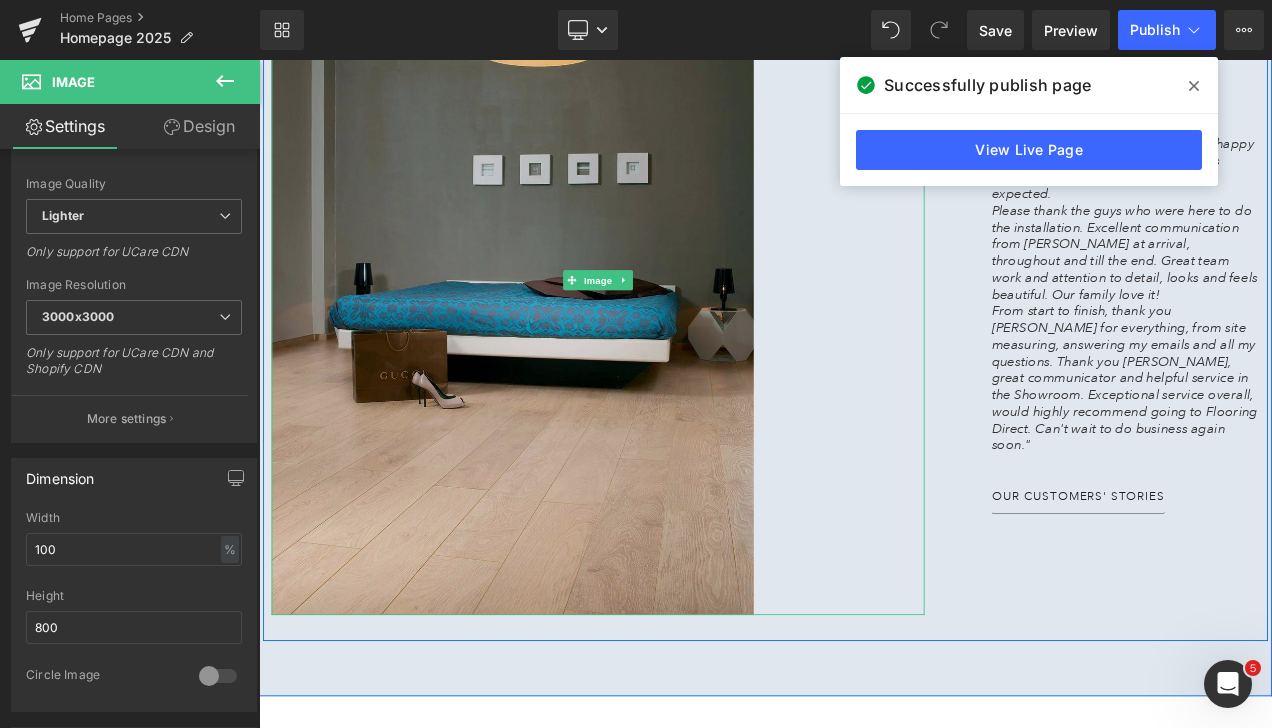 click at bounding box center [664, 323] 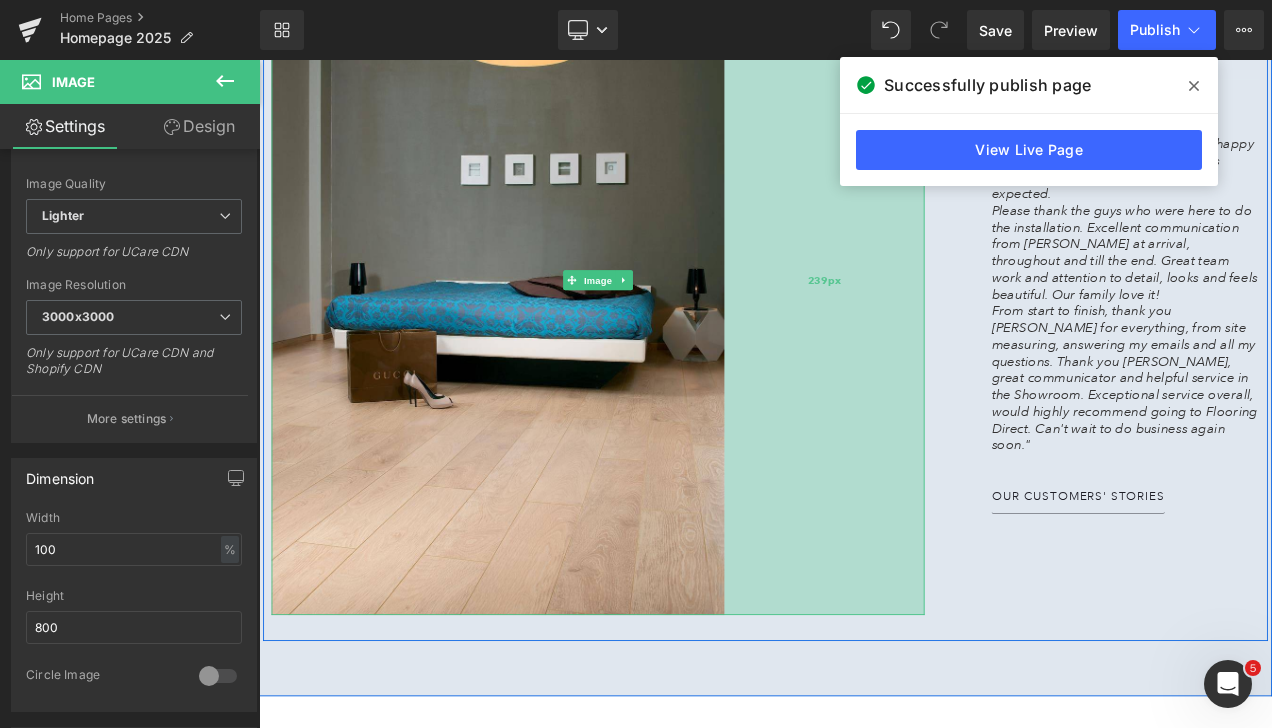 drag, startPoint x: 848, startPoint y: 690, endPoint x: 833, endPoint y: 646, distance: 46.486557 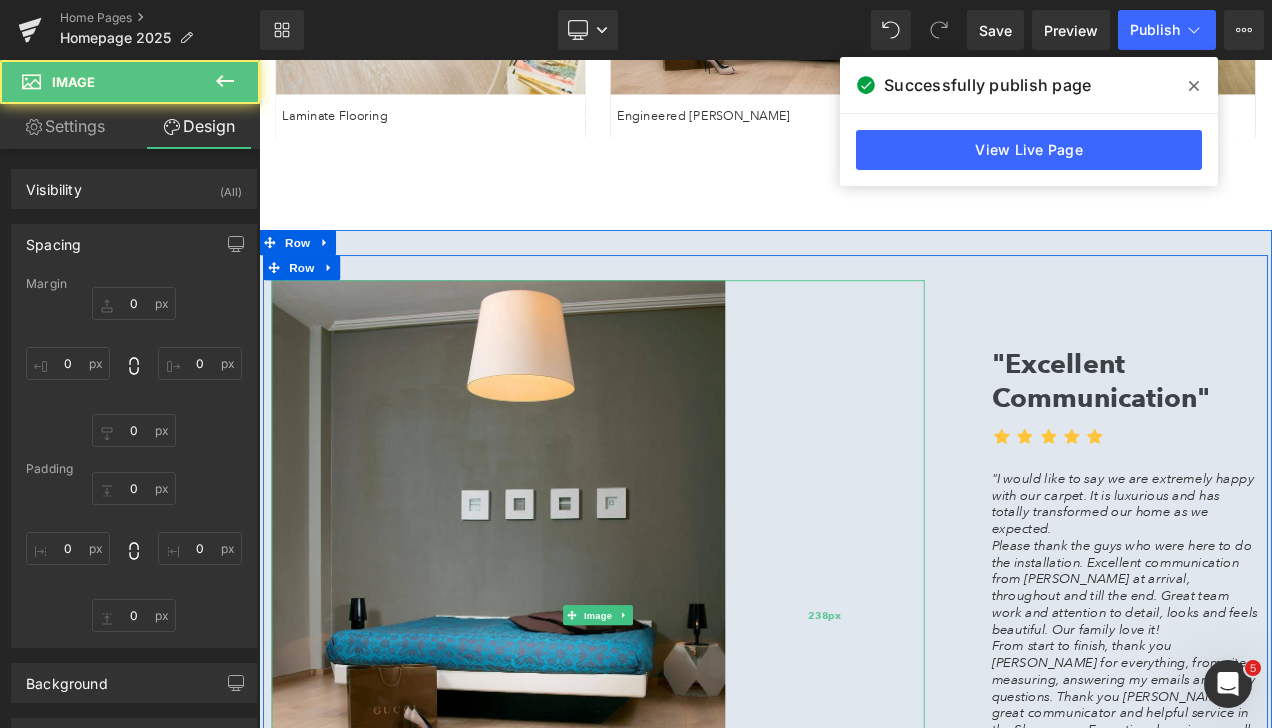 type on "0" 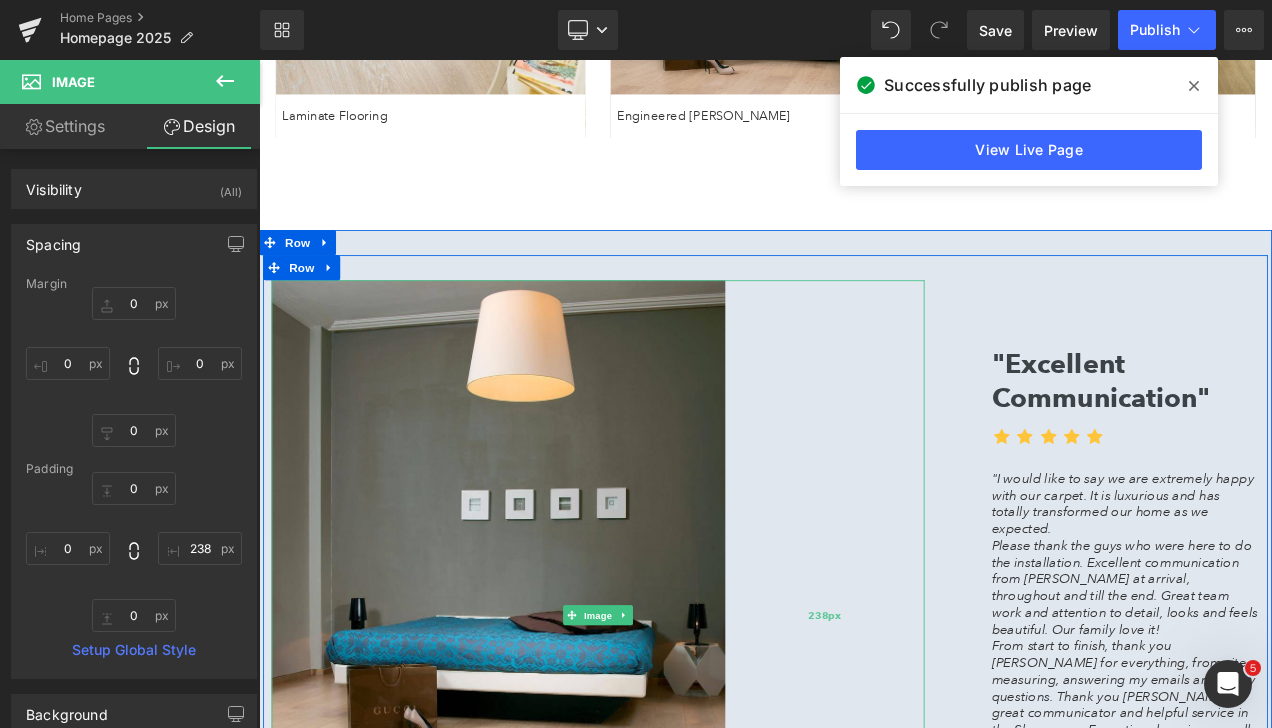 scroll, scrollTop: 2900, scrollLeft: 0, axis: vertical 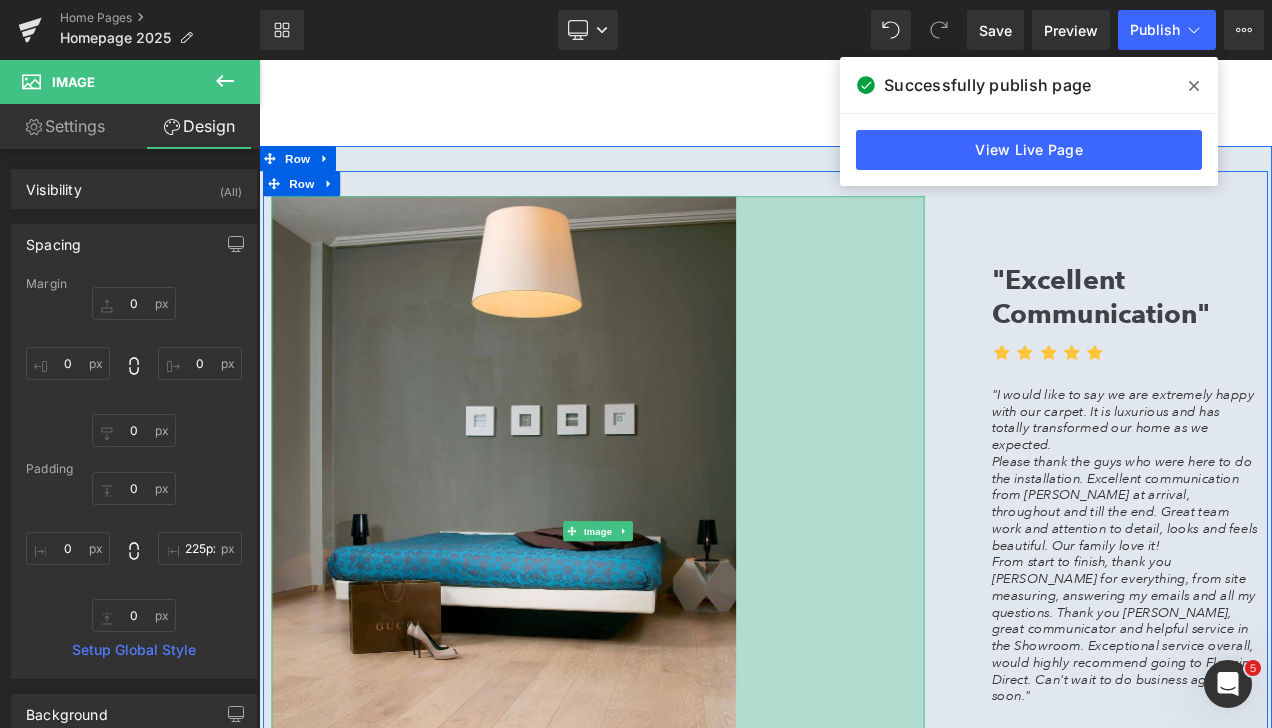 type on "226px" 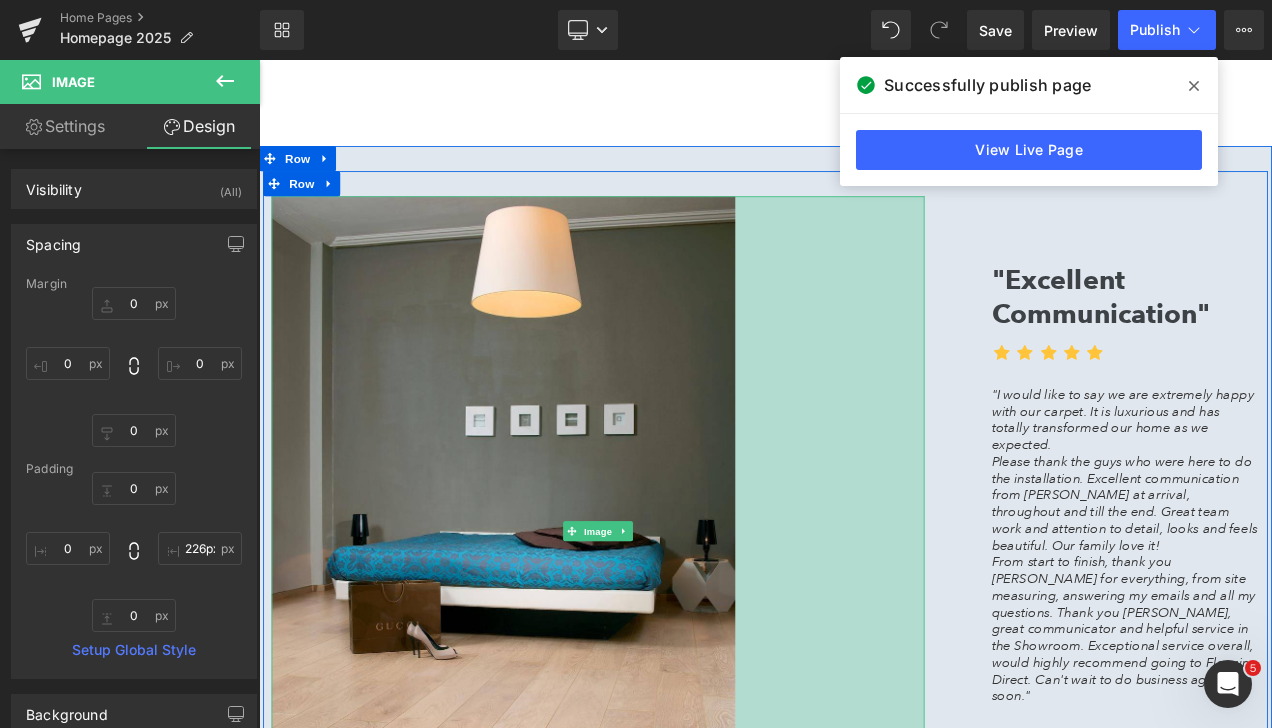 drag, startPoint x: 1042, startPoint y: 571, endPoint x: 1054, endPoint y: 576, distance: 13 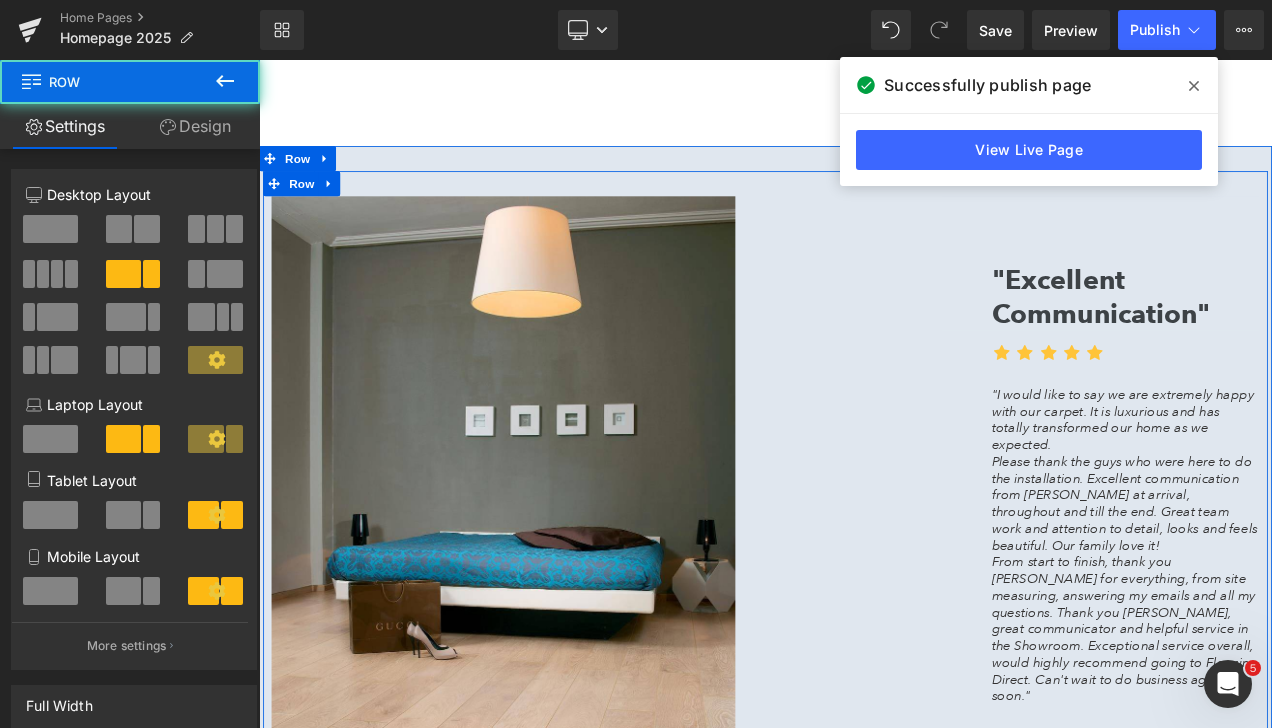 click on "Image         226px" at bounding box center [664, 623] 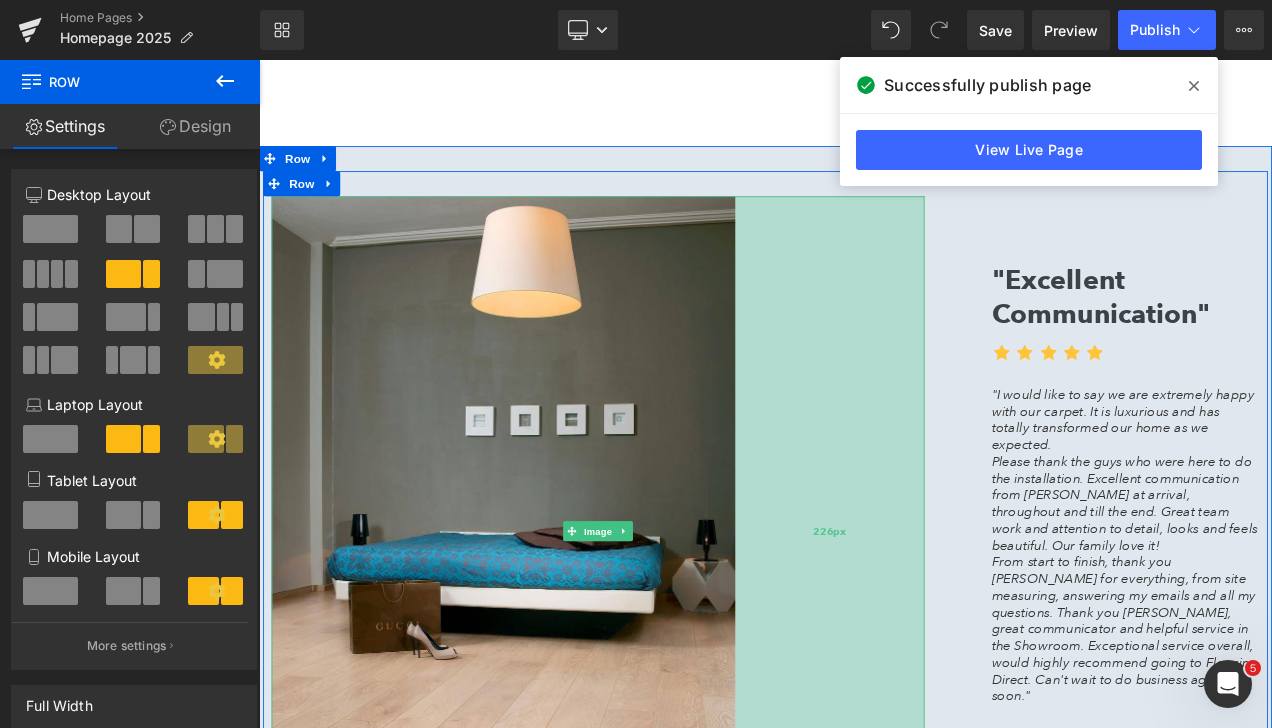 click on "226px" at bounding box center [941, 623] 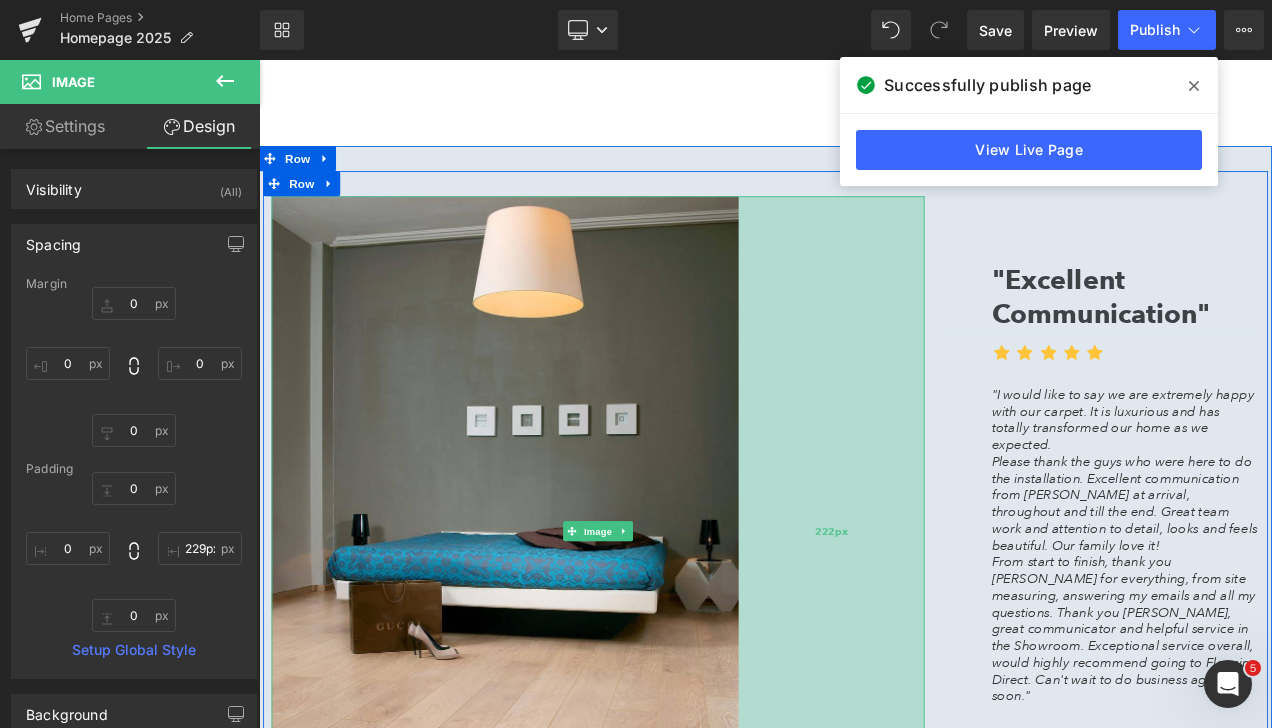 click on "222px" at bounding box center [943, 623] 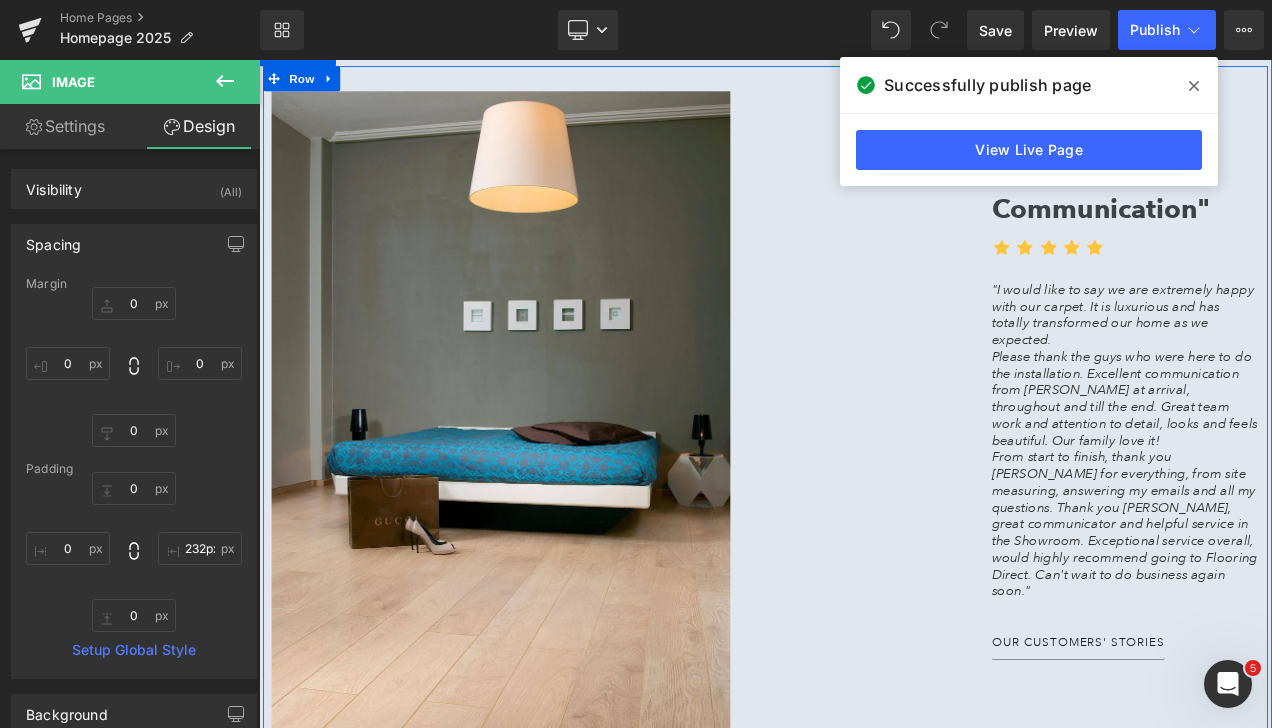 scroll, scrollTop: 3200, scrollLeft: 0, axis: vertical 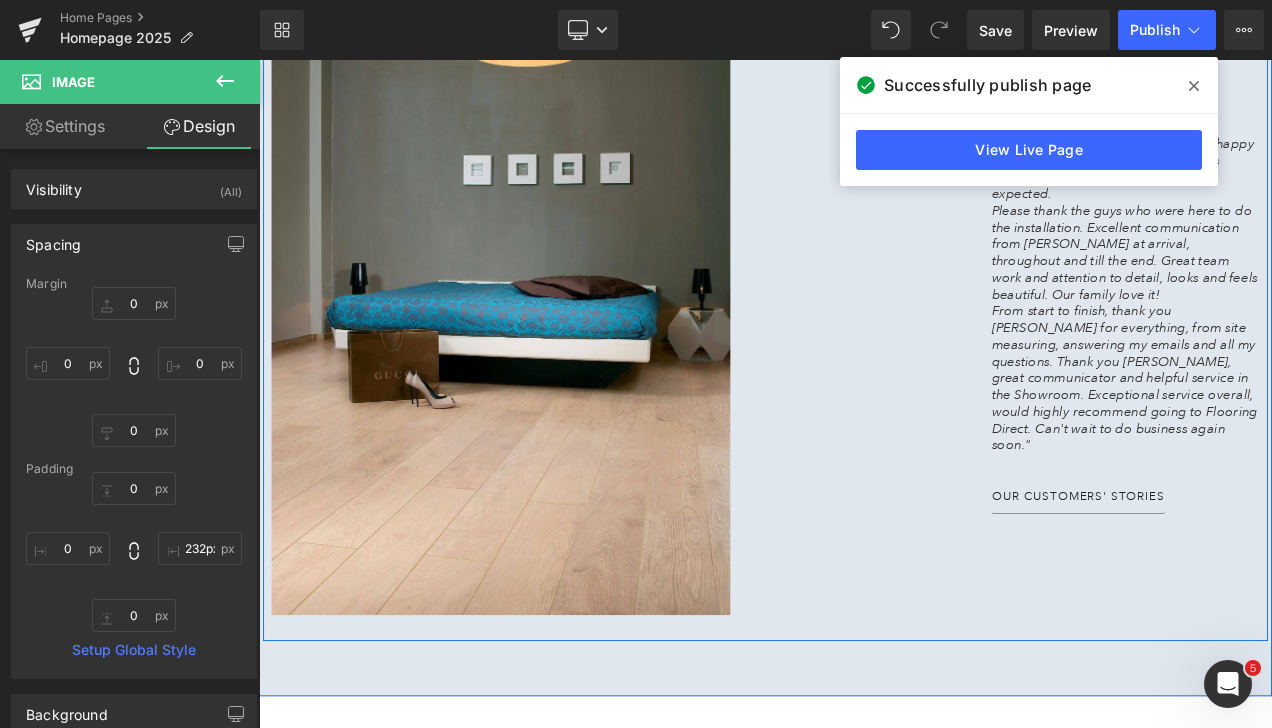click on "60px" at bounding box center [259, 60] 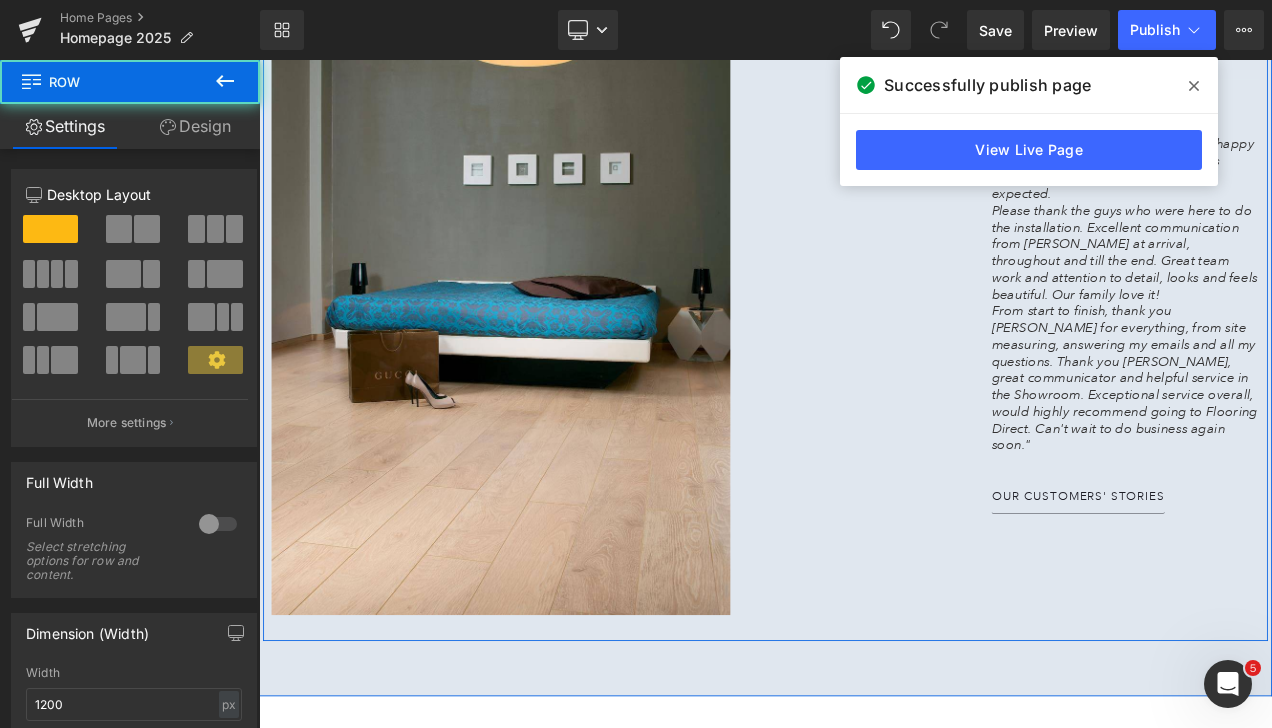 click on "232px" at bounding box center [259, 60] 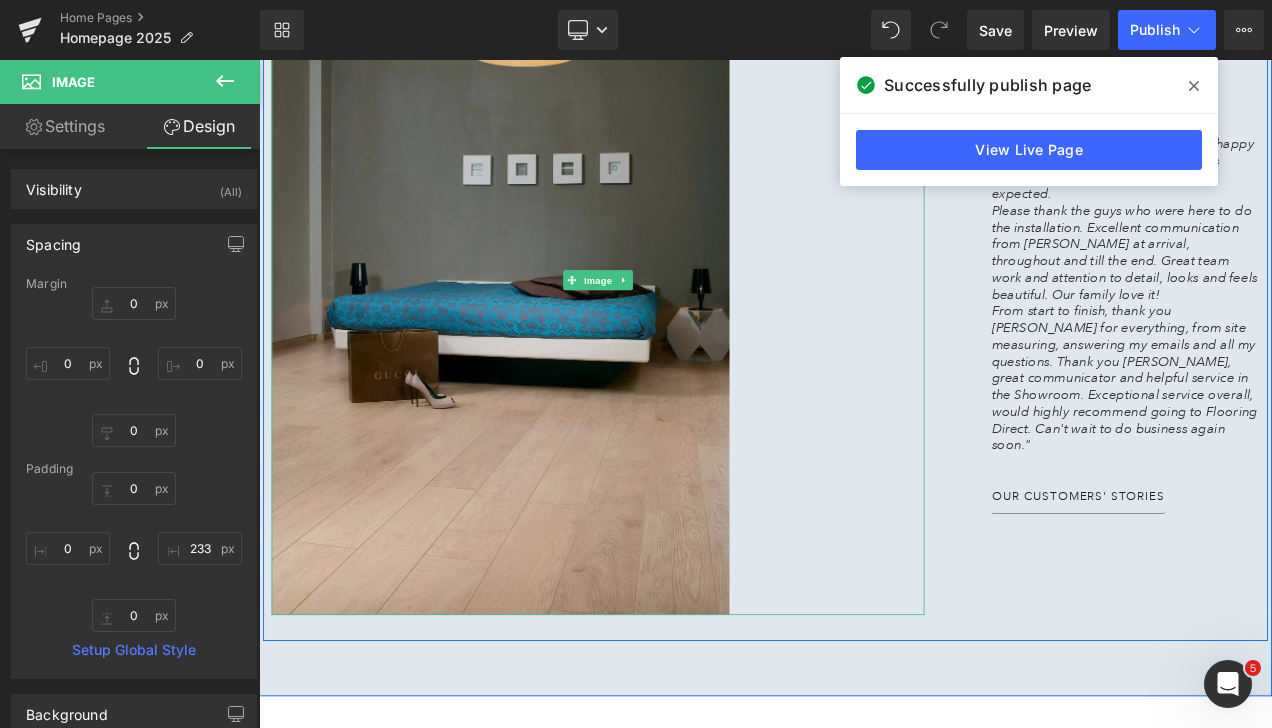 click at bounding box center [664, 323] 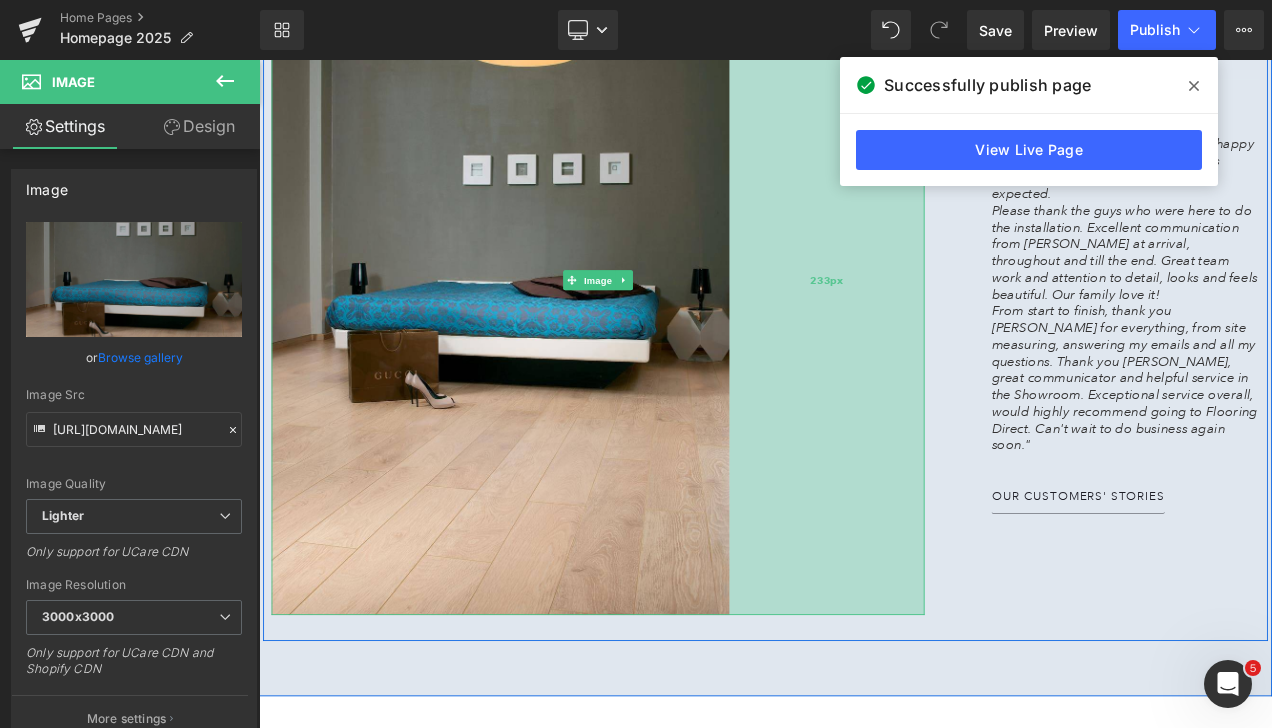 click on "233px" at bounding box center (937, 323) 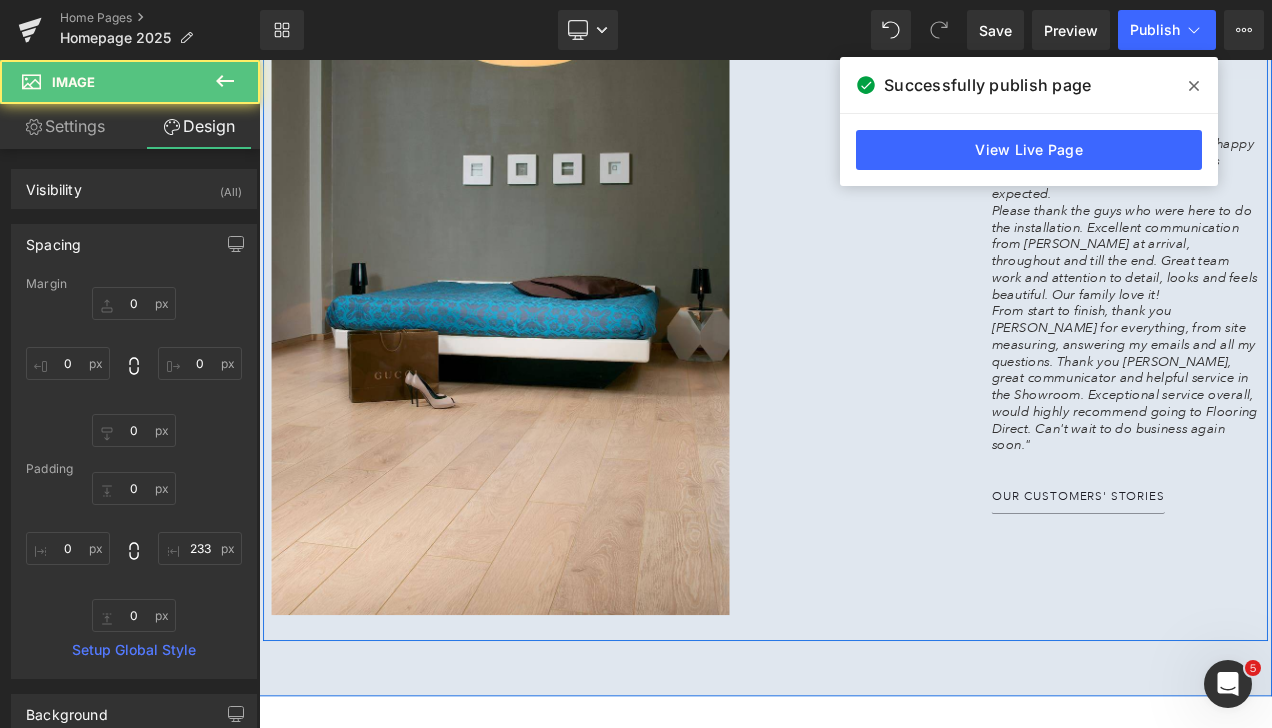 scroll, scrollTop: 2900, scrollLeft: 0, axis: vertical 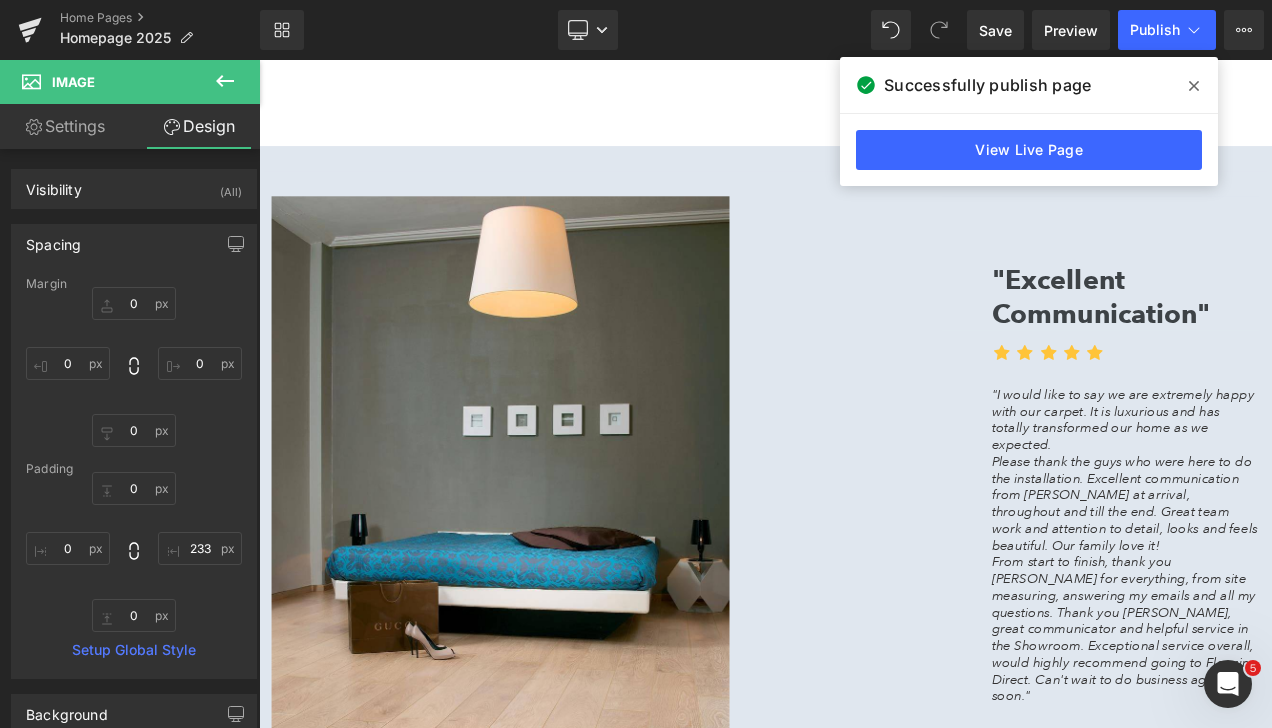 click 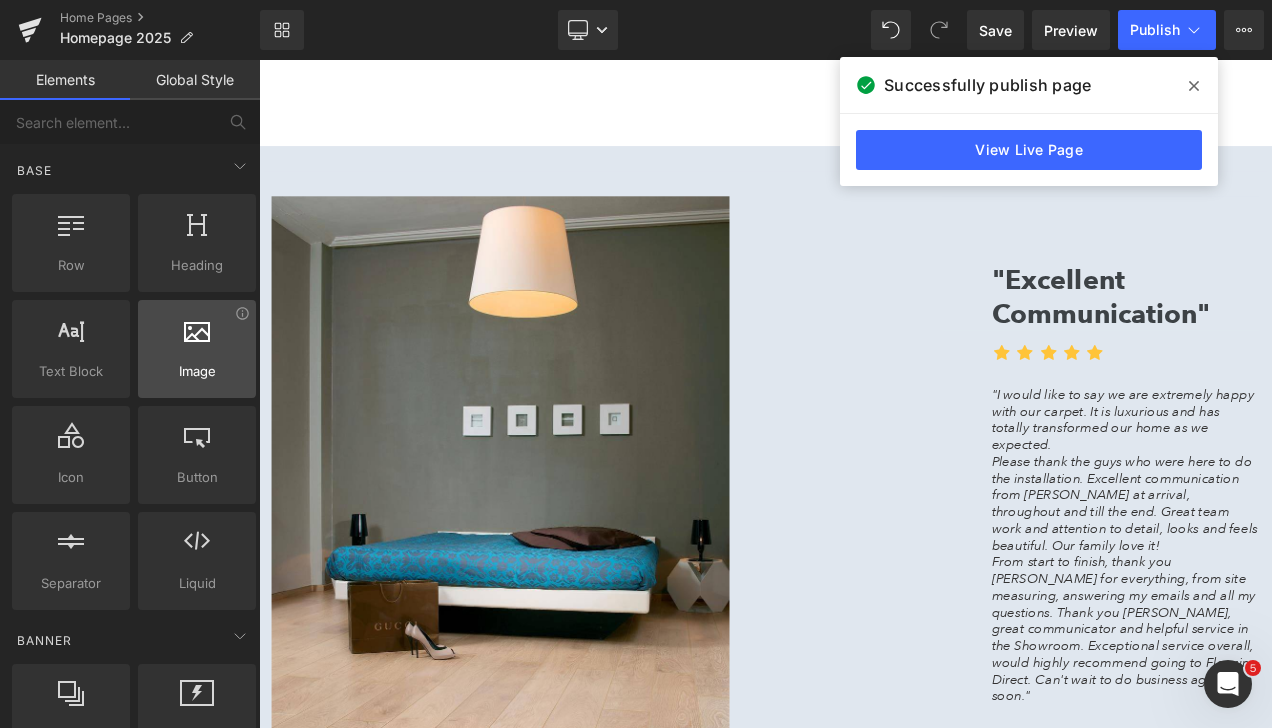 click at bounding box center [197, 338] 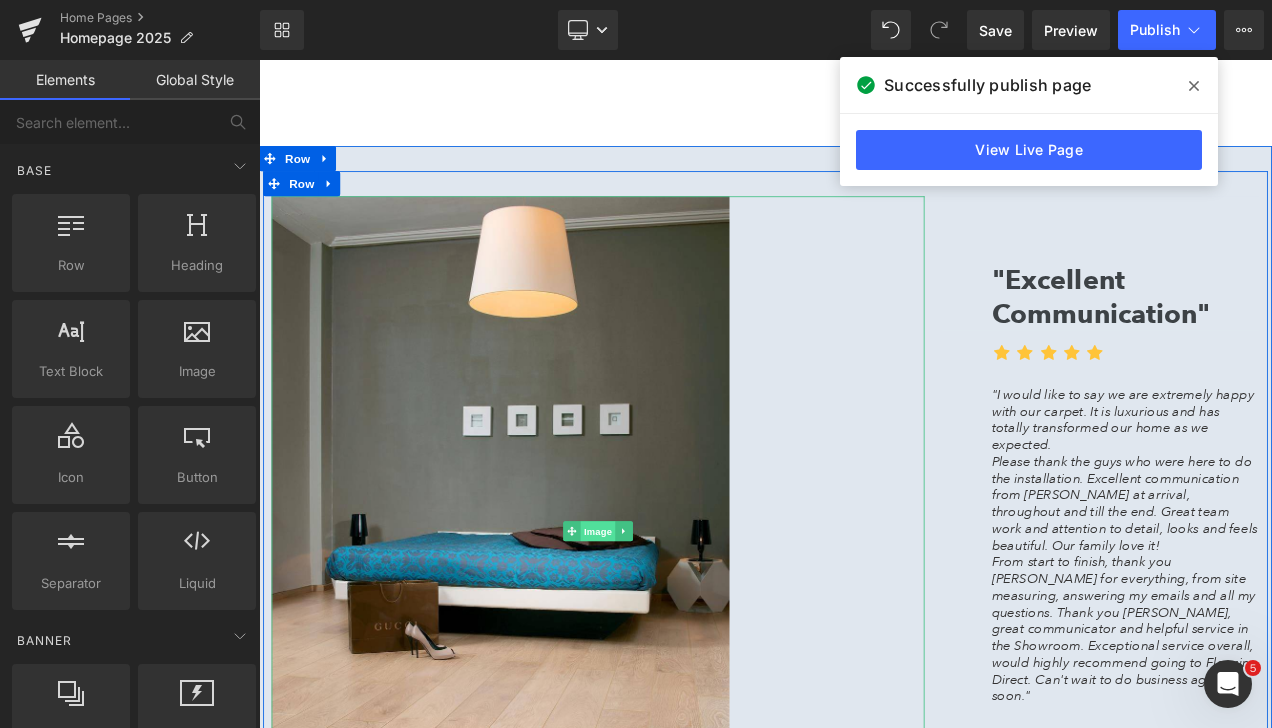click on "Image" at bounding box center [664, 623] 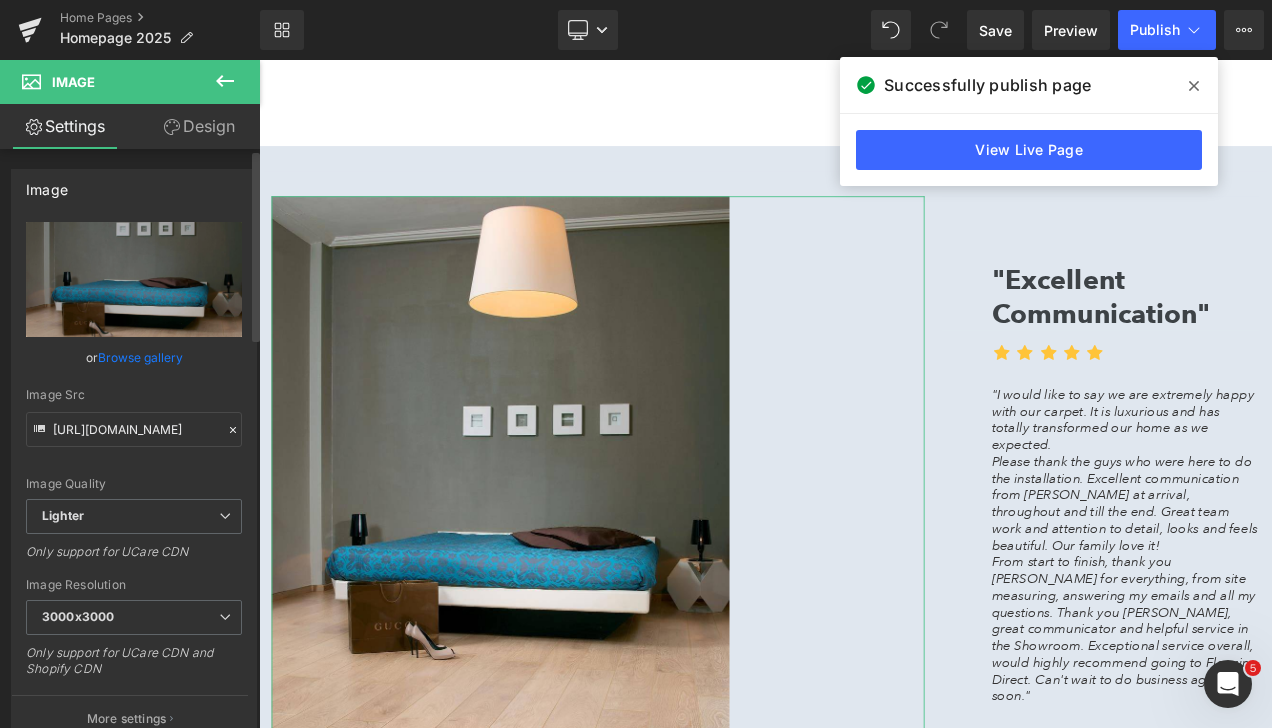 click on "Browse gallery" at bounding box center [140, 357] 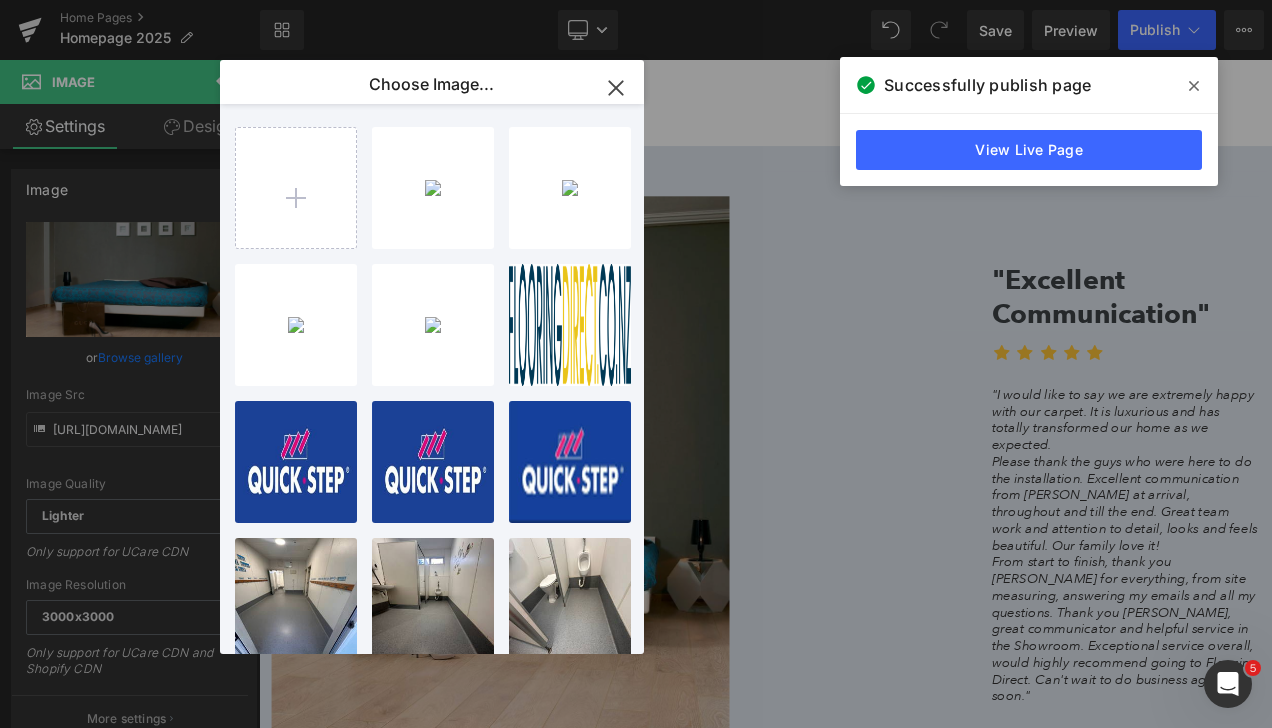 click 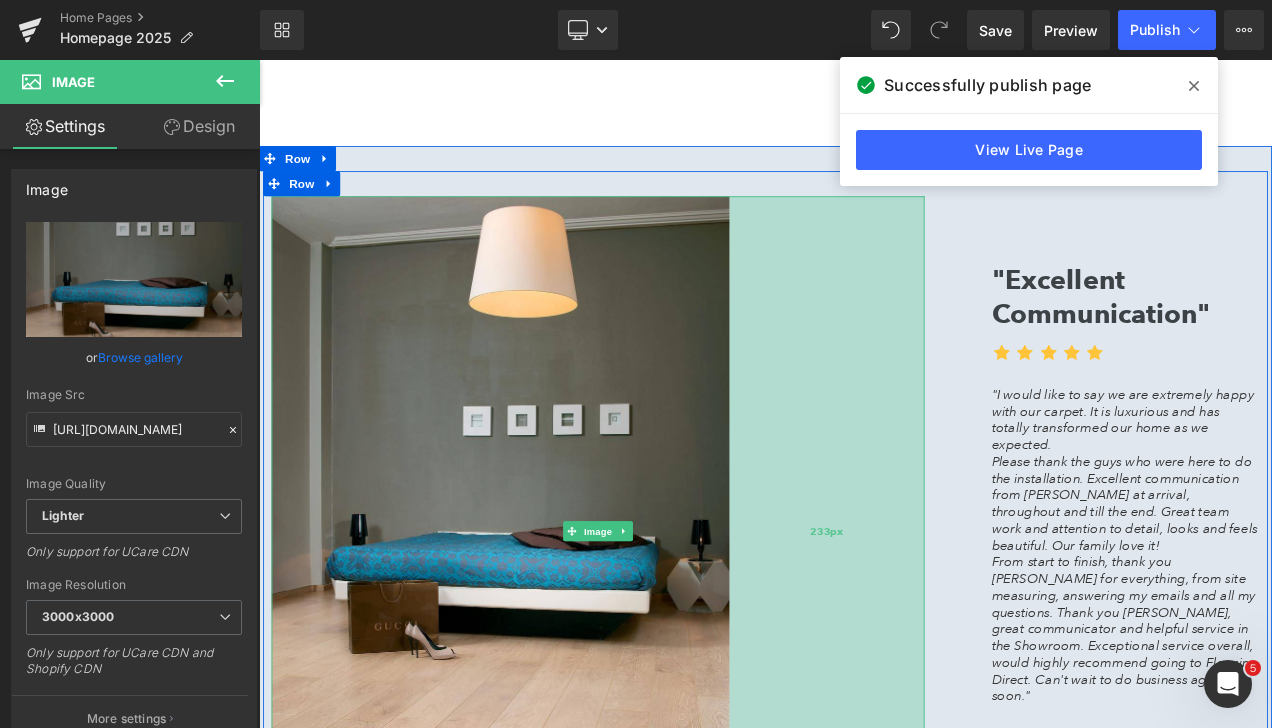 drag, startPoint x: 954, startPoint y: 403, endPoint x: 968, endPoint y: 401, distance: 14.142136 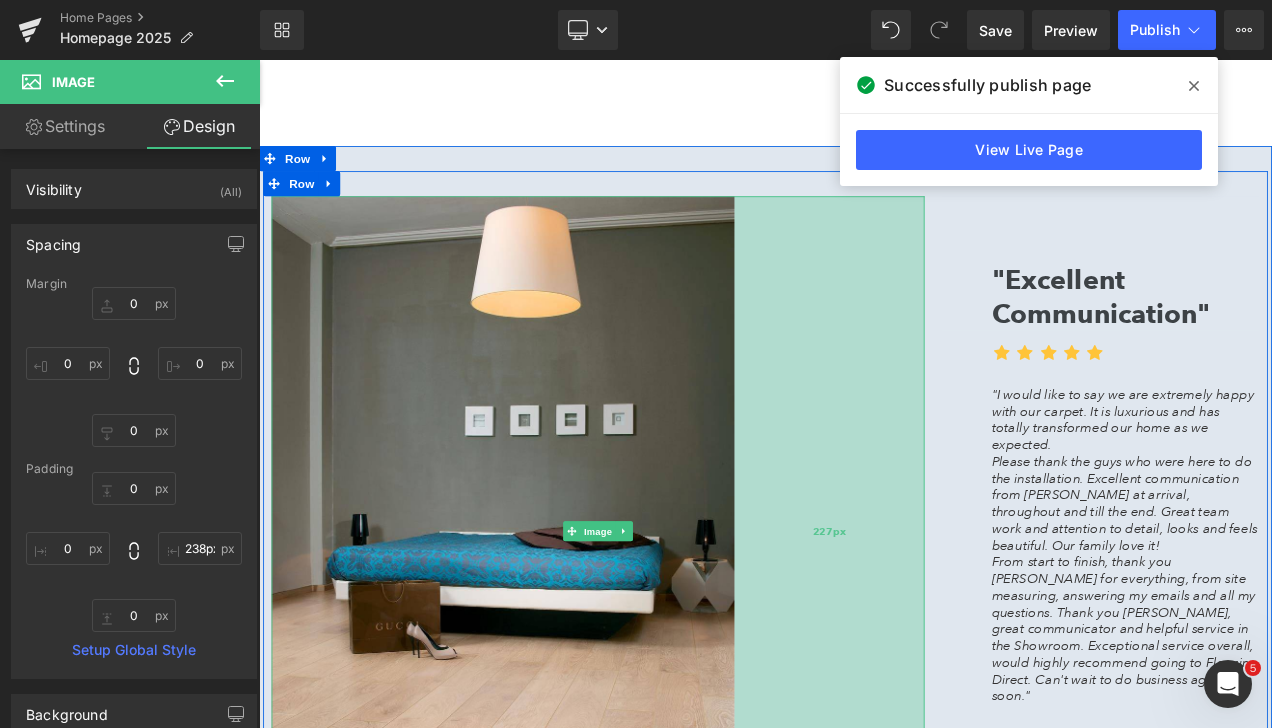type on "239px" 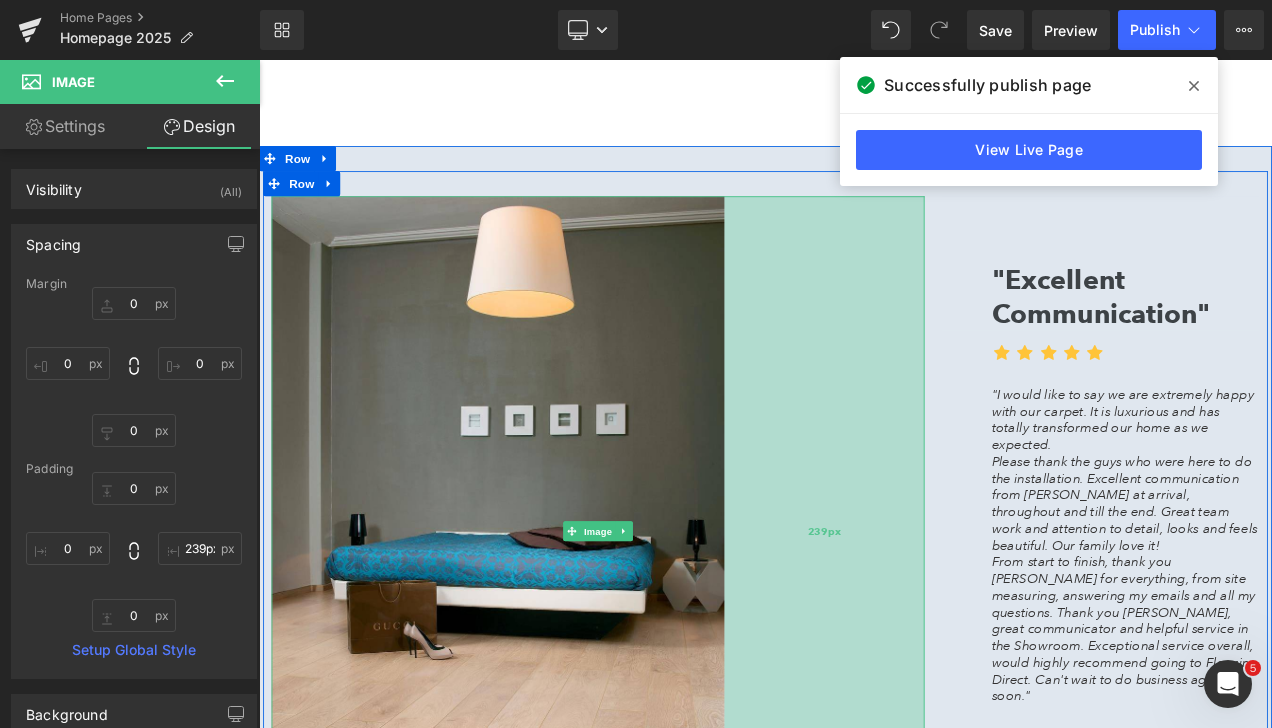 click on "239px" at bounding box center [934, 623] 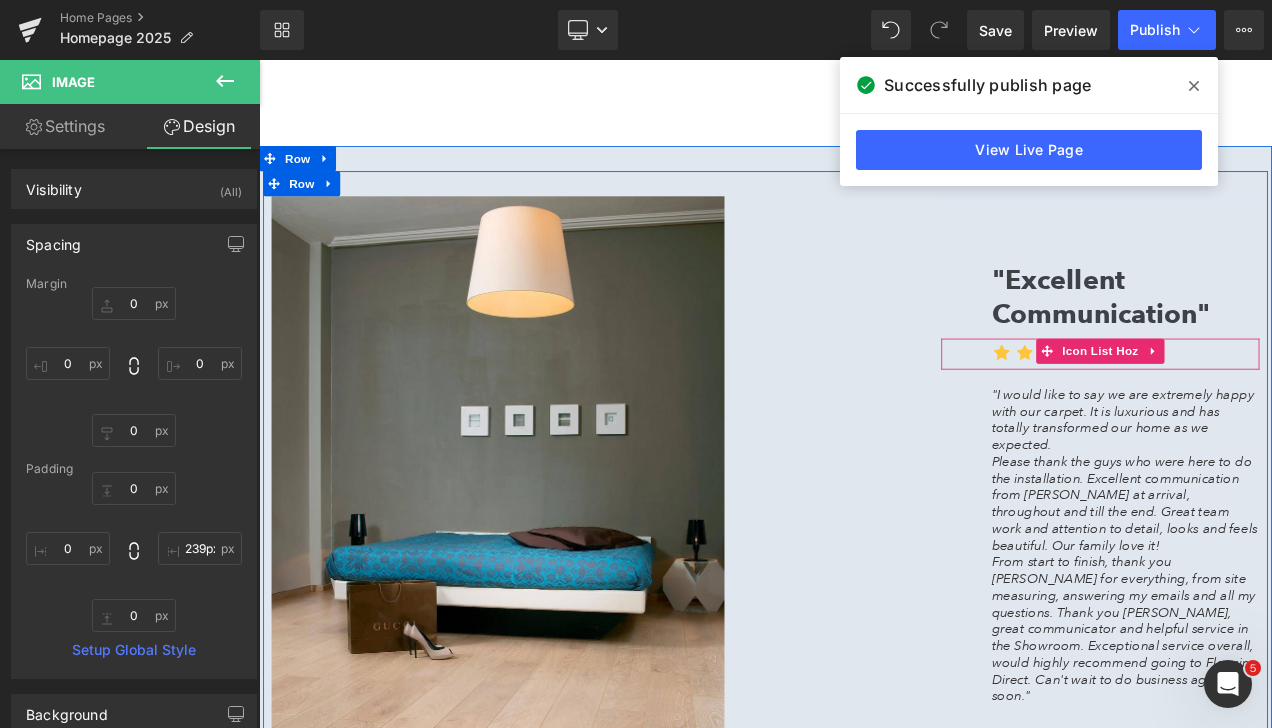 click on "Icon
Icon
Icon
Icon
Icon" at bounding box center (1294, 414) 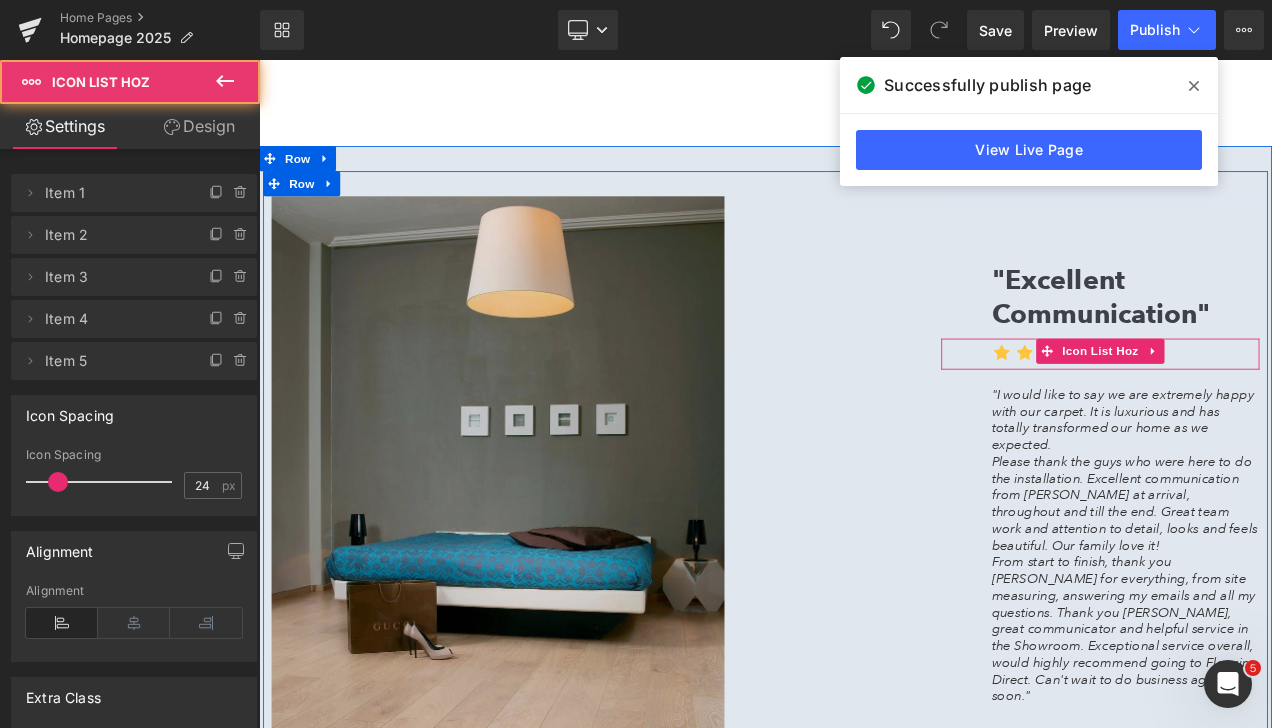 click on "239px" at bounding box center [259, 60] 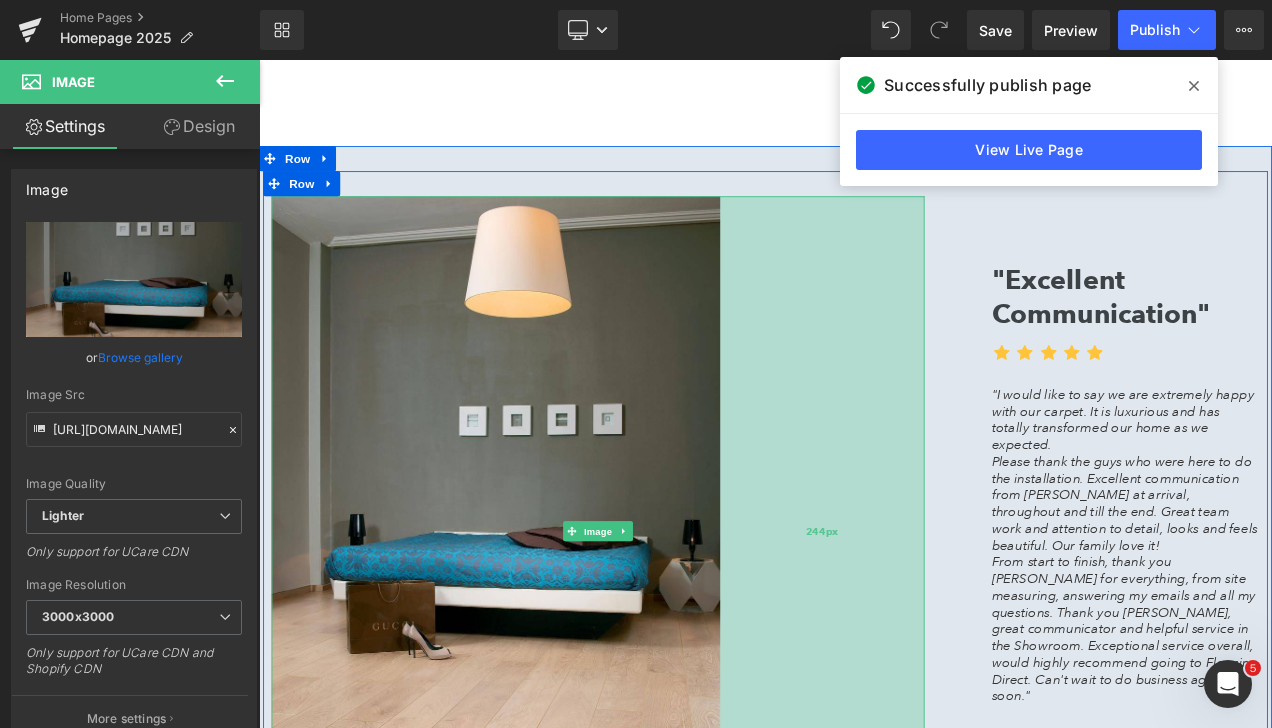 click on "244px" at bounding box center [932, 623] 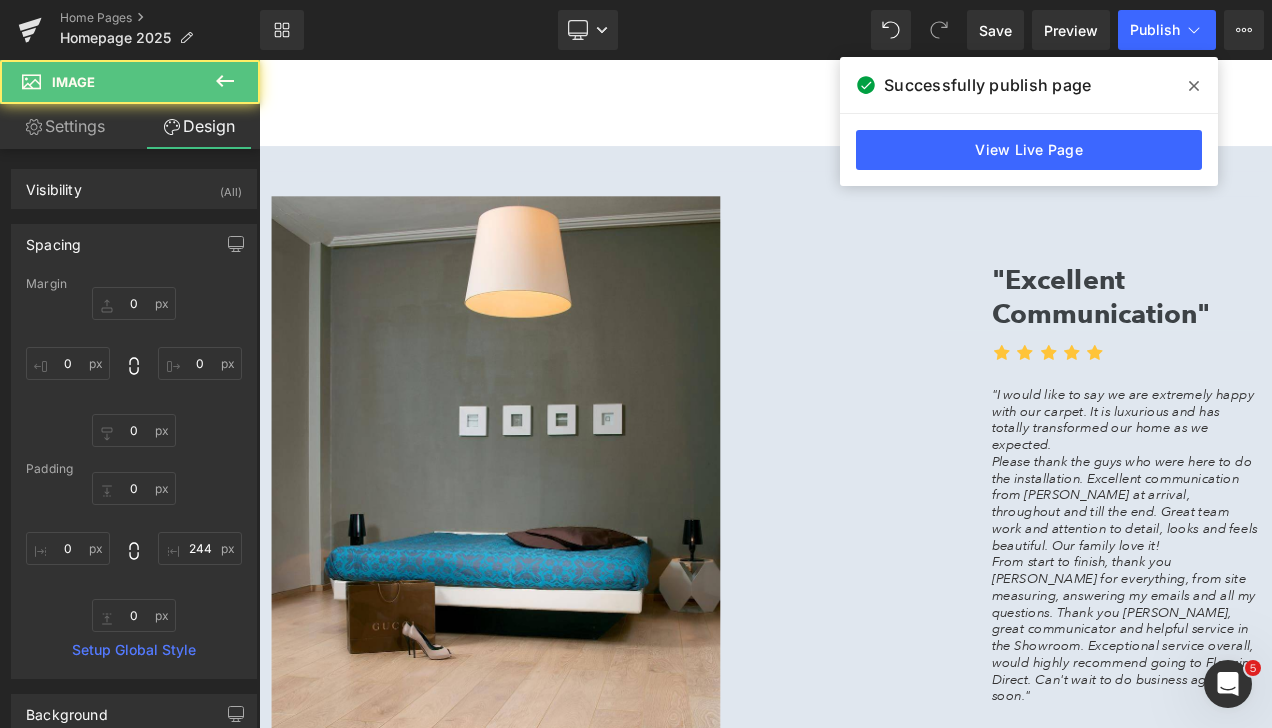 scroll, scrollTop: 3500, scrollLeft: 0, axis: vertical 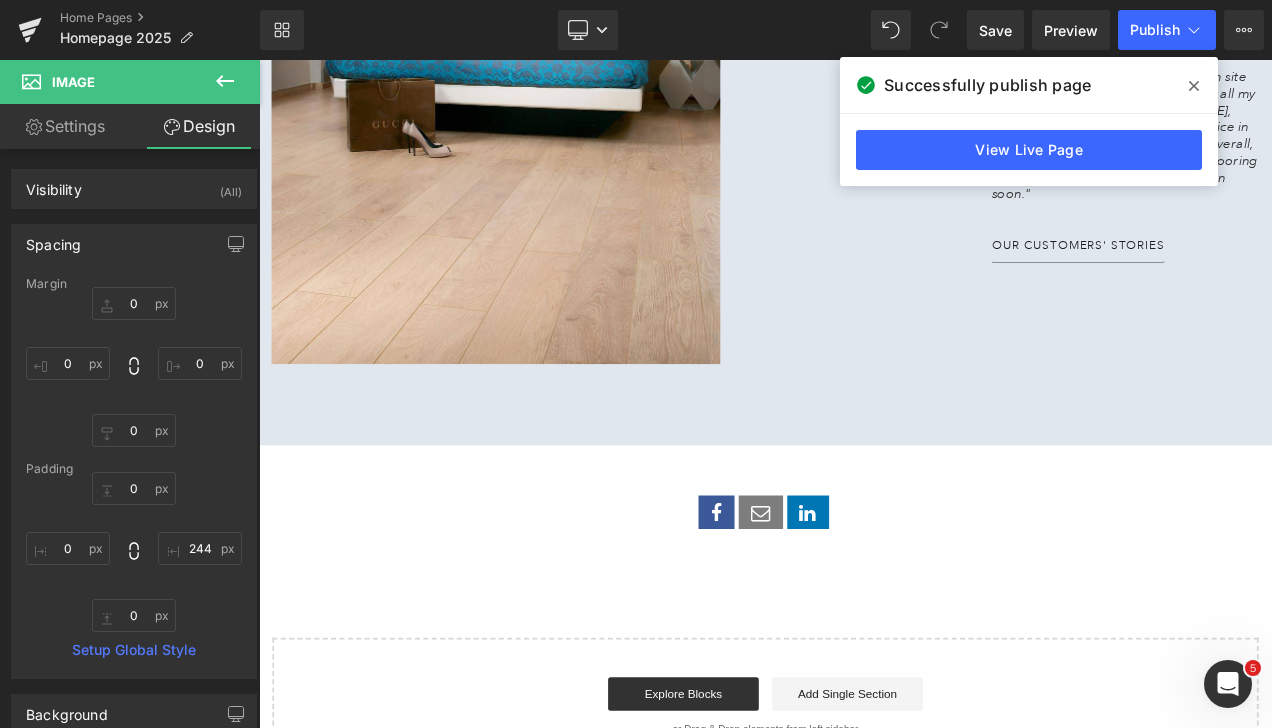 click on "Image         244px "Excellent  Communication" Text Block
Icon
Icon
Icon
Icon
Icon" at bounding box center (864, 23) 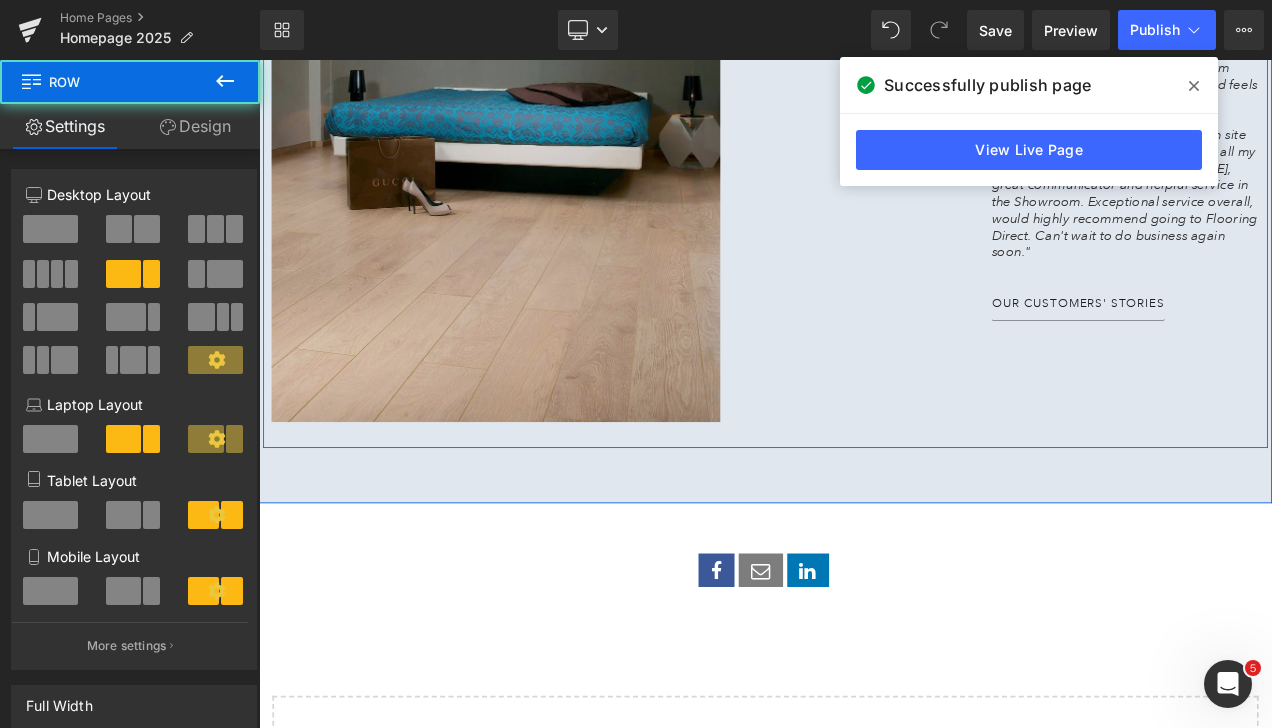 scroll, scrollTop: 3400, scrollLeft: 0, axis: vertical 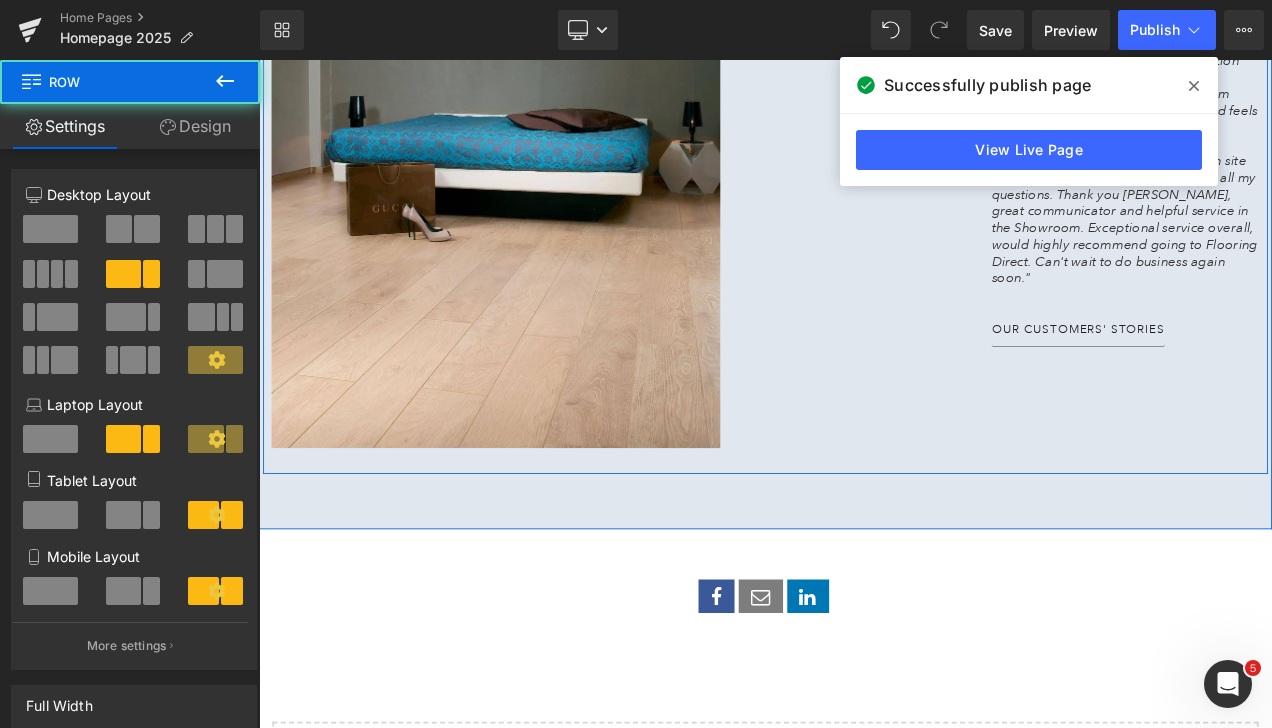 click on "Image         244px" at bounding box center [664, 123] 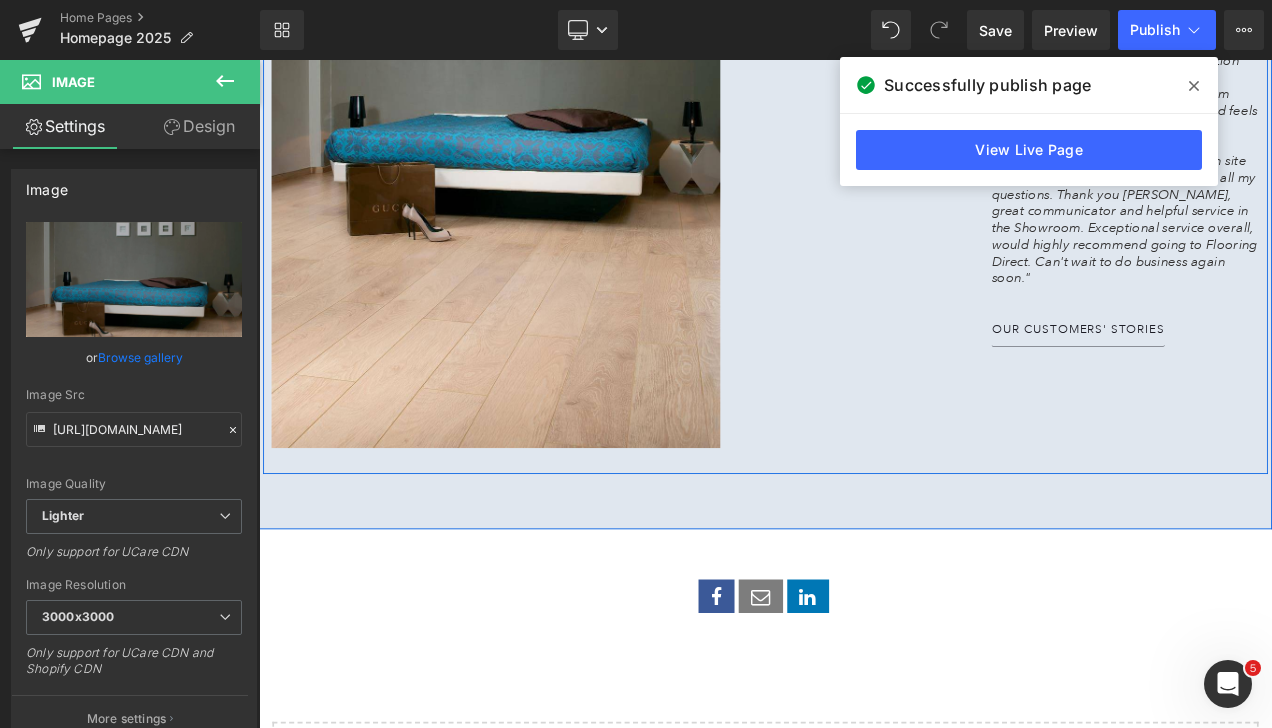 click on "Image         244px "Excellent  Communication" Text Block
Icon
Icon
Icon
Icon
Icon" at bounding box center (864, 123) 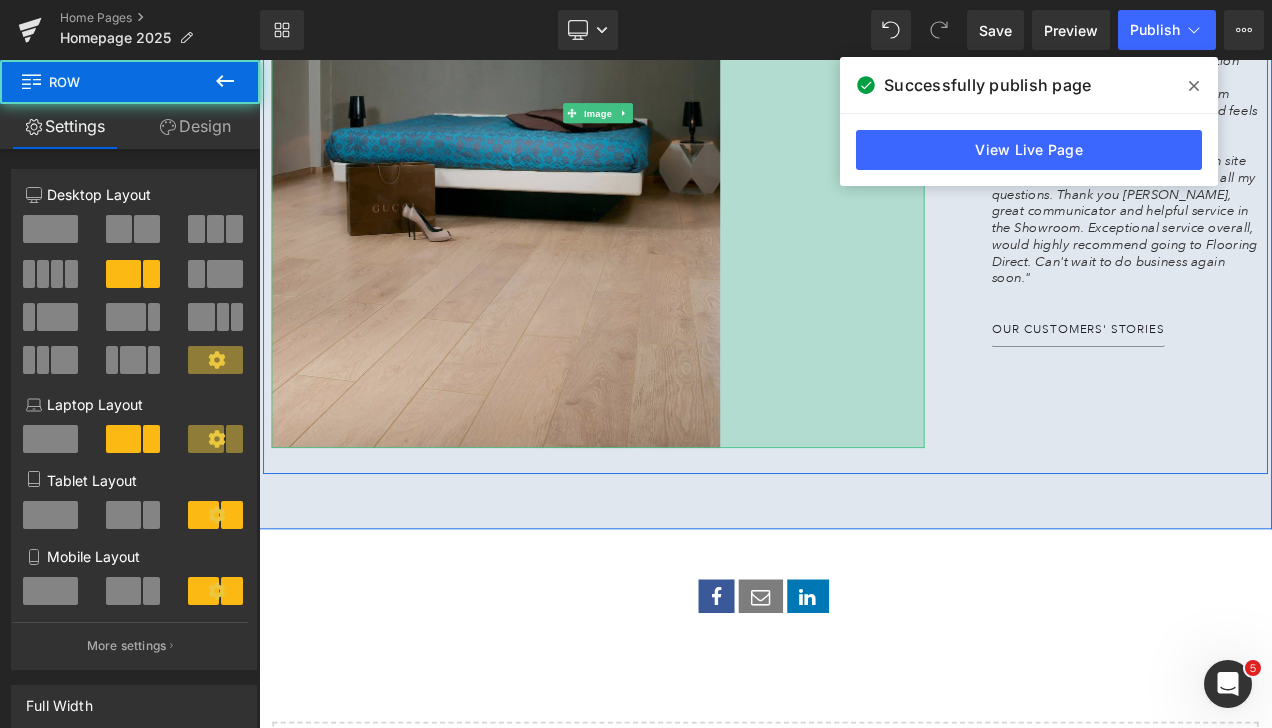 click on "244px" at bounding box center (932, 123) 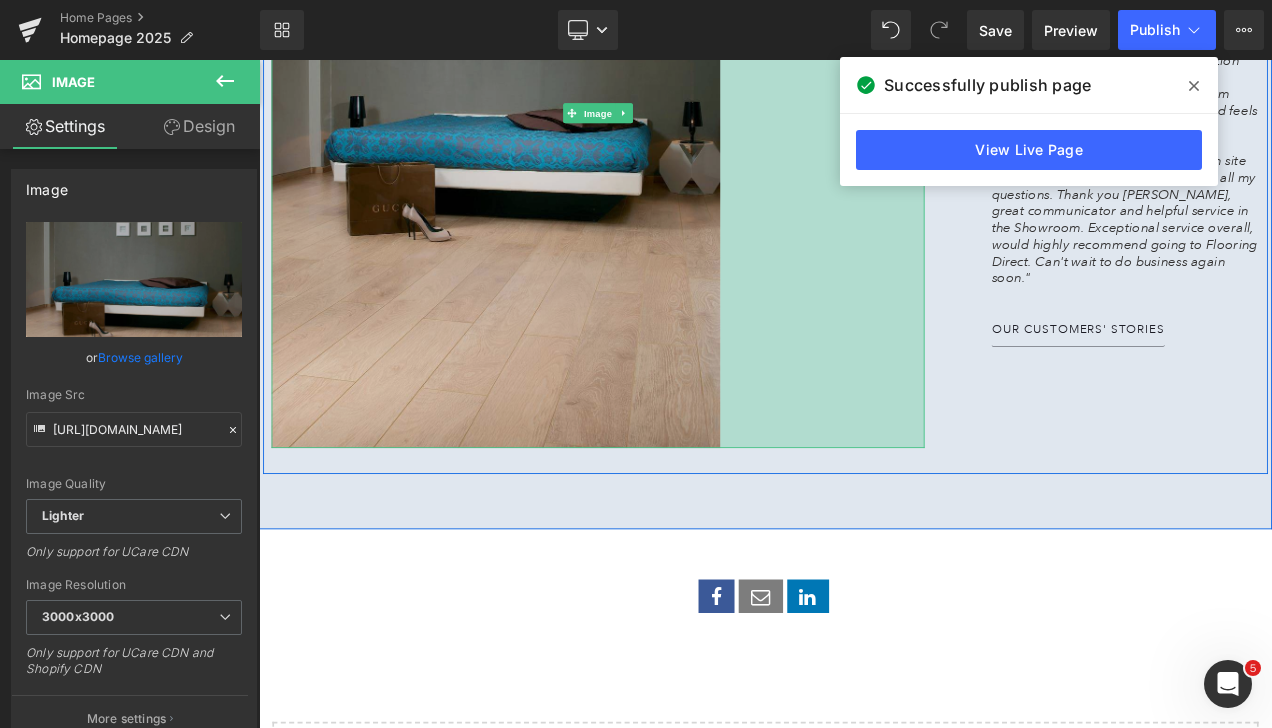 click on "244px" at bounding box center [932, 123] 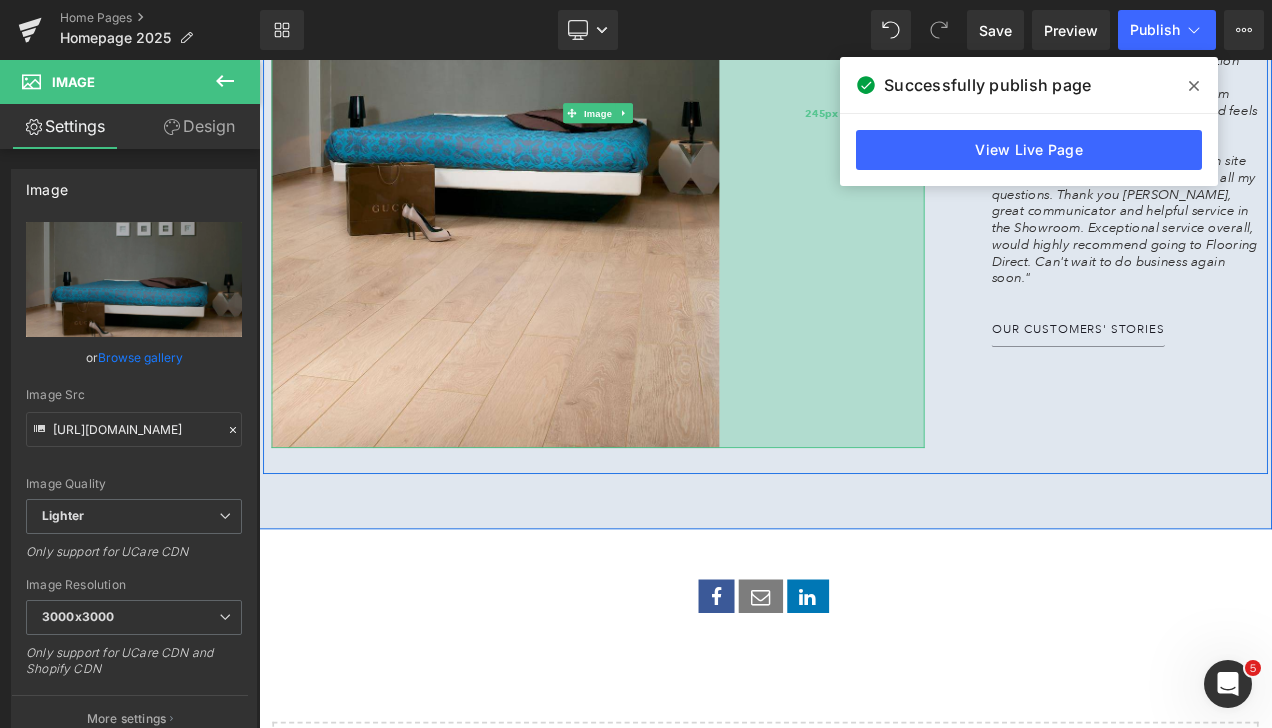click on "245px" at bounding box center [931, 123] 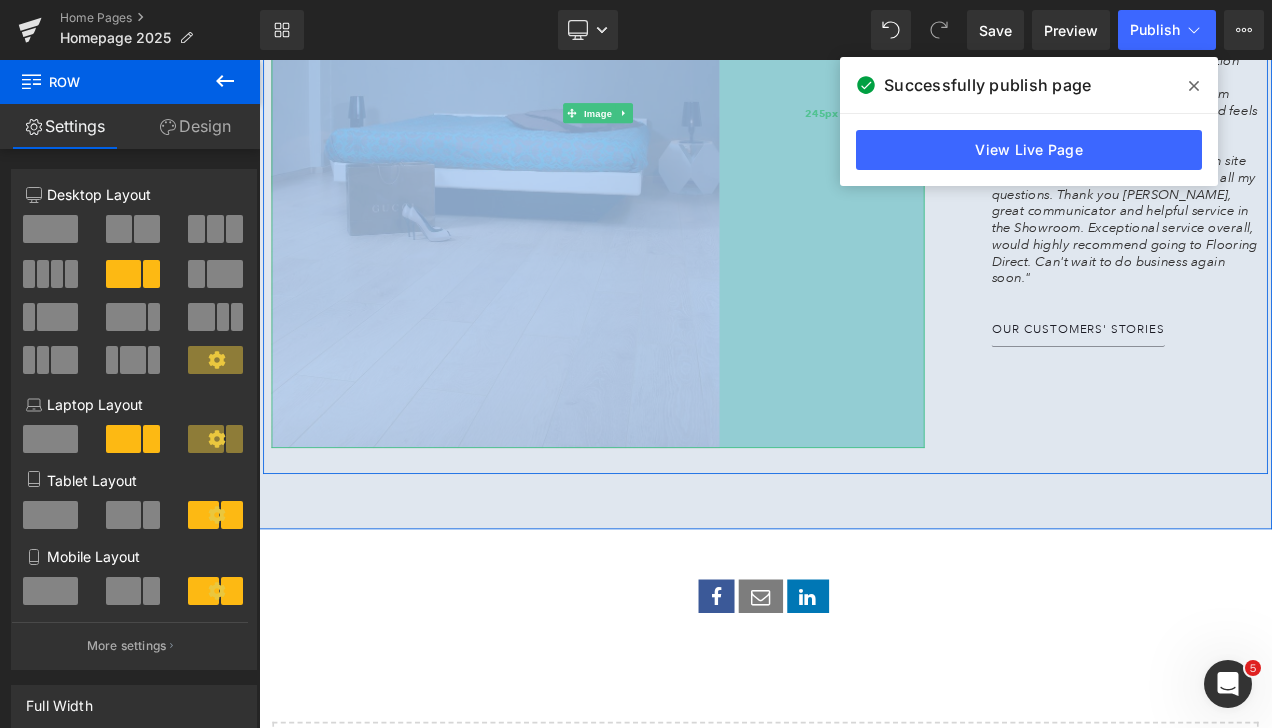drag, startPoint x: 917, startPoint y: 458, endPoint x: 894, endPoint y: 458, distance: 23 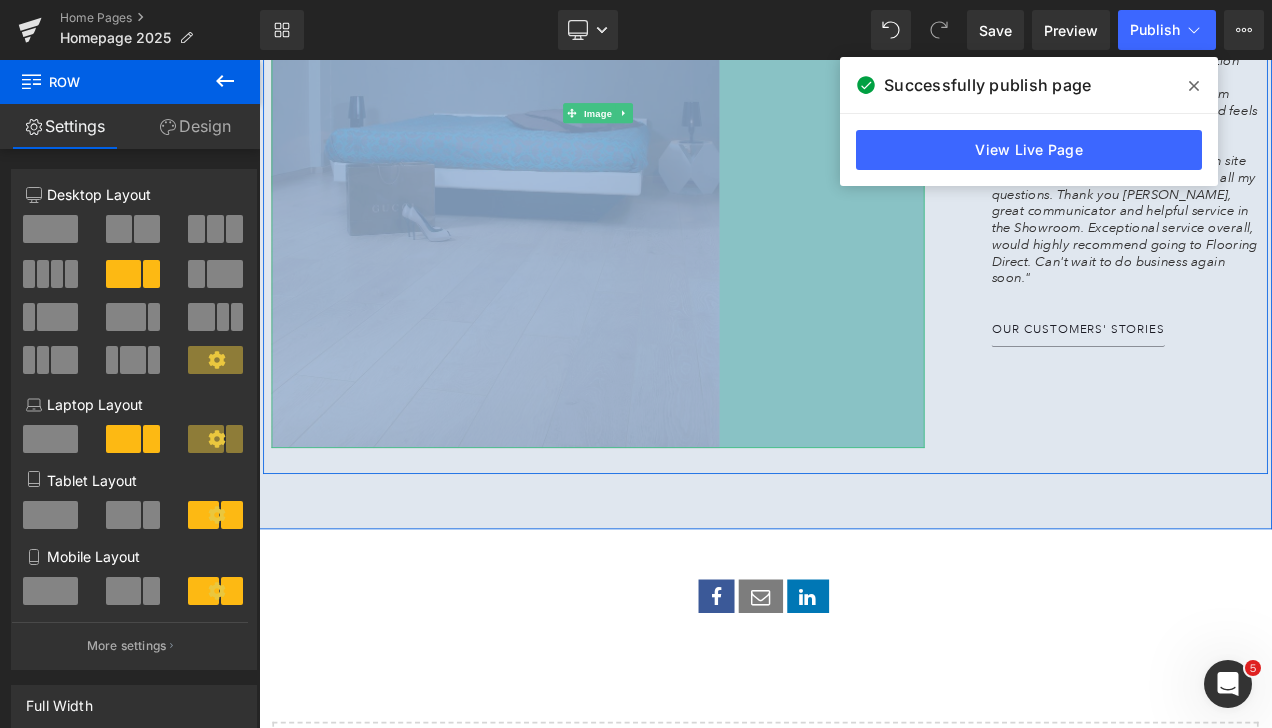 drag, startPoint x: 894, startPoint y: 458, endPoint x: 1038, endPoint y: 470, distance: 144.49913 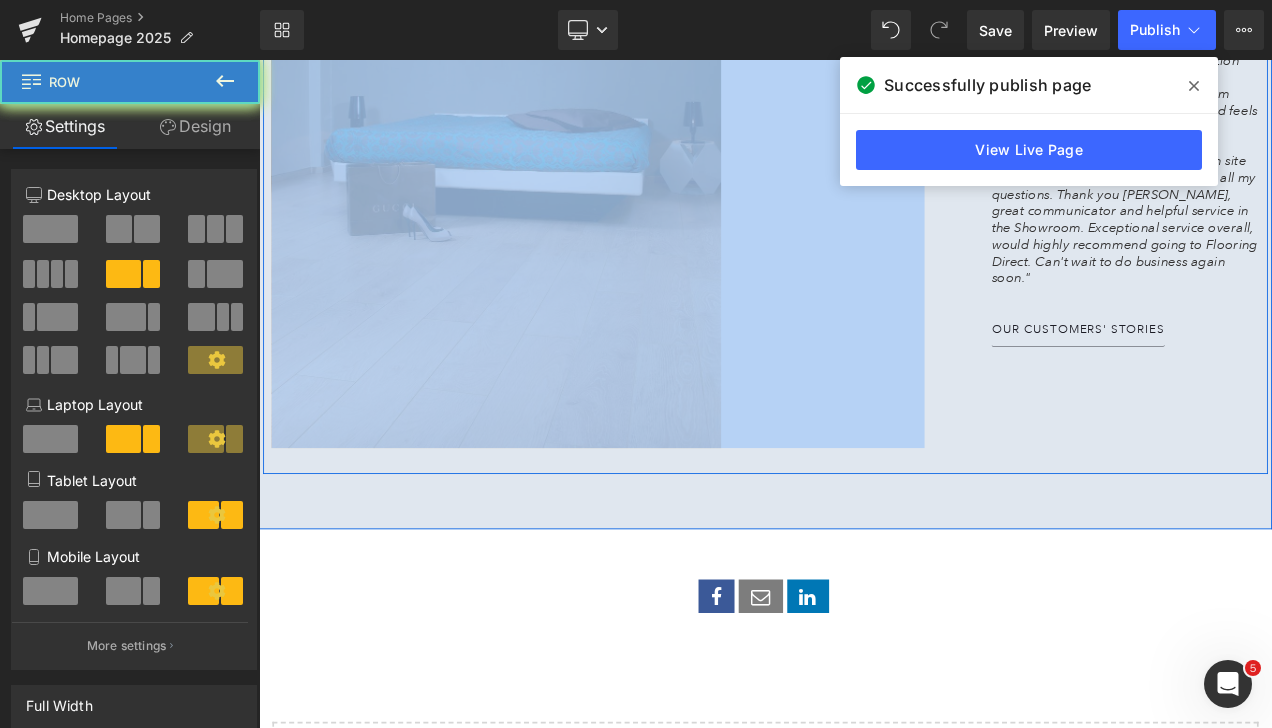 click on "Image         243px" at bounding box center [664, 123] 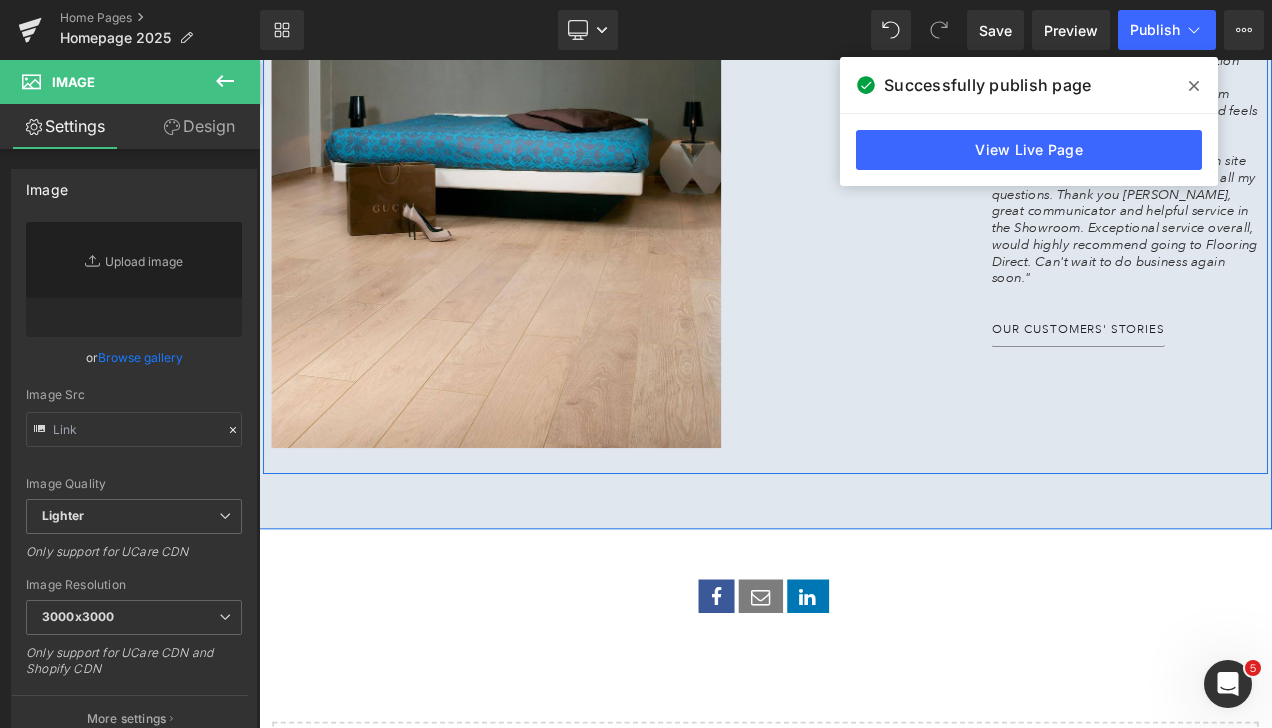 type on "https://ucarecdn.com/79a3f064-f2de-4bc0-b075-d21ca325751a/-/format/auto/-/preview/3000x3000/-/quality/lighter/" 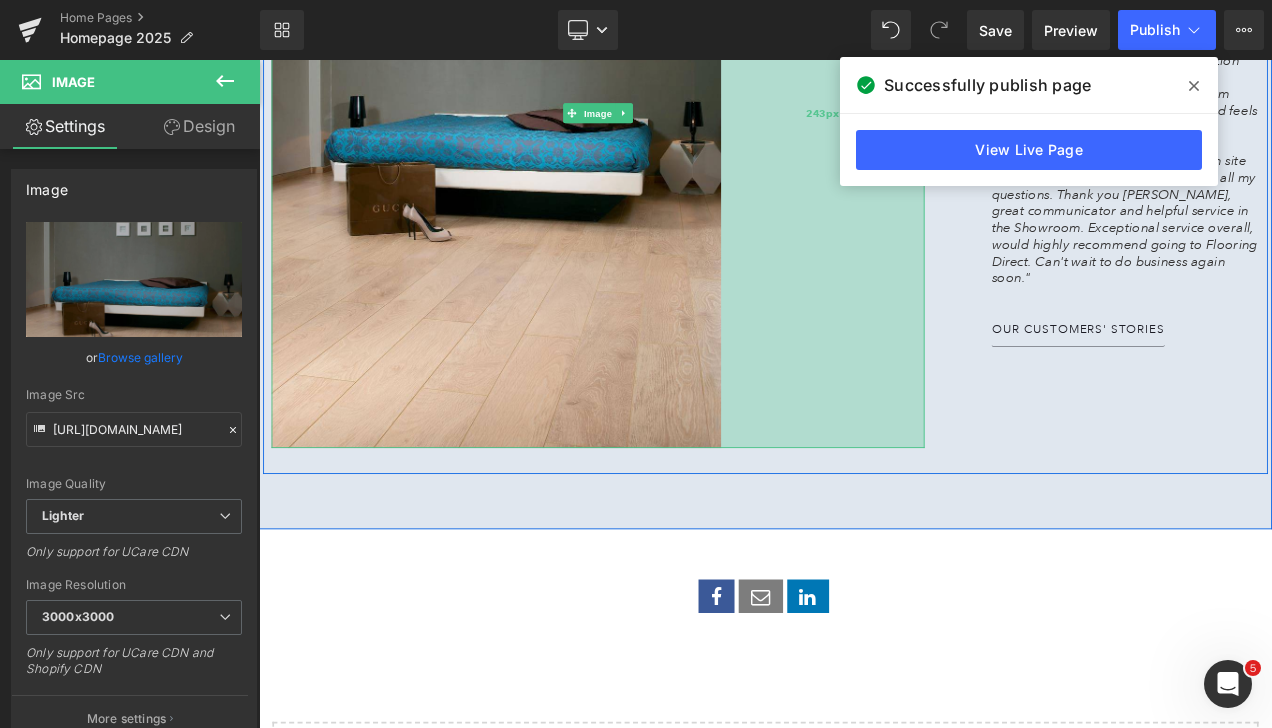 drag, startPoint x: 1015, startPoint y: 445, endPoint x: 1036, endPoint y: 447, distance: 21.095022 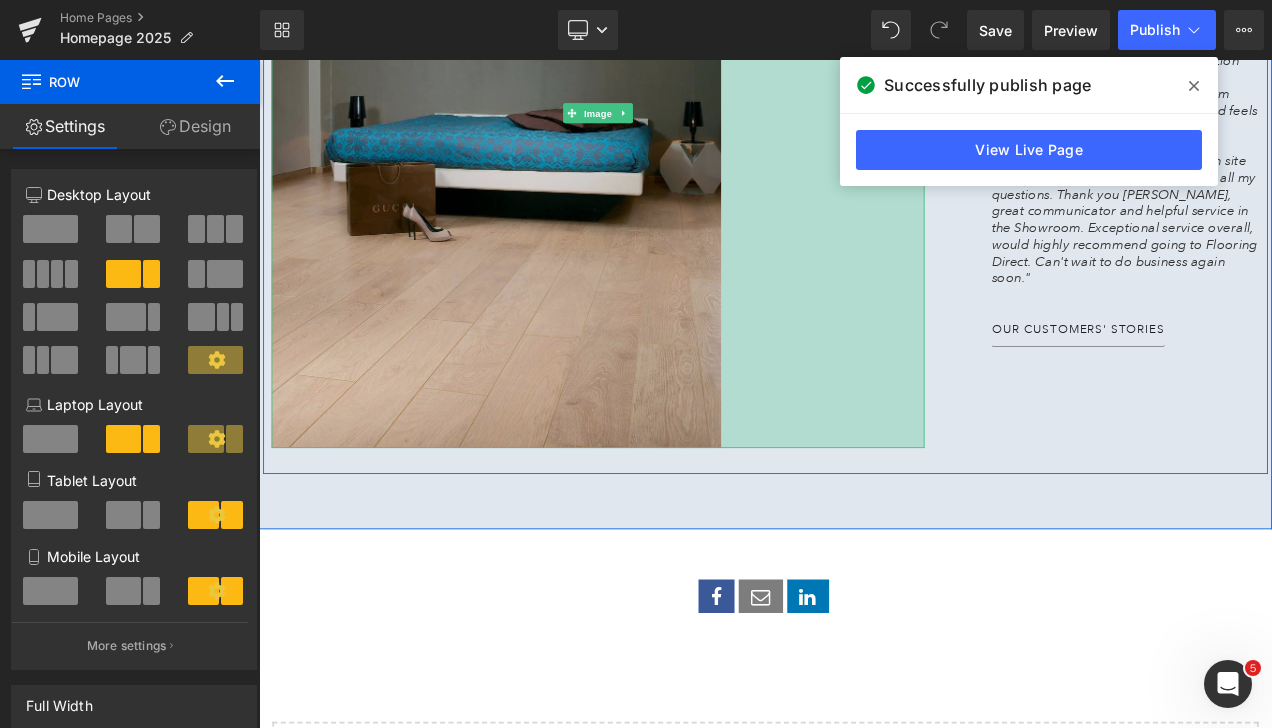 drag, startPoint x: 1053, startPoint y: 448, endPoint x: 1042, endPoint y: 449, distance: 11.045361 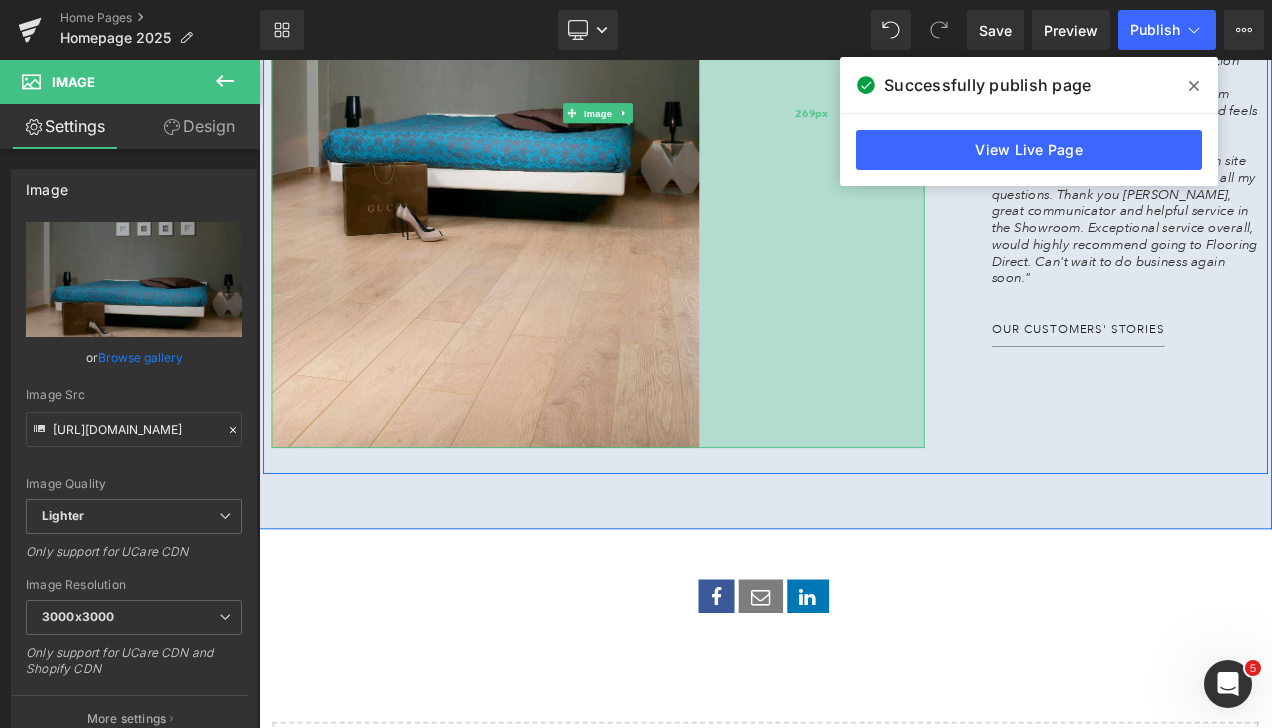 drag, startPoint x: 1046, startPoint y: 449, endPoint x: 1020, endPoint y: 443, distance: 26.683329 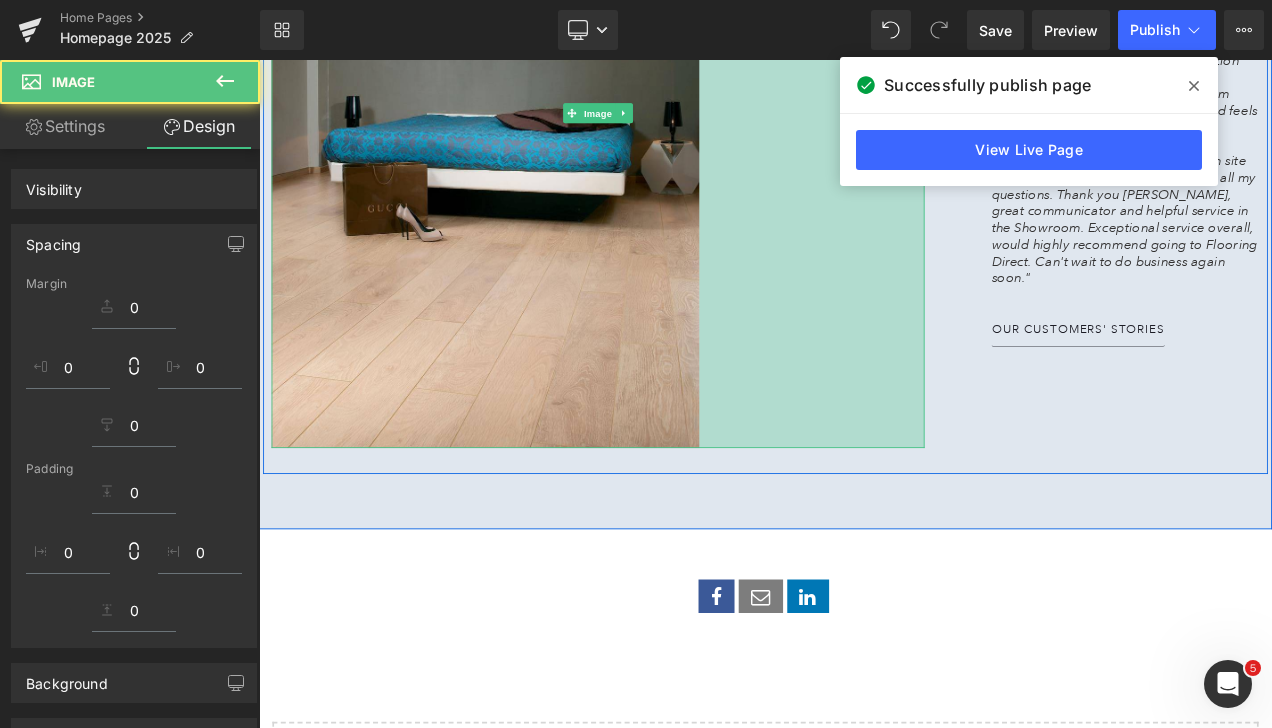 click on "Image         269px "Excellent  Communication" Text Block
Icon
Icon
Icon
Icon
Icon" at bounding box center [864, 123] 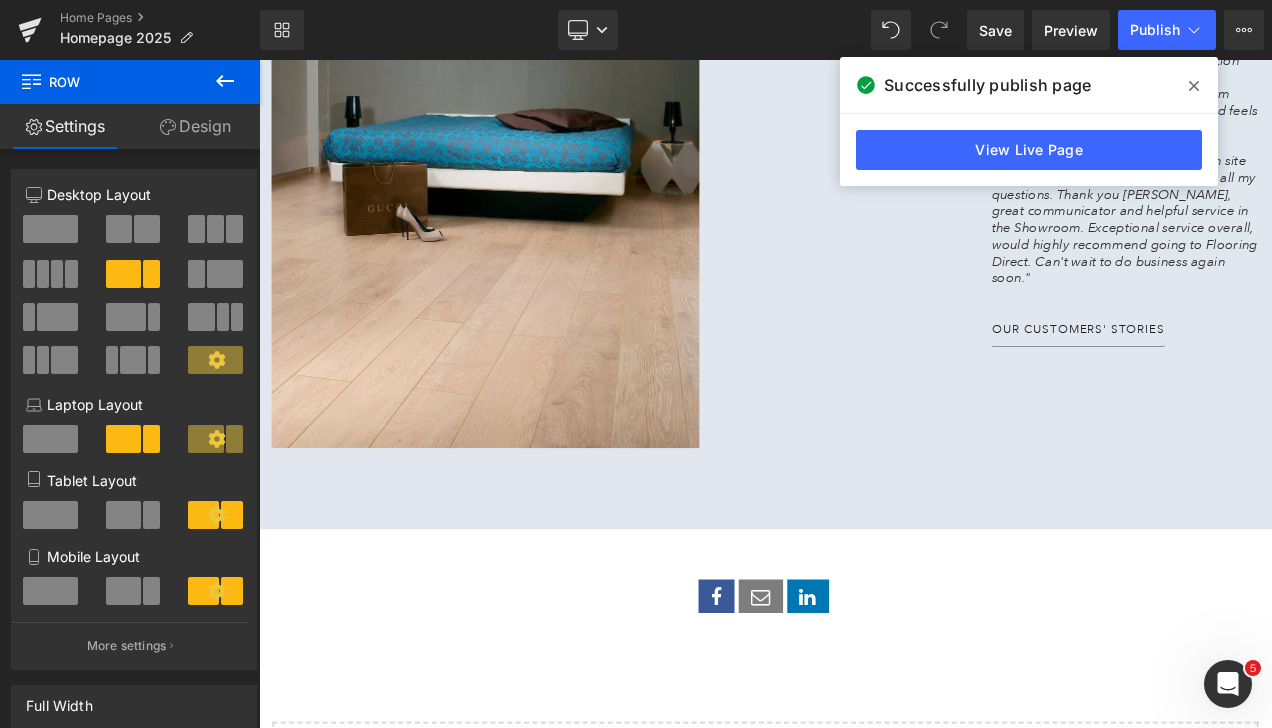 click 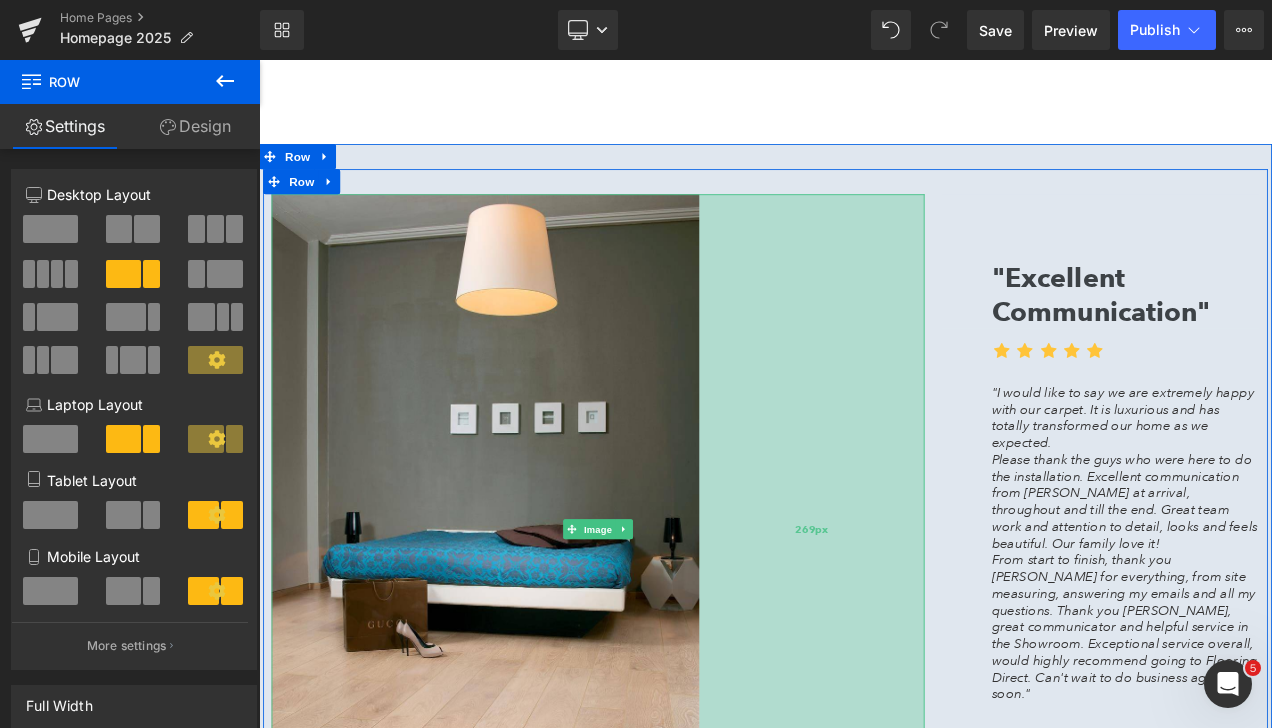 scroll, scrollTop: 2900, scrollLeft: 0, axis: vertical 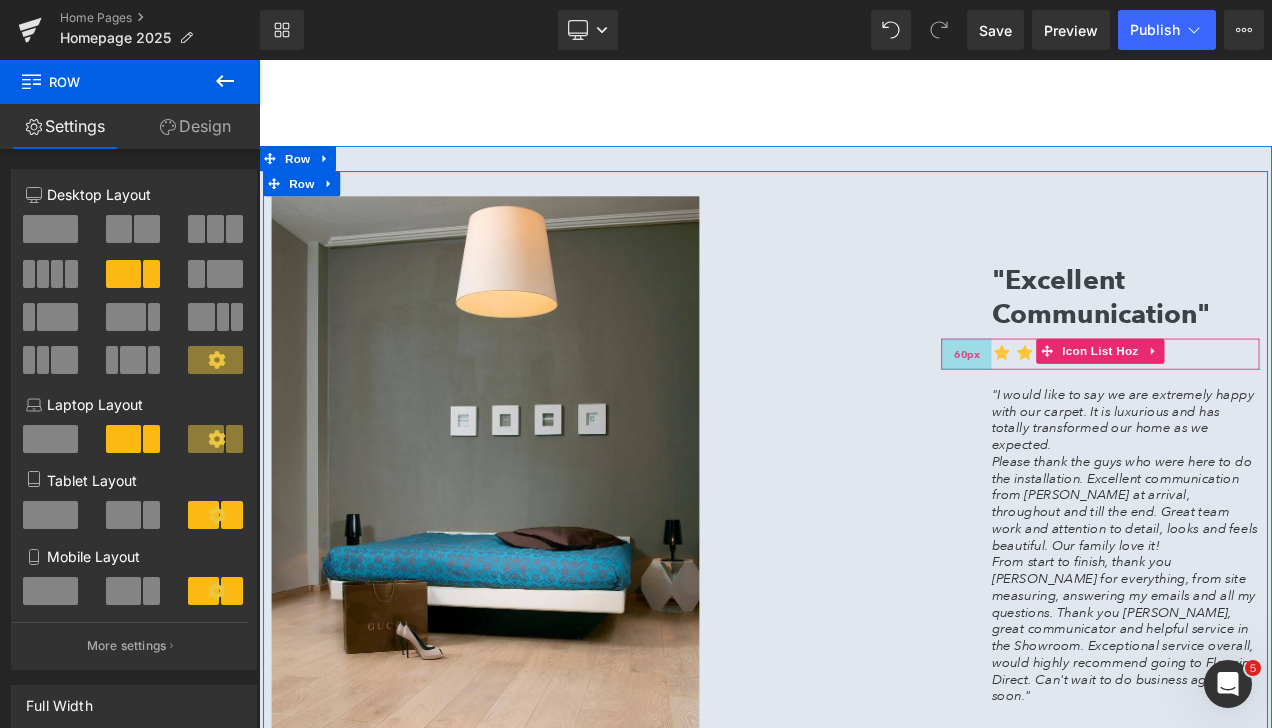click on "60px" at bounding box center [1104, 411] 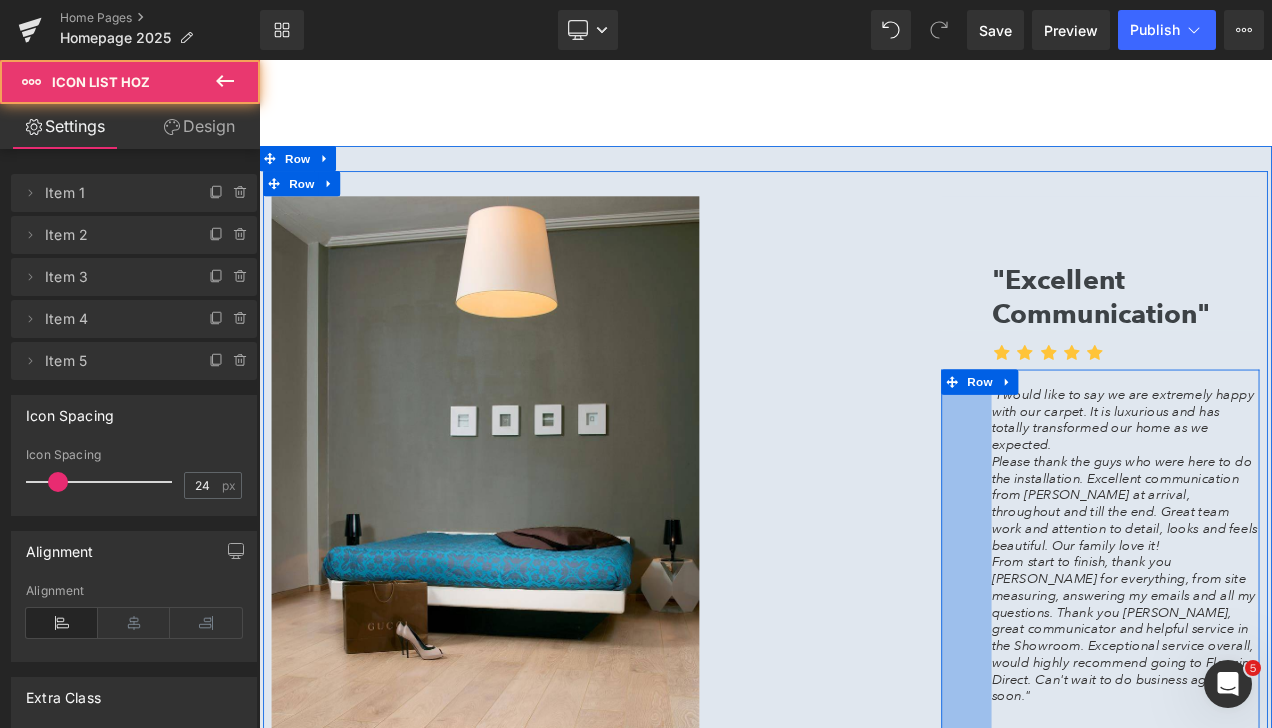click on "60px" at bounding box center [1104, 686] 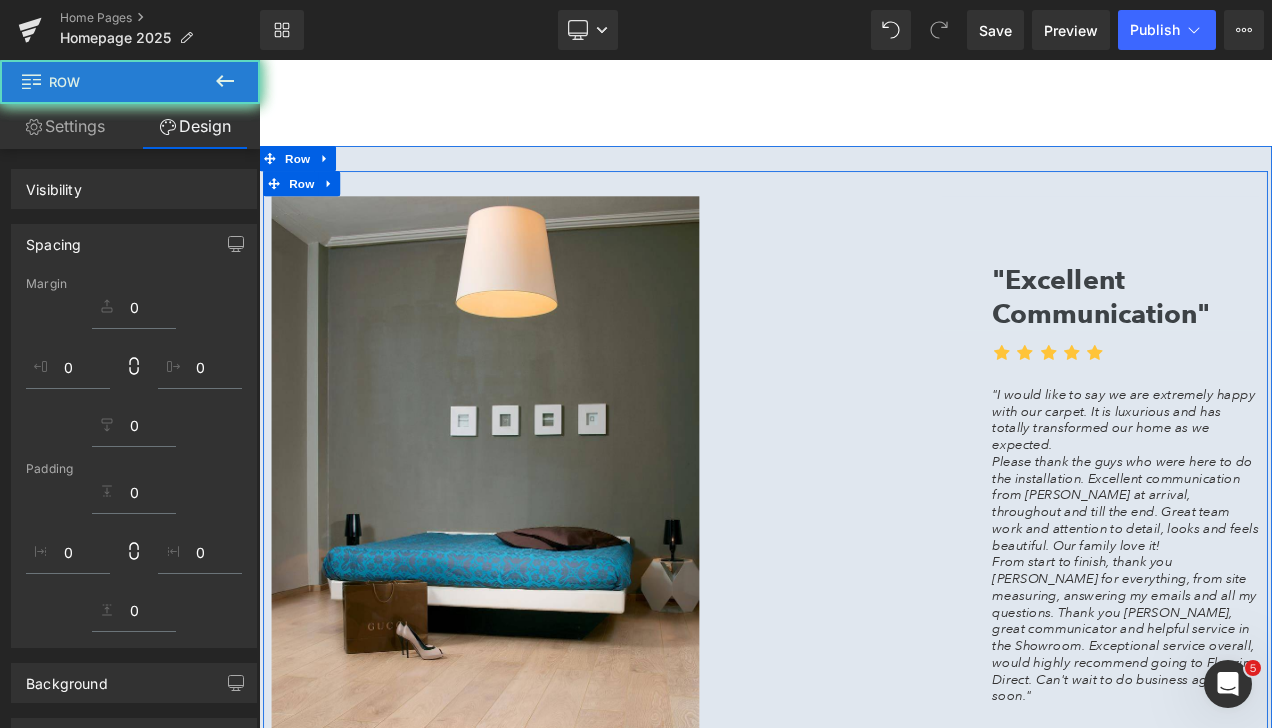 click on "Icon" at bounding box center [1146, 411] 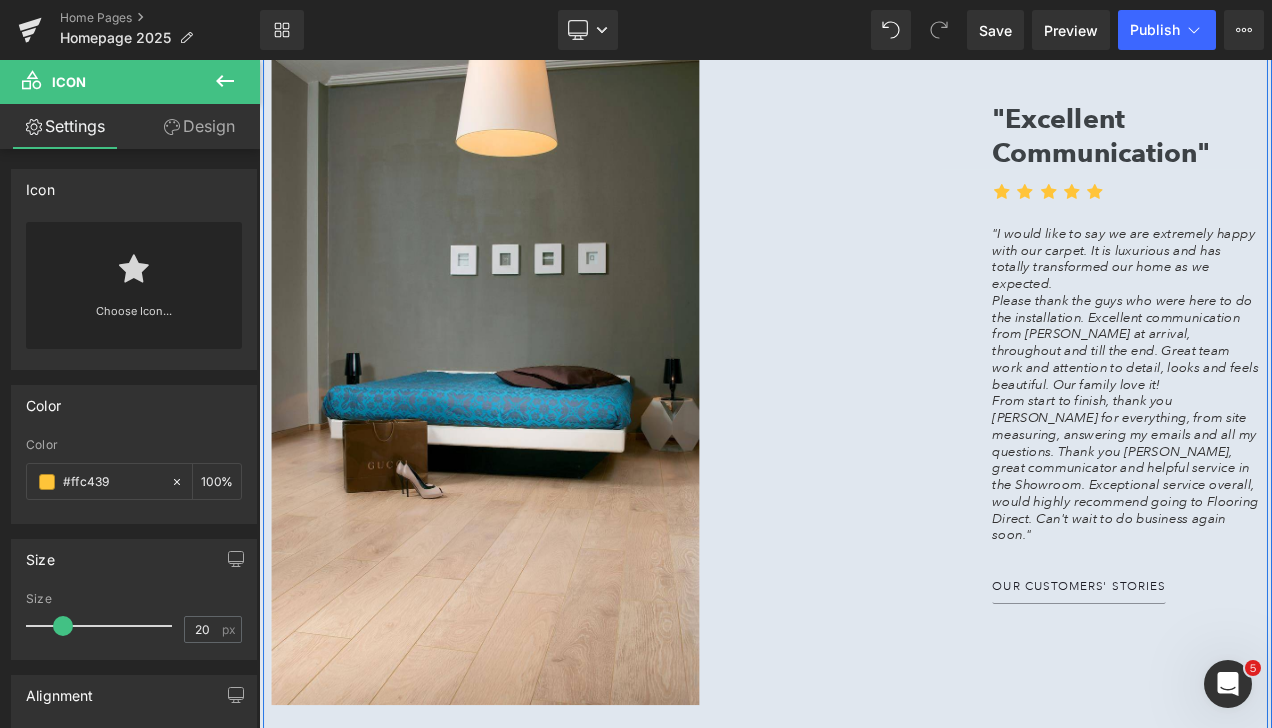 scroll, scrollTop: 3100, scrollLeft: 0, axis: vertical 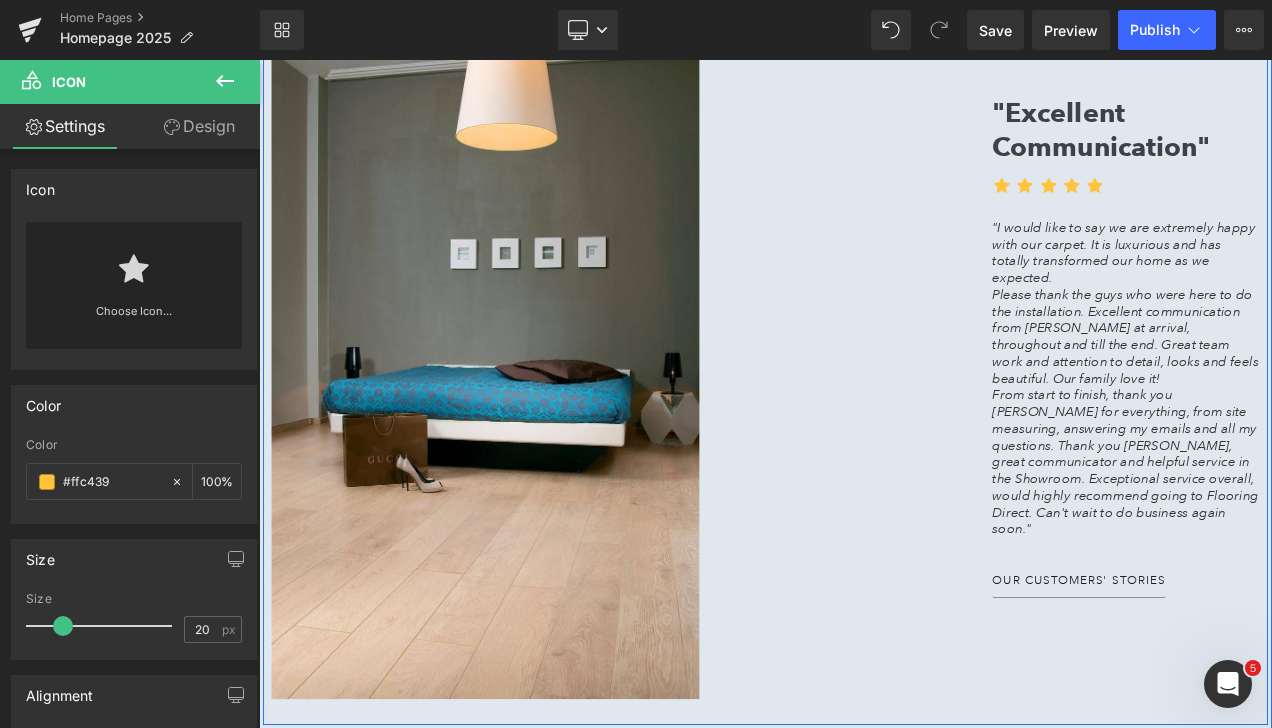 click on ""I would like to say we are extremely happy with our carpet. It is luxurious and has totally transformed our home as we expected." at bounding box center (1292, 289) 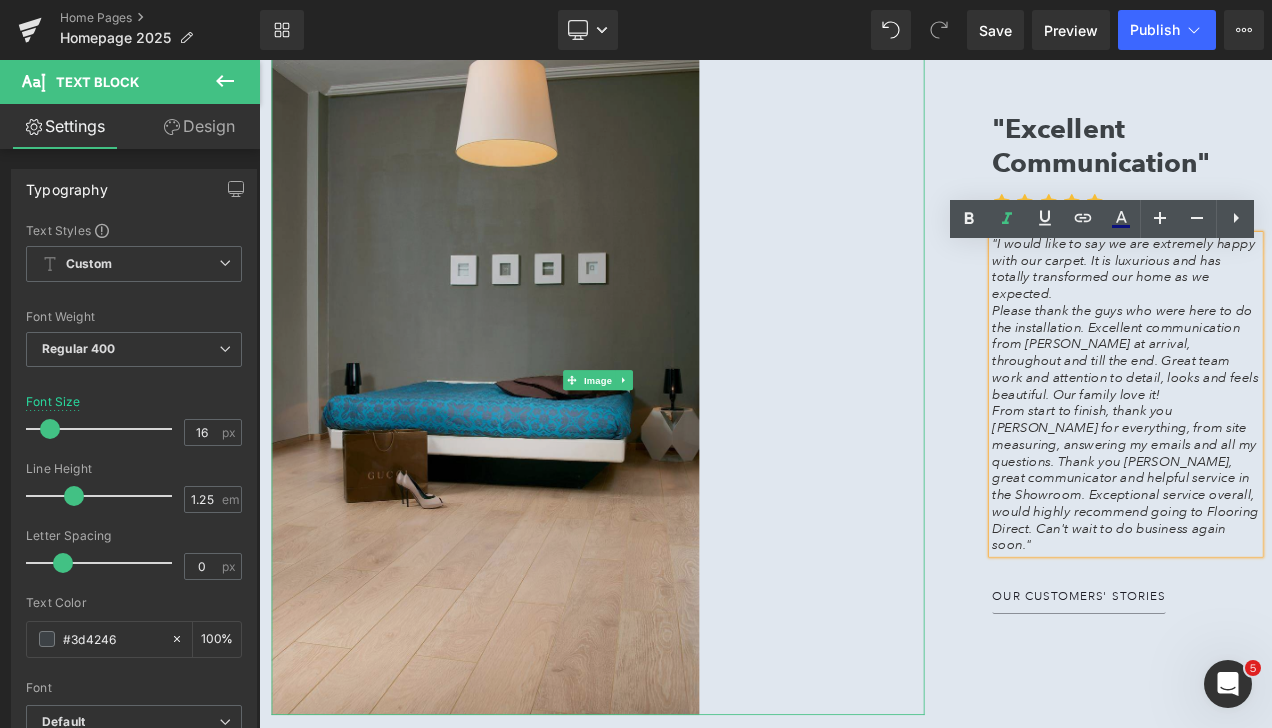 scroll, scrollTop: 3100, scrollLeft: 0, axis: vertical 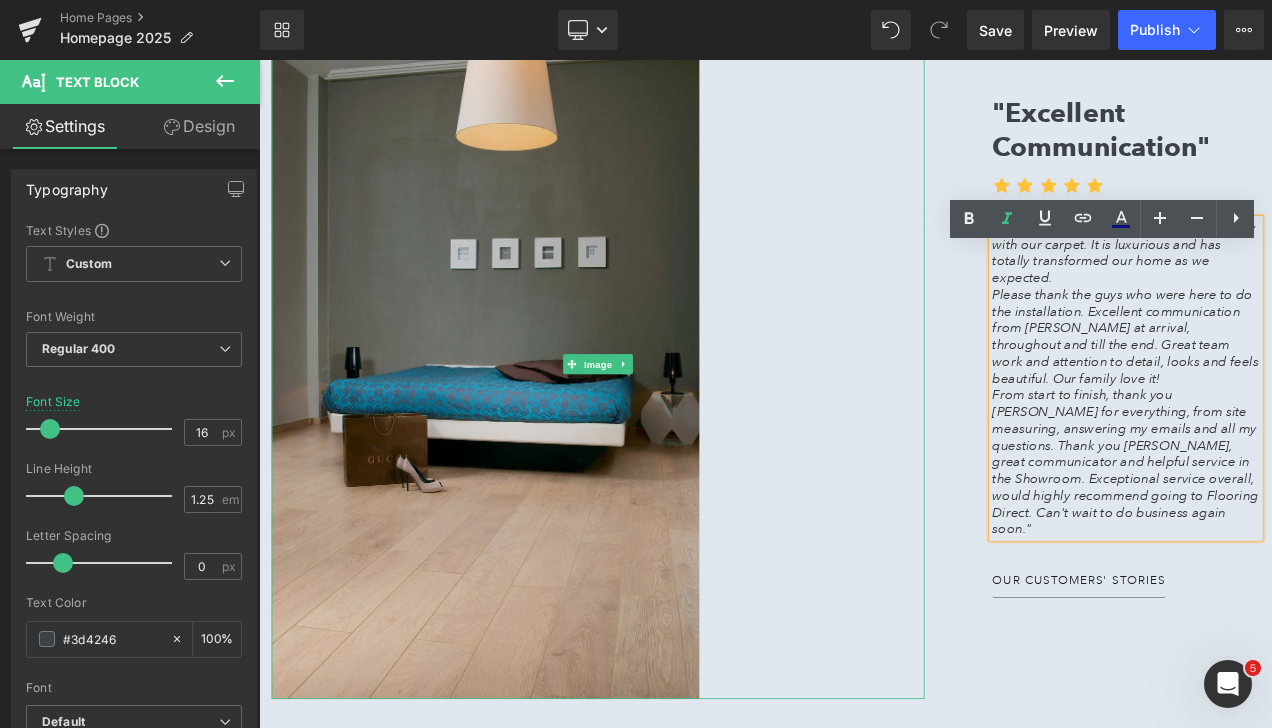 click at bounding box center [664, 423] 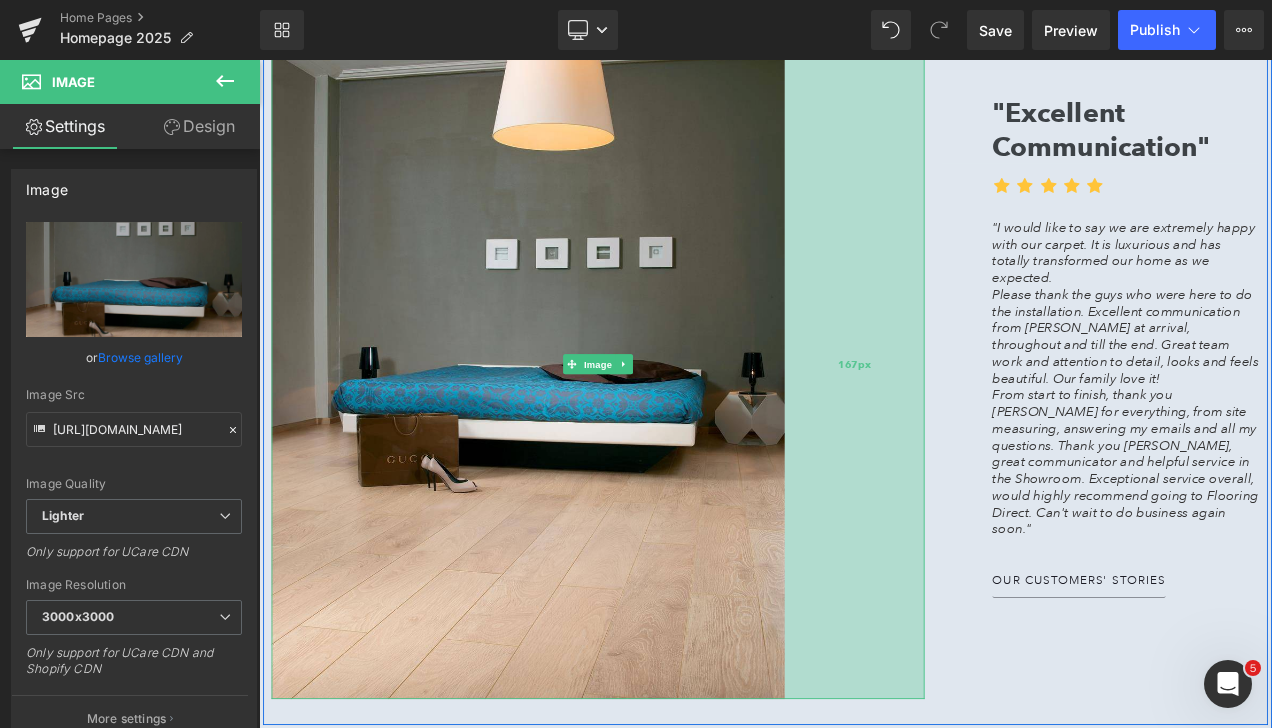 drag, startPoint x: 784, startPoint y: 412, endPoint x: 886, endPoint y: 428, distance: 103.24728 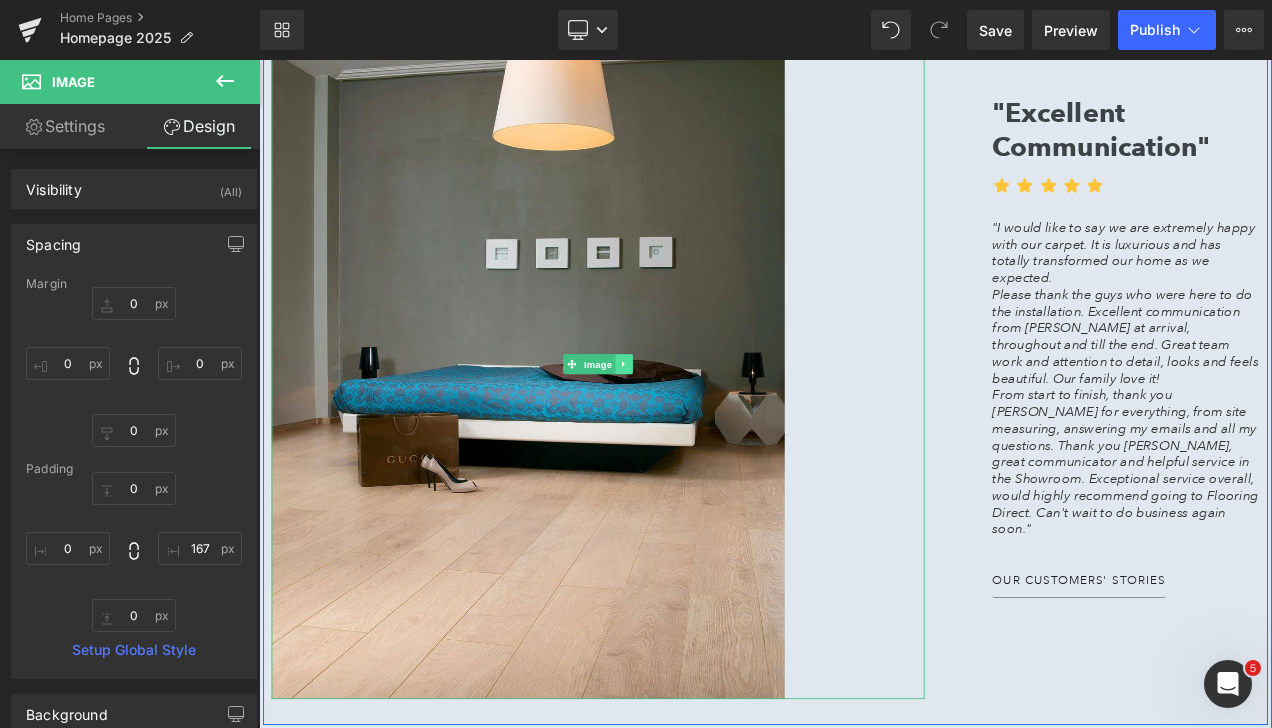 click 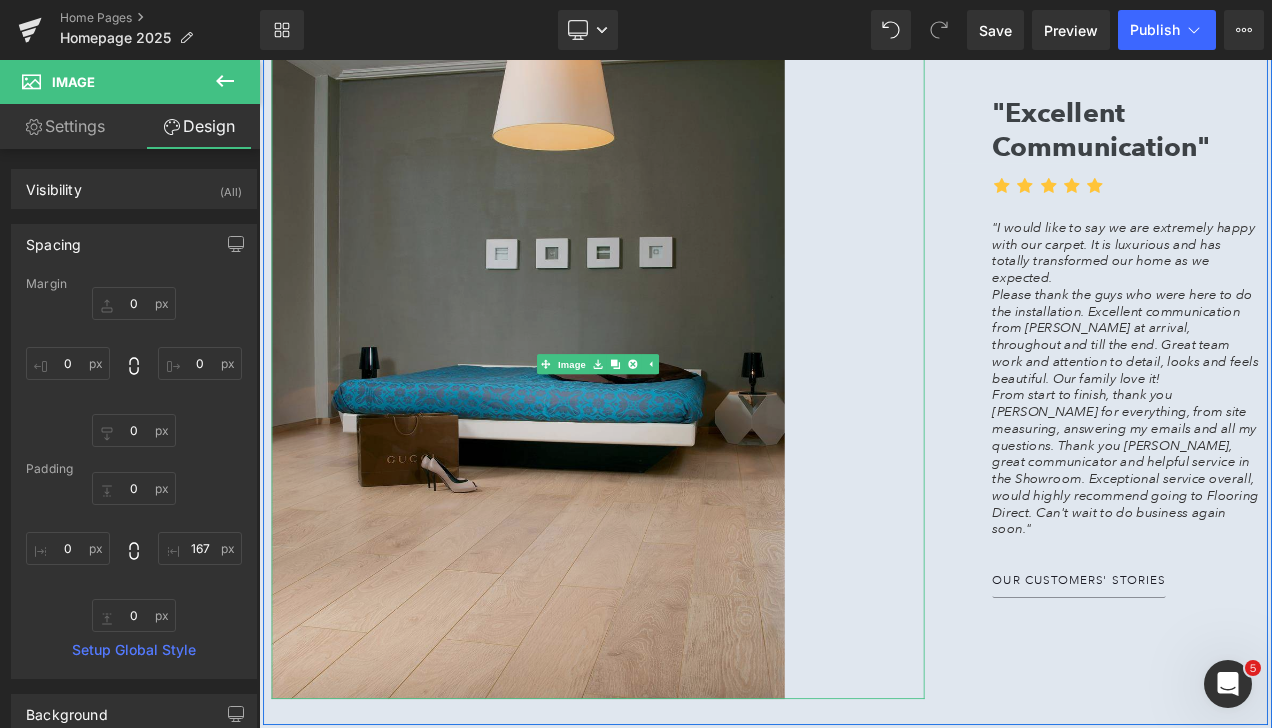 click at bounding box center (664, 423) 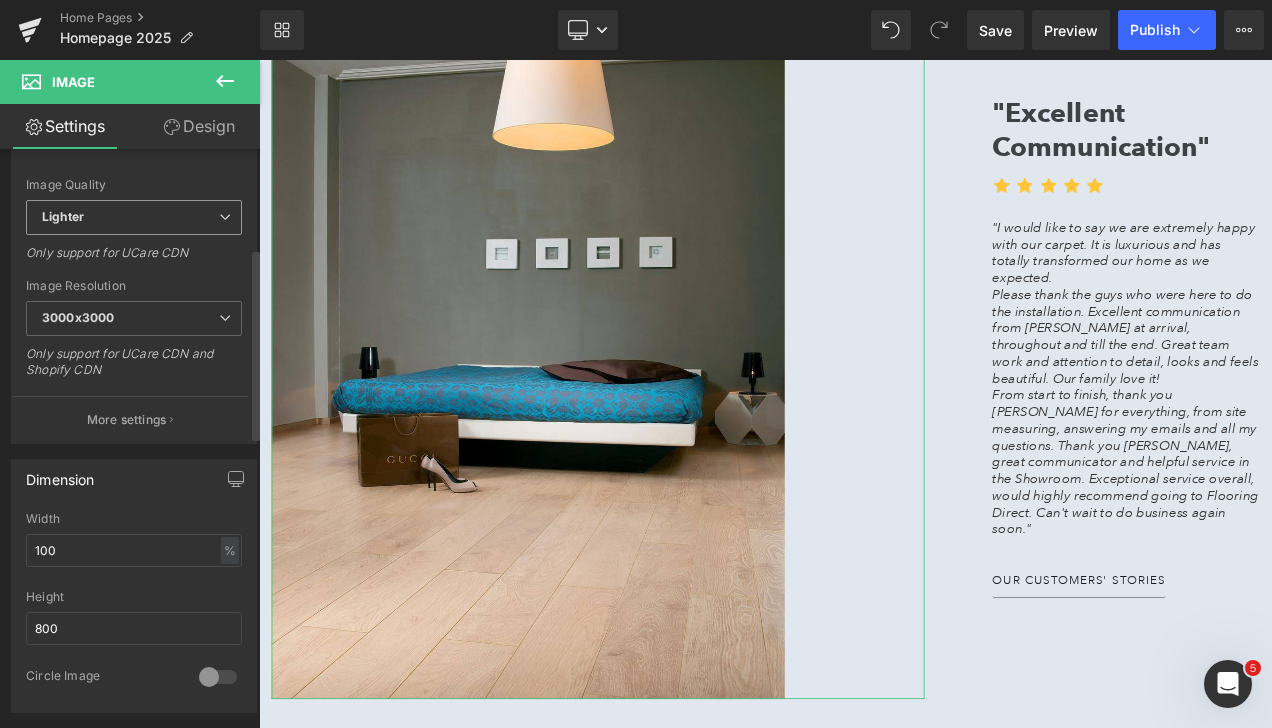 scroll, scrollTop: 300, scrollLeft: 0, axis: vertical 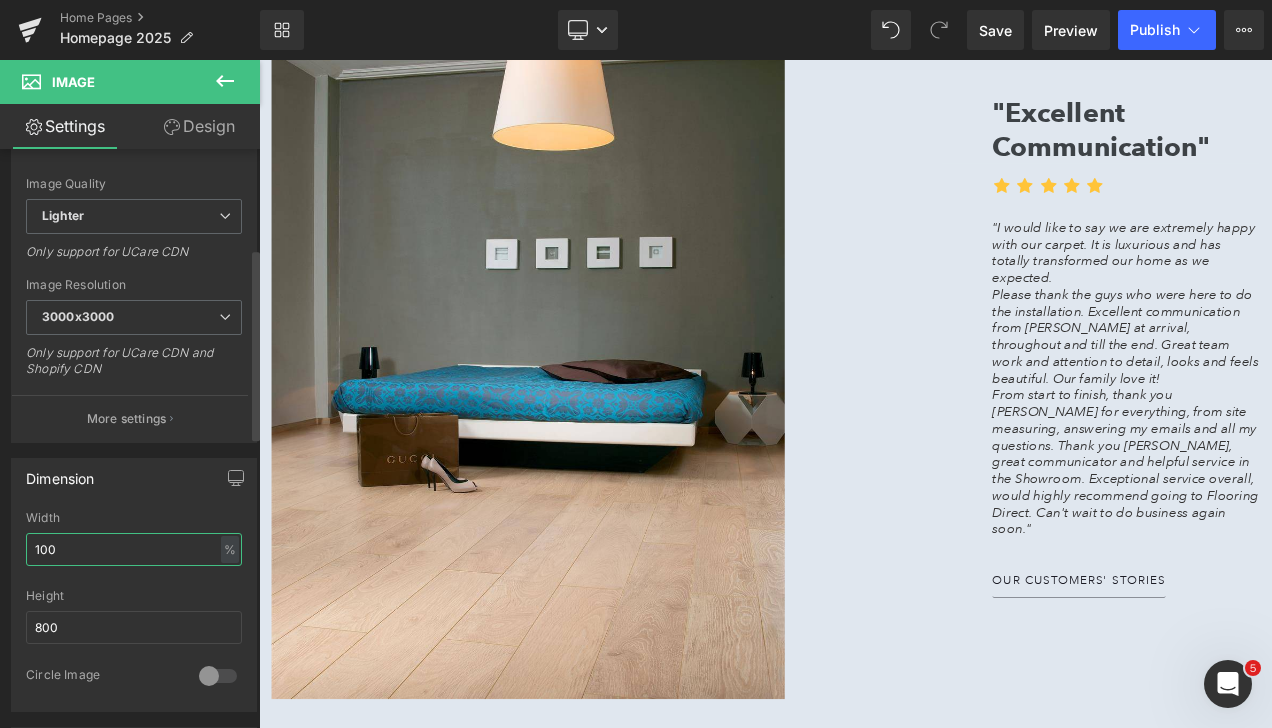 drag, startPoint x: 68, startPoint y: 546, endPoint x: 0, endPoint y: 538, distance: 68.46897 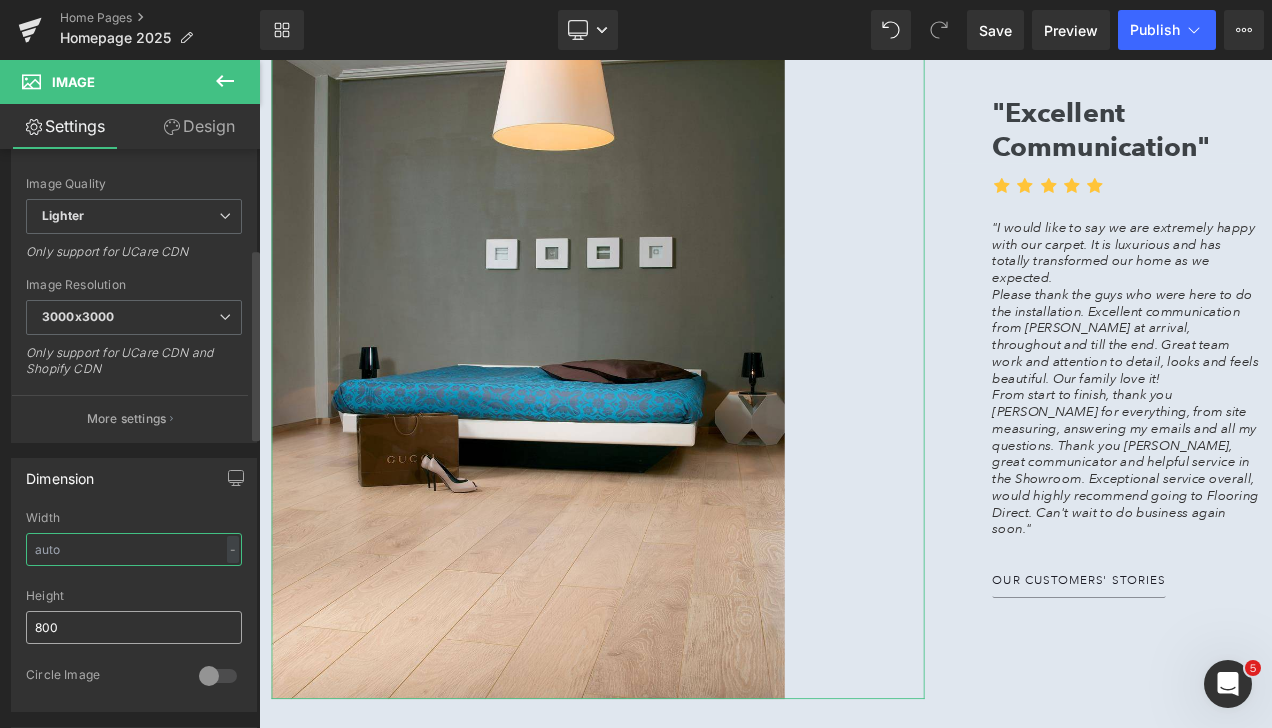 type 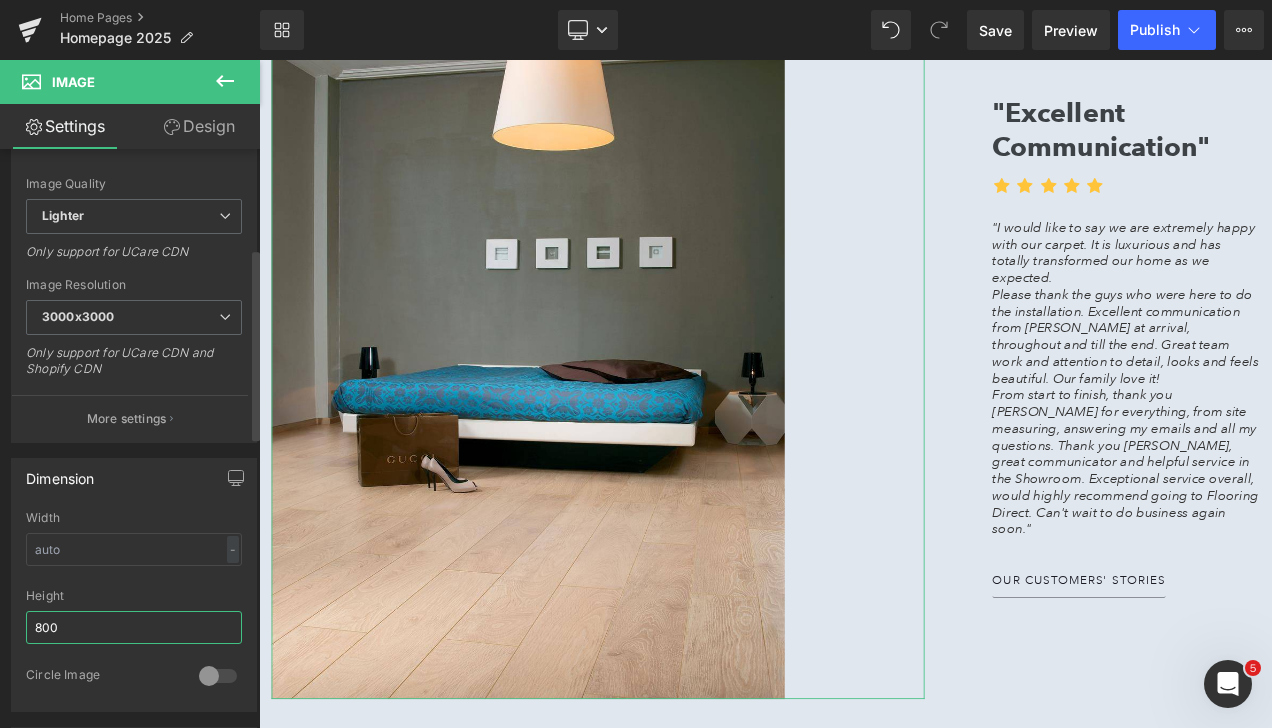 click on "800" at bounding box center [134, 627] 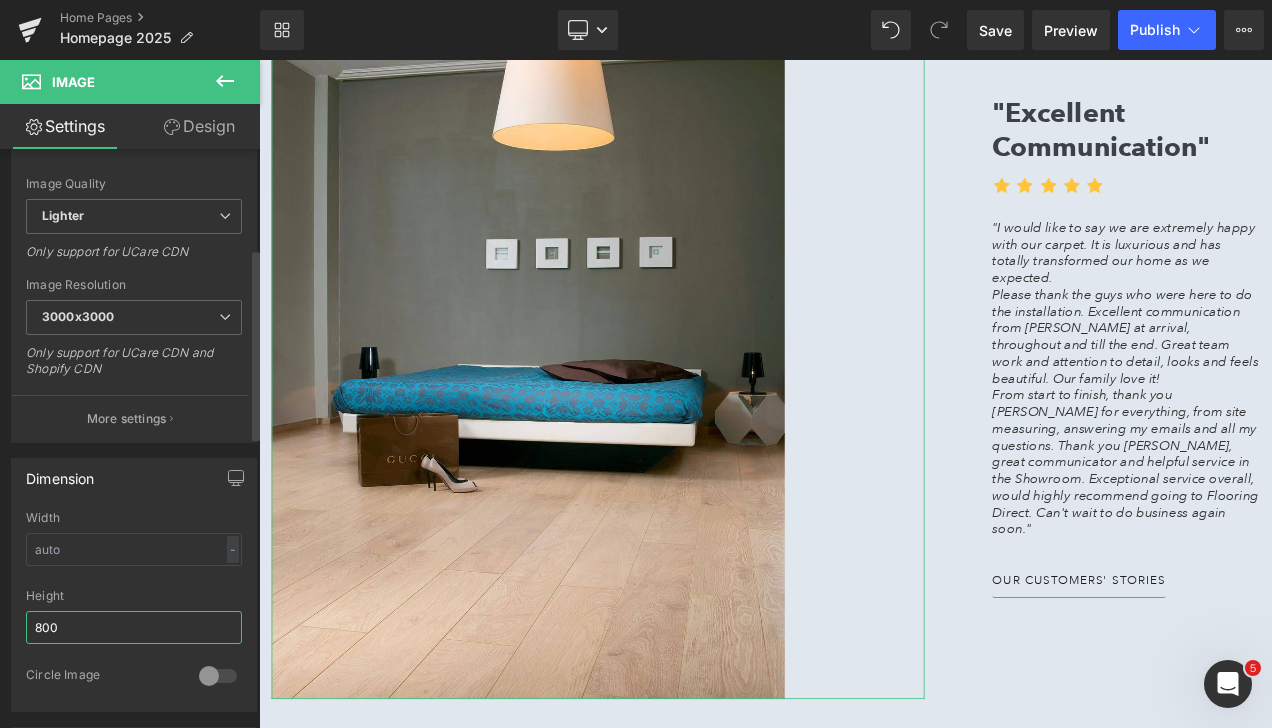 drag, startPoint x: 68, startPoint y: 618, endPoint x: 0, endPoint y: 610, distance: 68.46897 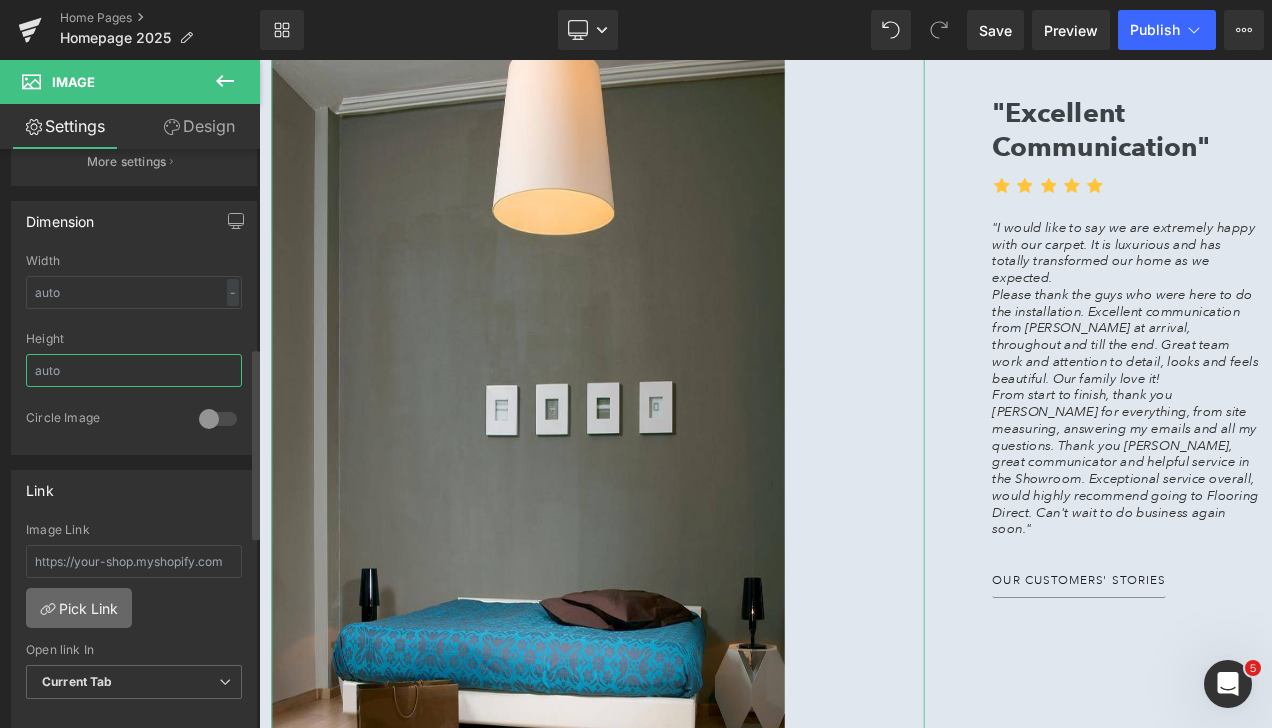 scroll, scrollTop: 600, scrollLeft: 0, axis: vertical 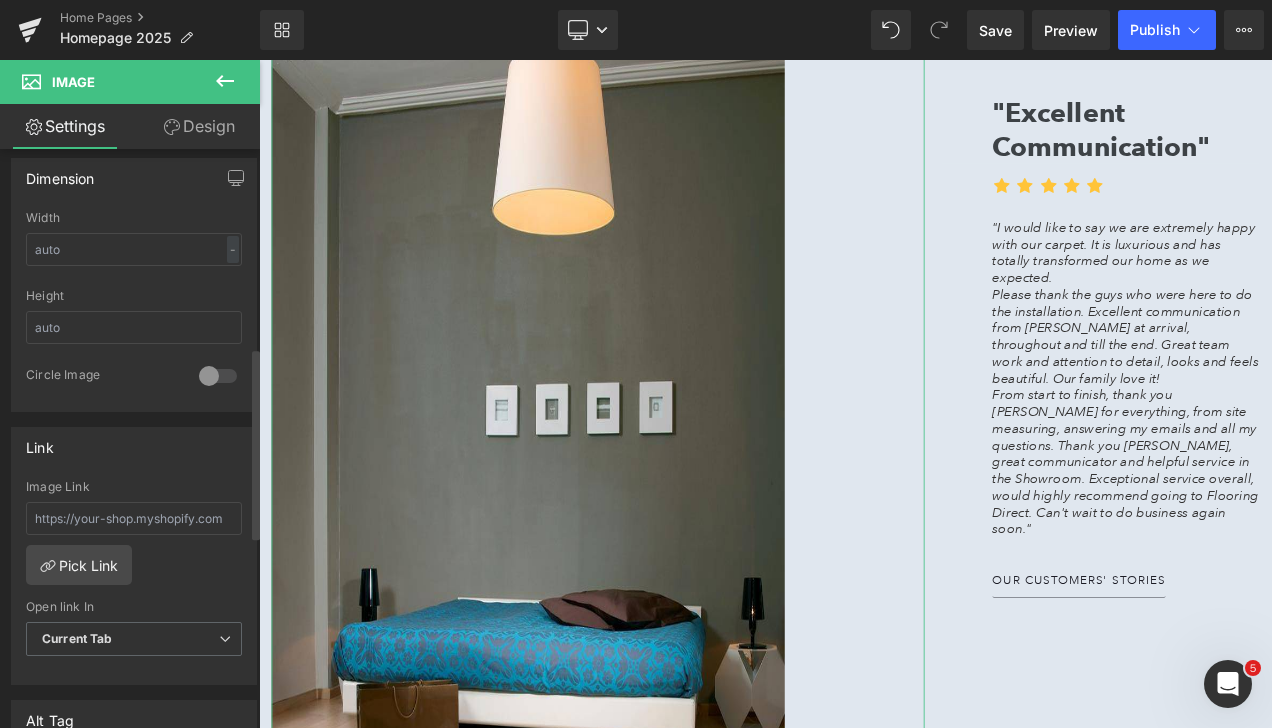 click on "Link" at bounding box center (134, 447) 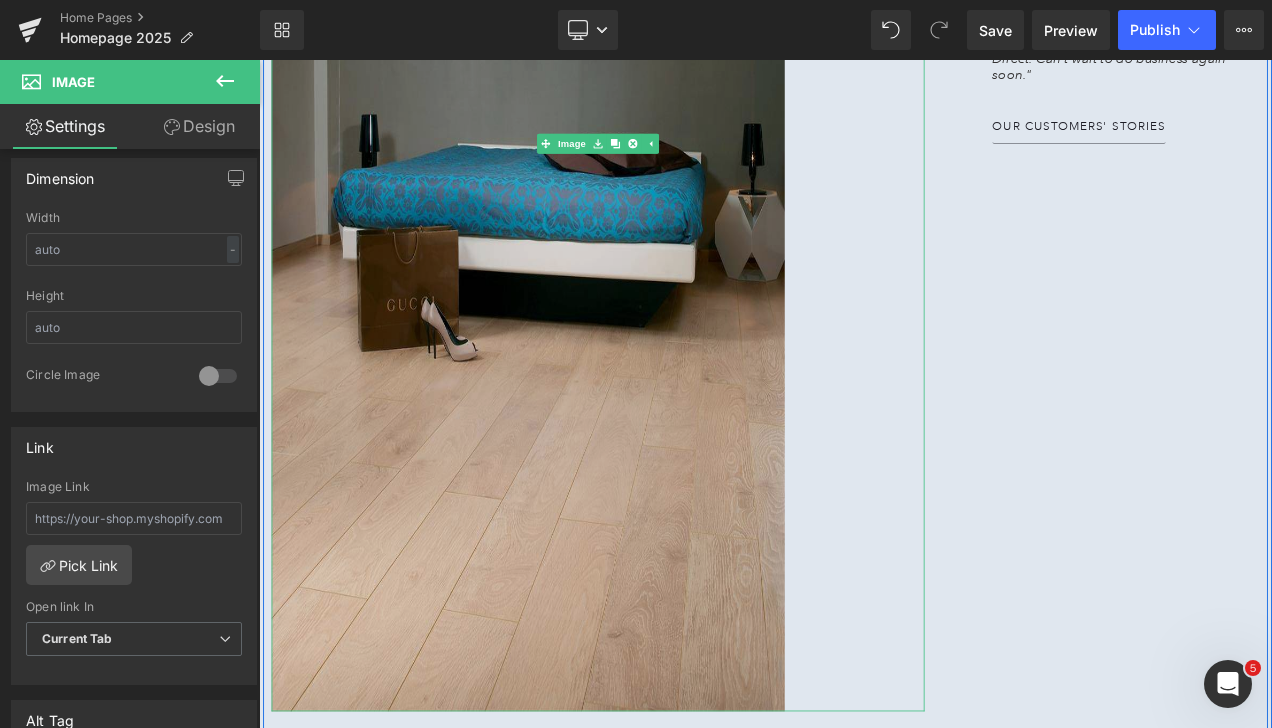 scroll, scrollTop: 3700, scrollLeft: 0, axis: vertical 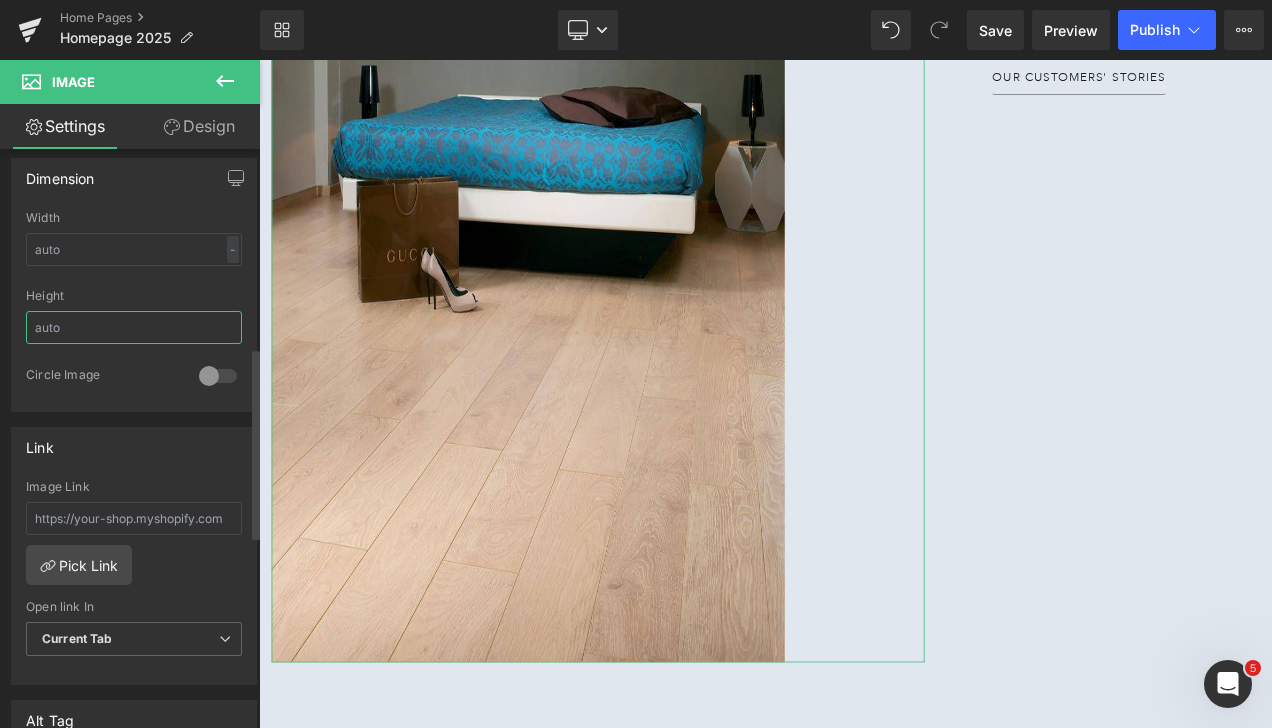 drag, startPoint x: 89, startPoint y: 322, endPoint x: 9, endPoint y: 317, distance: 80.1561 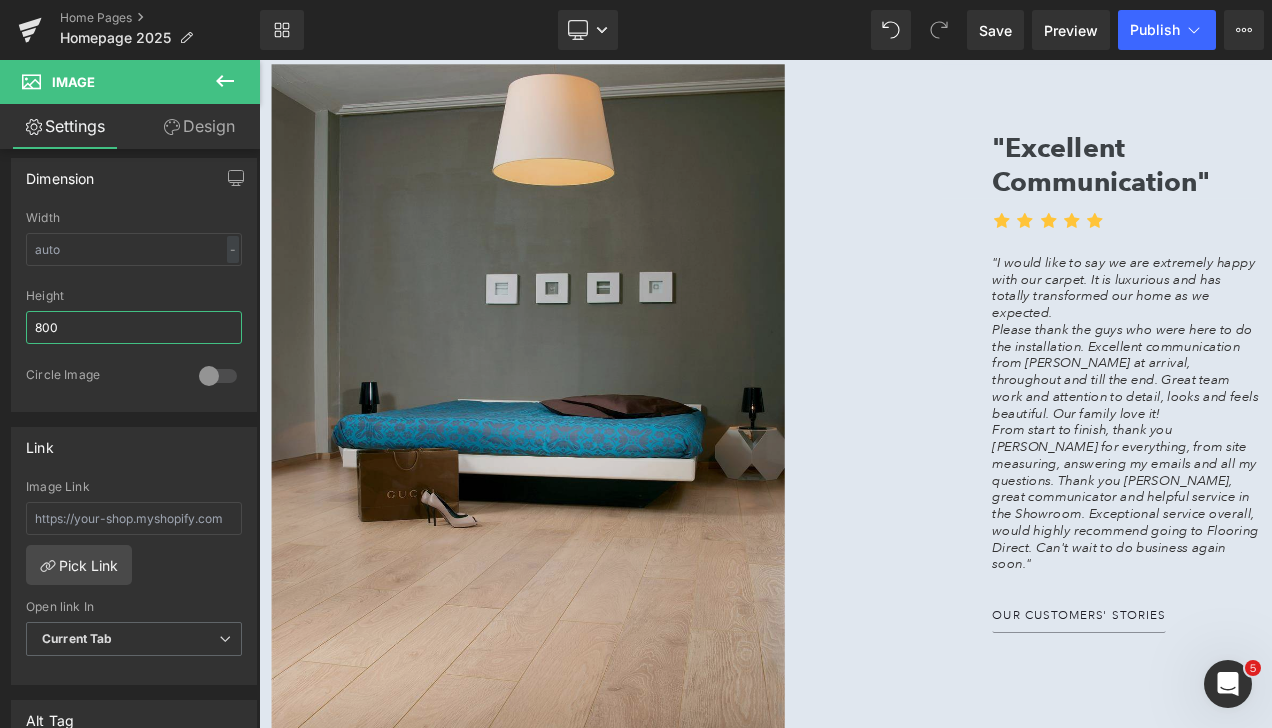 scroll, scrollTop: 3100, scrollLeft: 0, axis: vertical 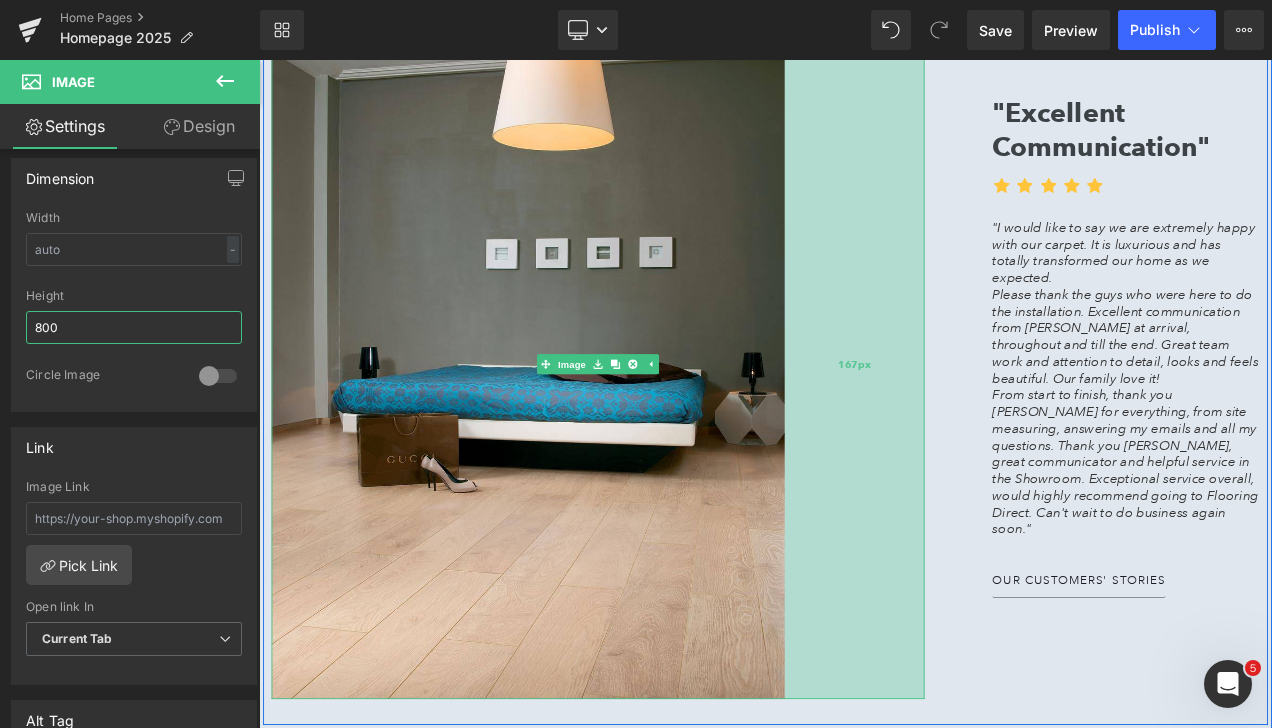 click on "167px" at bounding box center [970, 423] 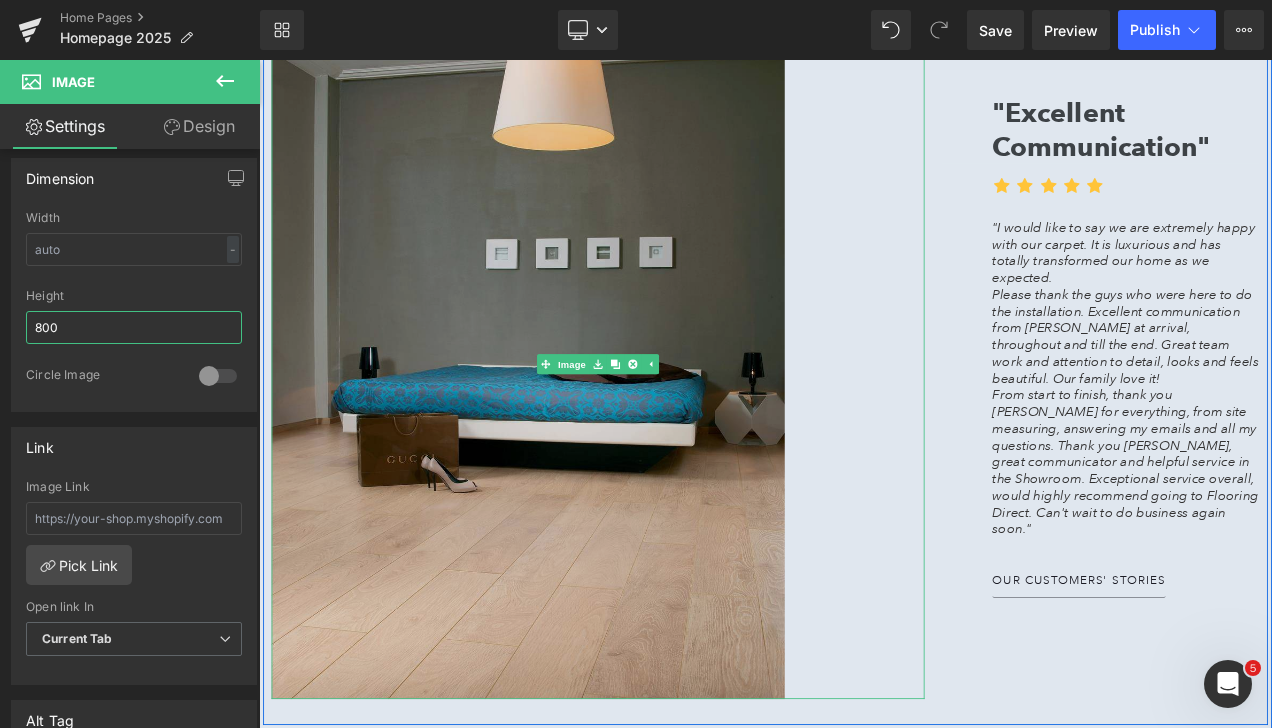 type on "800" 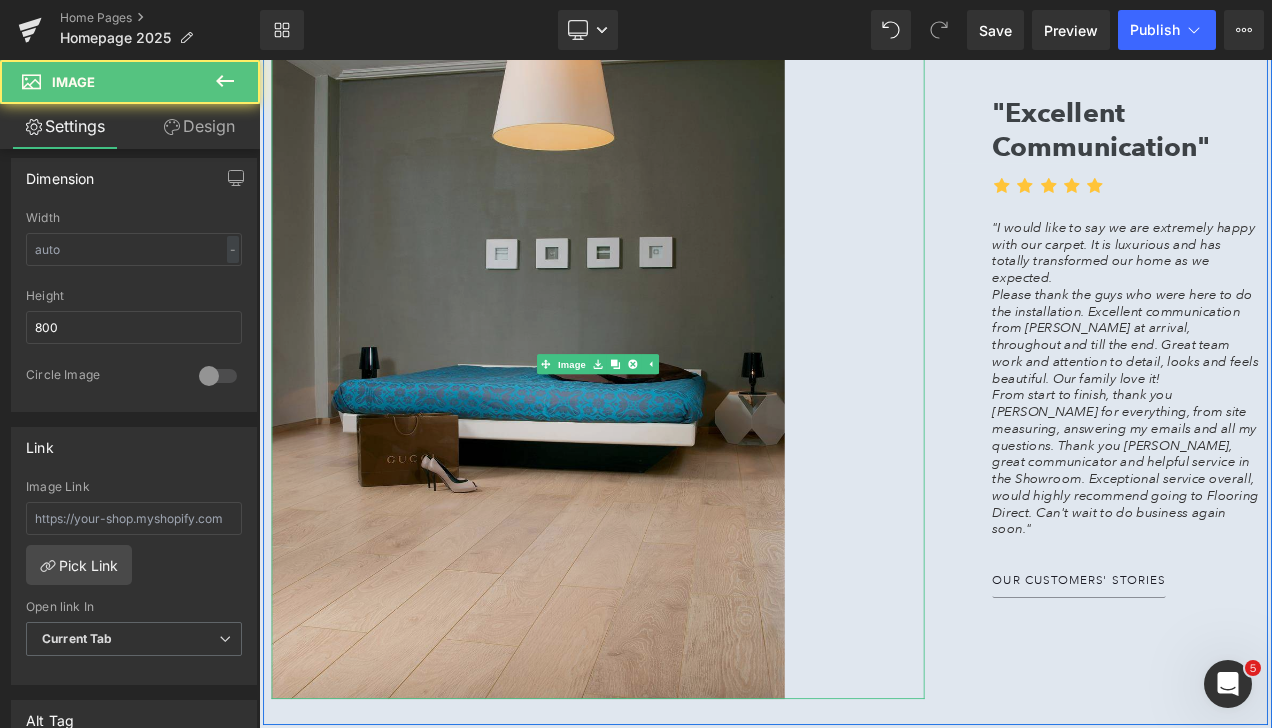 click at bounding box center (664, 423) 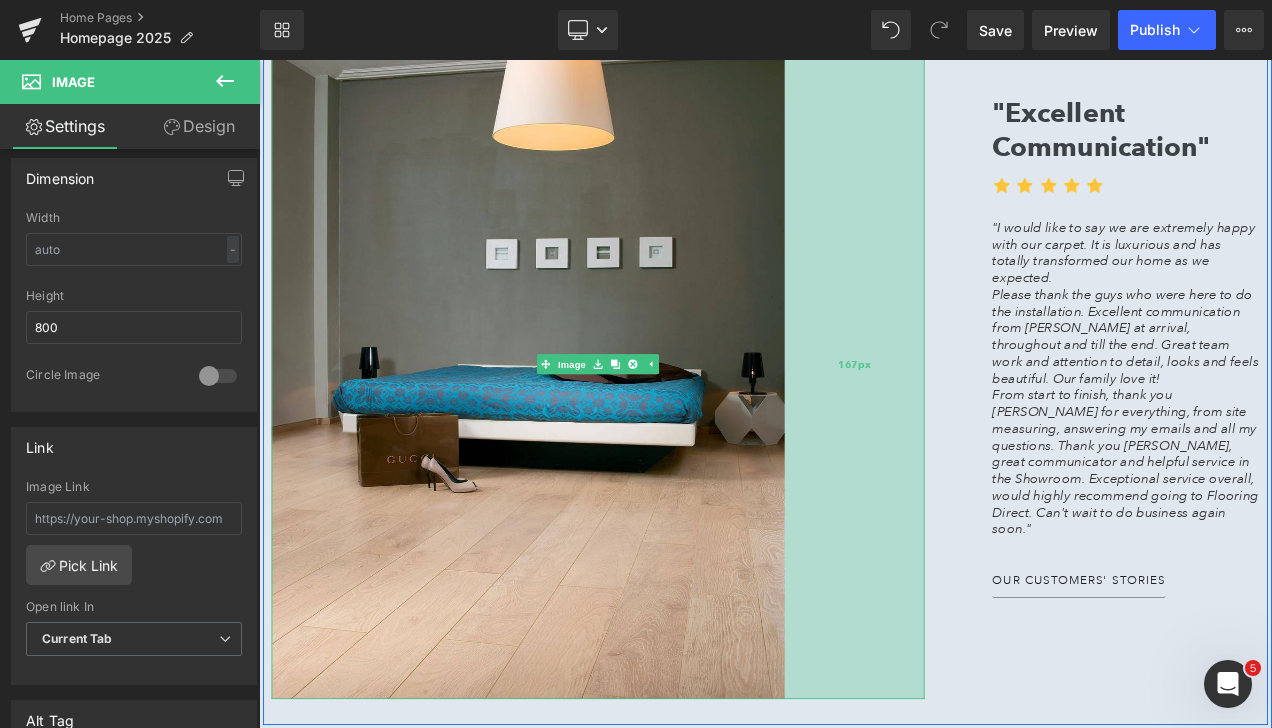 click on "167px" at bounding box center (970, 423) 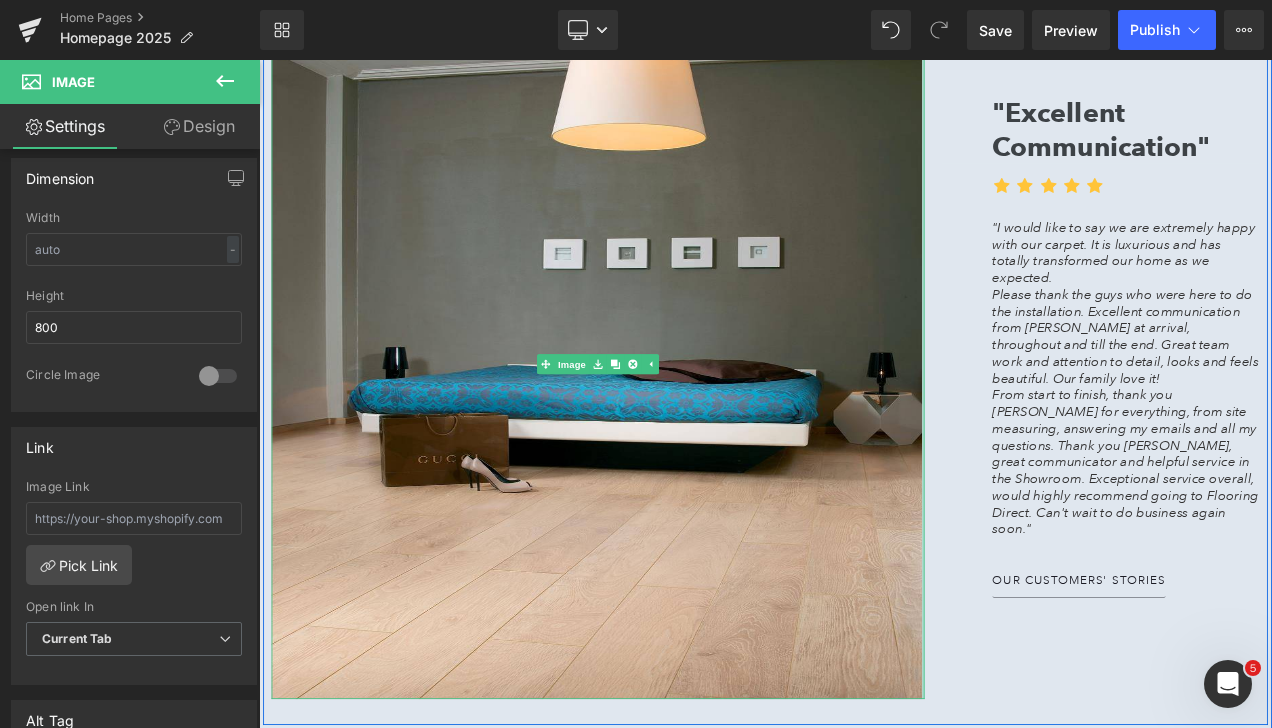 drag, startPoint x: 878, startPoint y: 565, endPoint x: 1042, endPoint y: 560, distance: 164.0762 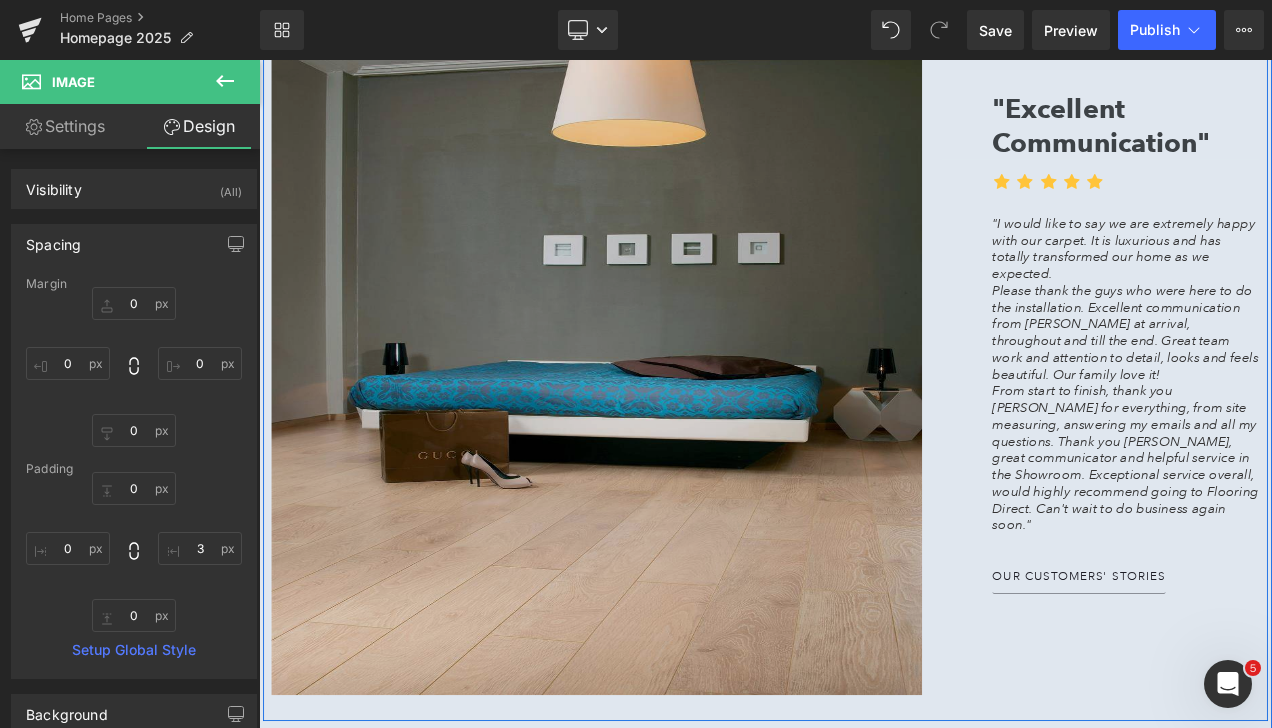 scroll, scrollTop: 3200, scrollLeft: 0, axis: vertical 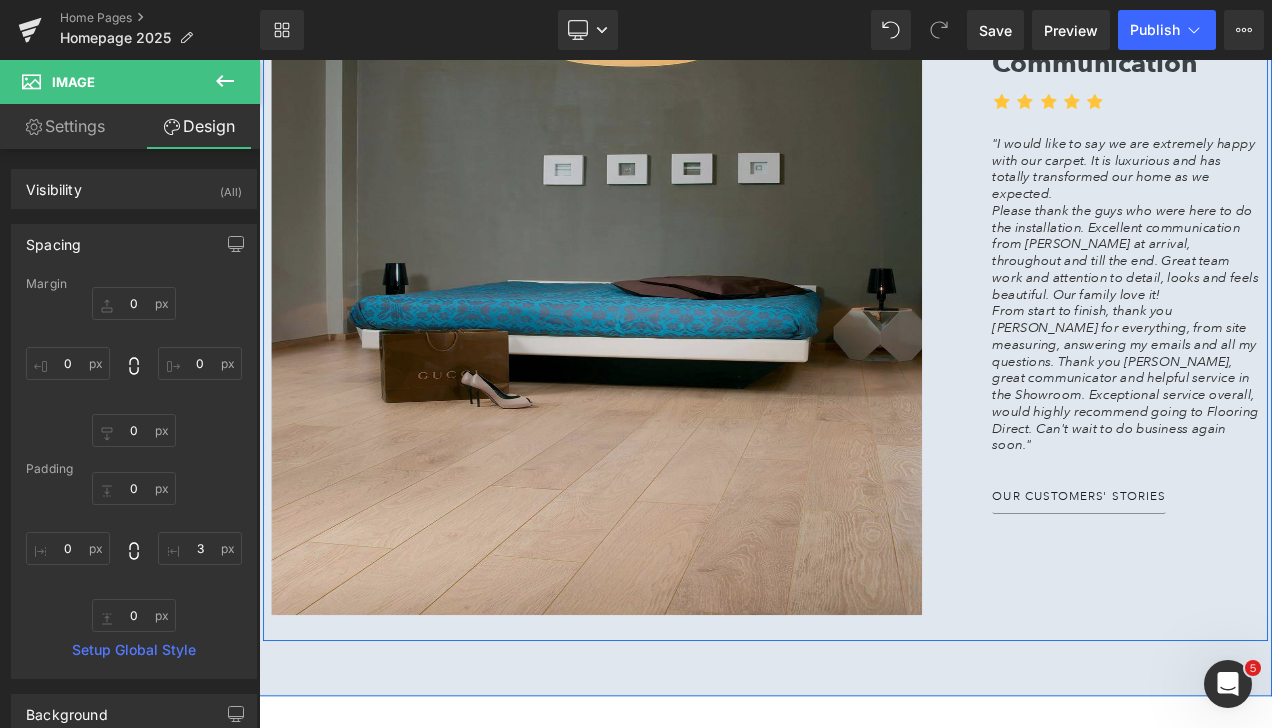 click at bounding box center (664, 323) 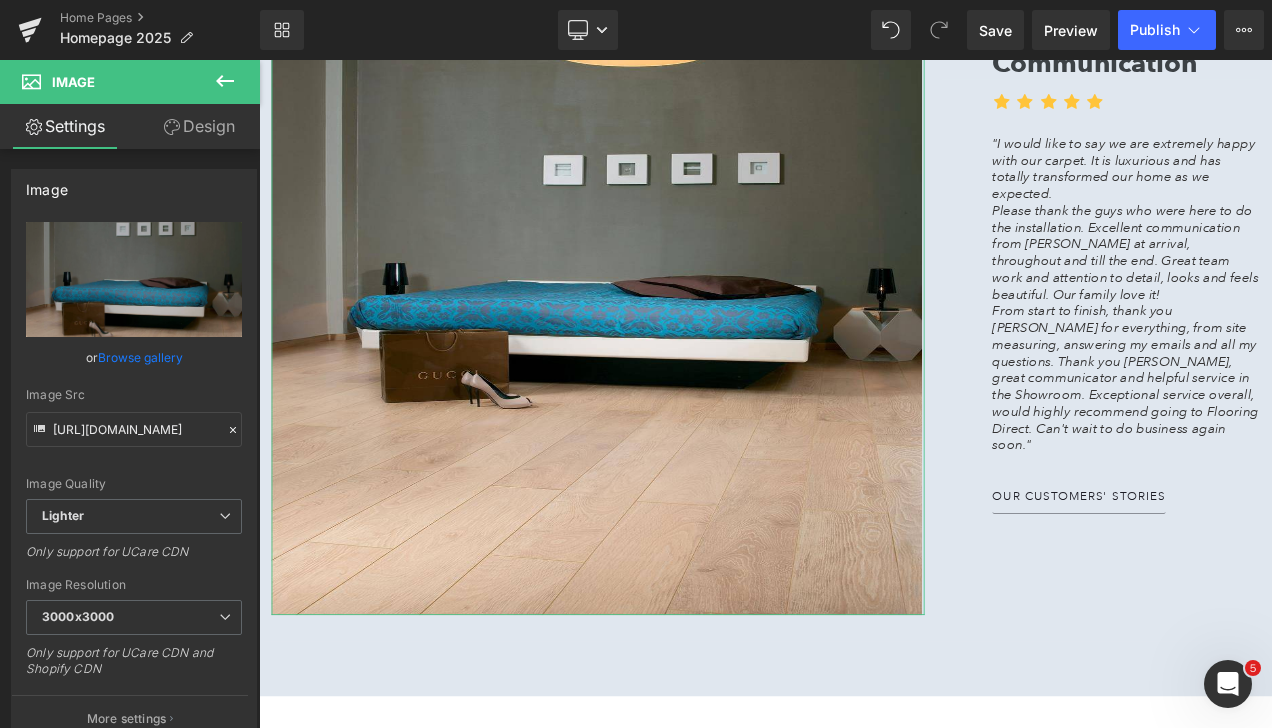 click on "Design" at bounding box center [199, 126] 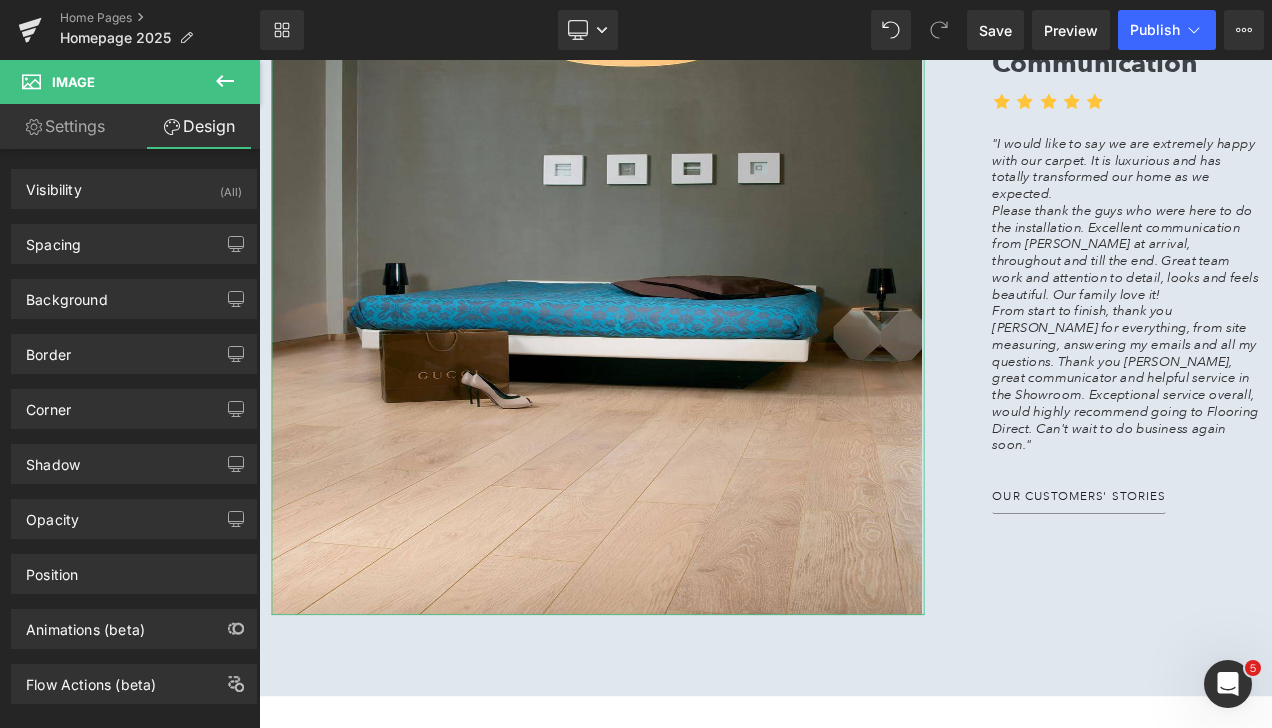 click on "Settings" at bounding box center (65, 126) 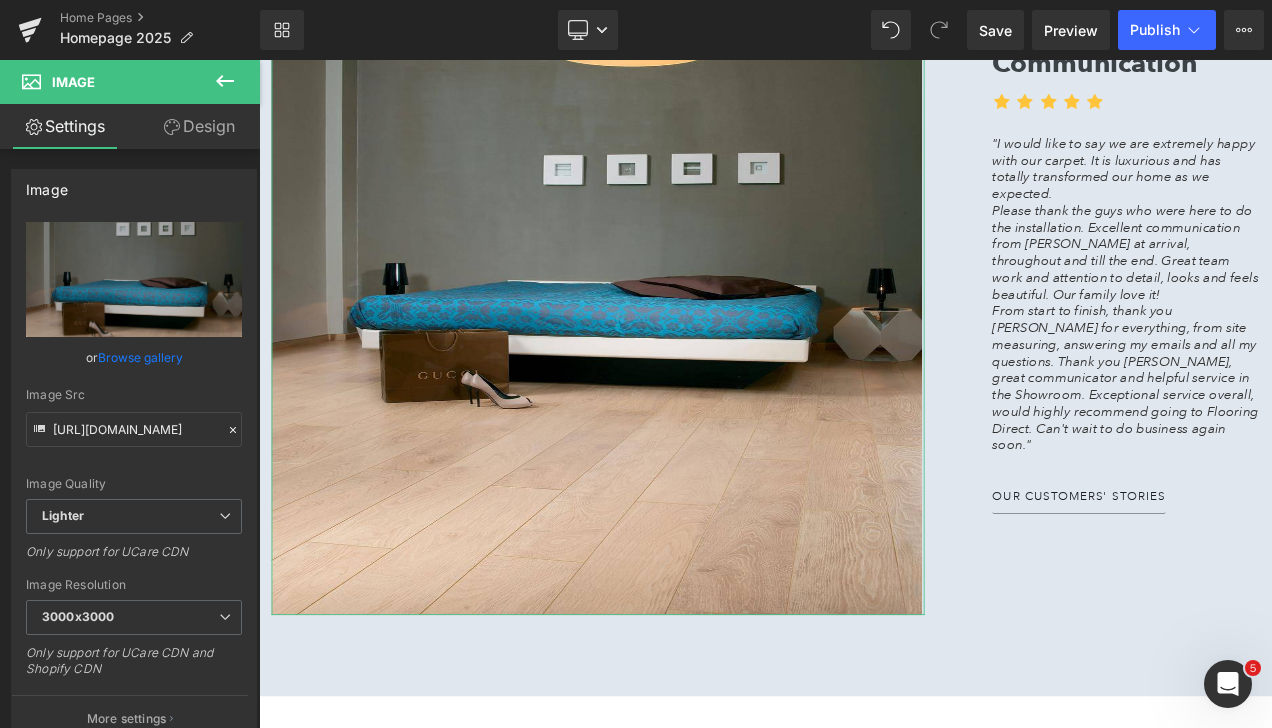 click on "Settings" at bounding box center (65, 126) 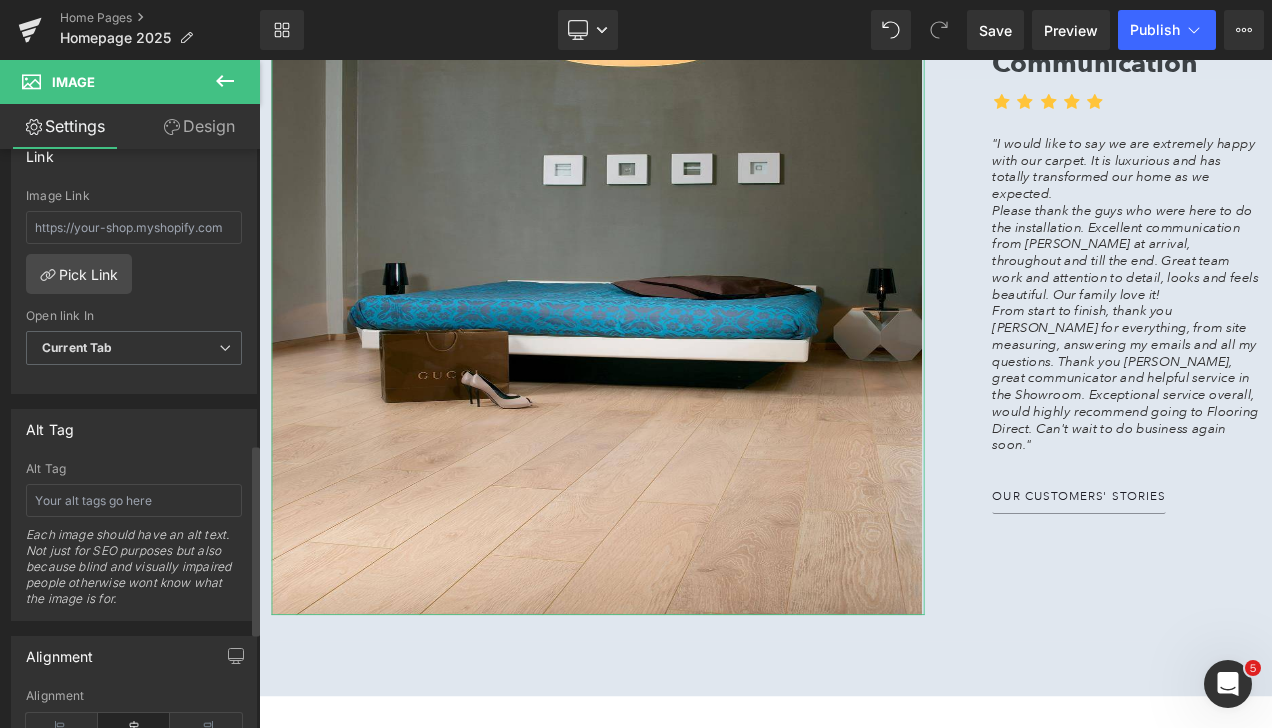 scroll, scrollTop: 1000, scrollLeft: 0, axis: vertical 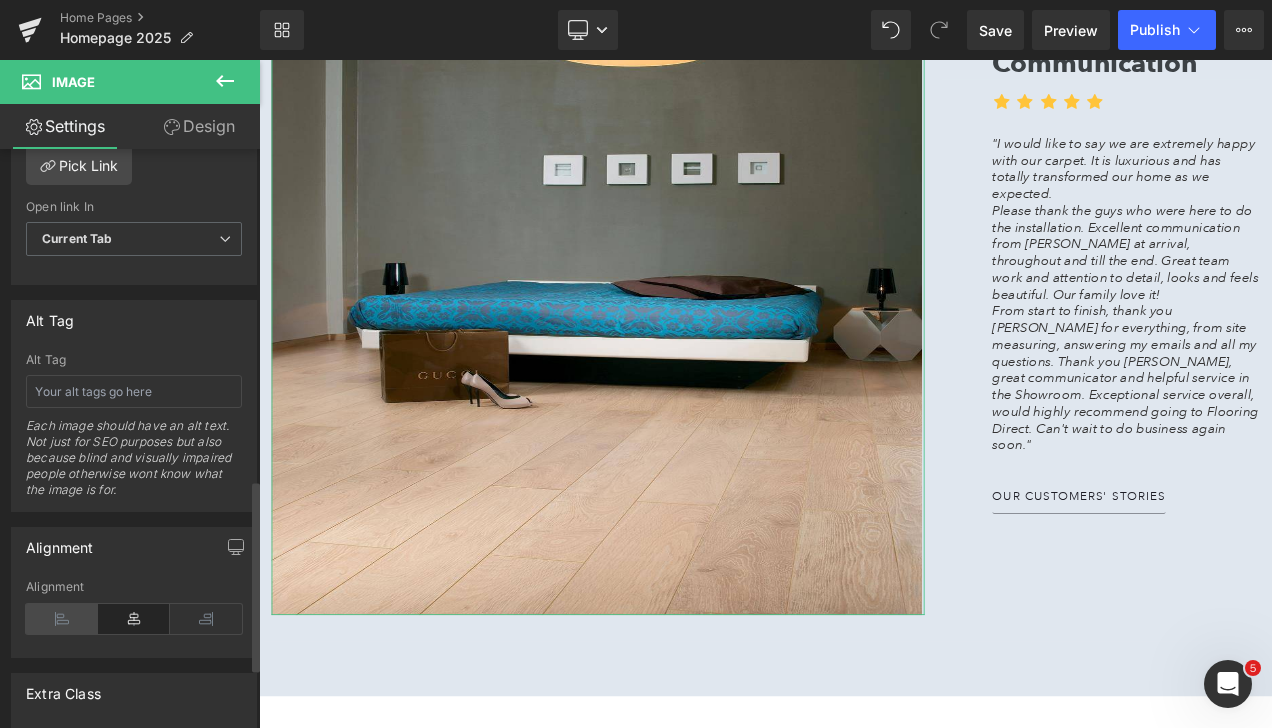 click at bounding box center [62, 619] 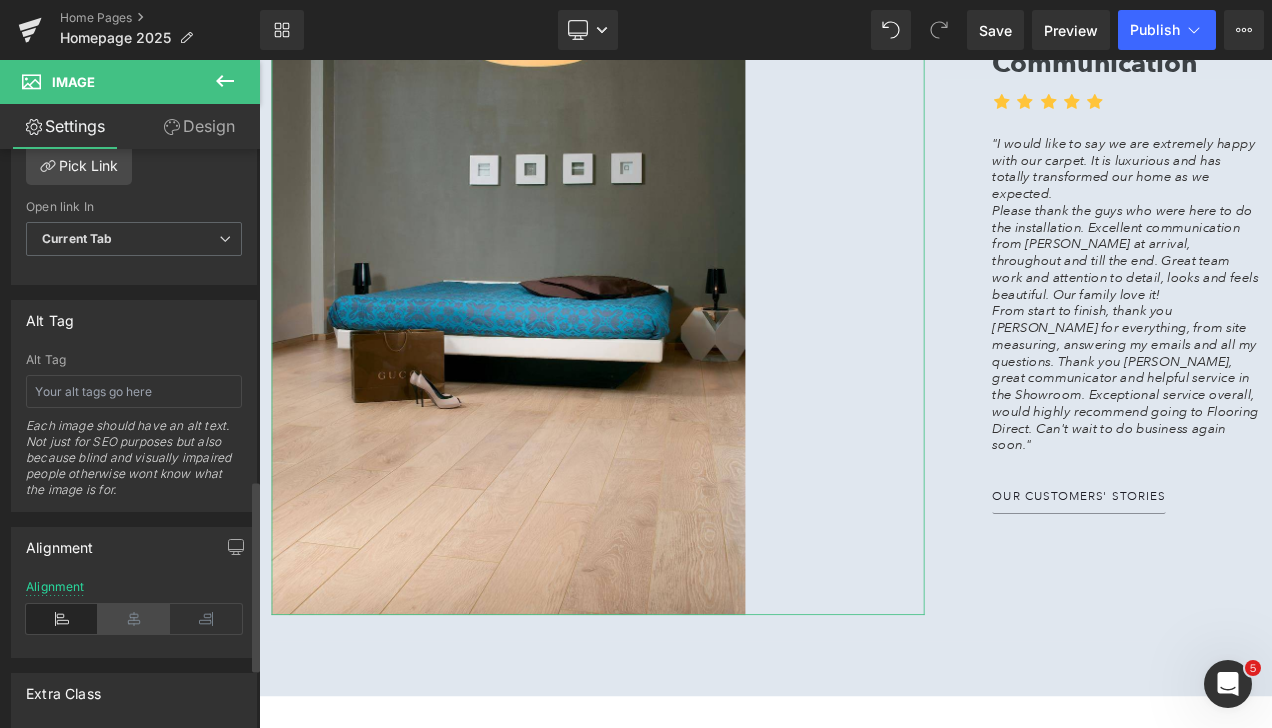 click at bounding box center [134, 619] 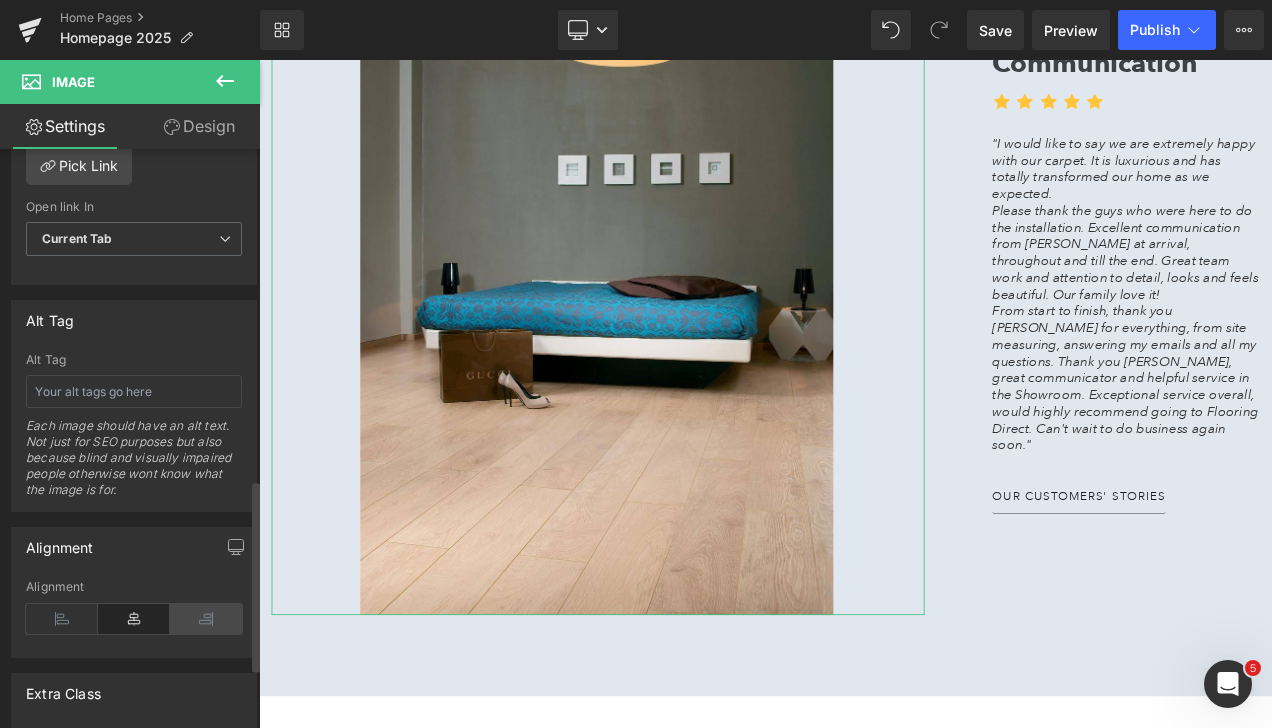 click at bounding box center (206, 619) 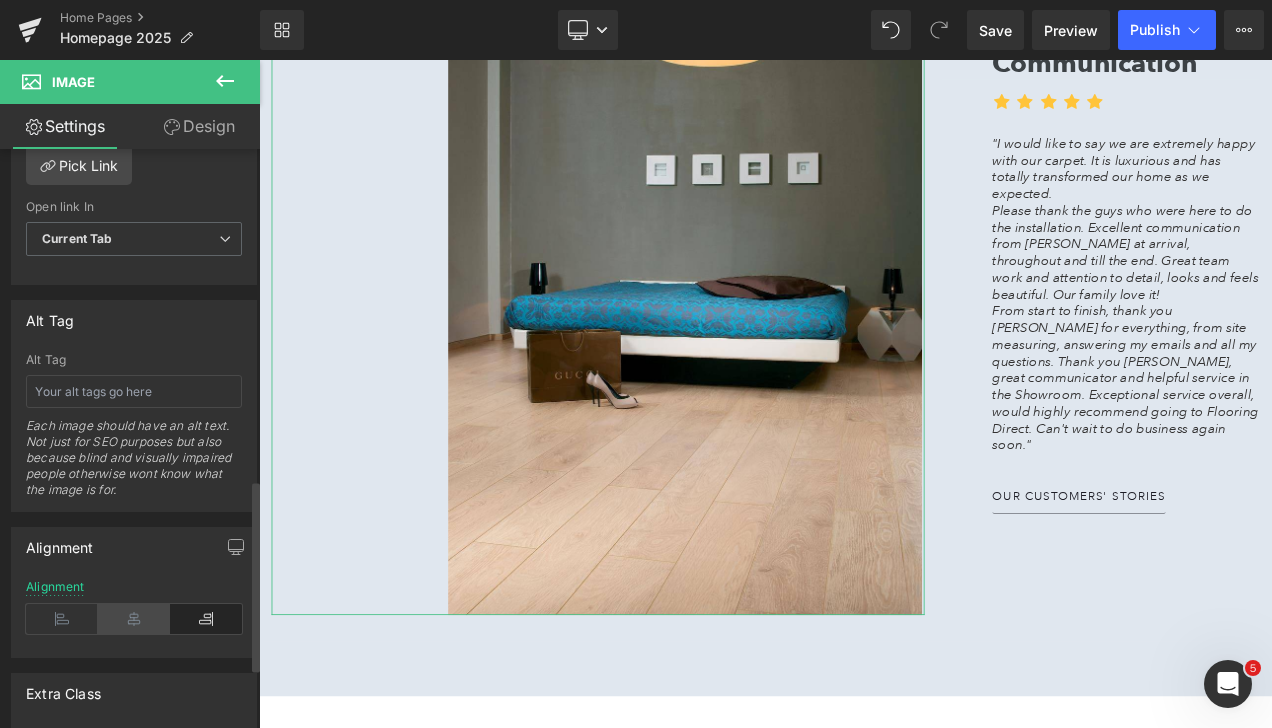 click at bounding box center (134, 619) 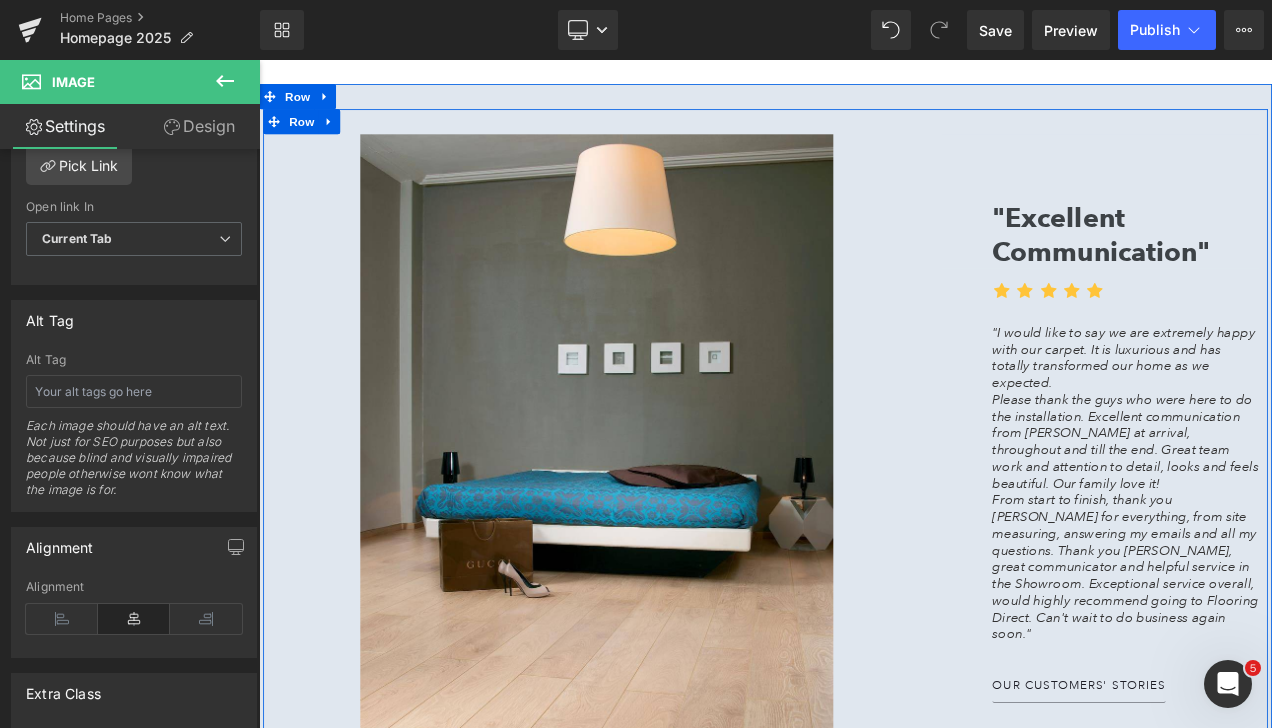 scroll, scrollTop: 2700, scrollLeft: 0, axis: vertical 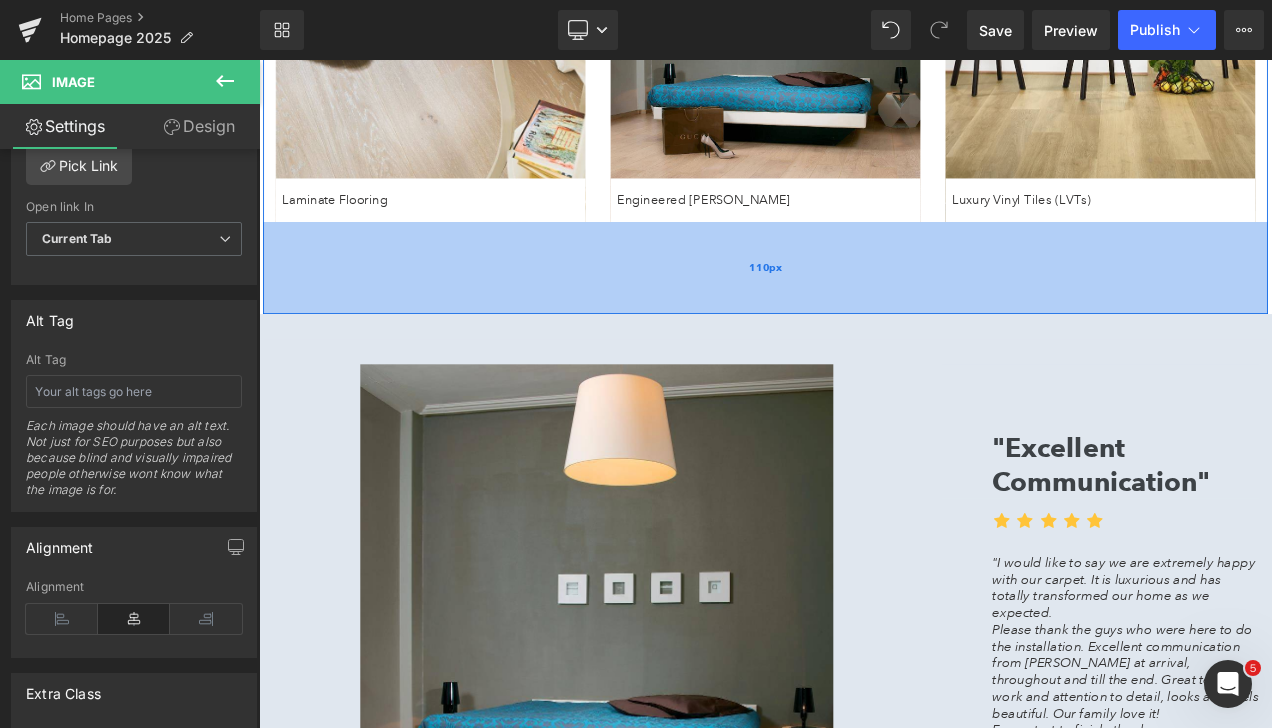 click on "110px" at bounding box center (864, 308) 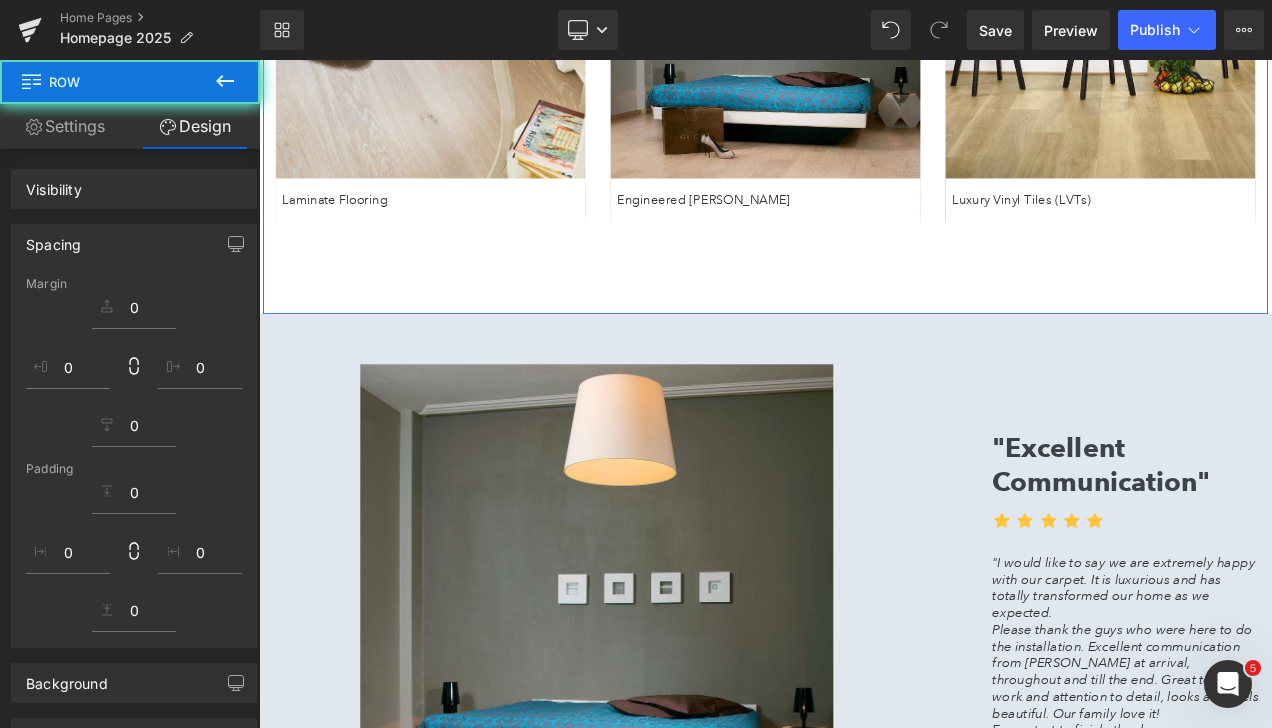 click on "Communication"" at bounding box center [1265, 562] 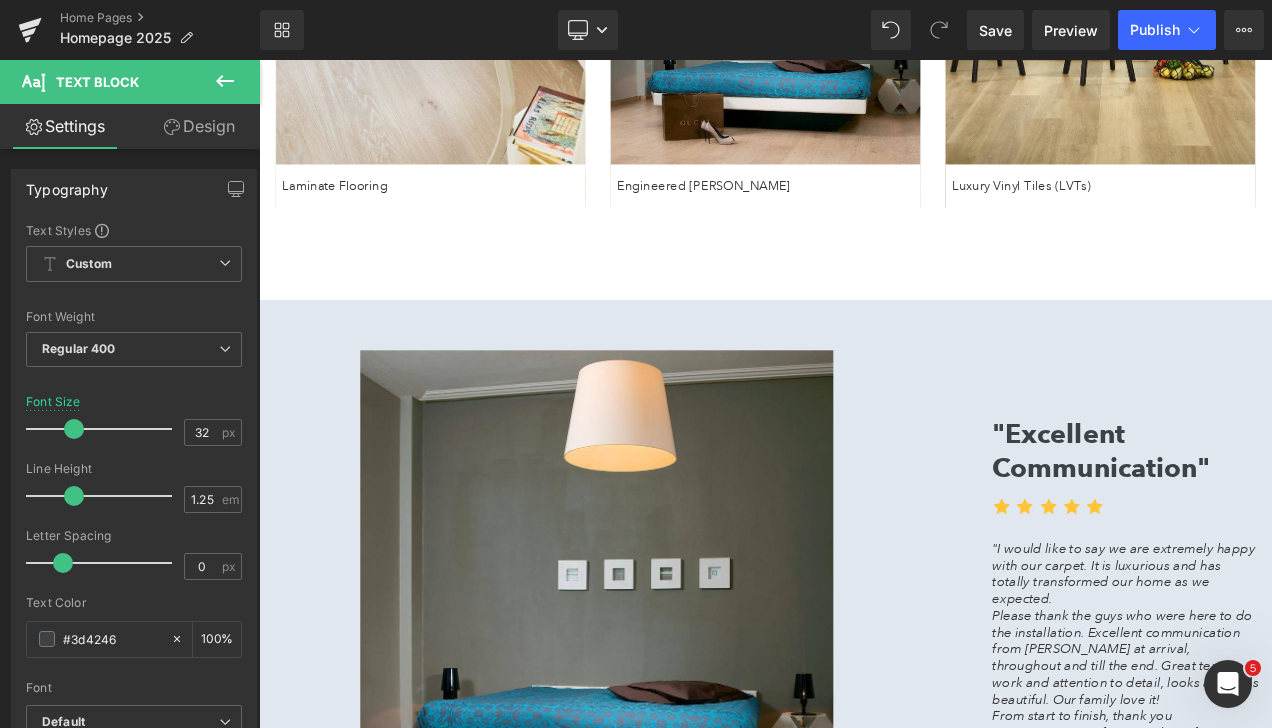 scroll, scrollTop: 2700, scrollLeft: 0, axis: vertical 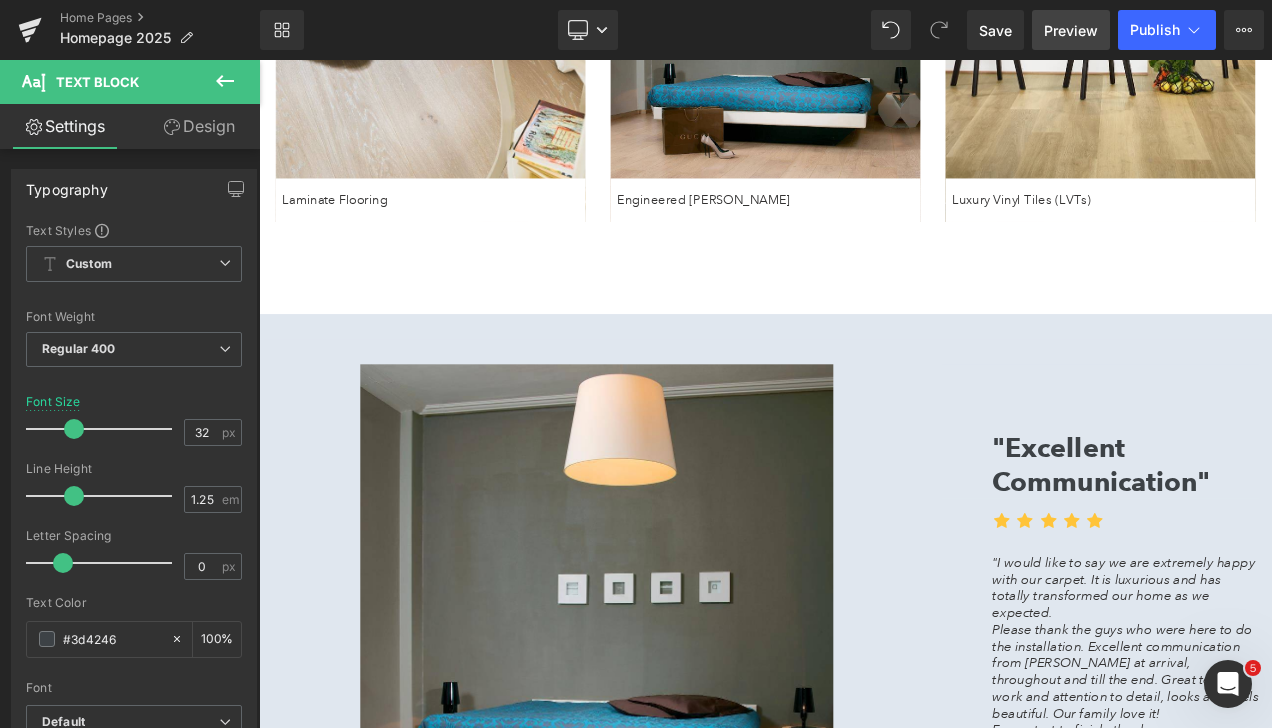 click on "Preview" at bounding box center [1071, 30] 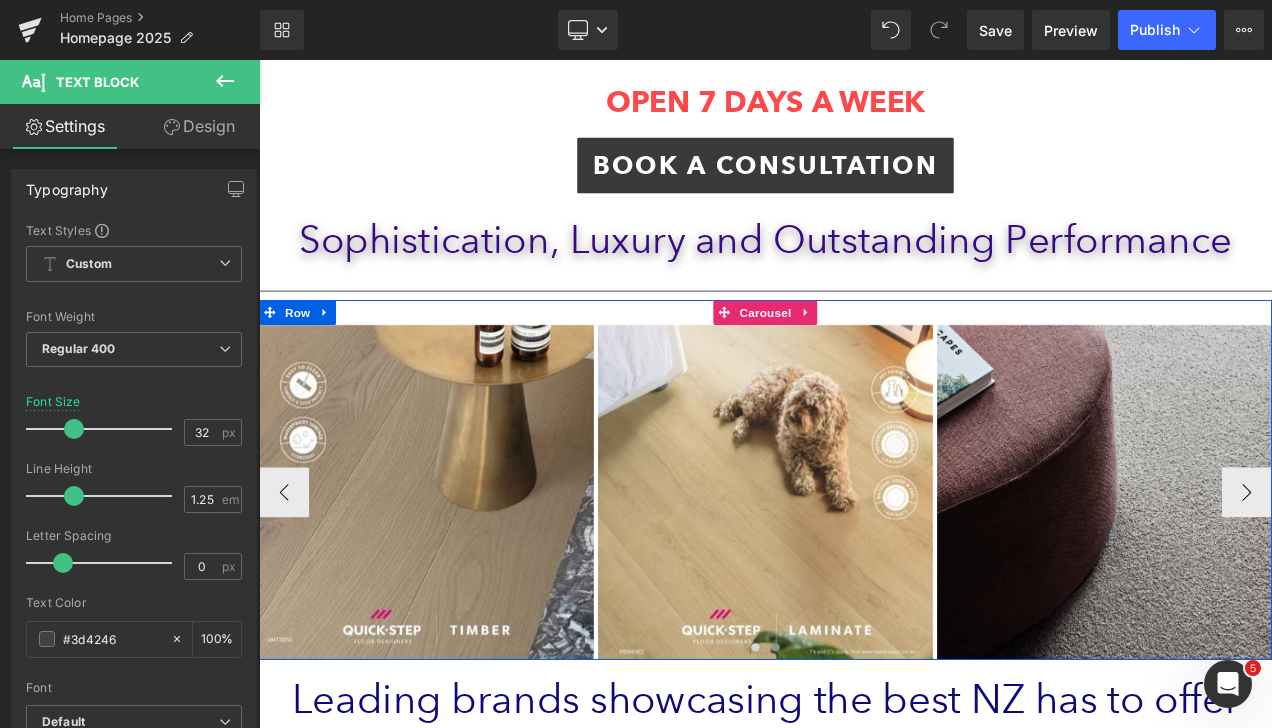 scroll, scrollTop: 300, scrollLeft: 0, axis: vertical 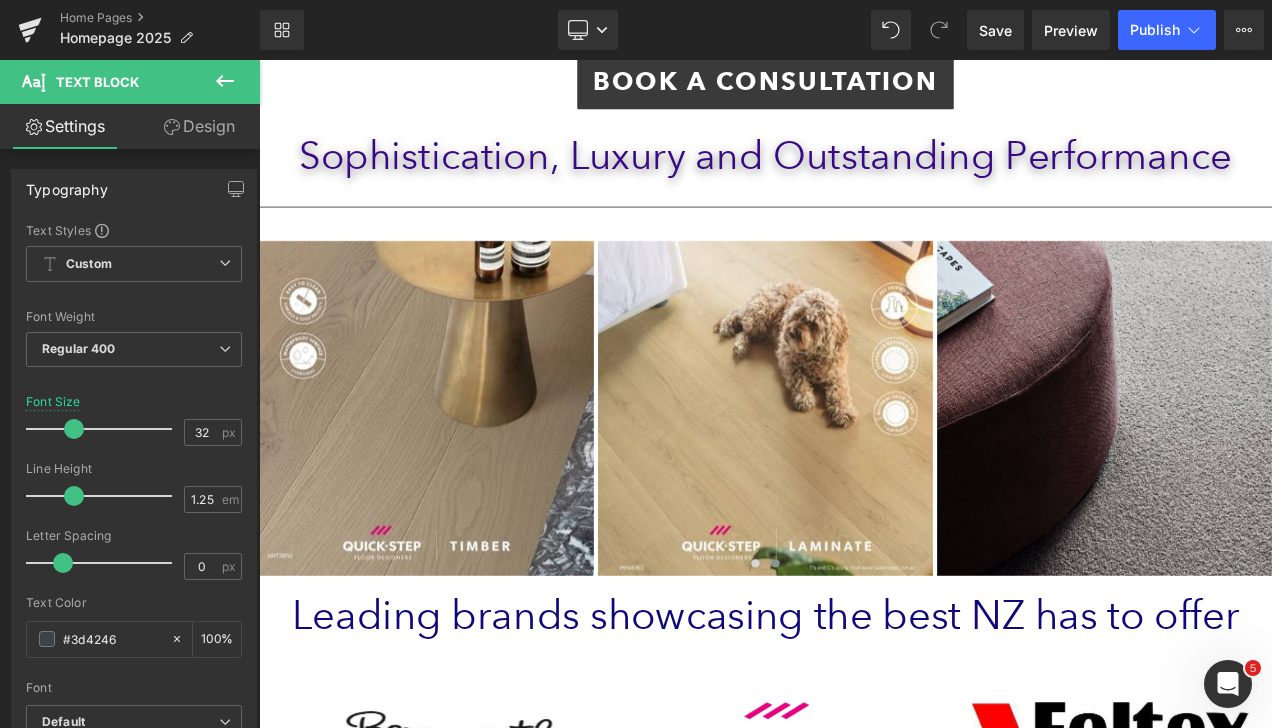 click on "Design" at bounding box center (199, 126) 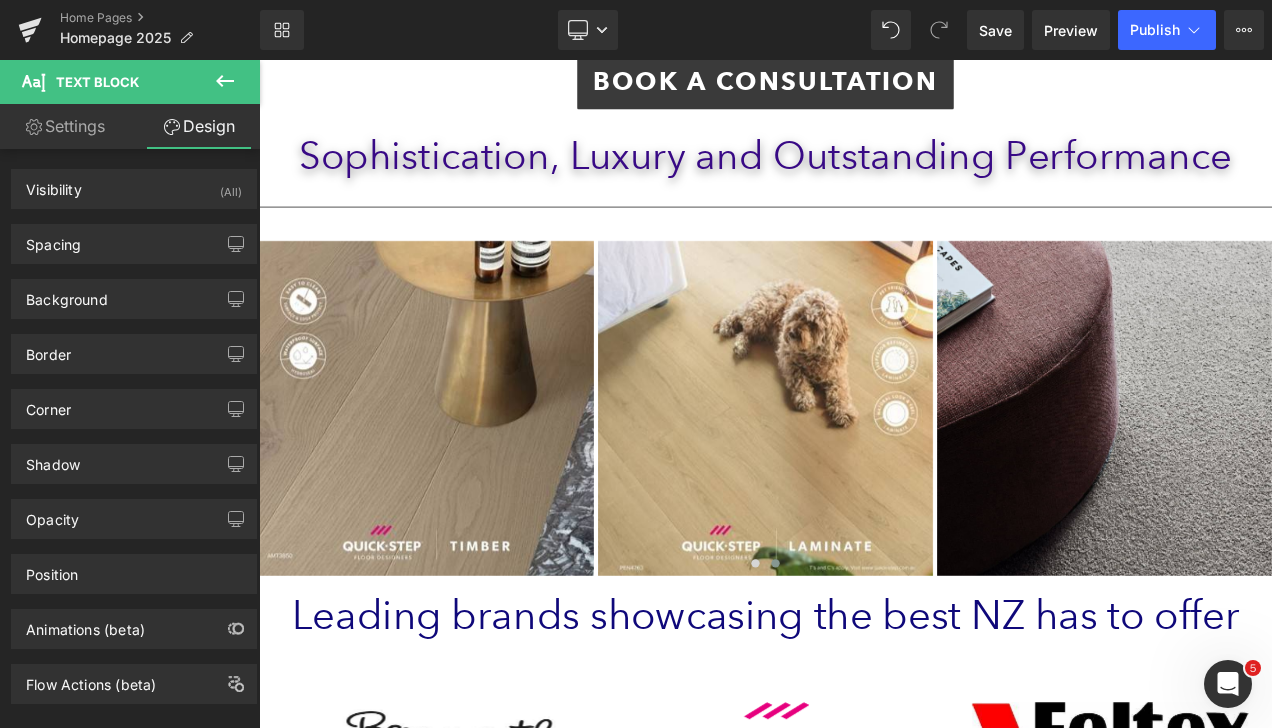 click on "Settings" at bounding box center (65, 126) 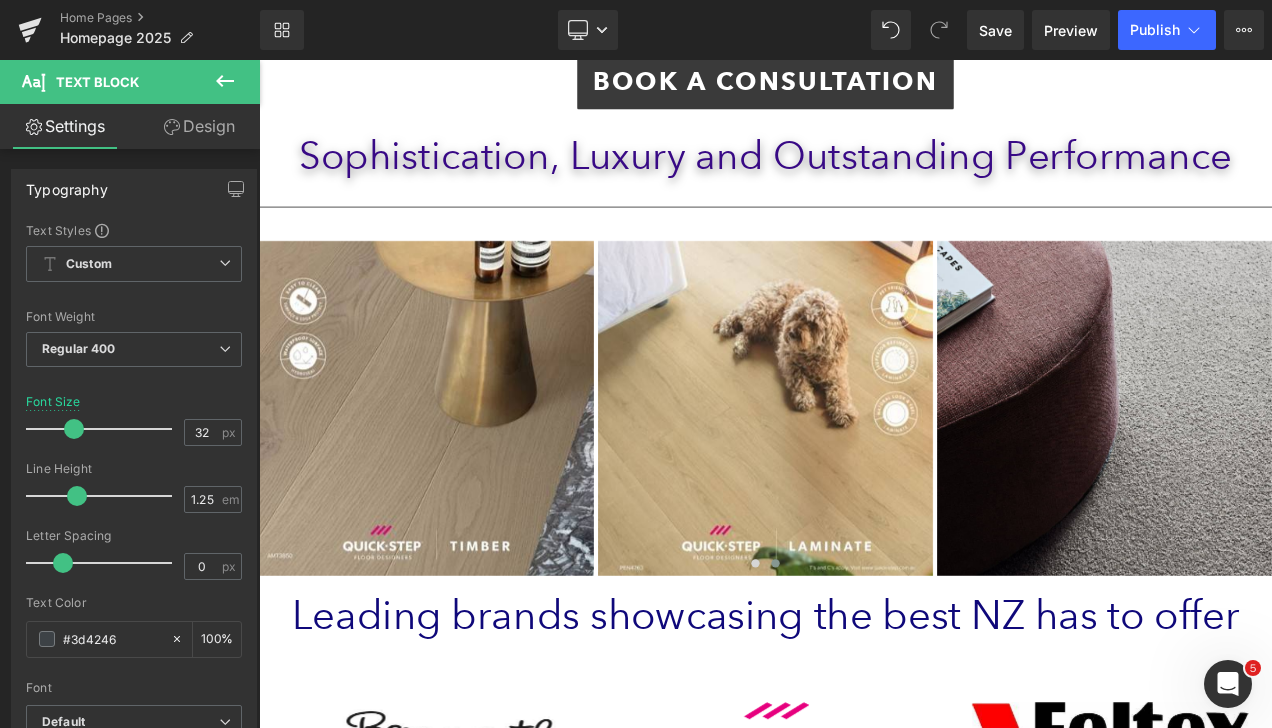 type on "100" 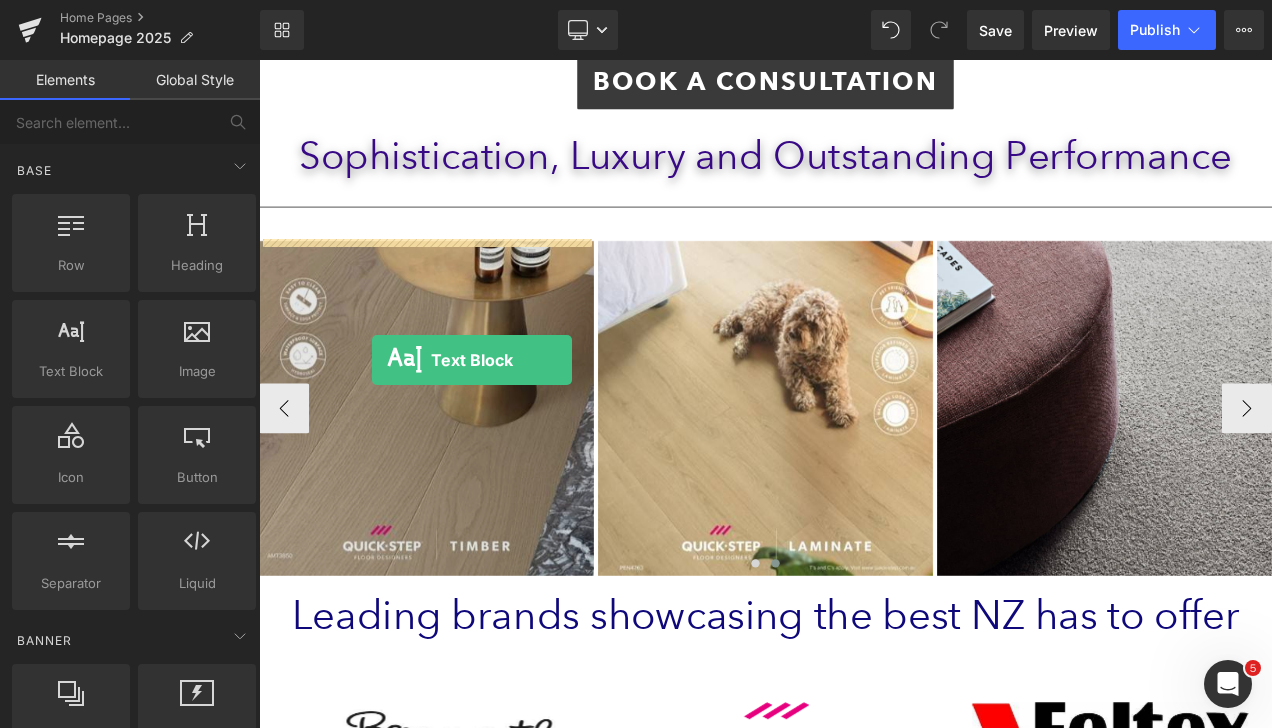 drag, startPoint x: 340, startPoint y: 414, endPoint x: 394, endPoint y: 418, distance: 54.147945 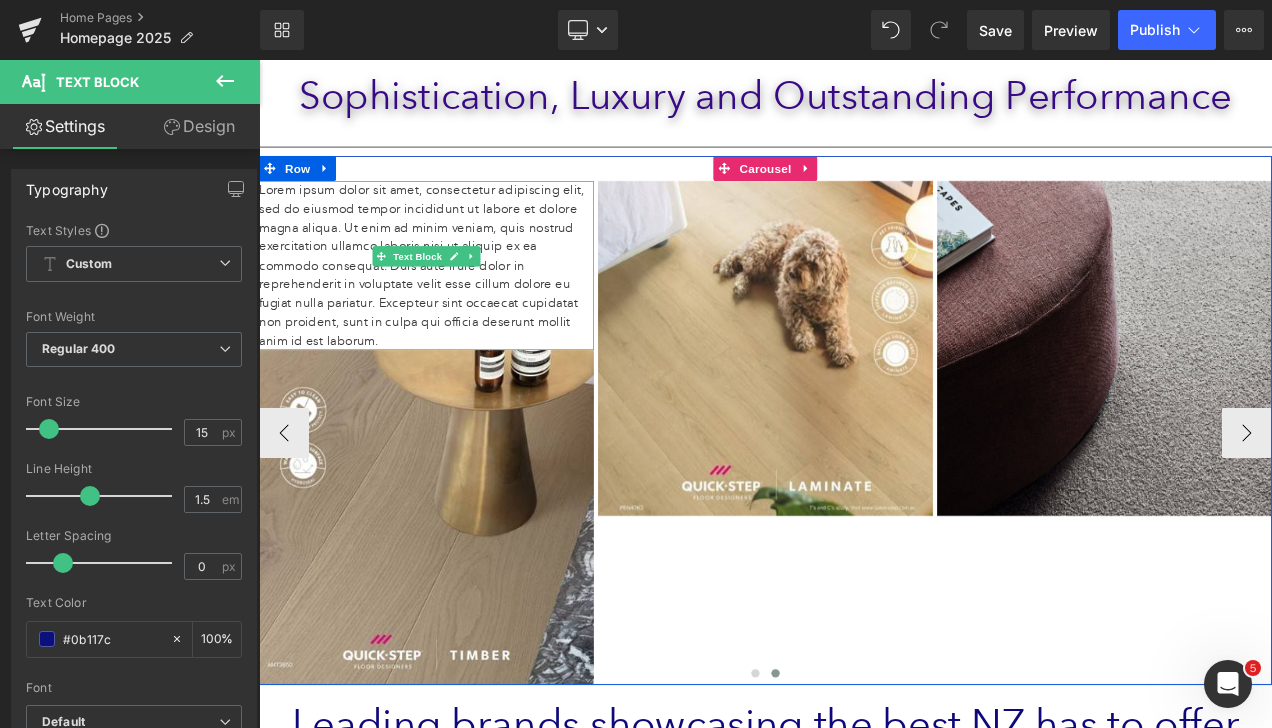 scroll, scrollTop: 400, scrollLeft: 0, axis: vertical 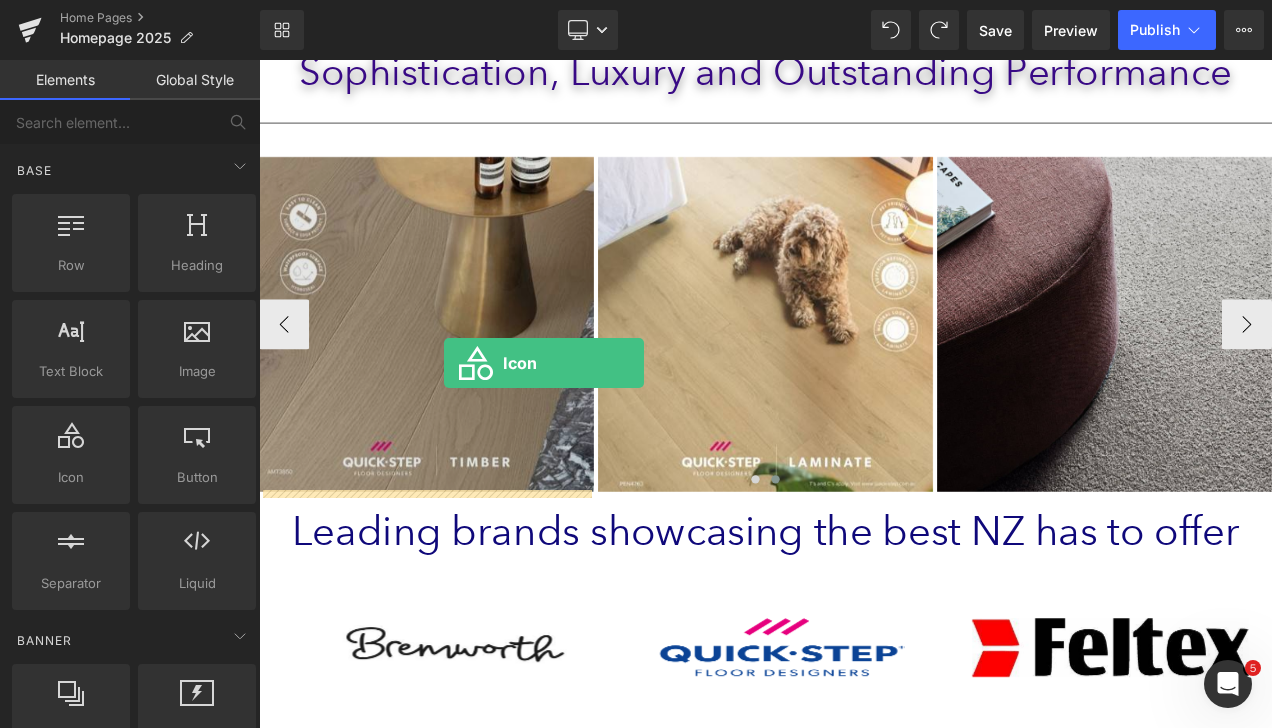 drag, startPoint x: 340, startPoint y: 500, endPoint x: 480, endPoint y: 422, distance: 160.26228 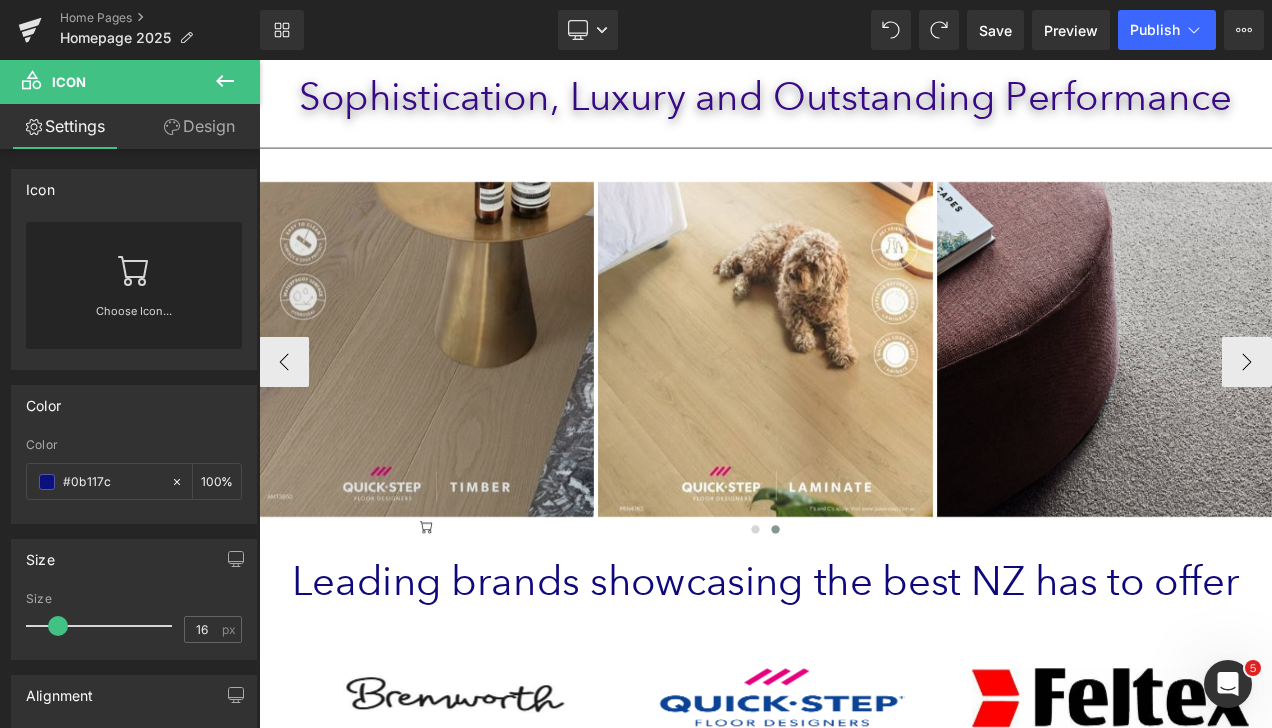 scroll, scrollTop: 400, scrollLeft: 0, axis: vertical 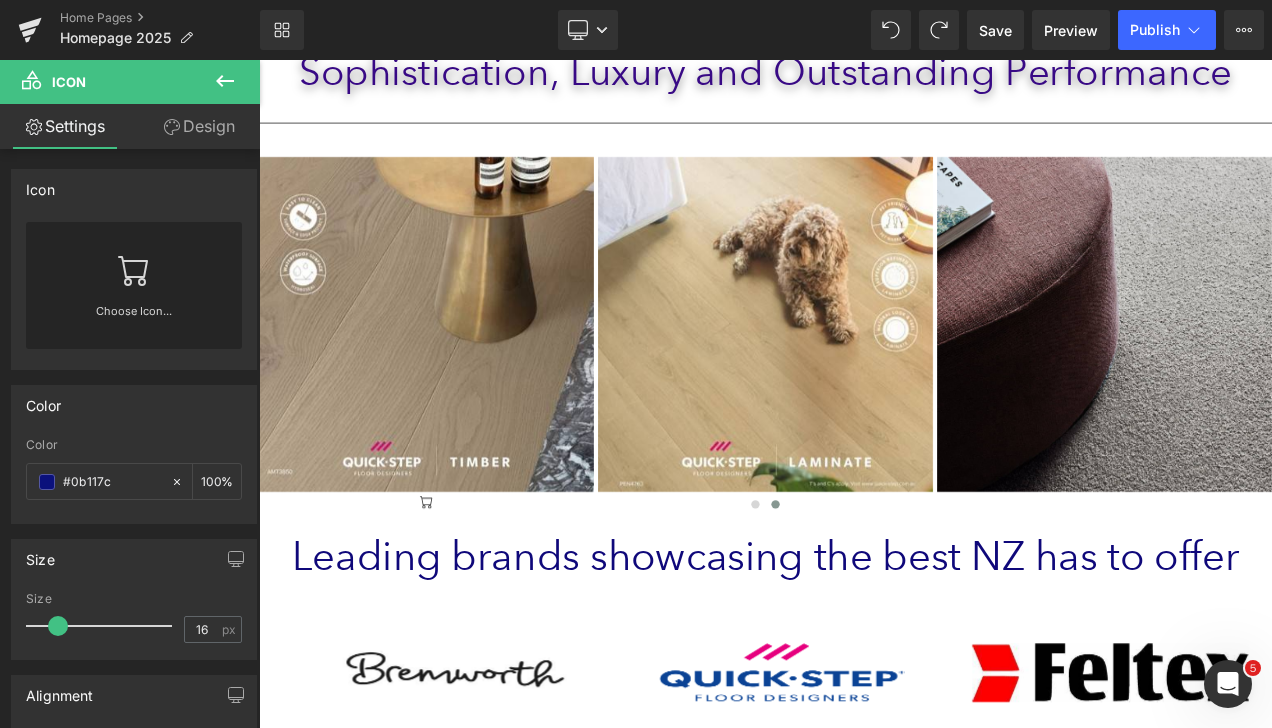 click 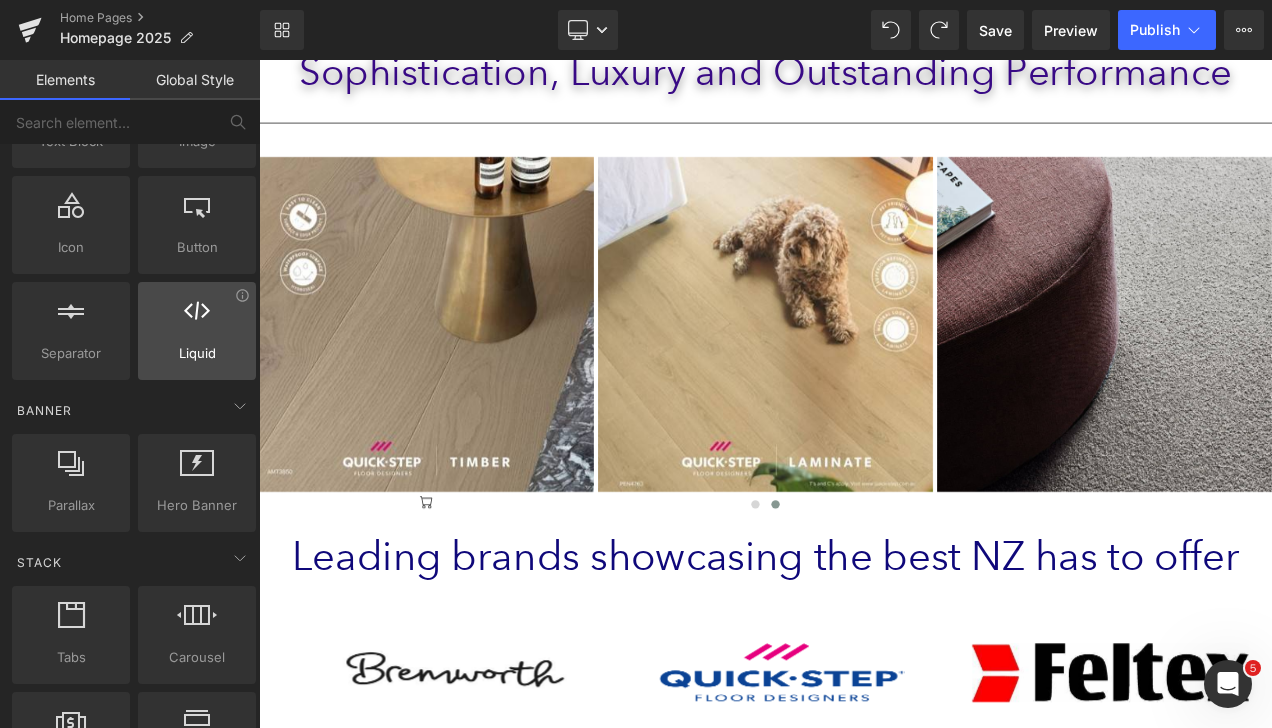 scroll, scrollTop: 300, scrollLeft: 0, axis: vertical 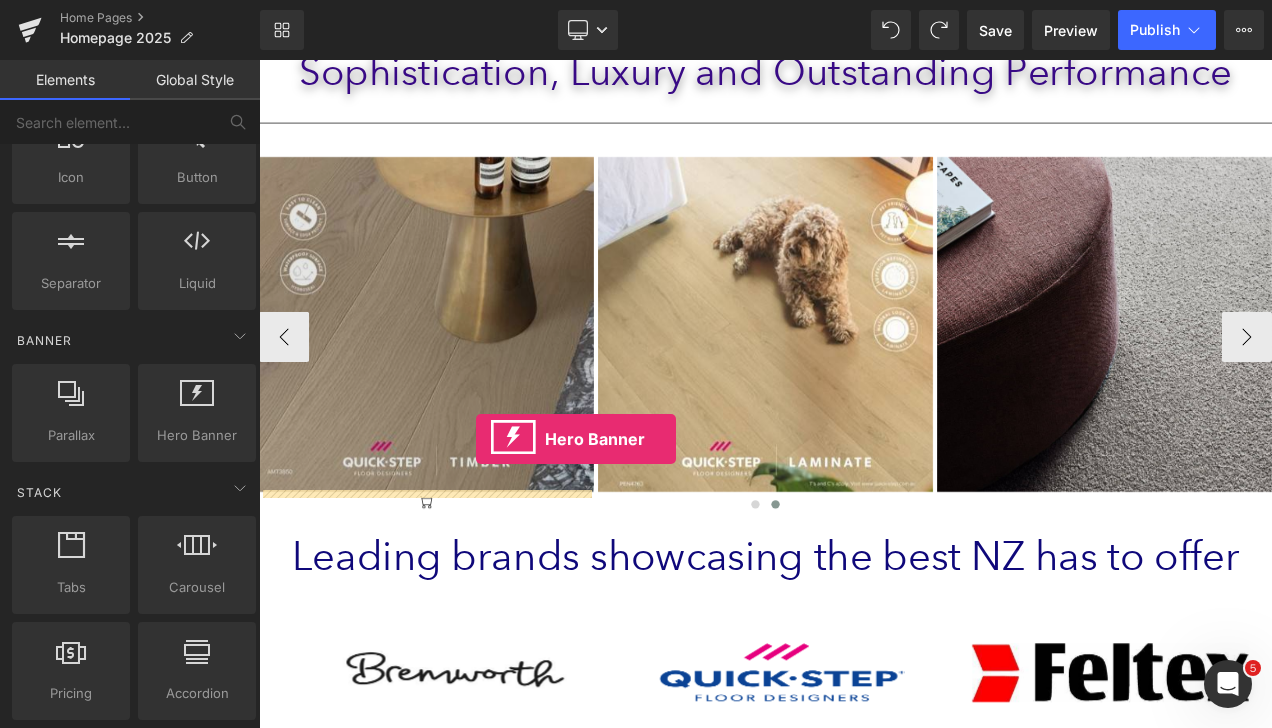 drag, startPoint x: 471, startPoint y: 492, endPoint x: 518, endPoint y: 513, distance: 51.47815 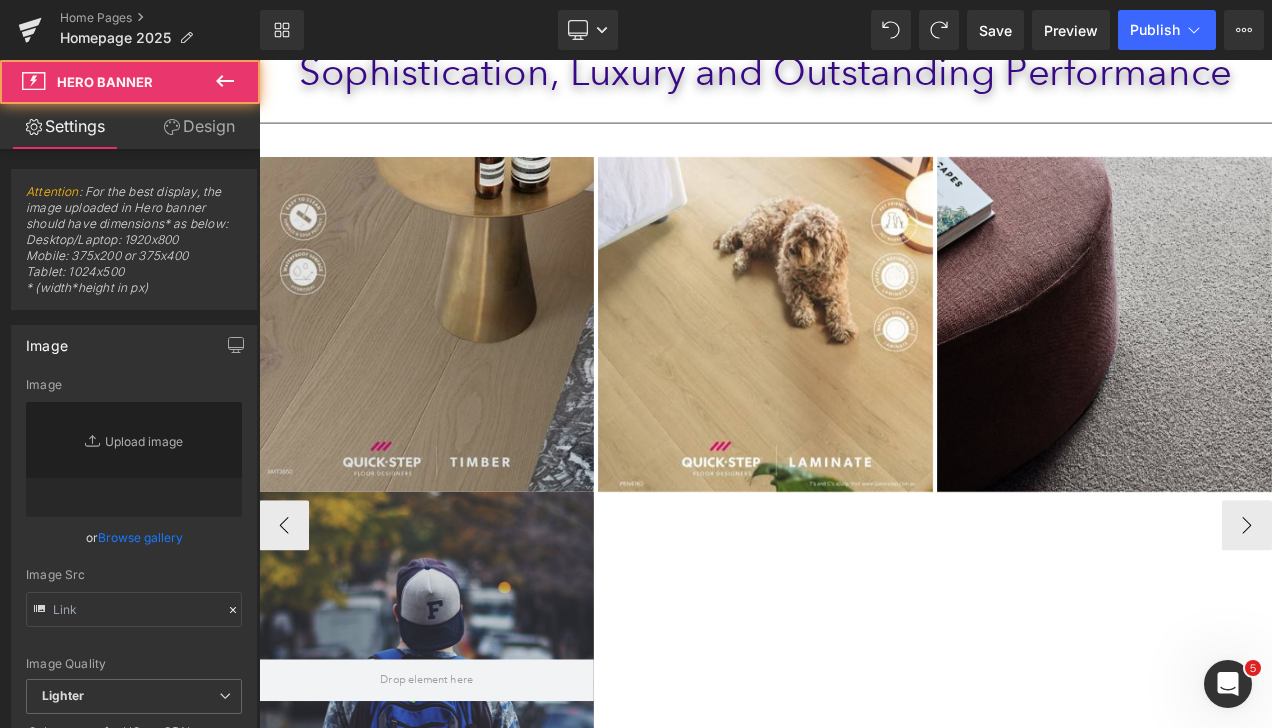 type on "https://d1um8515vdn9kb.cloudfront.net/images/hero.jpg" 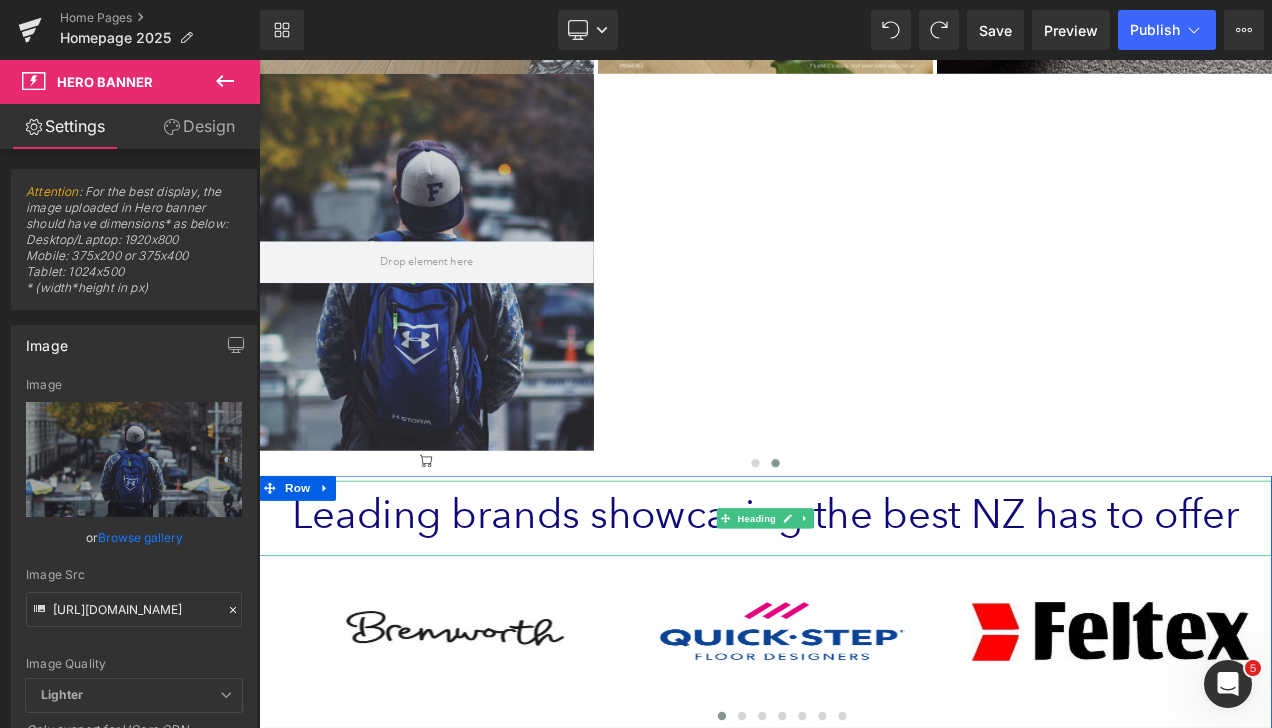 scroll, scrollTop: 800, scrollLeft: 0, axis: vertical 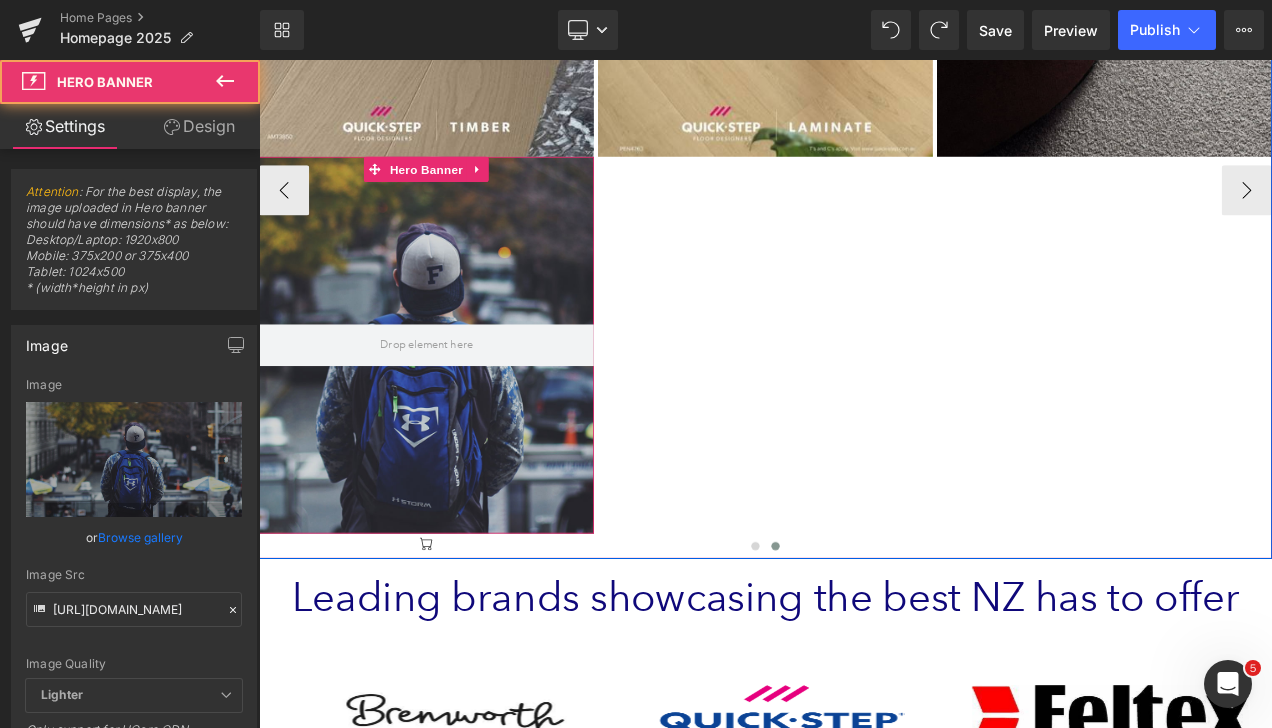 click at bounding box center [459, 401] 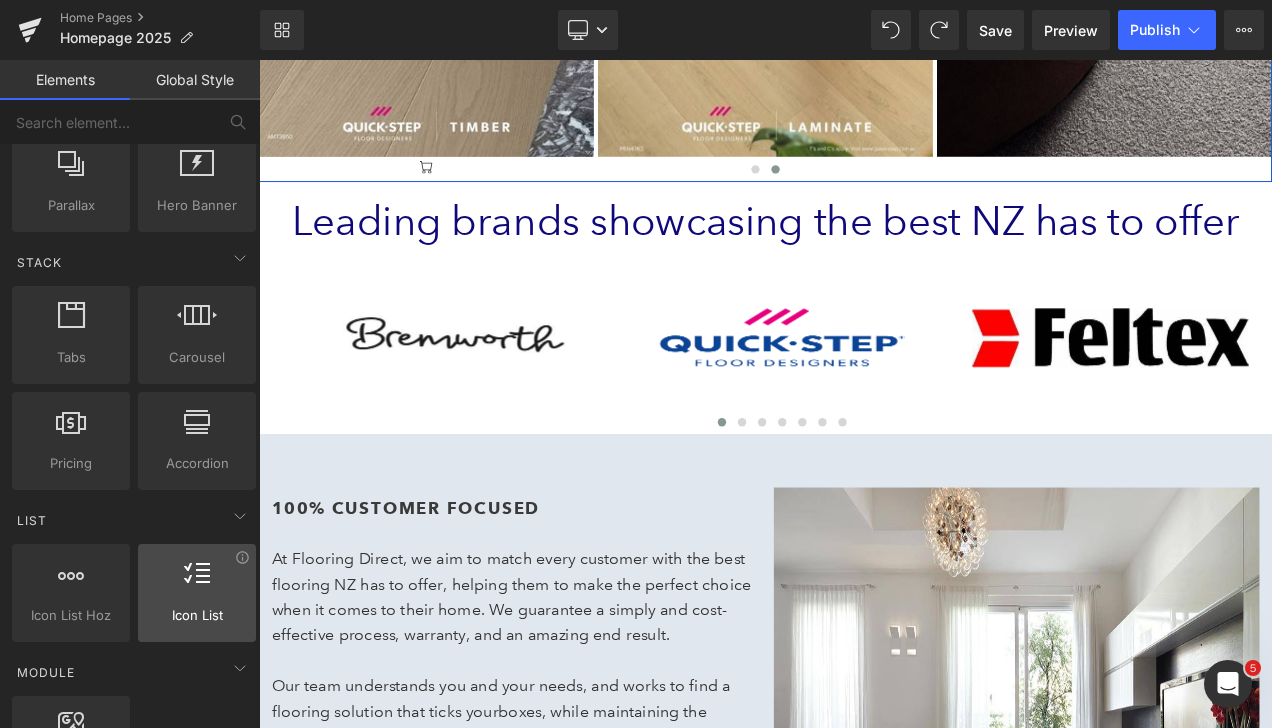 scroll, scrollTop: 500, scrollLeft: 0, axis: vertical 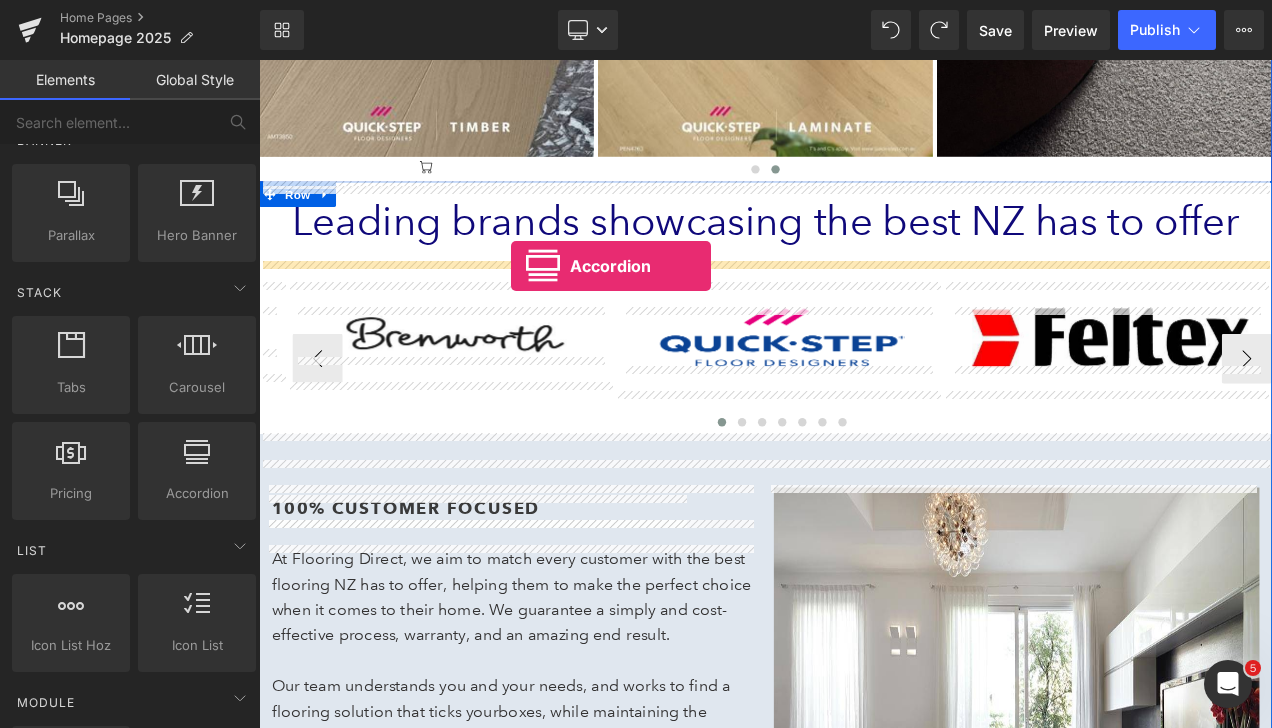 drag, startPoint x: 458, startPoint y: 526, endPoint x: 560, endPoint y: 306, distance: 242.49536 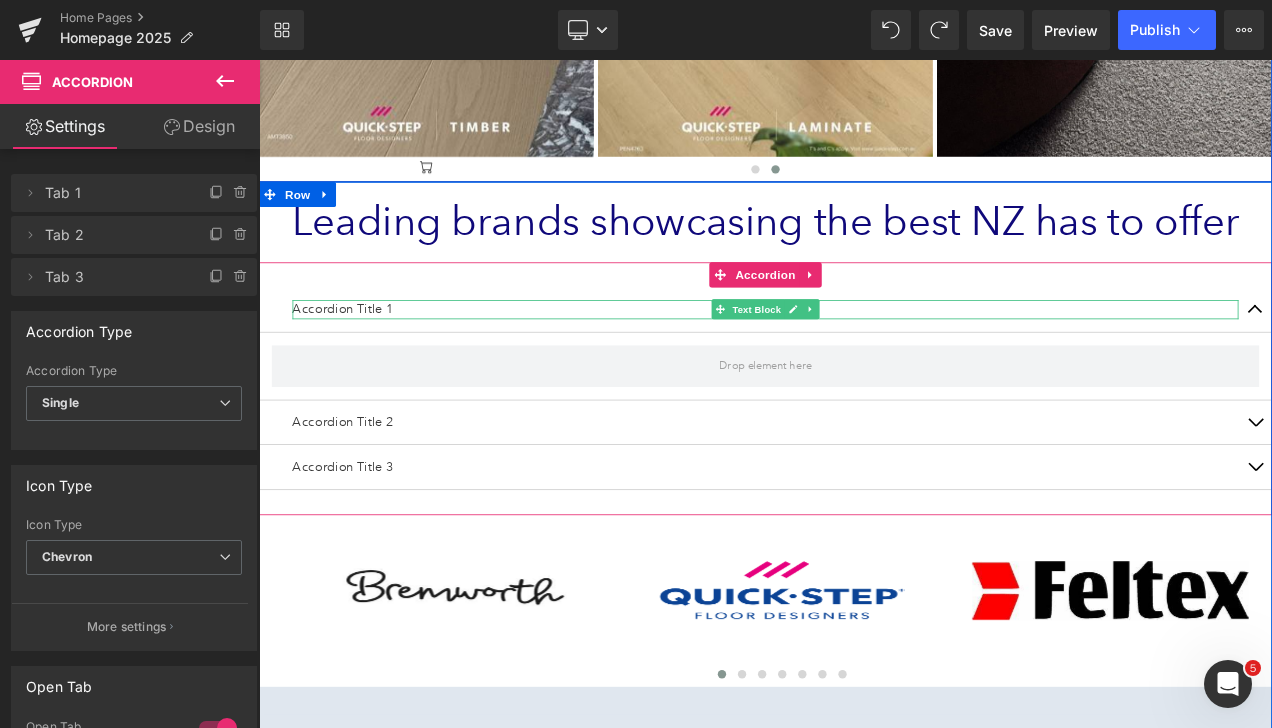 click on "Accordion Title 1" at bounding box center [864, 358] 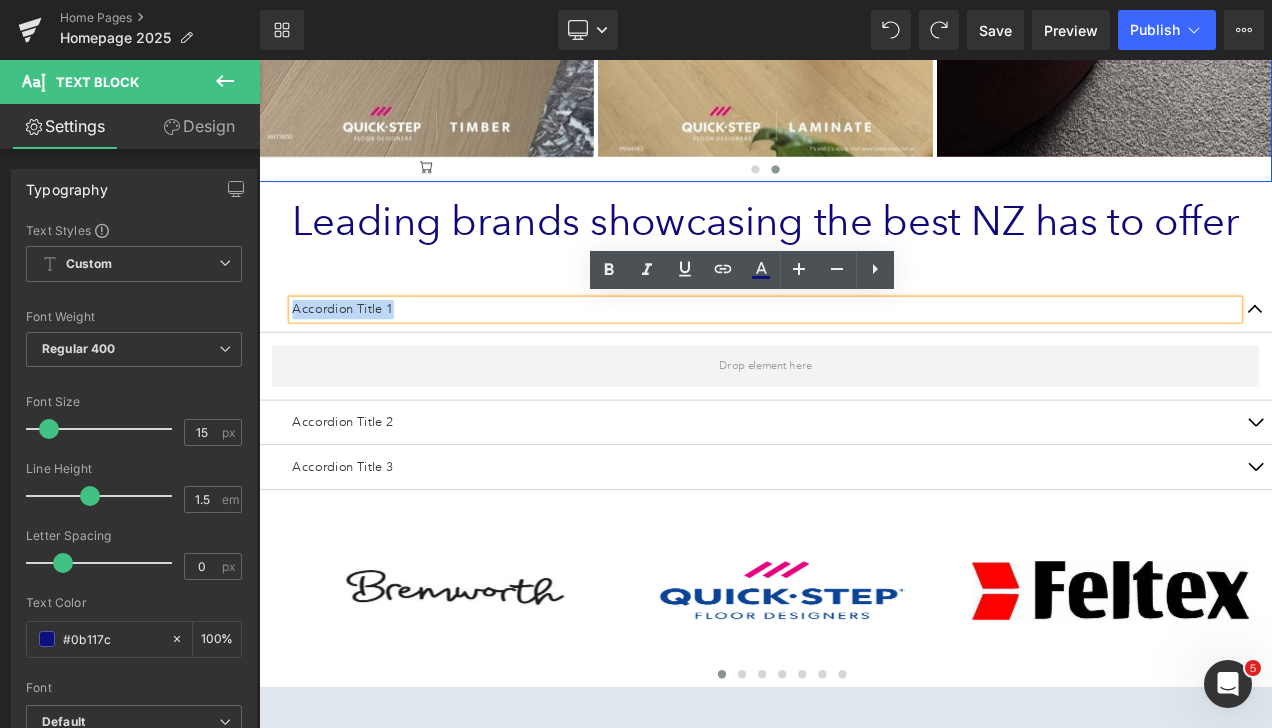 drag, startPoint x: 426, startPoint y: 353, endPoint x: 281, endPoint y: 352, distance: 145.00345 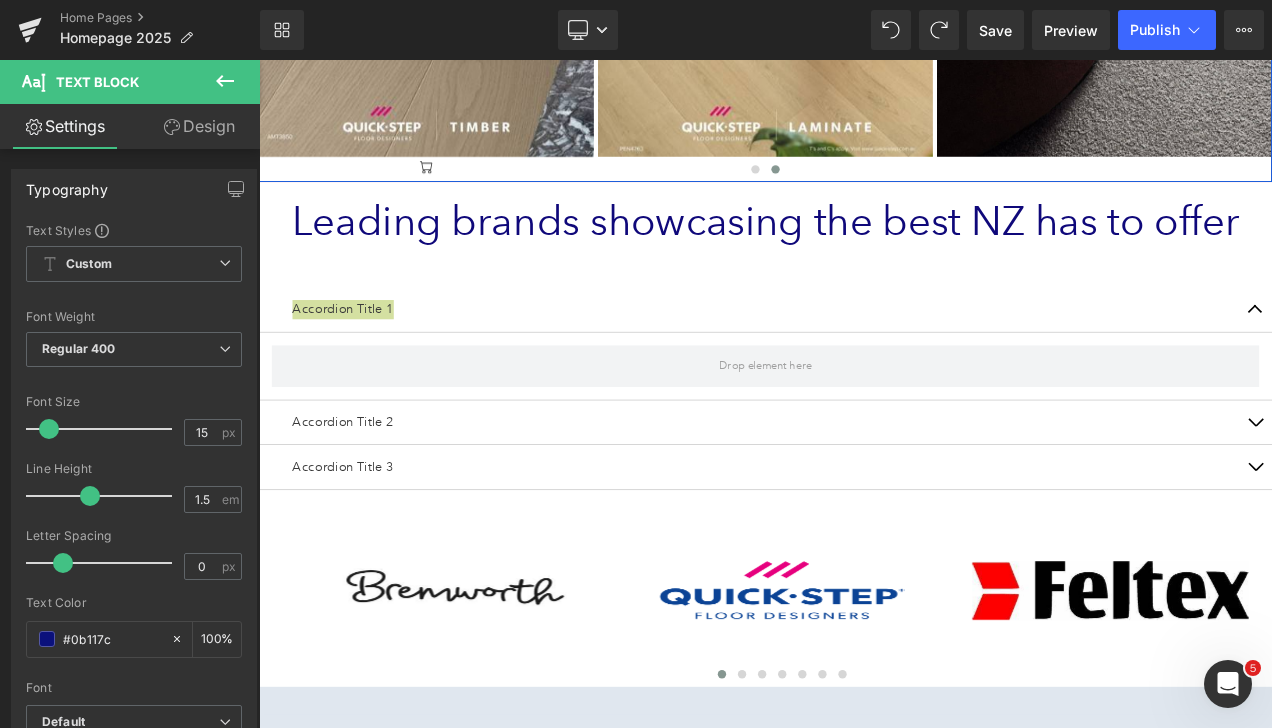 click 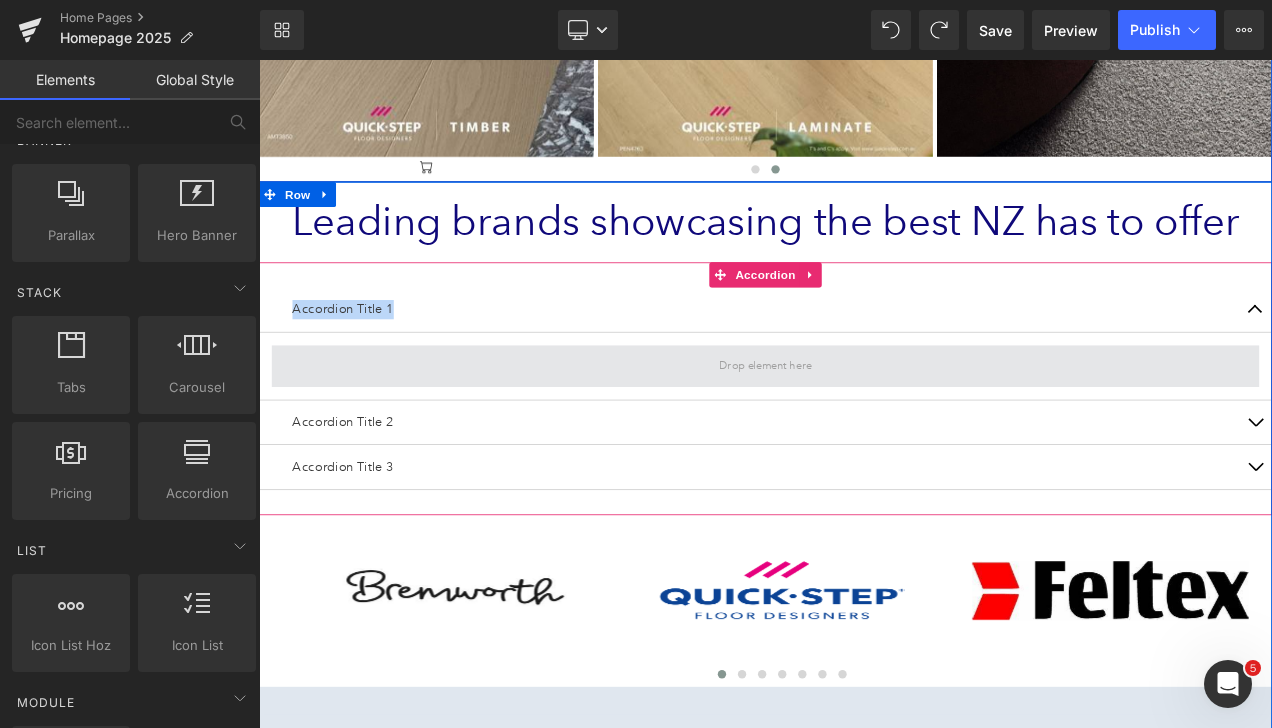 click at bounding box center [864, 426] 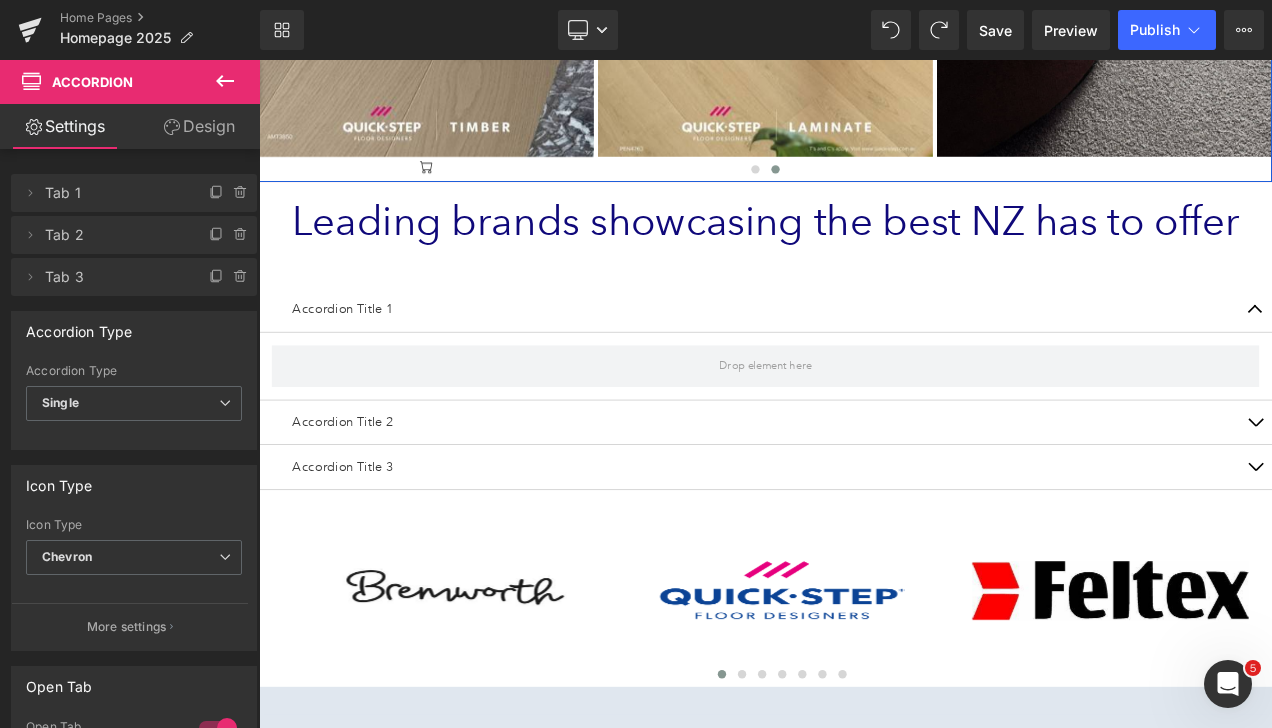 click 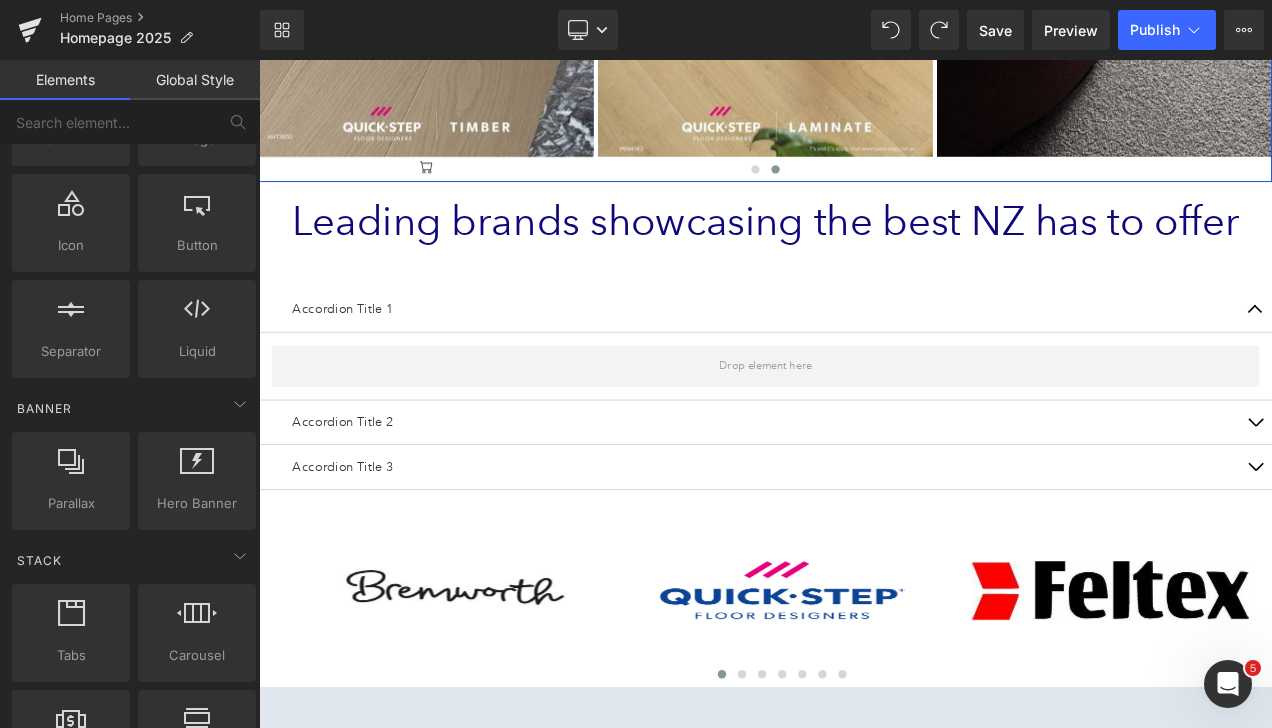 scroll, scrollTop: 0, scrollLeft: 0, axis: both 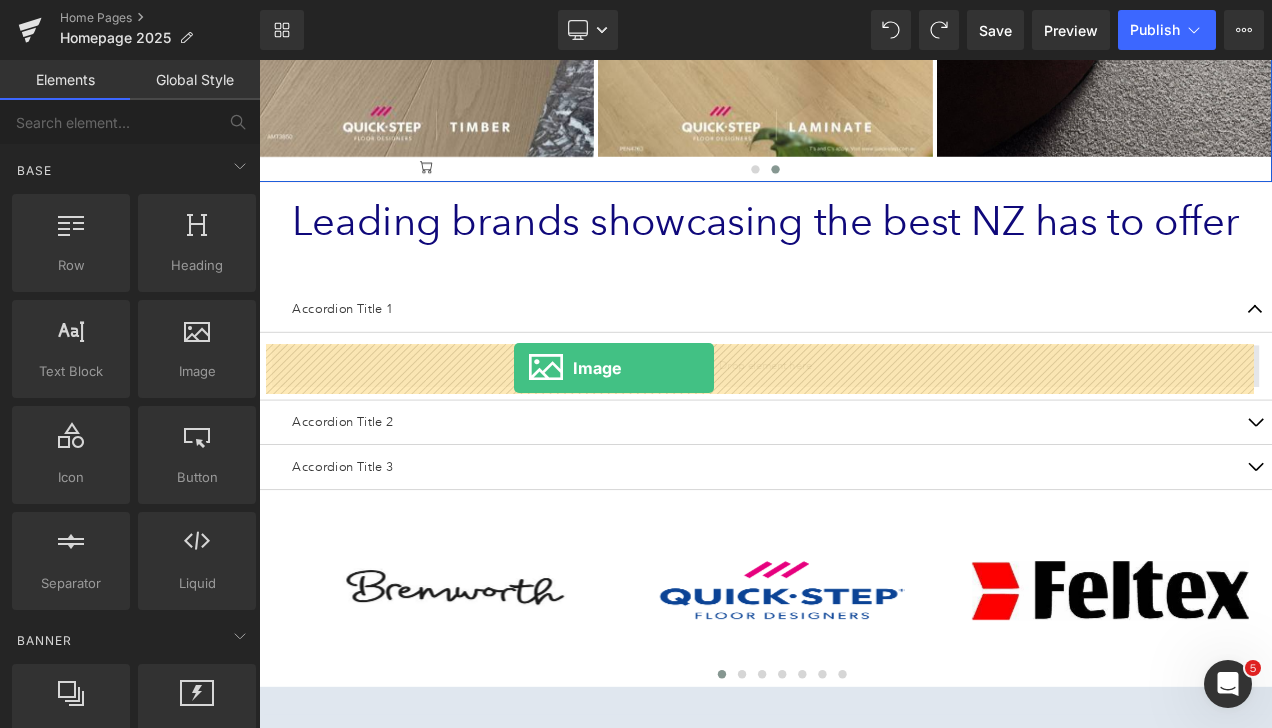drag, startPoint x: 451, startPoint y: 407, endPoint x: 563, endPoint y: 428, distance: 113.951744 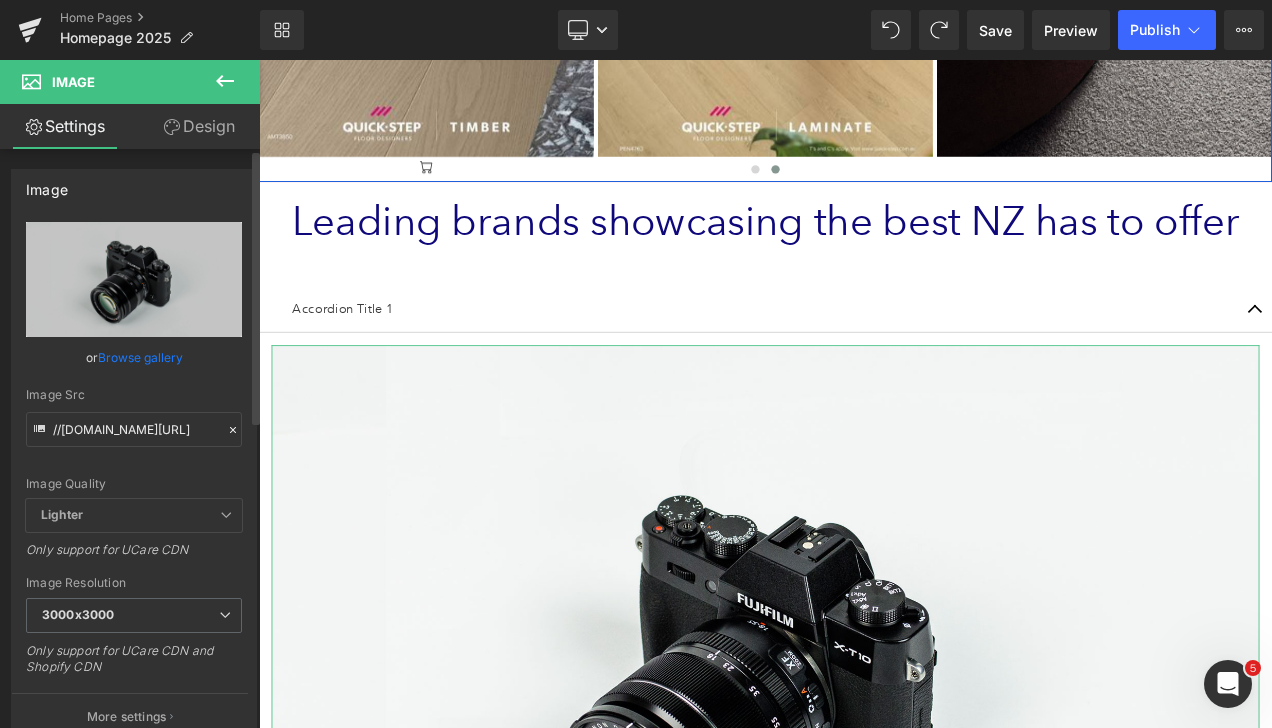 click on "Browse gallery" at bounding box center (140, 357) 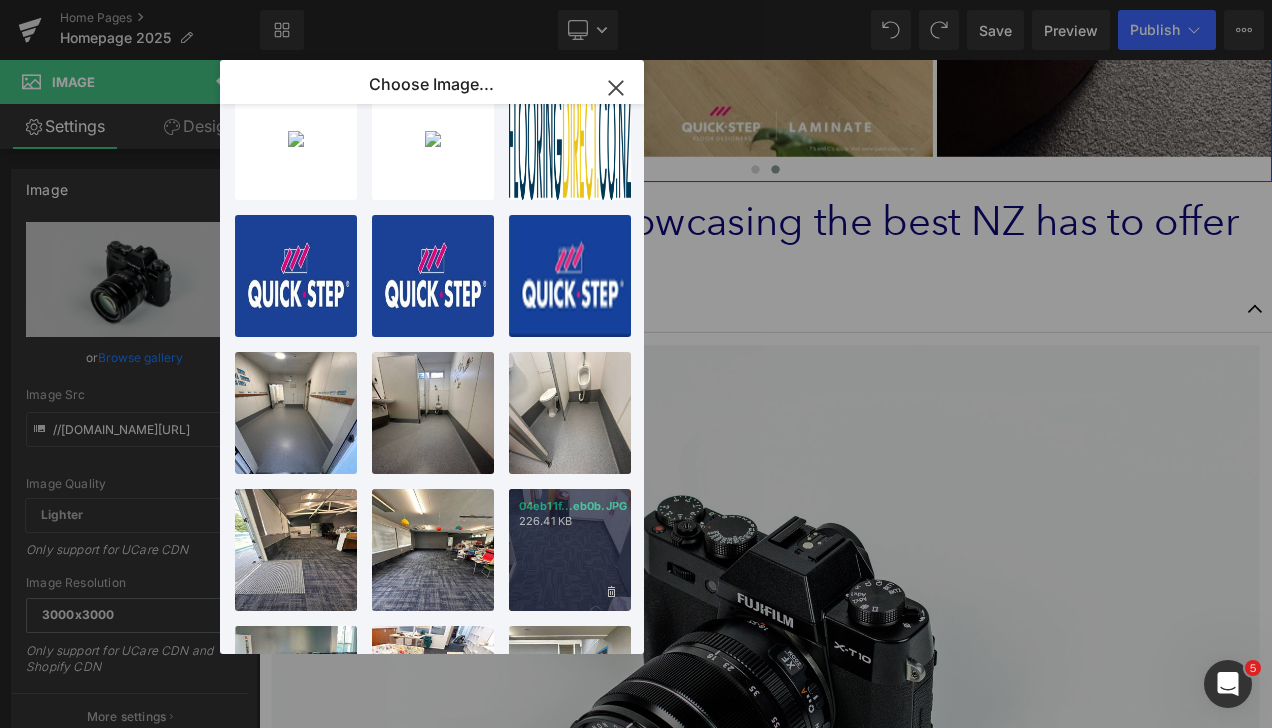 scroll, scrollTop: 0, scrollLeft: 0, axis: both 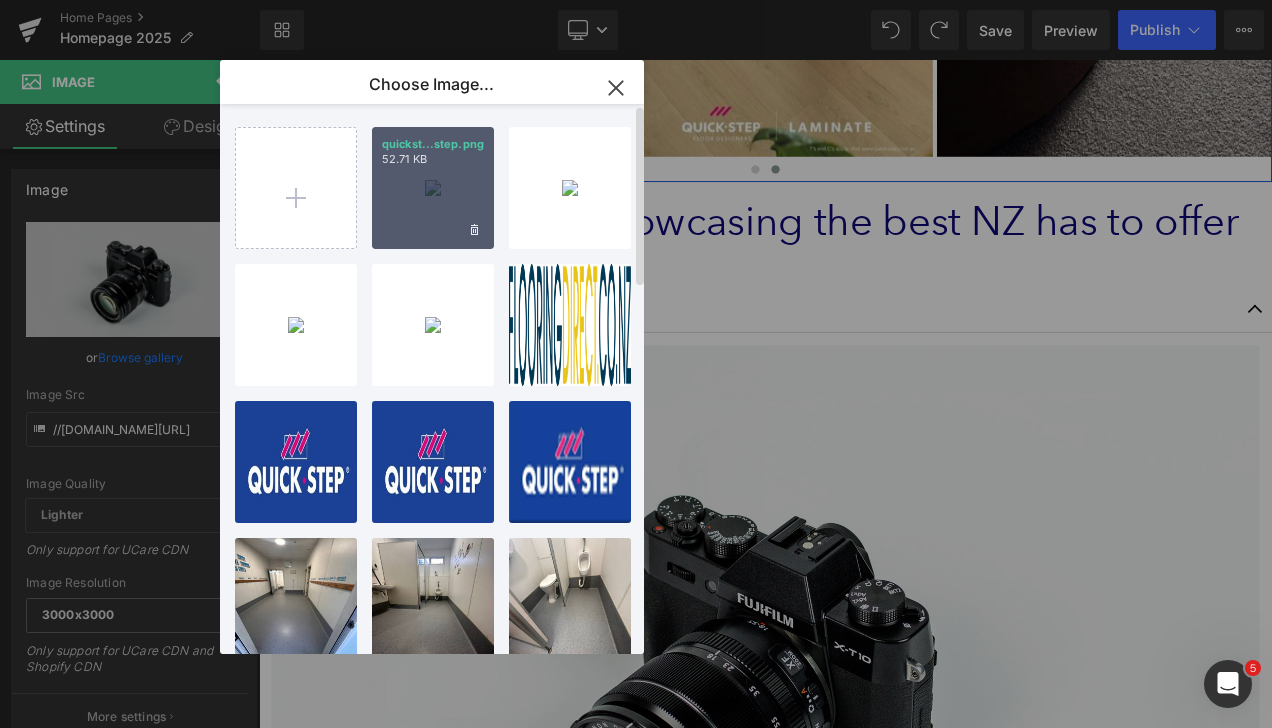 click on "quickst...step.png 52.71 KB" at bounding box center (433, 188) 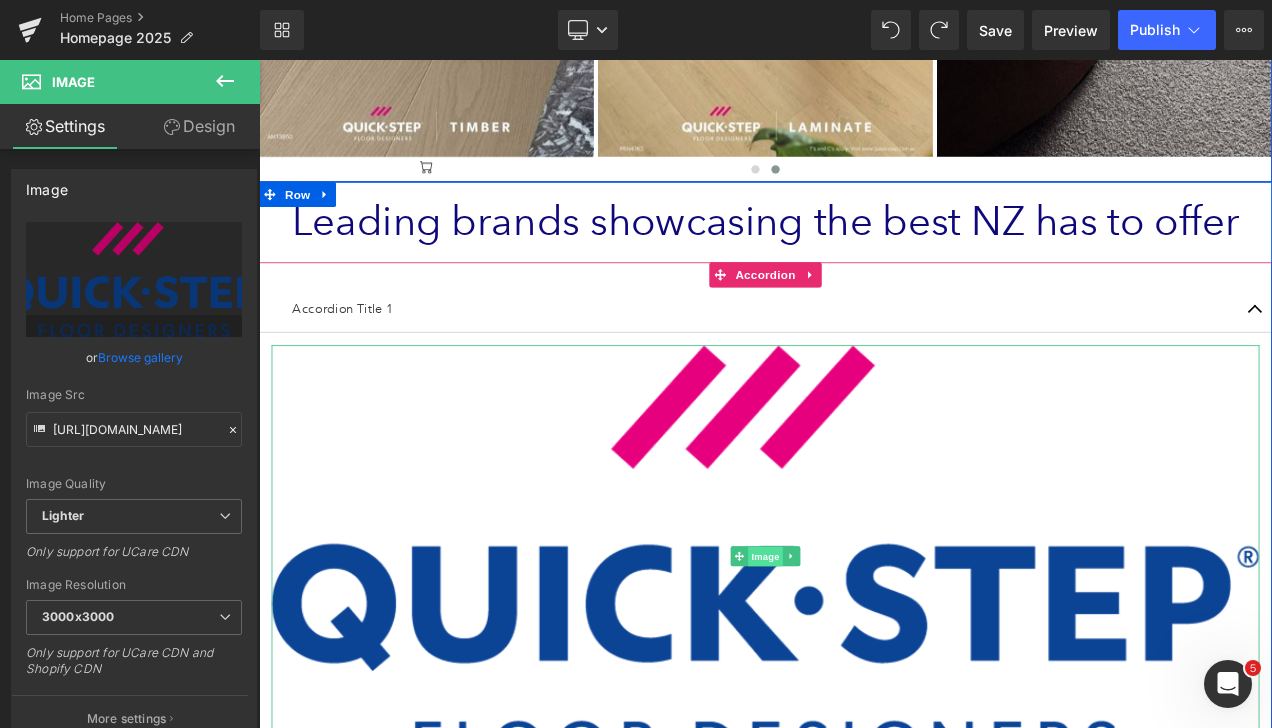 click on "Image" at bounding box center [864, 654] 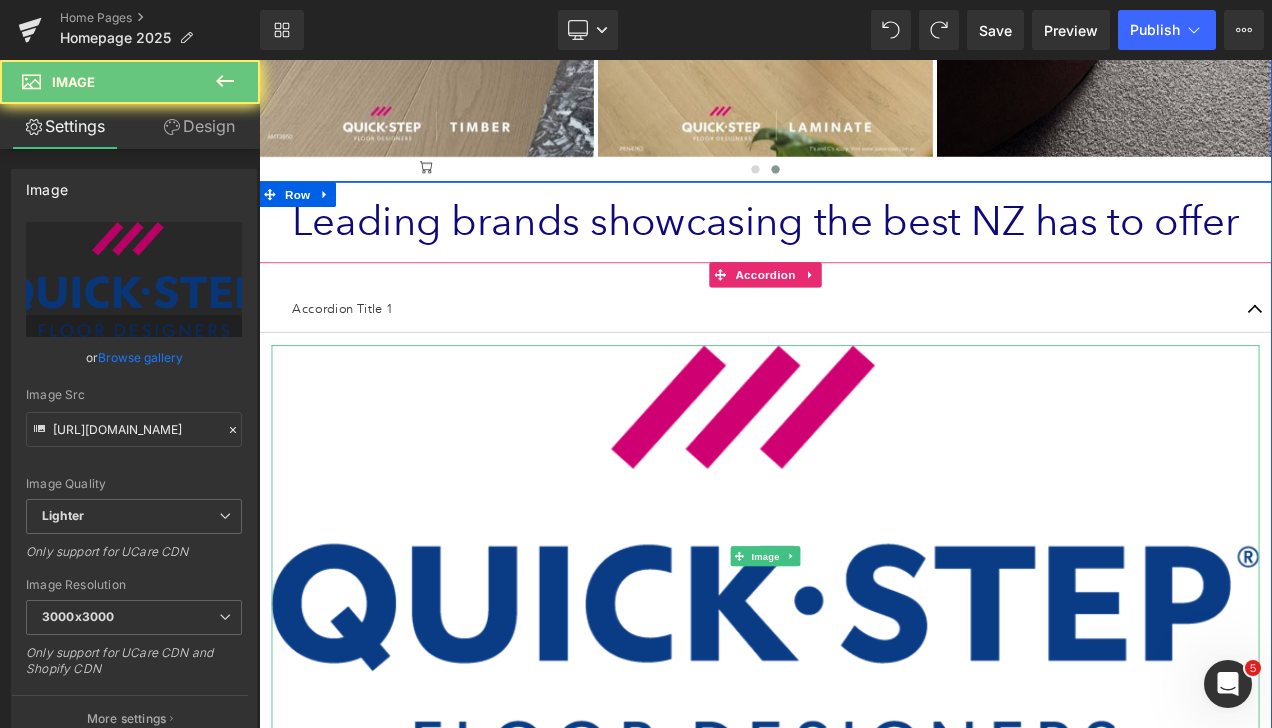click at bounding box center [864, 654] 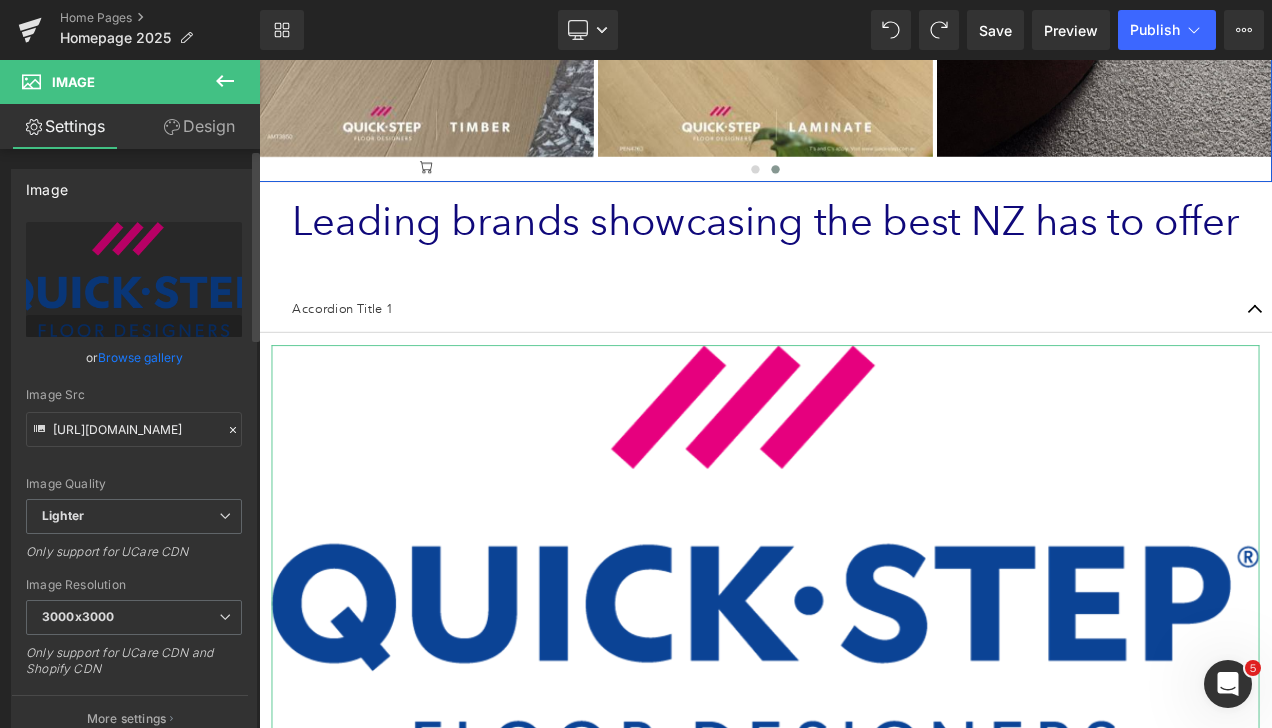 click on "Browse gallery" at bounding box center [140, 357] 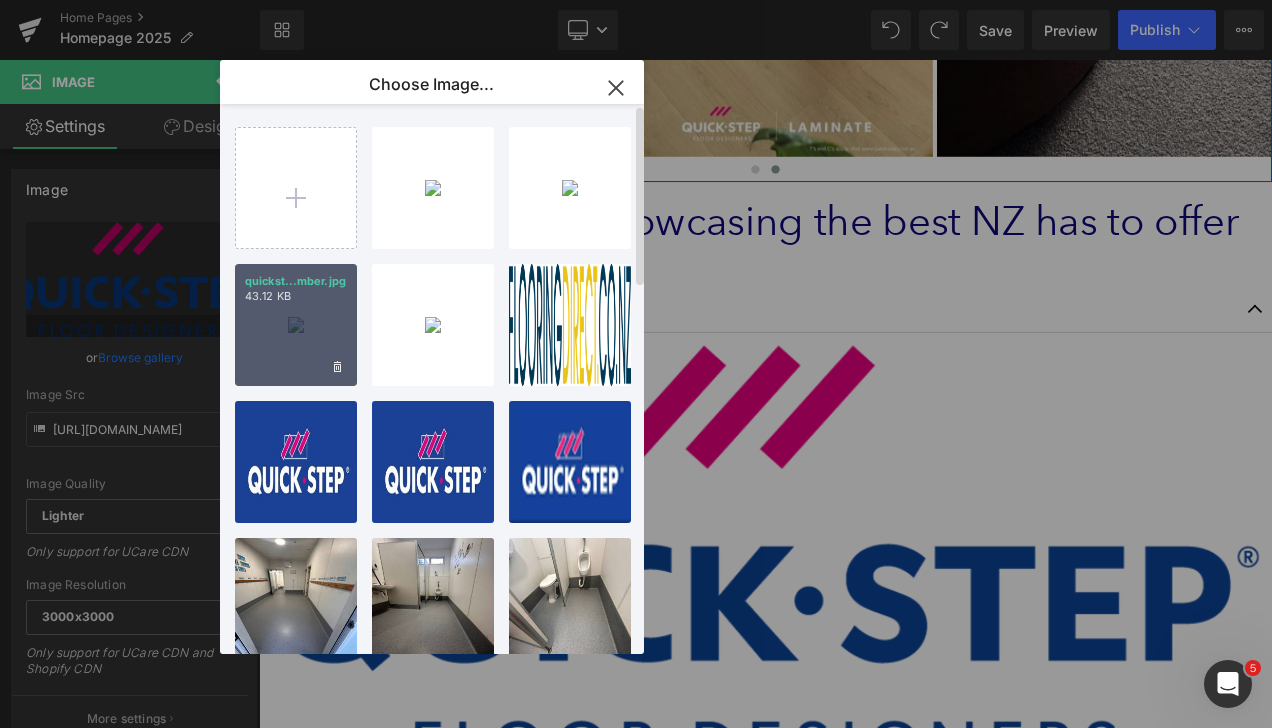 click on "quickst...mber.jpg 43.12 KB" at bounding box center (296, 325) 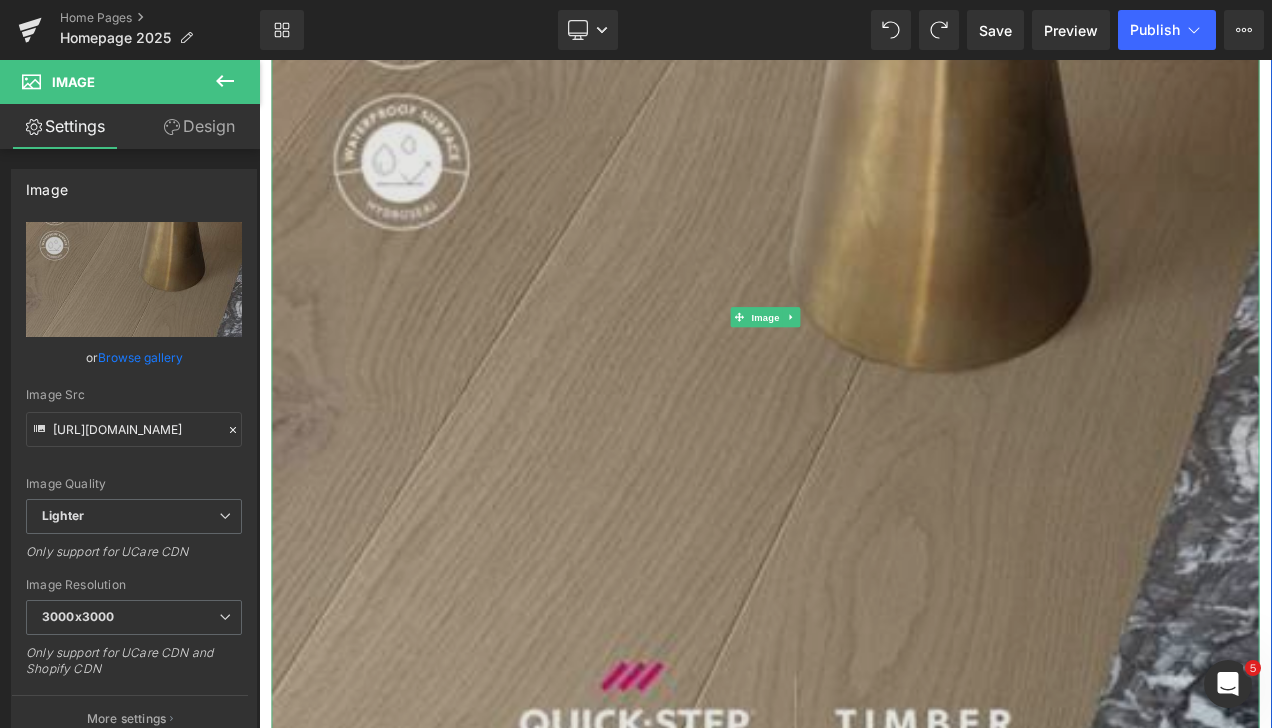 scroll, scrollTop: 1400, scrollLeft: 0, axis: vertical 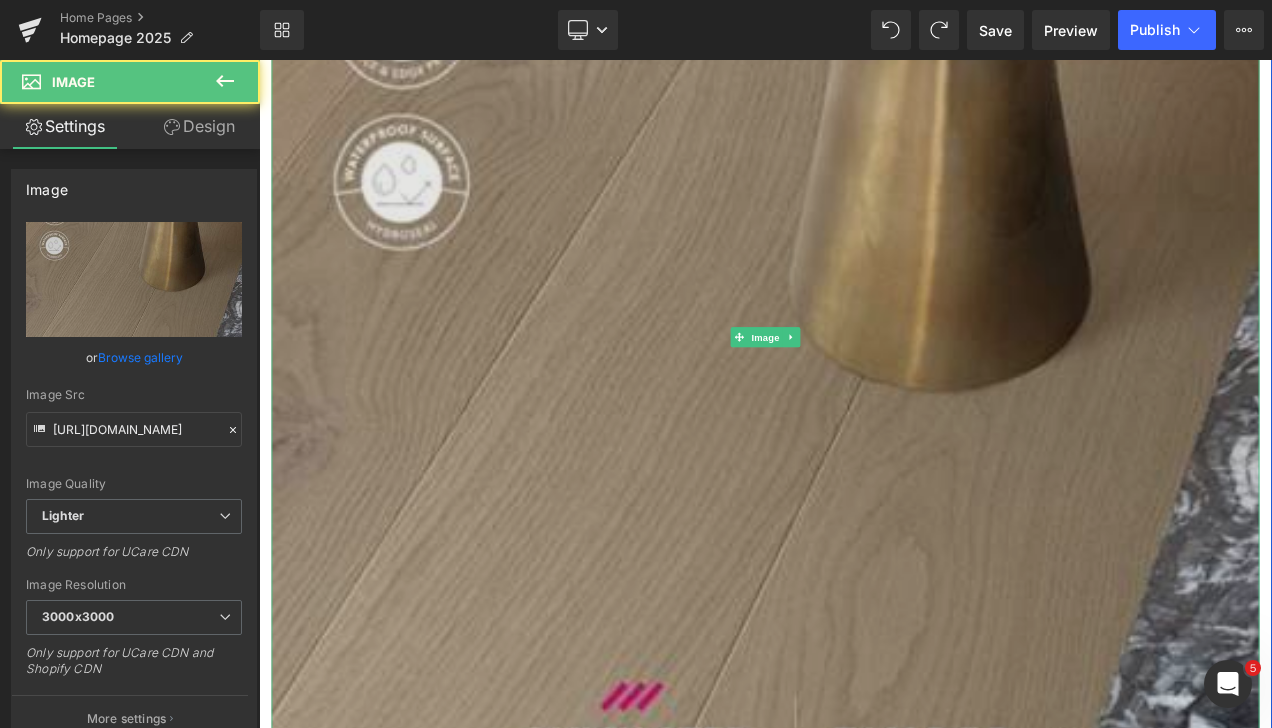 click at bounding box center (864, 391) 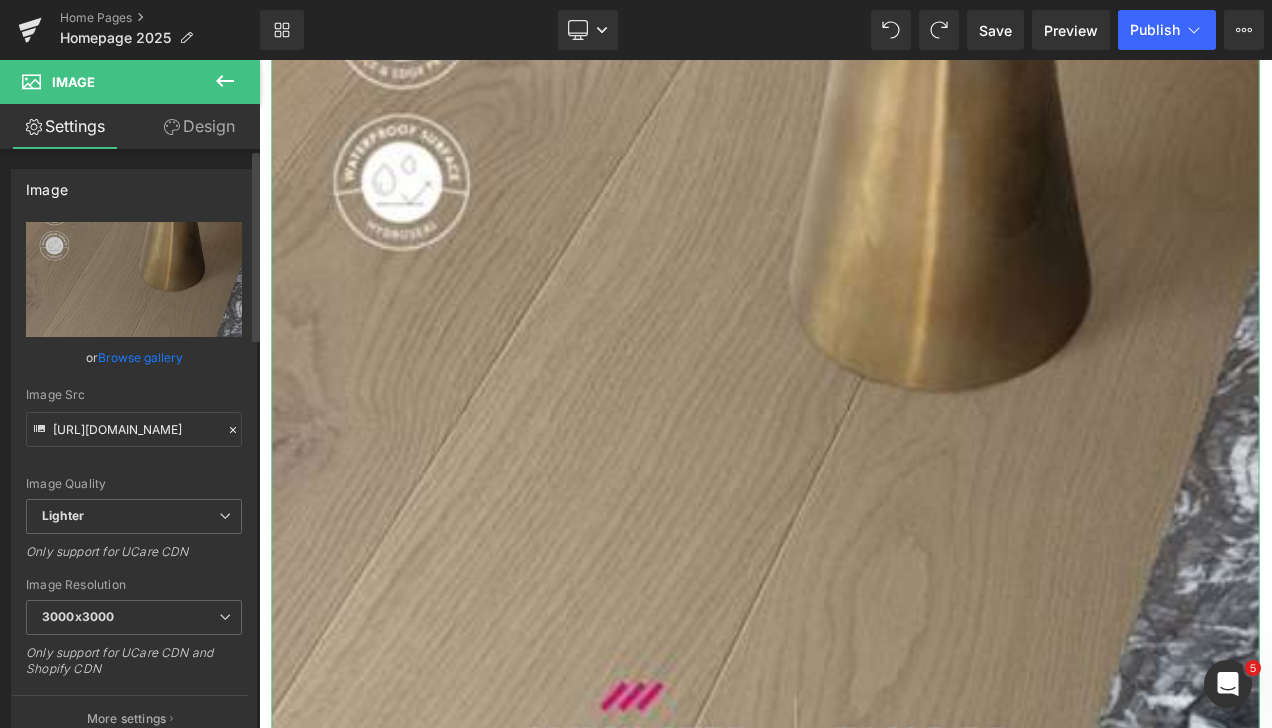 click on "Browse gallery" at bounding box center [140, 357] 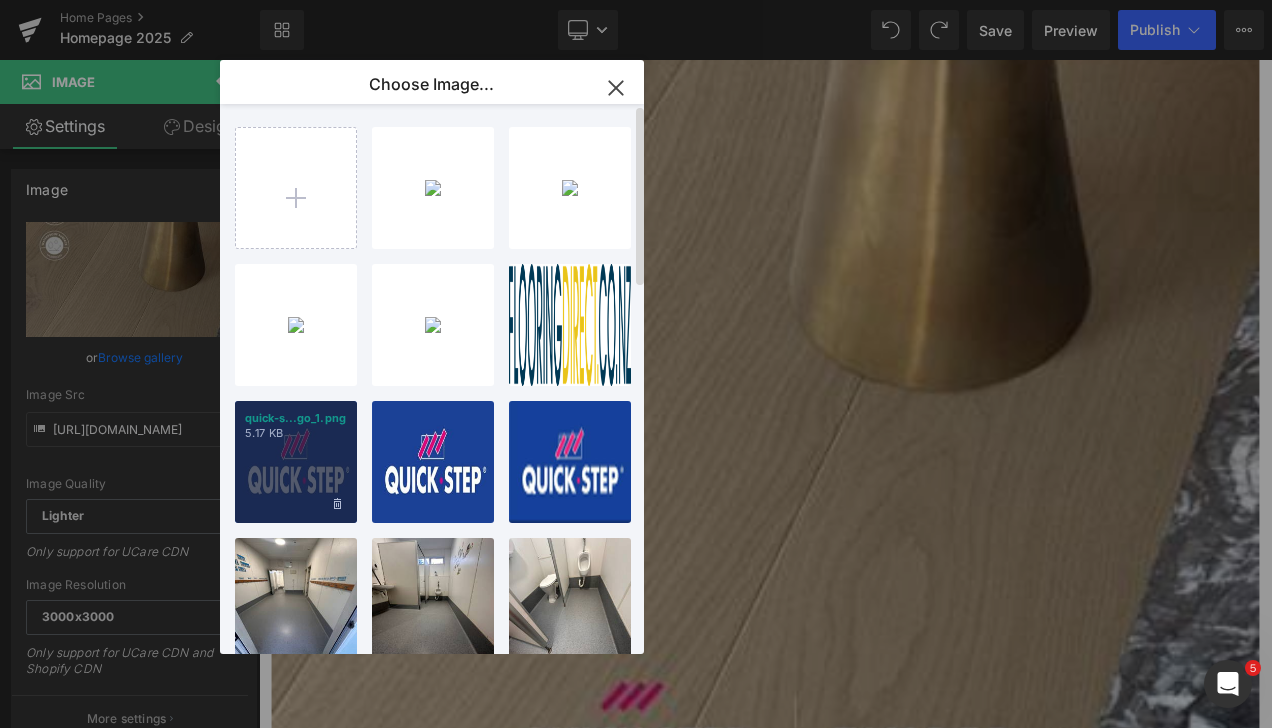 click on "quick-s...go_1.png 5.17 KB" at bounding box center [296, 462] 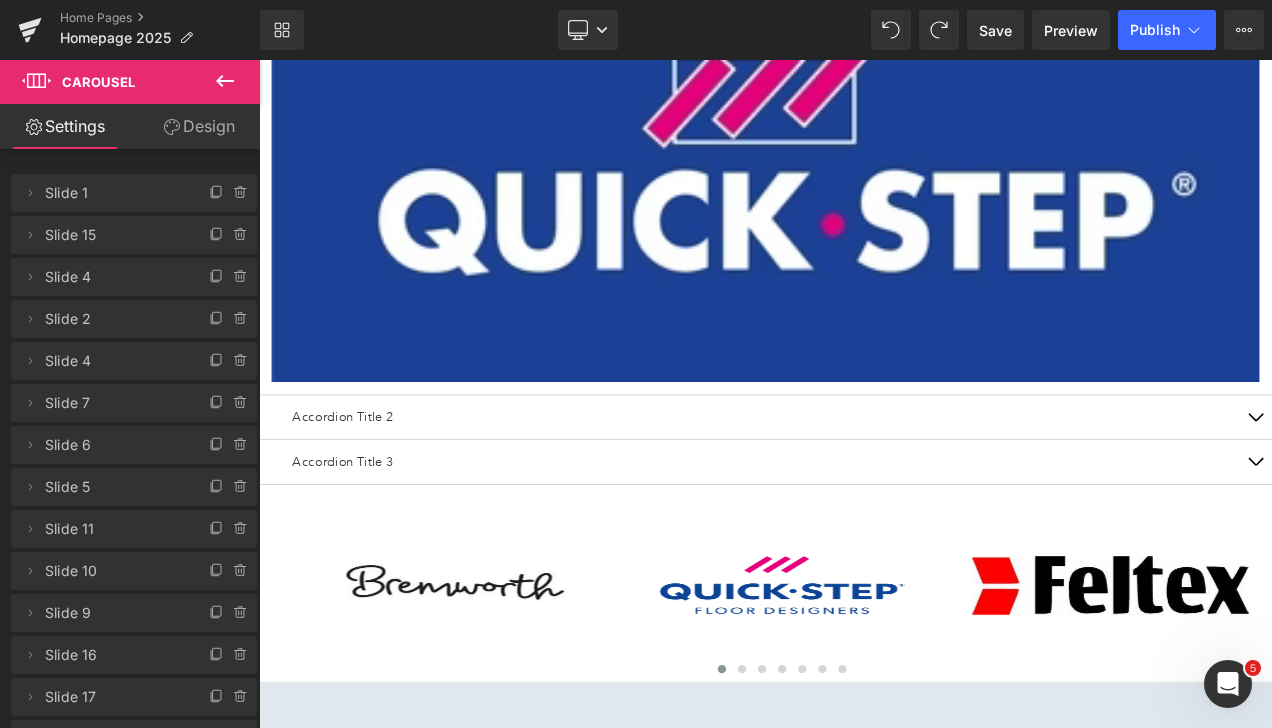 scroll, scrollTop: 1300, scrollLeft: 0, axis: vertical 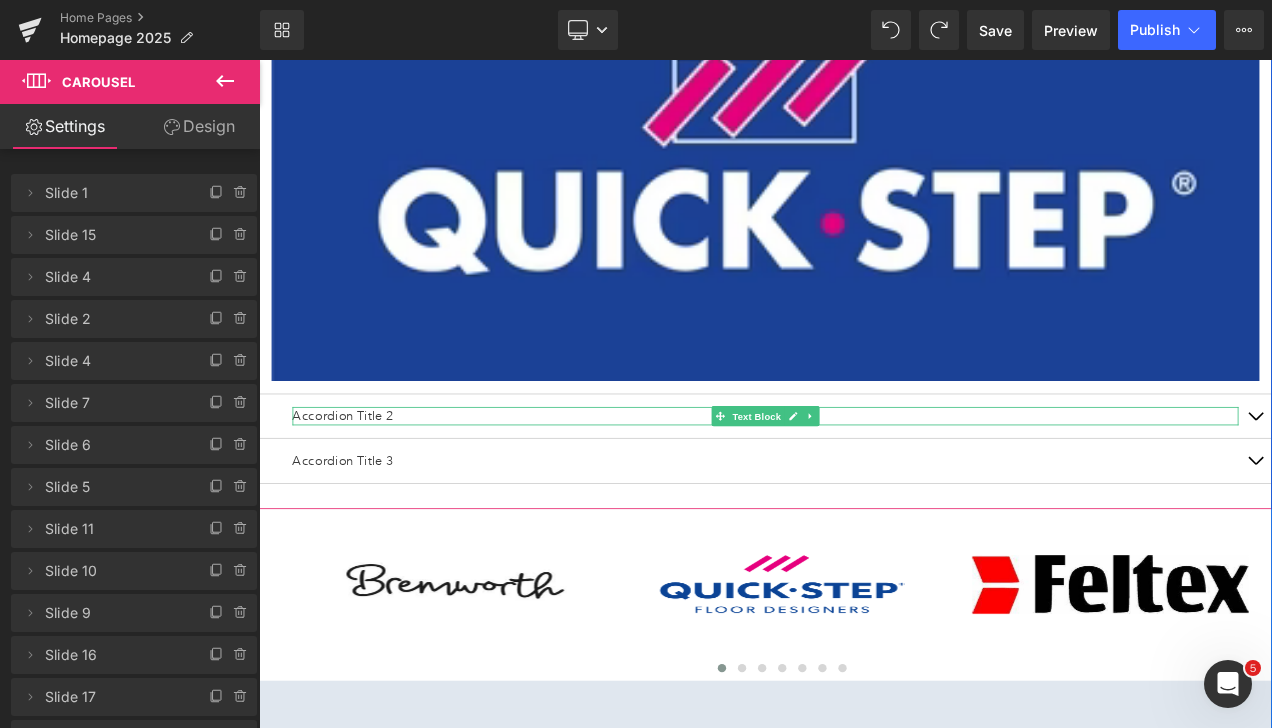 click on "Accordion Title 2" at bounding box center [864, 485] 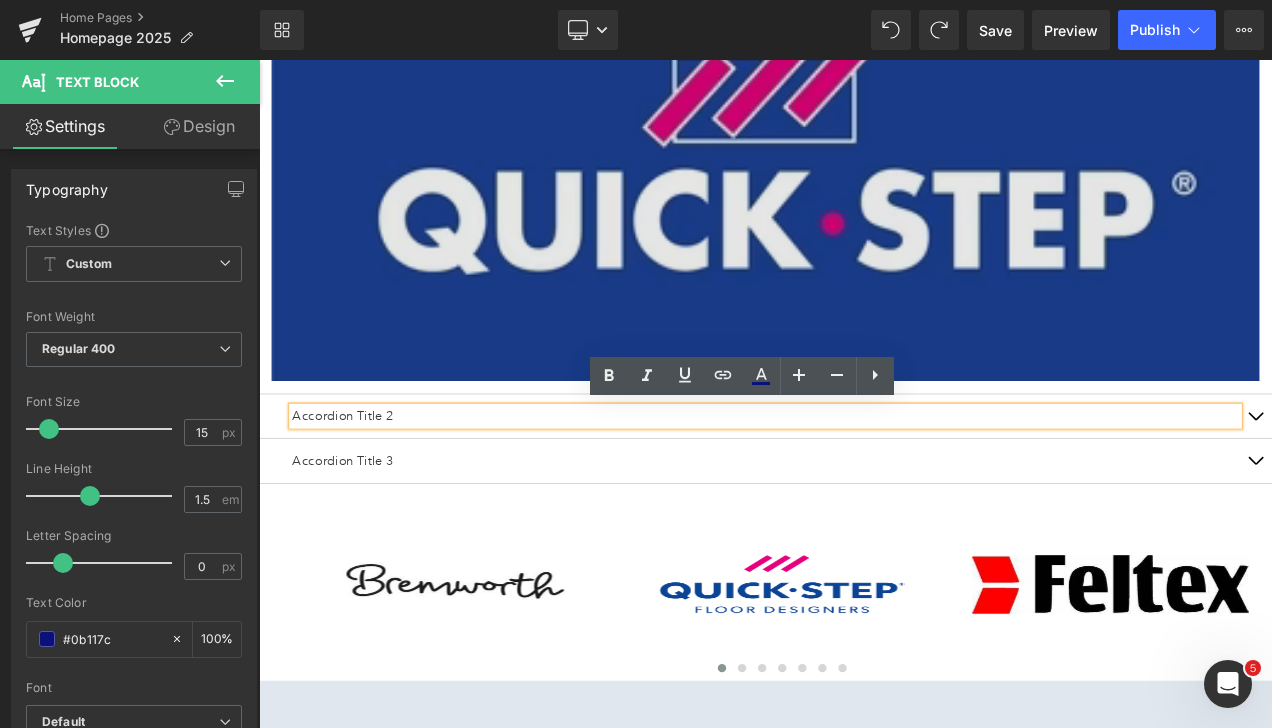 click at bounding box center [864, 172] 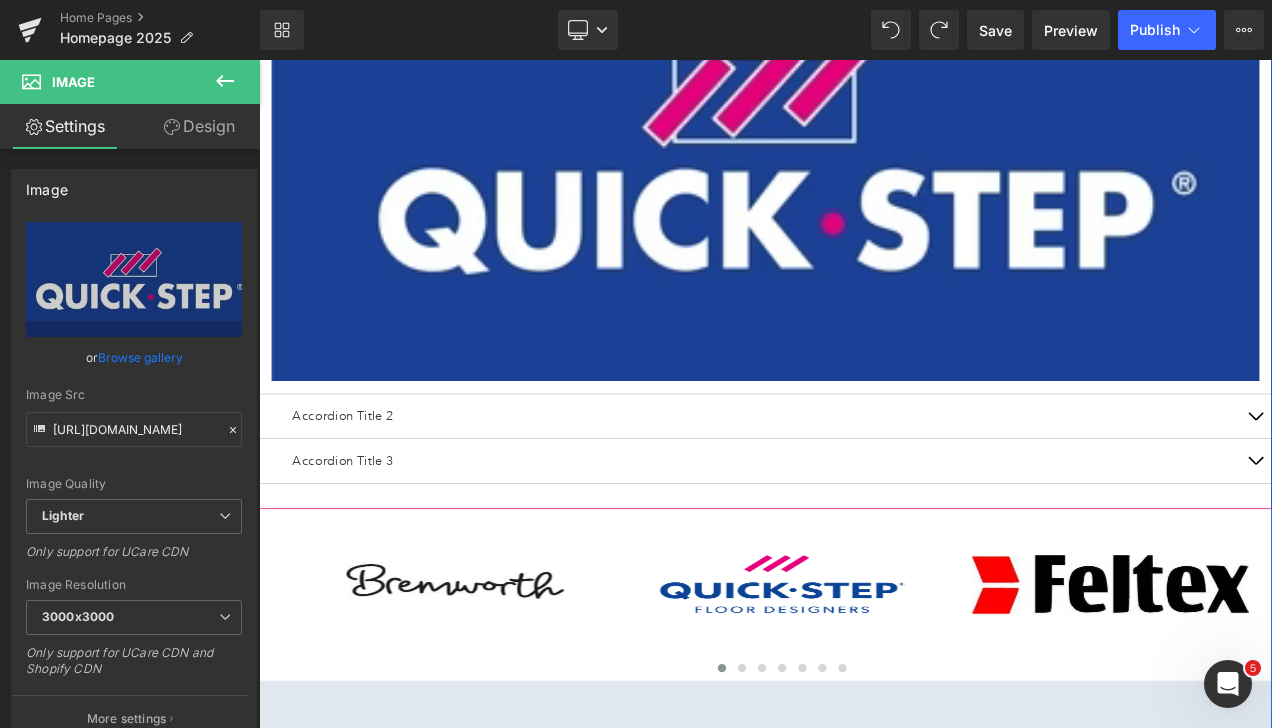 click on "Accordion Title 2" at bounding box center [864, 485] 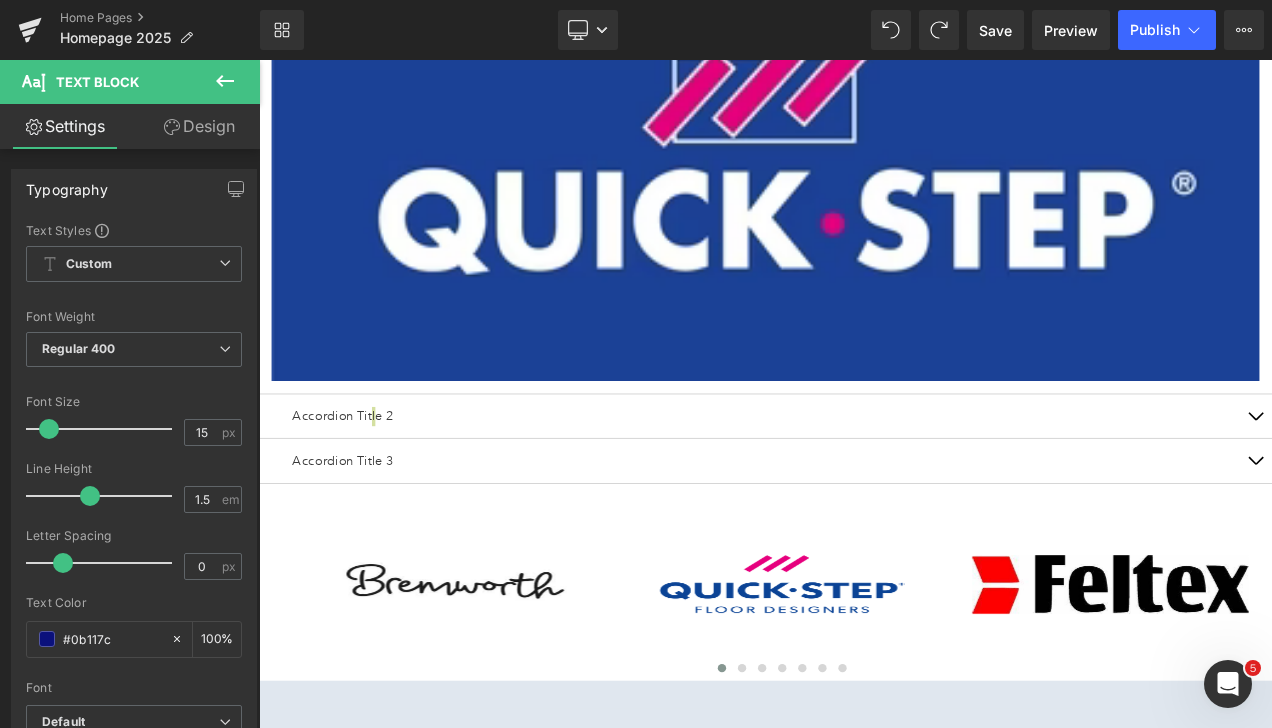 click 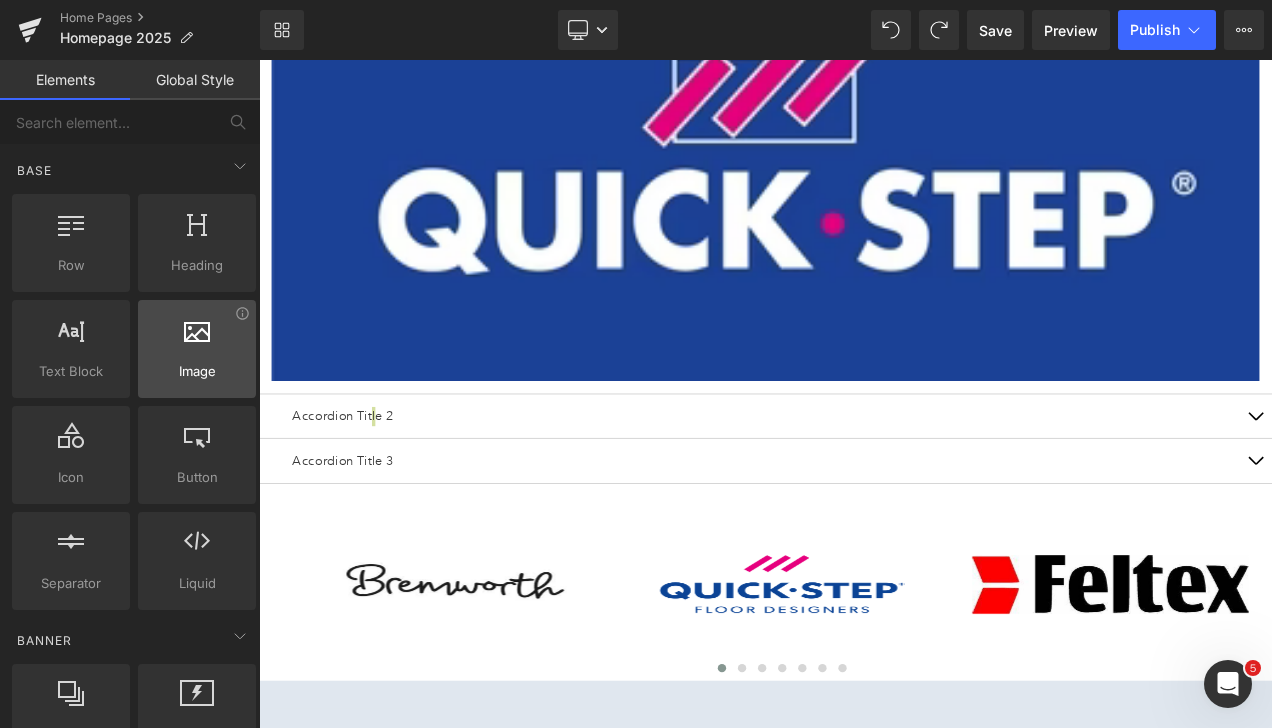 click at bounding box center (197, 338) 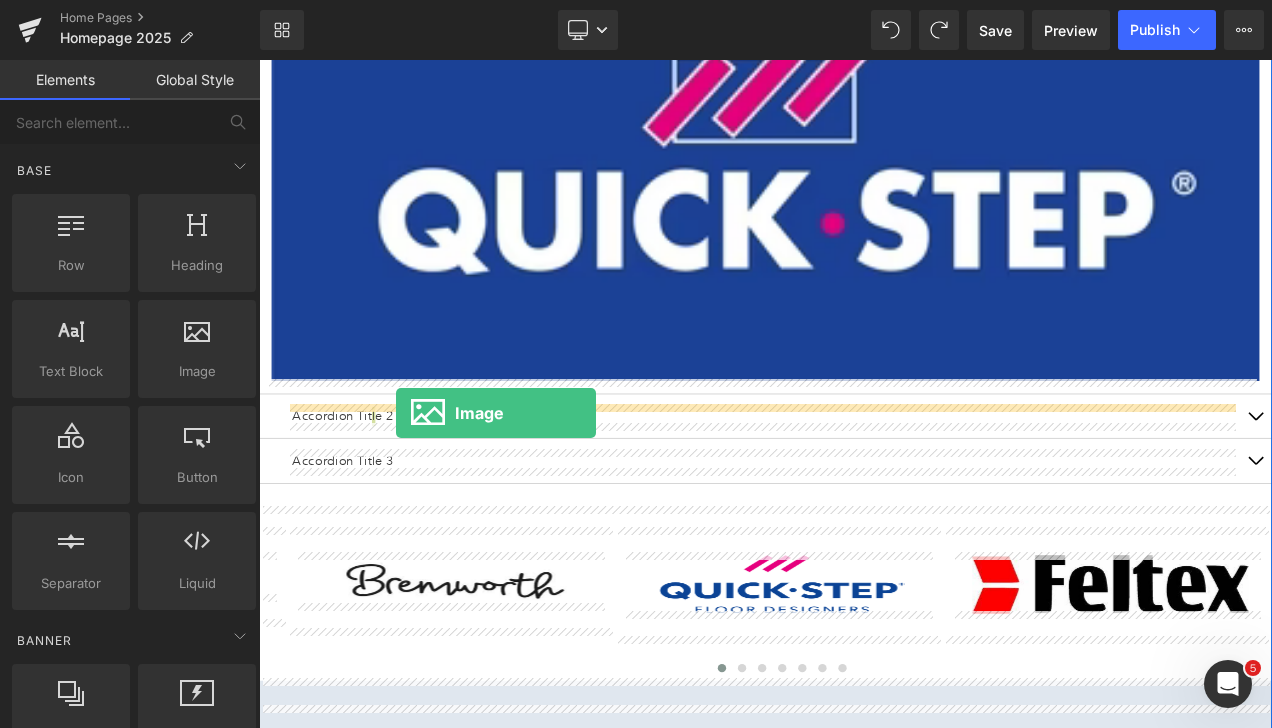 drag, startPoint x: 455, startPoint y: 418, endPoint x: 423, endPoint y: 482, distance: 71.55418 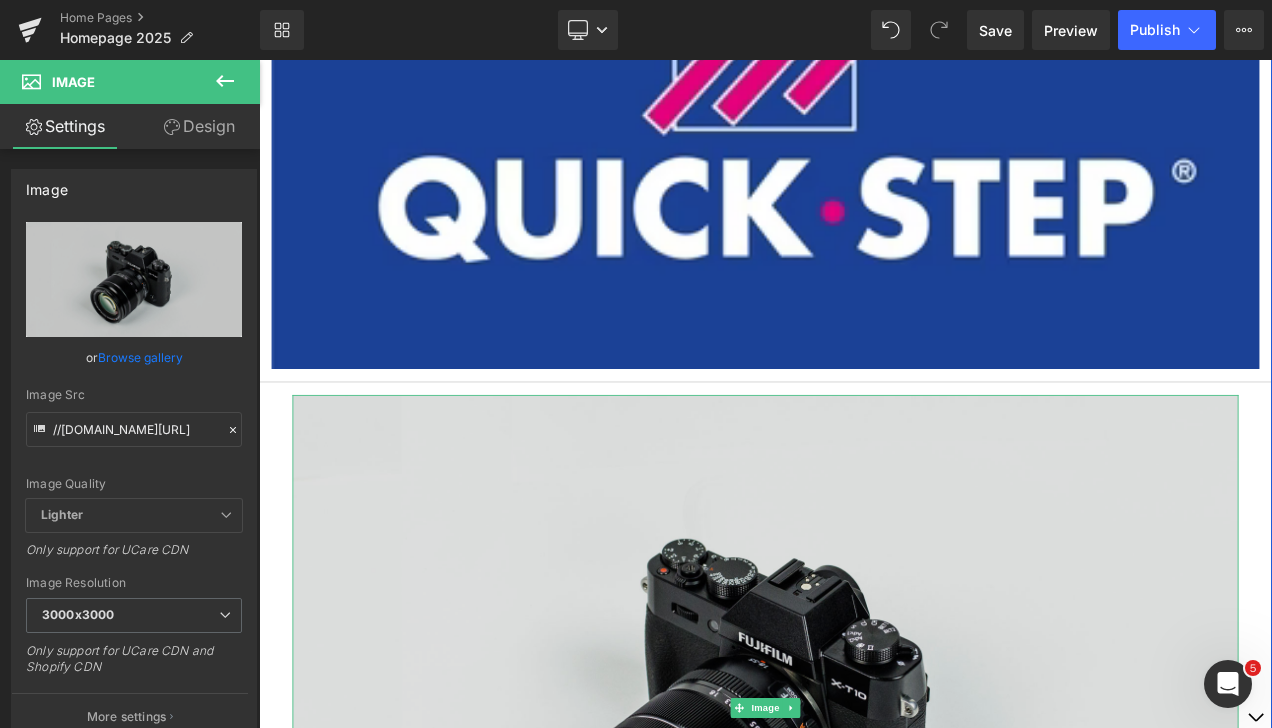 scroll, scrollTop: 1500, scrollLeft: 0, axis: vertical 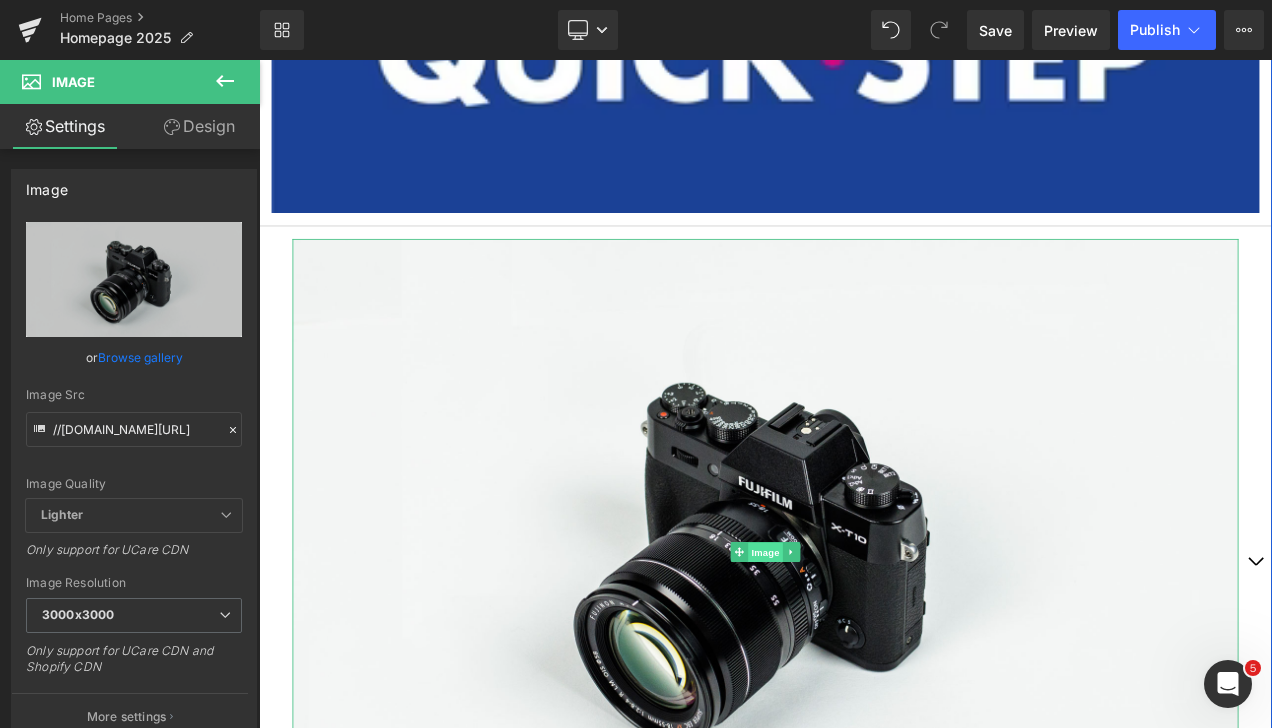 click on "Image" at bounding box center [864, 649] 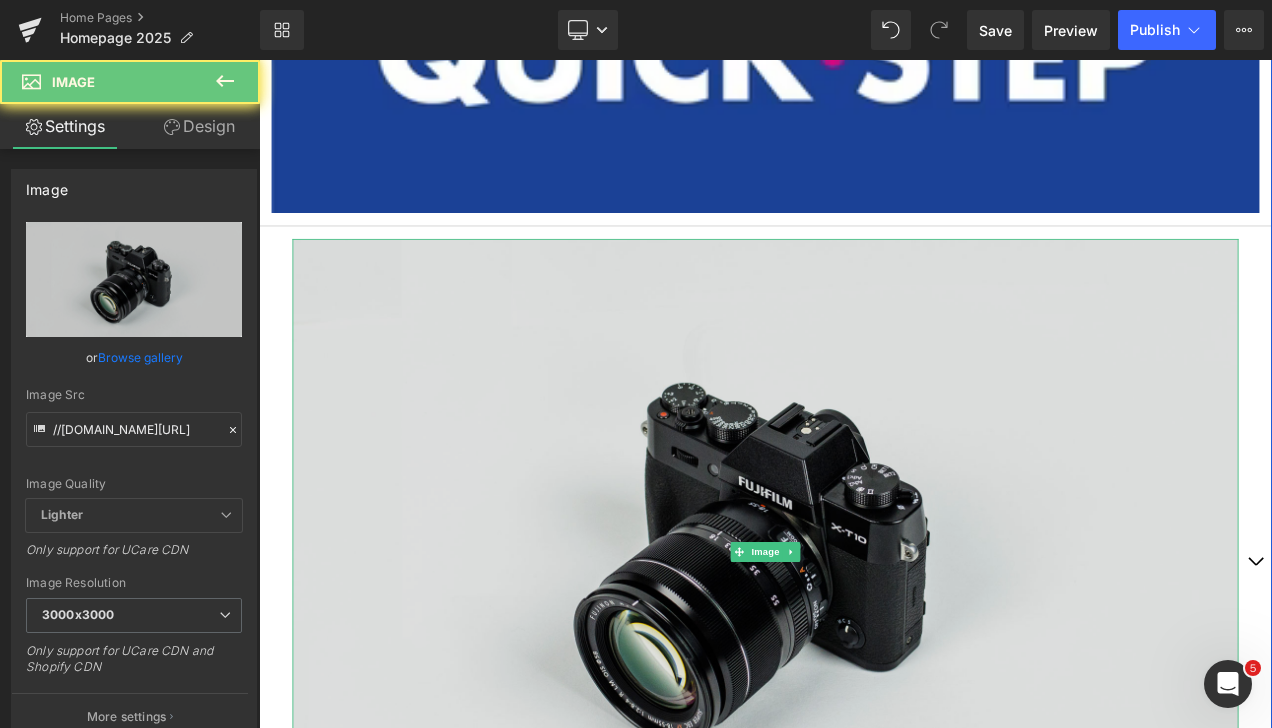 click at bounding box center (864, 648) 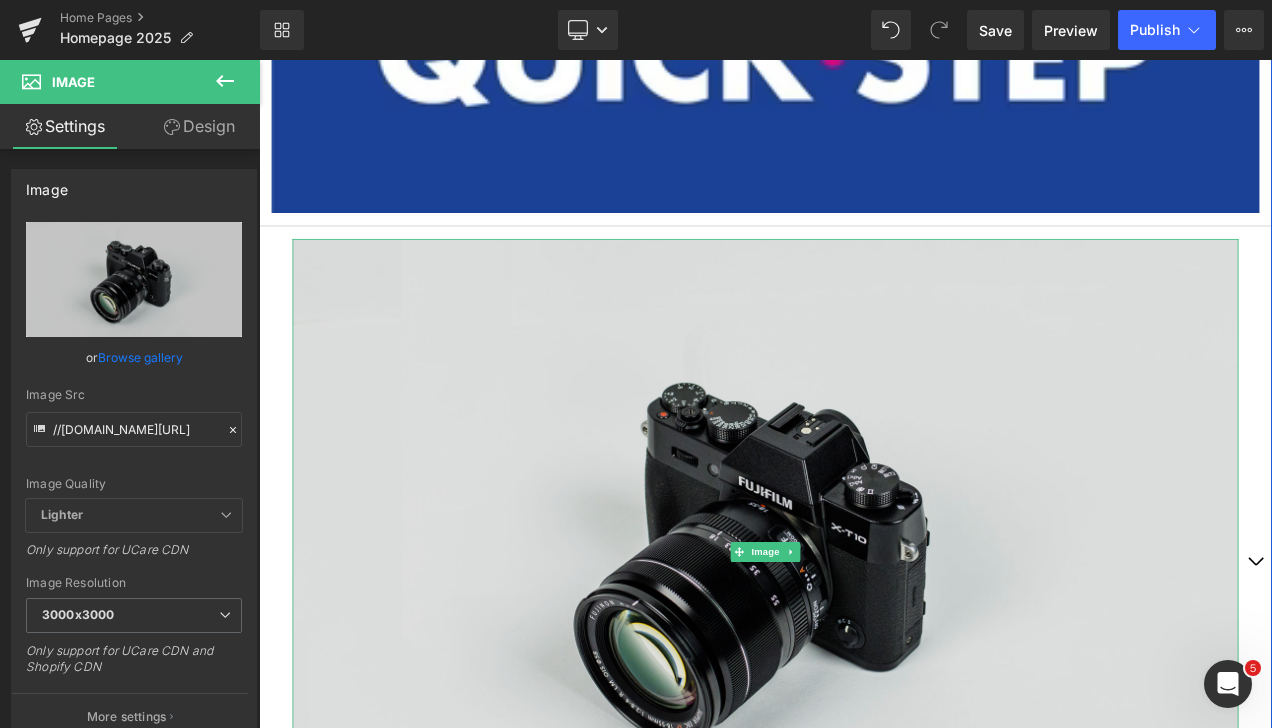 click at bounding box center (864, 648) 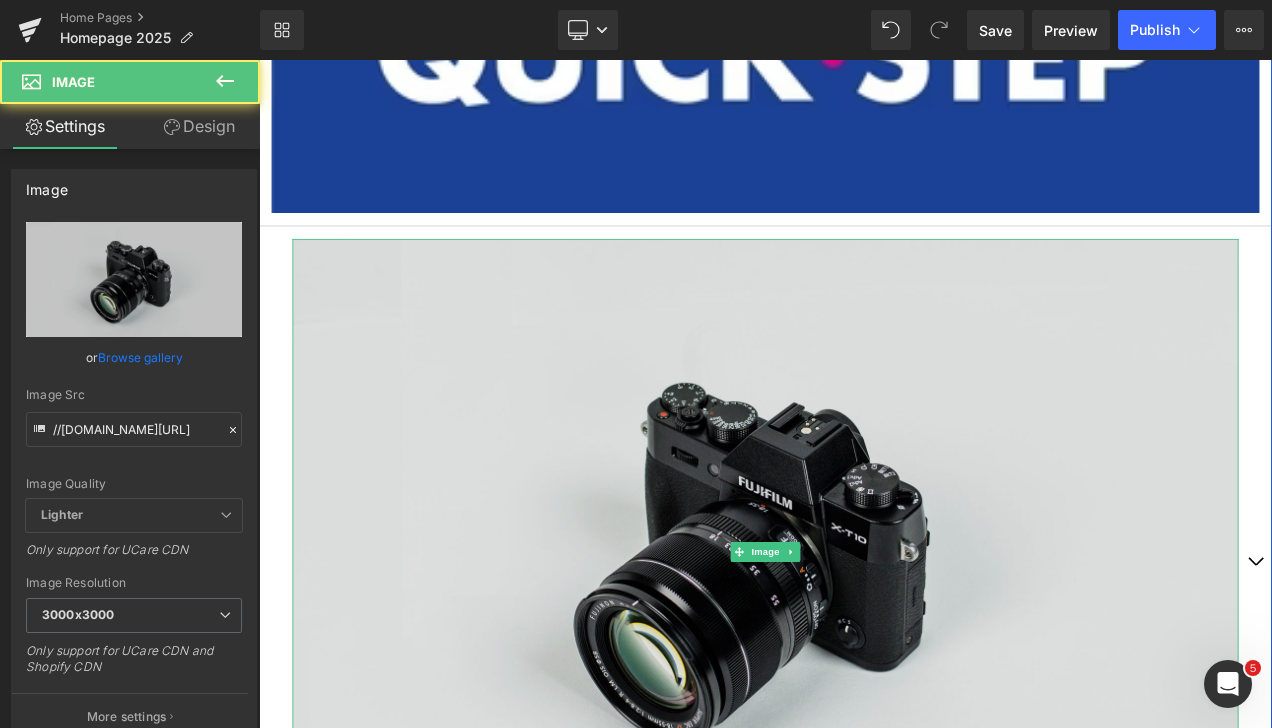 click at bounding box center [864, 648] 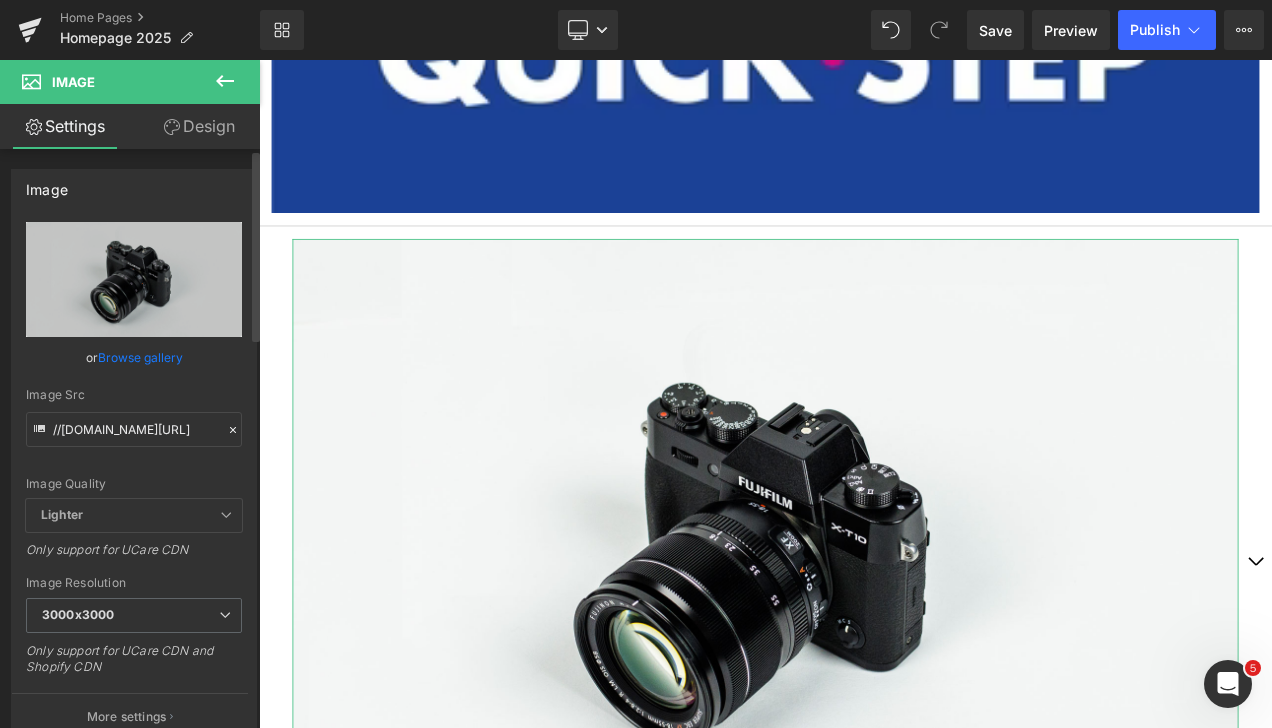 click on "Browse gallery" at bounding box center (140, 357) 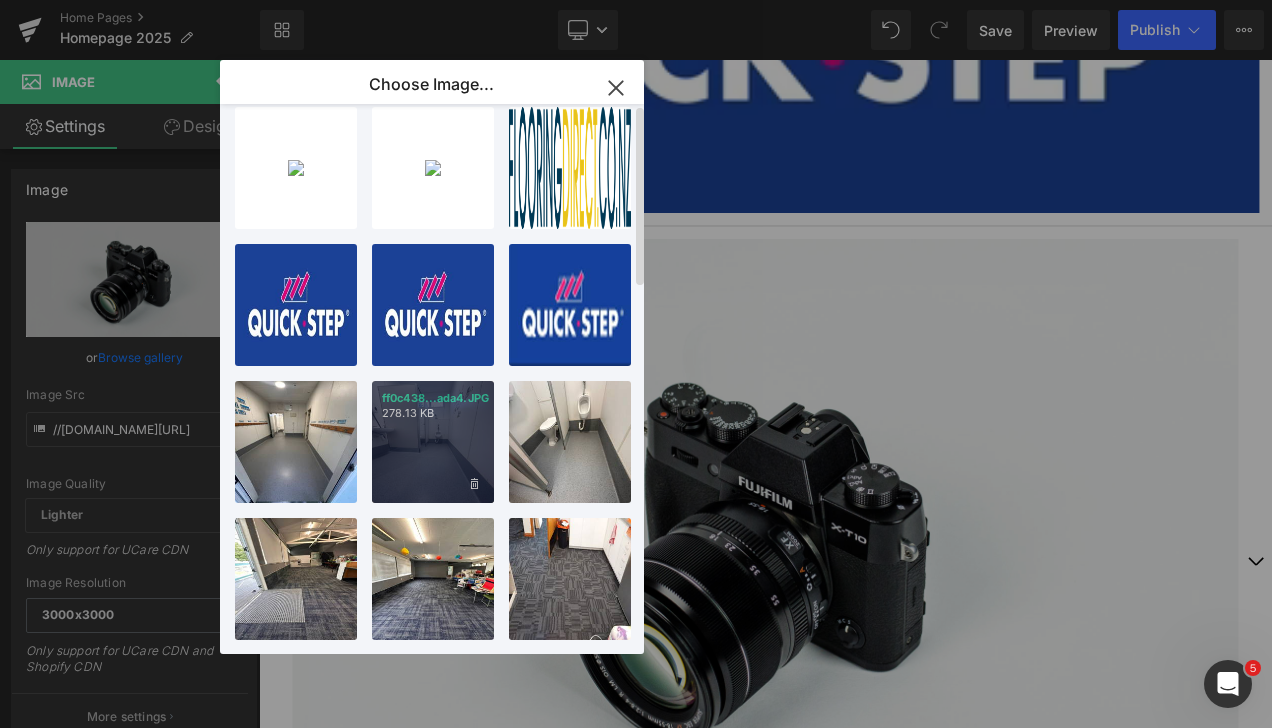scroll, scrollTop: 0, scrollLeft: 0, axis: both 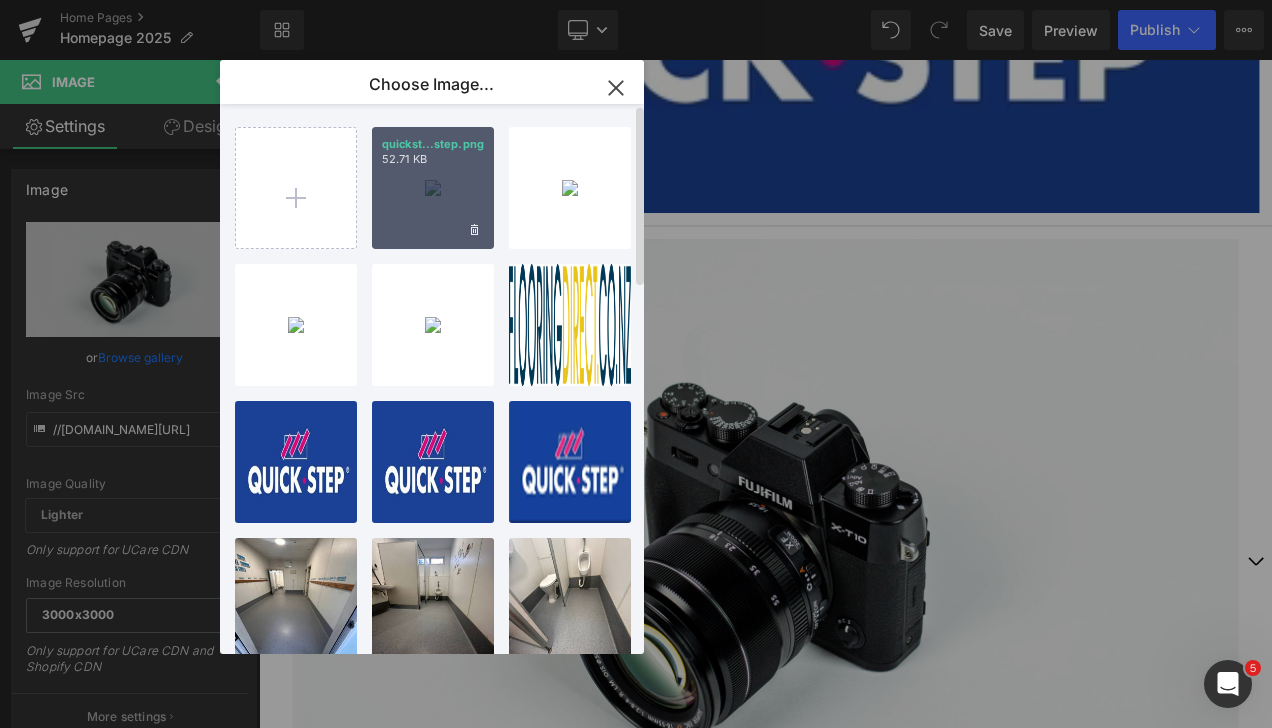click on "quickst...step.png 52.71 KB" at bounding box center (433, 188) 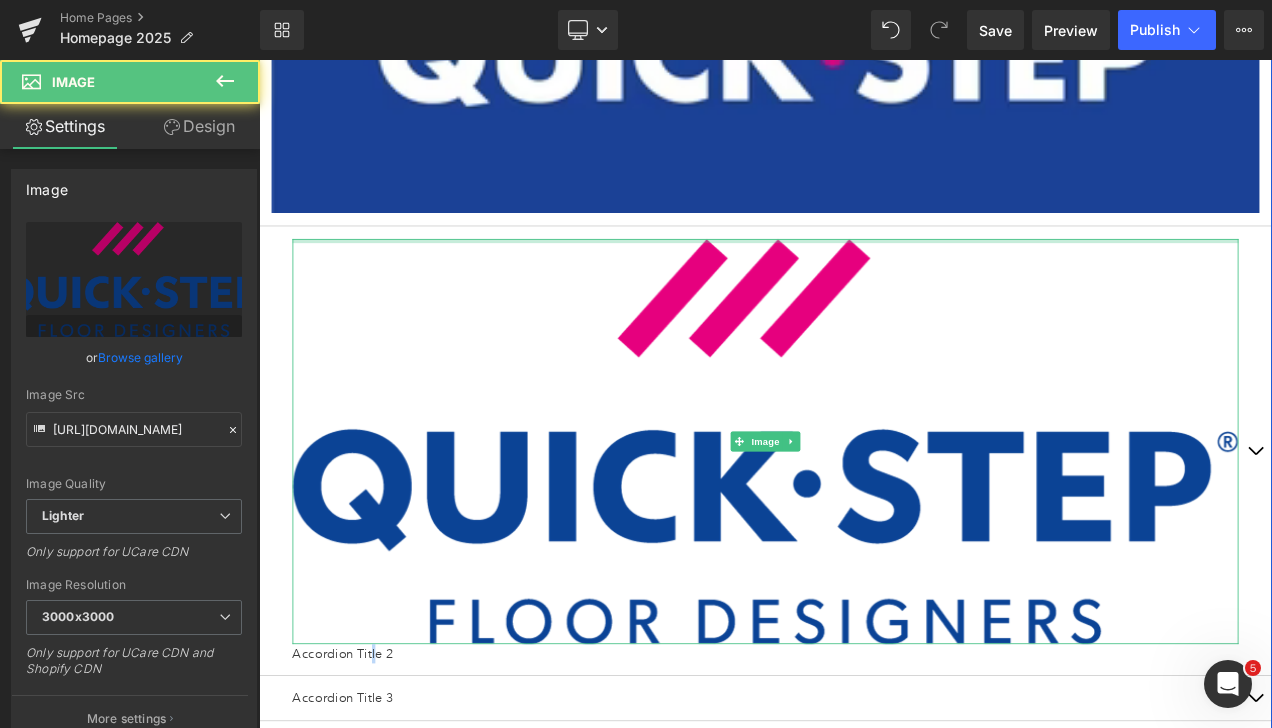 click on "Image" at bounding box center [864, 516] 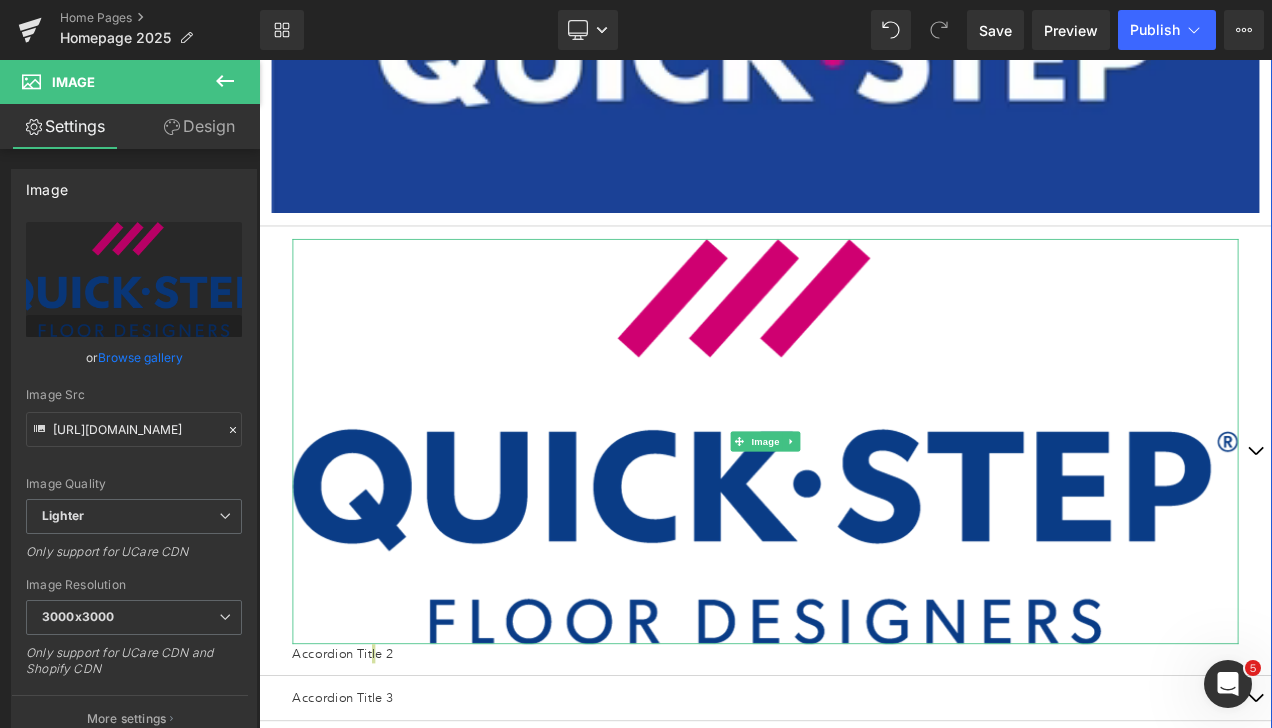 scroll, scrollTop: 1700, scrollLeft: 0, axis: vertical 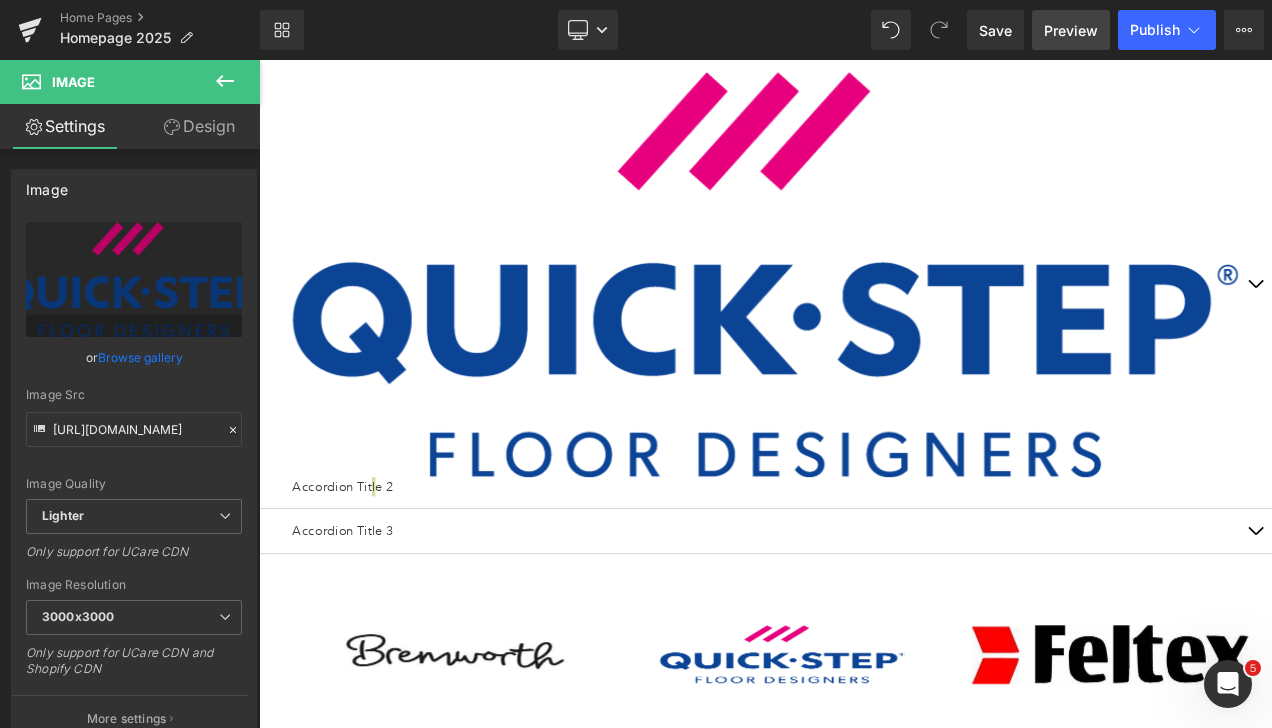 click on "Preview" at bounding box center [1071, 30] 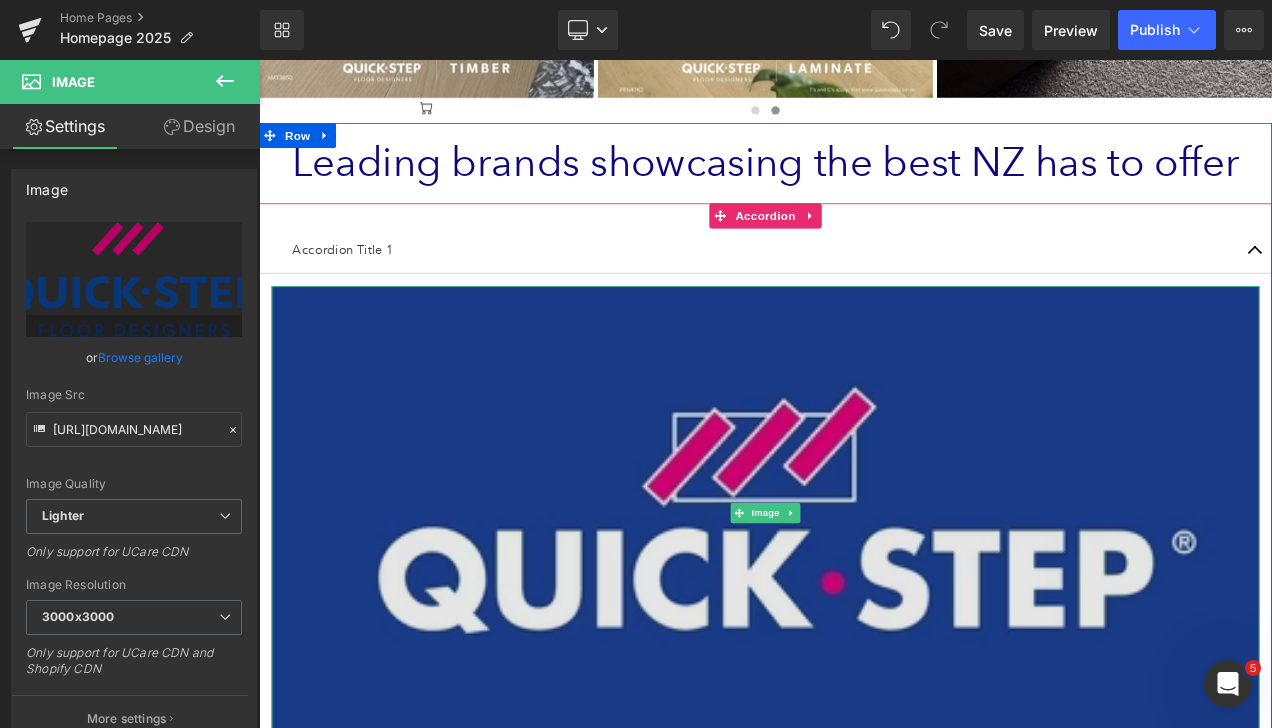 scroll, scrollTop: 900, scrollLeft: 0, axis: vertical 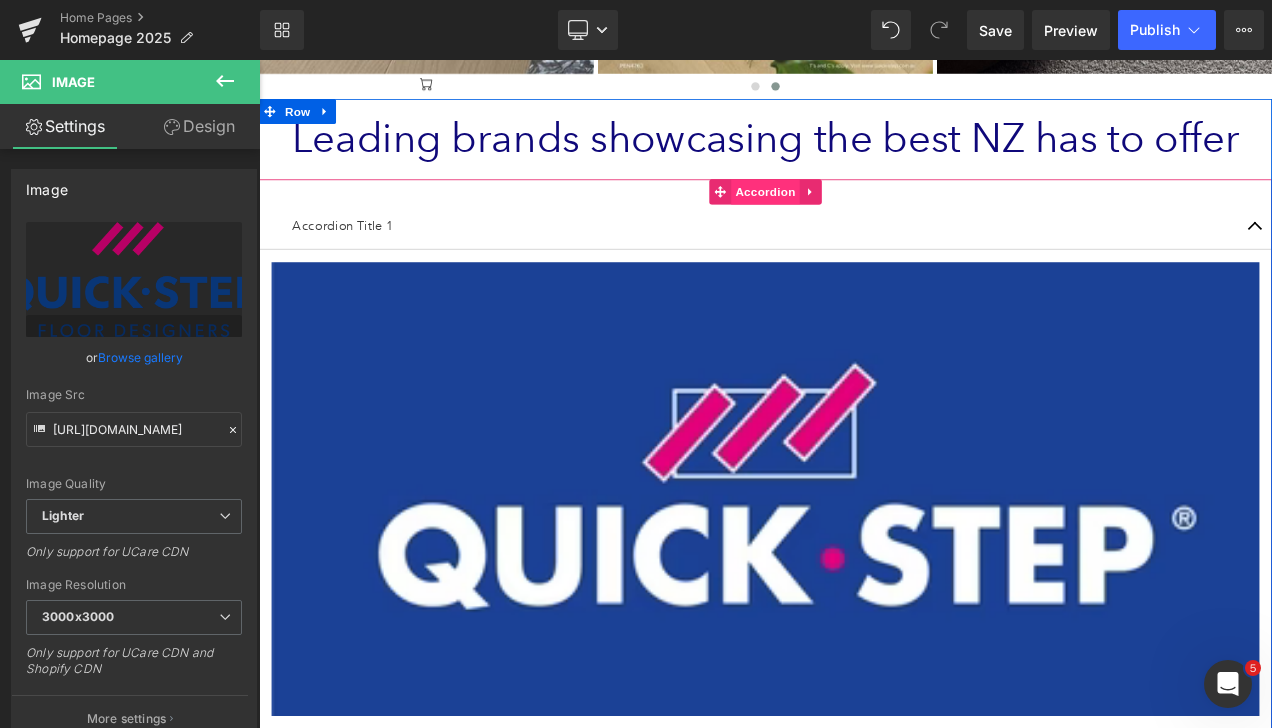 click on "Accordion" at bounding box center (864, 217) 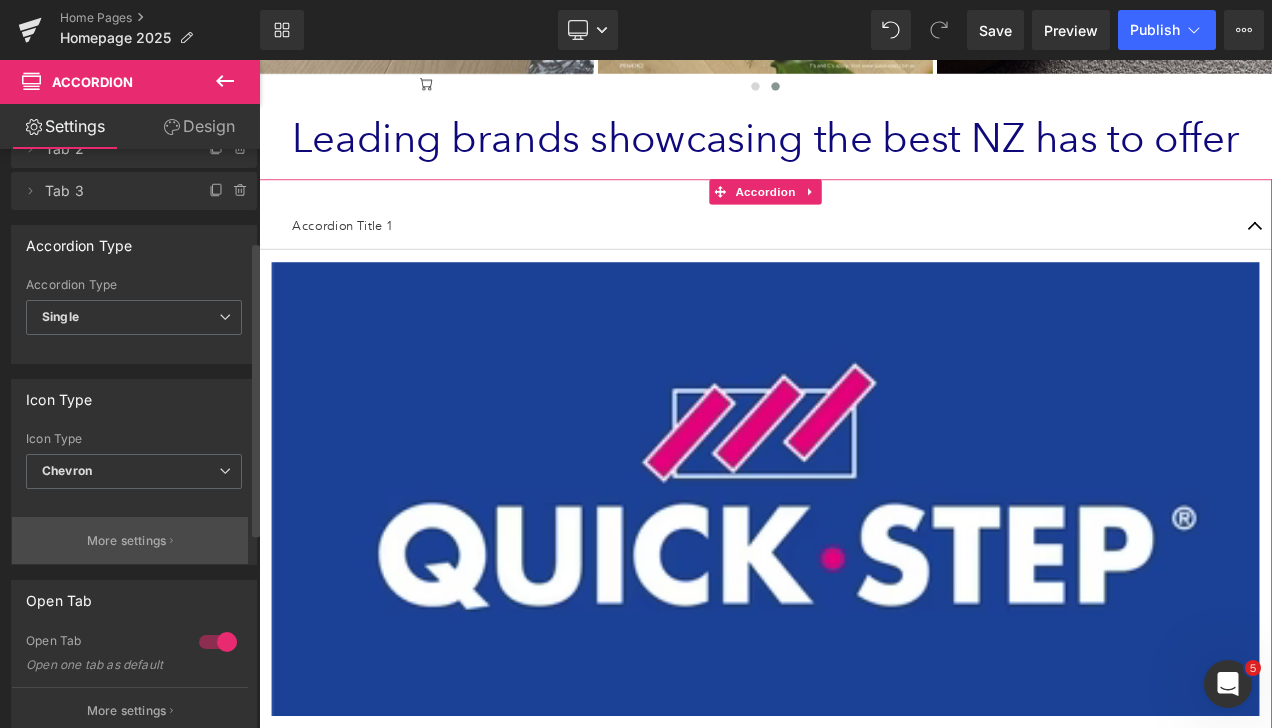 scroll, scrollTop: 200, scrollLeft: 0, axis: vertical 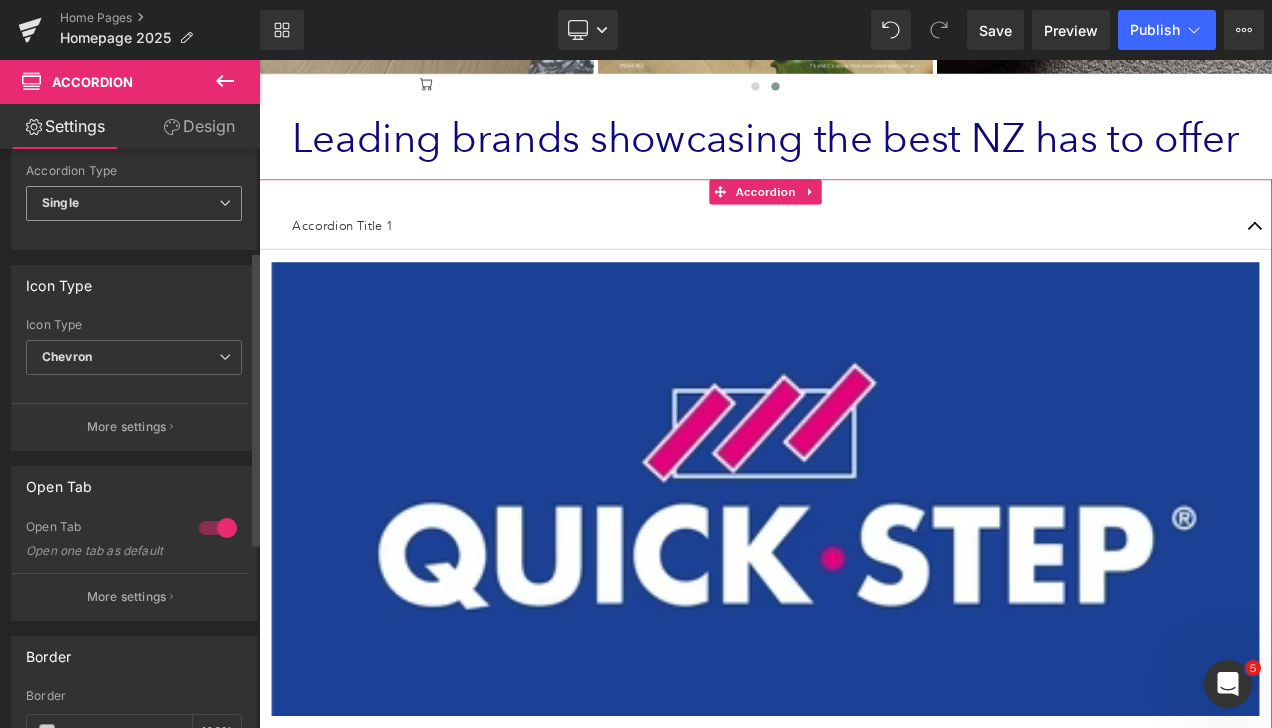 click on "Single" at bounding box center (134, 203) 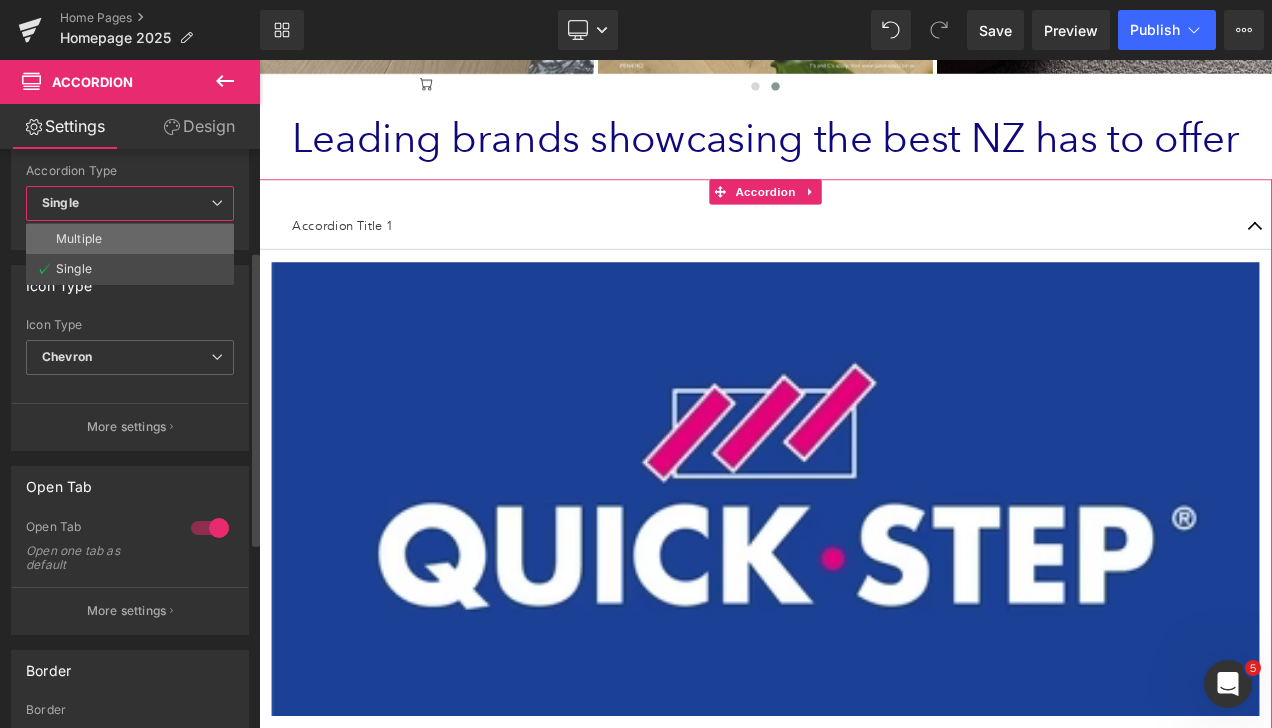 click on "Multiple" at bounding box center [130, 239] 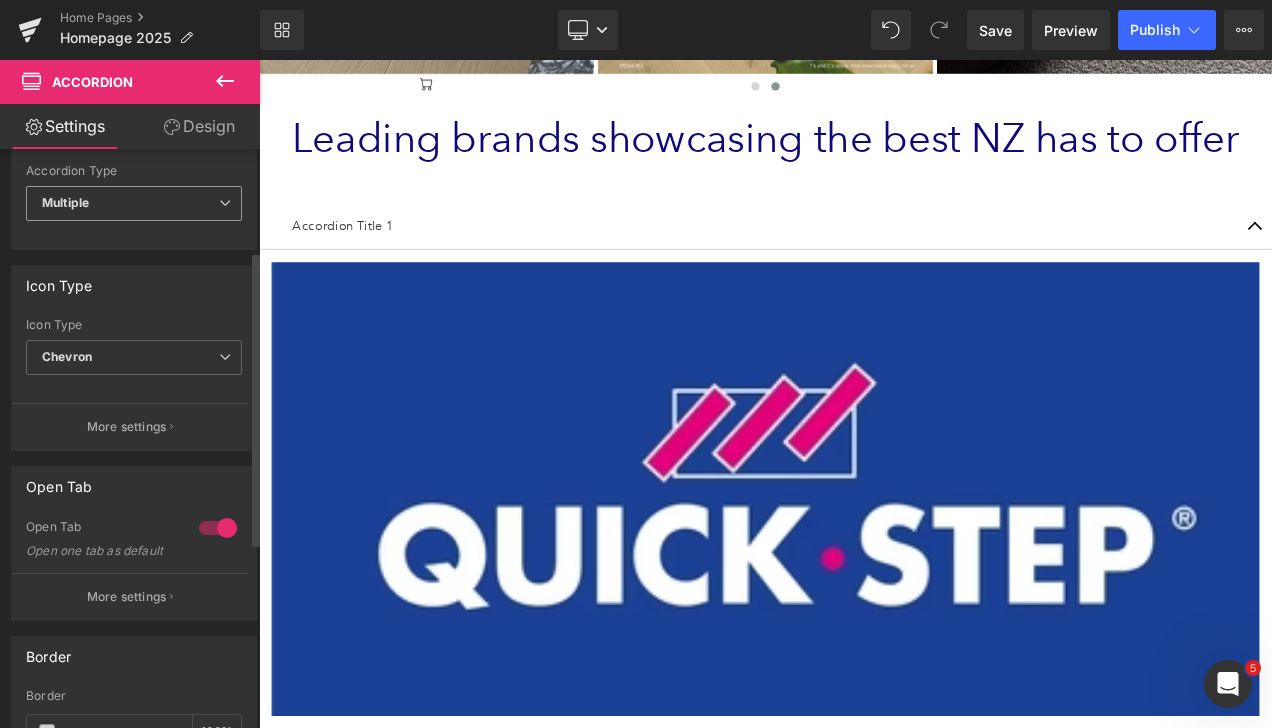 click on "Multiple" at bounding box center [134, 203] 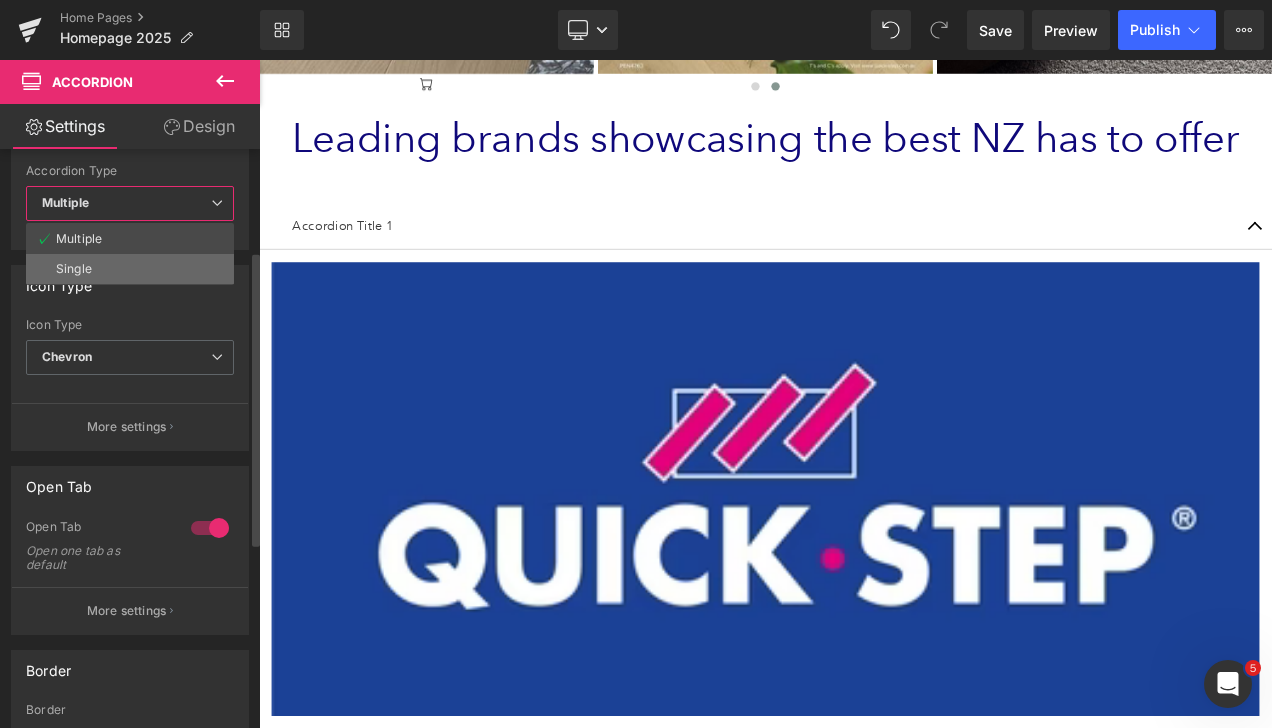 click on "Single" at bounding box center [130, 269] 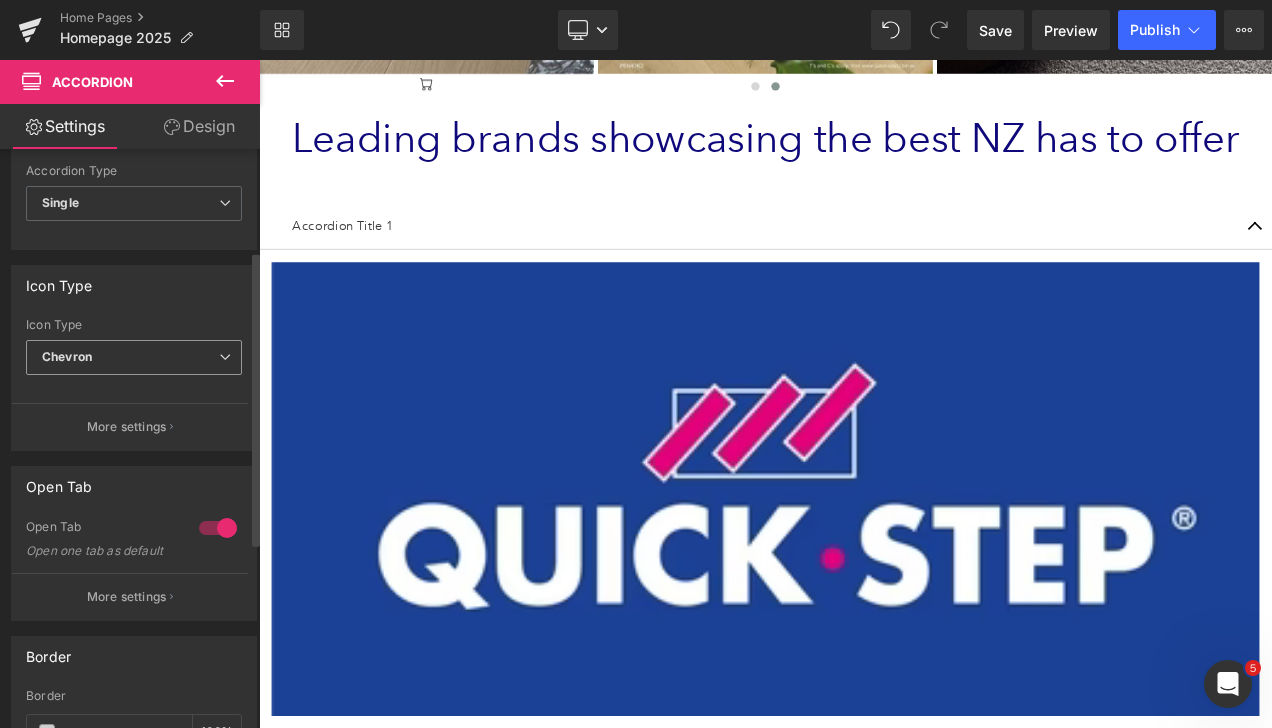 click on "Chevron" at bounding box center [134, 357] 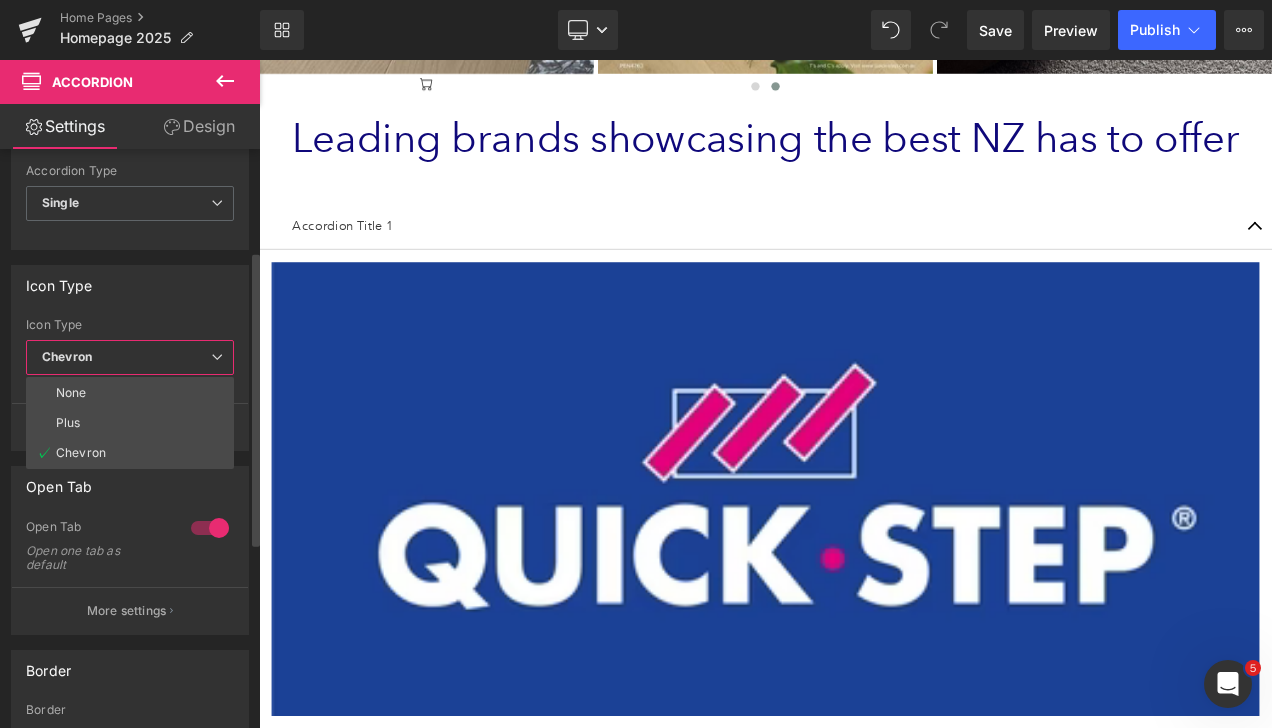 click on "Chevron" at bounding box center [130, 357] 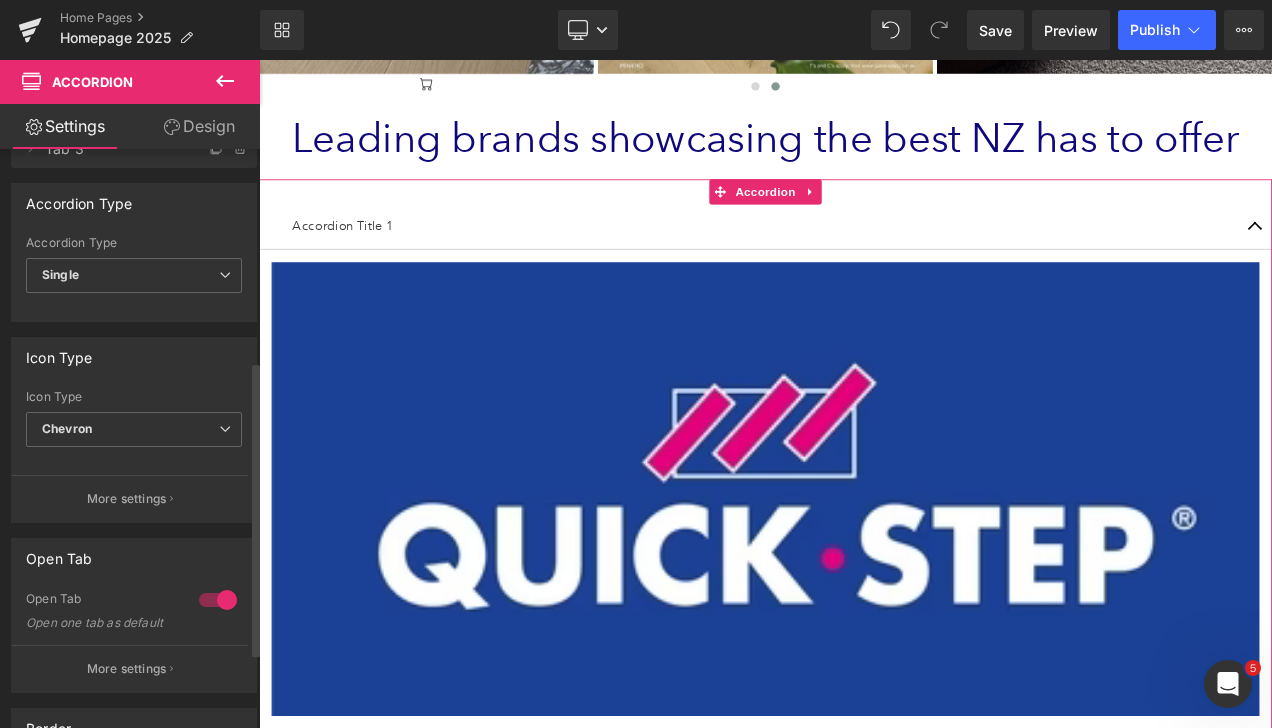 scroll, scrollTop: 0, scrollLeft: 0, axis: both 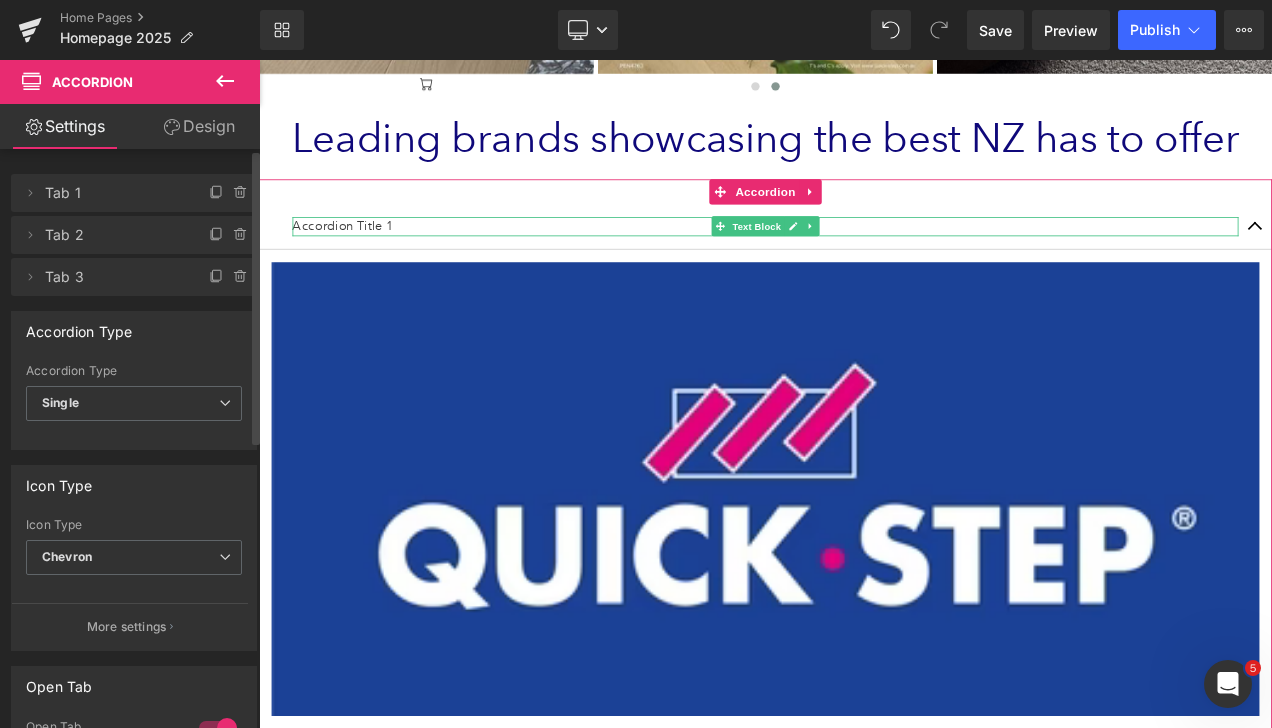 click on "Tab 1" at bounding box center (114, 193) 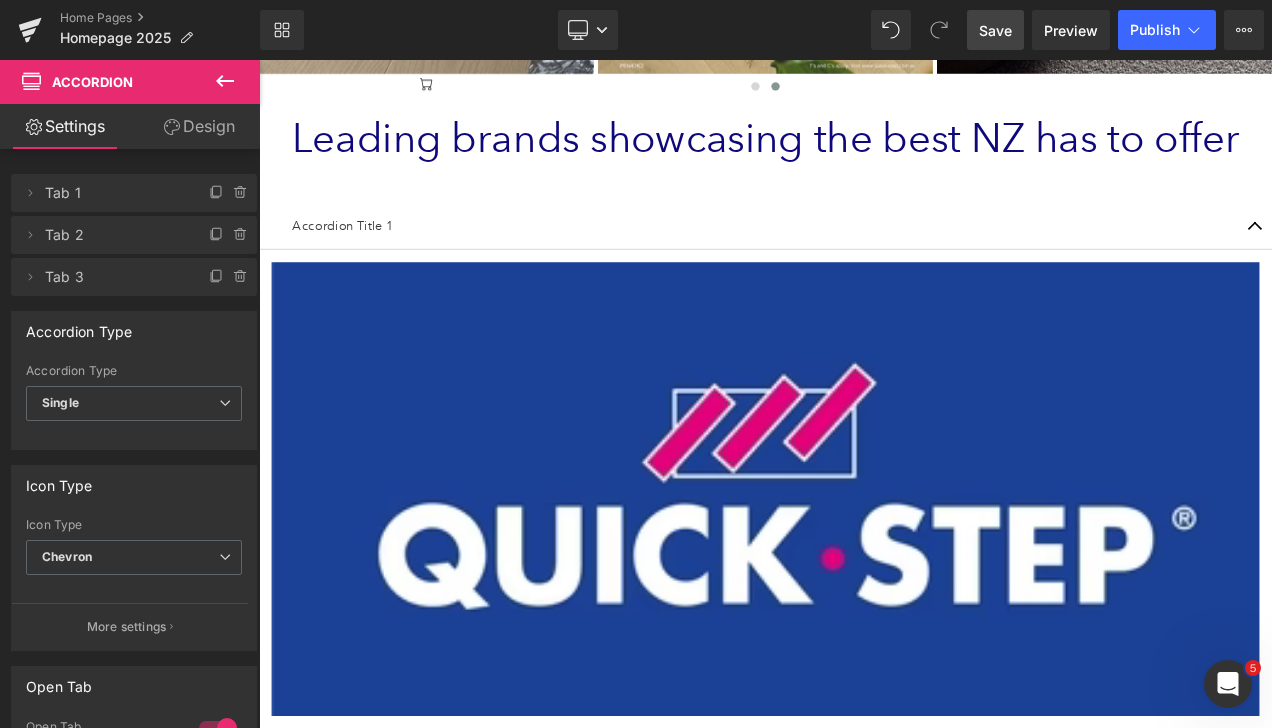 click on "Save" at bounding box center [995, 30] 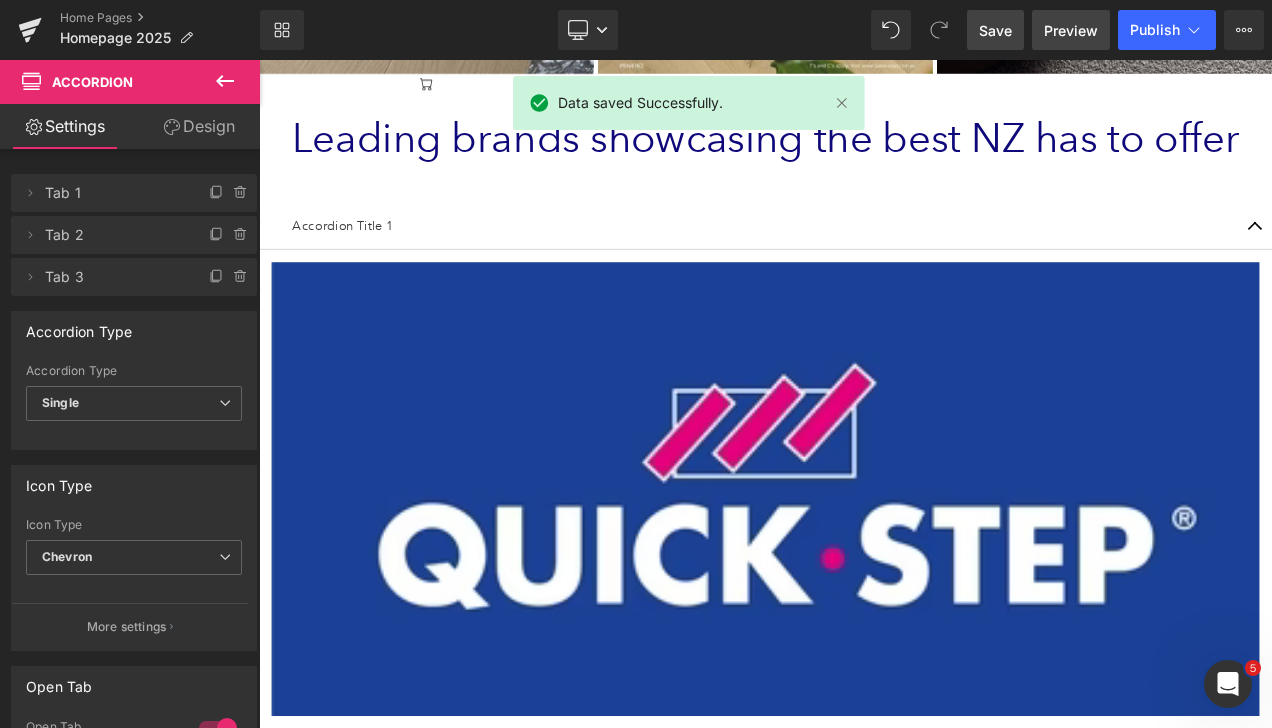 click on "Preview" at bounding box center [1071, 30] 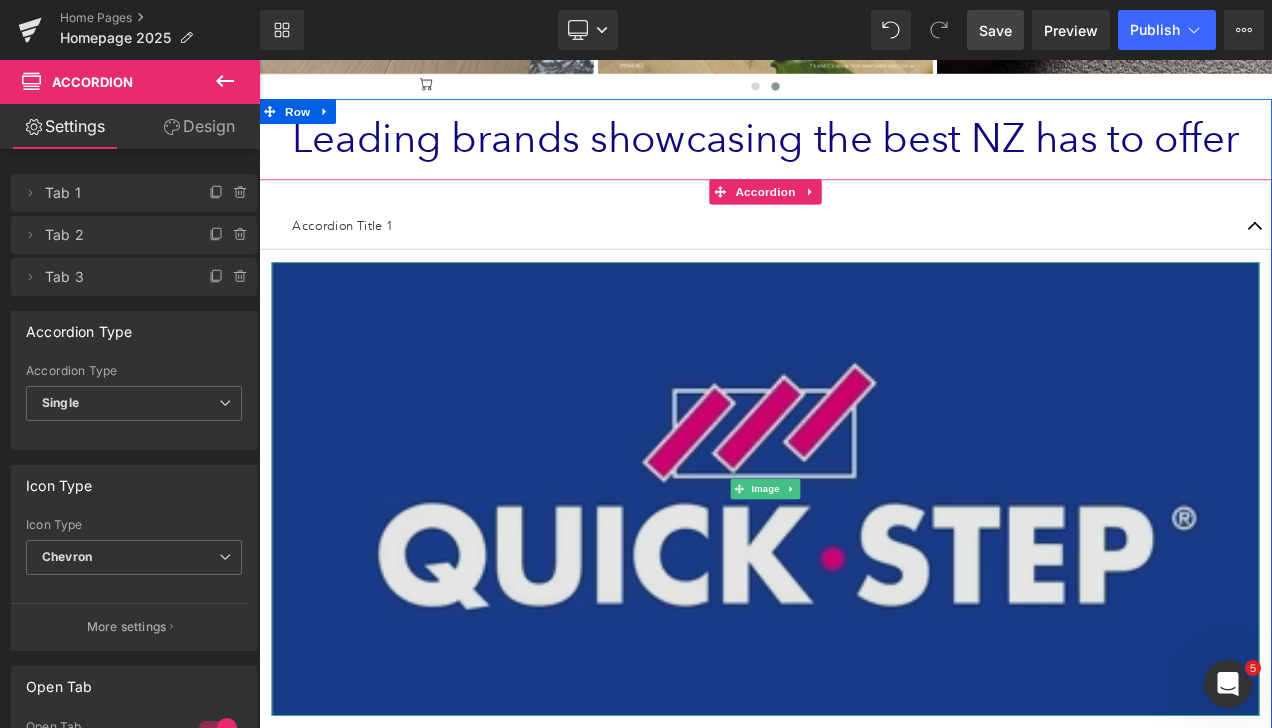click at bounding box center (864, 572) 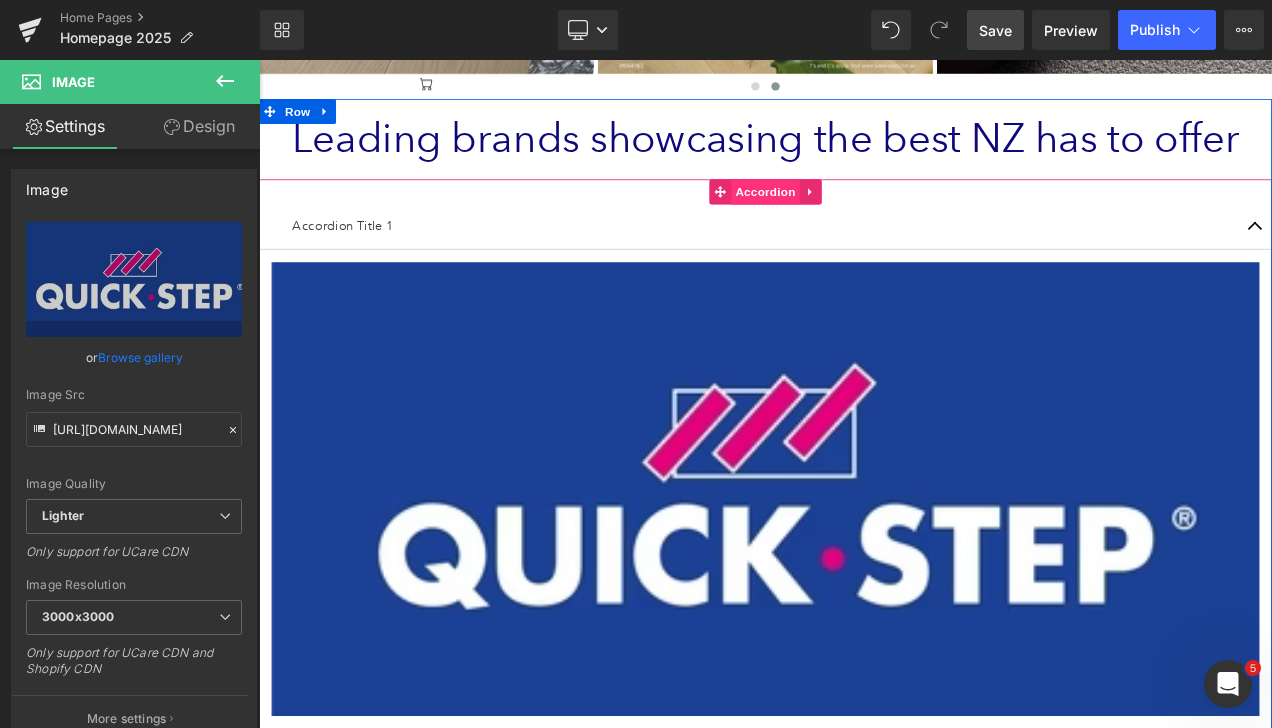 click on "Accordion" at bounding box center [864, 217] 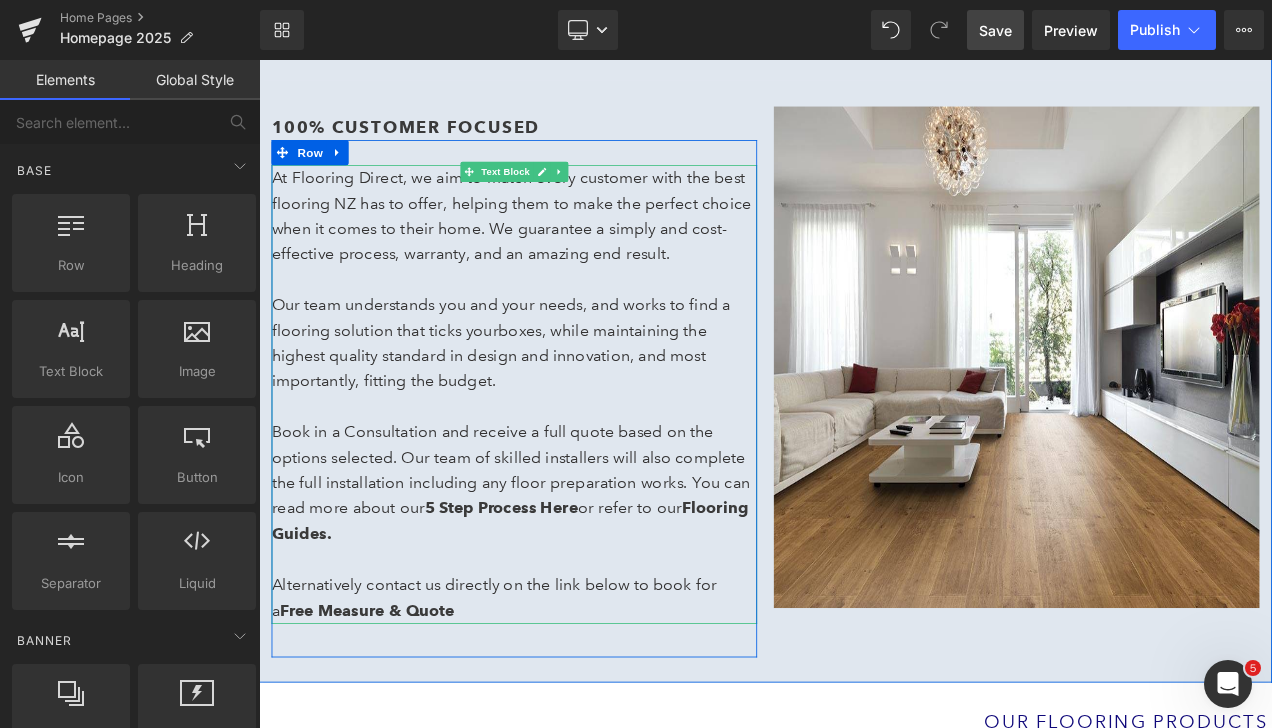 scroll, scrollTop: 1300, scrollLeft: 0, axis: vertical 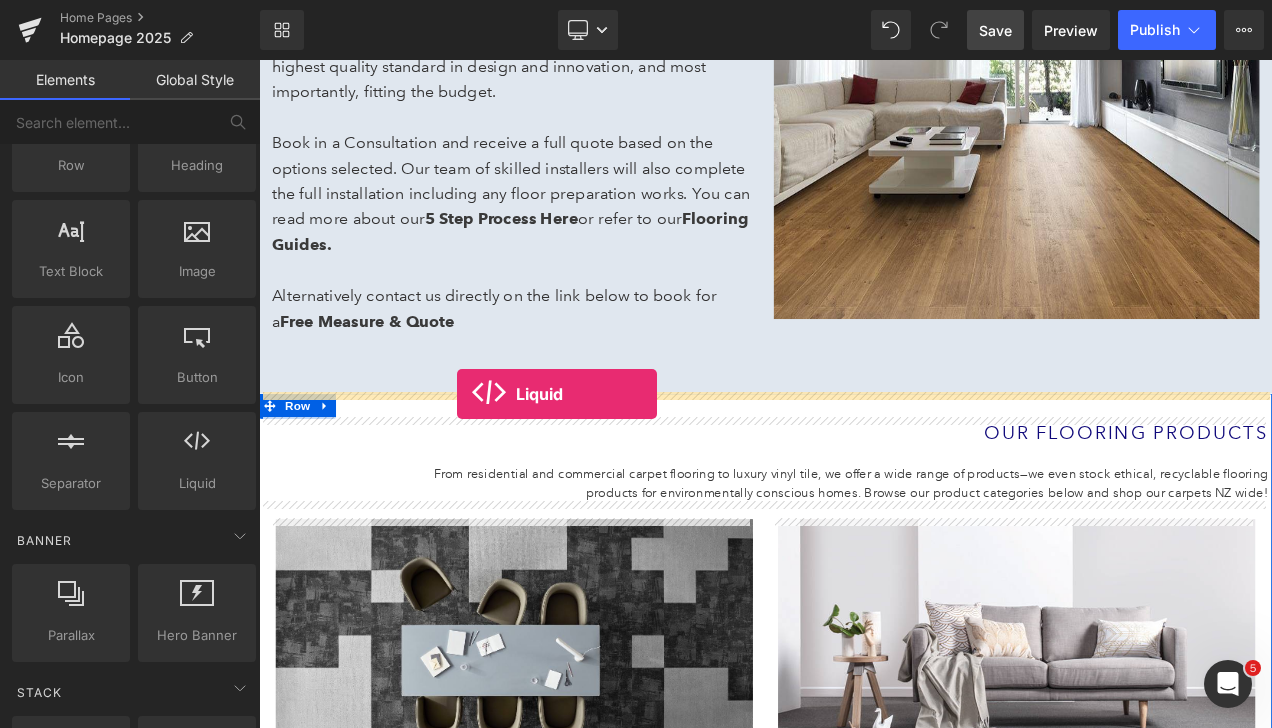 drag, startPoint x: 459, startPoint y: 517, endPoint x: 495, endPoint y: 459, distance: 68.26419 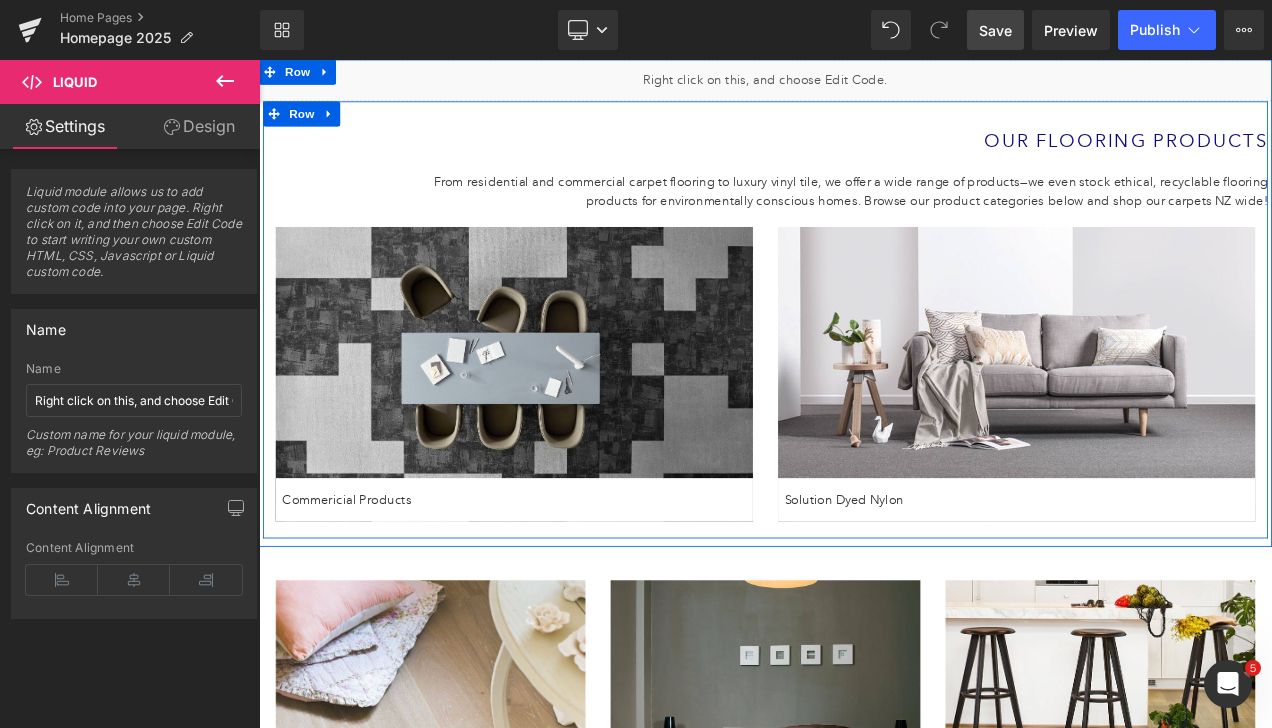 scroll, scrollTop: 1900, scrollLeft: 0, axis: vertical 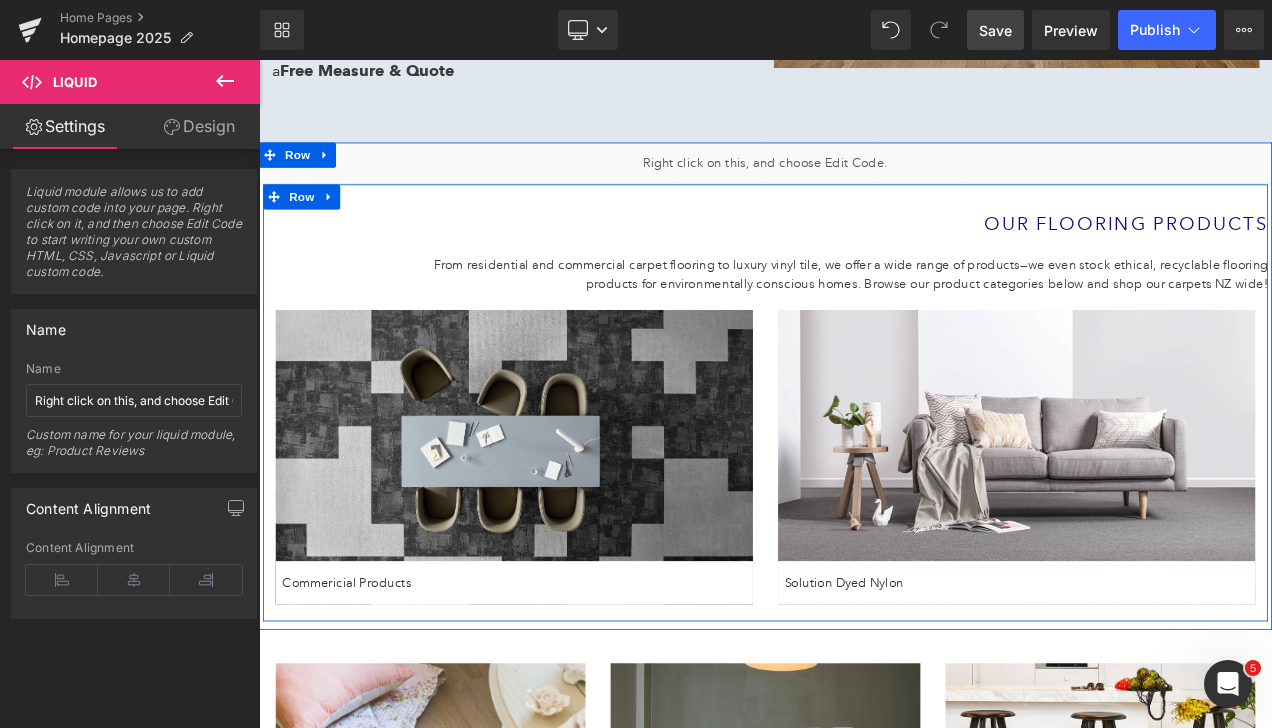 click on "From residential and commercial carpet flooring to luxury vinyl tile, we offer a wide range of products—we even stock ethical, recyclable flooring" at bounding box center (864, 305) 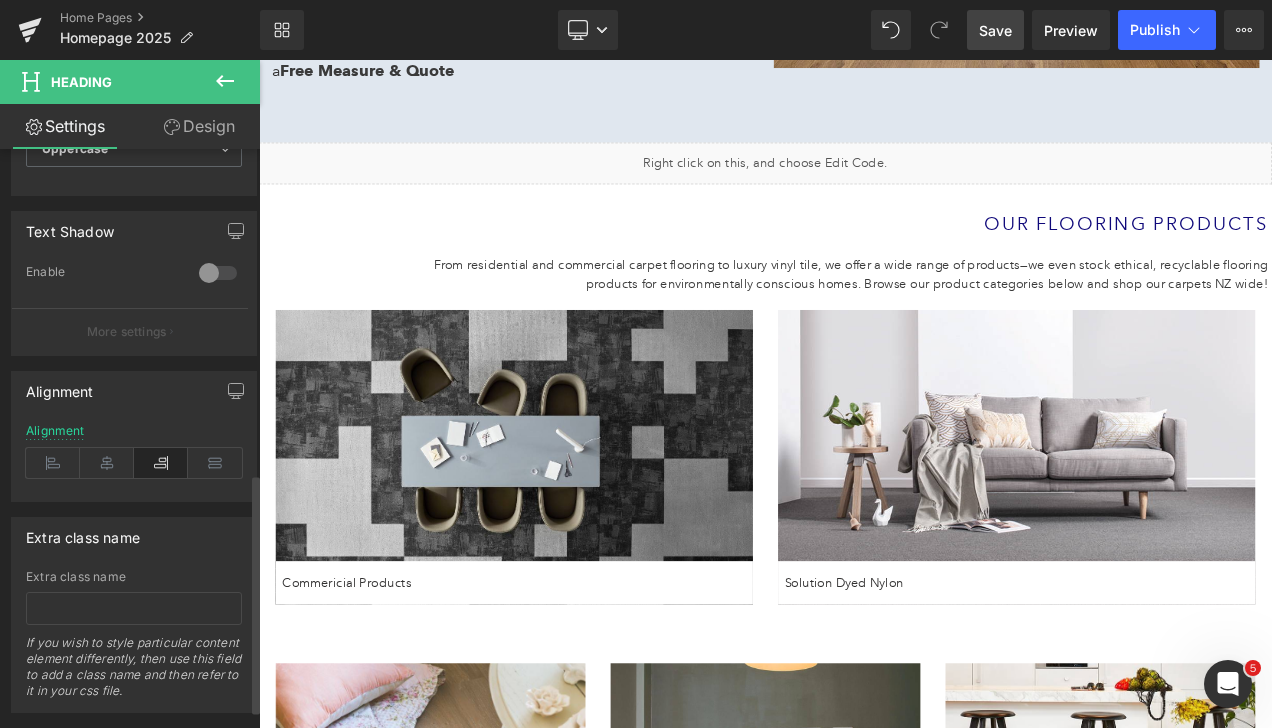 scroll, scrollTop: 800, scrollLeft: 0, axis: vertical 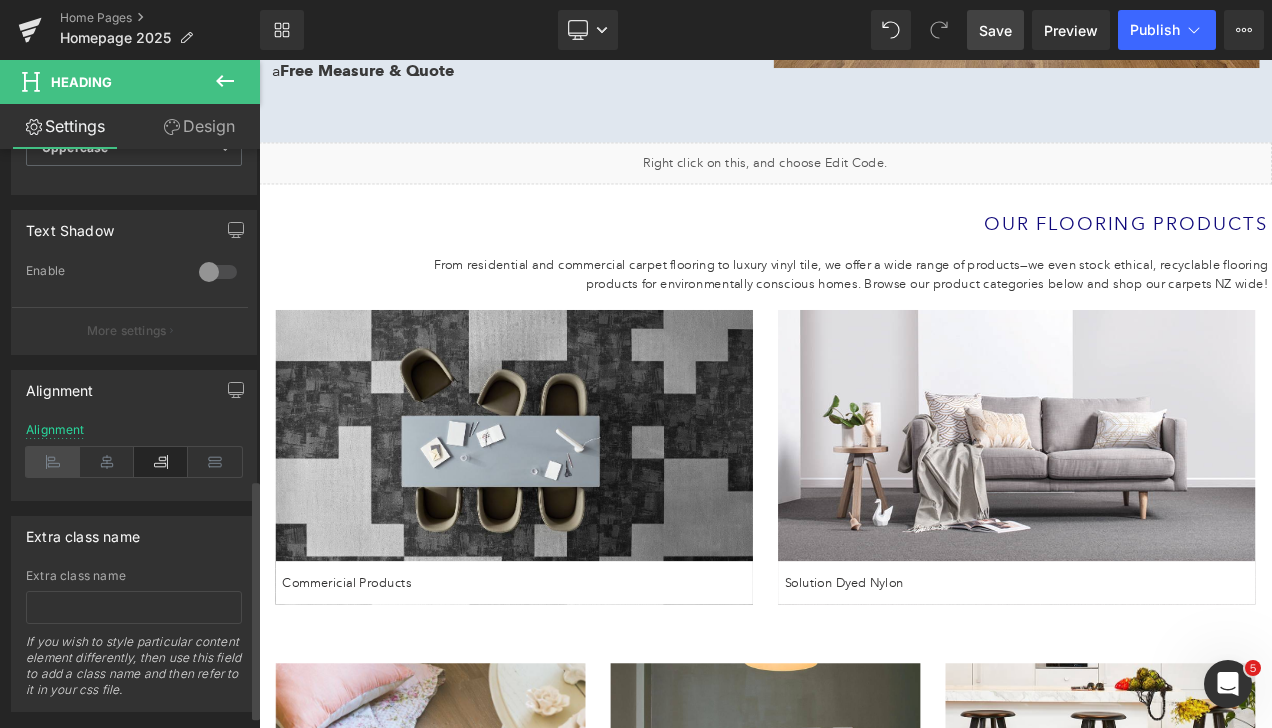click at bounding box center (53, 462) 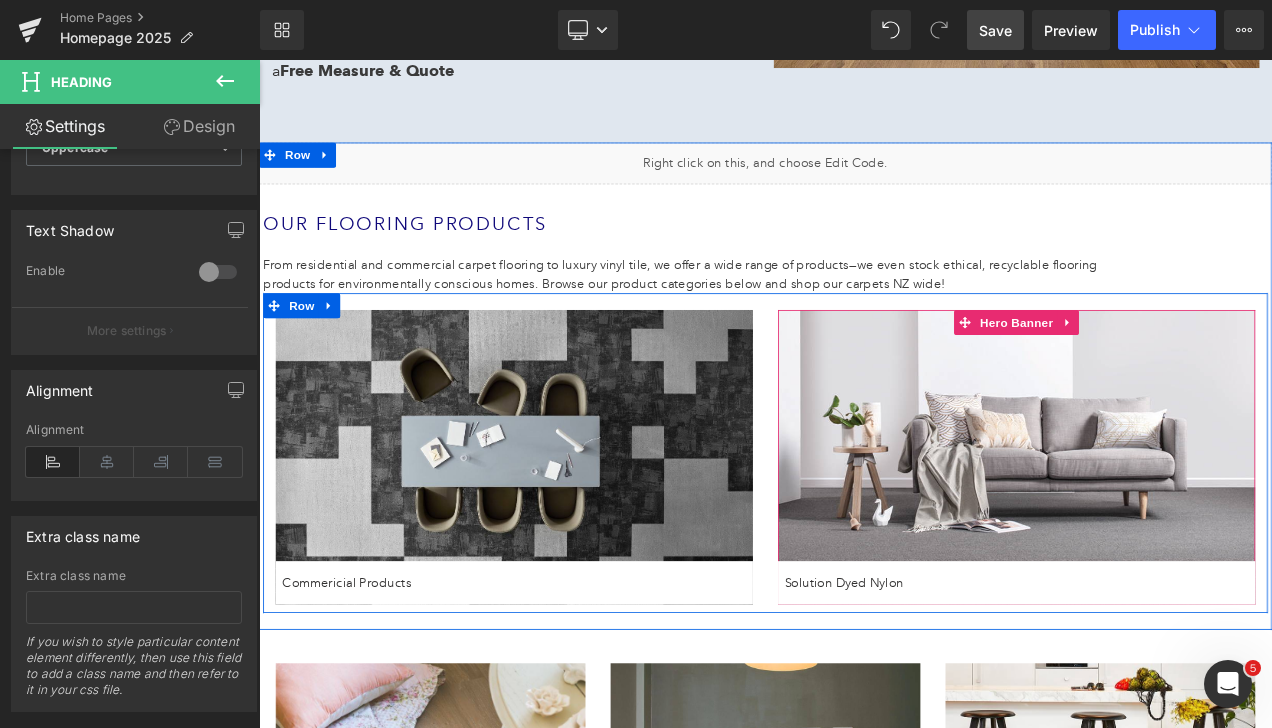 scroll, scrollTop: 1800, scrollLeft: 0, axis: vertical 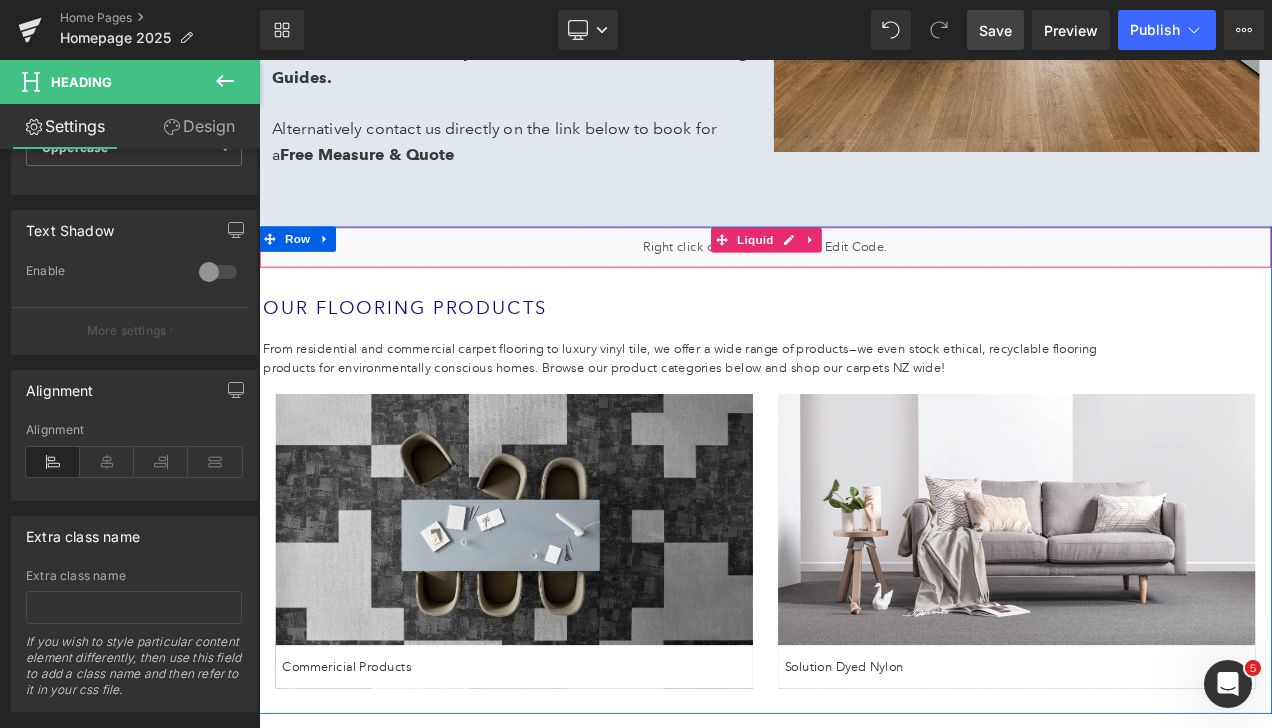 click on "Liquid" at bounding box center (864, 284) 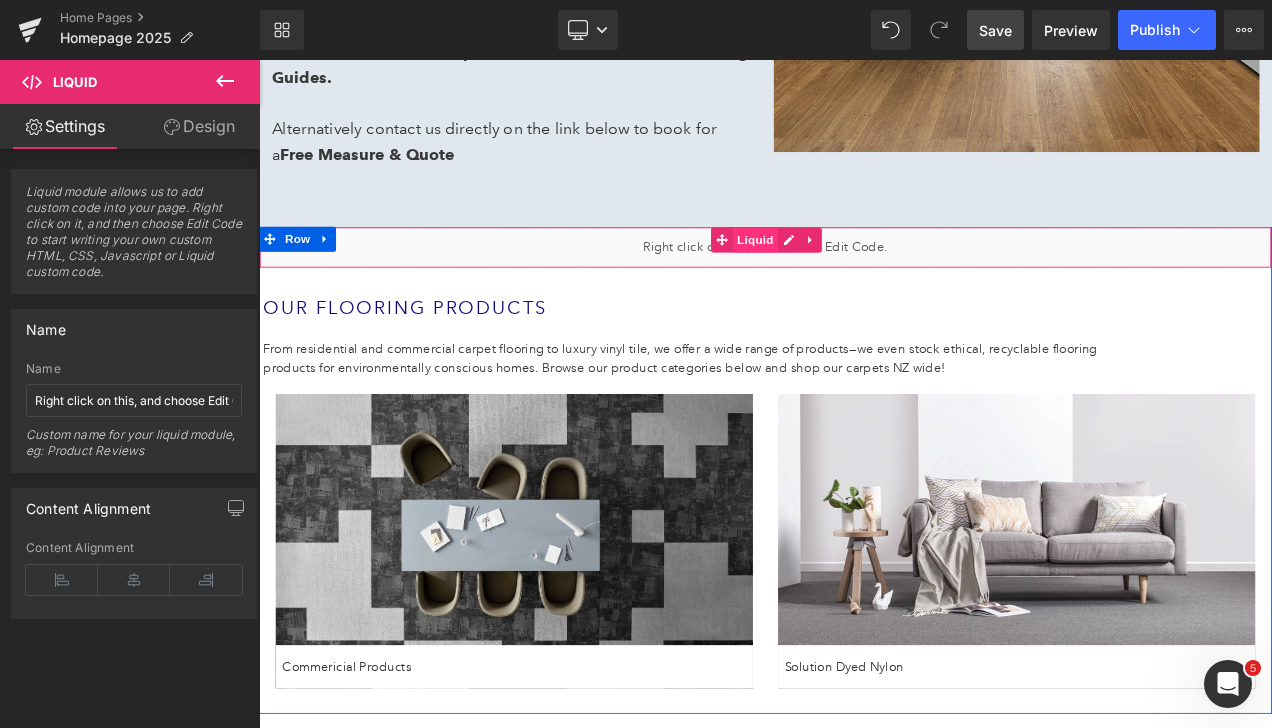 click on "Liquid" at bounding box center [852, 275] 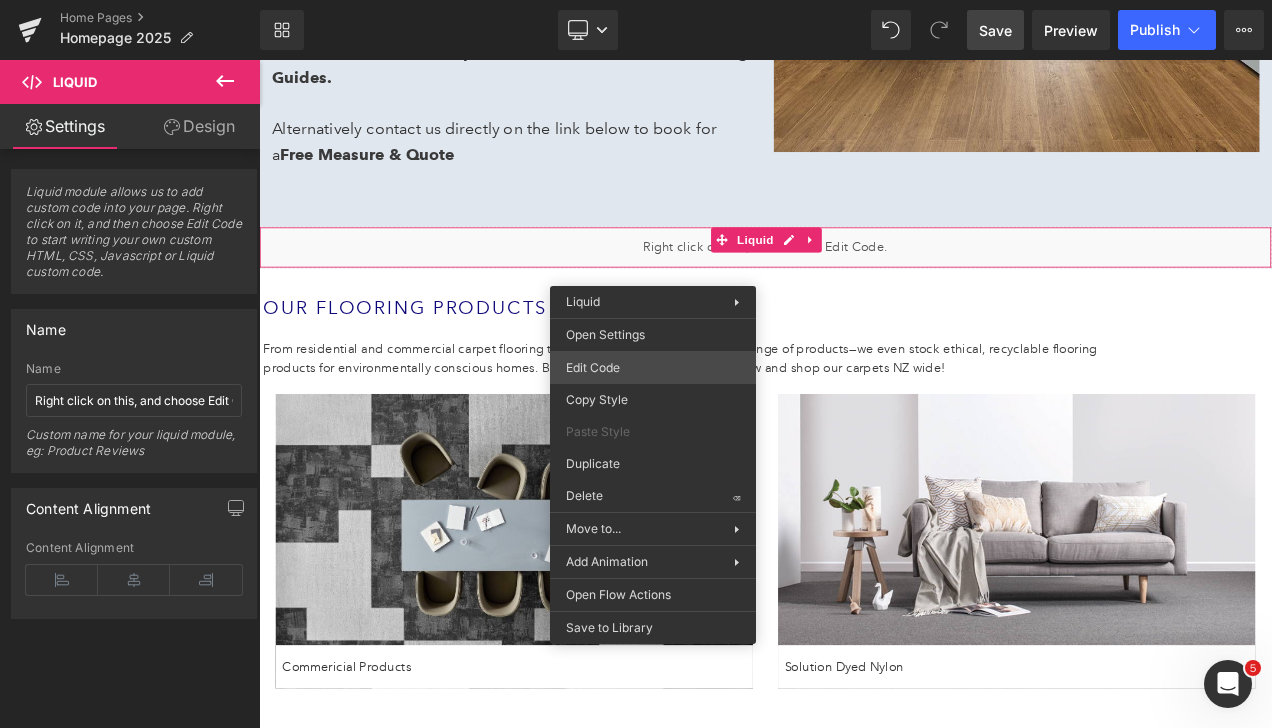 click on "Liquid  You are previewing how the   will restyle your page. You can not edit Elements in Preset Preview Mode.  Home Pages Homepage 2025 Library Desktop Desktop Laptop Tablet Mobile Save Preview Publish Scheduled View Live Page View with current Template Save Template to Library Schedule Publish  Optimize  Publish Settings Shortcuts  Your page can’t be published   You've reached the maximum number of published pages on your plan  (0/0).  You need to upgrade your plan or unpublish all your pages to get 1 publish slot.   Unpublish pages   Upgrade plan  Elements Global Style Base Row  rows, columns, layouts, div Heading  headings, titles, h1,h2,h3,h4,h5,h6 Text Block  texts, paragraphs, contents, blocks Image  images, photos, alts, uploads Icon  icons, symbols Button  button, call to action, cta Separator  separators, dividers, horizontal lines Liquid  liquid, custom code, html, javascript, css, reviews, apps, applications, embeded, iframe Banner Parallax  Hero Banner  Stack Tabs  Carousel  Pricing  List" at bounding box center [636, 0] 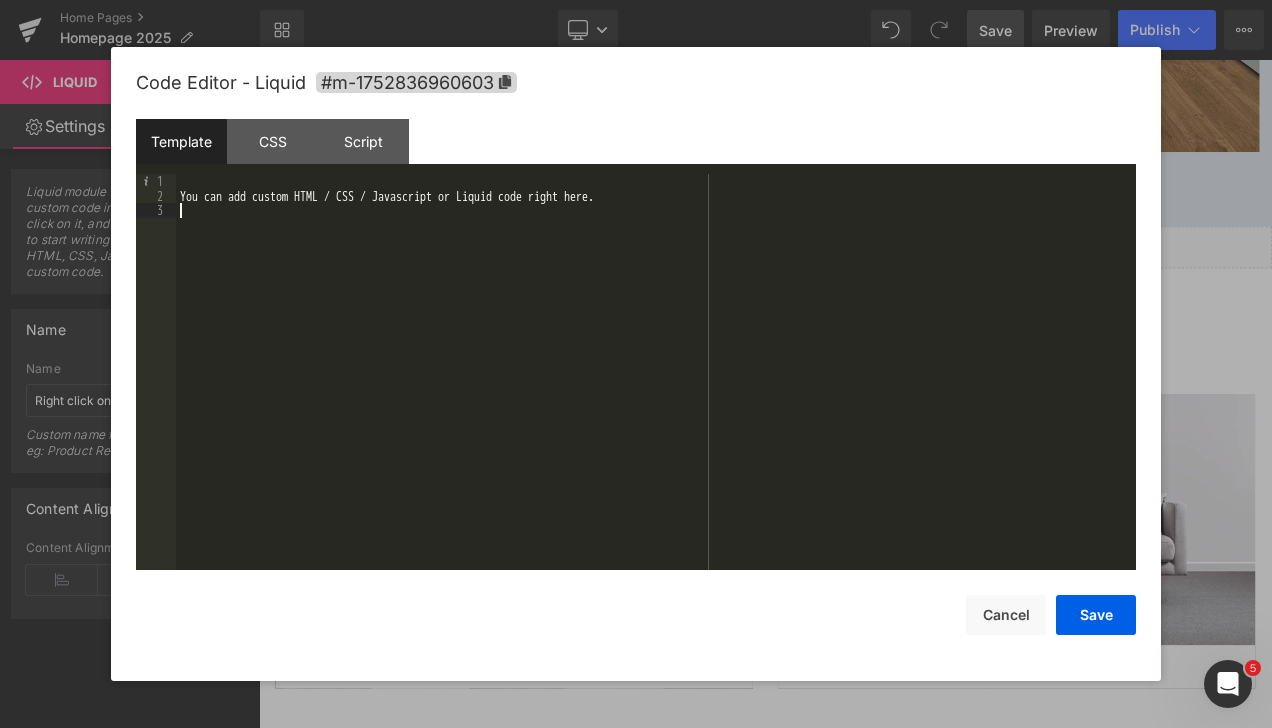 click on "You can add custom HTML / CSS / Javascript or Liquid code right here." at bounding box center (656, 386) 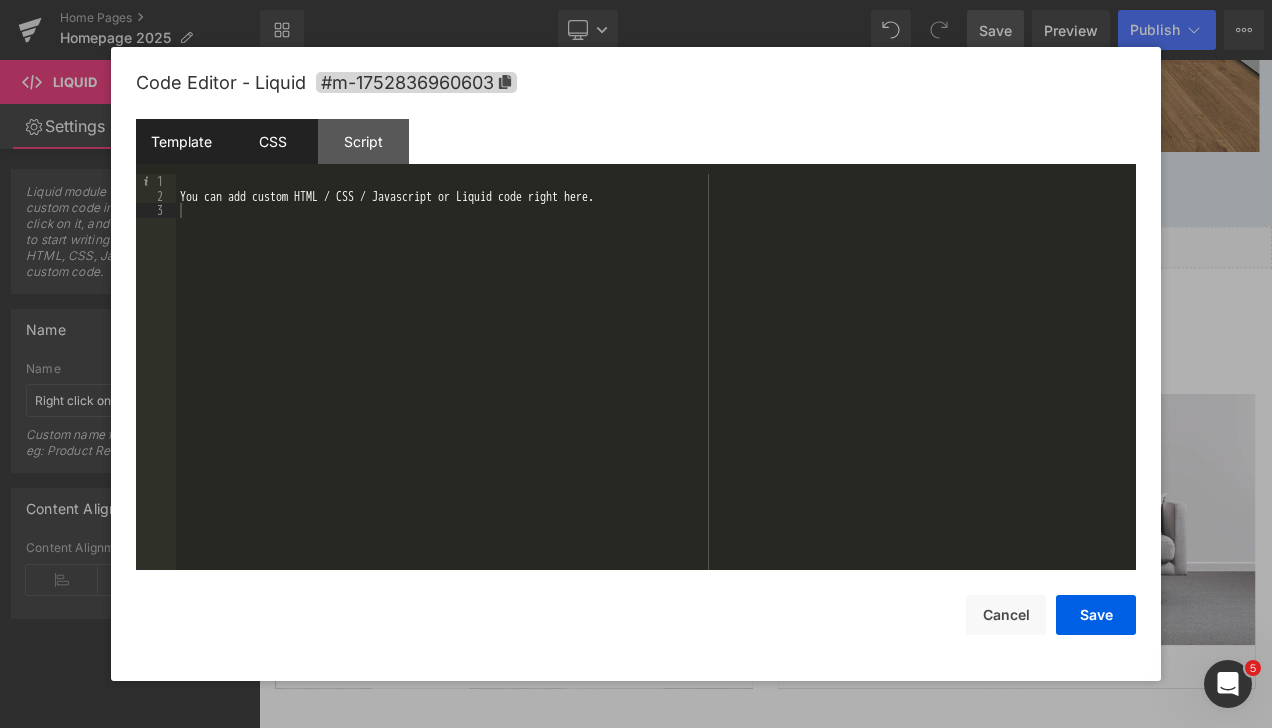 click on "CSS" at bounding box center (272, 141) 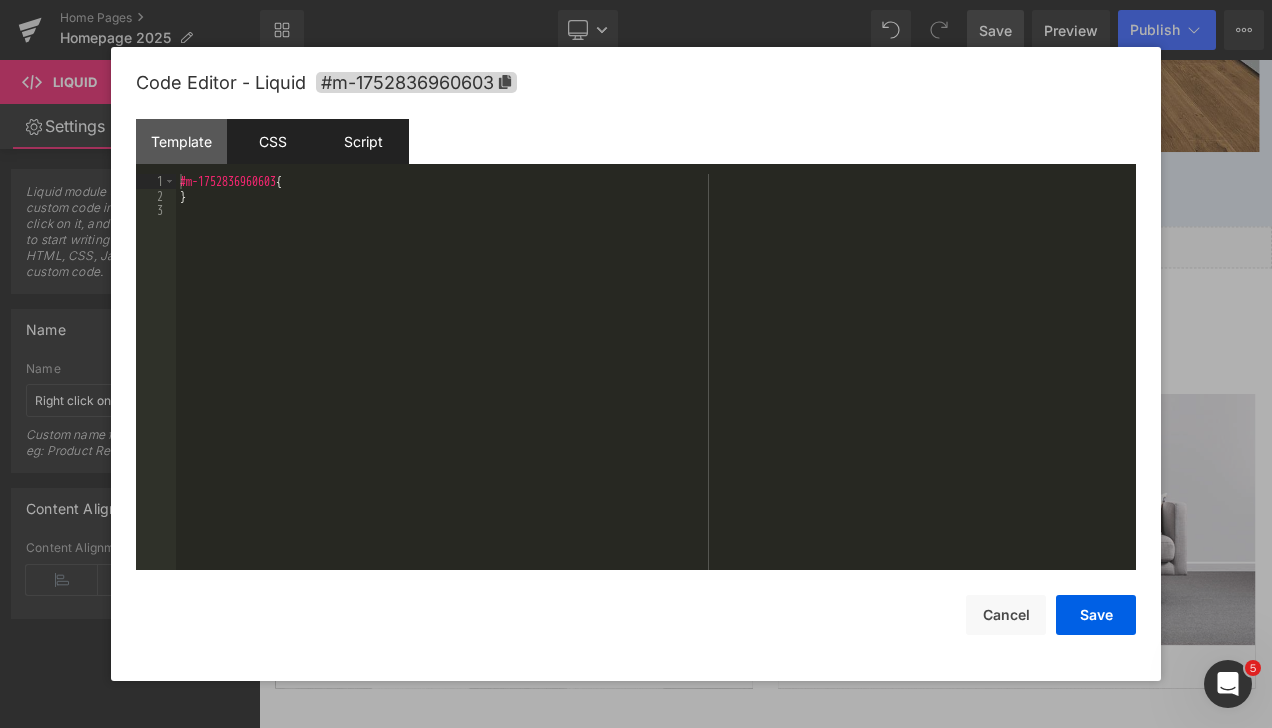 click on "Script" at bounding box center (363, 141) 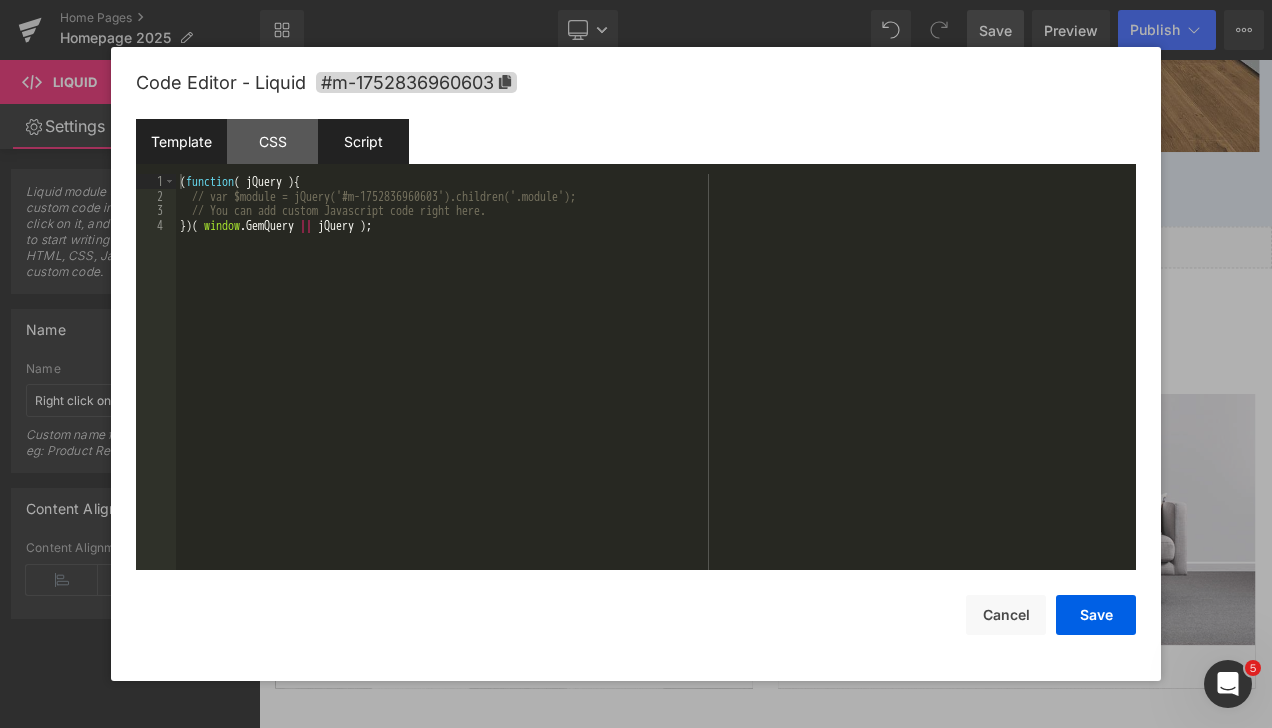 click on "Template" at bounding box center (181, 141) 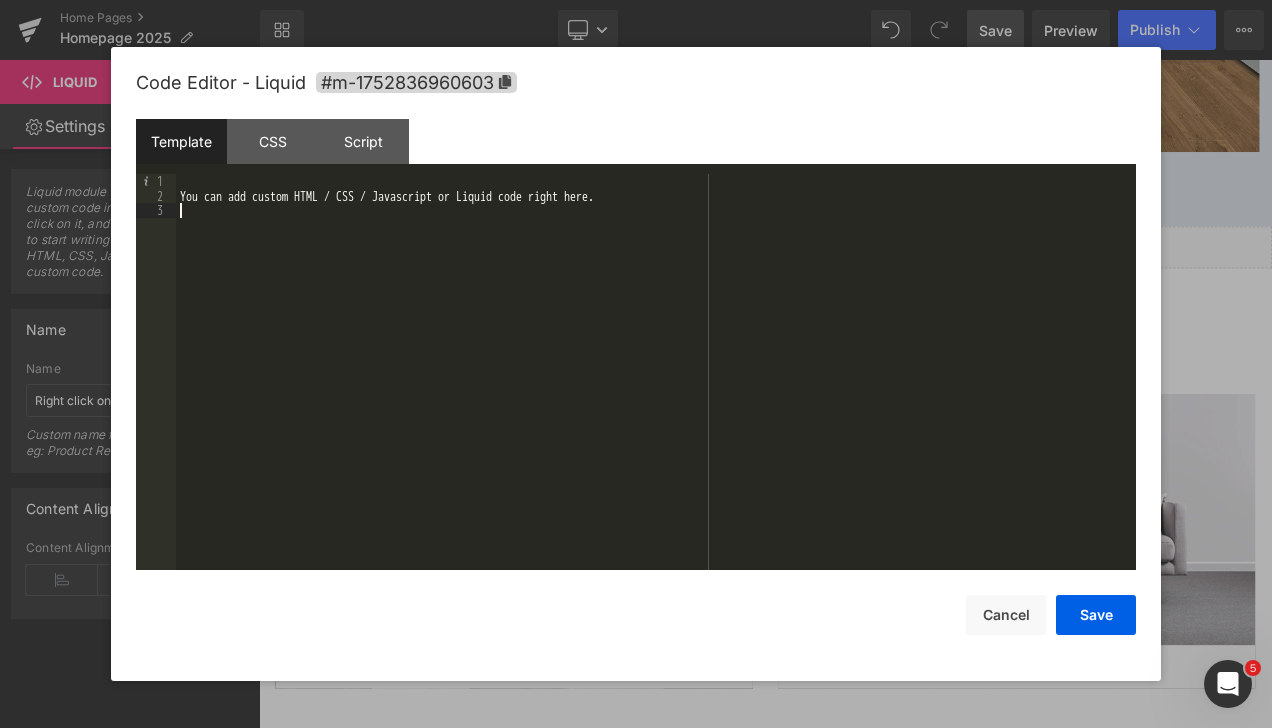 click on "You can add custom HTML / CSS / Javascript or Liquid code right here." at bounding box center (656, 386) 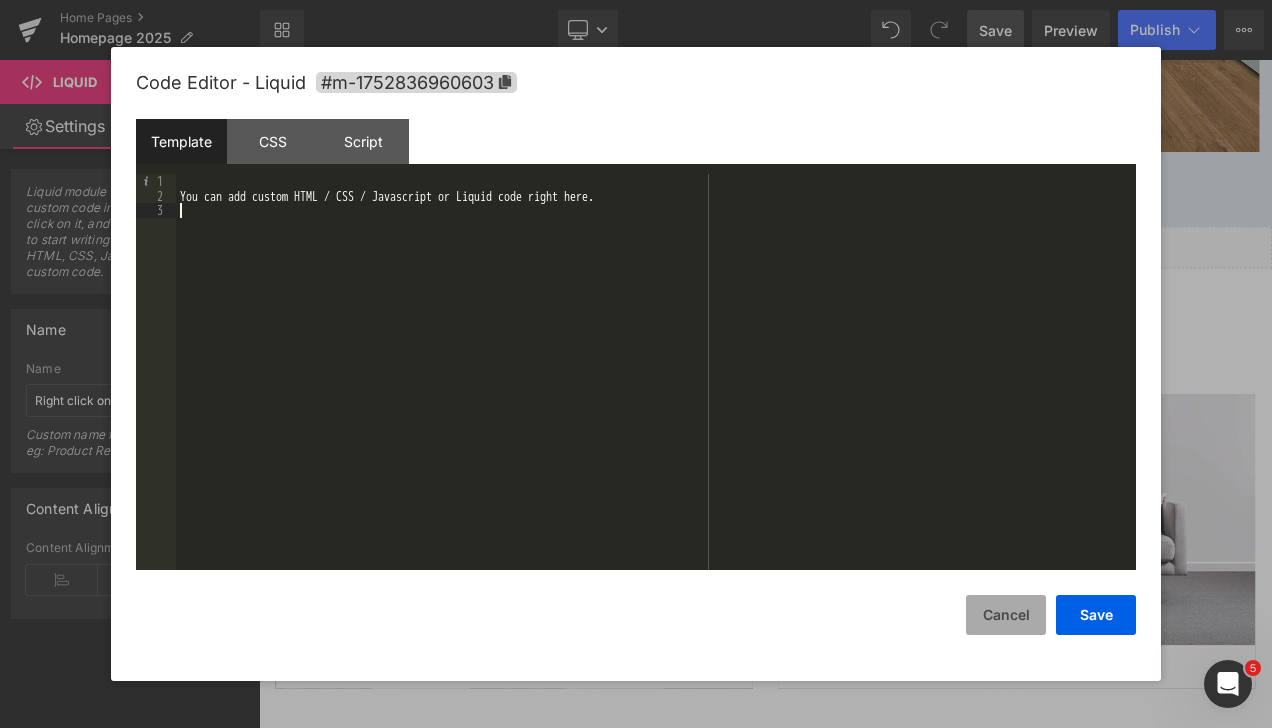 click on "Cancel" at bounding box center (1006, 615) 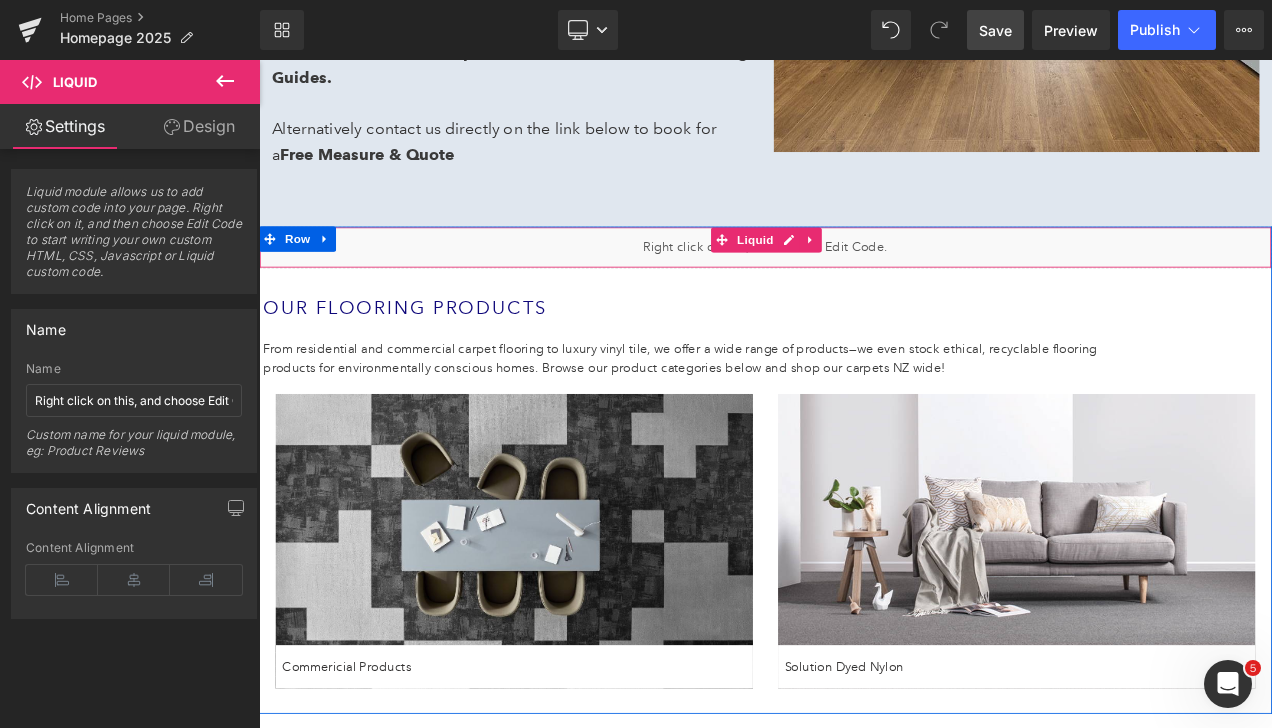 drag, startPoint x: 1063, startPoint y: 309, endPoint x: 987, endPoint y: 301, distance: 76.41989 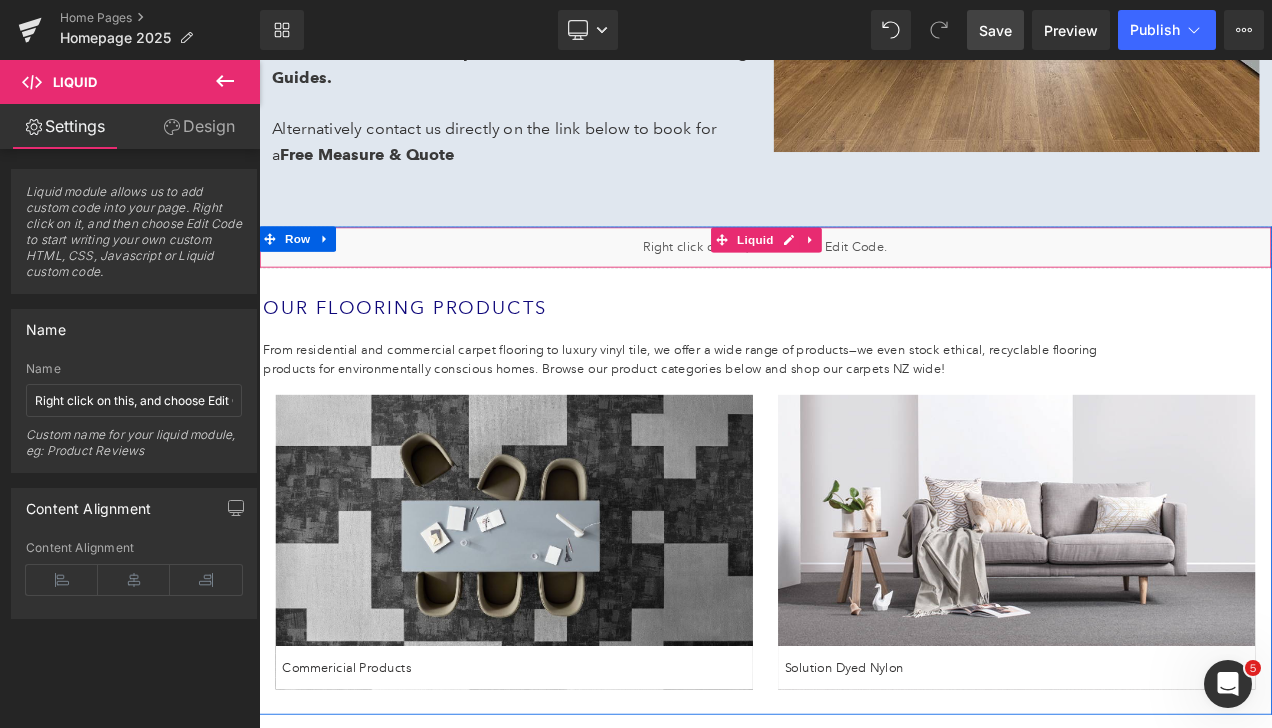 click on "Liquid" at bounding box center [864, 284] 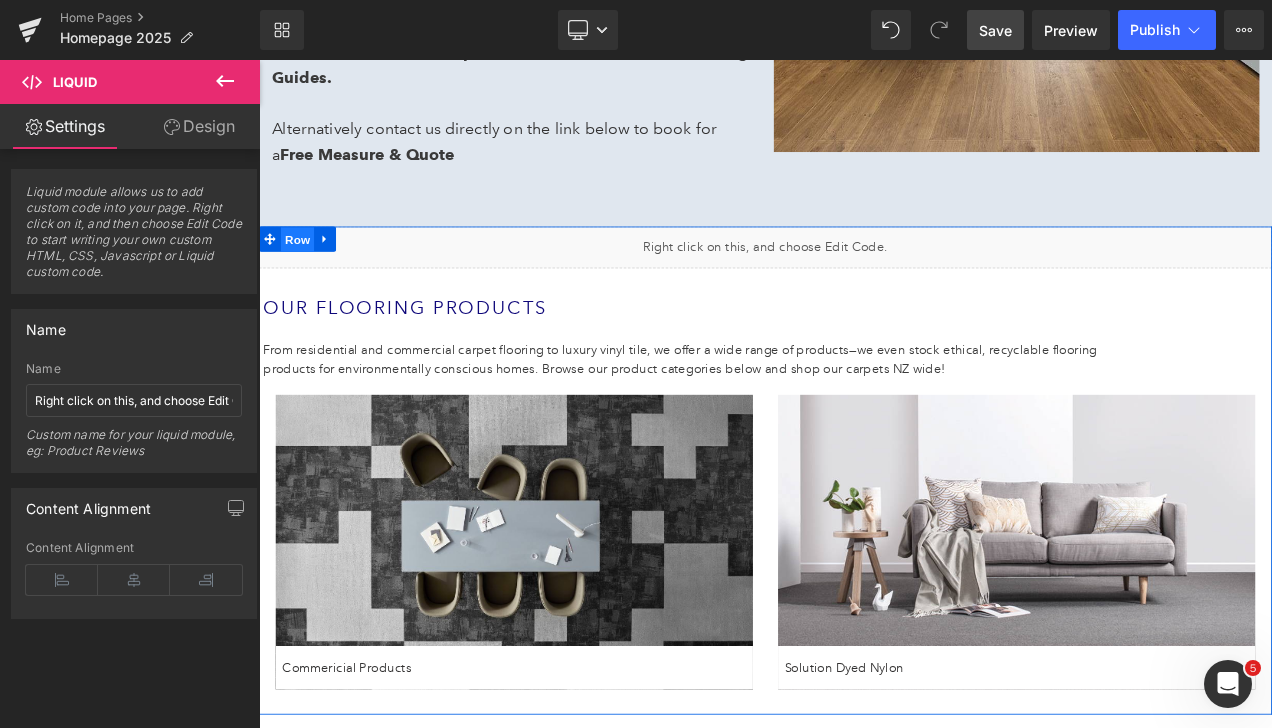 click on "Row" at bounding box center [305, 275] 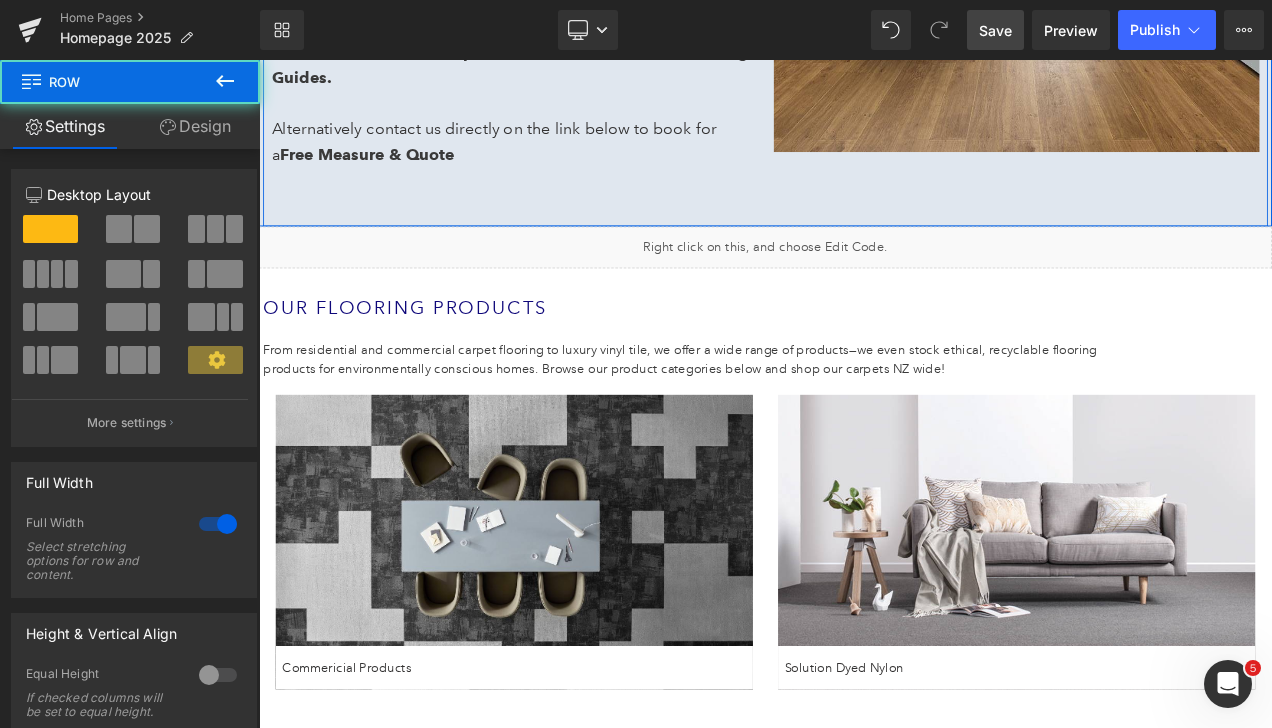 click on "Liquid         Our FLOORING Products From residential and commercial carpet flooring to luxury vinyl tile, we offer a wide range of products—we even stock ethical, recyclable flooring products for environmentally conscious homes. Browse our product categories below and shop our carpets NZ wide! Heading
Commericial Products
Text Block
Hero Banner
Solution Dyed Nylon
Text Block
Hero Banner   300px       Row" at bounding box center (864, 551) 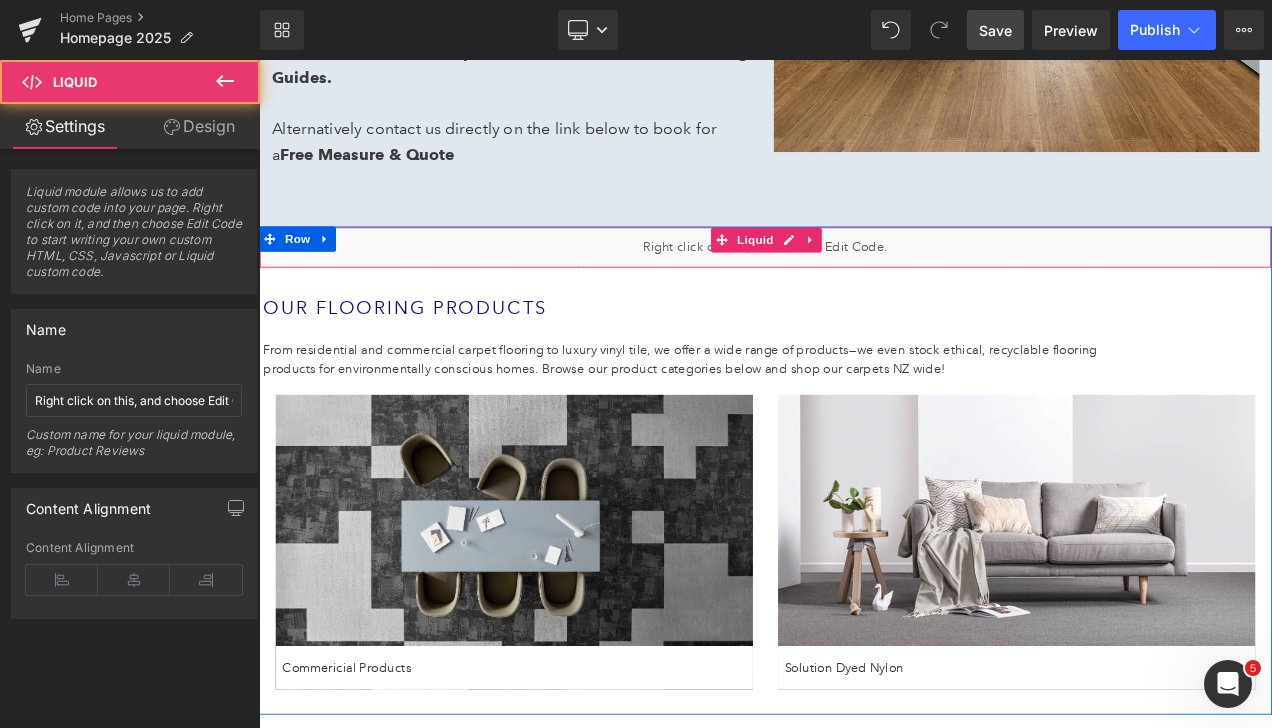 click on "Liquid" at bounding box center [864, 284] 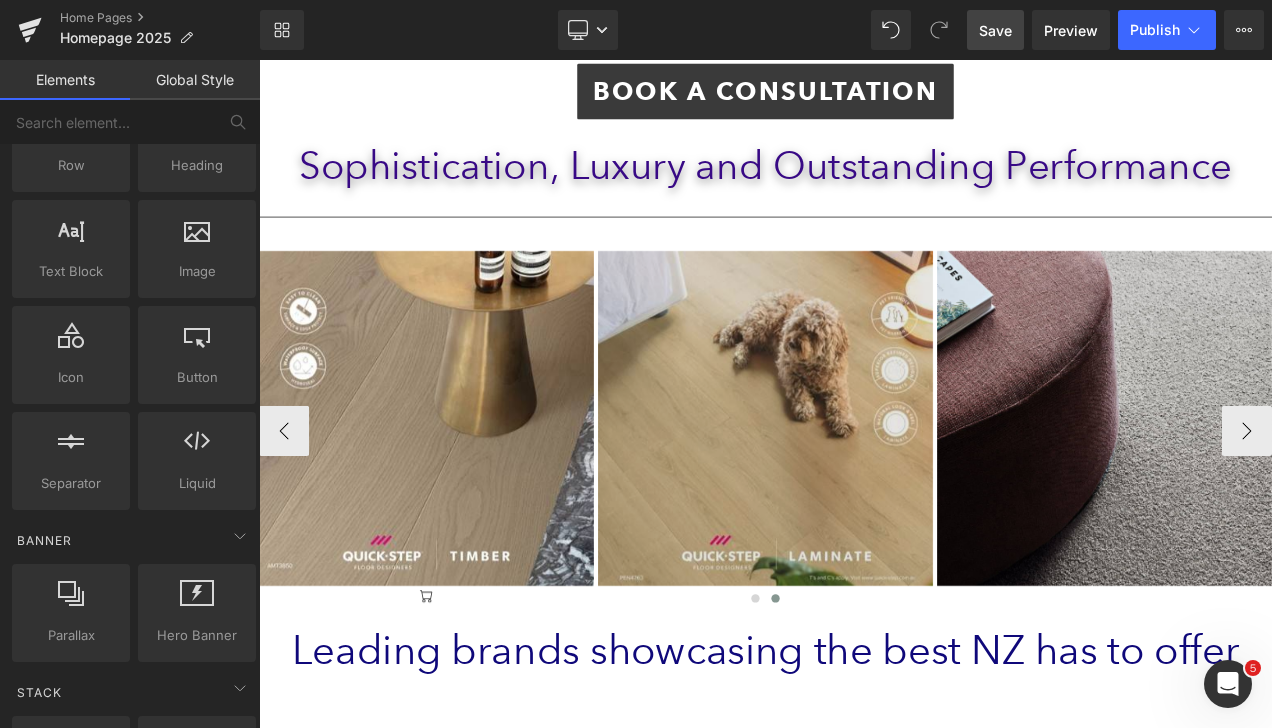 scroll, scrollTop: 200, scrollLeft: 0, axis: vertical 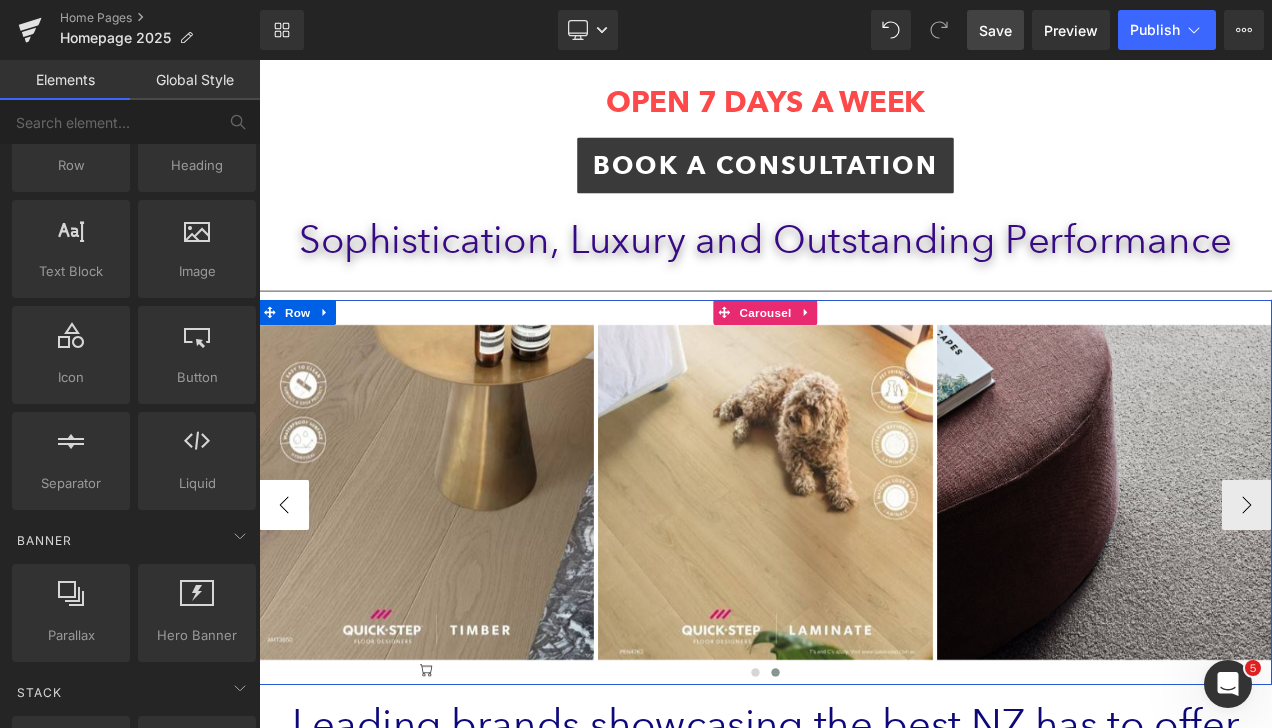 click on "‹" at bounding box center [289, 591] 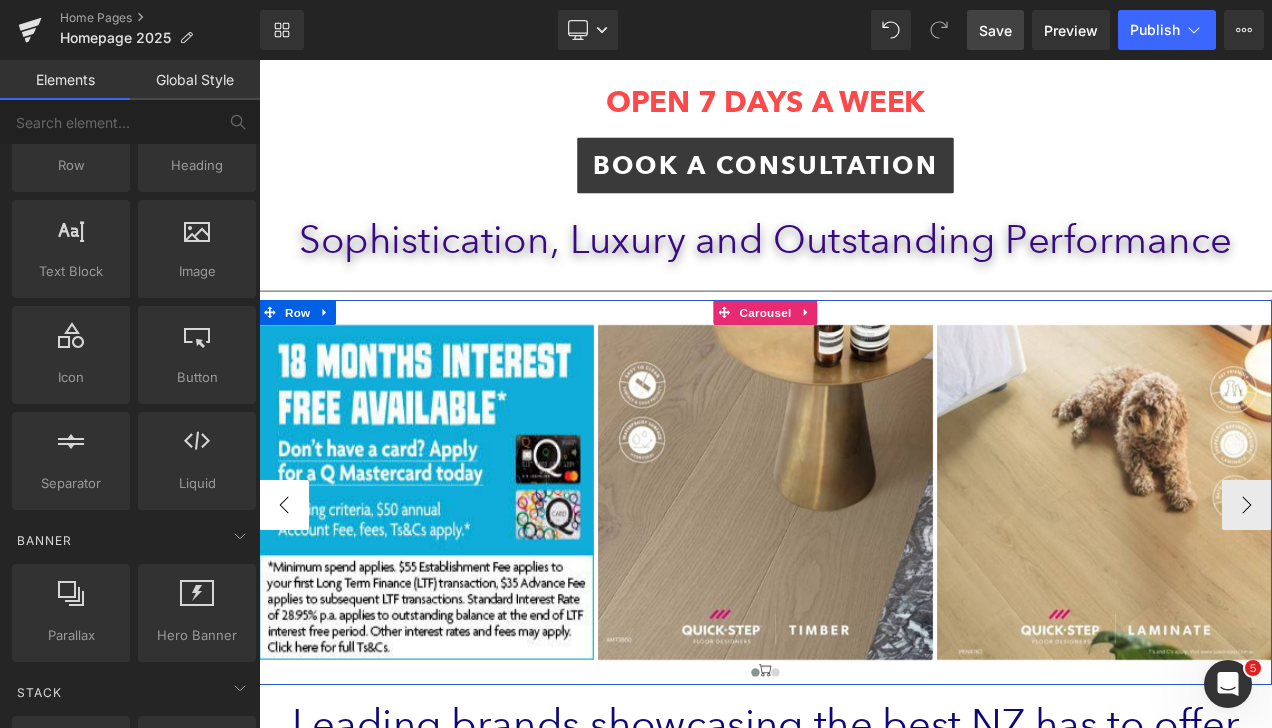click on "‹" at bounding box center (289, 591) 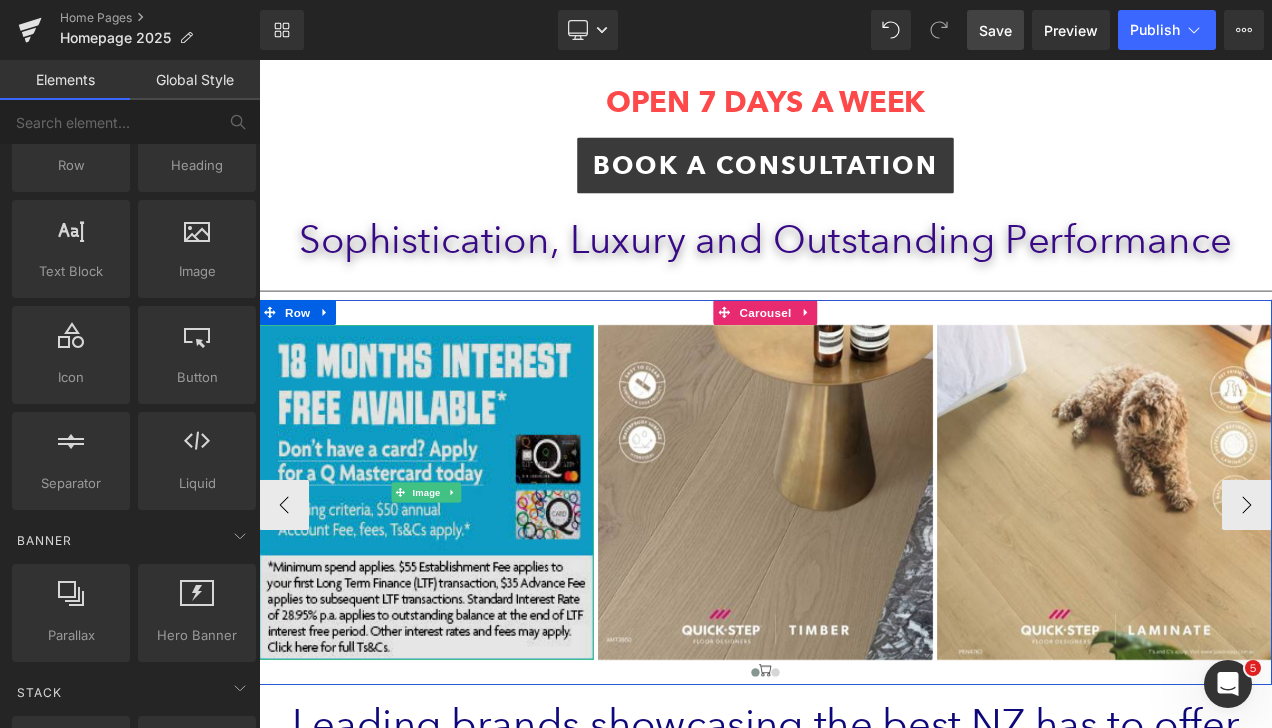 click at bounding box center [459, 576] 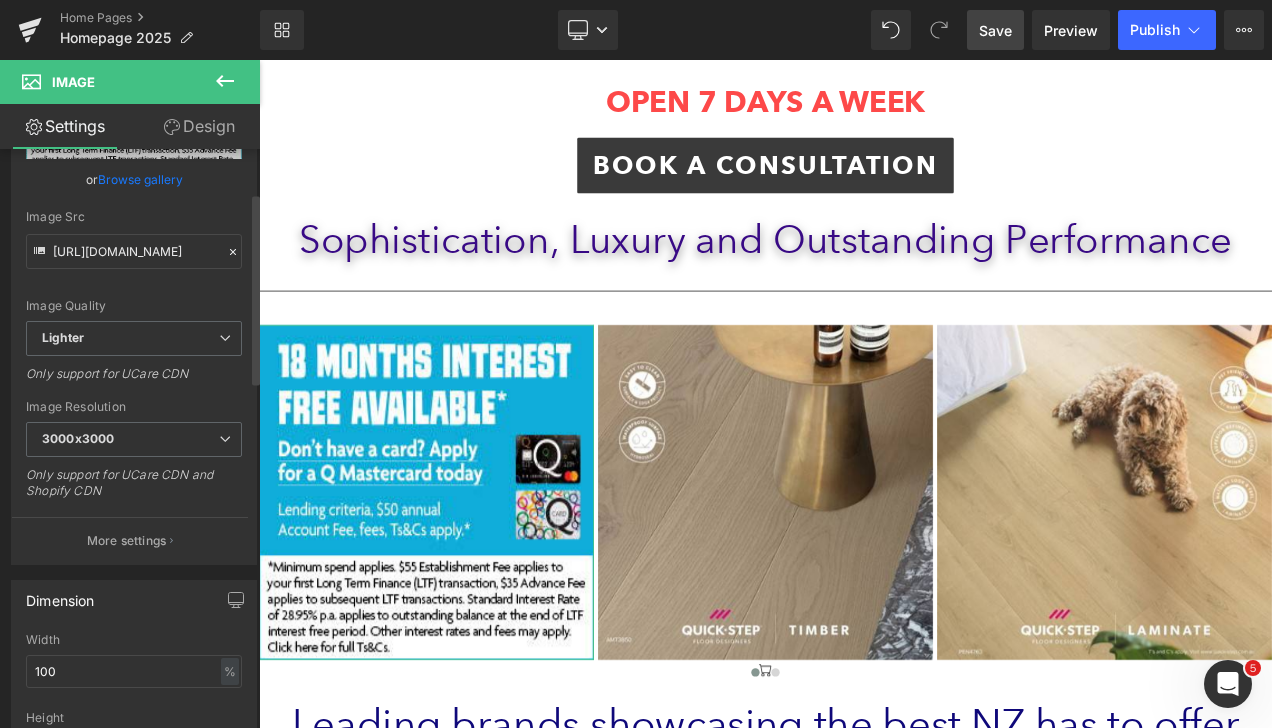scroll, scrollTop: 300, scrollLeft: 0, axis: vertical 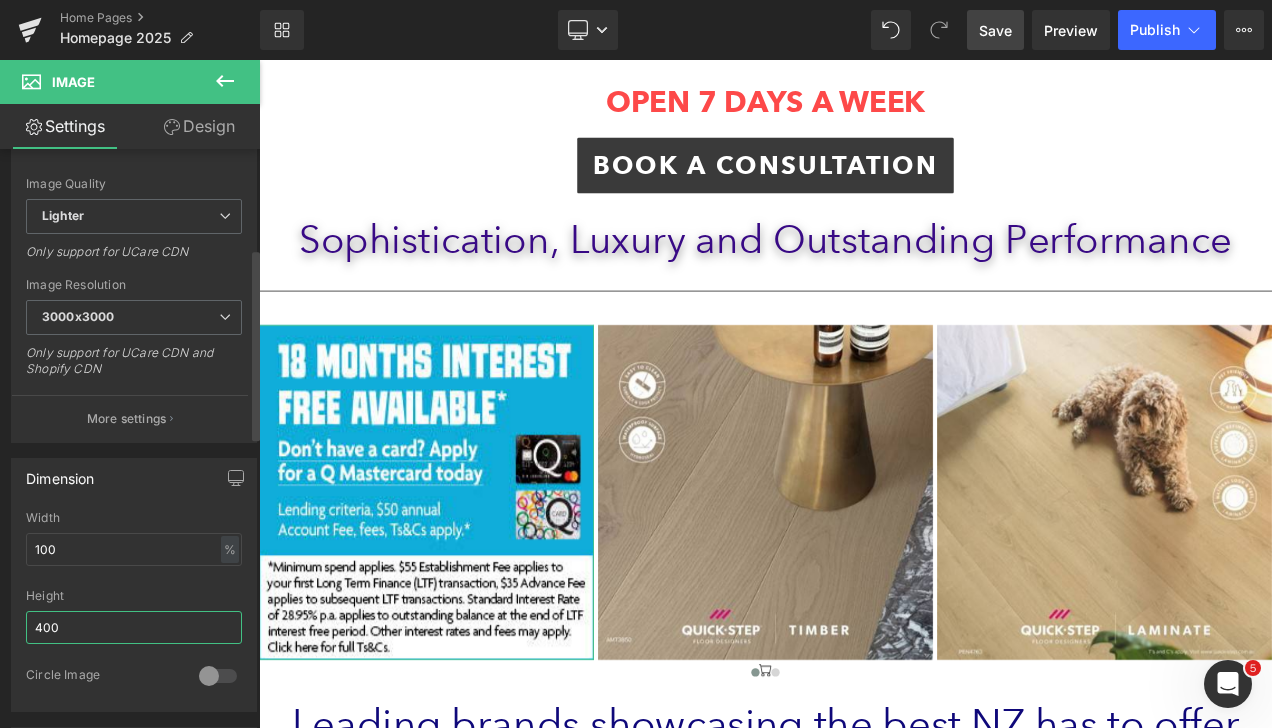 drag, startPoint x: 94, startPoint y: 623, endPoint x: 0, endPoint y: 609, distance: 95.036835 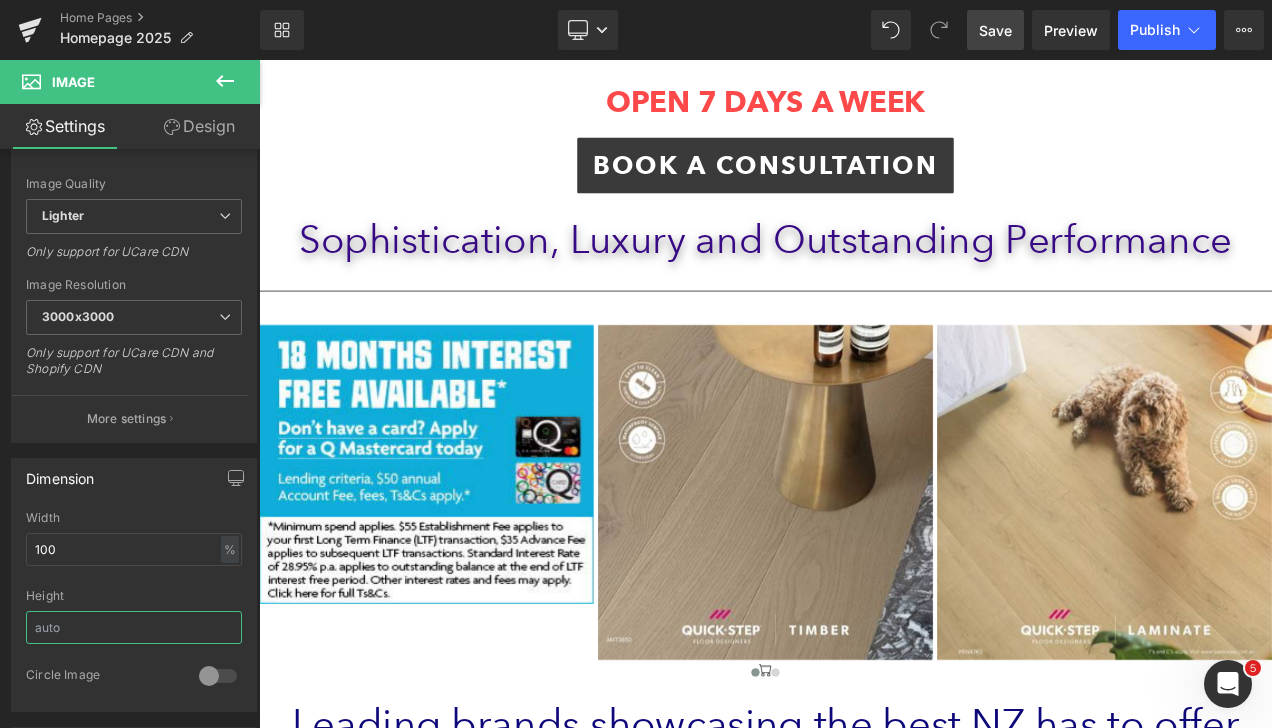 type 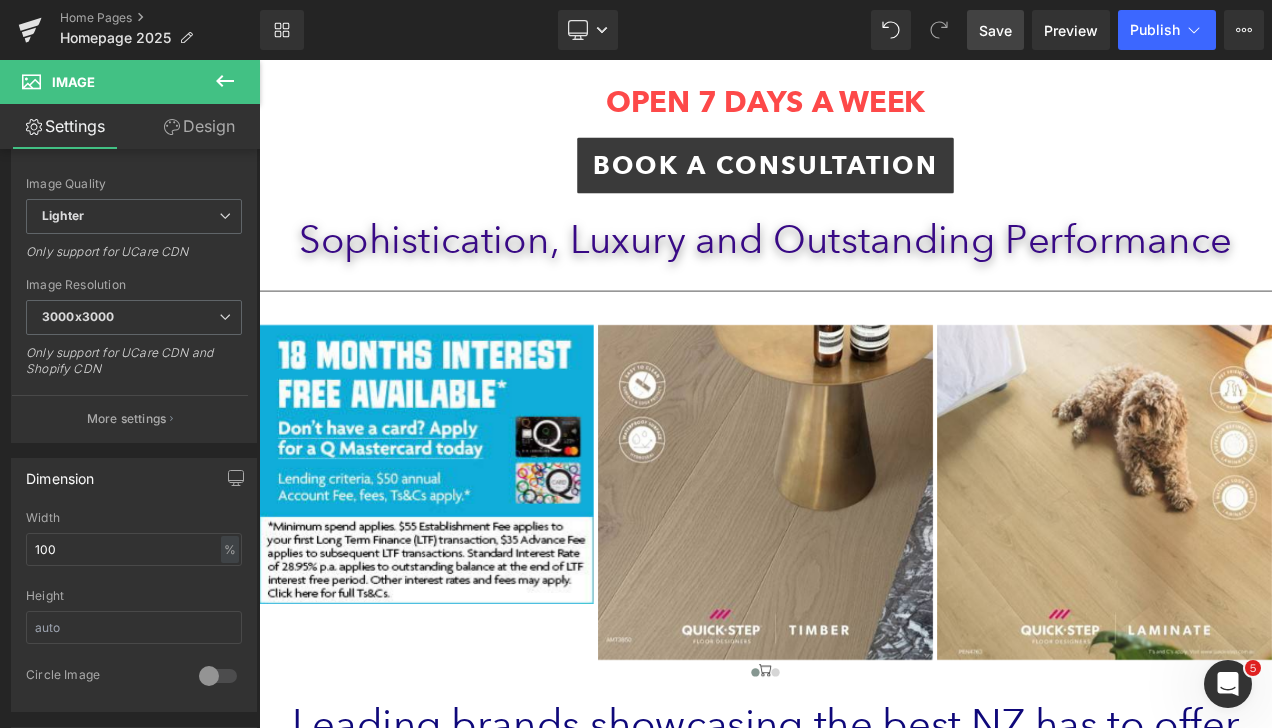 click 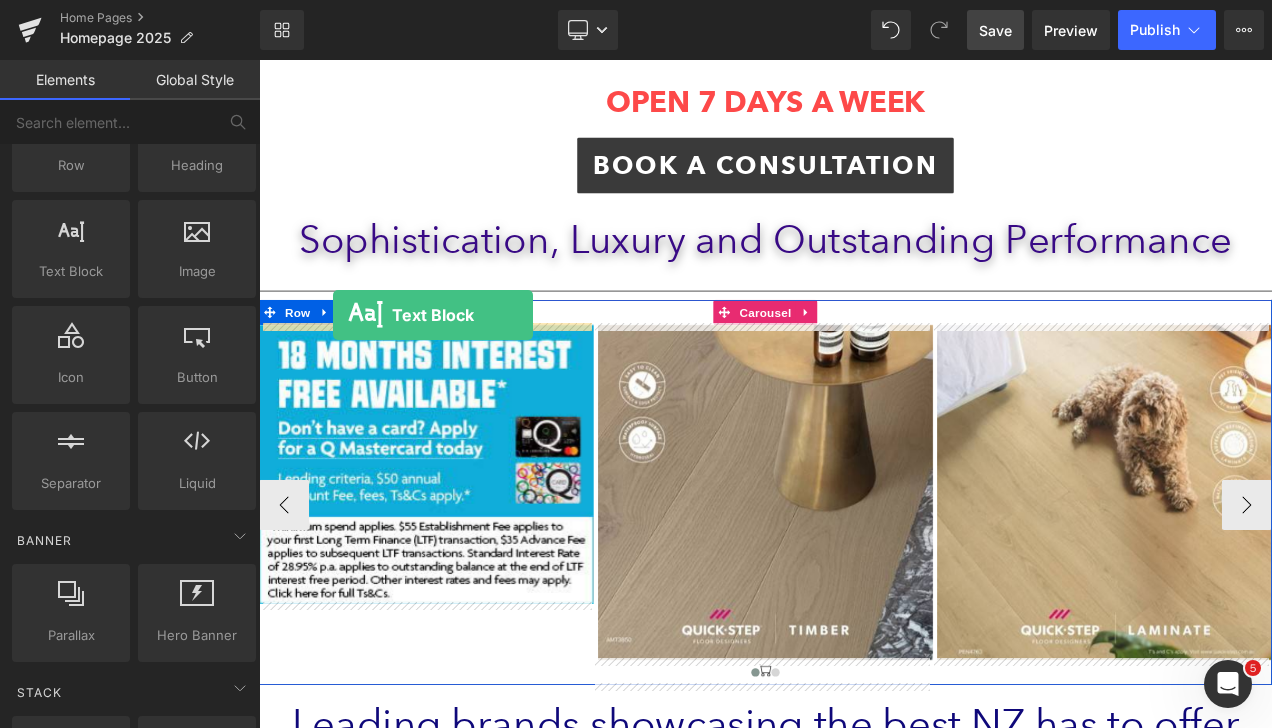 drag, startPoint x: 349, startPoint y: 320, endPoint x: 347, endPoint y: 364, distance: 44.04543 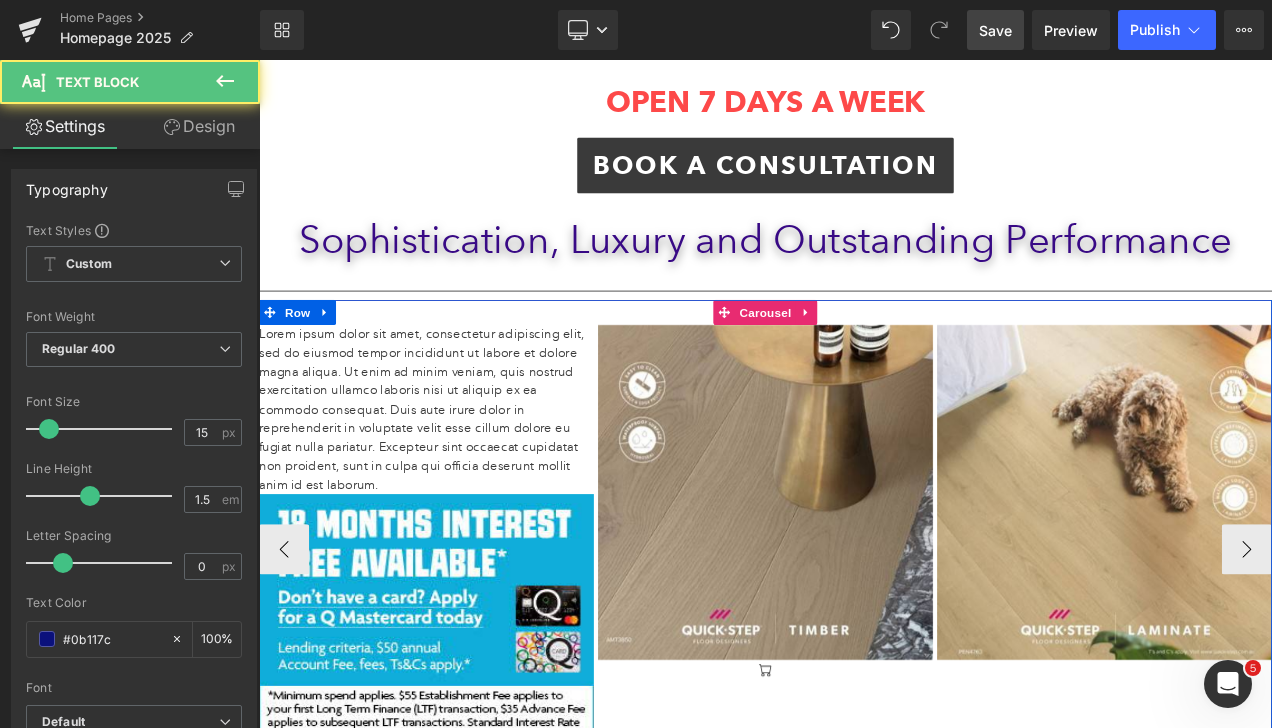 click on "Text Block" at bounding box center (448, 477) 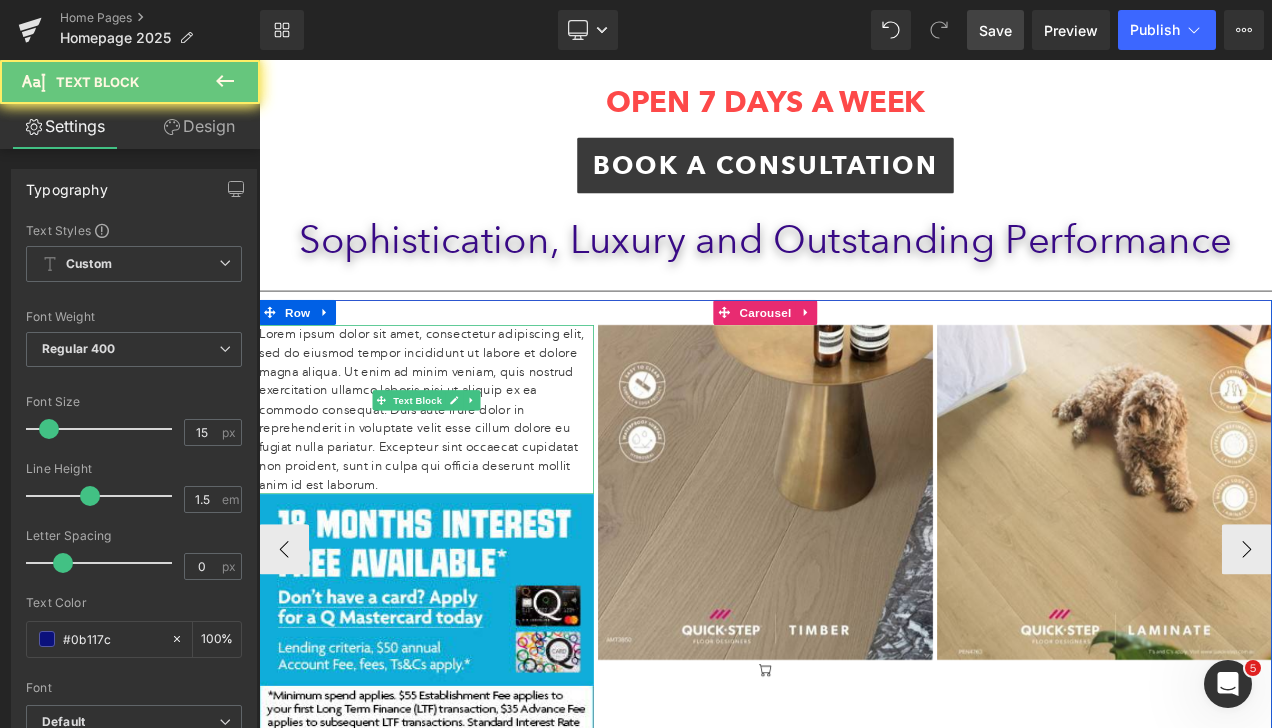 click on "Text Block" at bounding box center [448, 466] 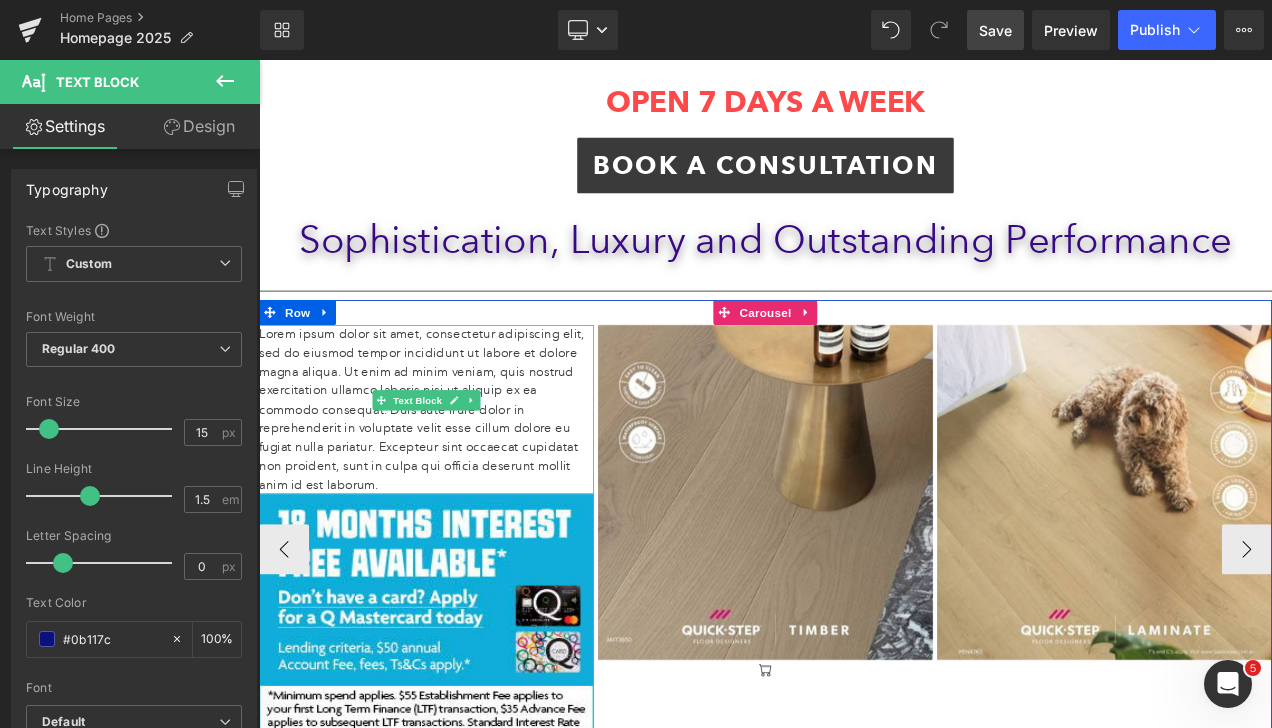 click on "Lorem ipsum dolor sit amet, consectetur adipiscing elit, sed do eiusmod tempor incididunt ut labore et dolore magna aliqua. Ut enim ad minim veniam, quis nostrud exercitation ullamco laboris nisi ut aliquip ex ea commodo consequat. Duis aute irure dolor in reprehenderit in voluptate velit esse cillum dolore eu fugiat nulla pariatur. Excepteur sint occaecat cupidatat non proident, sunt in culpa qui officia deserunt mollit anim id est laborum." at bounding box center [459, 477] 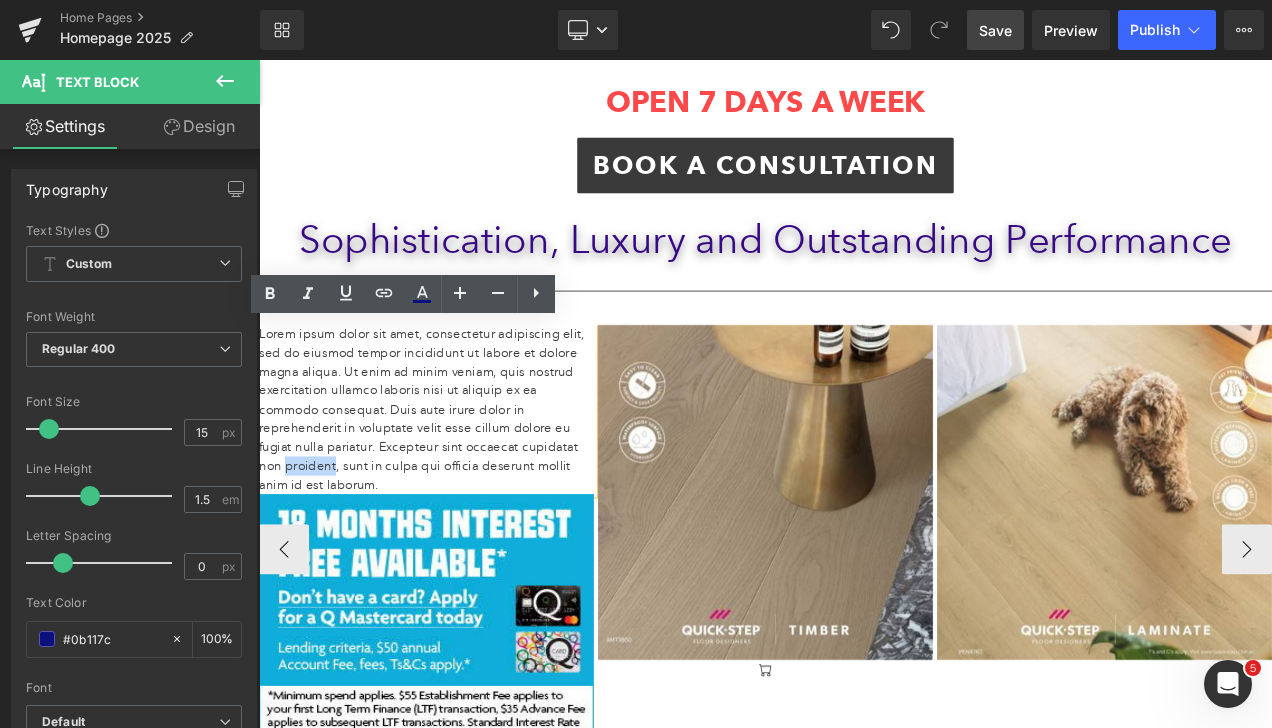 click on "Lorem ipsum dolor sit amet, consectetur adipiscing elit, sed do eiusmod tempor incididunt ut labore et dolore magna aliqua. Ut enim ad minim veniam, quis nostrud exercitation ullamco laboris nisi ut aliquip ex ea commodo consequat. Duis aute irure dolor in reprehenderit in voluptate velit esse cillum dolore eu fugiat nulla pariatur. Excepteur sint occaecat cupidatat non proident, sunt in culpa qui officia deserunt mollit anim id est laborum." at bounding box center [459, 477] 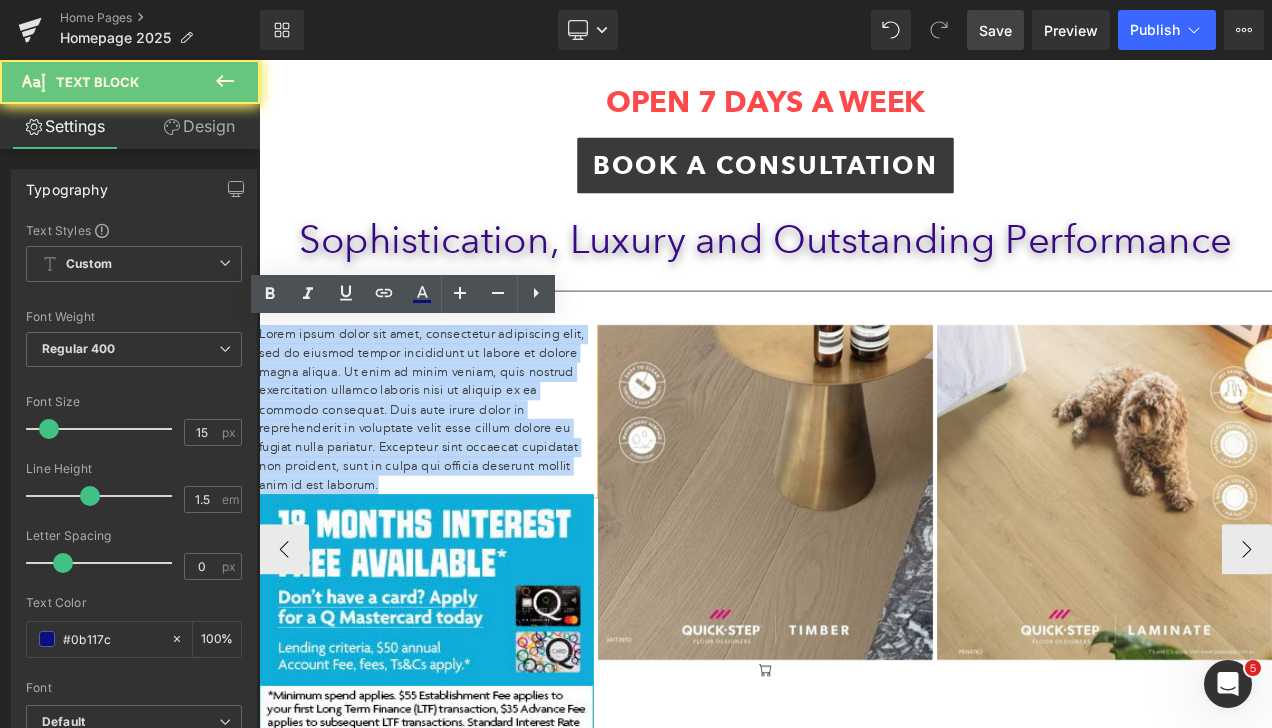 click on "Lorem ipsum dolor sit amet, consectetur adipiscing elit, sed do eiusmod tempor incididunt ut labore et dolore magna aliqua. Ut enim ad minim veniam, quis nostrud exercitation ullamco laboris nisi ut aliquip ex ea commodo consequat. Duis aute irure dolor in reprehenderit in voluptate velit esse cillum dolore eu fugiat nulla pariatur. Excepteur sint occaecat cupidatat non proident, sunt in culpa qui officia deserunt mollit anim id est laborum." at bounding box center [459, 477] 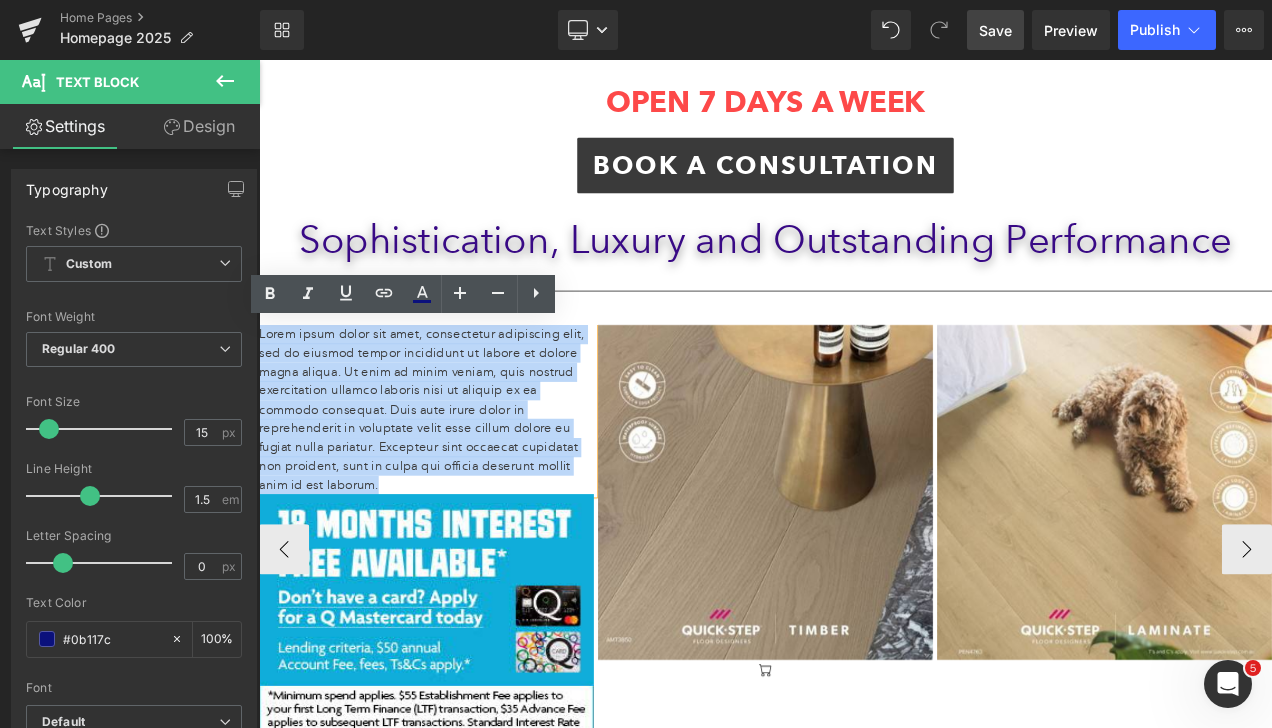 type 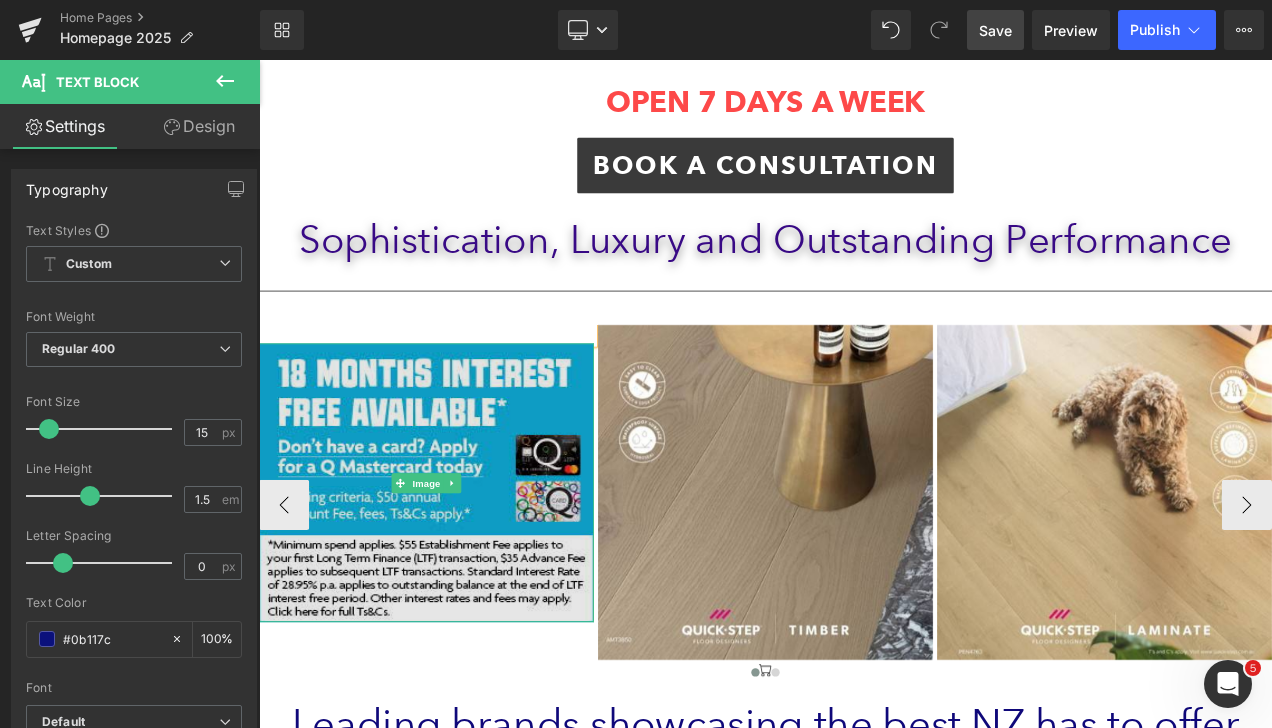 click at bounding box center [459, 564] 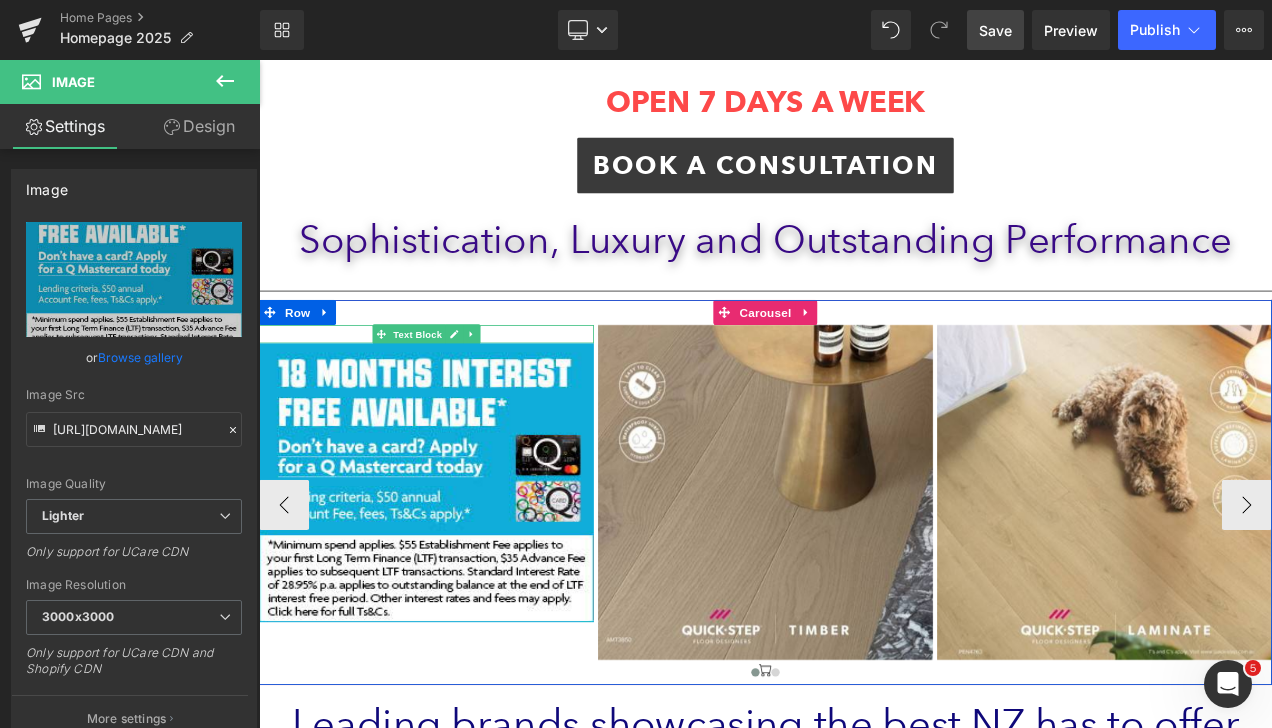 click 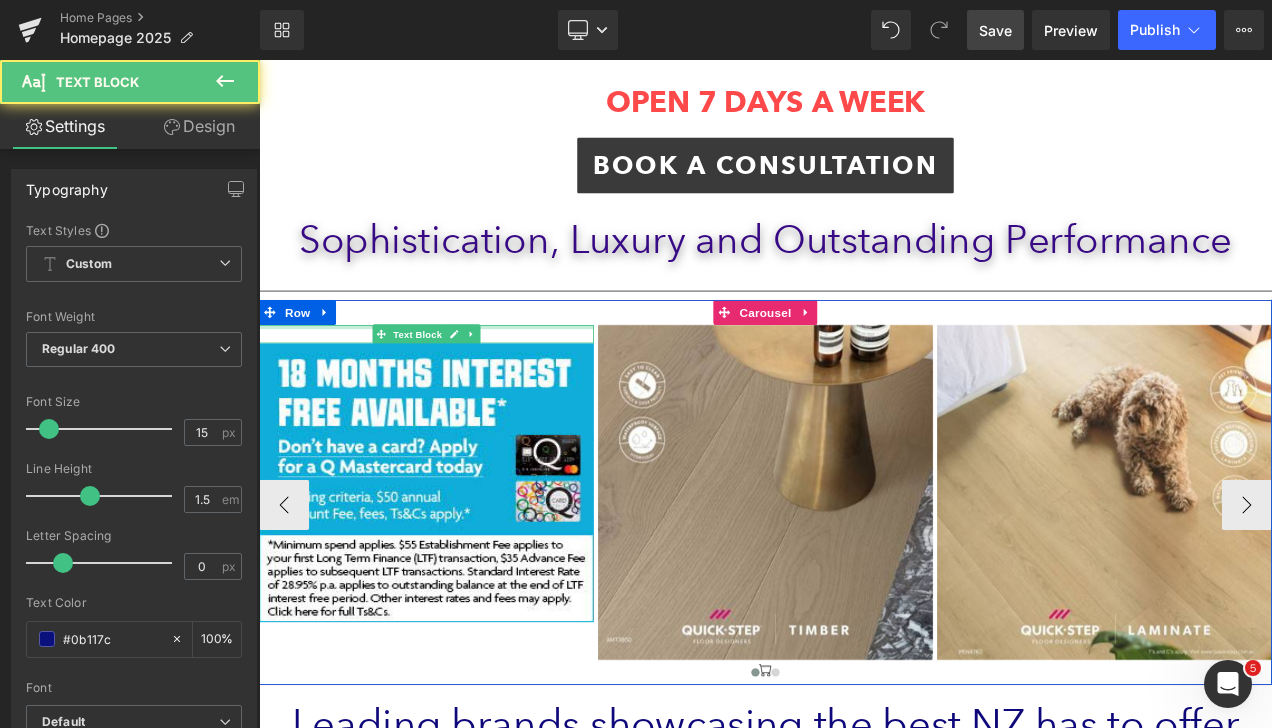 click at bounding box center [459, 378] 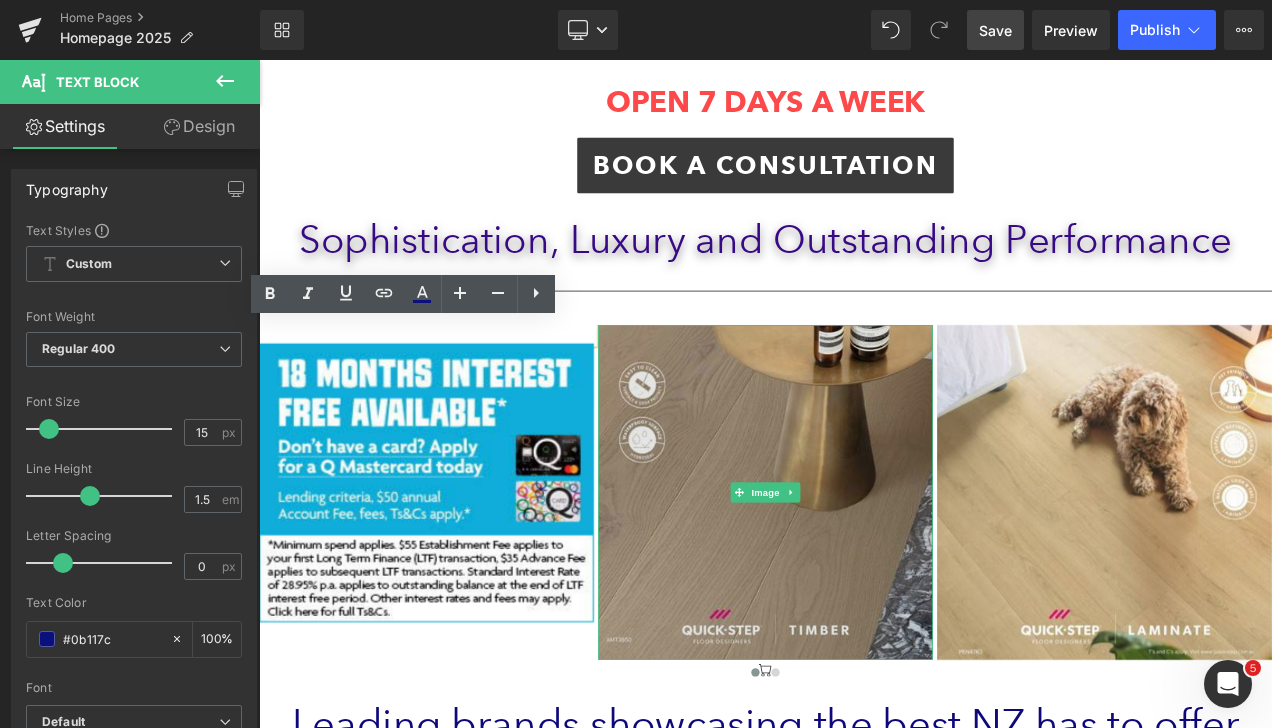 click at bounding box center (864, 576) 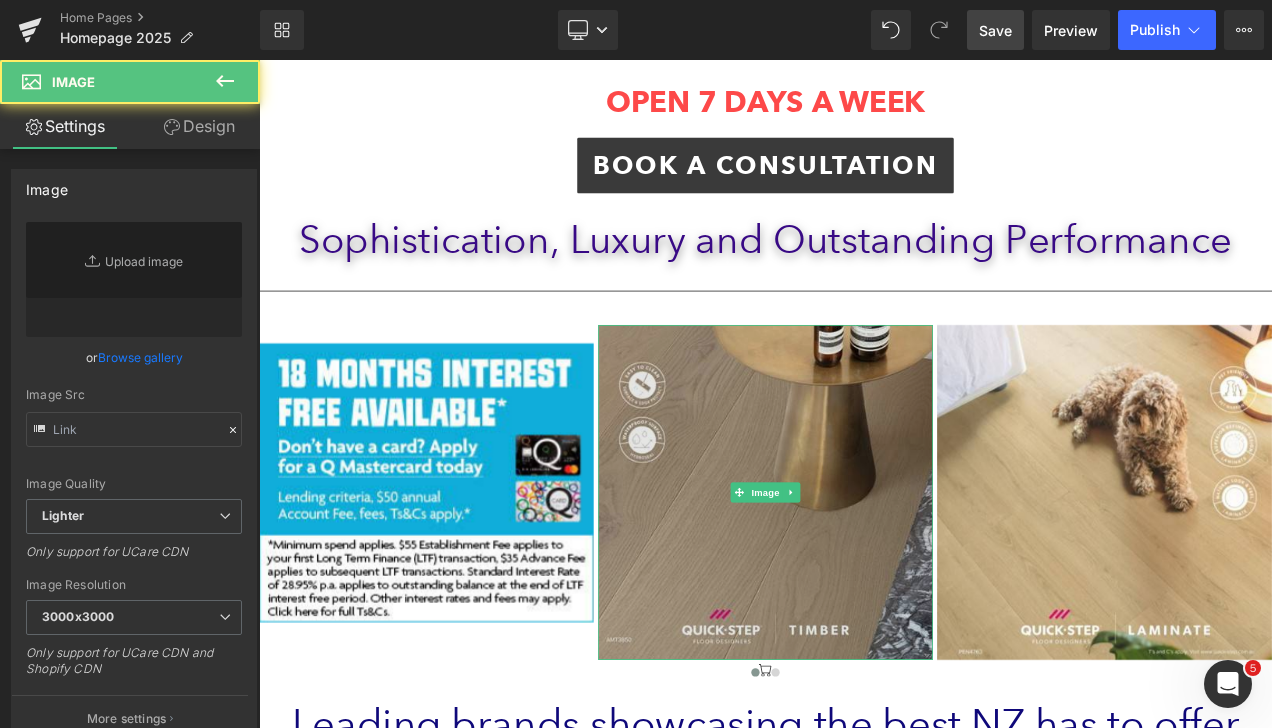type on "https://ucarecdn.com/7ec9d5af-f238-47d2-8548-133ad2237bdb/-/format/auto/-/preview/3000x3000/-/quality/lighter/quickstep%20timber.jpg" 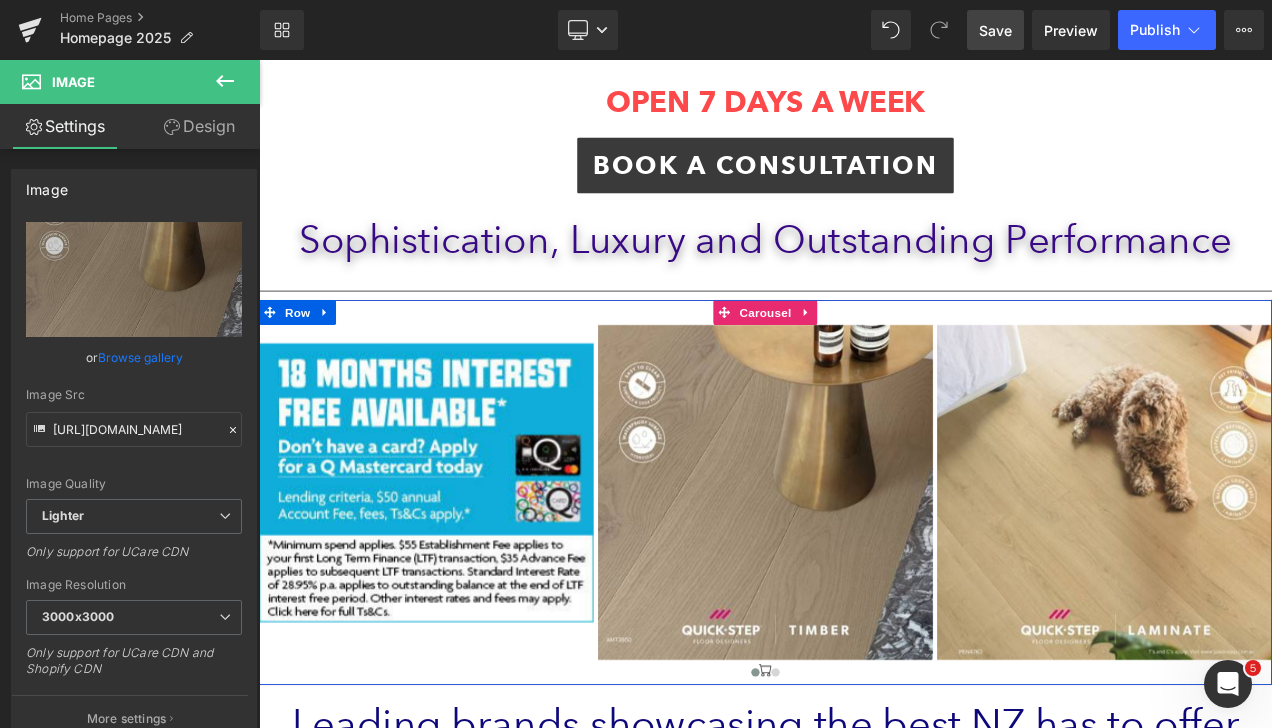drag, startPoint x: 526, startPoint y: 769, endPoint x: 535, endPoint y: 760, distance: 12.727922 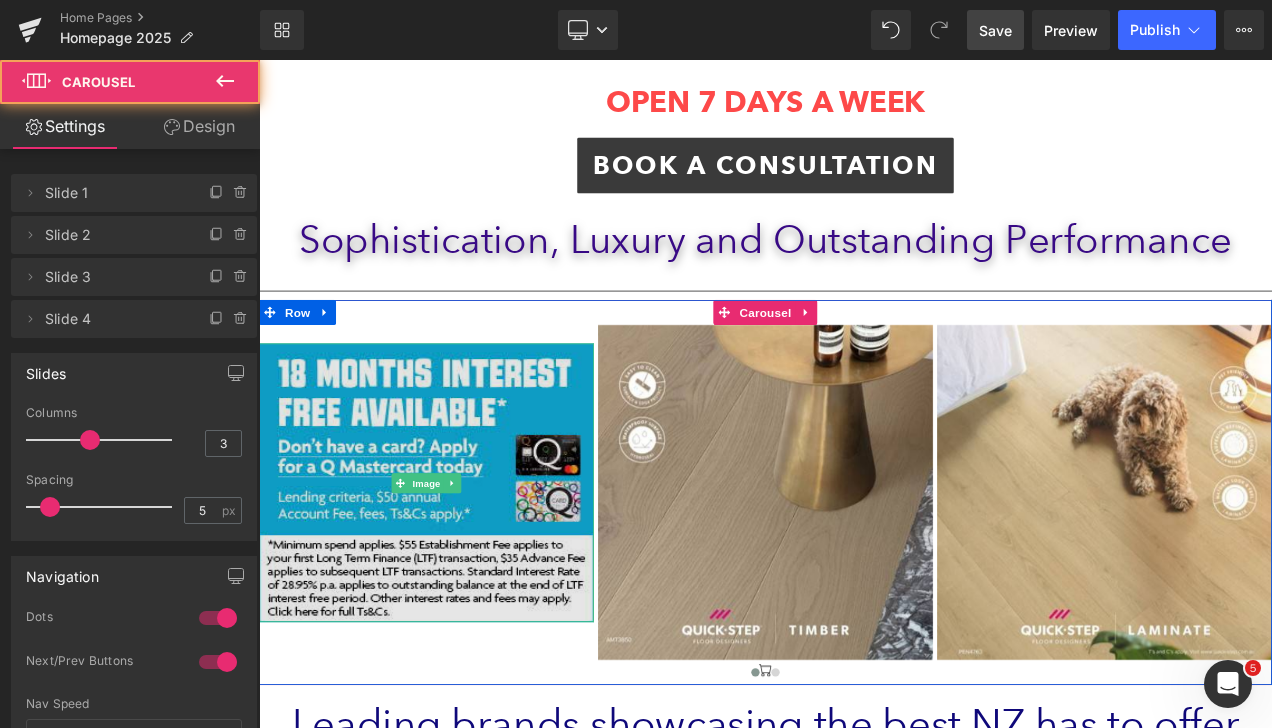 click at bounding box center (459, 564) 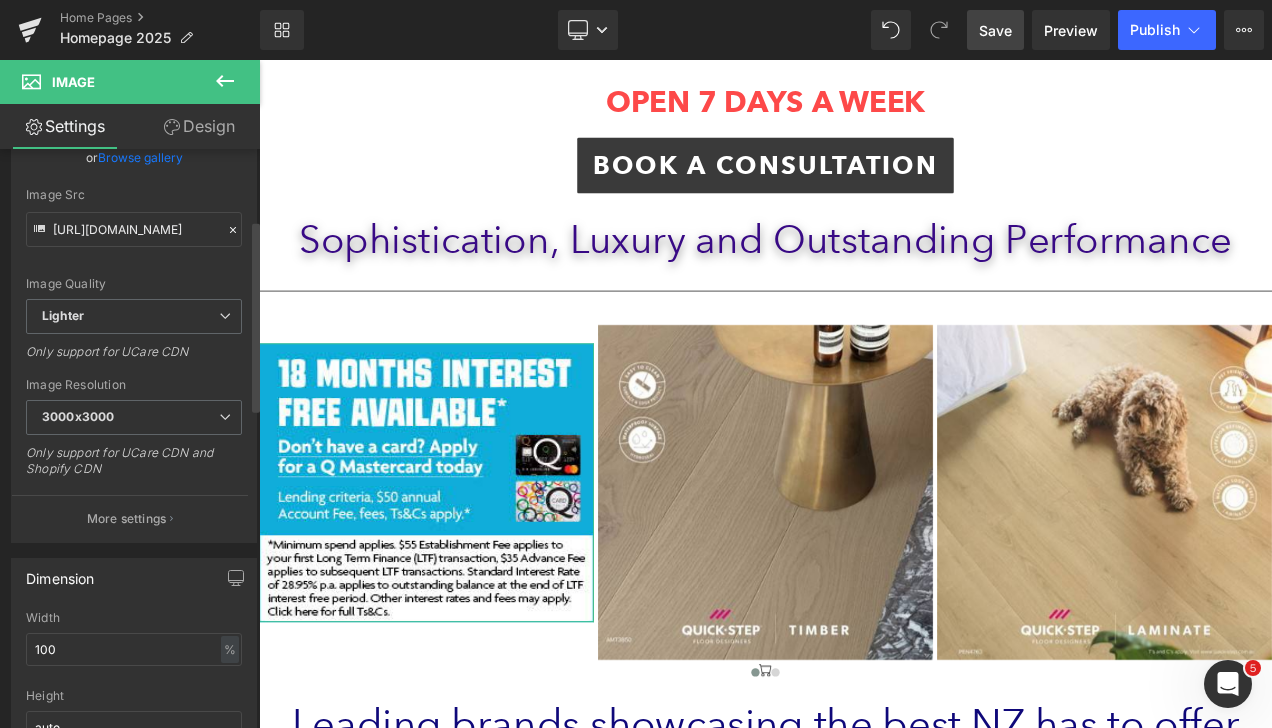 scroll, scrollTop: 300, scrollLeft: 0, axis: vertical 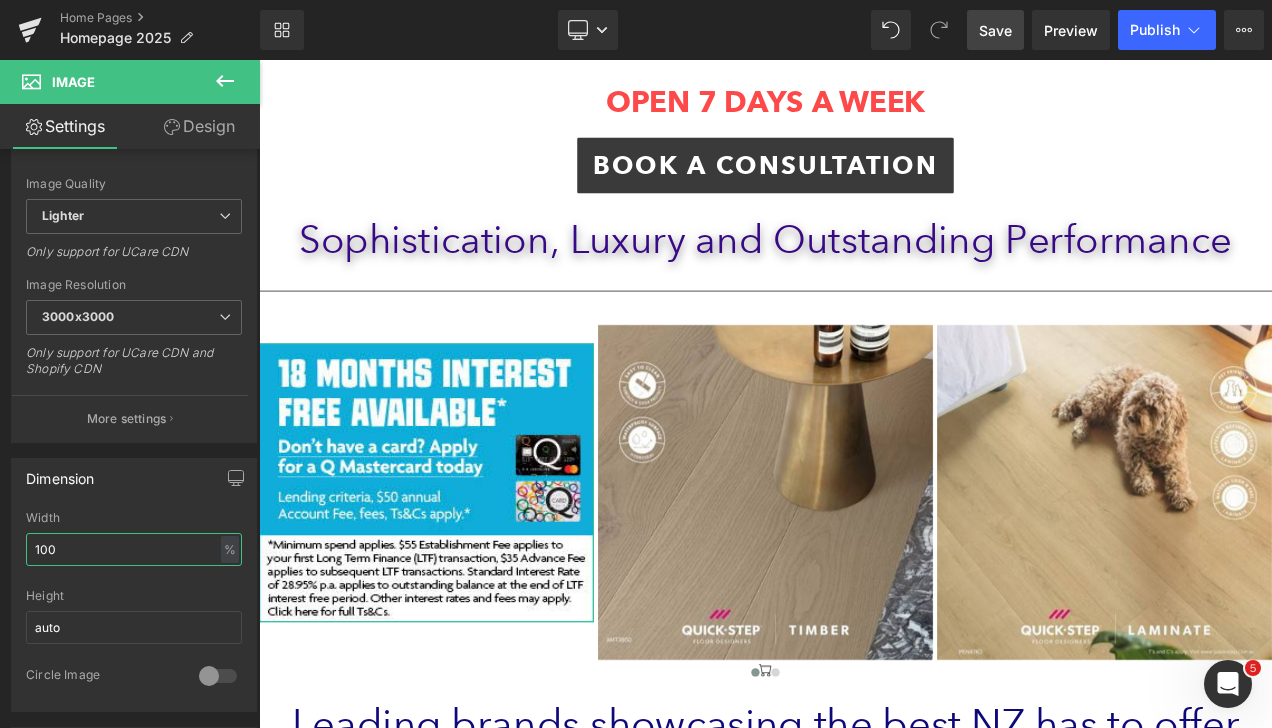drag, startPoint x: 96, startPoint y: 537, endPoint x: -4, endPoint y: 537, distance: 100 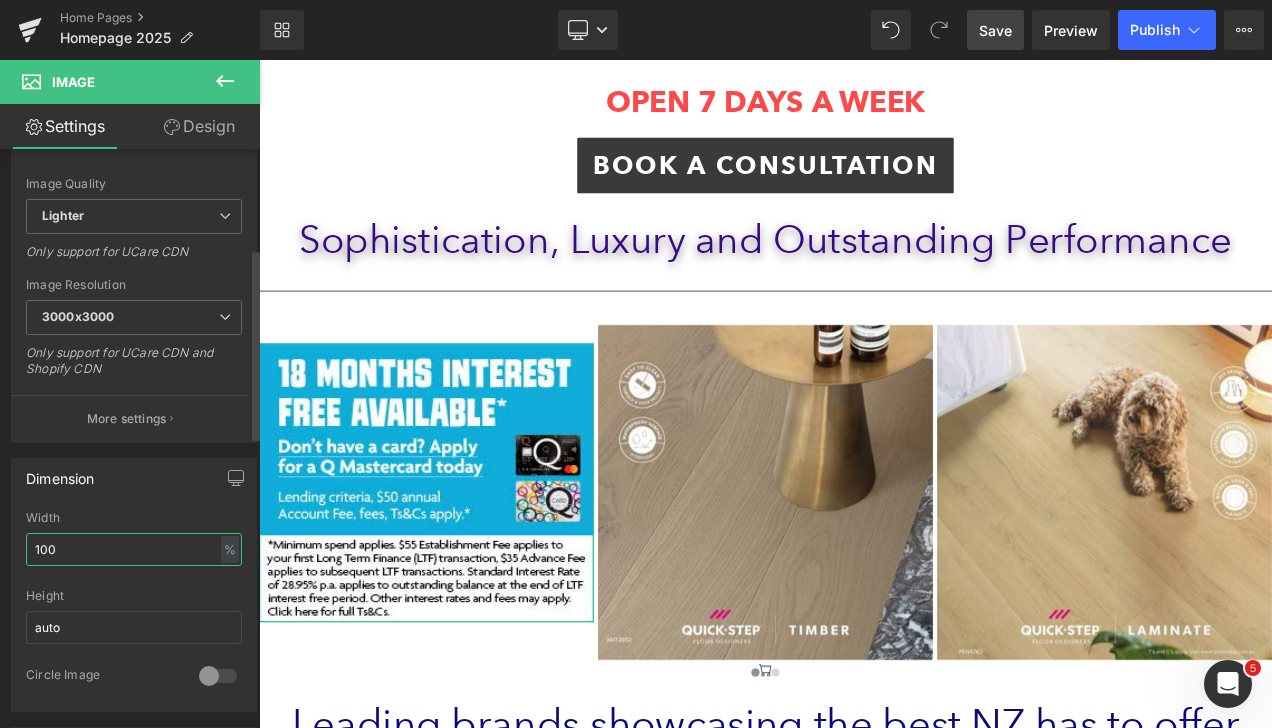 type 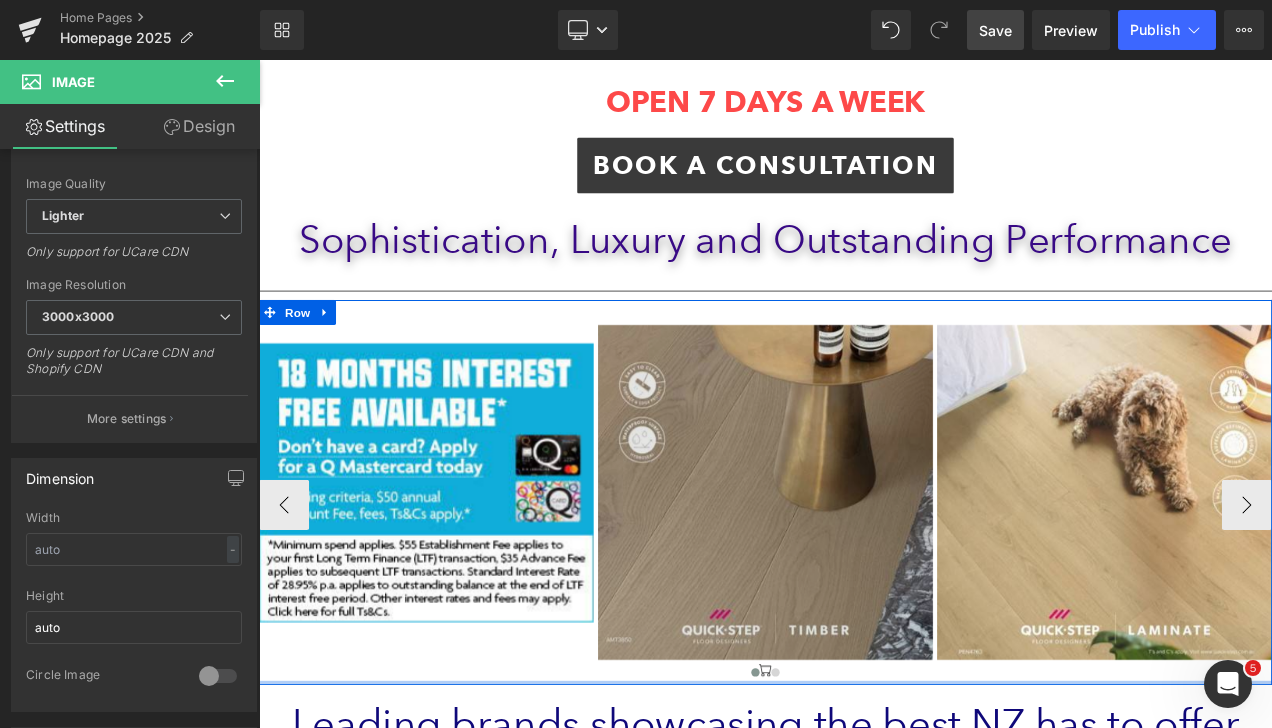 drag, startPoint x: 513, startPoint y: 798, endPoint x: 1037, endPoint y: 614, distance: 555.3665 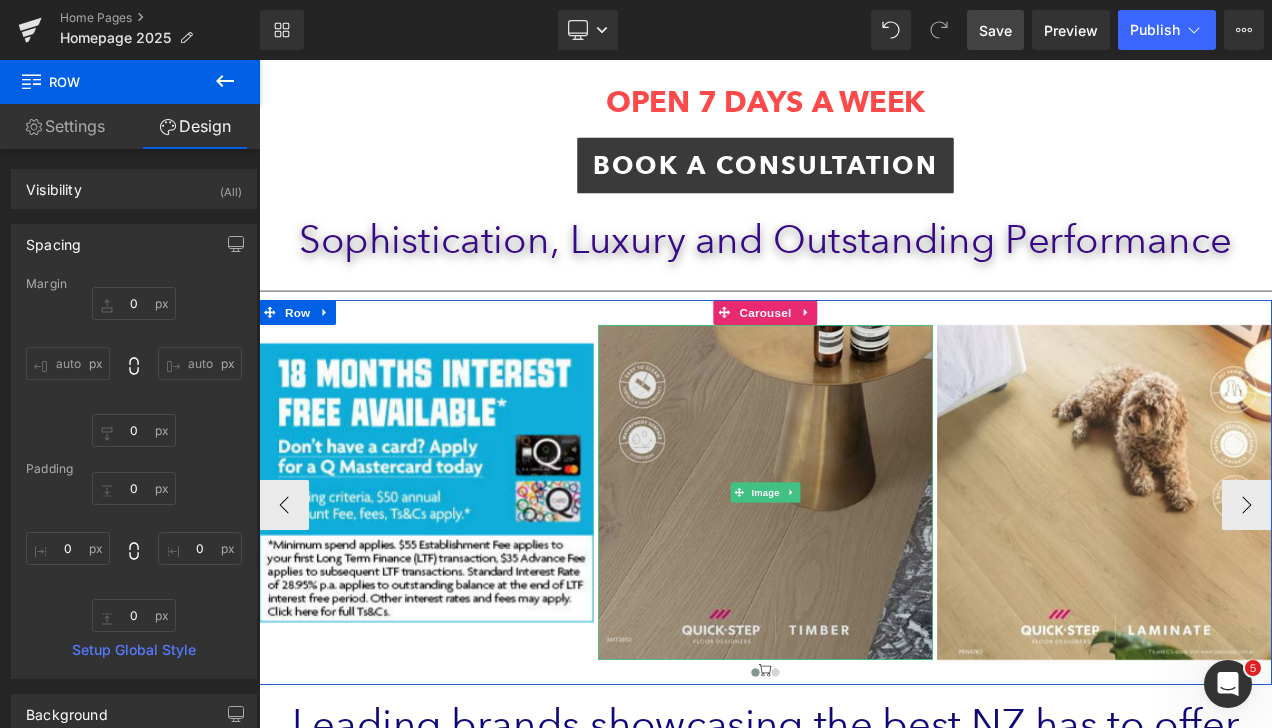 click at bounding box center (864, 576) 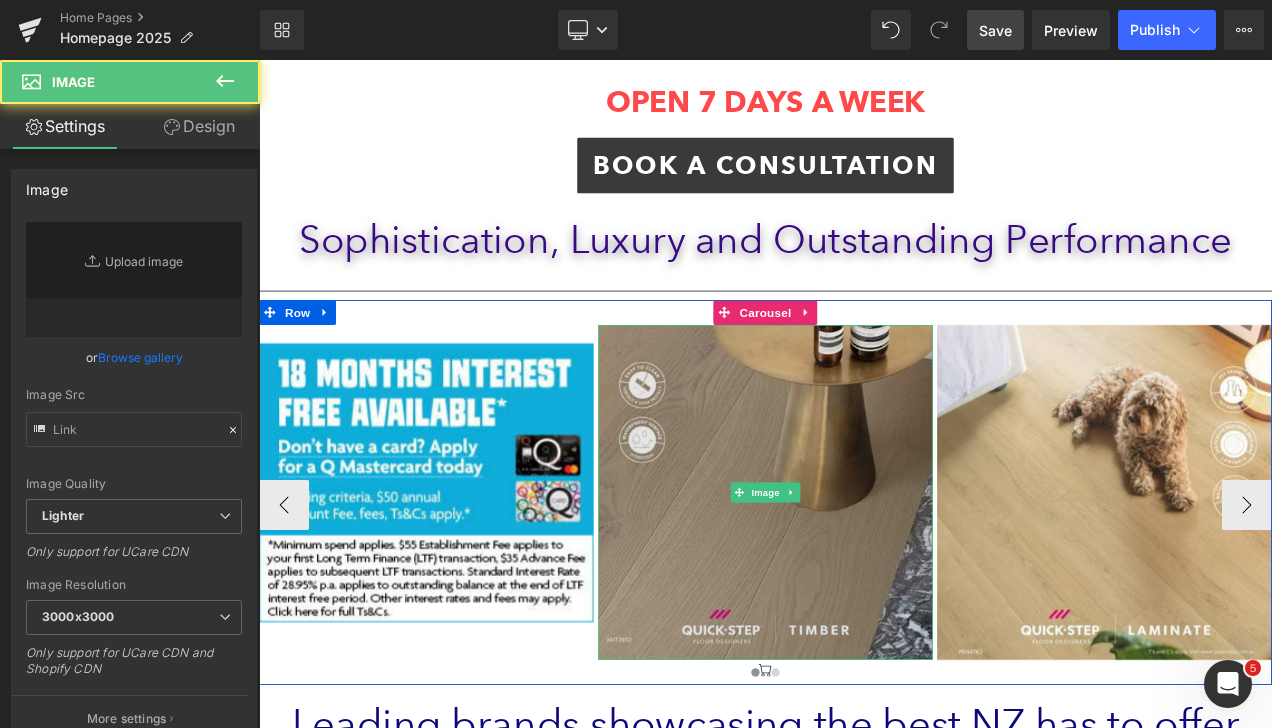 type on "https://ucarecdn.com/7ec9d5af-f238-47d2-8548-133ad2237bdb/-/format/auto/-/preview/3000x3000/-/quality/lighter/quickstep%20timber.jpg" 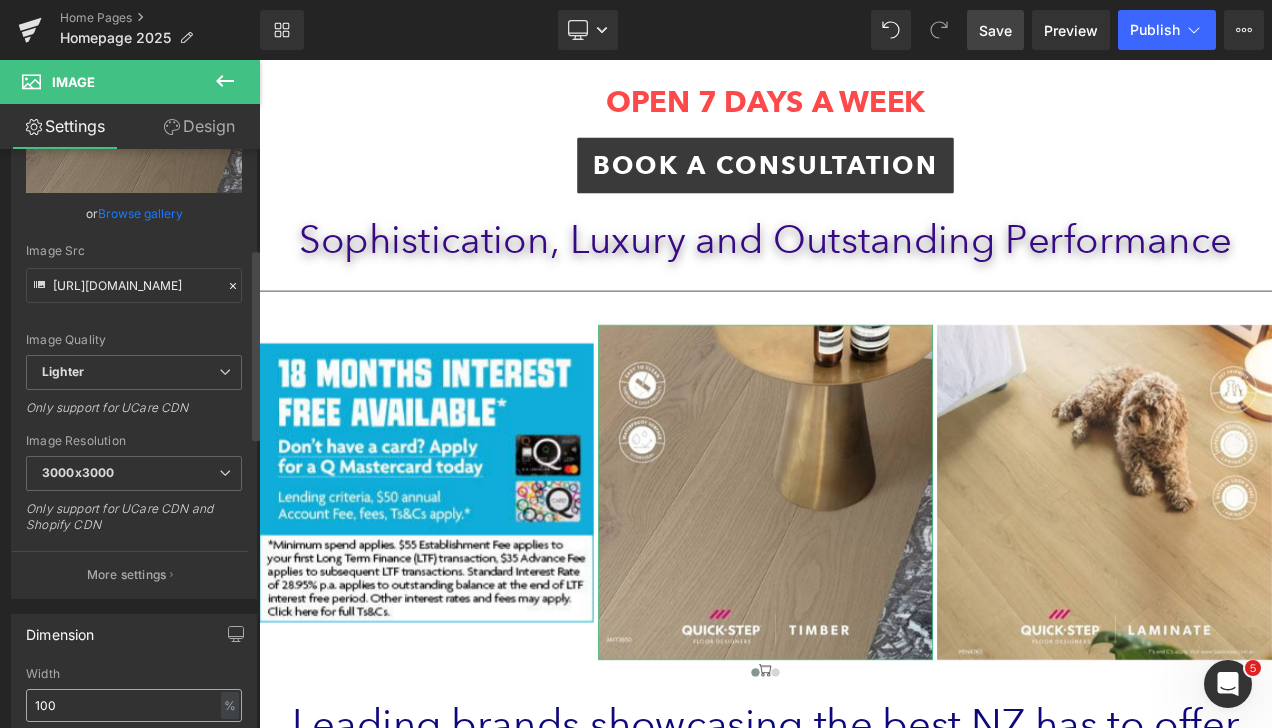 scroll, scrollTop: 300, scrollLeft: 0, axis: vertical 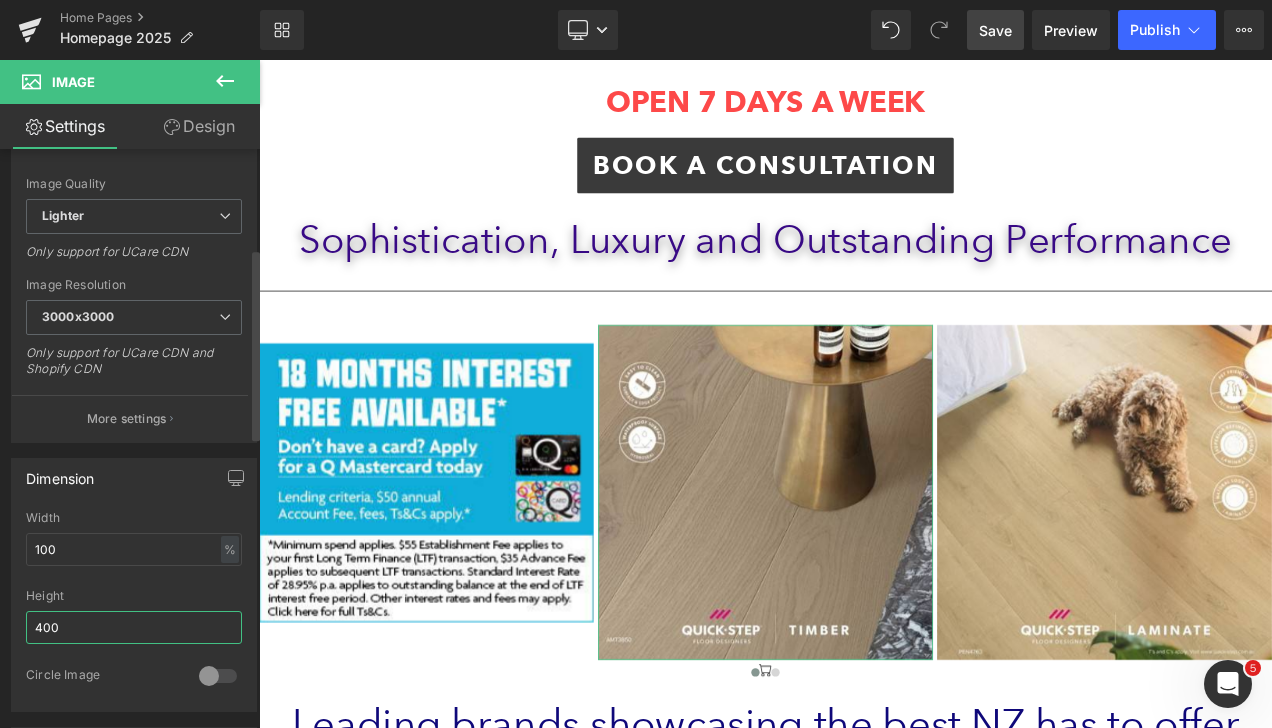 drag, startPoint x: 74, startPoint y: 615, endPoint x: 7, endPoint y: 615, distance: 67 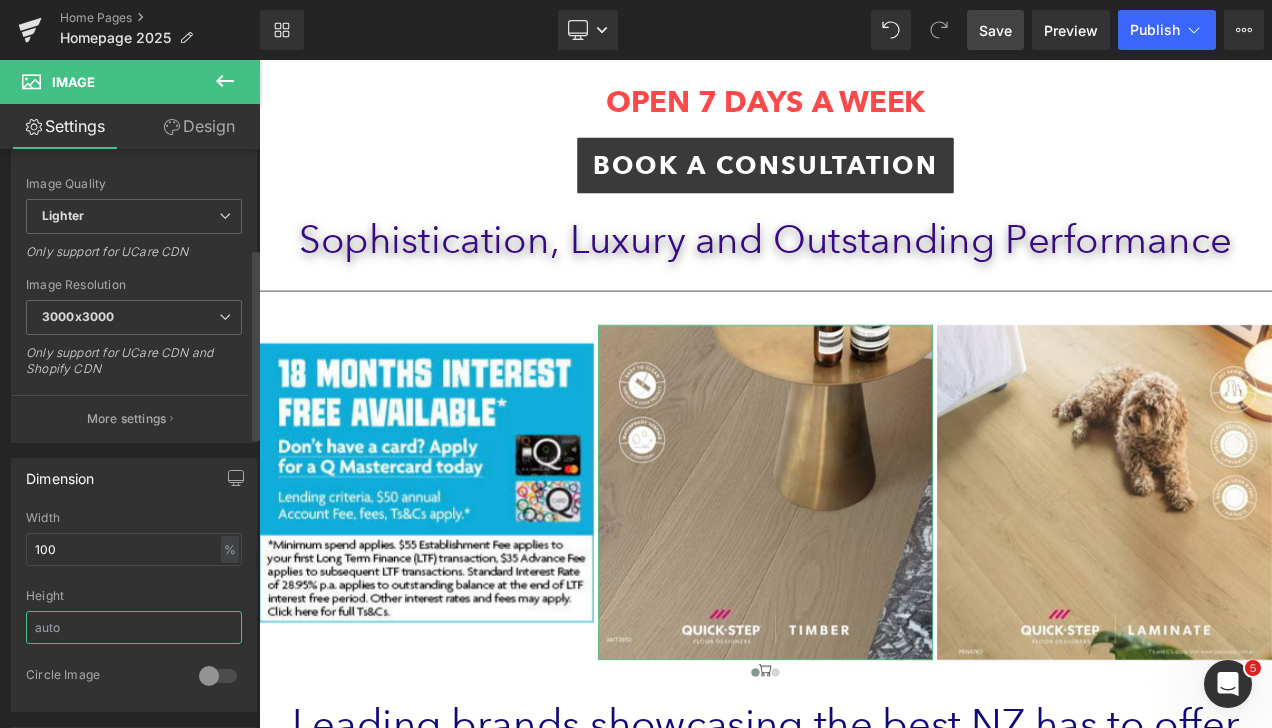 type 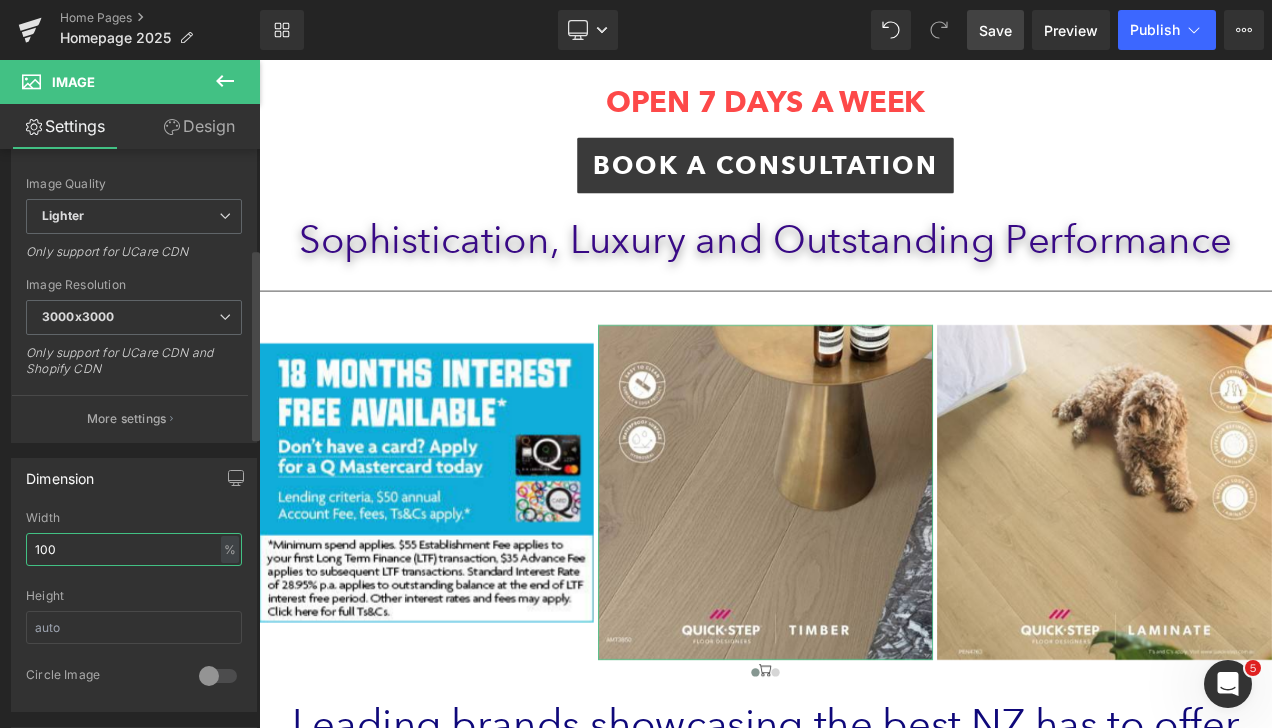 click on "100% Width 100 % % px Height 0 Circle Image" at bounding box center [134, 611] 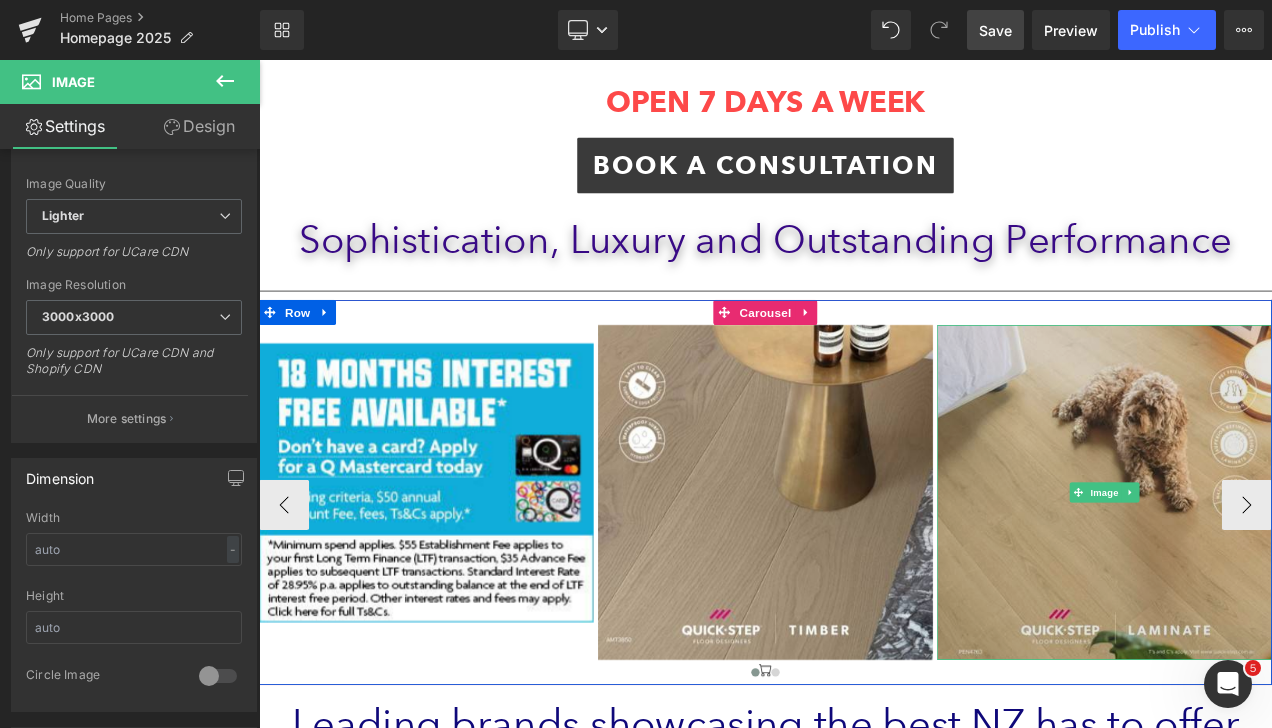 click at bounding box center [1269, 576] 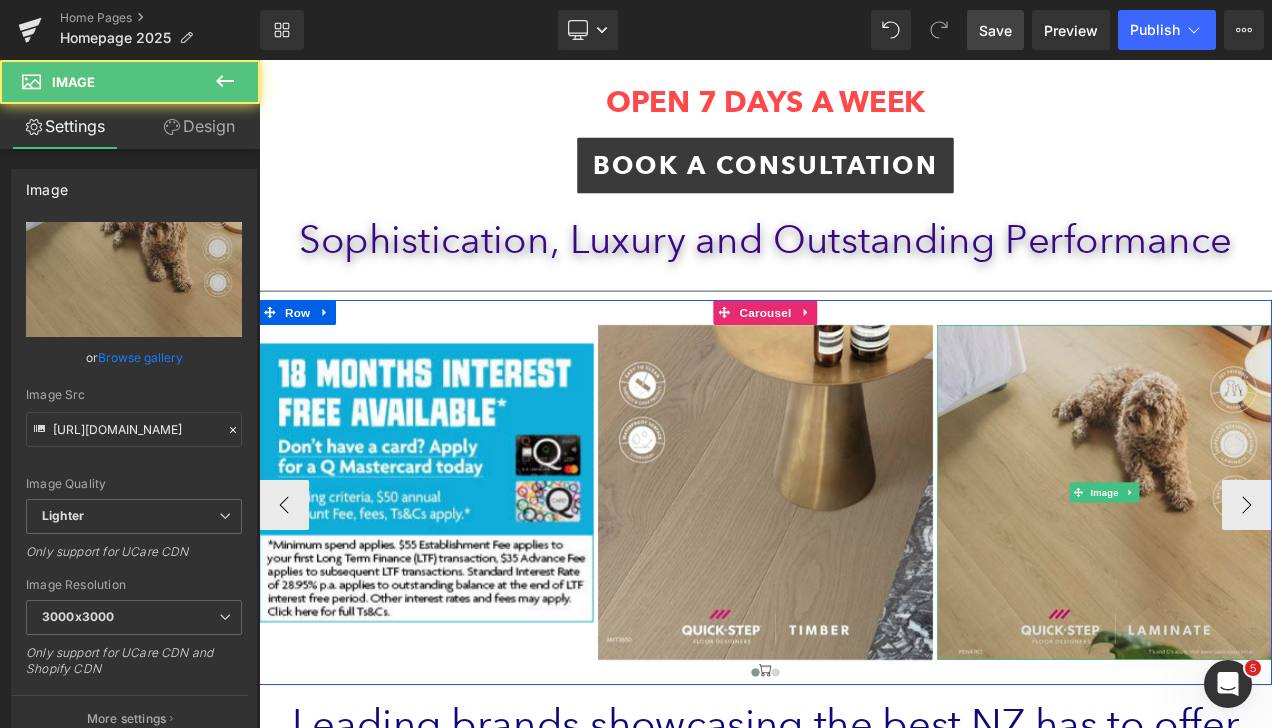 click at bounding box center (1269, 576) 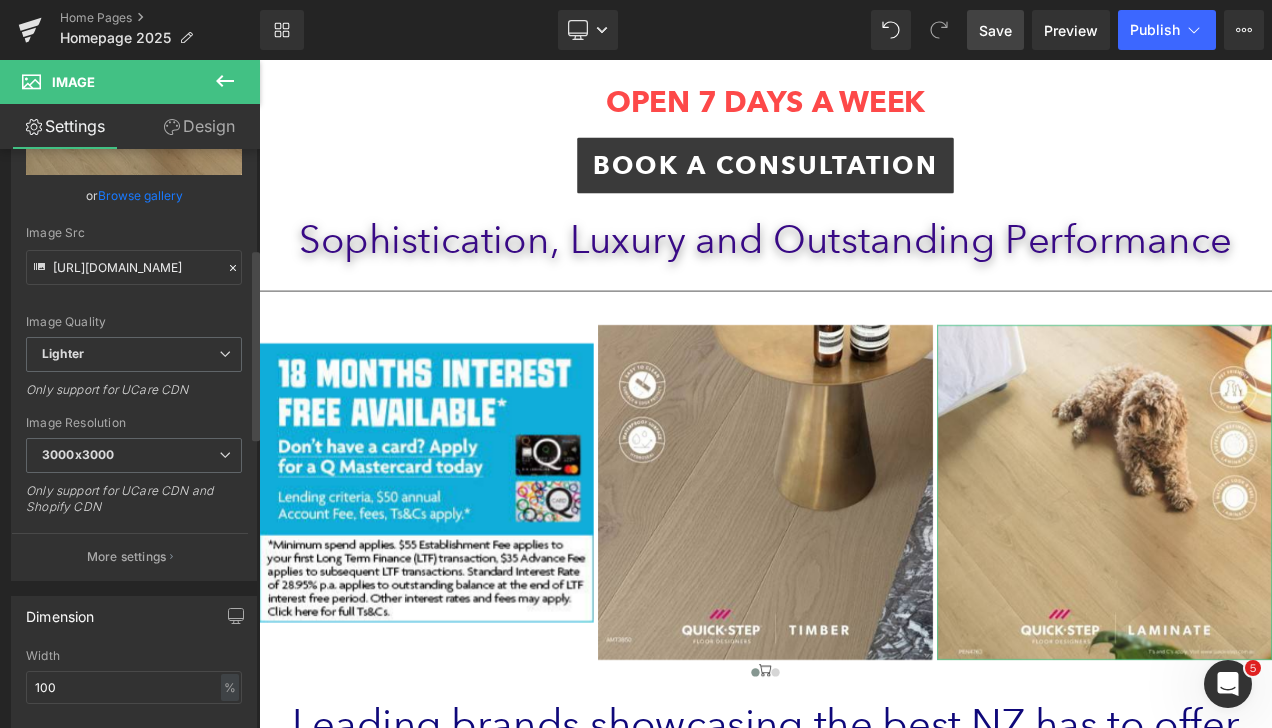 scroll, scrollTop: 300, scrollLeft: 0, axis: vertical 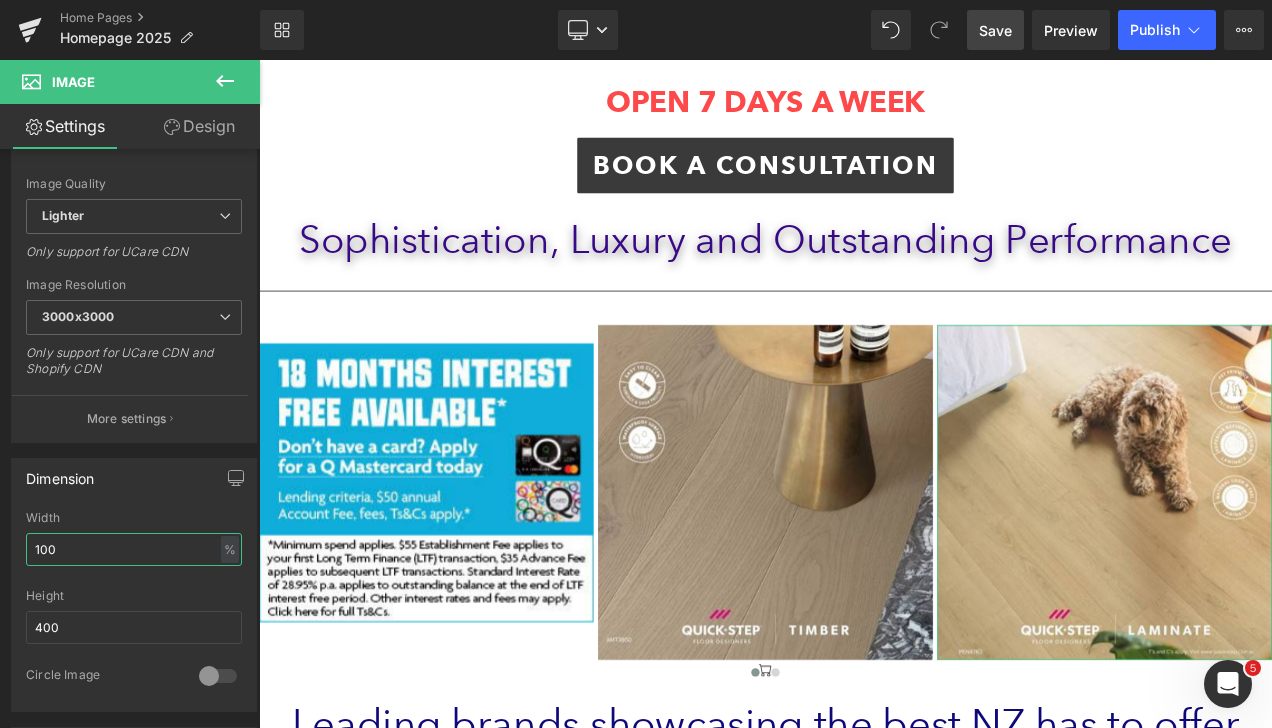 drag, startPoint x: 75, startPoint y: 549, endPoint x: -4, endPoint y: 544, distance: 79.15807 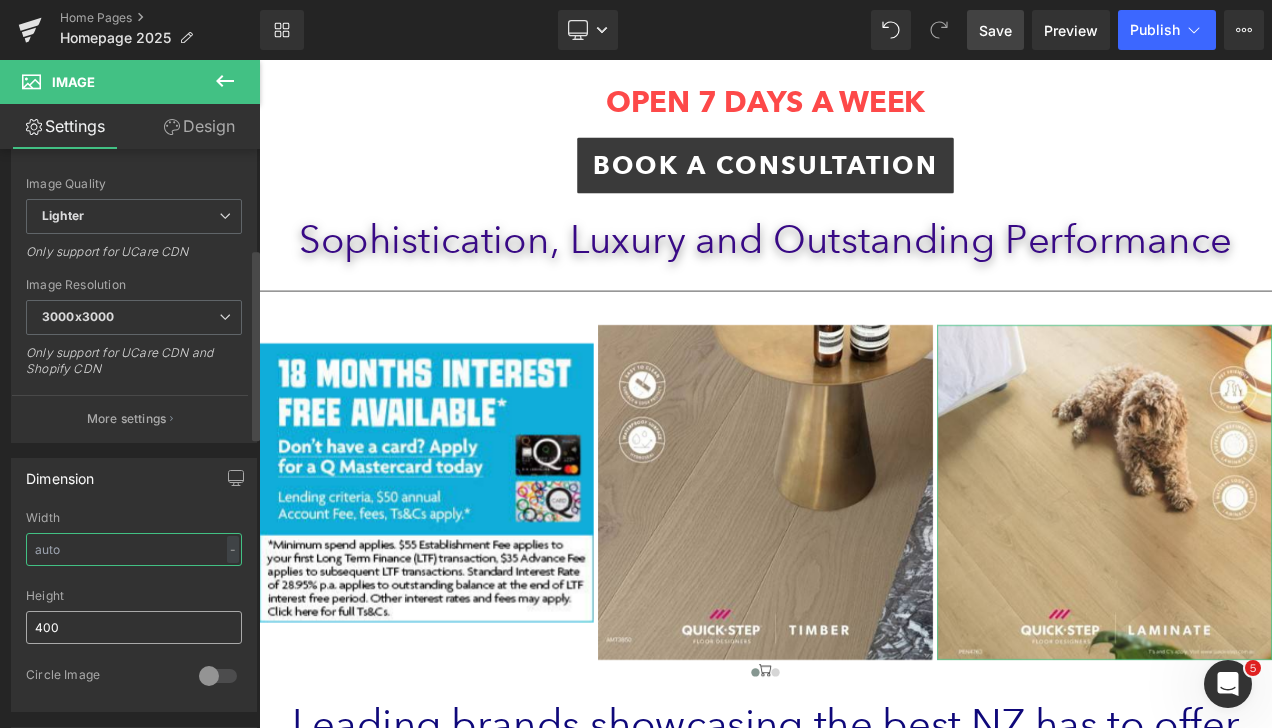 type 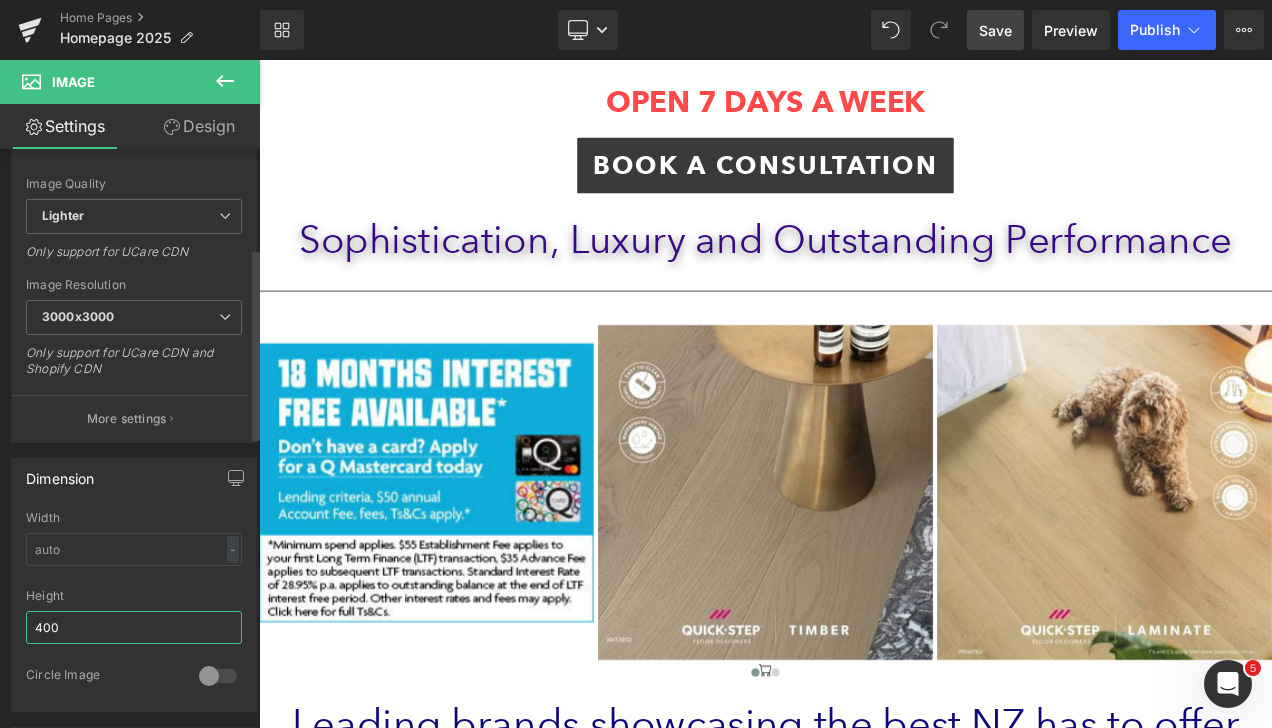 drag, startPoint x: 88, startPoint y: 622, endPoint x: 0, endPoint y: 602, distance: 90.24411 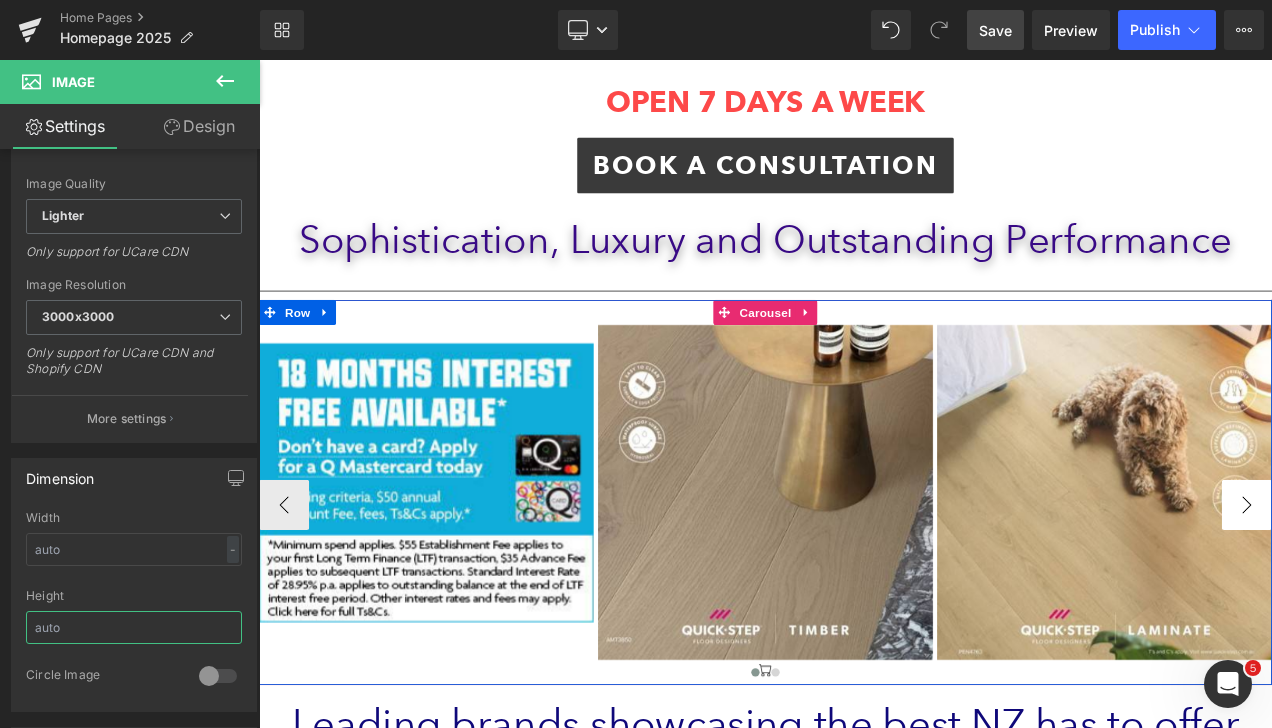 type 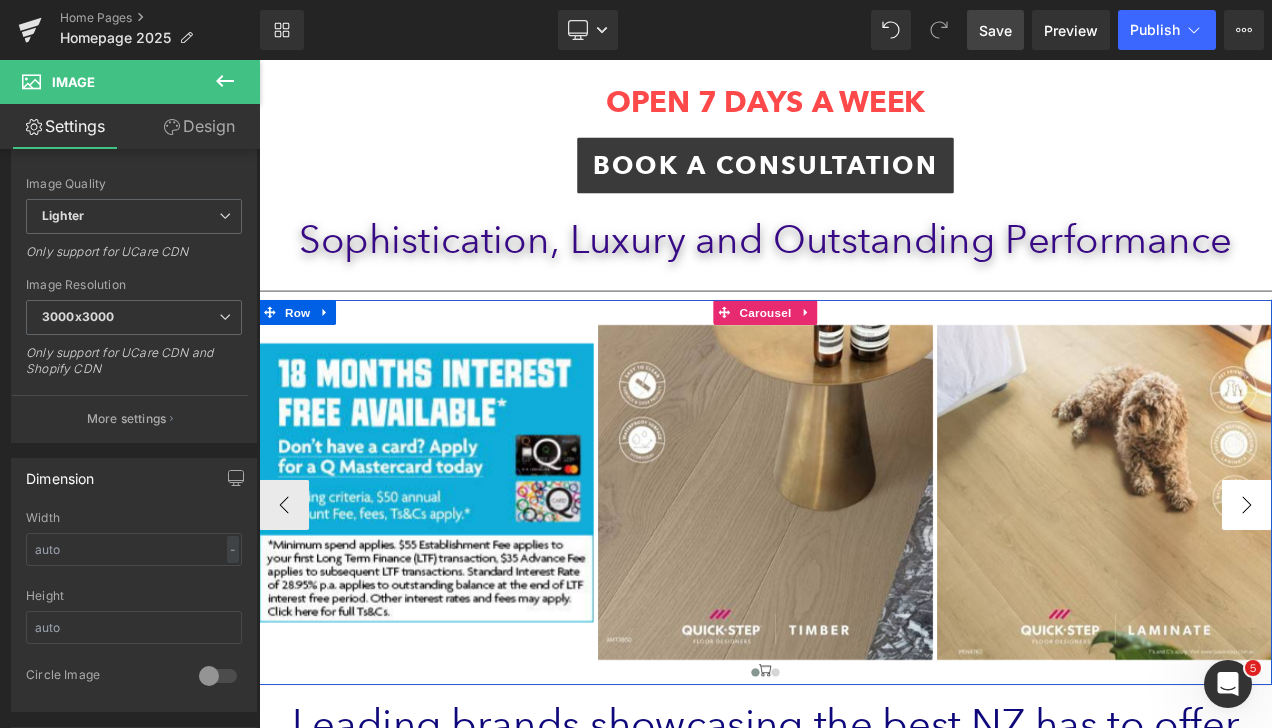 click on "›" at bounding box center [1439, 591] 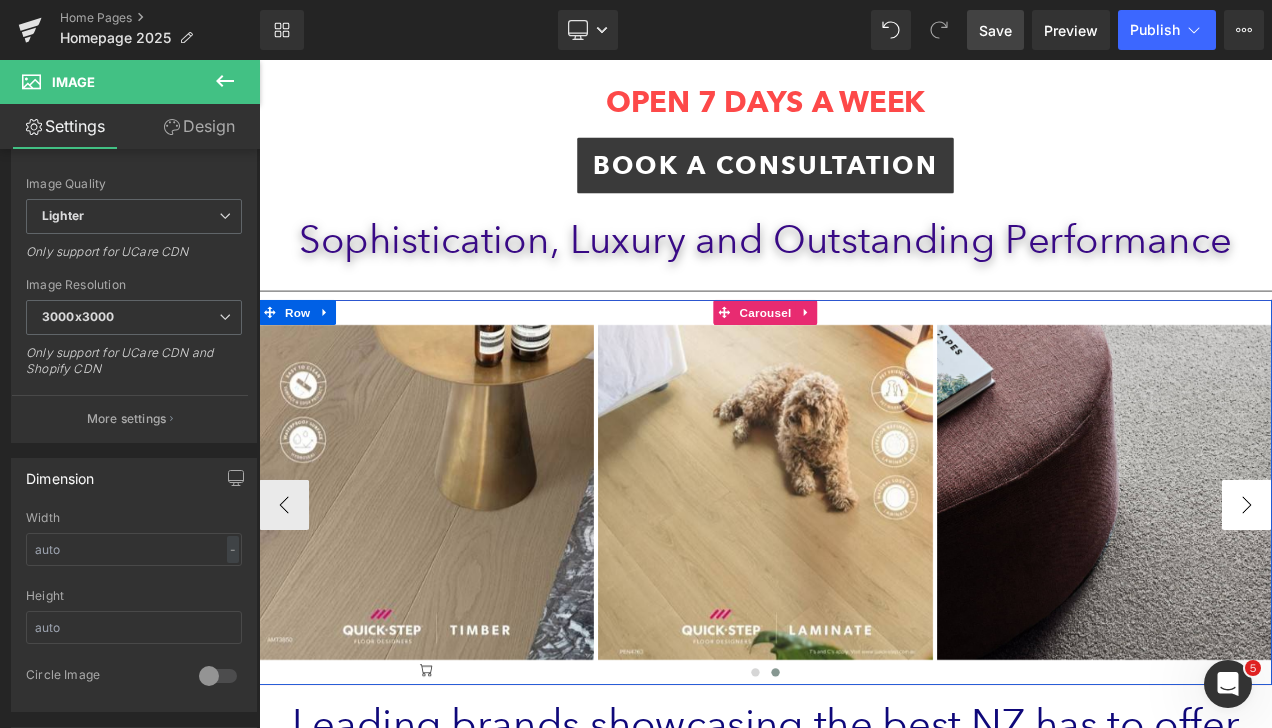 click on "›" at bounding box center [1439, 591] 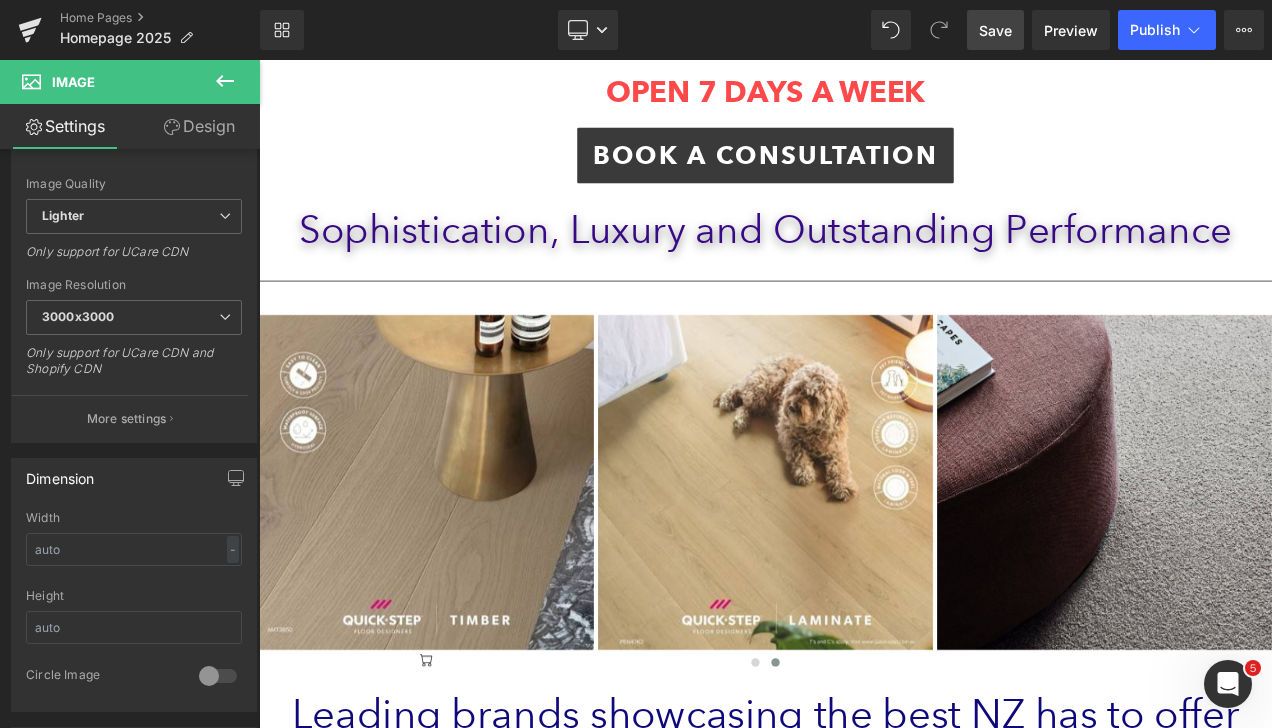 scroll, scrollTop: 200, scrollLeft: 0, axis: vertical 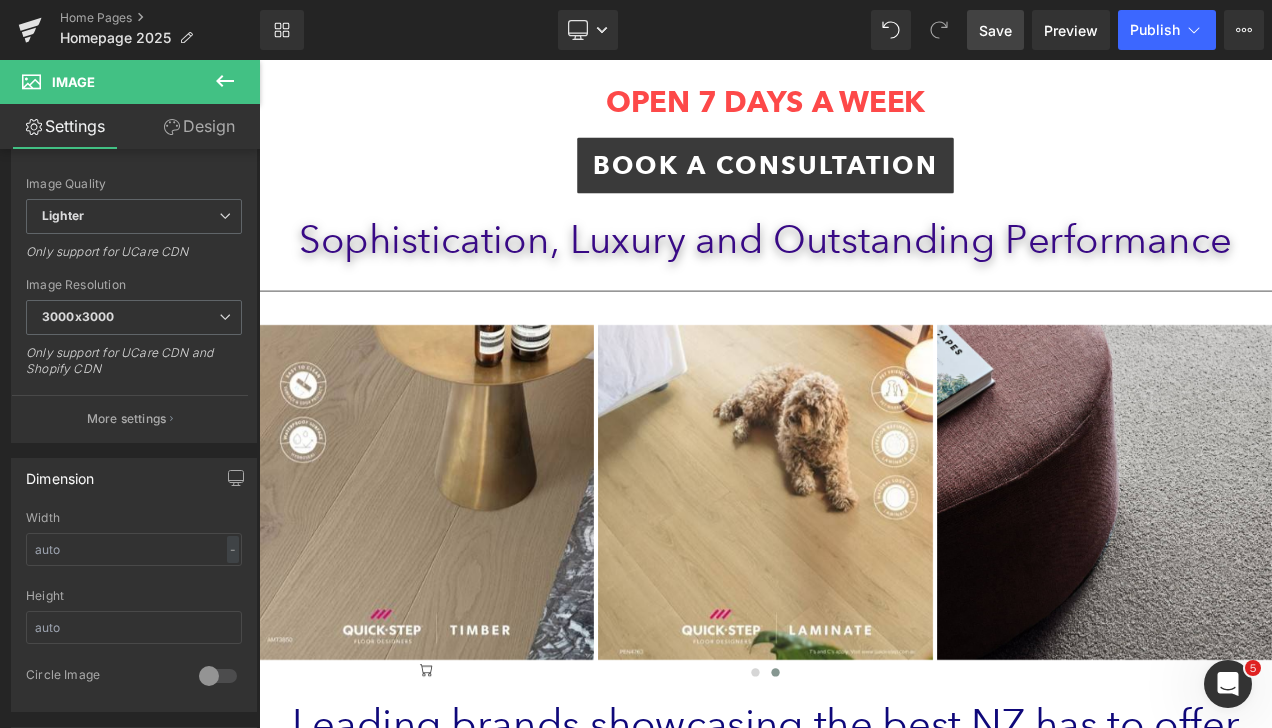 click on "Save" at bounding box center (995, 30) 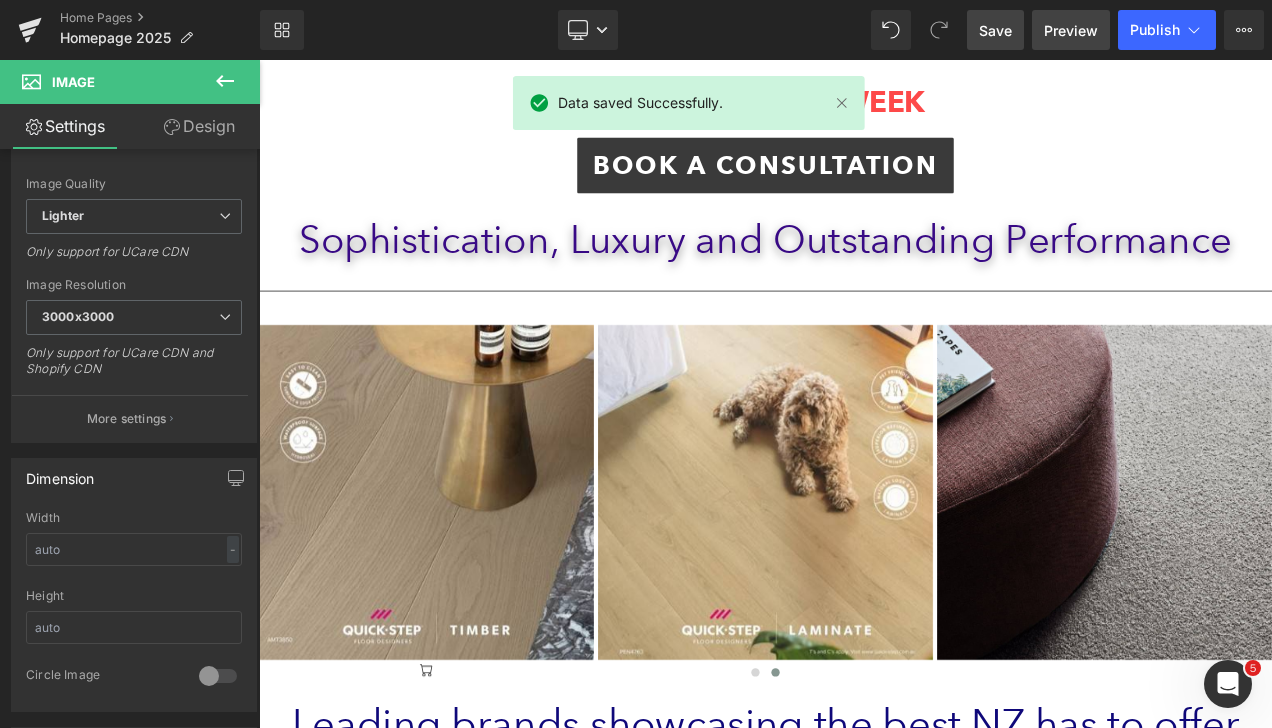 click on "Preview" at bounding box center [1071, 30] 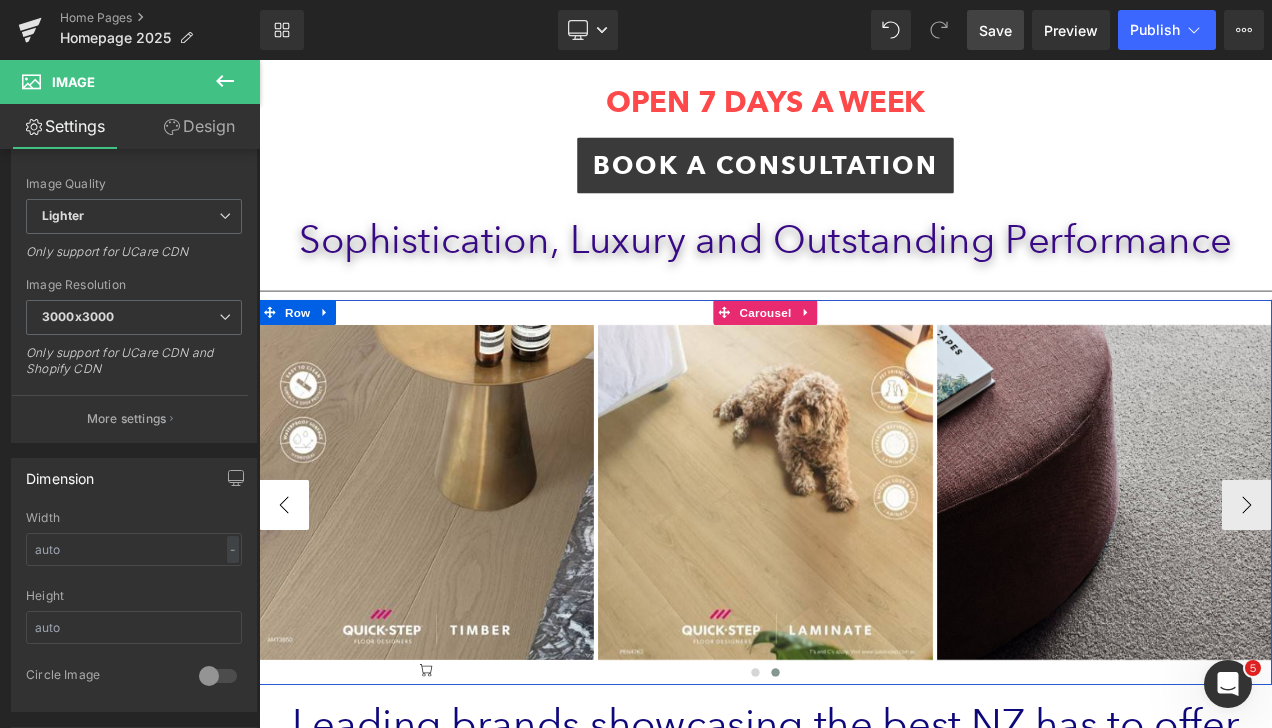 click on "‹" at bounding box center (289, 591) 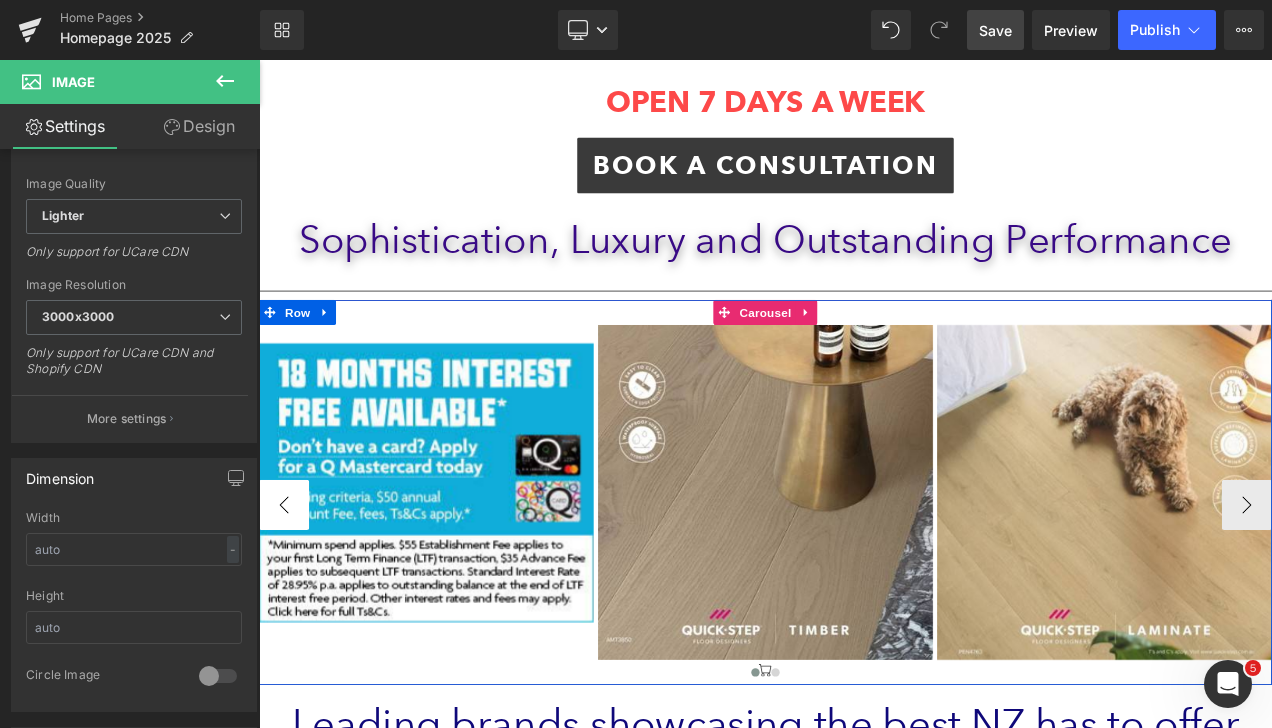 click on "‹" at bounding box center [289, 591] 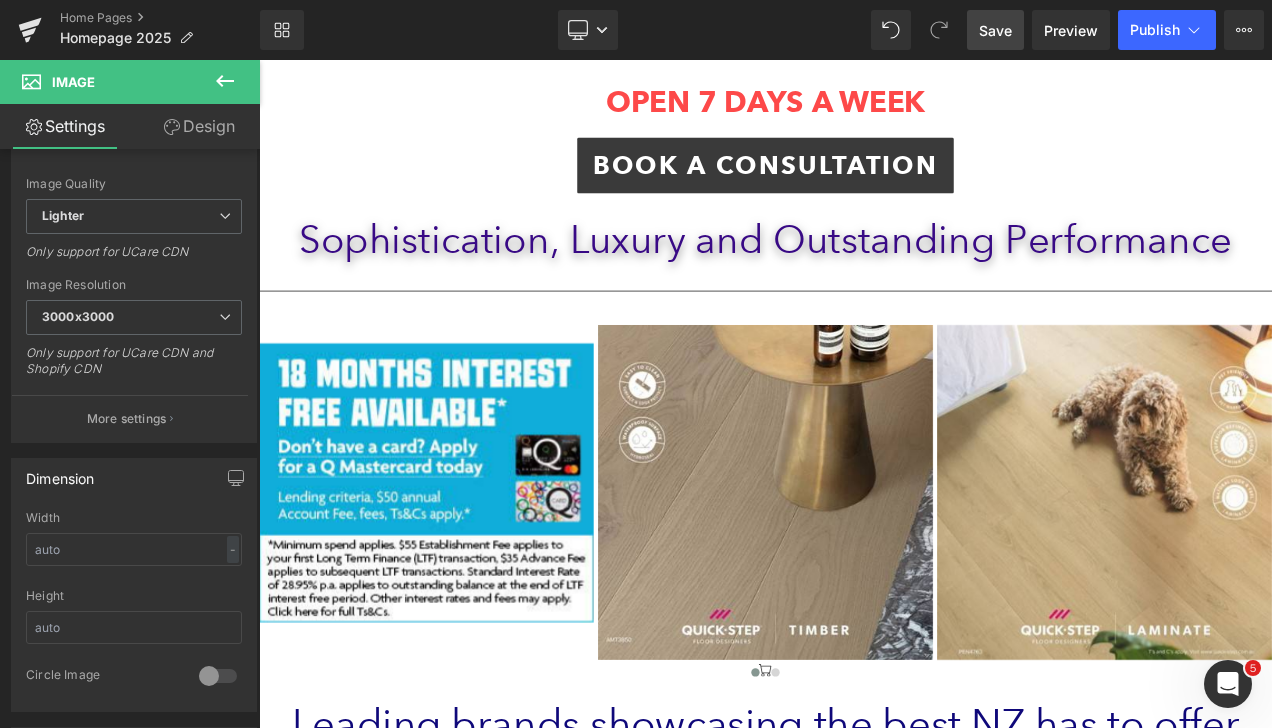 click 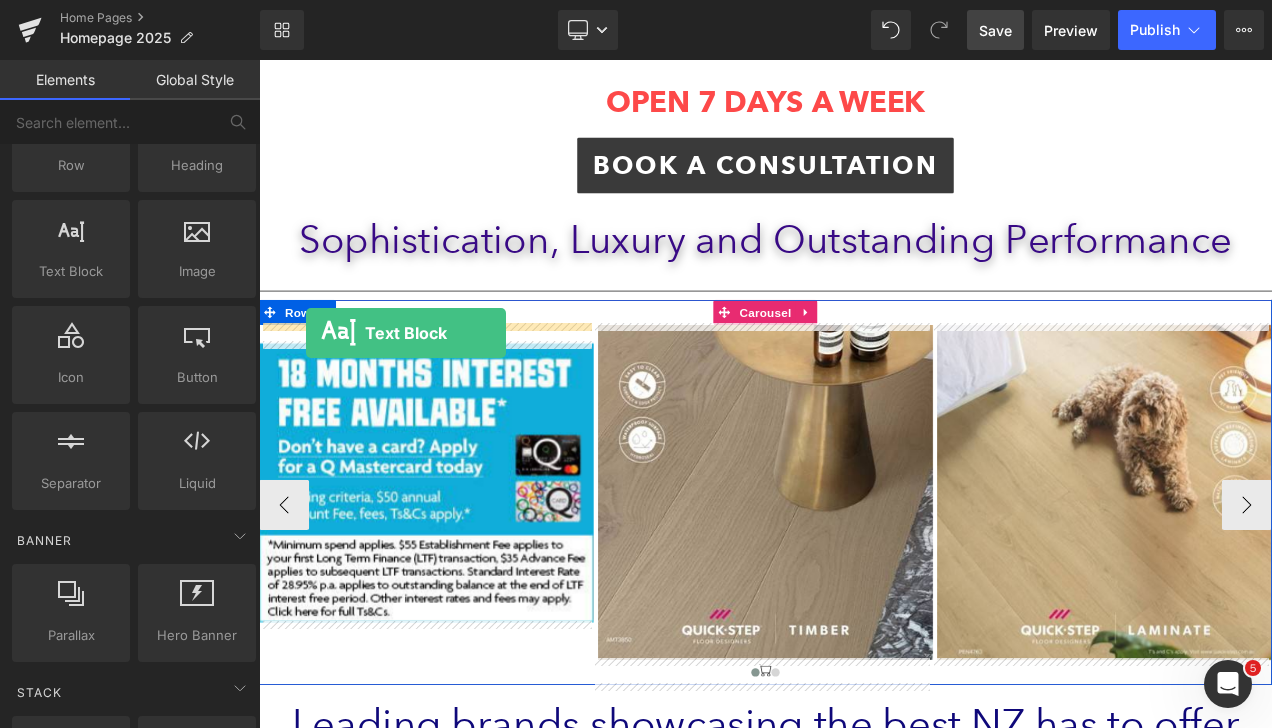 drag, startPoint x: 341, startPoint y: 324, endPoint x: 315, endPoint y: 386, distance: 67.23094 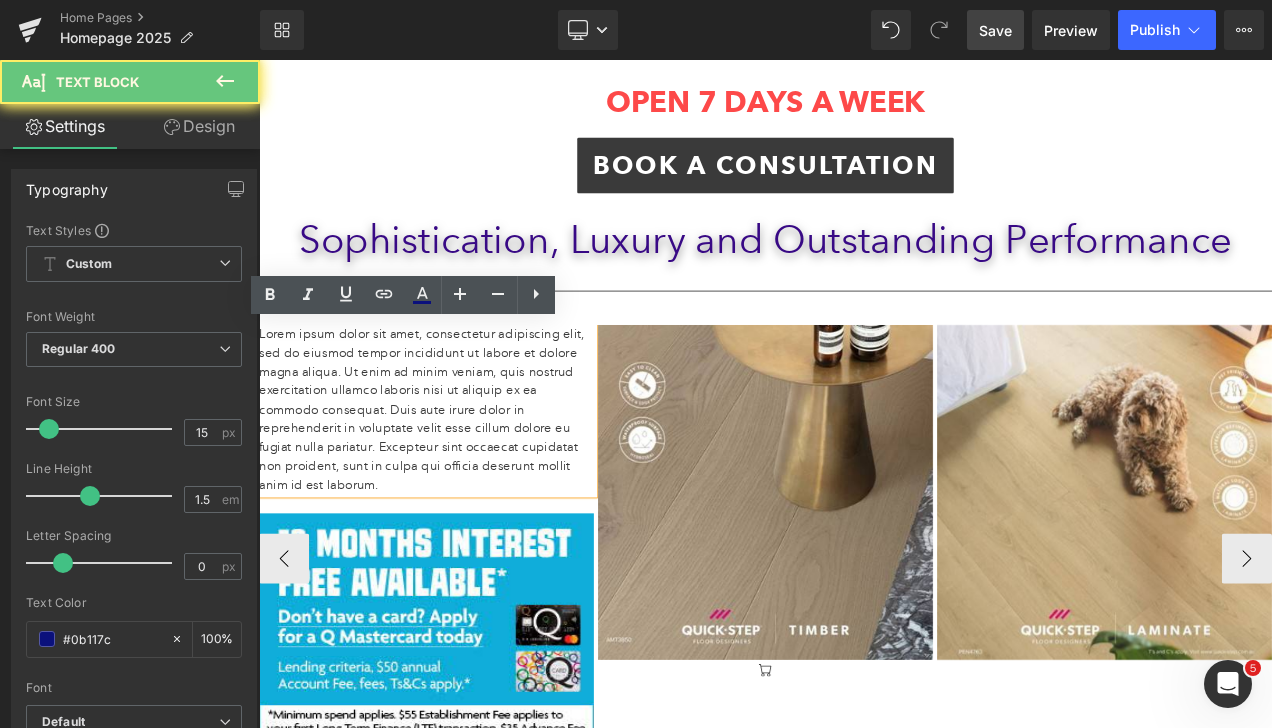 drag, startPoint x: 458, startPoint y: 410, endPoint x: 424, endPoint y: 435, distance: 42.201897 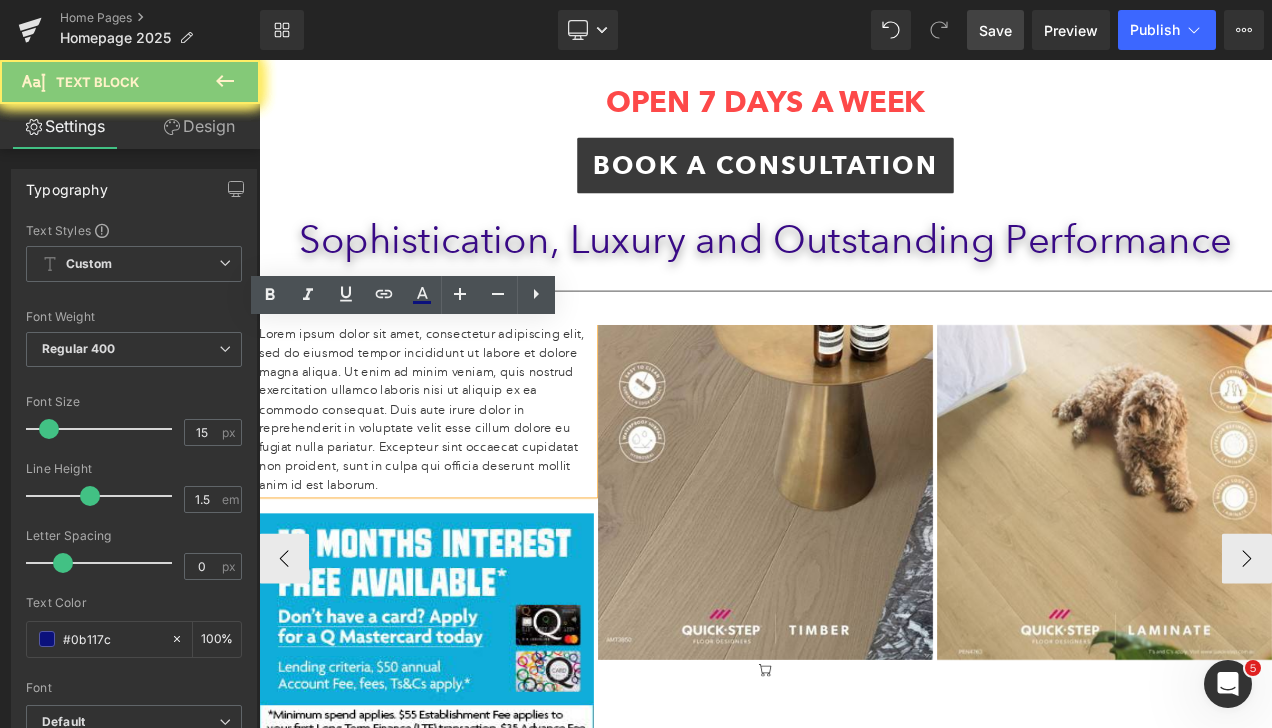 click on "Lorem ipsum dolor sit amet, consectetur adipiscing elit, sed do eiusmod tempor incididunt ut labore et dolore magna aliqua. Ut enim ad minim veniam, quis nostrud exercitation ullamco laboris nisi ut aliquip ex ea commodo consequat. Duis aute irure dolor in reprehenderit in voluptate velit esse cillum dolore eu fugiat nulla pariatur. Excepteur sint occaecat cupidatat non proident, sunt in culpa qui officia deserunt mollit anim id est laborum." at bounding box center (459, 477) 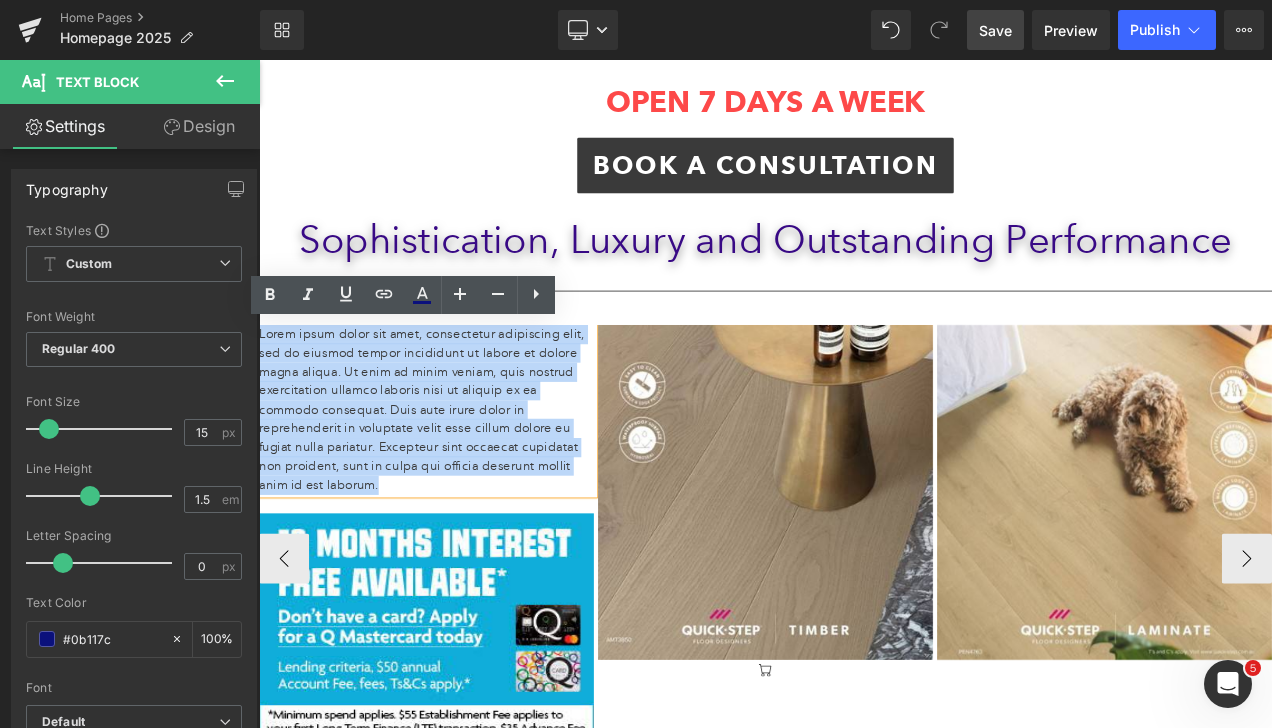 type 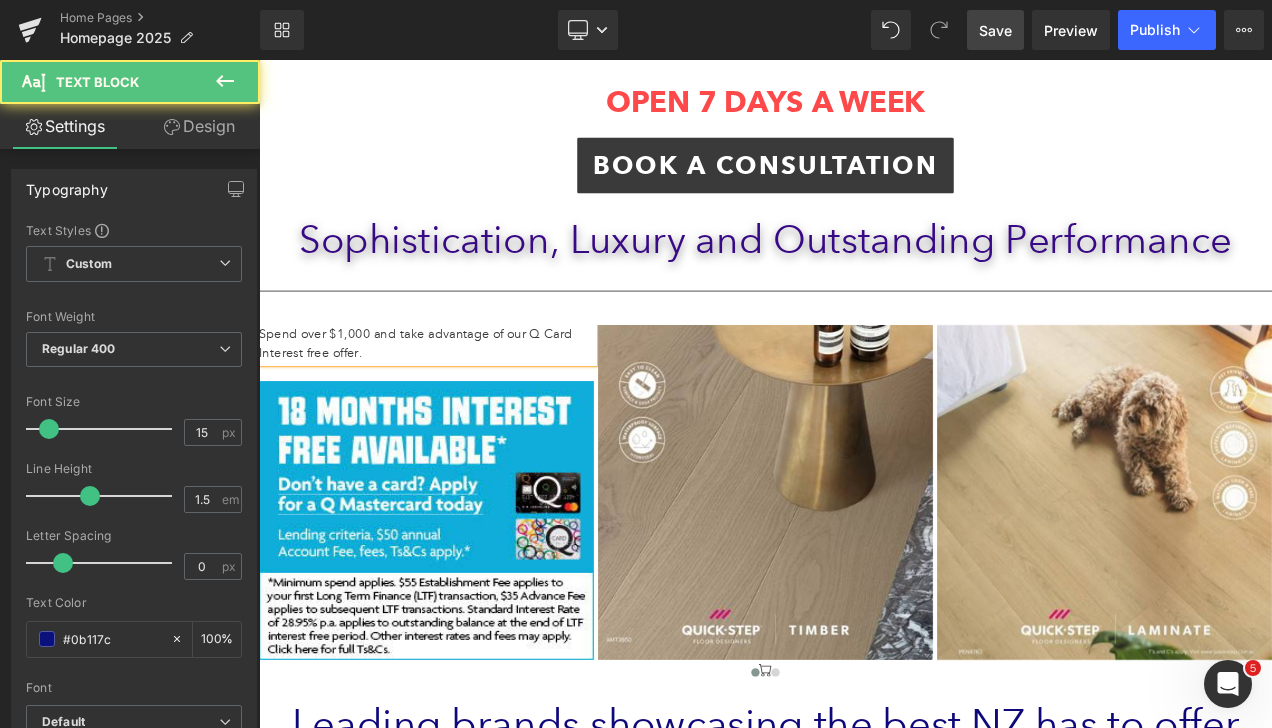 drag, startPoint x: 405, startPoint y: 395, endPoint x: 194, endPoint y: 393, distance: 211.00948 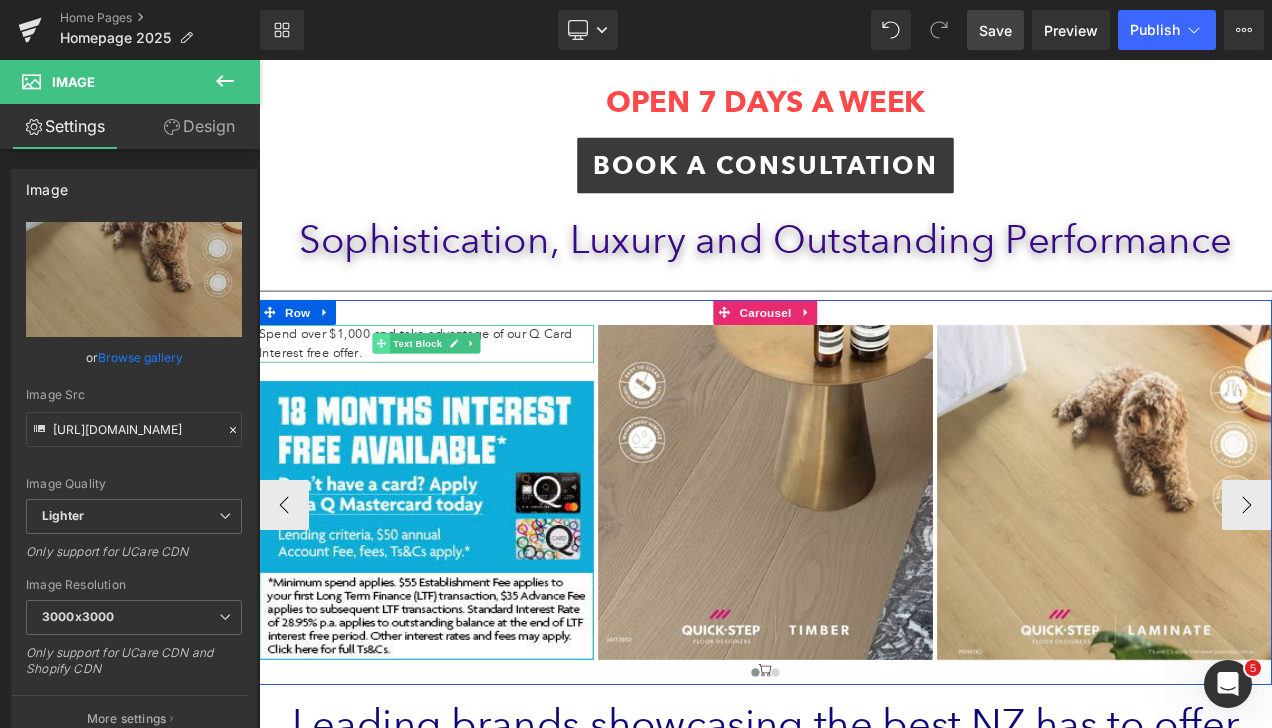 click at bounding box center (405, 398) 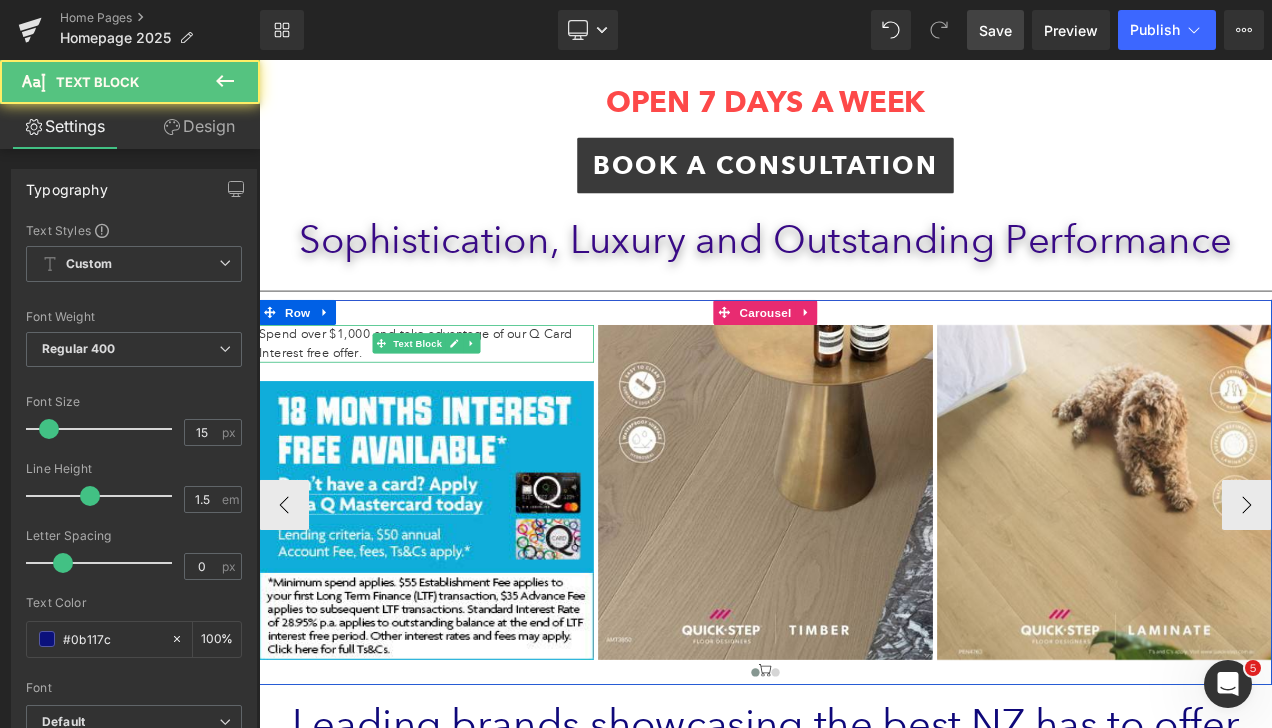 click on "Spend over $1,000 and take advantage of our Q Card Interest free offer." at bounding box center [459, 398] 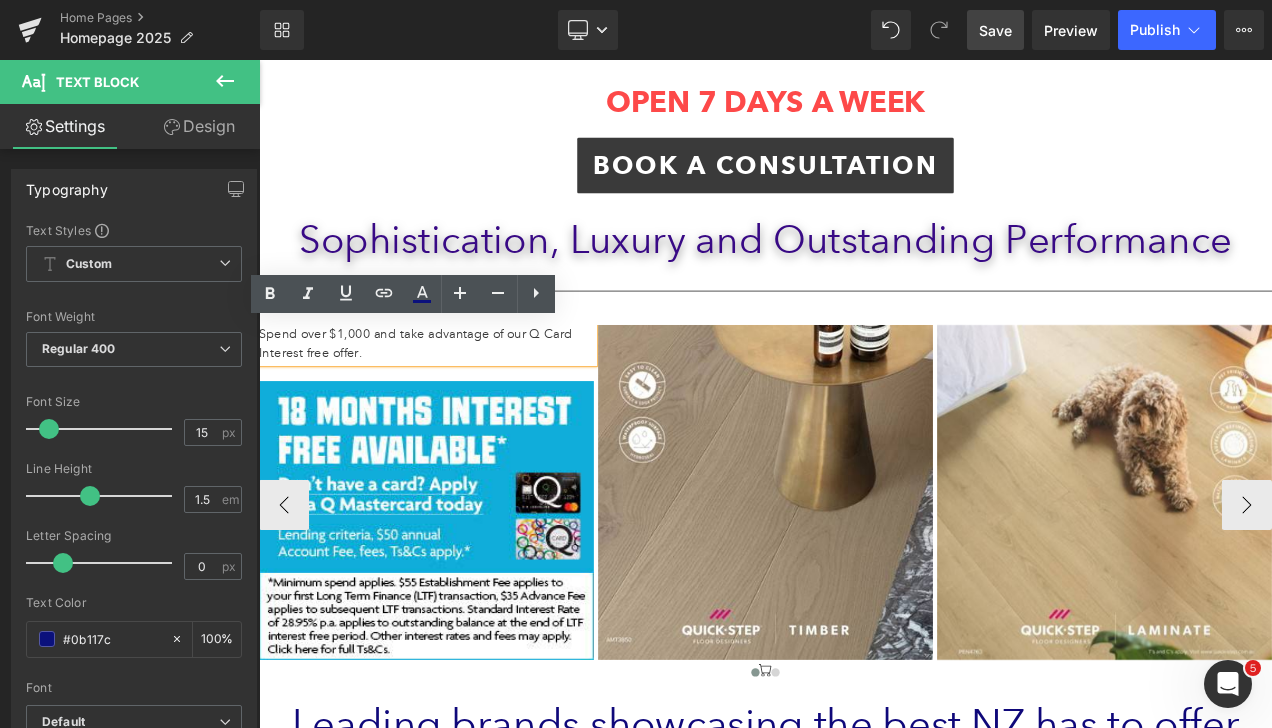 click on "Spend over $1,000 and take advantage of our Q Card Interest free offer." at bounding box center [459, 398] 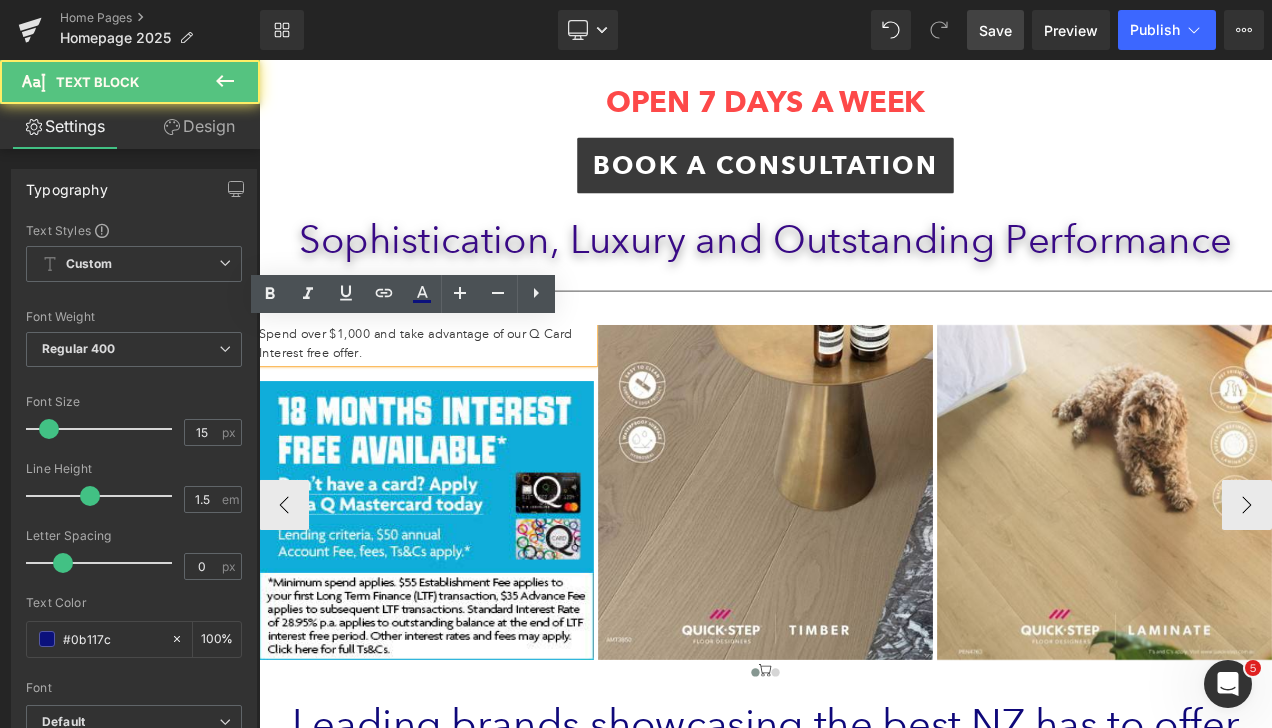 click on "Spend over $1,000 and take advantage of our Q Card Interest free offer." at bounding box center (459, 398) 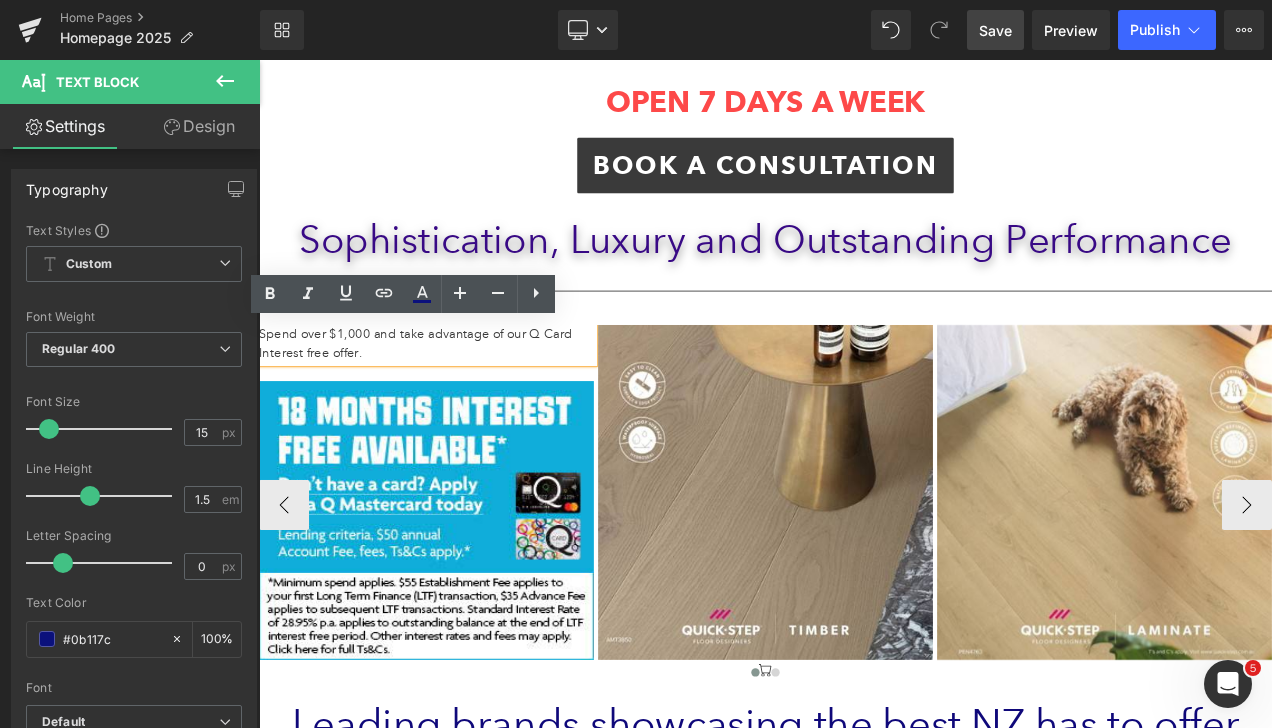 click on "Spend over $1,000 and take advantage of our Q Card Interest free offer." at bounding box center [459, 398] 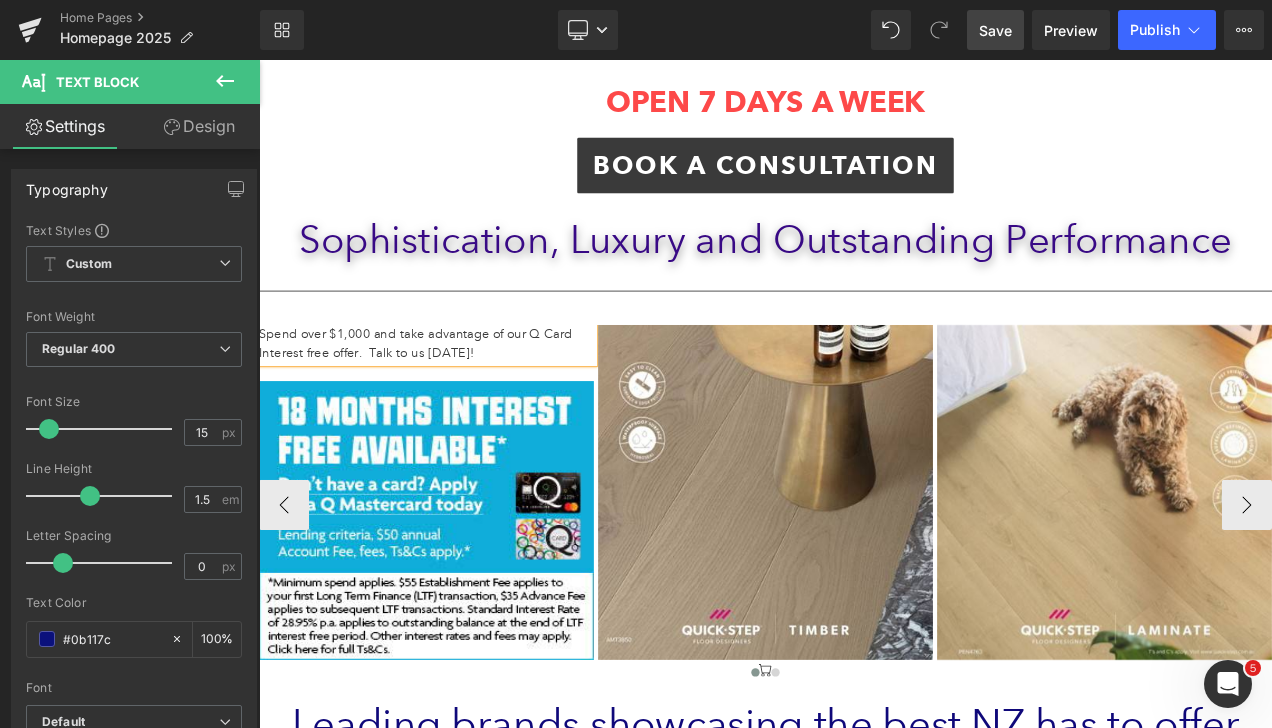 click on "Spend over $1,000 and take advantage of our Q Card Interest free offer.  Talk to us today!" at bounding box center [459, 398] 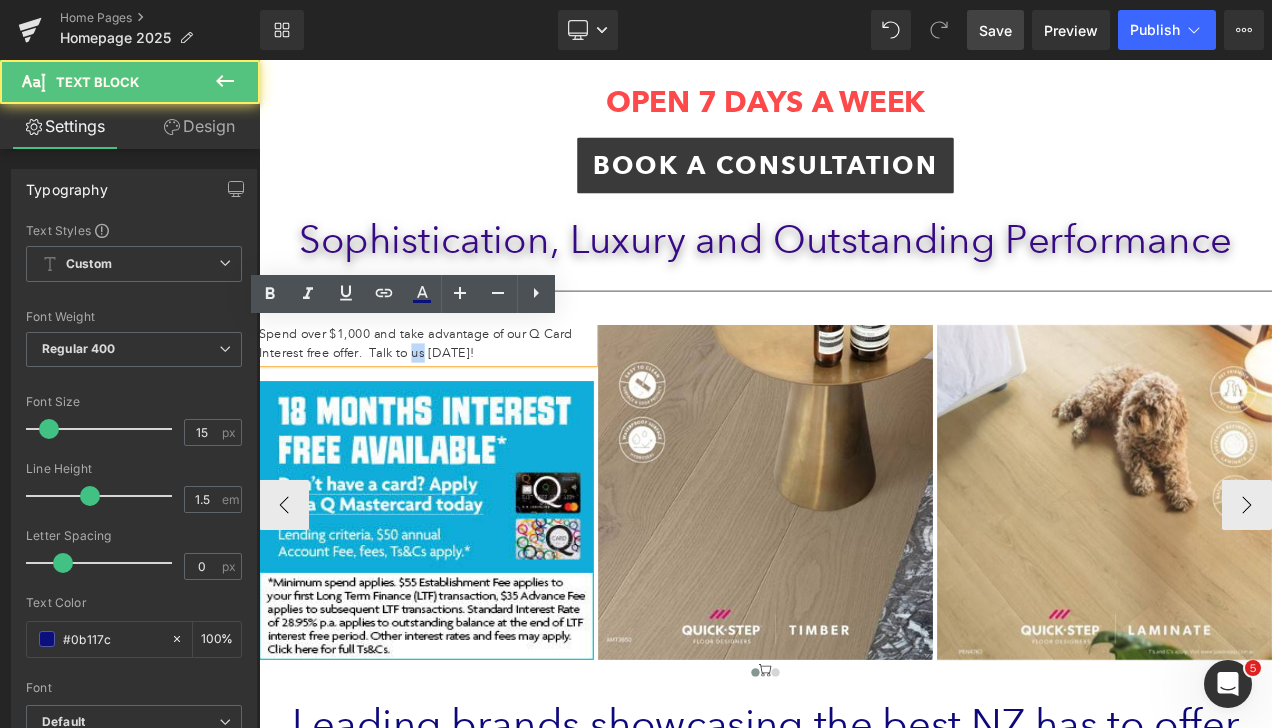 click on "Spend over $1,000 and take advantage of our Q Card Interest free offer.  Talk to us today!" at bounding box center [459, 398] 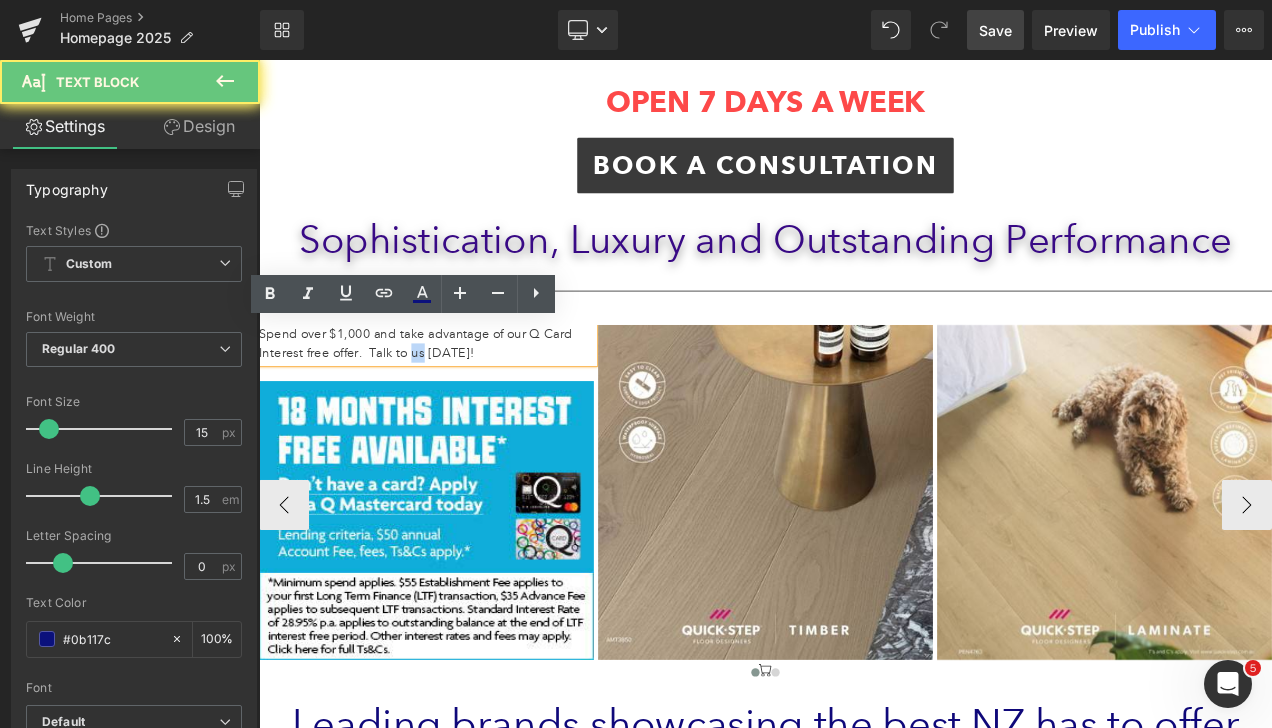 click on "Spend over $1,000 and take advantage of our Q Card Interest free offer.  Talk to us today!" at bounding box center (459, 398) 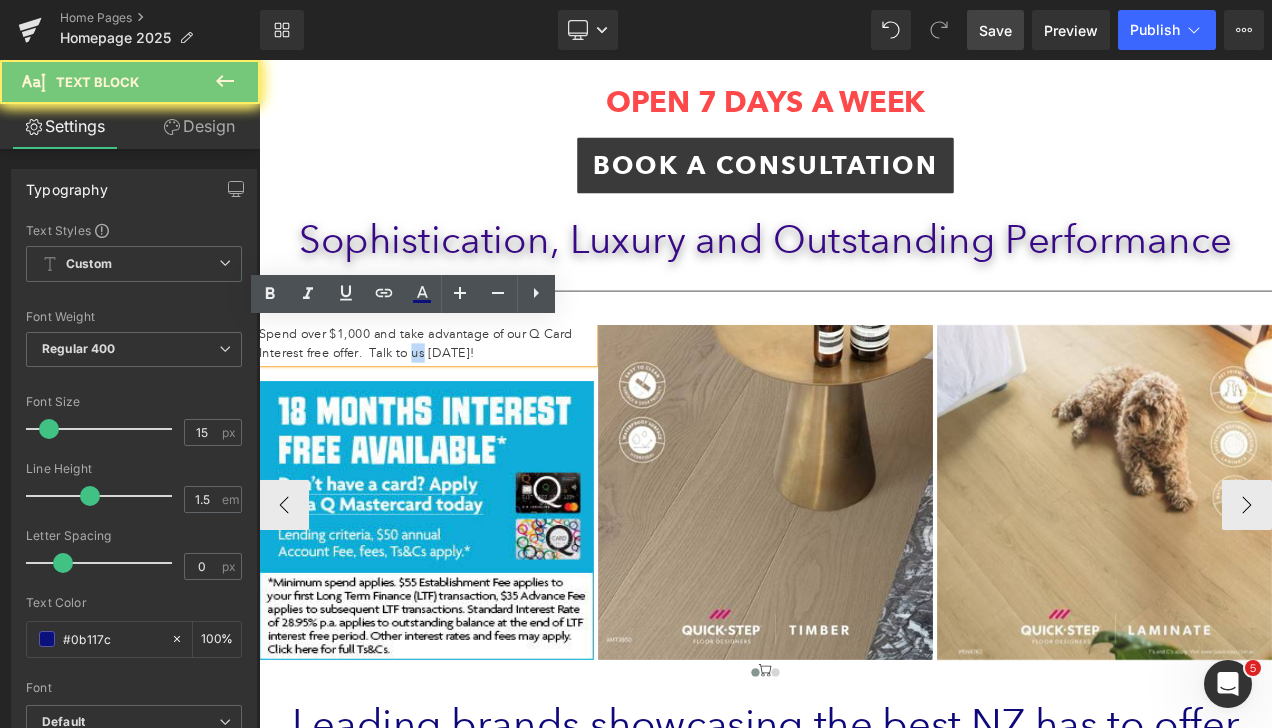 click on "Spend over $1,000 and take advantage of our Q Card Interest free offer.  Talk to us today!" at bounding box center (459, 398) 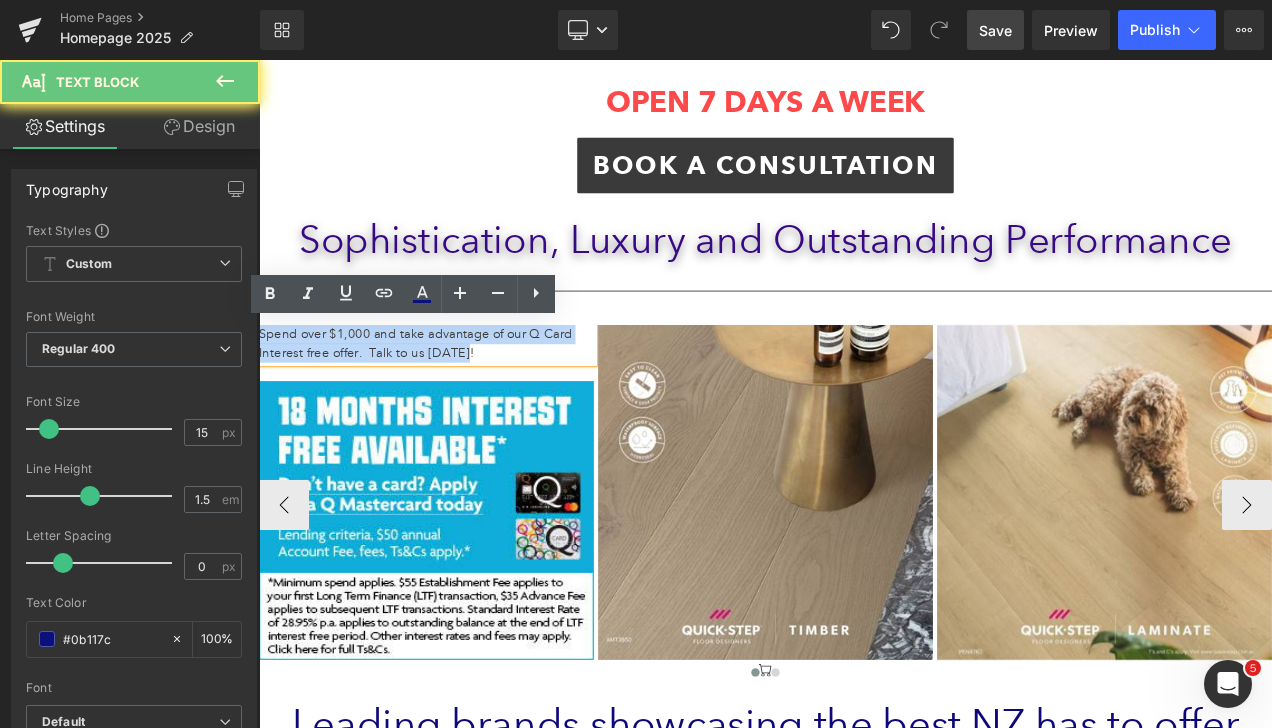 click on "Spend over $1,000 and take advantage of our Q Card Interest free offer.  Talk to us today!" at bounding box center [459, 398] 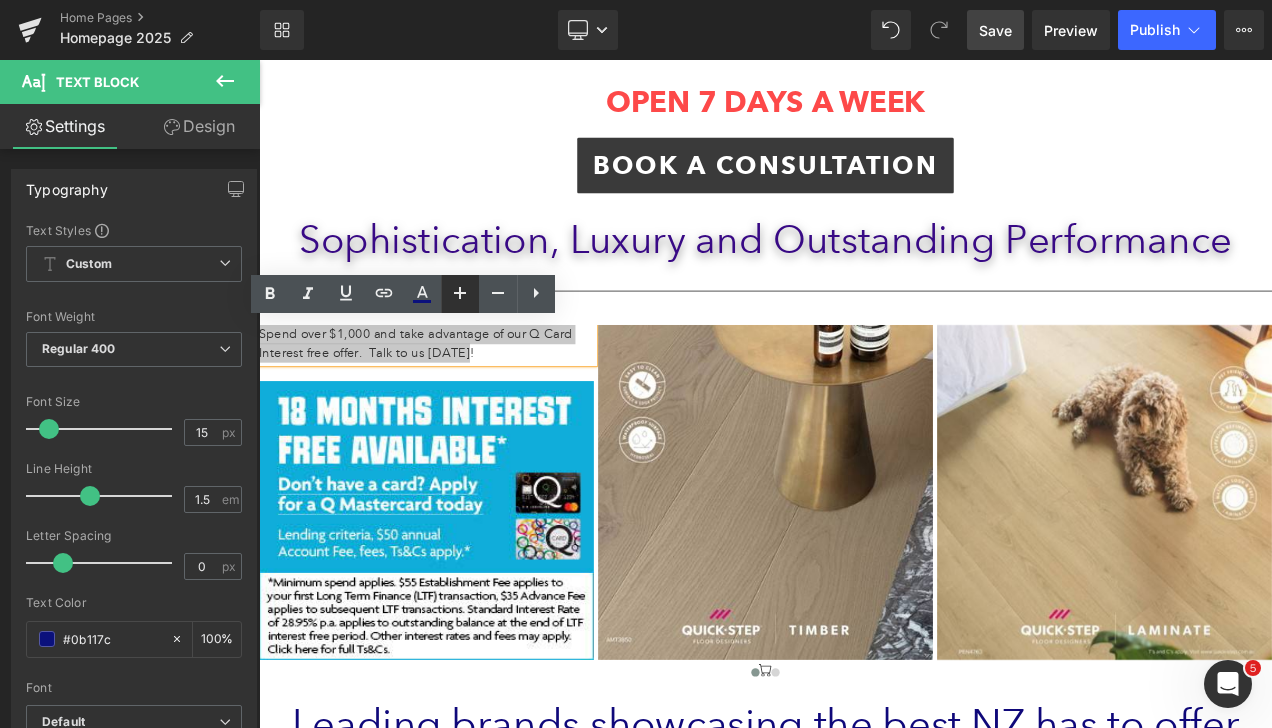 click 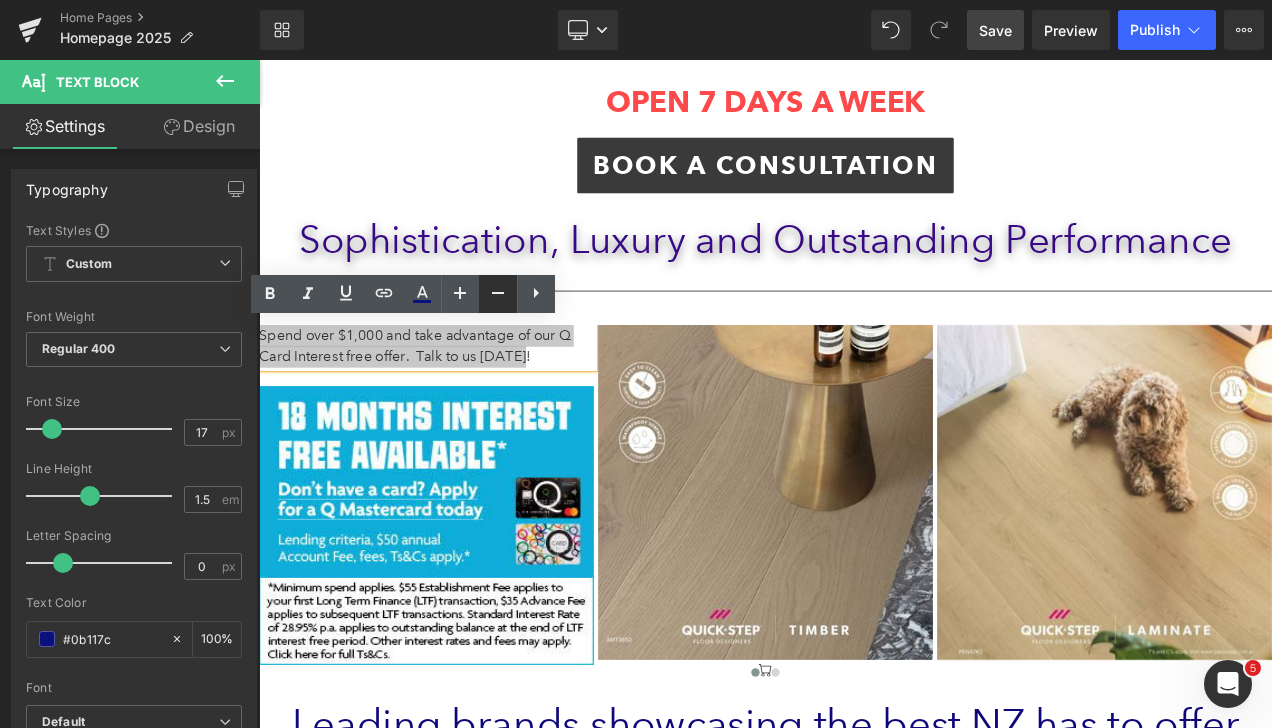 click 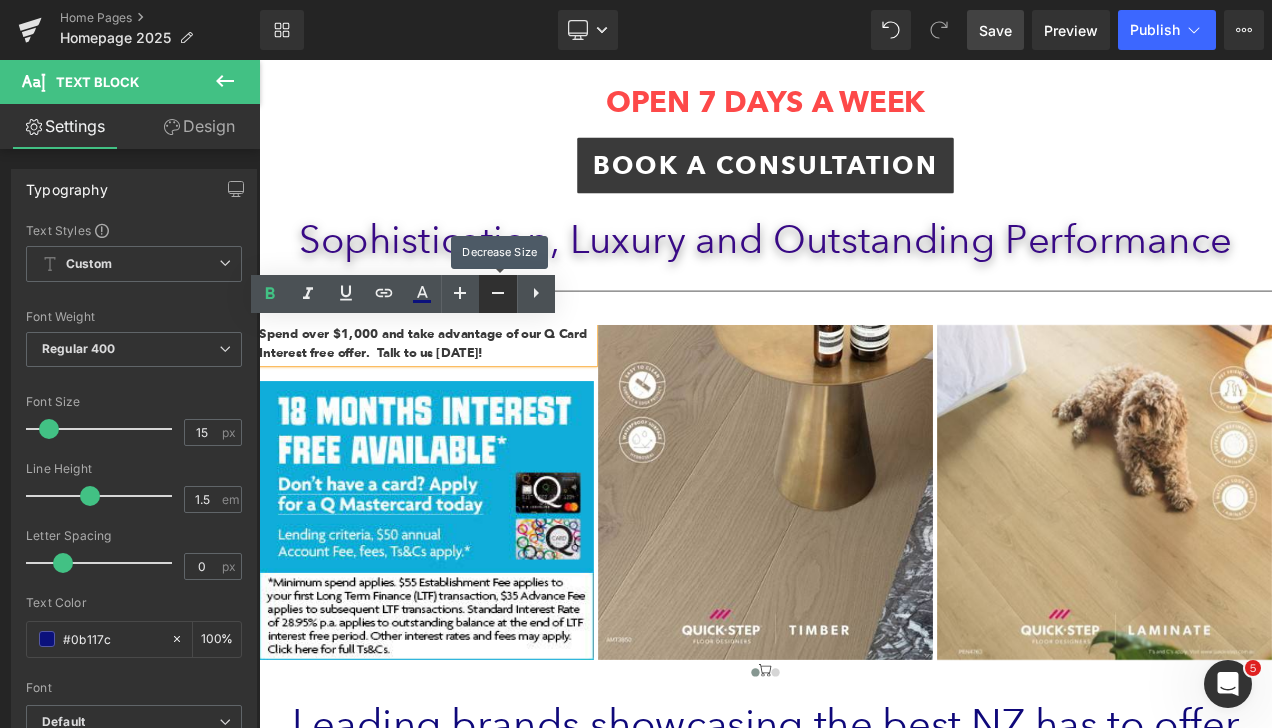 click 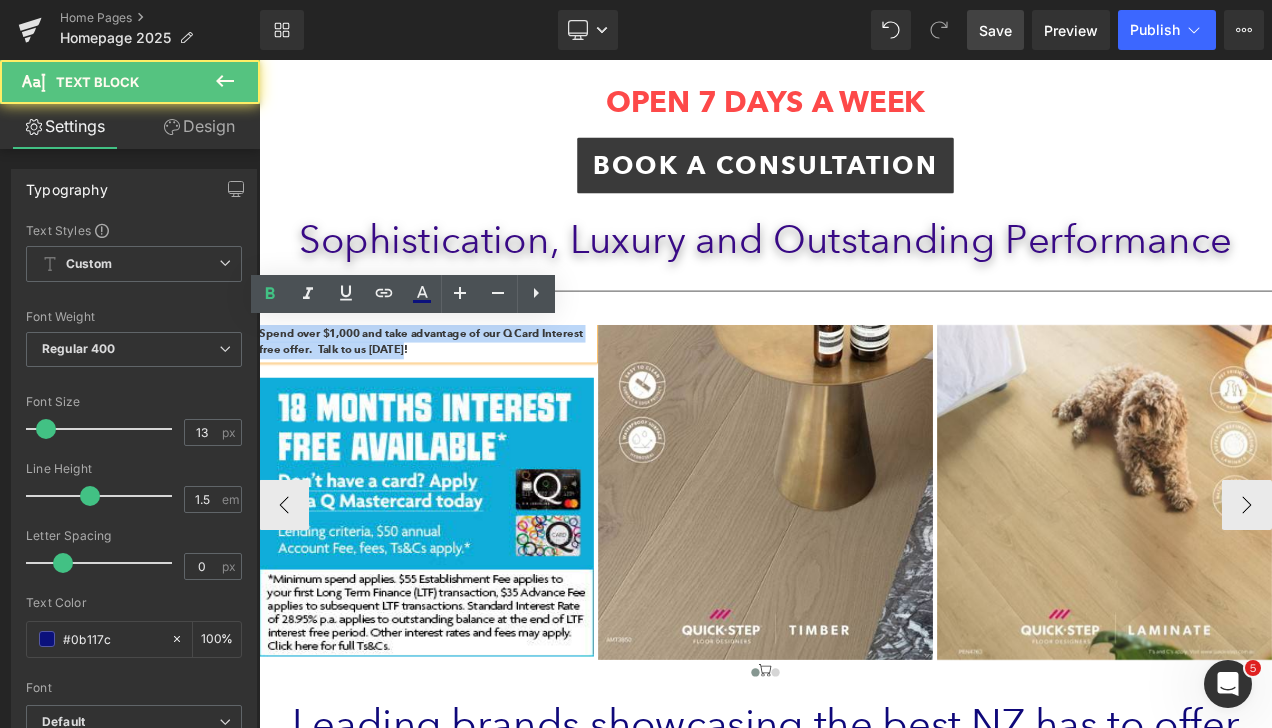 click on "Spend over $1,000 and take advantage of our Q Card Interest free offer.  Talk to us today!" at bounding box center (459, 396) 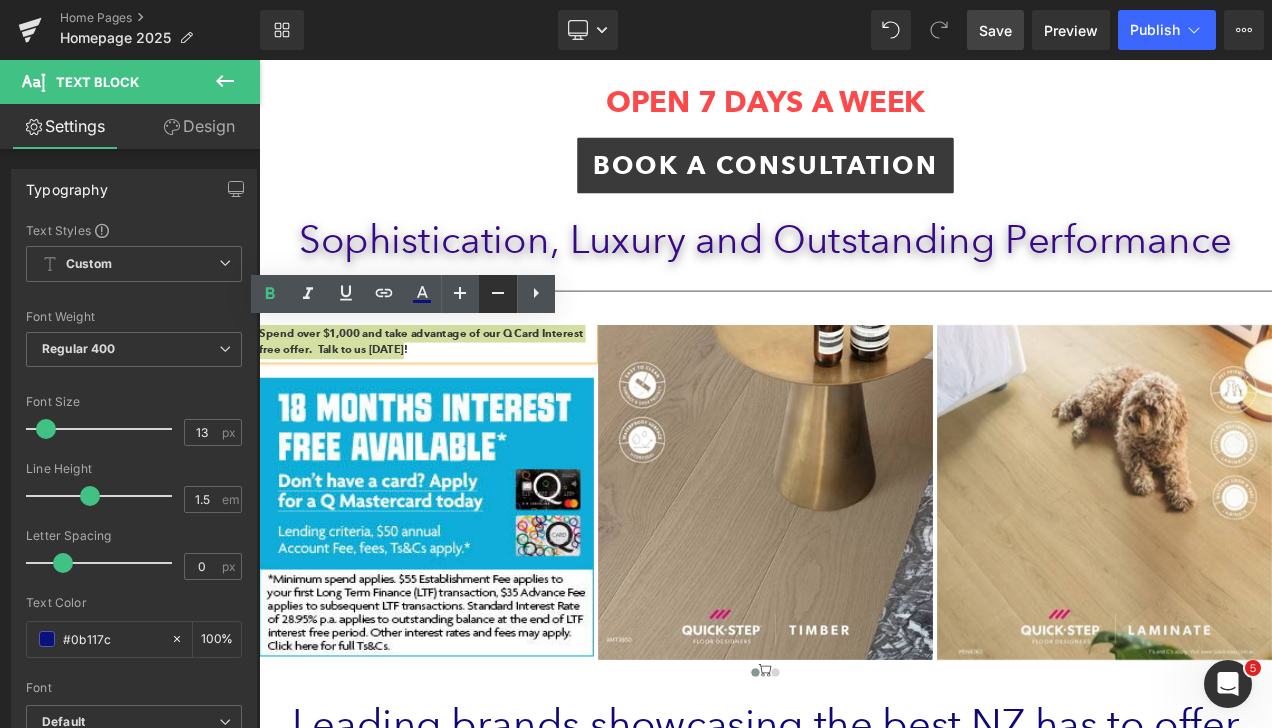 click 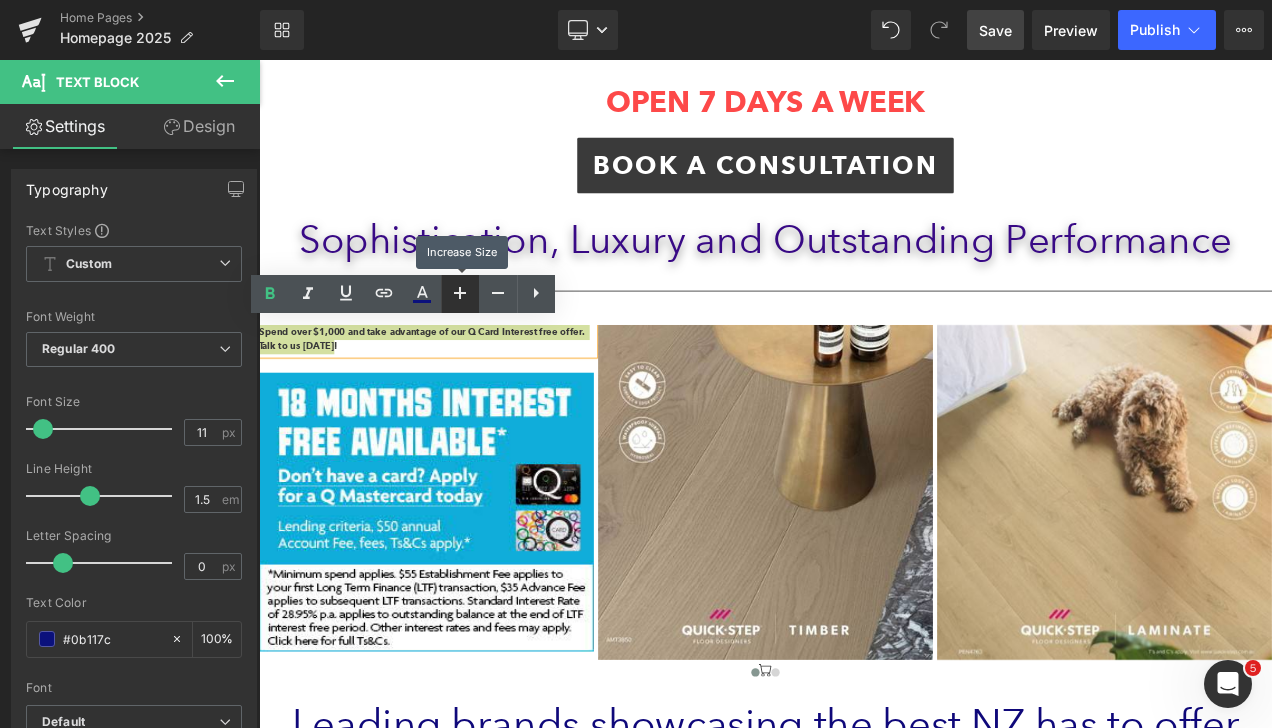 click at bounding box center [460, 294] 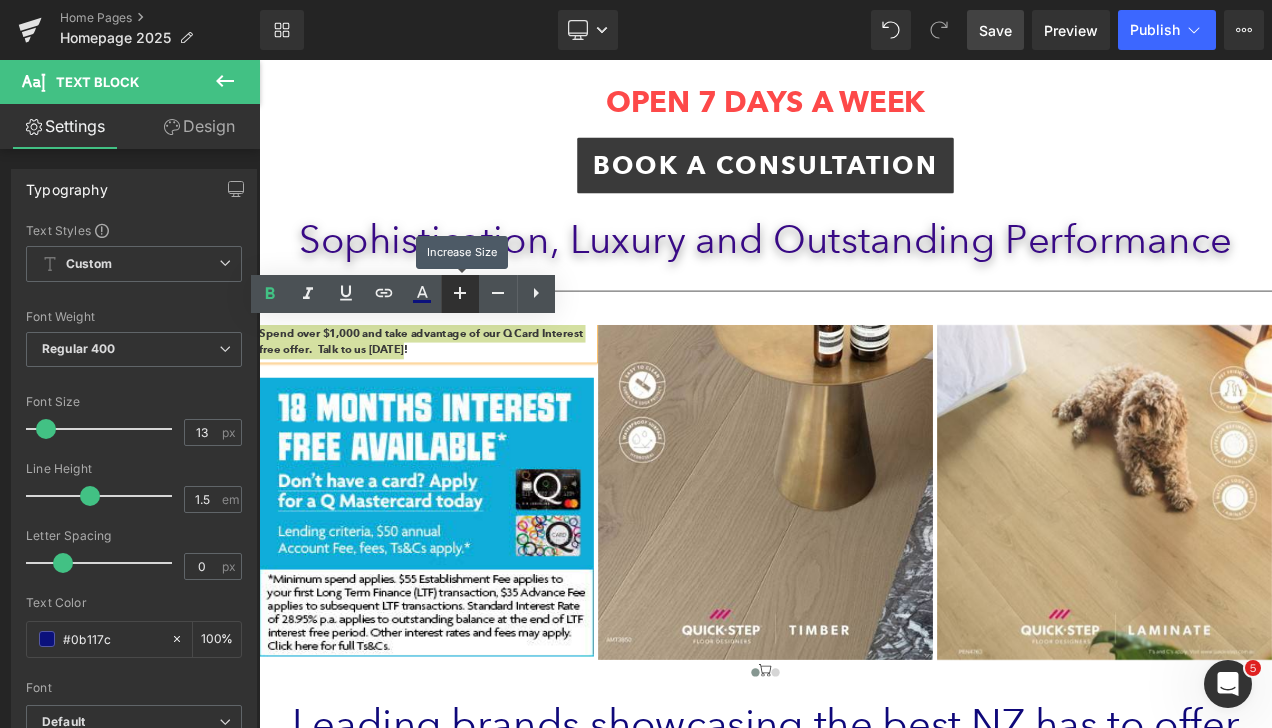 click at bounding box center (460, 294) 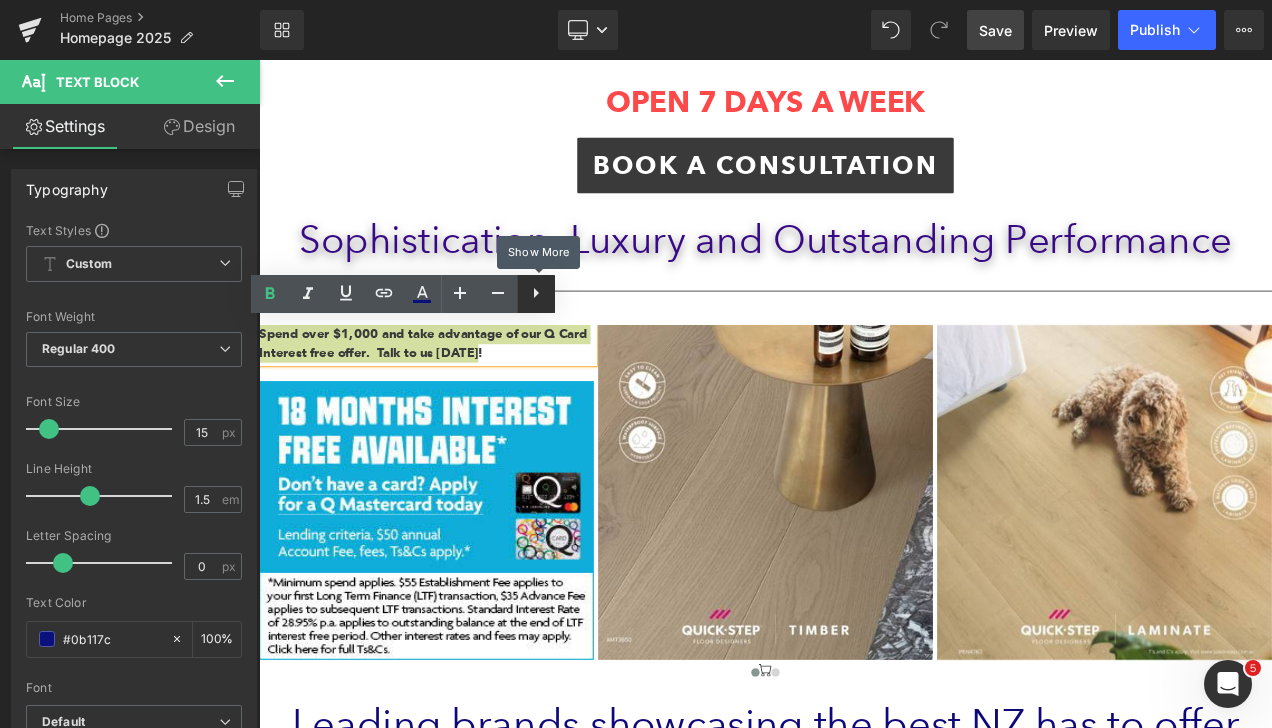 click 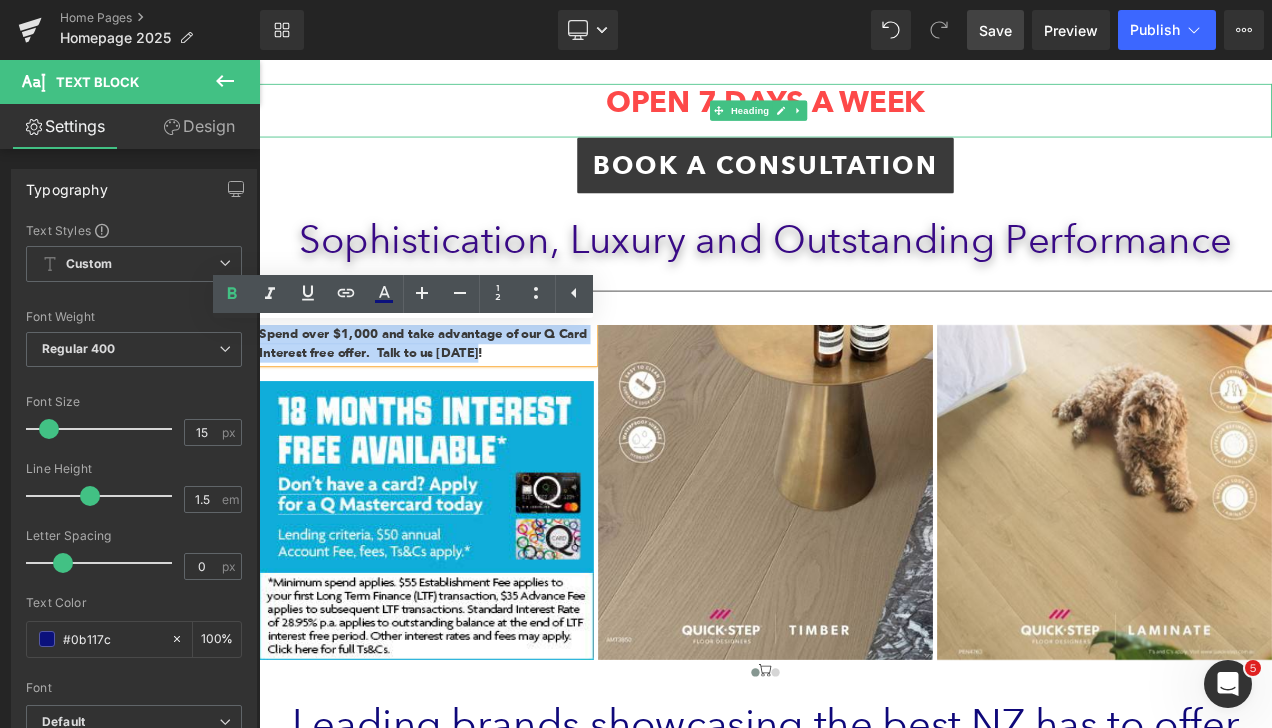 click at bounding box center (864, 141) 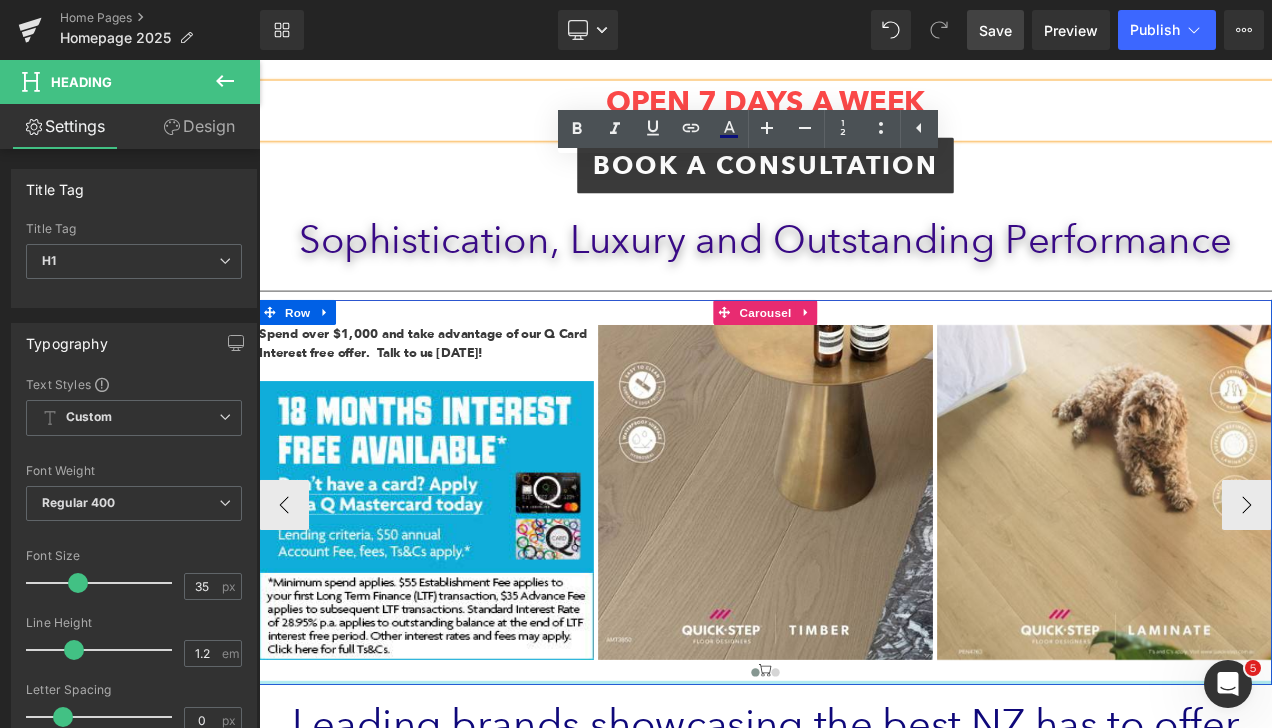 click at bounding box center [864, 803] 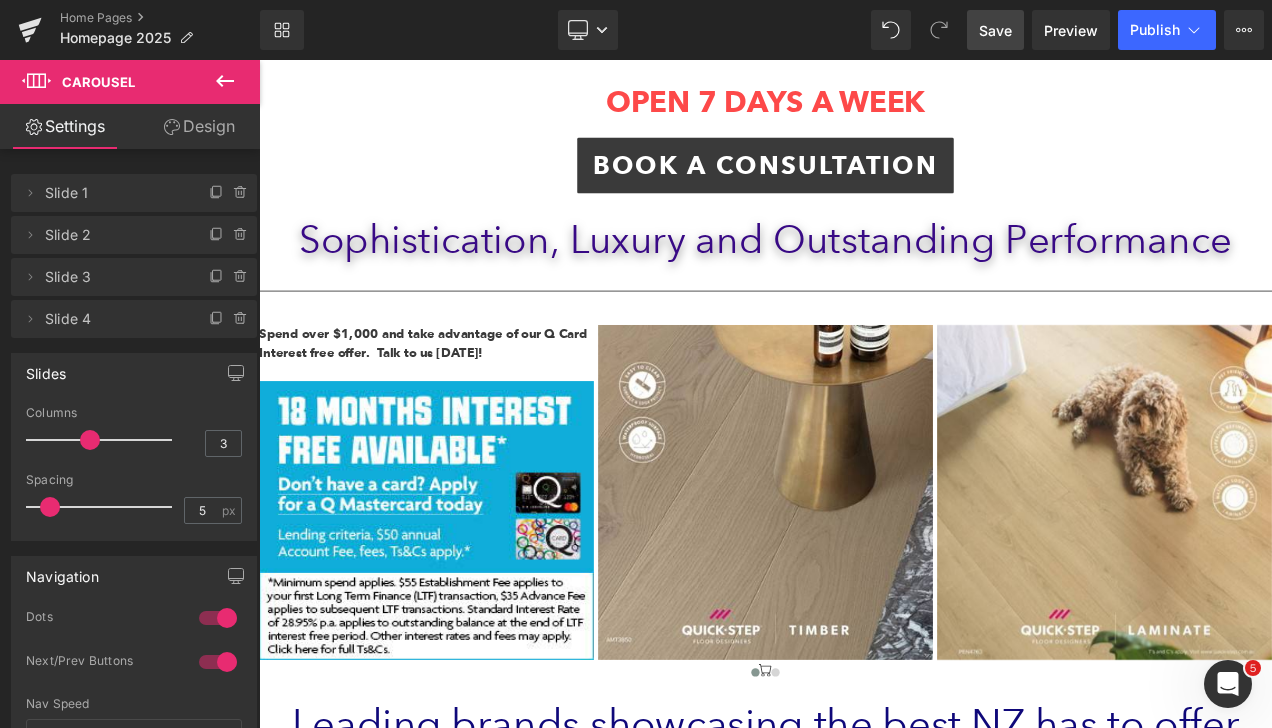 click on "Save" at bounding box center (995, 30) 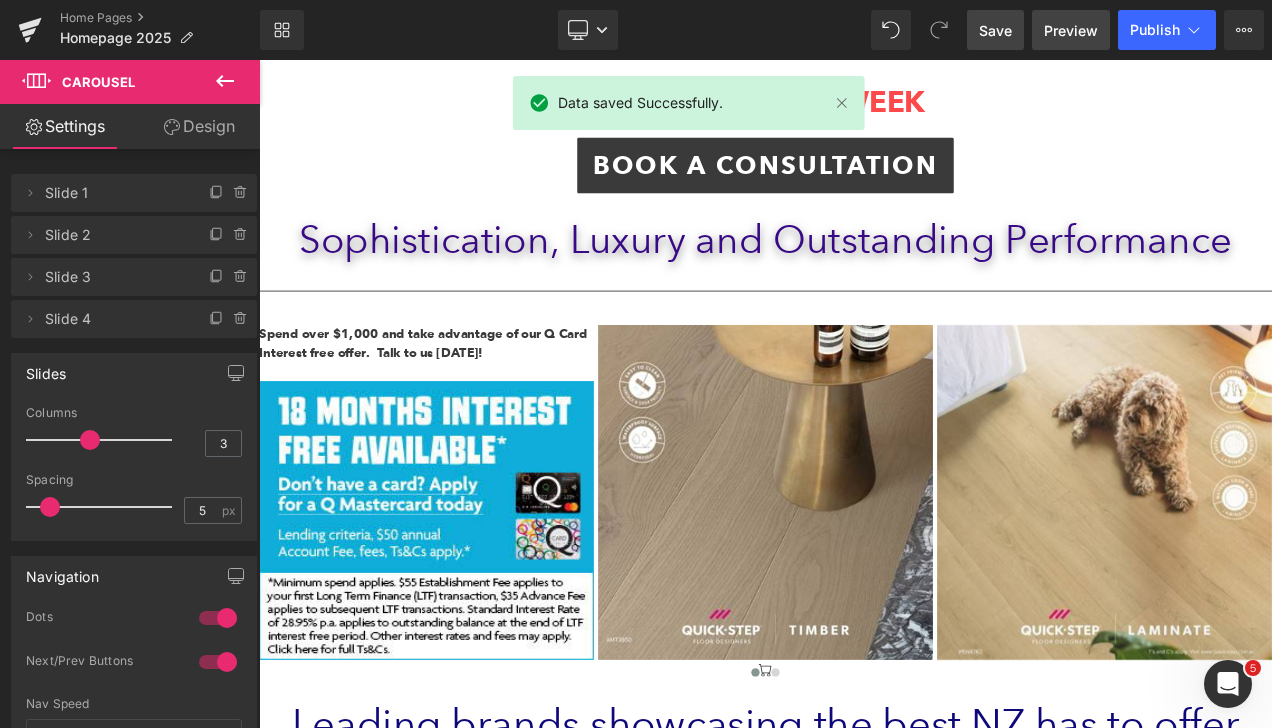 click on "Preview" at bounding box center (1071, 30) 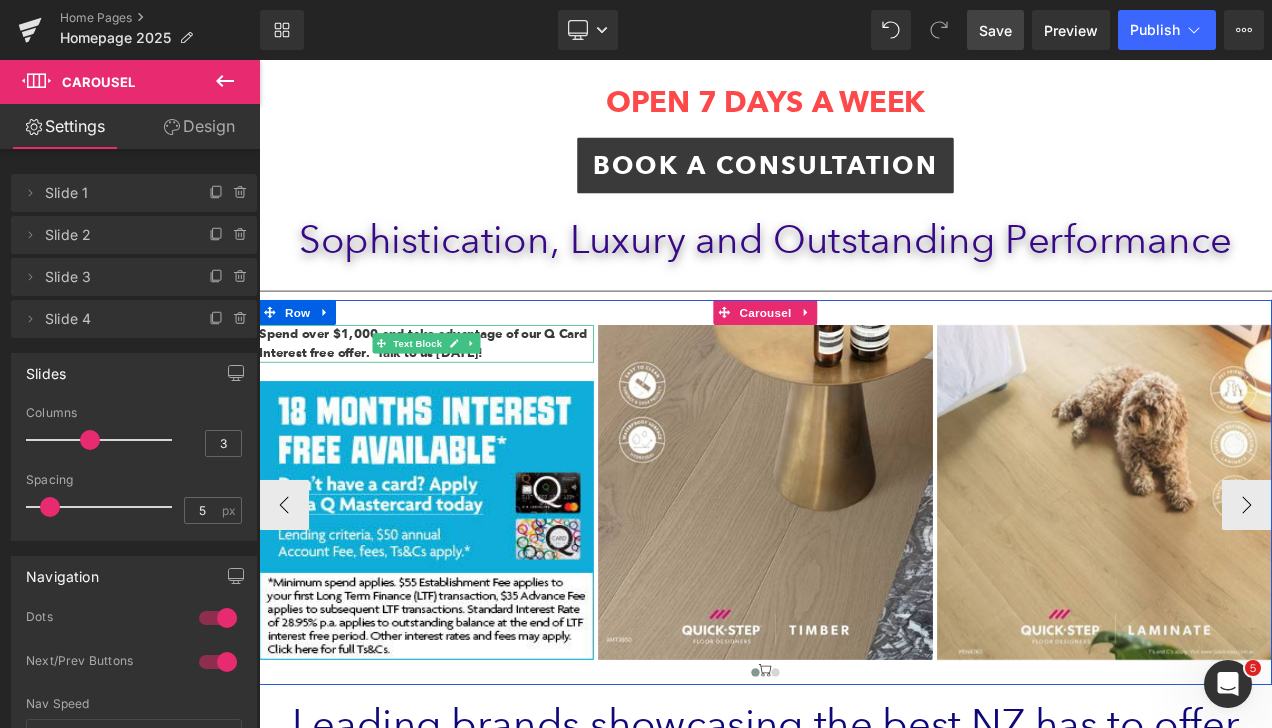 click on "Spend over $1,000 and take advantage of our Q Card Interest free offer.  Talk to us today!" at bounding box center (455, 398) 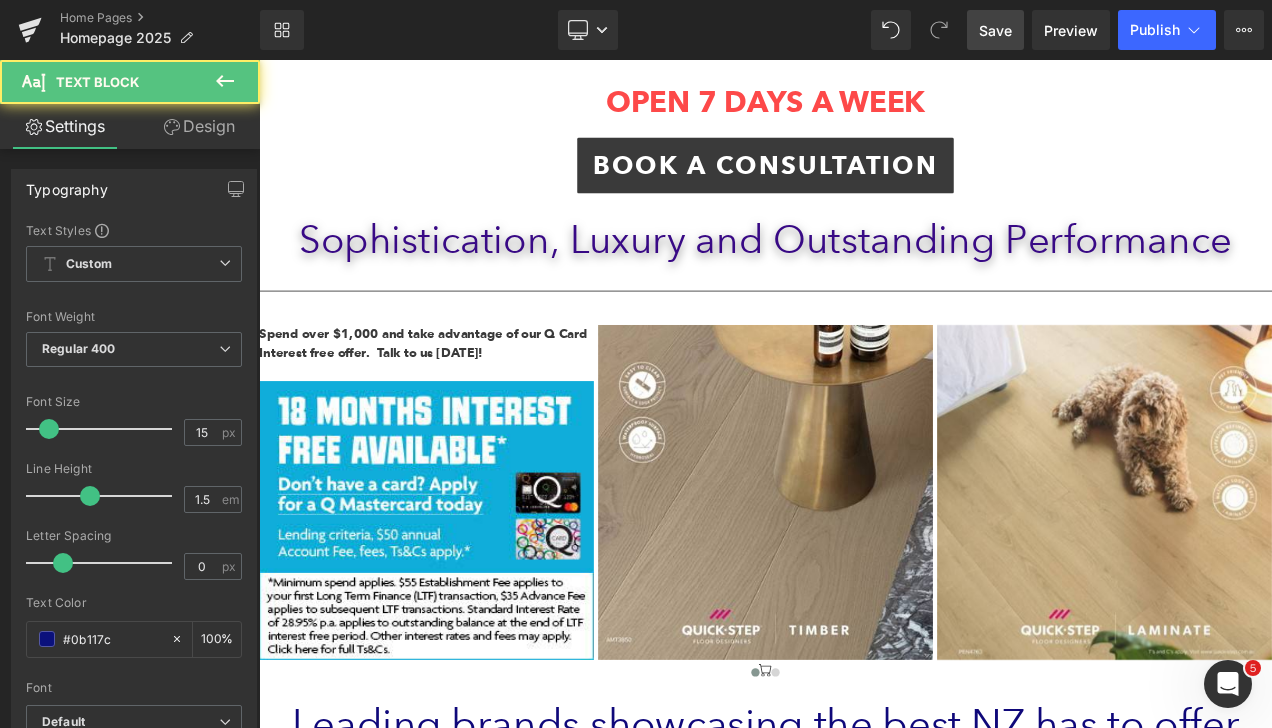click 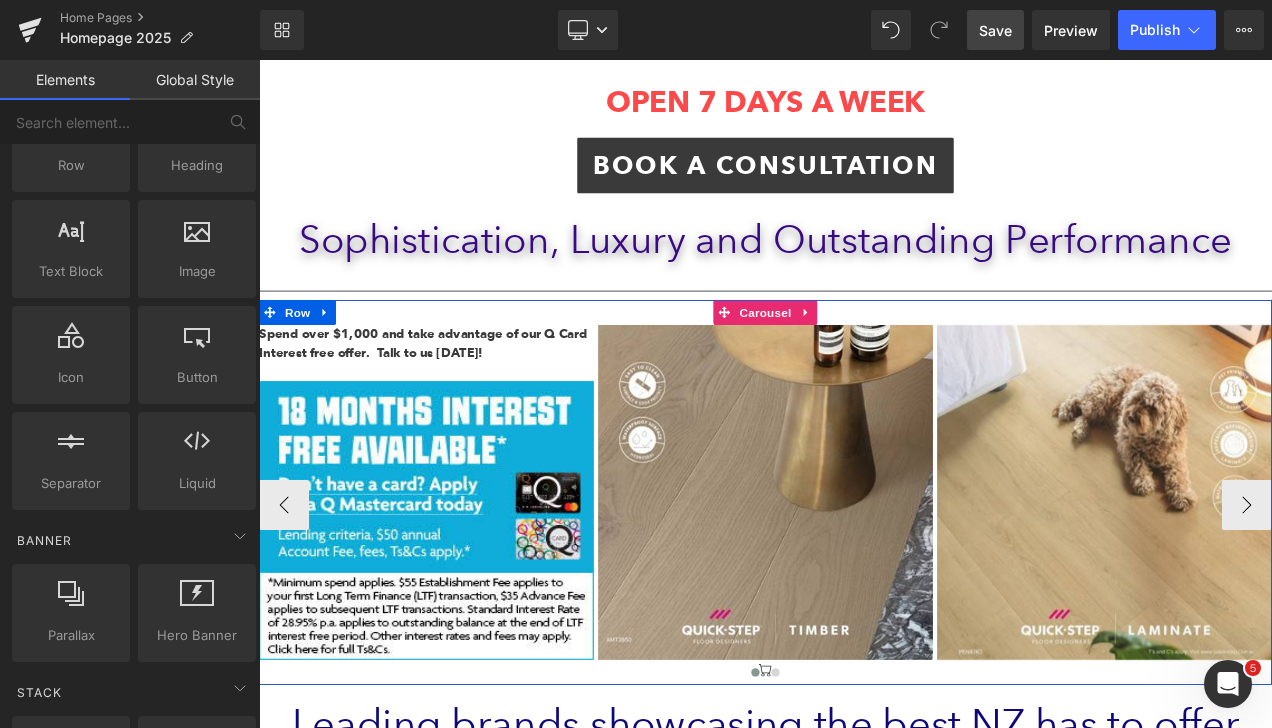 click on "Spend over $1,000 and take advantage of our Q Card Interest free offer.  Talk to us today!" at bounding box center (455, 398) 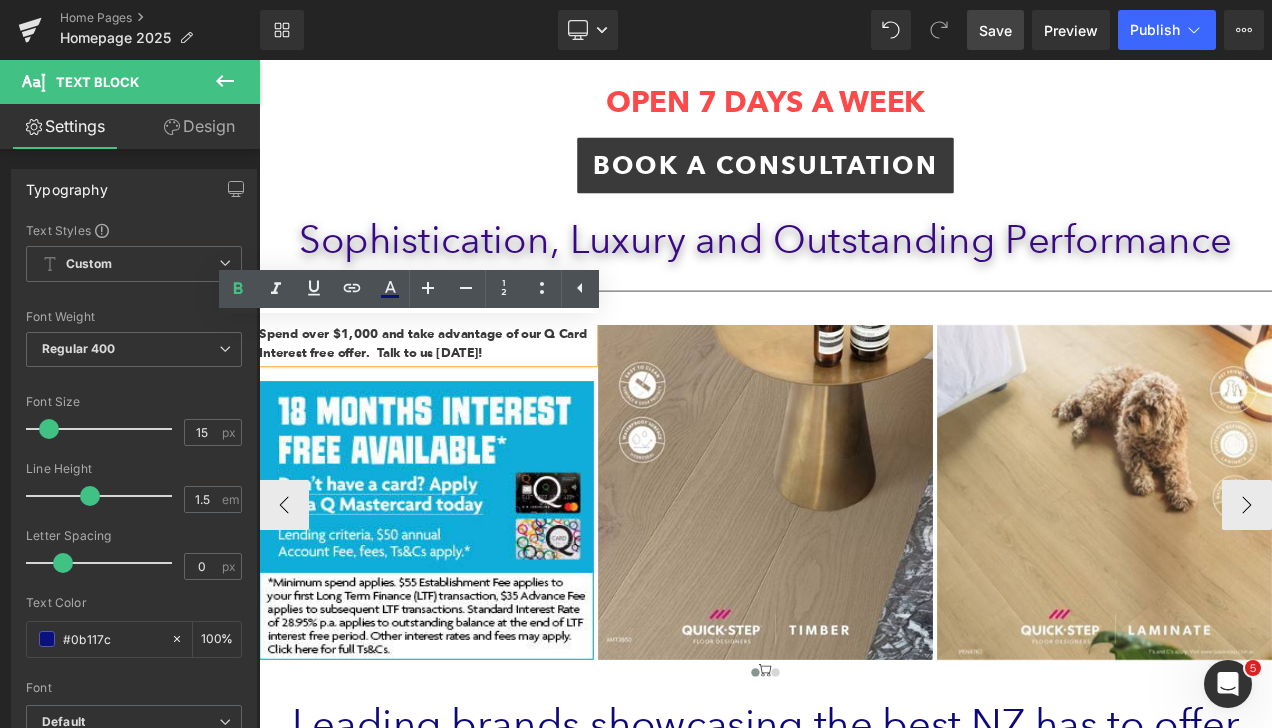 click on "Spend over $1,000 and take advantage of our Q Card Interest free offer.  Talk to us today!" at bounding box center [455, 398] 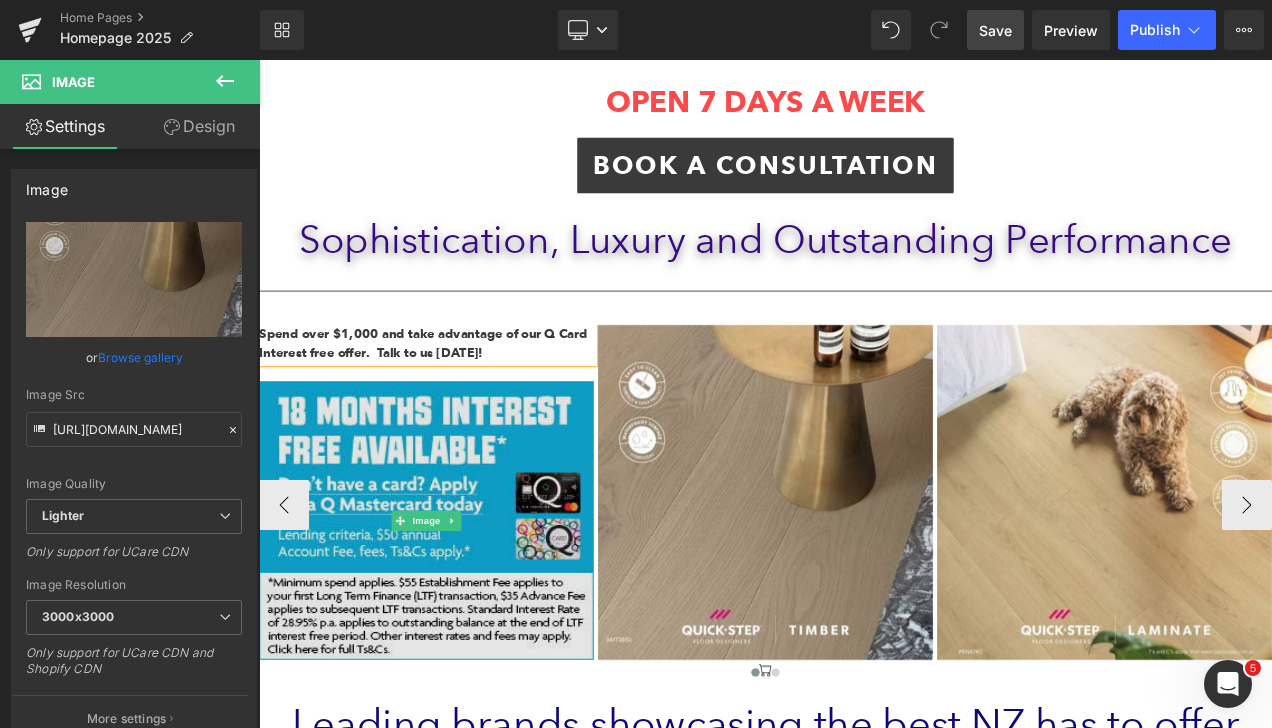 click at bounding box center (459, 609) 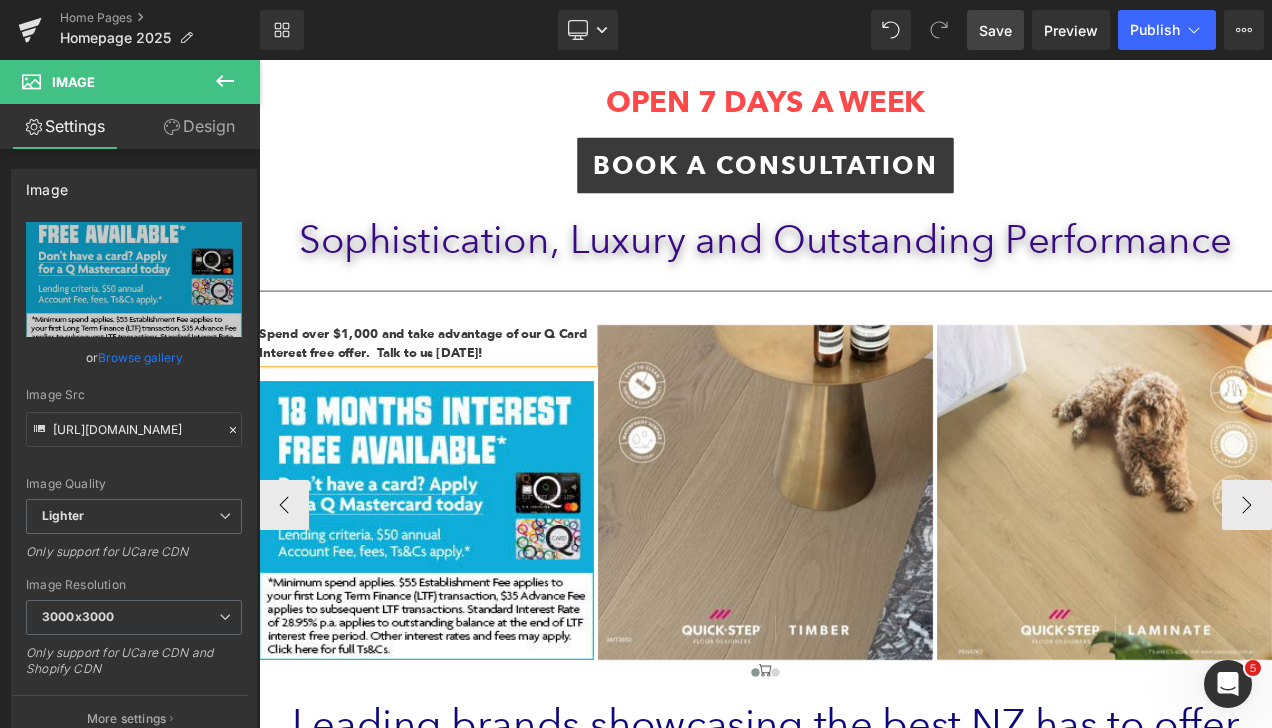 click on "Spend over $1,000 and take advantage of our Q Card Interest free offer.  Talk to us today!" at bounding box center (459, 398) 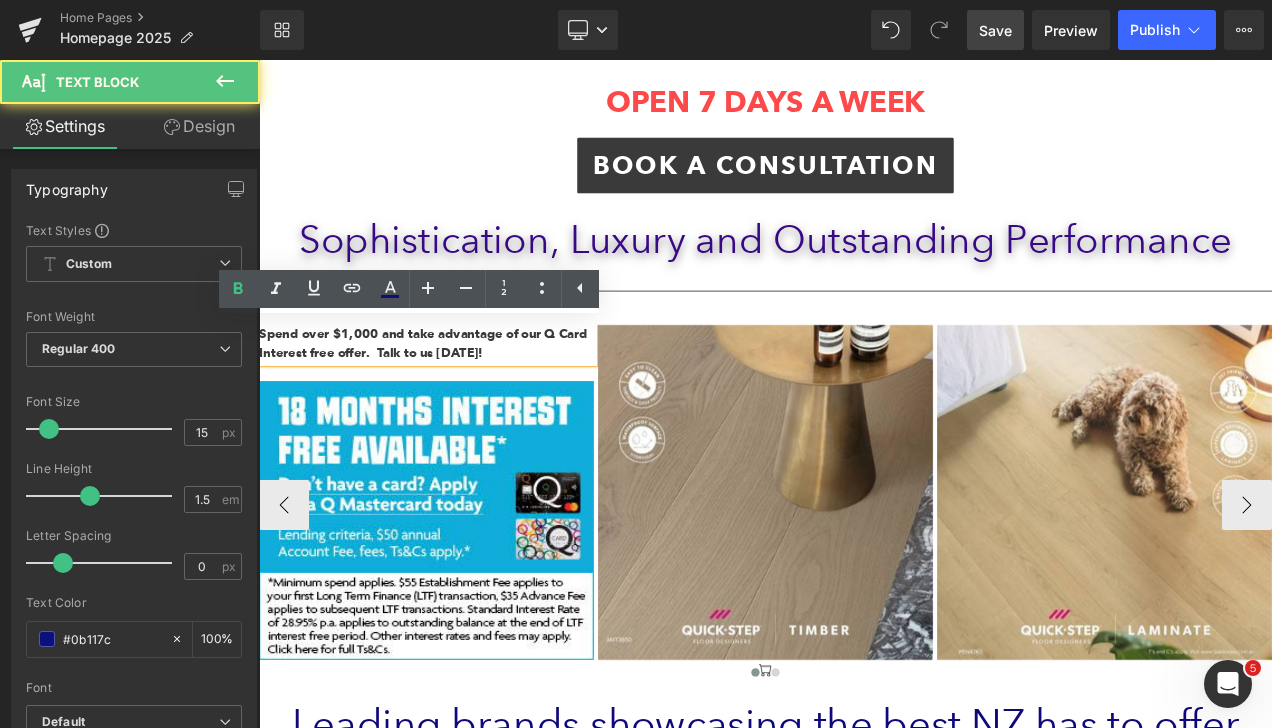 click on "Spend over $1,000 and take advantage of our Q Card Interest free offer.  Talk to us today!" at bounding box center (459, 398) 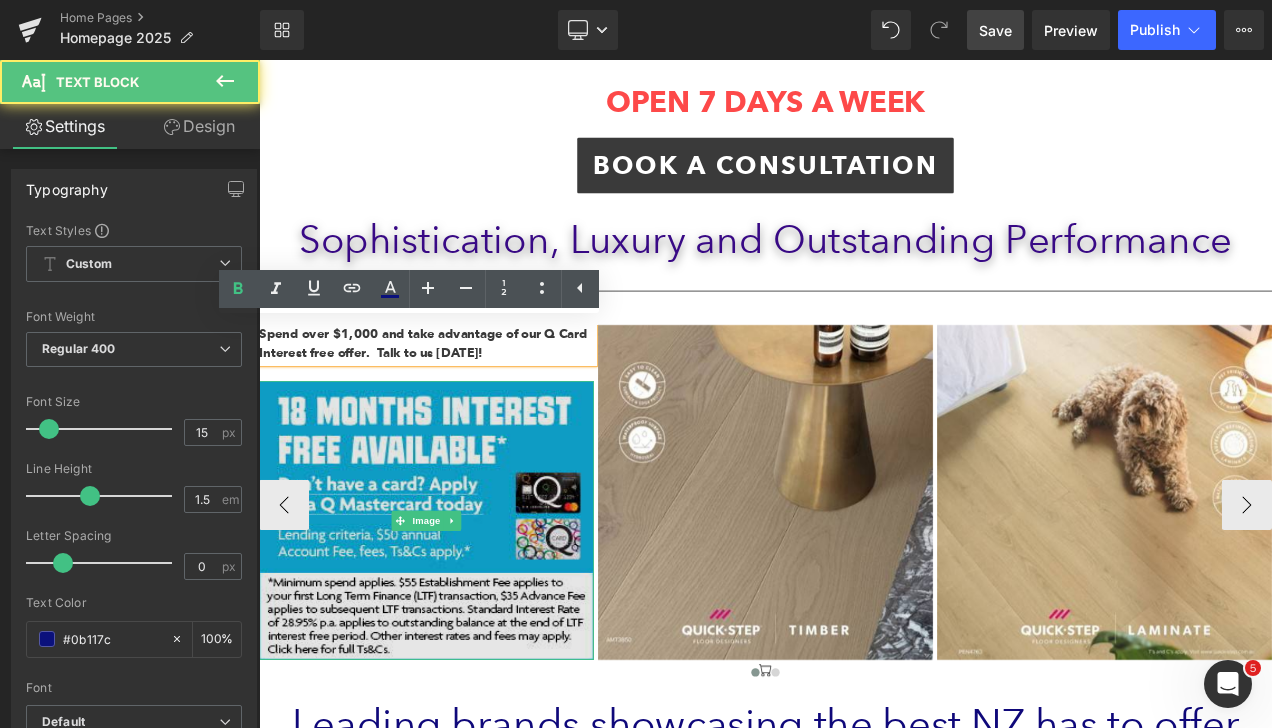 click at bounding box center (459, 609) 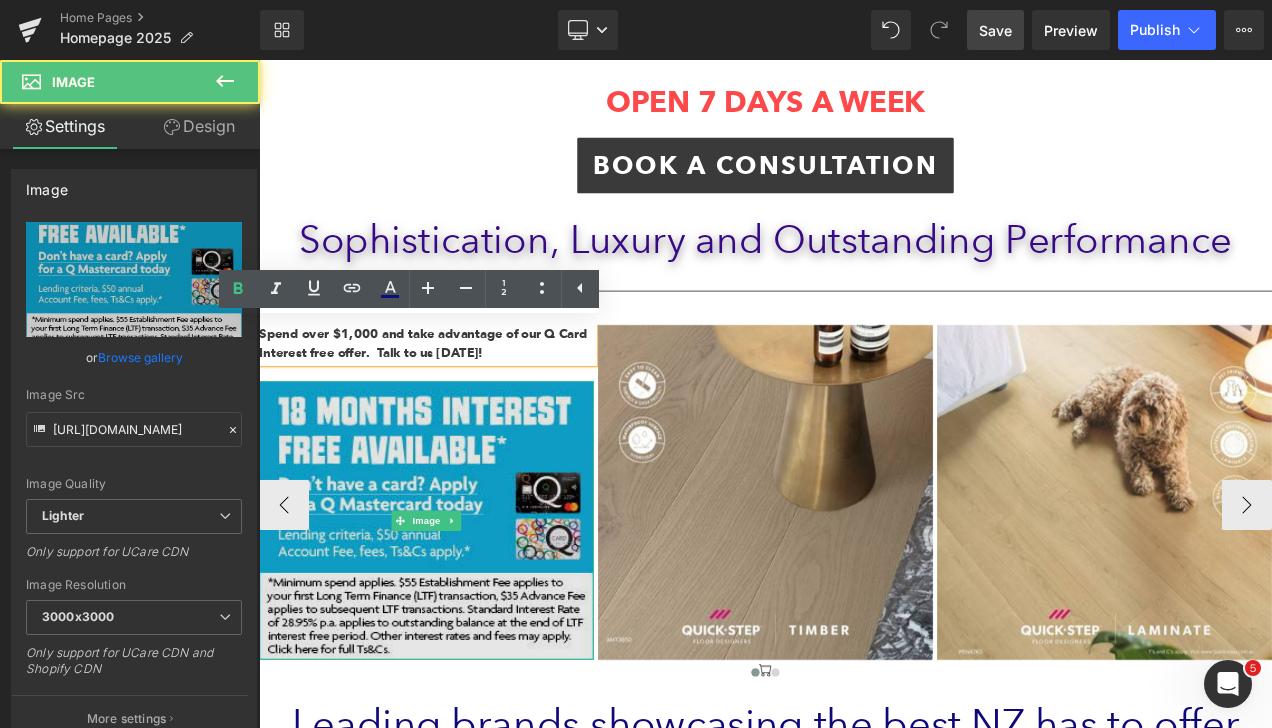 click at bounding box center (459, 609) 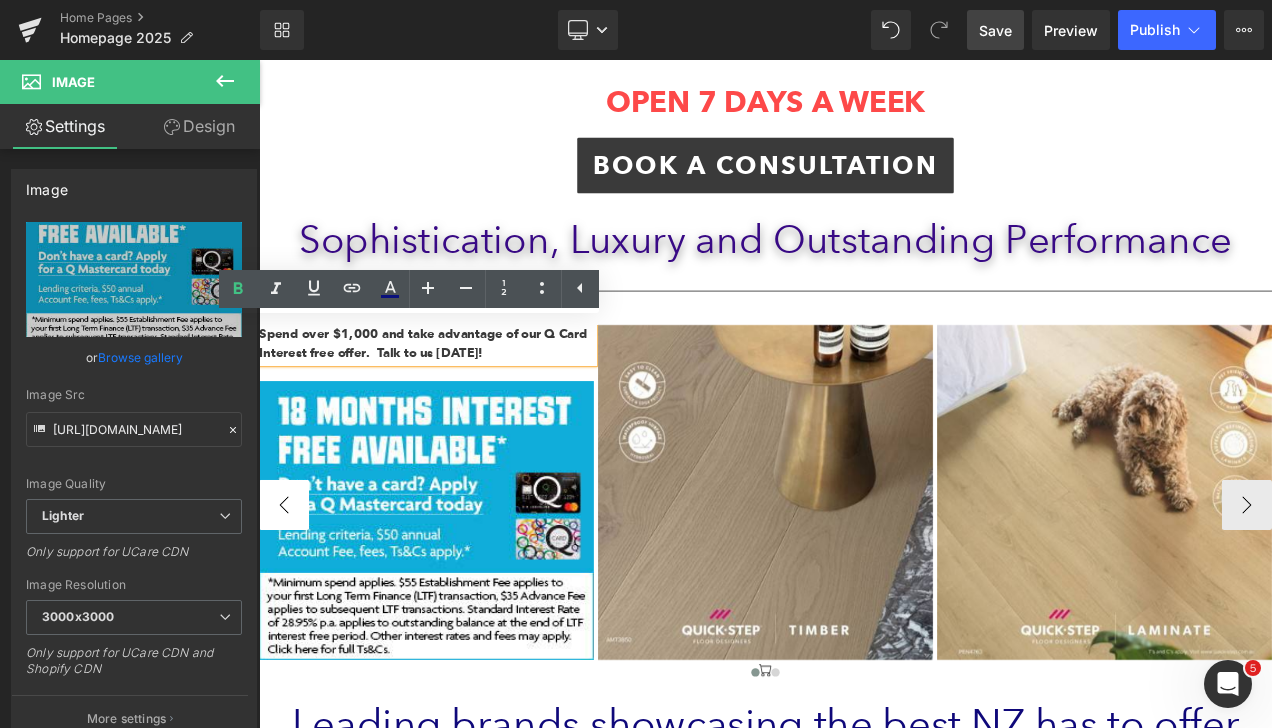 click on "‹" at bounding box center (289, 591) 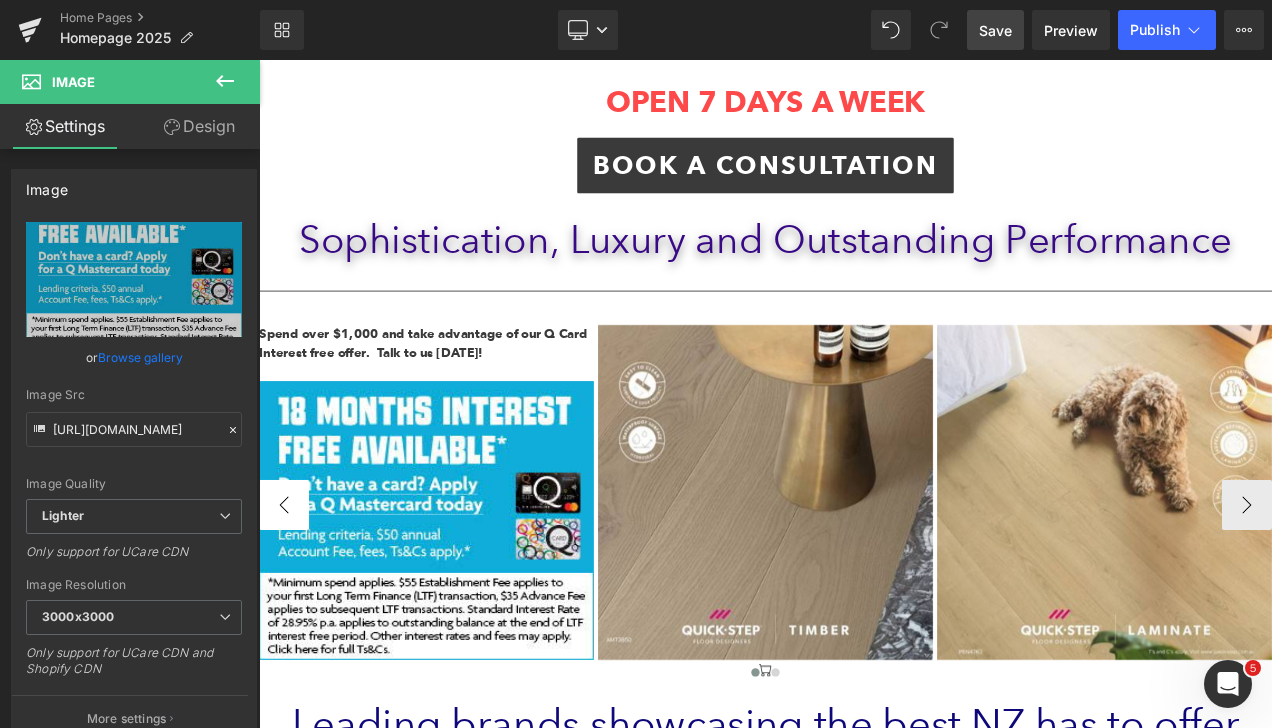 click on "‹" at bounding box center (289, 591) 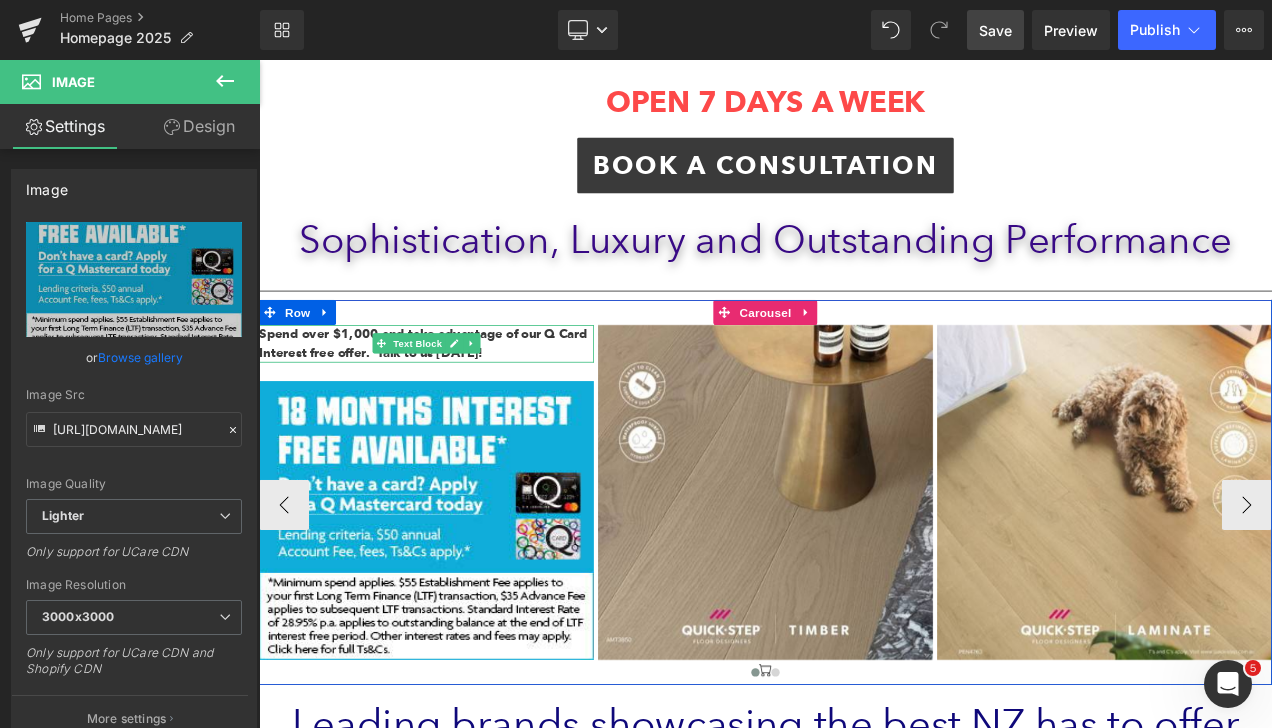 click on "Spend over $1,000 and take advantage of our Q Card Interest free offer.  Talk to us today!" at bounding box center (455, 398) 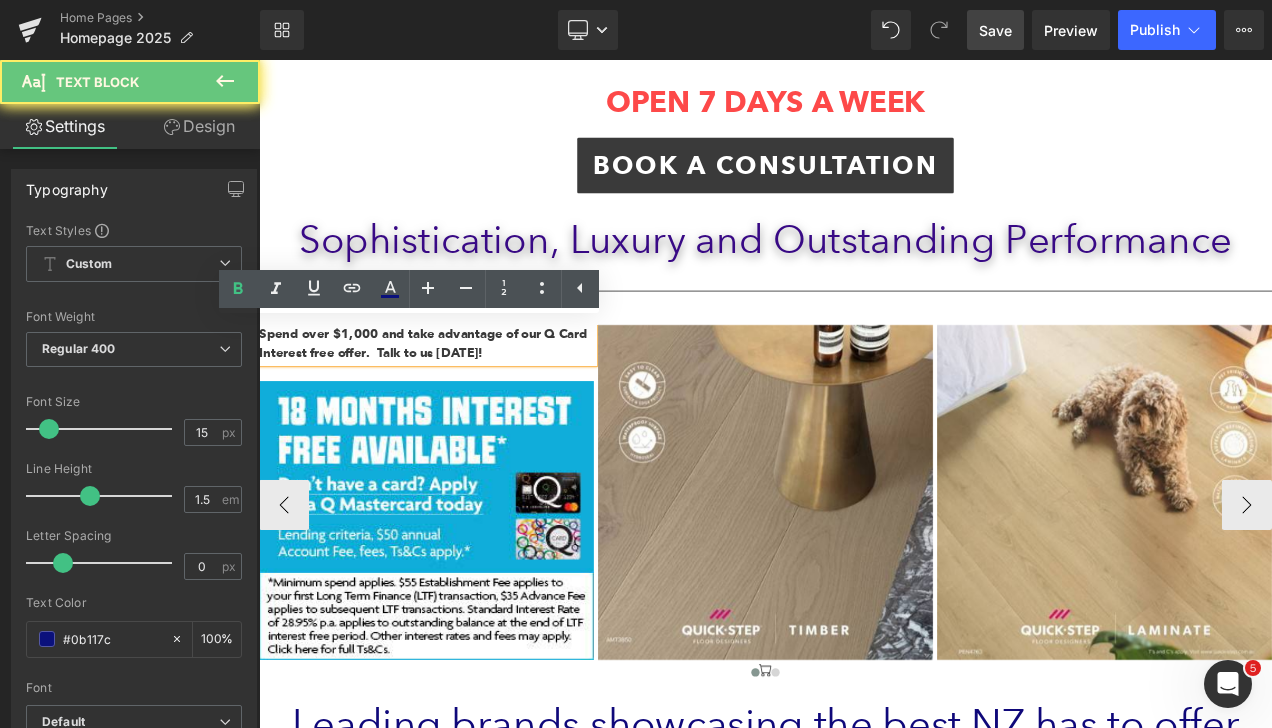 click on "Spend over $1,000 and take advantage of our Q Card Interest free offer.  Talk to us today!" at bounding box center (455, 398) 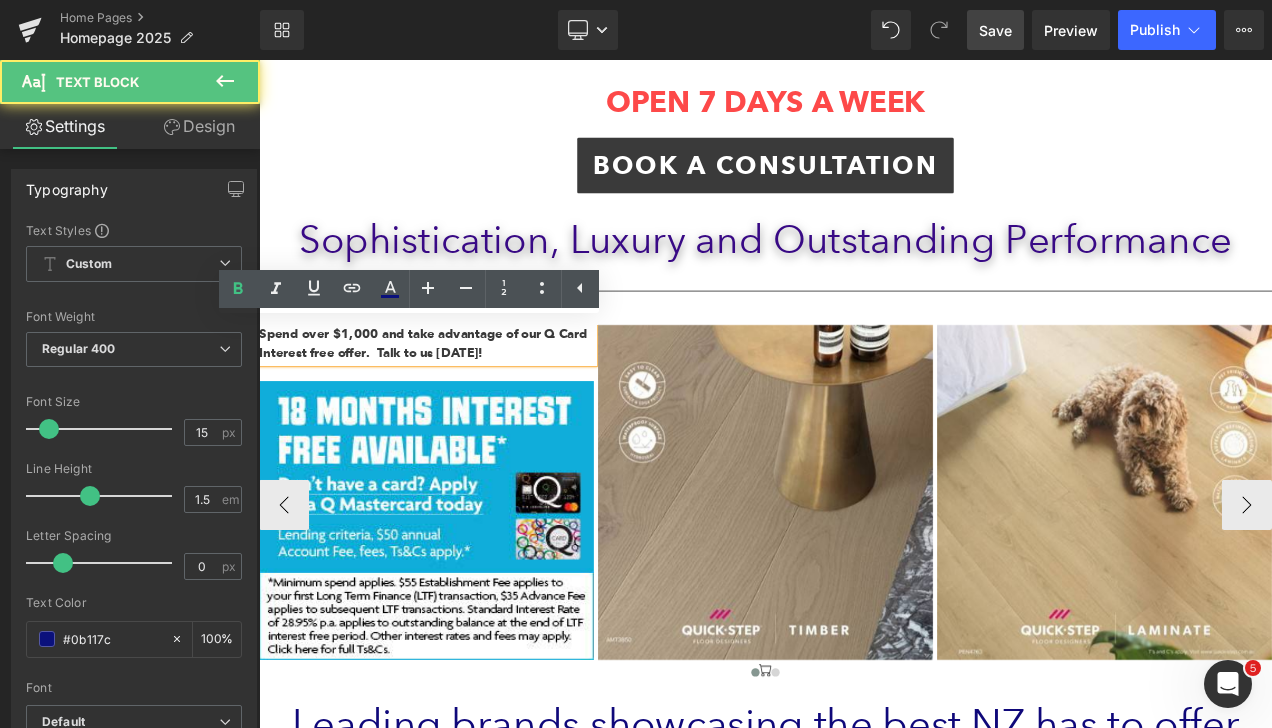 drag, startPoint x: 263, startPoint y: 383, endPoint x: 273, endPoint y: 375, distance: 12.806249 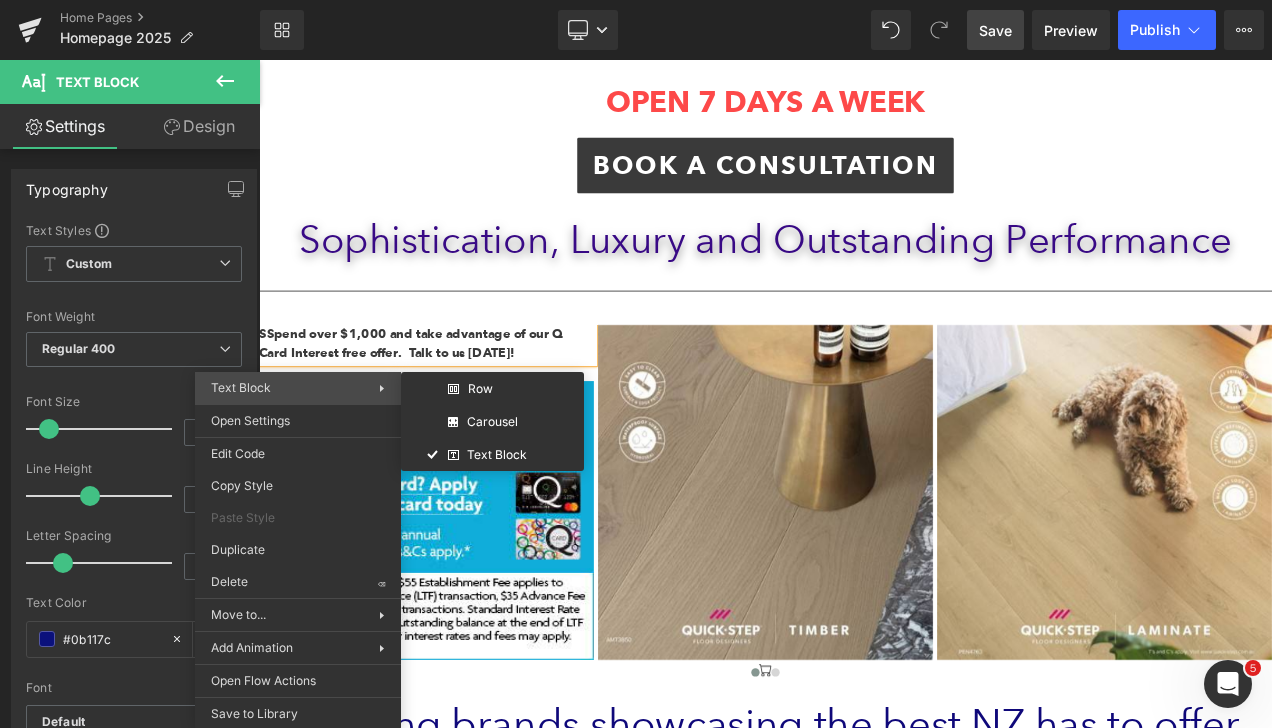 click on "Text Block" at bounding box center [295, 388] 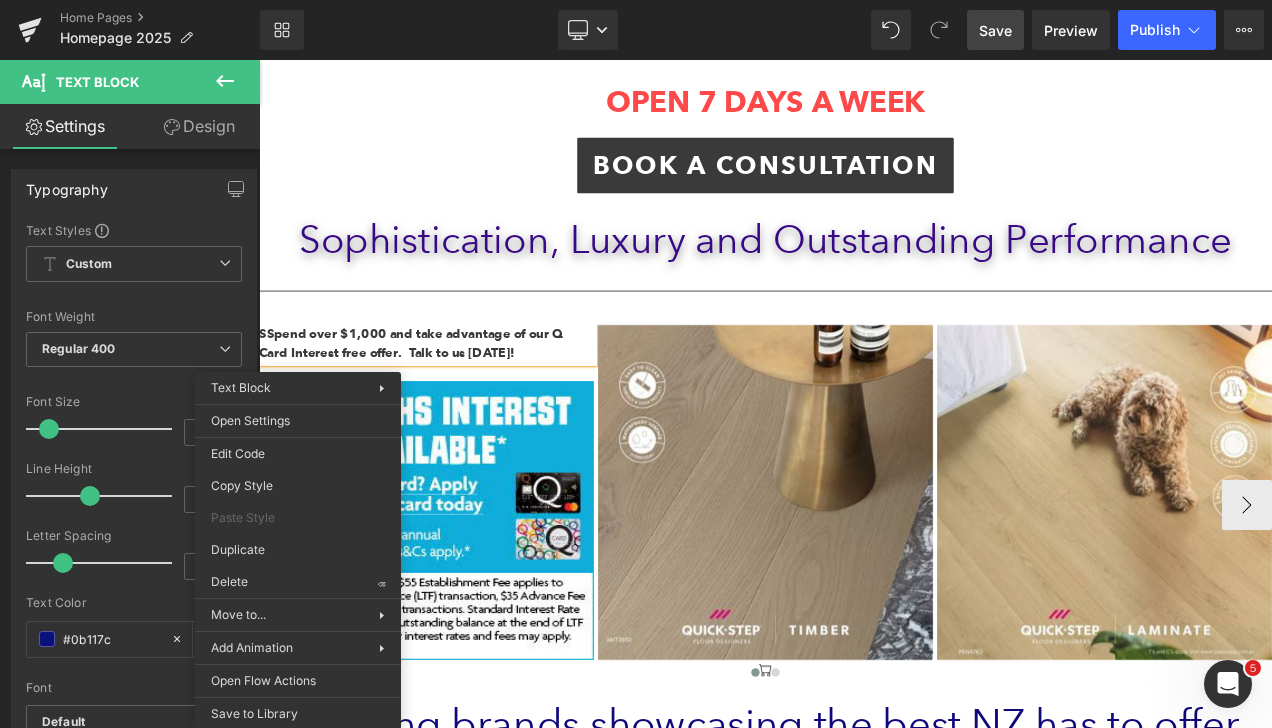 drag, startPoint x: 321, startPoint y: 365, endPoint x: 276, endPoint y: 392, distance: 52.478565 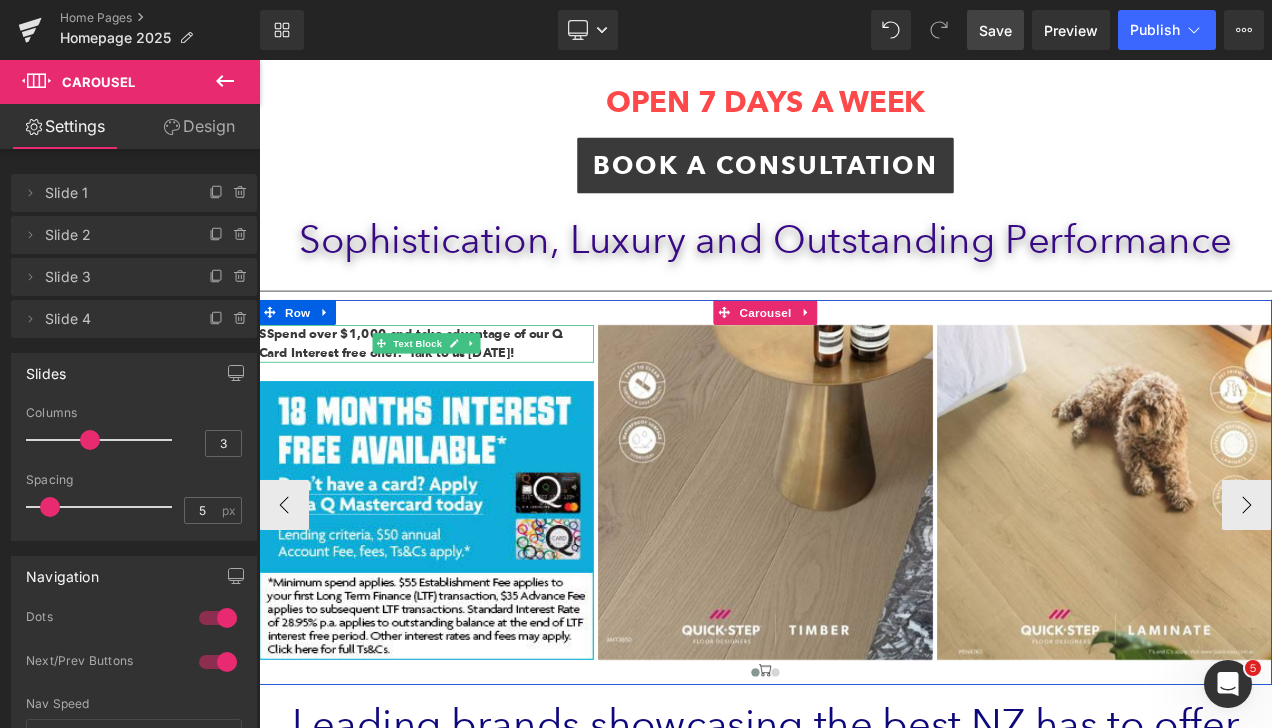 drag, startPoint x: 262, startPoint y: 384, endPoint x: 366, endPoint y: 380, distance: 104.0769 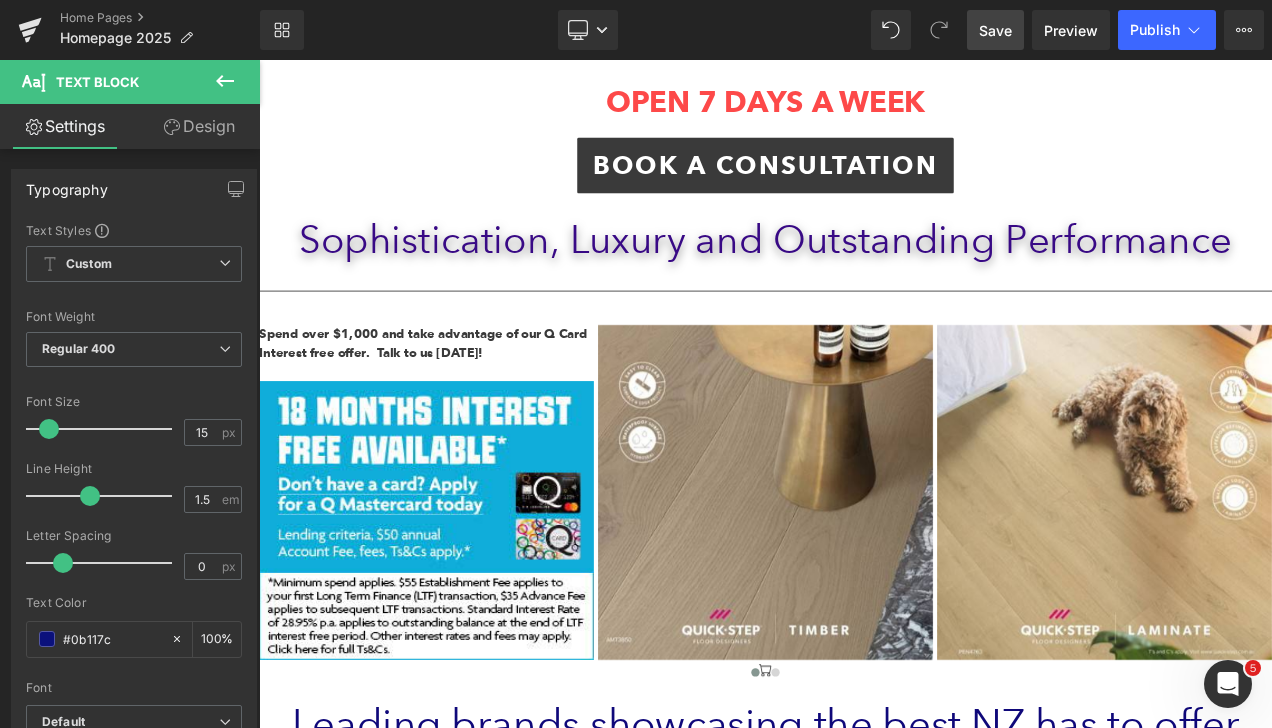 click 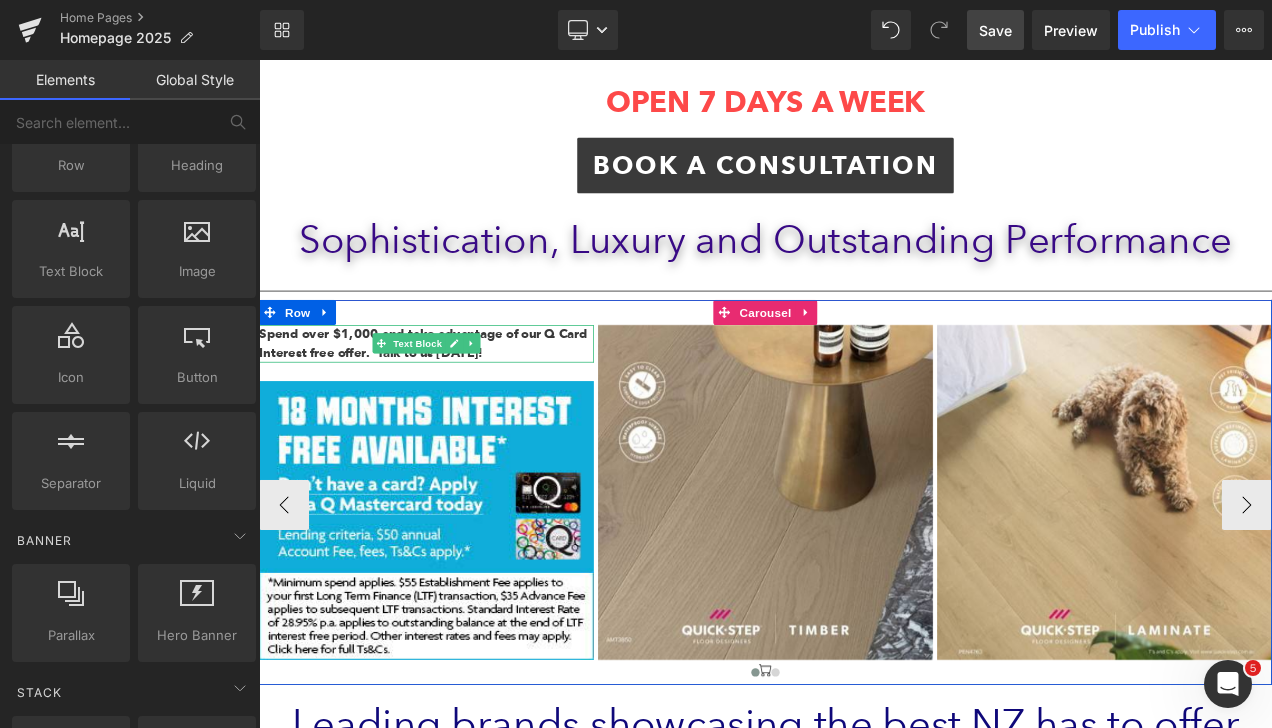 click on "Spend over $1,000 and take advantage of our Q Card Interest free offer.  Talk to us today!" at bounding box center [455, 398] 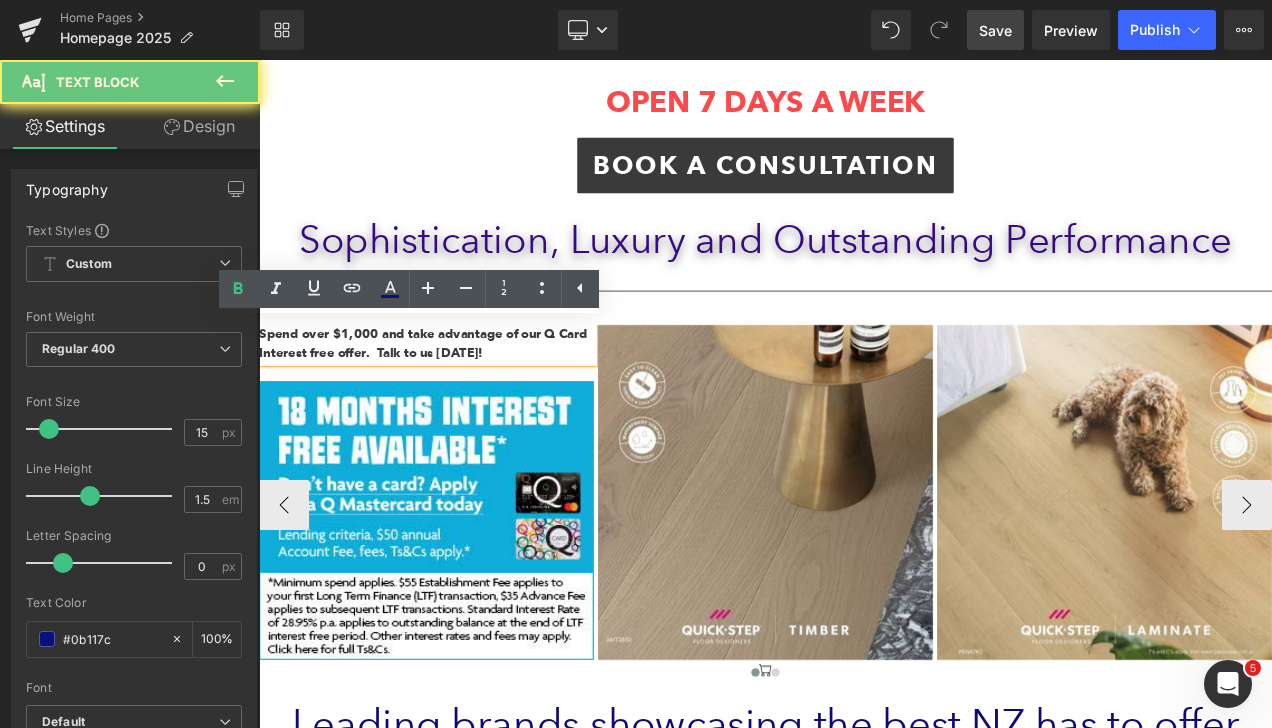 drag, startPoint x: 263, startPoint y: 385, endPoint x: 311, endPoint y: 377, distance: 48.6621 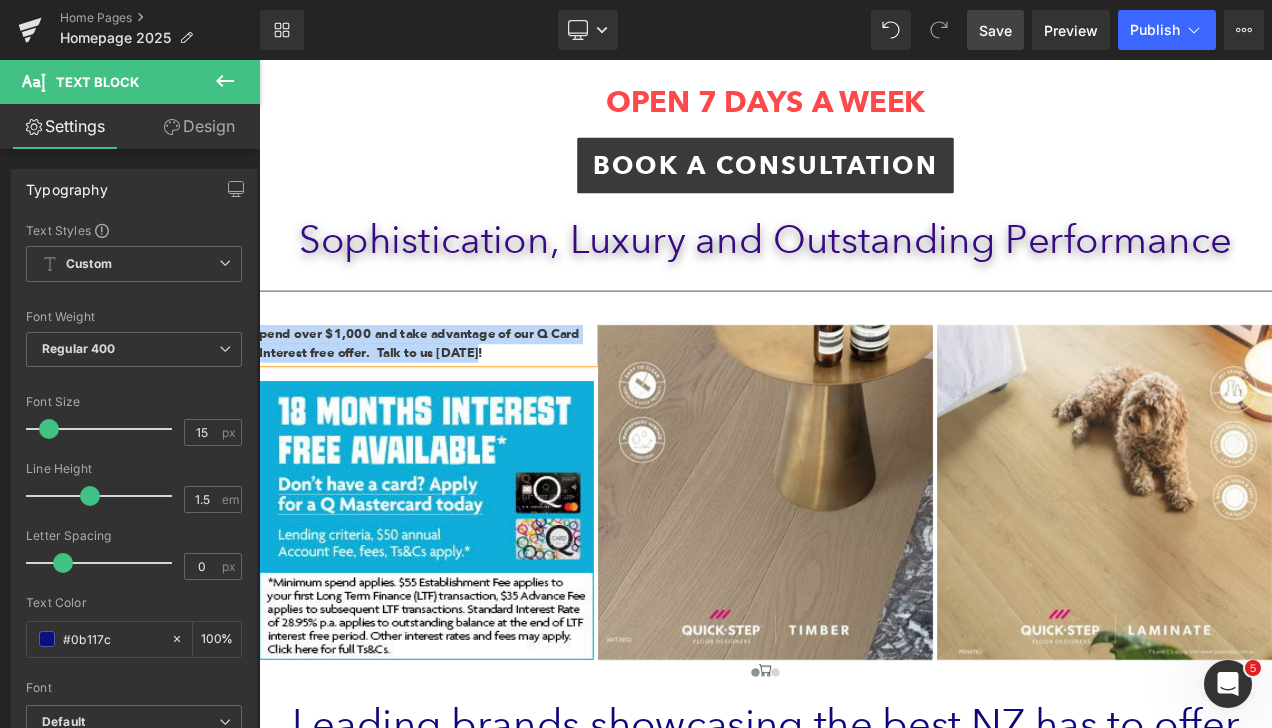 drag, startPoint x: 525, startPoint y: 411, endPoint x: 210, endPoint y: 384, distance: 316.15503 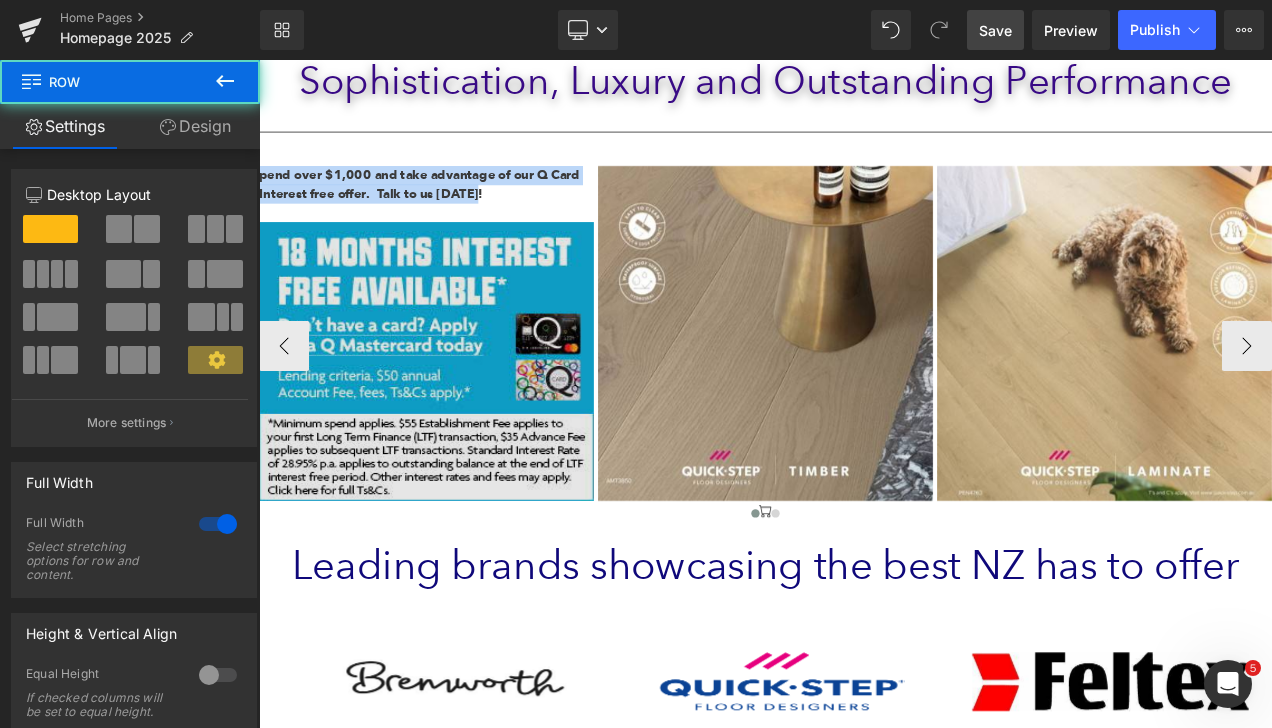 scroll, scrollTop: 404, scrollLeft: 0, axis: vertical 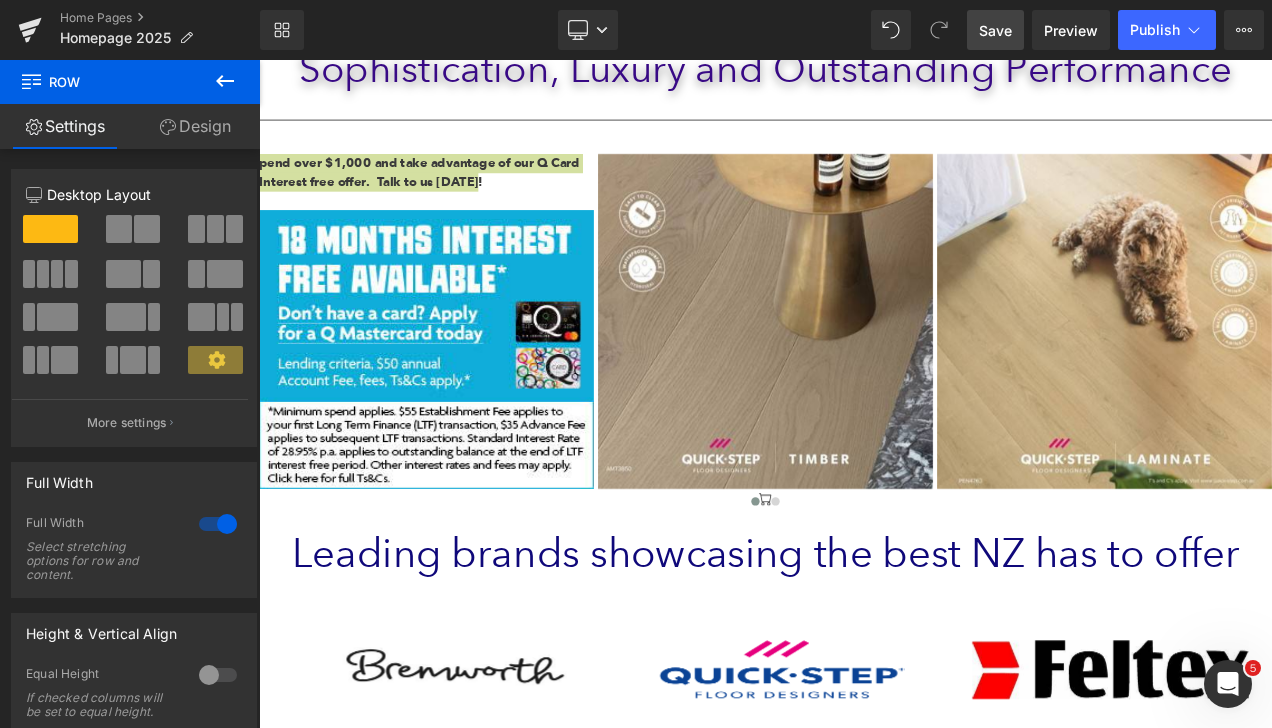 click 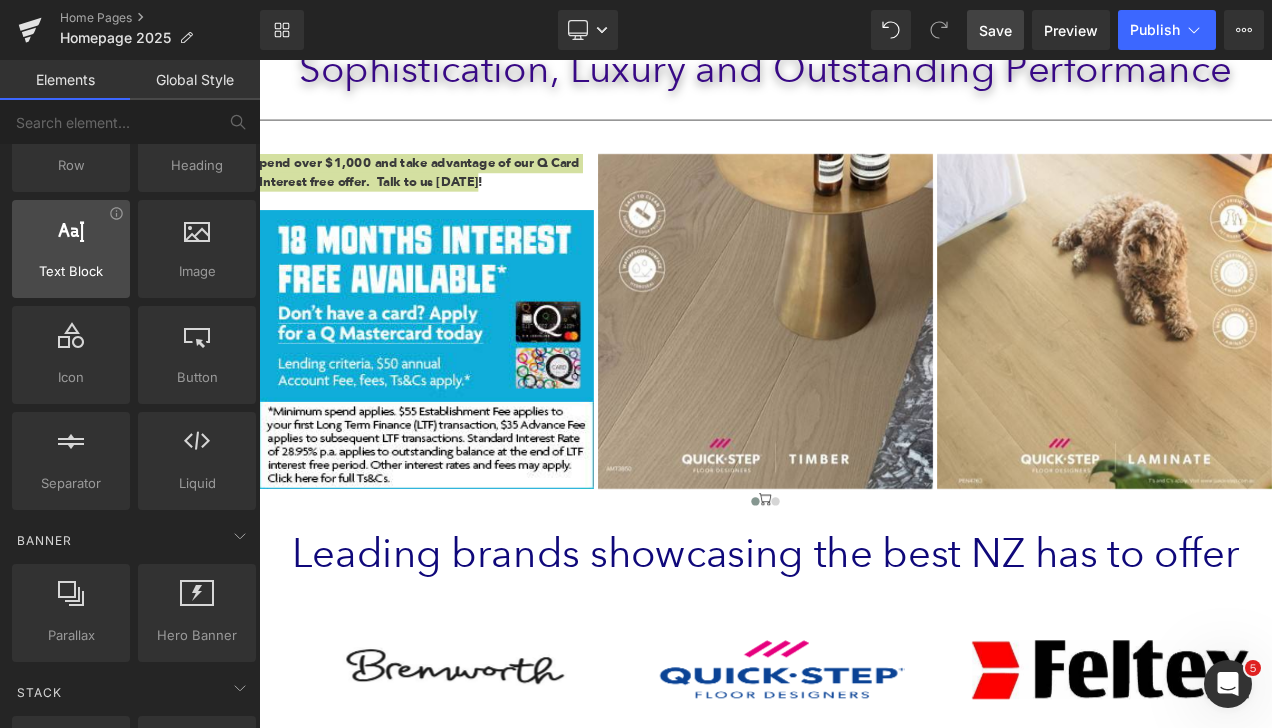 click at bounding box center [71, 238] 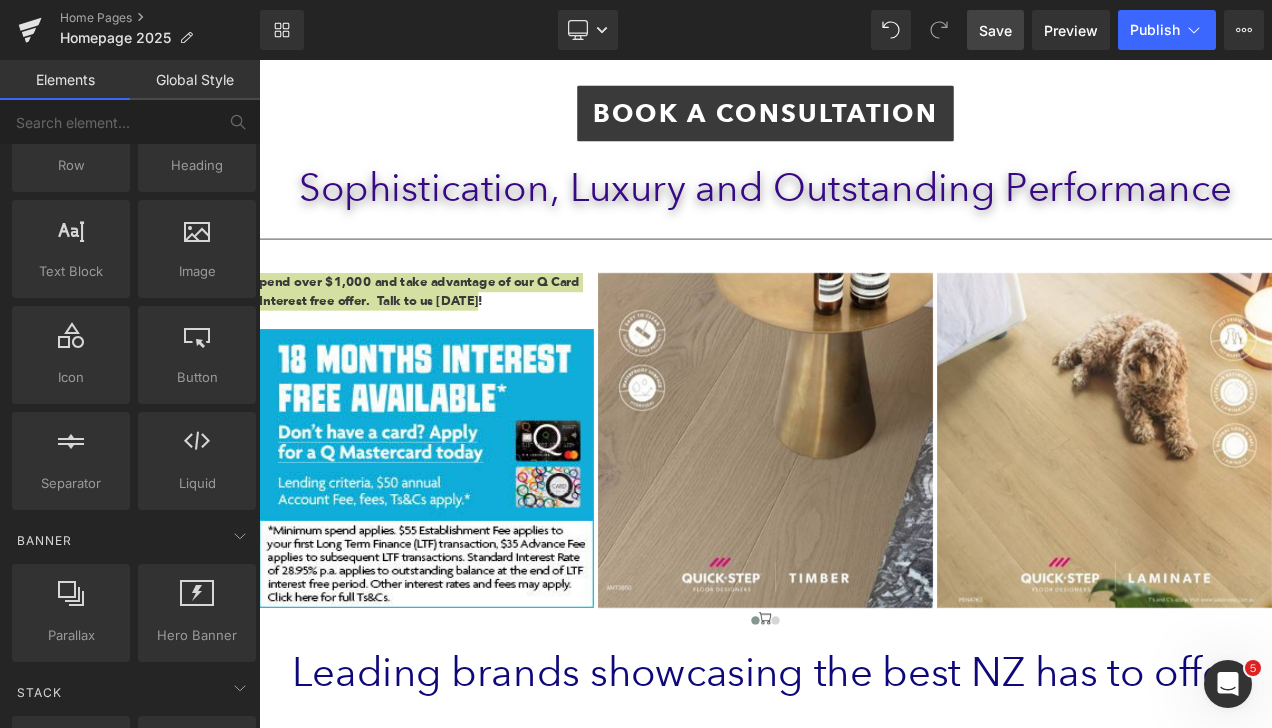 scroll, scrollTop: 204, scrollLeft: 0, axis: vertical 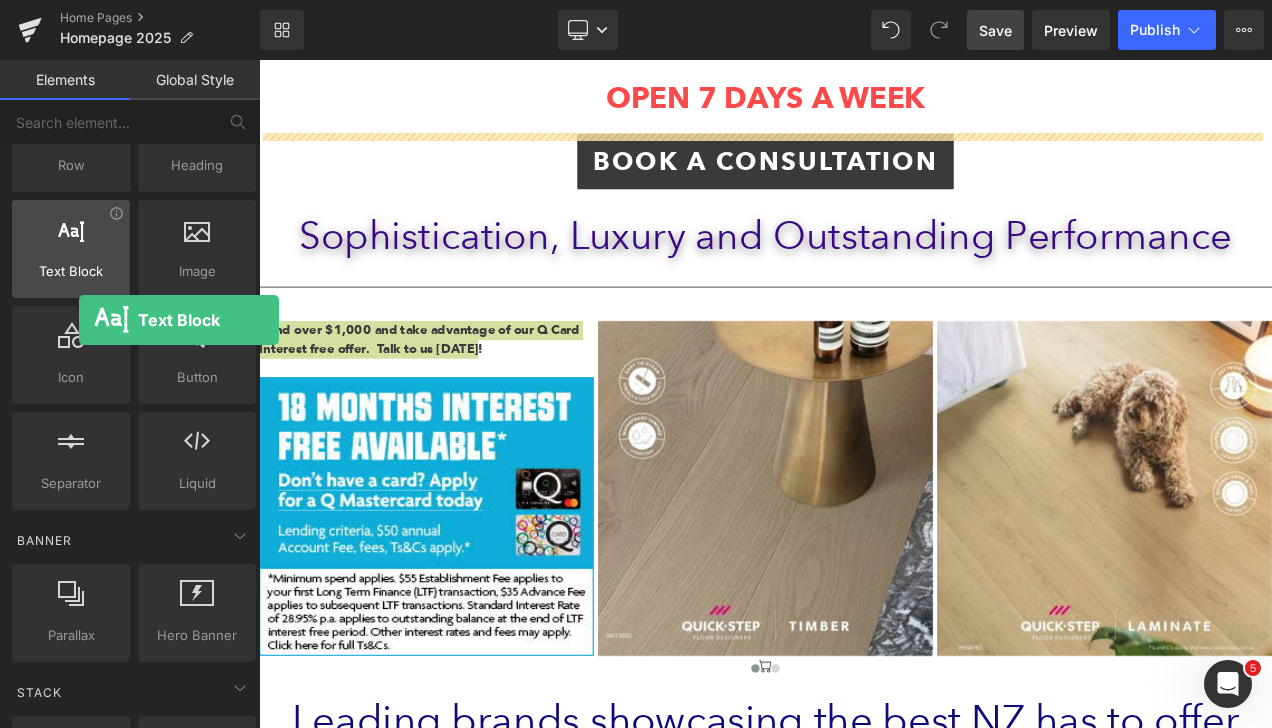 click on "Text Block  texts, paragraphs, contents, blocks" at bounding box center (71, 249) 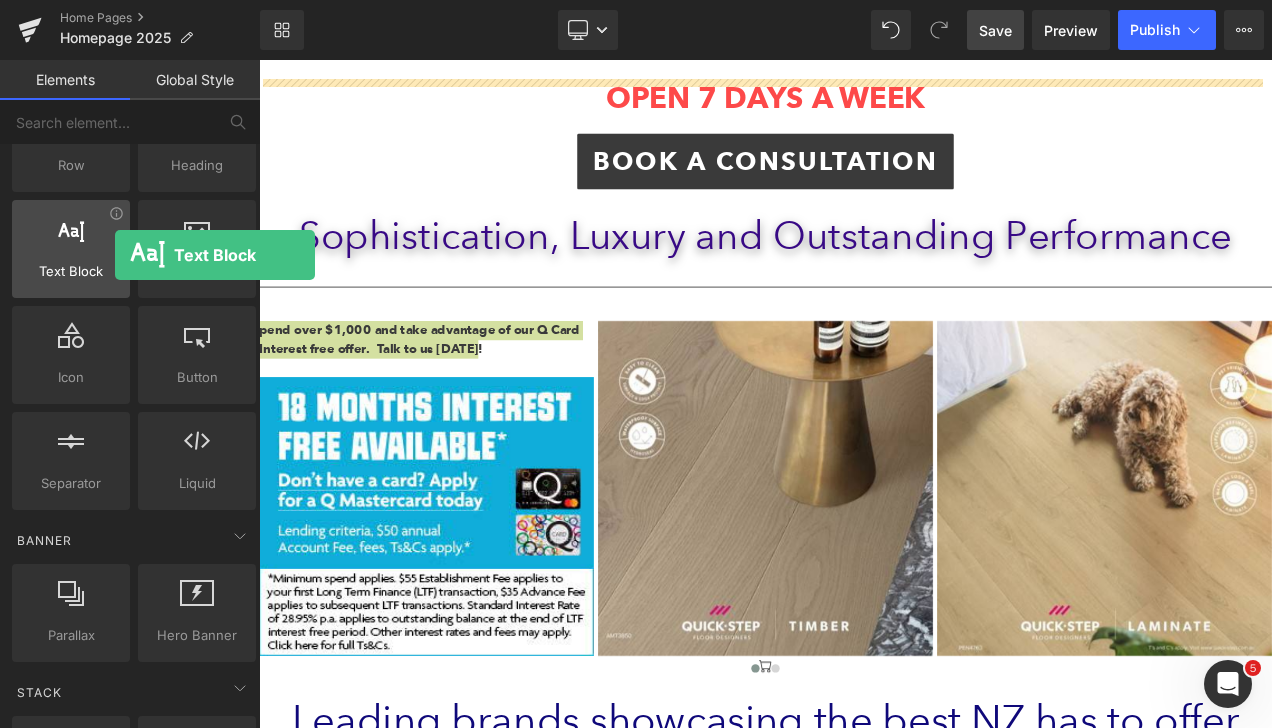 click at bounding box center (71, 238) 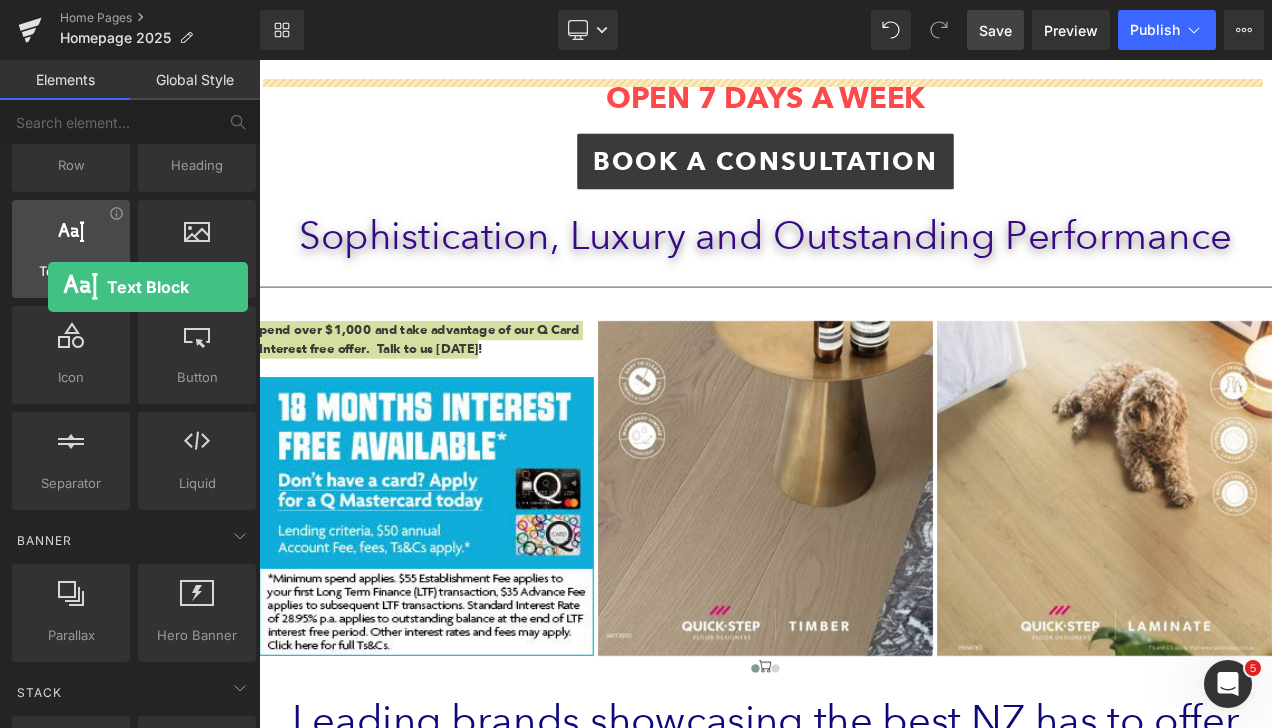 drag, startPoint x: 77, startPoint y: 242, endPoint x: 48, endPoint y: 254, distance: 31.38471 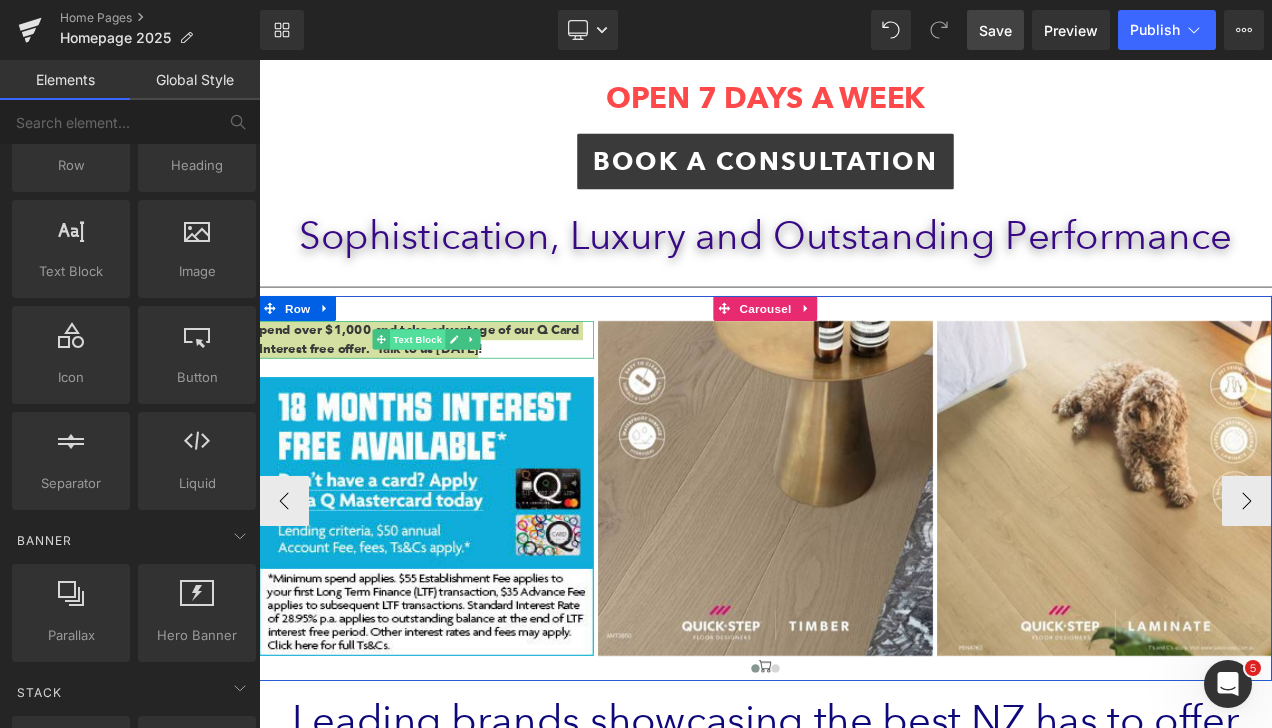 click on "Text Block" at bounding box center (448, 394) 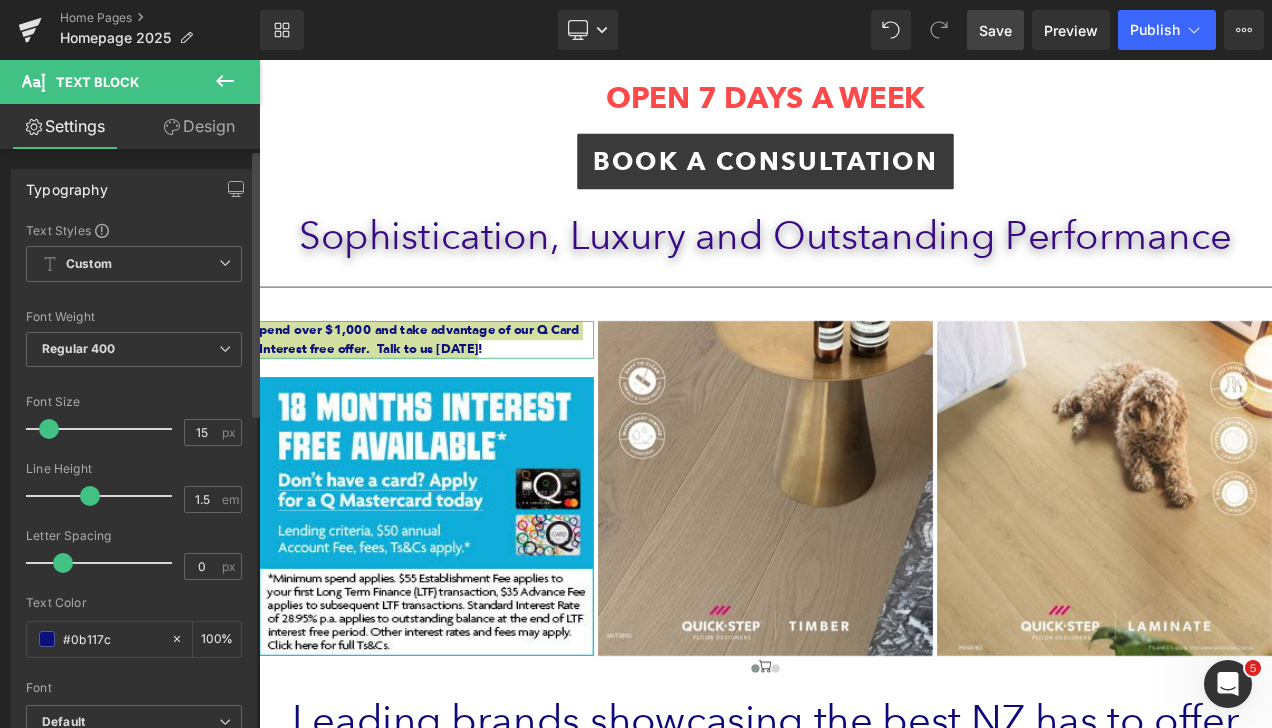 type on "1.4" 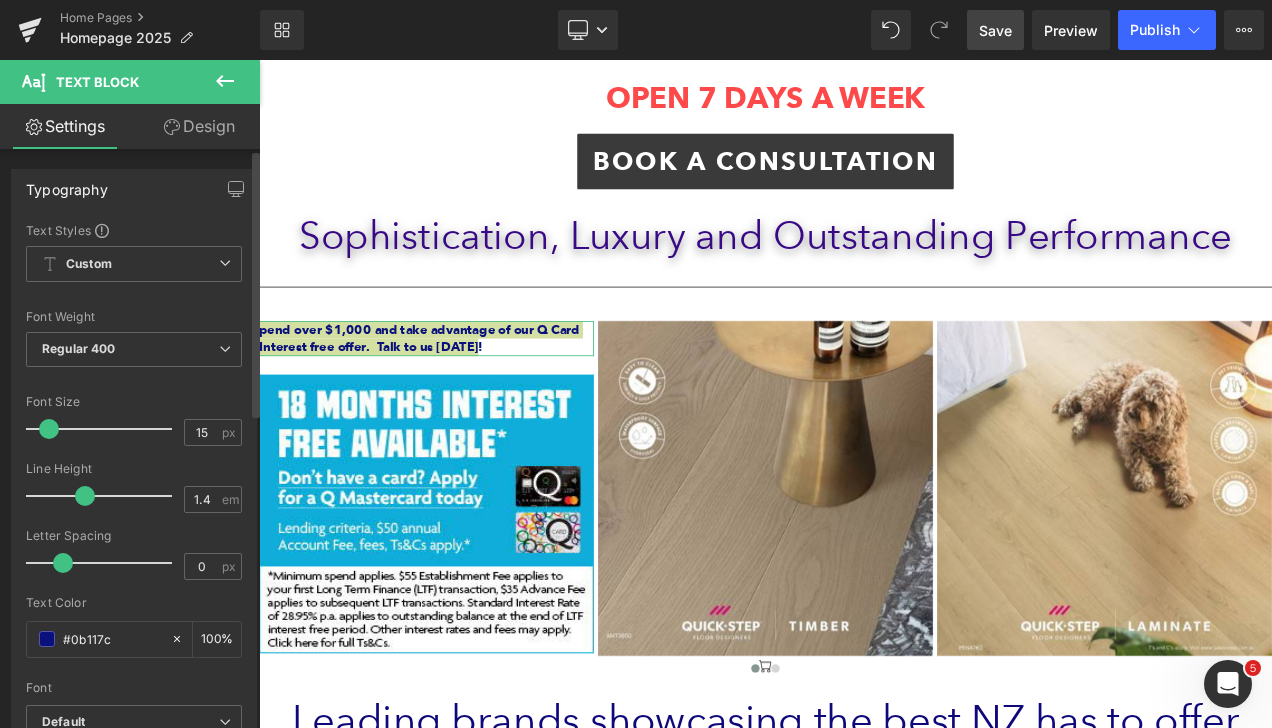 click at bounding box center [85, 496] 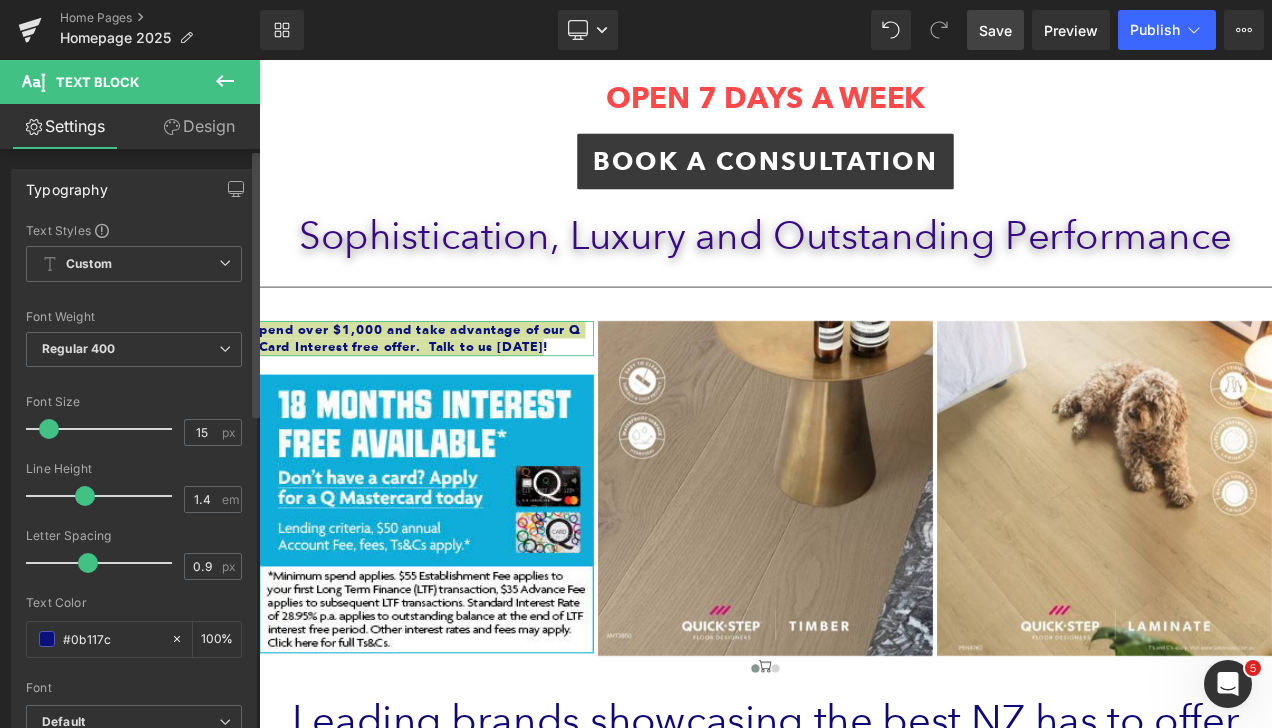 type on "0.8" 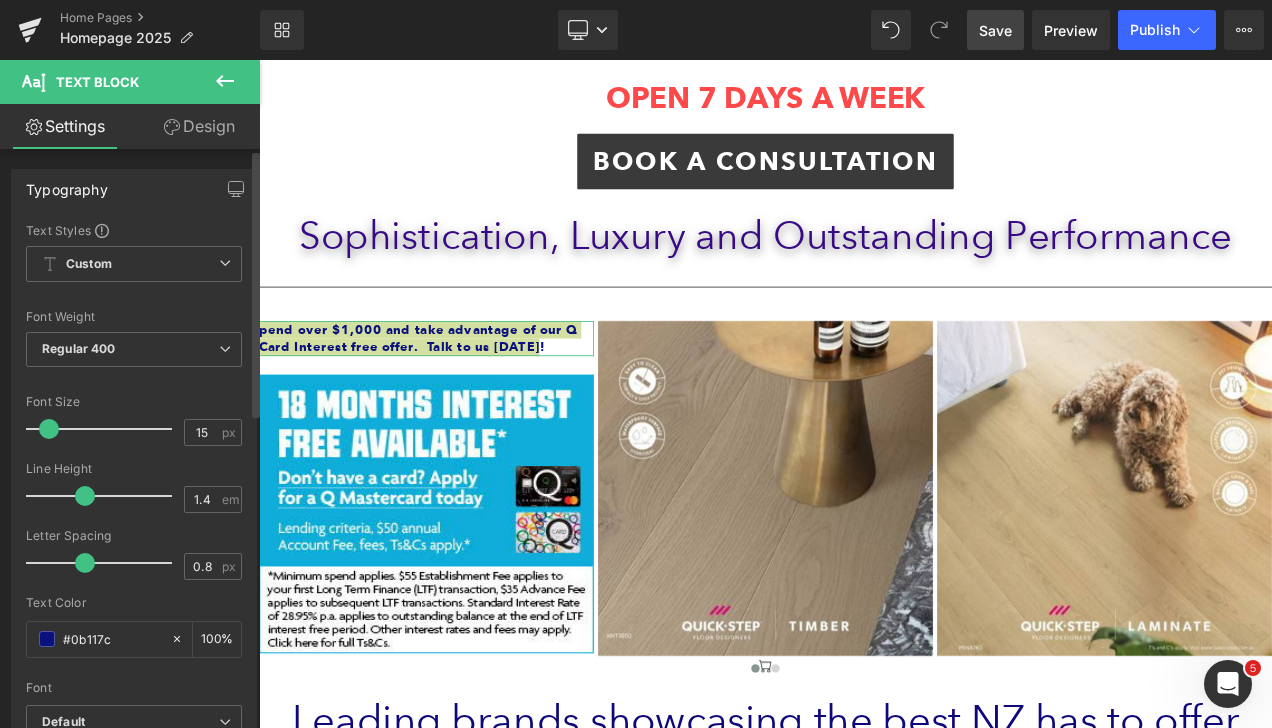 drag, startPoint x: 62, startPoint y: 563, endPoint x: 82, endPoint y: 568, distance: 20.615528 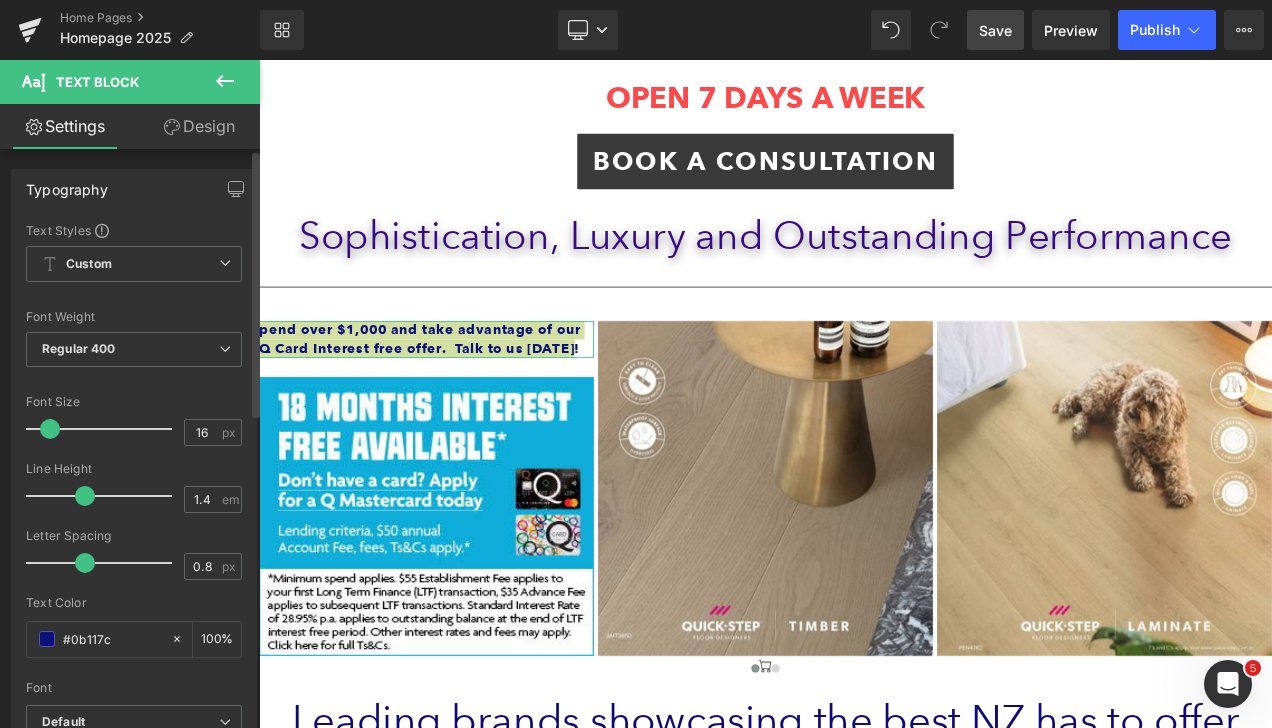click at bounding box center [50, 429] 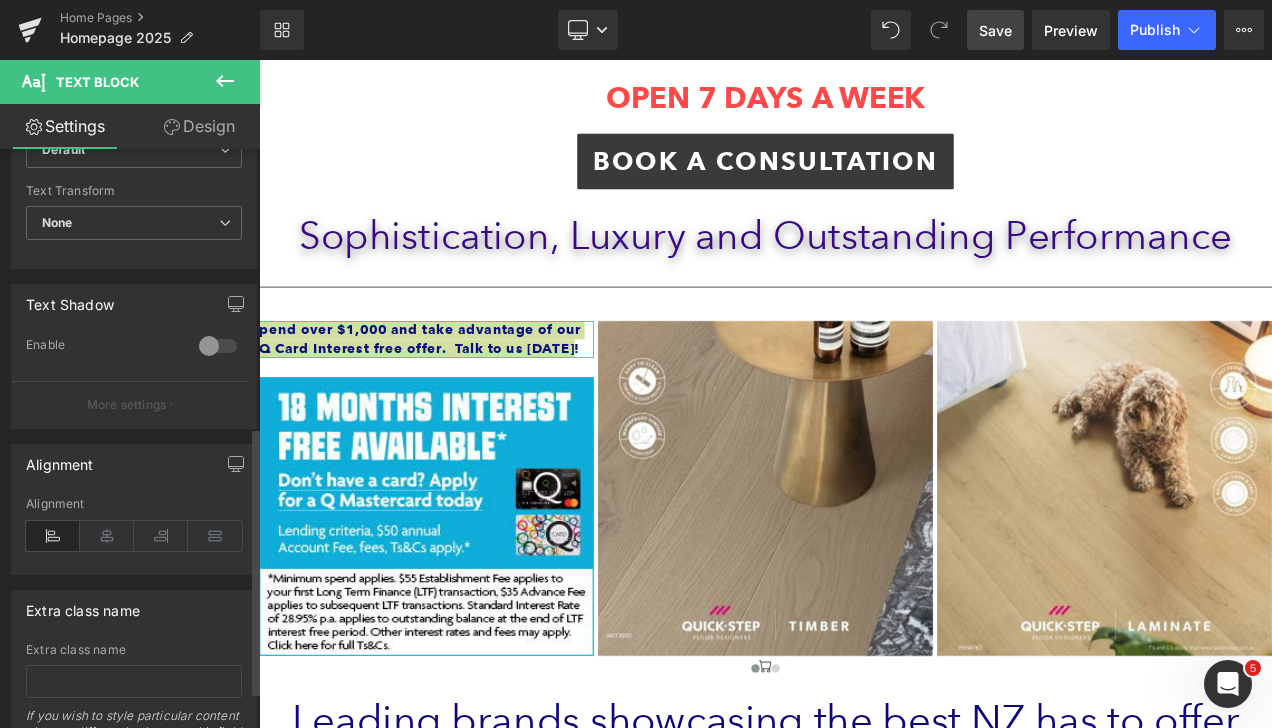 scroll, scrollTop: 600, scrollLeft: 0, axis: vertical 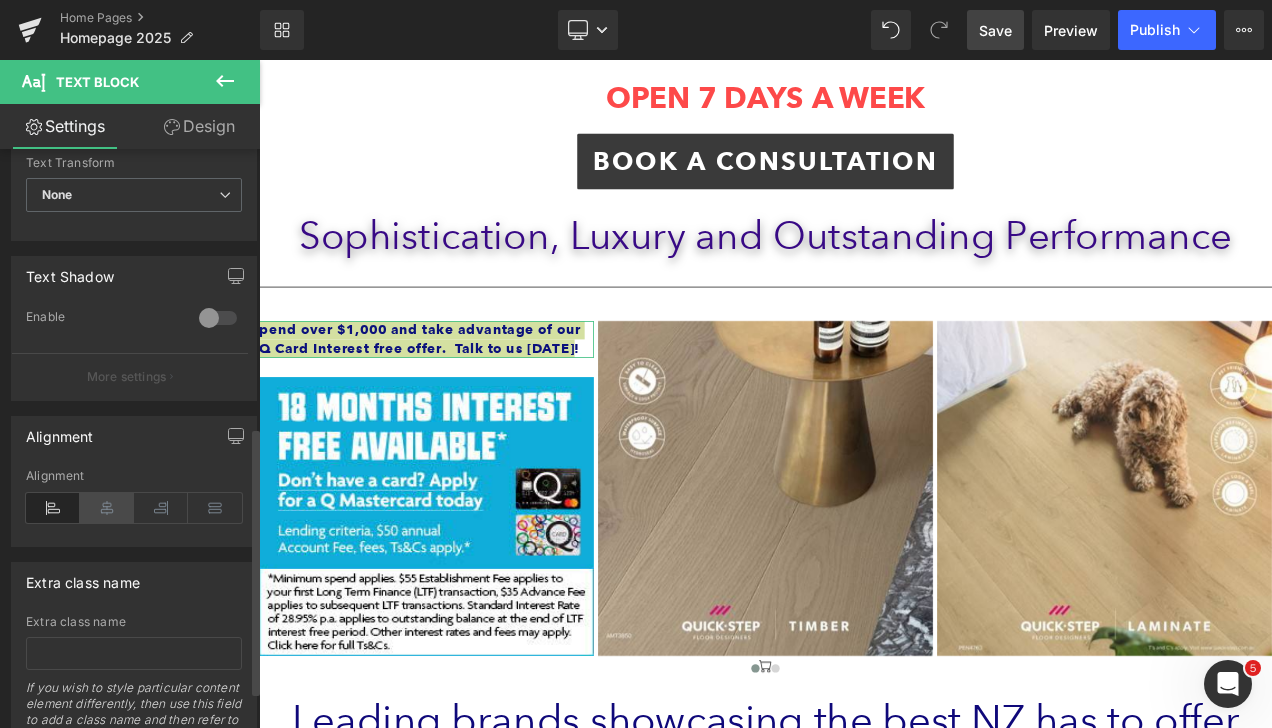 click at bounding box center [107, 508] 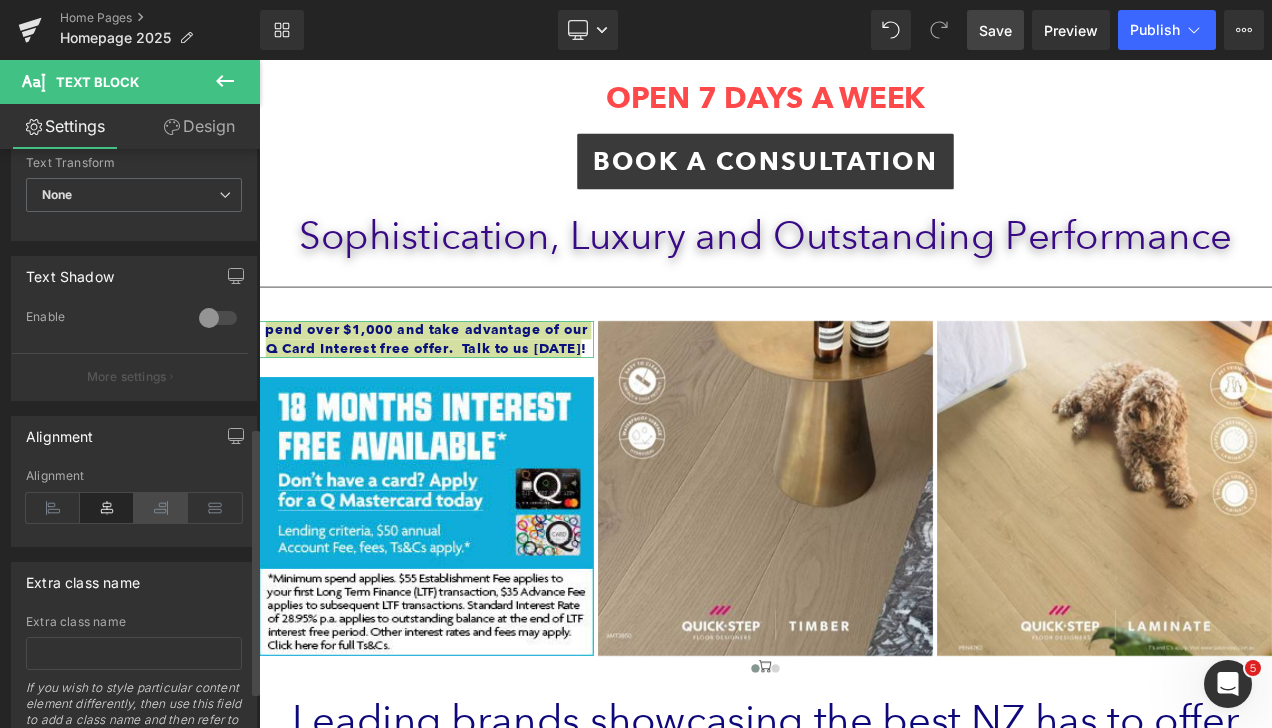 click at bounding box center (161, 508) 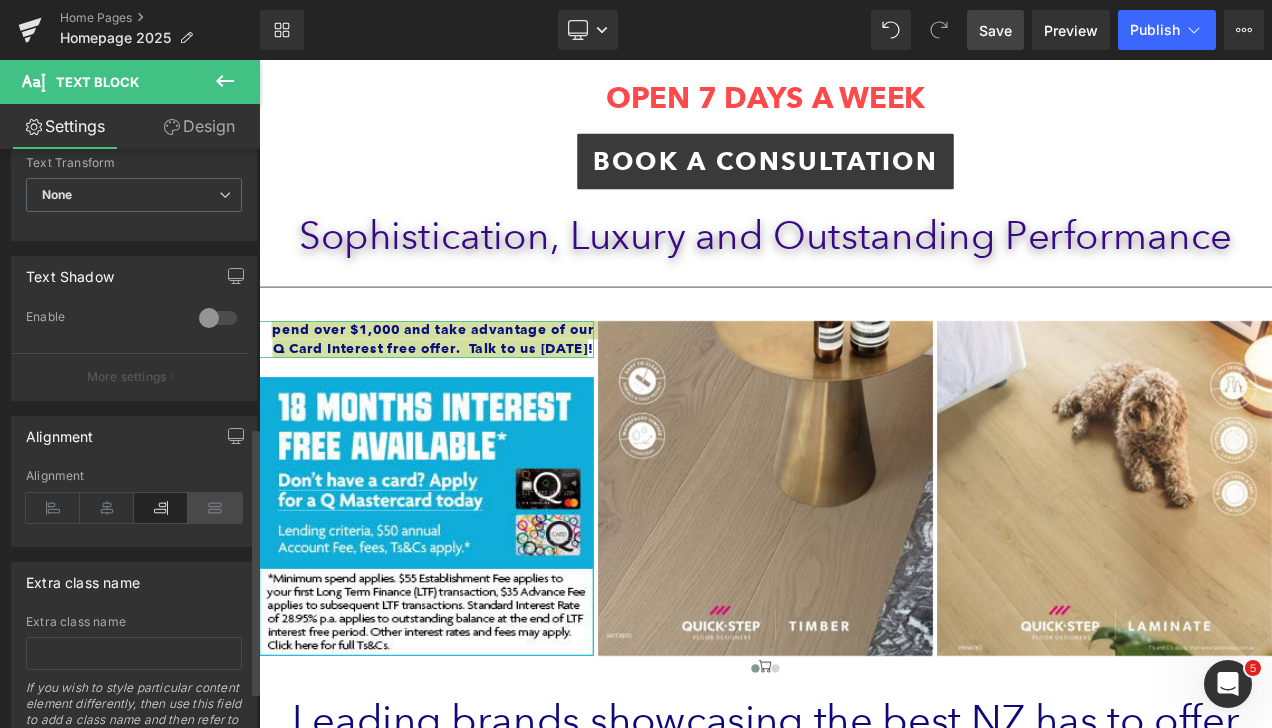 click at bounding box center (215, 508) 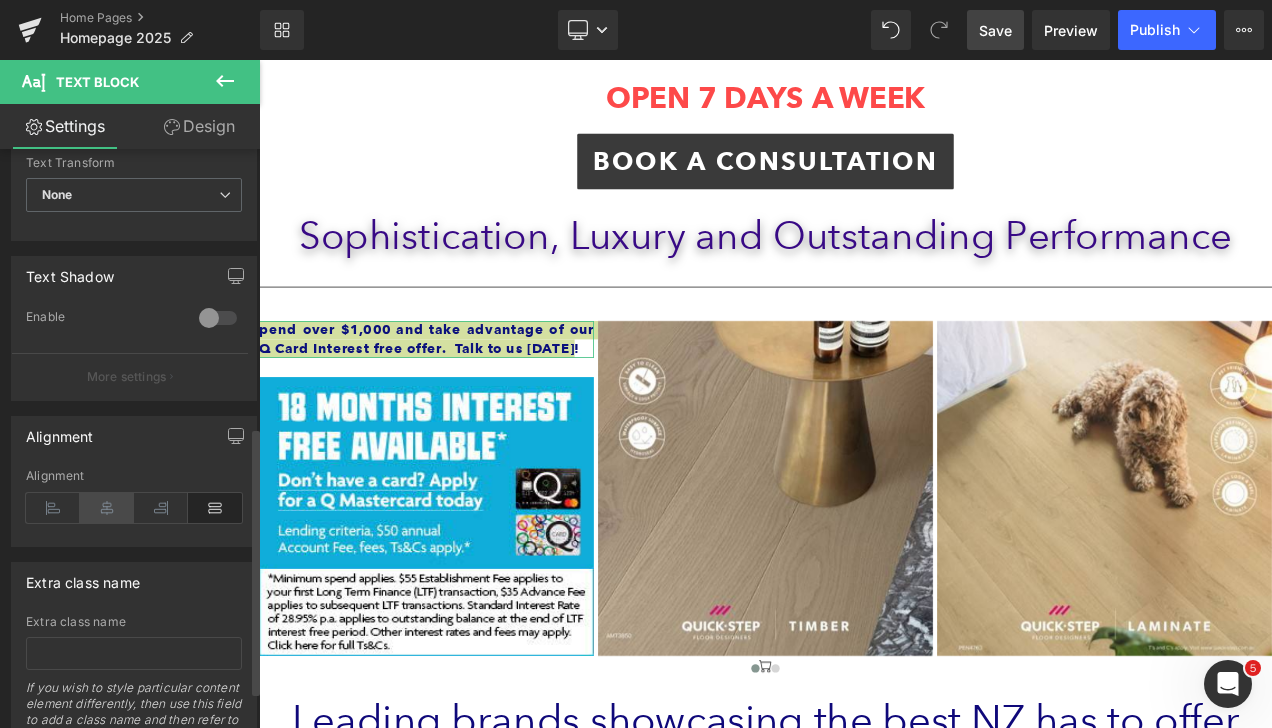 click at bounding box center (107, 508) 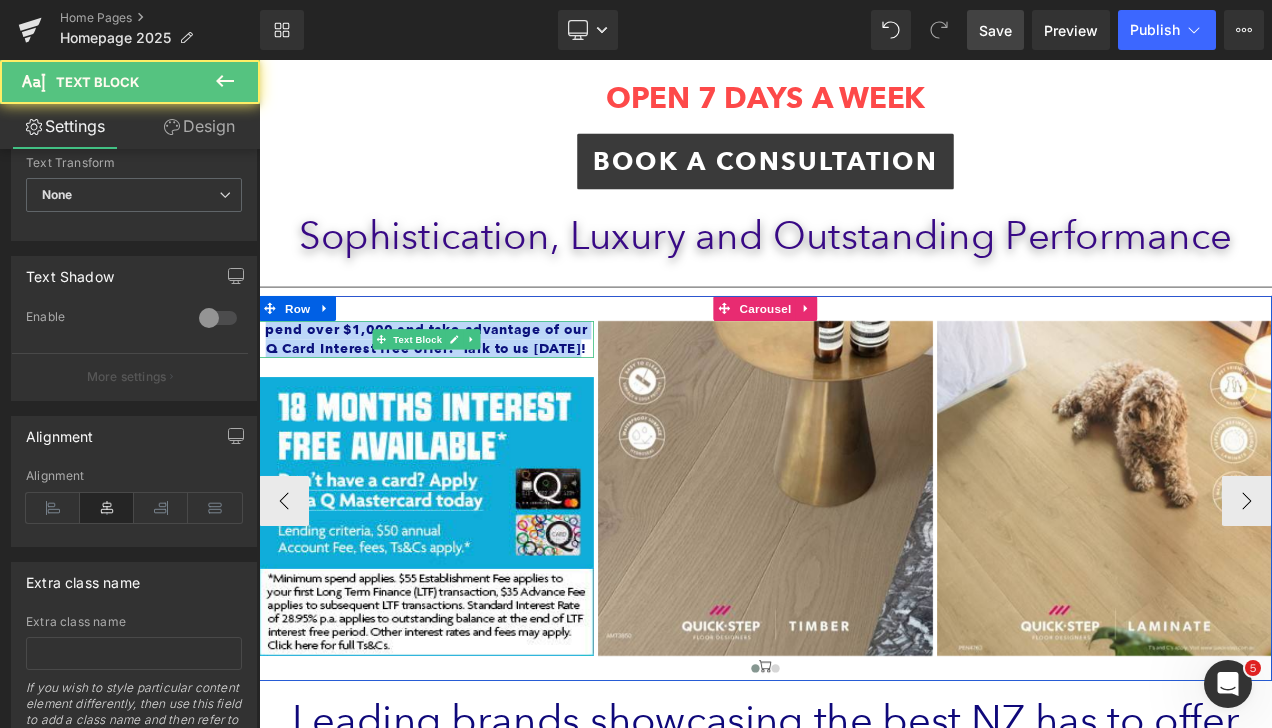 click on "pend over $1,000 and take advantage of our Q Card Interest free offer.  Talk to us today!" at bounding box center [459, 393] 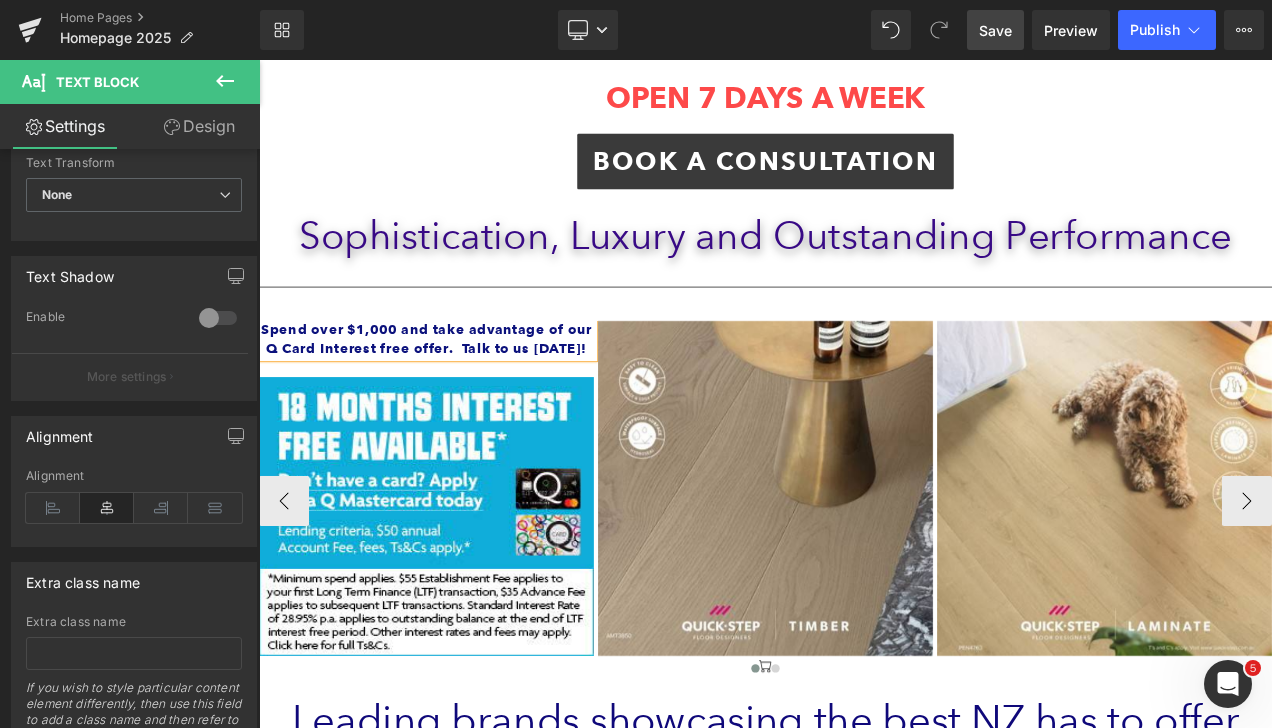click on "Spend over $1,000 and take advantage of our Q Card Interest free offer.  Talk to us today!" at bounding box center [459, 394] 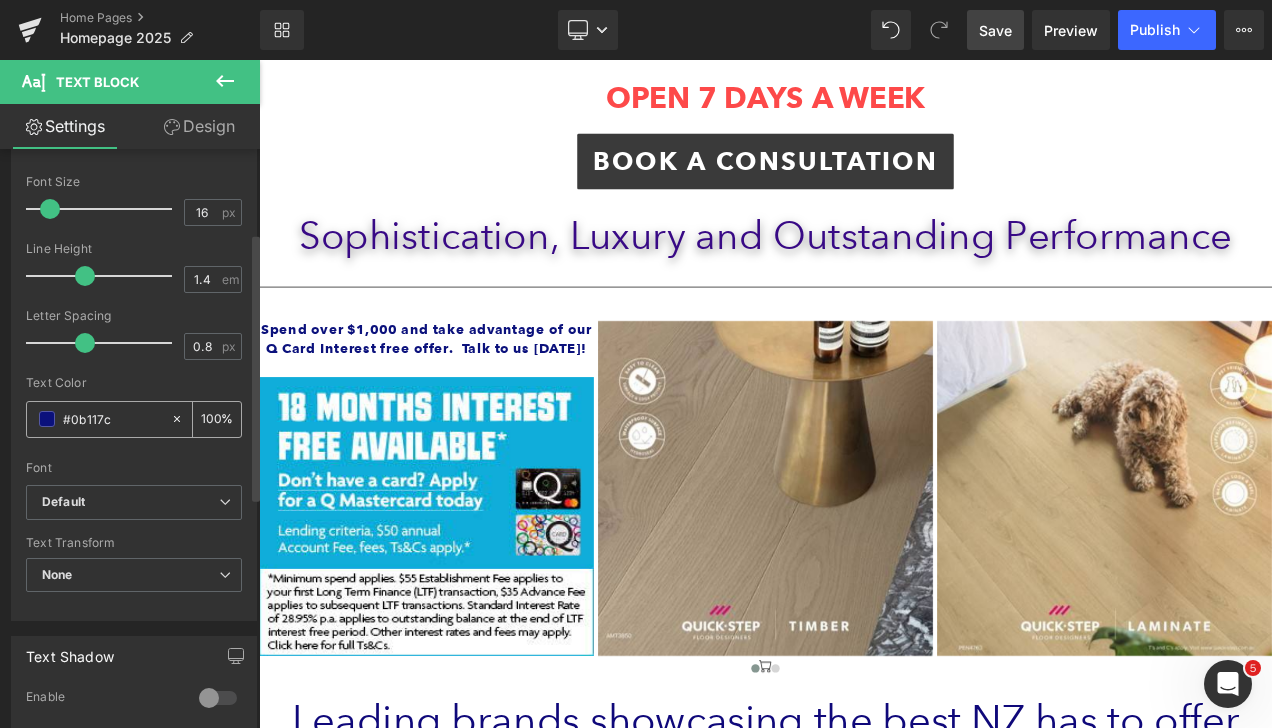 scroll, scrollTop: 179, scrollLeft: 0, axis: vertical 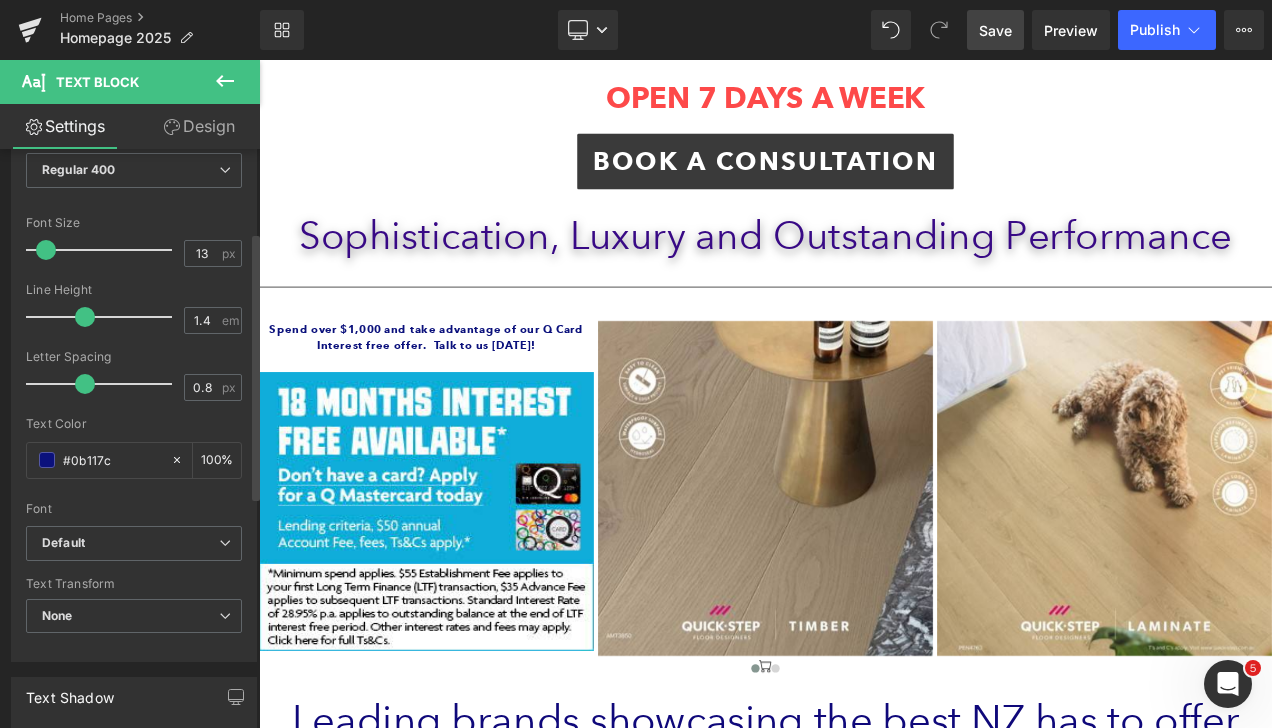 type on "14" 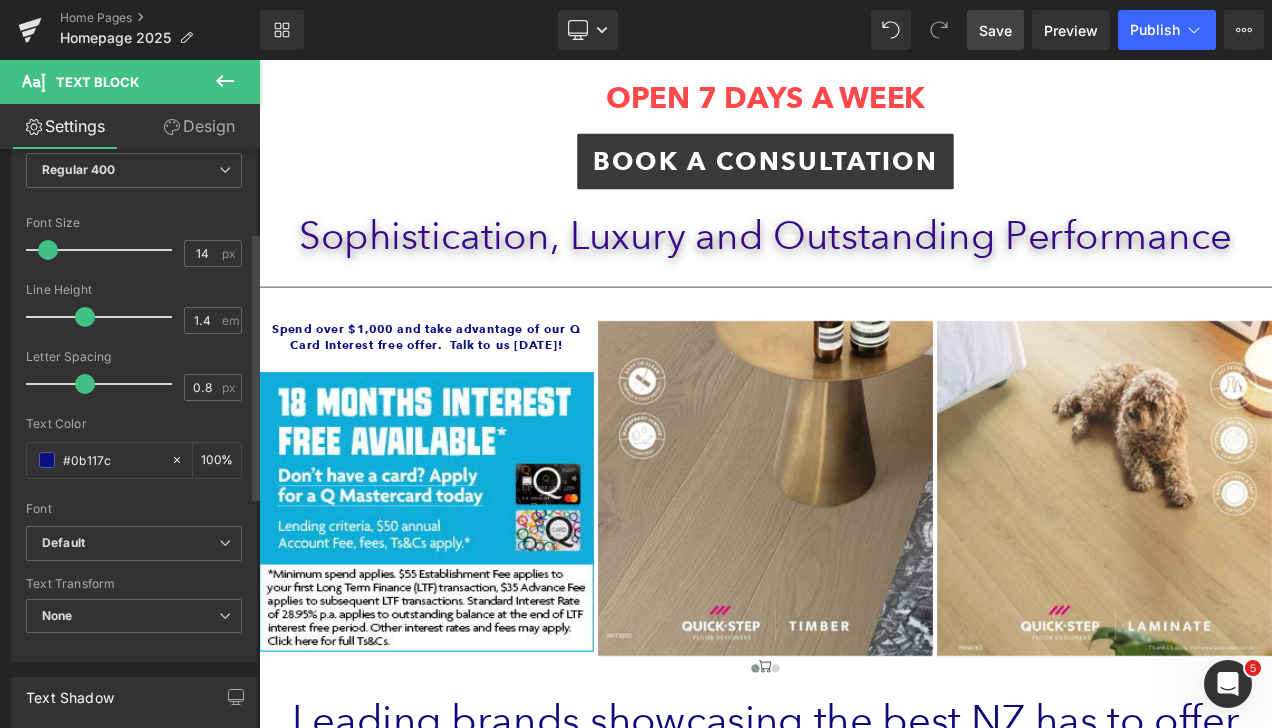 click at bounding box center (48, 250) 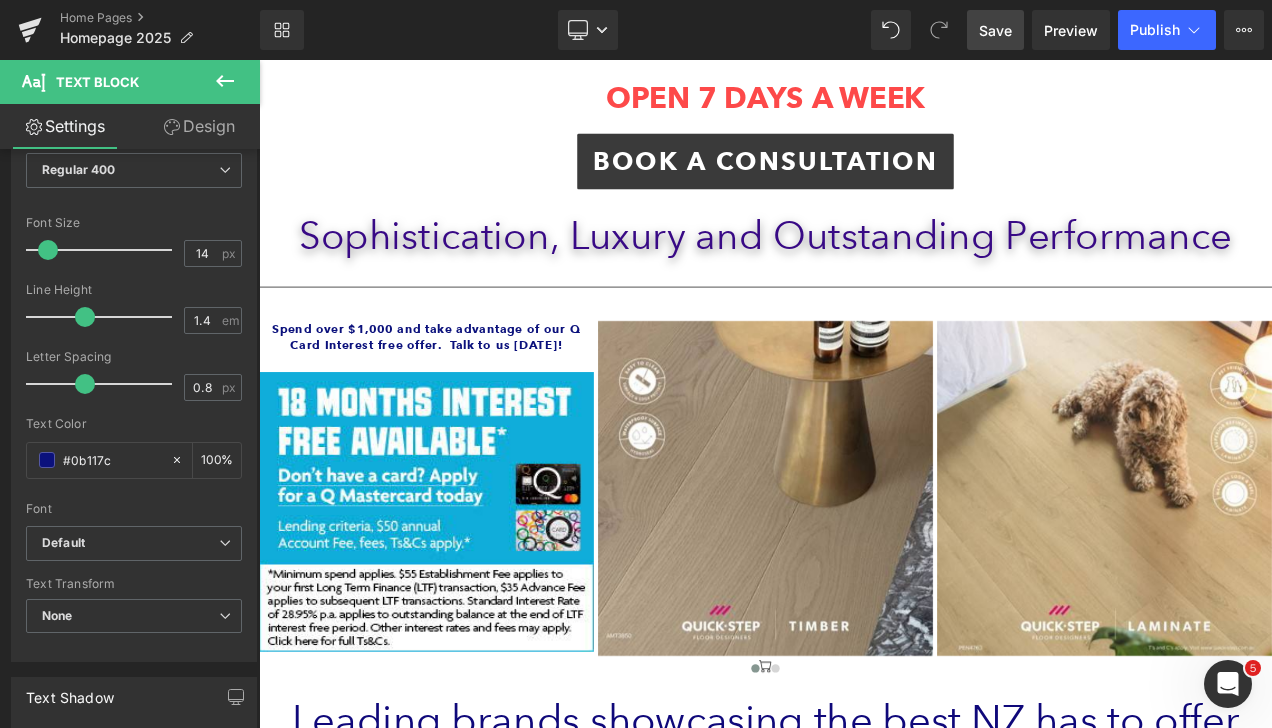 click on "Save" at bounding box center [995, 30] 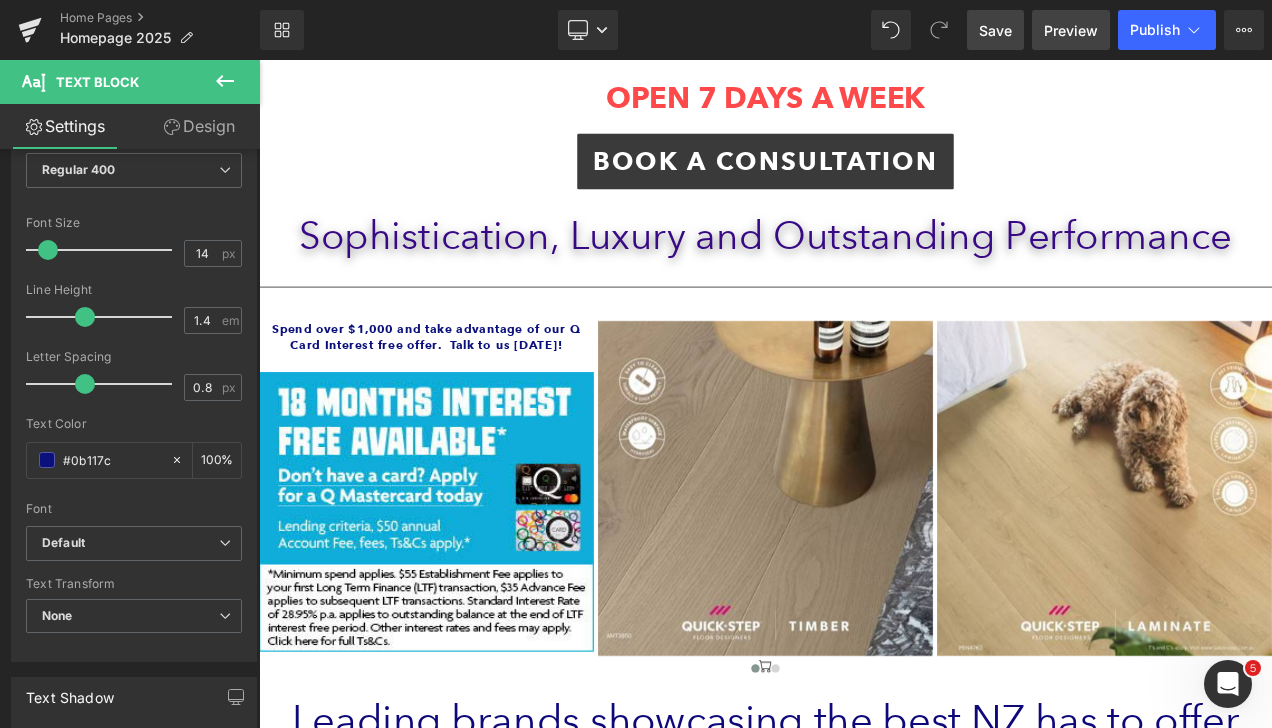 click on "Preview" at bounding box center (1071, 30) 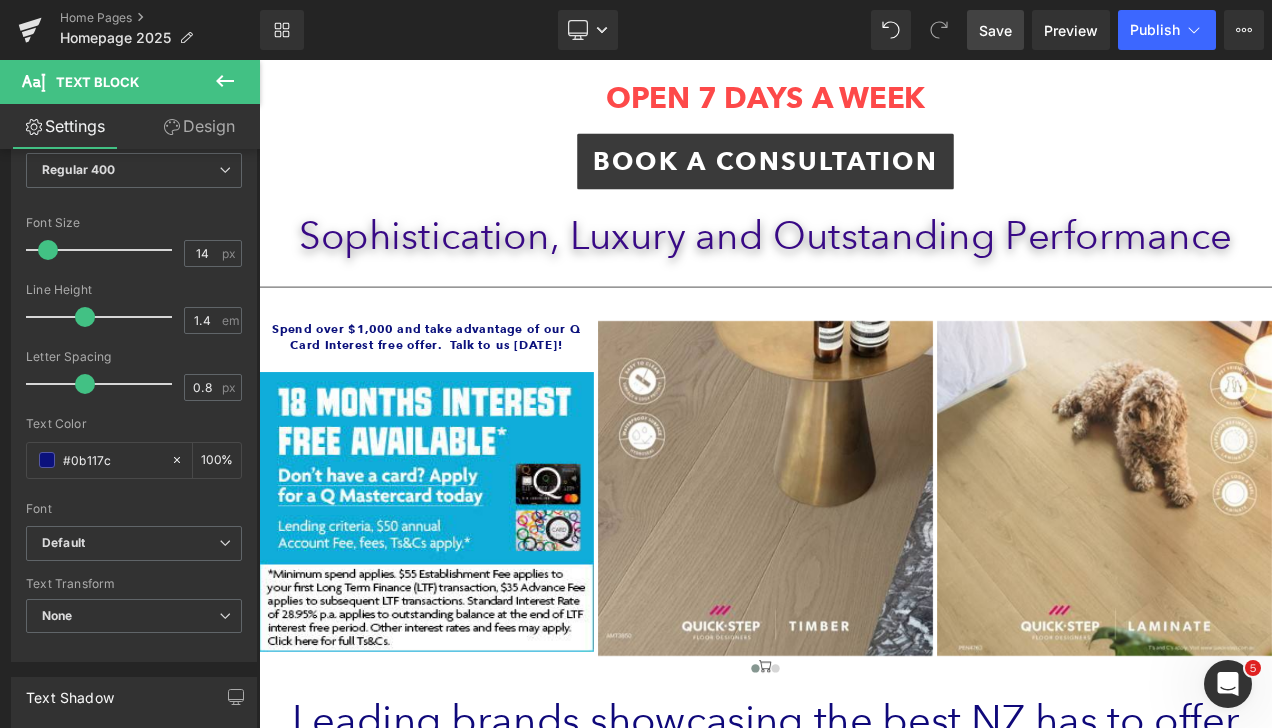 click 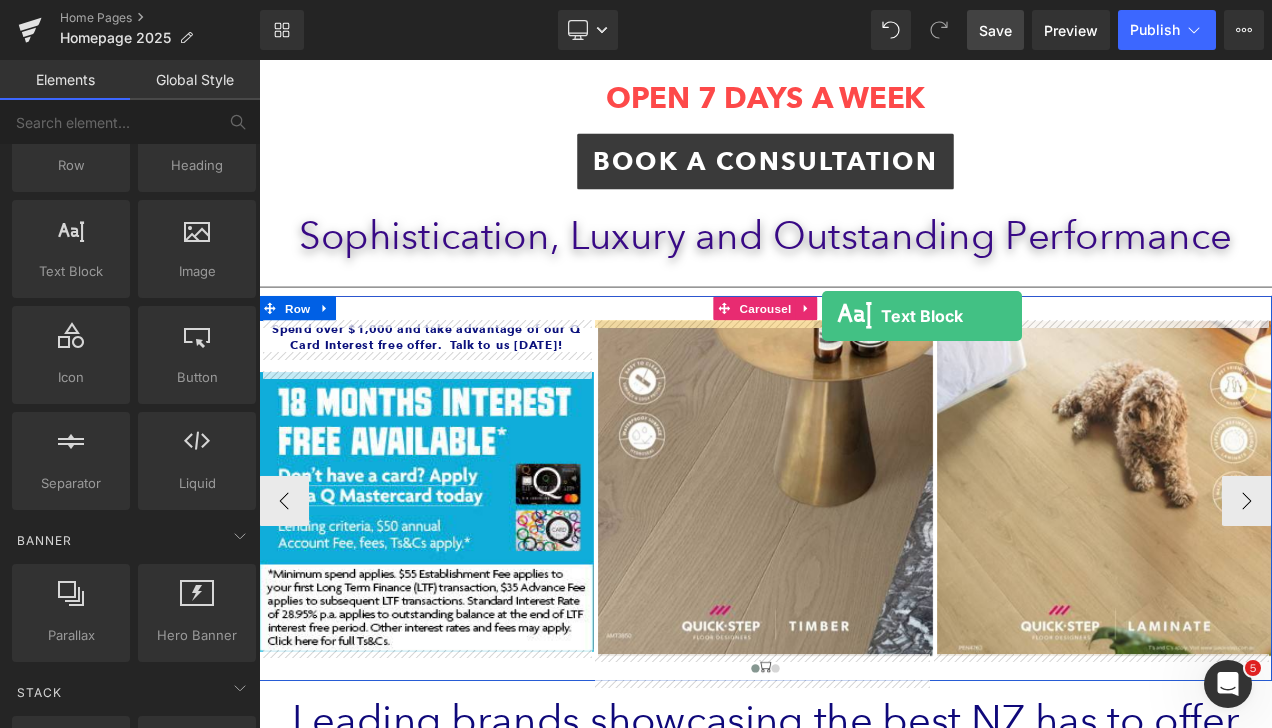 drag, startPoint x: 316, startPoint y: 320, endPoint x: 931, endPoint y: 366, distance: 616.7179 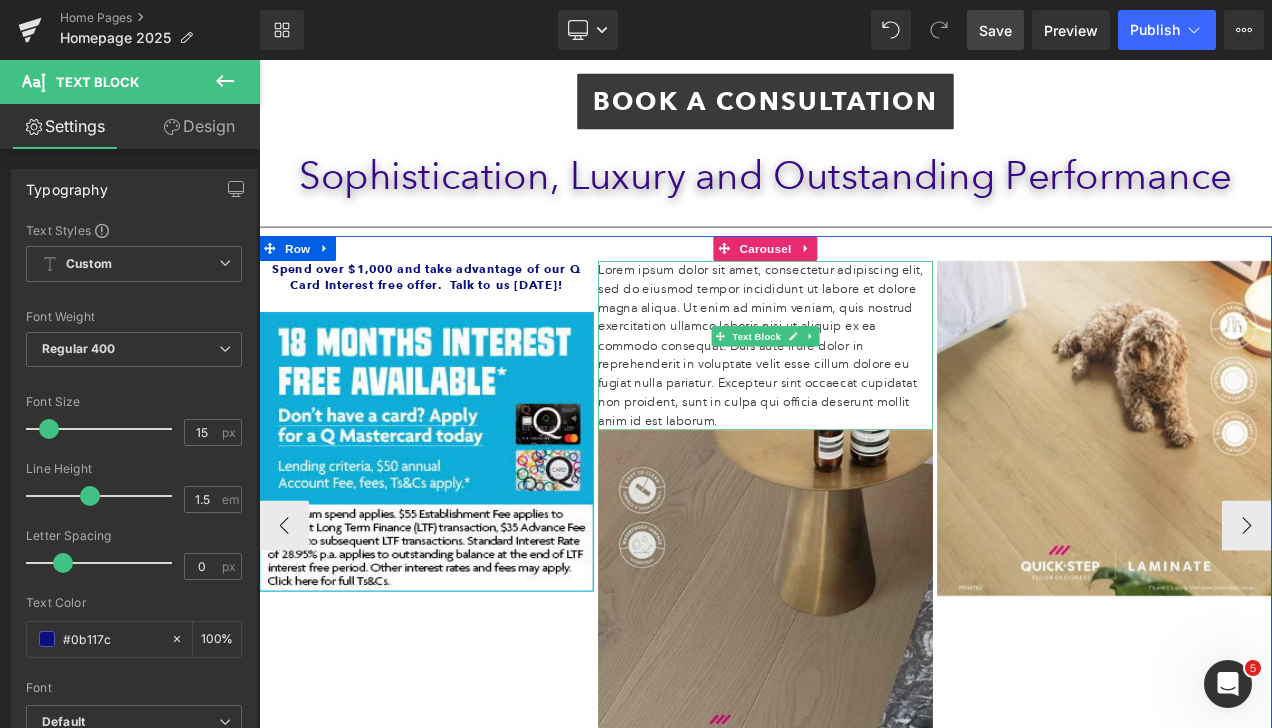 scroll, scrollTop: 304, scrollLeft: 0, axis: vertical 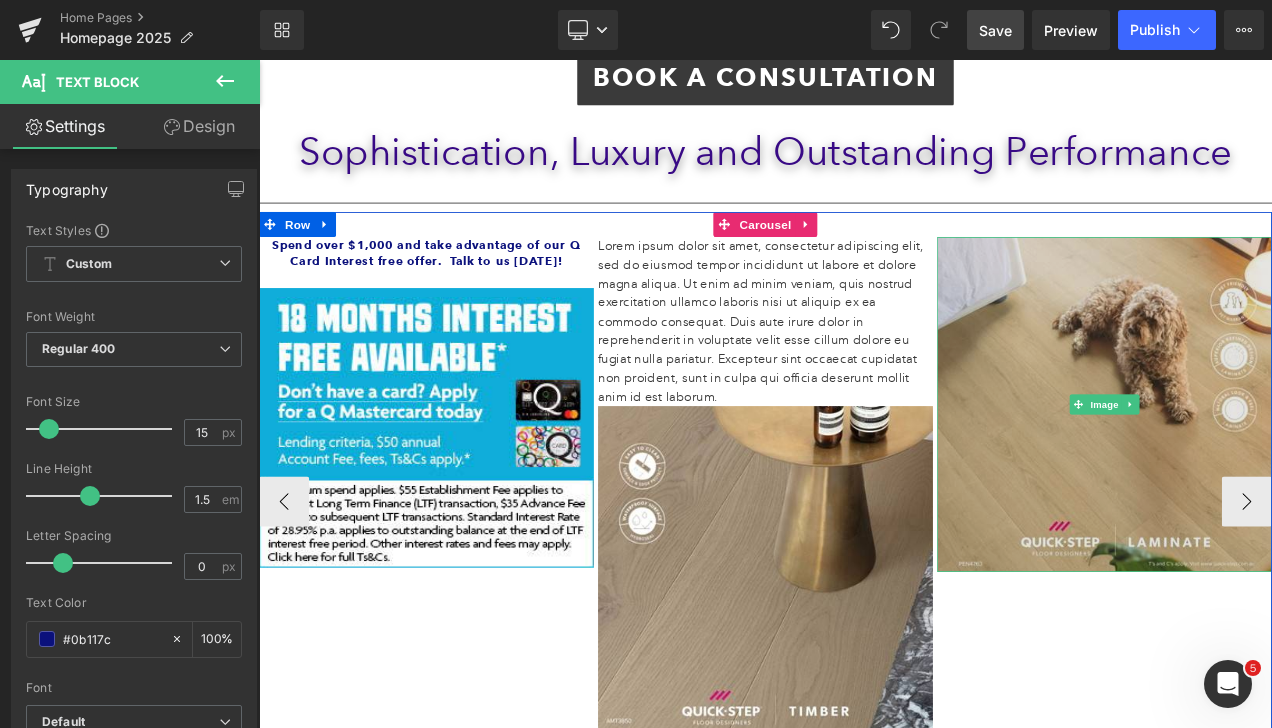 click at bounding box center (1269, 472) 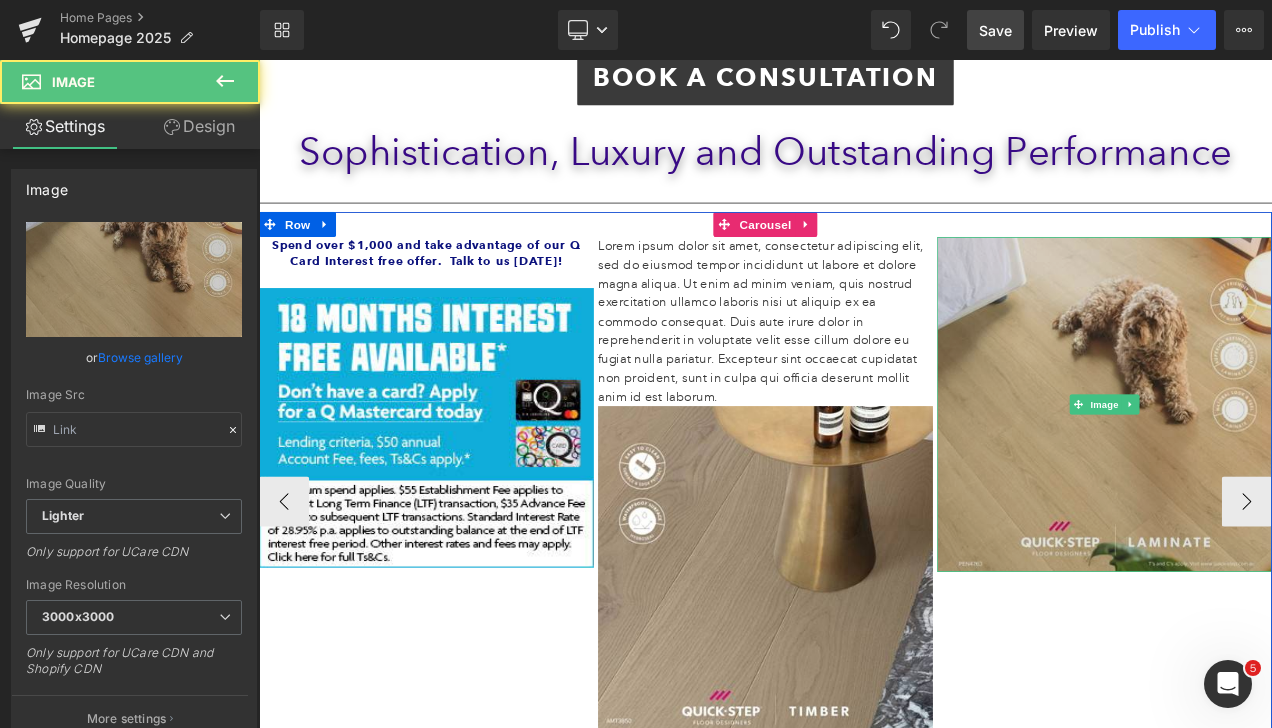 type on "https://ucarecdn.com/b51b77ea-d516-4014-90bc-d423fe2eb8bb/-/format/auto/-/preview/3000x3000/-/quality/lighter/quickstep%20laminate.jpg" 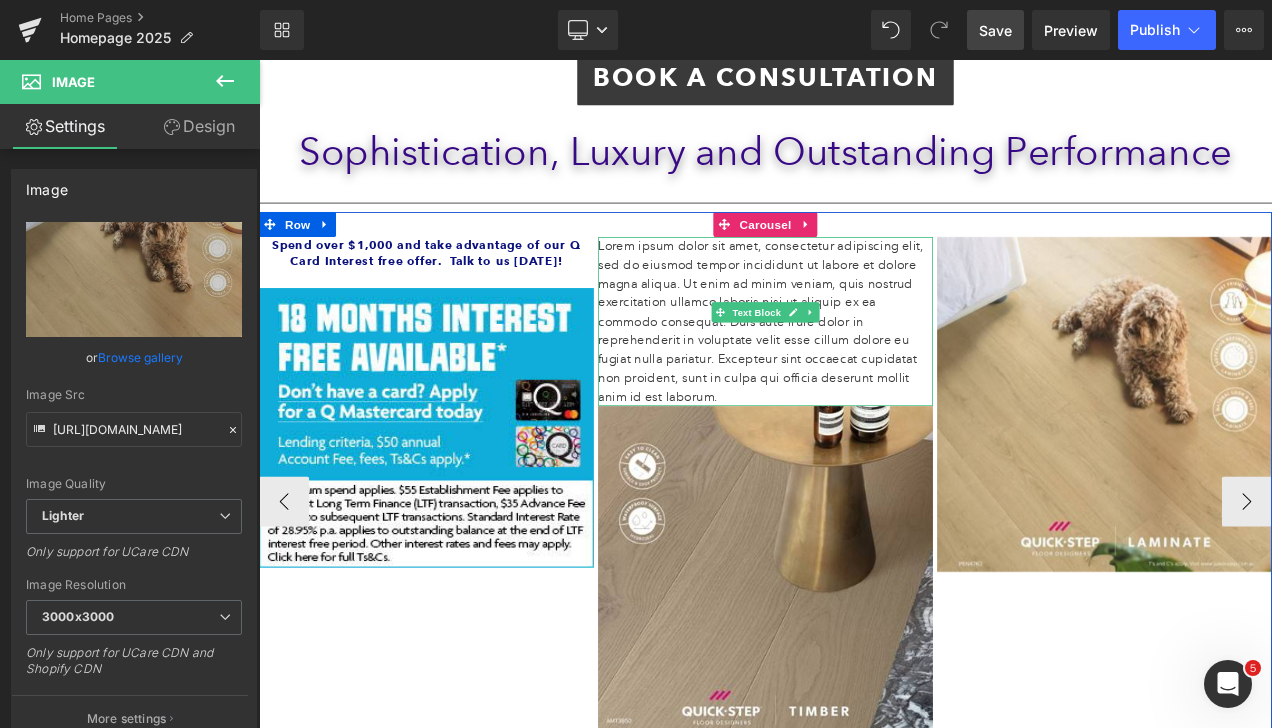 click on "Lorem ipsum dolor sit amet, consectetur adipiscing elit, sed do eiusmod tempor incididunt ut labore et dolore magna aliqua. Ut enim ad minim veniam, quis nostrud exercitation ullamco laboris nisi ut aliquip ex ea commodo consequat. Duis aute irure dolor in reprehenderit in voluptate velit esse cillum dolore eu fugiat nulla pariatur. Excepteur sint occaecat cupidatat non proident, sunt in culpa qui officia deserunt mollit anim id est laborum." at bounding box center (864, 373) 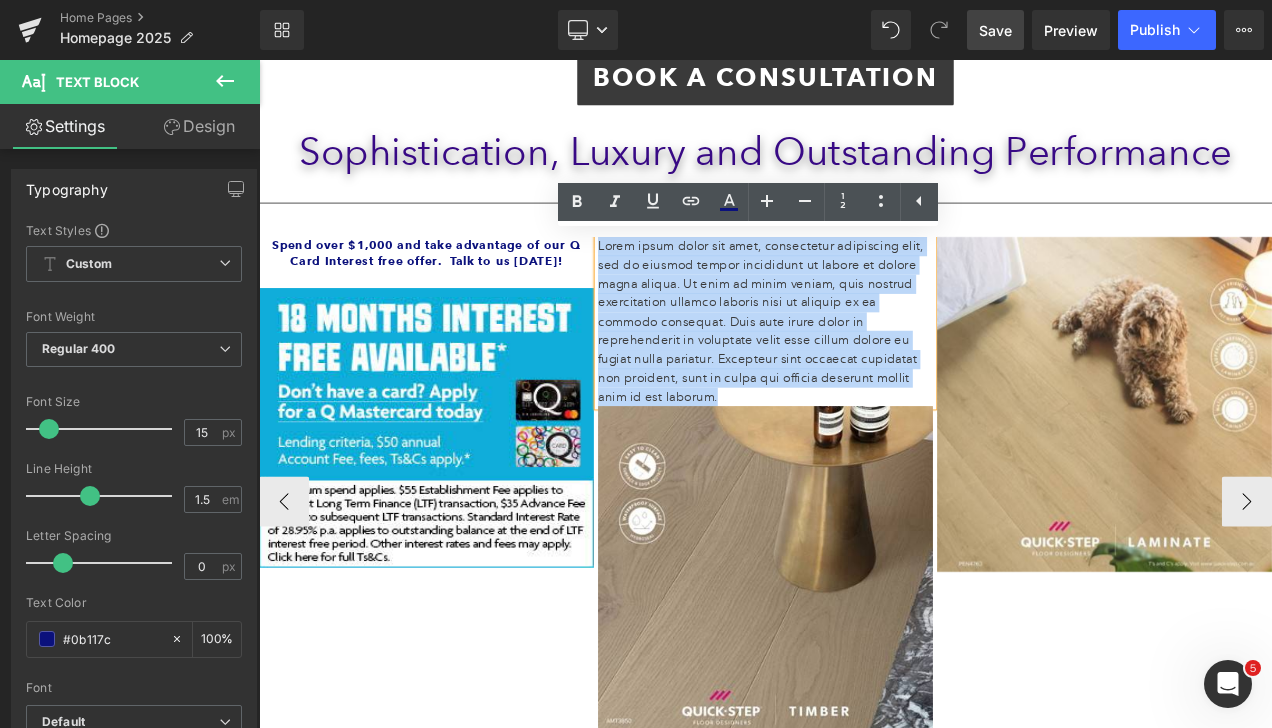 type 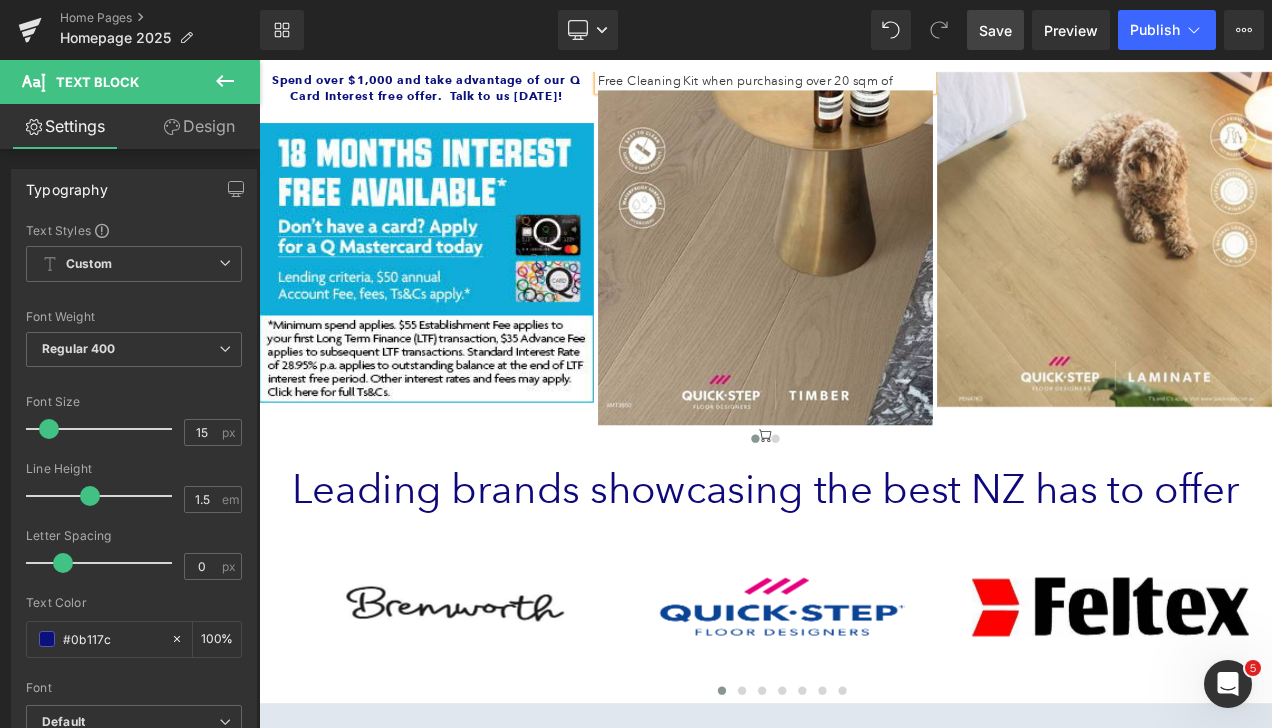 scroll, scrollTop: 102, scrollLeft: 0, axis: vertical 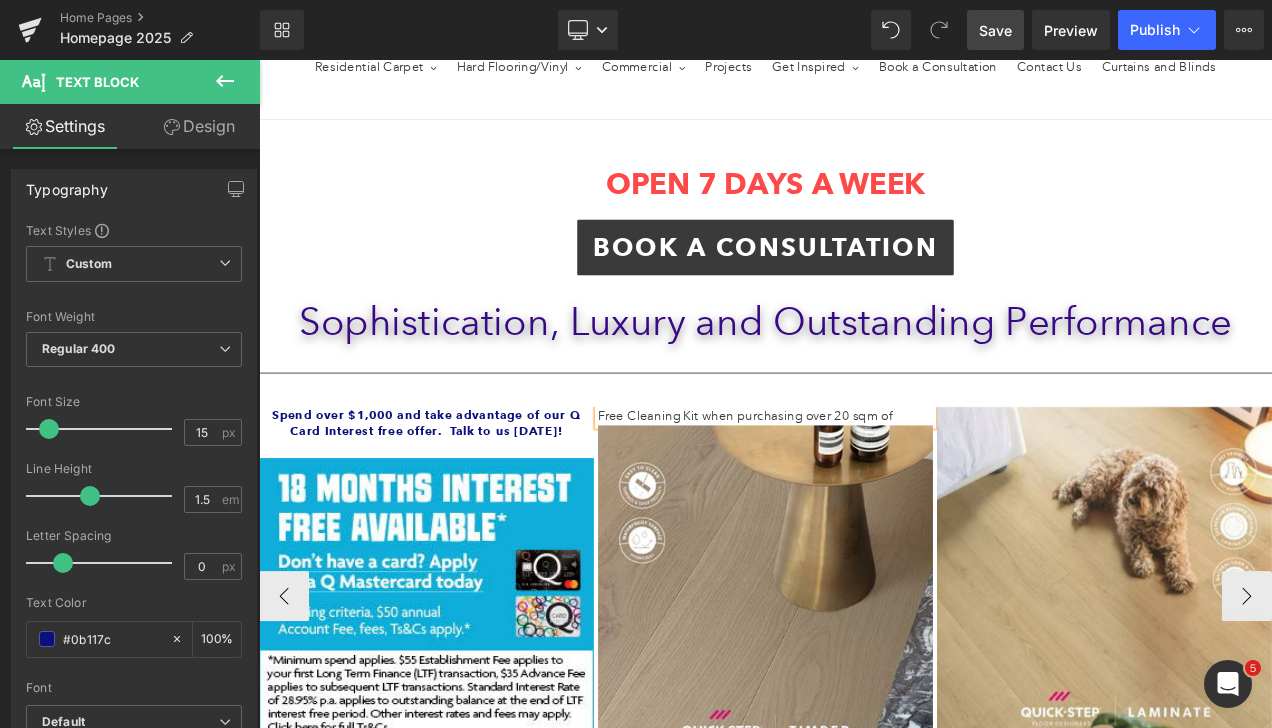 click on "Free Cleaning Kit when purchasing over 20 sqm of" at bounding box center (864, 485) 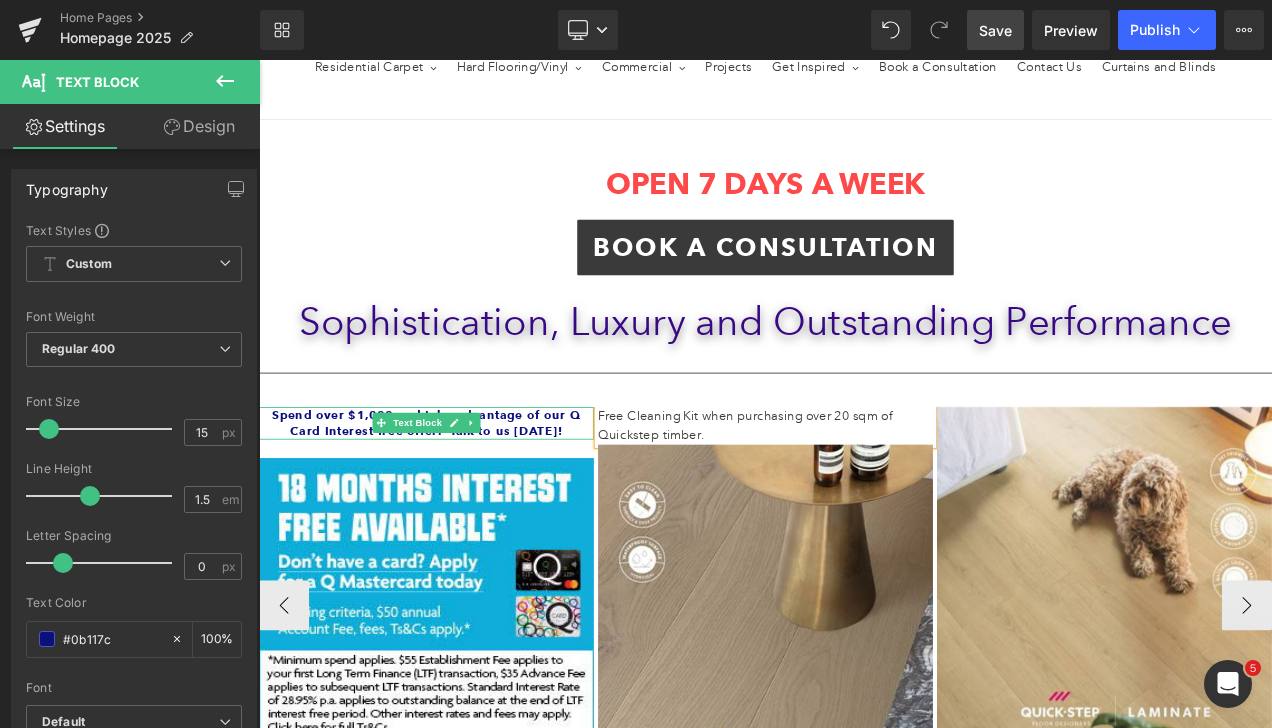 click 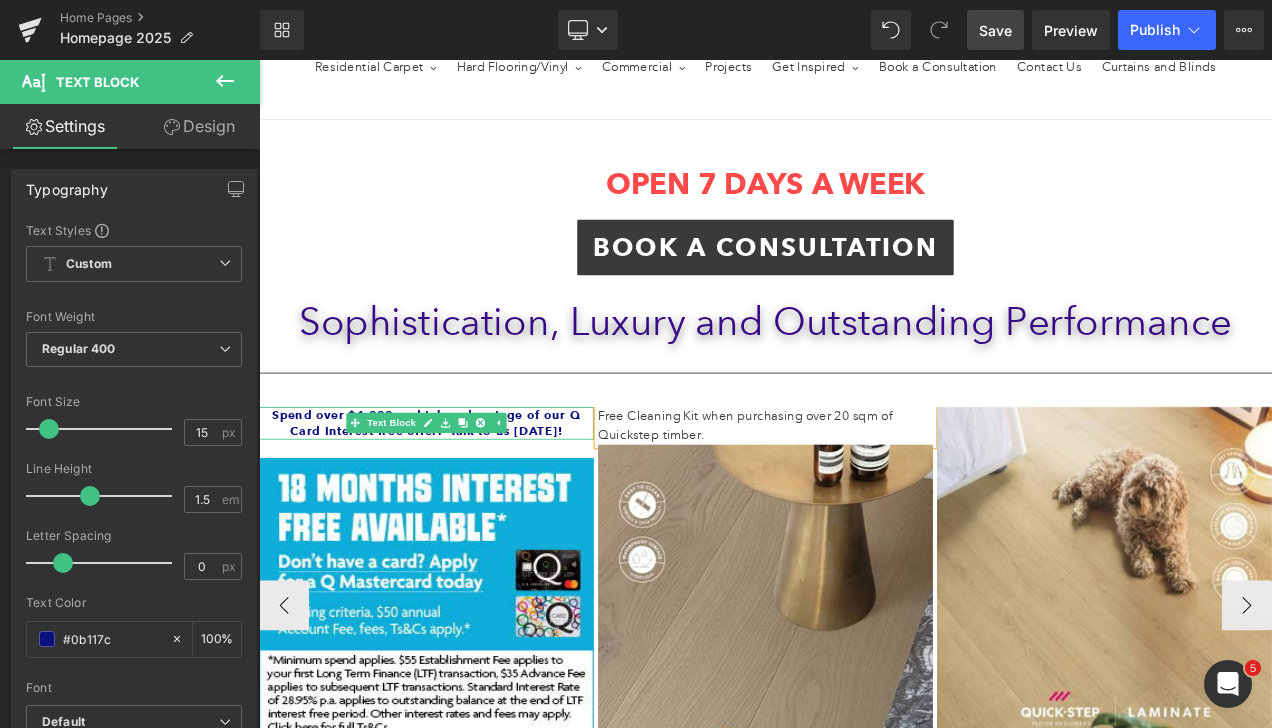click on "Spend over $1,000 and take advantage of our Q Card Interest free offer.  Talk to us today!" at bounding box center (459, 493) 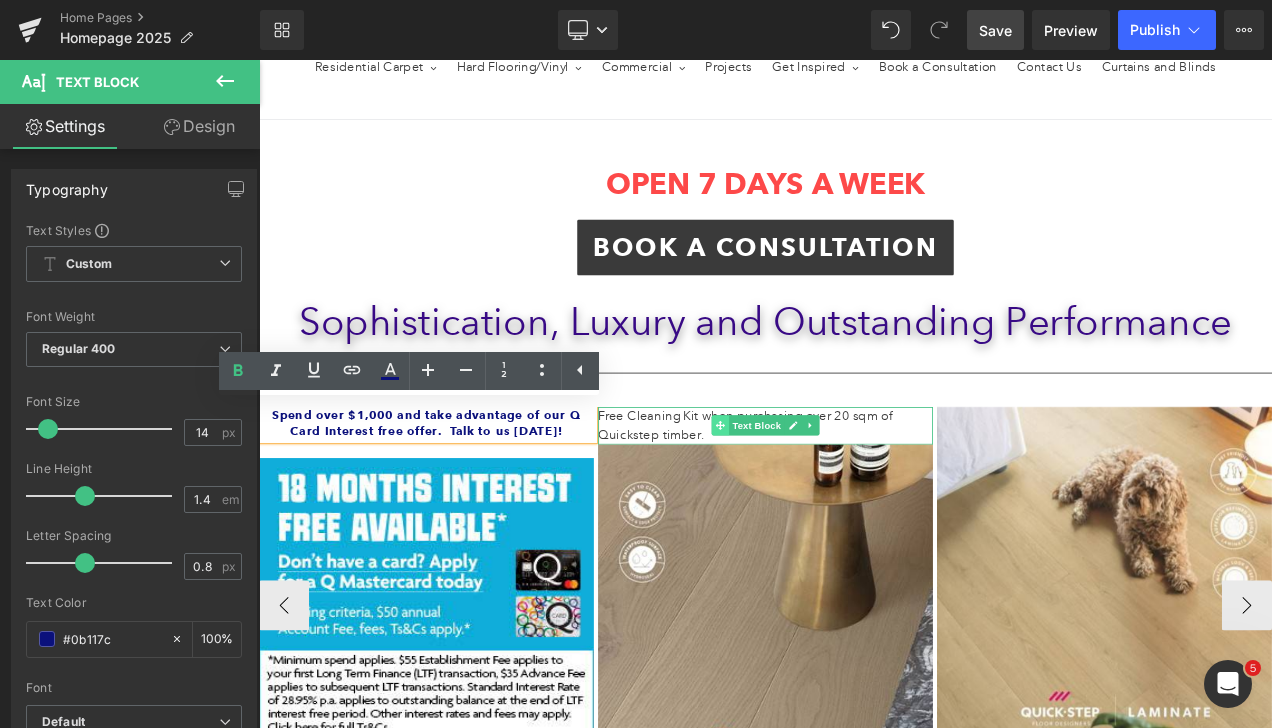 click at bounding box center [810, 496] 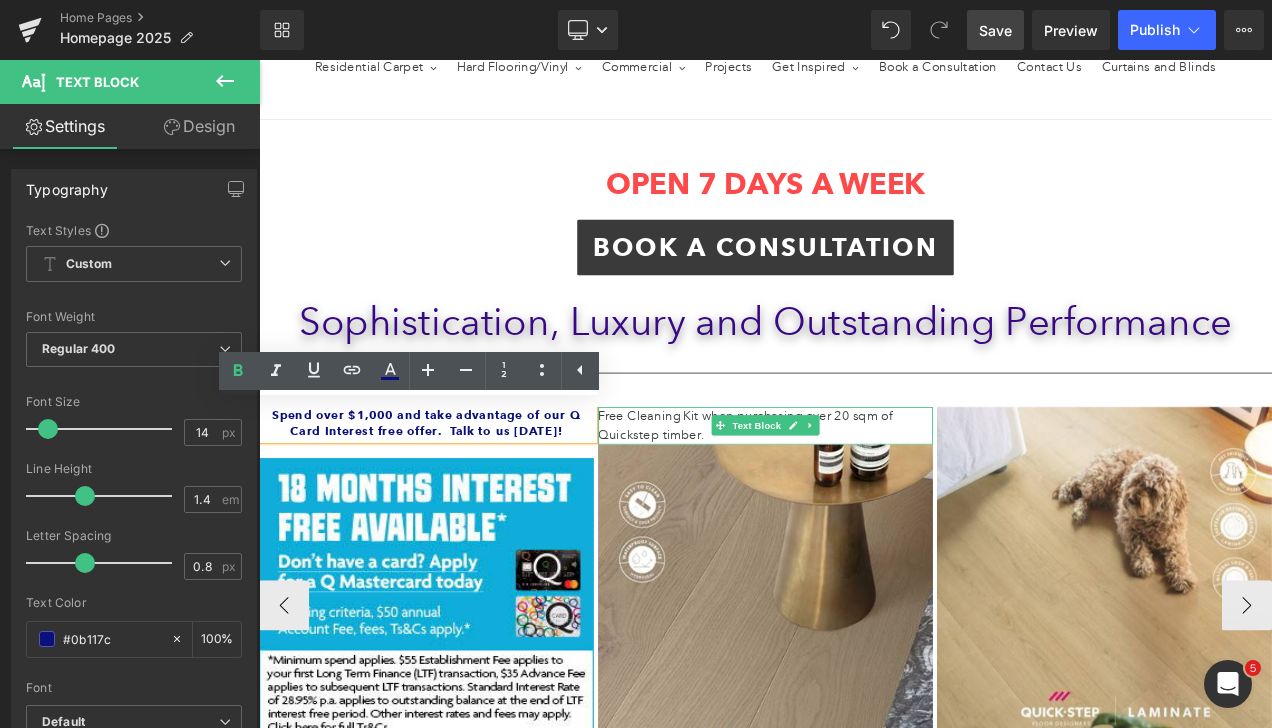 click on "Free Cleaning Kit when purchasing over 20 sqm of Quickstep timber." at bounding box center (864, 496) 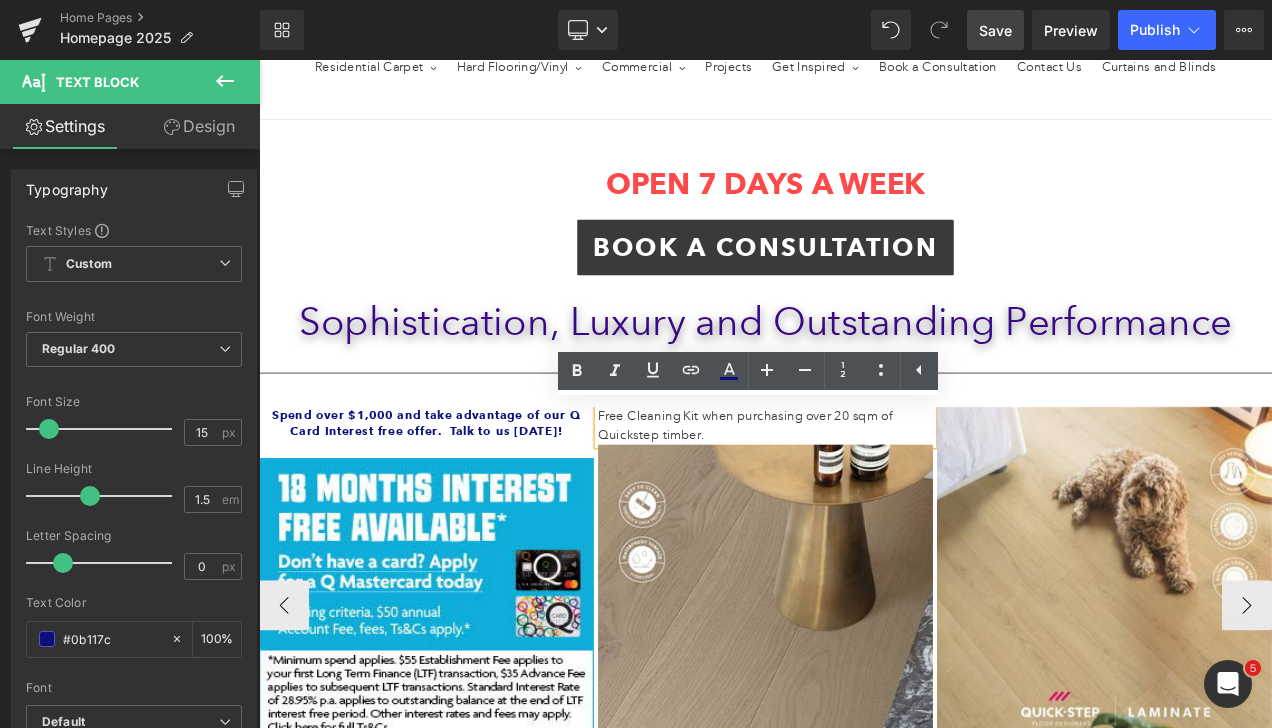 drag, startPoint x: 788, startPoint y: 500, endPoint x: 650, endPoint y: 480, distance: 139.44174 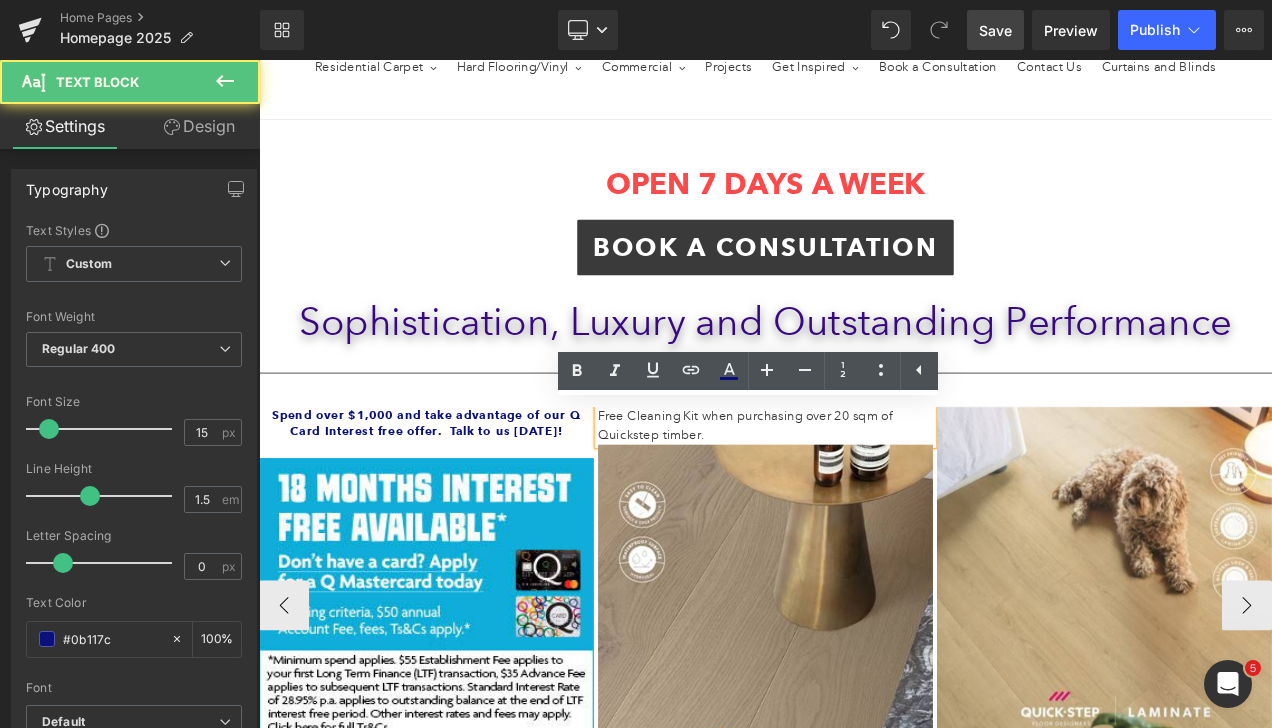 click on "Free Cleaning Kit when purchasing over 20 sqm of Quickstep timber." at bounding box center [864, 496] 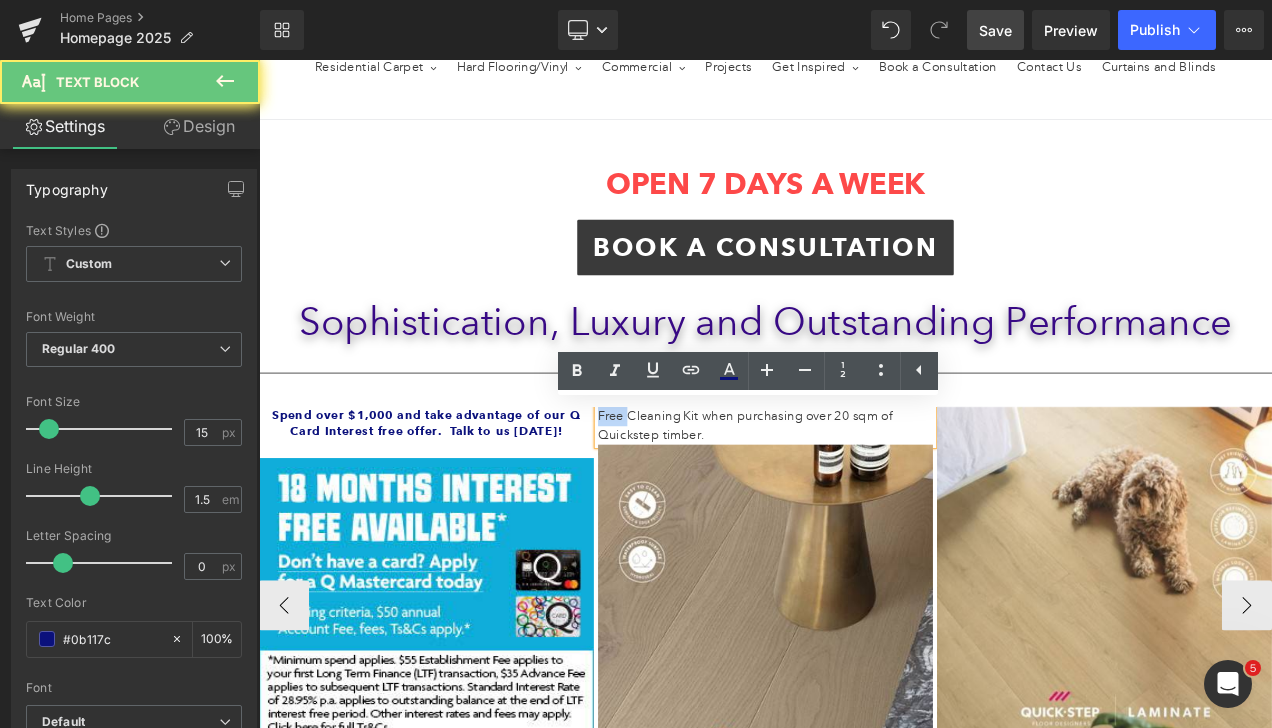 click on "Free Cleaning Kit when purchasing over 20 sqm of Quickstep timber." at bounding box center (864, 496) 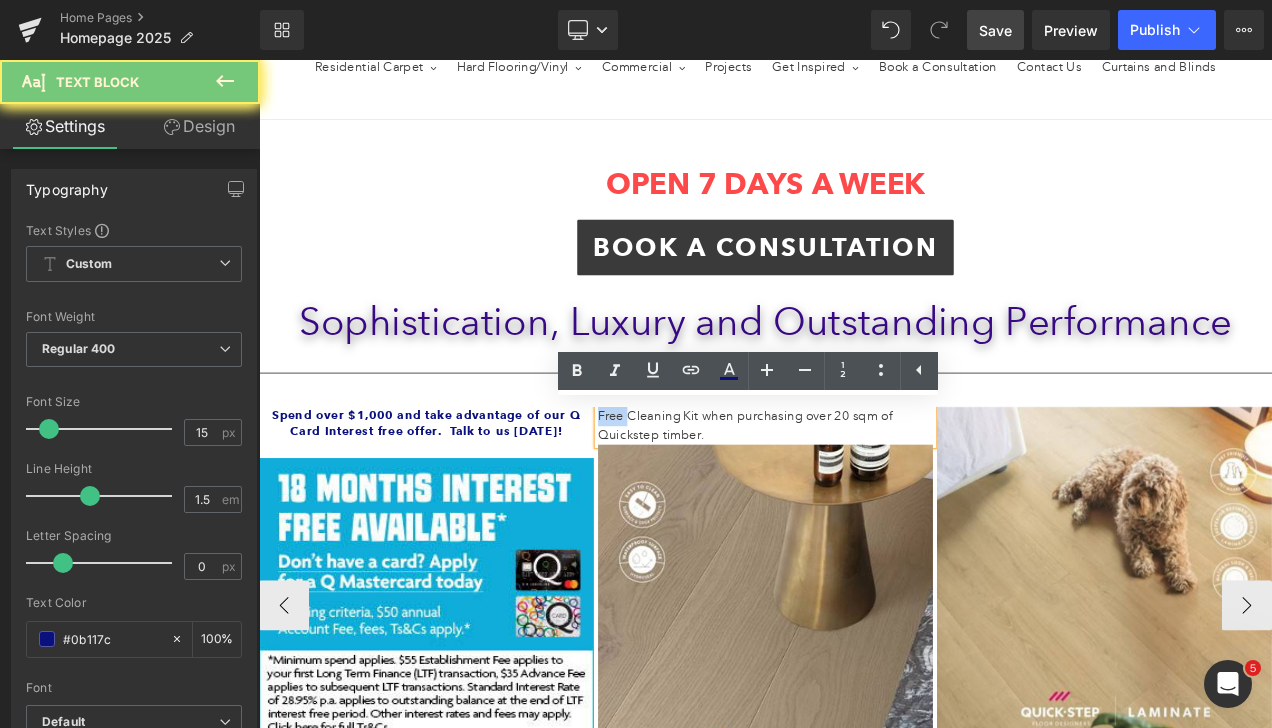 click on "Free Cleaning Kit when purchasing over 20 sqm of Quickstep timber." at bounding box center [864, 496] 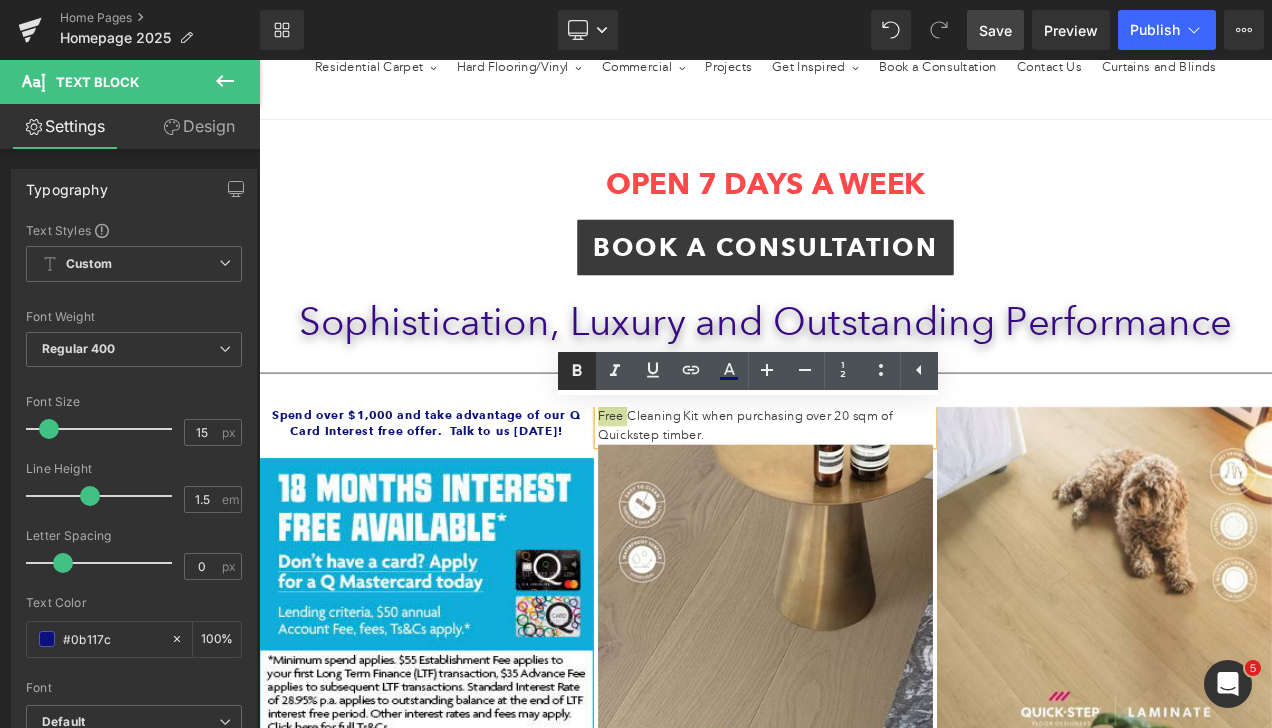 click 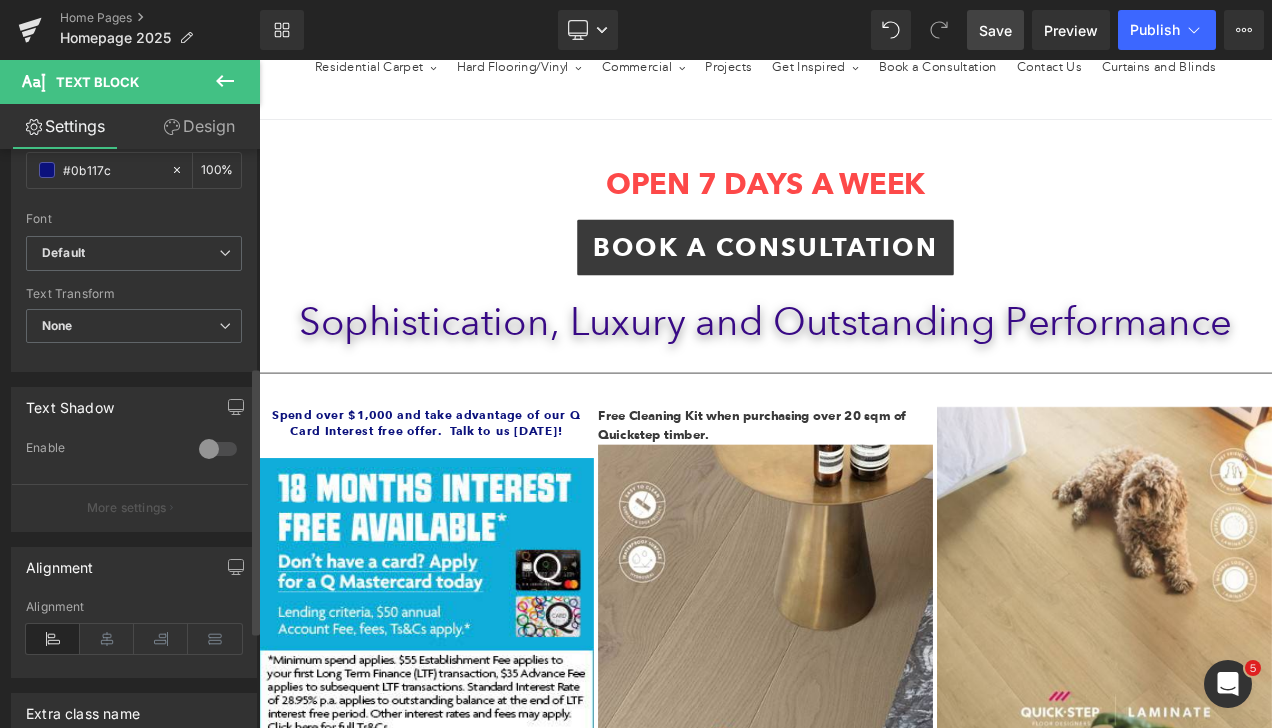 scroll, scrollTop: 500, scrollLeft: 0, axis: vertical 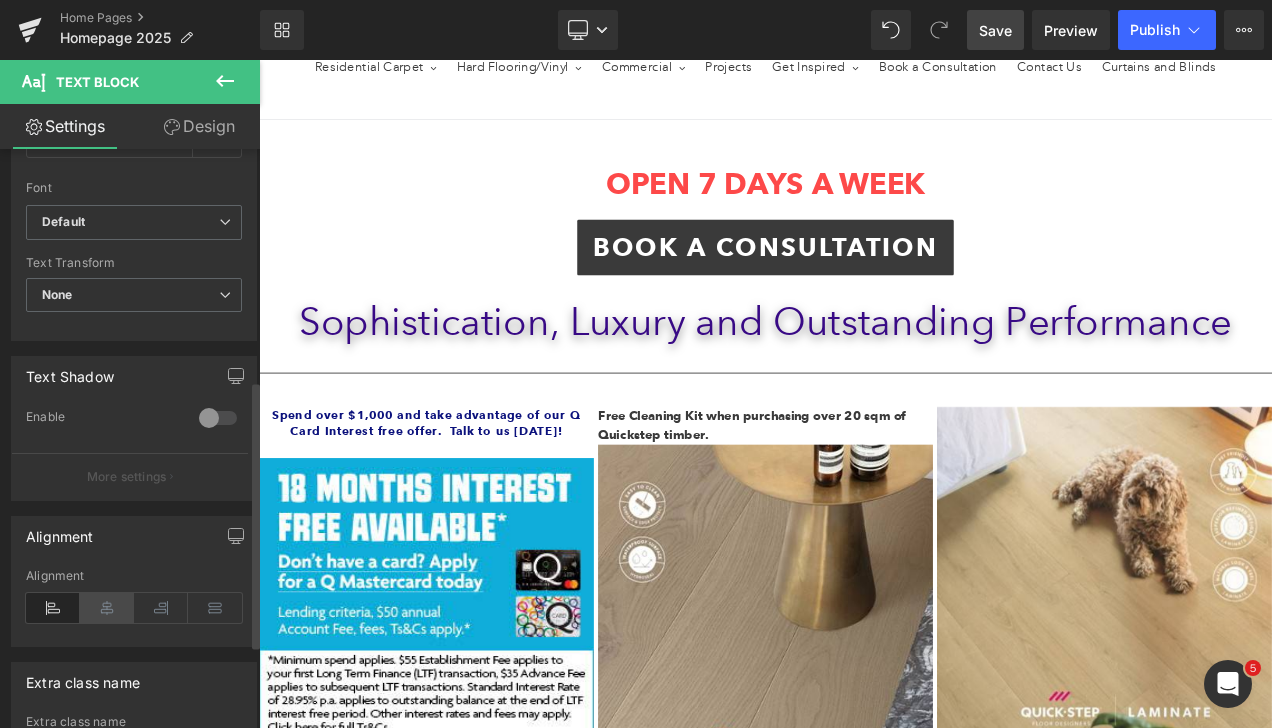 click at bounding box center (107, 608) 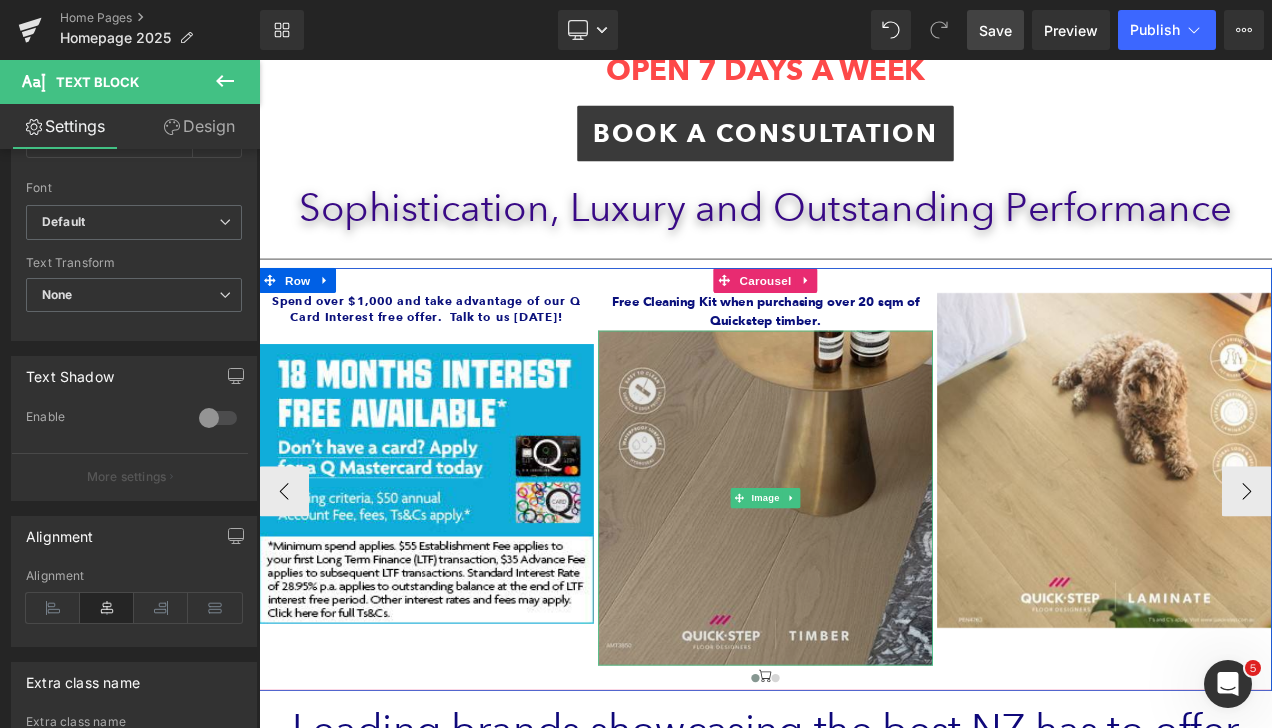scroll, scrollTop: 402, scrollLeft: 0, axis: vertical 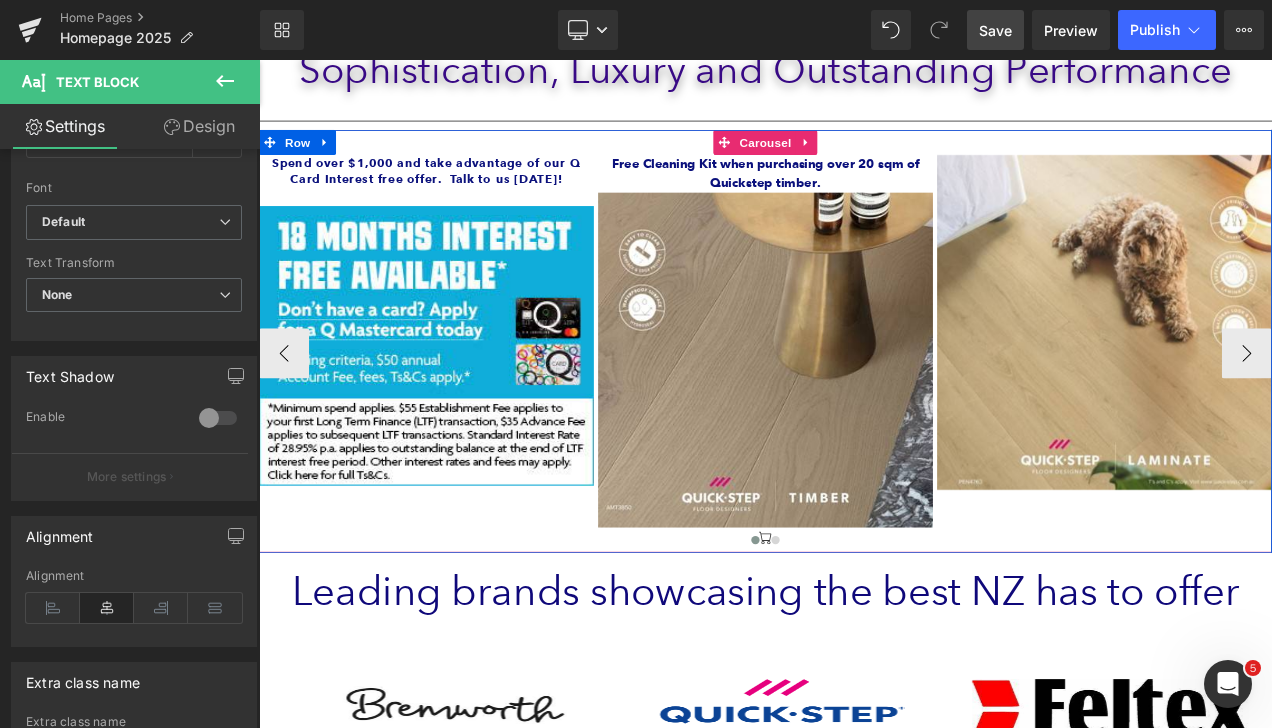 click on "Spend over $1,000 and take advantage of our Q Card Interest free offer.  Talk to us today!
Text Block
Text Block
Image
Free Cleaning Kit when purchasing over 20 sqm of Quickstep timber.
Text Block
Image
Icon
Image
Image" at bounding box center (1069, 411) 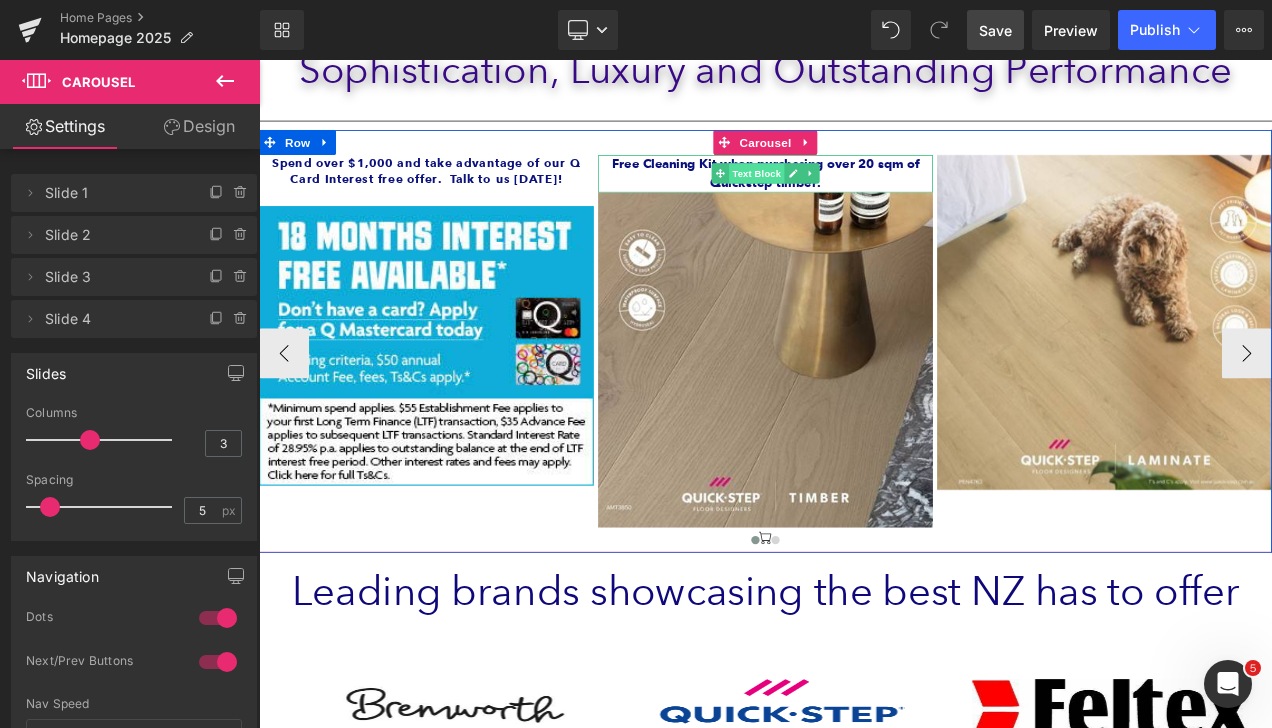 click on "Text Block" at bounding box center (853, 196) 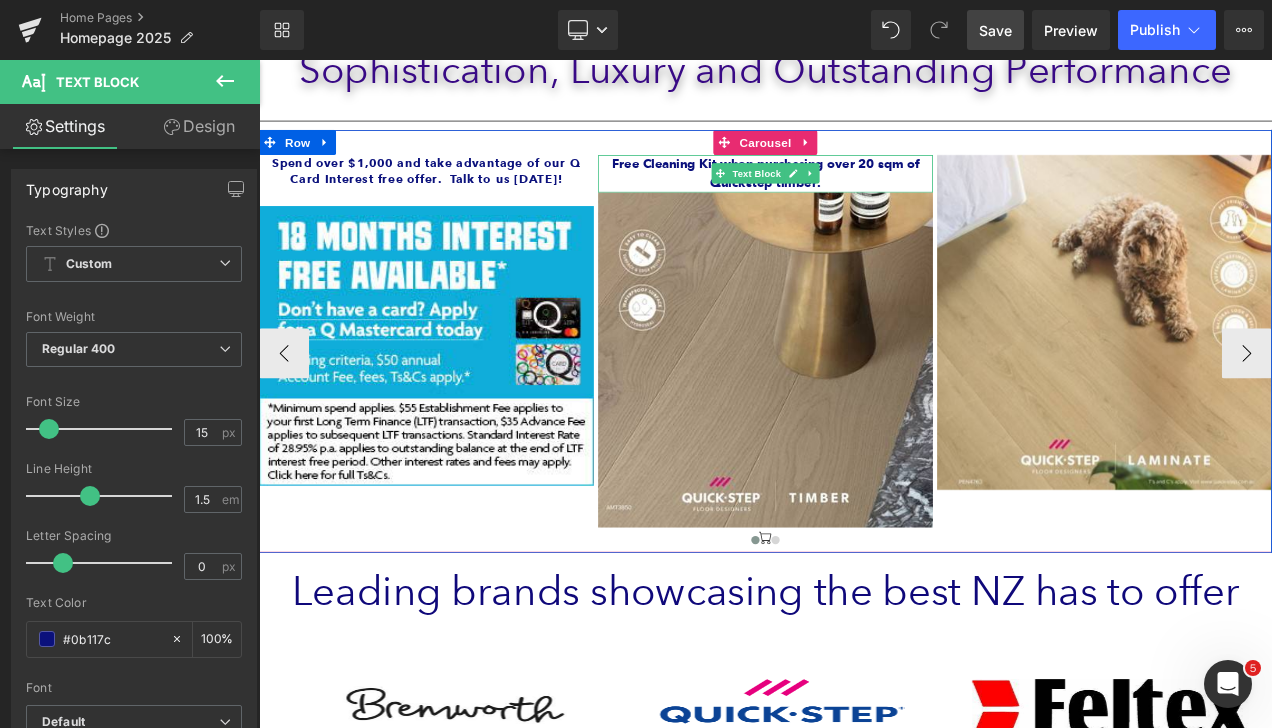 click on "Free Cleaning Kit when purchasing over 20 sqm of Quickstep timber." at bounding box center [864, 196] 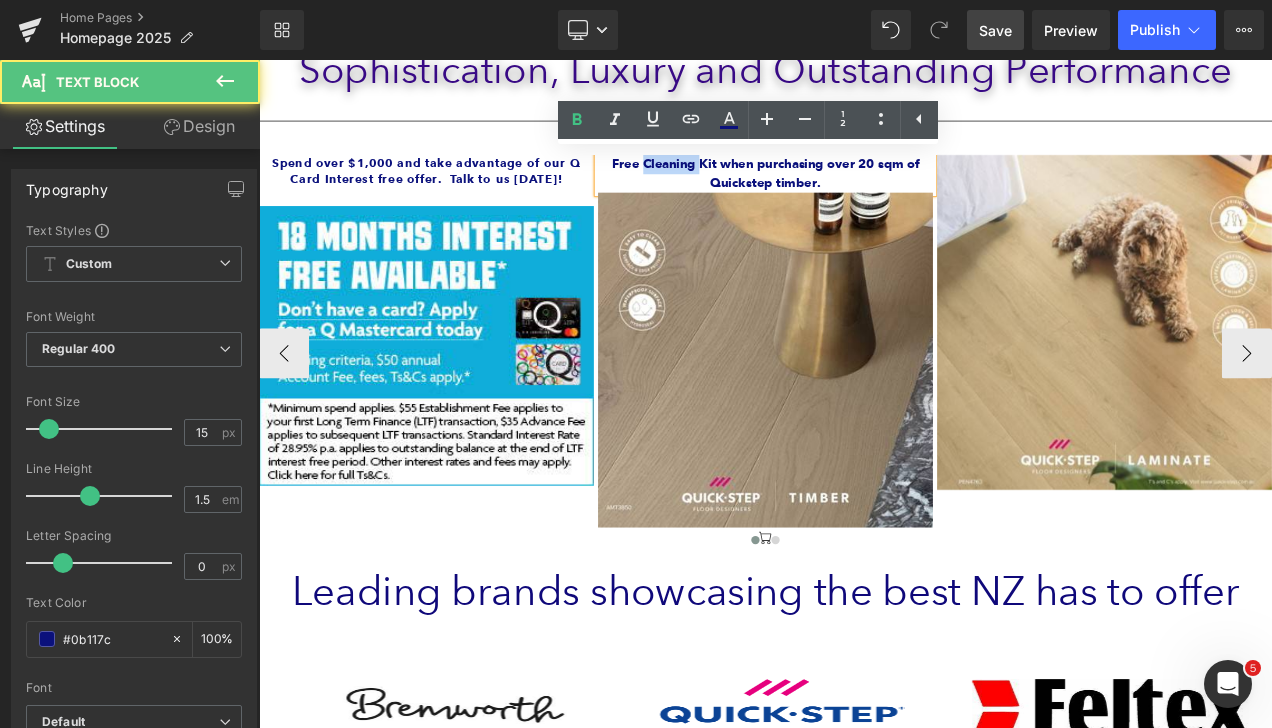 click on "Free Cleaning Kit when purchasing over 20 sqm of Quickstep timber." at bounding box center [864, 196] 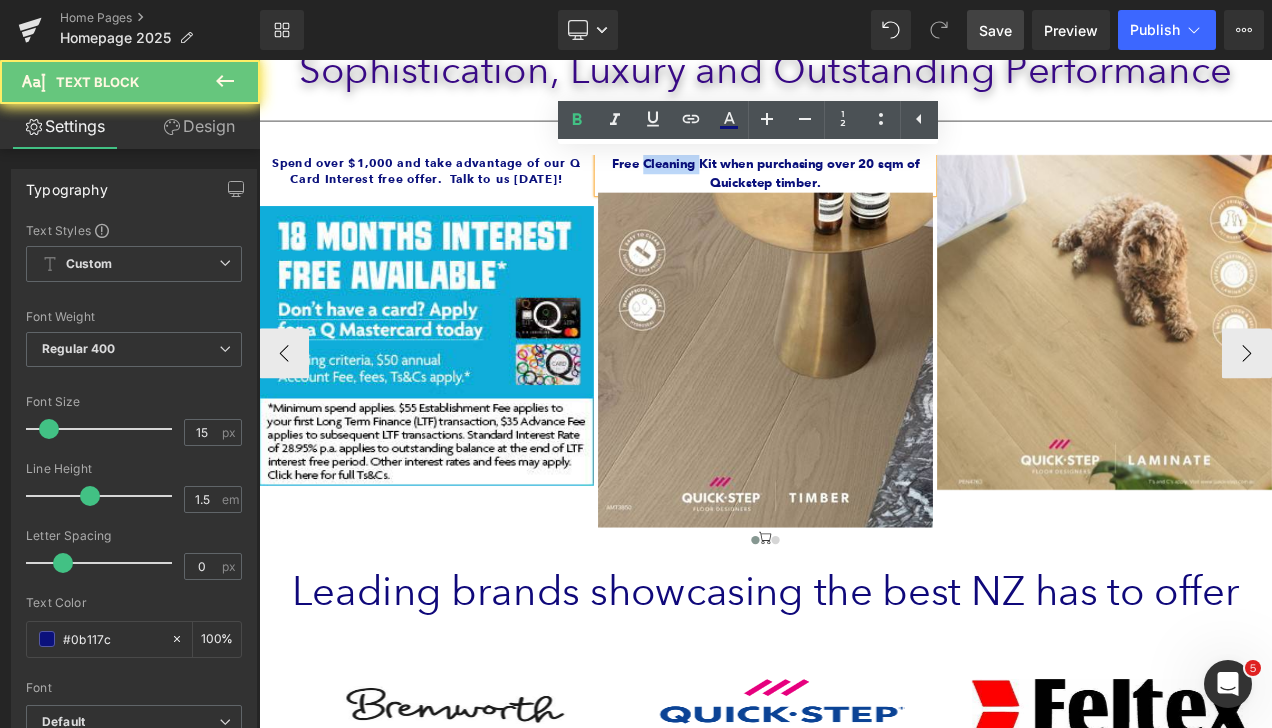 click on "Free Cleaning Kit when purchasing over 20 sqm of Quickstep timber." at bounding box center (864, 196) 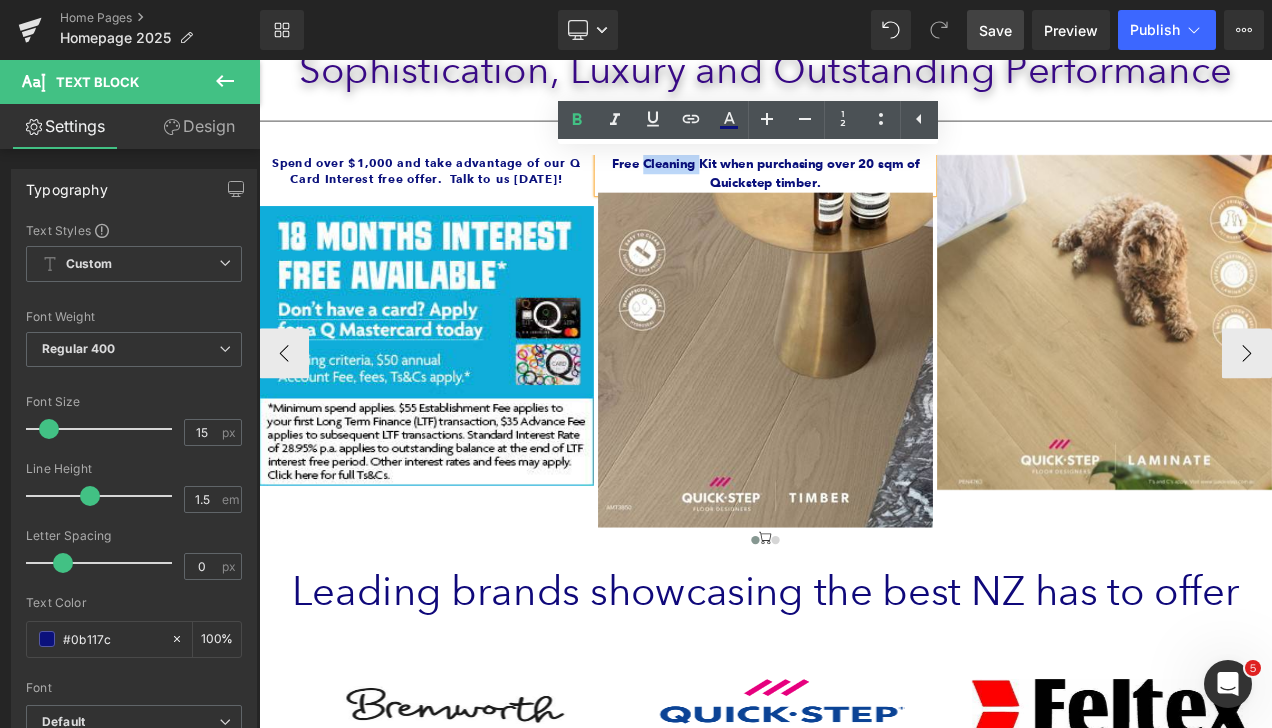 copy on "Free Cleaning Kit when purchasing over 20 sqm of Quickstep timber." 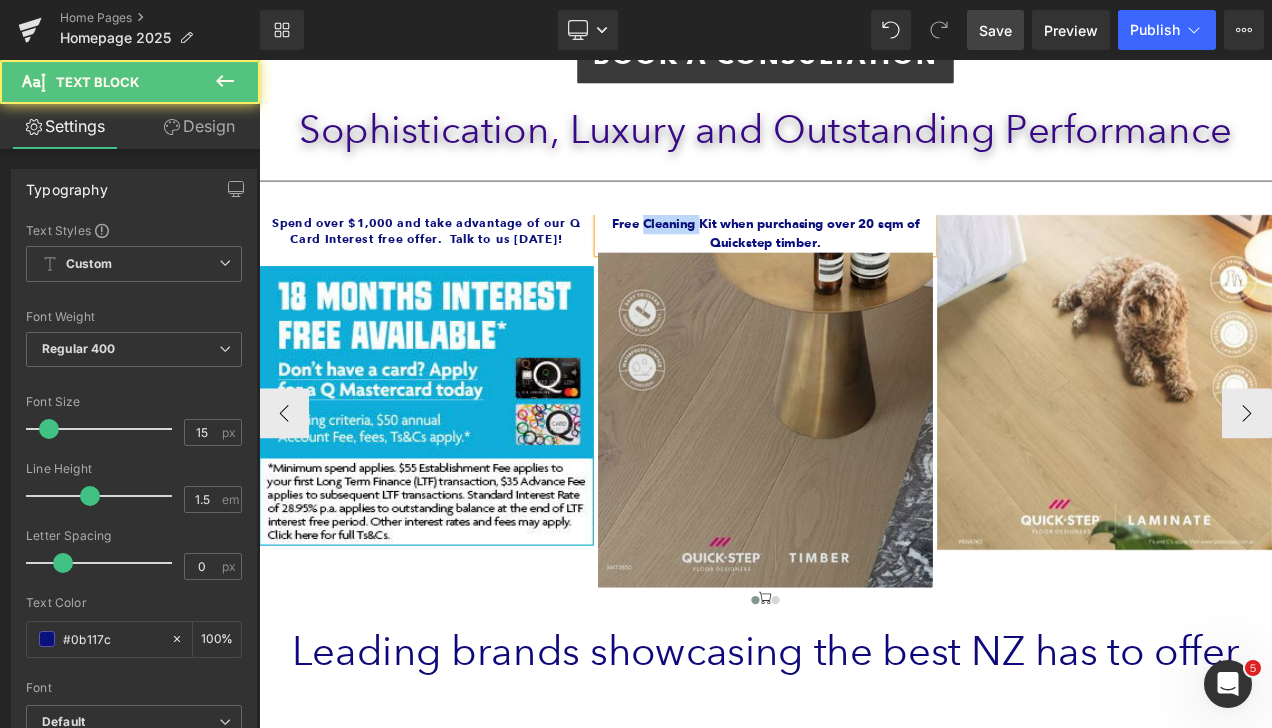 scroll, scrollTop: 302, scrollLeft: 0, axis: vertical 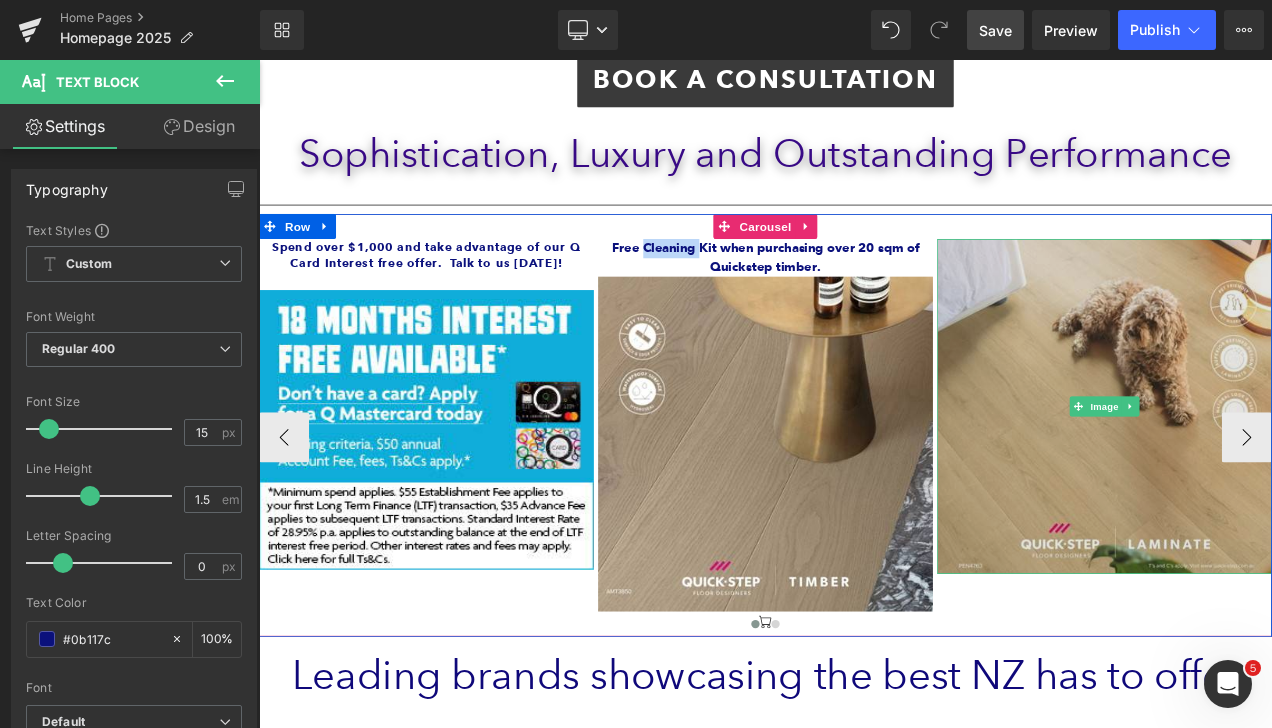 click at bounding box center [1269, 474] 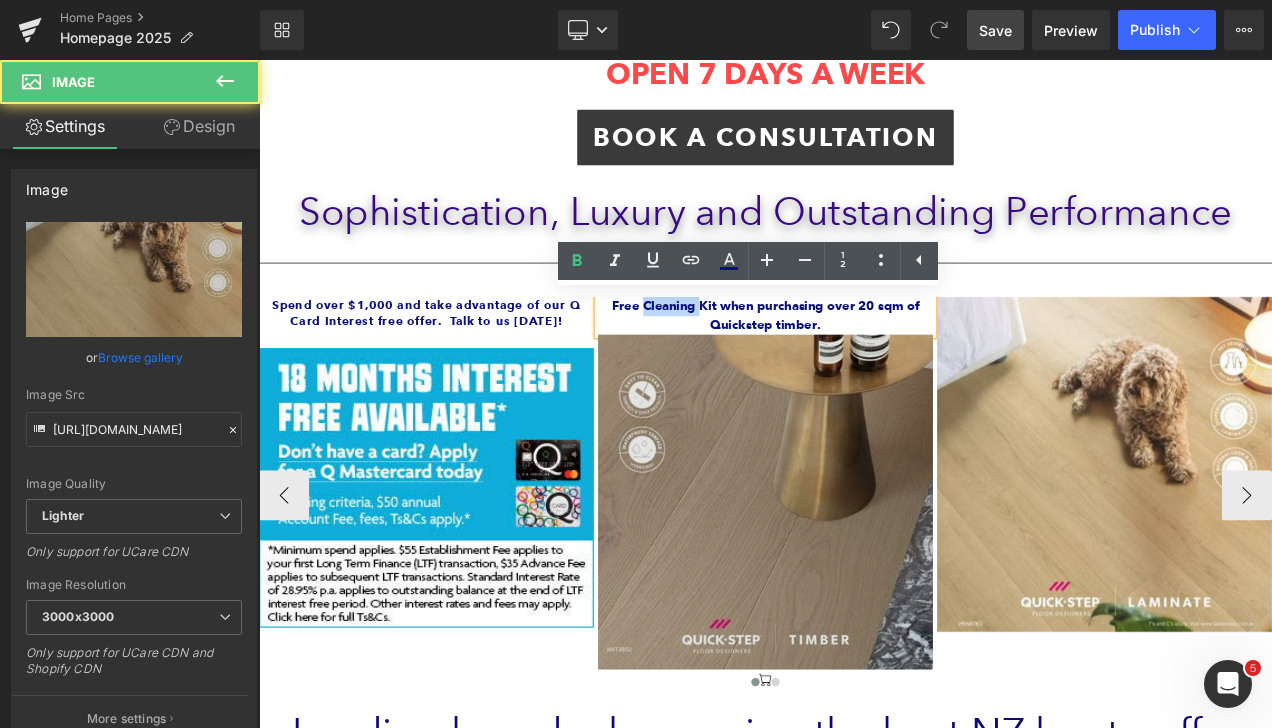 scroll, scrollTop: 202, scrollLeft: 0, axis: vertical 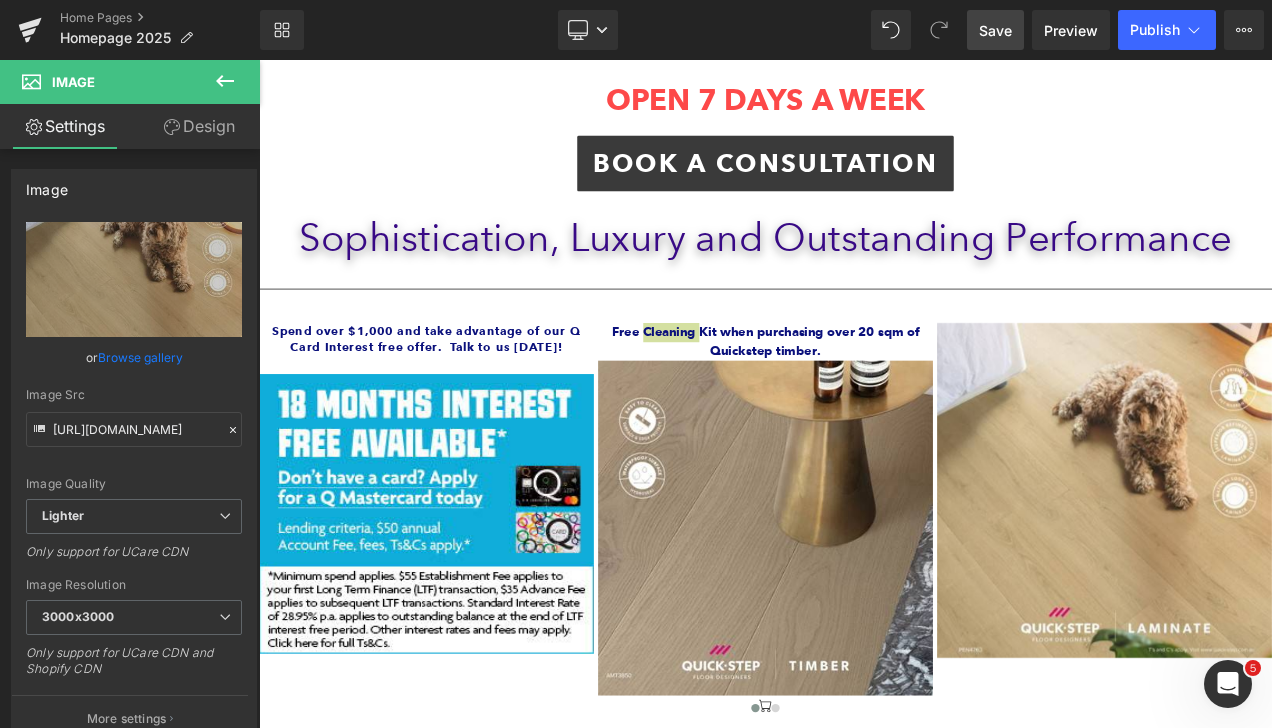 click 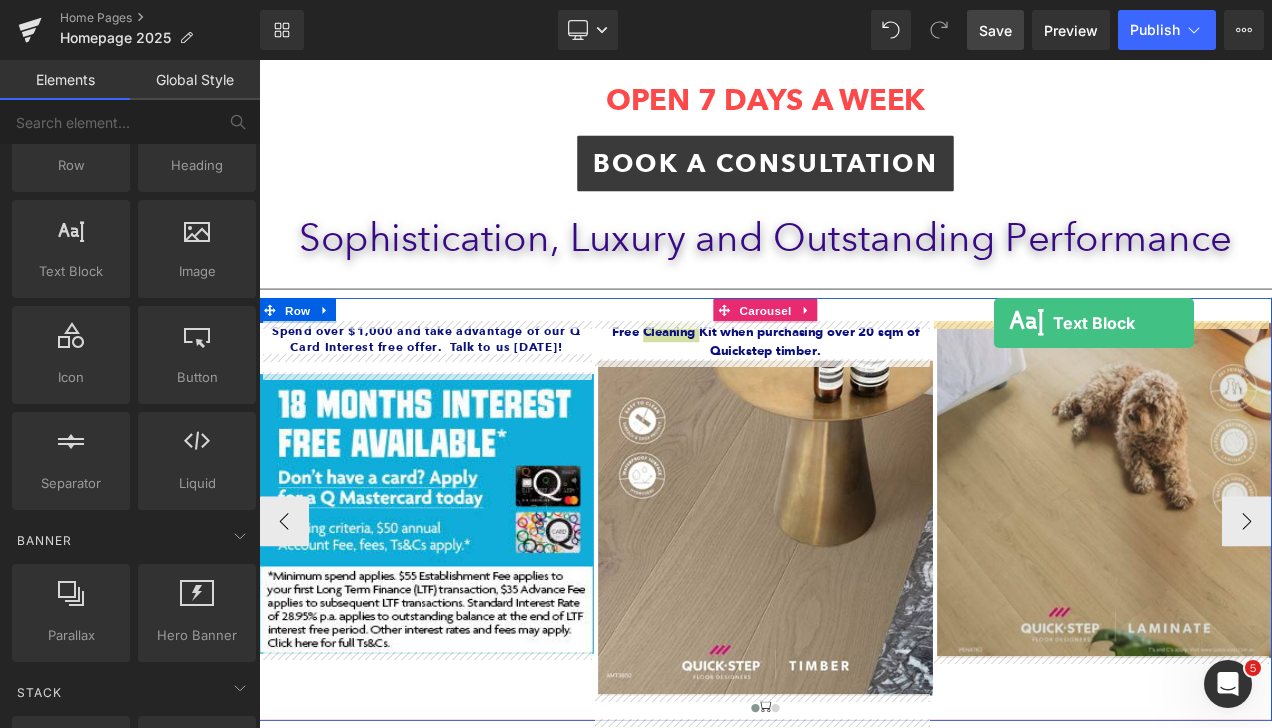drag, startPoint x: 319, startPoint y: 316, endPoint x: 1137, endPoint y: 374, distance: 820.05365 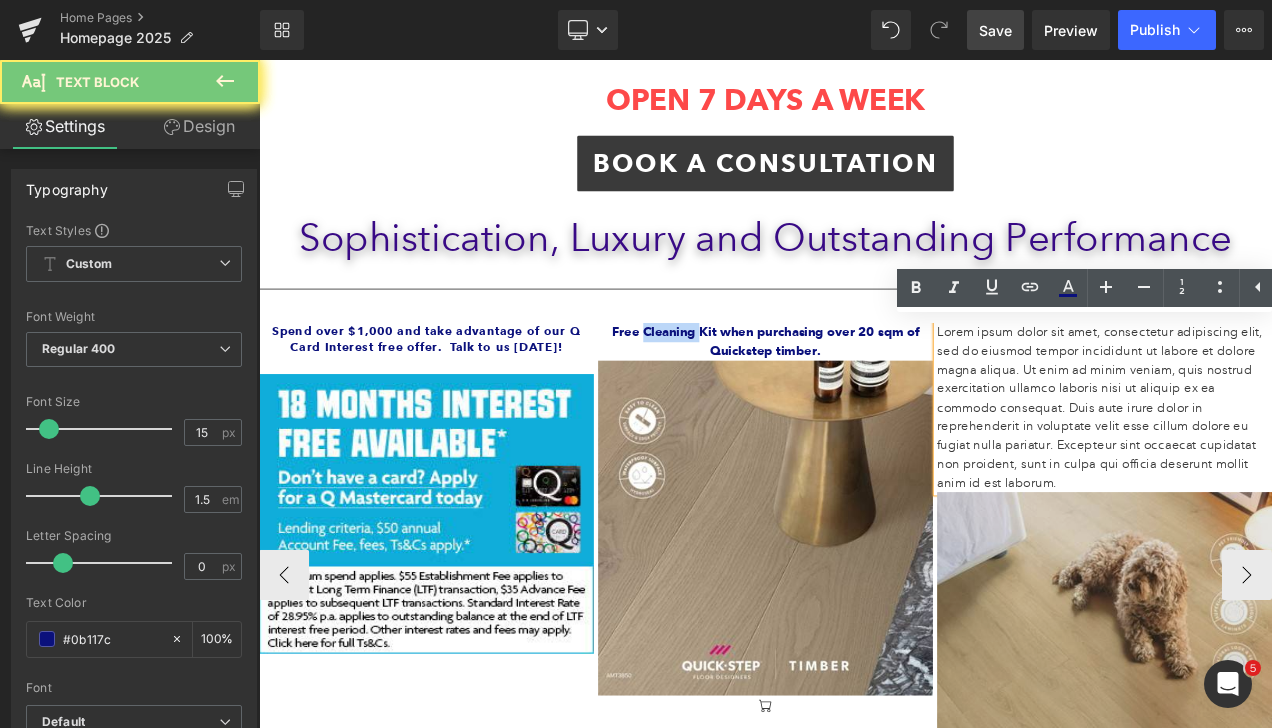click on "Lorem ipsum dolor sit amet, consectetur adipiscing elit, sed do eiusmod tempor incididunt ut labore et dolore magna aliqua. Ut enim ad minim veniam, quis nostrud exercitation ullamco laboris nisi ut aliquip ex ea commodo consequat. Duis aute irure dolor in reprehenderit in voluptate velit esse cillum dolore eu fugiat nulla pariatur. Excepteur sint occaecat cupidatat non proident, sunt in culpa qui officia deserunt mollit anim id est laborum." at bounding box center (1269, 475) 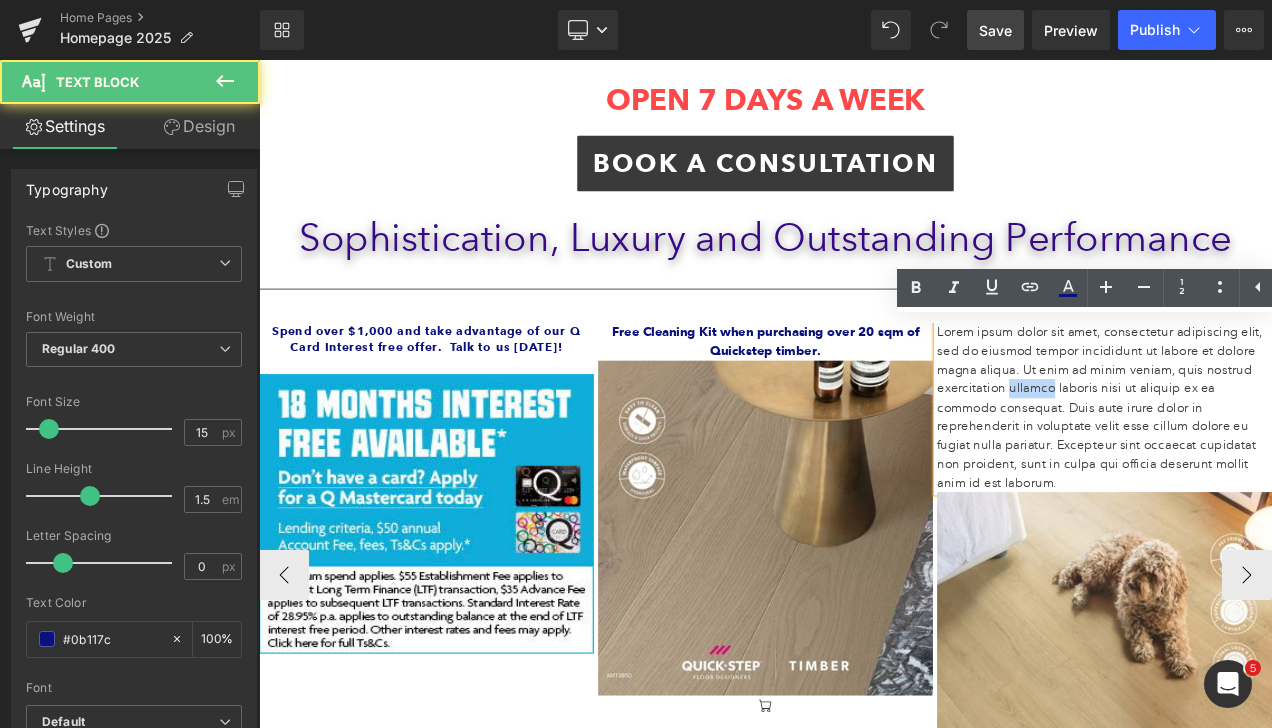 drag, startPoint x: 1137, startPoint y: 374, endPoint x: 1163, endPoint y: 441, distance: 71.867935 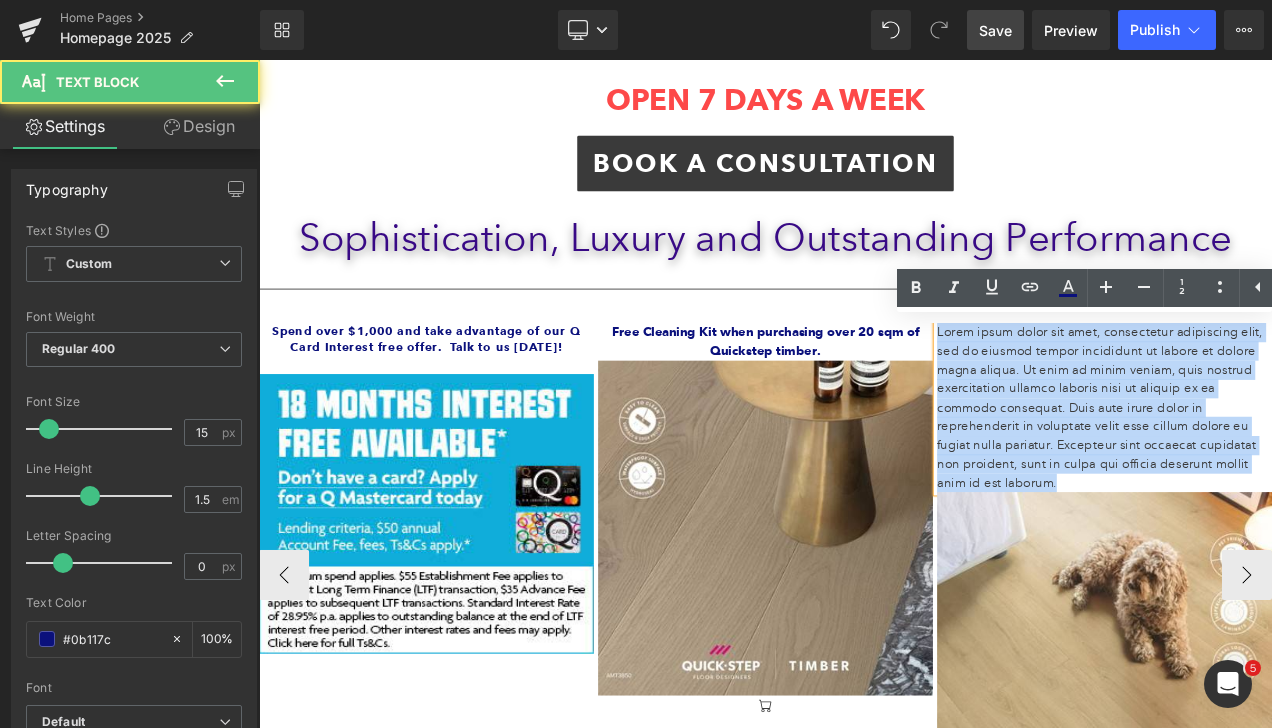 click on "Lorem ipsum dolor sit amet, consectetur adipiscing elit, sed do eiusmod tempor incididunt ut labore et dolore magna aliqua. Ut enim ad minim veniam, quis nostrud exercitation ullamco laboris nisi ut aliquip ex ea commodo consequat. Duis aute irure dolor in reprehenderit in voluptate velit esse cillum dolore eu fugiat nulla pariatur. Excepteur sint occaecat cupidatat non proident, sunt in culpa qui officia deserunt mollit anim id est laborum." at bounding box center (1269, 475) 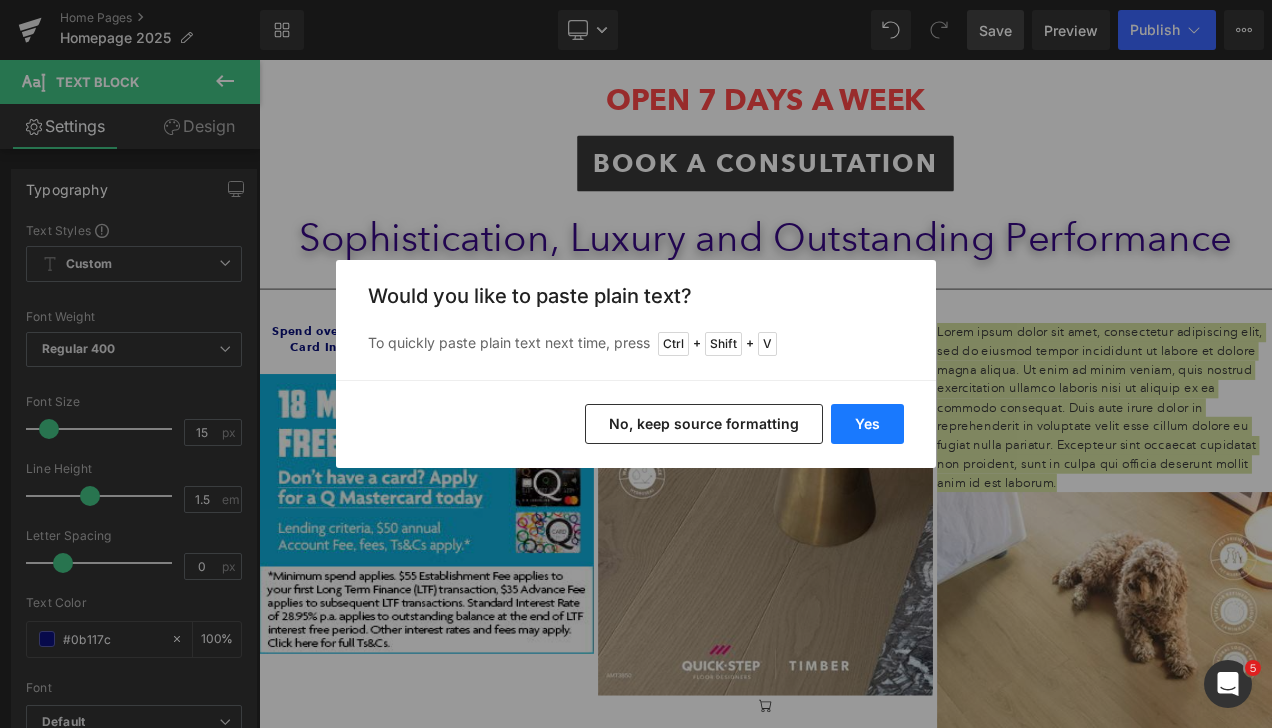 click on "Yes" at bounding box center [867, 424] 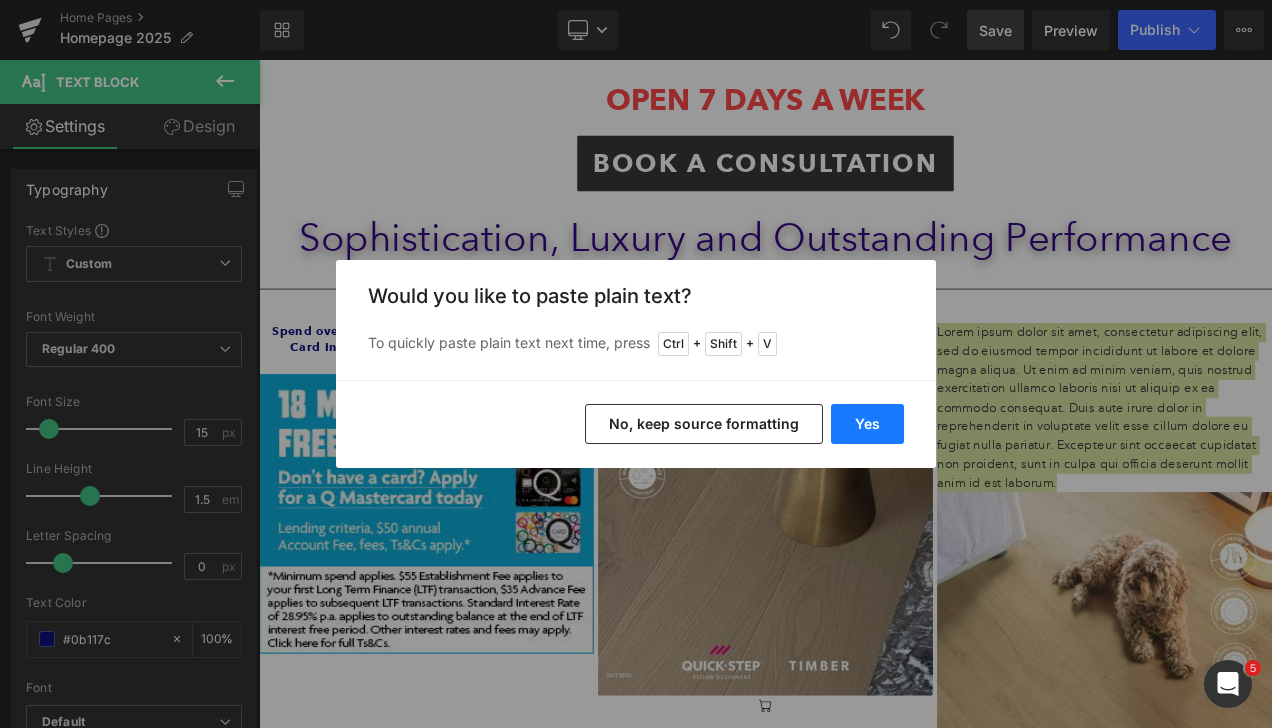 type 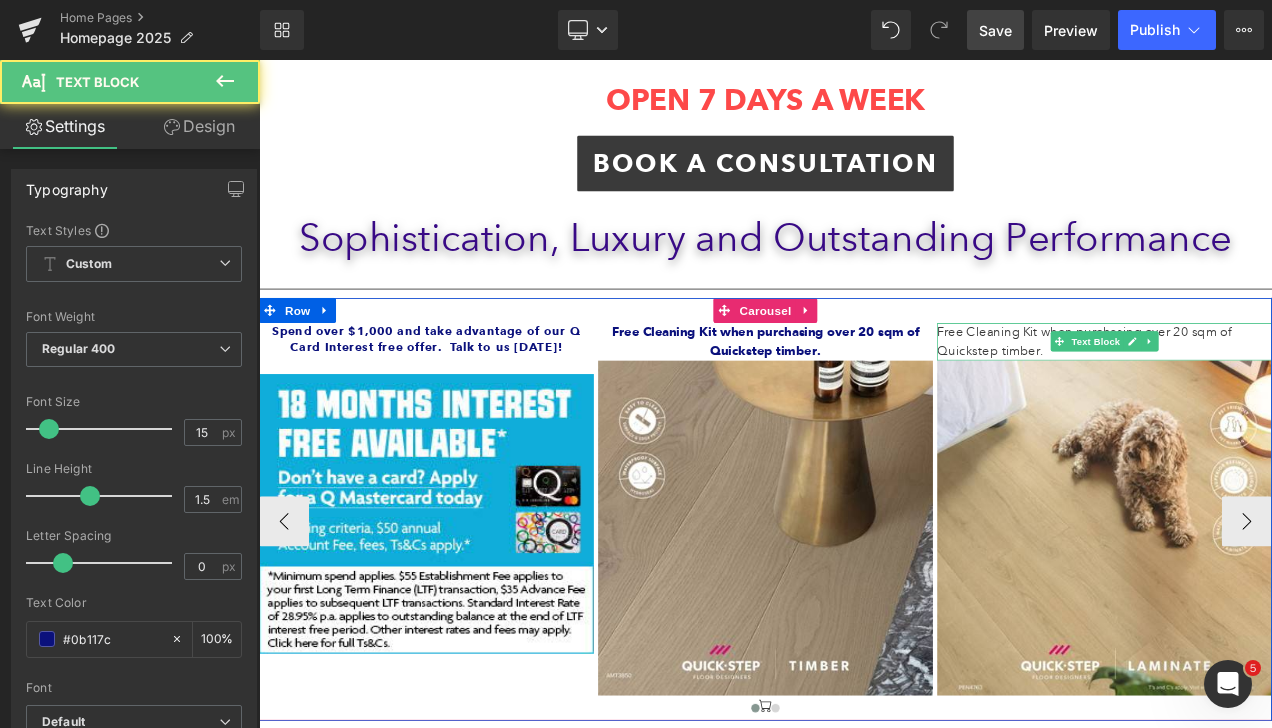 click on "Free Cleaning Kit when purchasing over 20 sqm of Quickstep timber." at bounding box center [1269, 396] 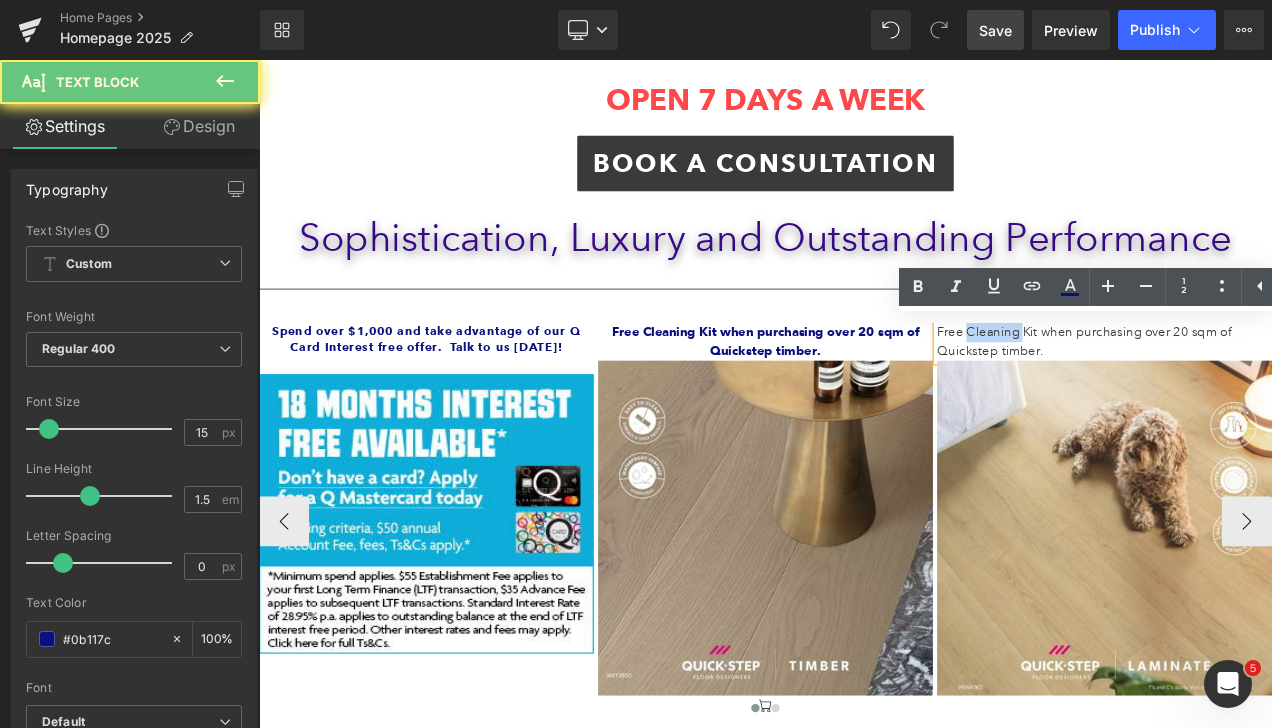 click on "Free Cleaning Kit when purchasing over 20 sqm of Quickstep timber." at bounding box center [1269, 396] 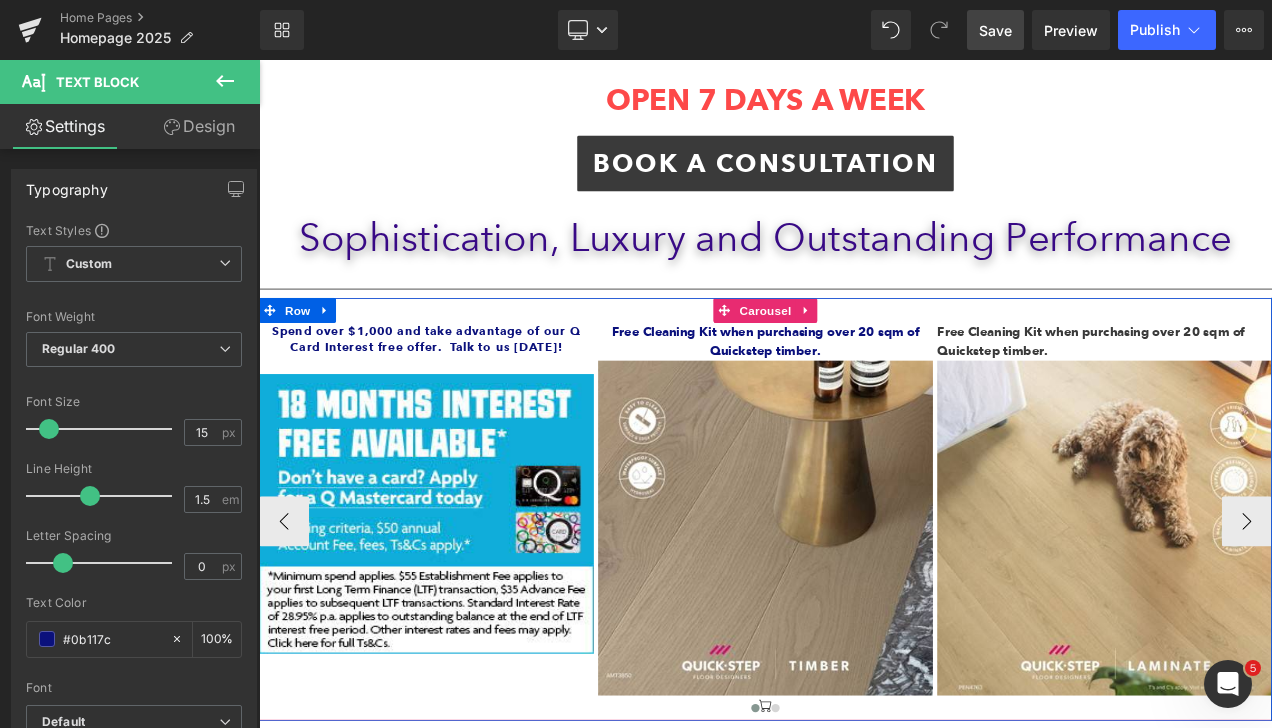 drag, startPoint x: 1199, startPoint y: 408, endPoint x: 1060, endPoint y: 380, distance: 141.7921 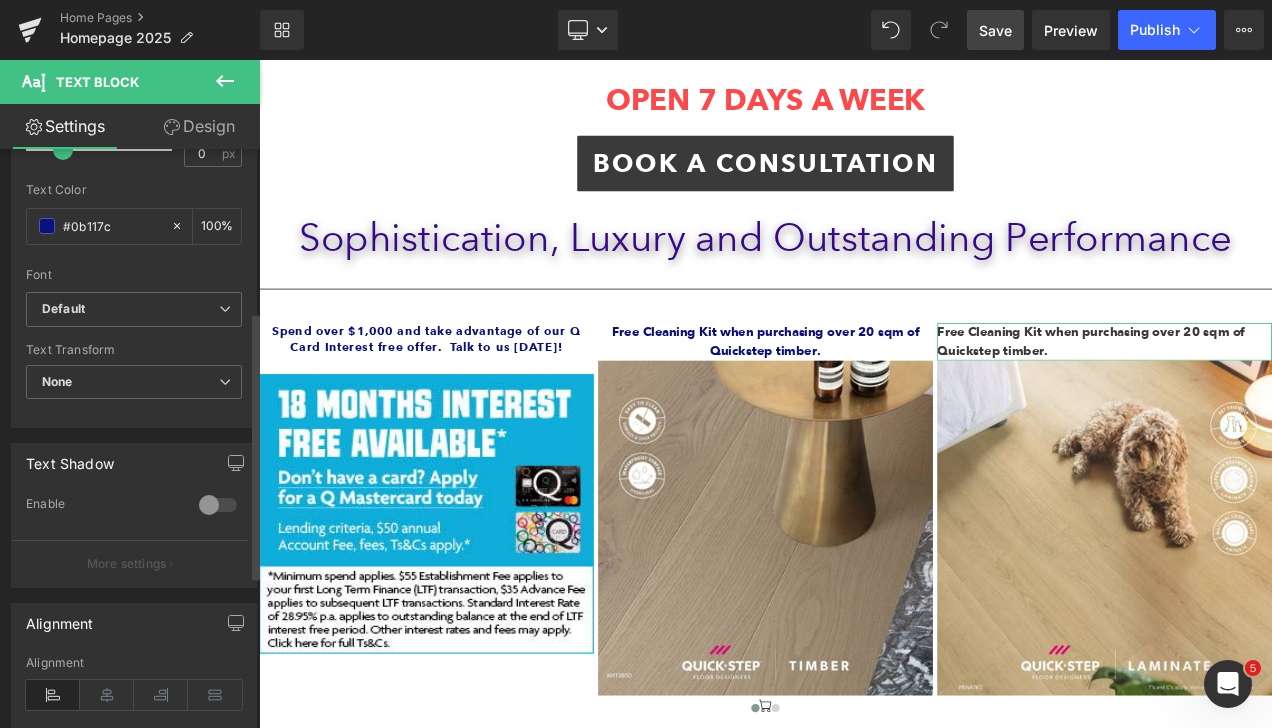 scroll, scrollTop: 600, scrollLeft: 0, axis: vertical 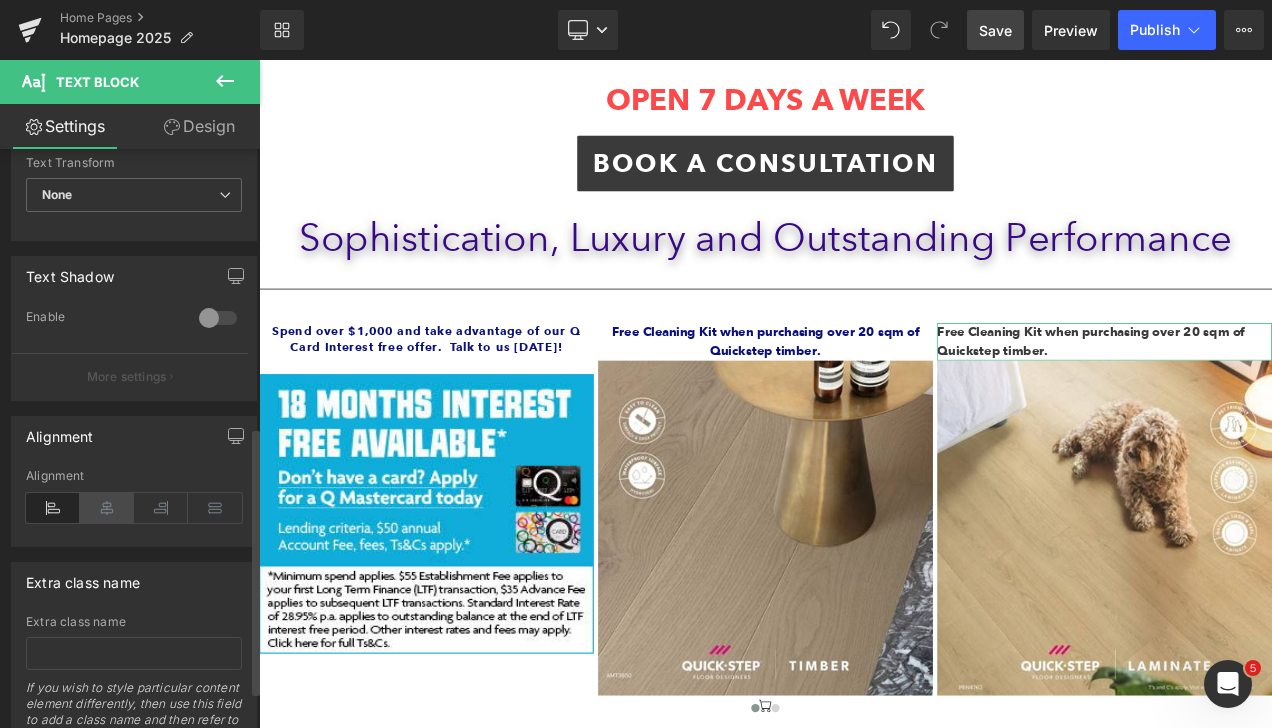drag, startPoint x: 115, startPoint y: 505, endPoint x: 378, endPoint y: 495, distance: 263.19003 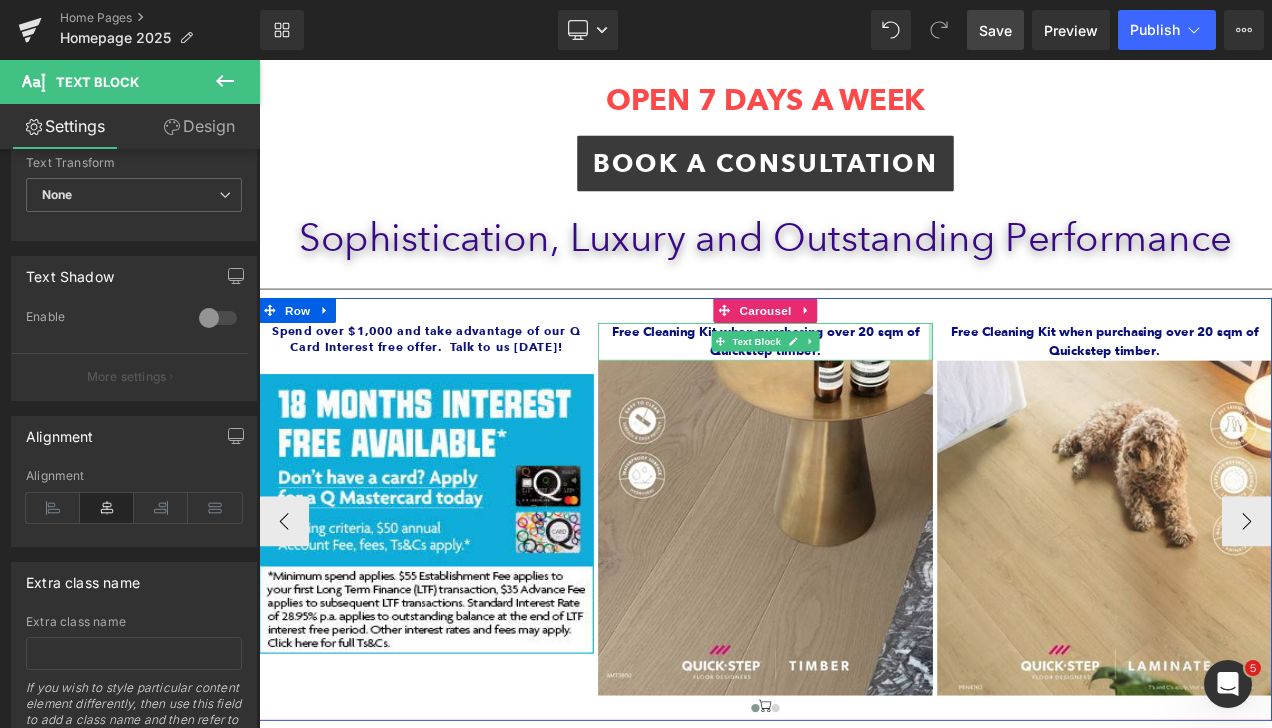click at bounding box center (1061, 396) 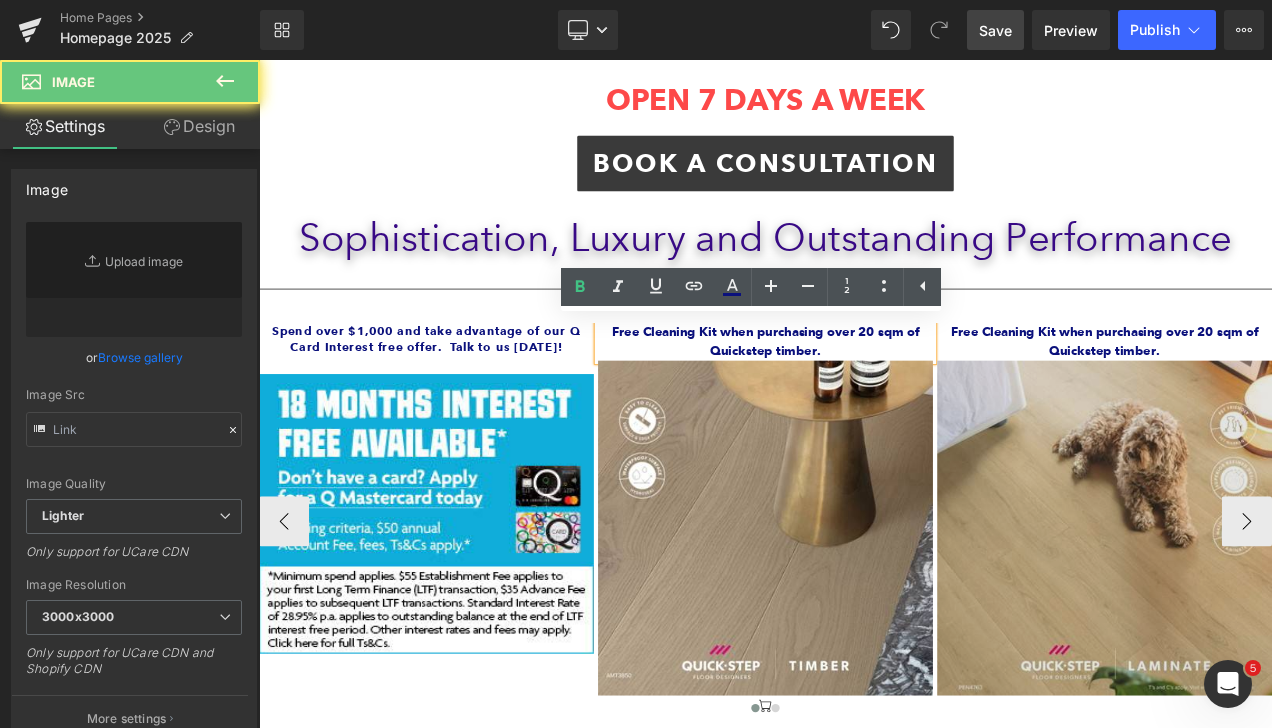 click at bounding box center [1269, 619] 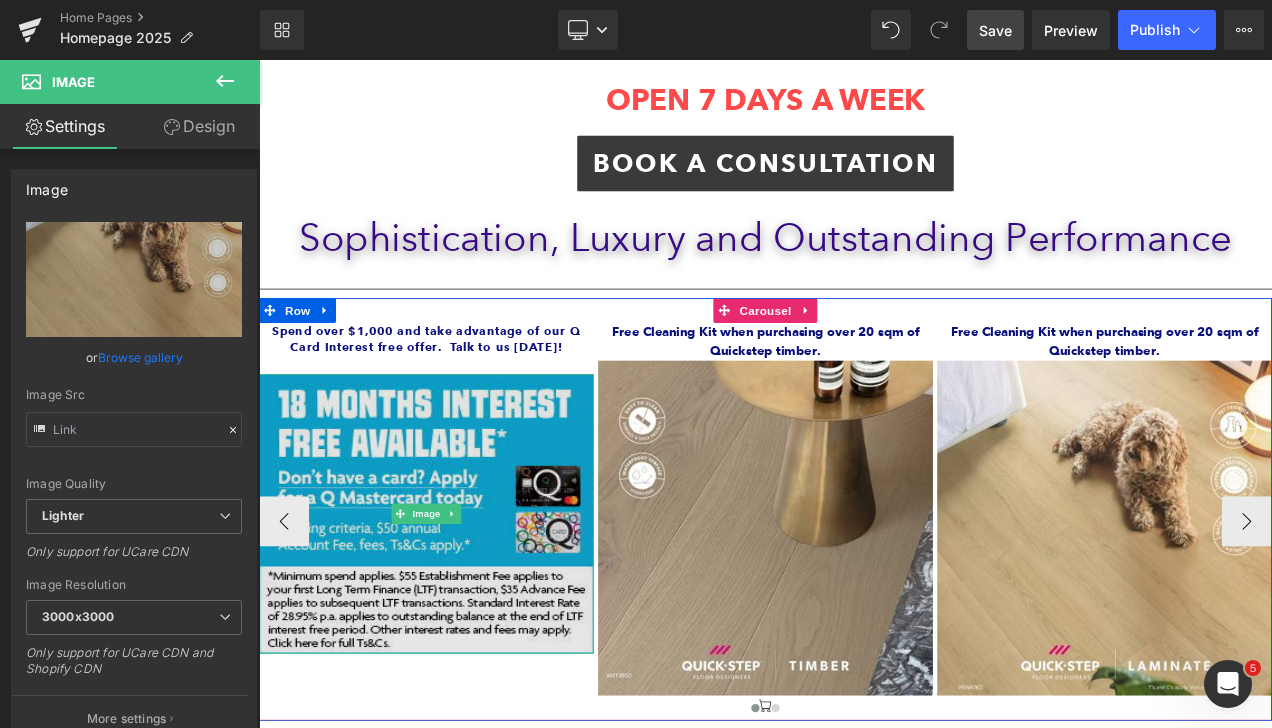 type on "https://ucarecdn.com/b51b77ea-d516-4014-90bc-d423fe2eb8bb/-/format/auto/-/preview/3000x3000/-/quality/lighter/quickstep%20laminate.jpg" 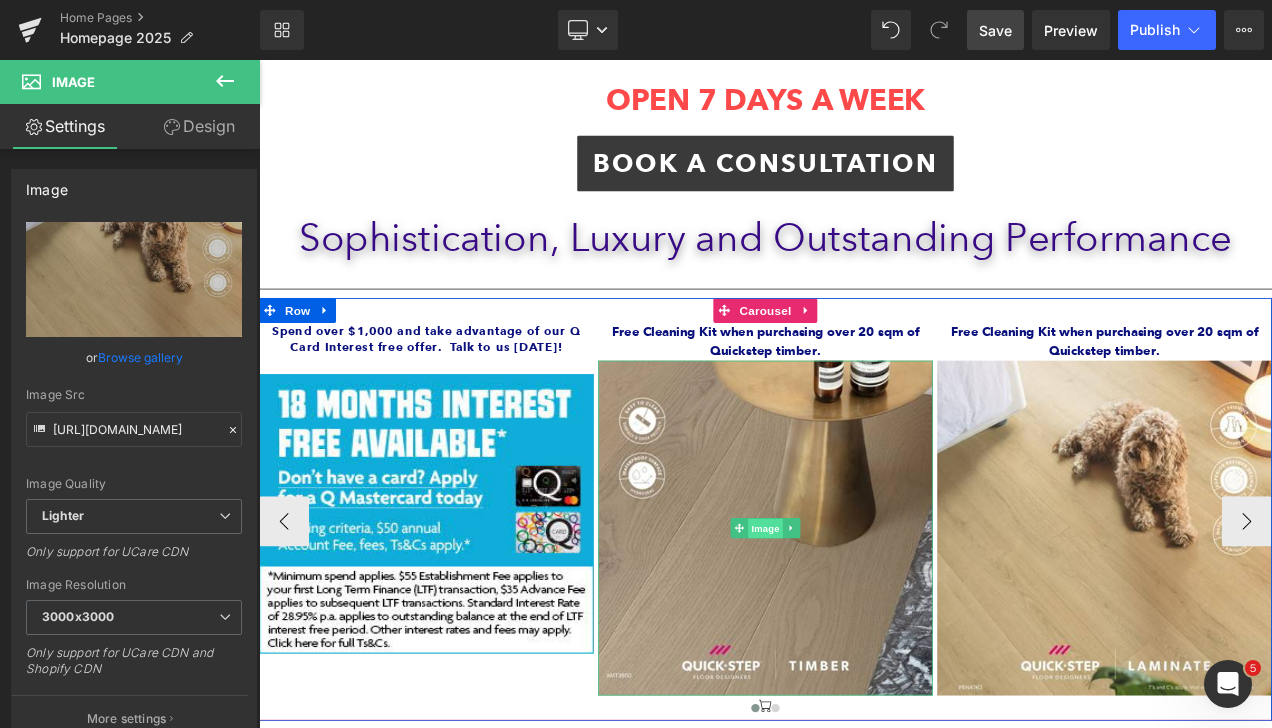 click on "Image" at bounding box center (864, 619) 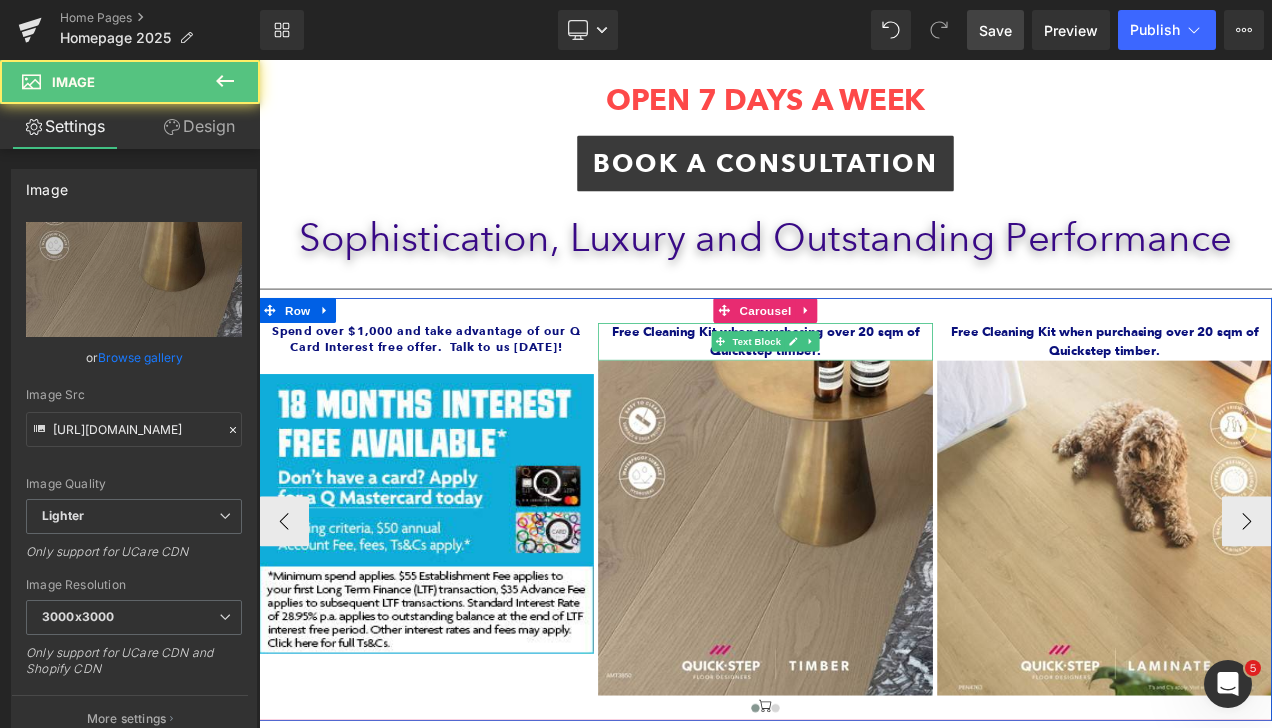 click on "Free Cleaning Kit when purchasing over 20 sqm of Quickstep timber." at bounding box center (864, 396) 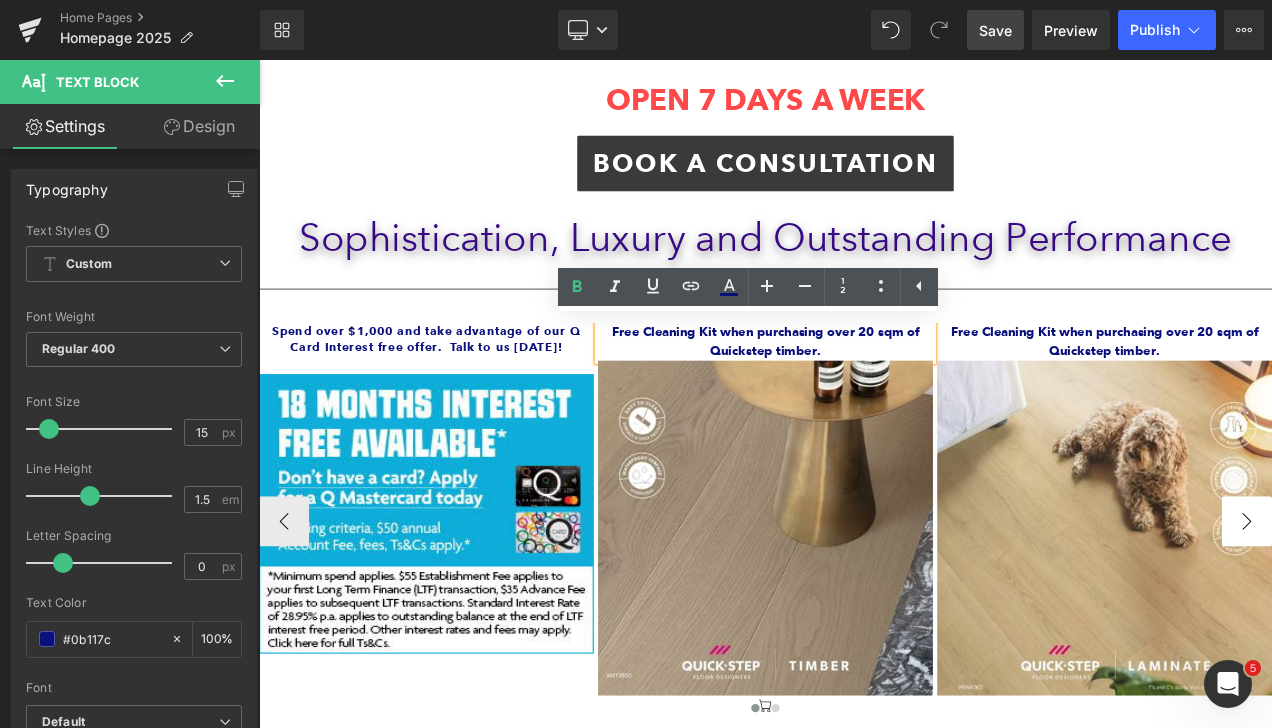 click on "›" at bounding box center [1439, 611] 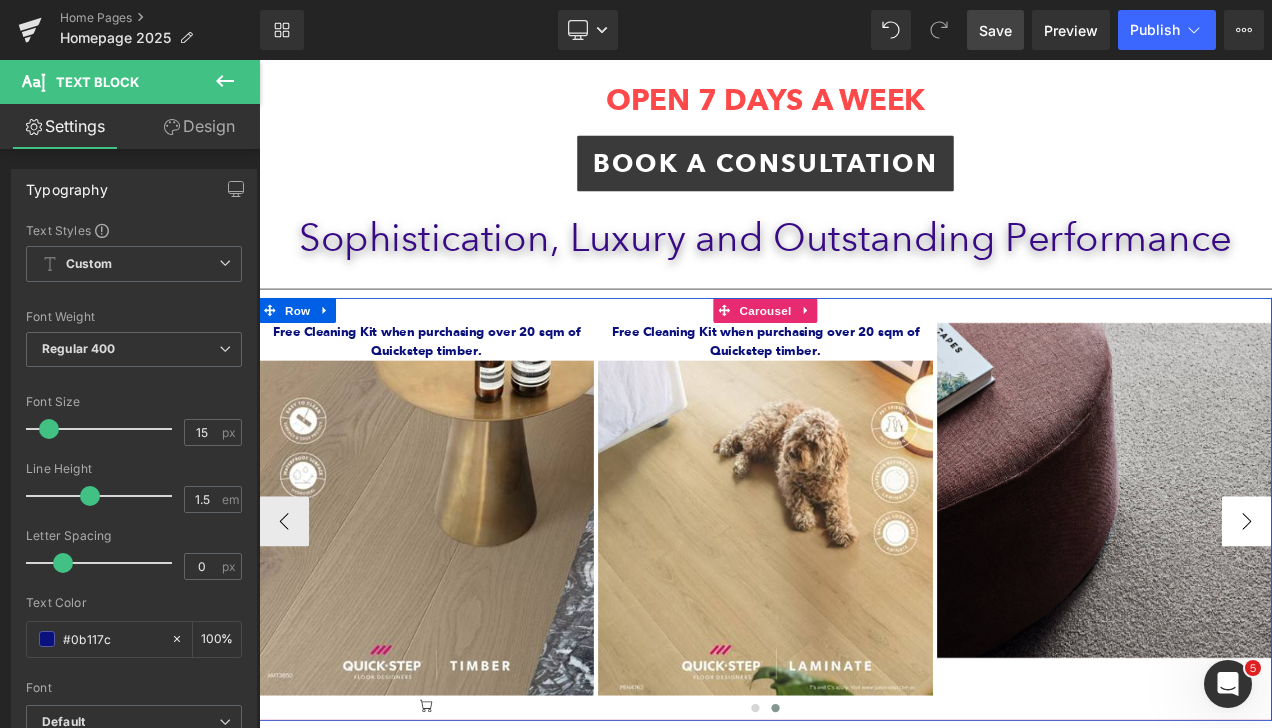 click on "›" at bounding box center (1439, 611) 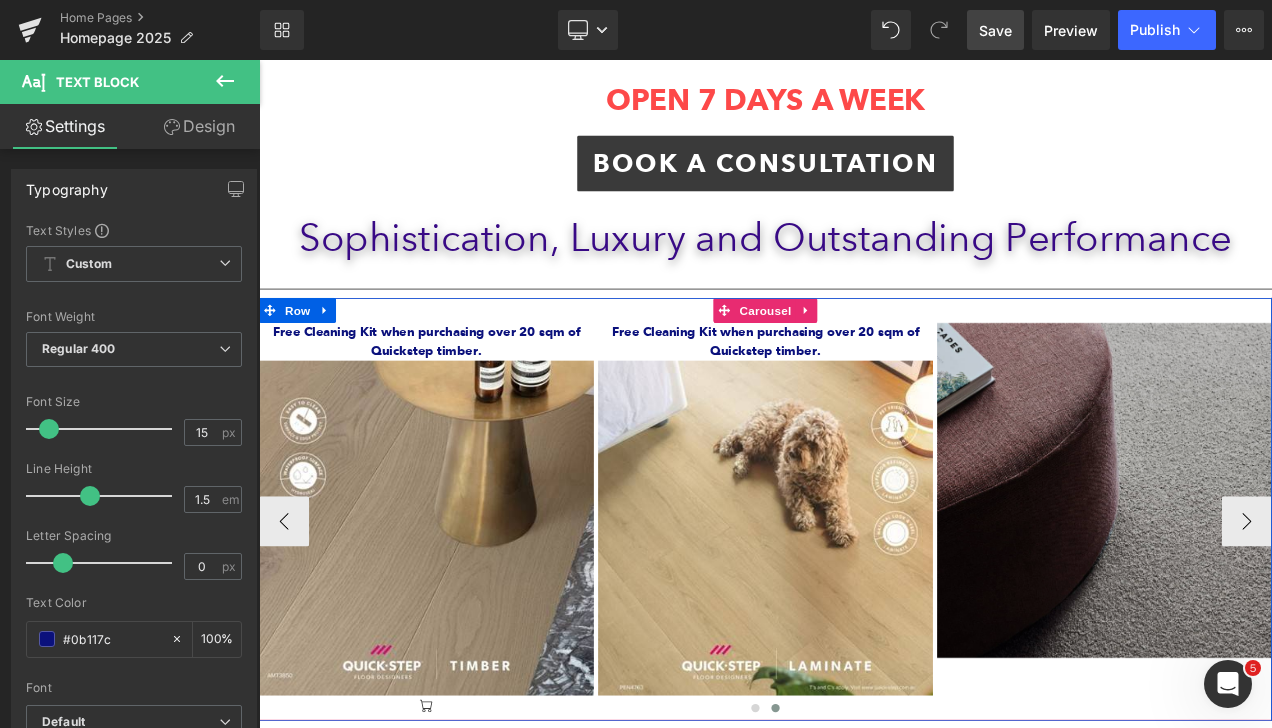 click at bounding box center (1269, 574) 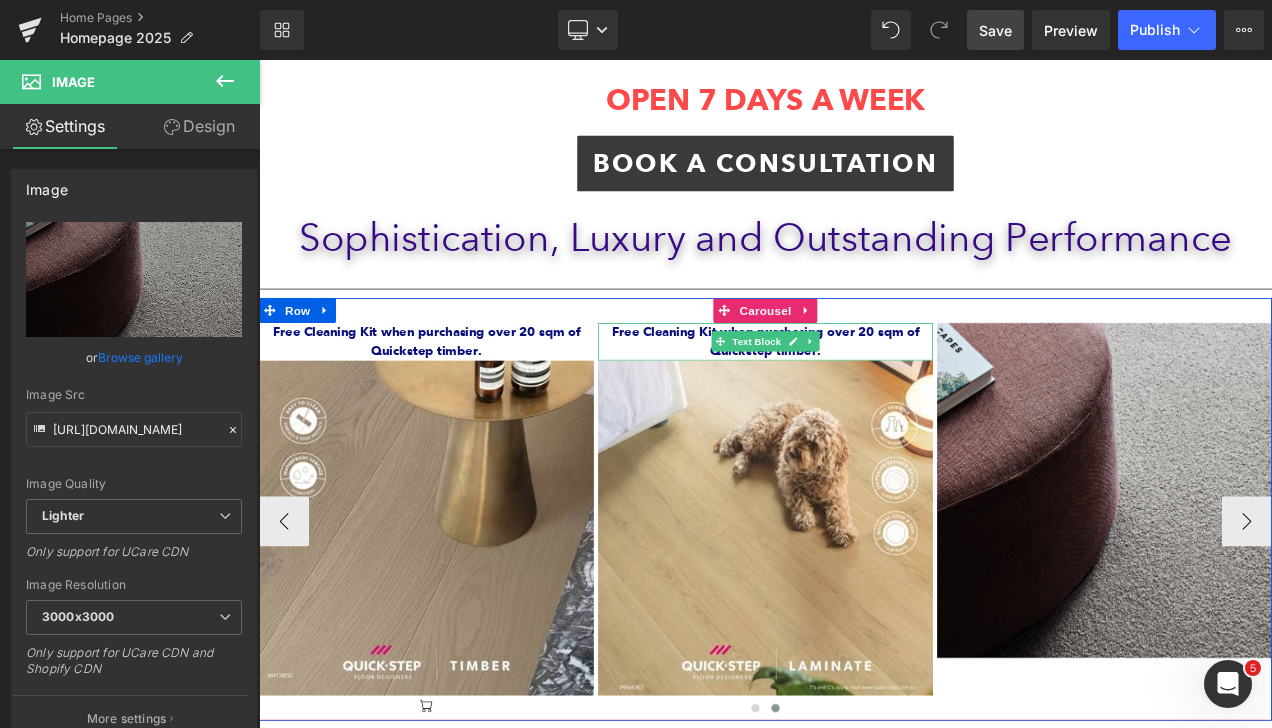 click on "Free Cleaning Kit when purchasing over 20 sqm of Quickstep timber." at bounding box center (864, 396) 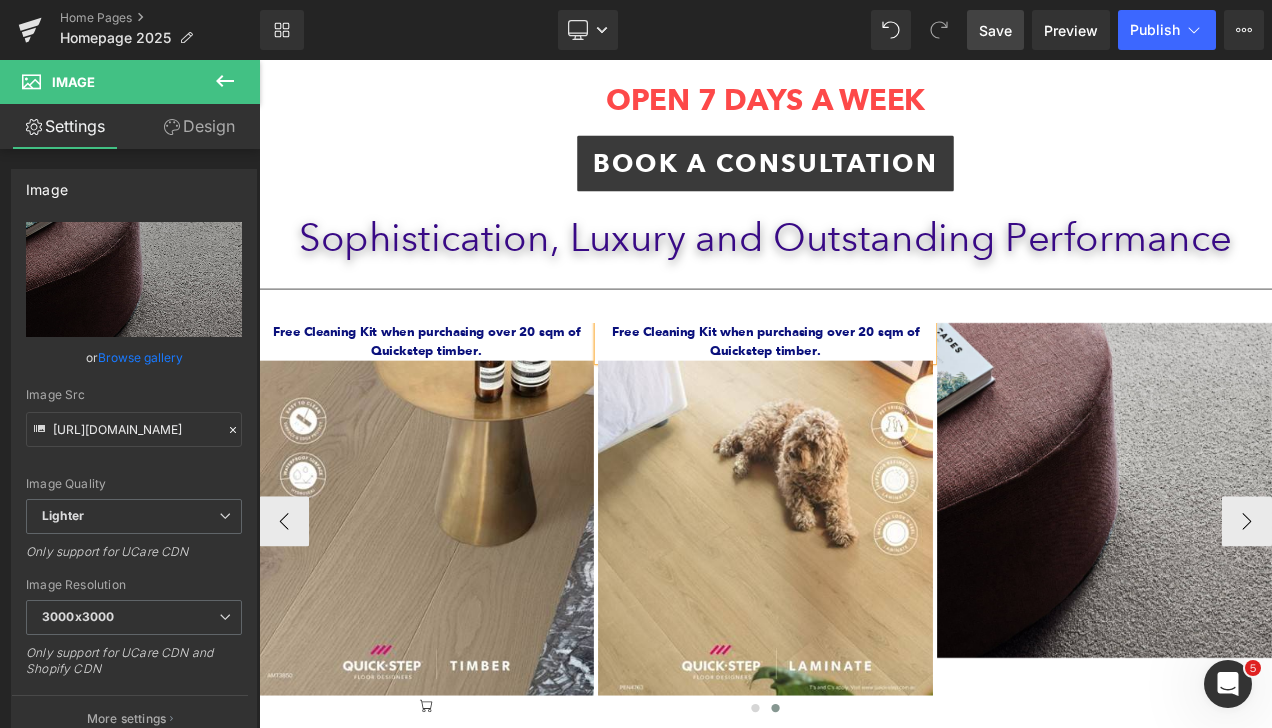click on "Free Cleaning Kit when purchasing over 20 sqm of Quickstep timber." at bounding box center (864, 396) 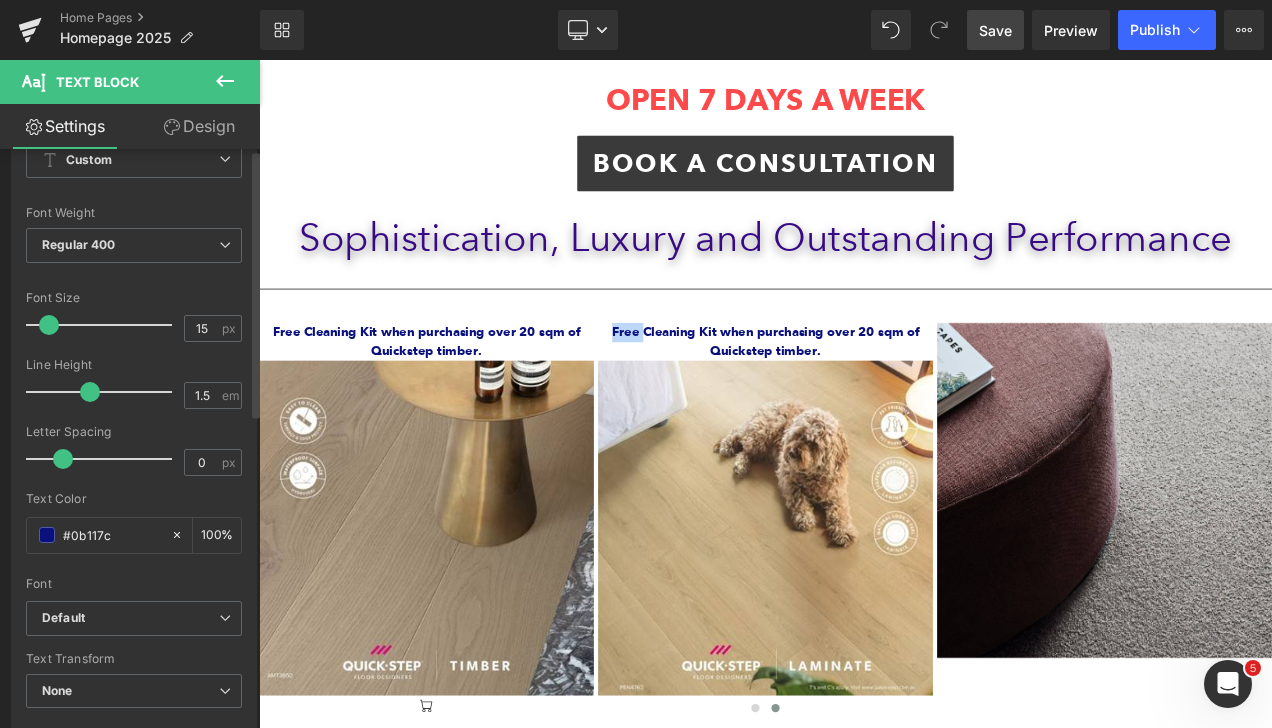 scroll, scrollTop: 200, scrollLeft: 0, axis: vertical 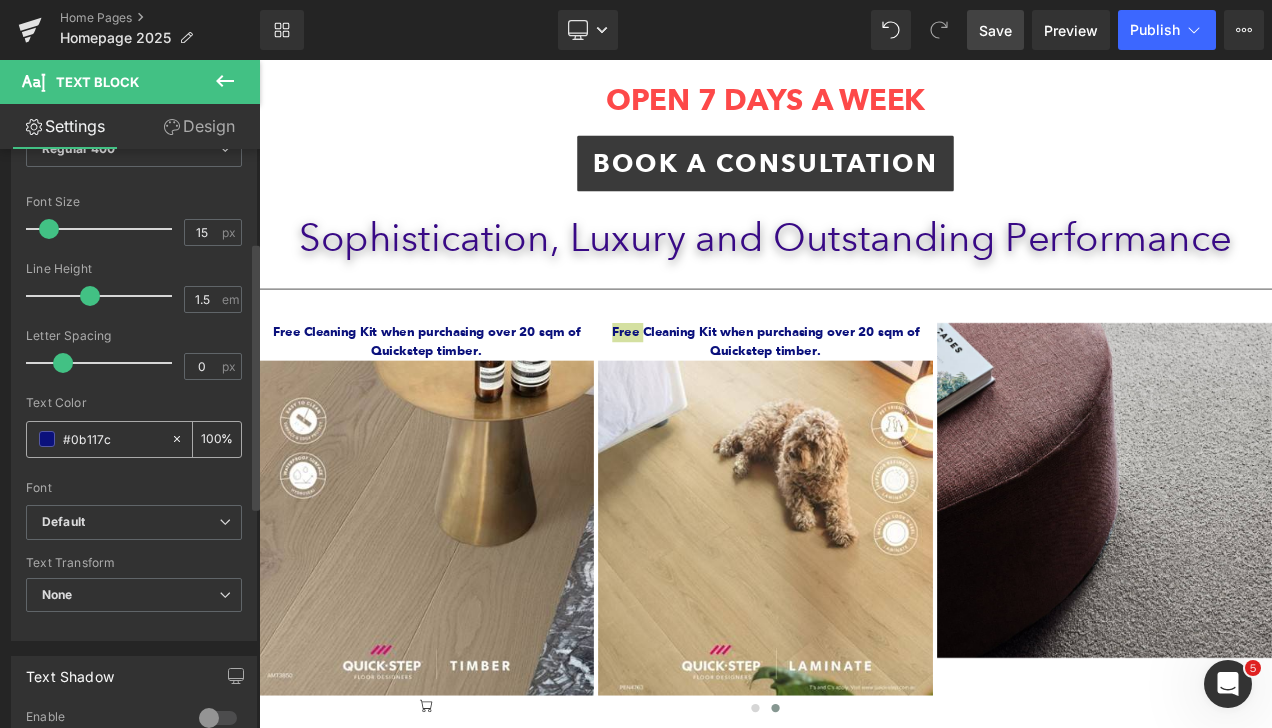 click on "#0b117c" at bounding box center [112, 439] 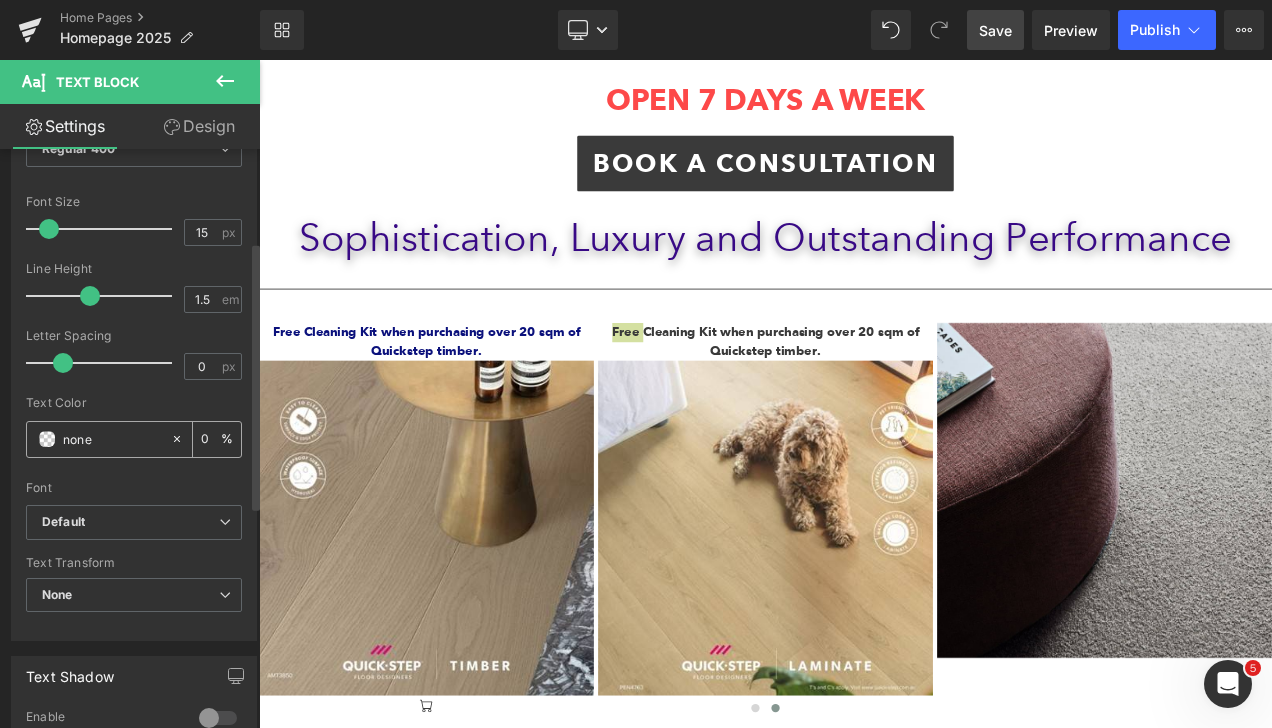 click on "none" at bounding box center [112, 439] 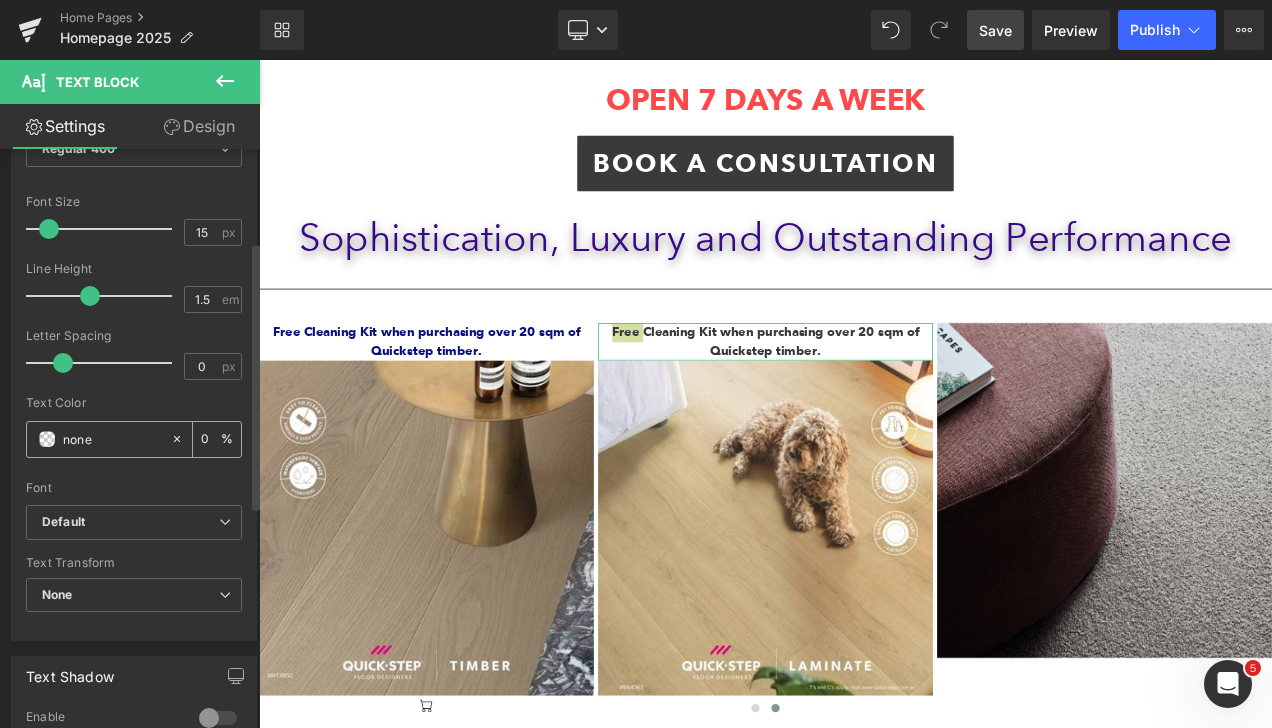 click at bounding box center (47, 439) 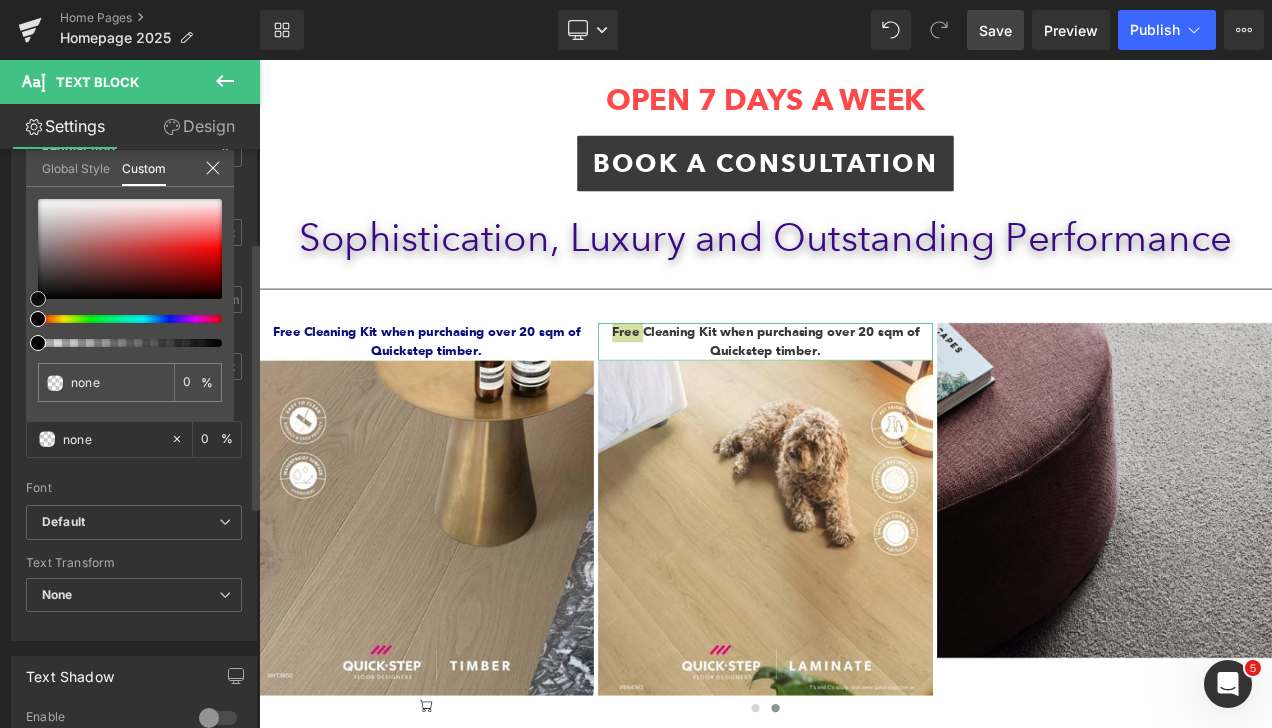 click at bounding box center [130, 249] 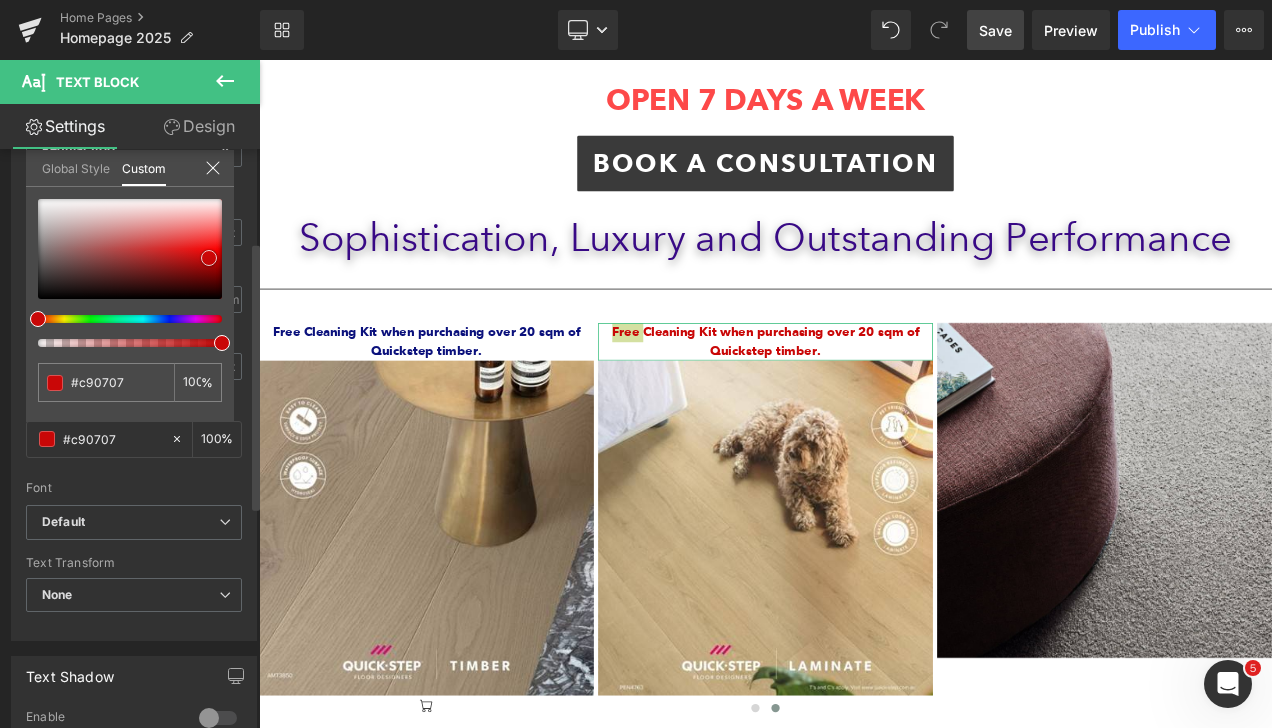 type on "#0b117c" 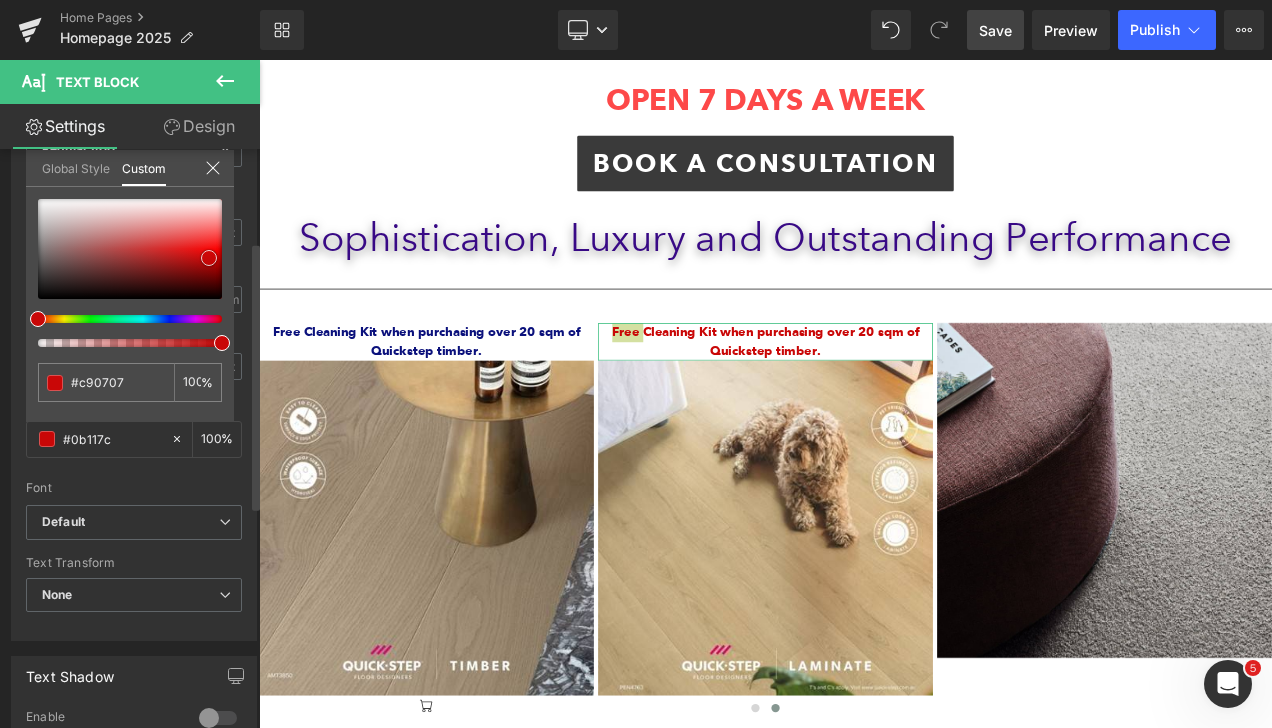 type on "#0b117c" 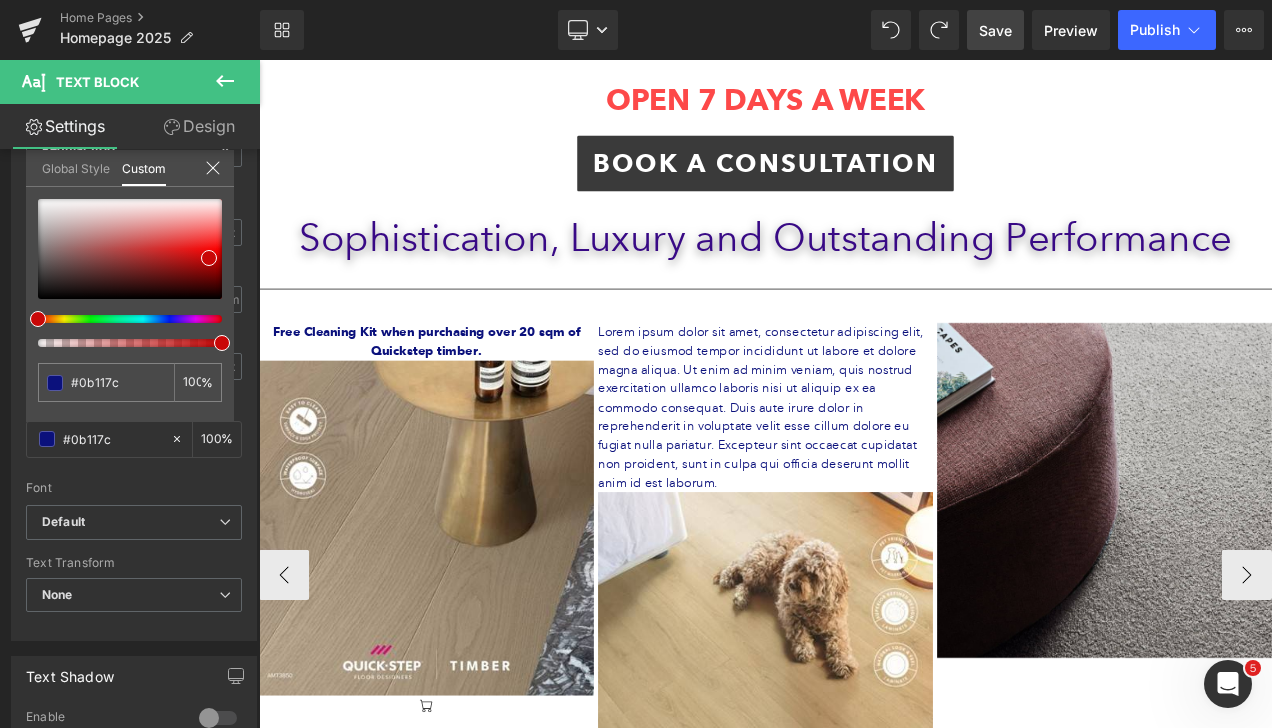 click on "Skip to content
Just added to your cart
Qty:
View cart ( )
Continue shopping
Submit
Close search
Search
Cart
0
items" at bounding box center [864, 2085] 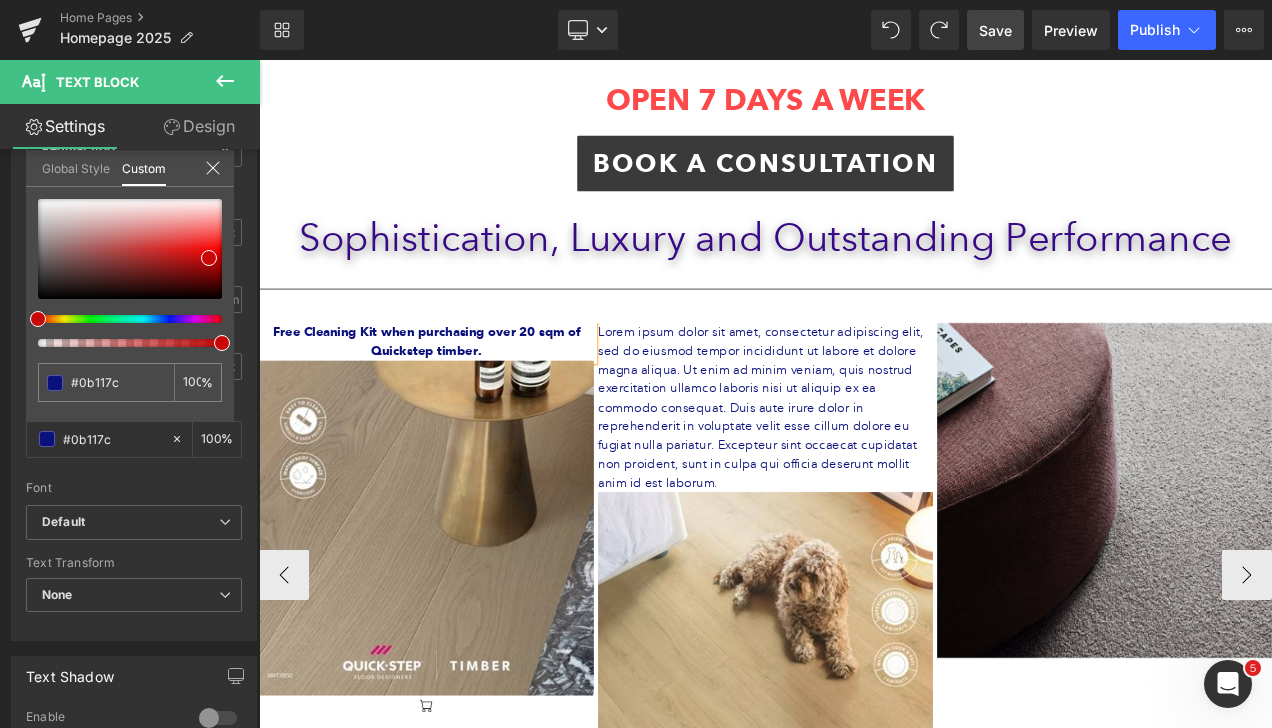 click on "Free Cleaning Kit when purchasing over 20 sqm of Quickstep timber." at bounding box center [459, 396] 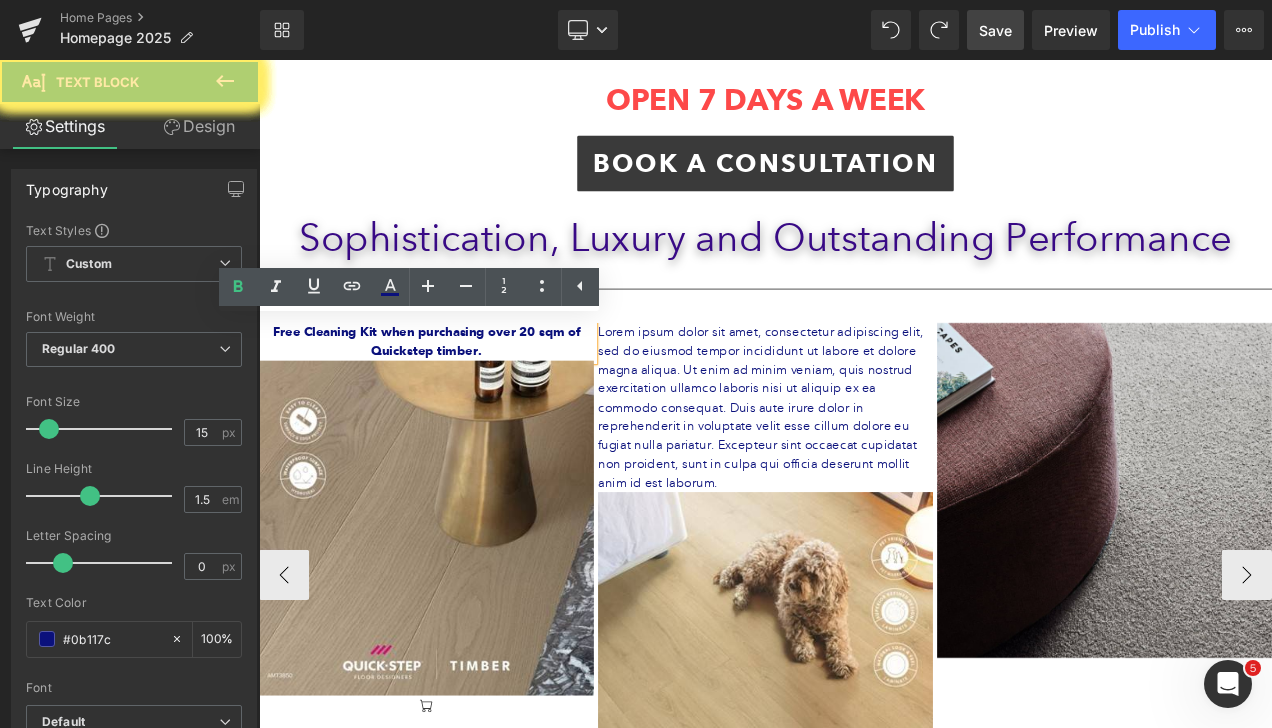 click on "Free Cleaning Kit when purchasing over 20 sqm of Quickstep timber." at bounding box center (459, 396) 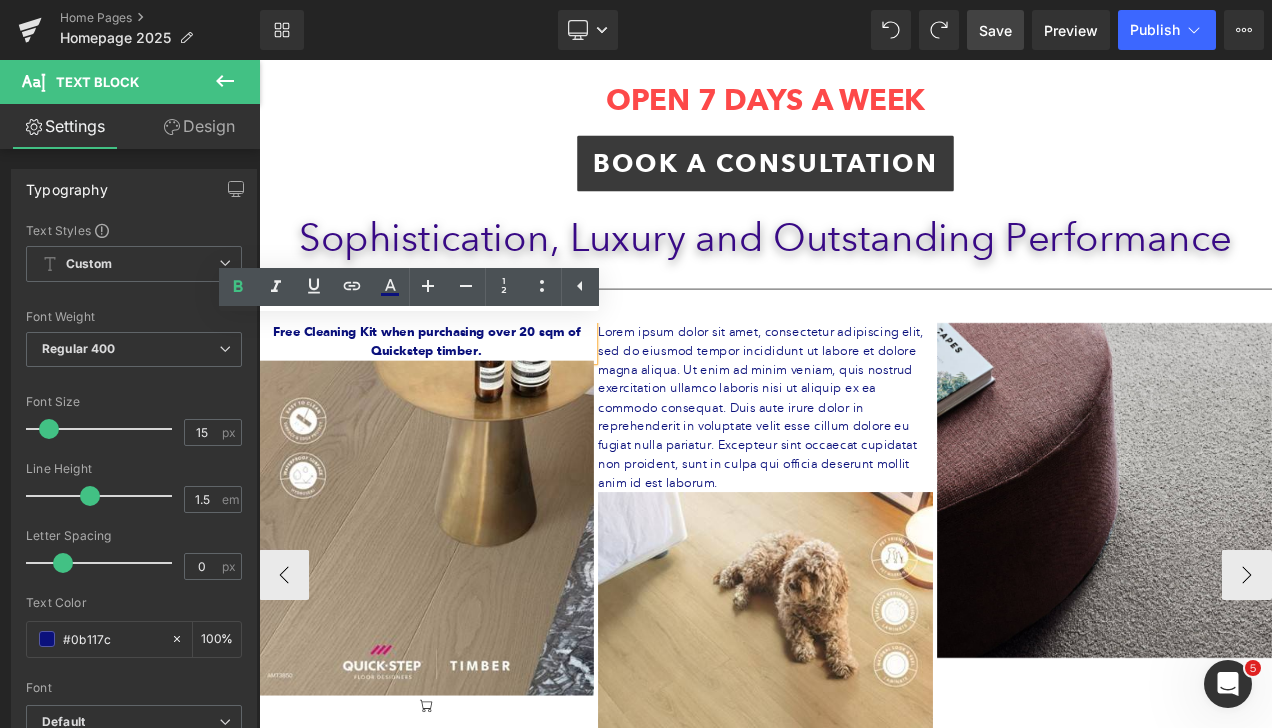 drag, startPoint x: 518, startPoint y: 407, endPoint x: 266, endPoint y: 381, distance: 253.33772 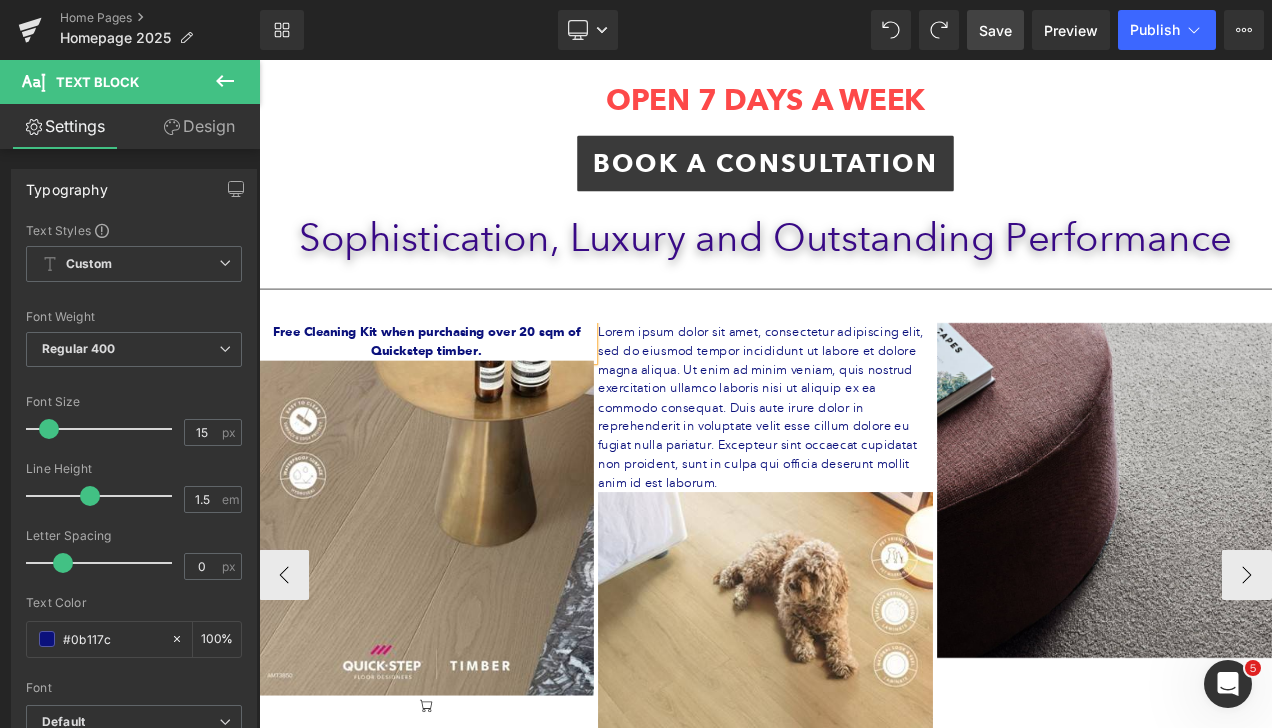 click on "Lorem ipsum dolor sit amet, consectetur adipiscing elit, sed do eiusmod tempor incididunt ut labore et dolore magna aliqua. Ut enim ad minim veniam, quis nostrud exercitation ullamco laboris nisi ut aliquip ex ea commodo consequat. Duis aute irure dolor in reprehenderit in voluptate velit esse cillum dolore eu fugiat nulla pariatur. Excepteur sint occaecat cupidatat non proident, sunt in culpa qui officia deserunt mollit anim id est laborum." at bounding box center [864, 475] 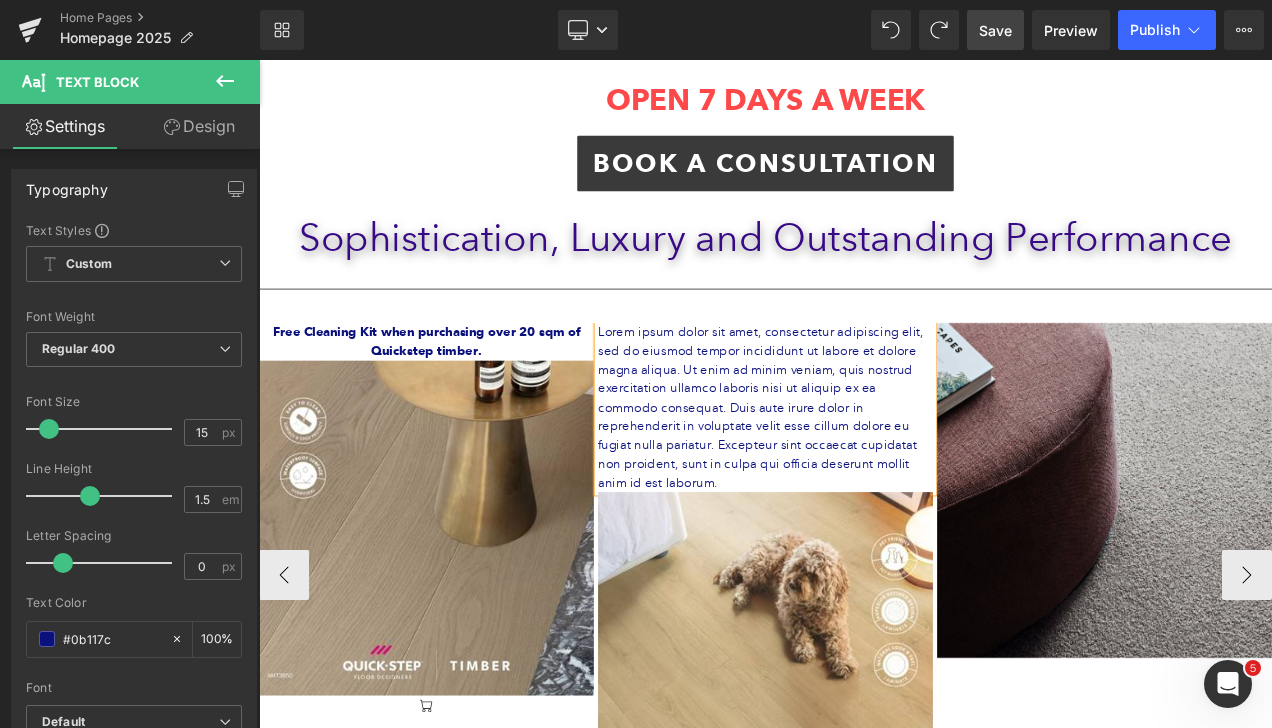 click on "Lorem ipsum dolor sit amet, consectetur adipiscing elit, sed do eiusmod tempor incididunt ut labore et dolore magna aliqua. Ut enim ad minim veniam, quis nostrud exercitation ullamco laboris nisi ut aliquip ex ea commodo consequat. Duis aute irure dolor in reprehenderit in voluptate velit esse cillum dolore eu fugiat nulla pariatur. Excepteur sint occaecat cupidatat non proident, sunt in culpa qui officia deserunt mollit anim id est laborum." at bounding box center [864, 475] 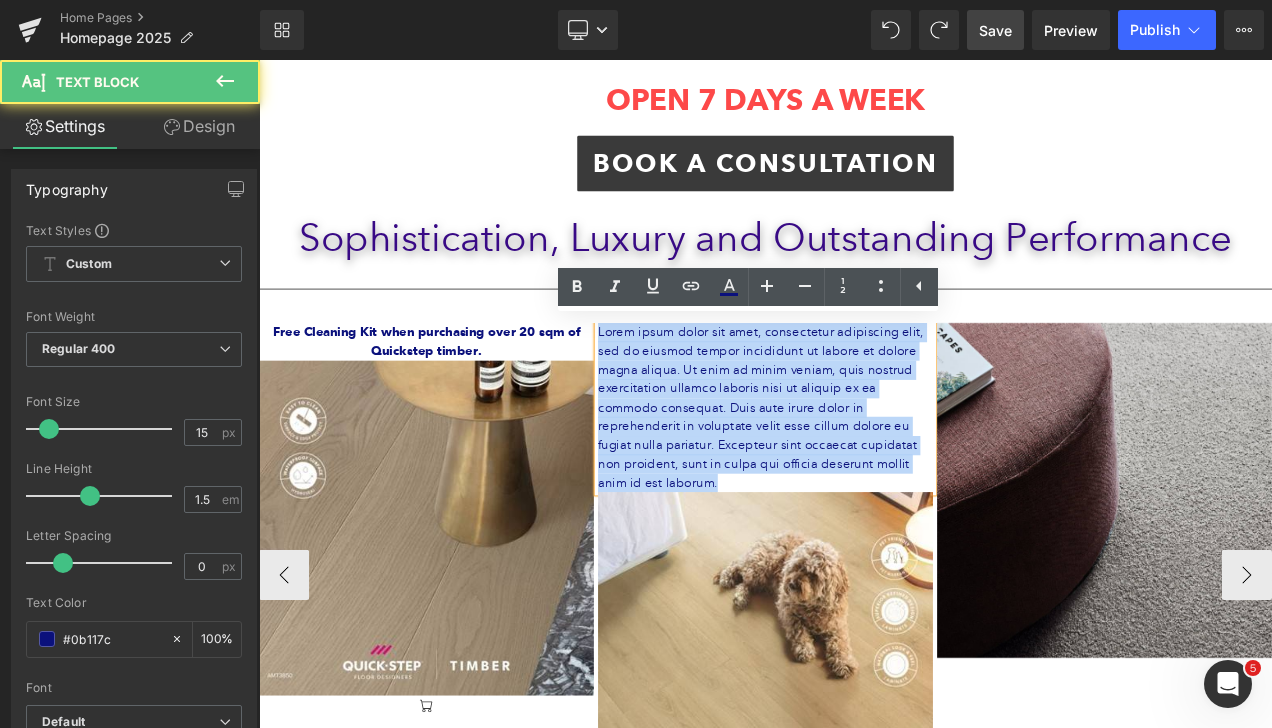 drag, startPoint x: 1024, startPoint y: 540, endPoint x: 605, endPoint y: 375, distance: 450.31766 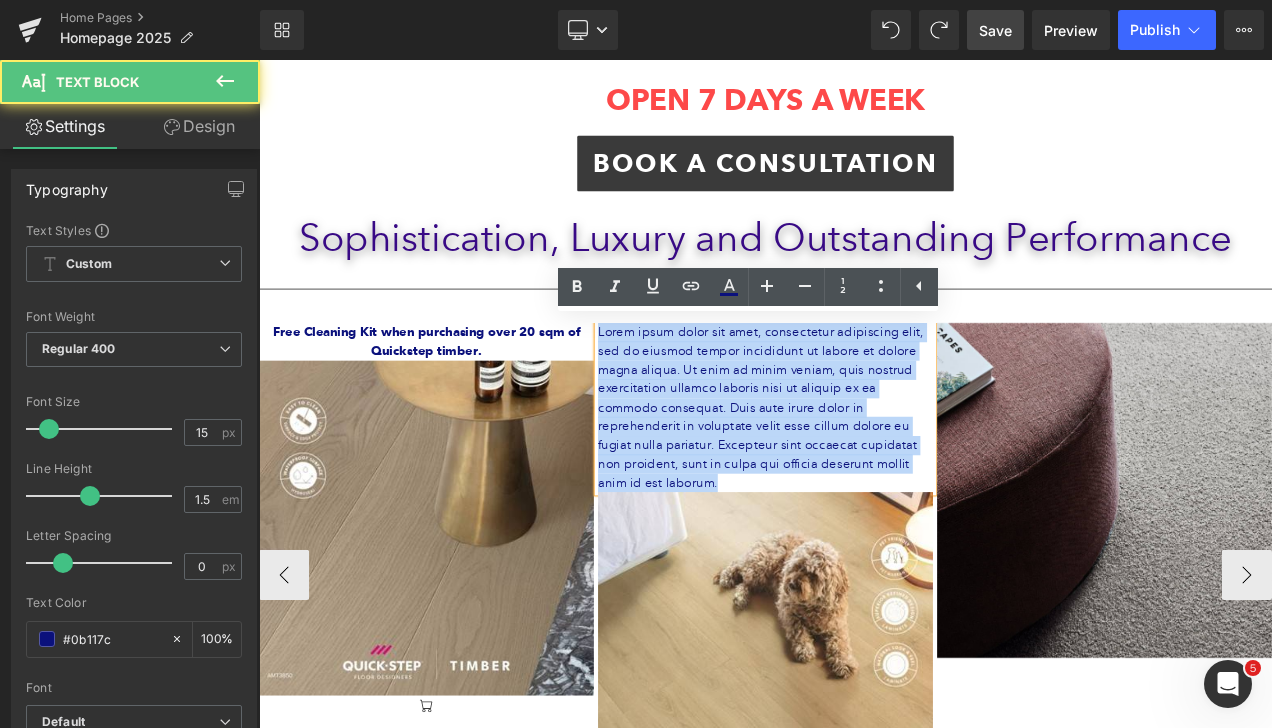 click on "Spend over $1,000 and take advantage of our Q Card Interest free offer.  Talk to us today!
Text Block
Text Block
Image
Free Cleaning Kit when purchasing over 20 sqm of Quickstep timber.
Text Block
Image
Icon
Text Block
Image
Image" at bounding box center (664, 675) 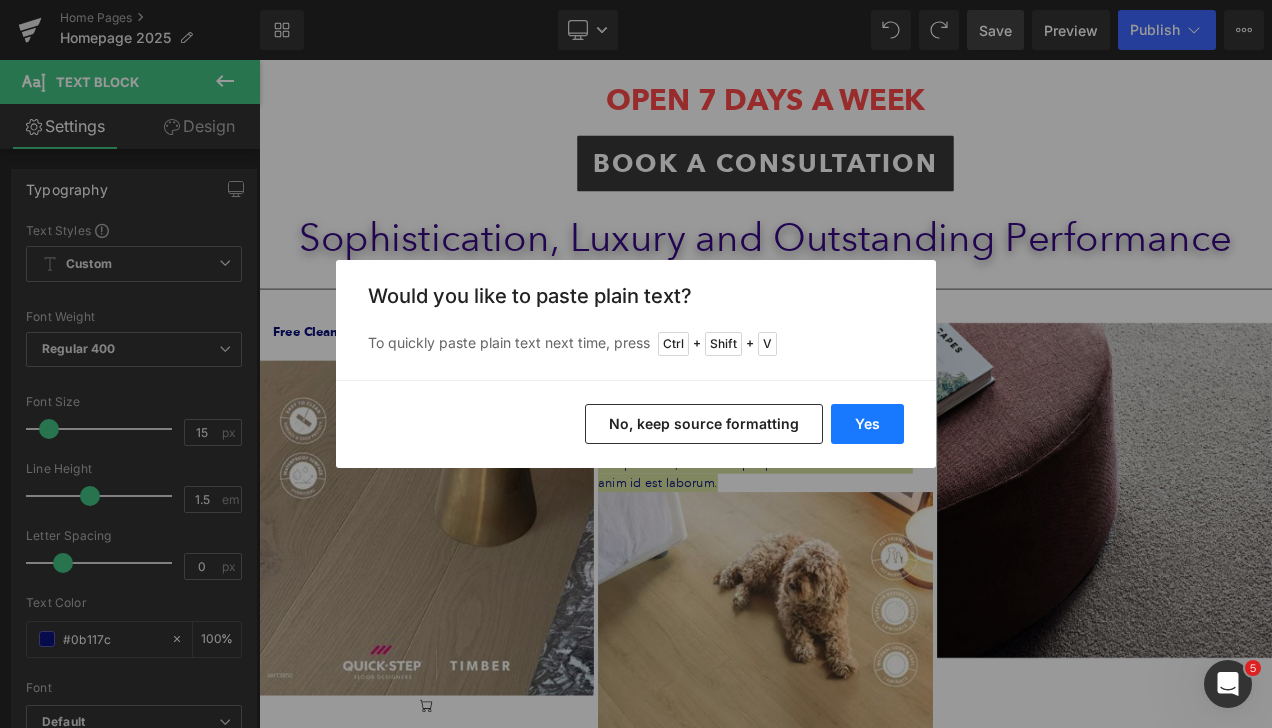 drag, startPoint x: 853, startPoint y: 418, endPoint x: 704, endPoint y: 422, distance: 149.05368 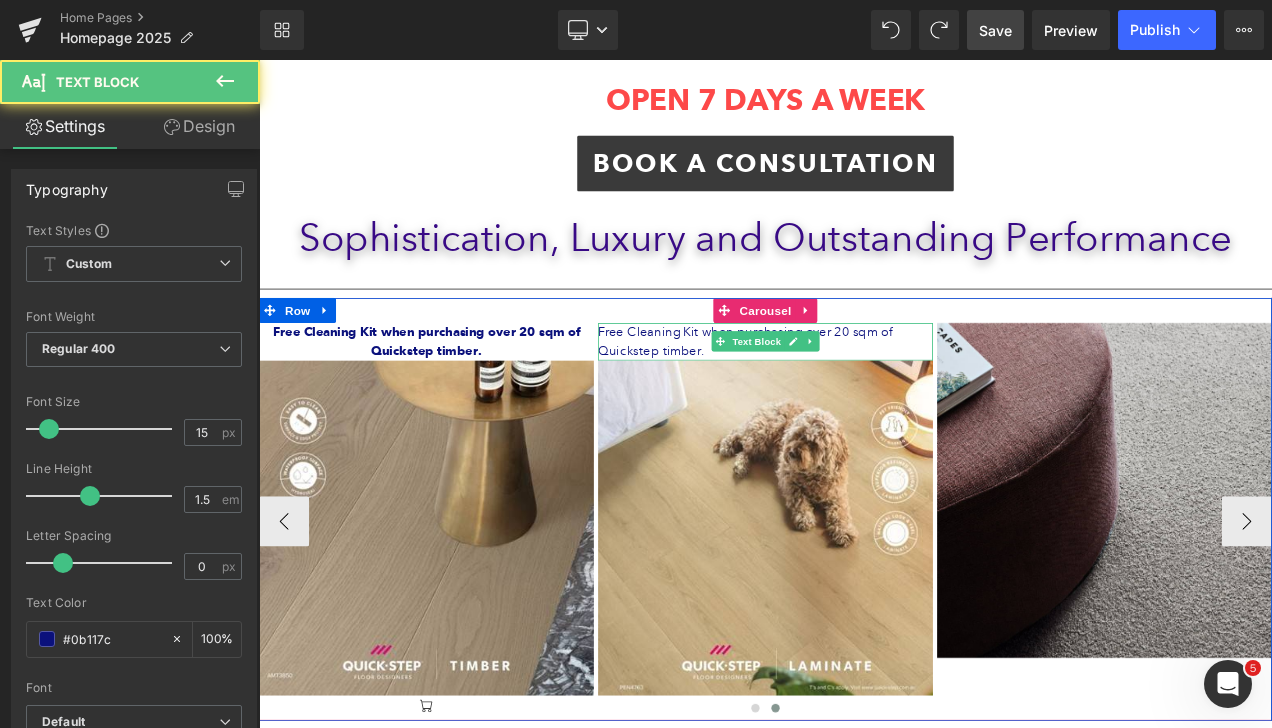 click on "Free Cleaning Kit when purchasing over 20 sqm of Quickstep timber." at bounding box center [864, 396] 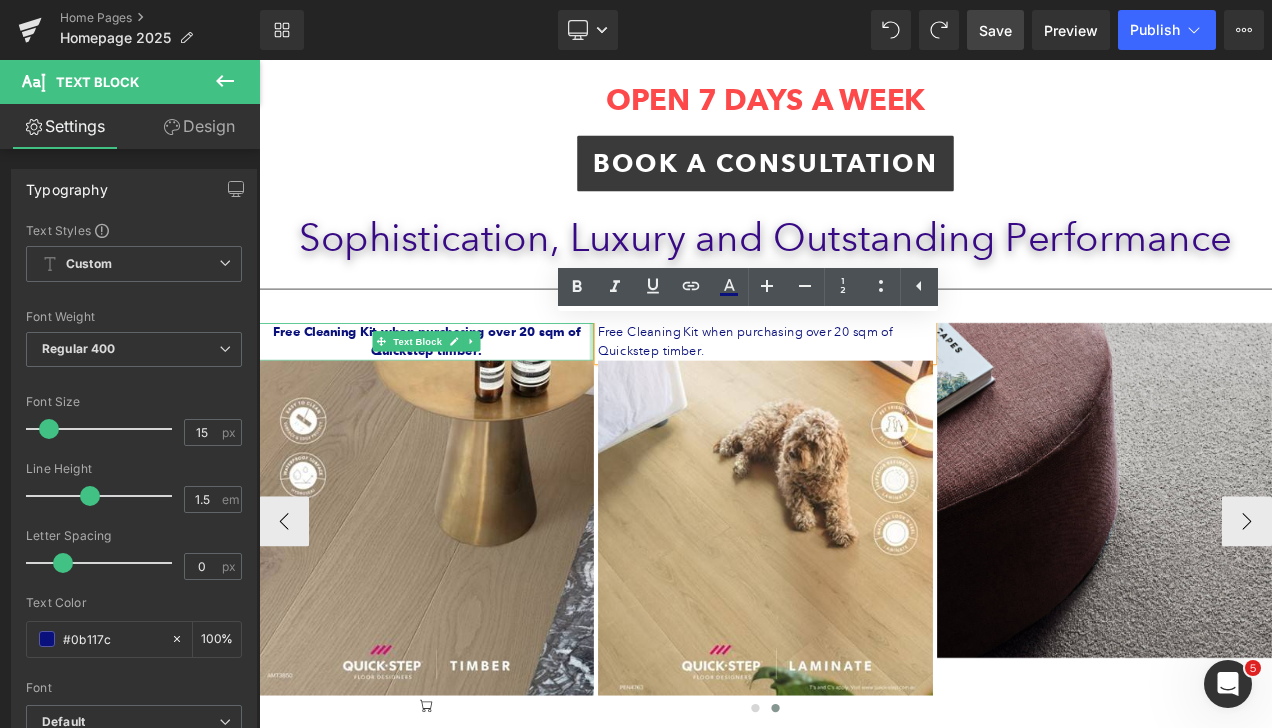 drag, startPoint x: 788, startPoint y: 404, endPoint x: 649, endPoint y: 385, distance: 140.29256 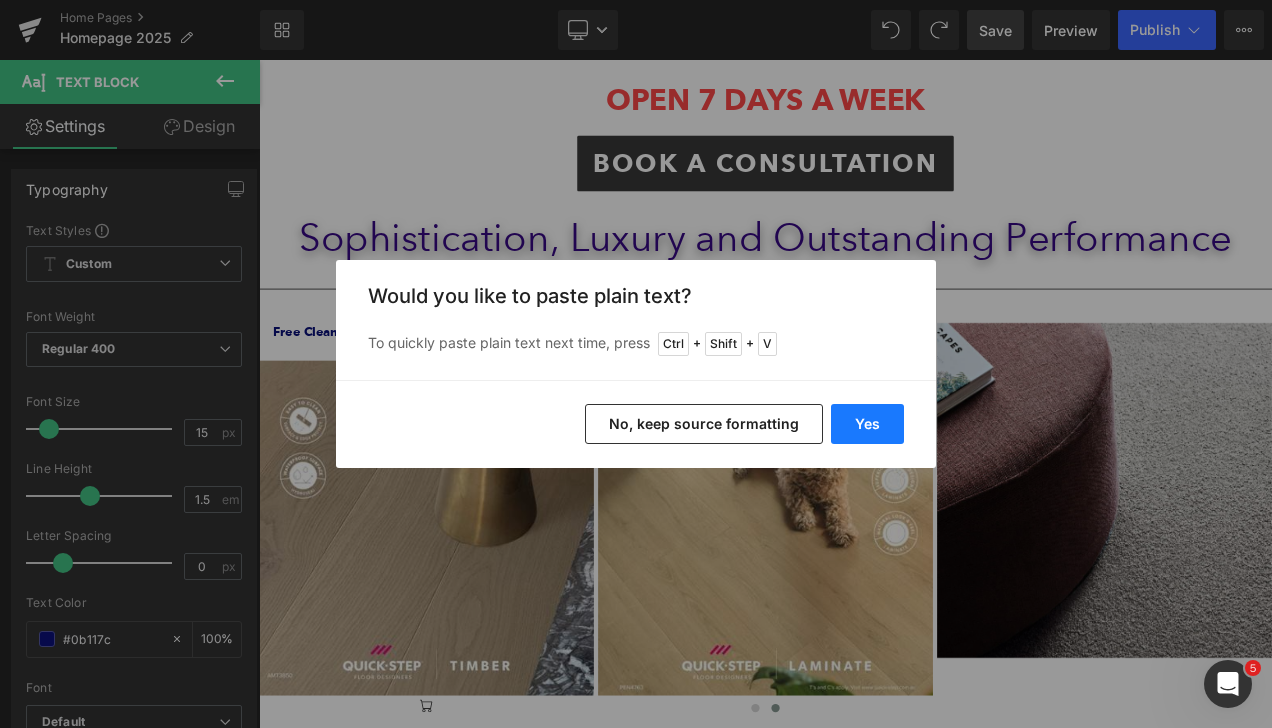 click on "Yes" at bounding box center [867, 424] 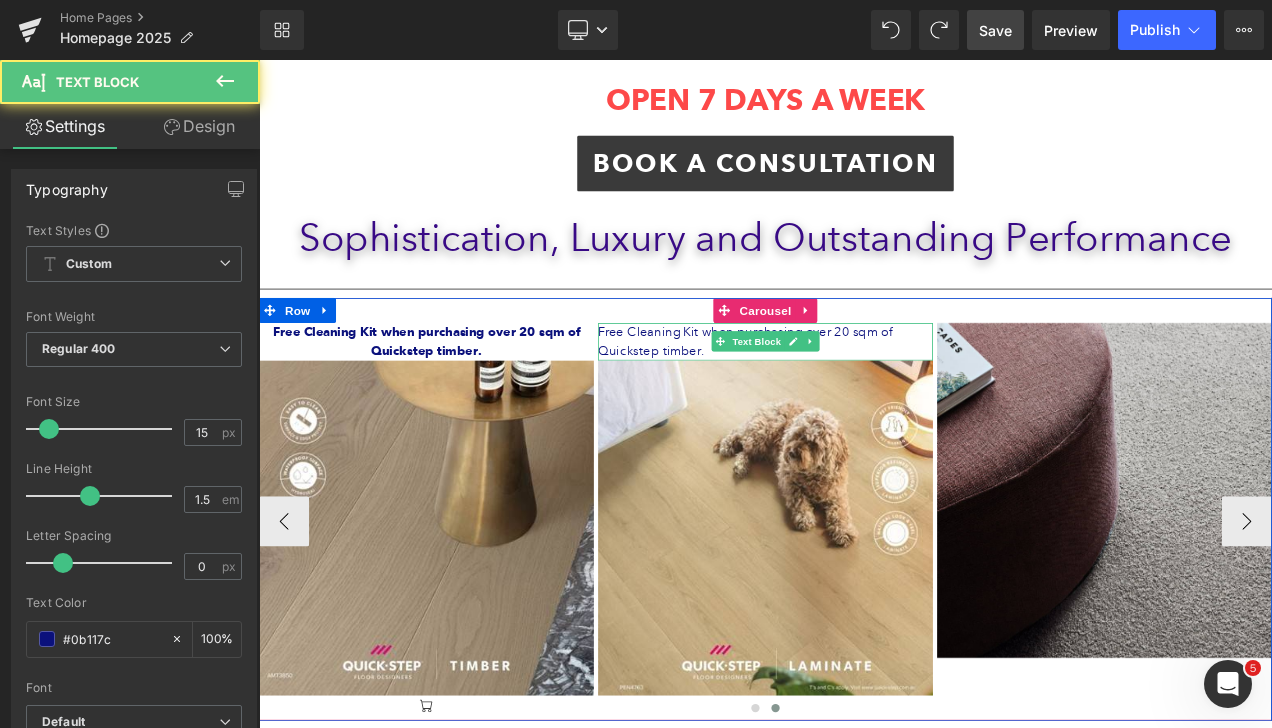 click on "Free Cleaning Kit when purchasing over 20 sqm of Quickstep timber." at bounding box center [864, 396] 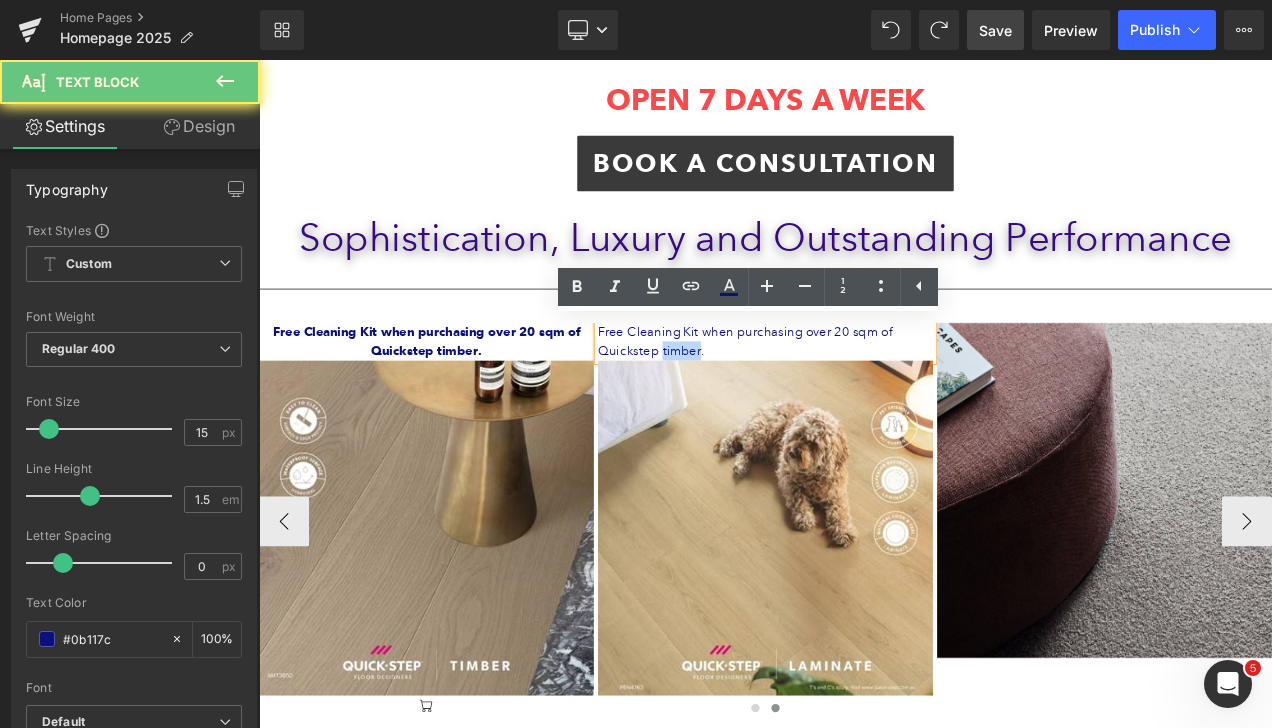 click on "Free Cleaning Kit when purchasing over 20 sqm of Quickstep timber." at bounding box center [864, 396] 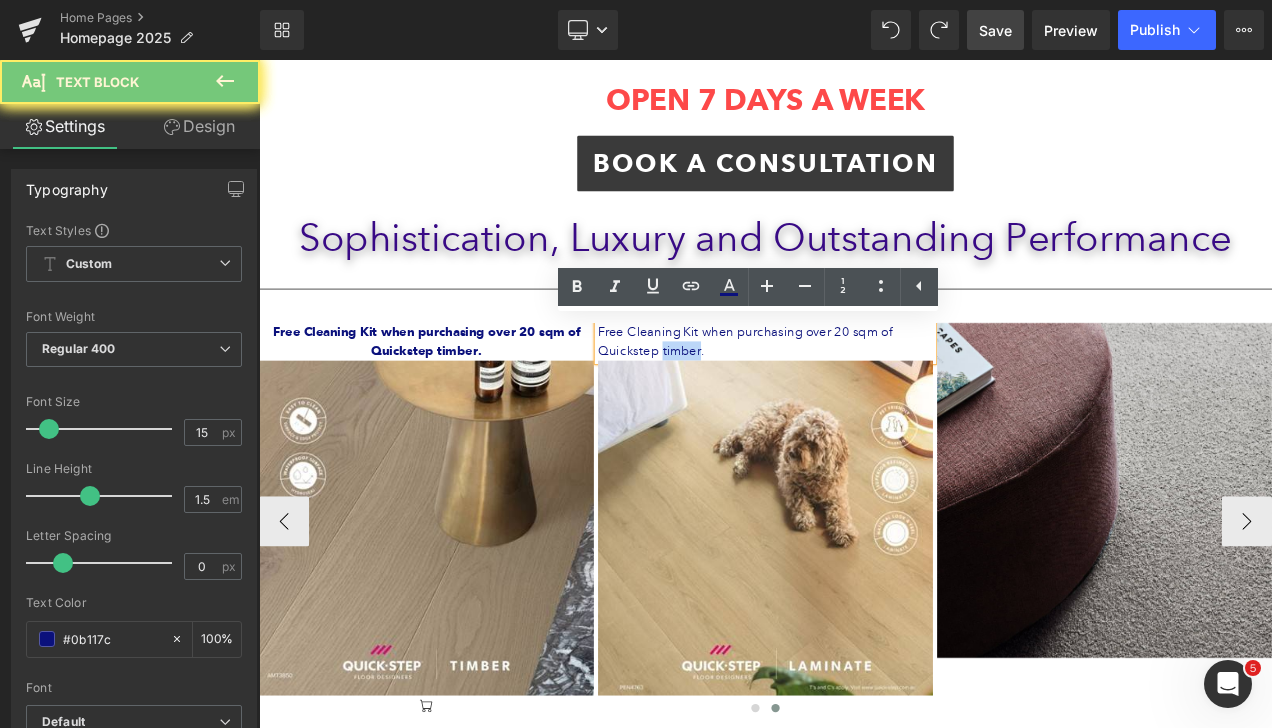 click on "Free Cleaning Kit when purchasing over 20 sqm of Quickstep timber." at bounding box center (864, 396) 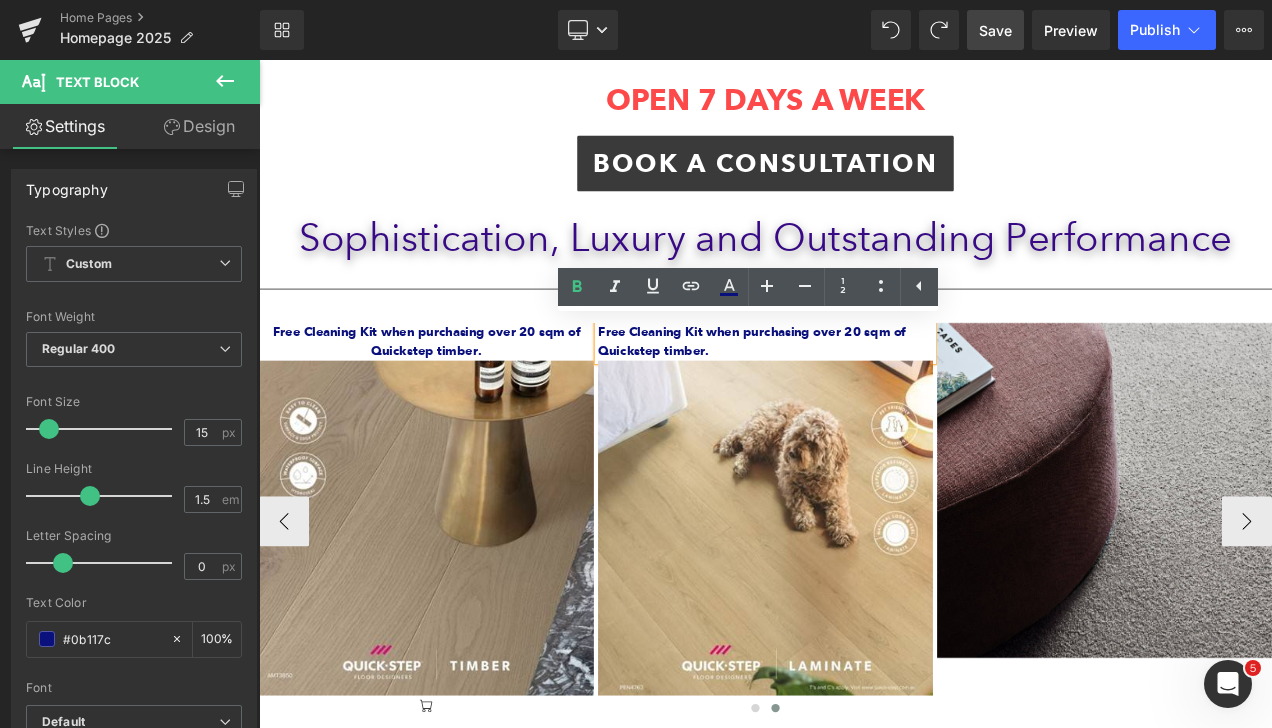 click on "Free Cleaning Kit when purchasing over 20 sqm of Quickstep timber." at bounding box center [847, 396] 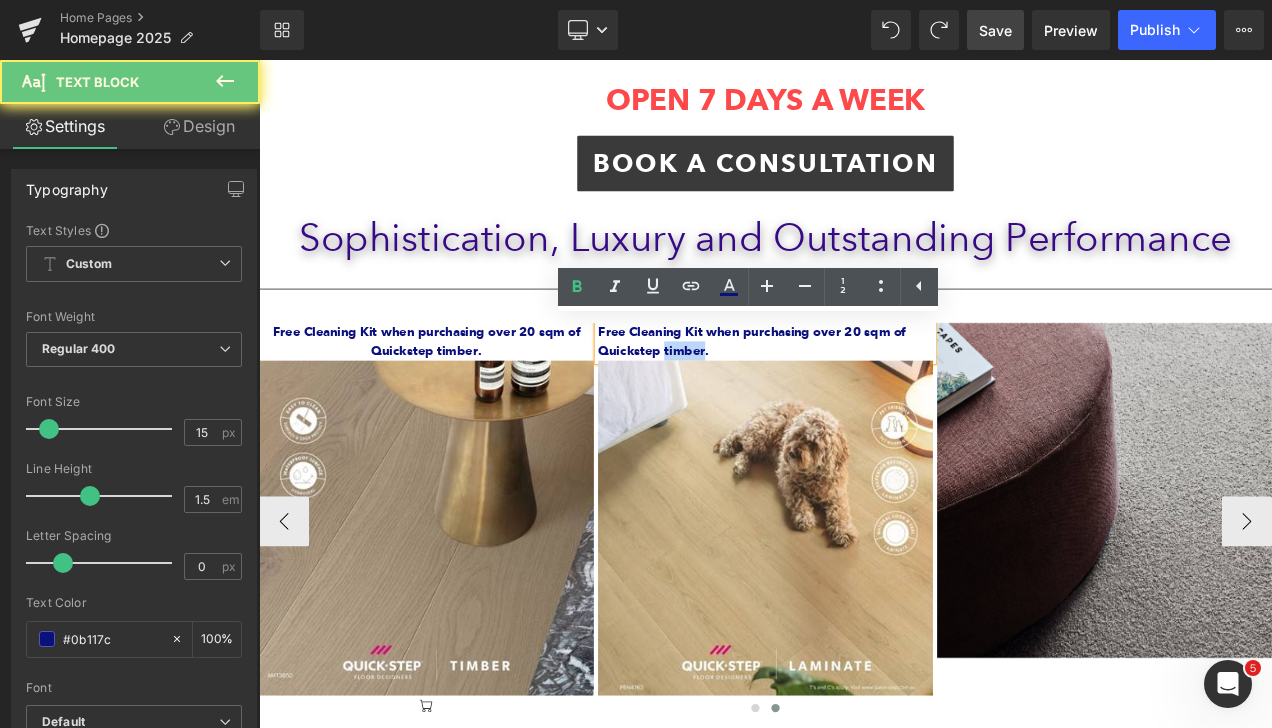 click on "Free Cleaning Kit when purchasing over 20 sqm of Quickstep timber." at bounding box center [847, 396] 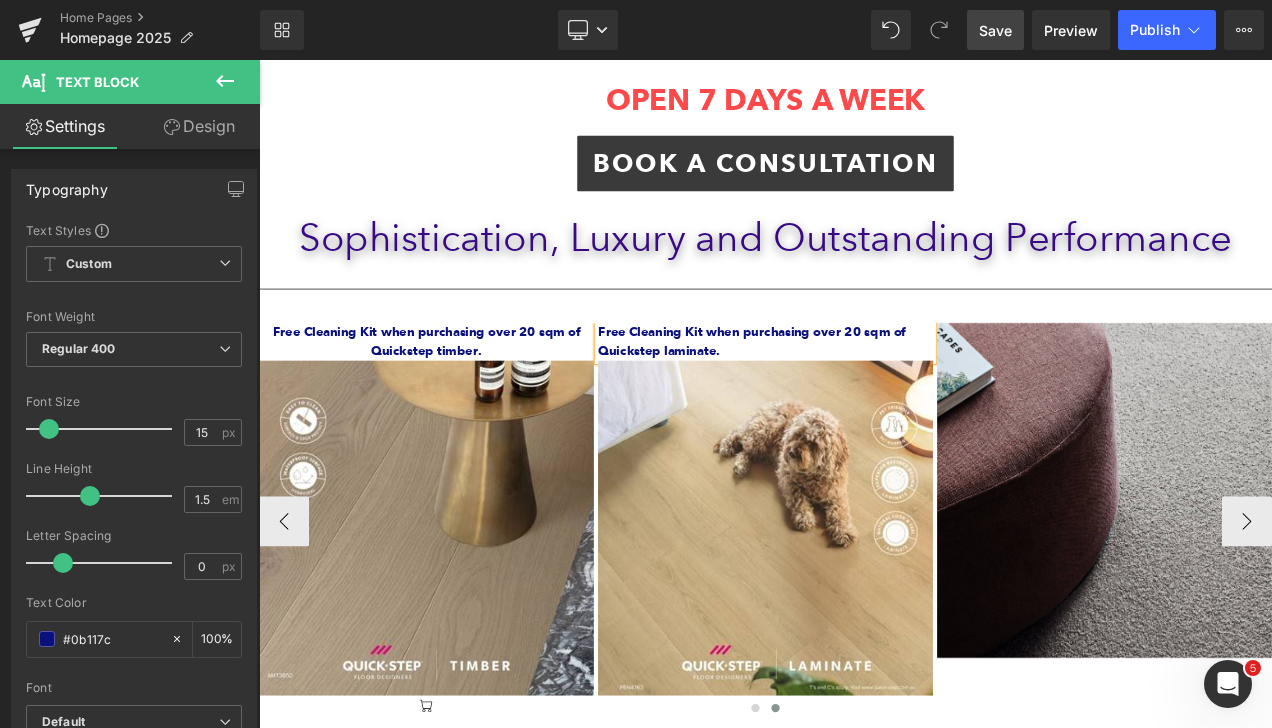 drag, startPoint x: 828, startPoint y: 404, endPoint x: 659, endPoint y: 382, distance: 170.42593 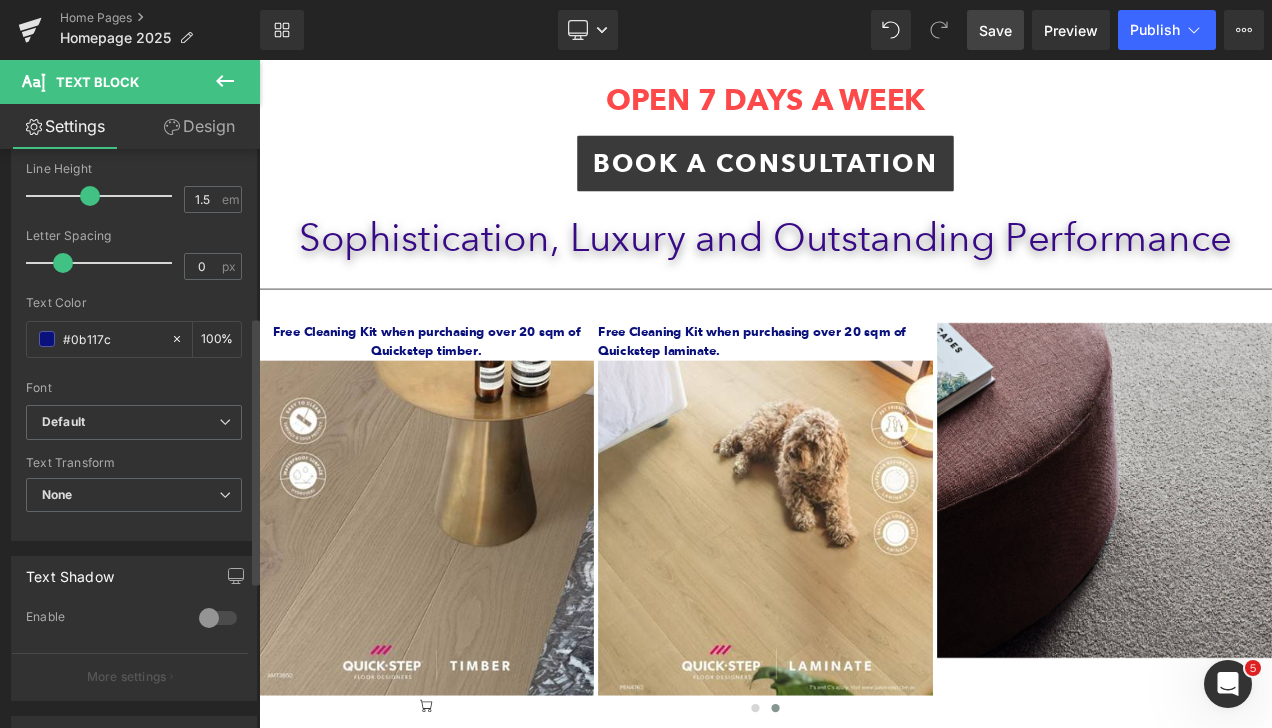 scroll, scrollTop: 679, scrollLeft: 0, axis: vertical 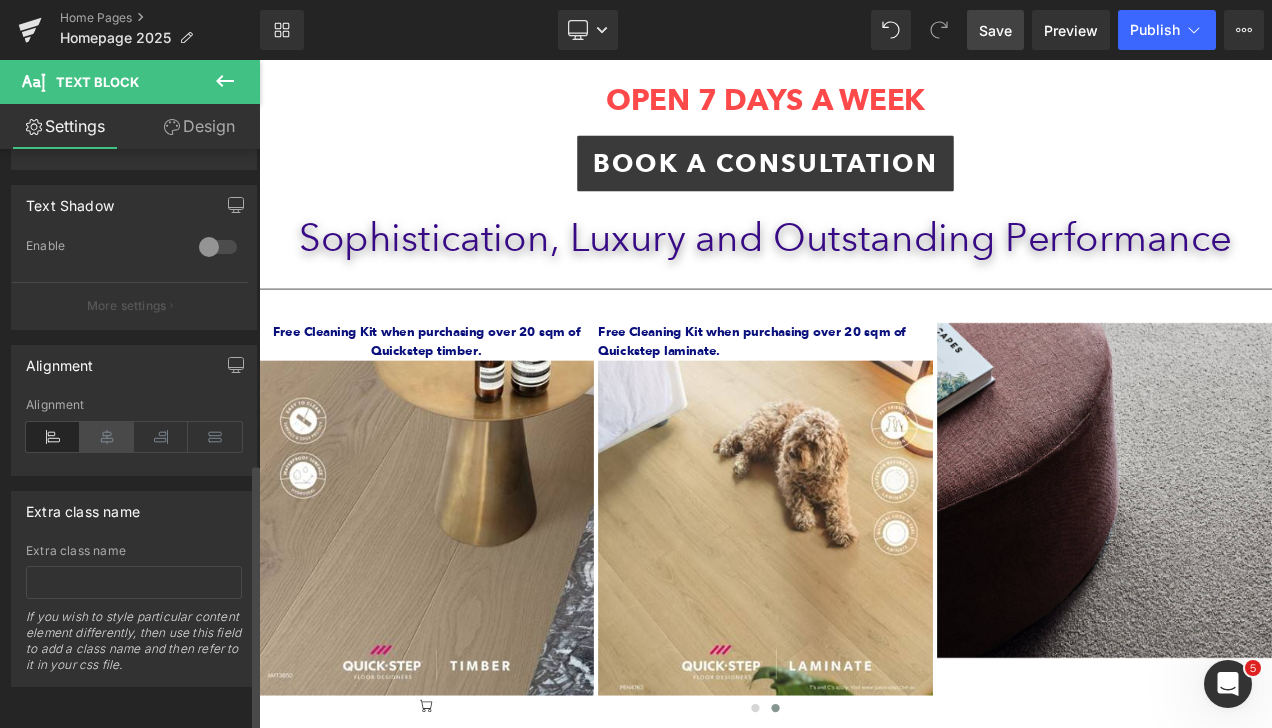 click at bounding box center (107, 437) 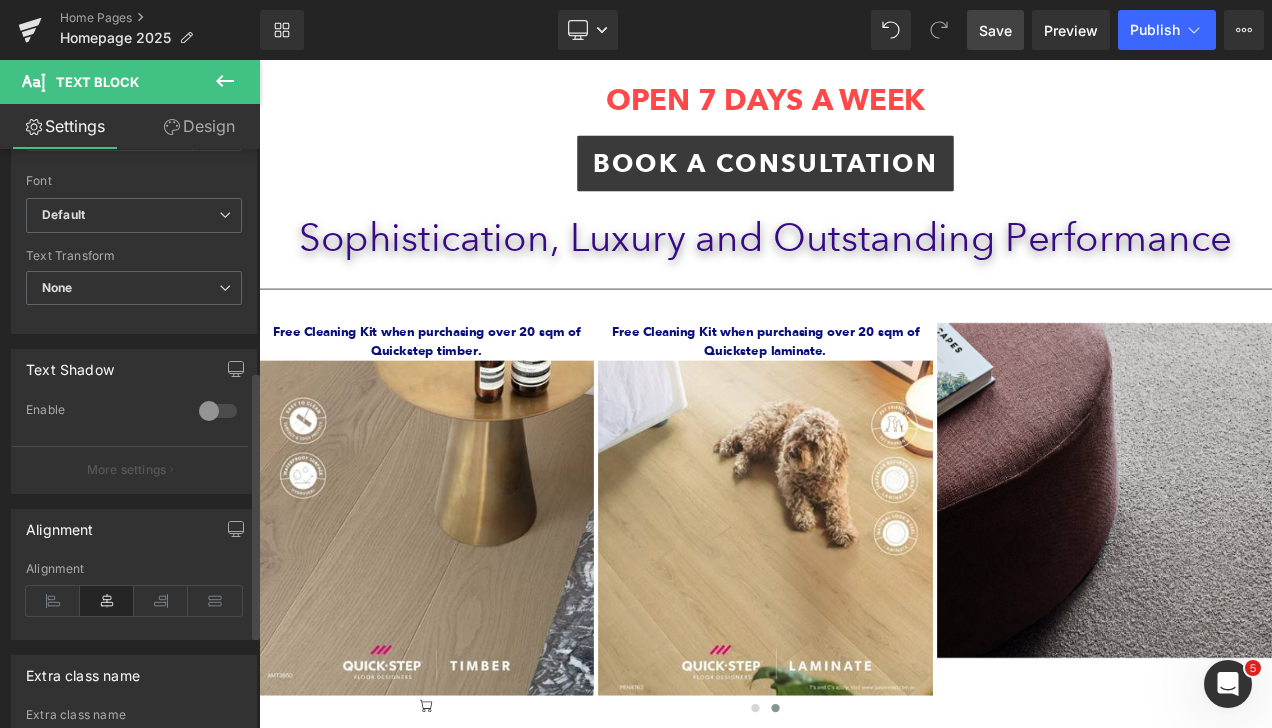 scroll, scrollTop: 479, scrollLeft: 0, axis: vertical 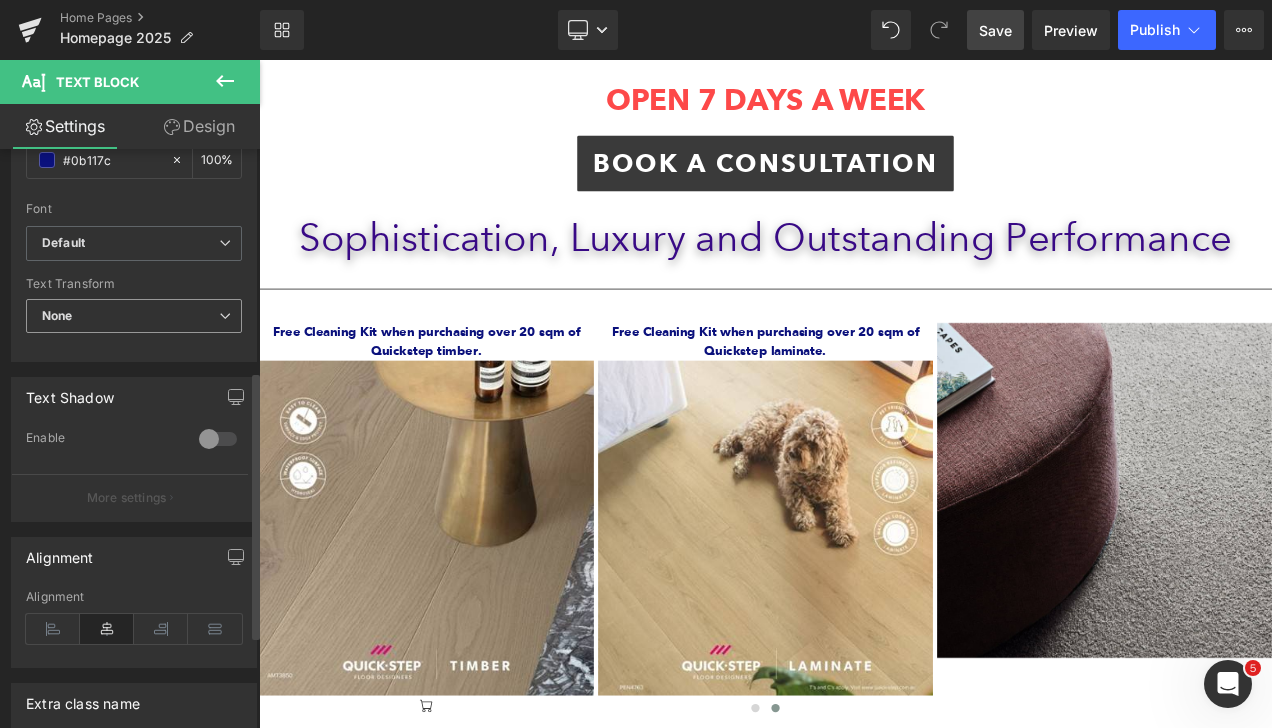 click on "None" at bounding box center (134, 316) 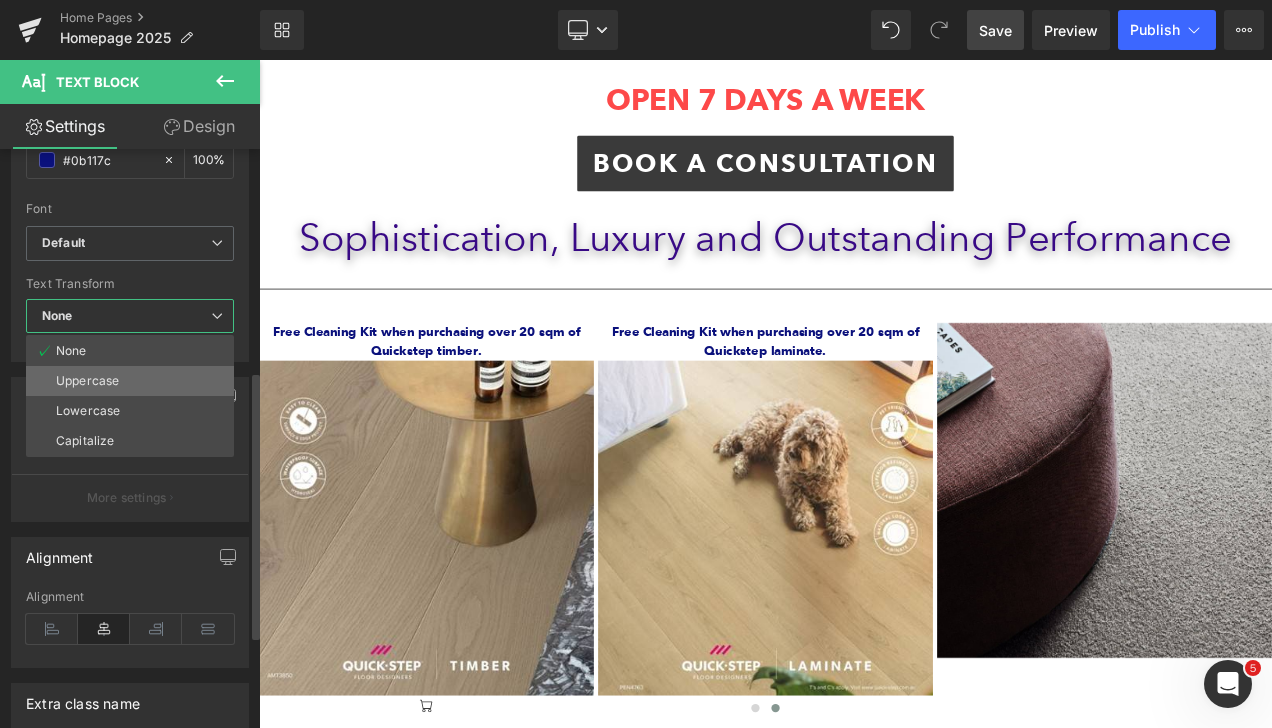 click on "Uppercase" at bounding box center (87, 381) 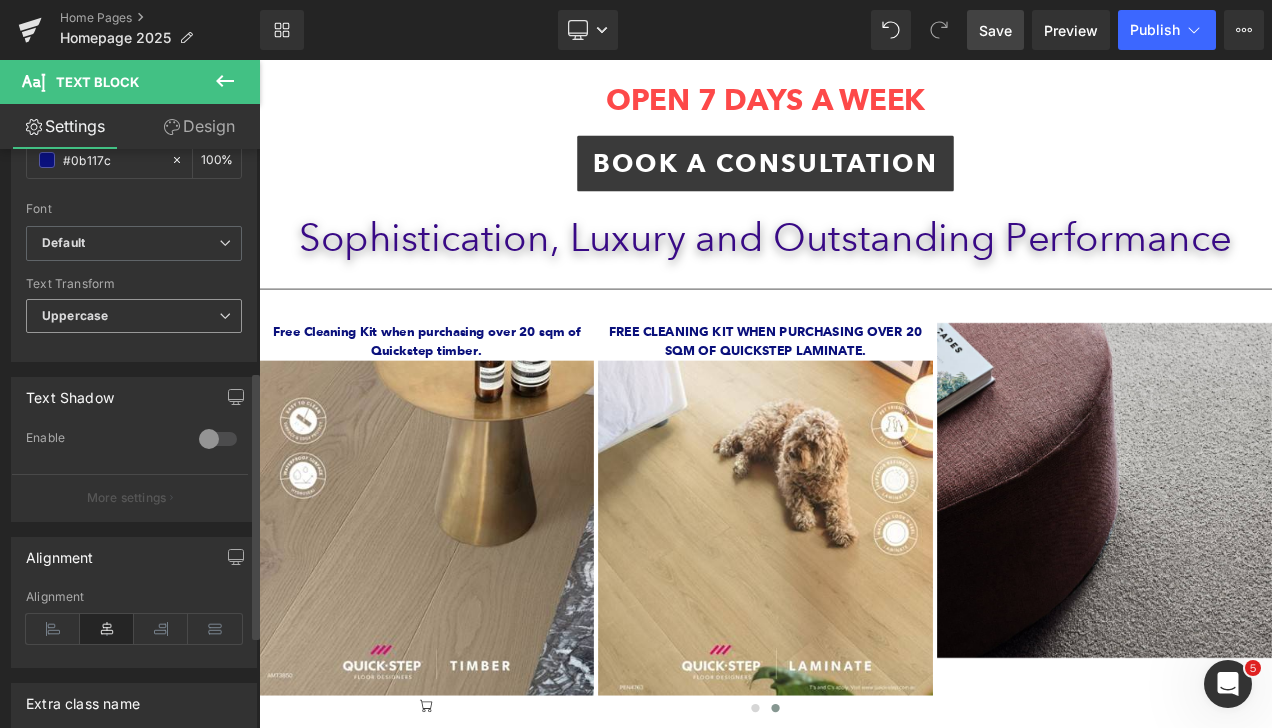 click on "Uppercase" at bounding box center [75, 315] 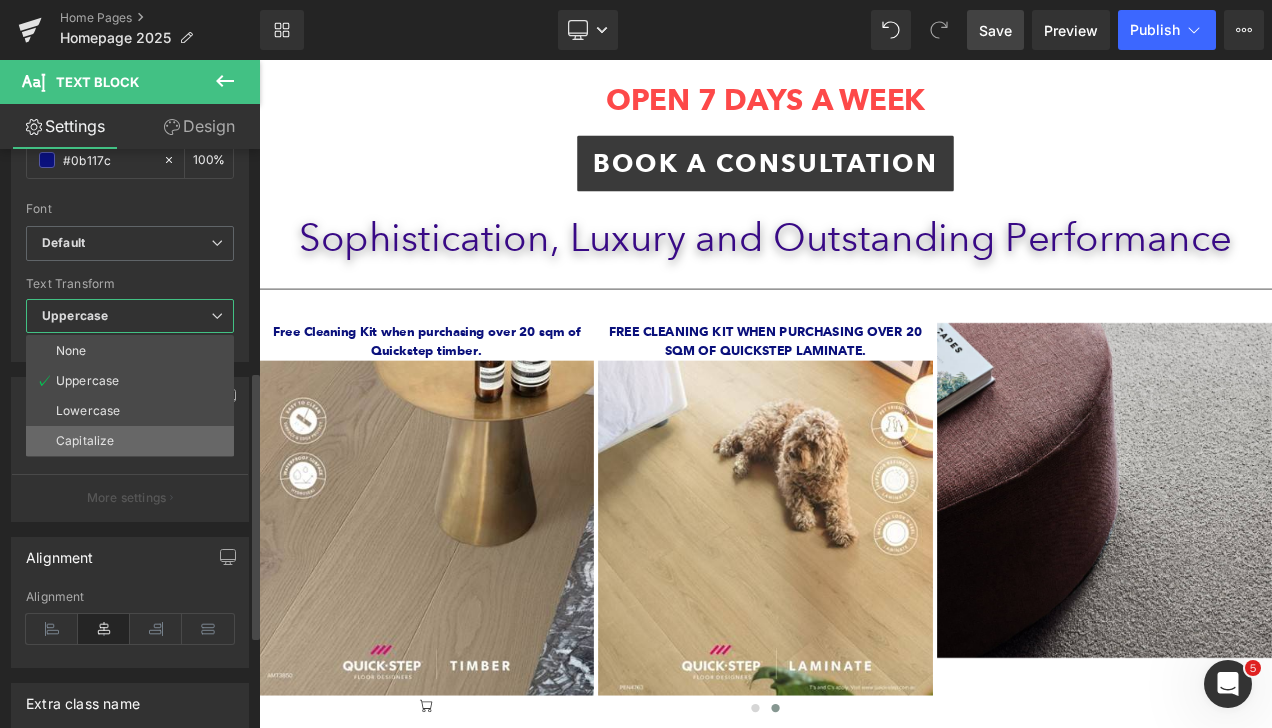 click on "Capitalize" at bounding box center (85, 441) 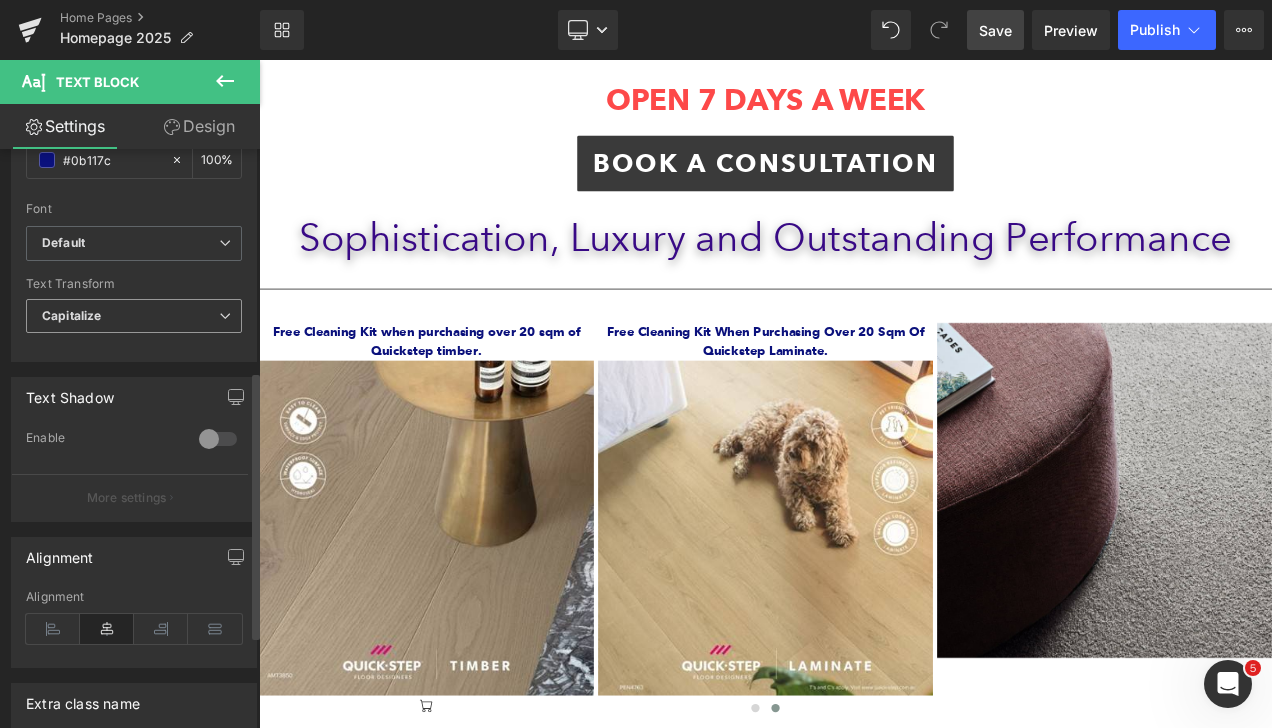click on "Capitalize" at bounding box center [134, 316] 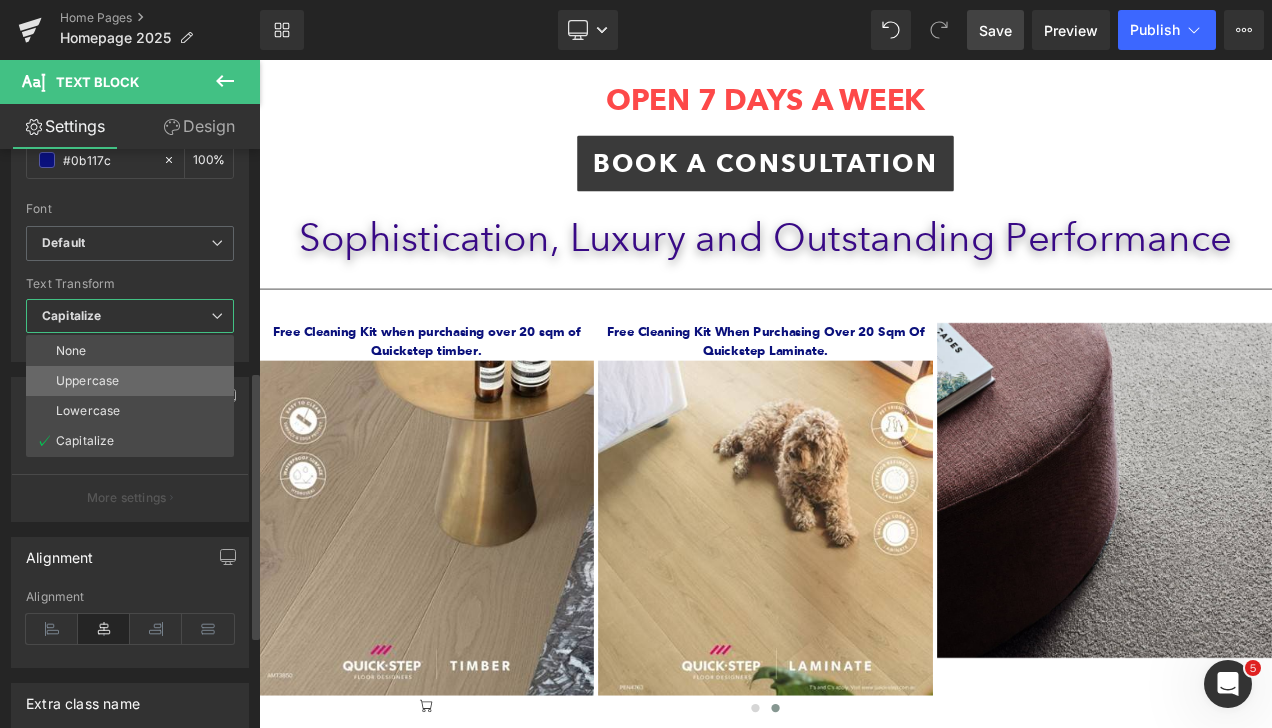 drag, startPoint x: 102, startPoint y: 403, endPoint x: 102, endPoint y: 386, distance: 17 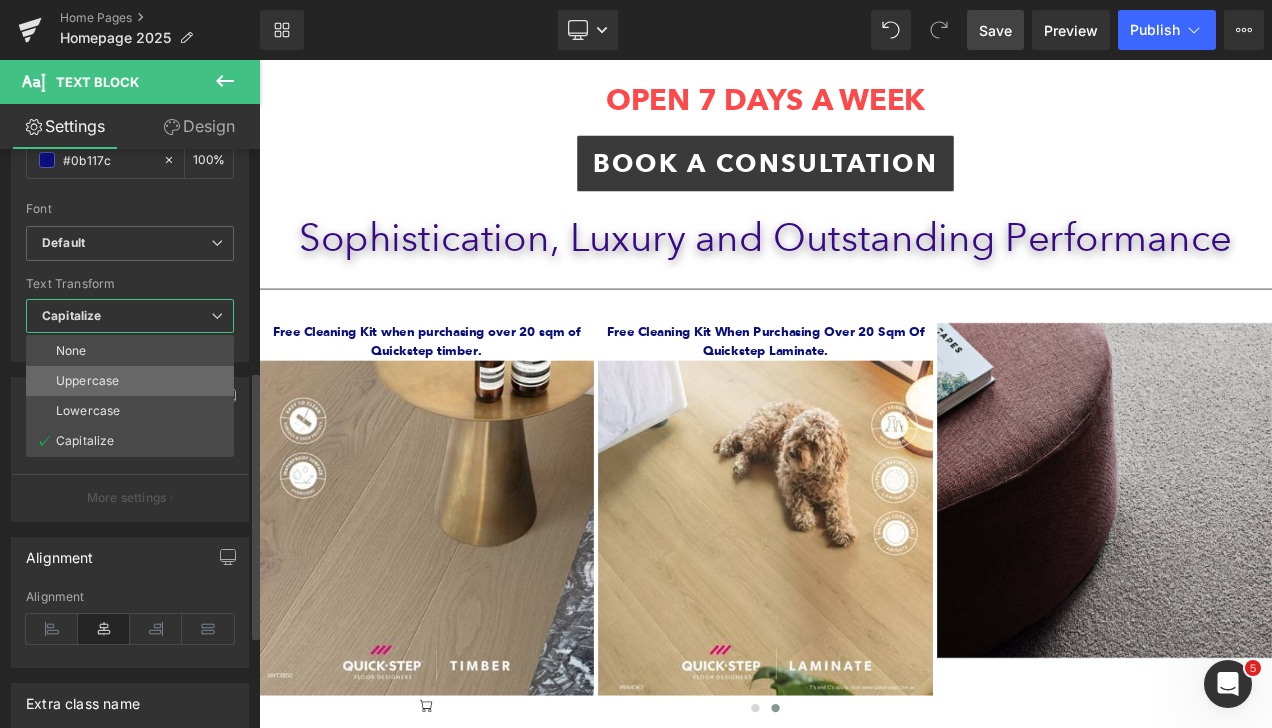 click on "Uppercase" at bounding box center (130, 381) 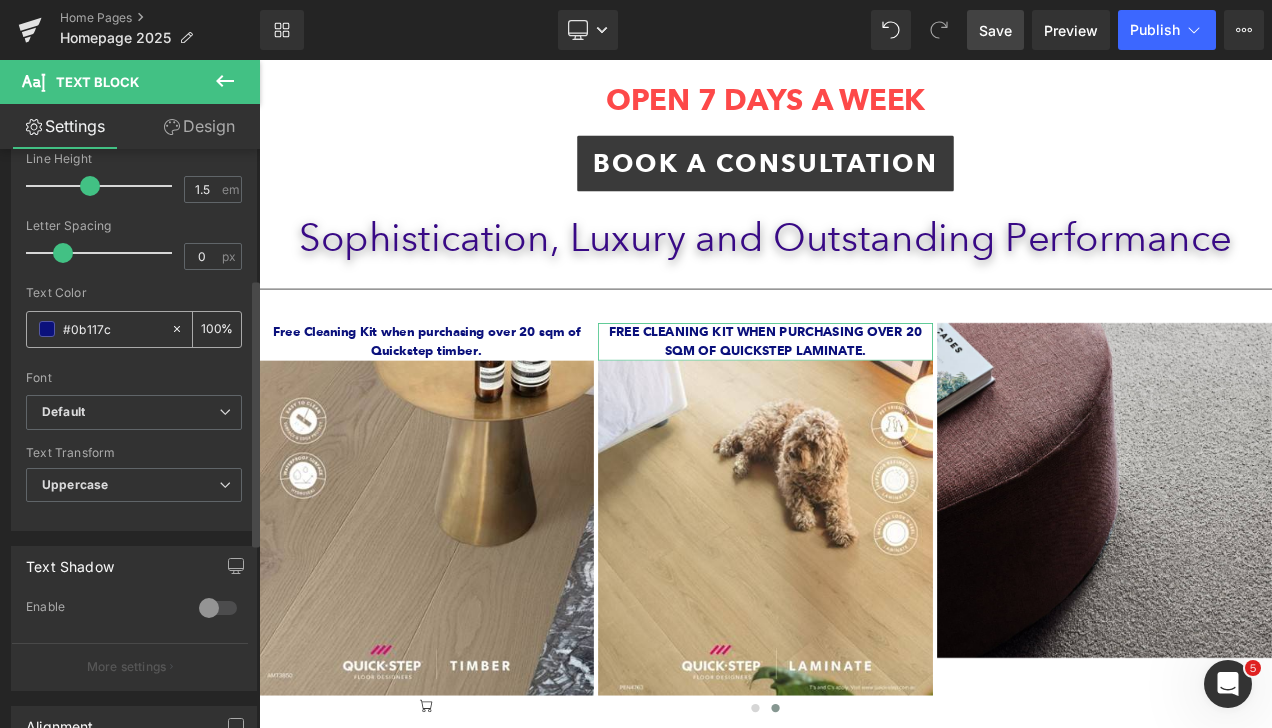 scroll, scrollTop: 279, scrollLeft: 0, axis: vertical 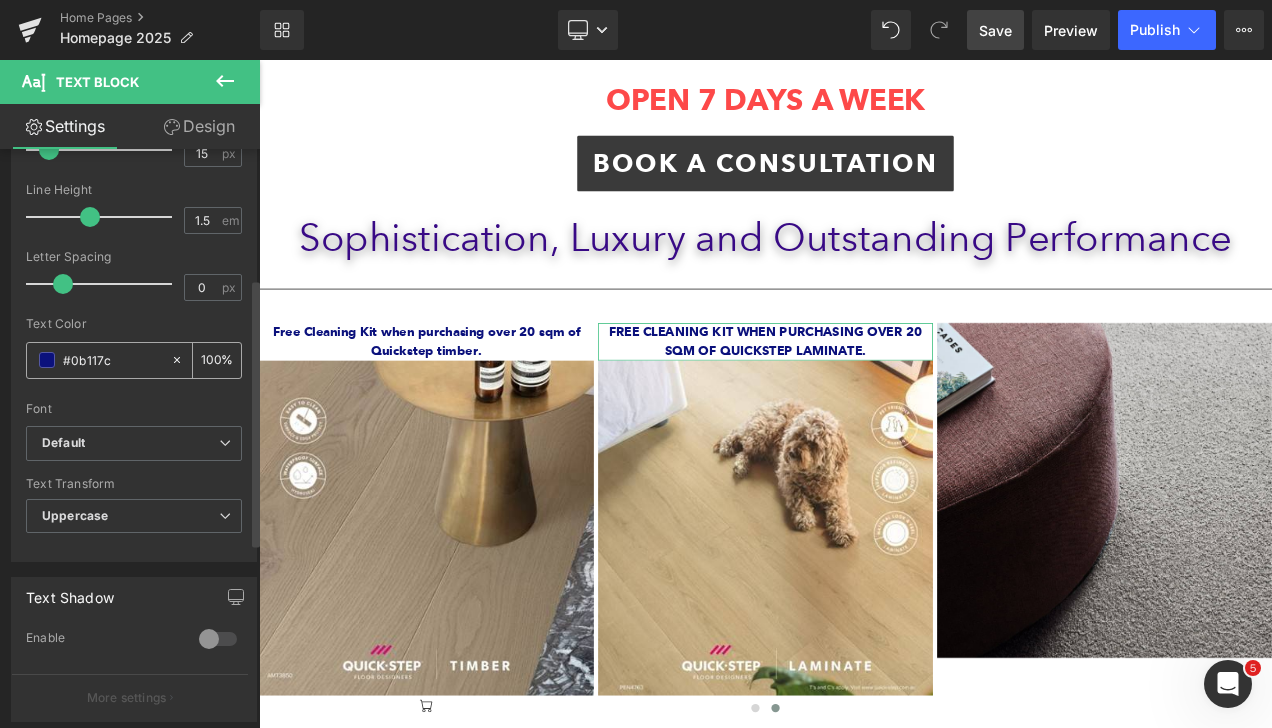 click on "#0b117c" at bounding box center [112, 360] 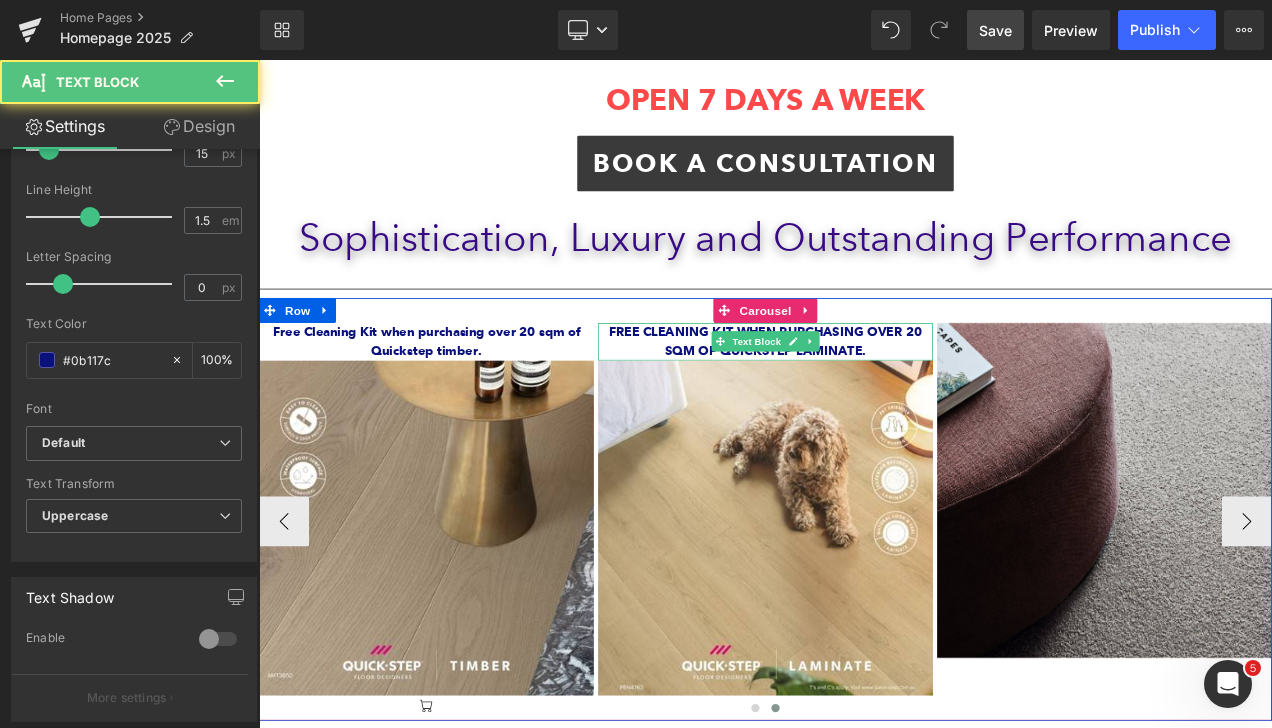 click on "Free Cleaning Kit when purchasing over 20 sqm of Quickstep laminate." at bounding box center (864, 396) 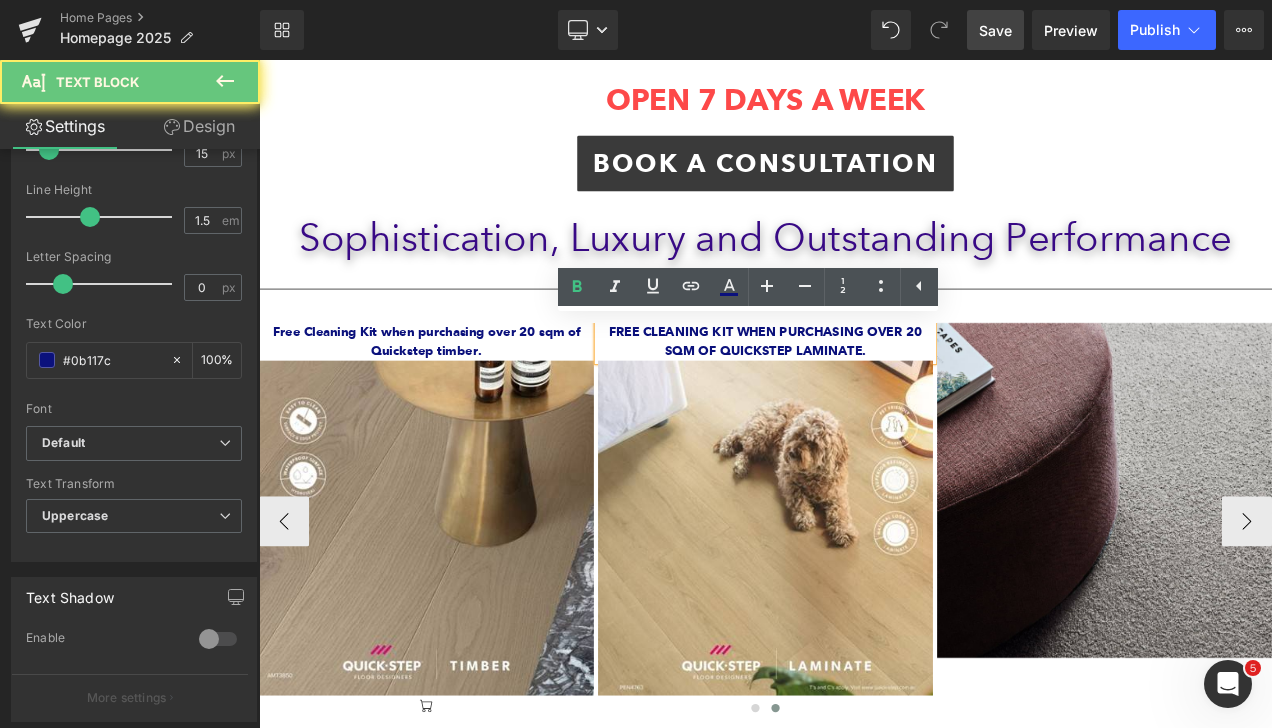 click on "Free Cleaning Kit when purchasing over 20 sqm of Quickstep laminate." at bounding box center [864, 396] 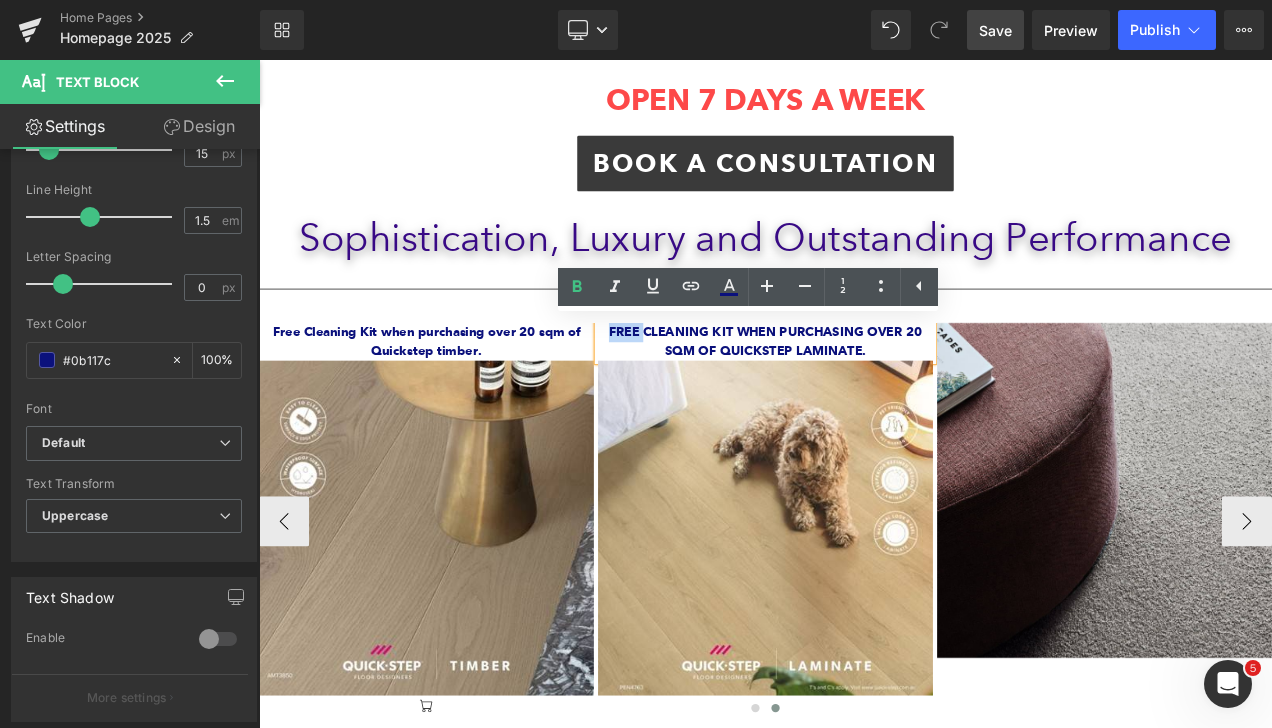 click on "Free Cleaning Kit when purchasing over 20 sqm of Quickstep laminate." at bounding box center [864, 396] 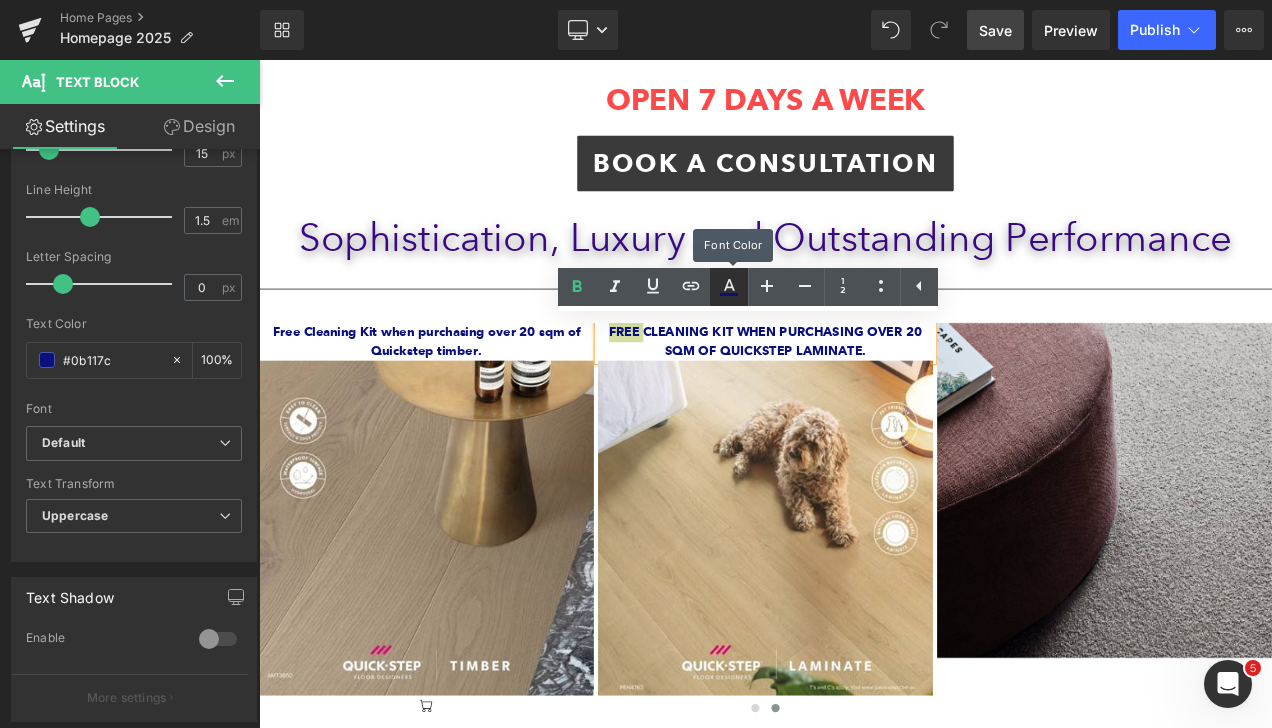 click 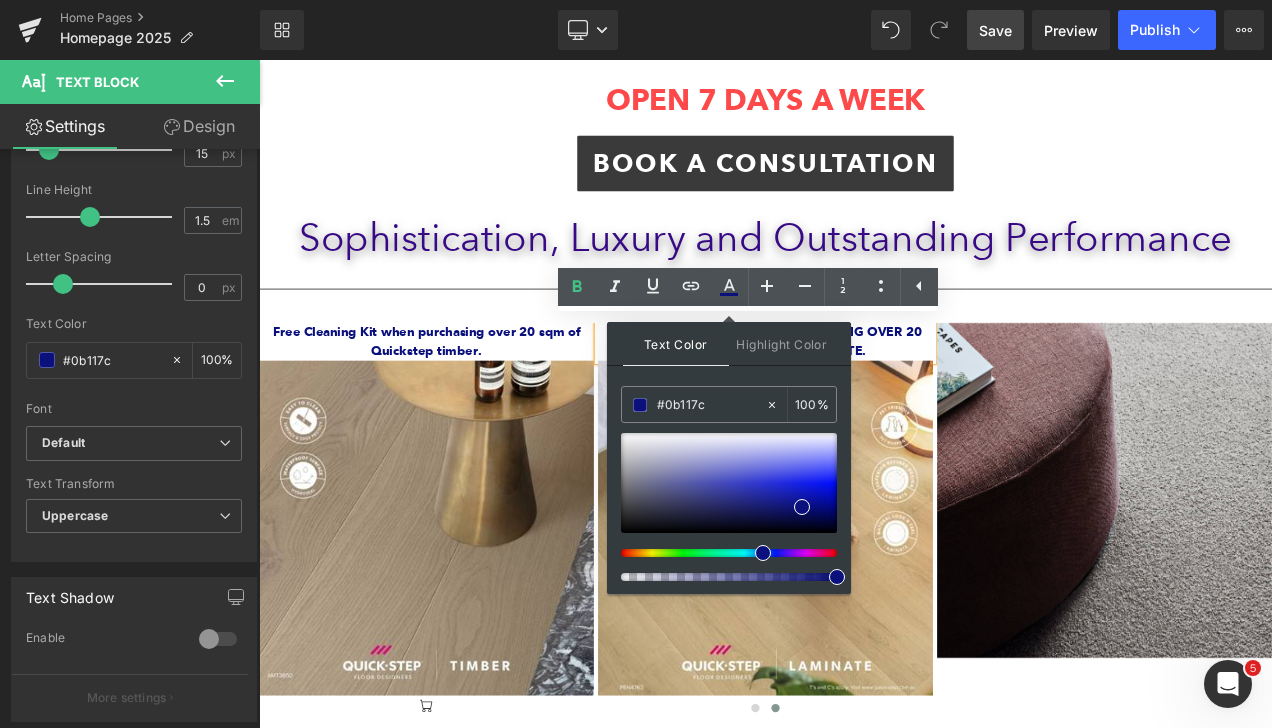 click at bounding box center (729, 553) 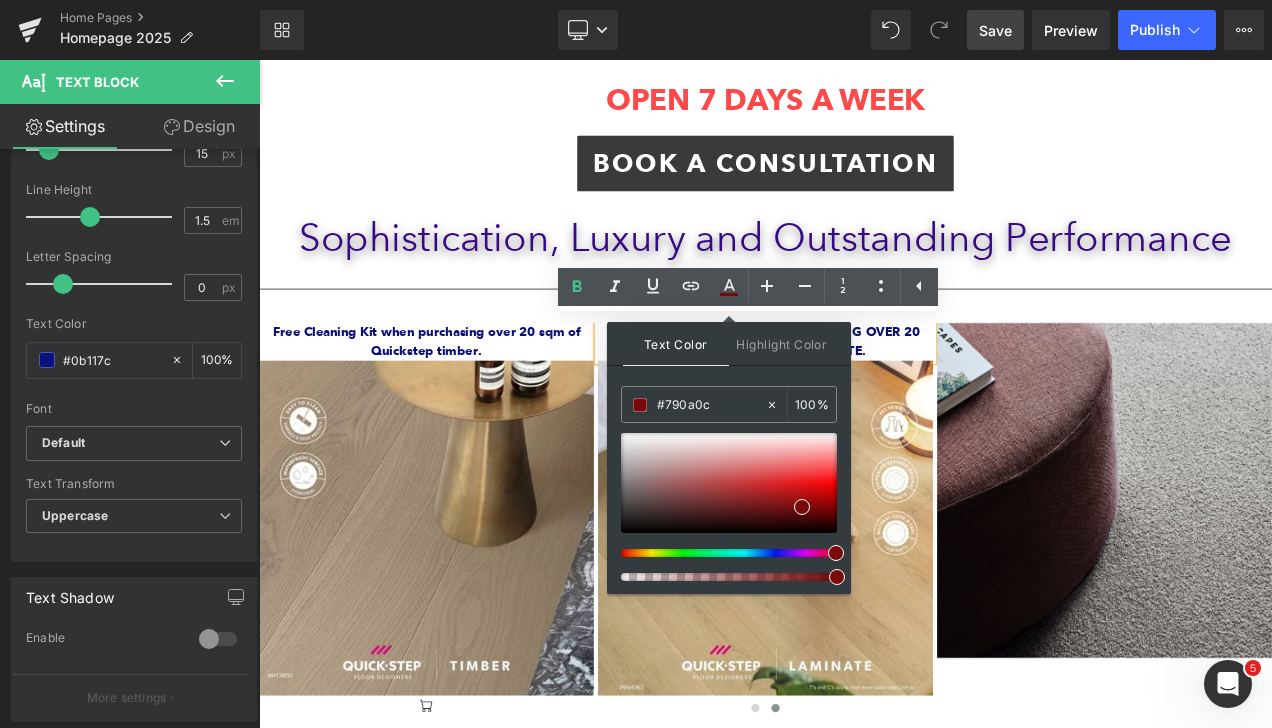 click at bounding box center (721, 553) 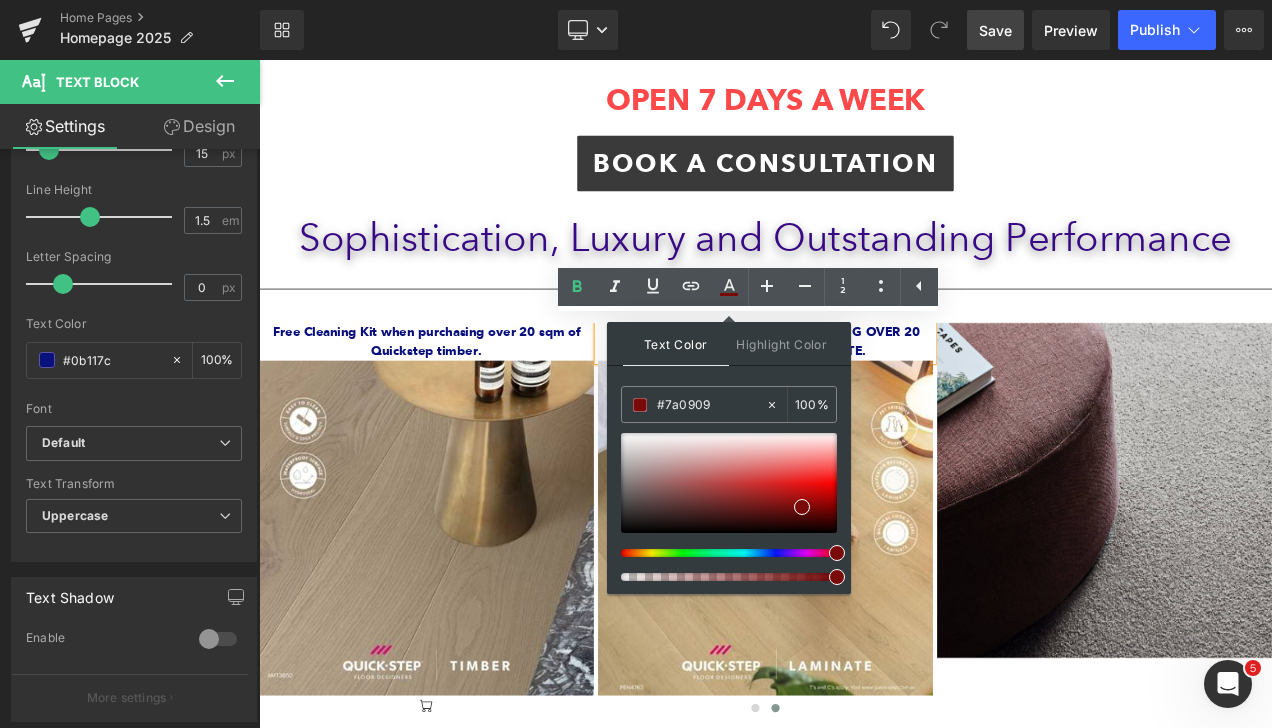 click at bounding box center (259, 60) 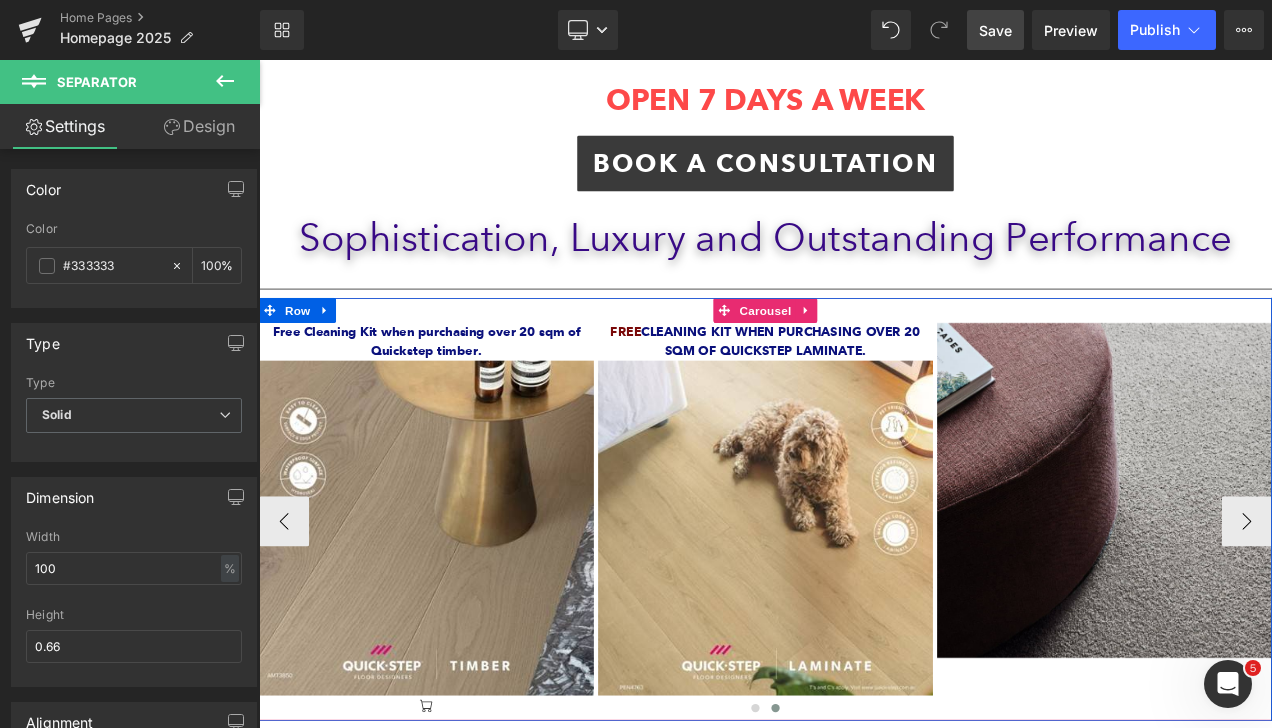drag, startPoint x: 544, startPoint y: 375, endPoint x: 527, endPoint y: 380, distance: 17.720045 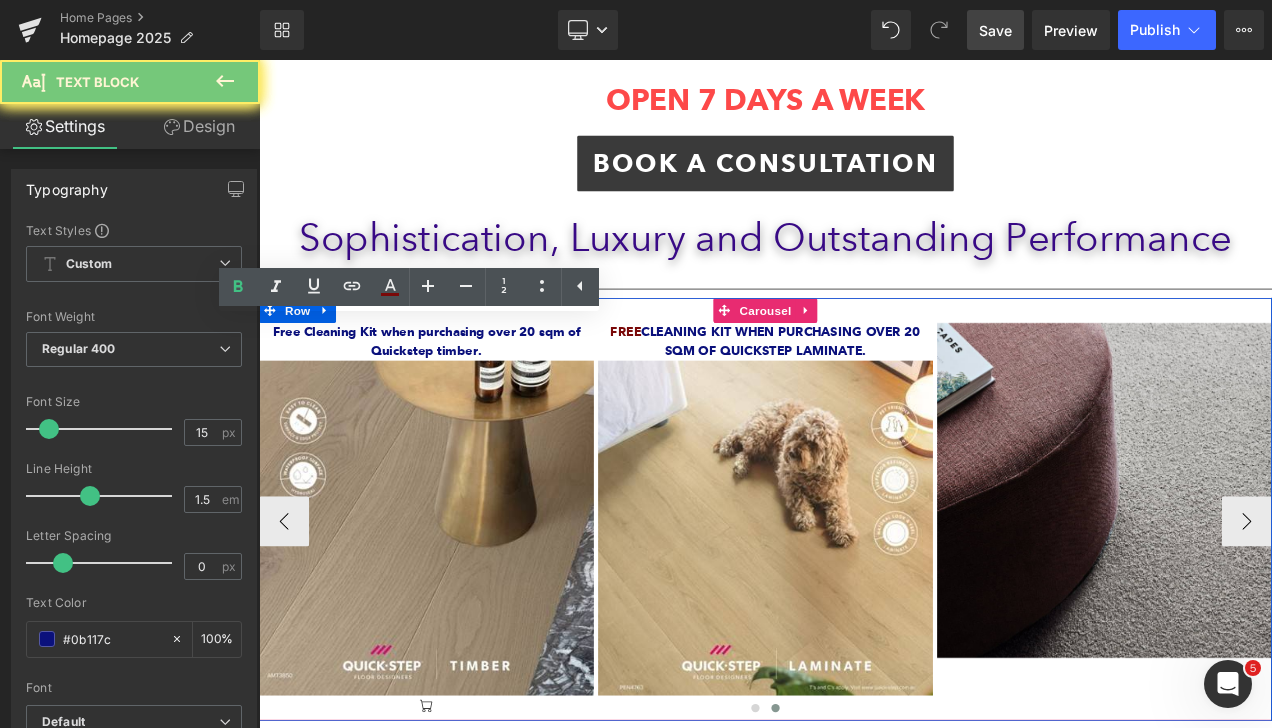 click on "Free Cleaning Kit when purchasing over 20 sqm of Quickstep timber." at bounding box center [459, 396] 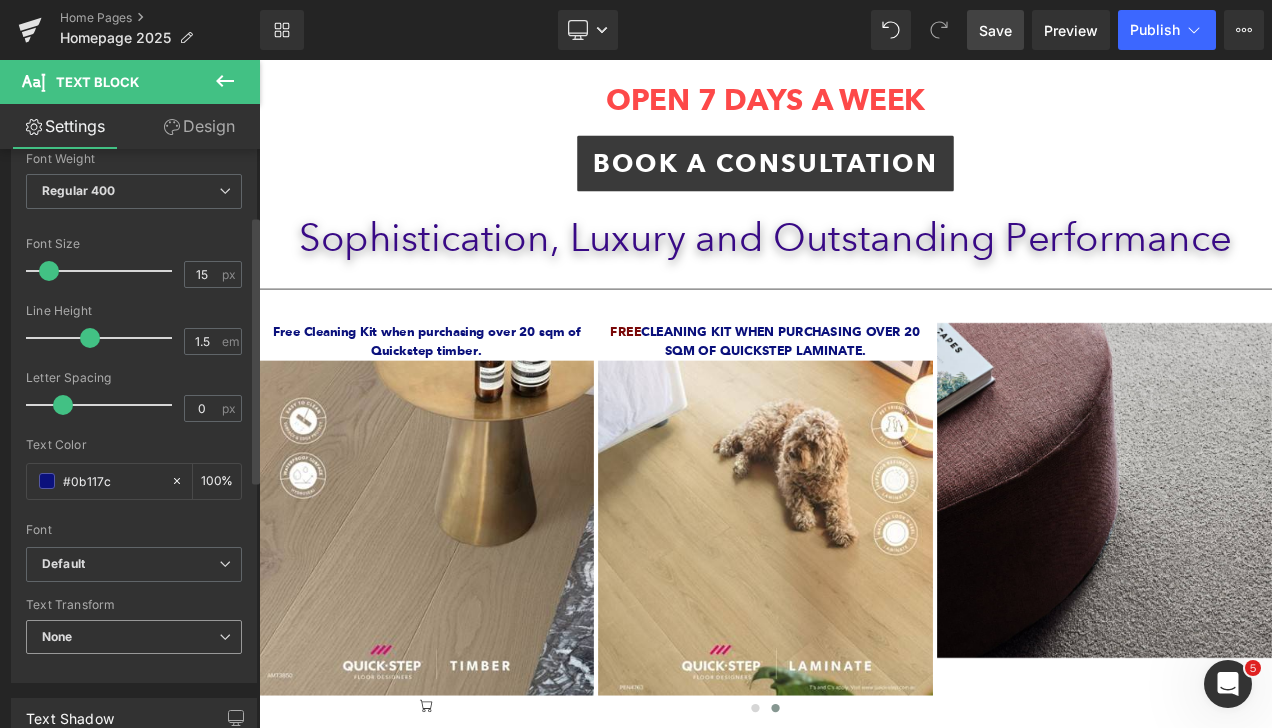 scroll, scrollTop: 200, scrollLeft: 0, axis: vertical 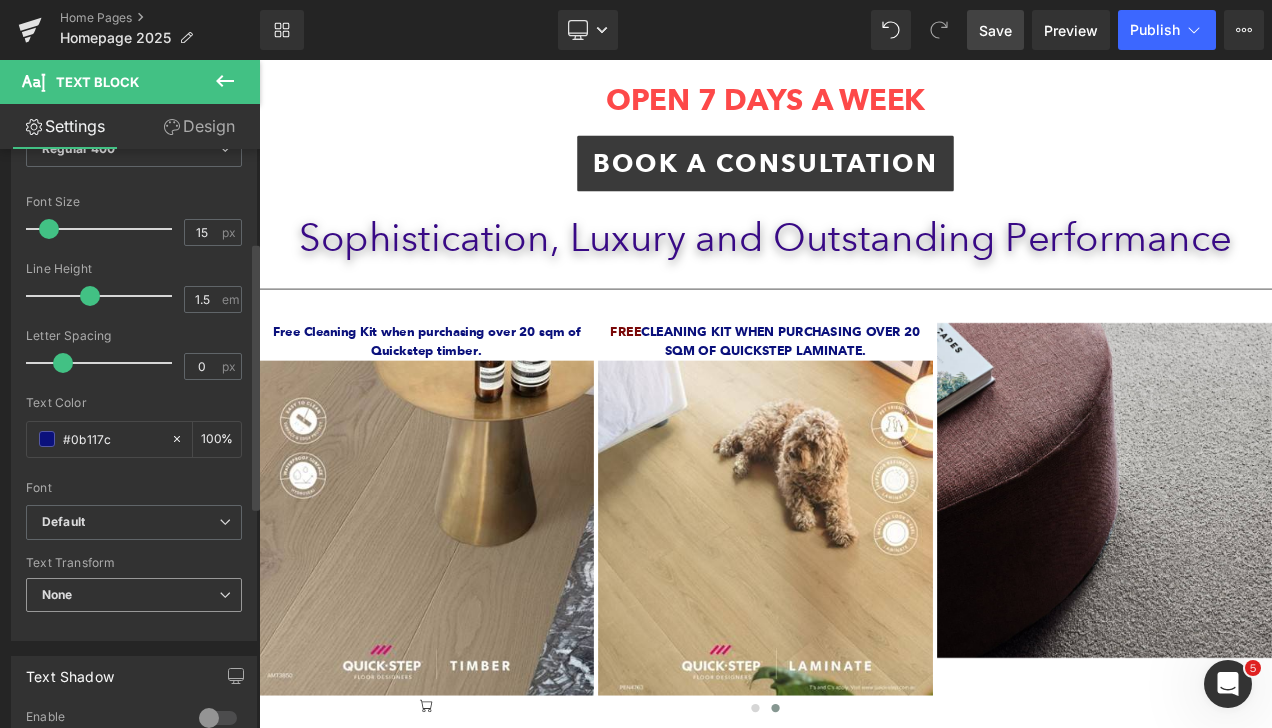 click on "None" at bounding box center (134, 595) 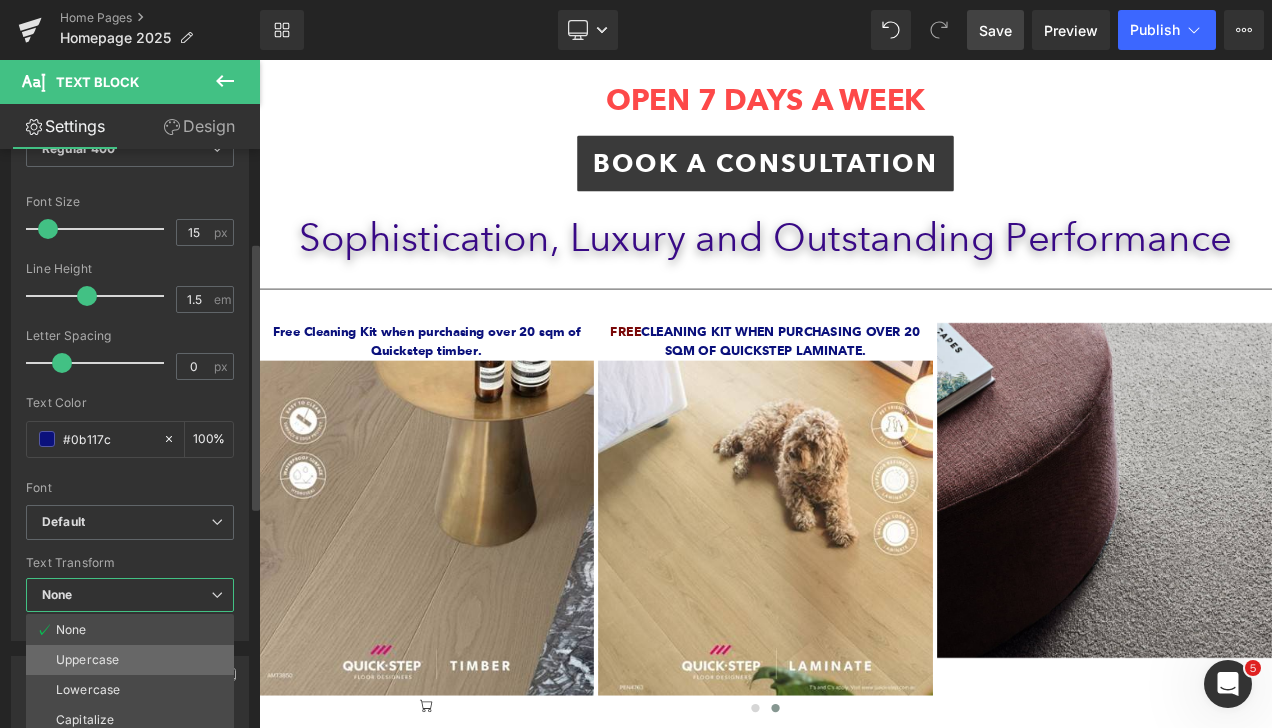 click on "Uppercase" at bounding box center [130, 660] 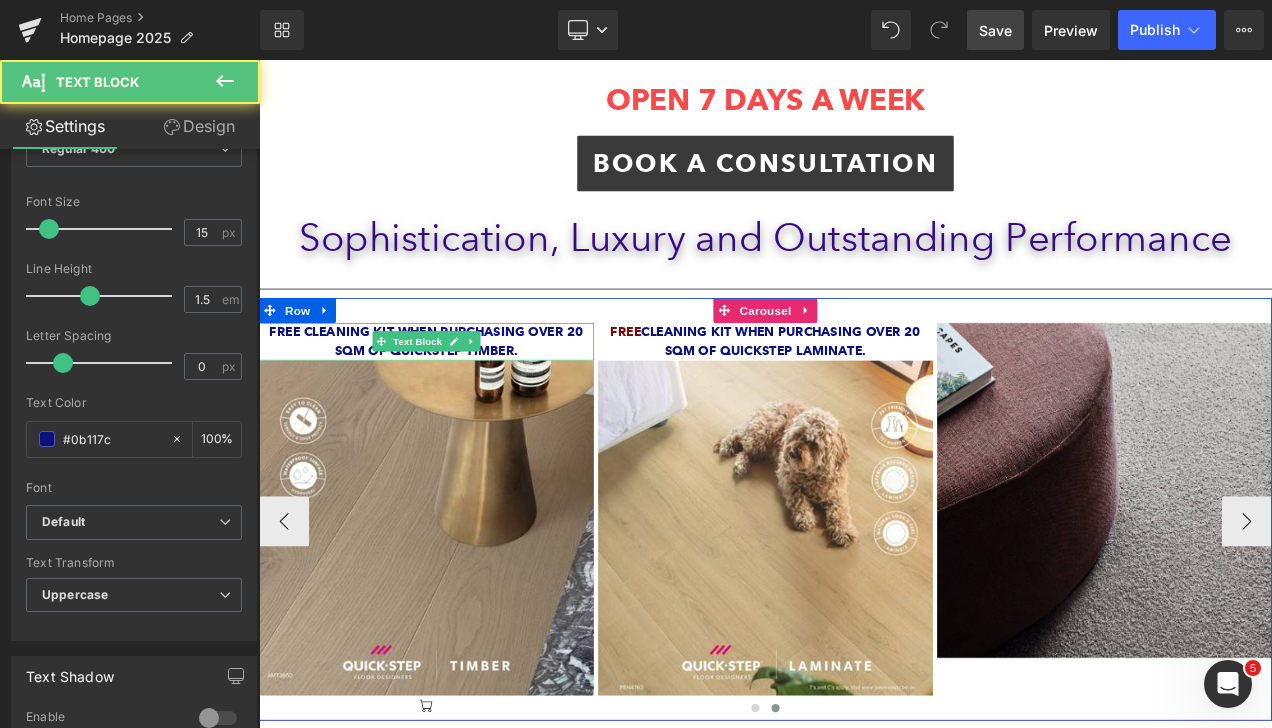 click on "Free Cleaning Kit when purchasing over 20 sqm of Quickstep timber." at bounding box center (459, 396) 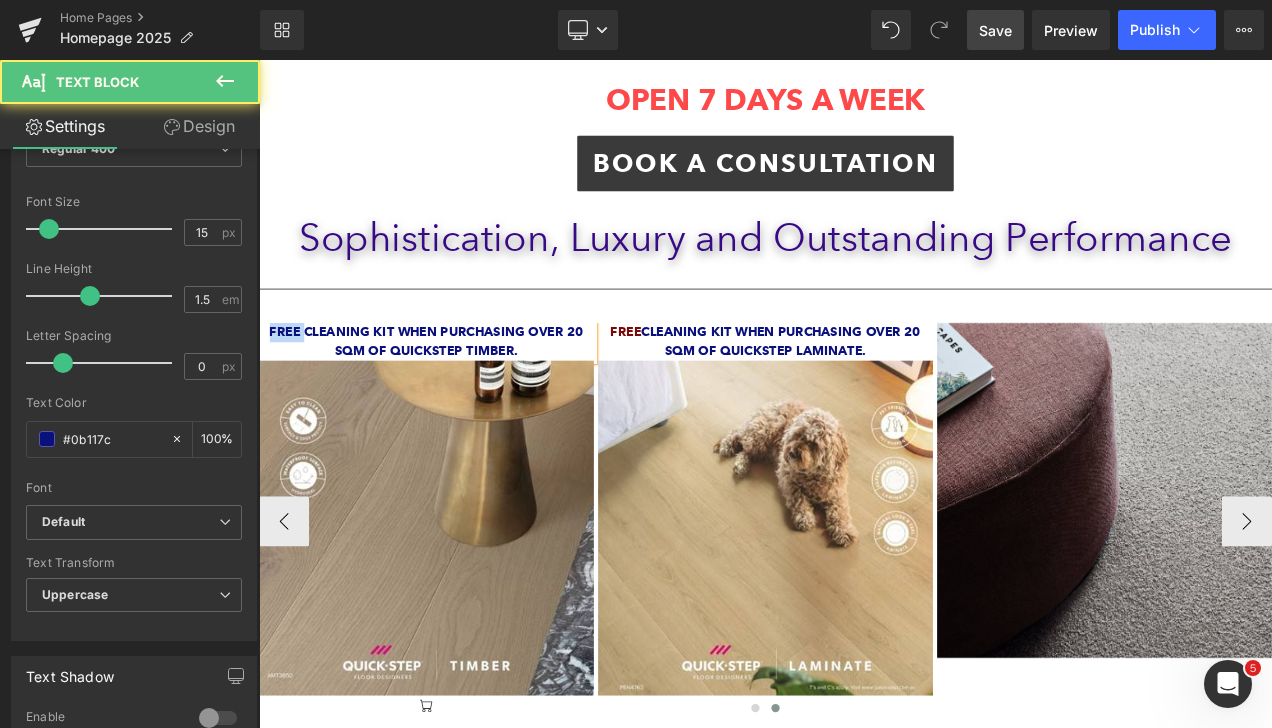 click on "Free Cleaning Kit when purchasing over 20 sqm of Quickstep timber." at bounding box center (459, 396) 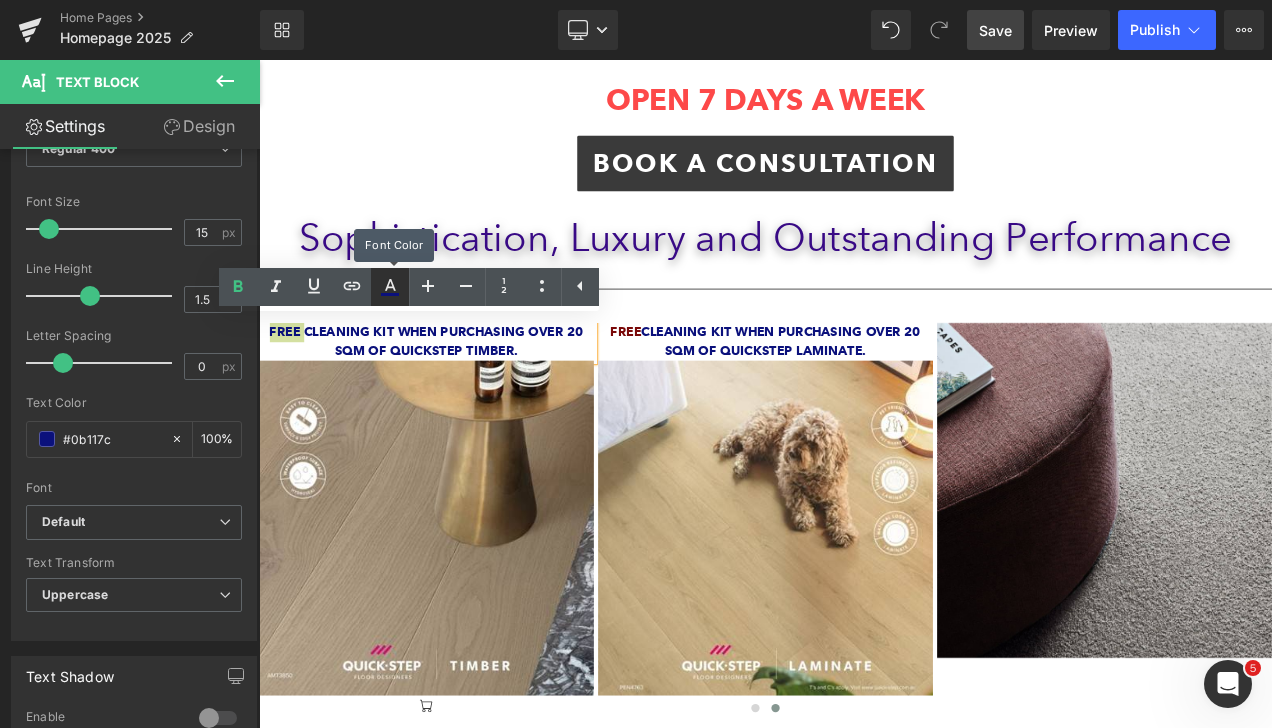click 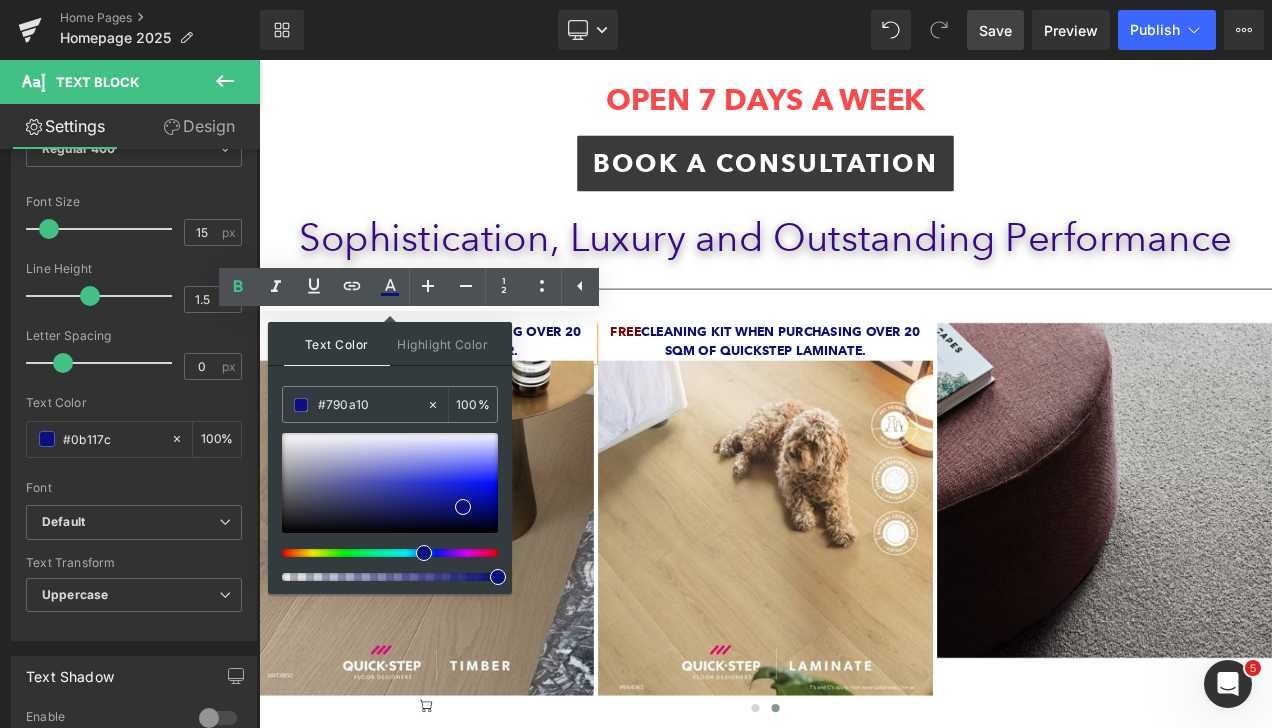 click at bounding box center (382, 553) 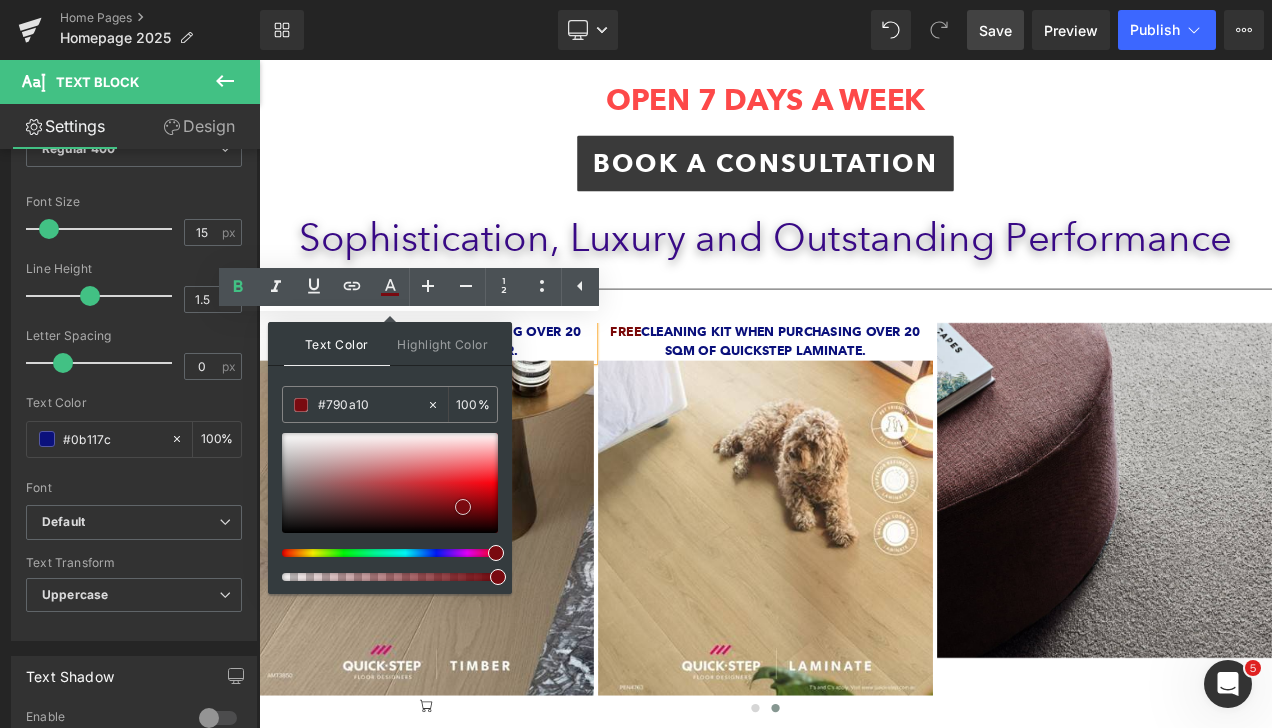 click at bounding box center [463, 507] 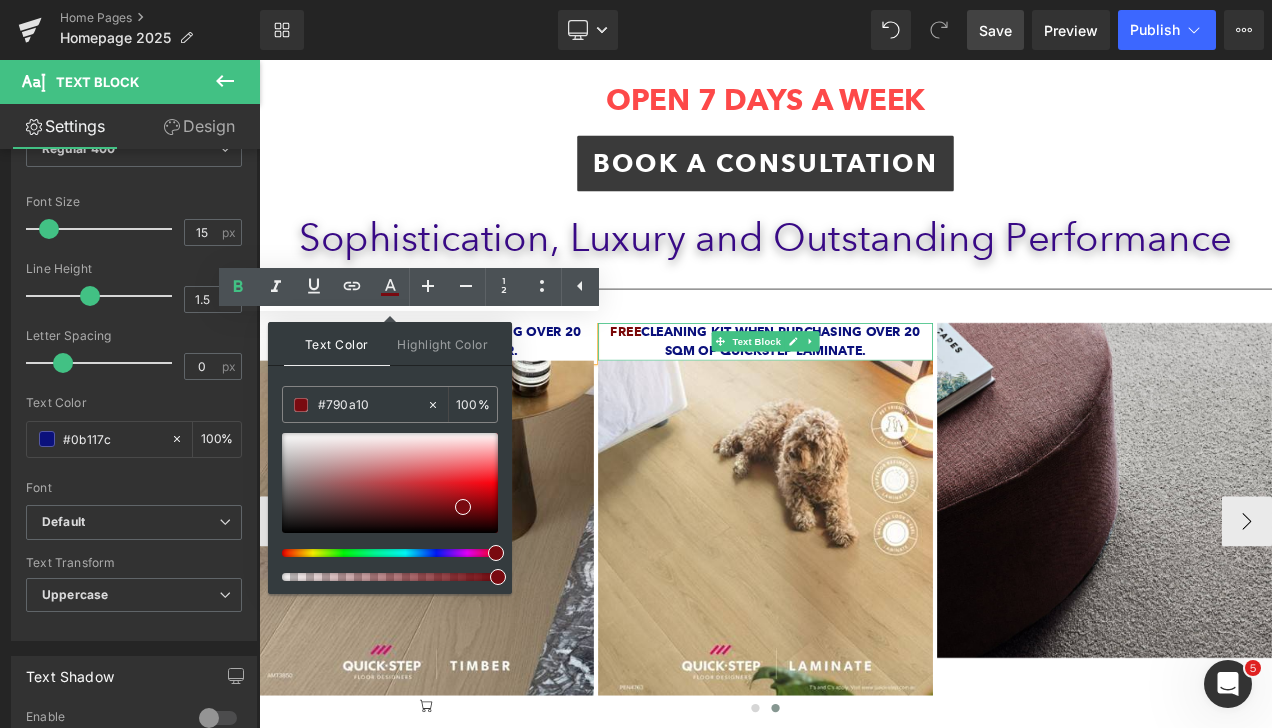 click on "Free  Cleaning Kit when purchasing over 20 sqm of Quickstep laminate." at bounding box center (864, 396) 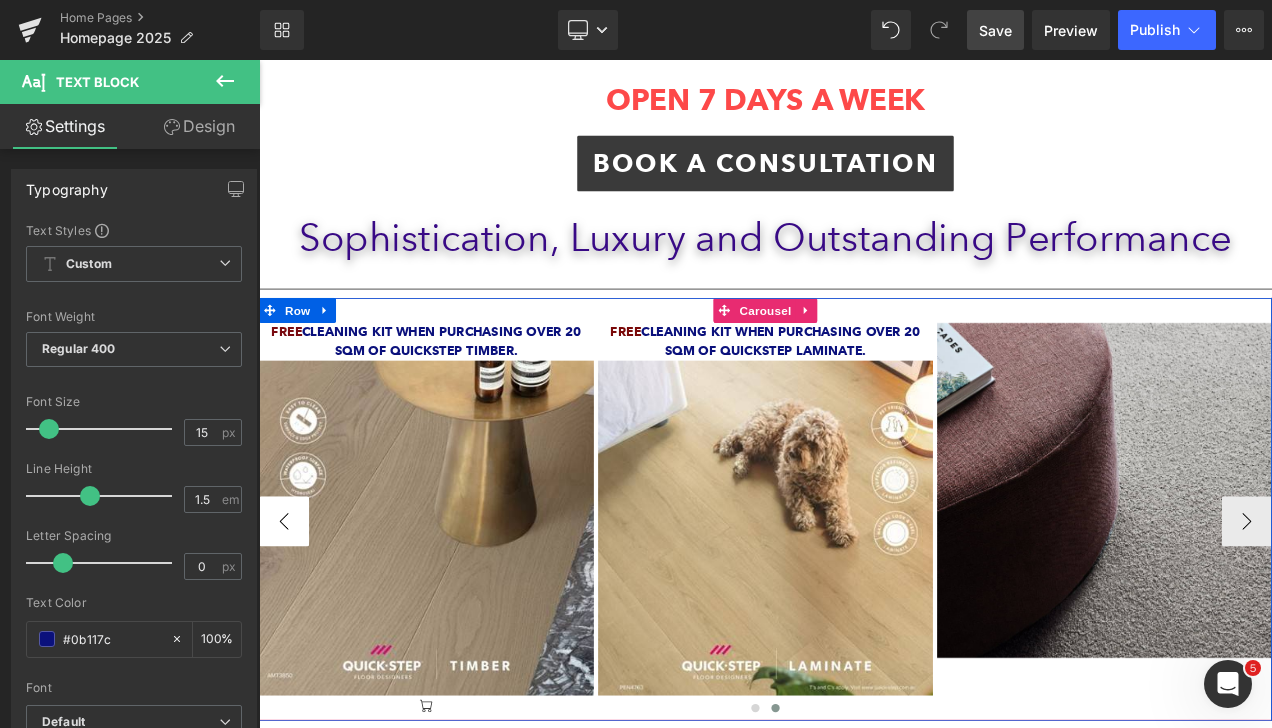 click on "‹" at bounding box center (289, 611) 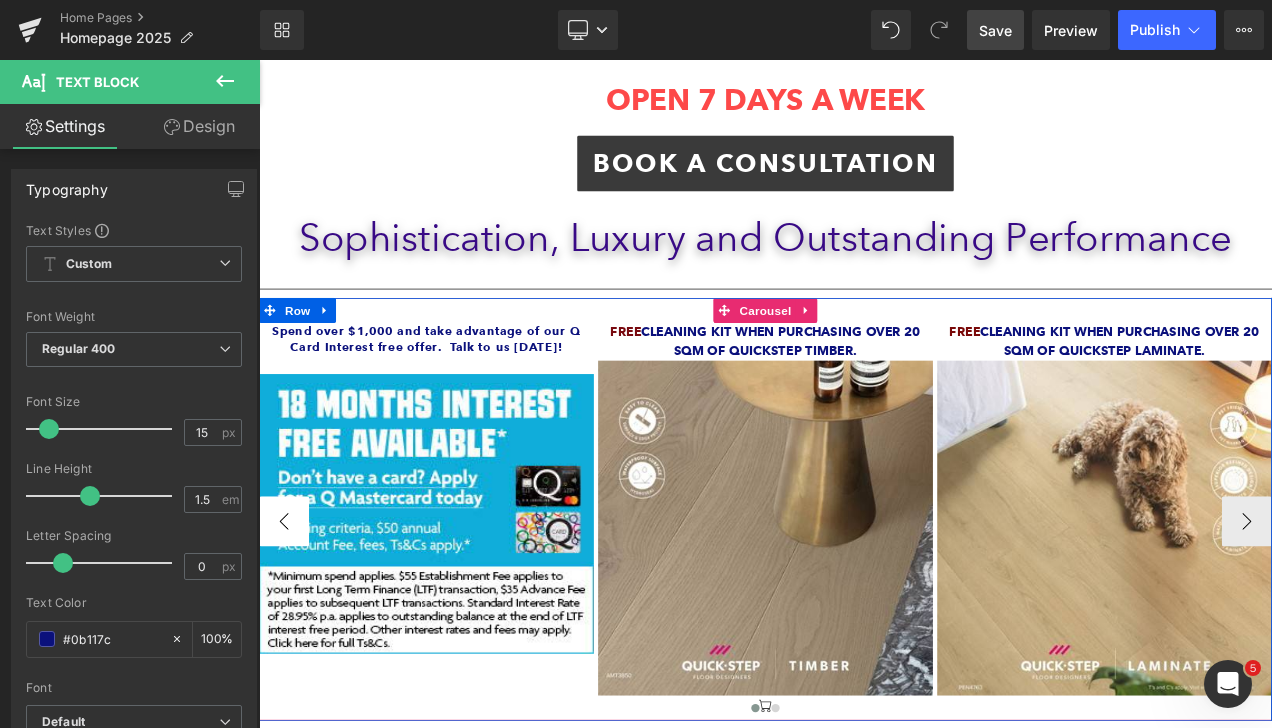 click on "‹" at bounding box center (289, 611) 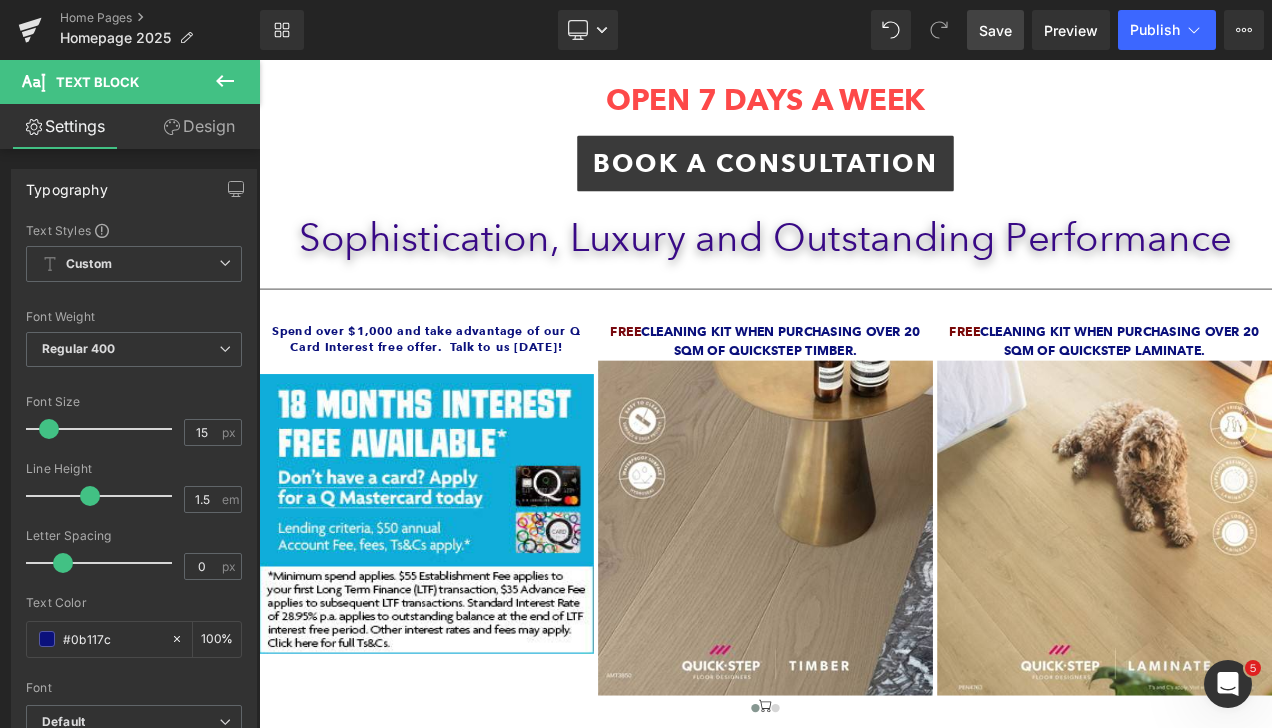 click on "Save" at bounding box center [995, 30] 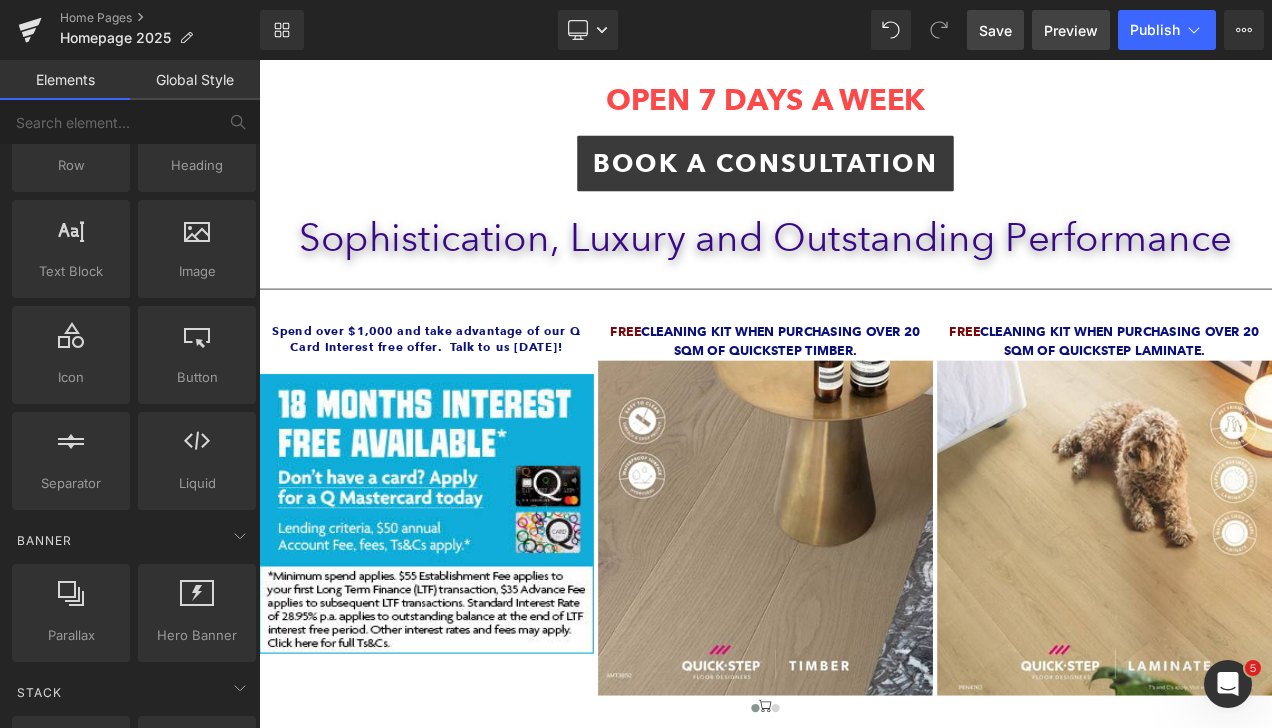click on "Preview" at bounding box center [1071, 30] 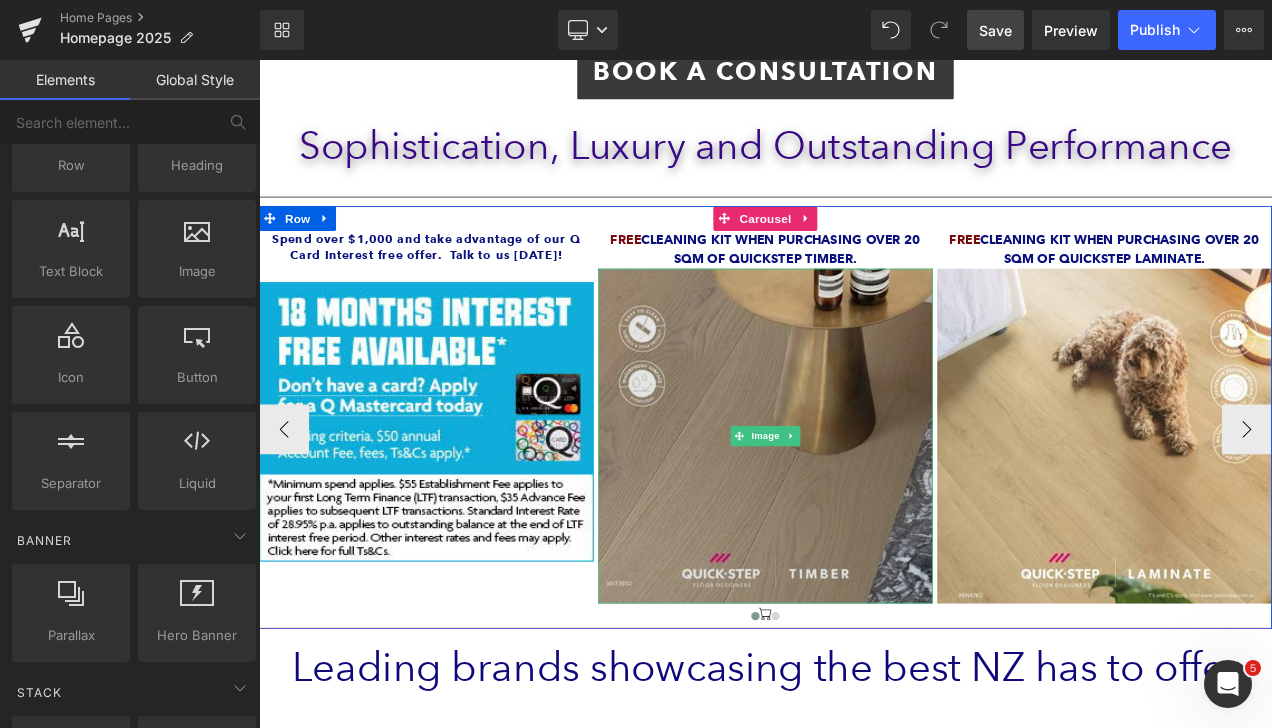 scroll, scrollTop: 402, scrollLeft: 0, axis: vertical 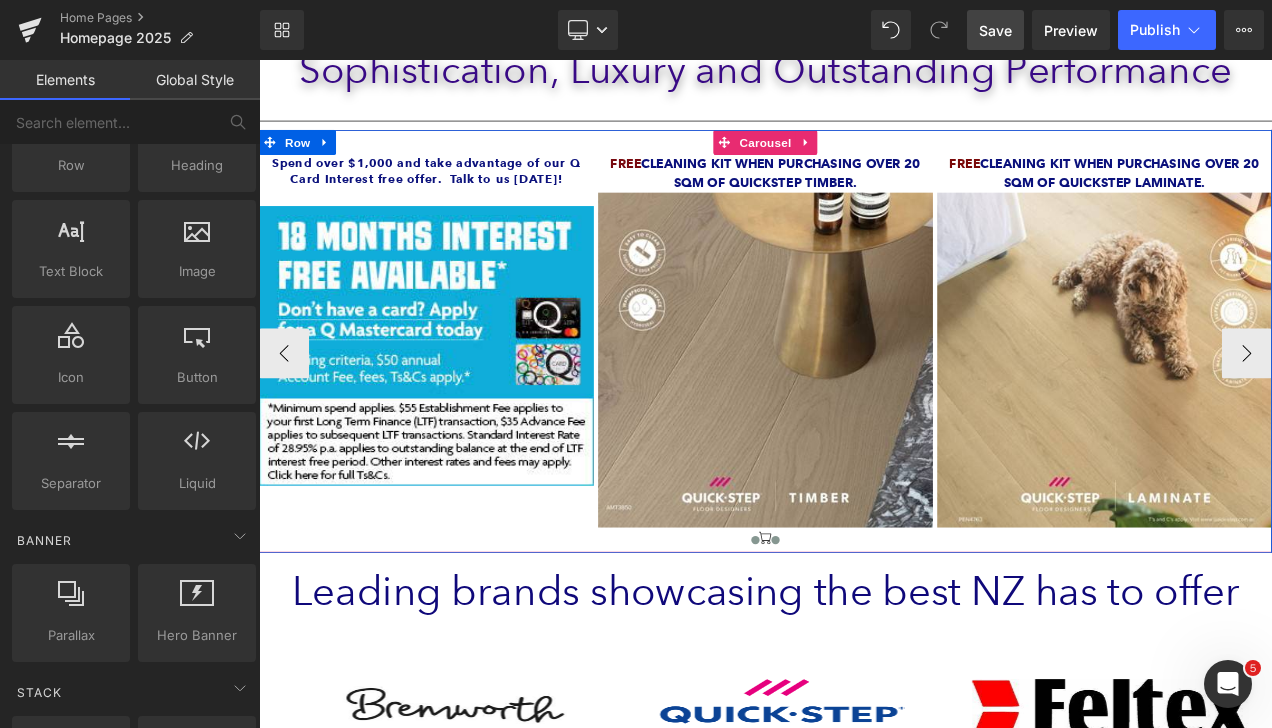 click at bounding box center [876, 634] 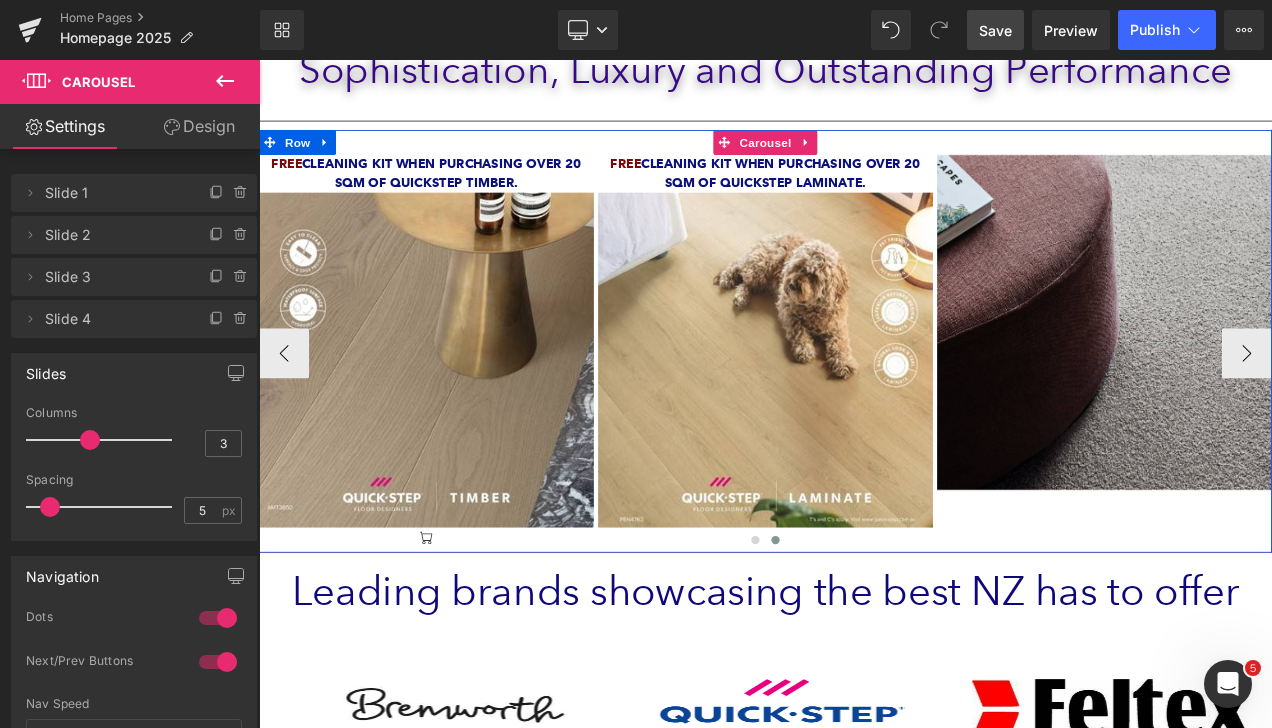 click at bounding box center [864, 637] 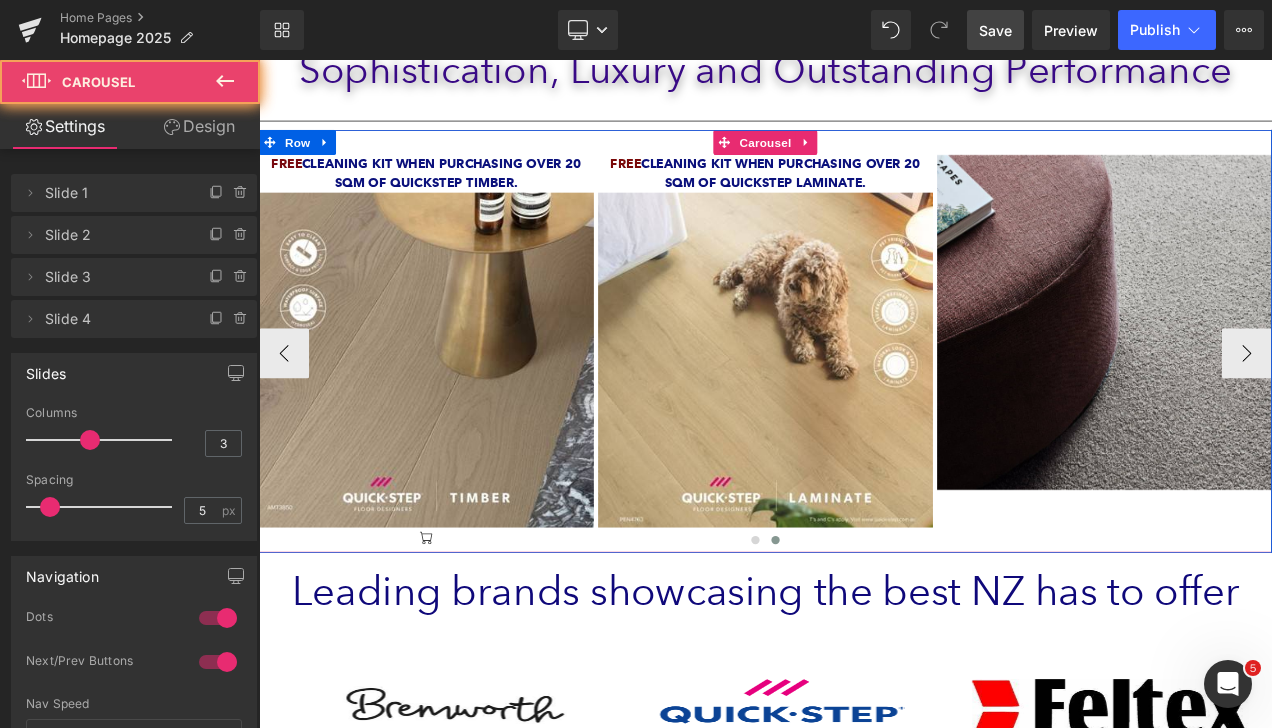 click at bounding box center [864, 637] 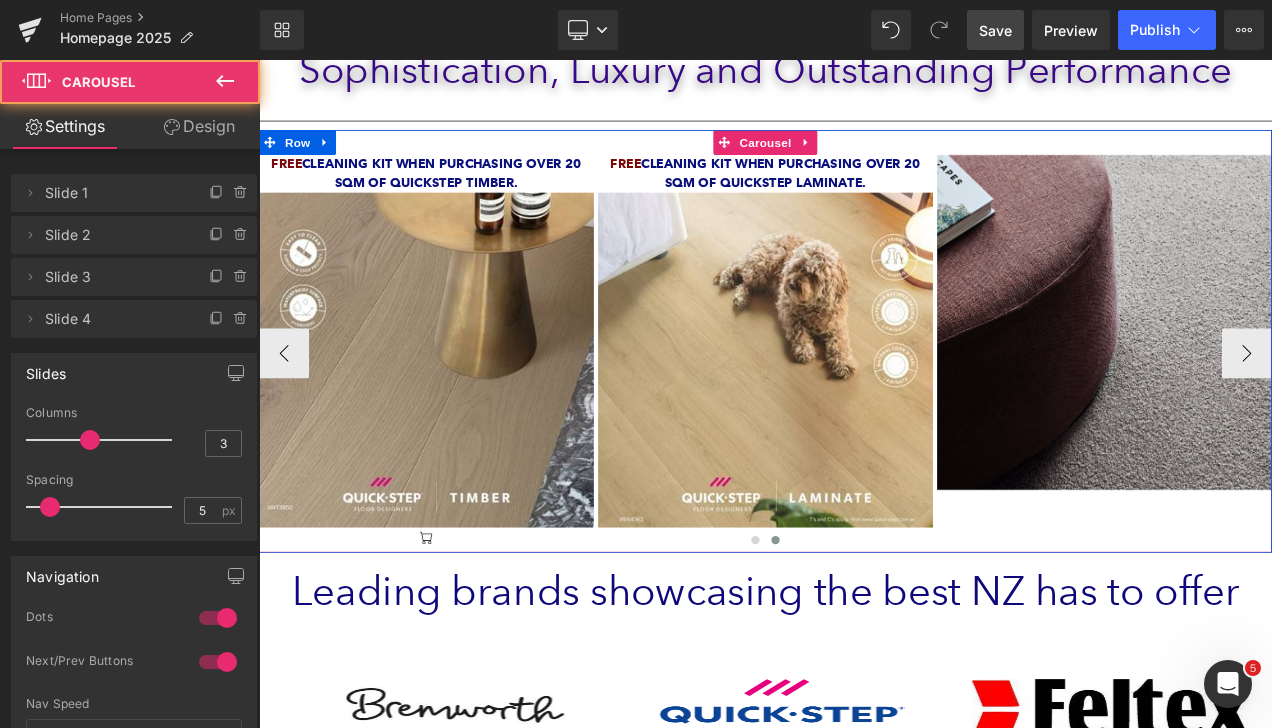 click at bounding box center [864, 637] 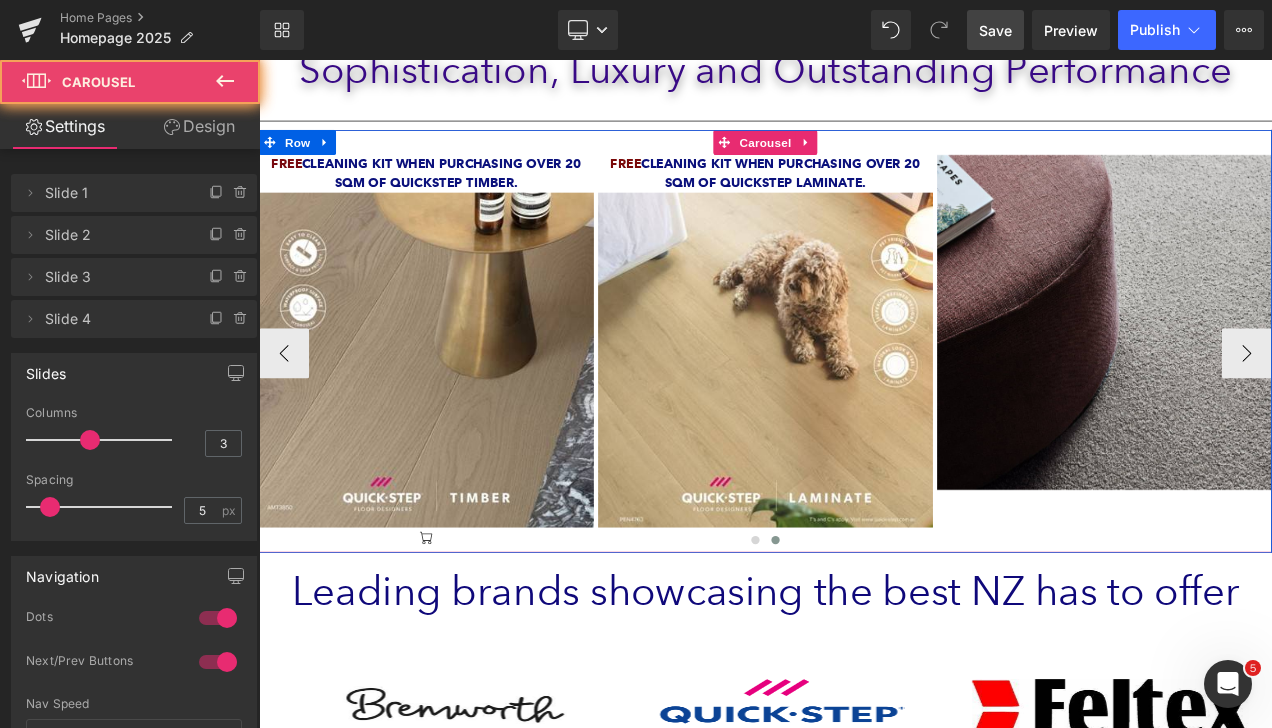 click at bounding box center (864, 637) 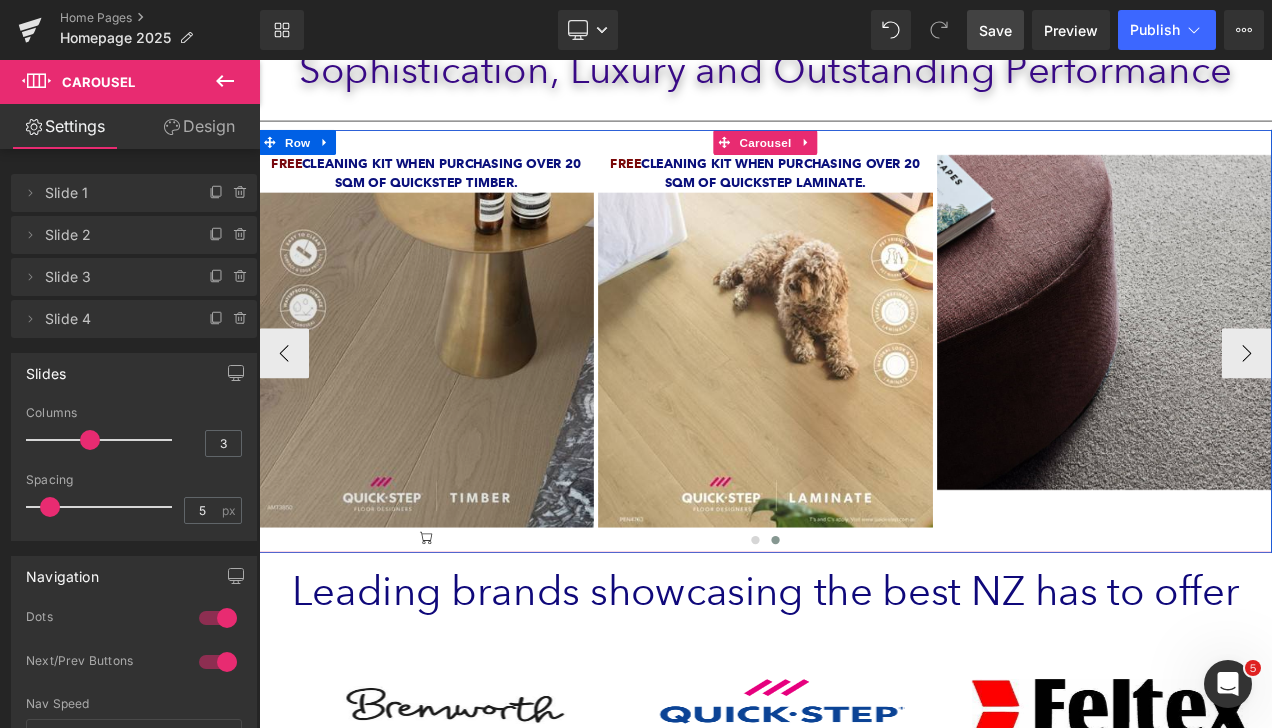 click at bounding box center (459, 419) 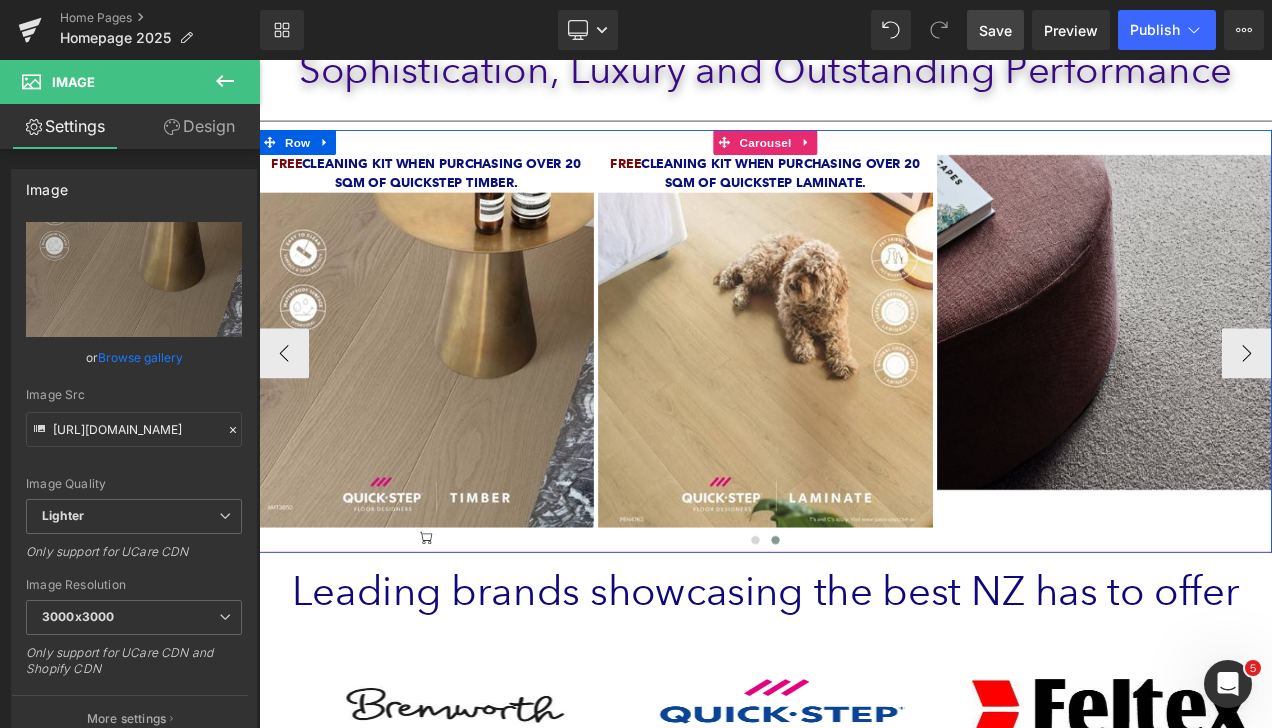 click at bounding box center (864, 637) 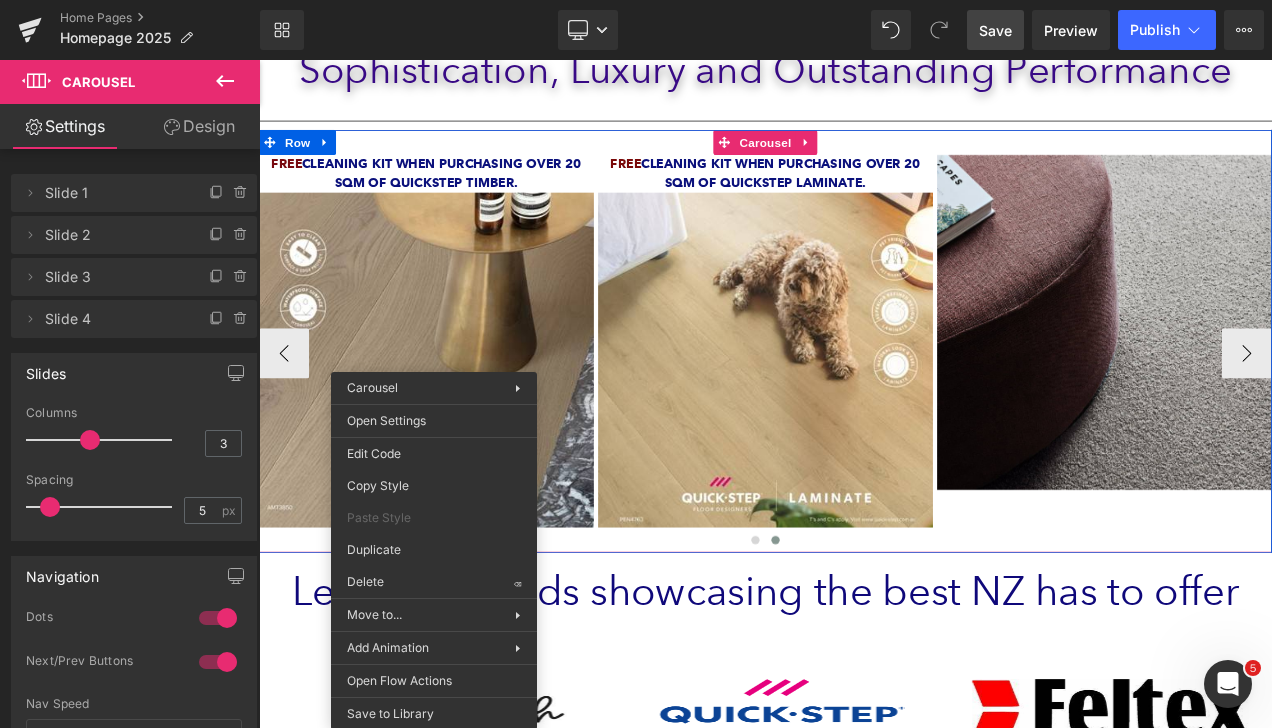 click at bounding box center [864, 637] 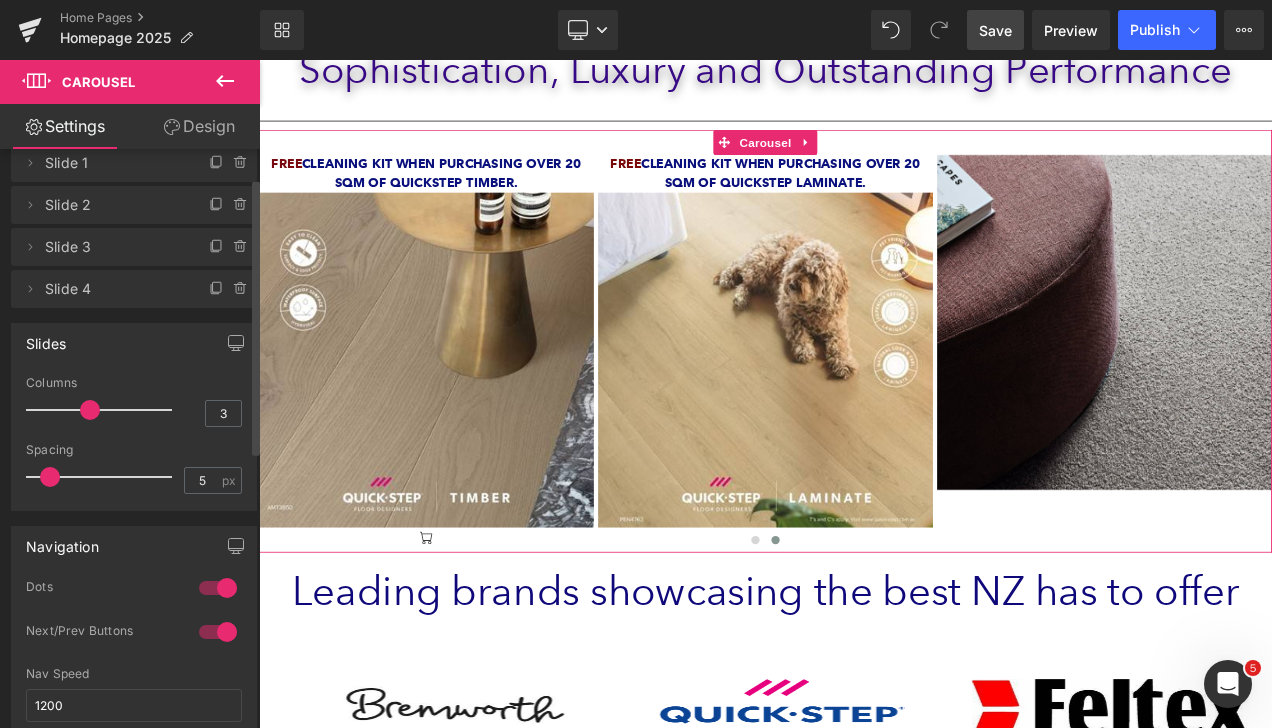 scroll, scrollTop: 0, scrollLeft: 0, axis: both 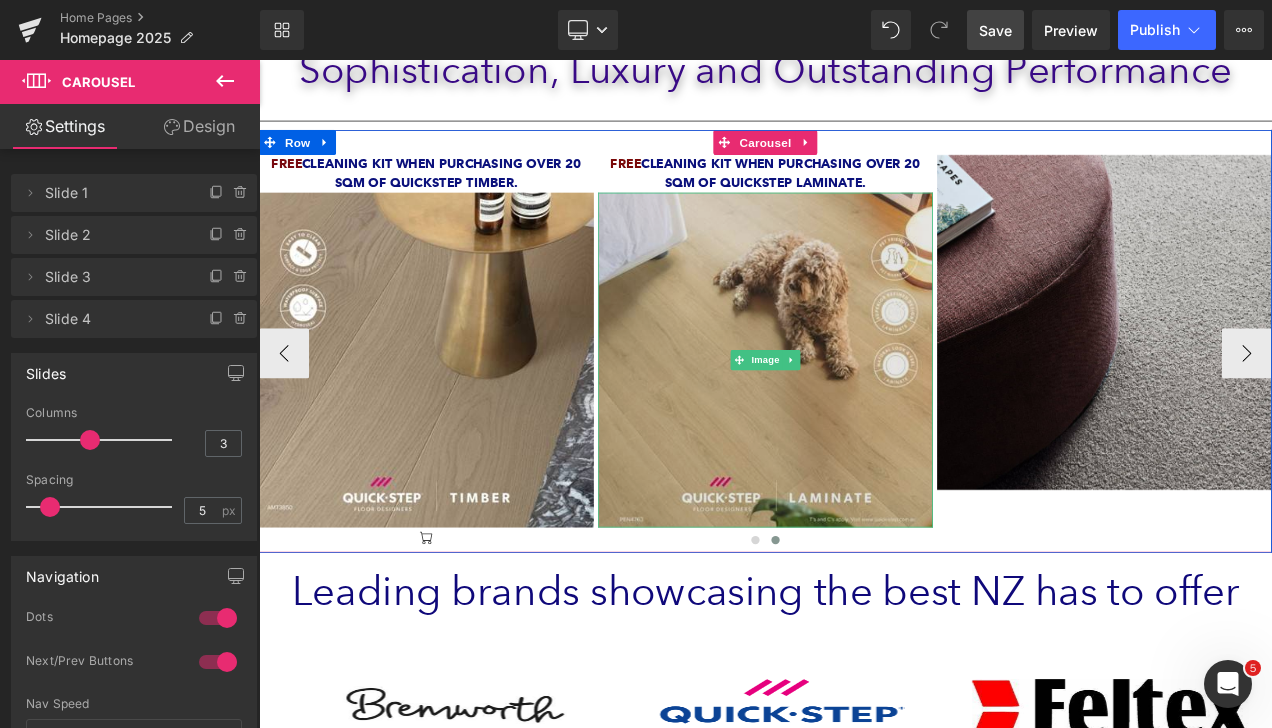 click at bounding box center (864, 419) 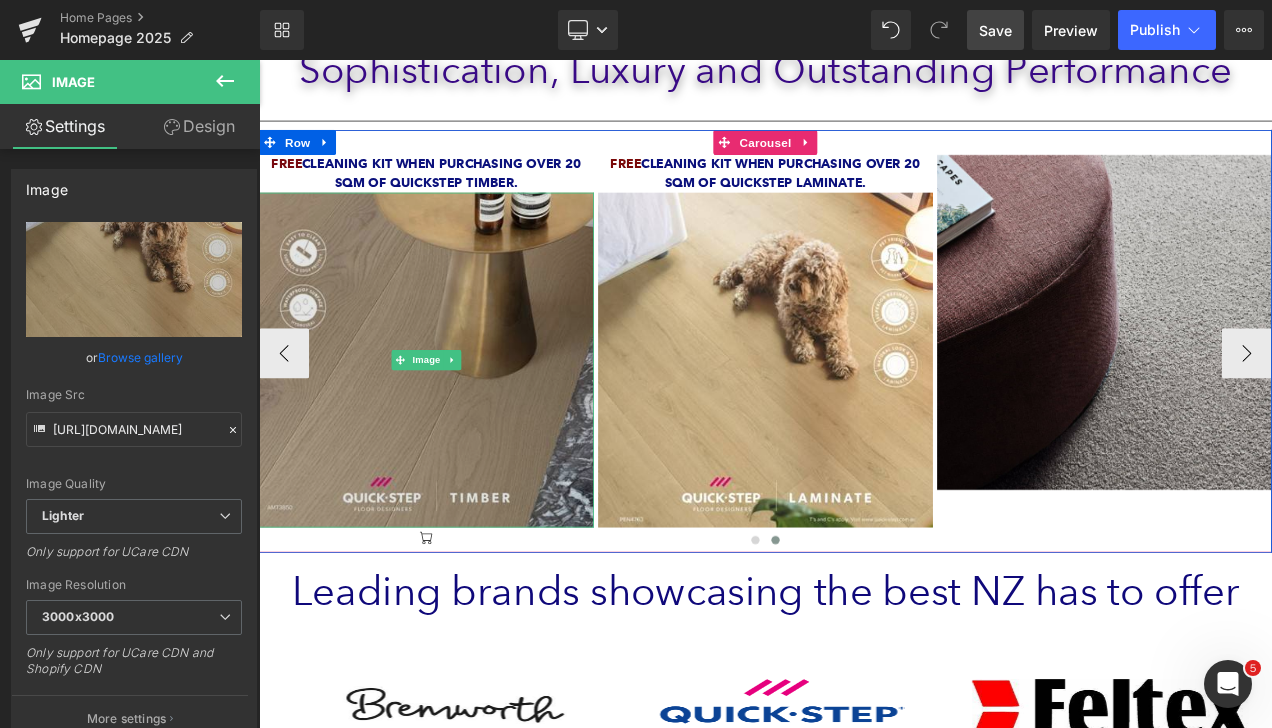 click at bounding box center (459, 419) 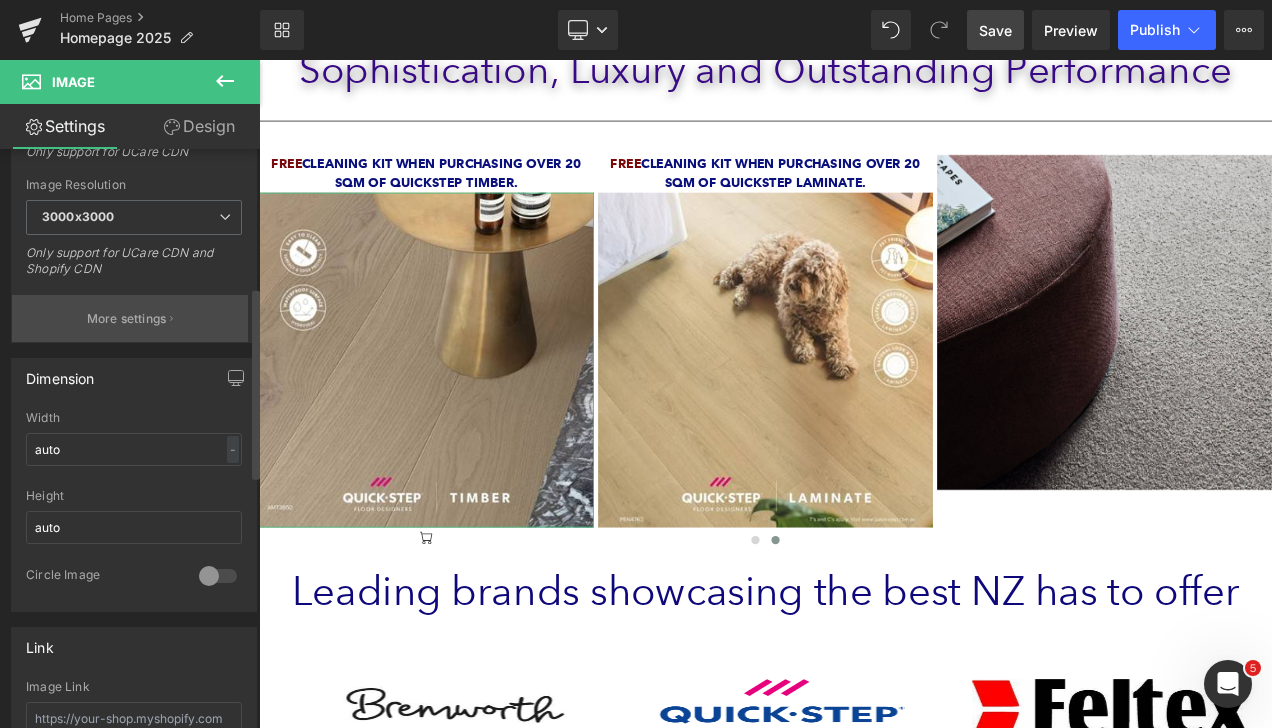 scroll, scrollTop: 600, scrollLeft: 0, axis: vertical 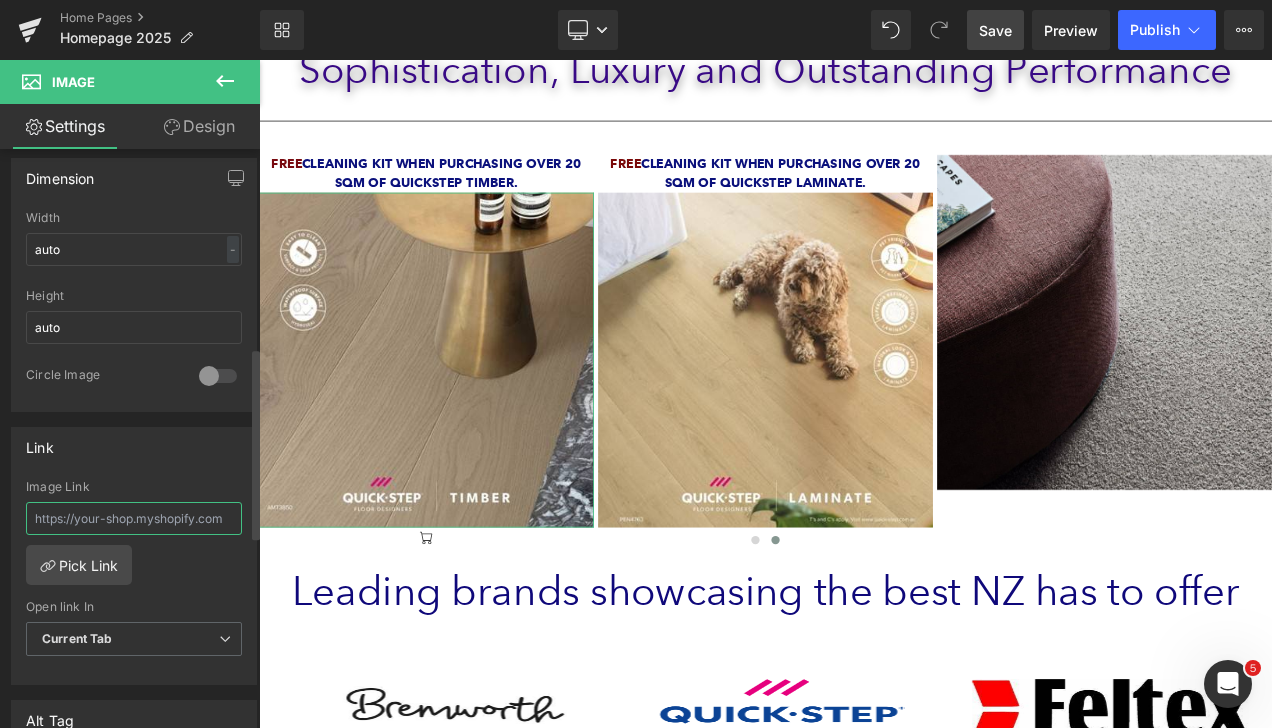 drag, startPoint x: 36, startPoint y: 506, endPoint x: 193, endPoint y: 508, distance: 157.01274 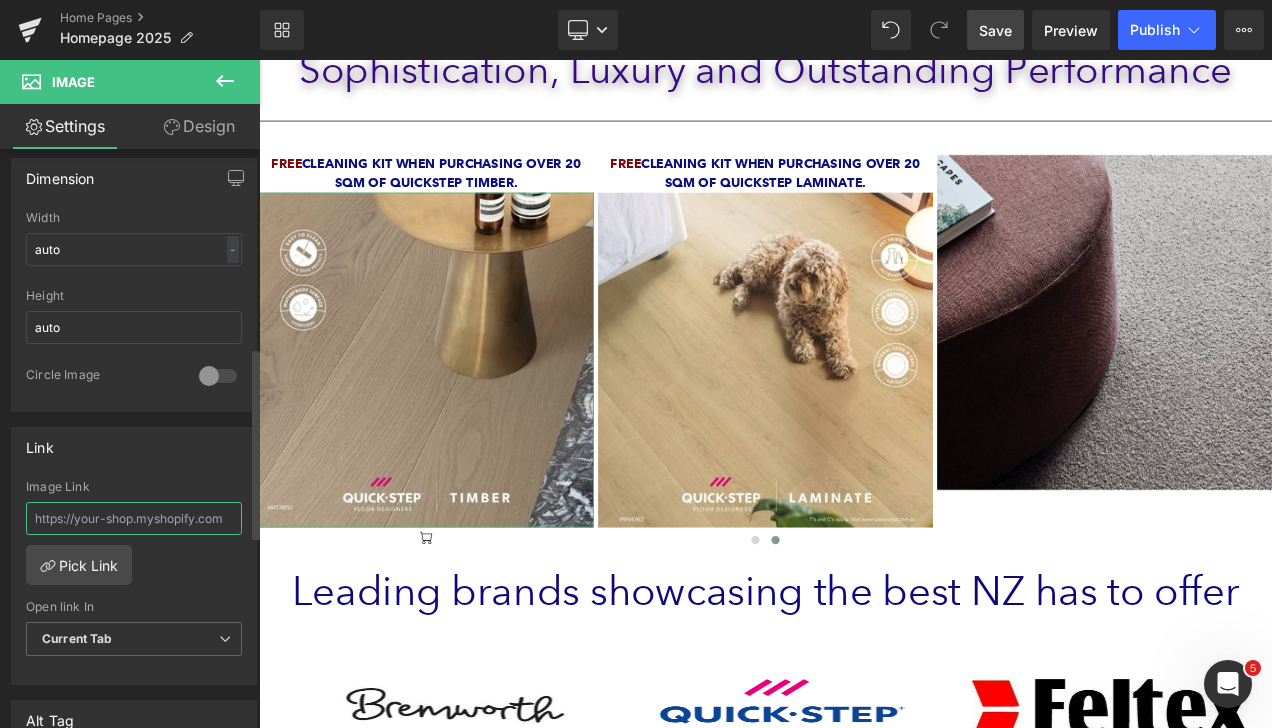 click at bounding box center (134, 518) 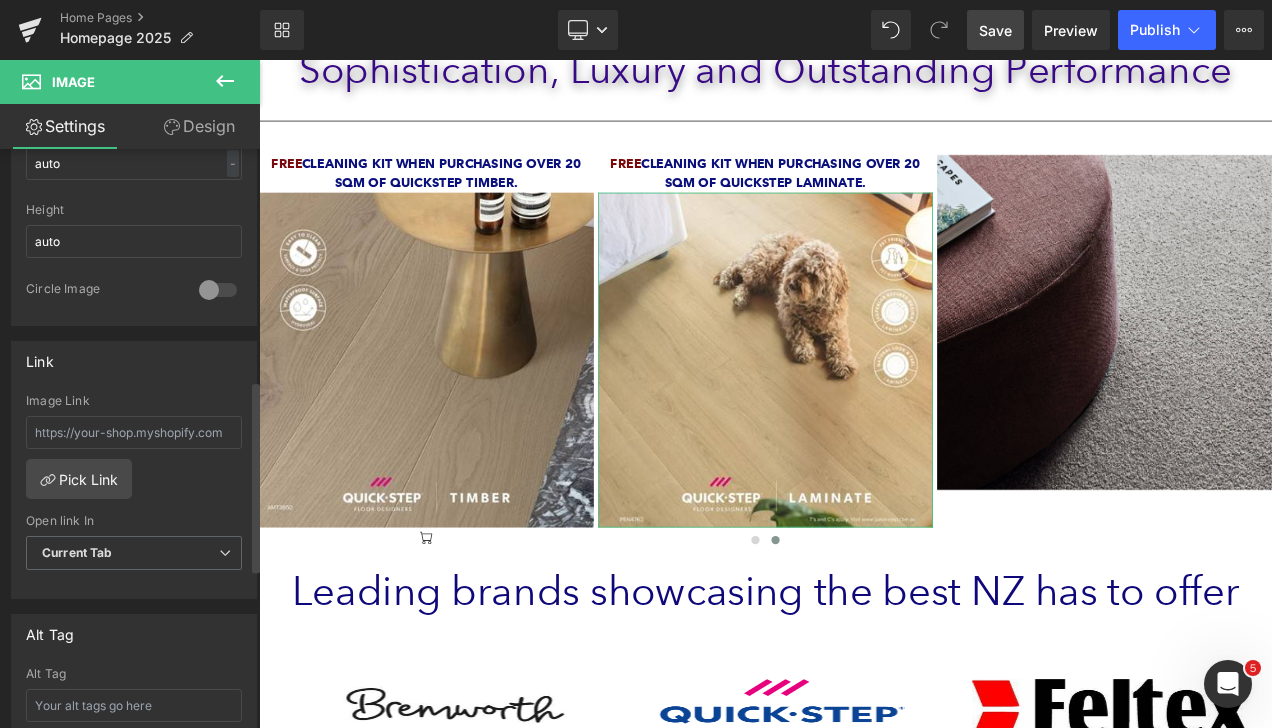 scroll, scrollTop: 700, scrollLeft: 0, axis: vertical 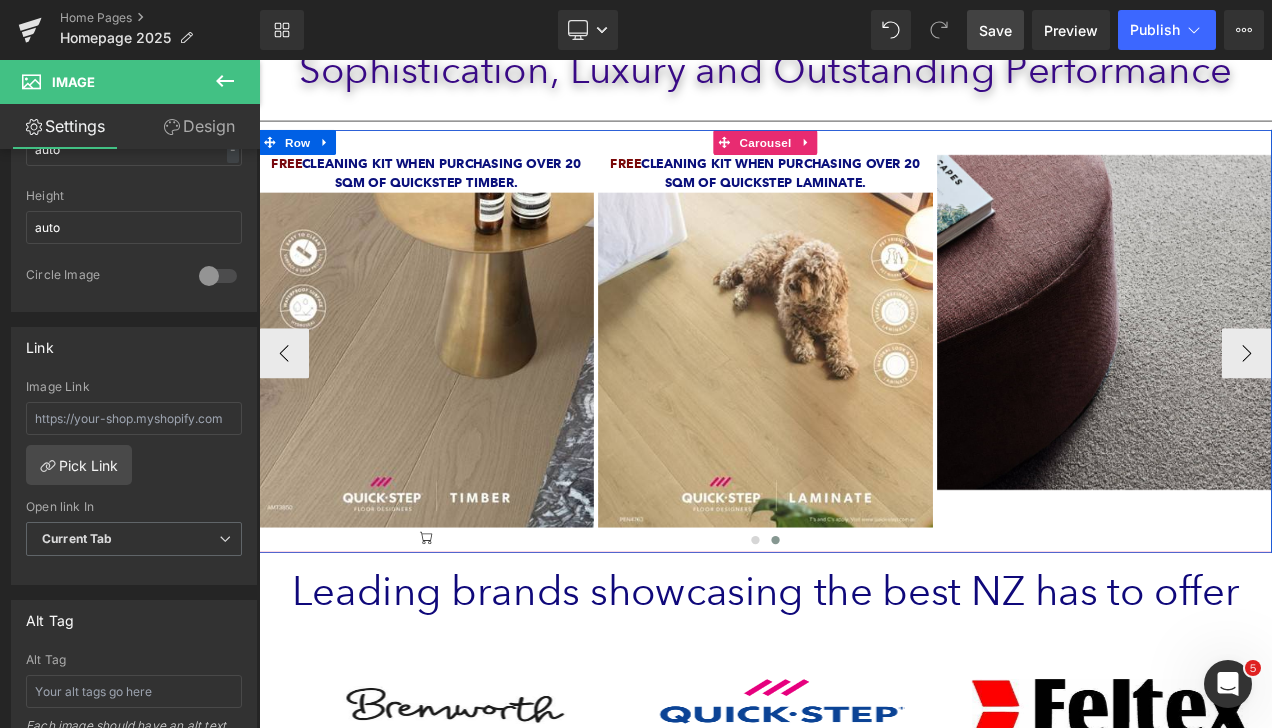 click at bounding box center [864, 637] 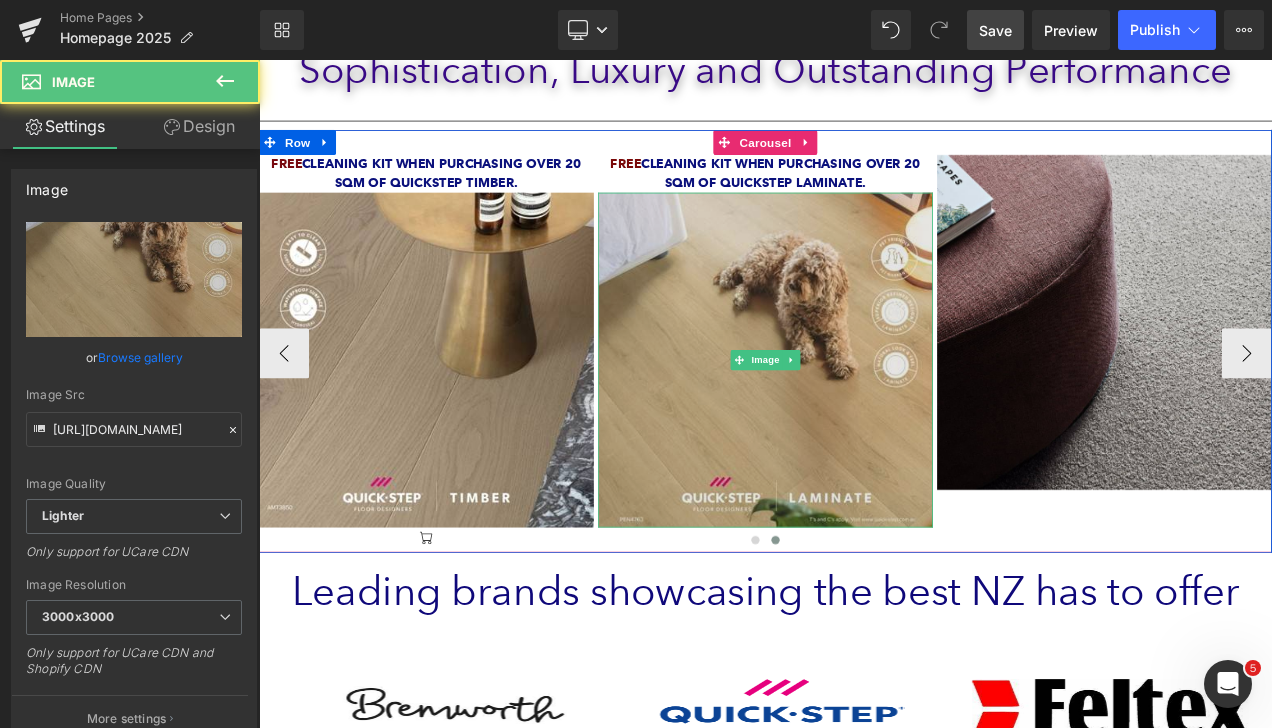 click at bounding box center (864, 419) 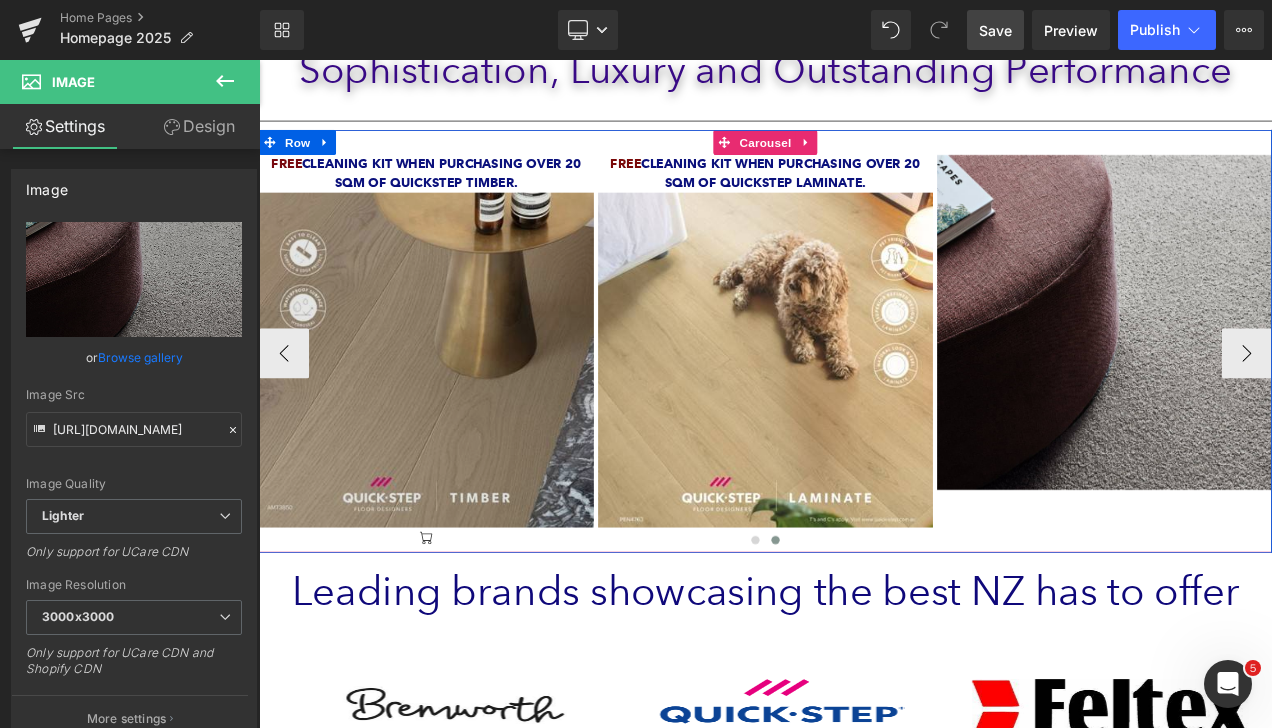 click at bounding box center (459, 419) 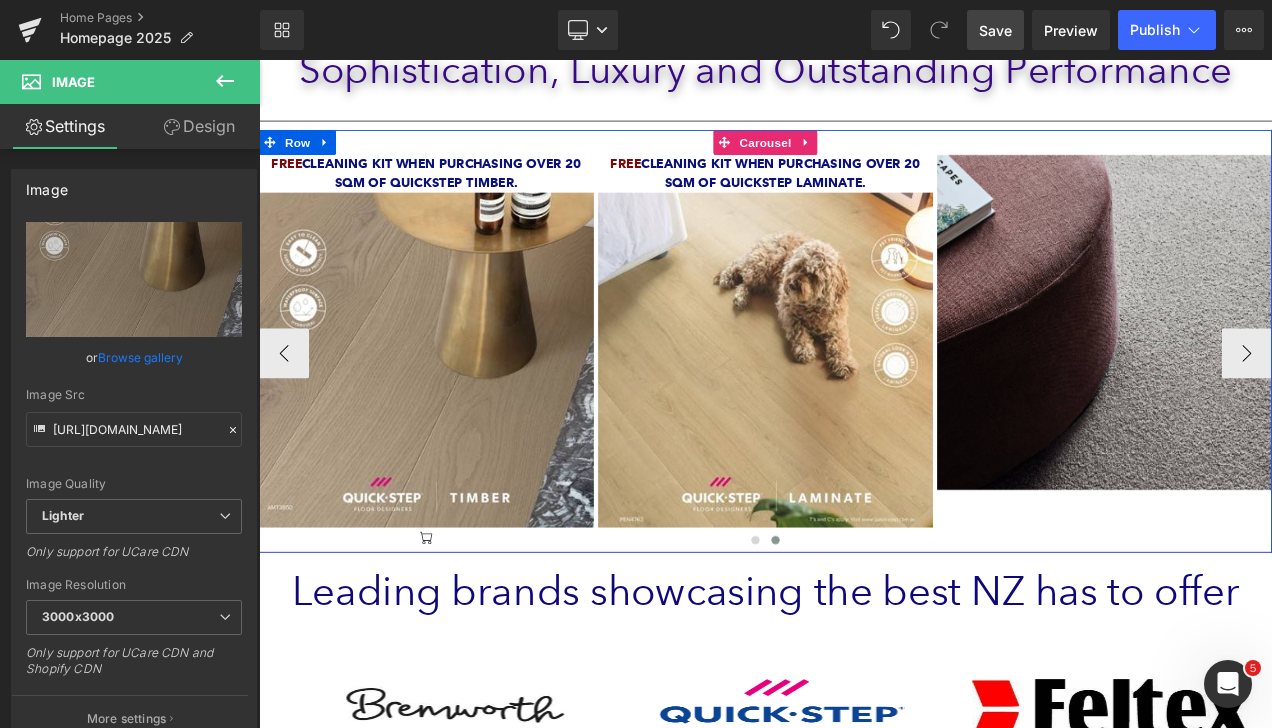 click at bounding box center [864, 637] 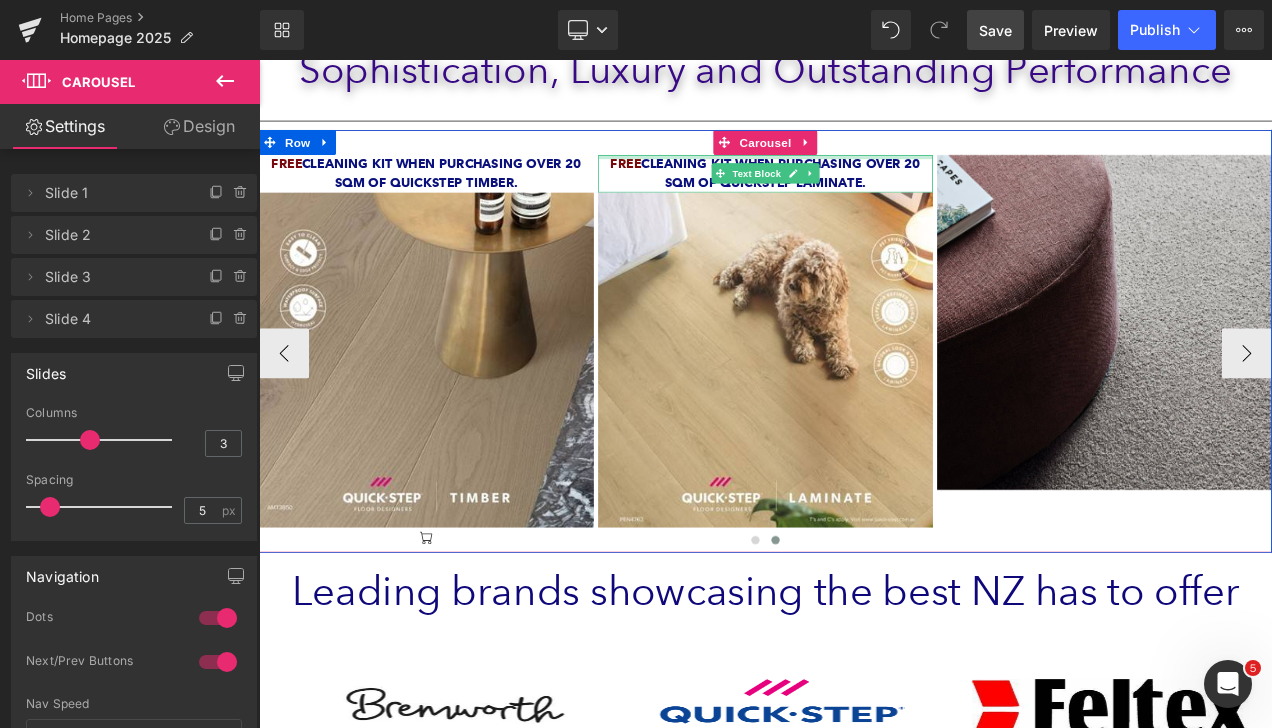 click at bounding box center (864, 176) 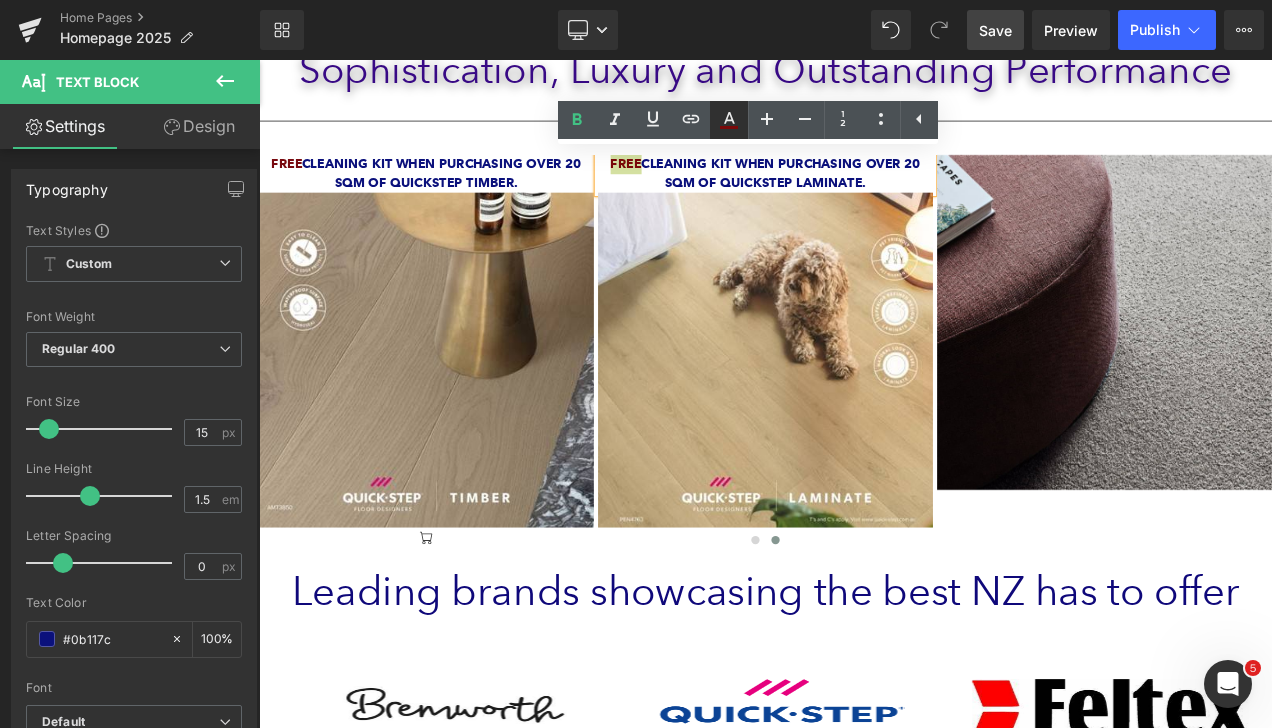 click at bounding box center [729, 120] 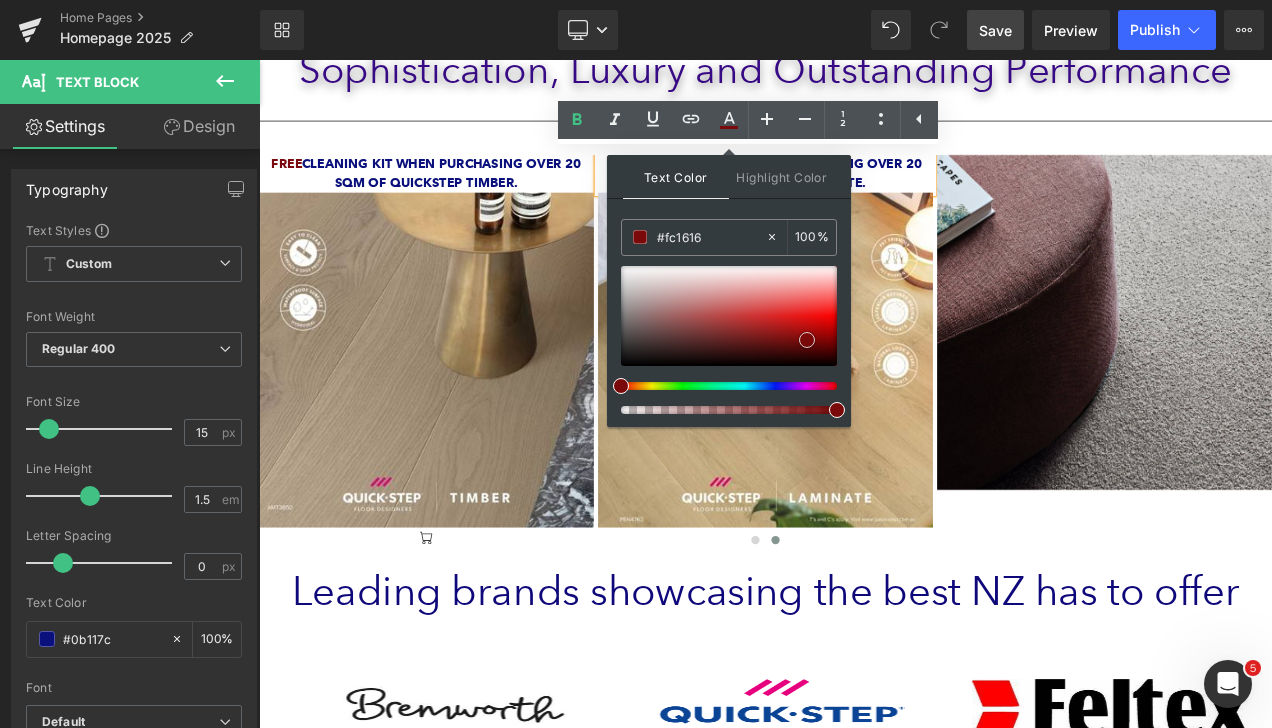 click at bounding box center (729, 316) 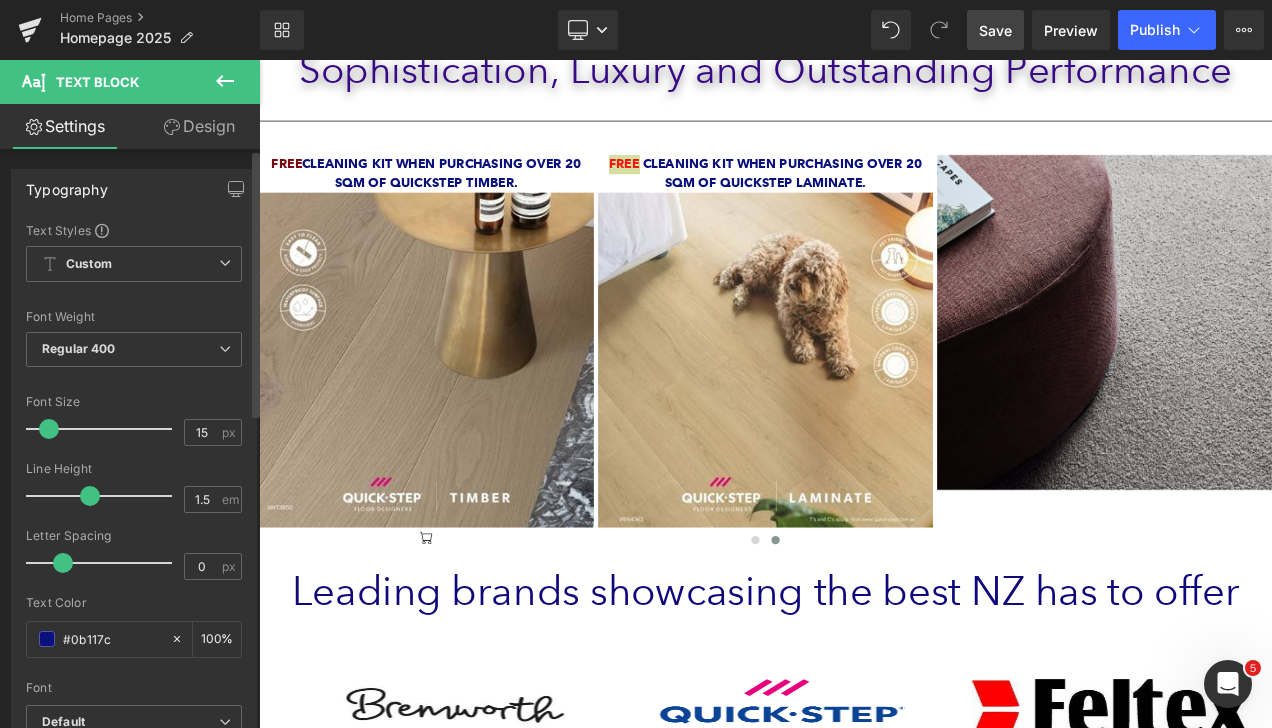 click on "Text Styles" at bounding box center [134, 230] 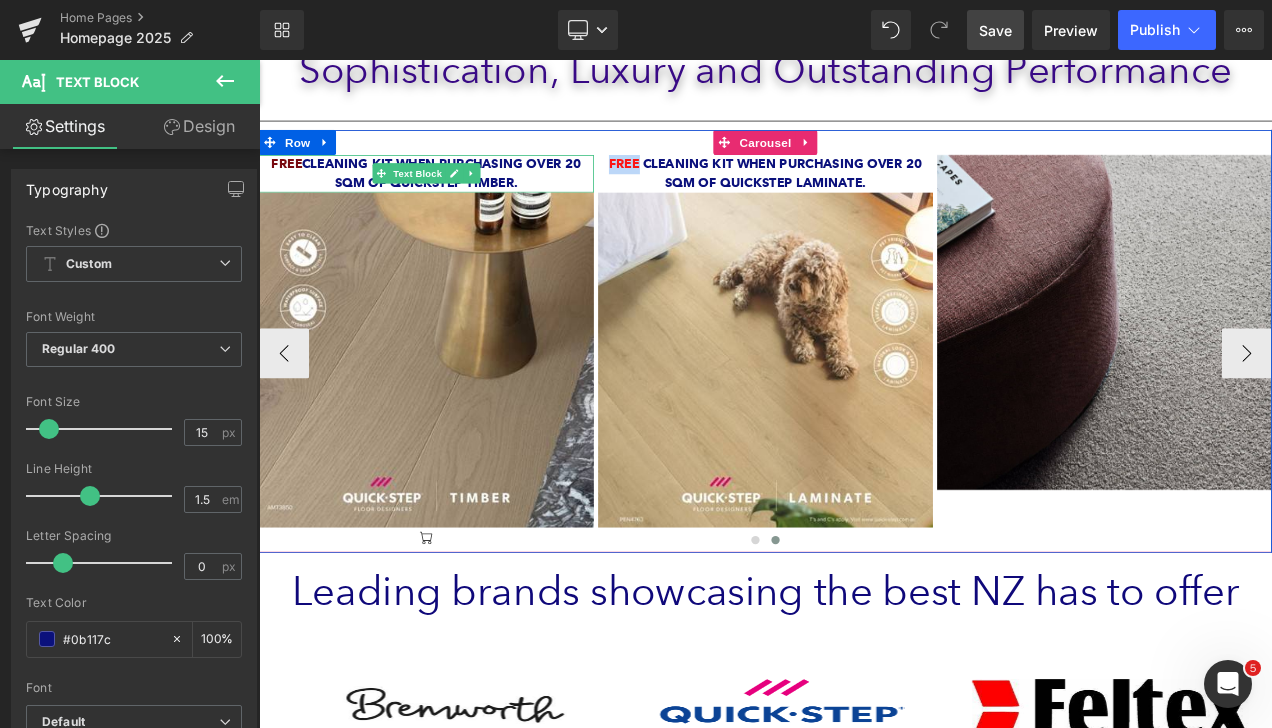click on "Free" at bounding box center [292, 185] 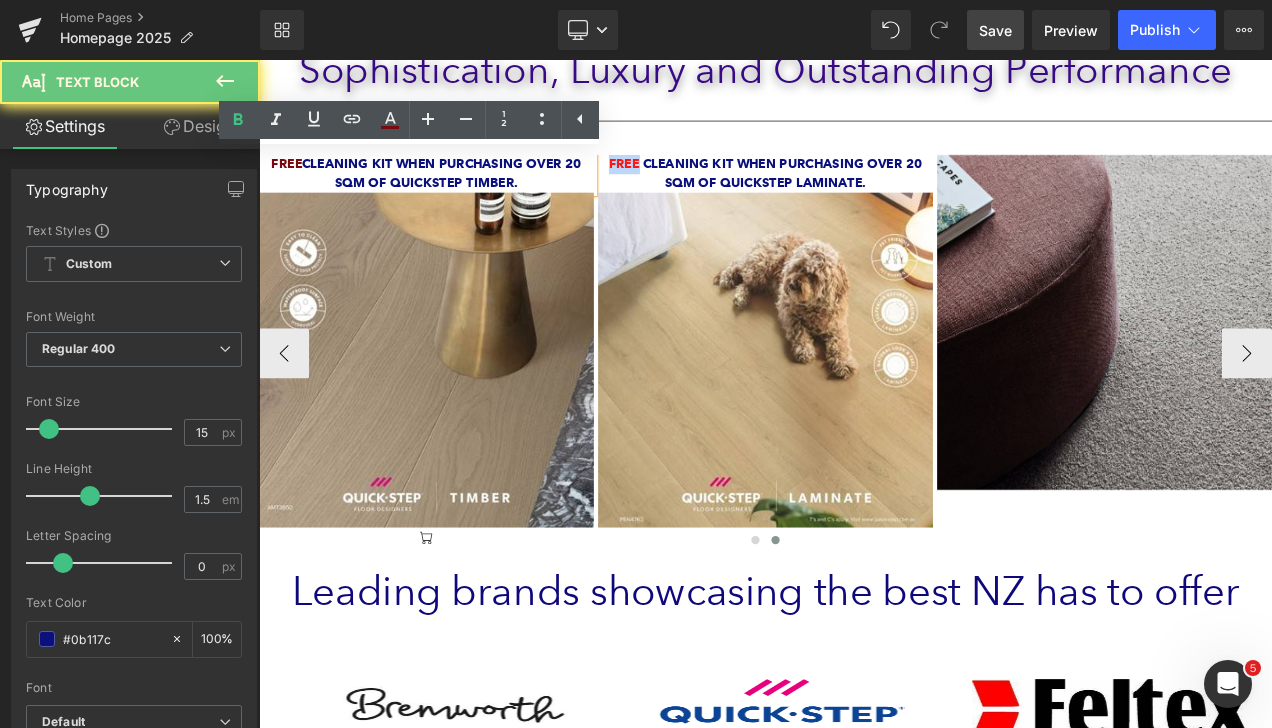 click on "Free" at bounding box center [292, 185] 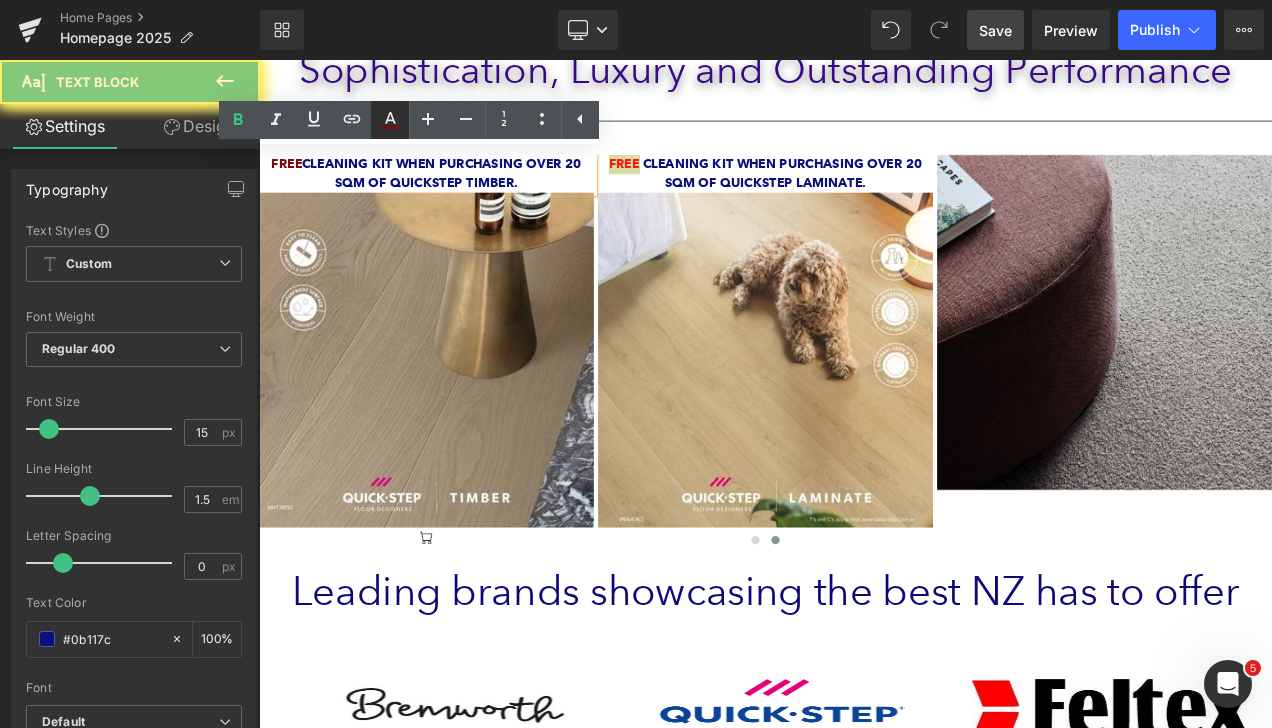 click 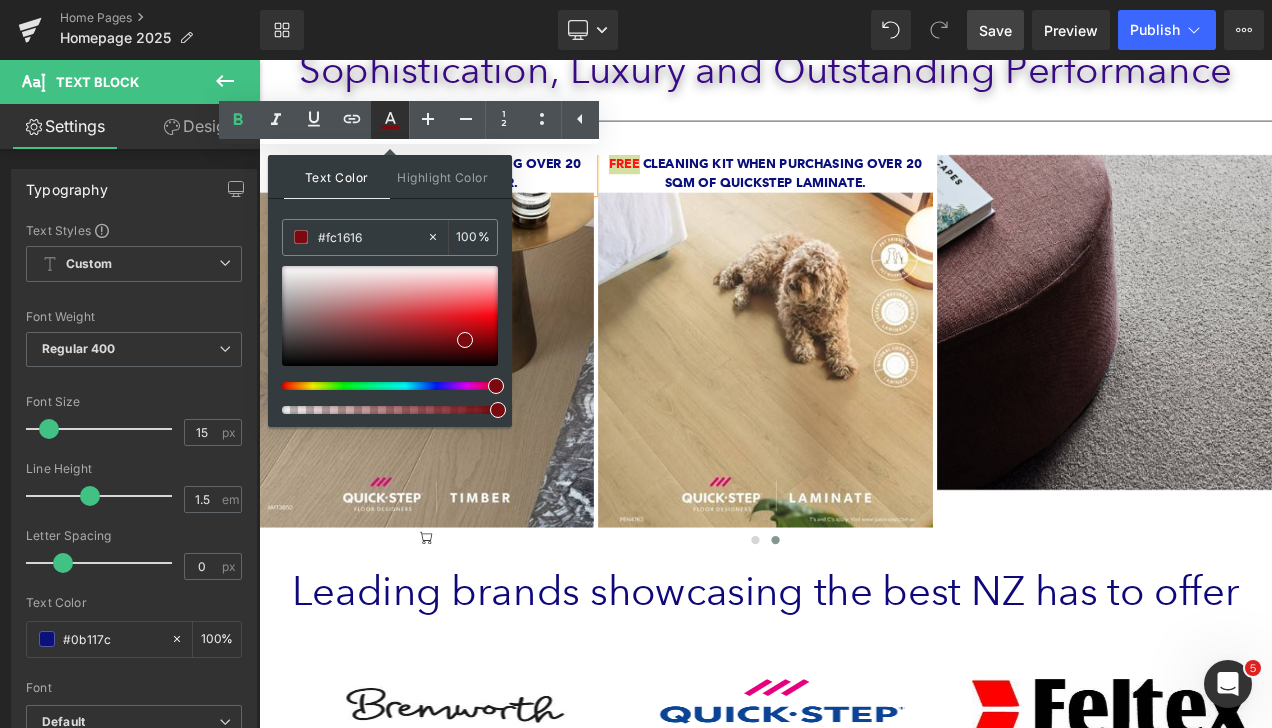 type on "#790a10" 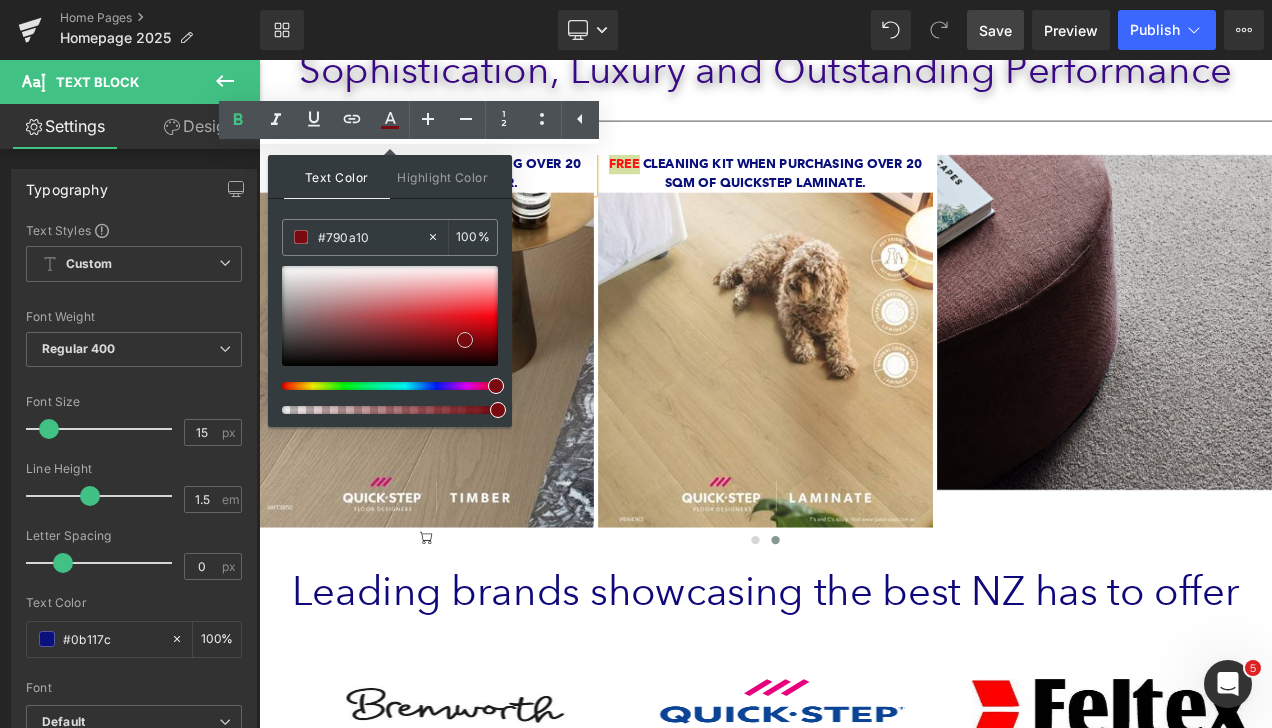type on "#fb1c28" 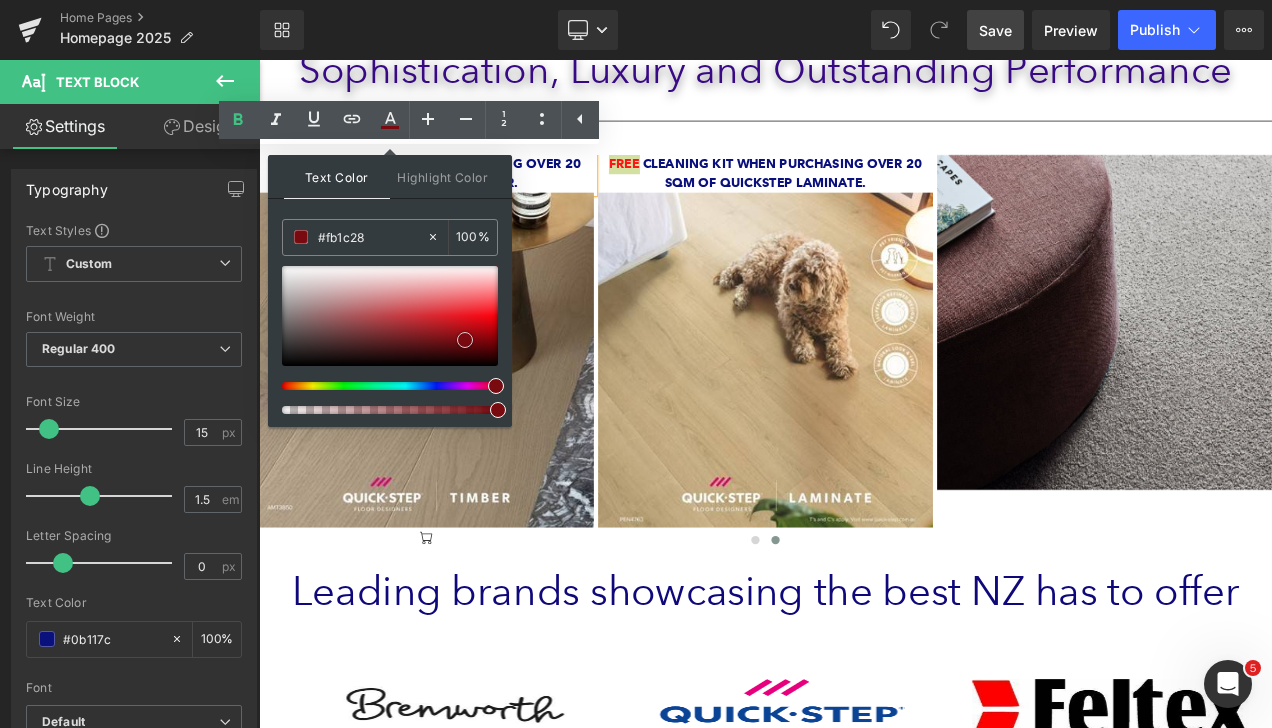 click at bounding box center (390, 316) 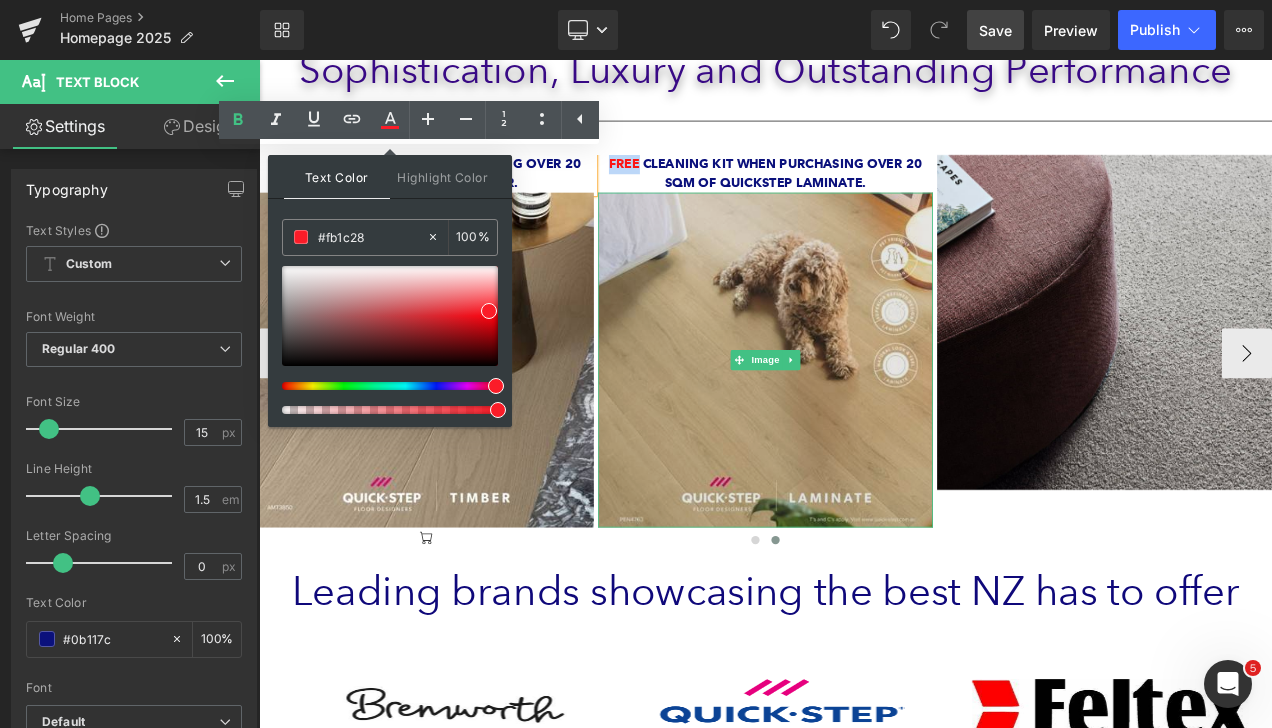 click at bounding box center [864, 419] 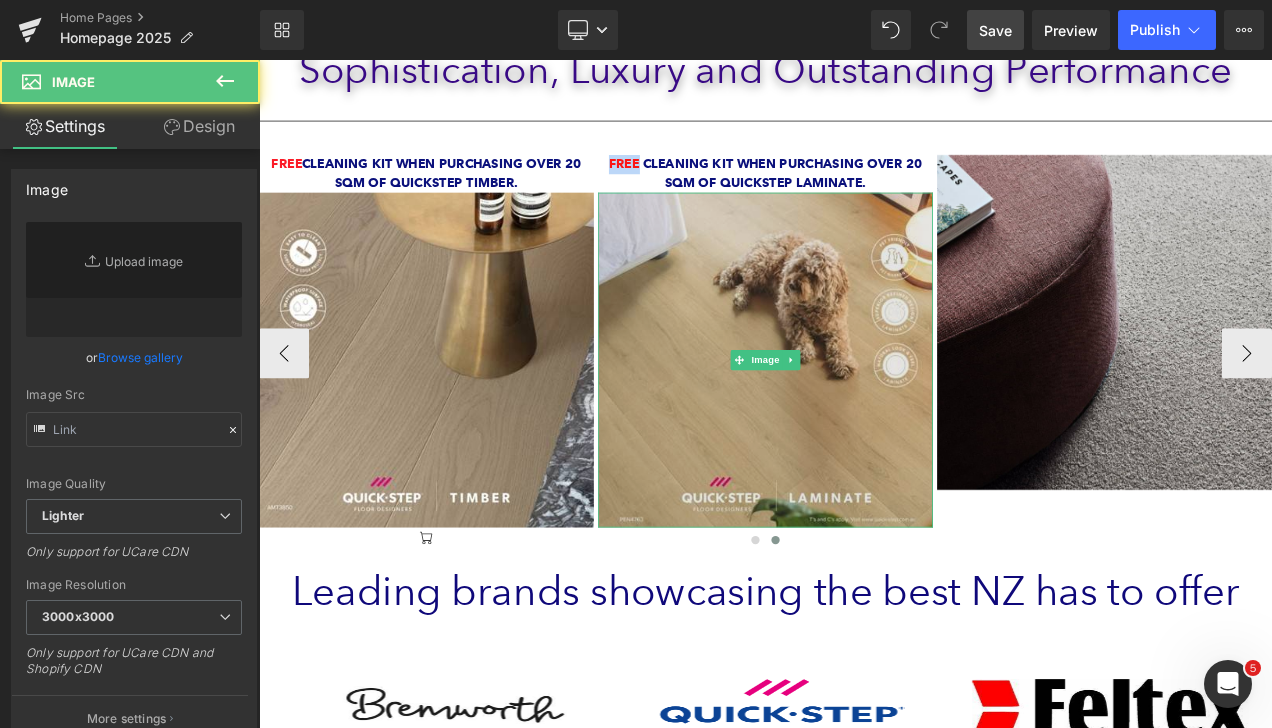 type on "https://ucarecdn.com/b51b77ea-d516-4014-90bc-d423fe2eb8bb/-/format/auto/-/preview/3000x3000/-/quality/lighter/quickstep%20laminate.jpg" 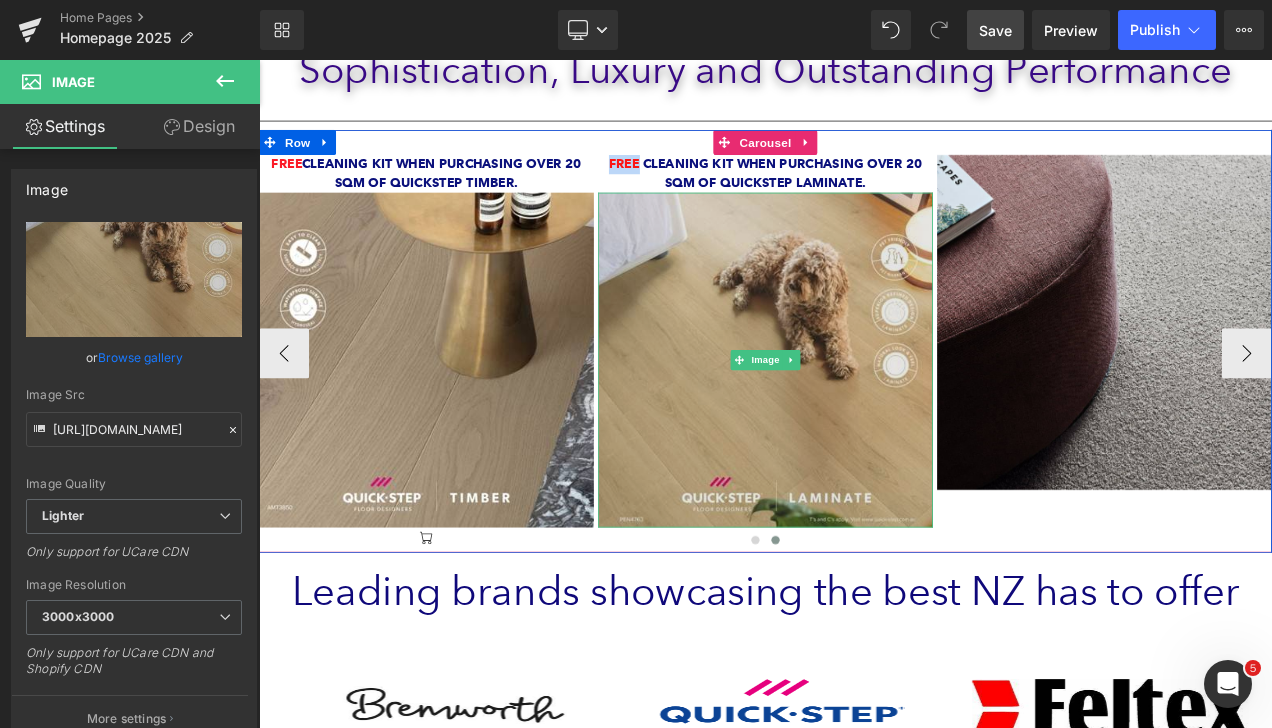 click at bounding box center [864, 419] 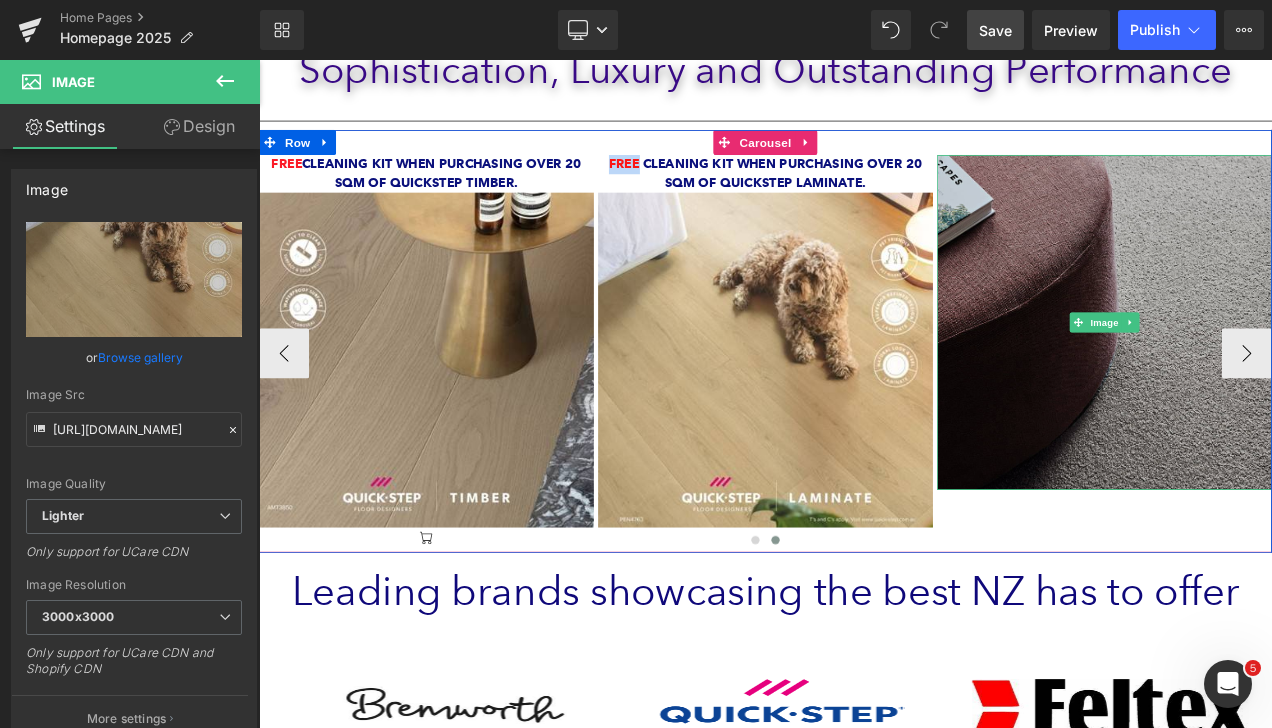 click at bounding box center (1269, 374) 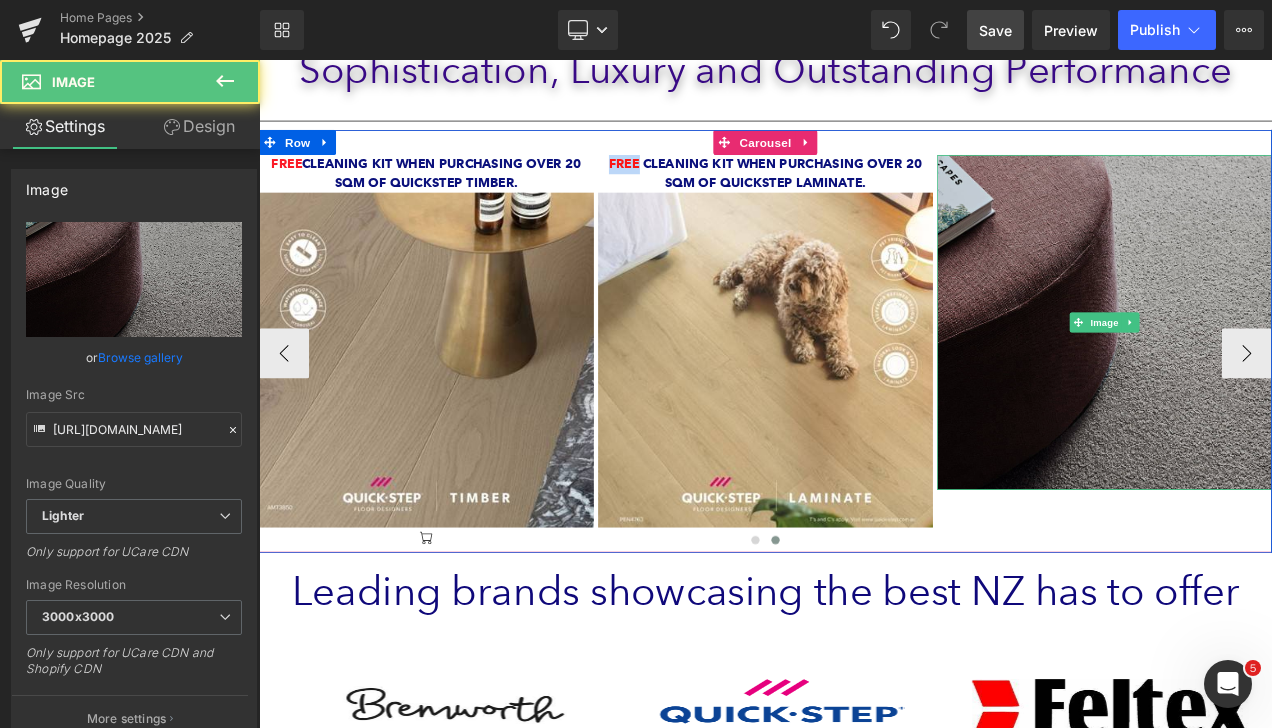 click at bounding box center [1269, 374] 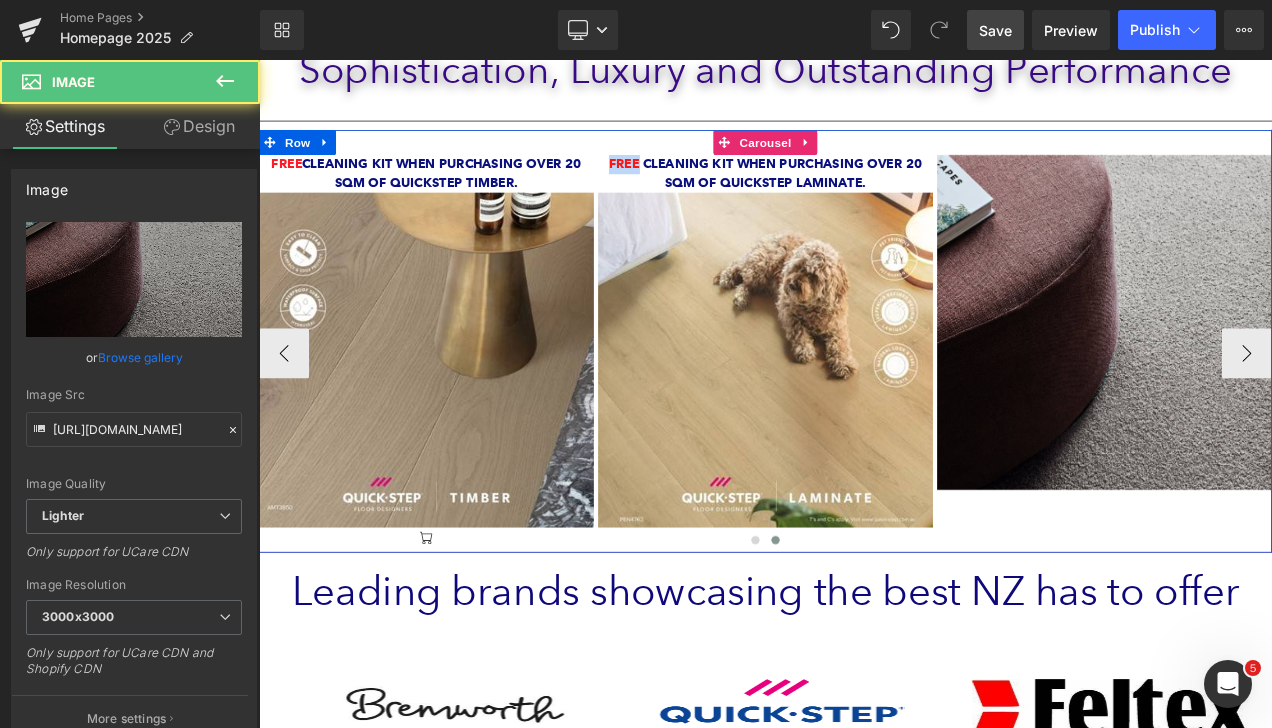 click on "Spend over $1,000 and take advantage of our Q Card Interest free offer.  Talk to us today!
Text Block
Text Block
Image
Free  Cleaning Kit when purchasing over 20 sqm of Quickstep timber.
Text Block
Image
Icon
Free   Cleaning Kit when purchasing over 20 sqm of Quickstep laminate.
Text Block
Image
Image" at bounding box center (864, 396) 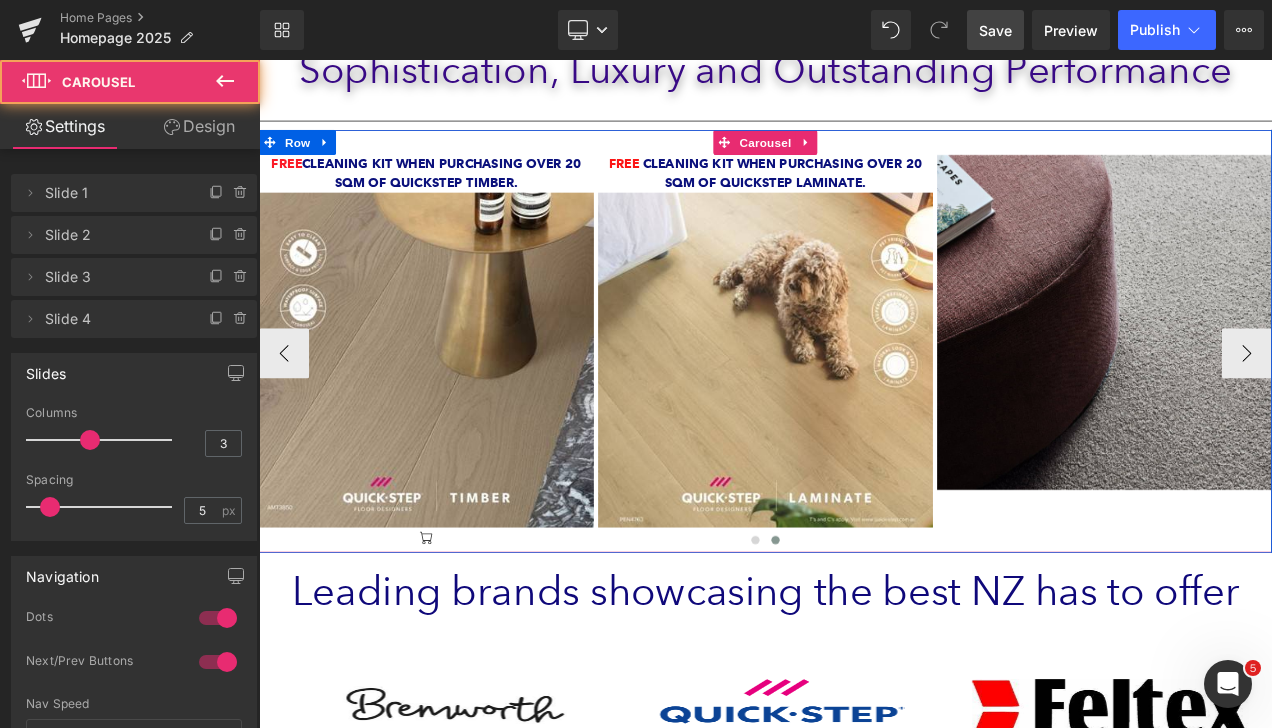 click on "Spend over $1,000 and take advantage of our Q Card Interest free offer.  Talk to us today!
Text Block
Text Block
Image
Free  Cleaning Kit when purchasing over 20 sqm of Quickstep timber.
Text Block
Image
Icon
Free   Cleaning Kit when purchasing over 20 sqm of Quickstep laminate.
Text Block
Image
Image" at bounding box center [864, 396] 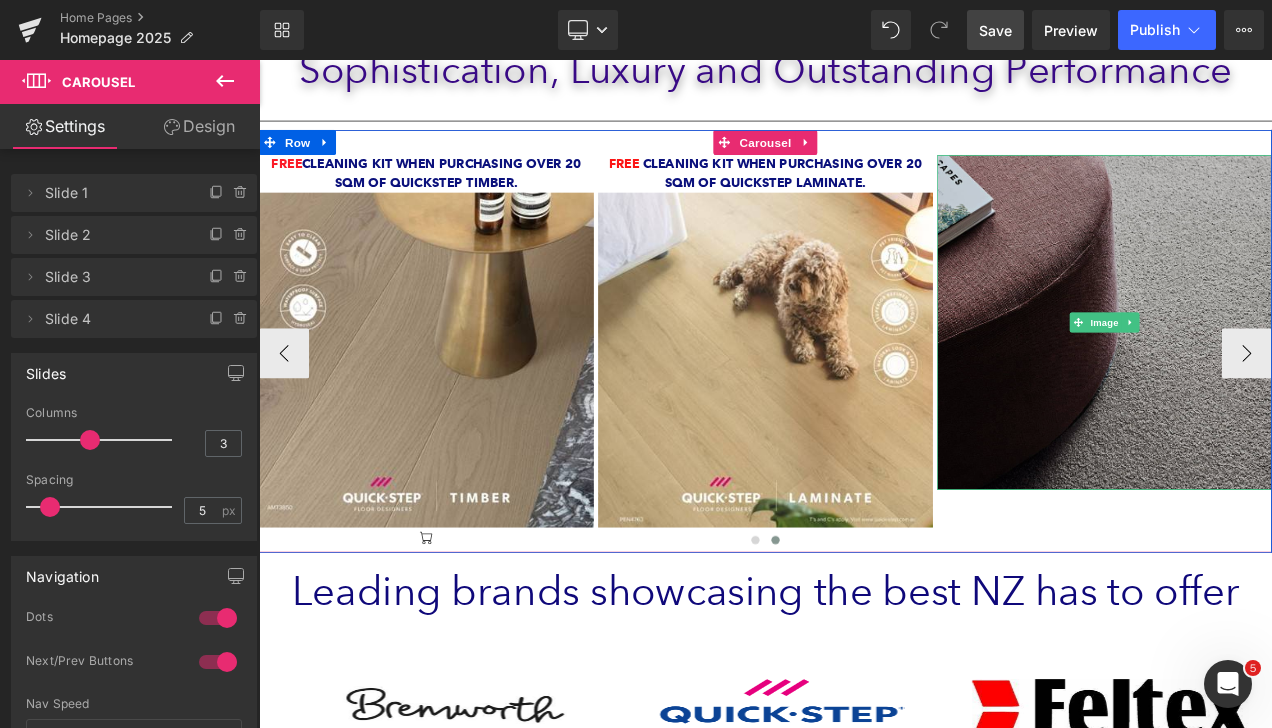 click at bounding box center [1269, 374] 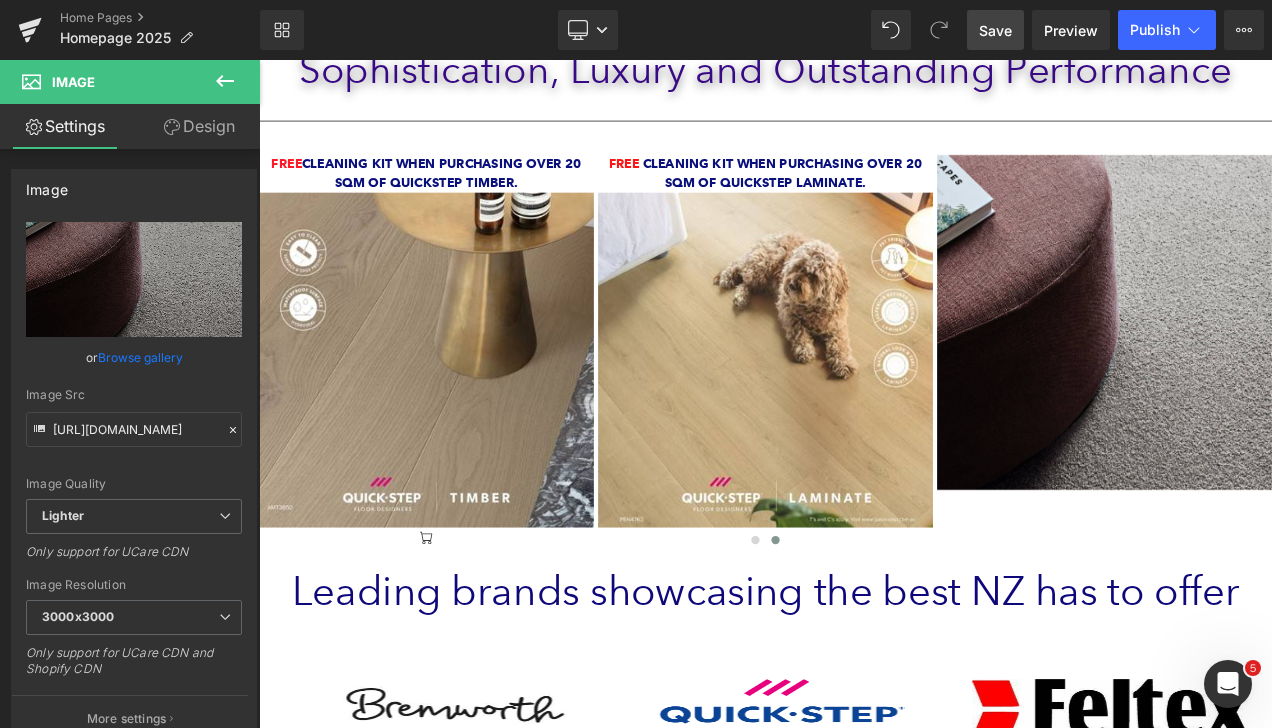 drag, startPoint x: 996, startPoint y: 32, endPoint x: 815, endPoint y: 174, distance: 230.05434 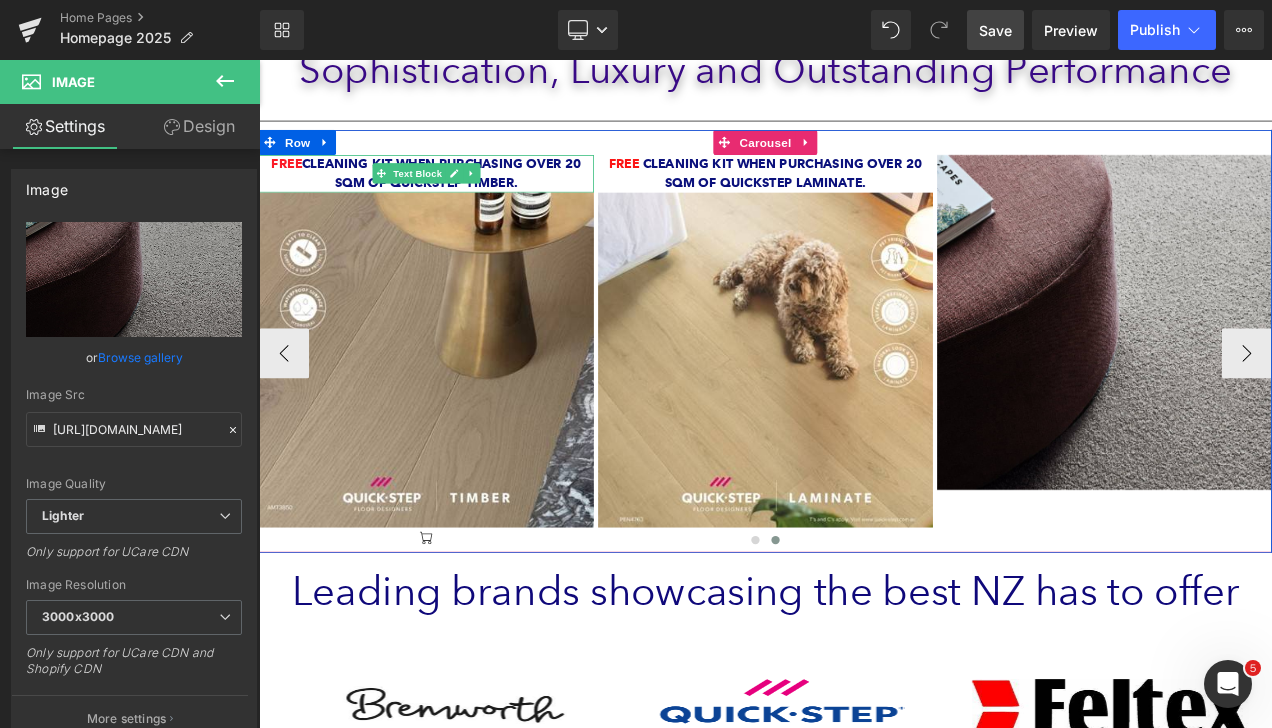 click on "Free  Cleaning Kit when purchasing over 20 sqm of Quickstep timber." at bounding box center (459, 196) 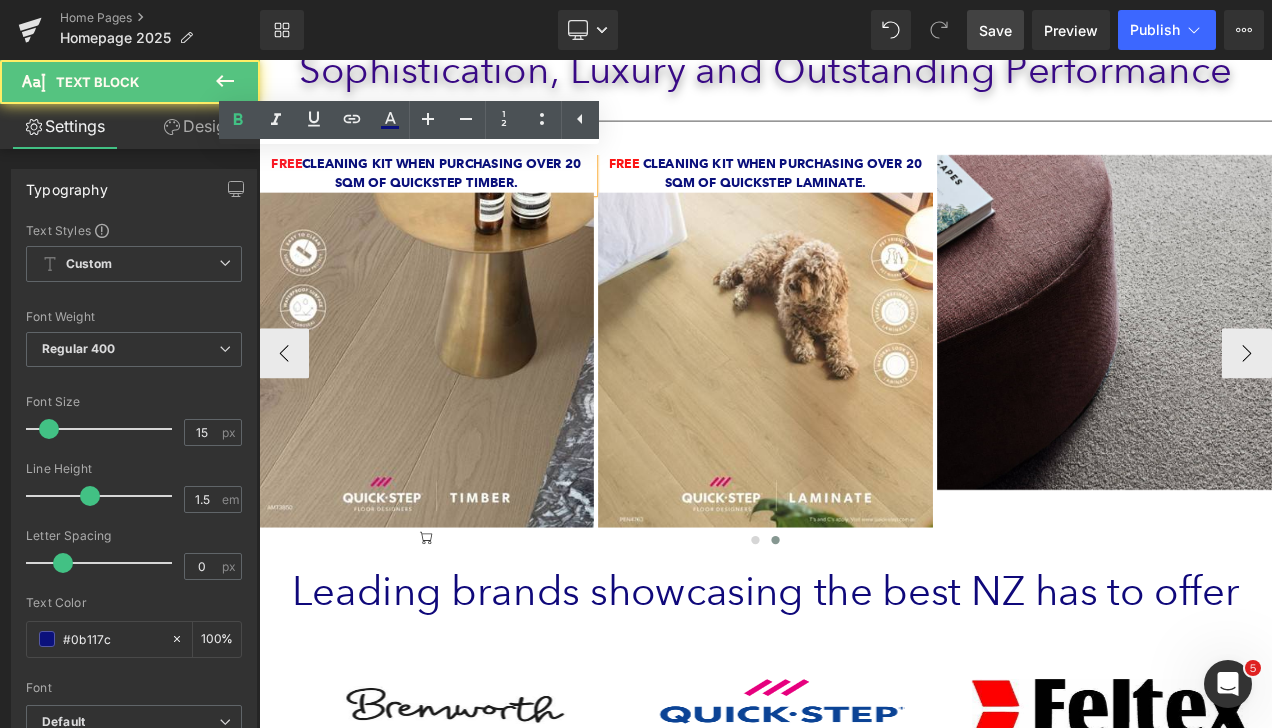 click on "Free  Cleaning Kit when purchasing over 20 sqm of Quickstep timber." at bounding box center (459, 196) 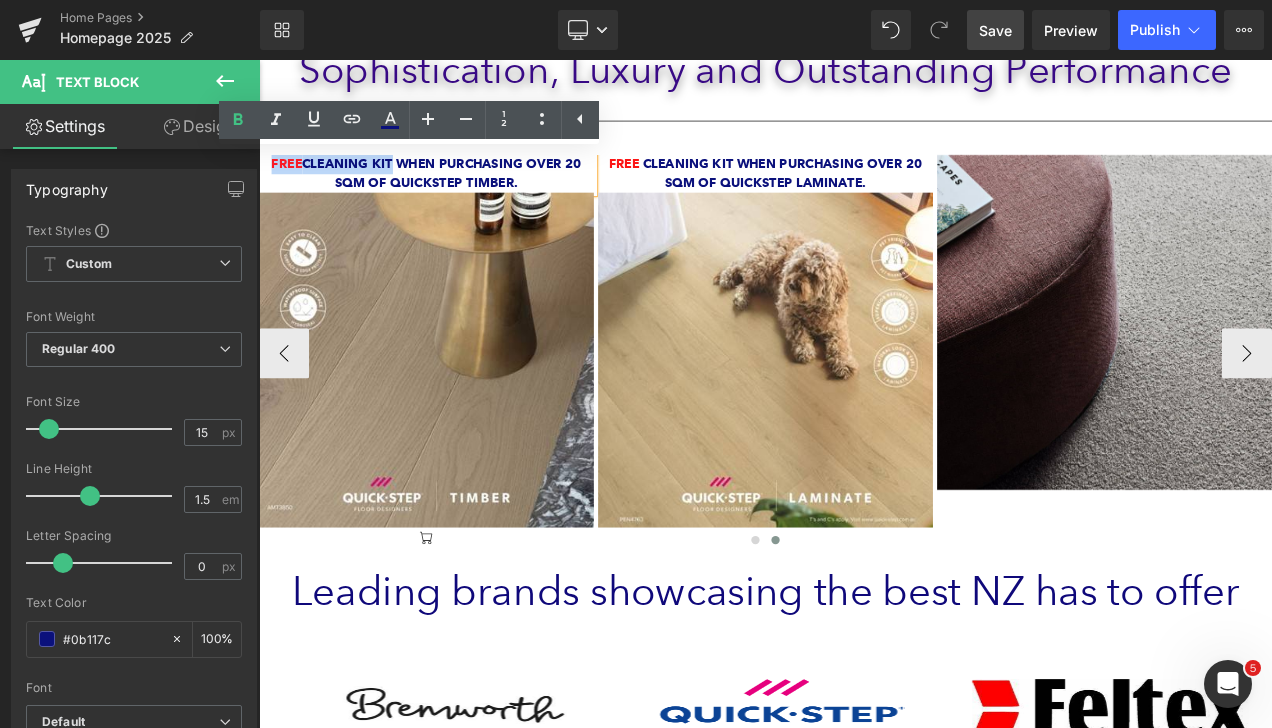 drag, startPoint x: 409, startPoint y: 175, endPoint x: 264, endPoint y: 176, distance: 145.00345 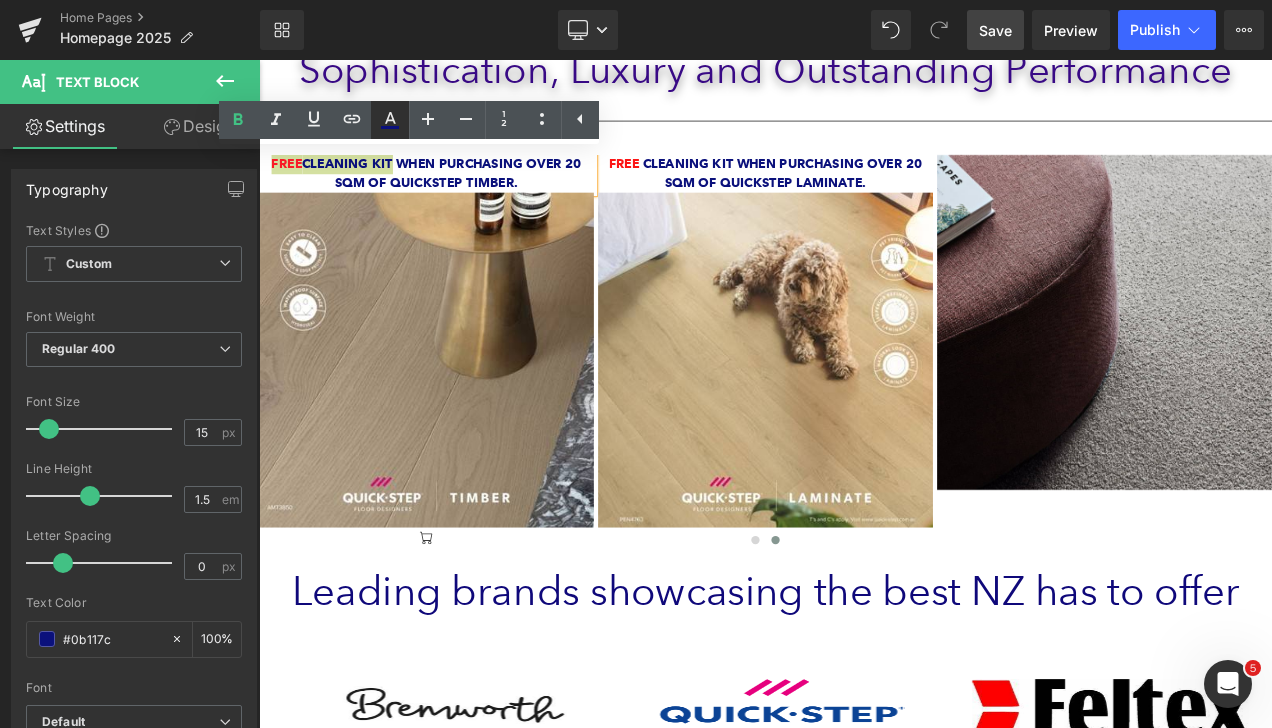 click 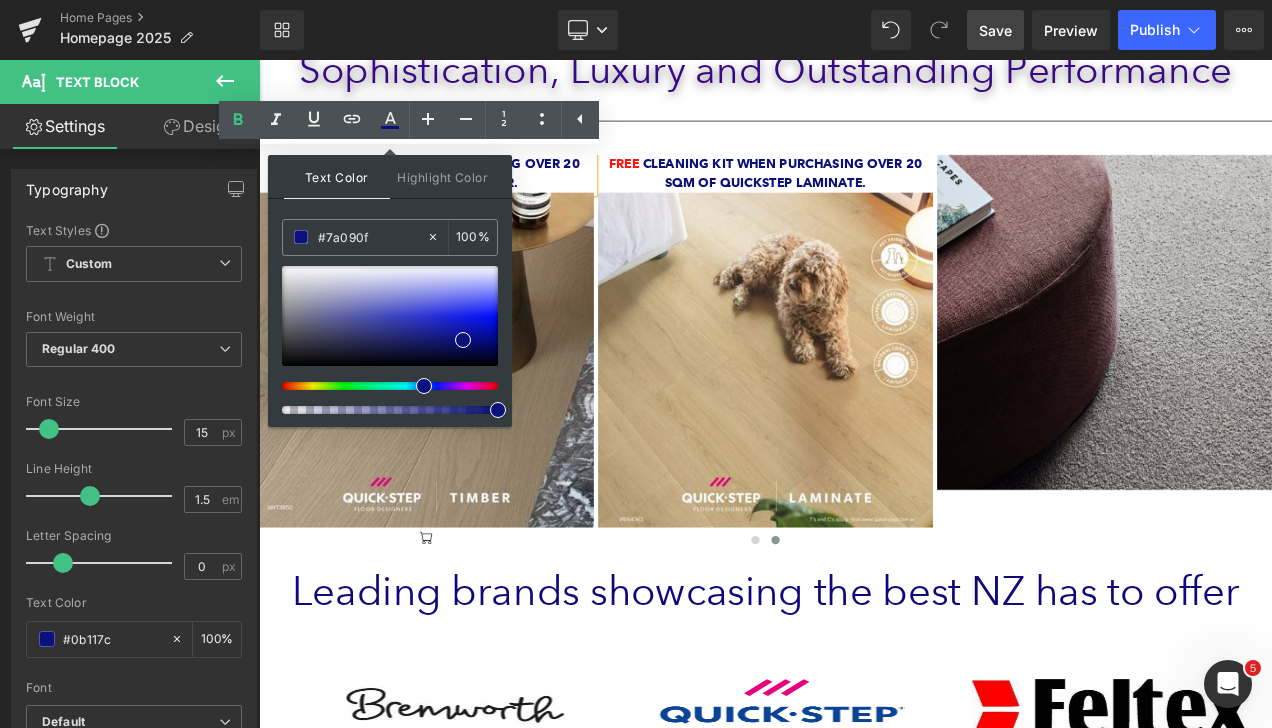 click at bounding box center [382, 386] 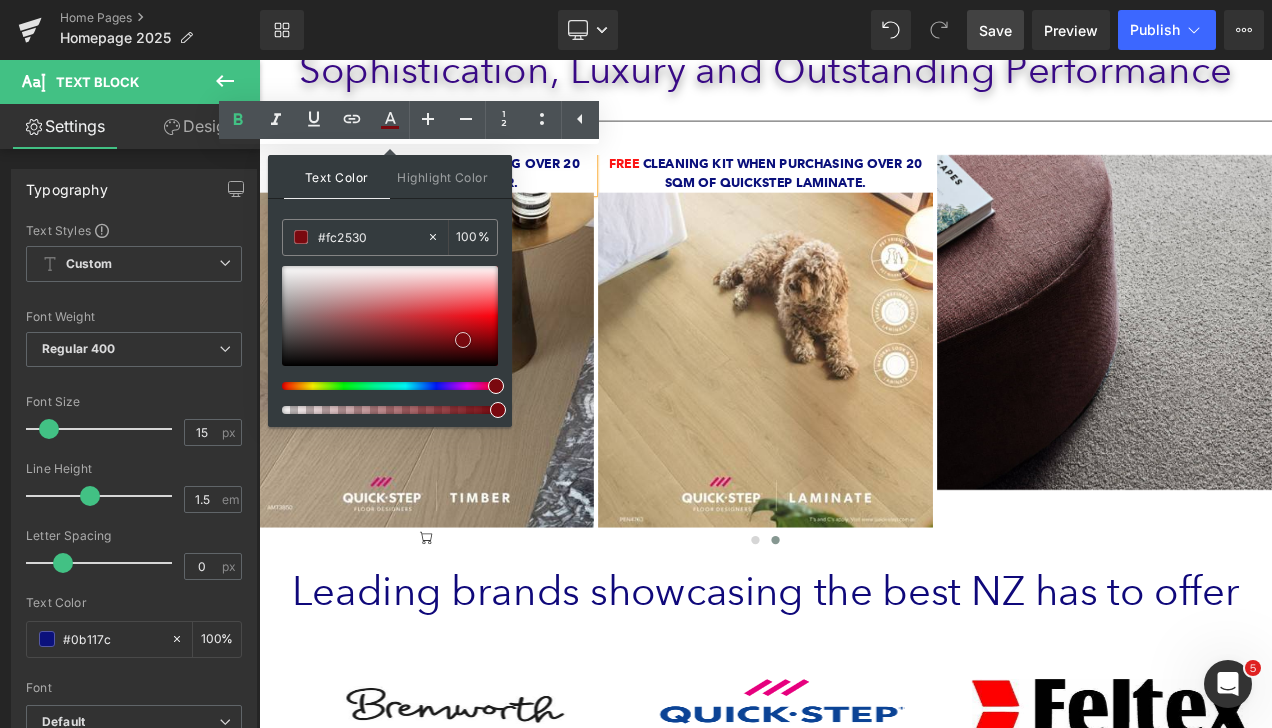 click at bounding box center (390, 316) 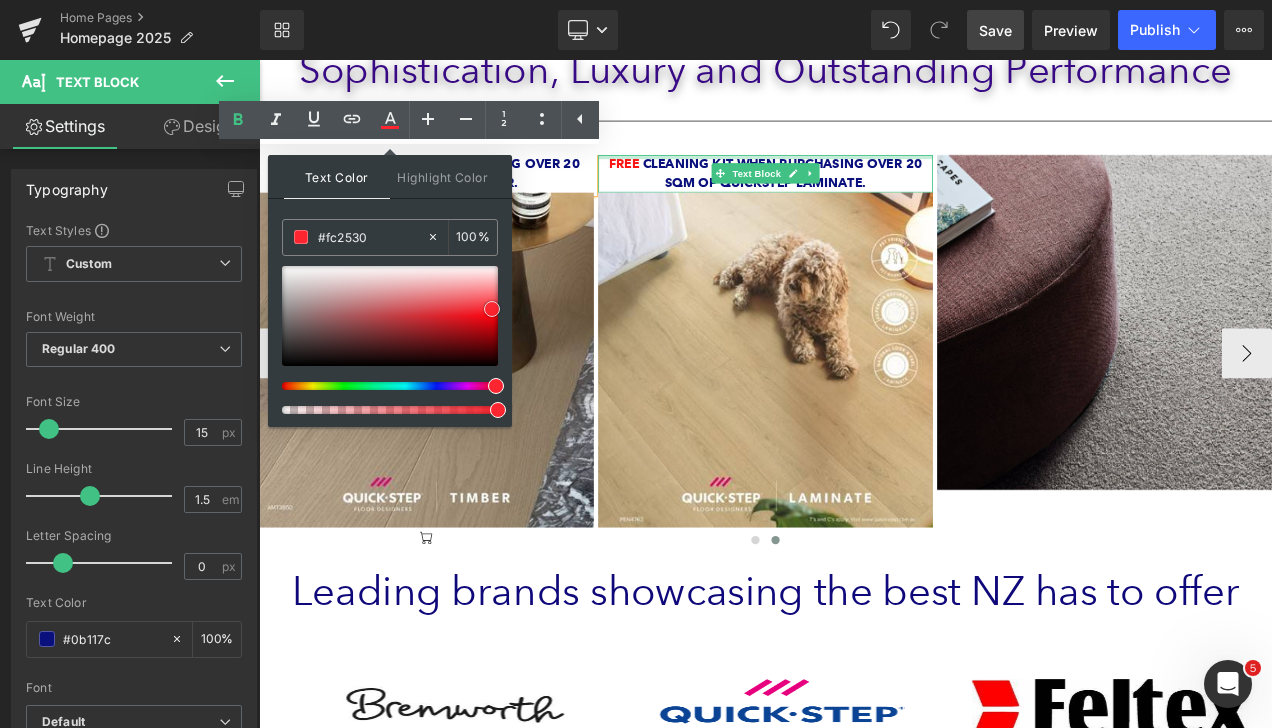 click at bounding box center (864, 176) 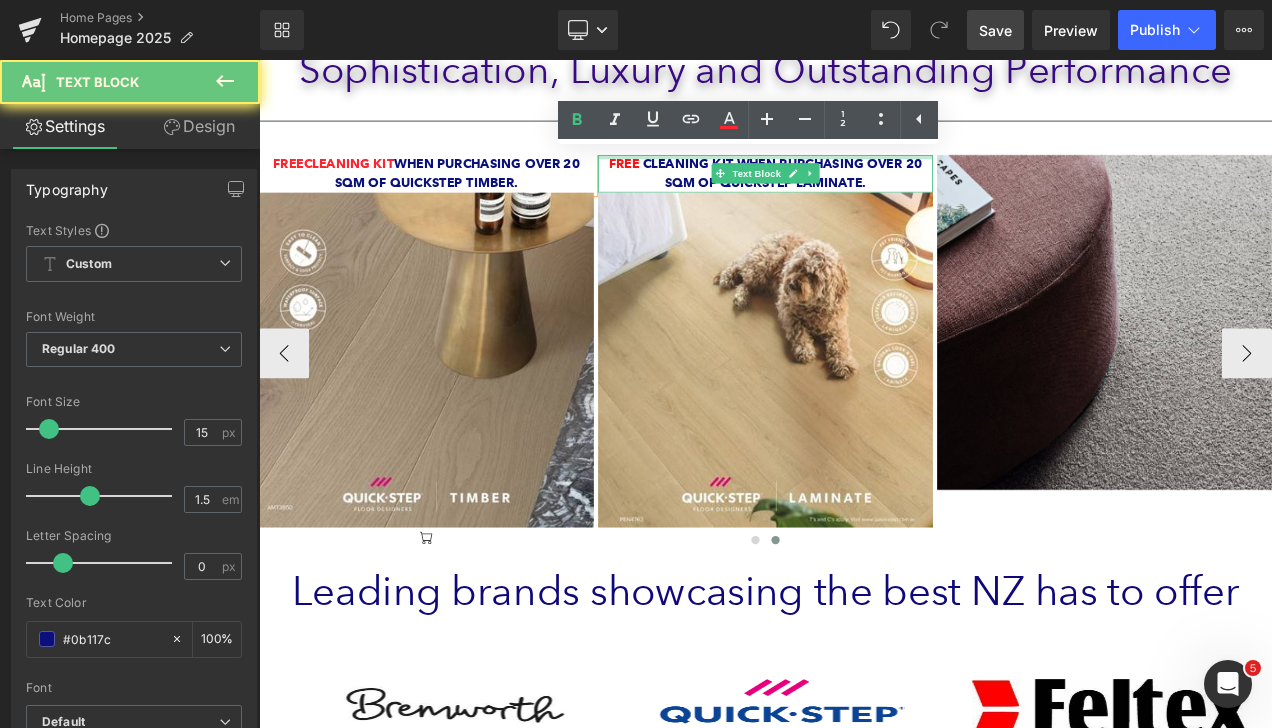 click on "Free   Cleaning Kit when purchasing over 20 sqm of Quickstep laminate." at bounding box center (864, 196) 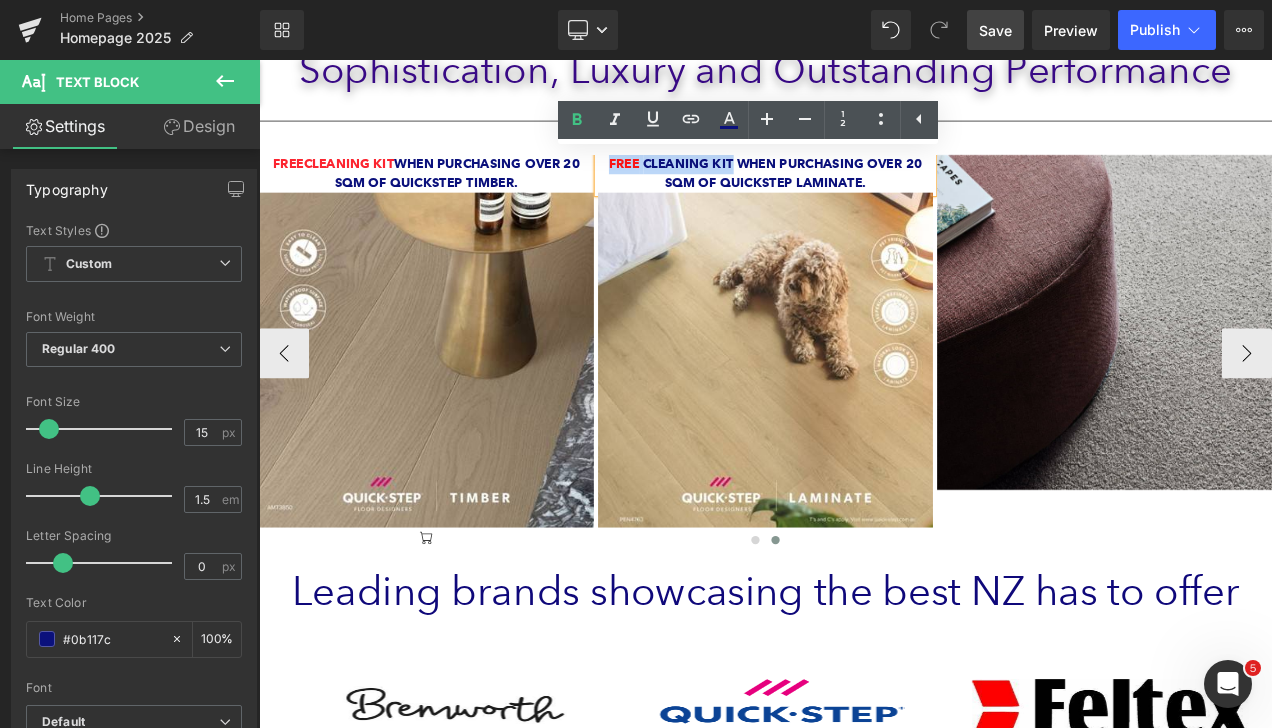 drag, startPoint x: 817, startPoint y: 180, endPoint x: 664, endPoint y: 175, distance: 153.08168 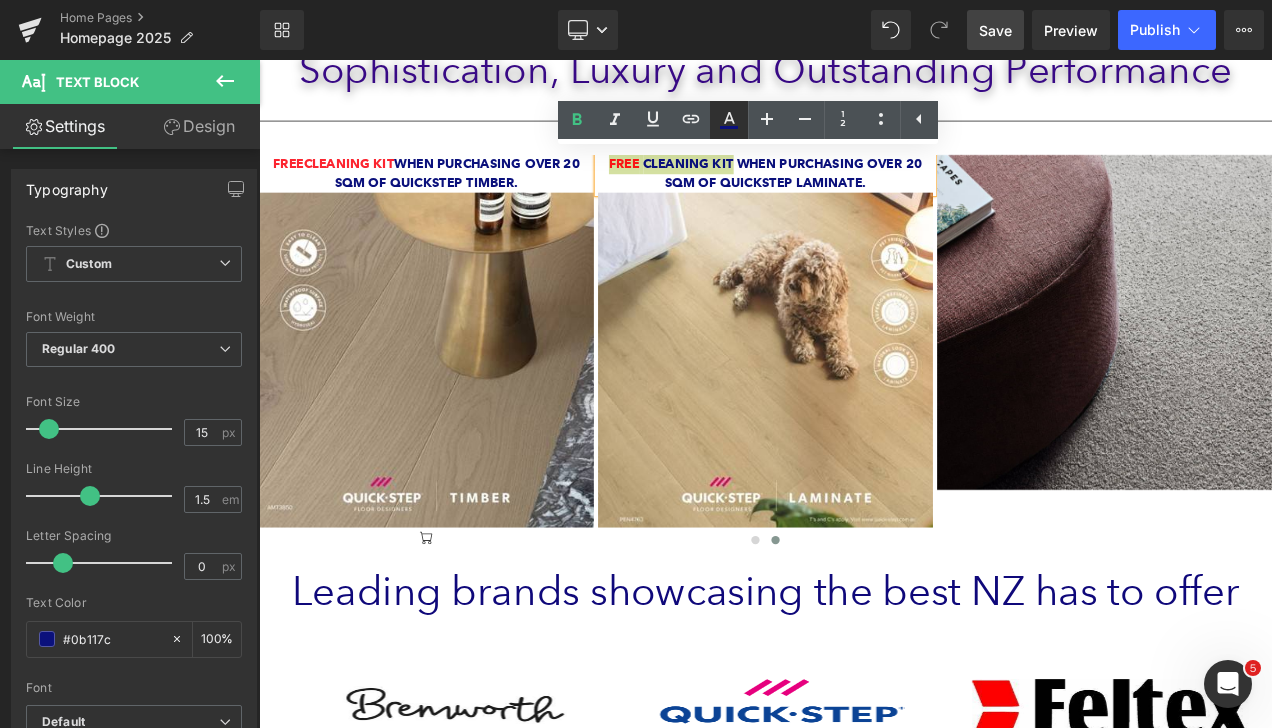 click 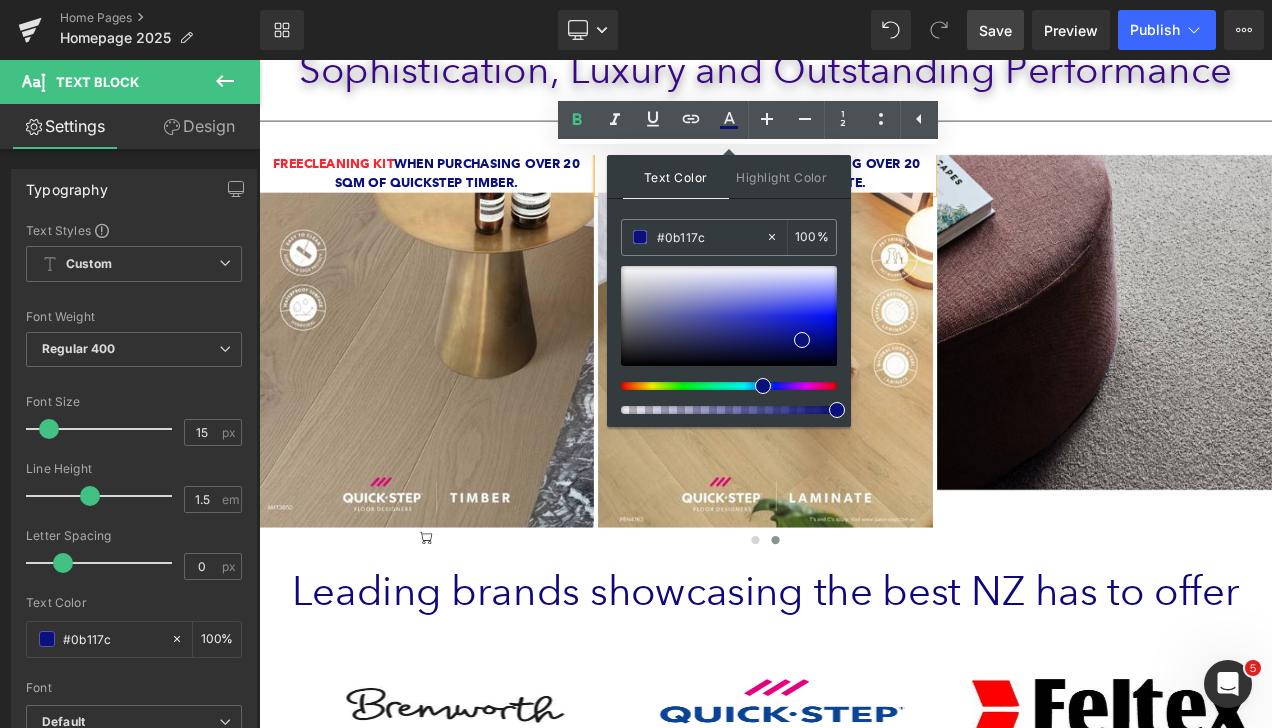 click at bounding box center (729, 386) 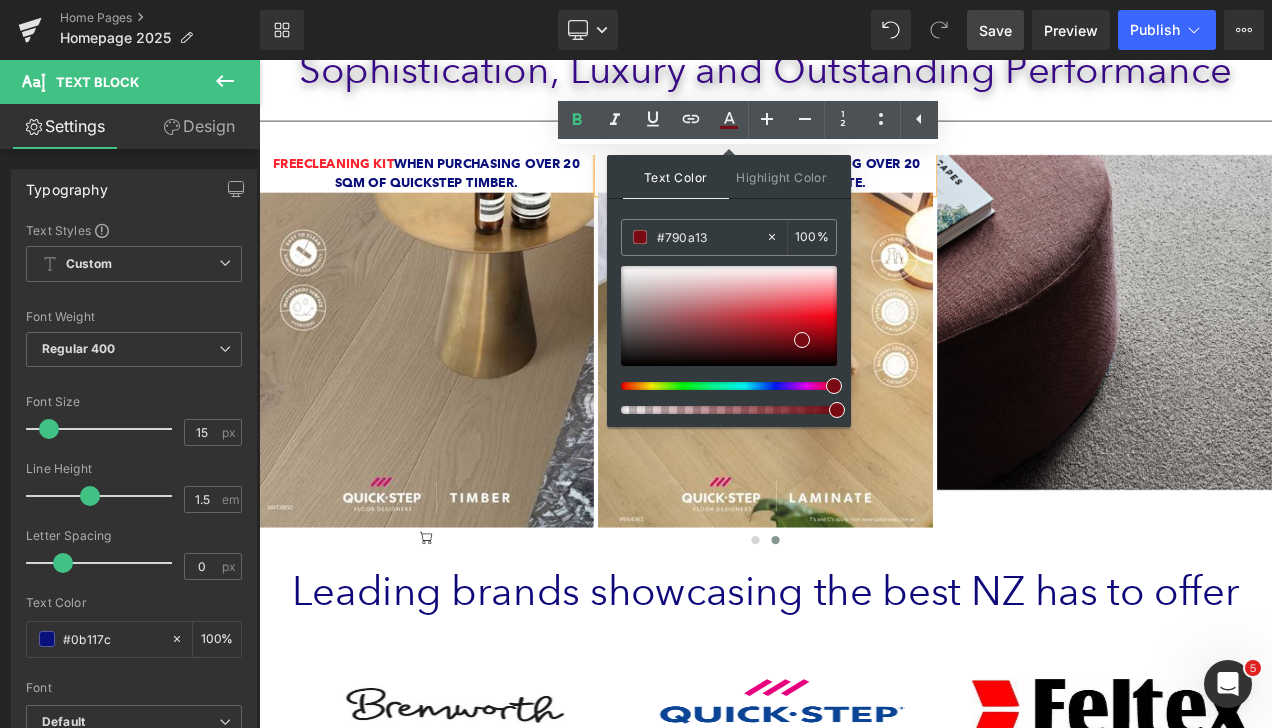 click at bounding box center [721, 386] 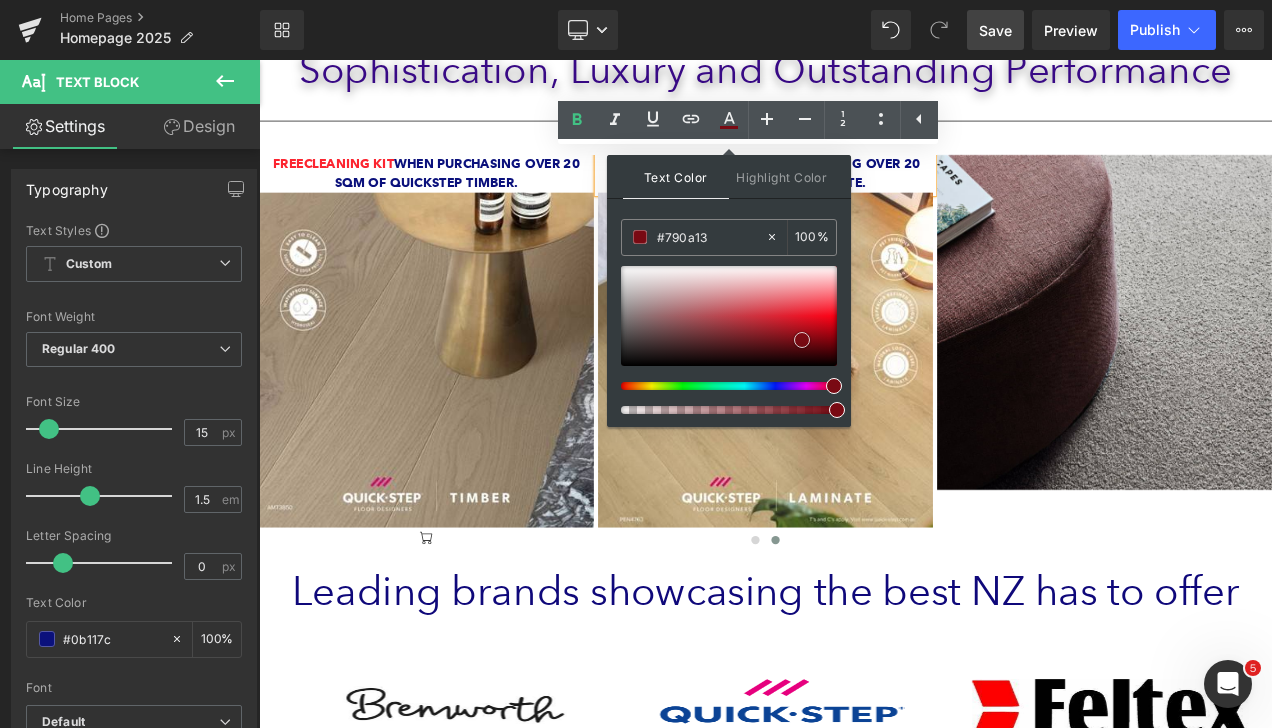 type on "#fc2537" 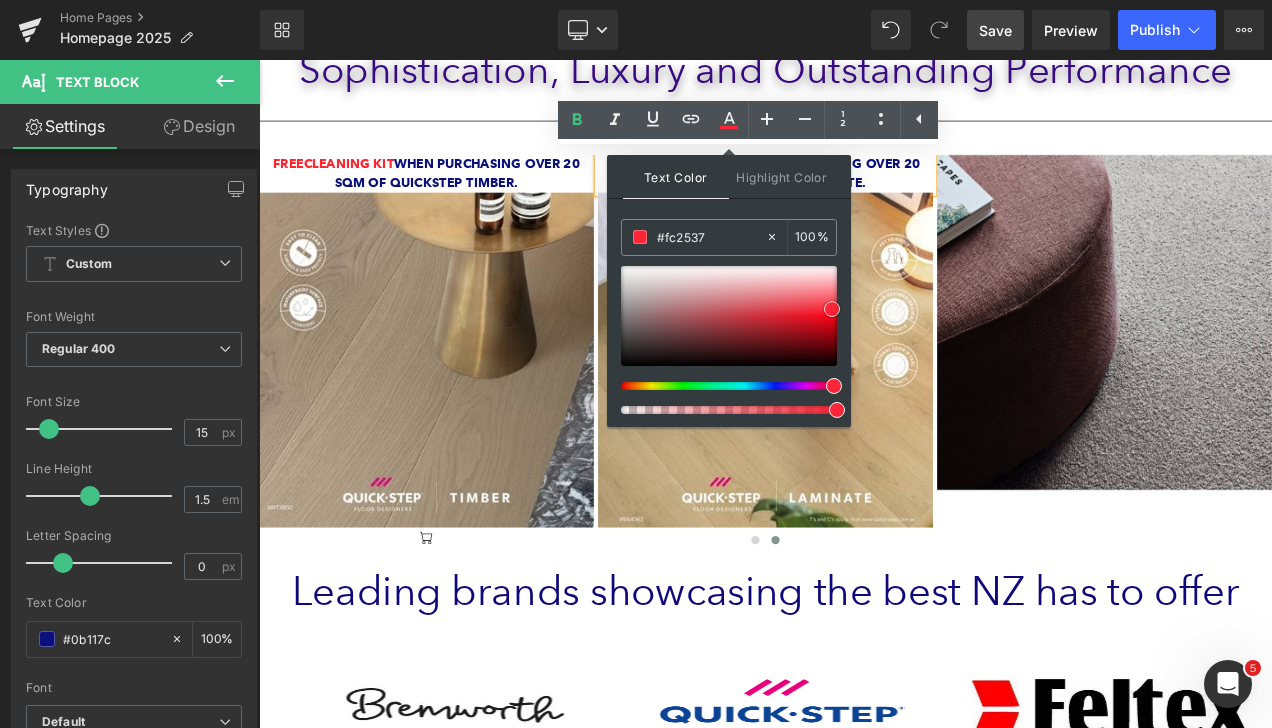 click at bounding box center (729, 316) 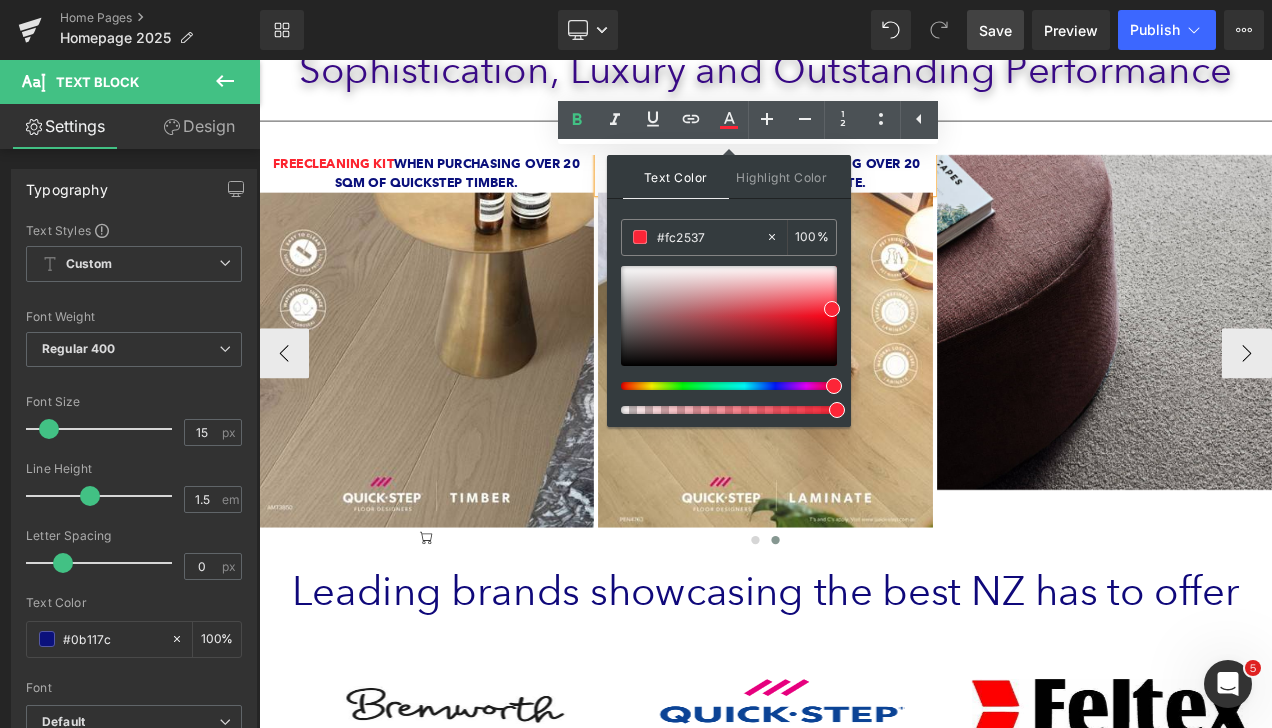 click on "Spend over $1,000 and take advantage of our Q Card Interest free offer.  Talk to us today!
Text Block
Text Block
Image
Free  Cleaning Kit  when purchasing over 20 sqm of Quickstep timber.
Text Block
Image
Icon
Free   Cleaning Kit  when purchasing over 20 sqm of Quickstep laminate.
Text Block
Image" at bounding box center (864, 396) 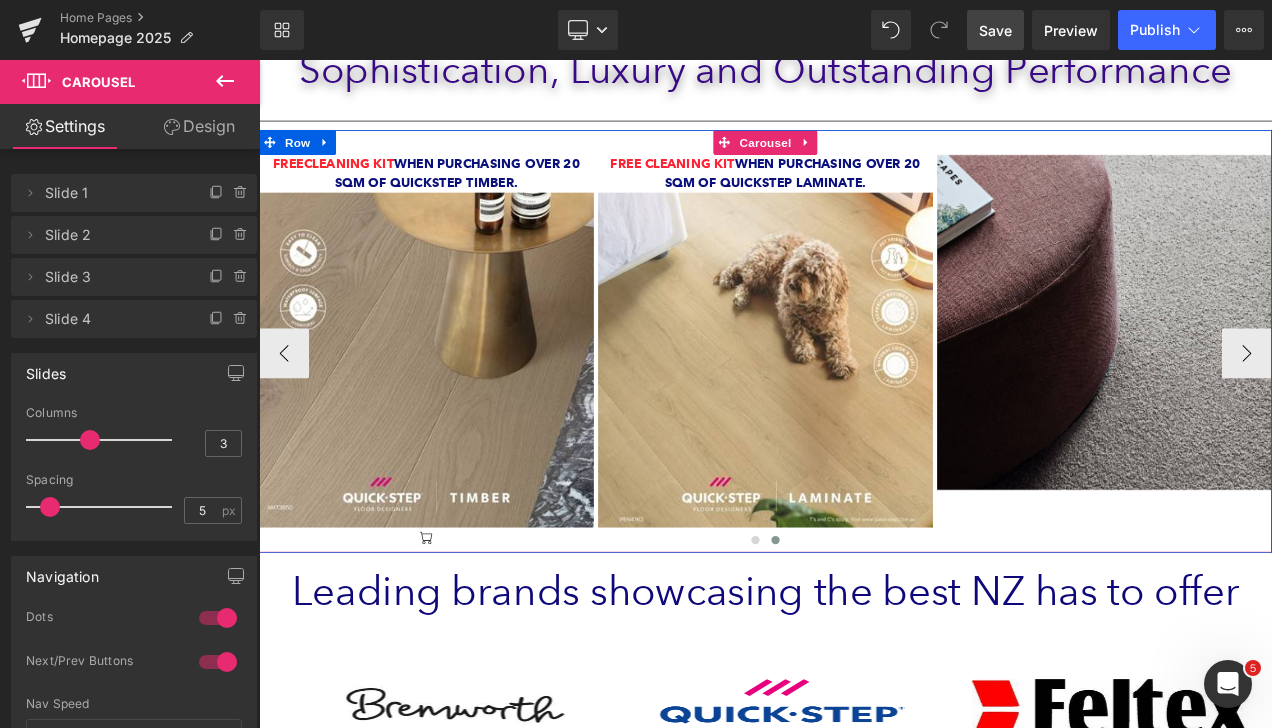 click on "Spend over $1,000 and take advantage of our Q Card Interest free offer.  Talk to us today!
Text Block
Text Block
Image
Free  Cleaning Kit  when purchasing over 20 sqm of Quickstep timber.
Text Block
Image
Icon
Free   Cleaning Kit  when purchasing over 20 sqm of Quickstep laminate.
Text Block
Image
Image" at bounding box center [664, 411] 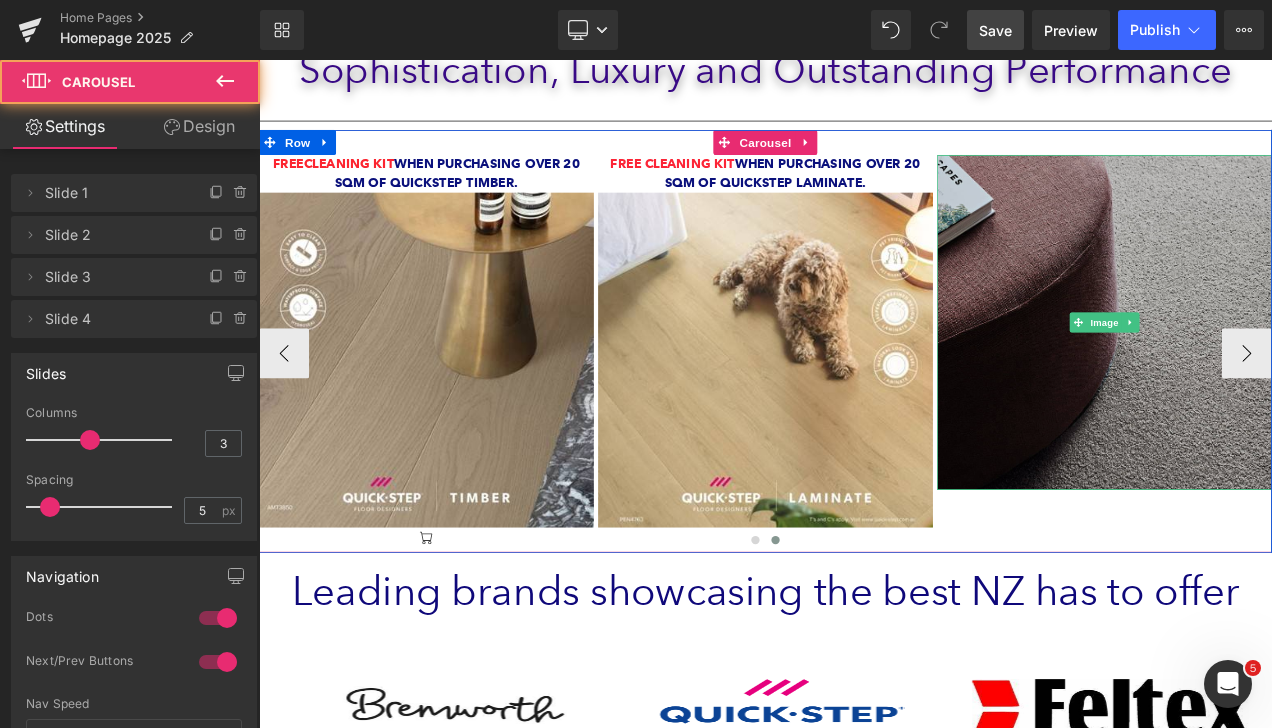 click at bounding box center [1269, 374] 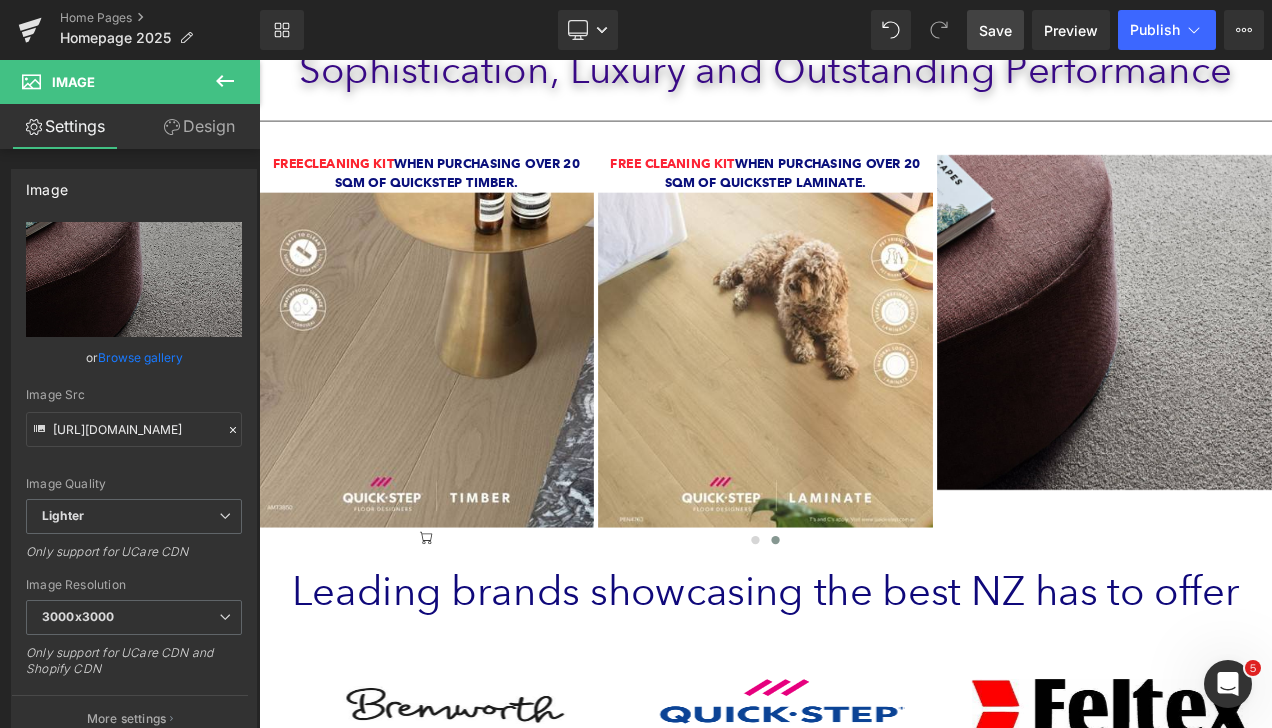 click 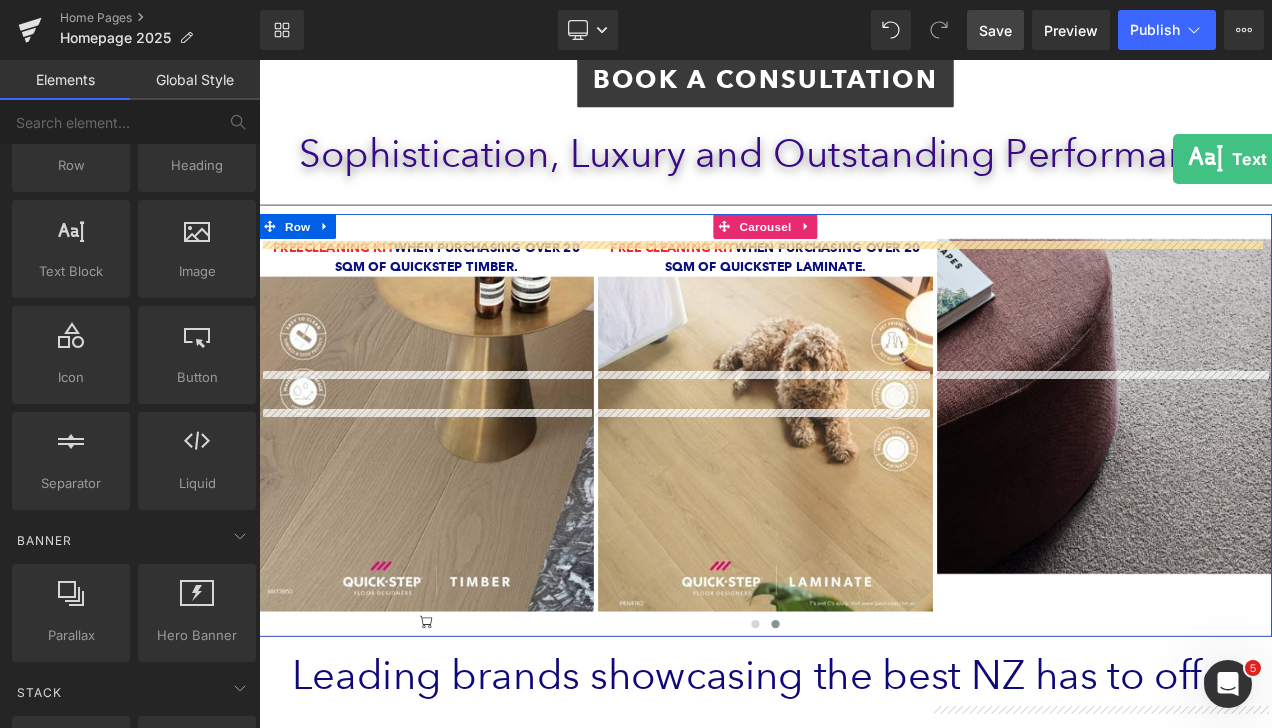 scroll, scrollTop: 142, scrollLeft: 0, axis: vertical 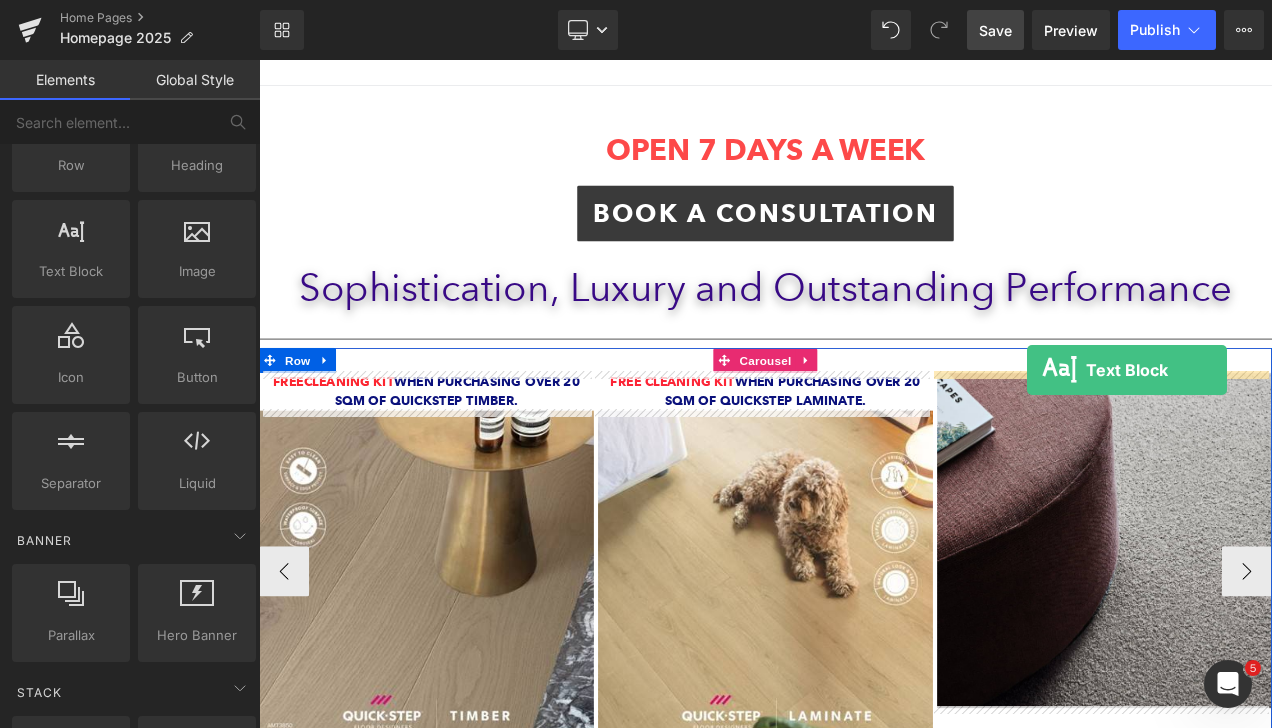 drag, startPoint x: 337, startPoint y: 336, endPoint x: 1176, endPoint y: 430, distance: 844.2494 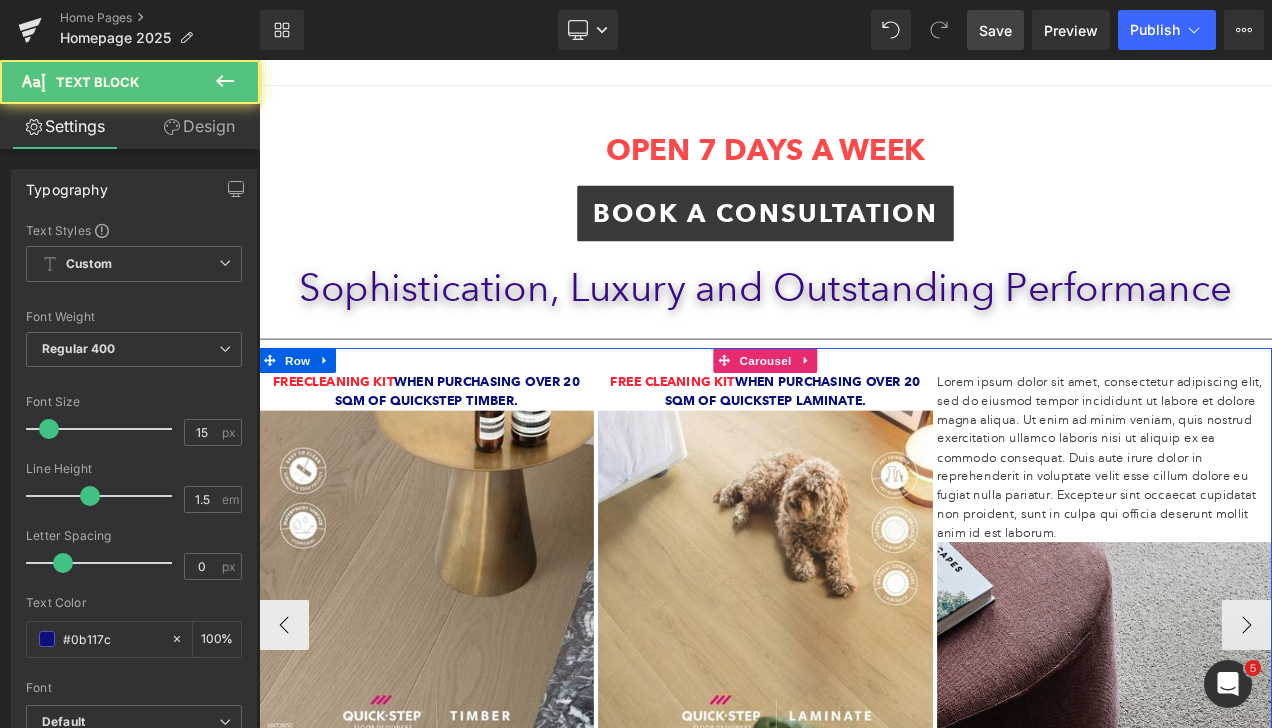 scroll, scrollTop: 242, scrollLeft: 0, axis: vertical 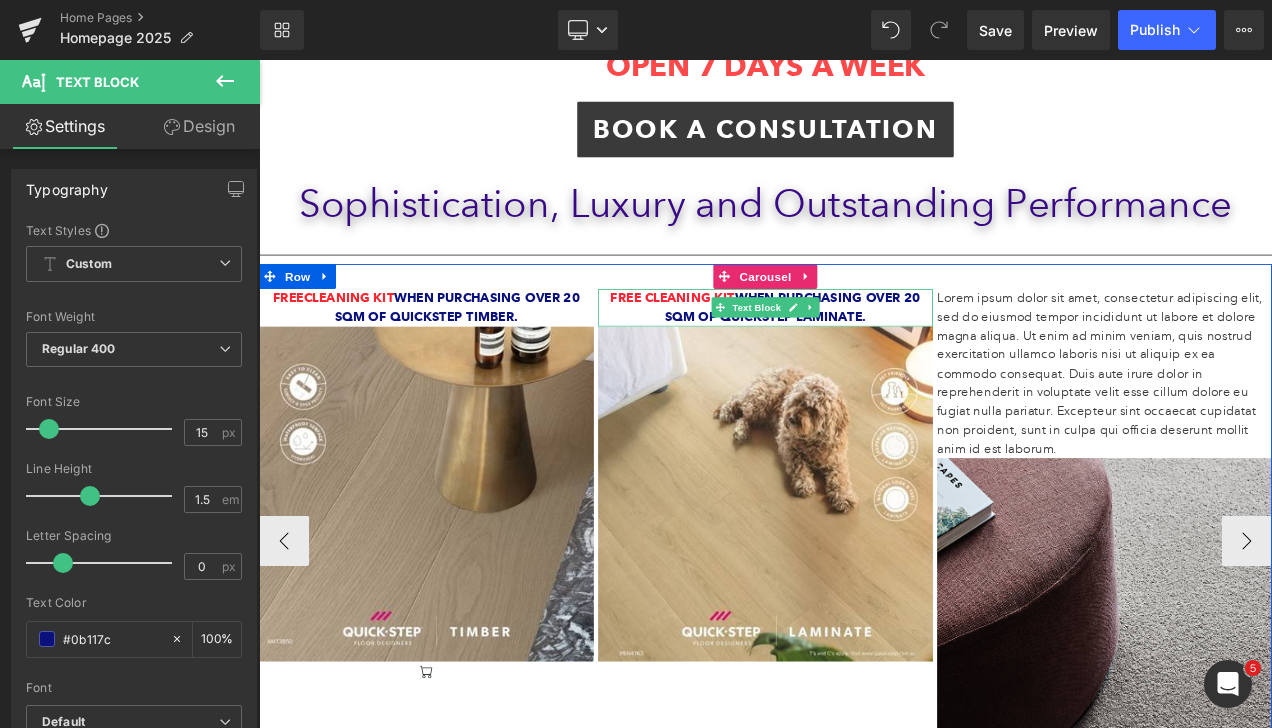 click on "Free   Cleaning Kit  when purchasing over 20 sqm of Quickstep laminate." at bounding box center (864, 356) 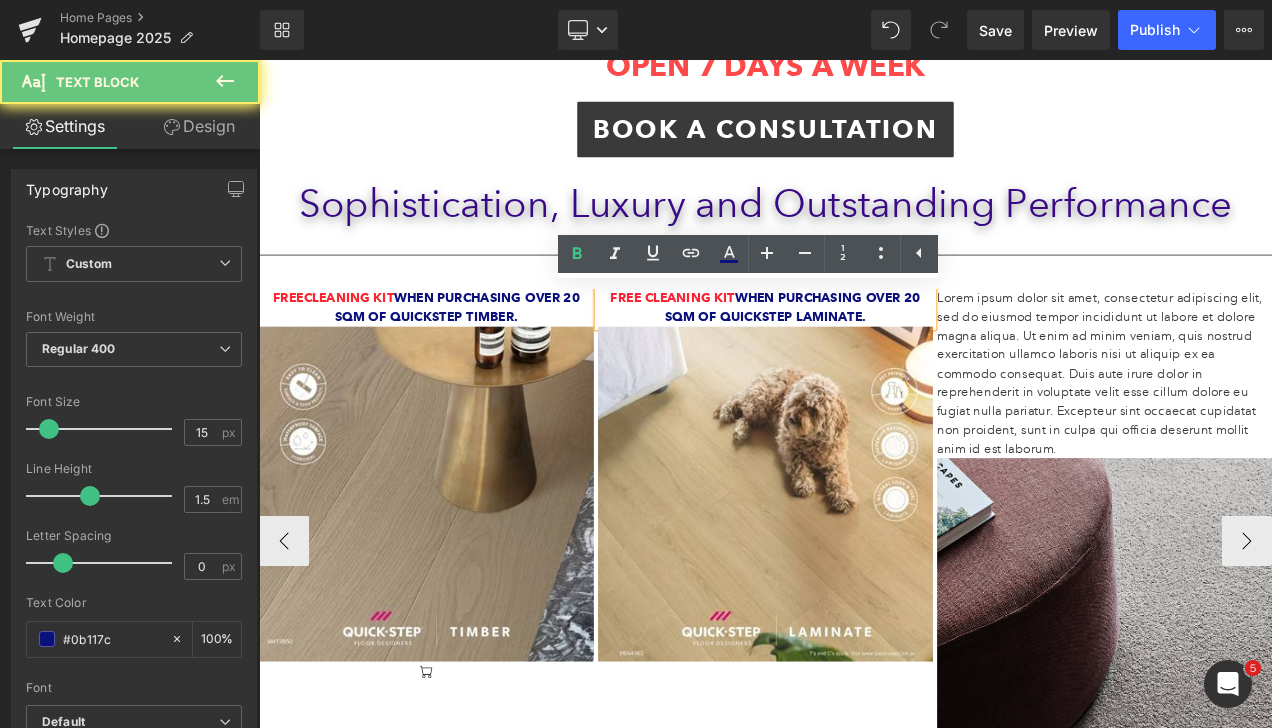 click on "Free   Cleaning Kit  when purchasing over 20 sqm of Quickstep laminate." at bounding box center (864, 356) 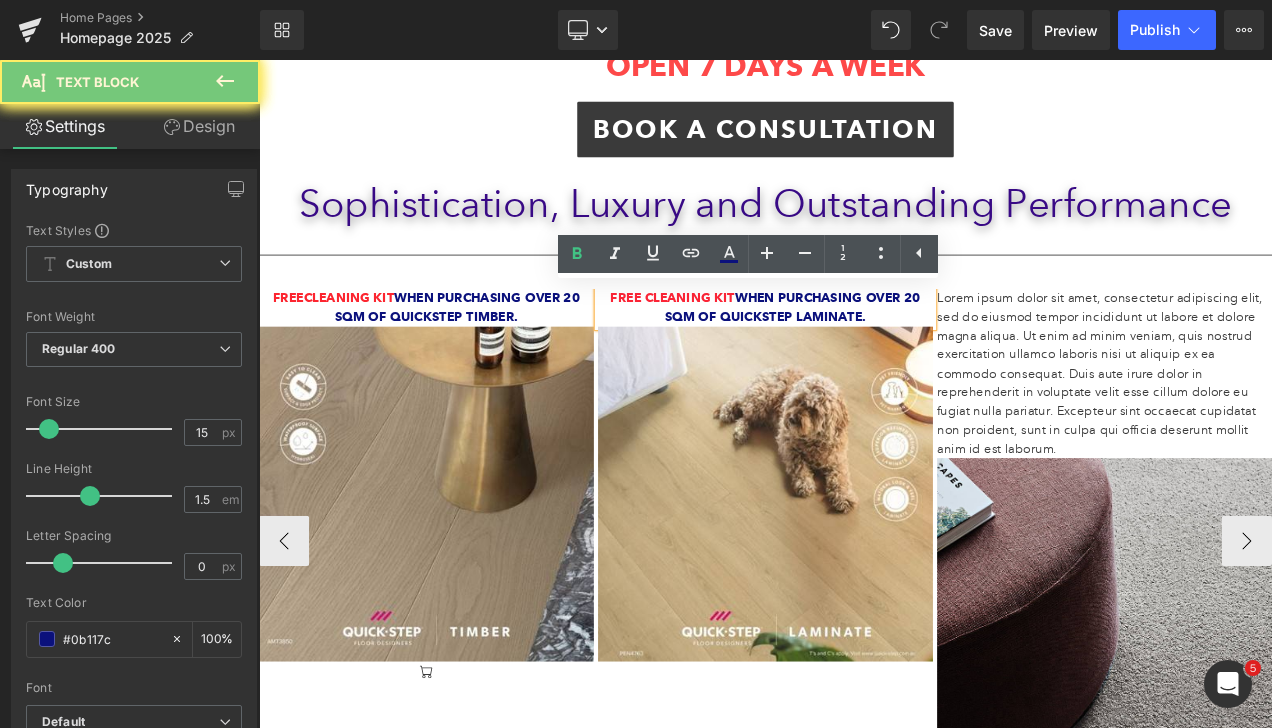 click on "Free   Cleaning Kit  when purchasing over 20 sqm of Quickstep laminate." at bounding box center [864, 356] 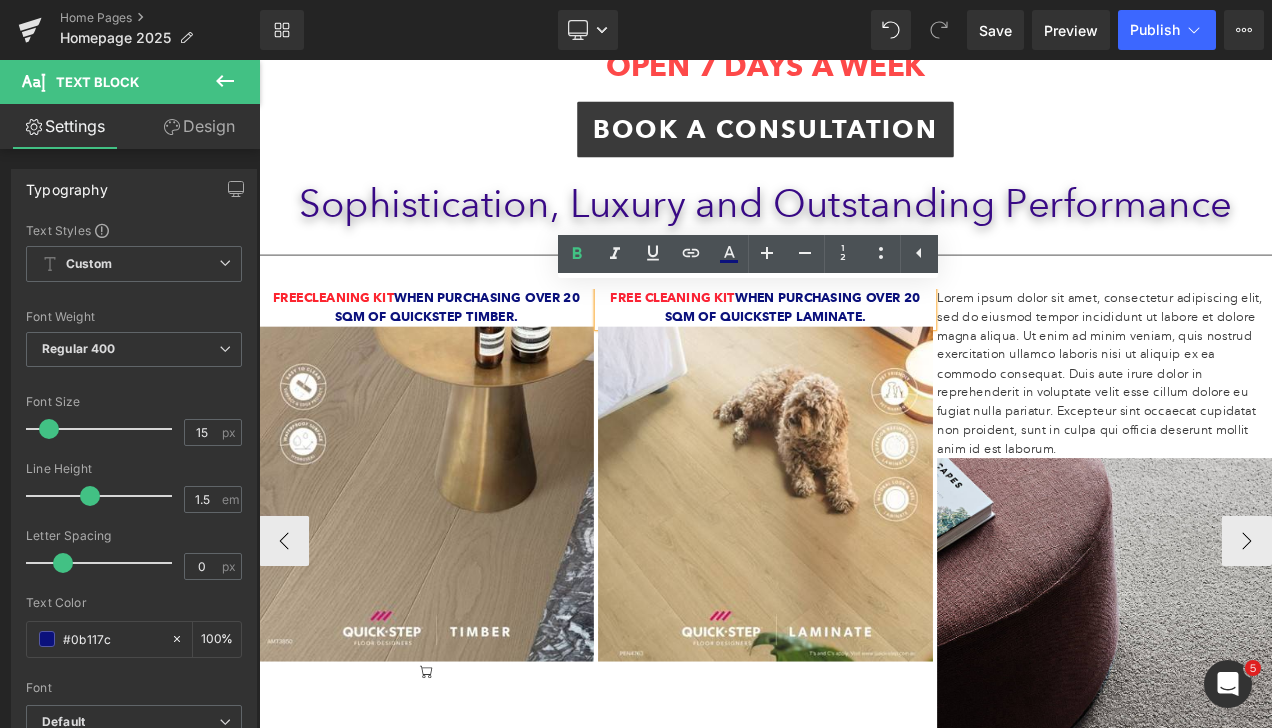copy on "Free   Cleaning Kit  when purchasing over 20 sqm of Quickstep laminate." 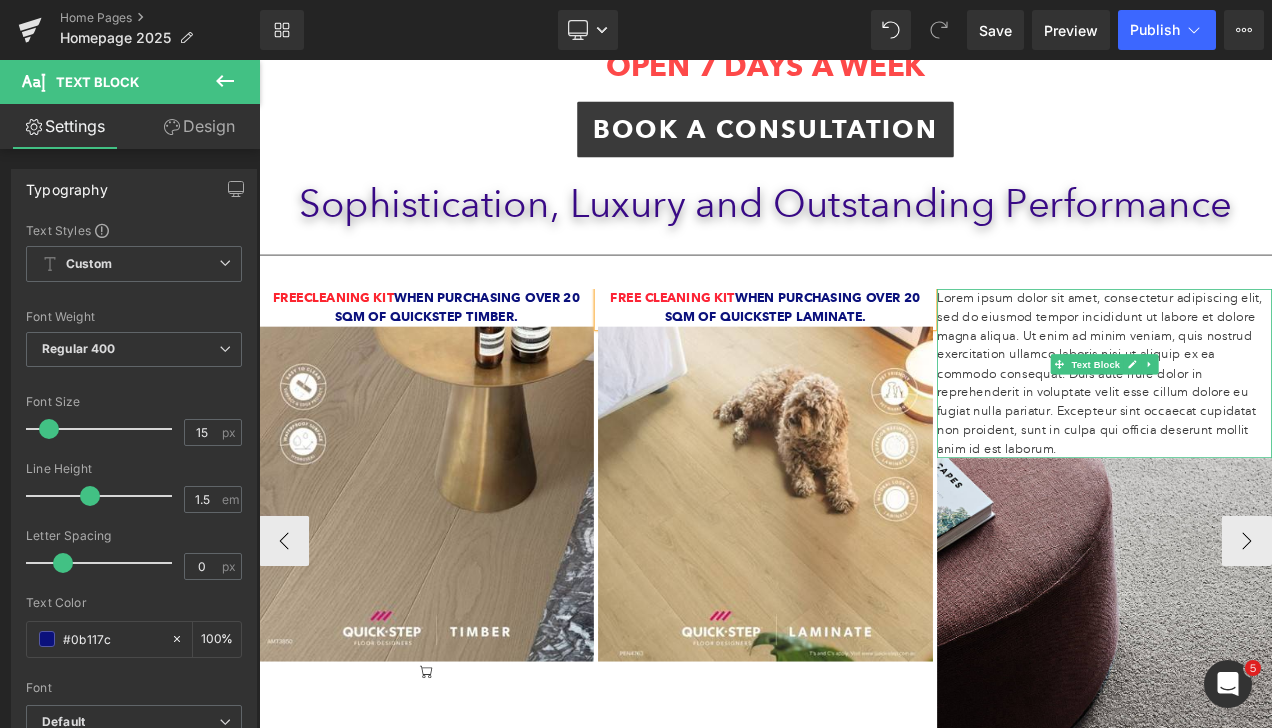 click on "Lorem ipsum dolor sit amet, consectetur adipiscing elit, sed do eiusmod tempor incididunt ut labore et dolore magna aliqua. Ut enim ad minim veniam, quis nostrud exercitation ullamco laboris nisi ut aliquip ex ea commodo consequat. Duis aute irure dolor in reprehenderit in voluptate velit esse cillum dolore eu fugiat nulla pariatur. Excepteur sint occaecat cupidatat non proident, sunt in culpa qui officia deserunt mollit anim id est laborum." at bounding box center [1269, 435] 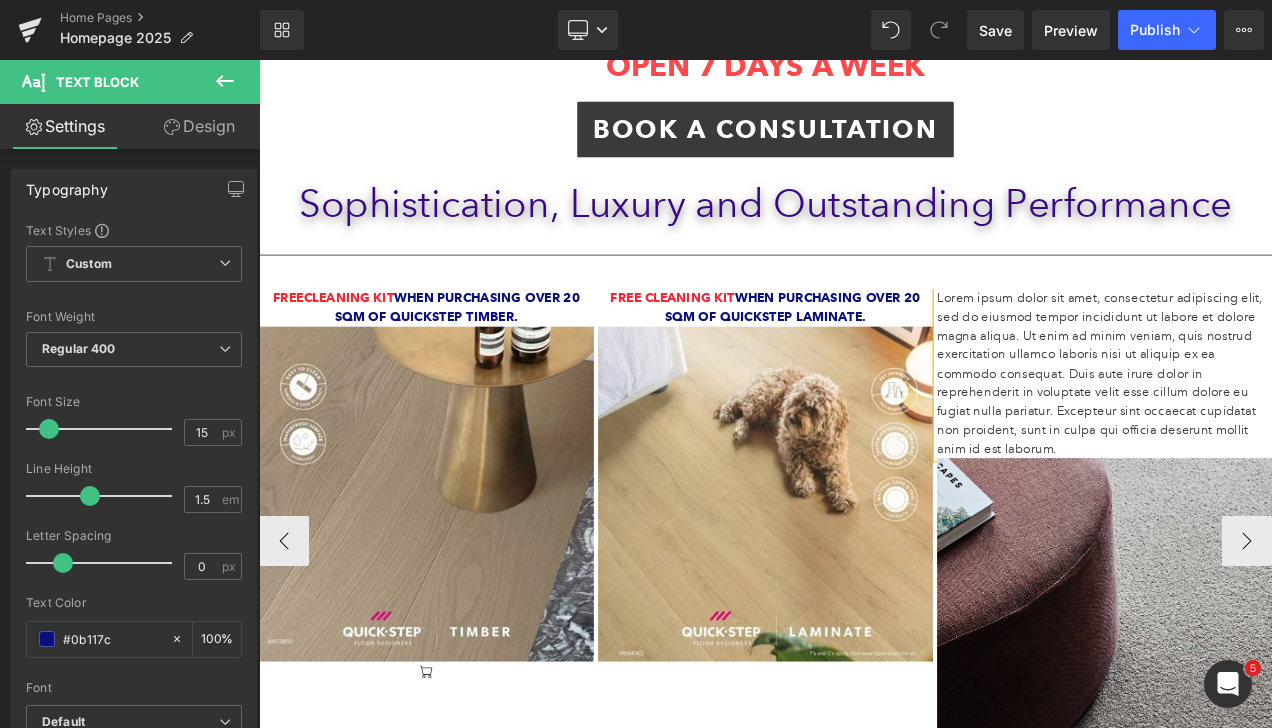 click on "Lorem ipsum dolor sit amet, consectetur adipiscing elit, sed do eiusmod tempor incididunt ut labore et dolore magna aliqua. Ut enim ad minim veniam, quis nostrud exercitation ullamco laboris nisi ut aliquip ex ea commodo consequat. Duis aute irure dolor in reprehenderit in voluptate velit esse cillum dolore eu fugiat nulla pariatur. Excepteur sint occaecat cupidatat non proident, sunt in culpa qui officia deserunt mollit anim id est laborum." at bounding box center (1269, 435) 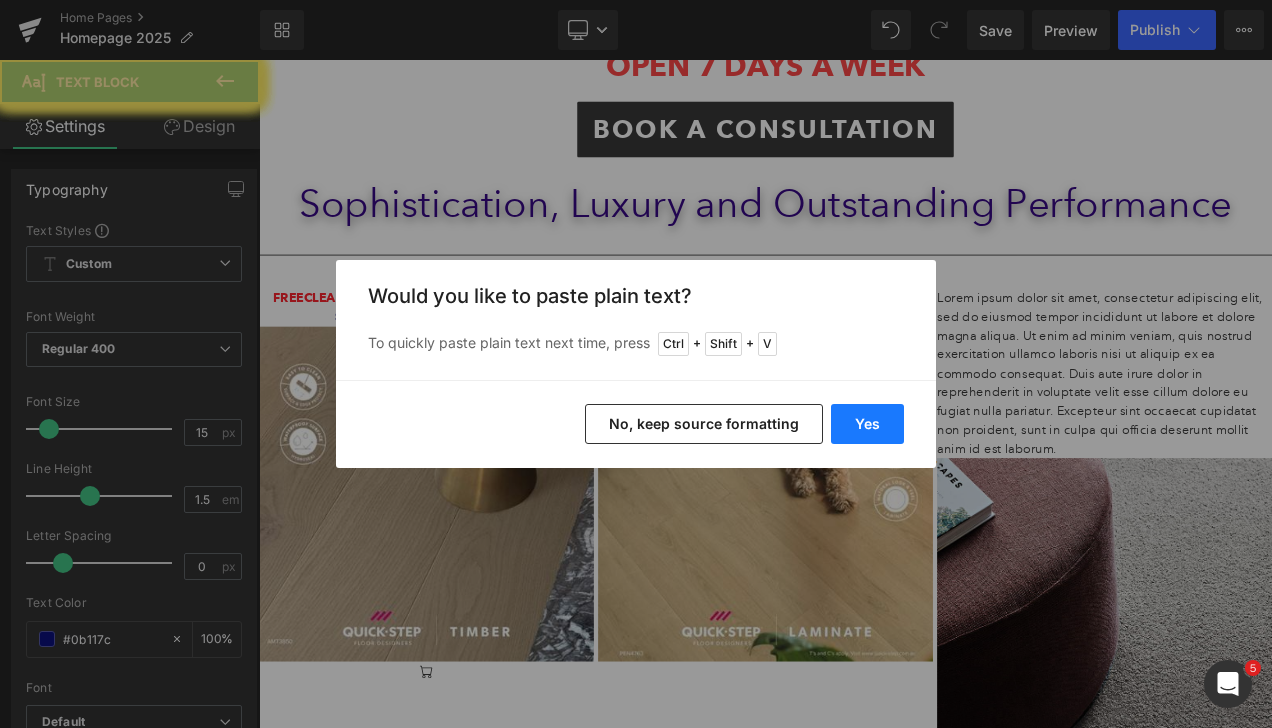 click on "Yes" at bounding box center [867, 424] 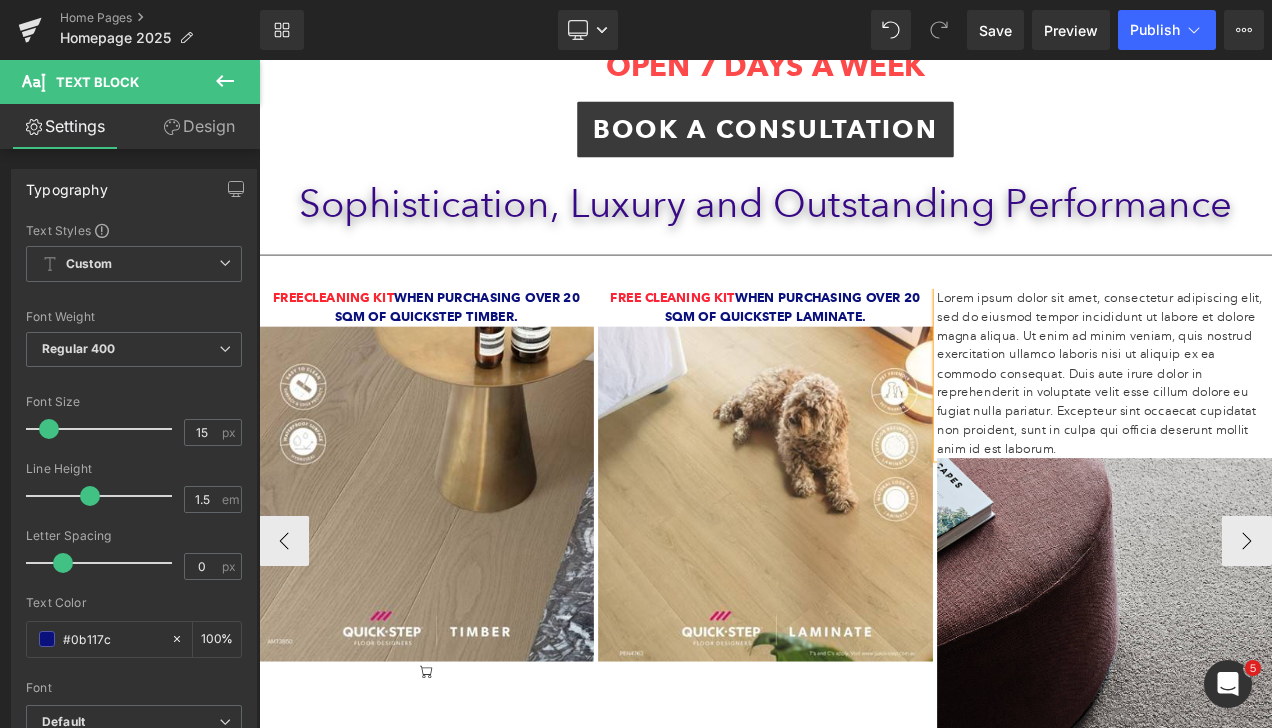 type 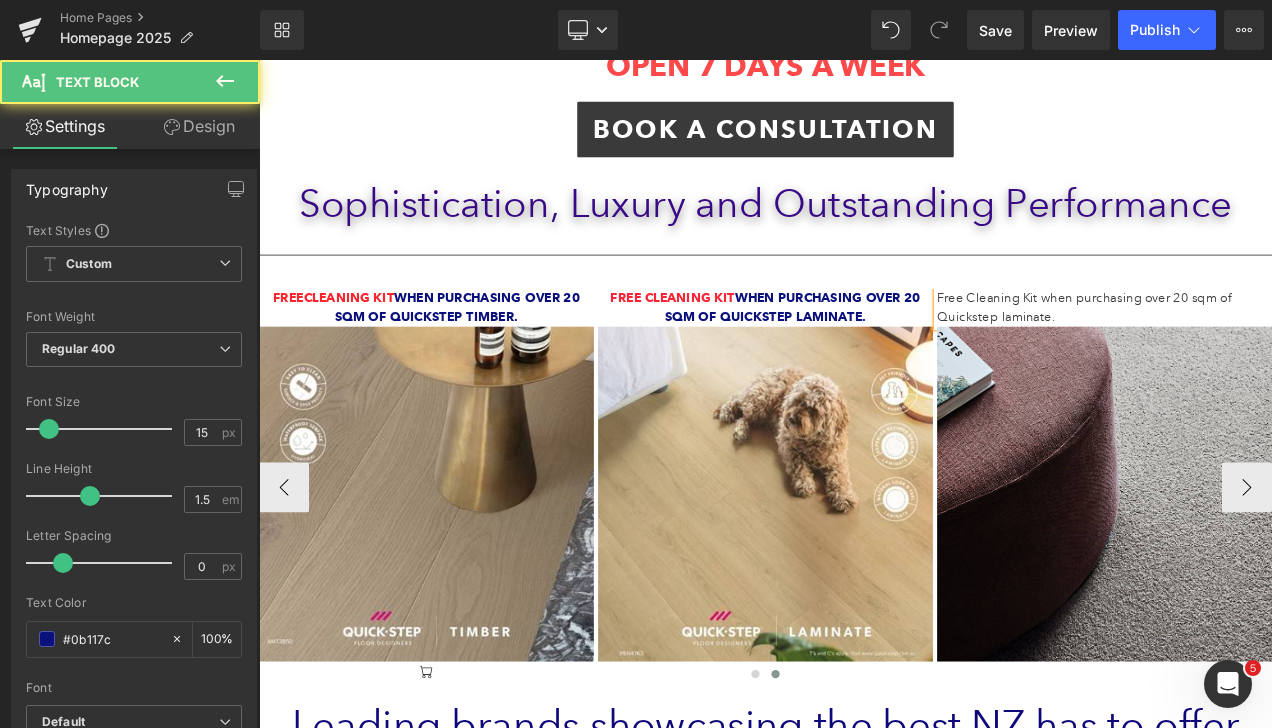 click on "Free Cleaning Kit when purchasing over 20 sqm of Quickstep laminate." at bounding box center [1269, 356] 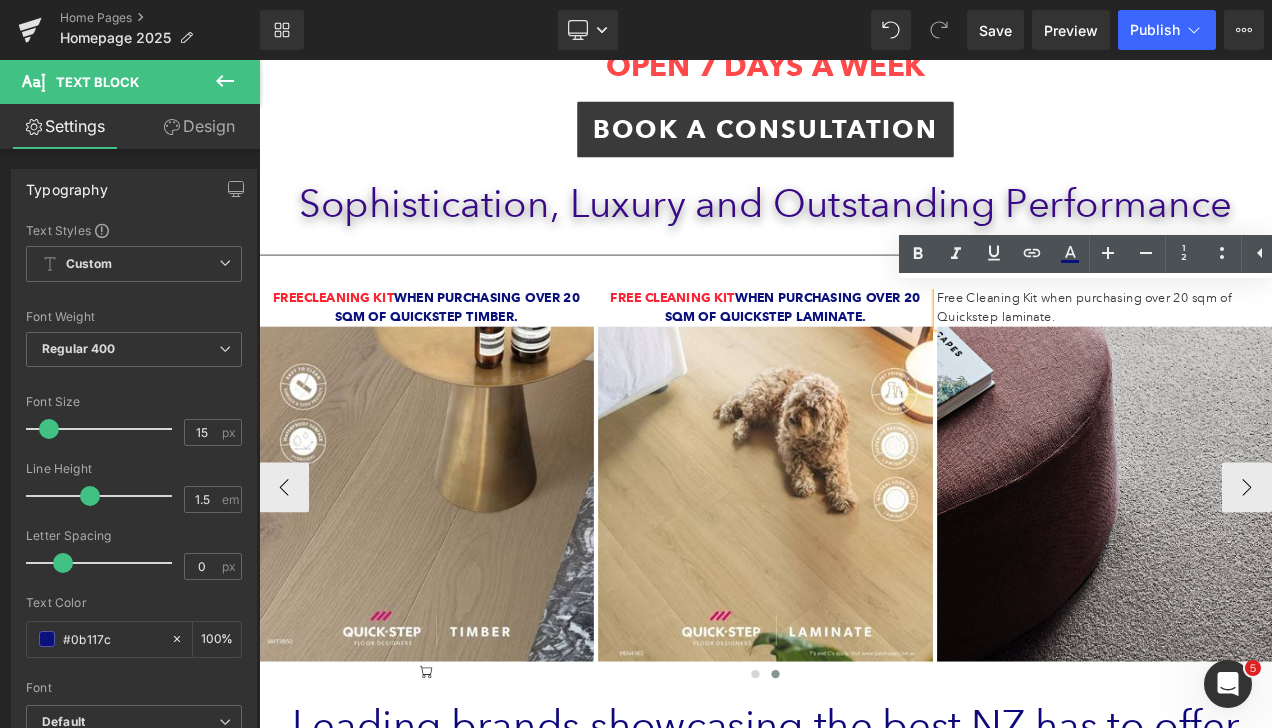 click on "Free Cleaning Kit when purchasing over 20 sqm of Quickstep laminate." at bounding box center [1269, 356] 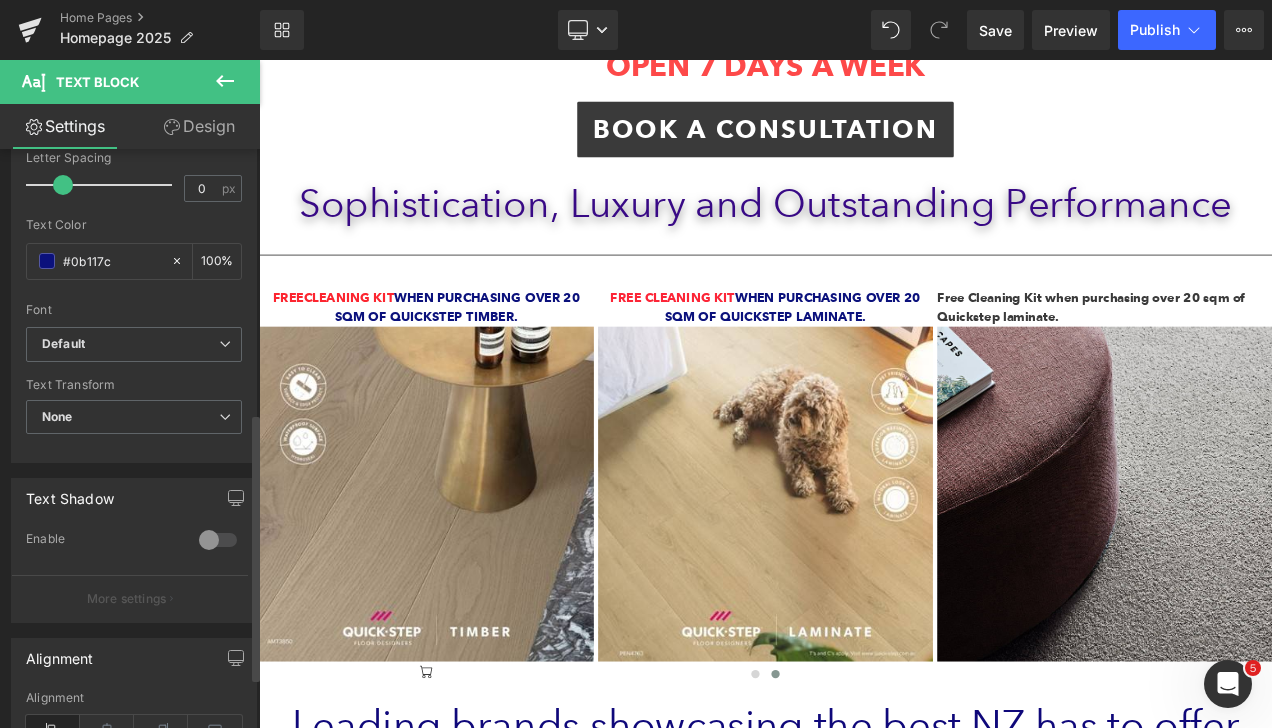 scroll, scrollTop: 600, scrollLeft: 0, axis: vertical 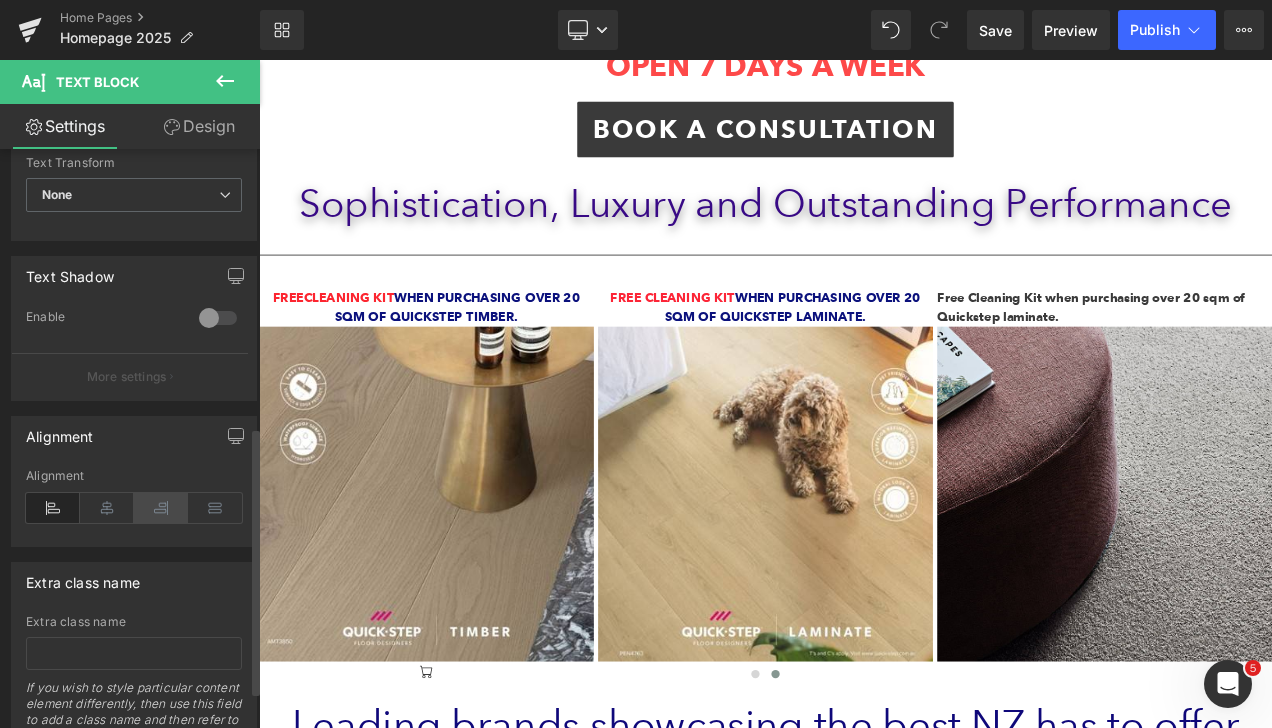 drag, startPoint x: 116, startPoint y: 505, endPoint x: 138, endPoint y: 502, distance: 22.203604 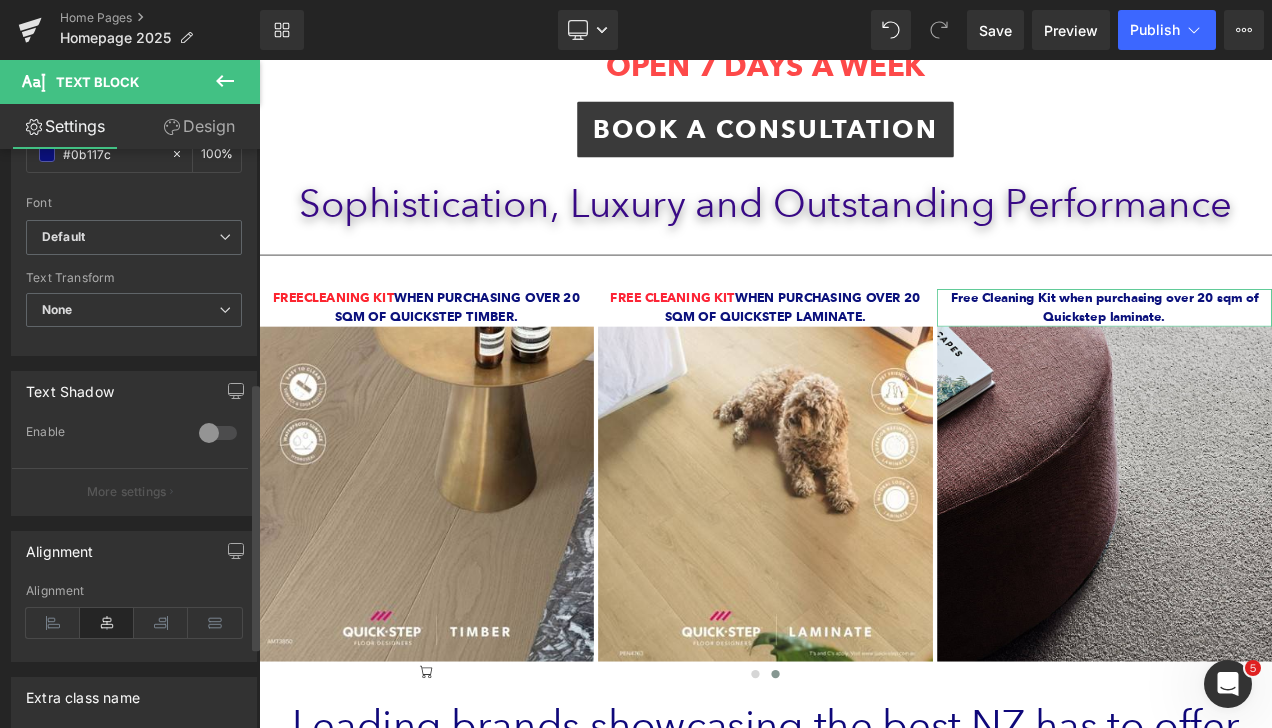 scroll, scrollTop: 479, scrollLeft: 0, axis: vertical 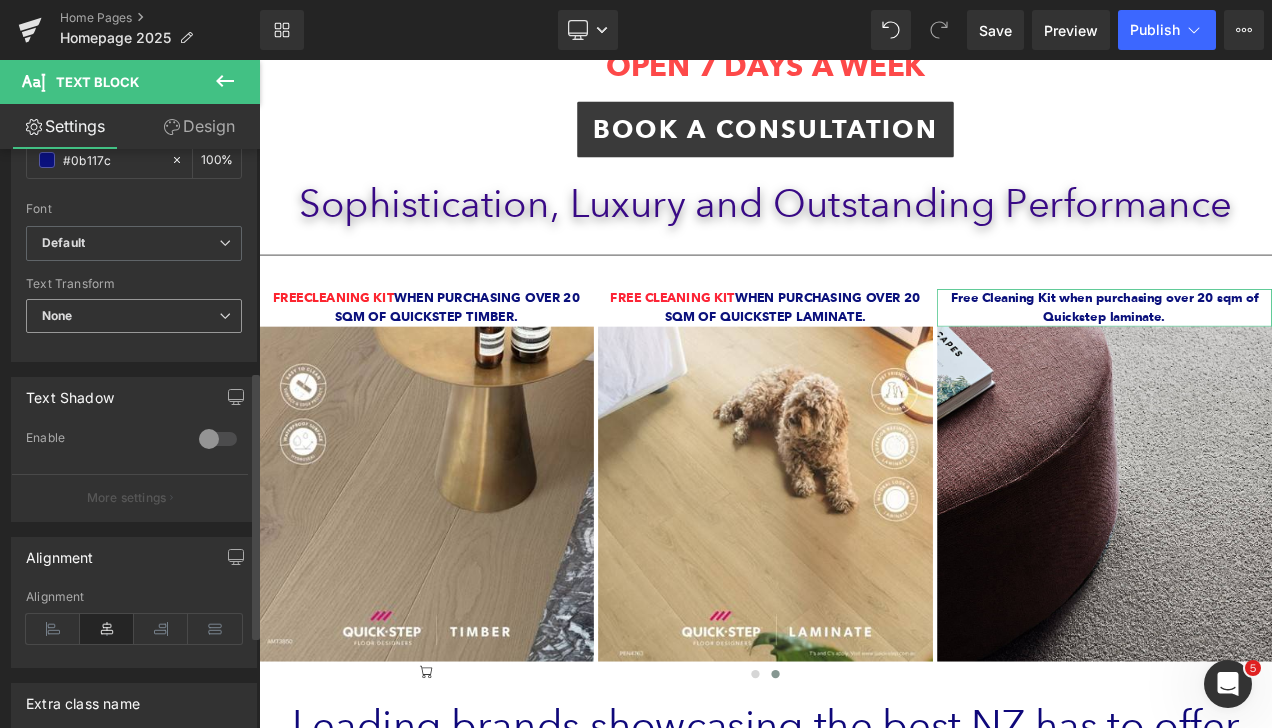 click on "None" at bounding box center [134, 316] 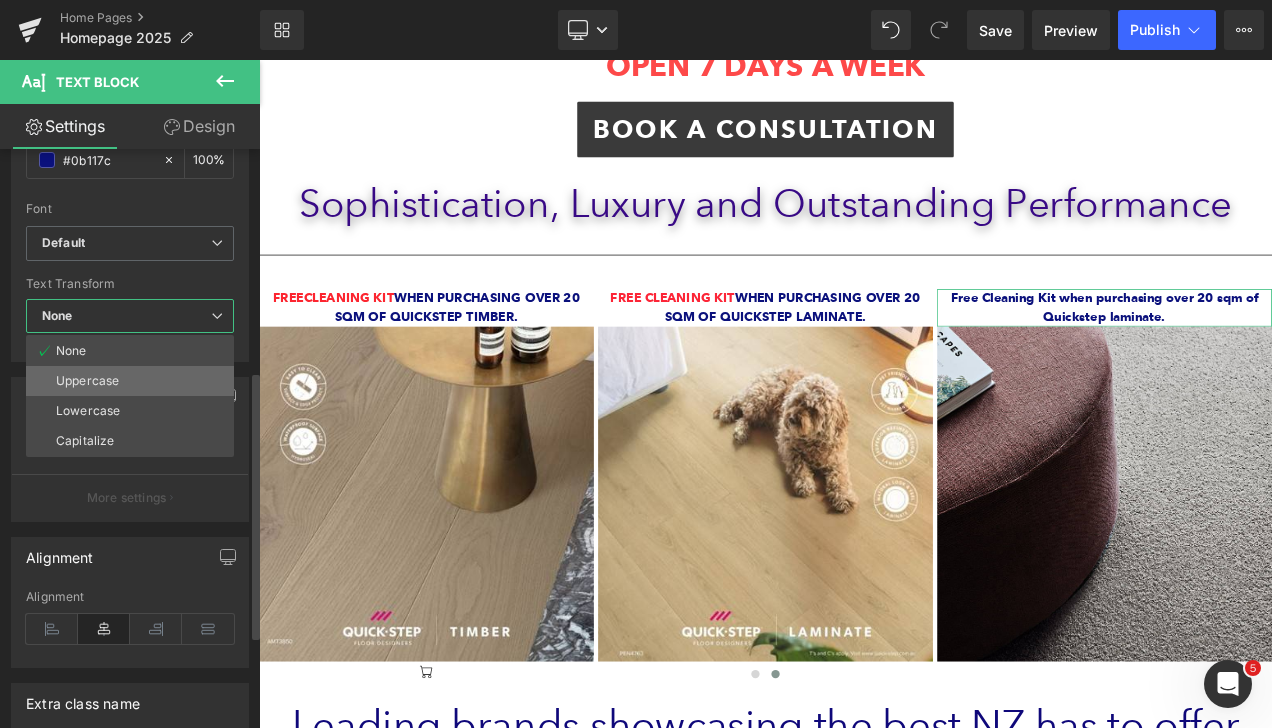click on "Uppercase" at bounding box center [130, 381] 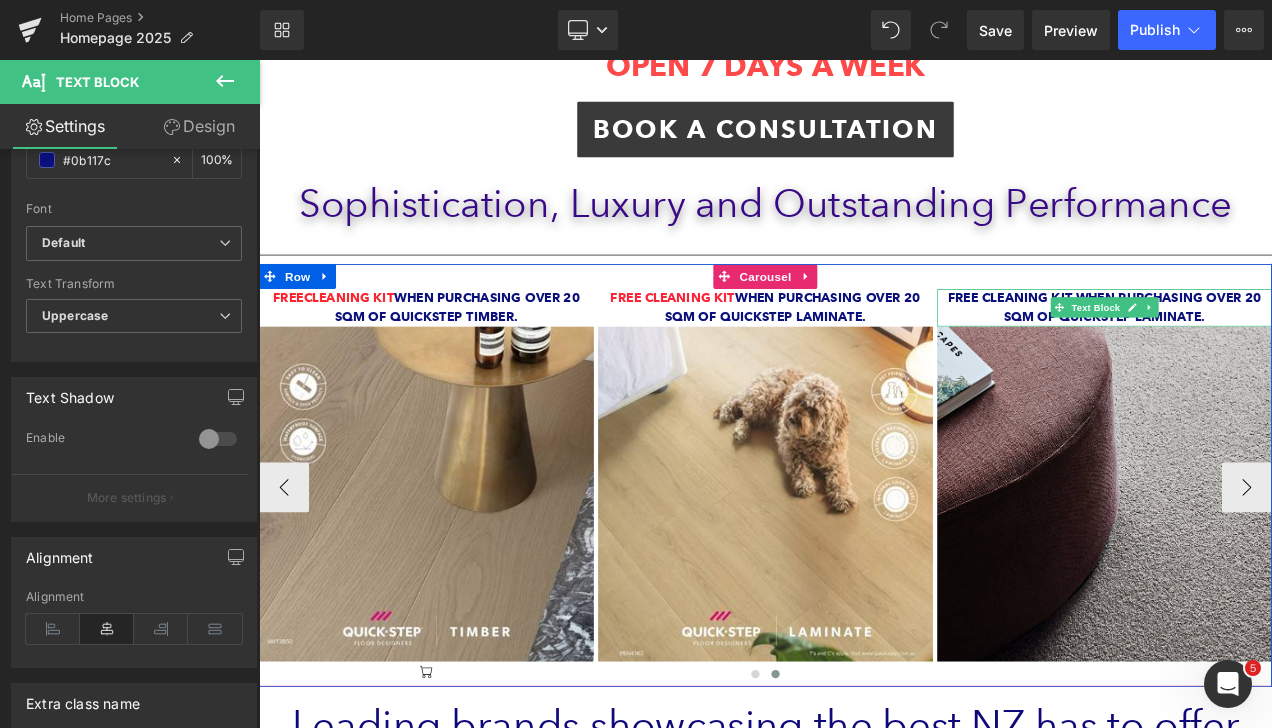 click on "Free Cleaning Kit when purchasing over 20 sqm of Quickstep laminate." at bounding box center [1269, 356] 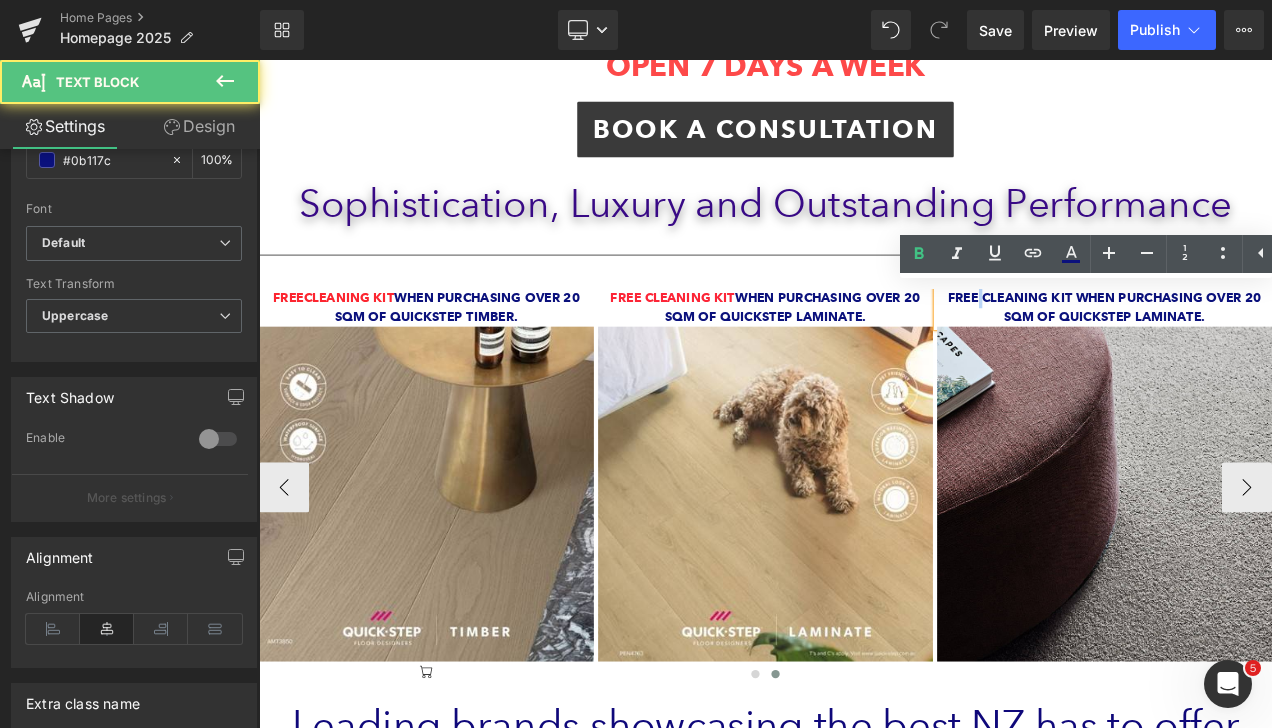 click on "Free Cleaning Kit when purchasing over 20 sqm of Quickstep laminate." at bounding box center [1269, 356] 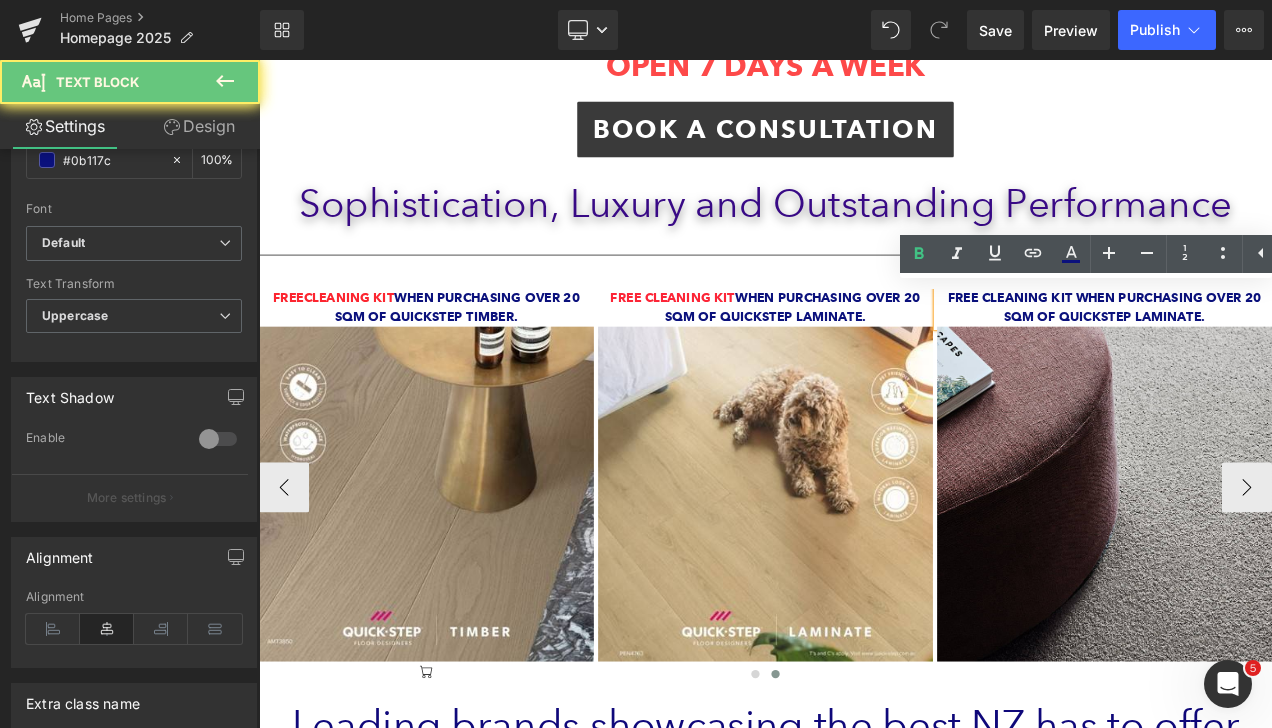 click on "Free Cleaning Kit when purchasing over 20 sqm of Quickstep laminate." at bounding box center (1269, 356) 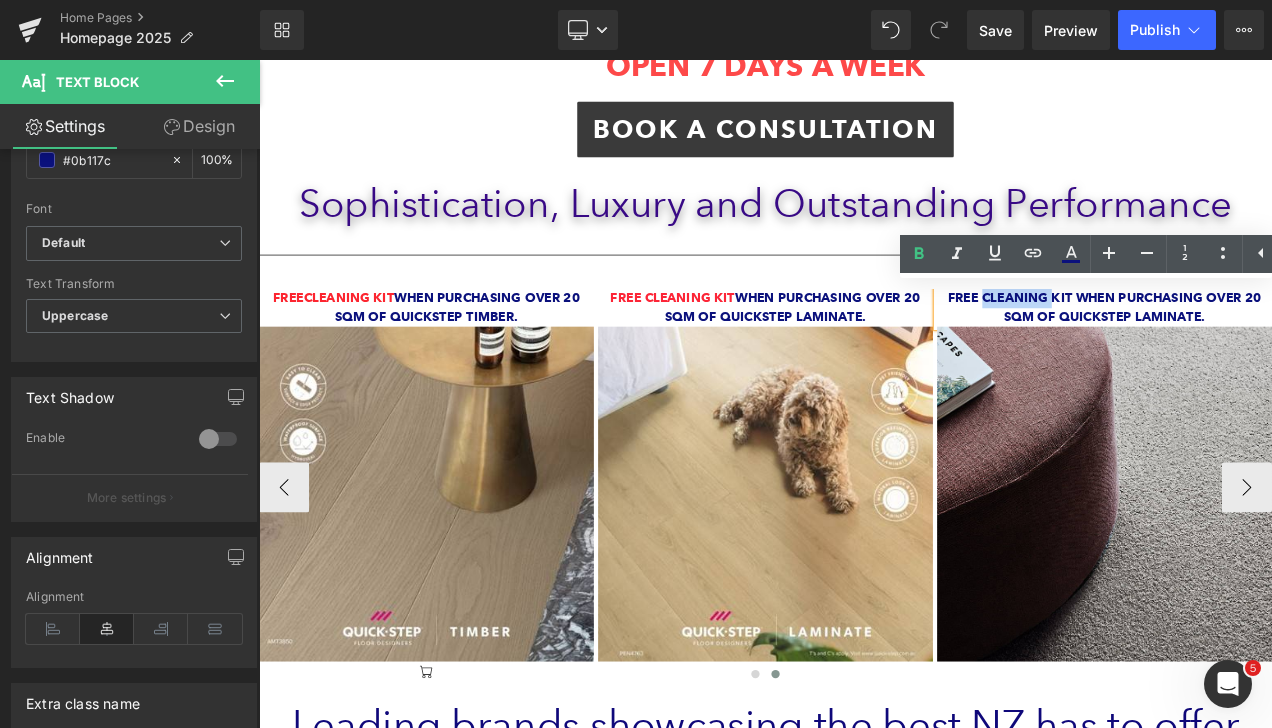 click on "Free Cleaning Kit when purchasing over 20 sqm of Quickstep laminate." at bounding box center (1269, 356) 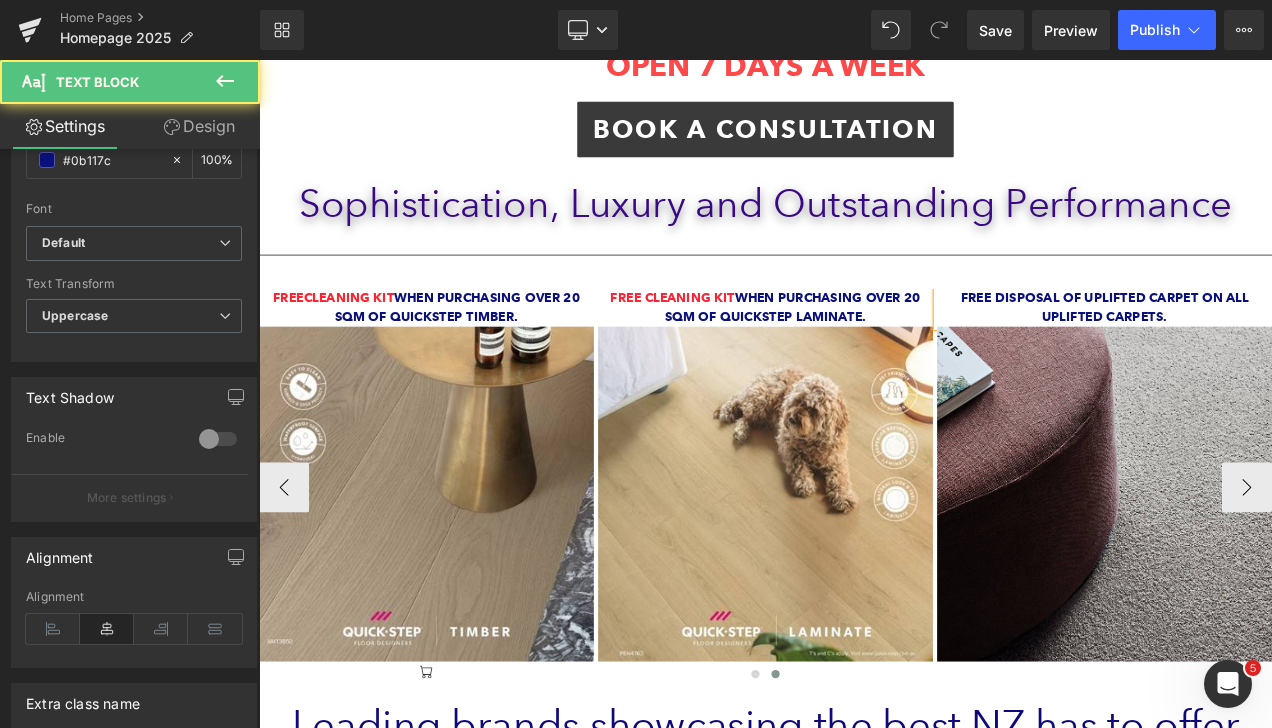 click on "Free DISPOSAL OF UPLIFTED CARPET on ALL UPLIFTED CARPETs." at bounding box center (1269, 356) 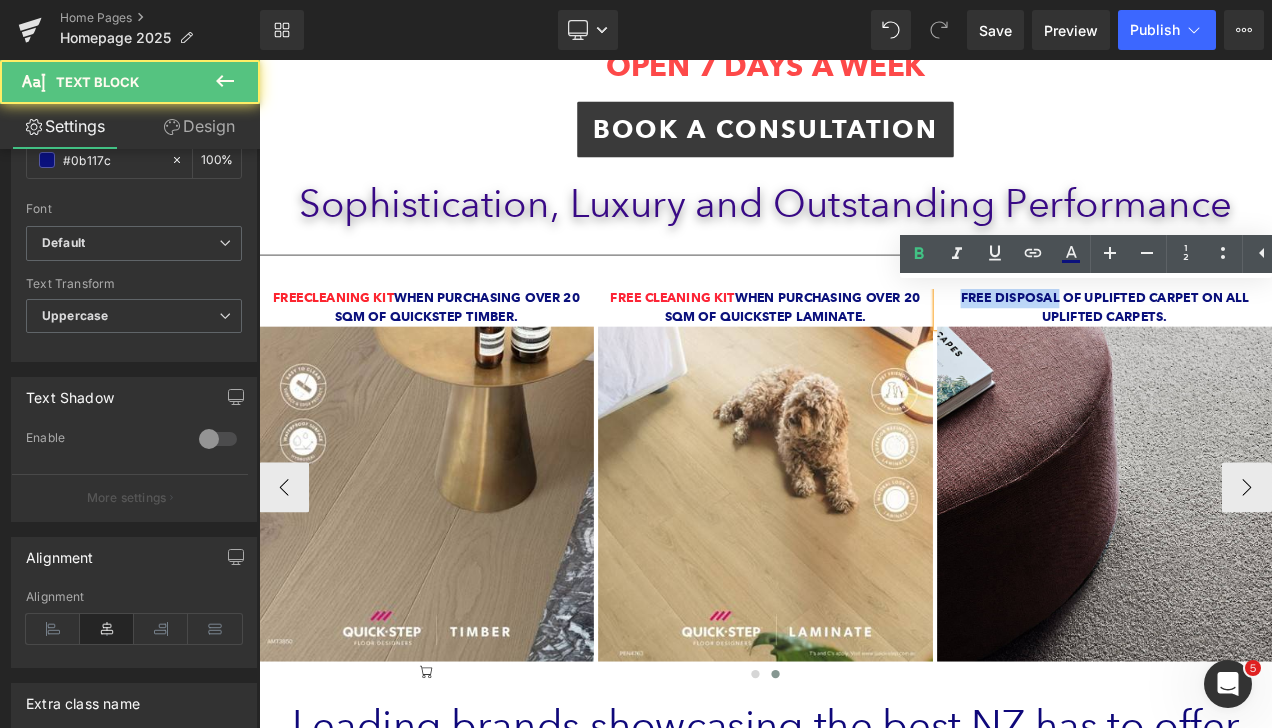 drag, startPoint x: 1209, startPoint y: 336, endPoint x: 1074, endPoint y: 341, distance: 135.09256 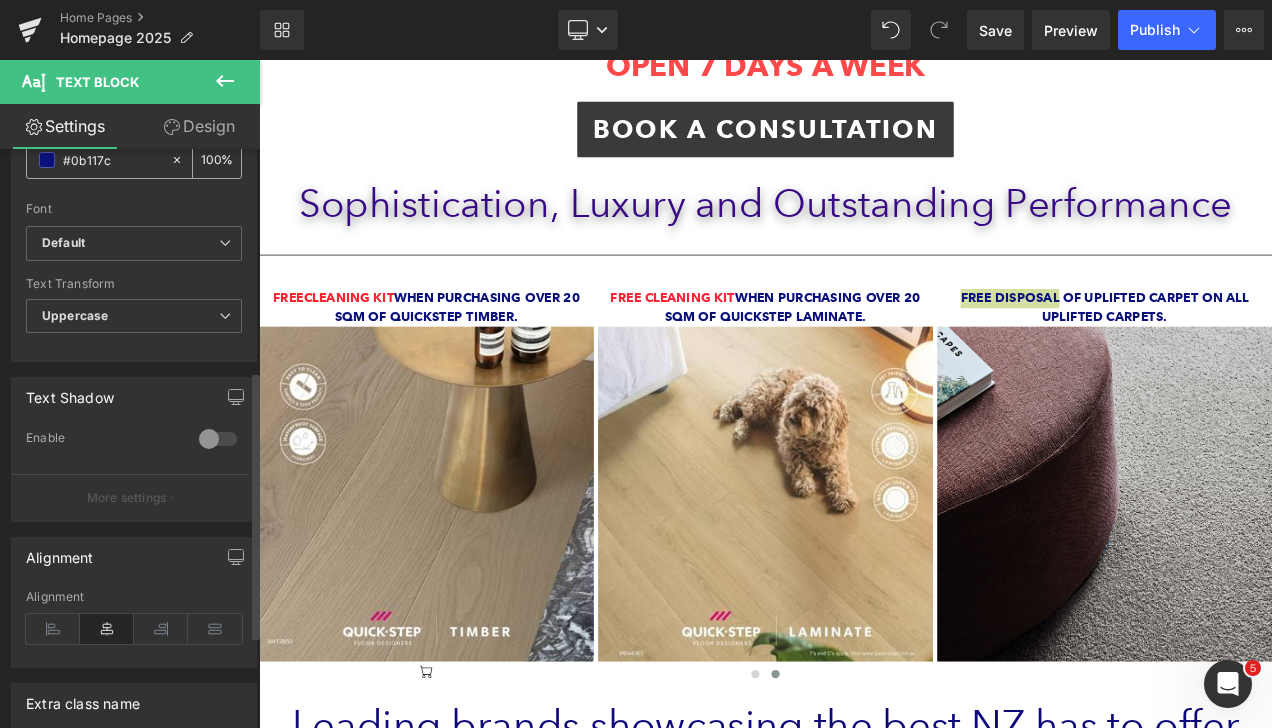 click on "#0b117c" at bounding box center (112, 160) 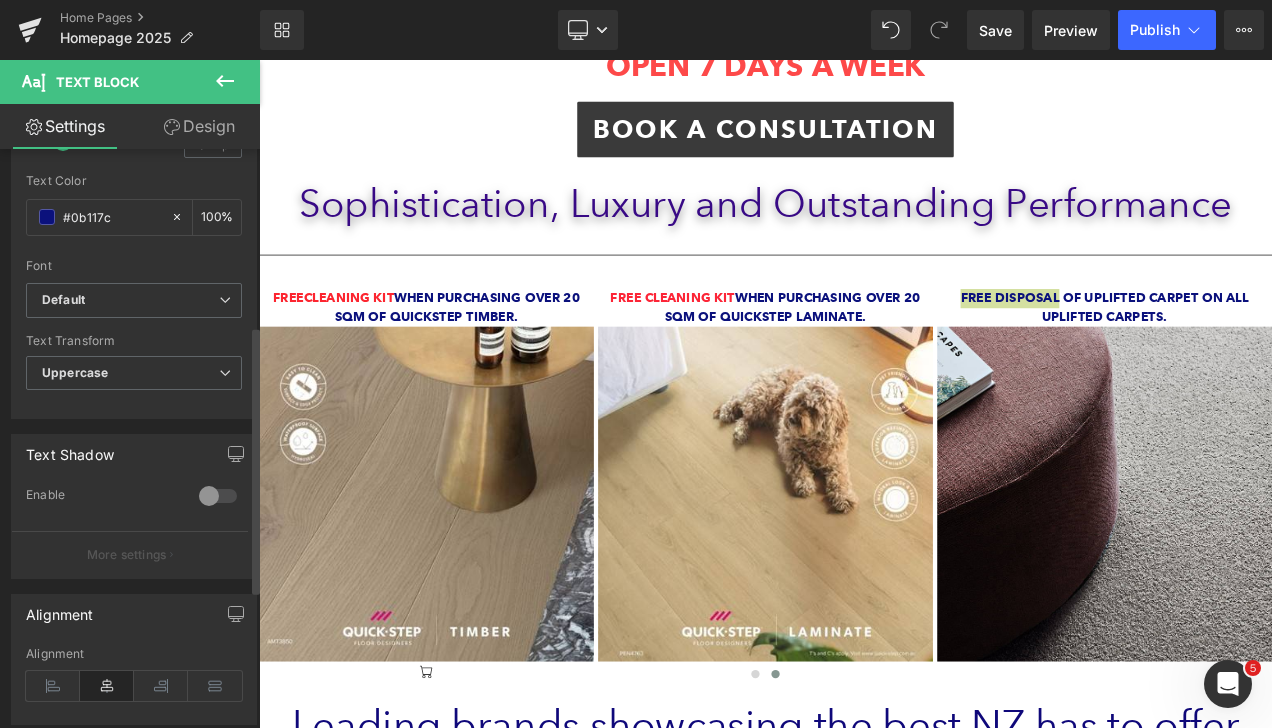 scroll, scrollTop: 379, scrollLeft: 0, axis: vertical 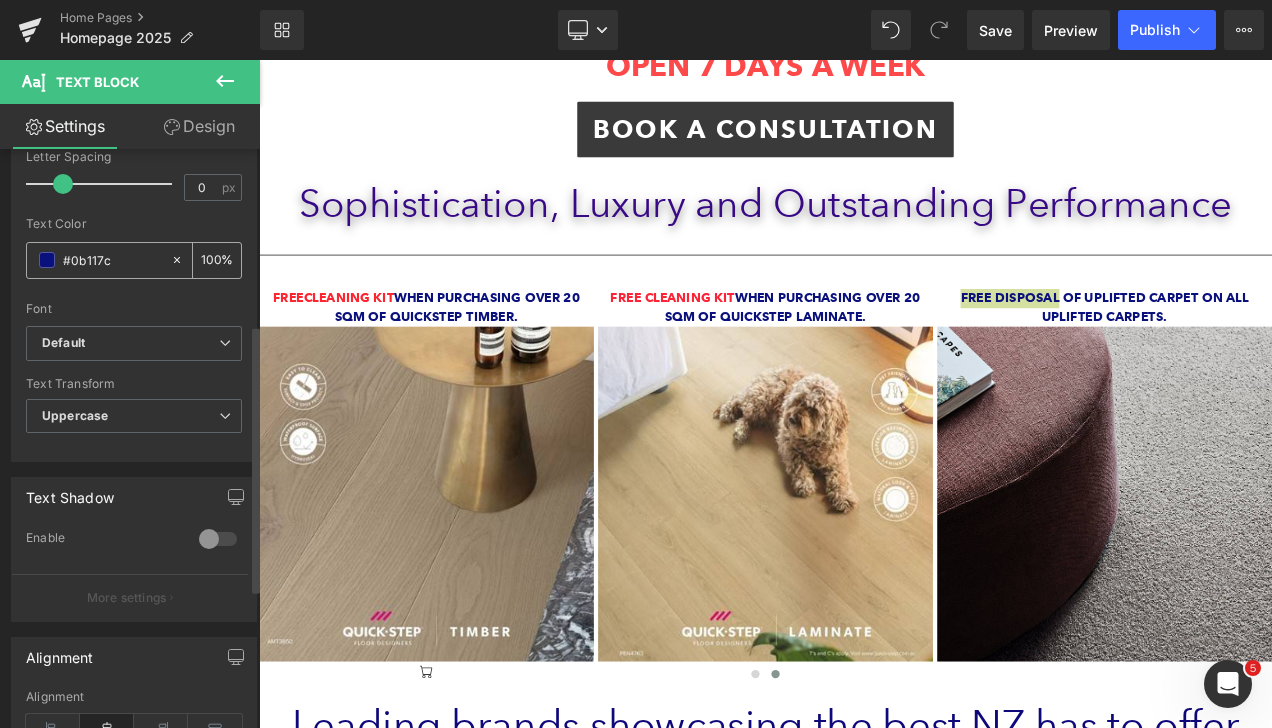 click 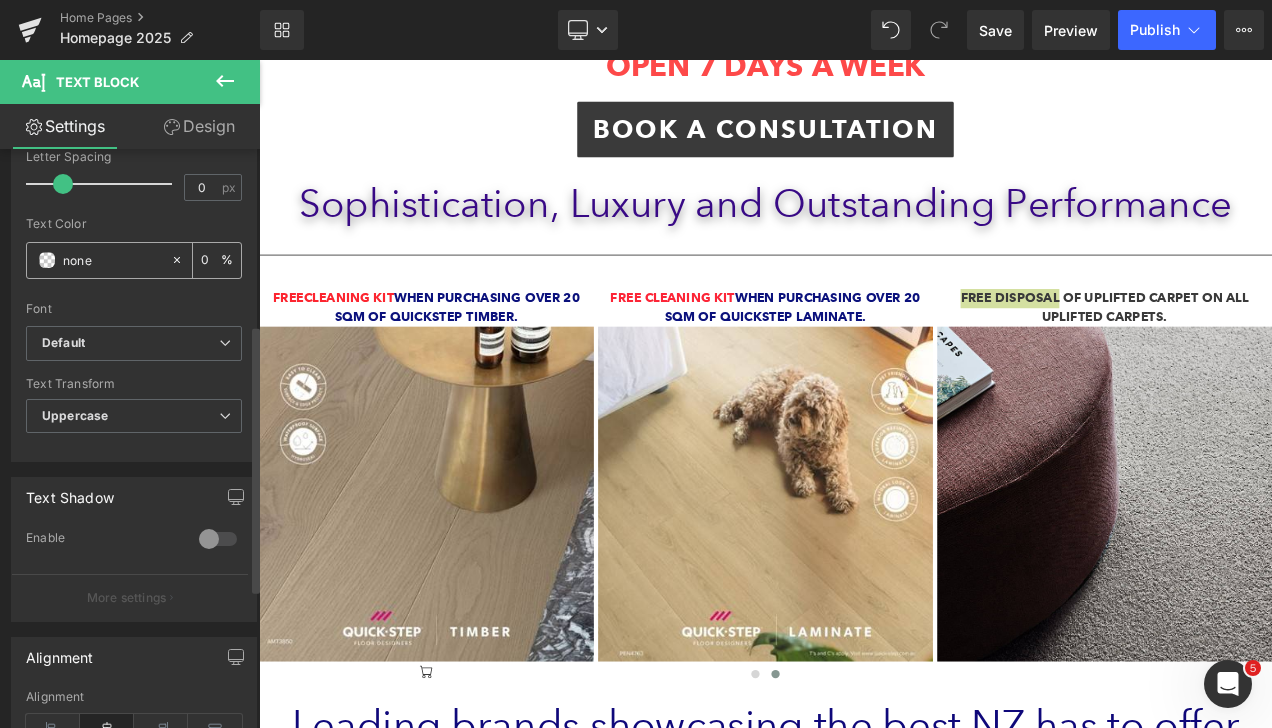 click on "none" at bounding box center [112, 260] 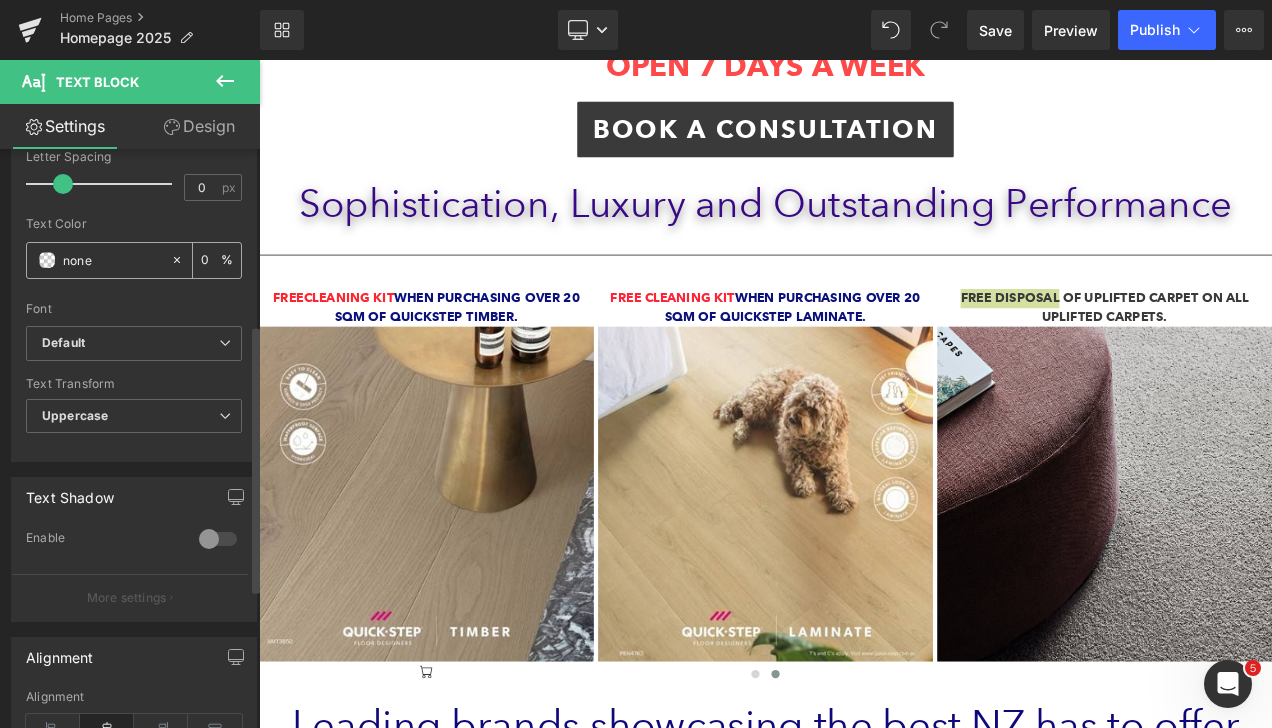 click on "0" at bounding box center (211, 260) 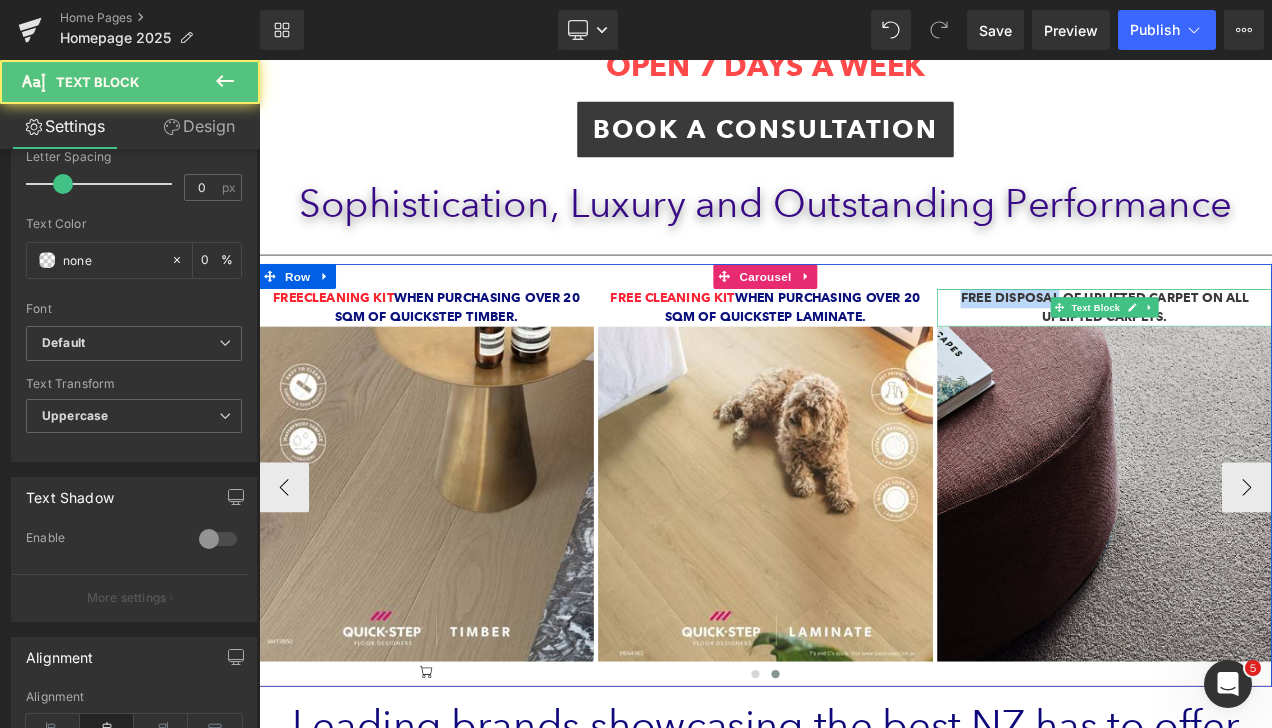 click on "Free DISPOSAL OF UPLIFTED CARPET on ALL UPLIFTED CARPETs." at bounding box center (1269, 356) 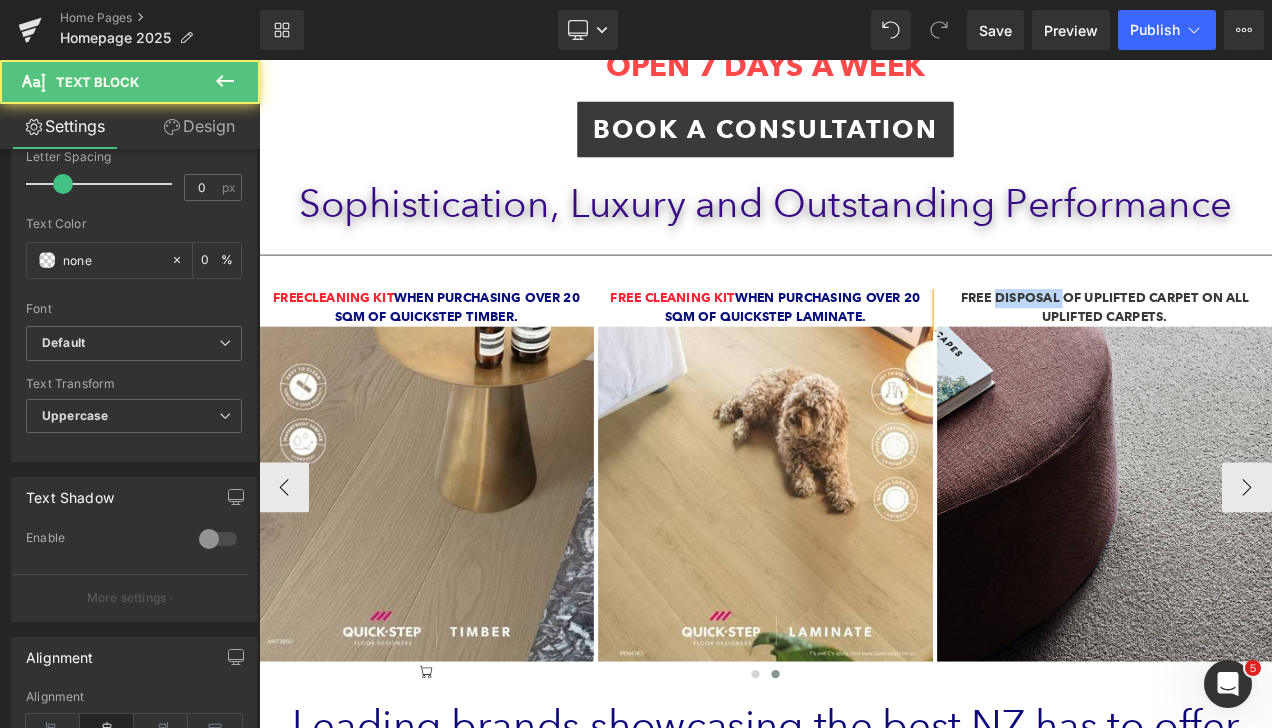 click on "Free DISPOSAL OF UPLIFTED CARPET on ALL UPLIFTED CARPETs." at bounding box center [1269, 356] 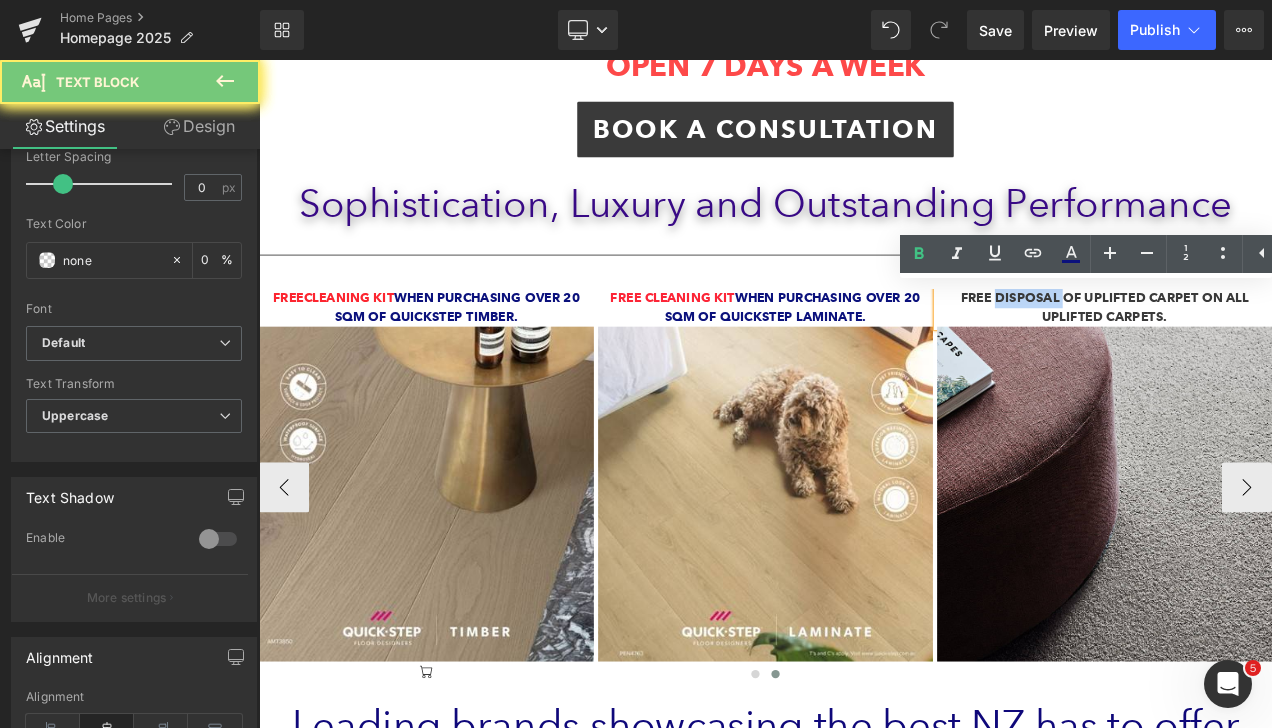 click on "Free DISPOSAL OF UPLIFTED CARPET on ALL UPLIFTED CARPETs." at bounding box center [1269, 356] 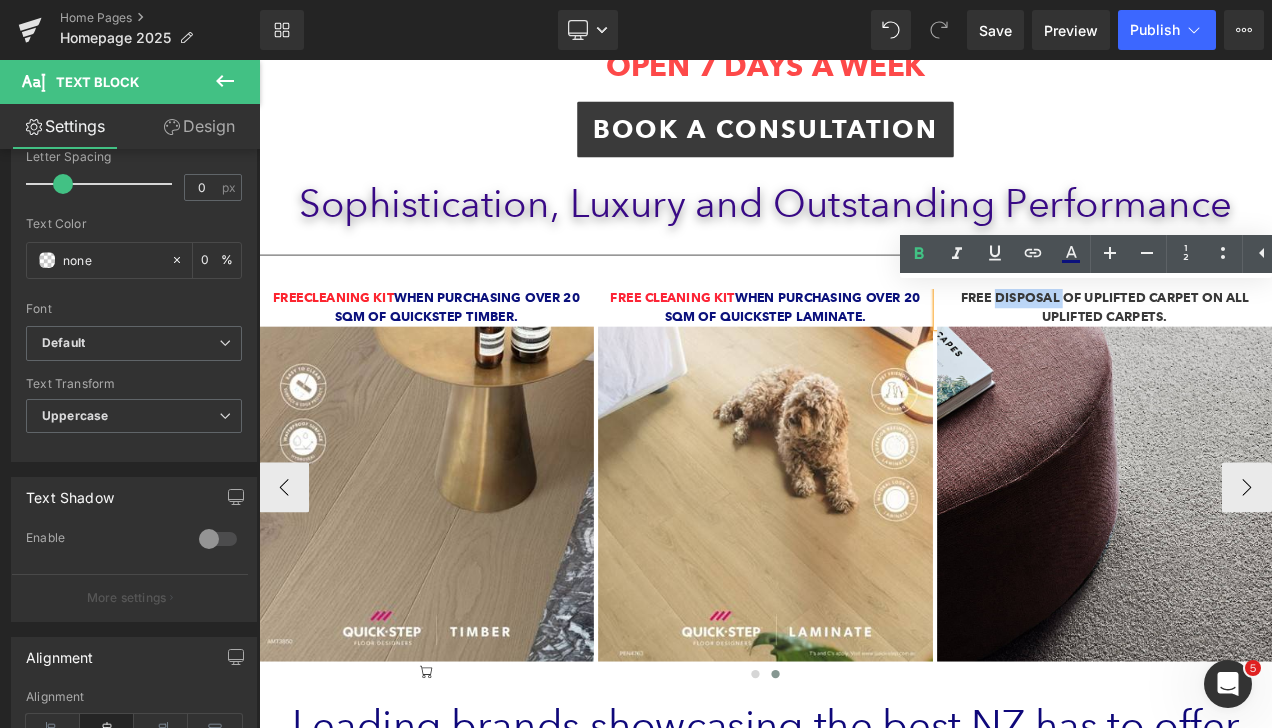 click on "Free DISPOSAL OF UPLIFTED CARPET on ALL UPLIFTED CARPETs." at bounding box center [1269, 356] 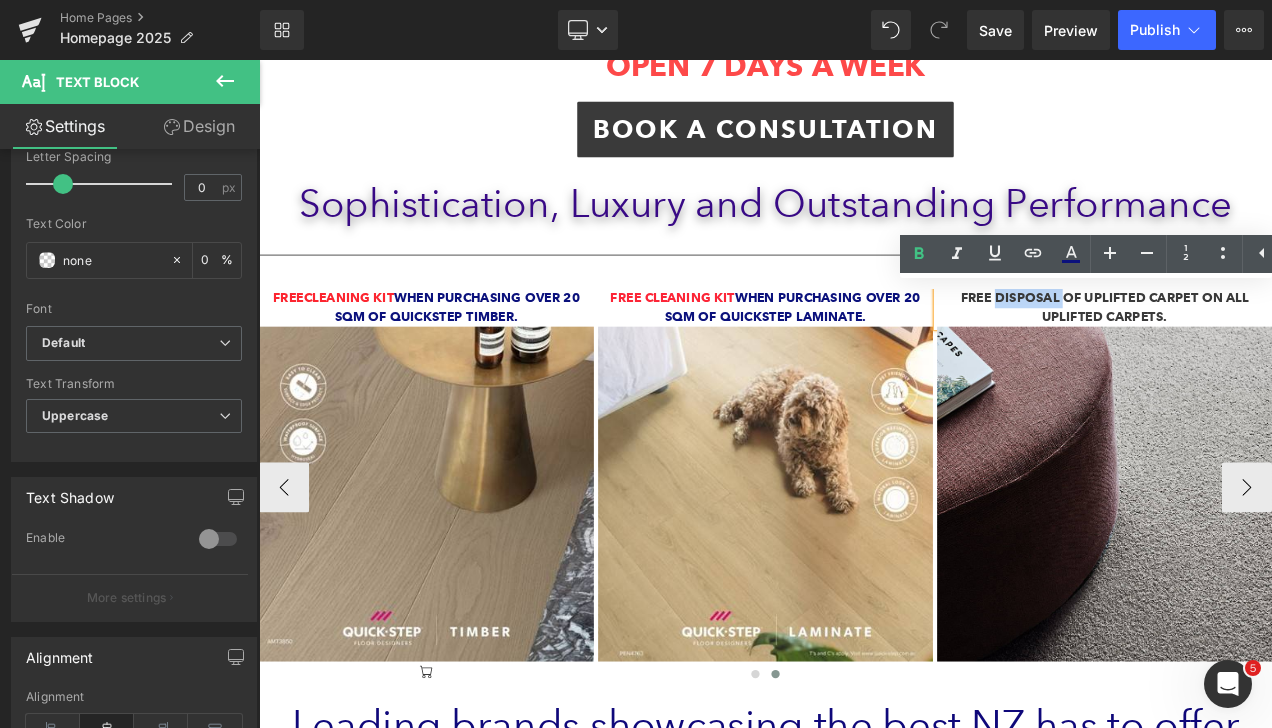 click on "Spend over $1,000 and take advantage of our Q Card Interest free offer.  Talk to us today!
Text Block
Text Block
Image
Free  Cleaning Kit  when purchasing over 20 sqm of Quickstep timber.
Text Block
Image
Icon
Free   Cleaning Kit  when purchasing over 20 sqm of Quickstep laminate.
Text Block
Image" at bounding box center (864, 556) 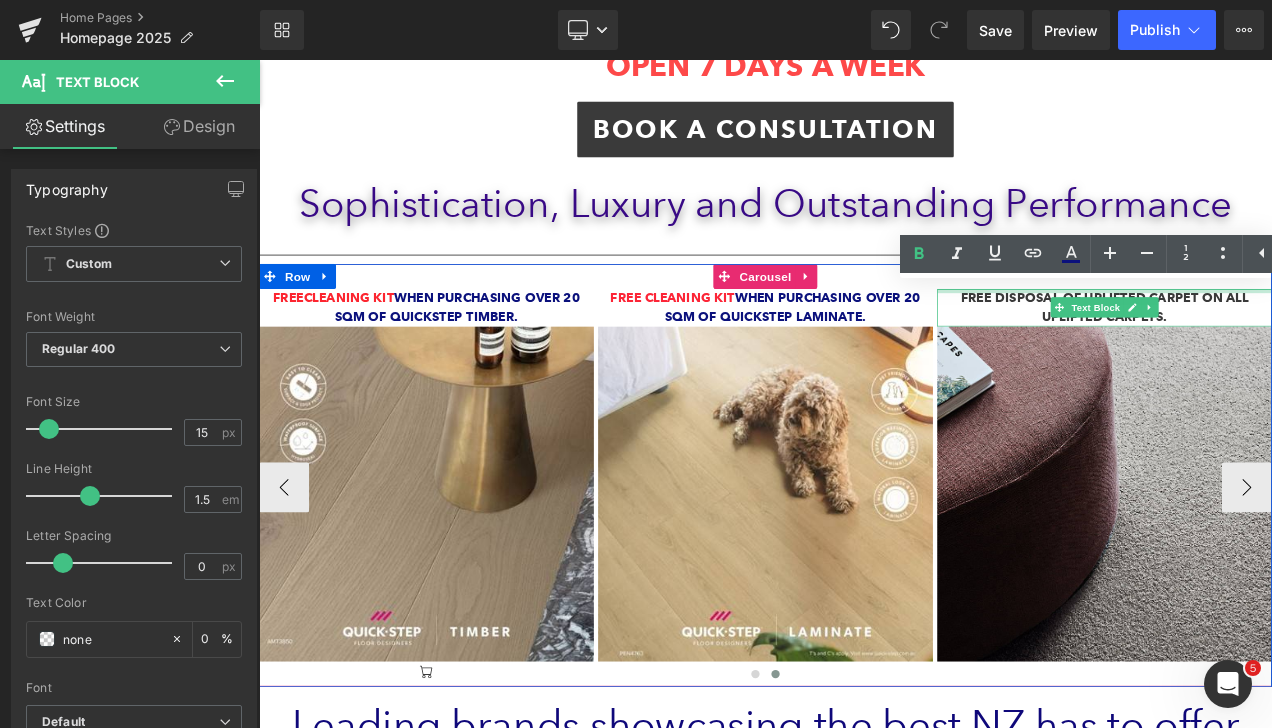 click at bounding box center [1269, 336] 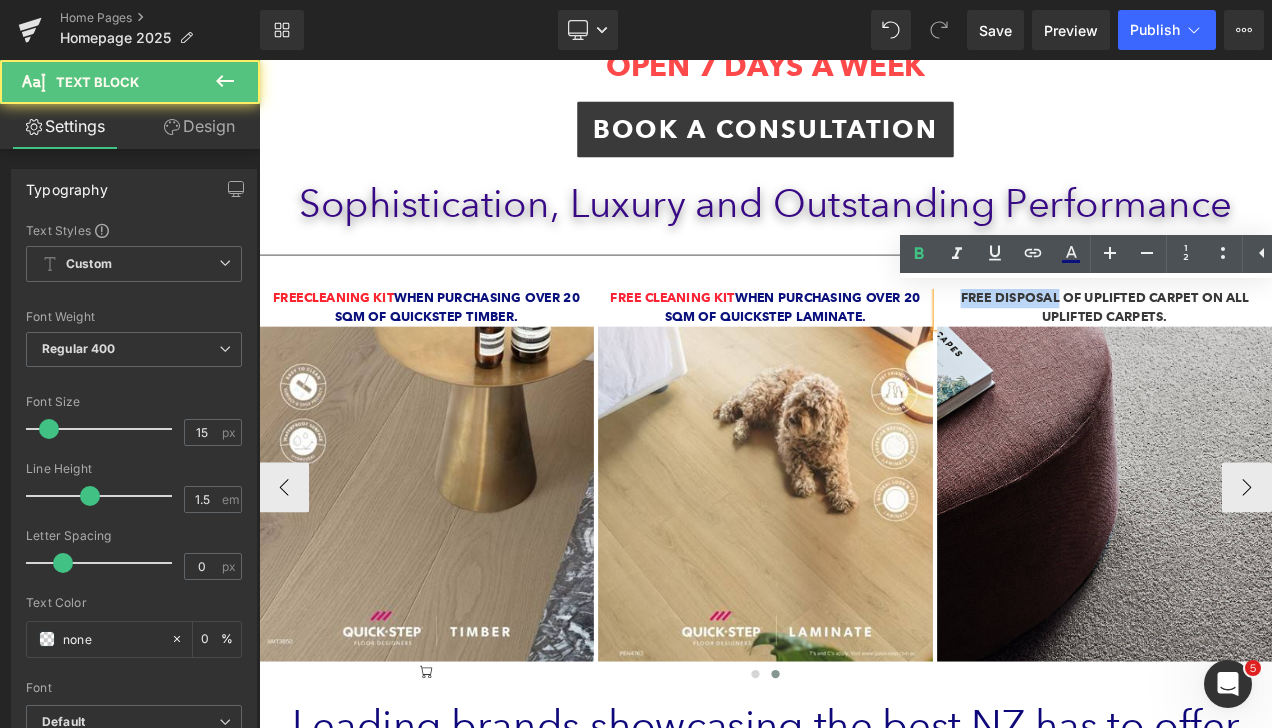 drag, startPoint x: 1207, startPoint y: 341, endPoint x: 1095, endPoint y: 349, distance: 112.28535 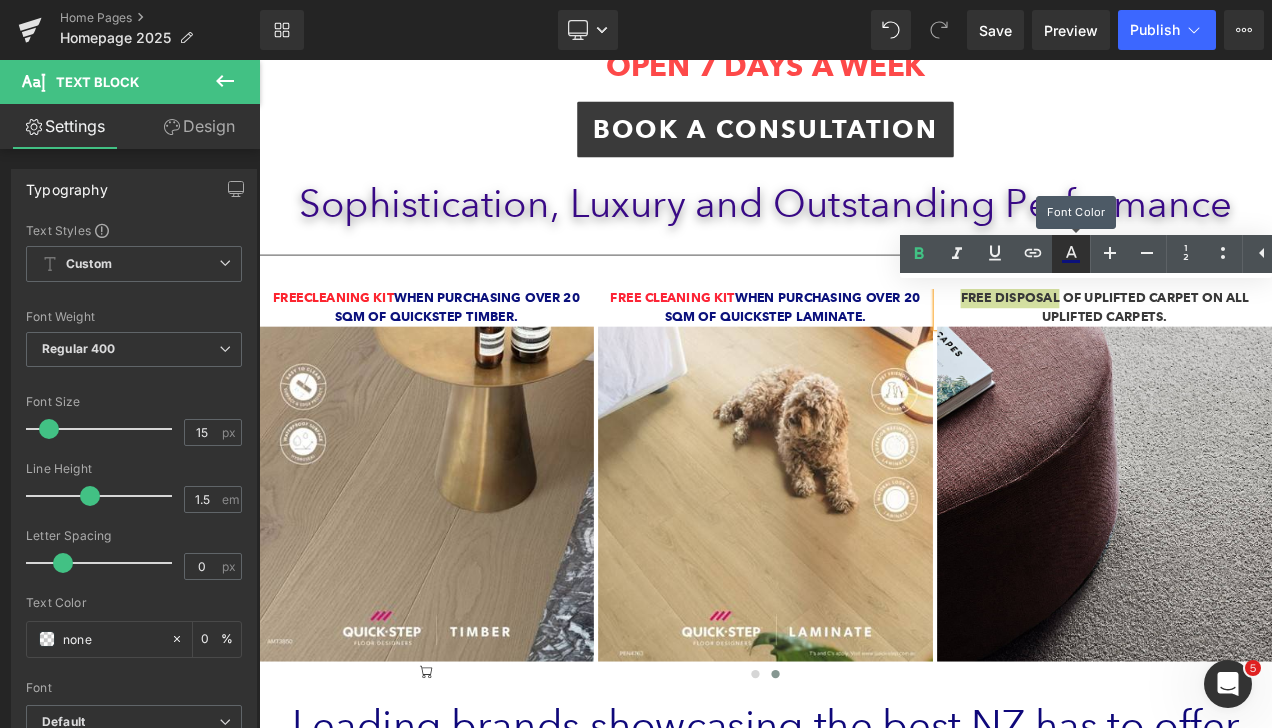 click 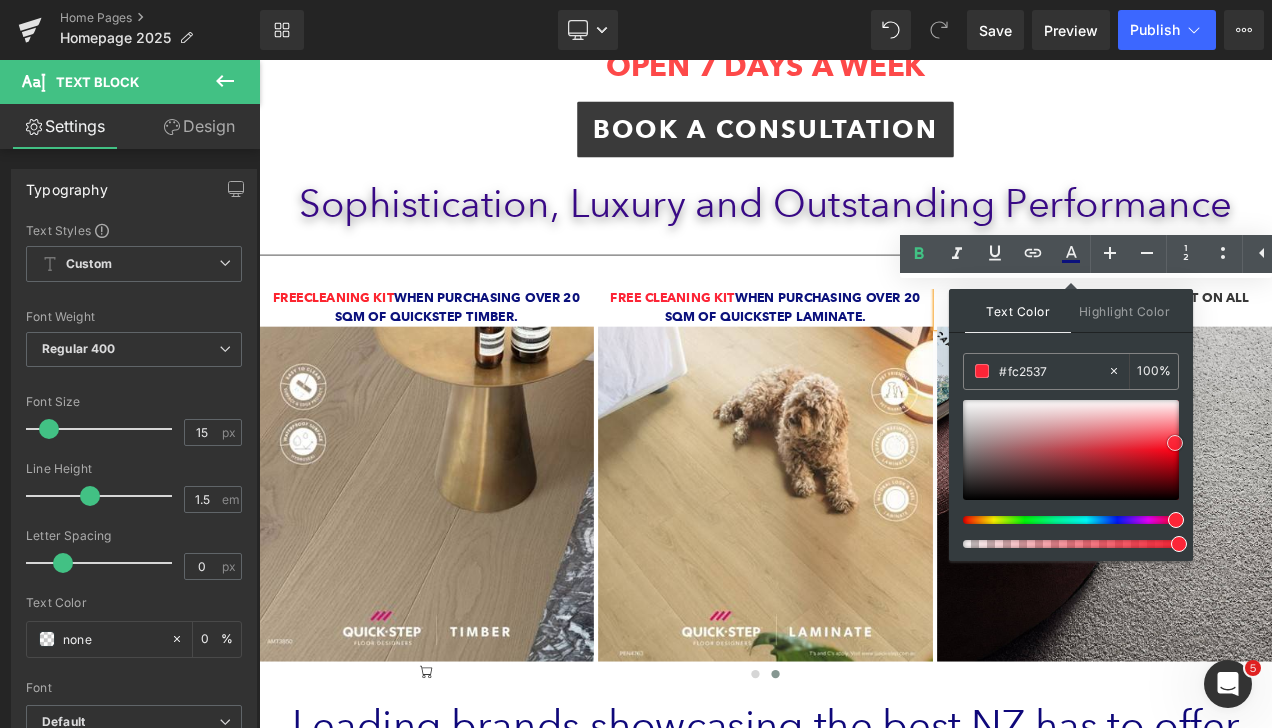 click at bounding box center (1175, 443) 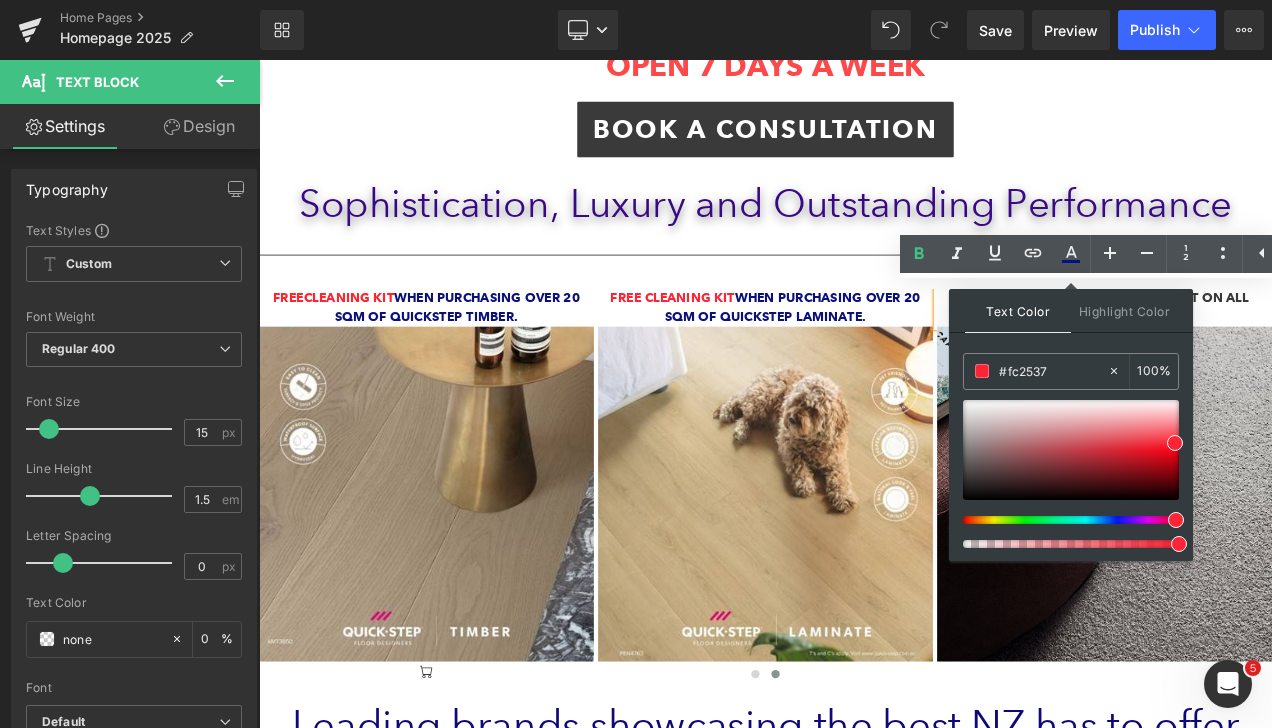 drag, startPoint x: 966, startPoint y: 302, endPoint x: 941, endPoint y: 256, distance: 52.35456 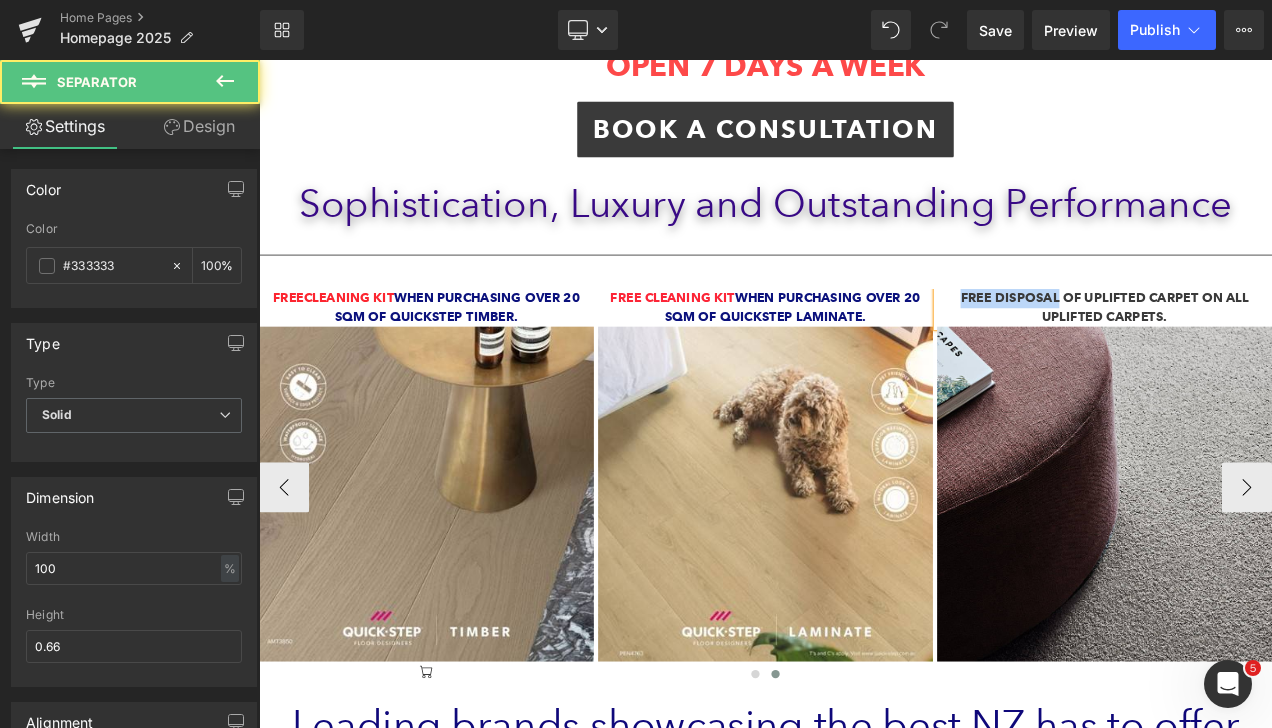 click on "Sophistication, Luxury and Outstanding Performance" at bounding box center [864, 232] 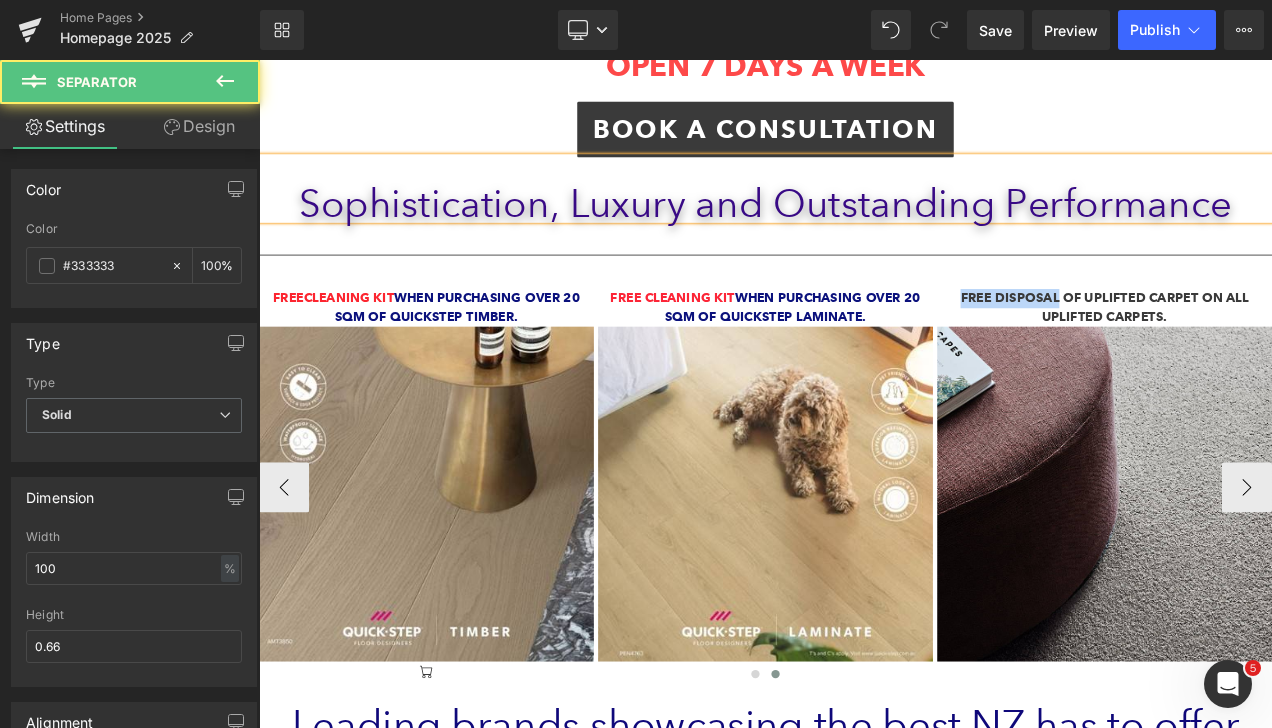 click on "Free DISPOSAL OF UPLIFTED CARPET on ALL UPLIFTED CARPETs.
Text Block" at bounding box center (1269, 356) 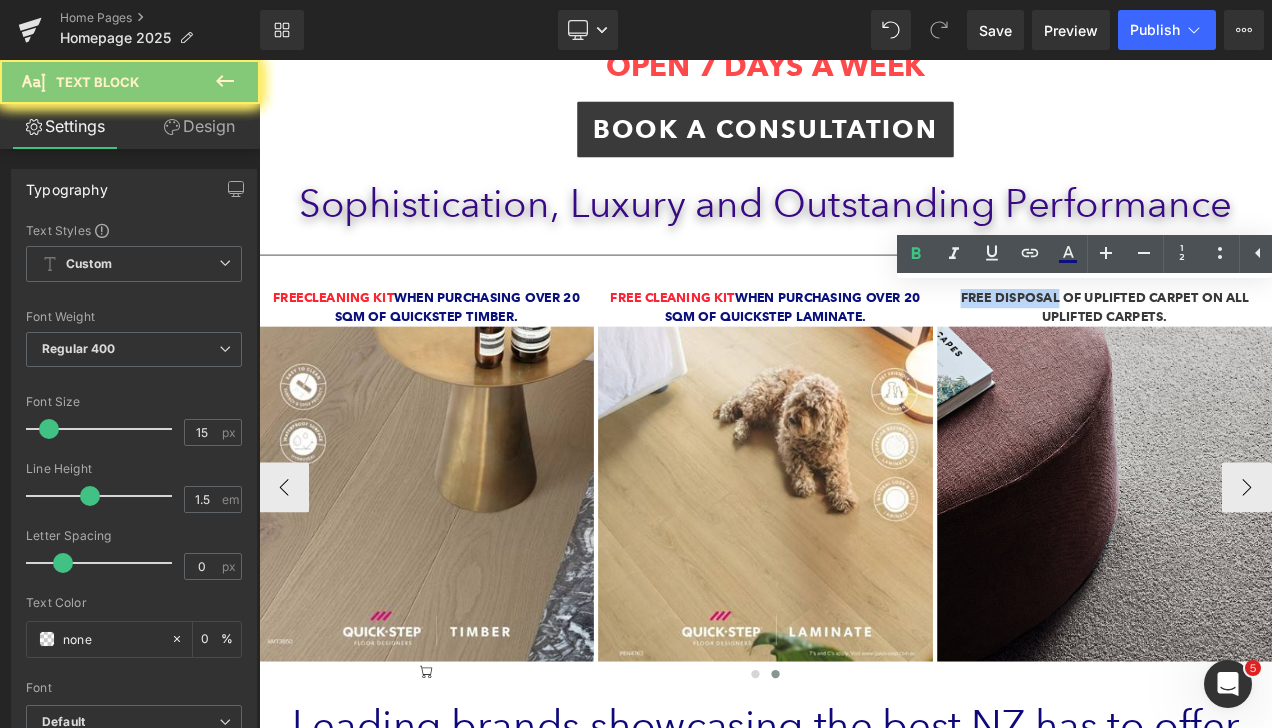 drag, startPoint x: 1170, startPoint y: 342, endPoint x: 1084, endPoint y: 341, distance: 86.00581 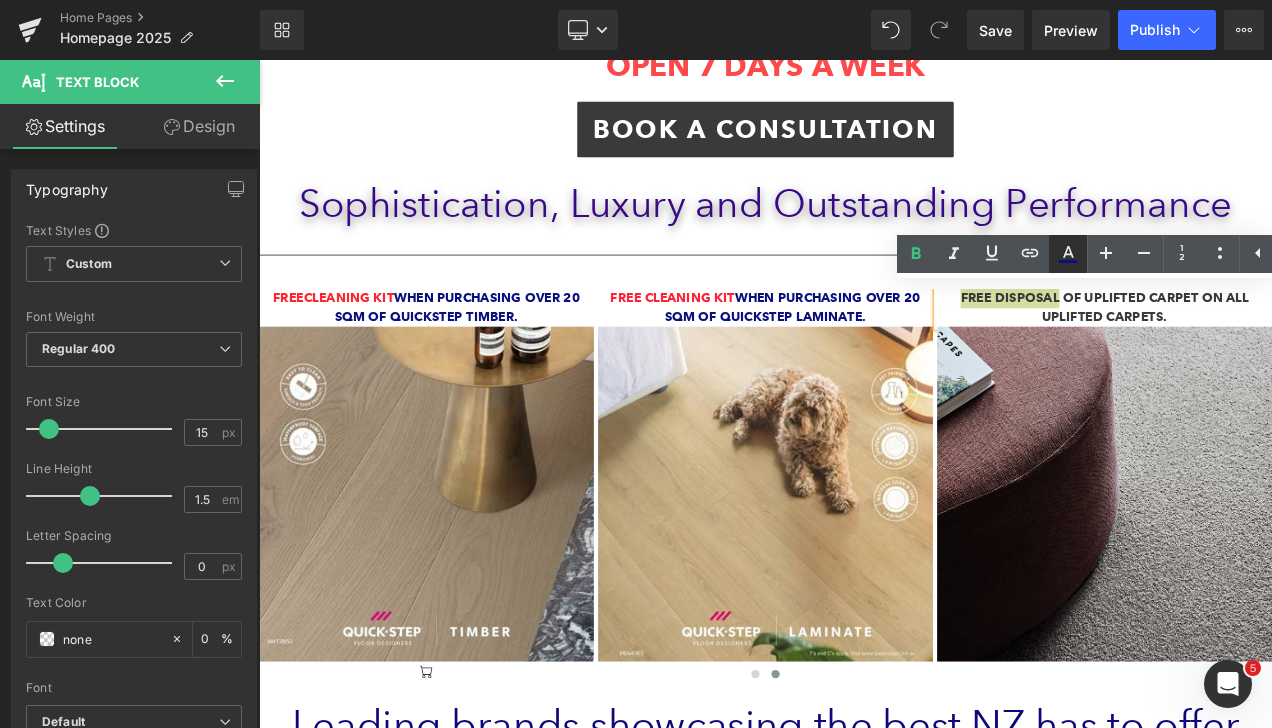 drag, startPoint x: 1059, startPoint y: 255, endPoint x: 881, endPoint y: 272, distance: 178.80995 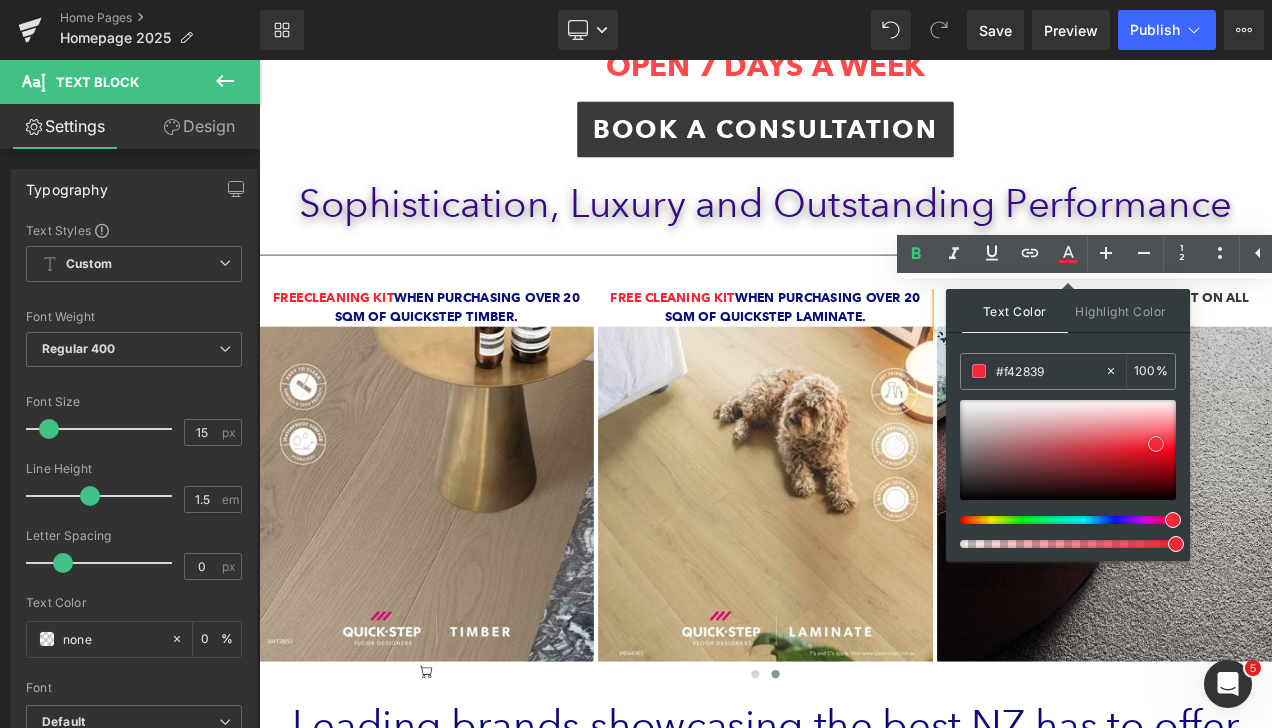 click at bounding box center (1068, 450) 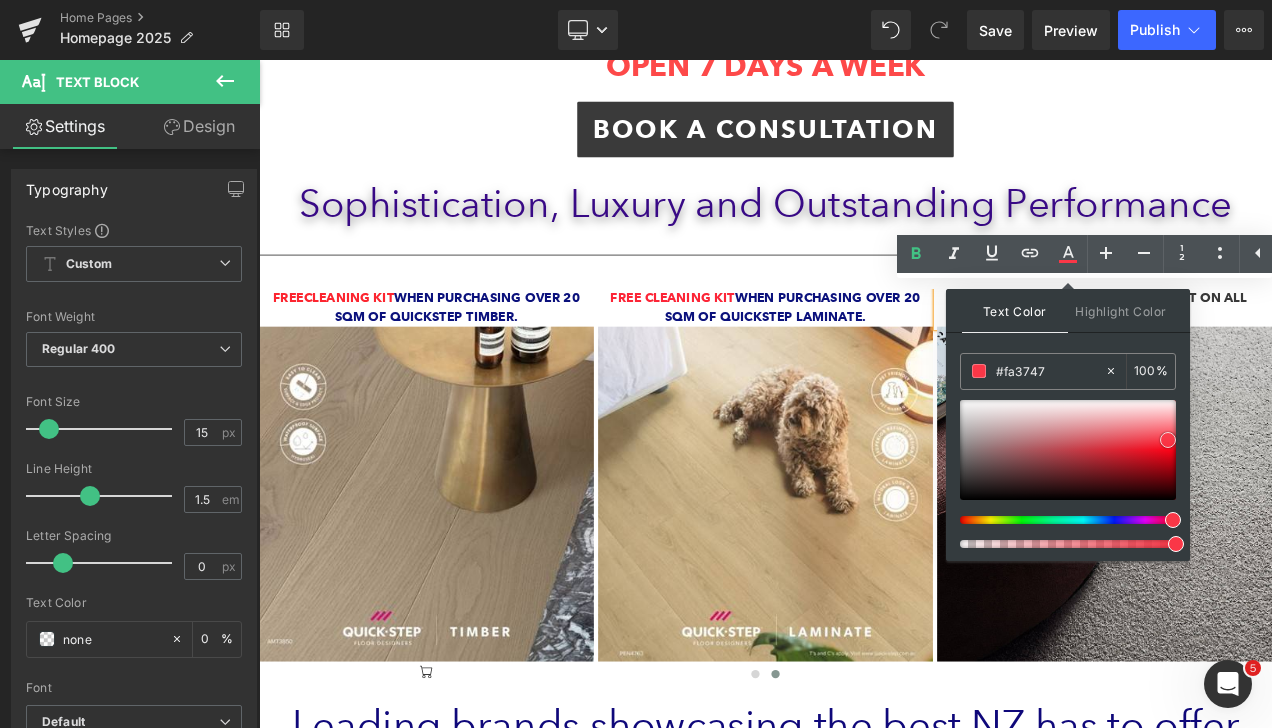 click at bounding box center (1068, 450) 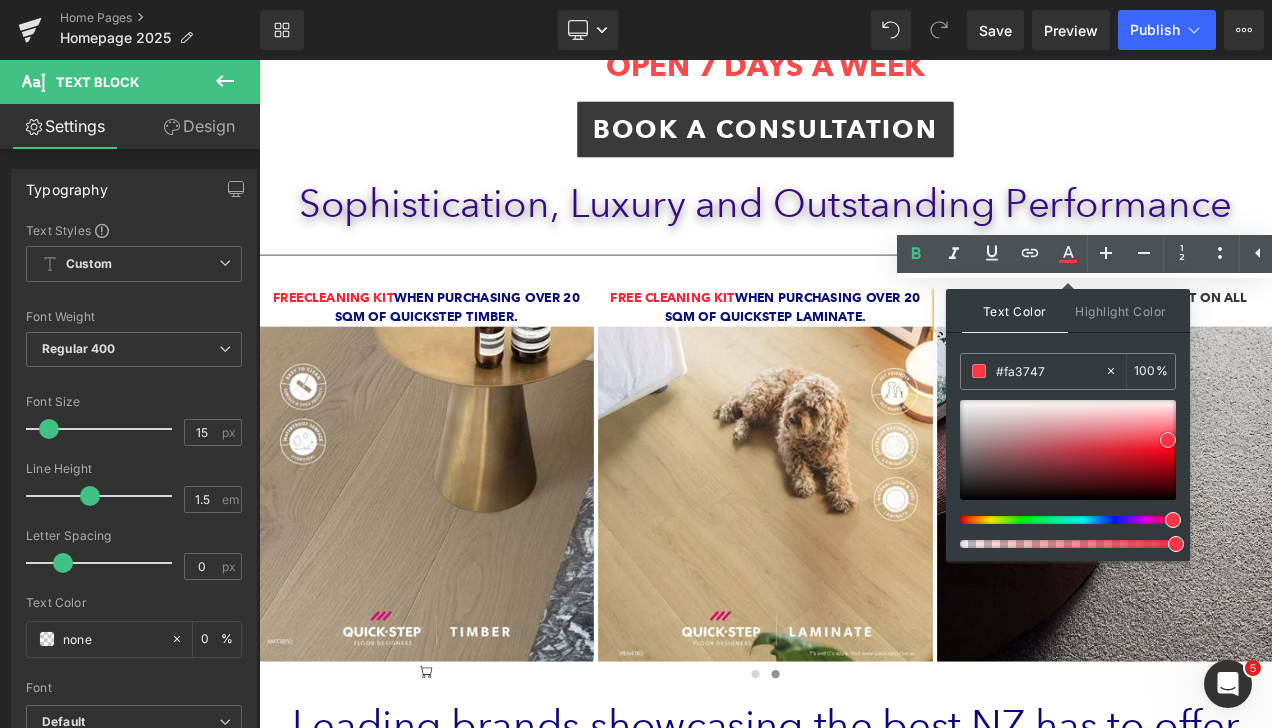 type on "#fb081d" 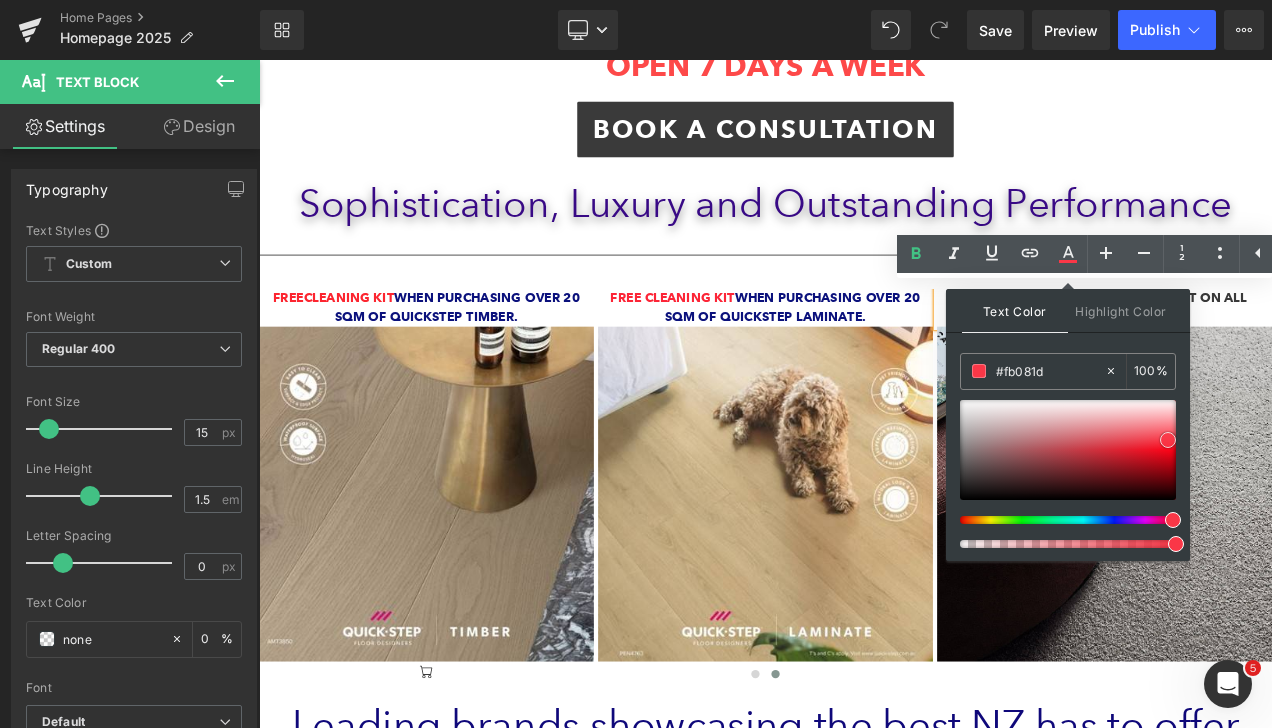 click at bounding box center [1068, 450] 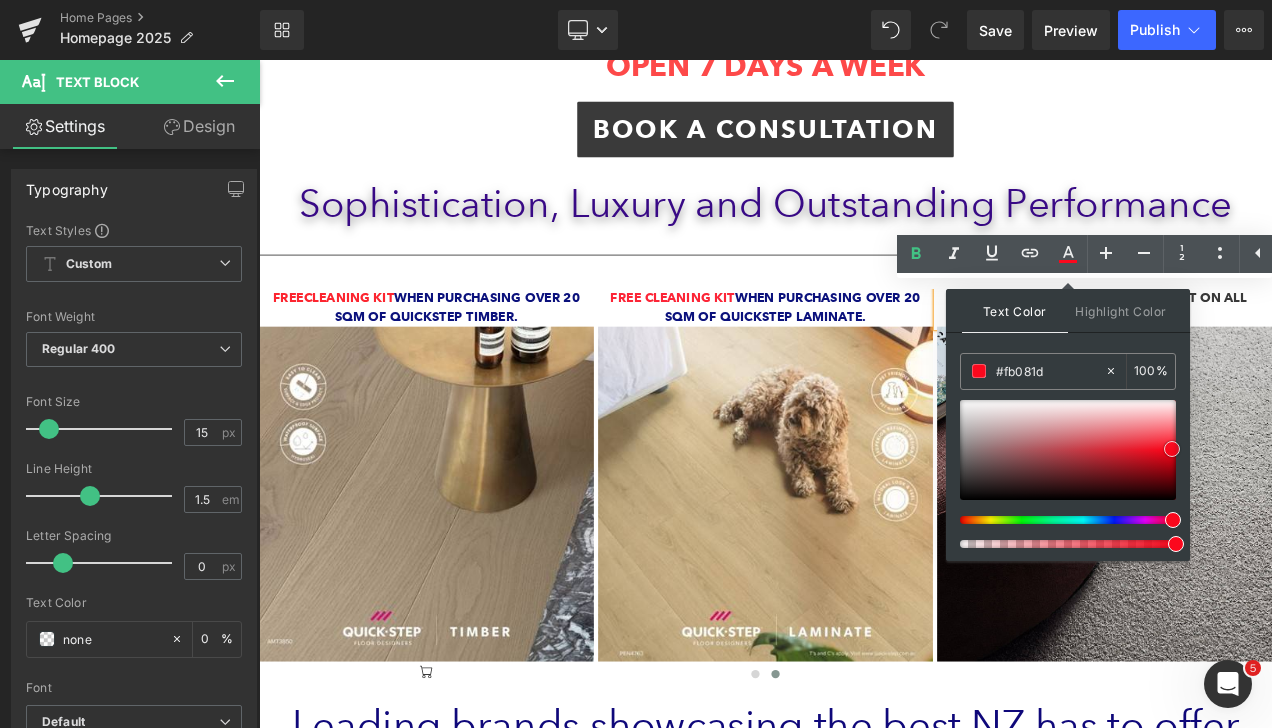 click at bounding box center [1172, 449] 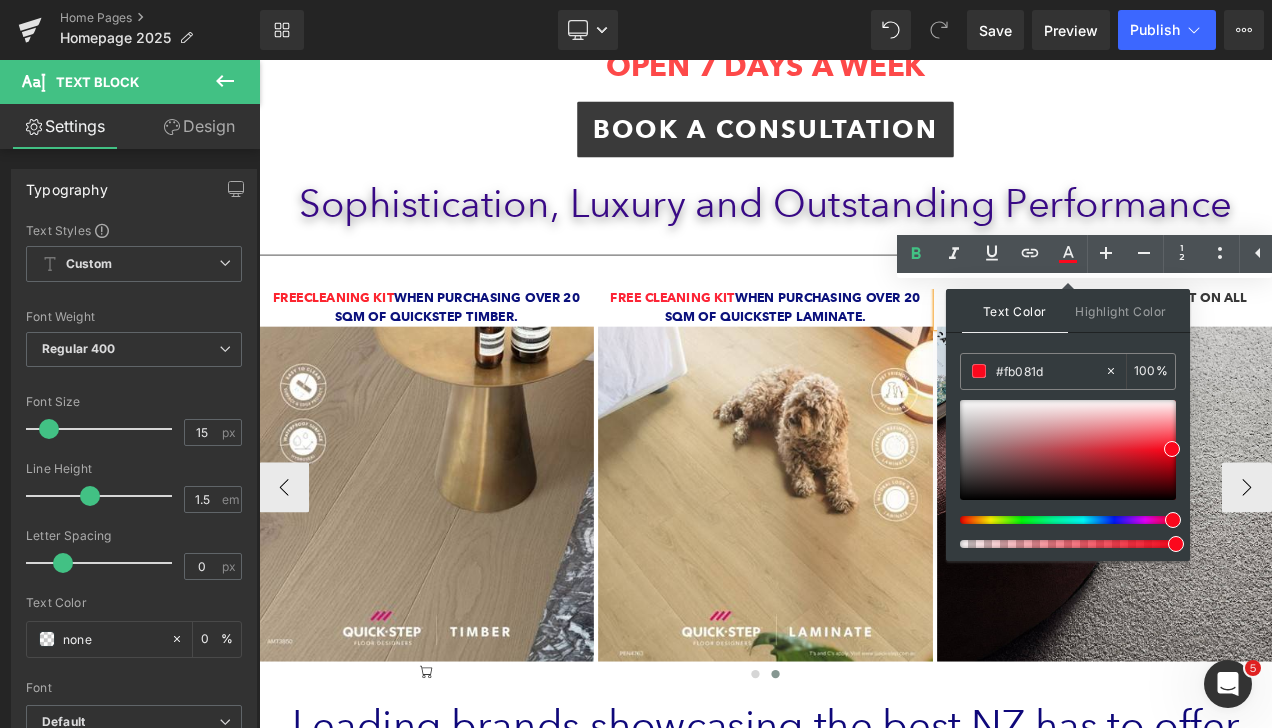 click on "Separator" at bounding box center [864, 293] 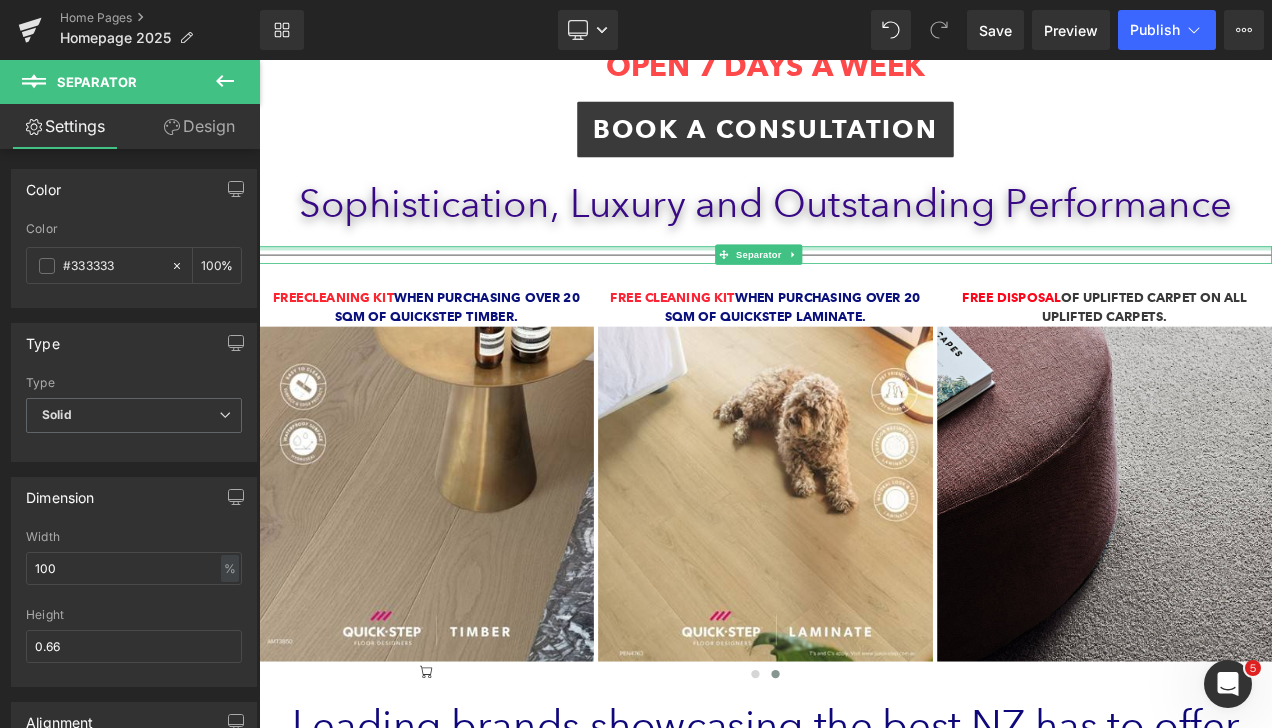 scroll, scrollTop: 142, scrollLeft: 0, axis: vertical 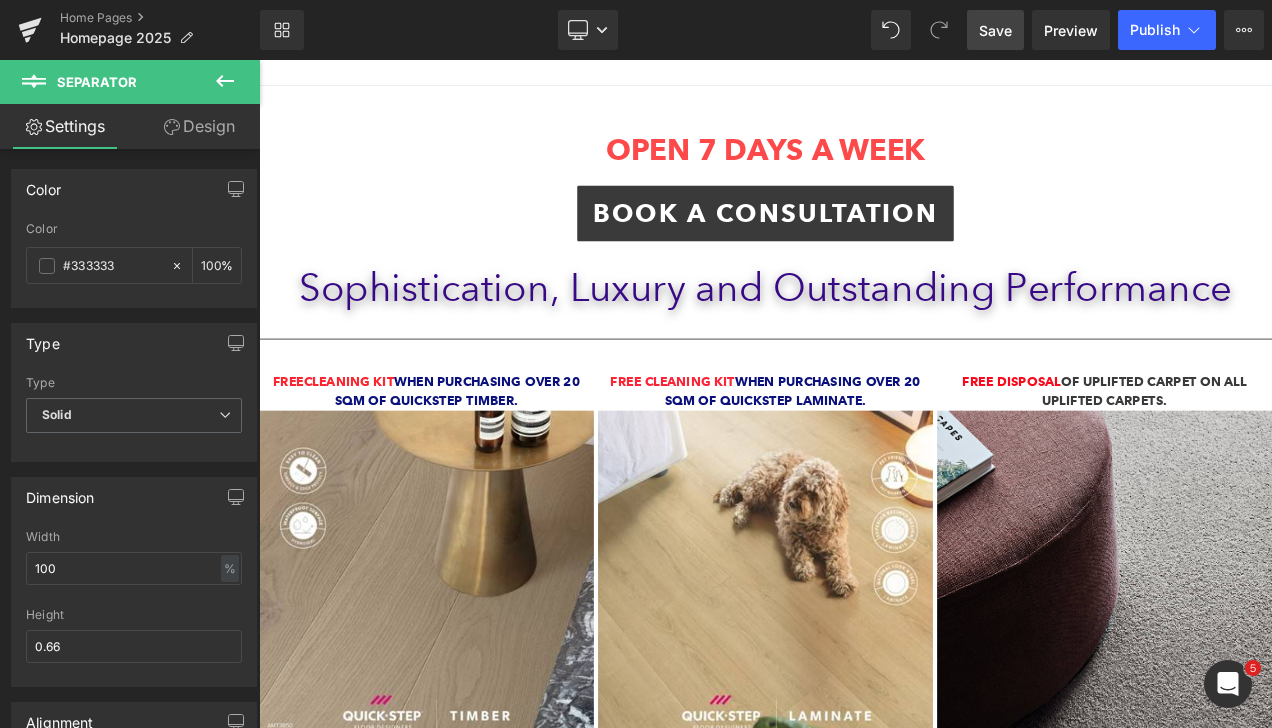 click on "Save" at bounding box center [995, 30] 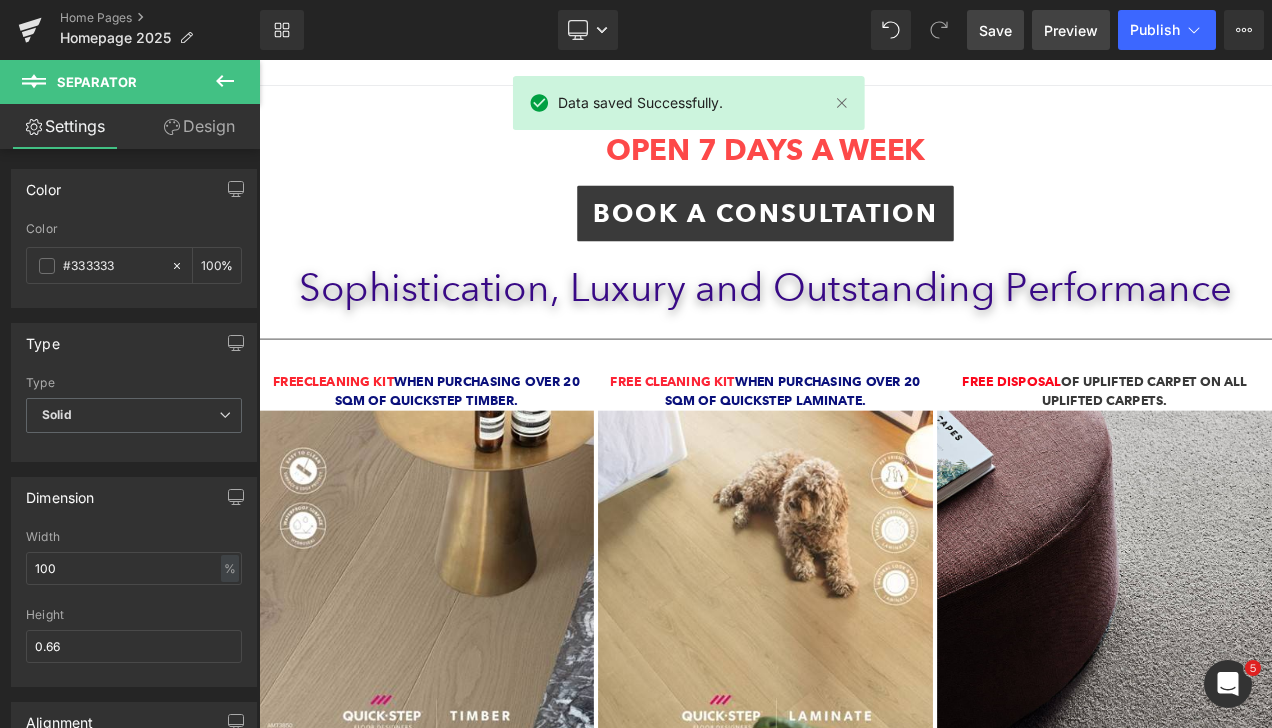 click on "Preview" at bounding box center [1071, 30] 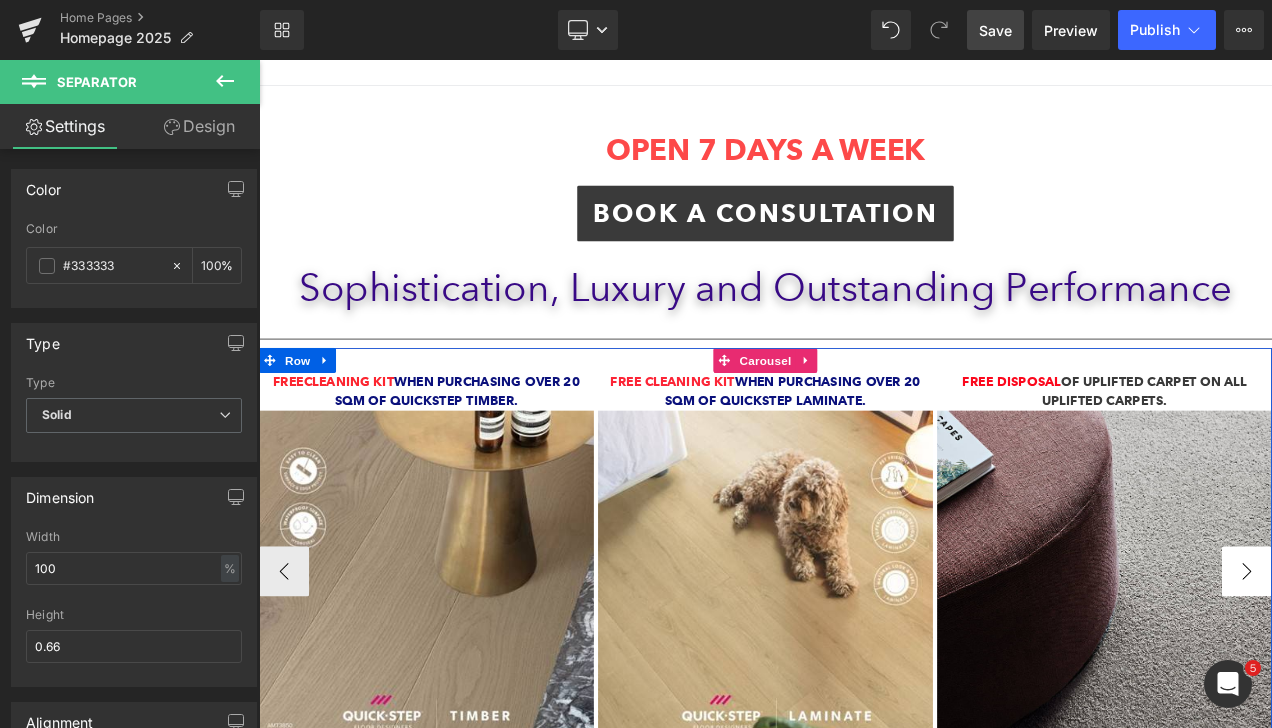 click on "›" at bounding box center (1439, 671) 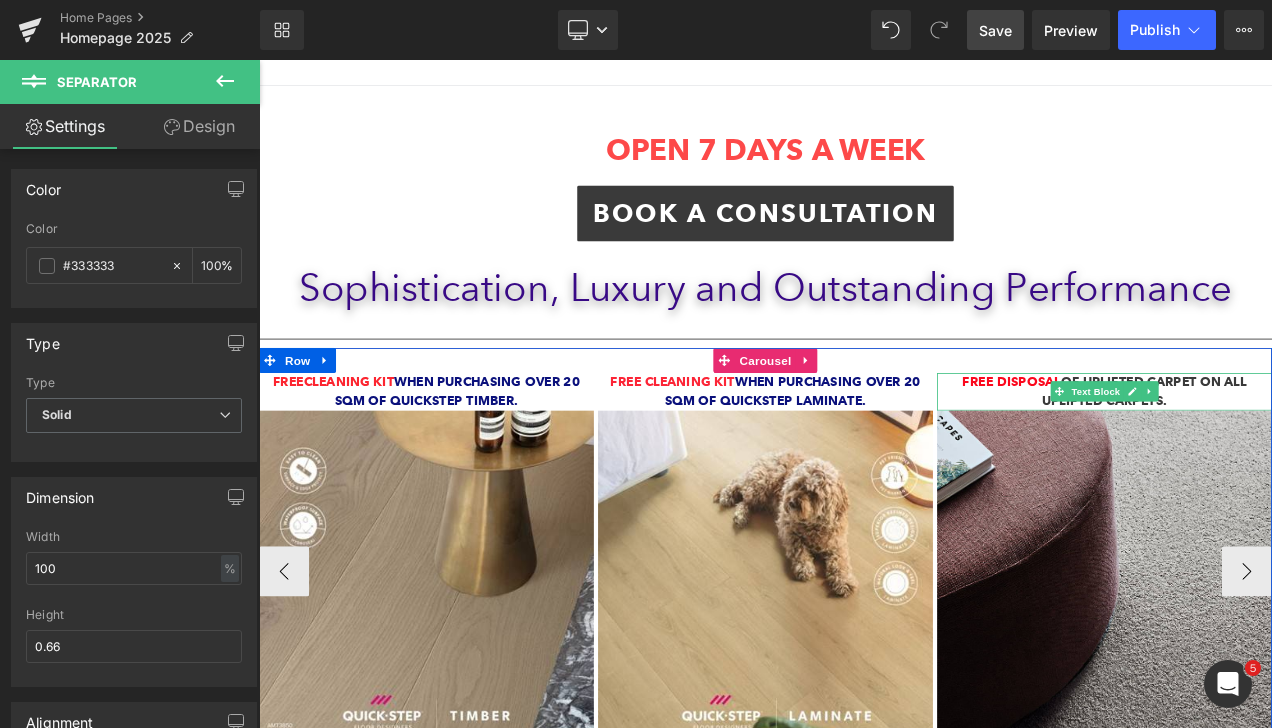 click on "Free DISPOSAL  OF UPLIFTED CARPET on ALL UPLIFTED CARPETs." at bounding box center (1269, 456) 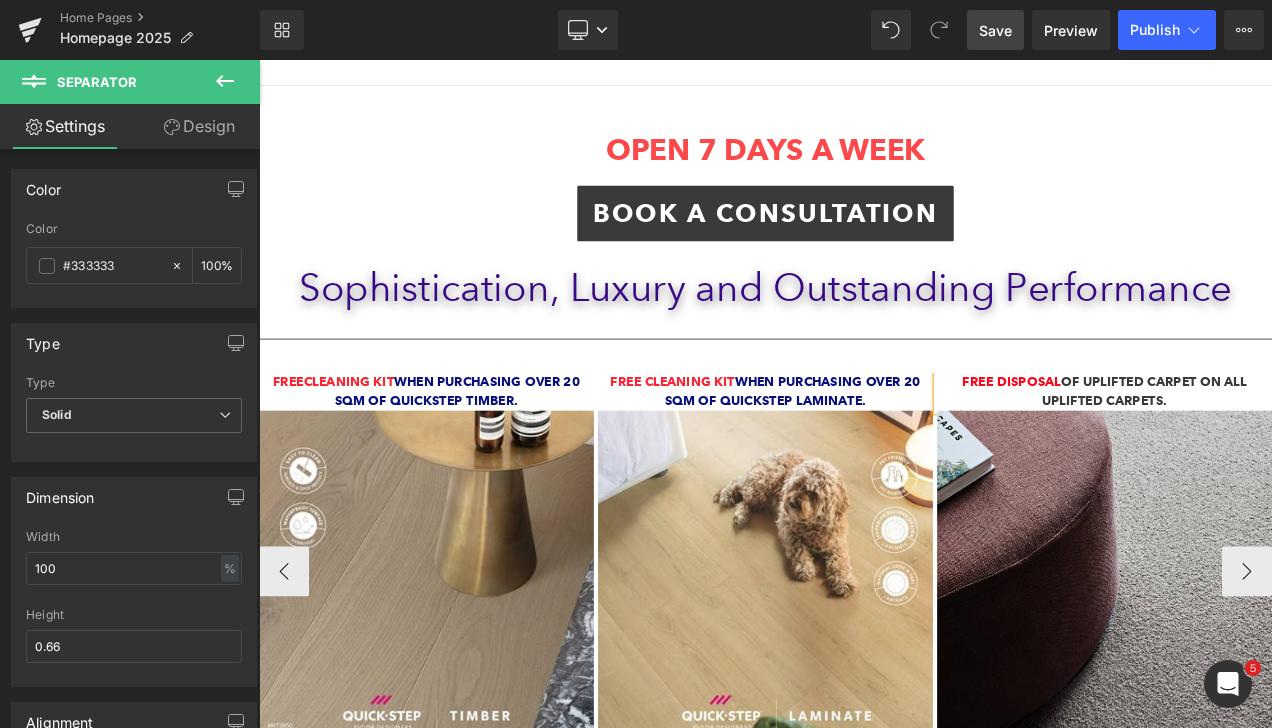 click on "Free DISPOSAL  OF UPLIFTED CARPET on ALL UPLIFTED CARPETs." at bounding box center [1269, 456] 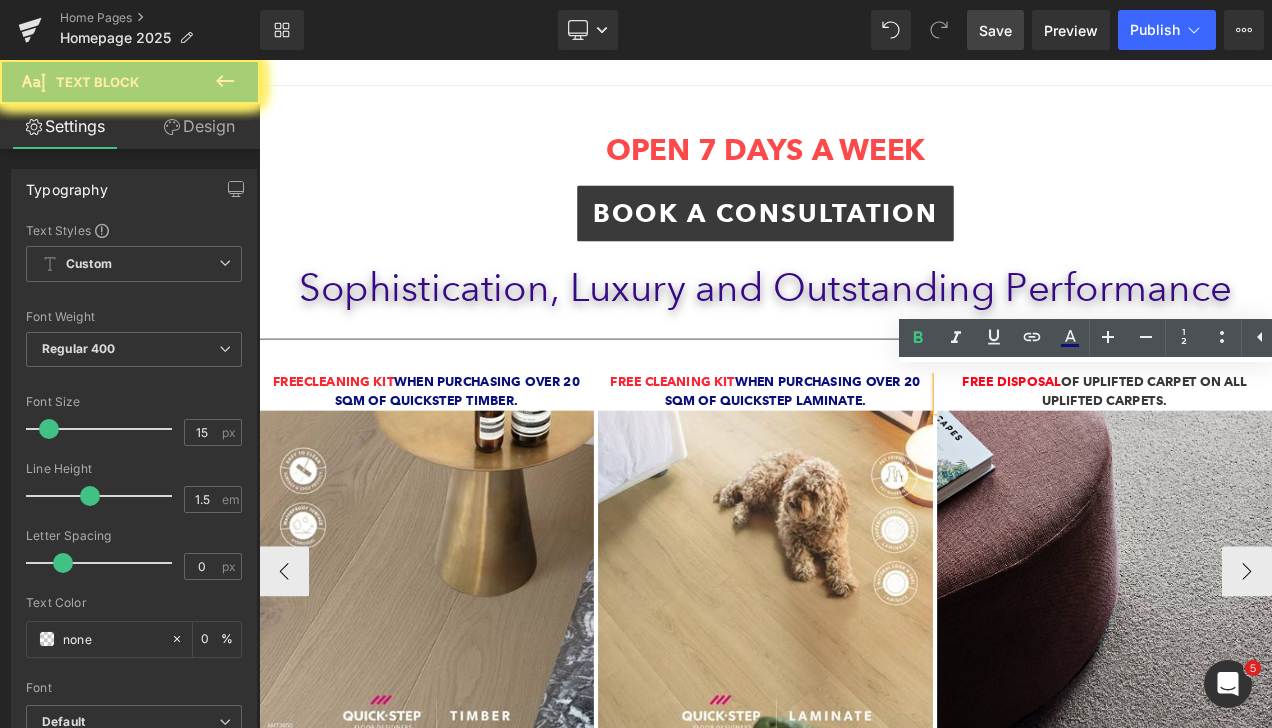 drag, startPoint x: 1261, startPoint y: 465, endPoint x: 1192, endPoint y: 466, distance: 69.00725 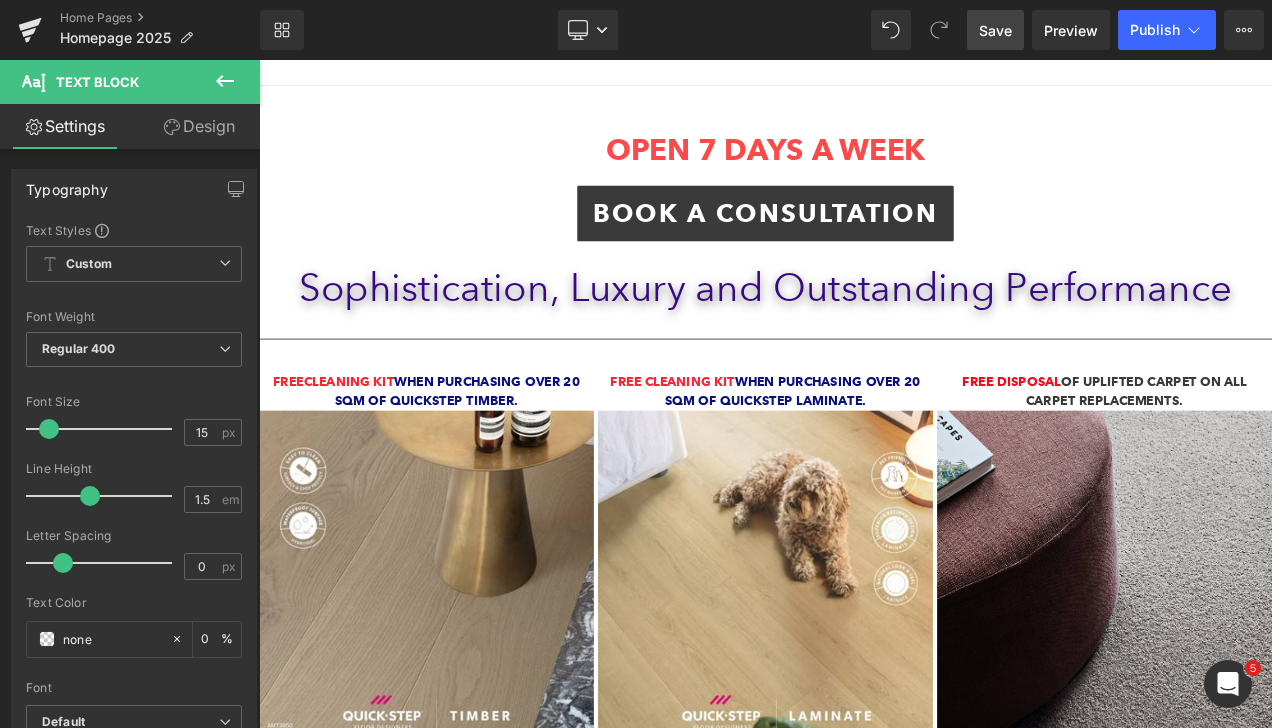 click on "Save" at bounding box center (995, 30) 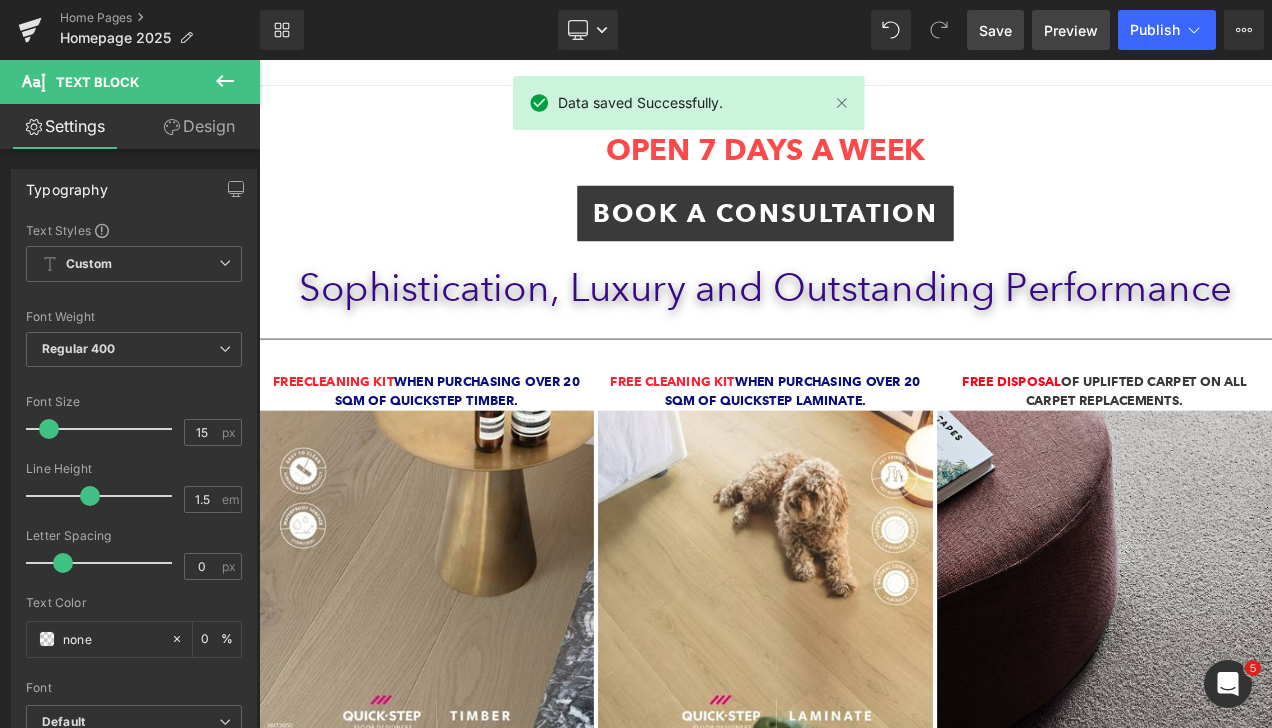 click on "Preview" at bounding box center (1071, 30) 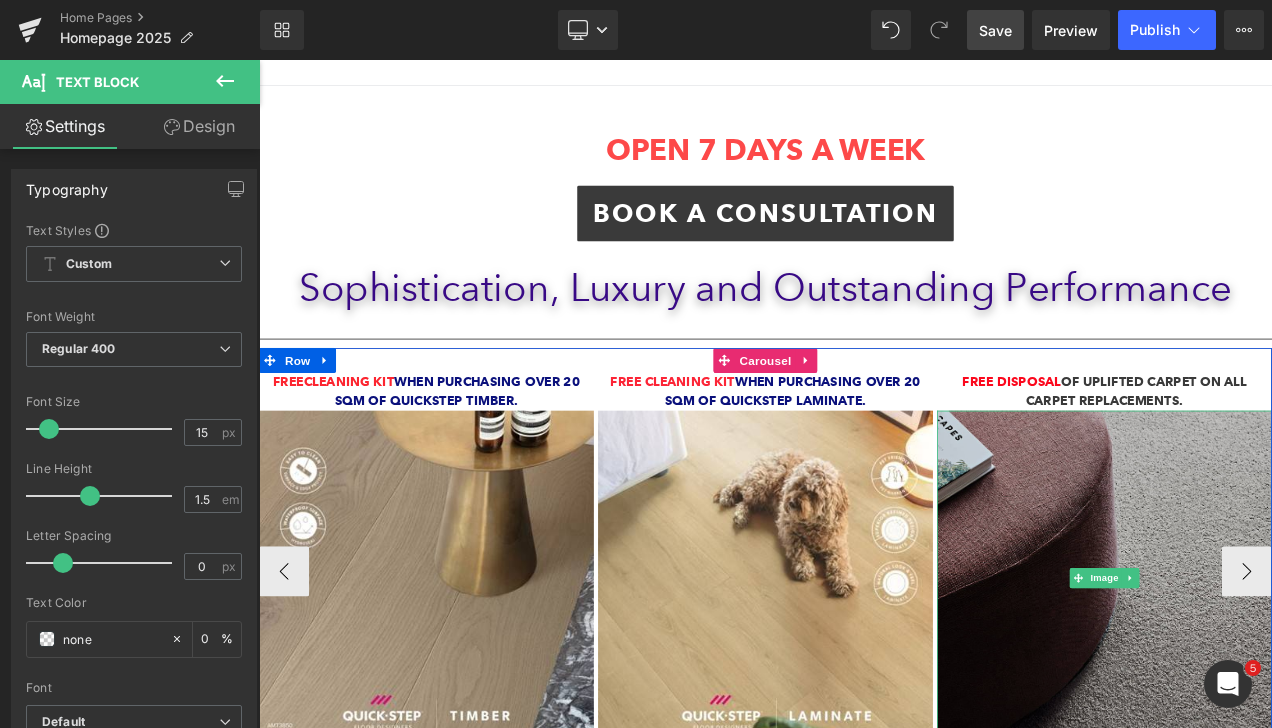 scroll, scrollTop: 342, scrollLeft: 0, axis: vertical 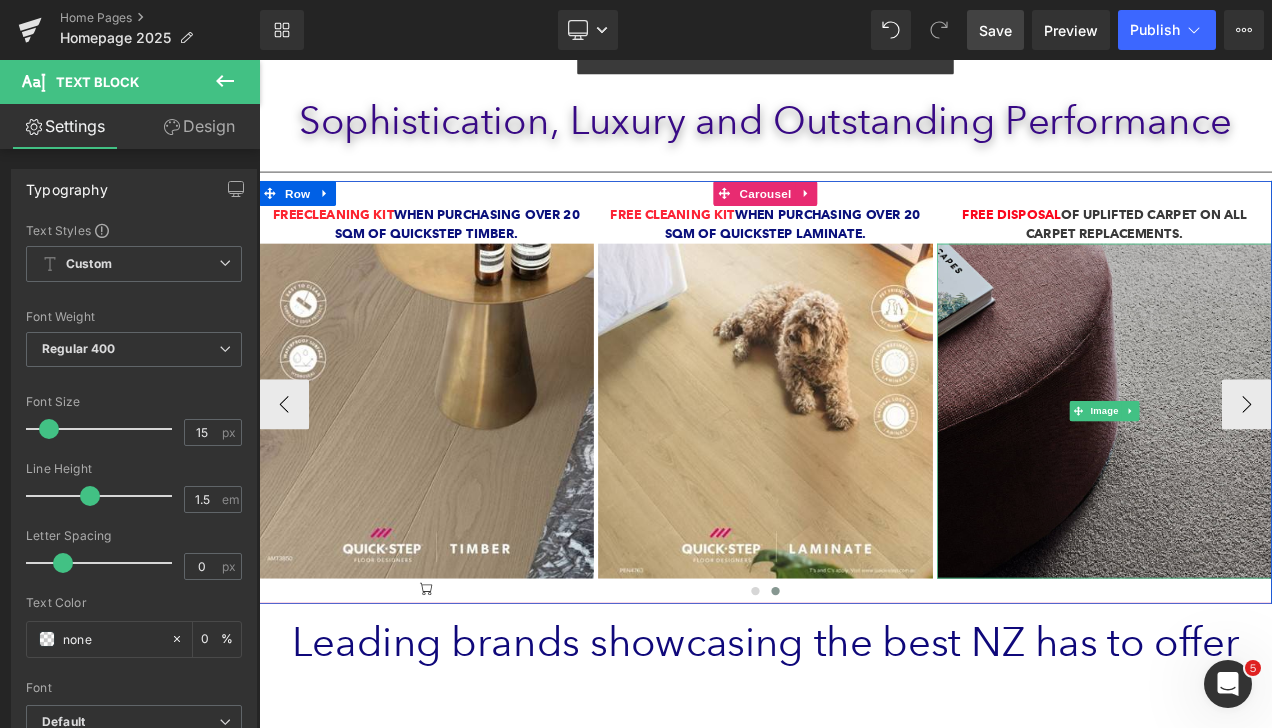 click at bounding box center (1269, 479) 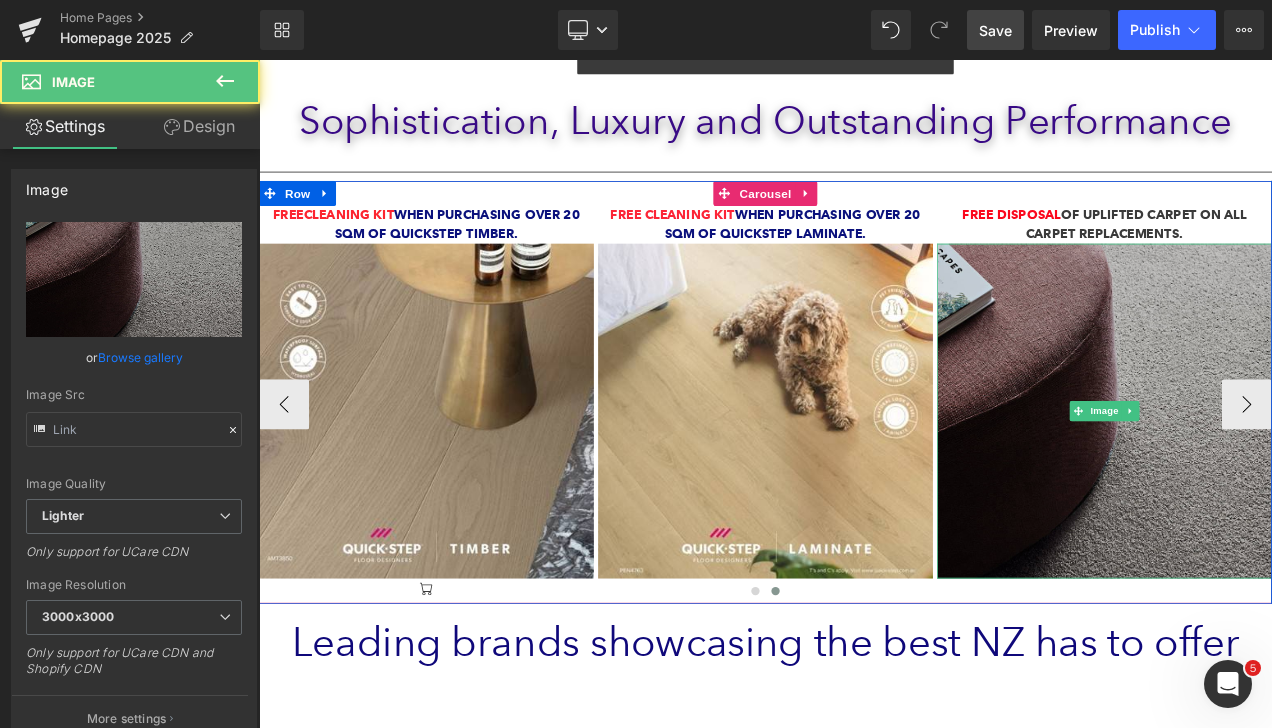 type on "https://ucarecdn.com/05e9576d-218c-4640-b572-54ec8e5c82f9/-/format/auto/-/preview/3000x3000/-/quality/lighter/what_is_carpet-styles-types-cut_pile_twist-primary_1.jpg" 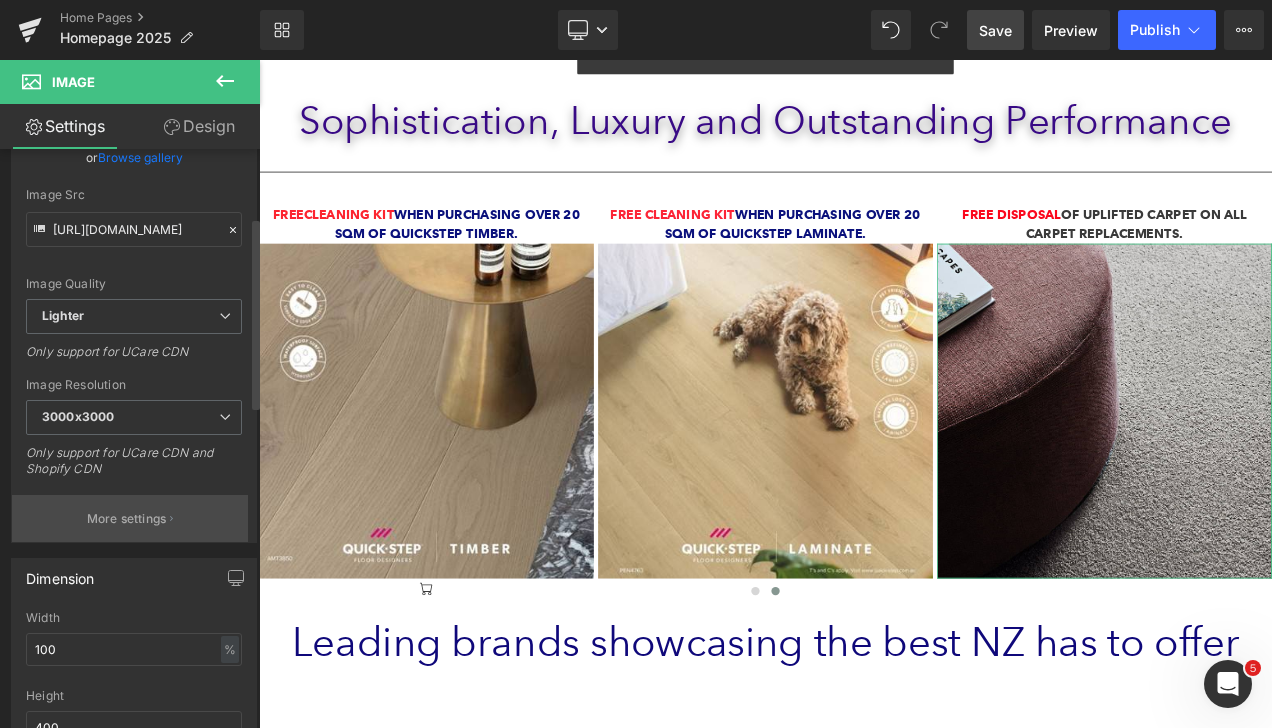 scroll, scrollTop: 300, scrollLeft: 0, axis: vertical 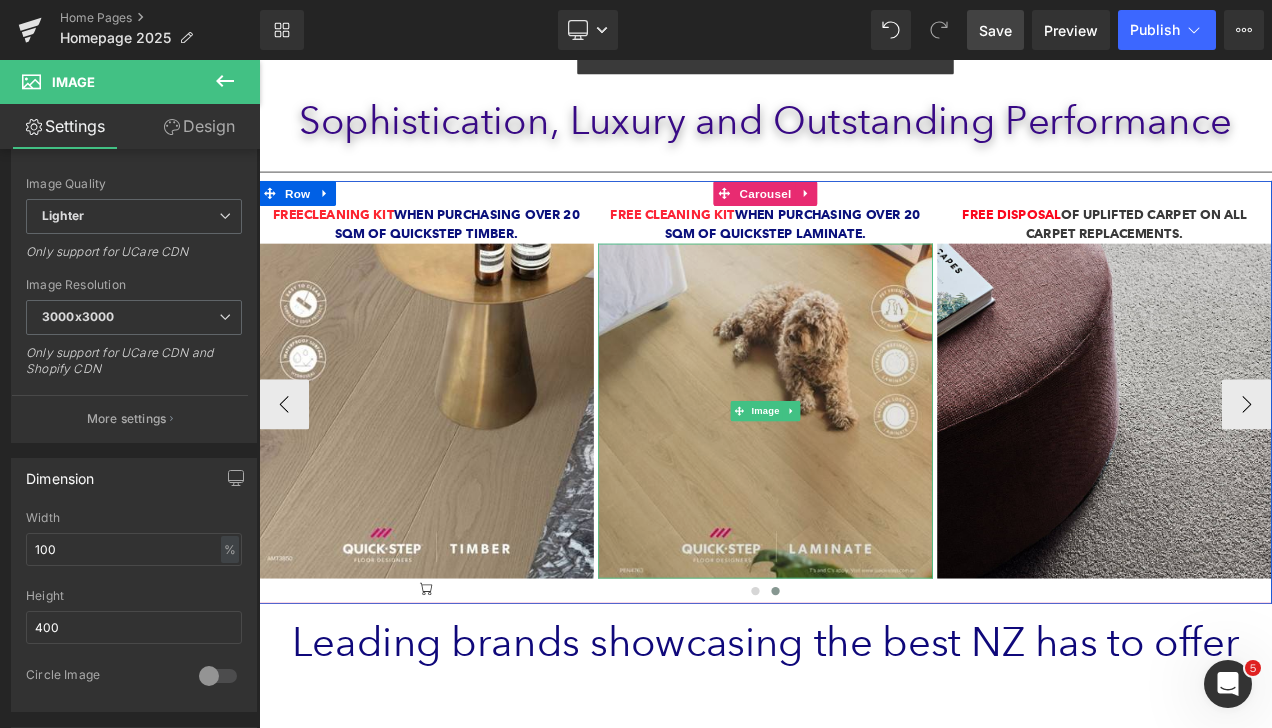 click at bounding box center (864, 479) 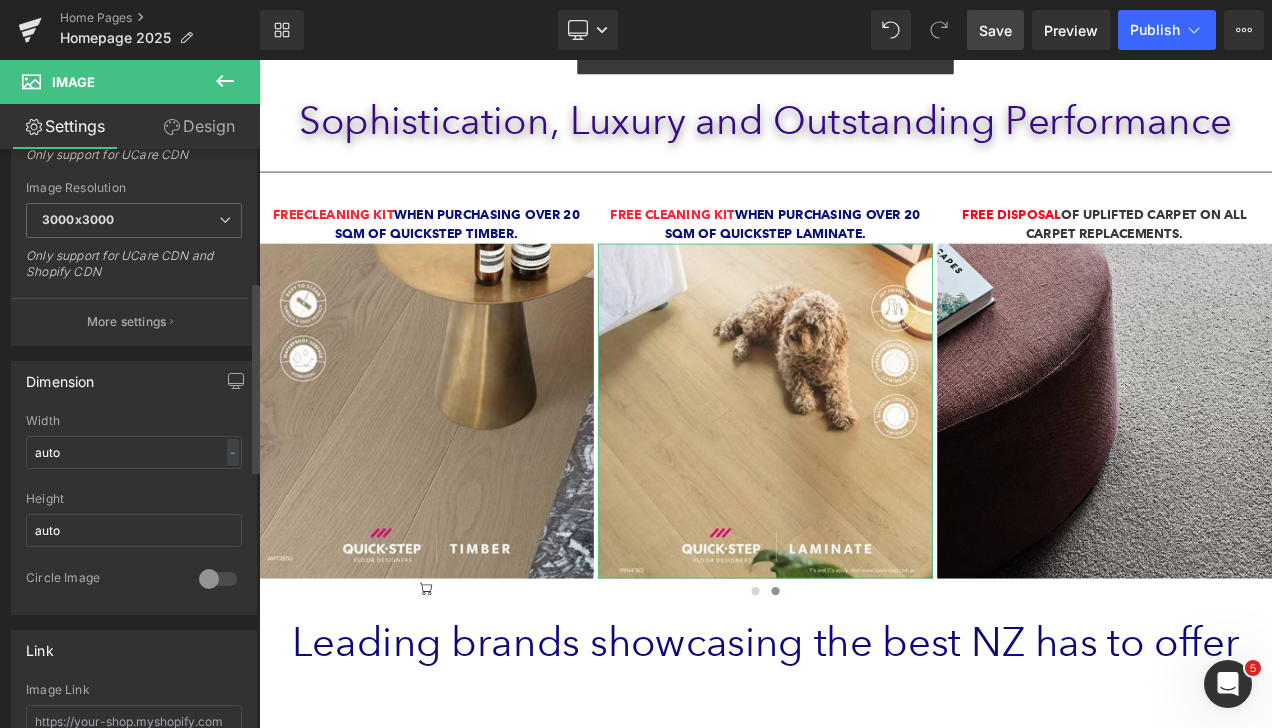 scroll, scrollTop: 400, scrollLeft: 0, axis: vertical 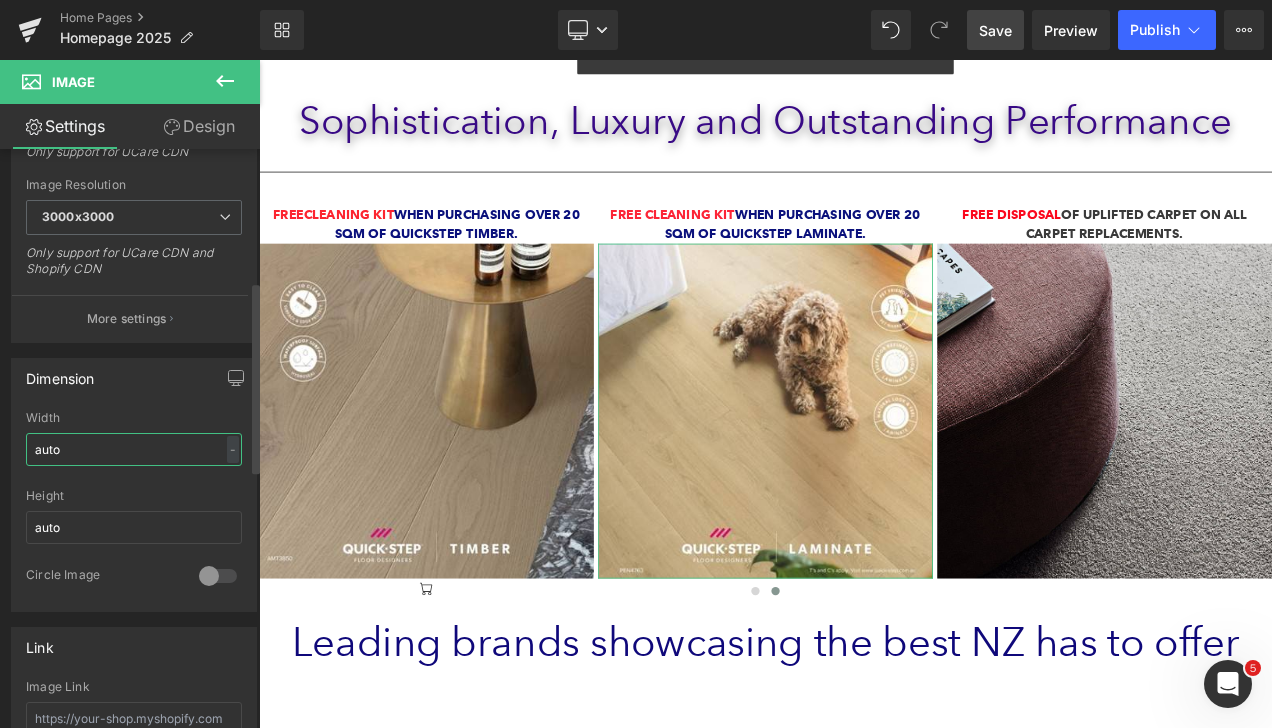 drag, startPoint x: 88, startPoint y: 446, endPoint x: 8, endPoint y: 442, distance: 80.09994 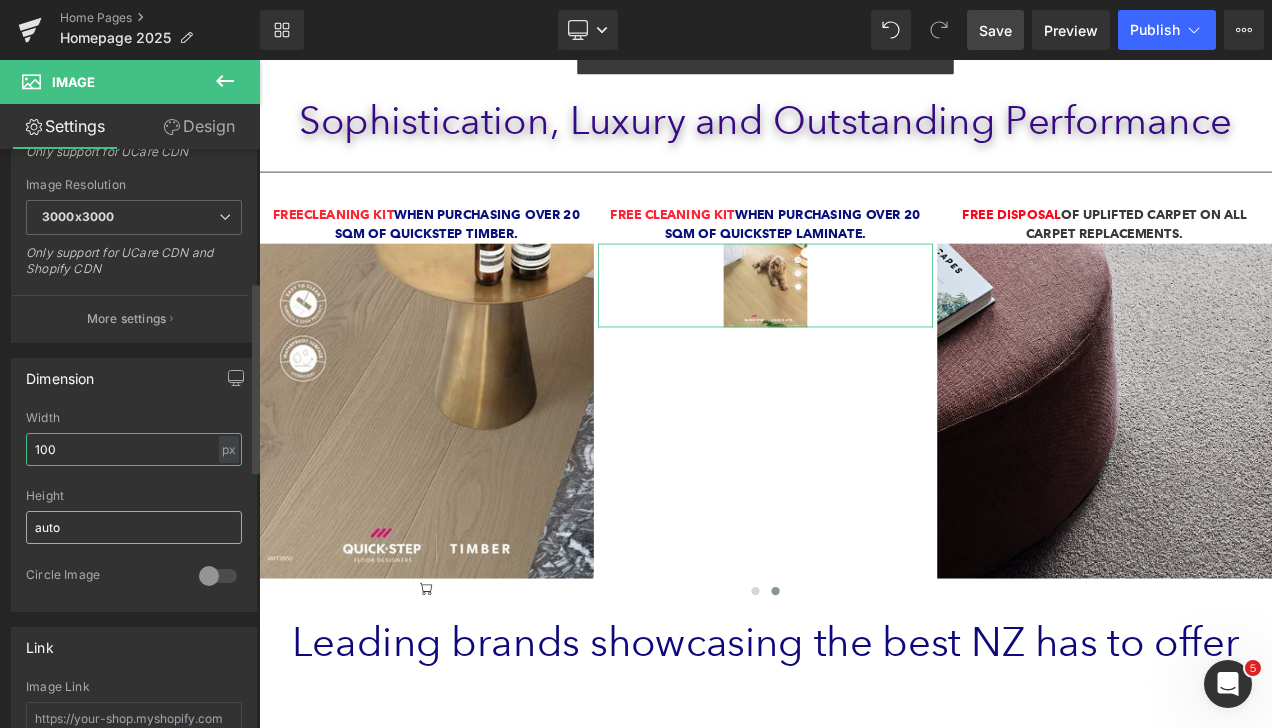 type on "100" 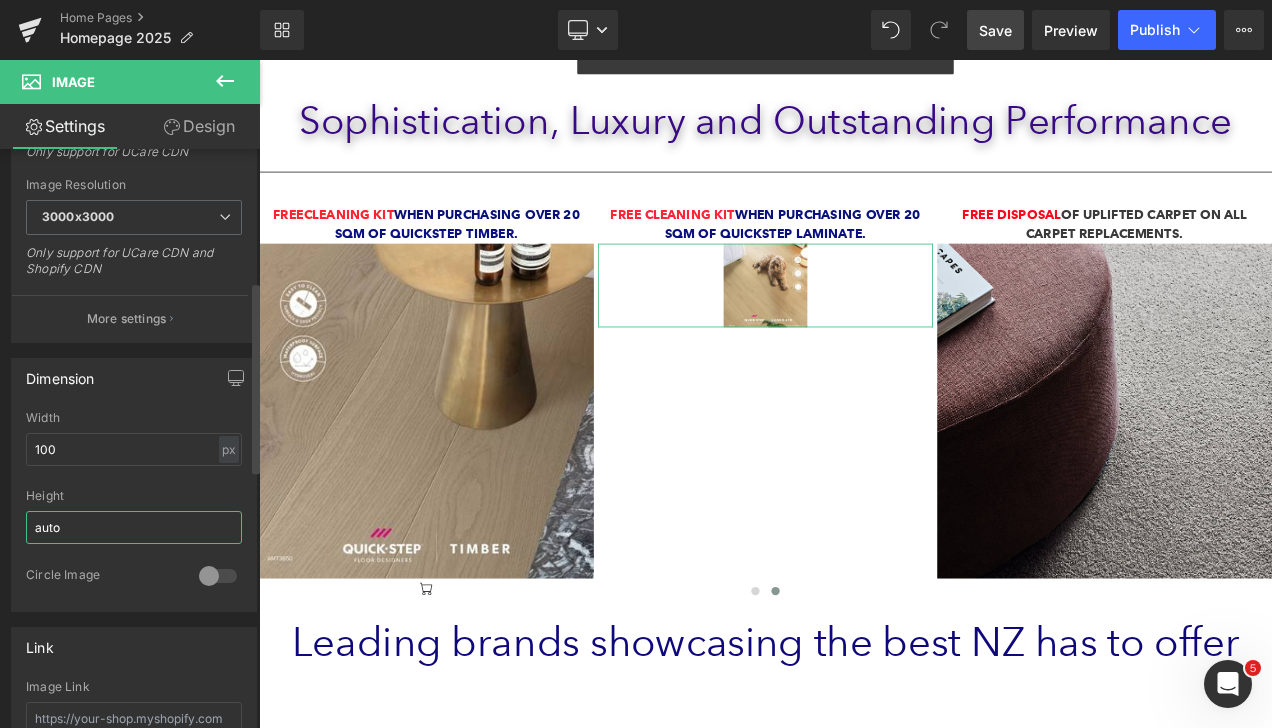 drag, startPoint x: 86, startPoint y: 524, endPoint x: 6, endPoint y: 518, distance: 80.224686 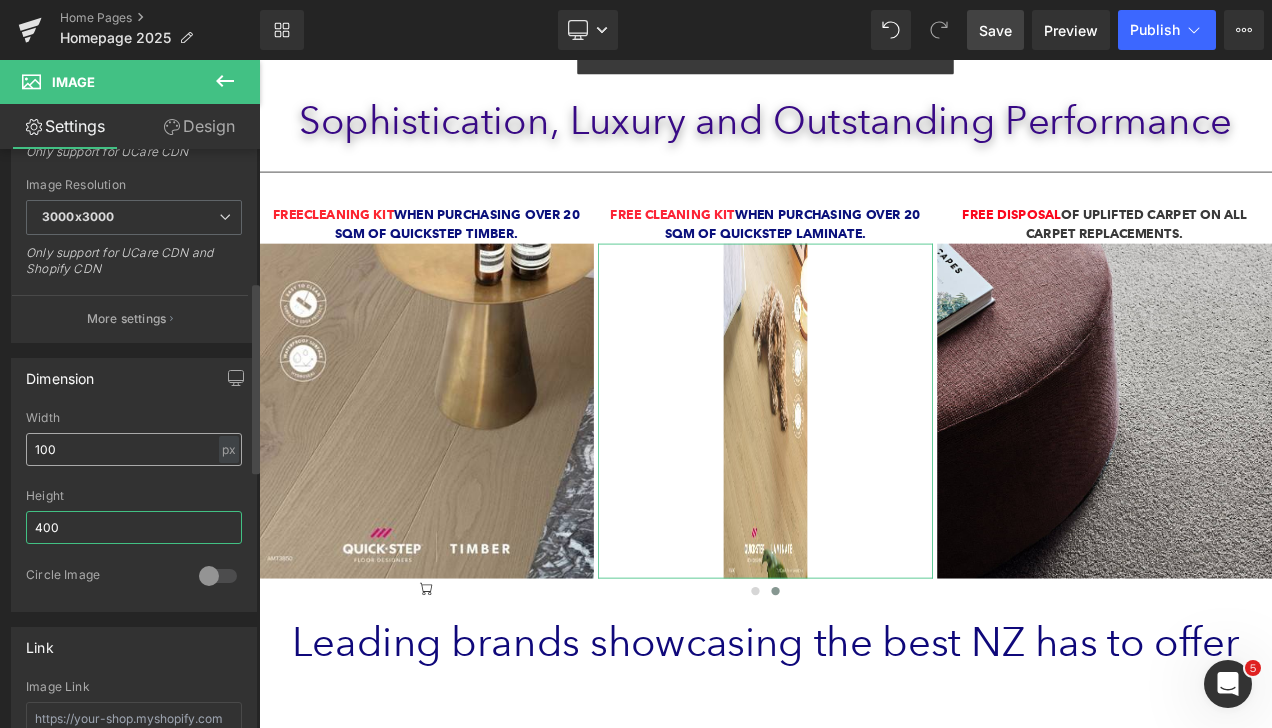 type on "400" 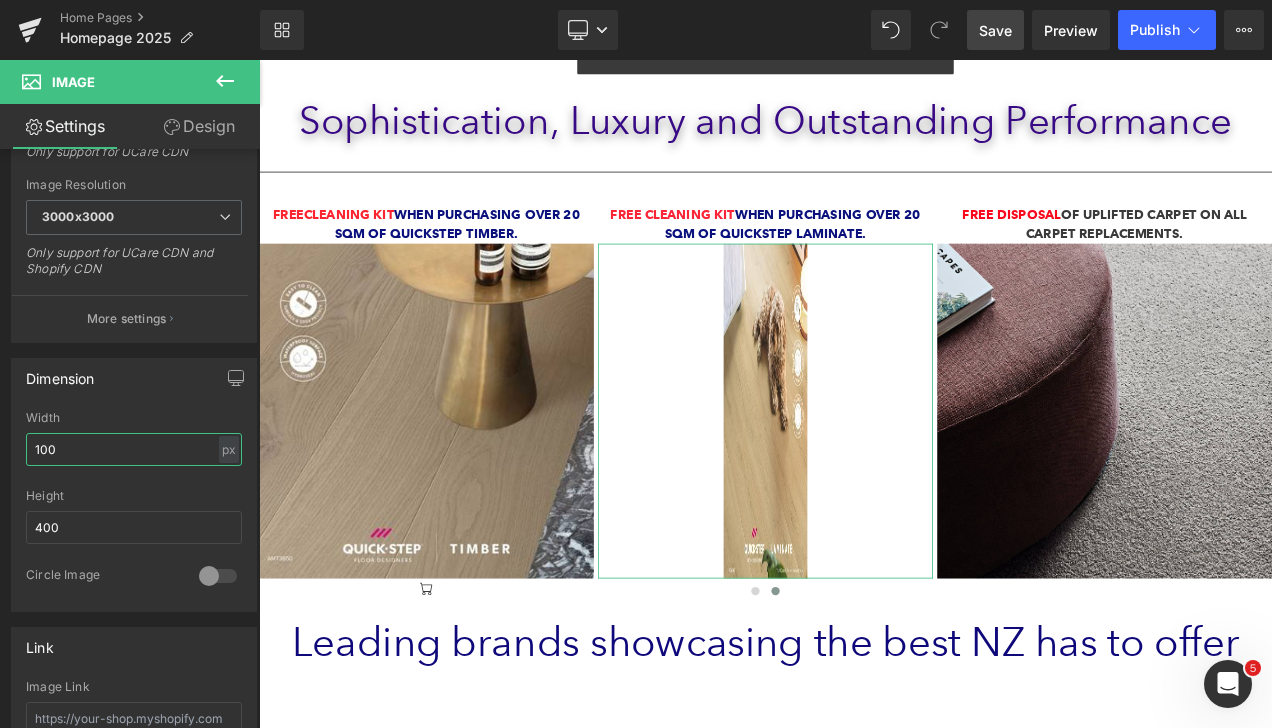 drag, startPoint x: 144, startPoint y: 446, endPoint x: -4, endPoint y: 446, distance: 148 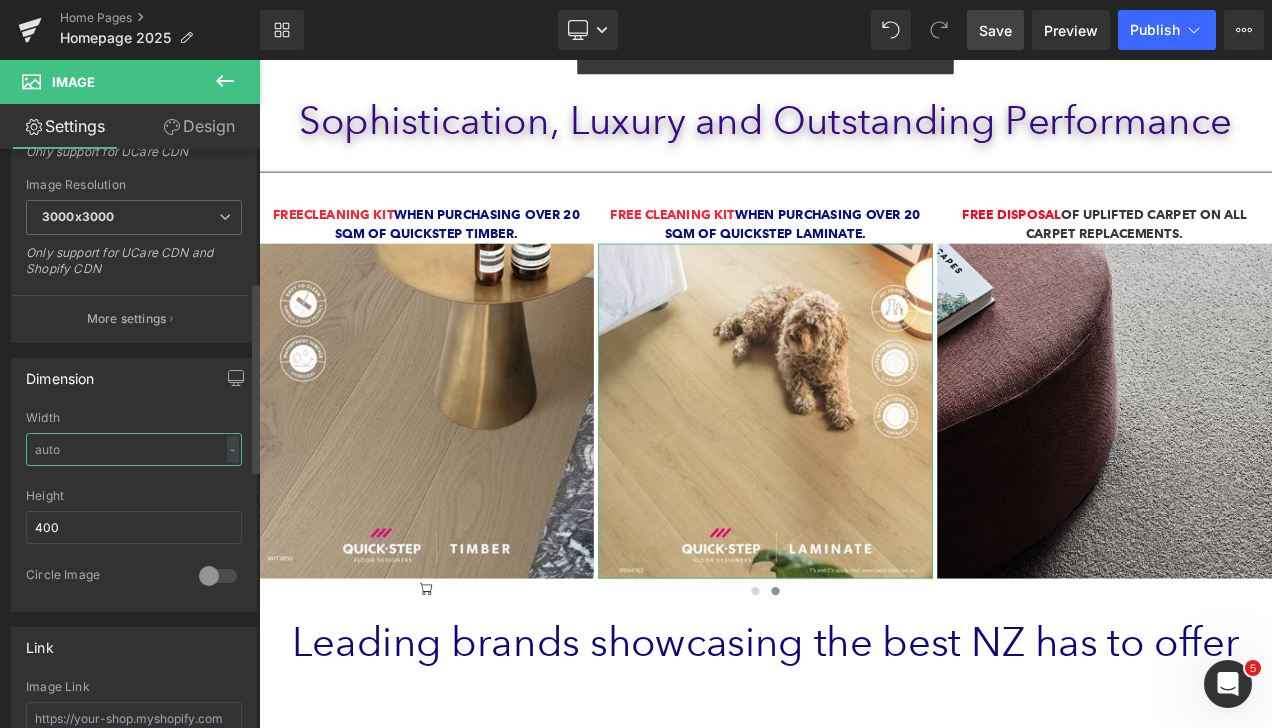 type 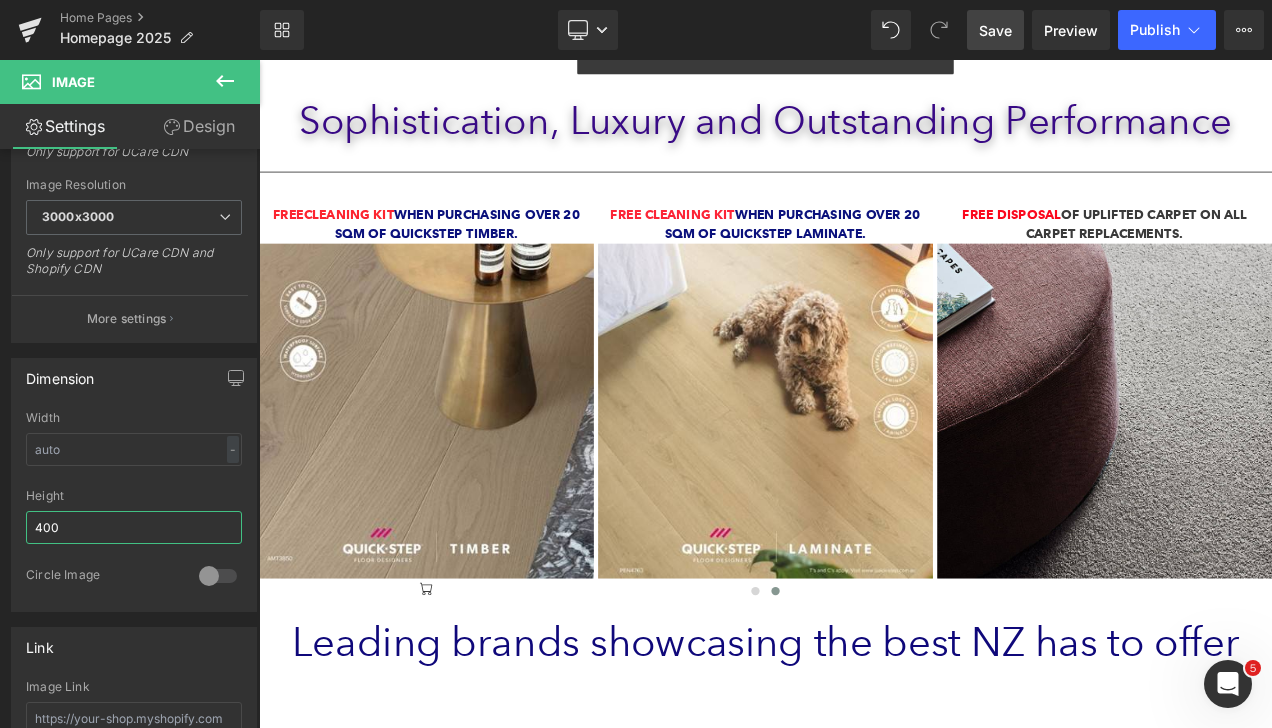 click on "Text Block  You are previewing how the   will restyle your page. You can not edit Elements in Preset Preview Mode.  Home Pages Homepage 2025 Library Desktop Desktop Laptop Tablet Mobile Save Preview Publish Scheduled View Live Page View with current Template Save Template to Library Schedule Publish  Optimize  Publish Settings Shortcuts  Your page can’t be published   You've reached the maximum number of published pages on your plan  (0/0).  You need to upgrade your plan or unpublish all your pages to get 1 publish slot.   Unpublish pages   Upgrade plan  Elements Global Style Base Row  rows, columns, layouts, div Heading  headings, titles, h1,h2,h3,h4,h5,h6 Text Block  texts, paragraphs, contents, blocks Image  images, photos, alts, uploads Icon  icons, symbols Button  button, call to action, cta Separator  separators, dividers, horizontal lines Liquid  liquid, custom code, html, javascript, css, reviews, apps, applications, embeded, iframe Banner Parallax  Hero Banner  Stack Tabs  List" at bounding box center (636, 364) 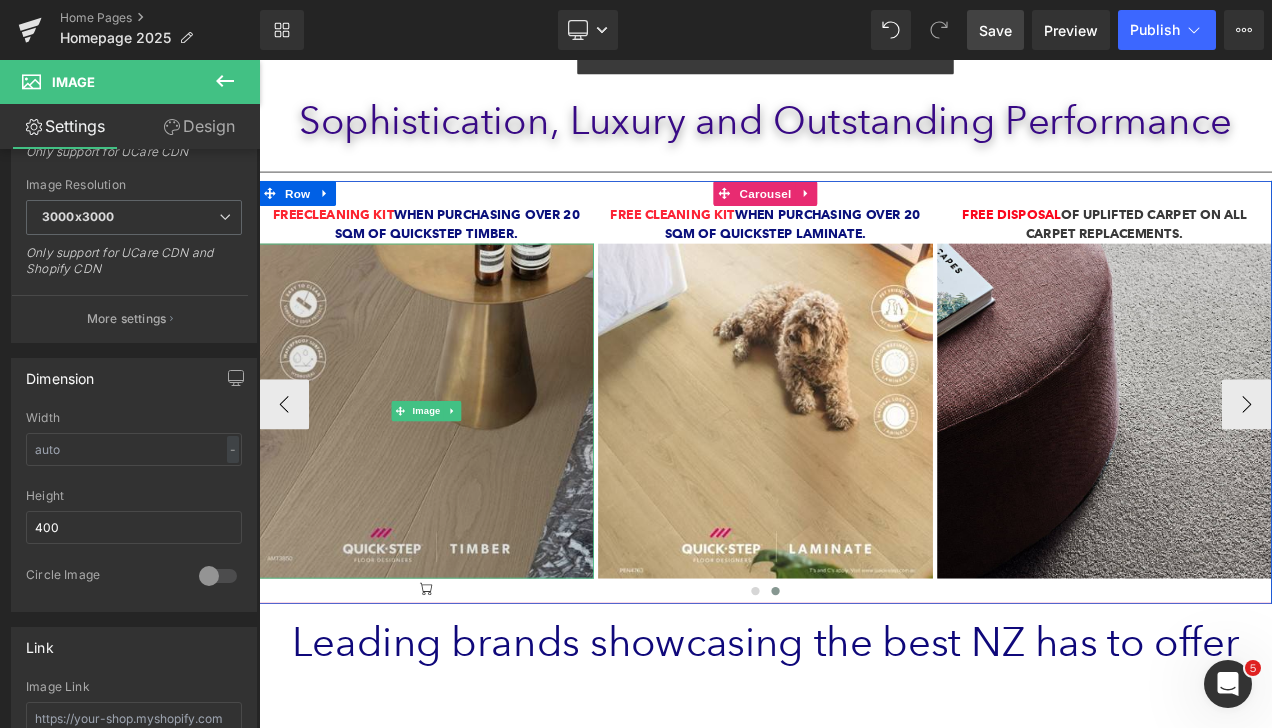 click at bounding box center [459, 479] 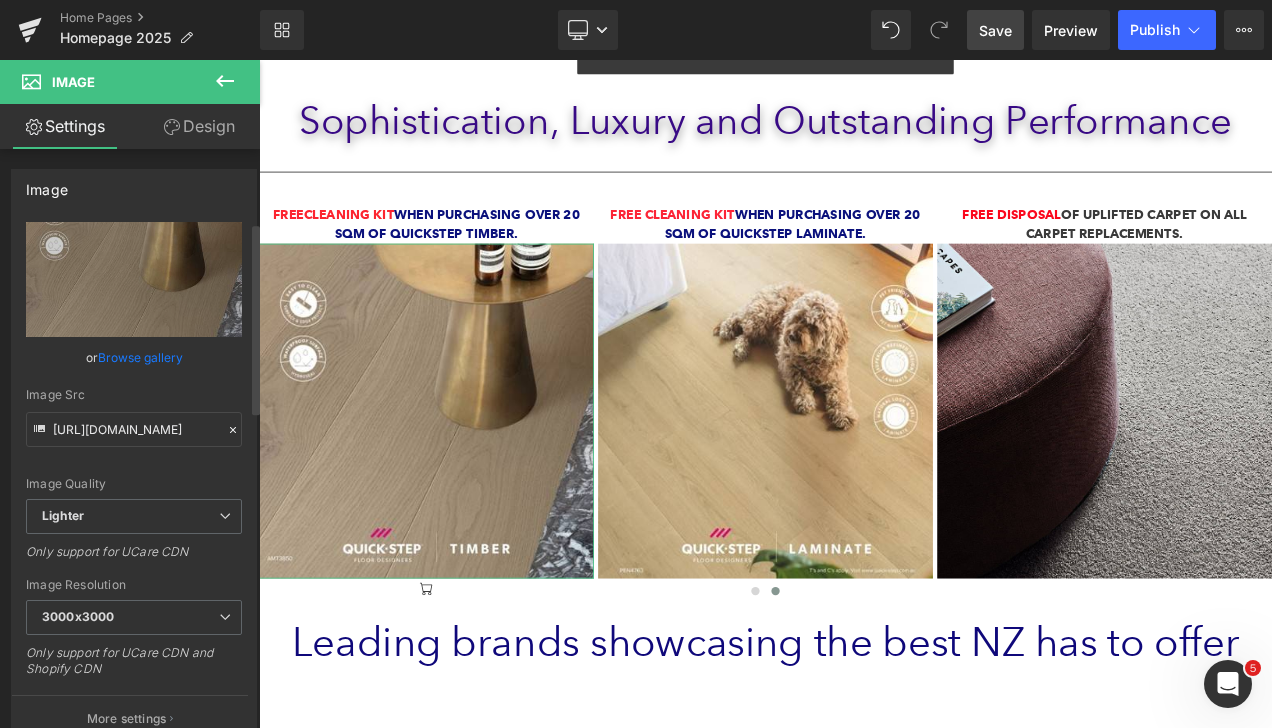 scroll, scrollTop: 300, scrollLeft: 0, axis: vertical 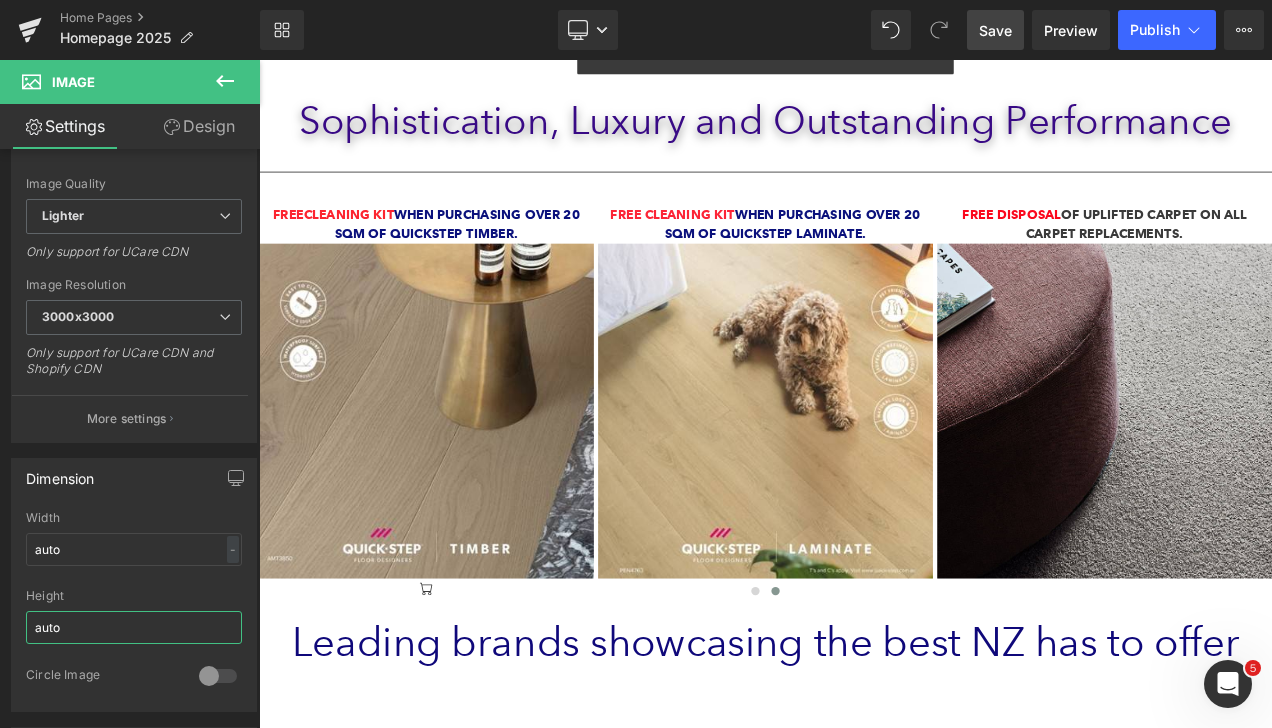drag, startPoint x: 75, startPoint y: 630, endPoint x: -1, endPoint y: 630, distance: 76 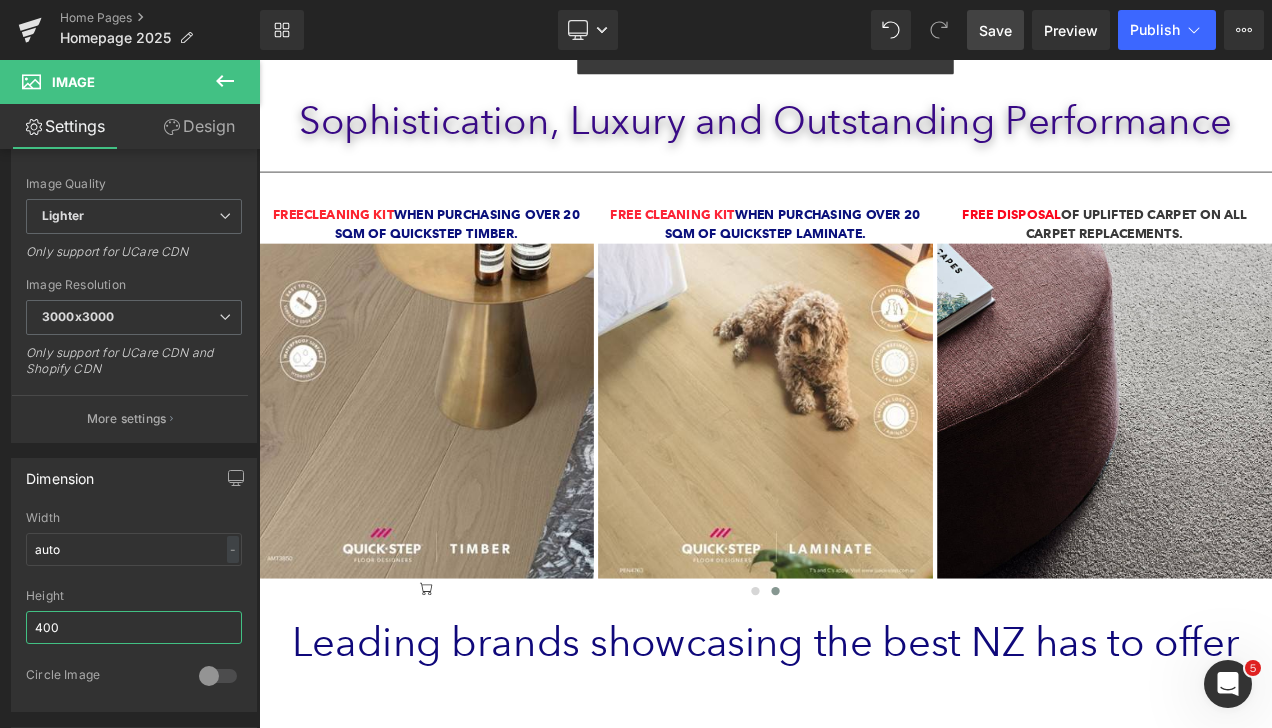 type on "400" 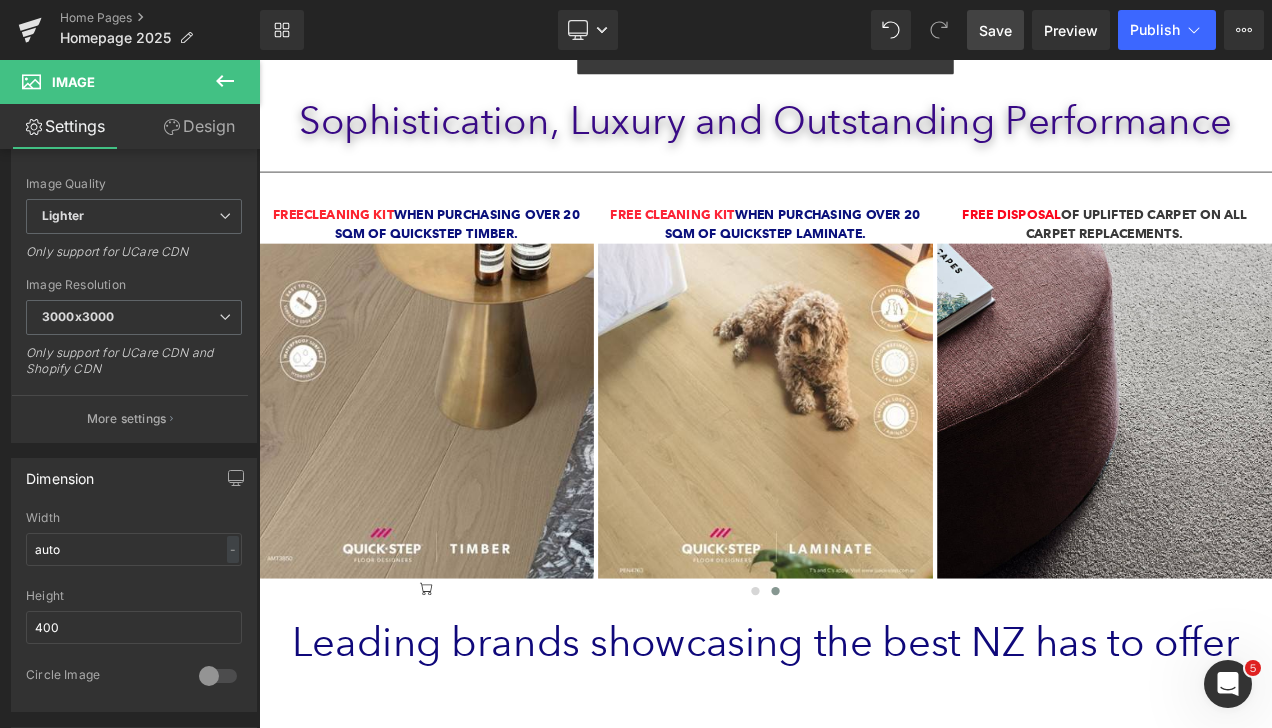 click on "Save" at bounding box center [995, 30] 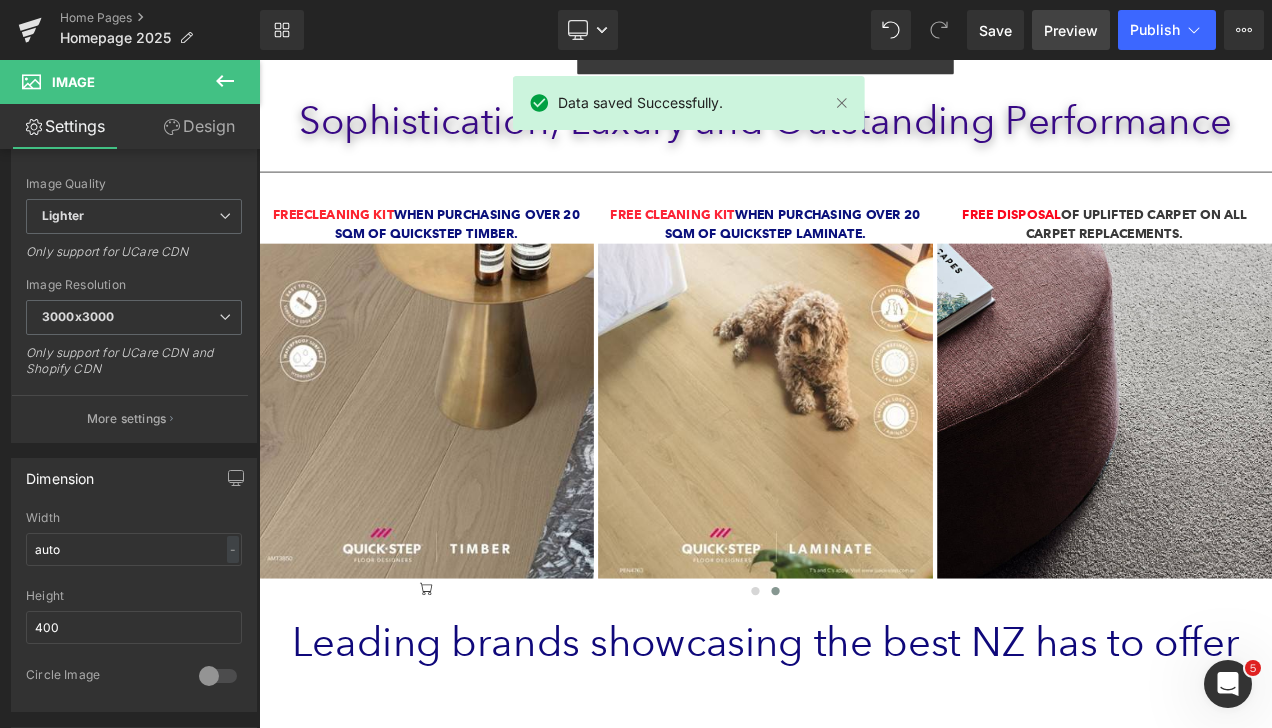 click on "Preview" at bounding box center (1071, 30) 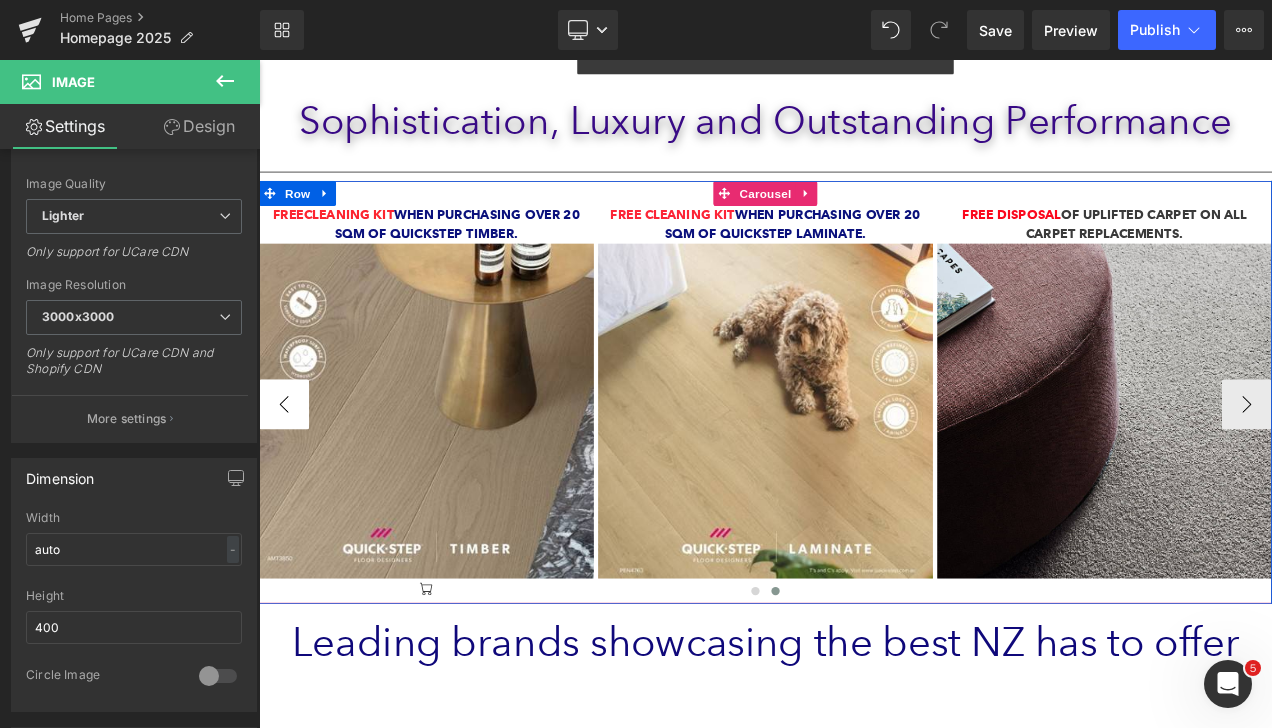 click on "‹" at bounding box center (289, 471) 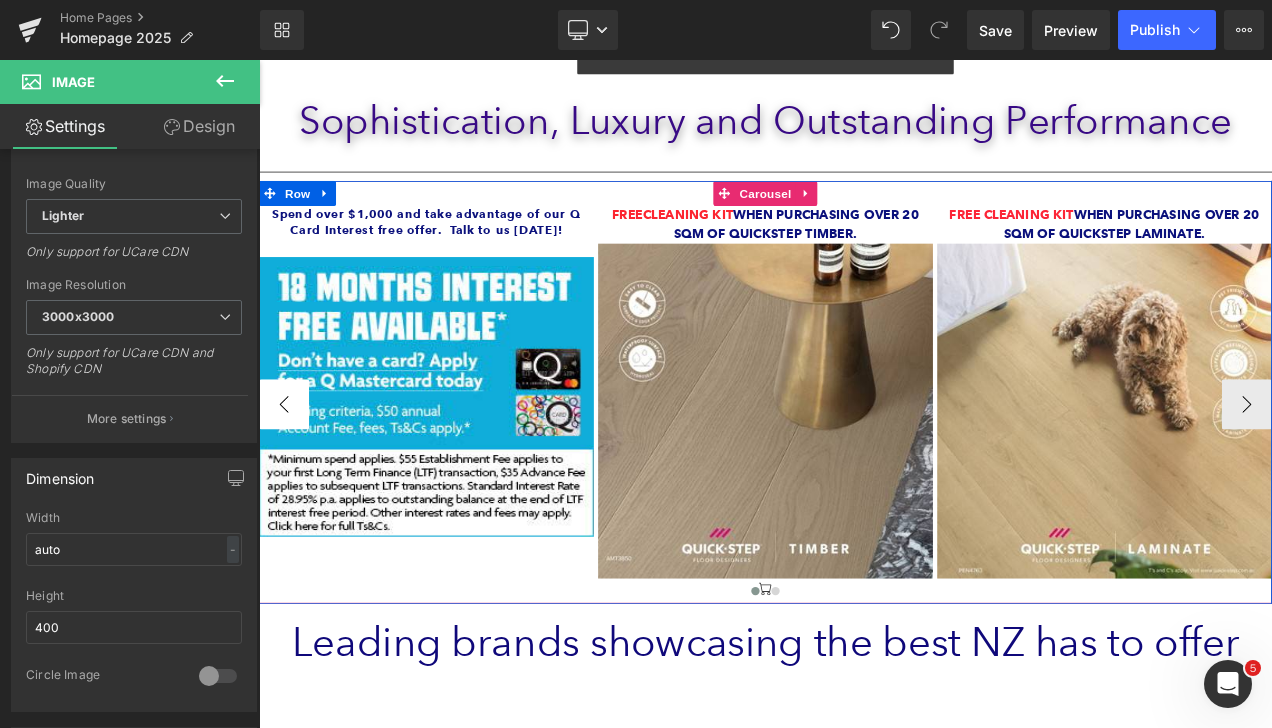 click on "‹" at bounding box center [289, 471] 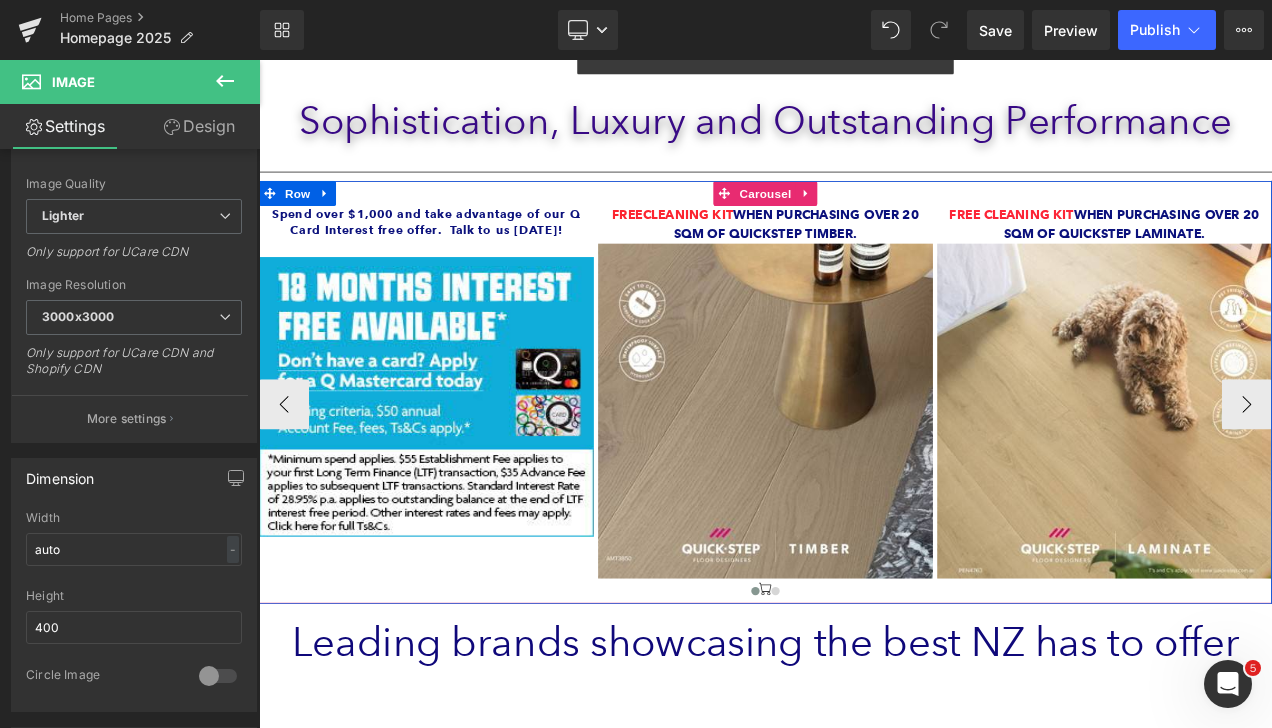 click on "Text Block" at bounding box center [417, 253] 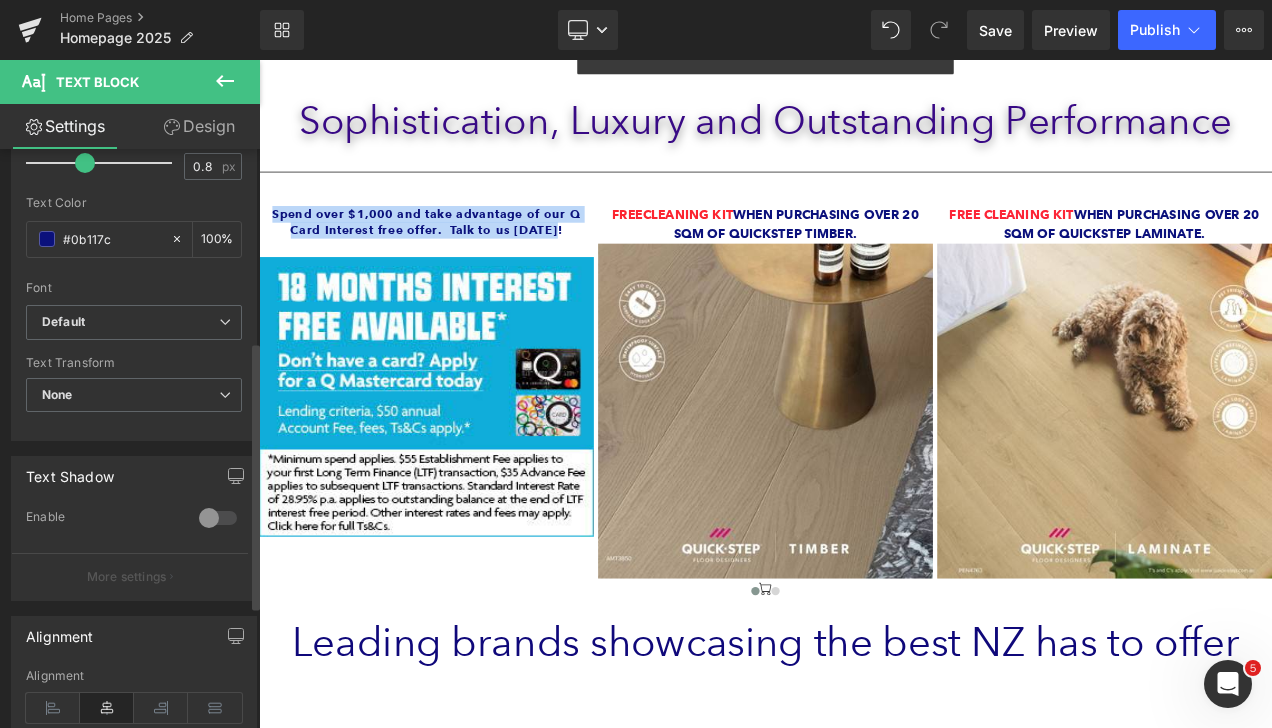 scroll, scrollTop: 500, scrollLeft: 0, axis: vertical 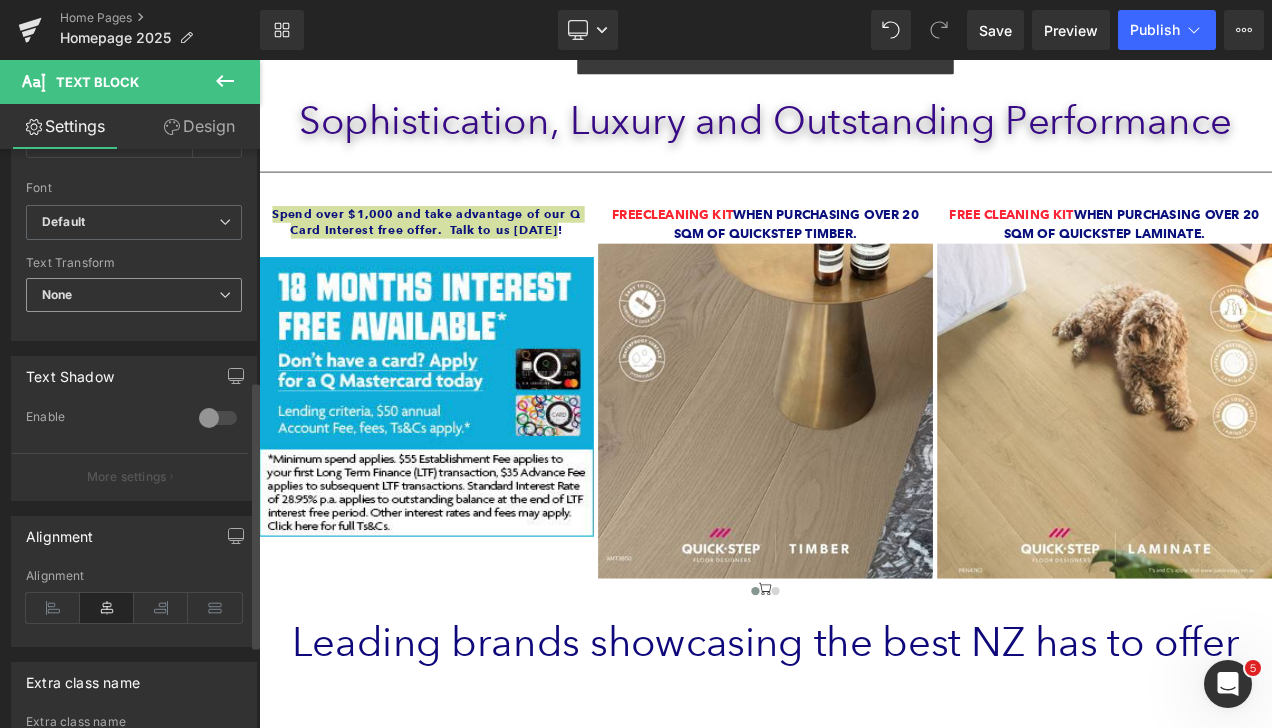 click on "None" at bounding box center (134, 295) 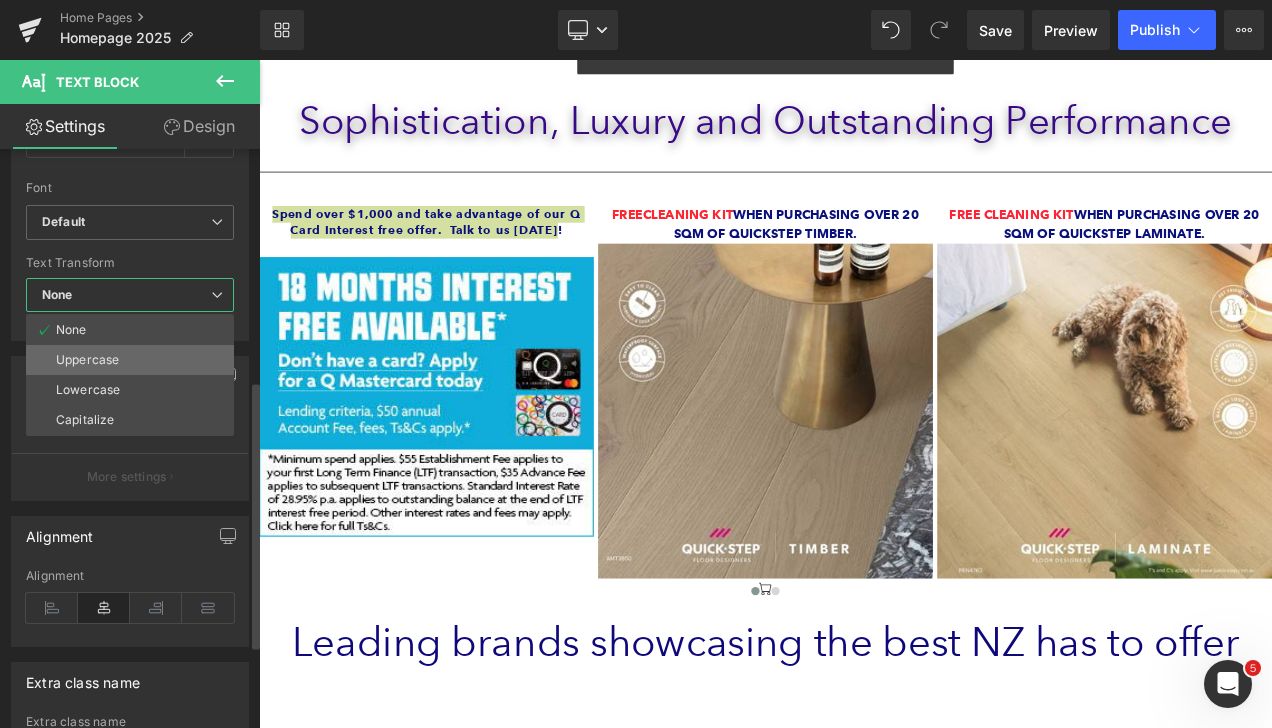 click on "Uppercase" at bounding box center (87, 360) 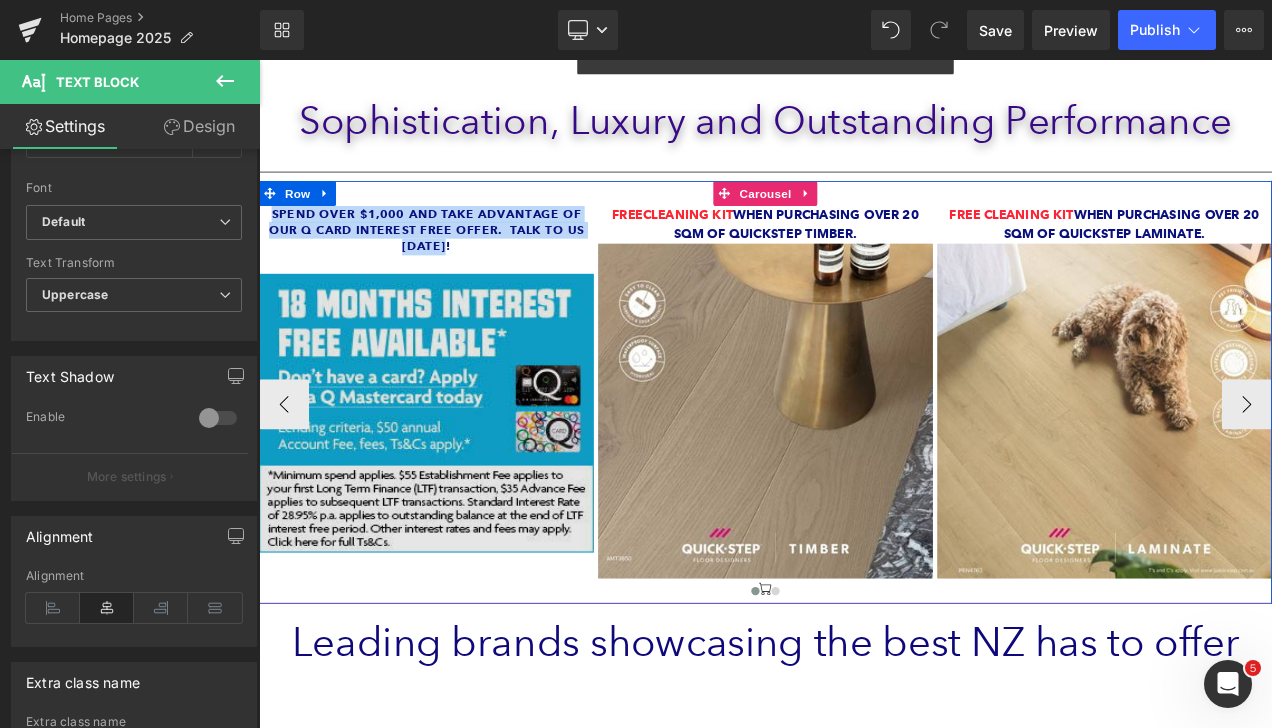 drag, startPoint x: 526, startPoint y: 688, endPoint x: 579, endPoint y: 321, distance: 370.80722 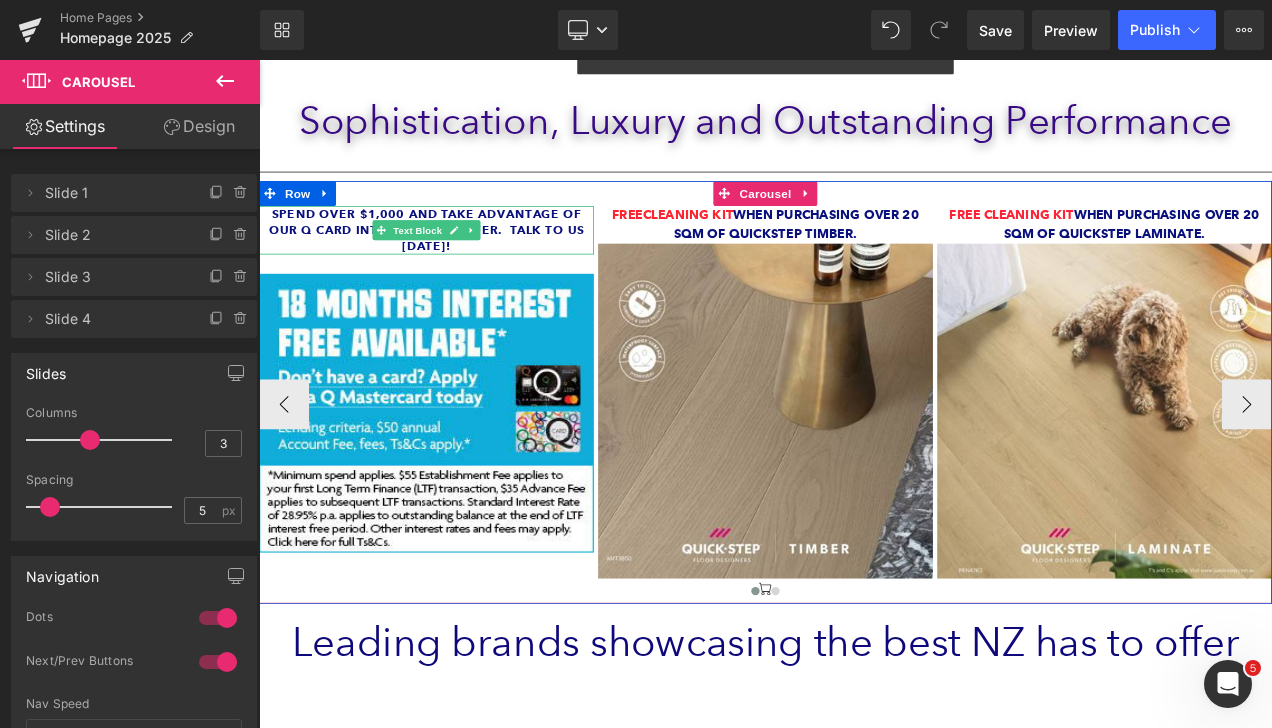 click on "Spend over $1,000 and take advantage of our Q Card Interest free offer.  Talk to us today!" at bounding box center (459, 263) 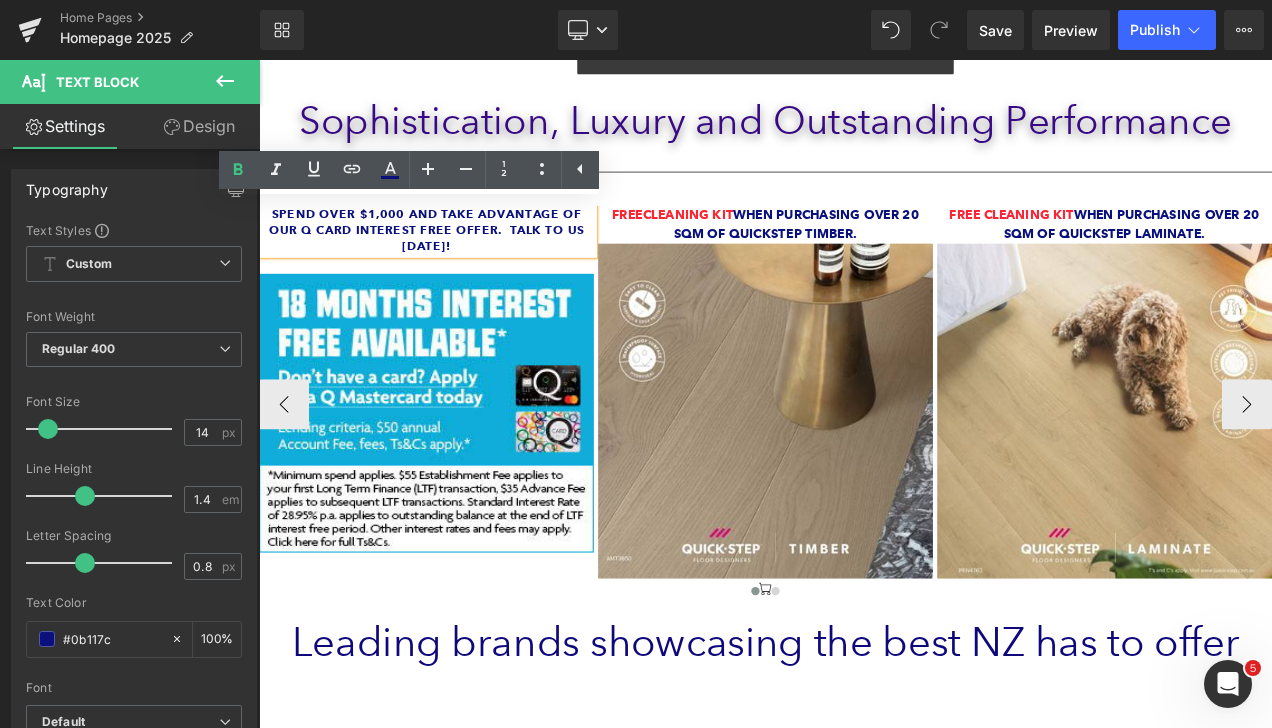 type 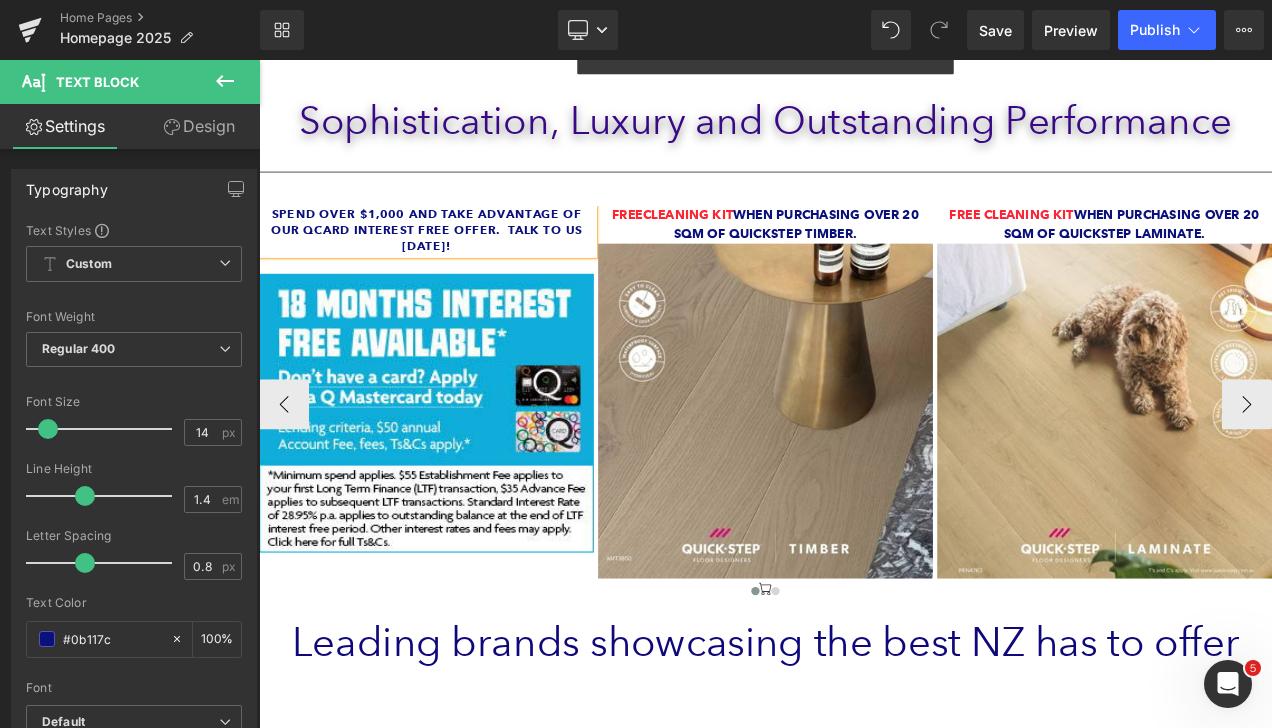 drag, startPoint x: 548, startPoint y: 255, endPoint x: 562, endPoint y: 255, distance: 14 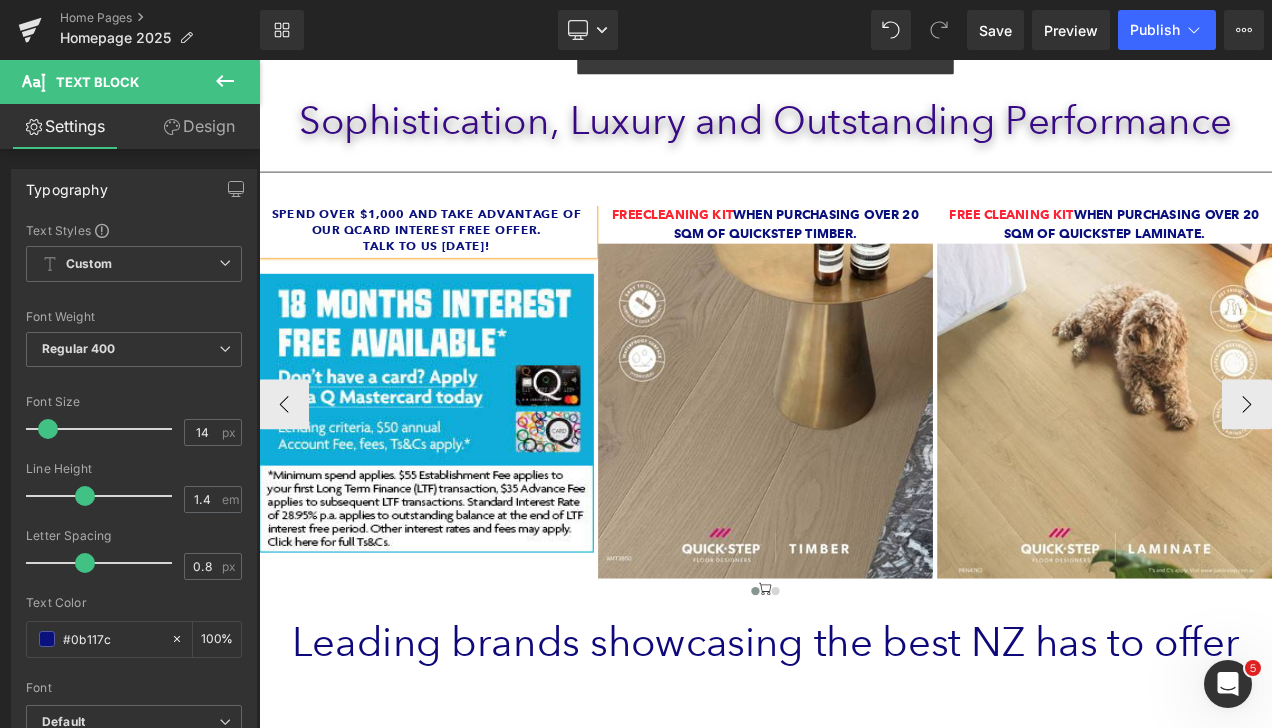 click on "Spend over $1,000 and take advantage of our QCard Interest free offer.   Talk to us today!
Text Block
Text Block
Image
Free  Cleaning Kit  when purchasing over 20 sqm of Quickstep timber.
Text Block
Image
Icon
Free   Cleaning Kit  when purchasing over 20 sqm of Quickstep laminate.
Text Block
Image
Free DISPOSAL
Text Block         Image" at bounding box center [1069, 471] 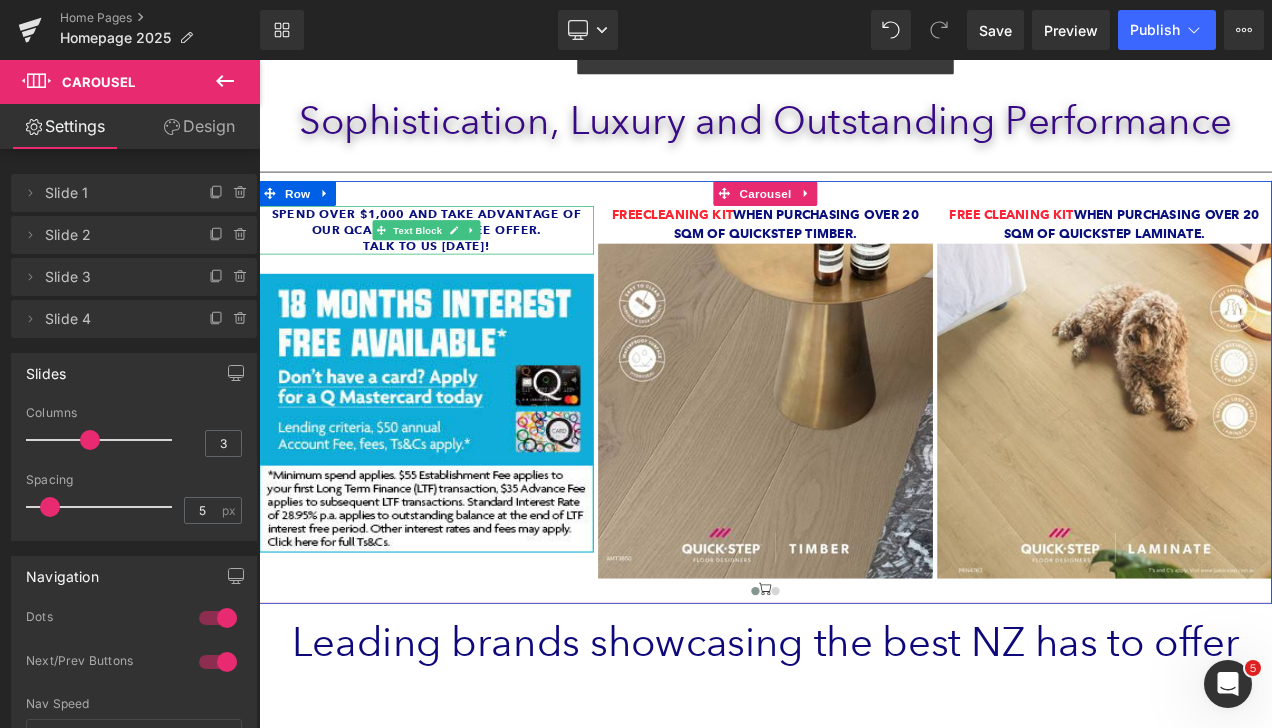 drag, startPoint x: 579, startPoint y: 259, endPoint x: 565, endPoint y: 264, distance: 14.866069 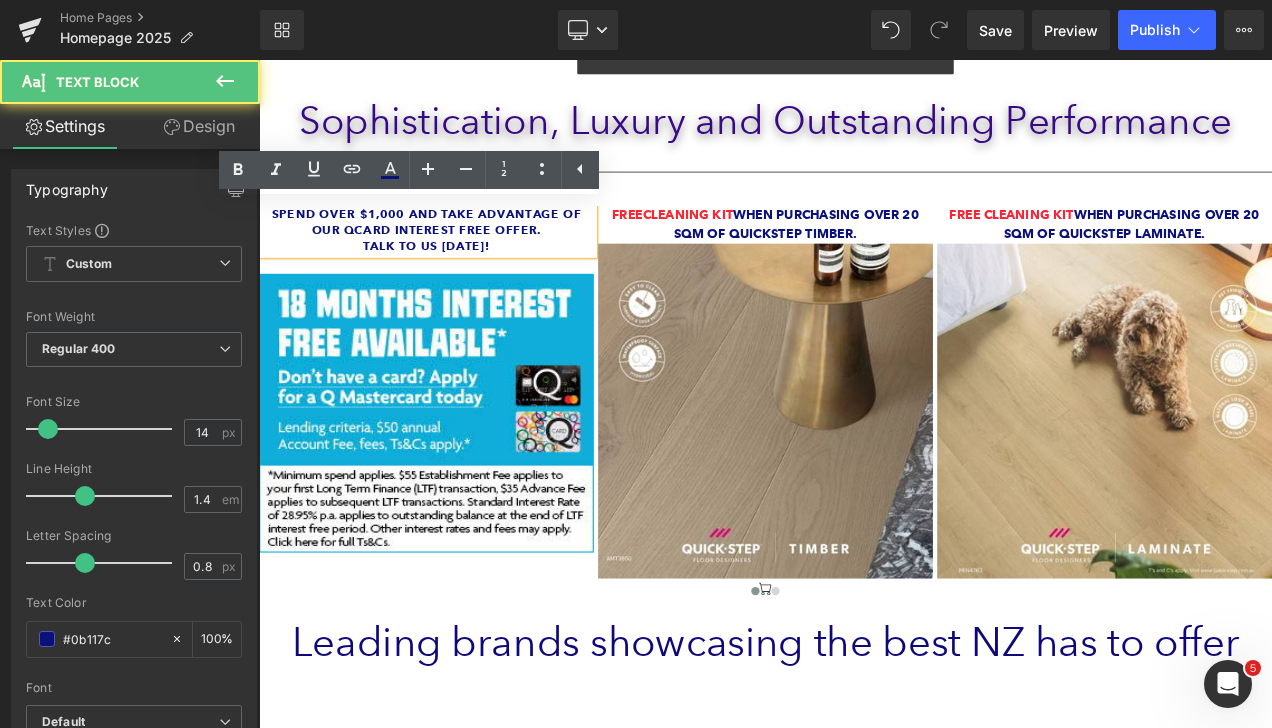 click on "Spend over $1,000 and take advantage of our QCard Interest free offer." at bounding box center [458, 253] 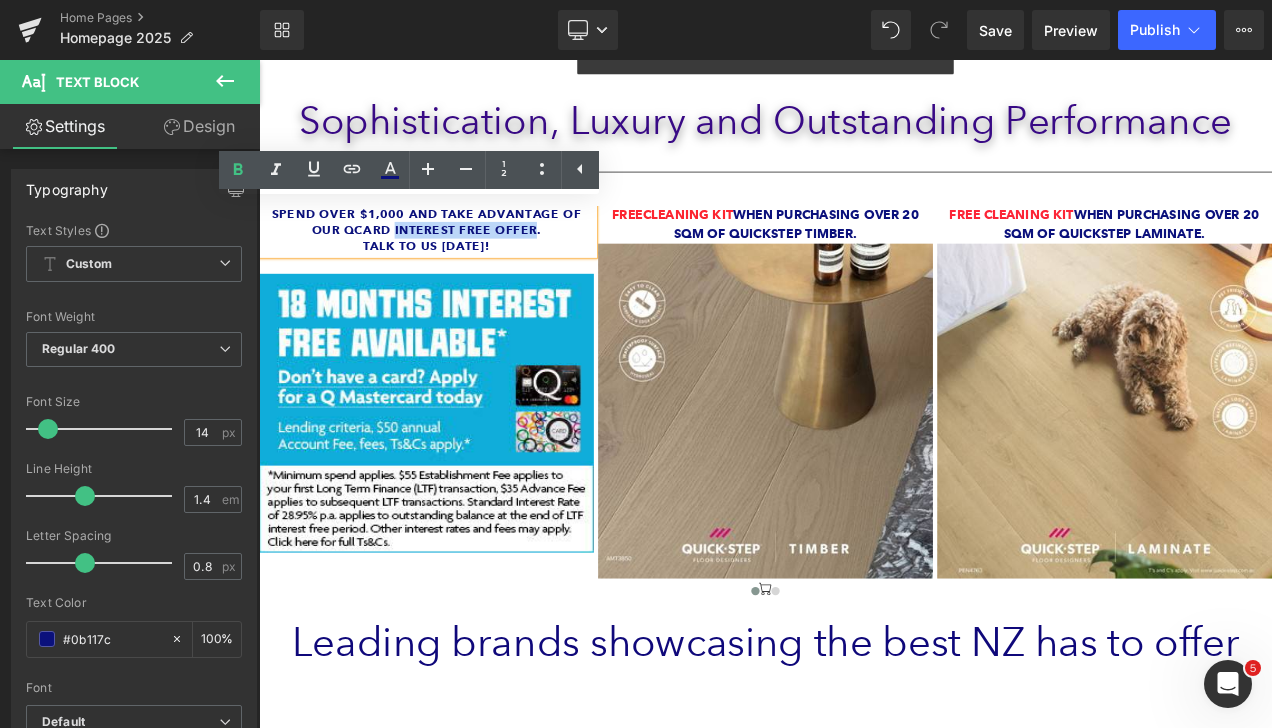 drag, startPoint x: 410, startPoint y: 257, endPoint x: 579, endPoint y: 260, distance: 169.02663 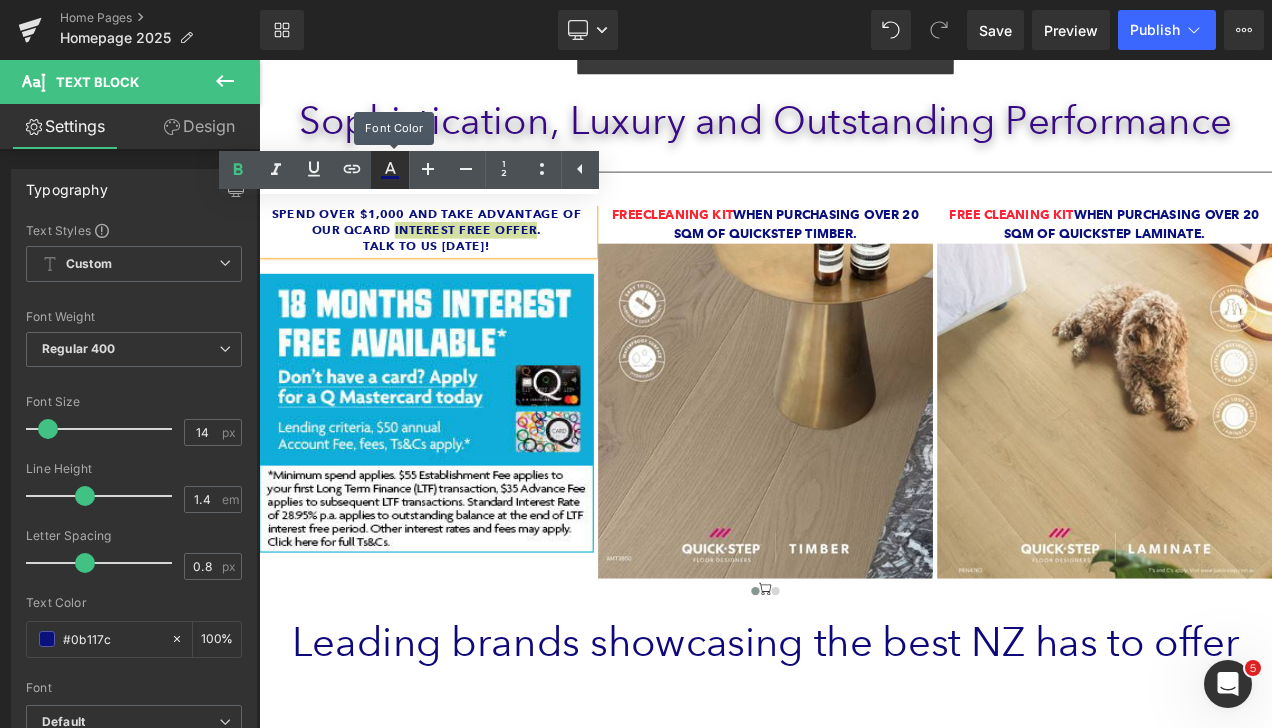 click 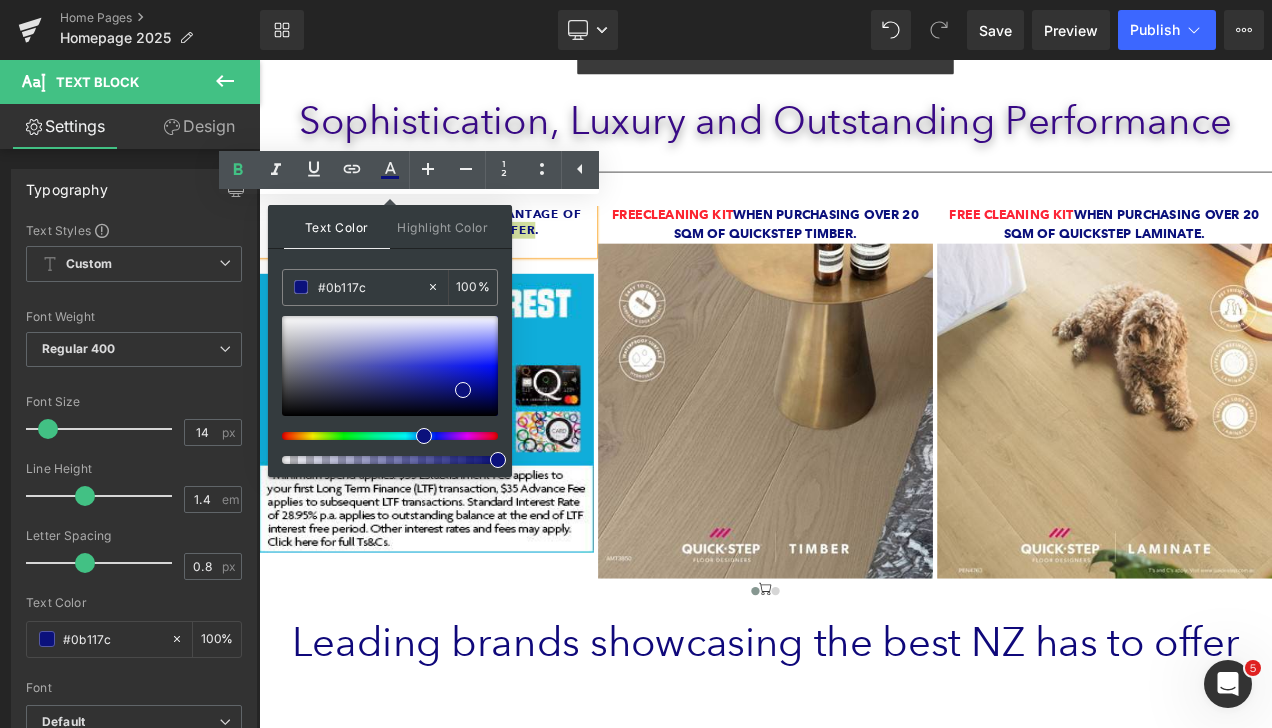 click at bounding box center [390, 436] 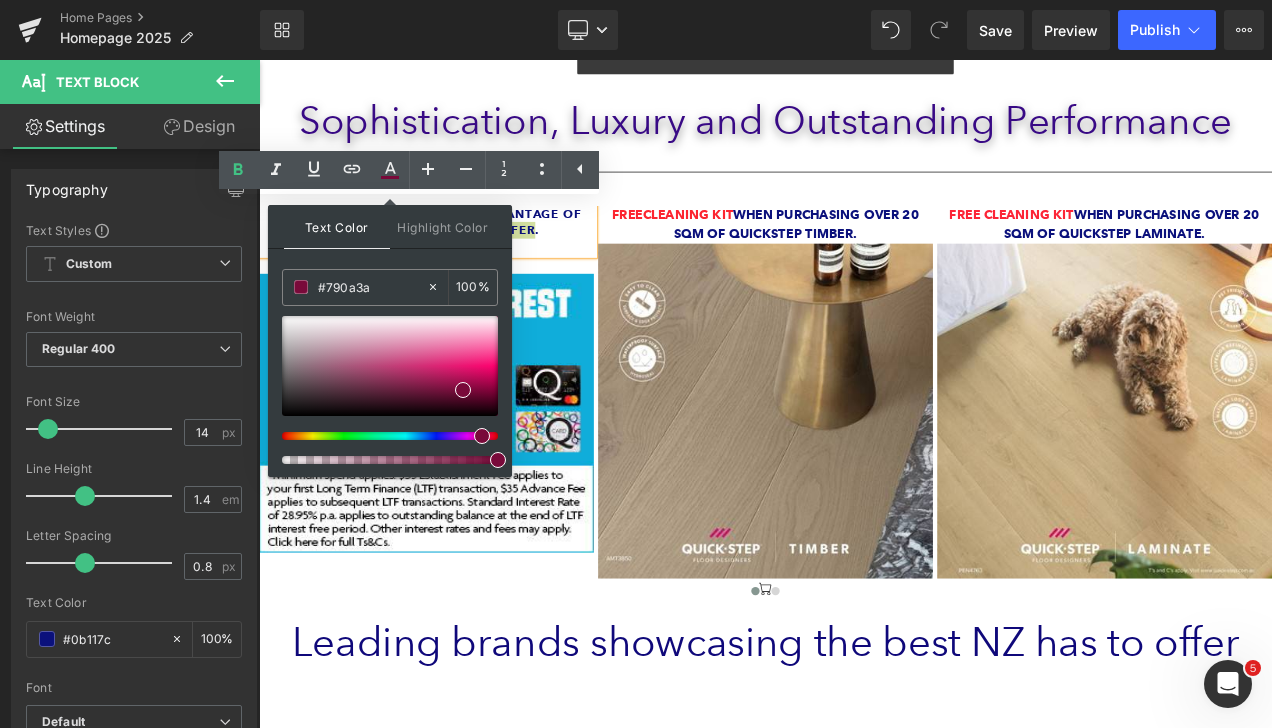 click at bounding box center [390, 390] 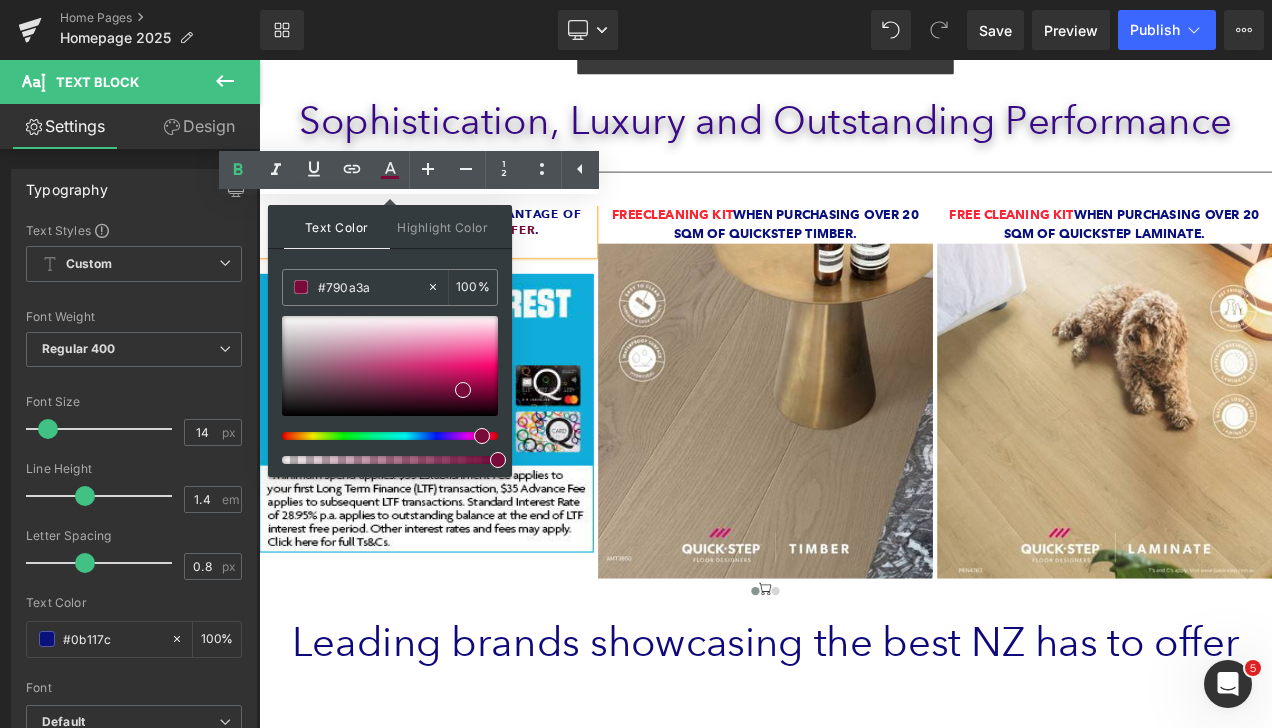 click at bounding box center [390, 436] 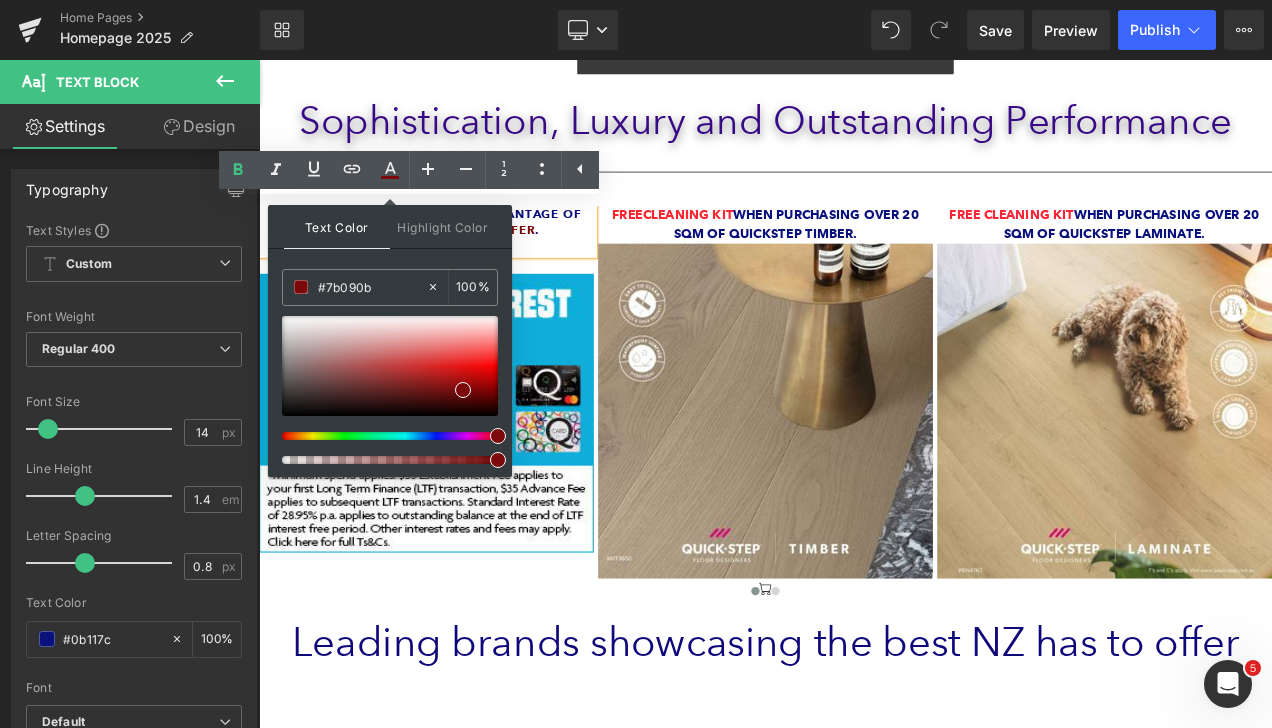 drag, startPoint x: 484, startPoint y: 434, endPoint x: 492, endPoint y: 396, distance: 38.832977 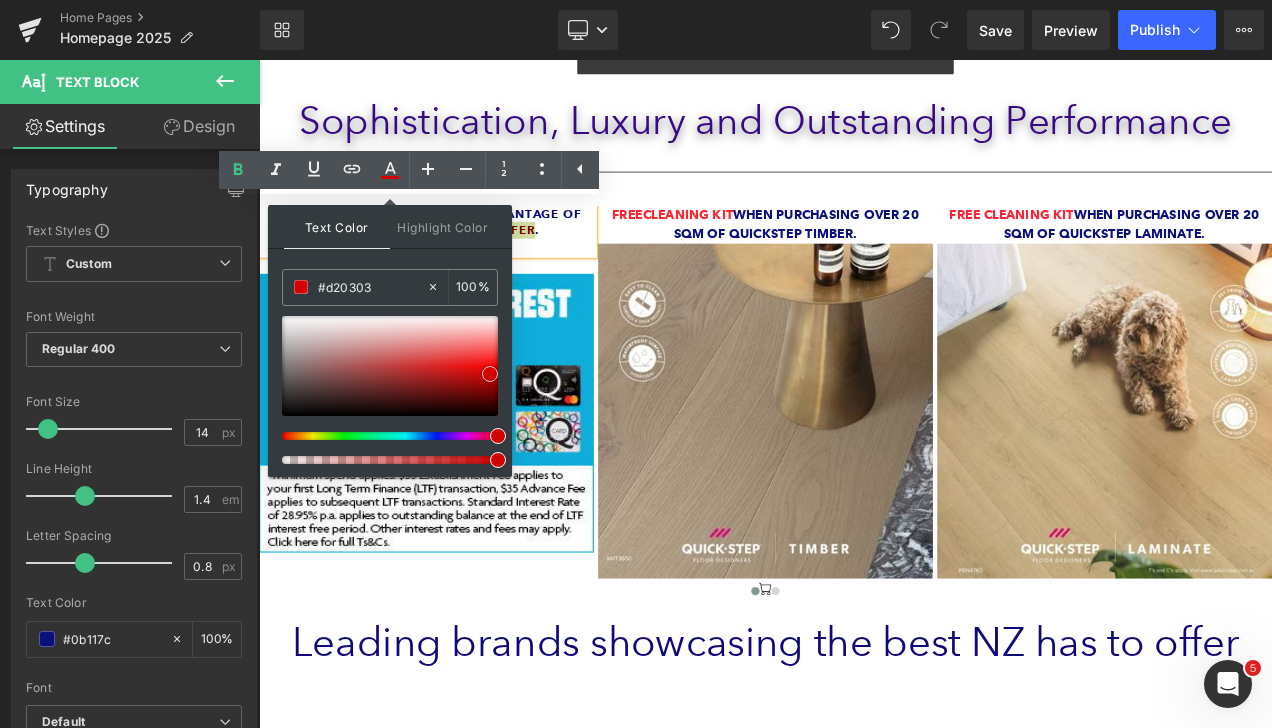 click at bounding box center (390, 366) 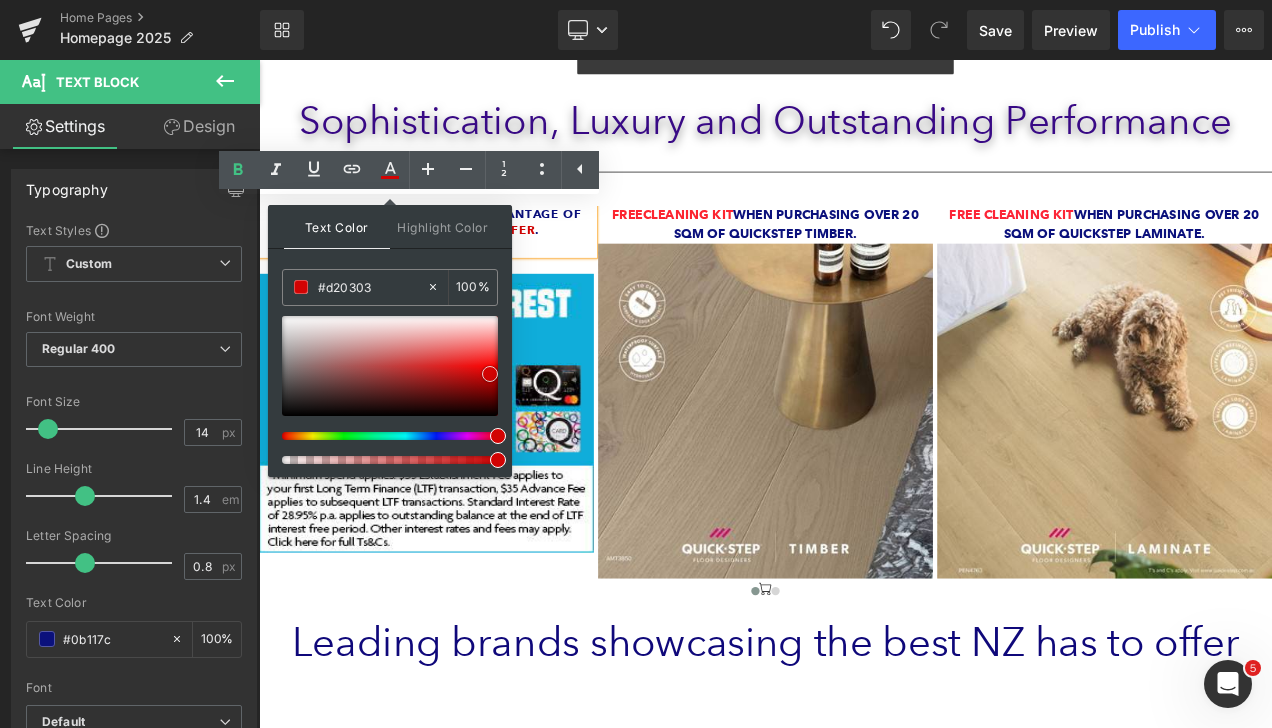 type on "#fc0202" 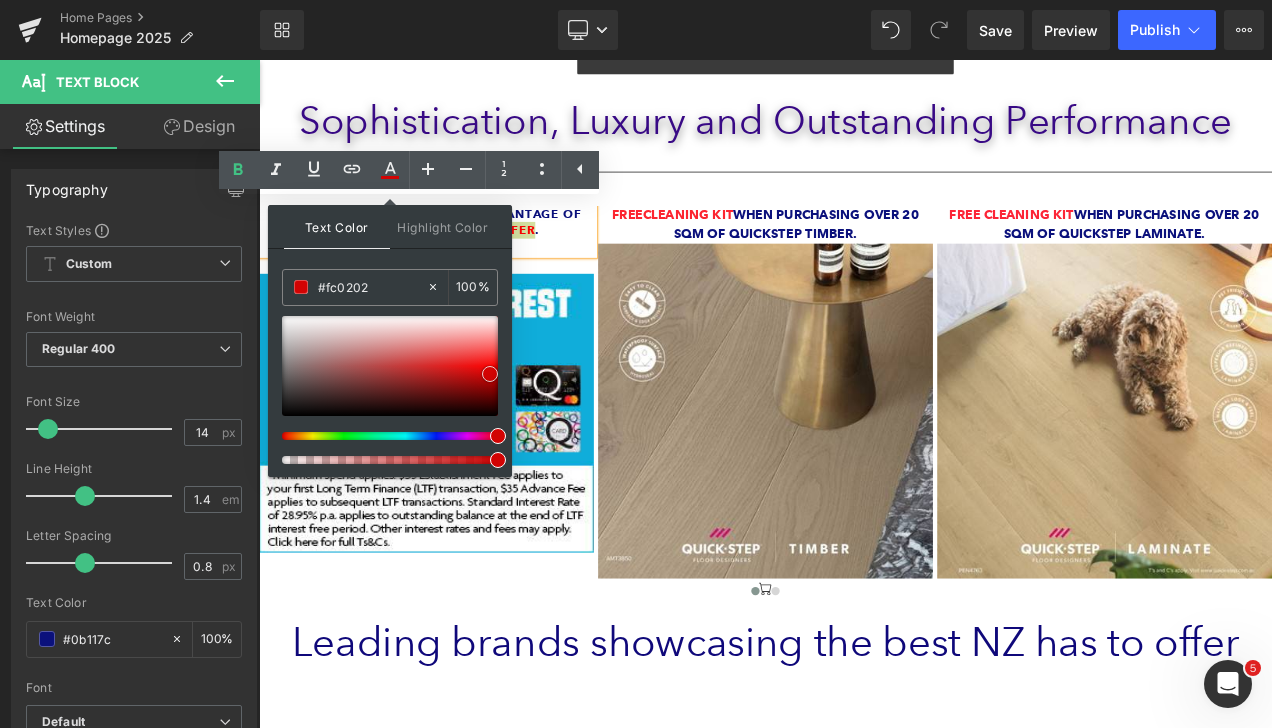 click at bounding box center (390, 366) 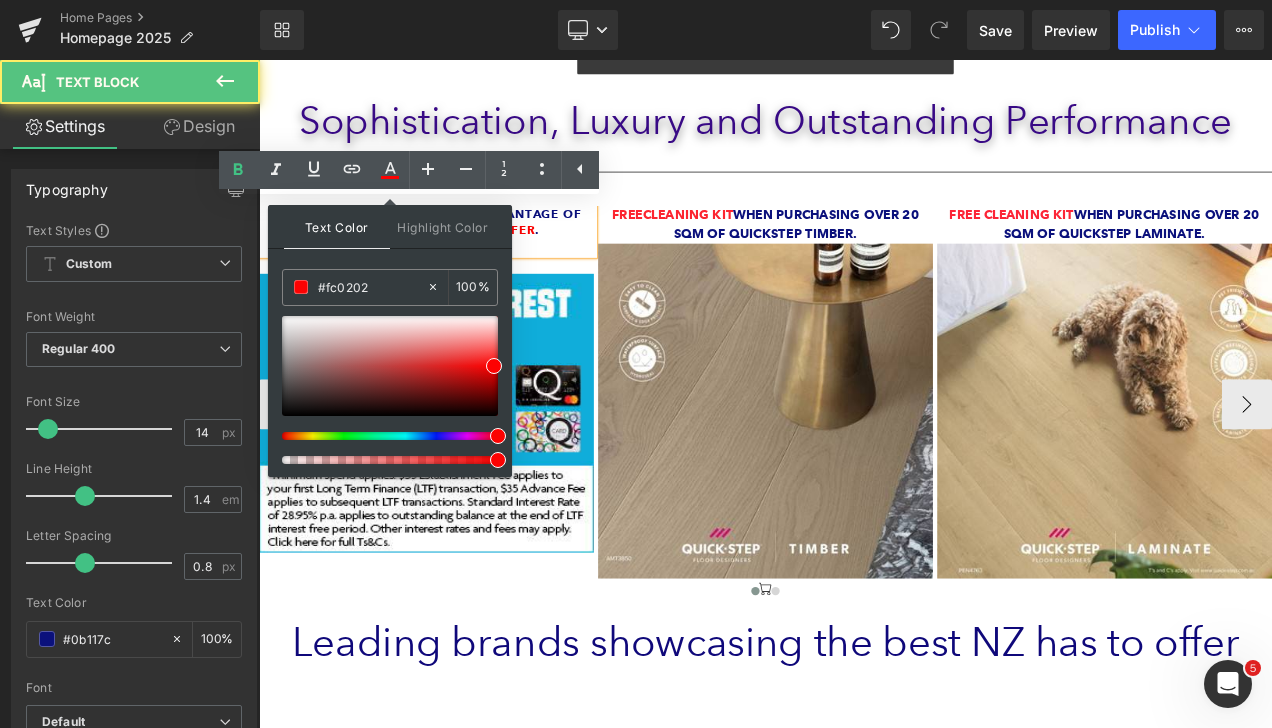 click on "Spend over $1,000 and take advantage of our QCard  Interest free offer .   Talk to us today!" at bounding box center (459, 263) 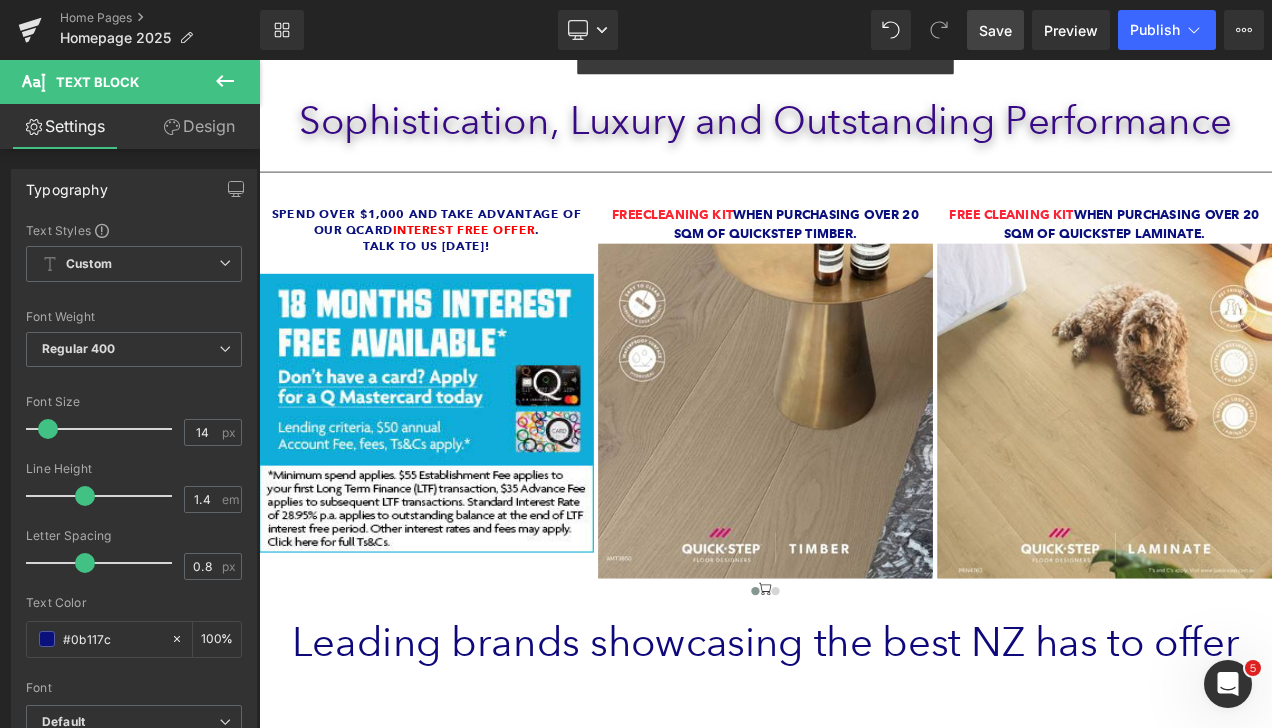 click on "Save" at bounding box center [995, 30] 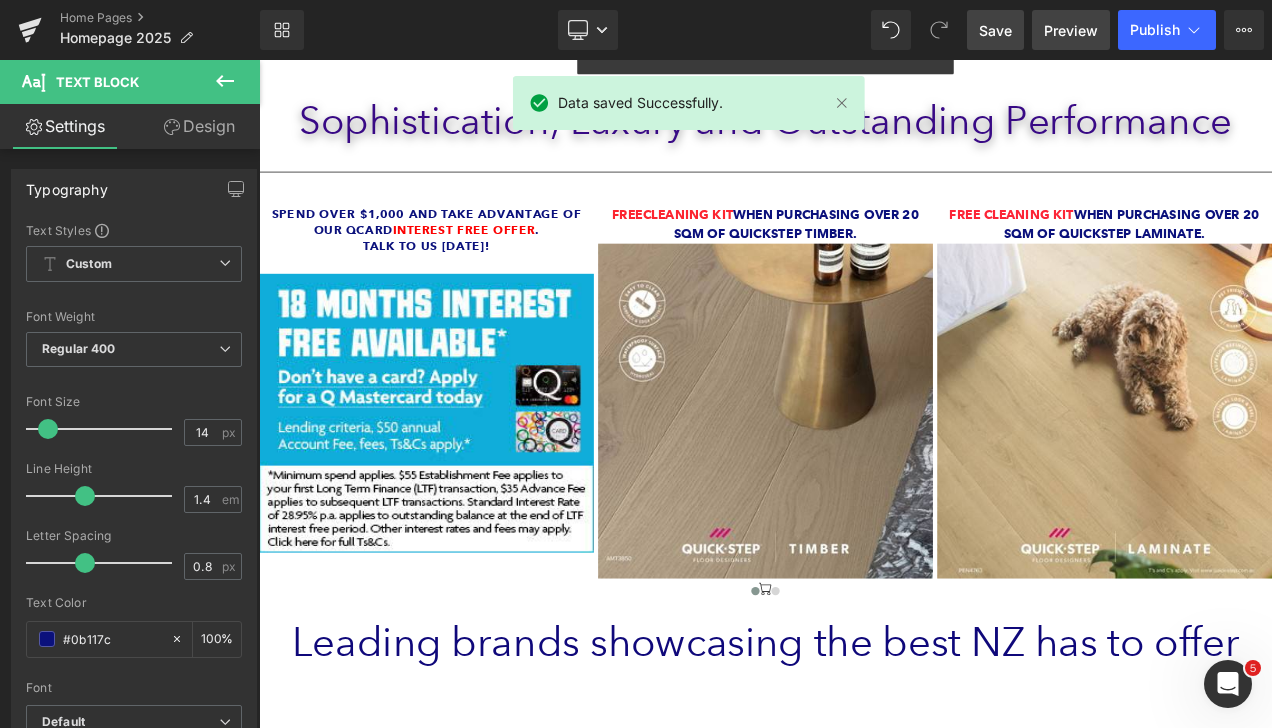 click on "Preview" at bounding box center [1071, 30] 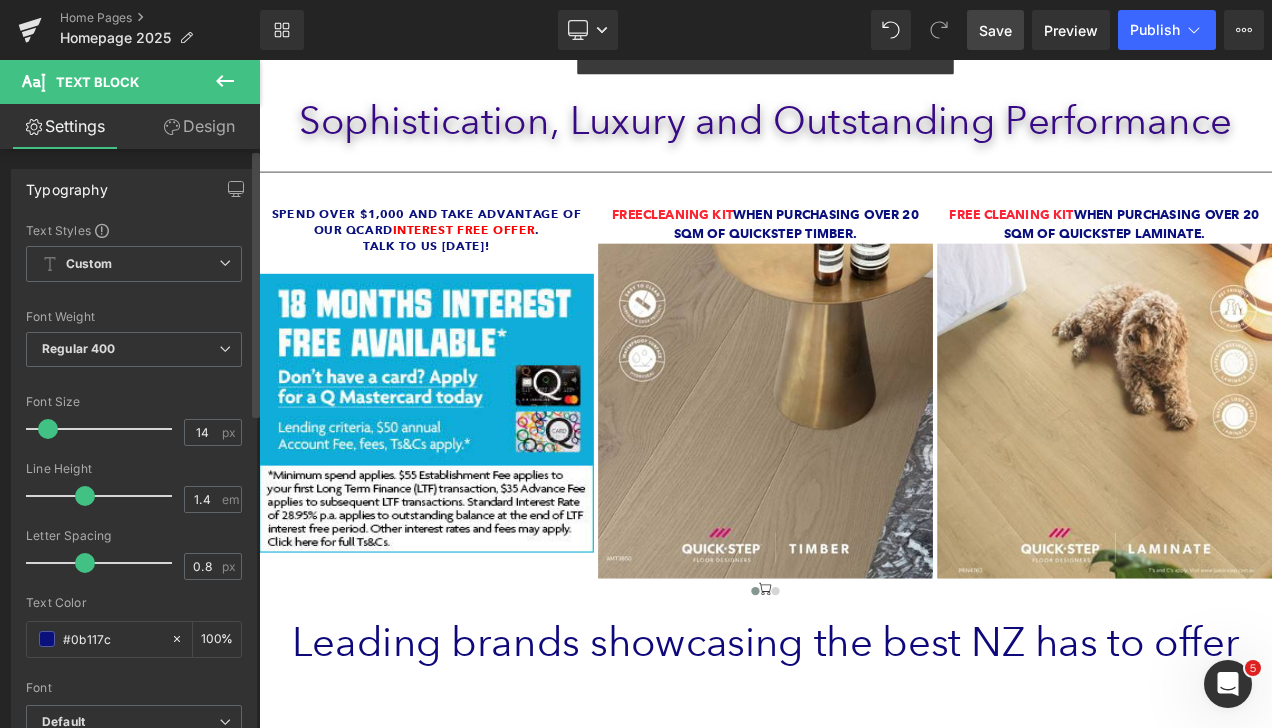 scroll, scrollTop: 142, scrollLeft: 0, axis: vertical 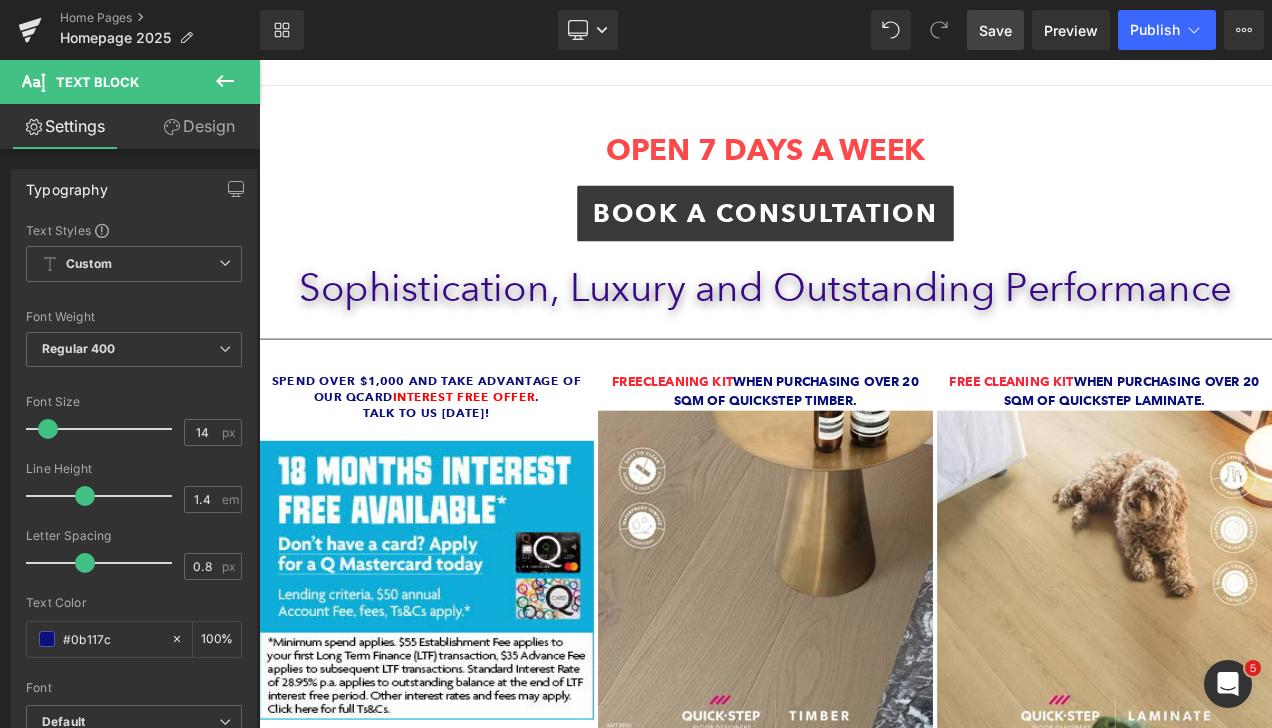 click 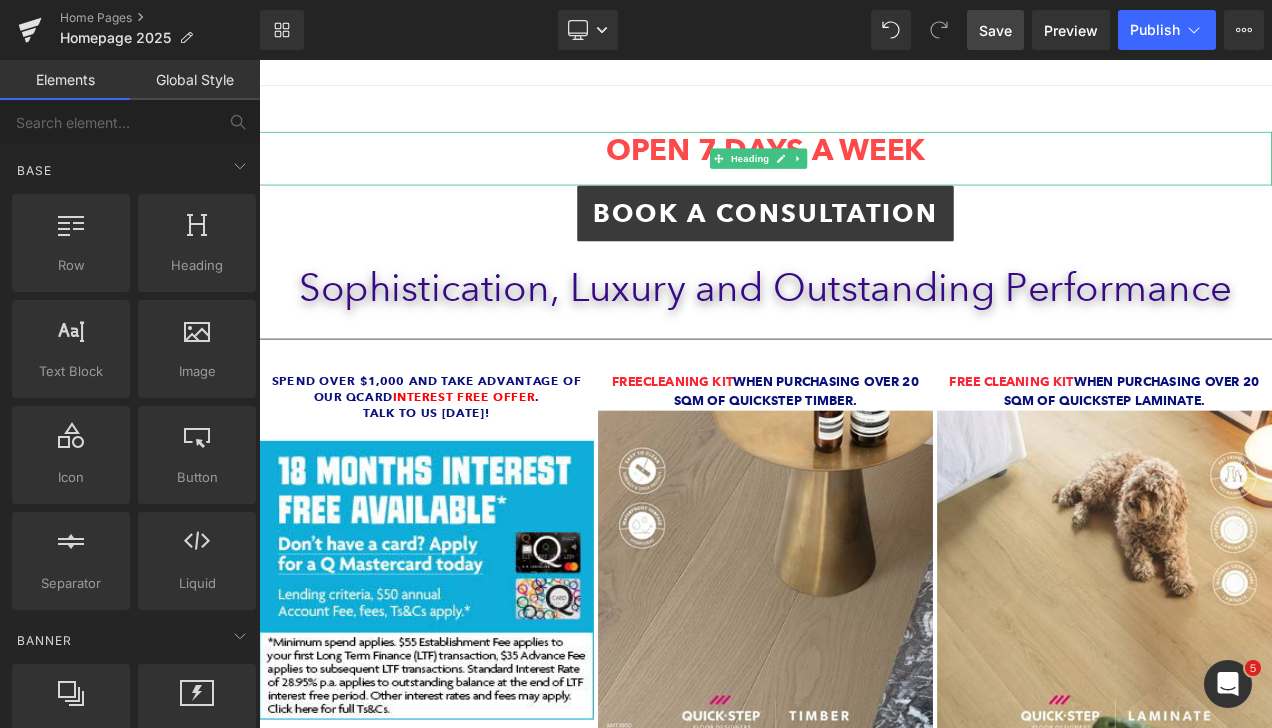 click on "OPEN 7 DAYS A WEEK" at bounding box center (864, 167) 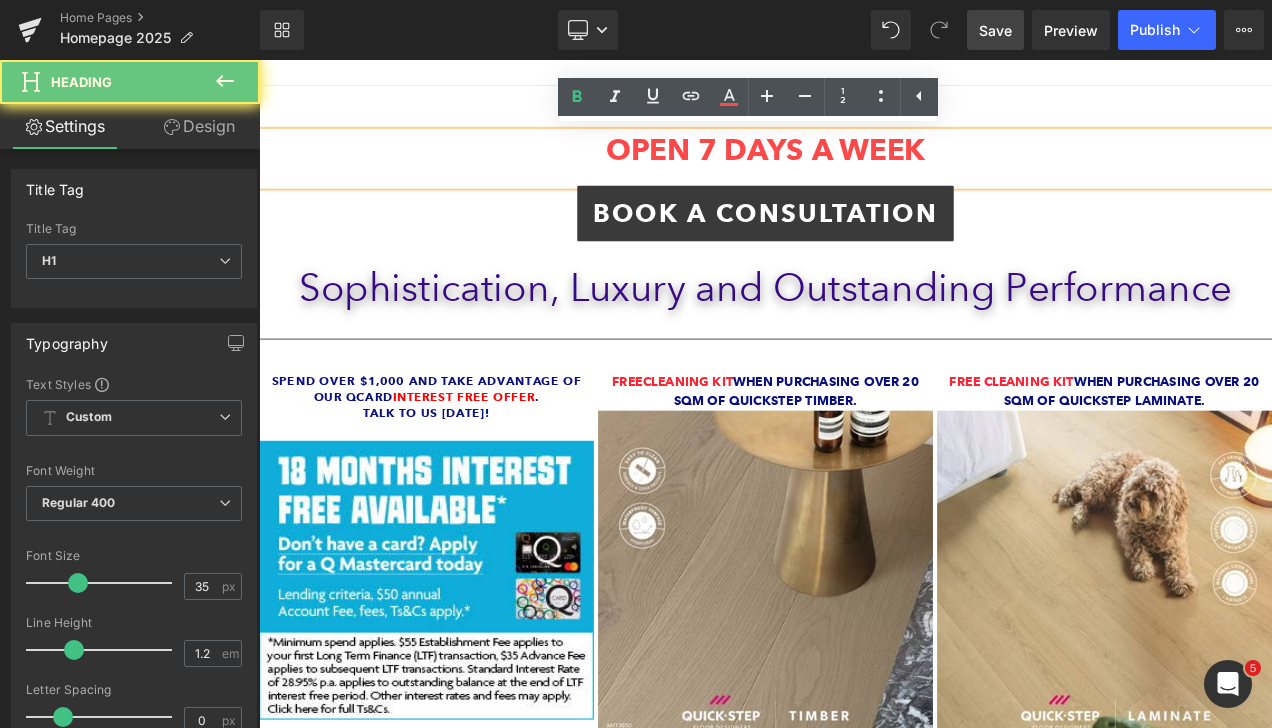 click on "OPEN 7 DAYS A WEEK" at bounding box center [864, 166] 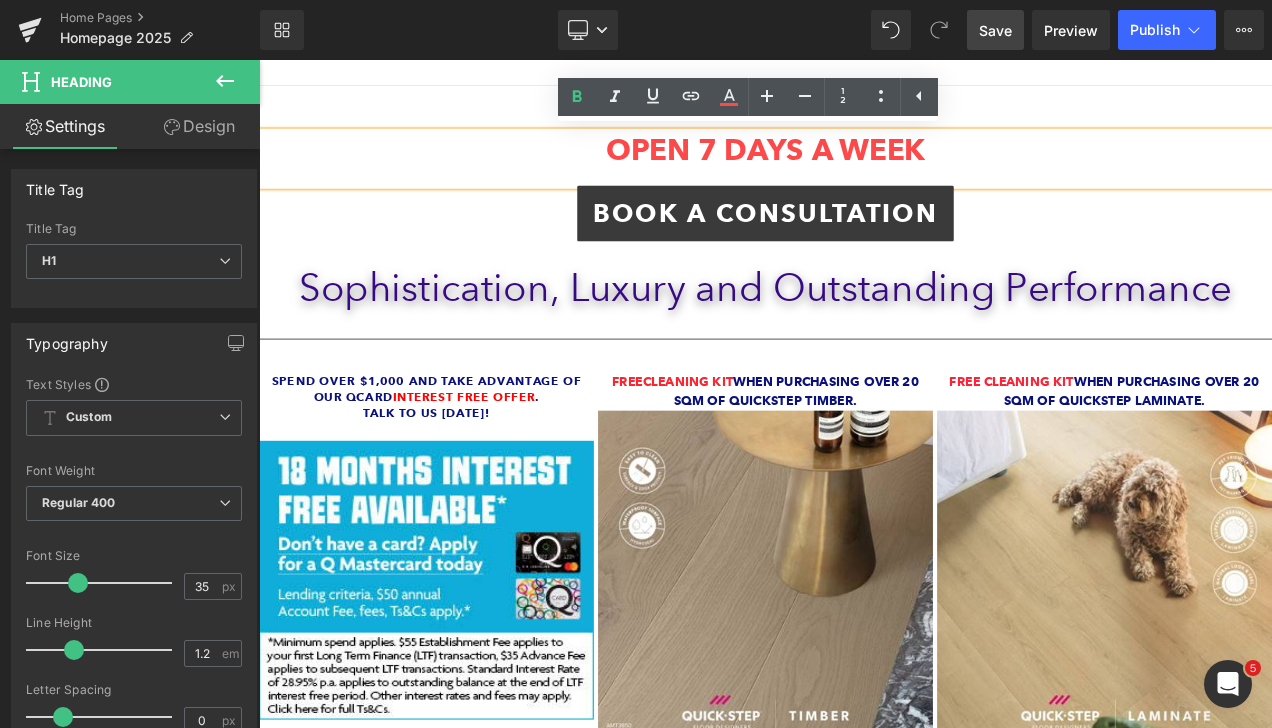 type 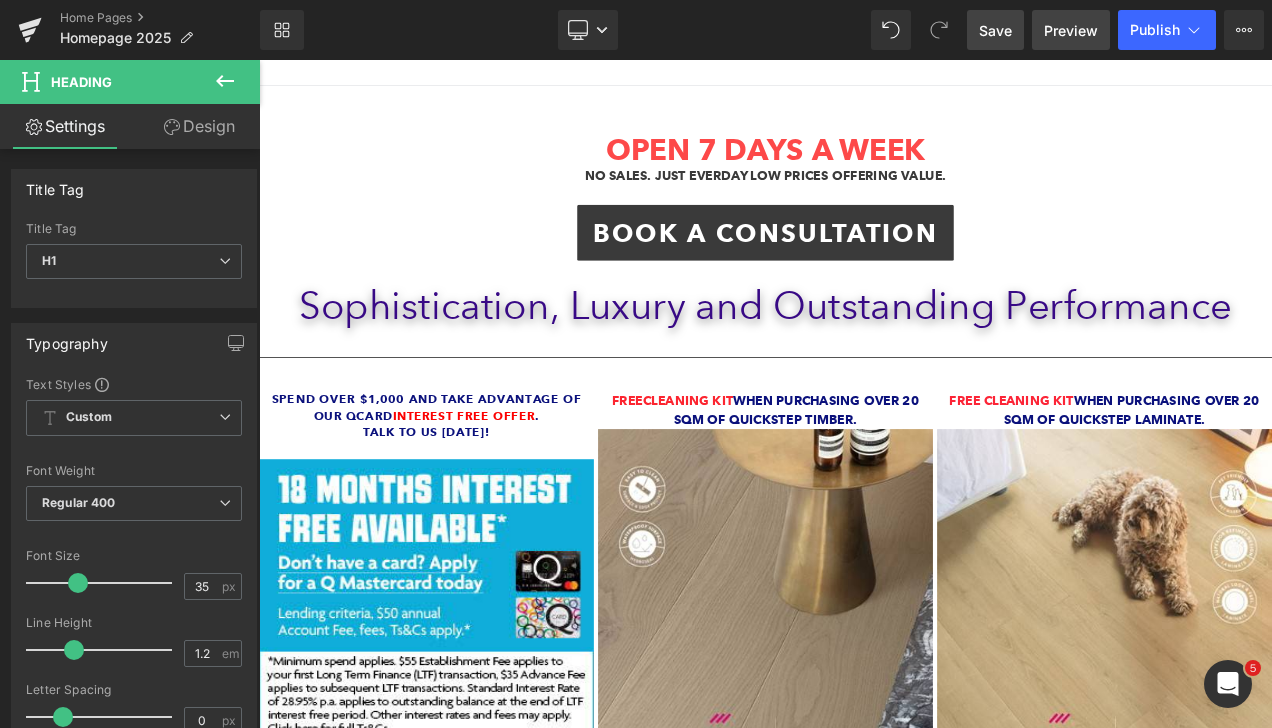 click on "Preview" at bounding box center [1071, 30] 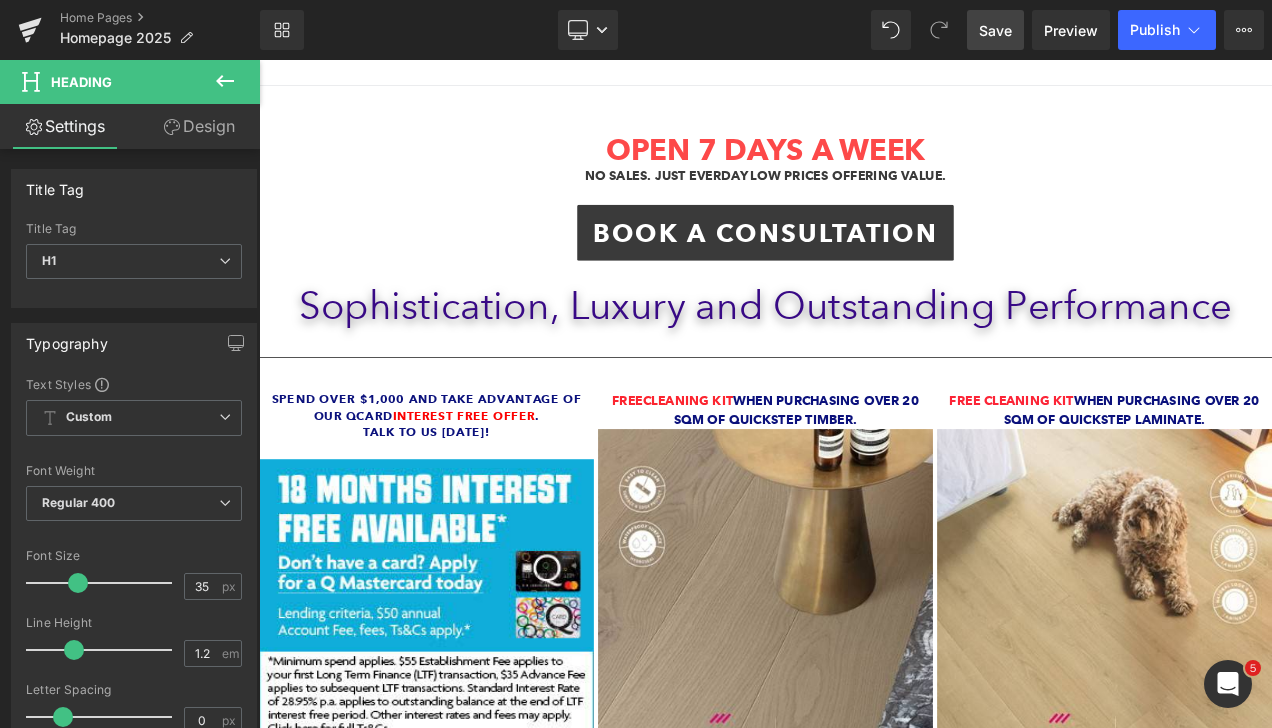 click on "Save" at bounding box center (995, 30) 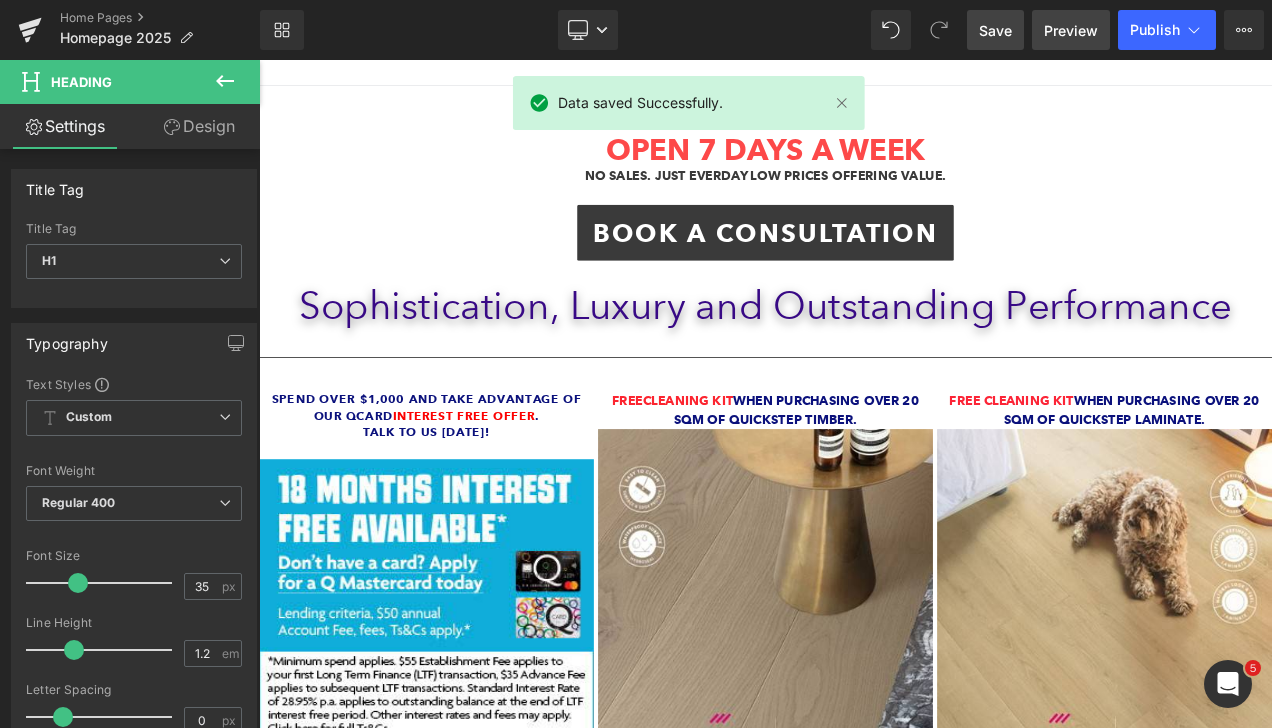 click on "Preview" at bounding box center (1071, 30) 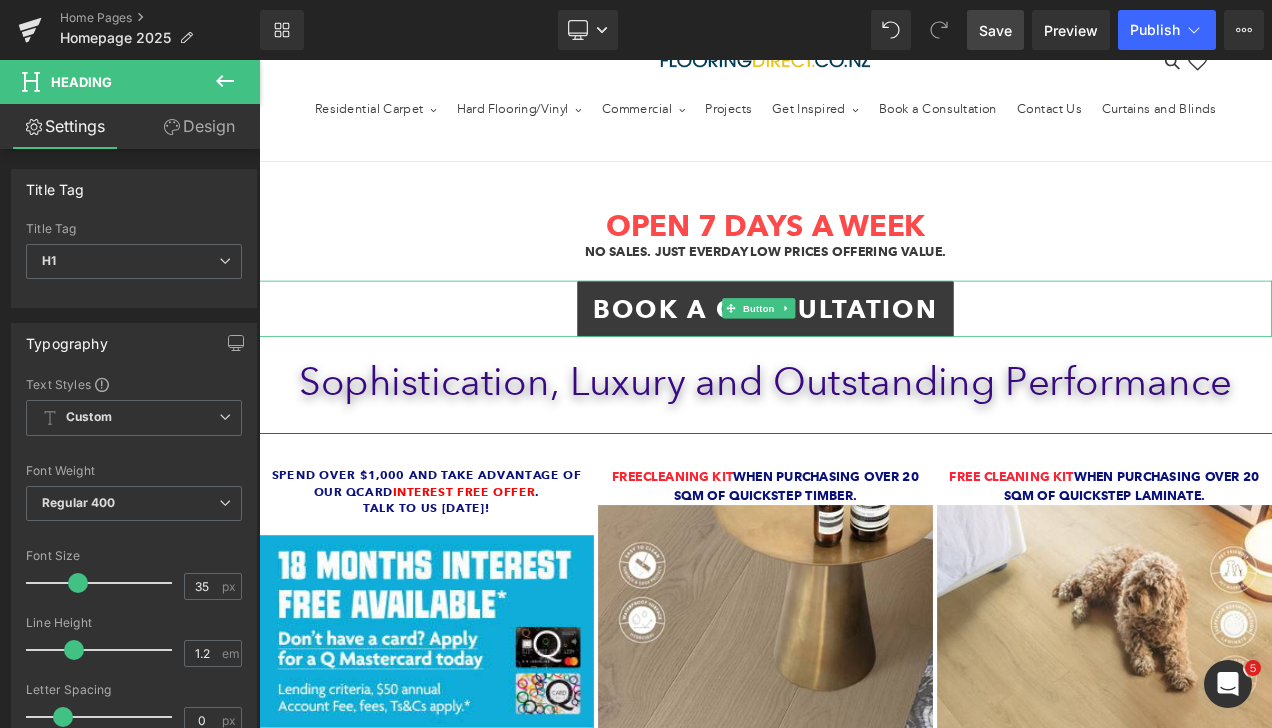 scroll, scrollTop: 42, scrollLeft: 0, axis: vertical 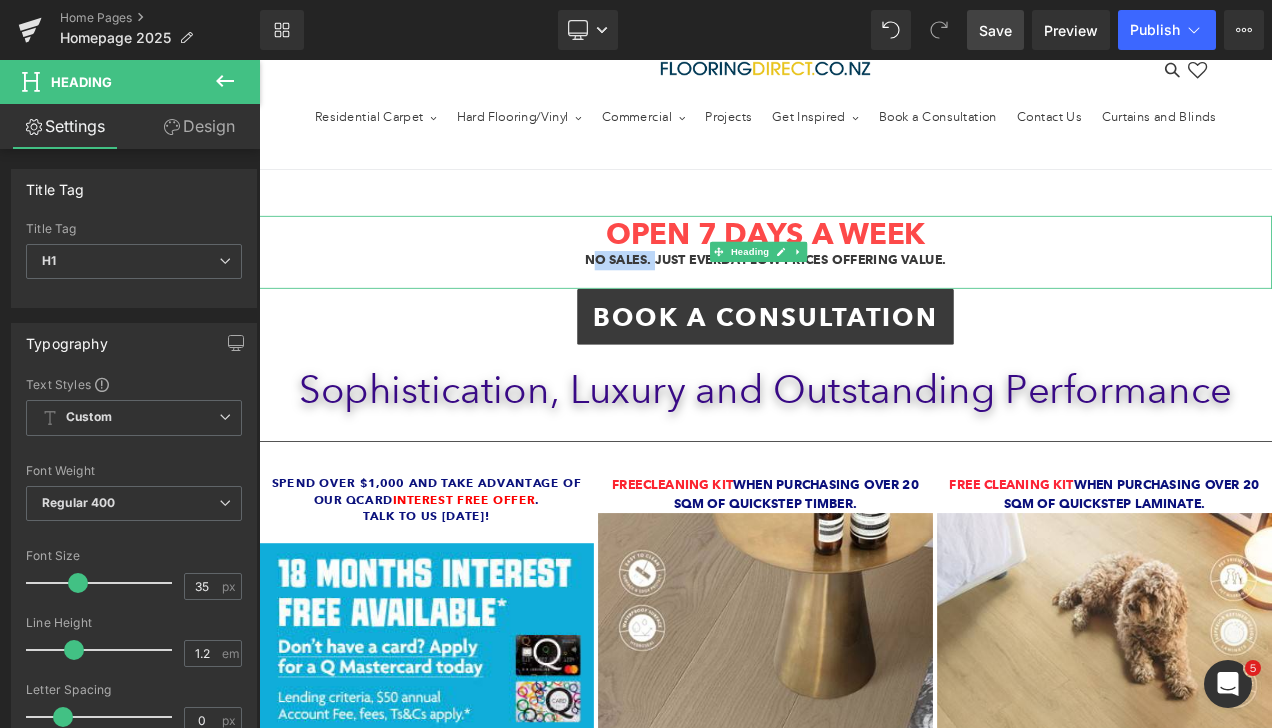 drag, startPoint x: 726, startPoint y: 302, endPoint x: 660, endPoint y: 306, distance: 66.1211 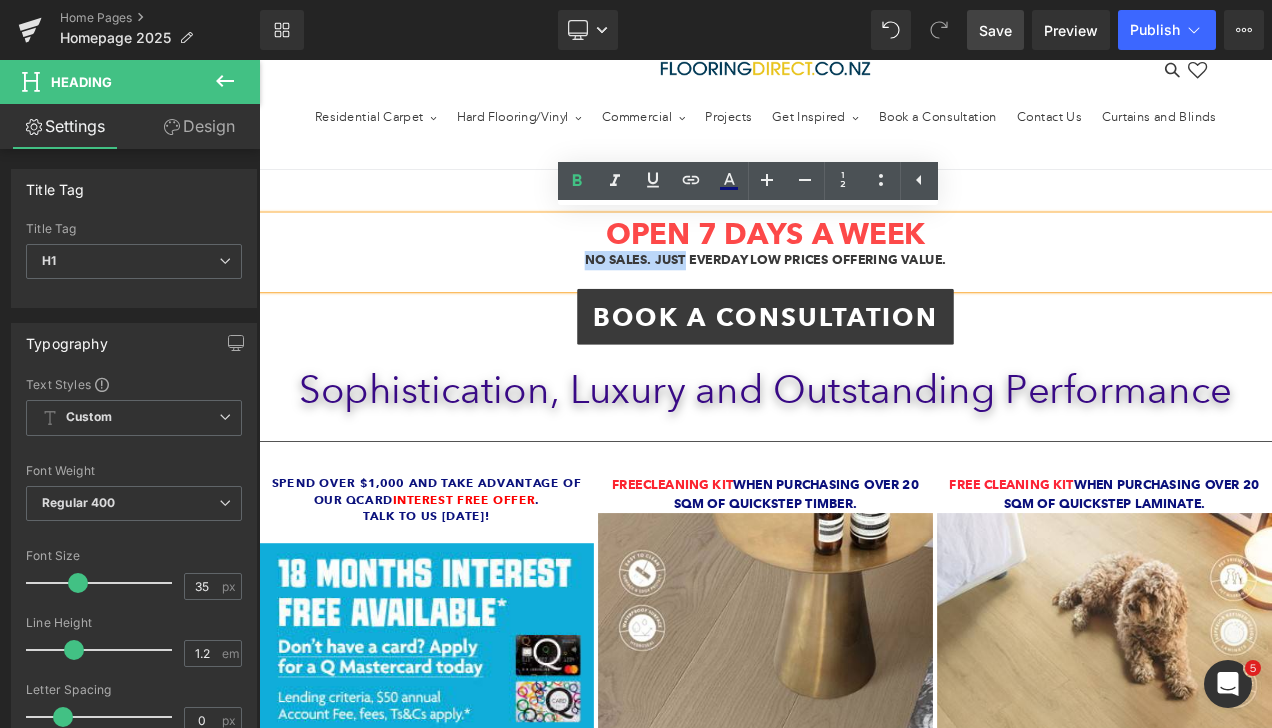 drag, startPoint x: 761, startPoint y: 296, endPoint x: 646, endPoint y: 298, distance: 115.01739 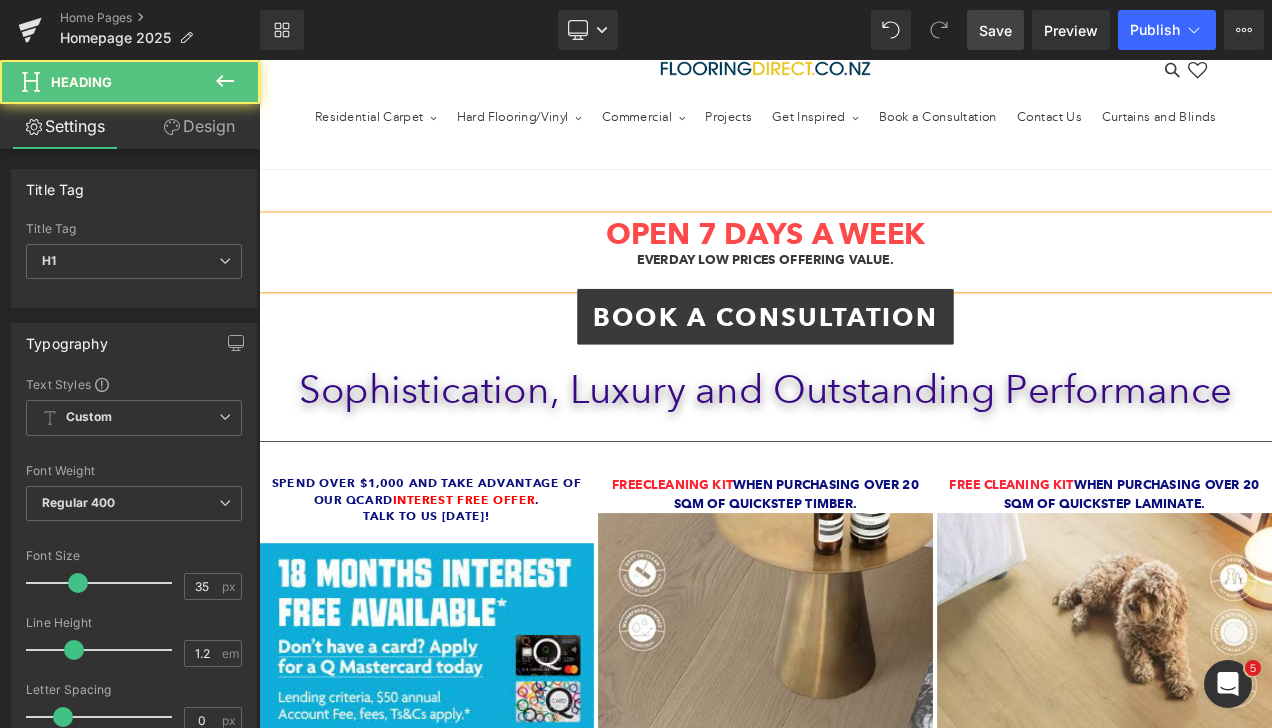 click on "EVERDAY LOW PRICES OFFERING VALUE." at bounding box center [864, 299] 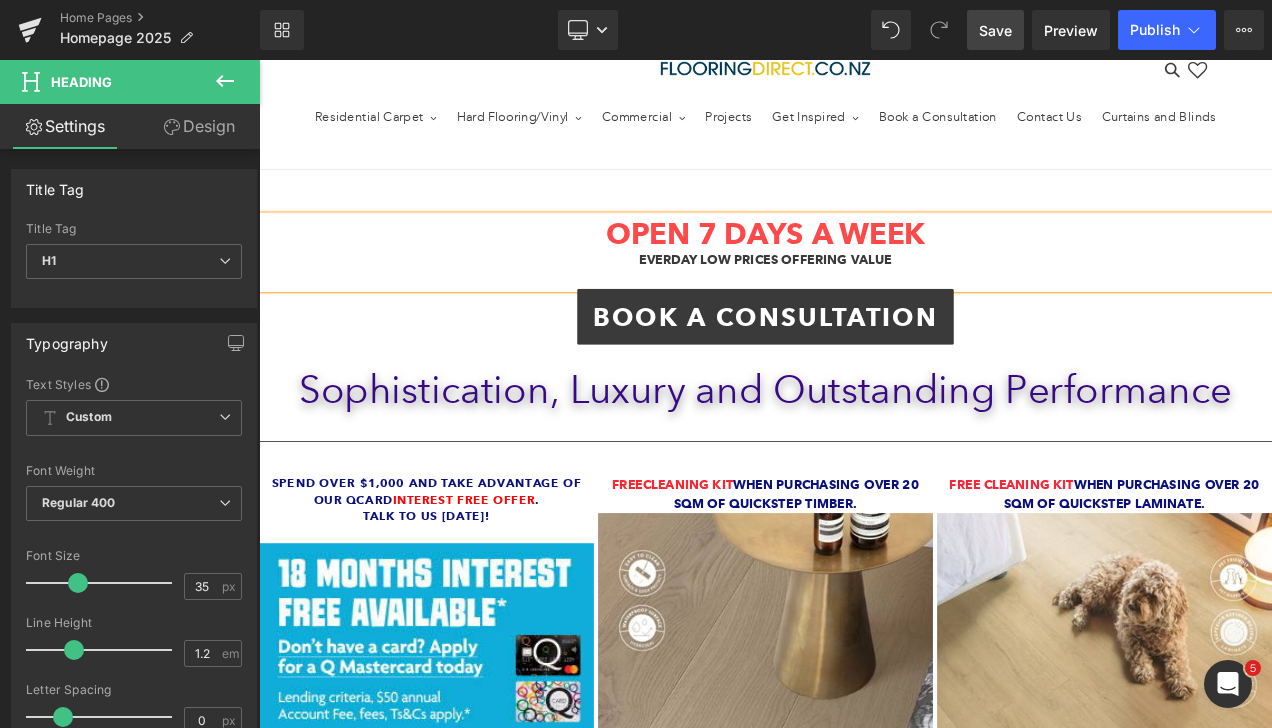 click on "EVERDAY LOW PRICES OFFERING VALUE" at bounding box center [864, 299] 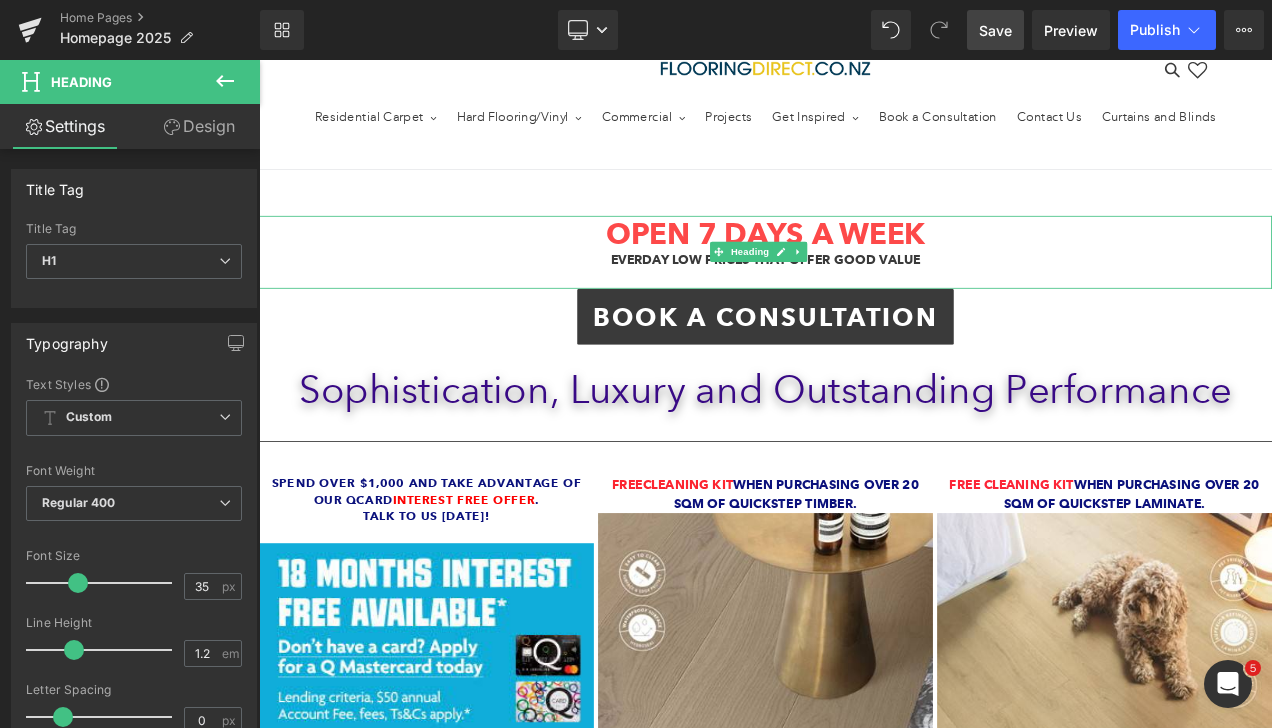 click on "EVERDAY LOW PRICES THAT OFFER GOOD VALUE" at bounding box center [864, 299] 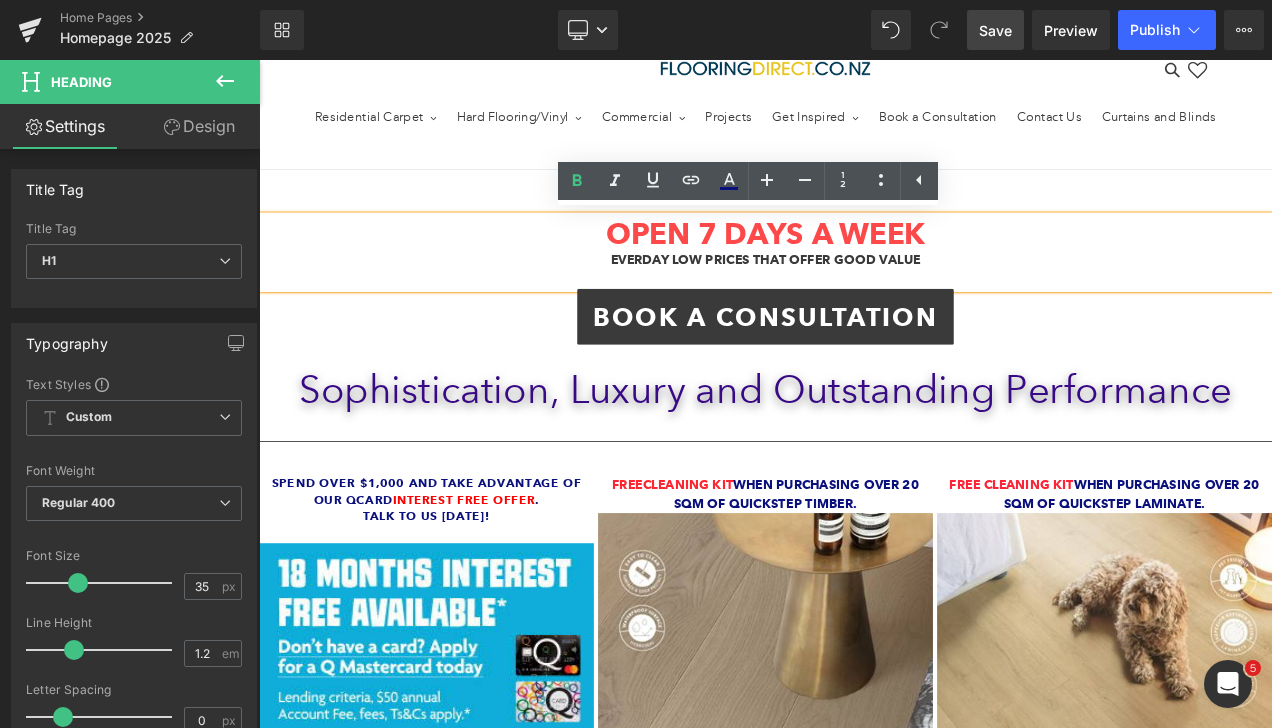 click on "OPEN 7 DAYS A WEEK EVERDAY LOW PRICES THAT OFFER GOOD VALUE Heading         BOOK A CONSULTATION Button         Sophistication, Luxury and Outstanding Performance Text Block         Separator
Spend over $1,000 and take advantage of our QCard  Interest free offer .   Talk to us today!
Text Block
Text Block
Image
Free  Cleaning Kit  when purchasing over 20 sqm of Quickstep timber.
Text Block
Image
Icon
Free" at bounding box center (864, 2064) 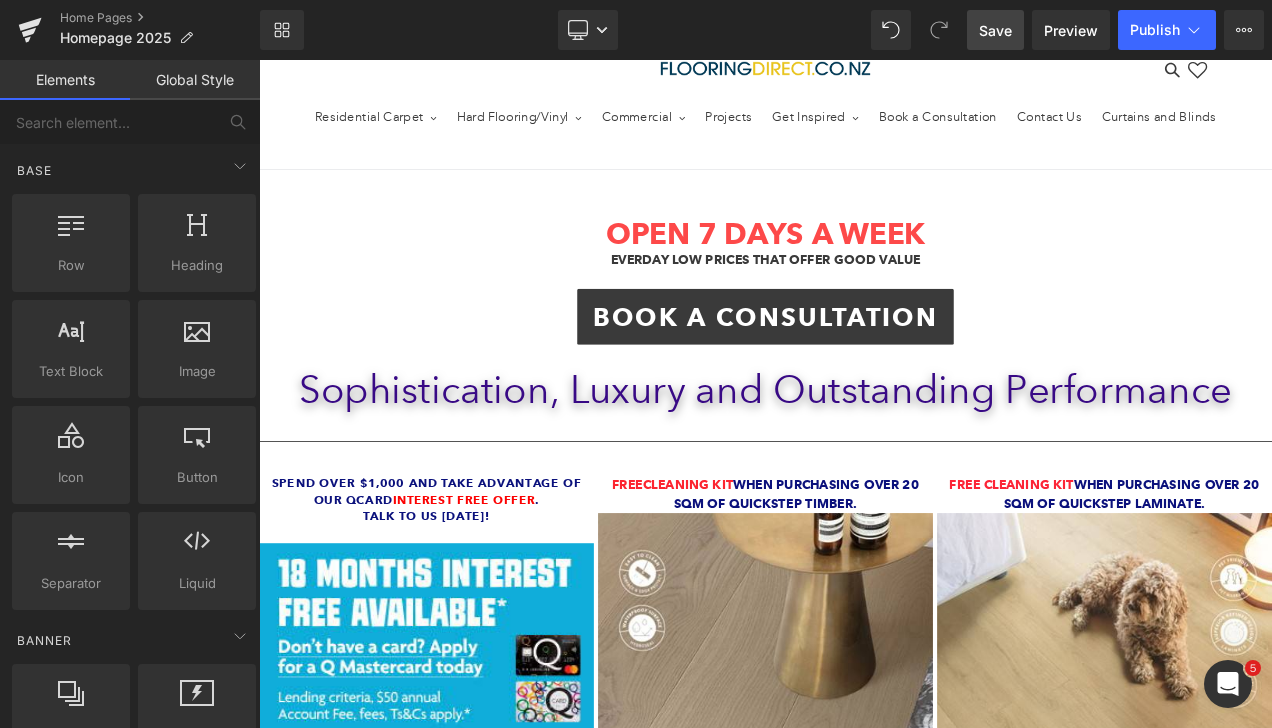 click on "OPEN 7 DAYS A WEEK" at bounding box center (864, 267) 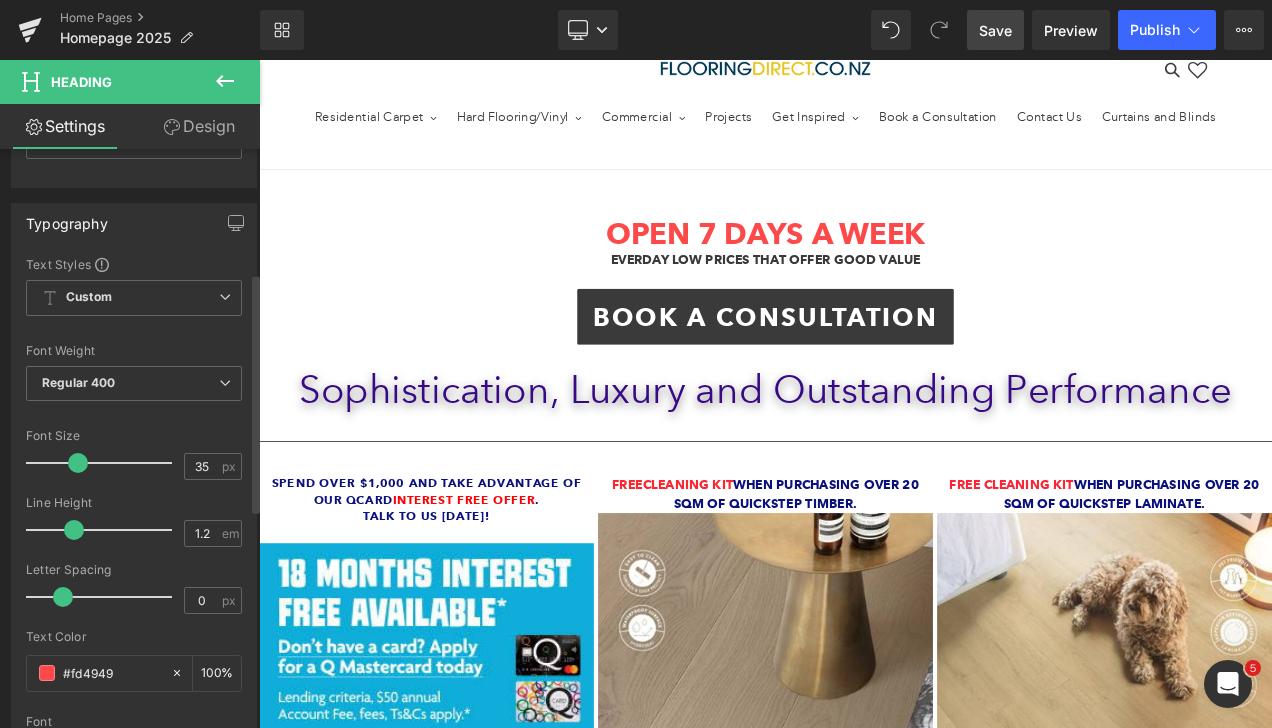 scroll, scrollTop: 300, scrollLeft: 0, axis: vertical 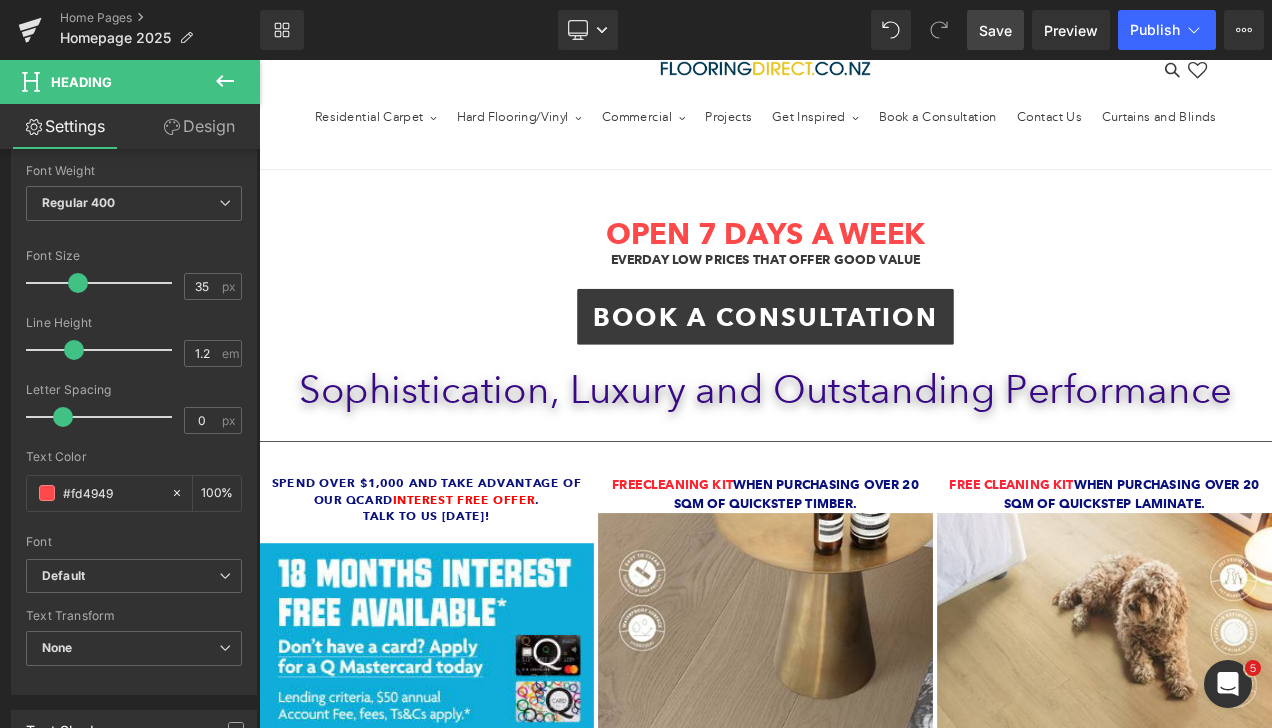 click on "OPEN 7 DAYS A WEEK EVERDAY LOW PRICES THAT OFFER GOOD VALUE Heading         BOOK A CONSULTATION Button         Sophistication, Luxury and Outstanding Performance Text Block         Separator
Spend over $1,000 and take advantage of our QCard  Interest free offer .   Talk to us today!
Text Block
Text Block
Image
Free  Cleaning Kit  when purchasing over 20 sqm of Quickstep timber.
Text Block
Image
Icon
Free" at bounding box center [864, 2064] 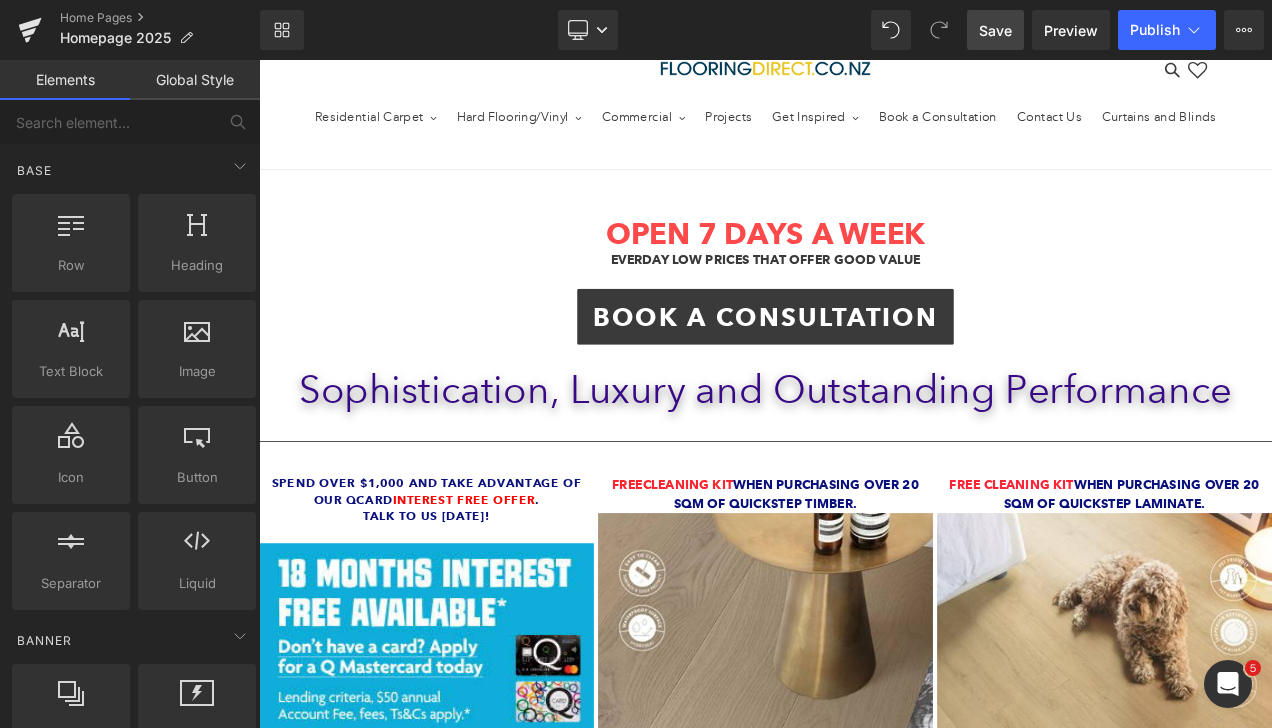 click on "OPEN 7 DAYS A WEEK" at bounding box center [864, 267] 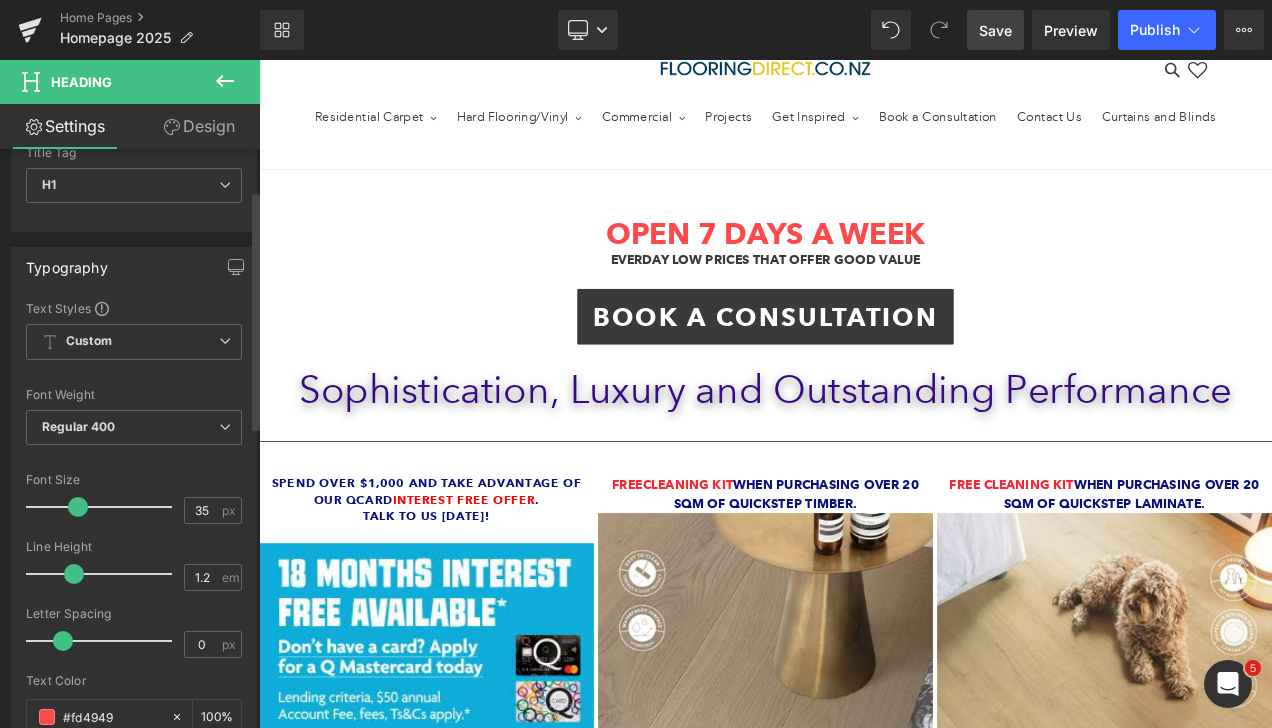 scroll, scrollTop: 100, scrollLeft: 0, axis: vertical 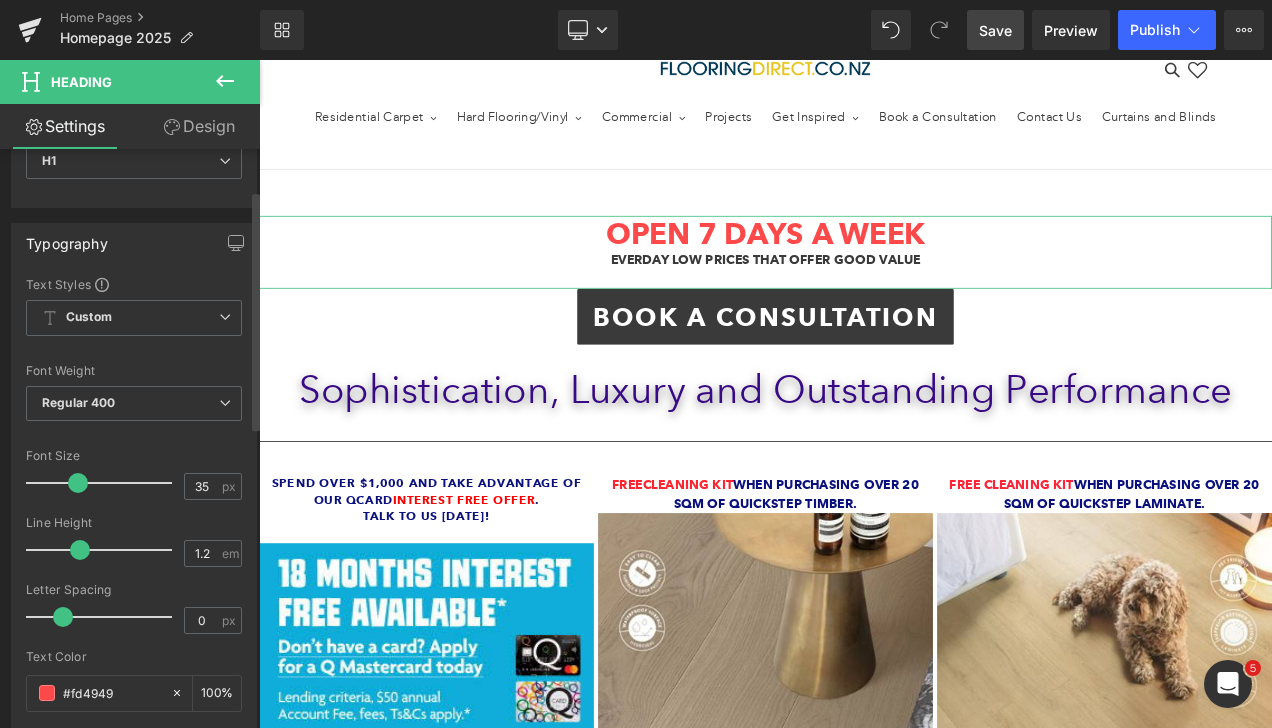 type on "1.3" 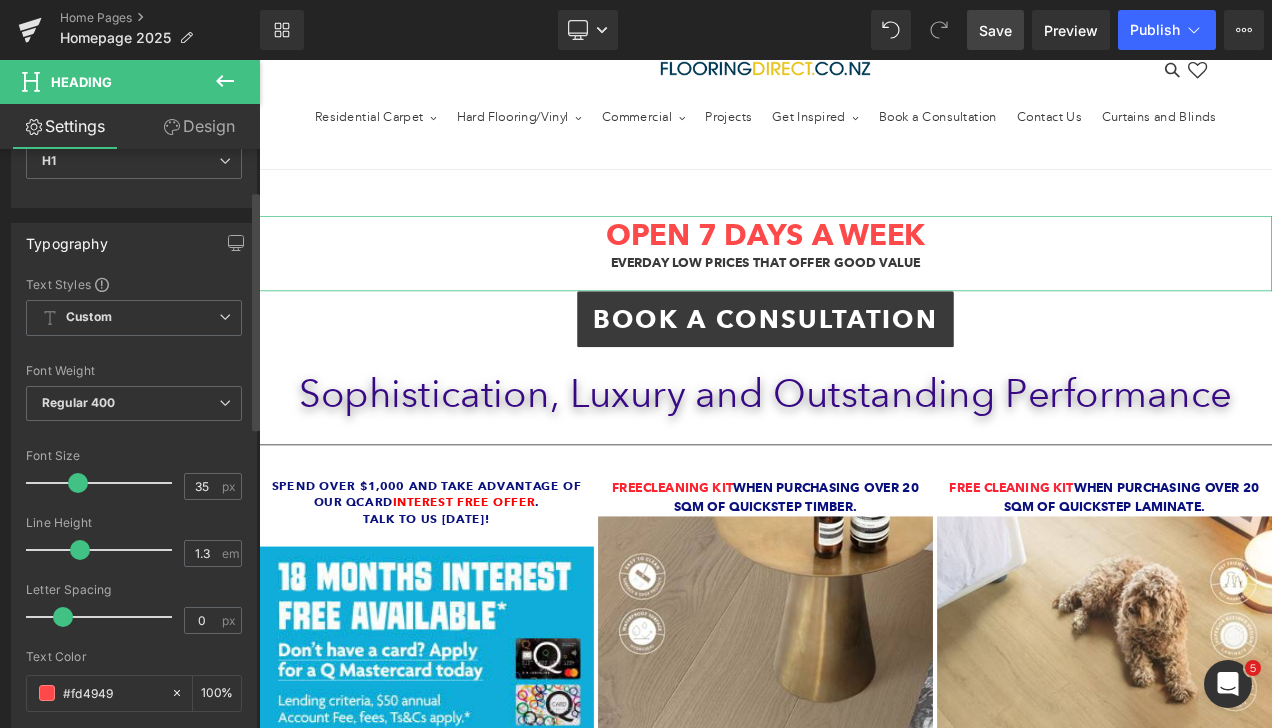 click at bounding box center (80, 550) 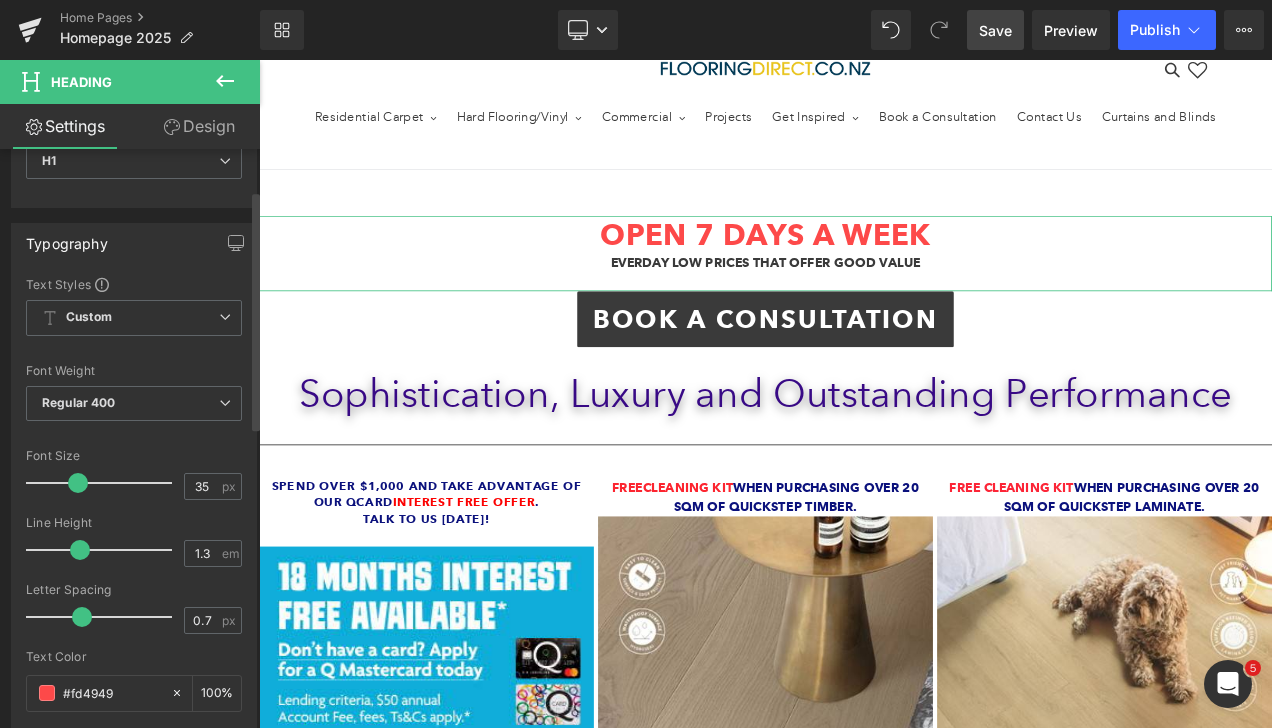 type on "0.2" 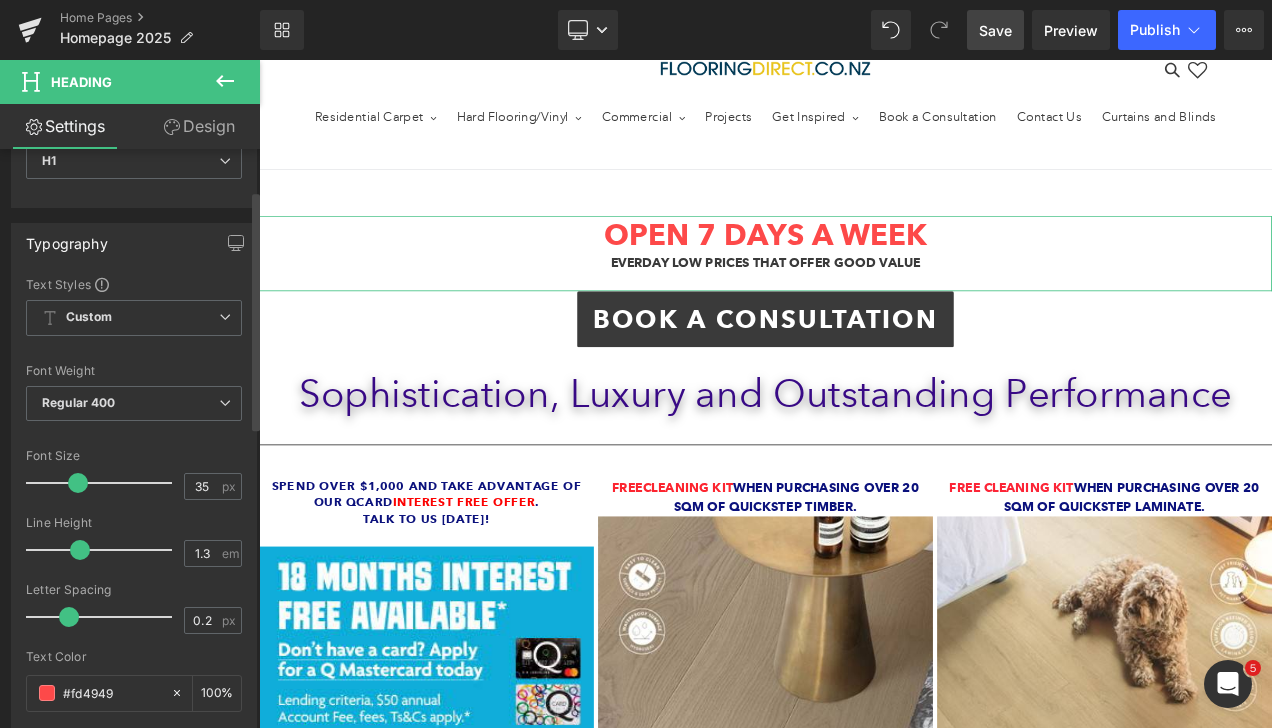 click at bounding box center (69, 617) 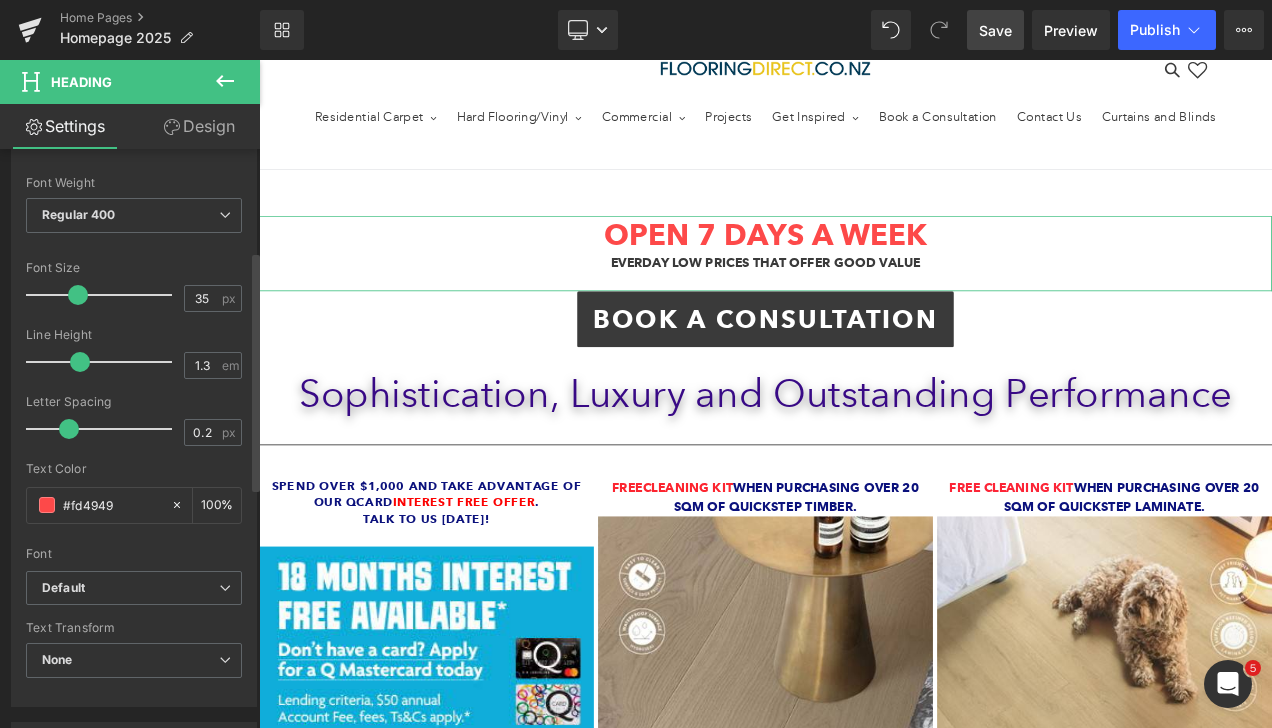 scroll, scrollTop: 300, scrollLeft: 0, axis: vertical 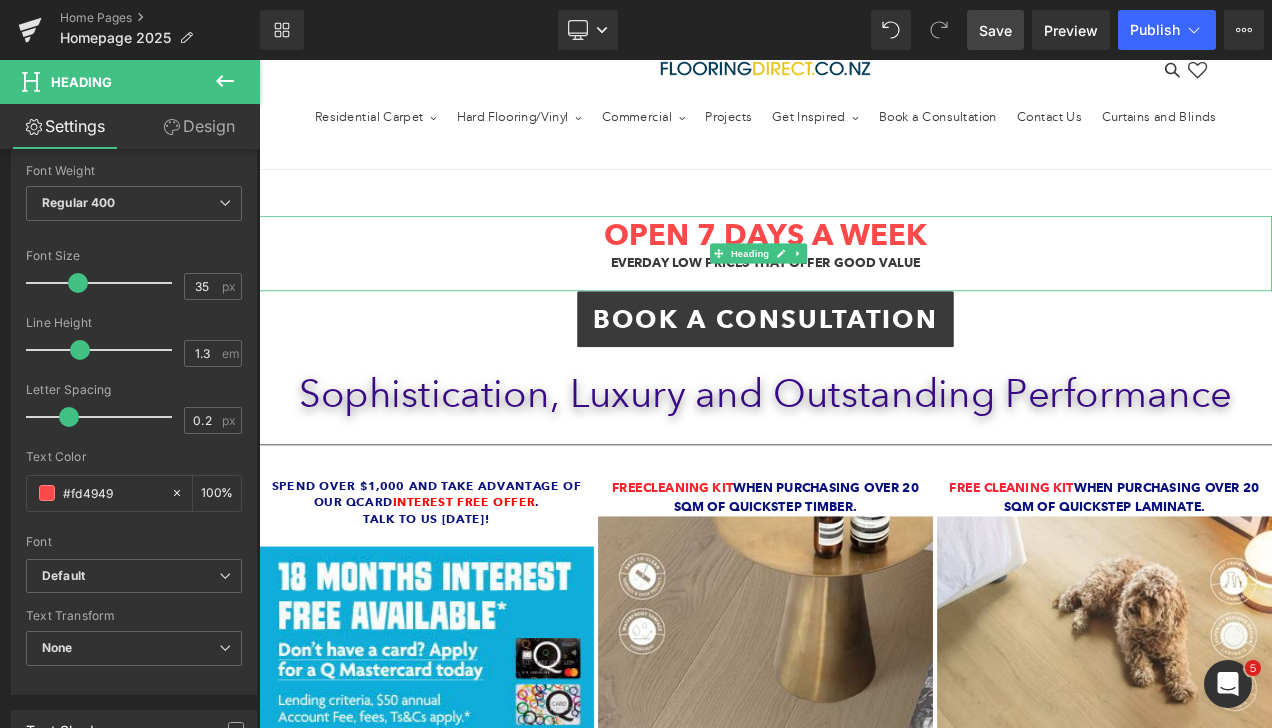 click on "EVERDAY LOW PRICES THAT OFFER GOOD VALUE" at bounding box center [864, 302] 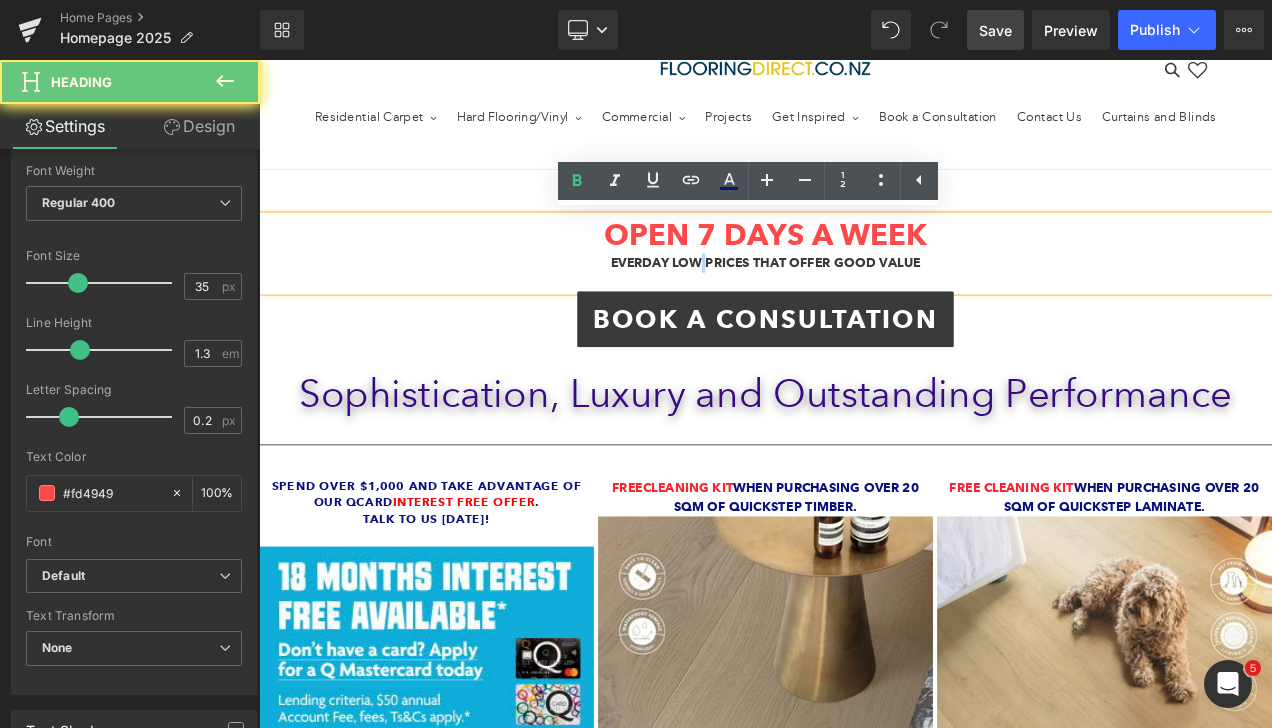 click on "EVERDAY LOW PRICES THAT OFFER GOOD VALUE" at bounding box center [864, 302] 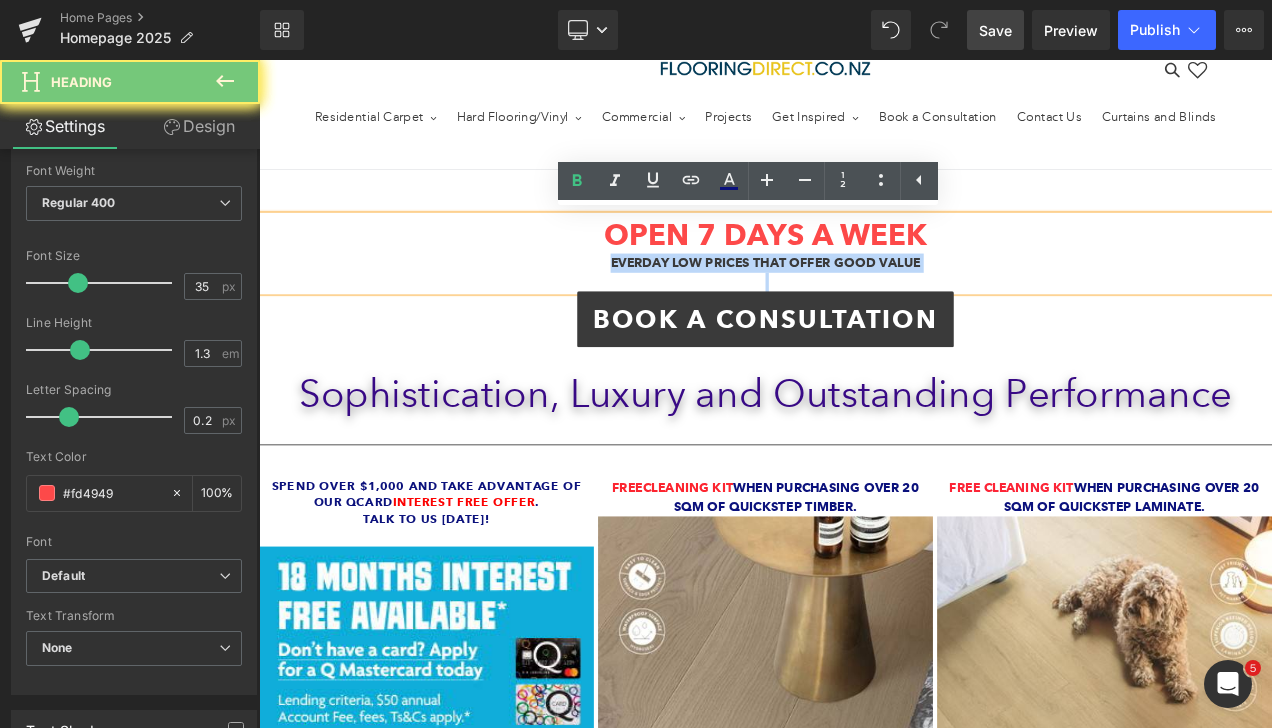 click on "EVERDAY LOW PRICES THAT OFFER GOOD VALUE" at bounding box center (864, 302) 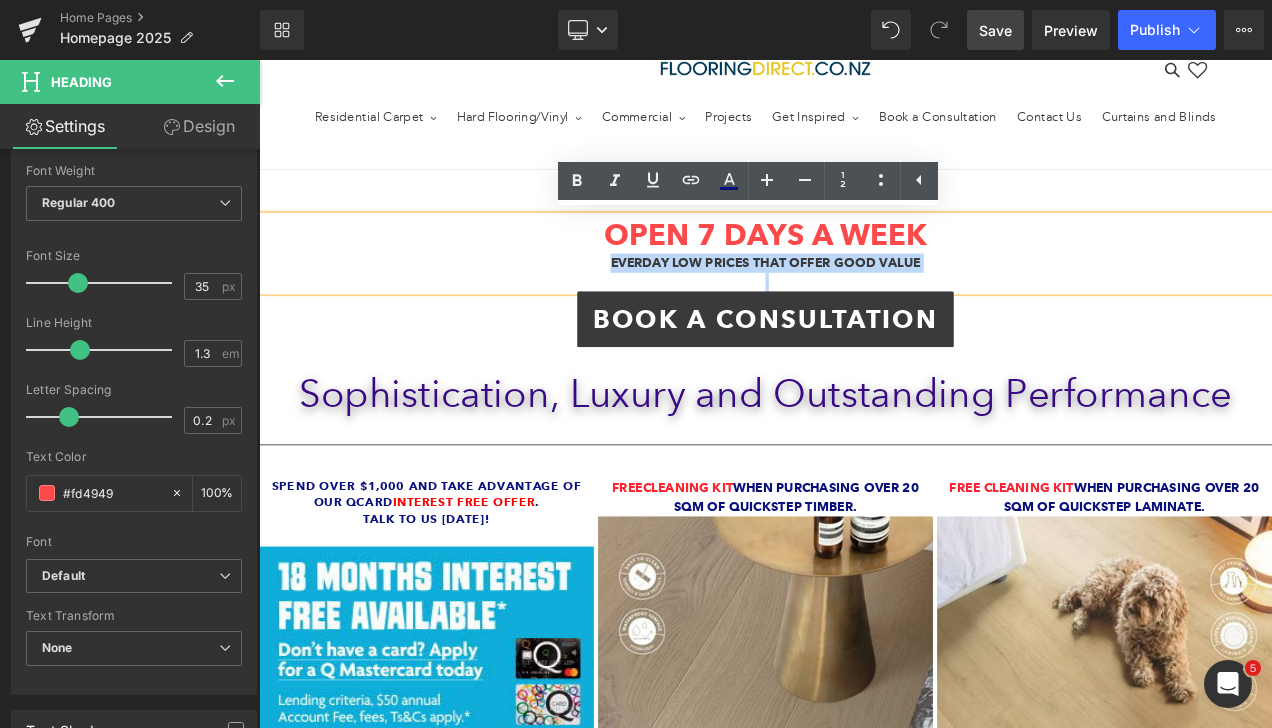 copy on "EVERDAY LOW PRICES THAT OFFER GOOD VALUE" 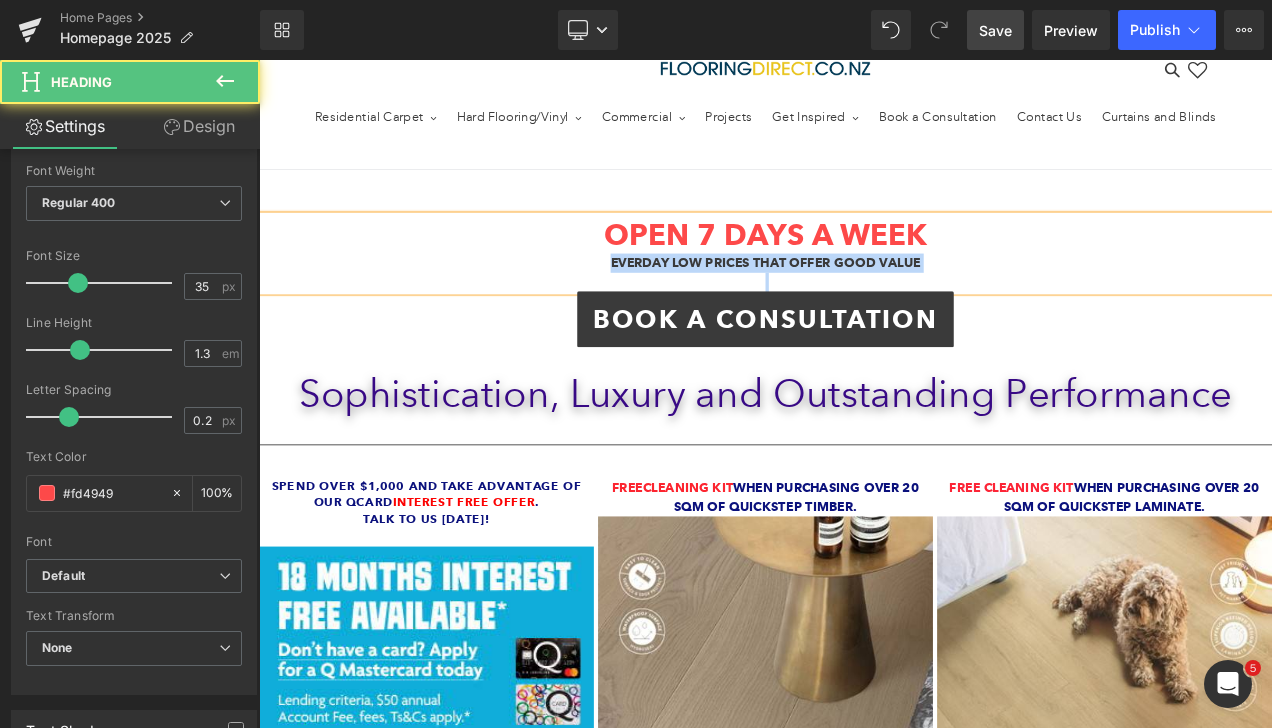 click on "EVERDAY LOW PRICES THAT OFFER GOOD VALUE" at bounding box center [864, 302] 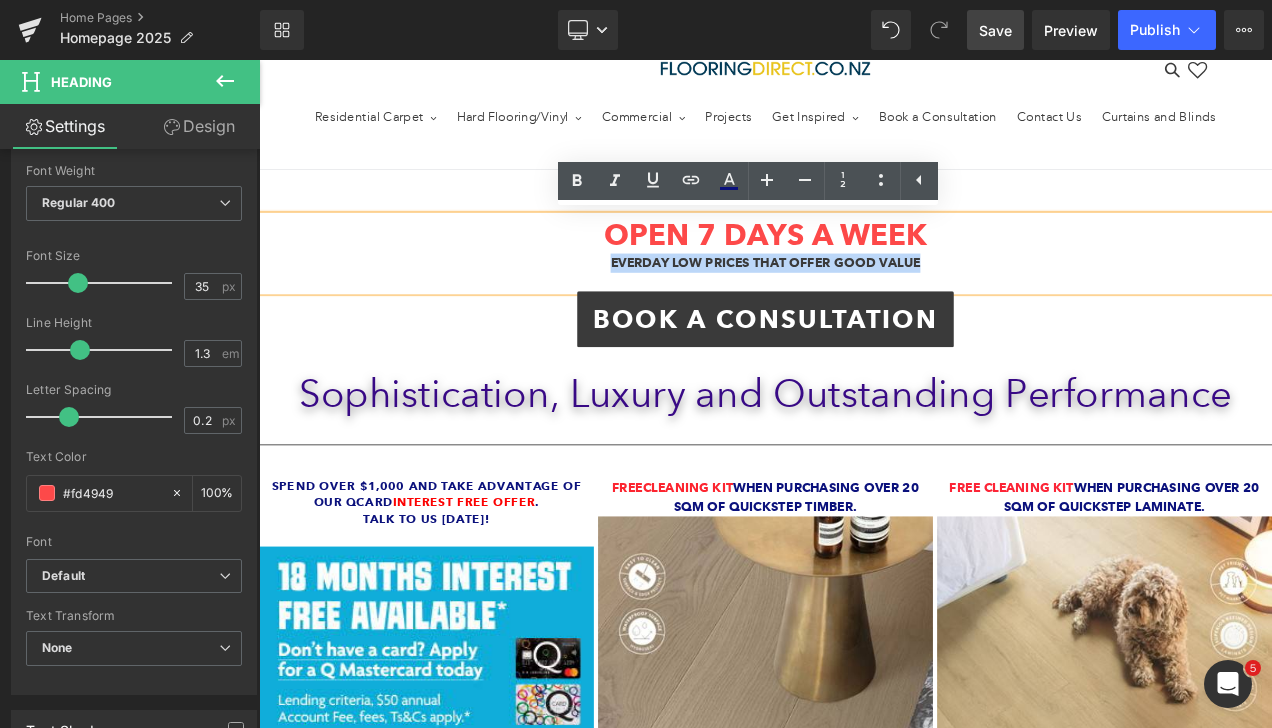 drag, startPoint x: 1054, startPoint y: 300, endPoint x: 660, endPoint y: 305, distance: 394.03174 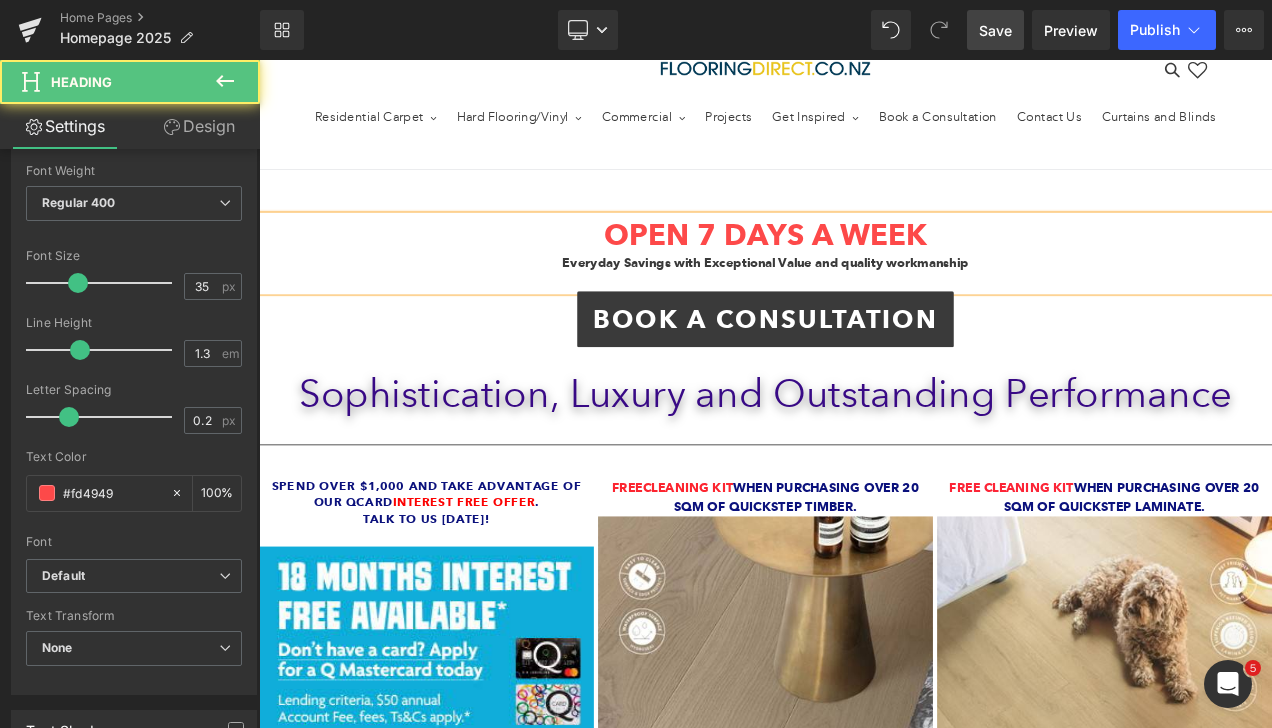 click on "OPEN 7 DAYS A WEEK" at bounding box center (864, 269) 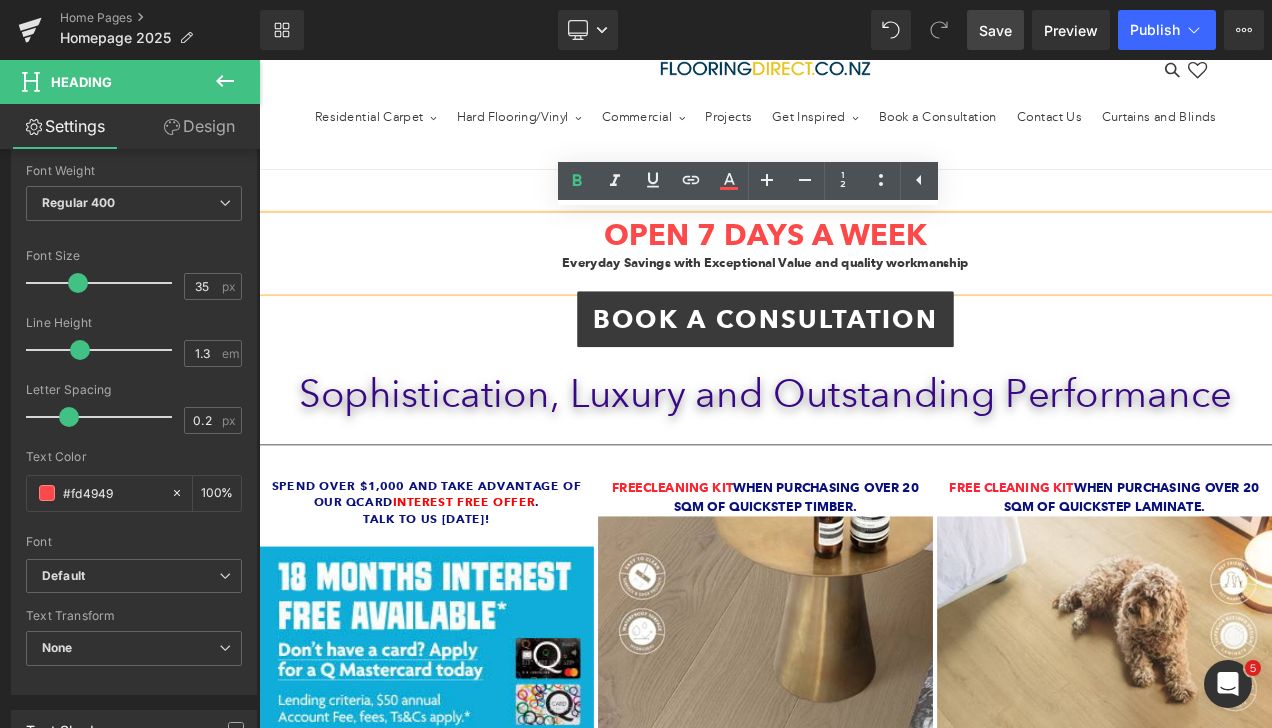 click on "Everyday Savings with Exceptional Value and quality workmanship" at bounding box center (864, 302) 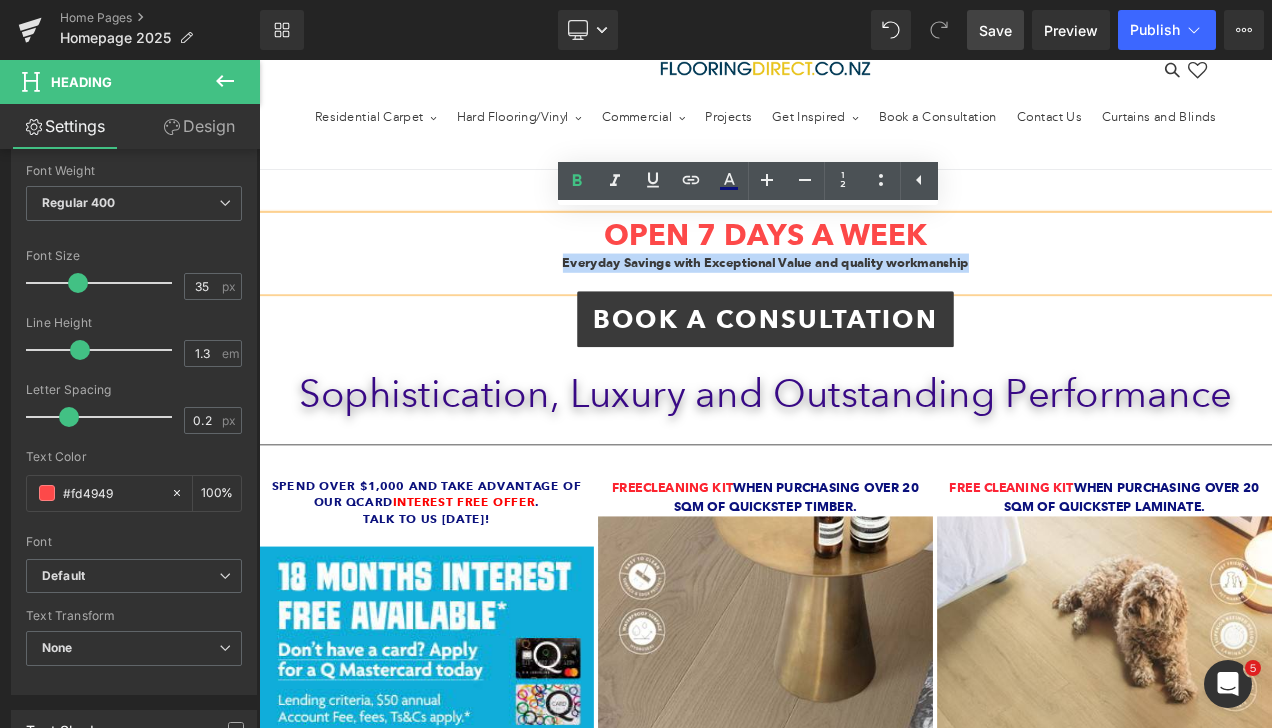 drag, startPoint x: 1105, startPoint y: 302, endPoint x: 604, endPoint y: 301, distance: 501.001 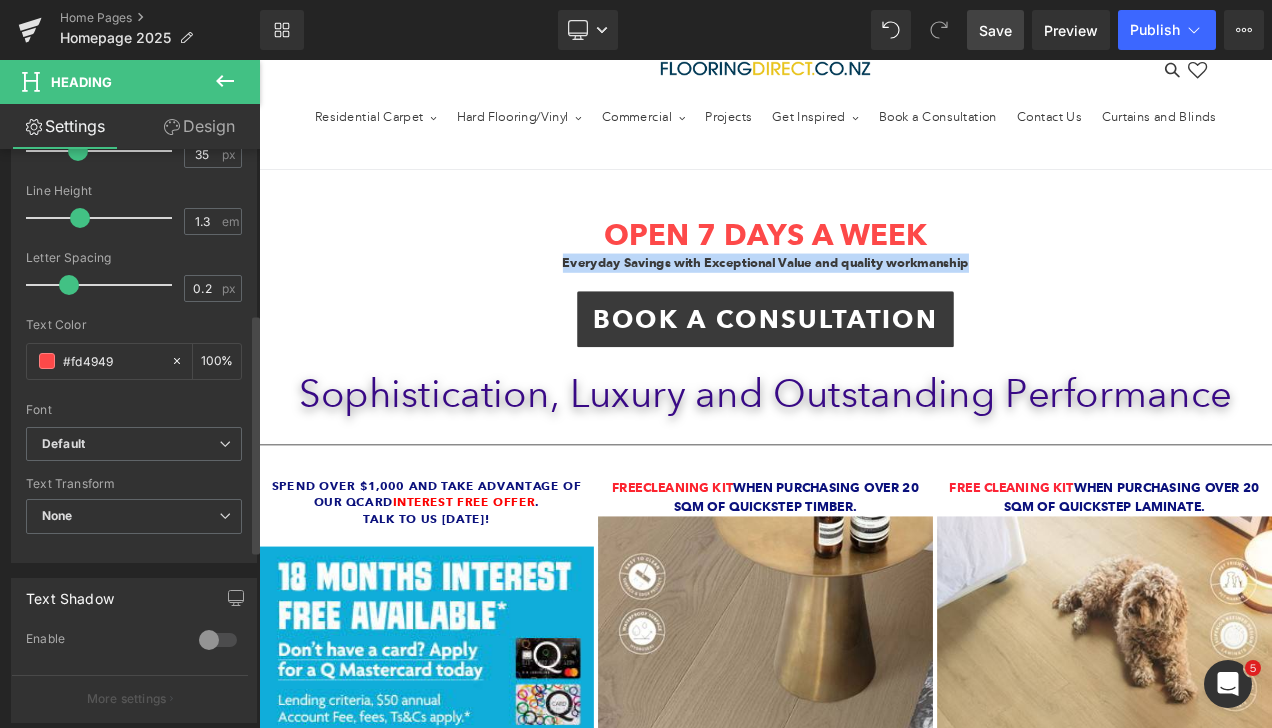scroll, scrollTop: 500, scrollLeft: 0, axis: vertical 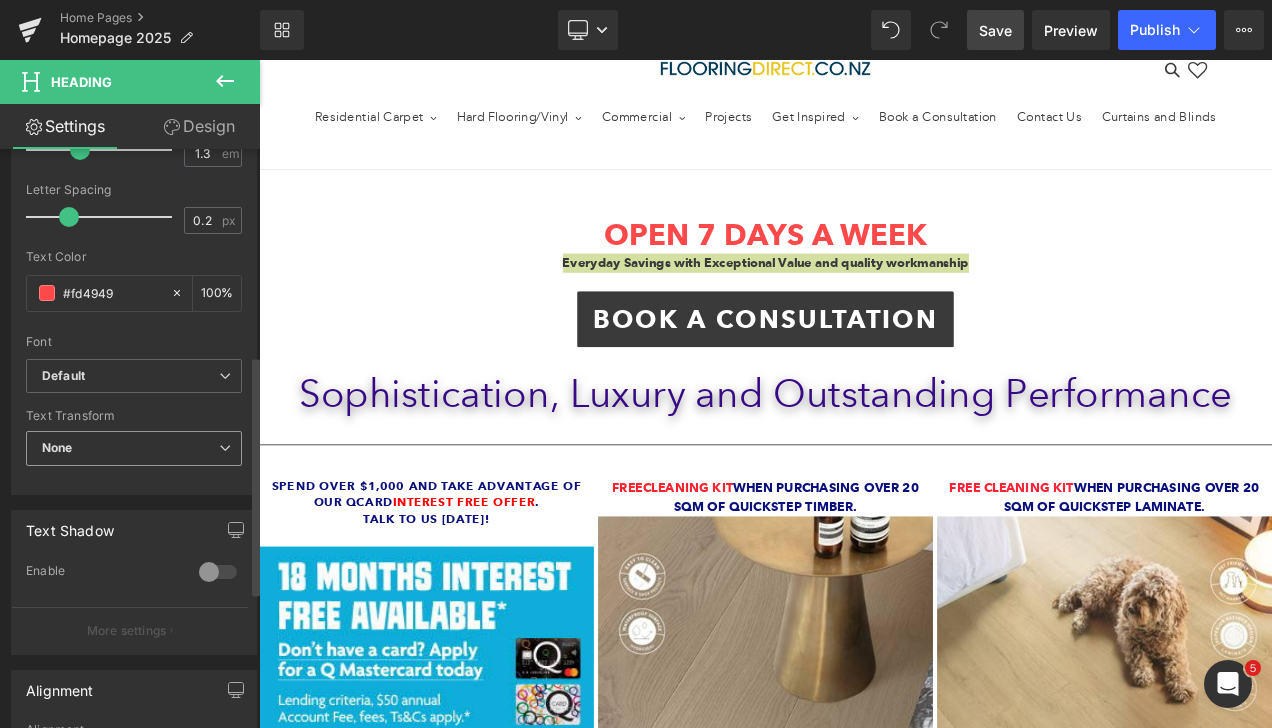 click on "None" at bounding box center (134, 448) 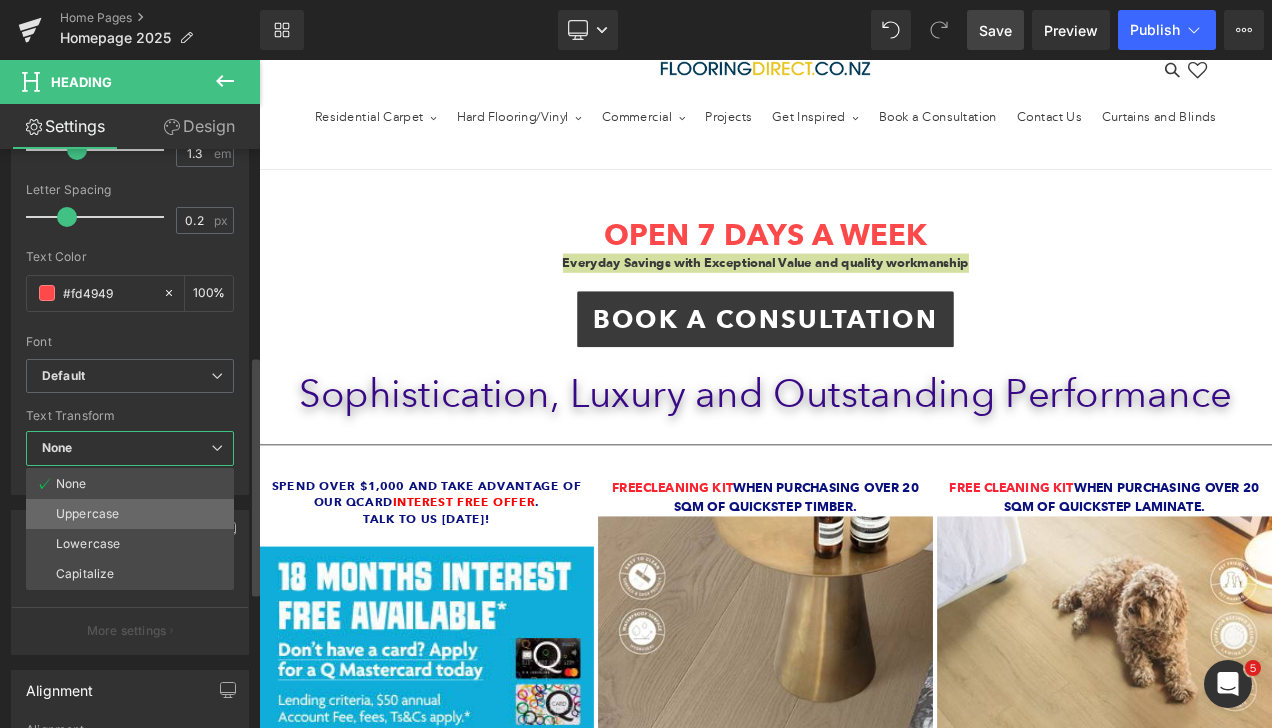 click on "Uppercase" at bounding box center (130, 514) 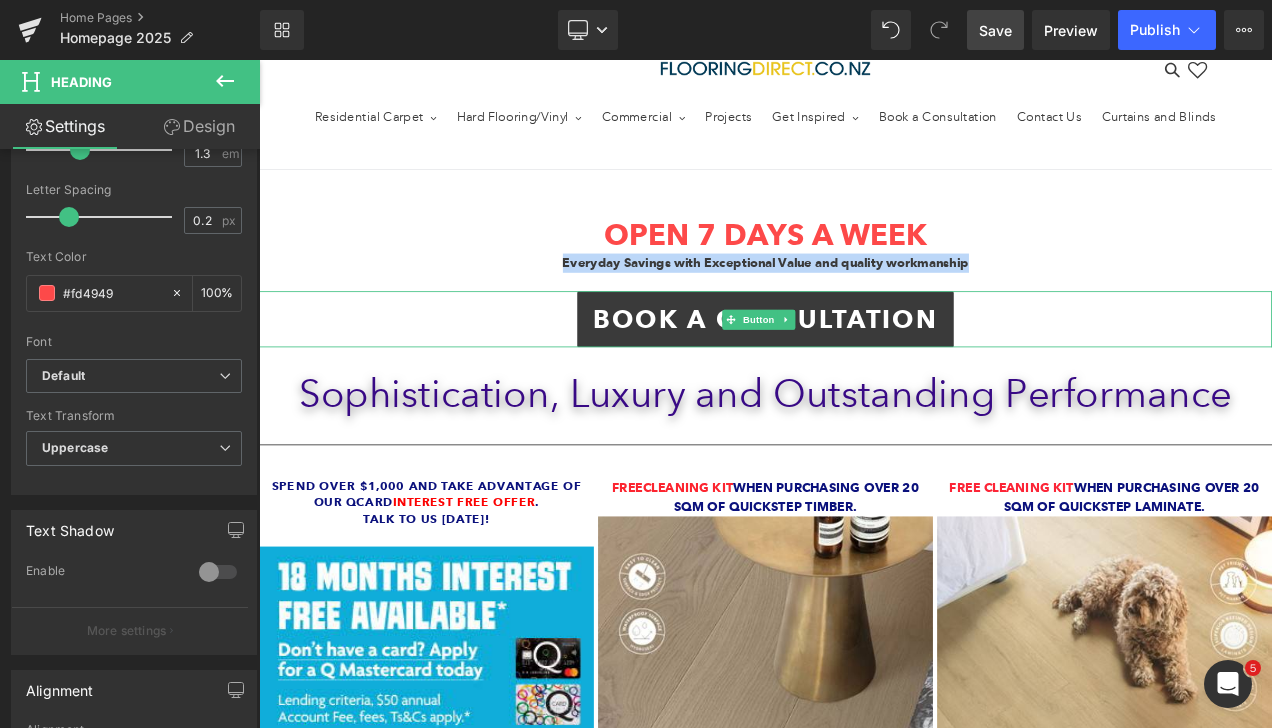 click on "BOOK A CONSULTATION" at bounding box center [864, 369] 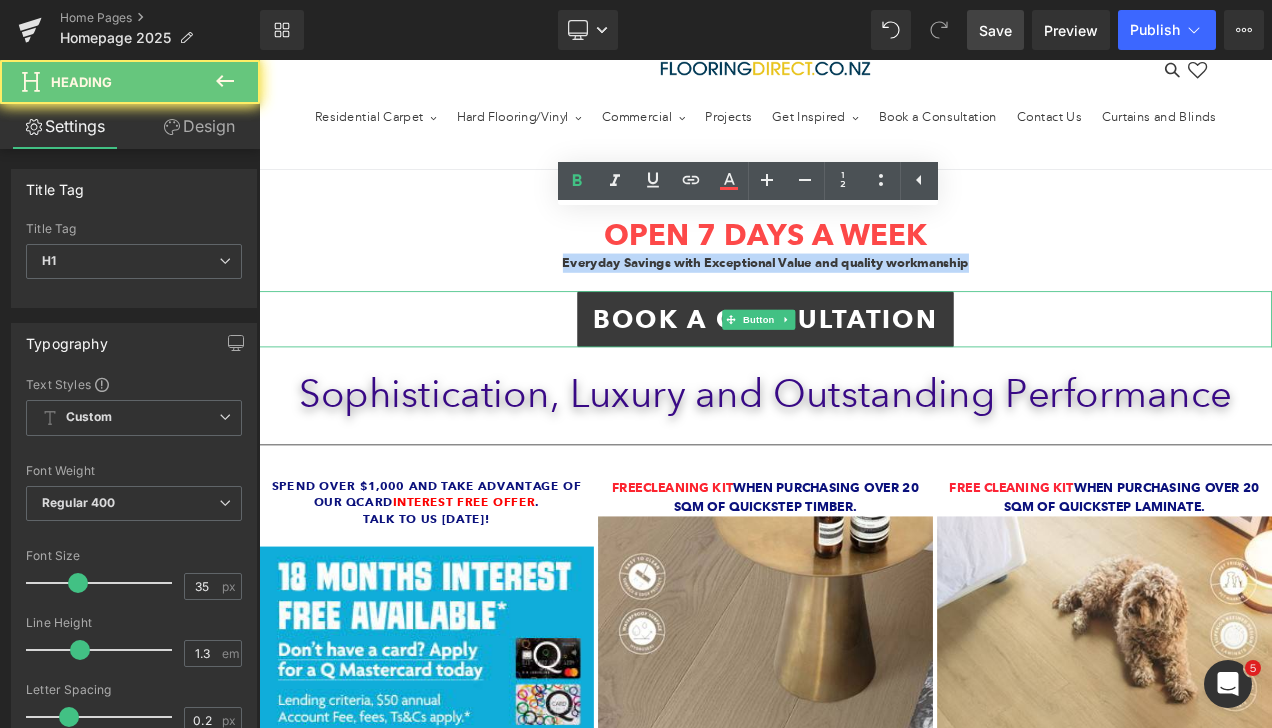 click at bounding box center (864, 325) 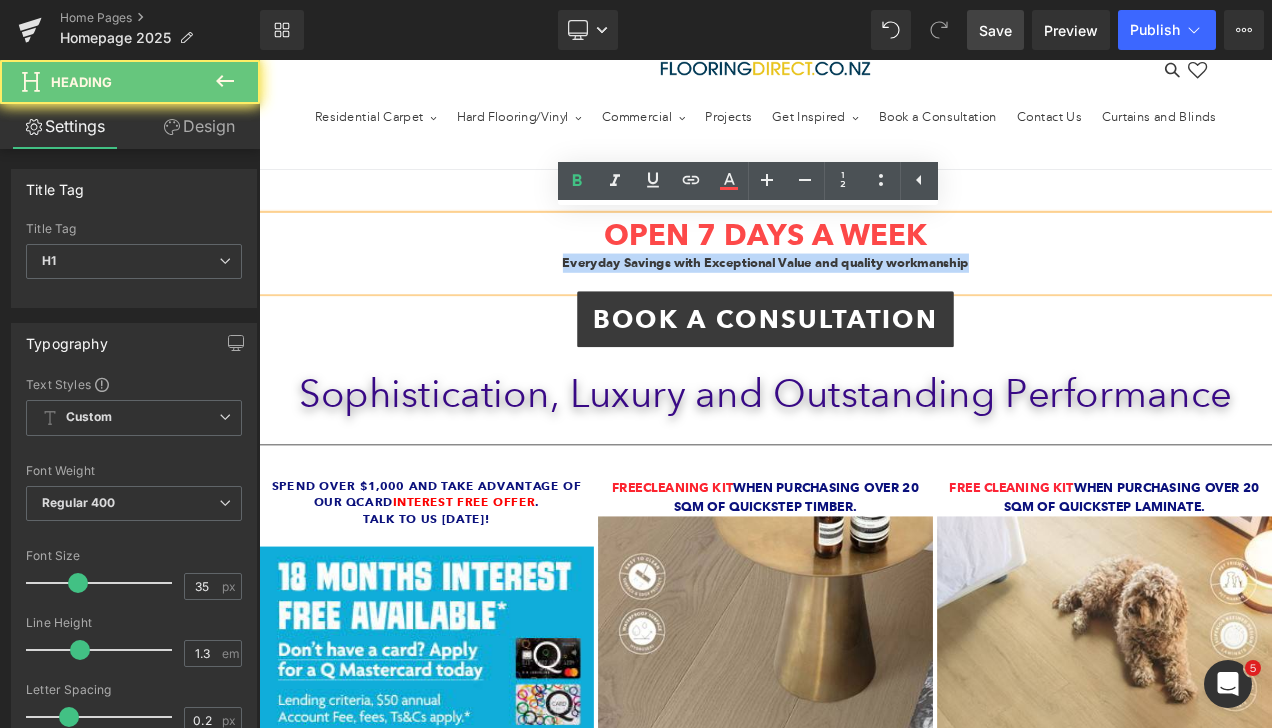 click on "Everyday Savings with Exceptional Value and quality workmanship" at bounding box center [864, 302] 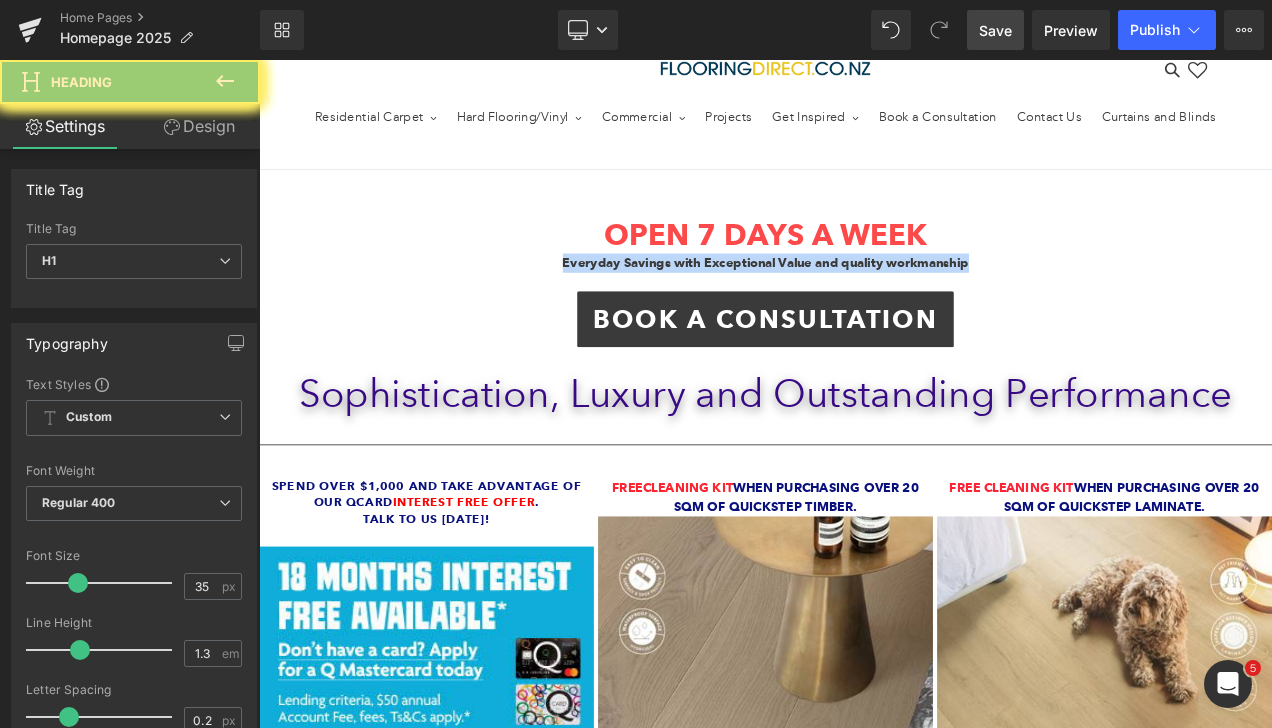 click at bounding box center (864, 325) 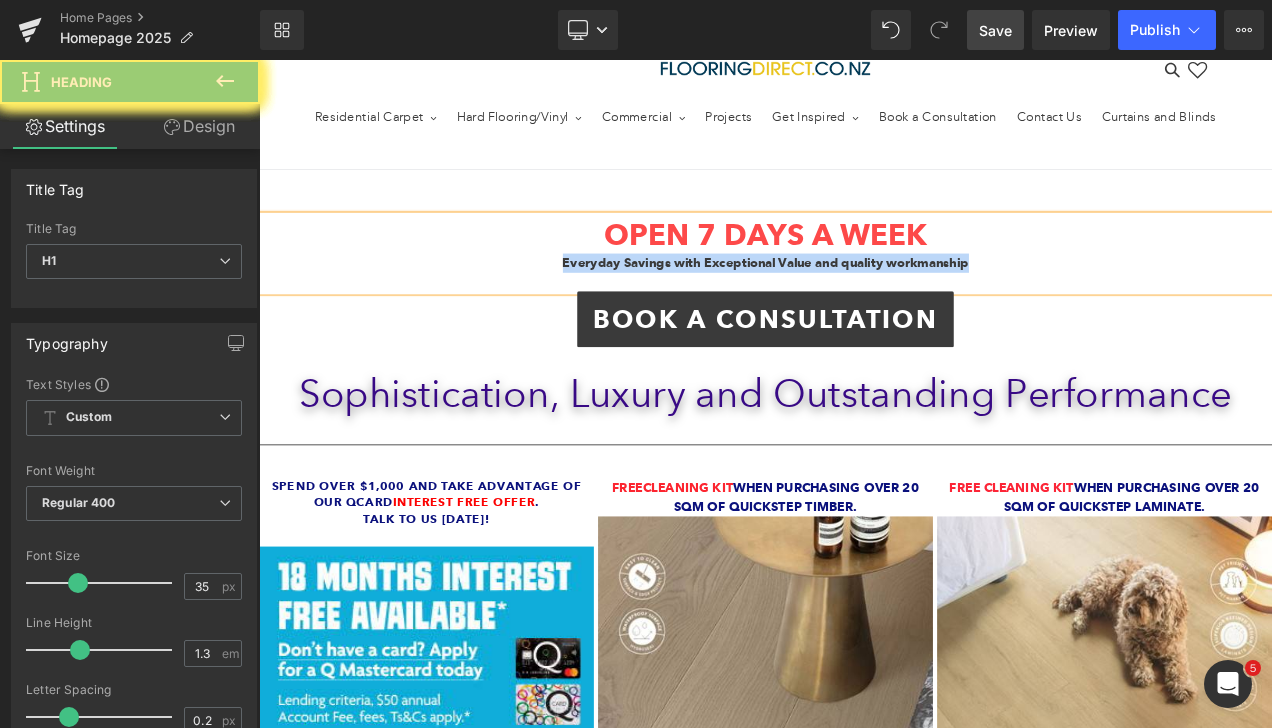 click on "Everyday Savings with Exceptional Value and quality workmanship" at bounding box center (864, 302) 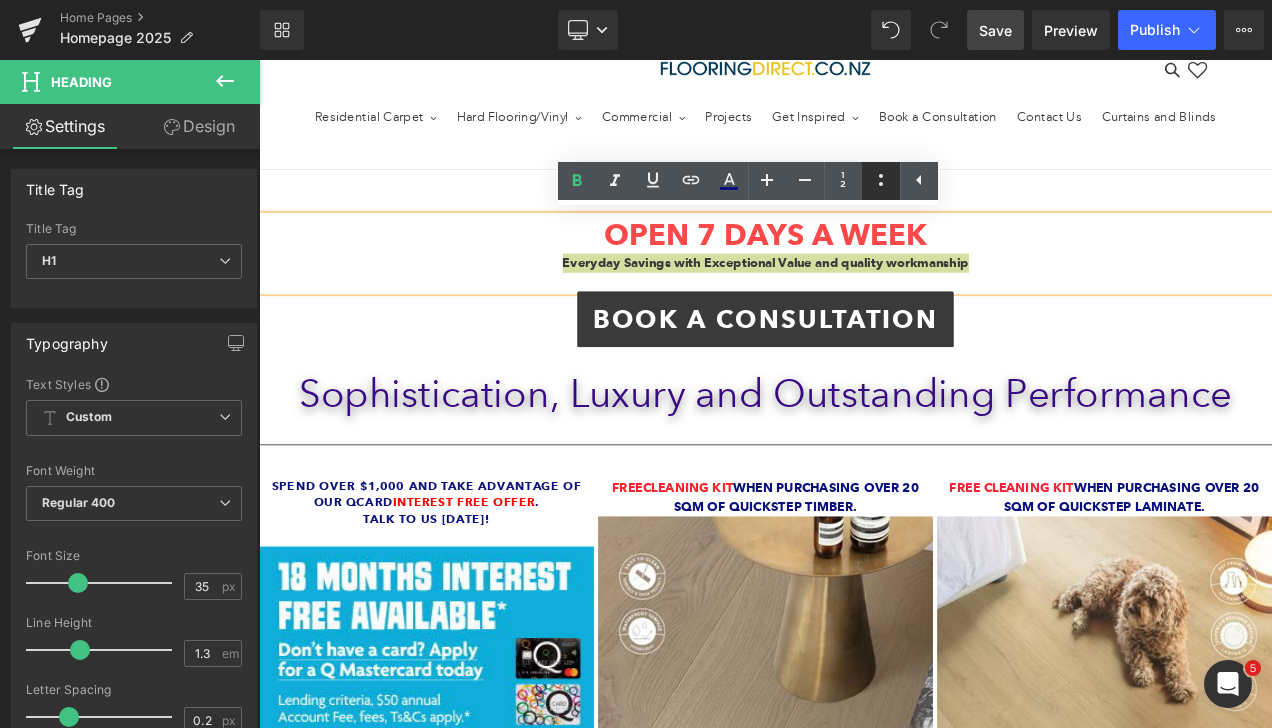 click 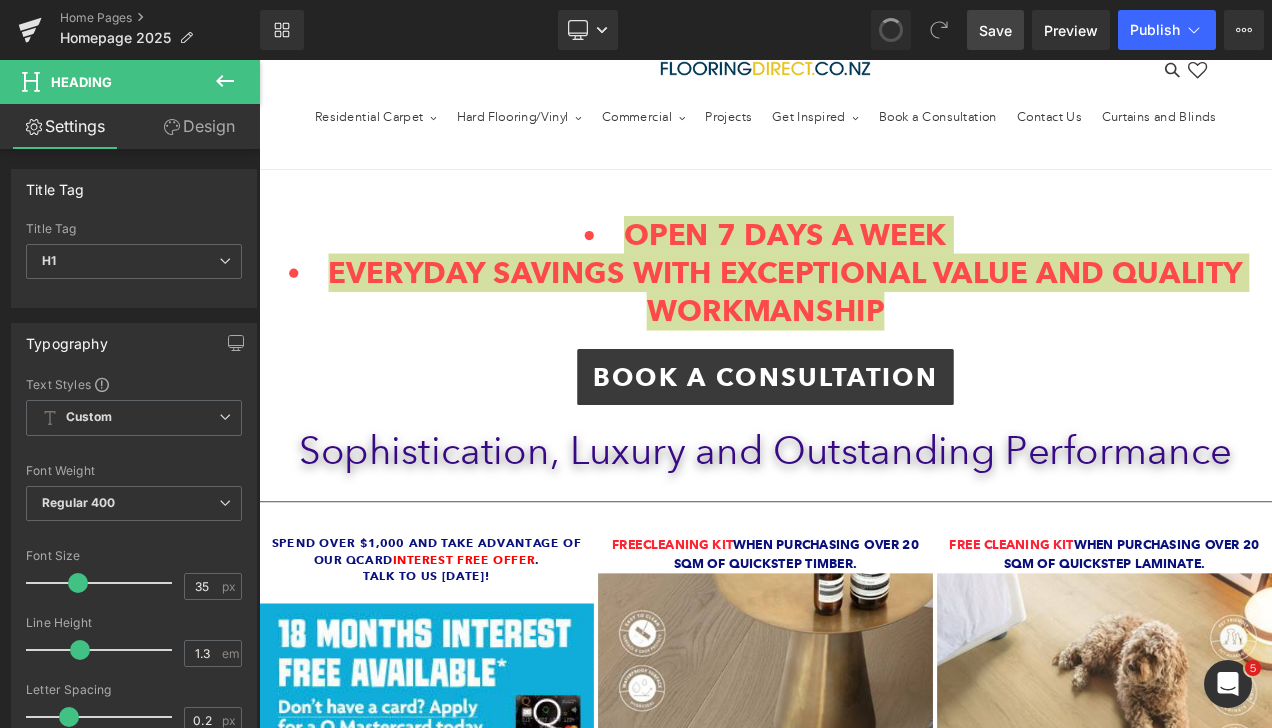 scroll, scrollTop: 400, scrollLeft: 0, axis: vertical 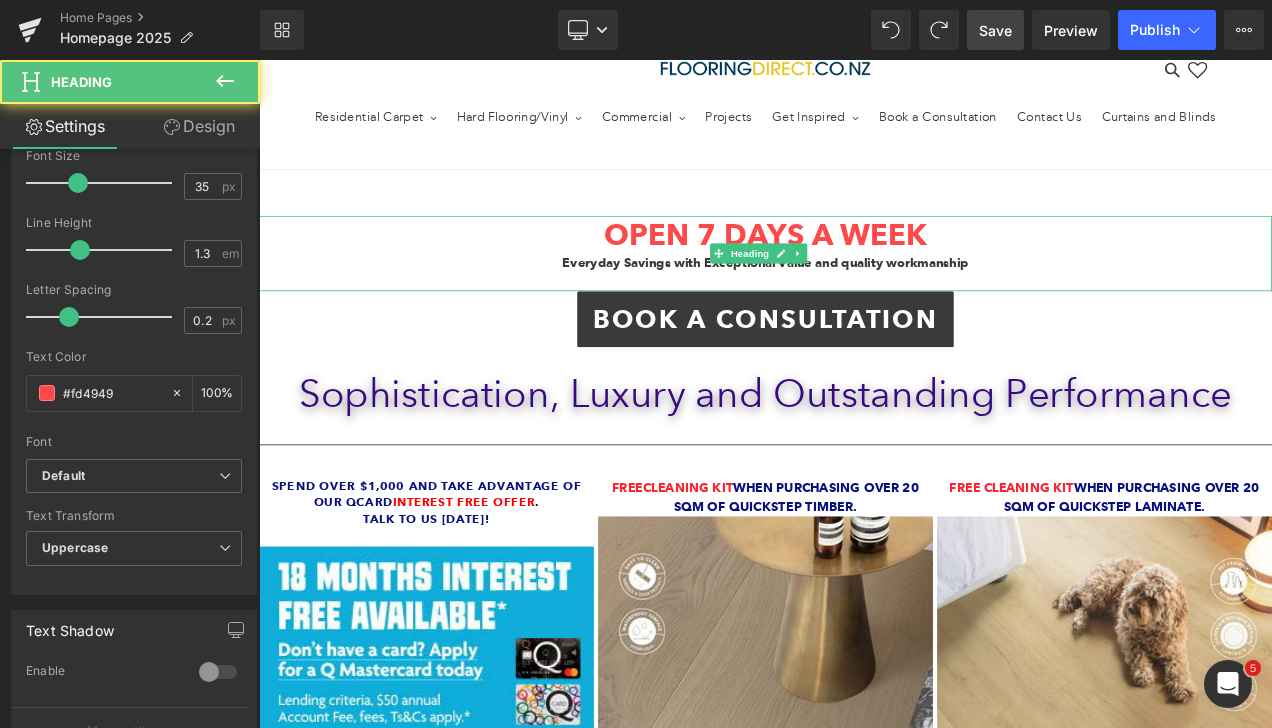 click at bounding box center [864, 325] 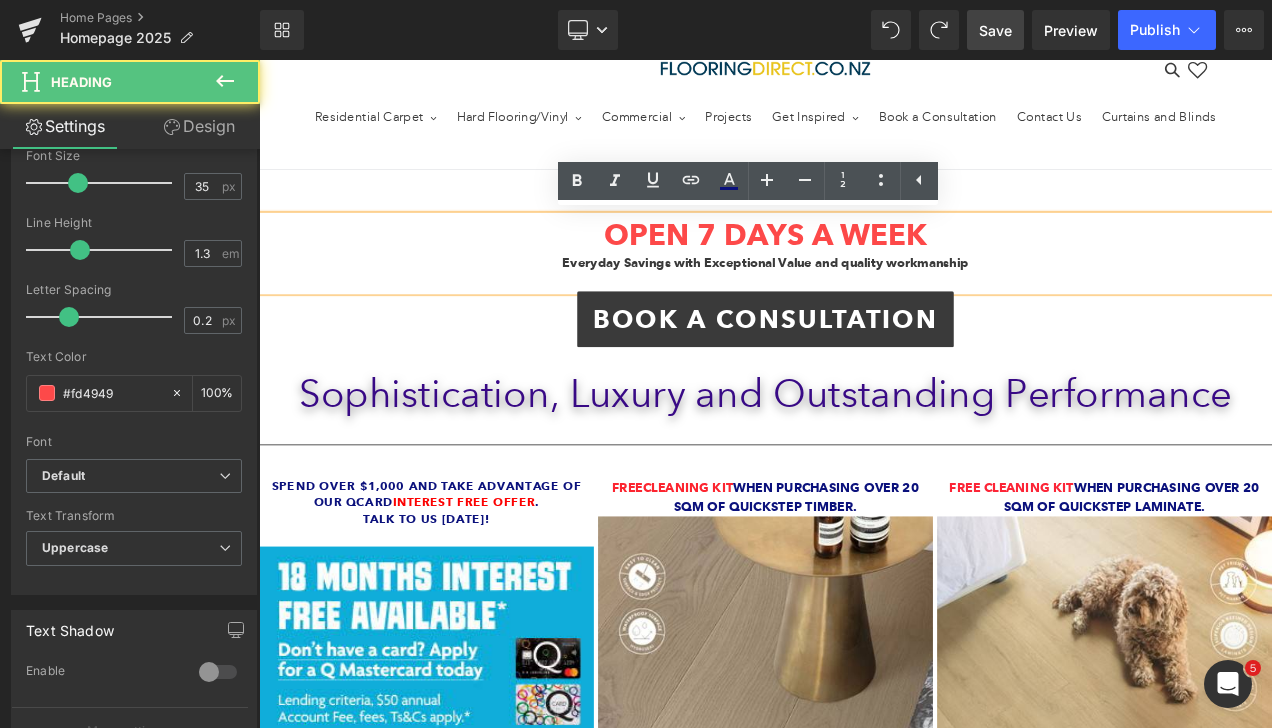 click on "Everyday Savings with Exceptional Value and quality workmanship" at bounding box center [864, 302] 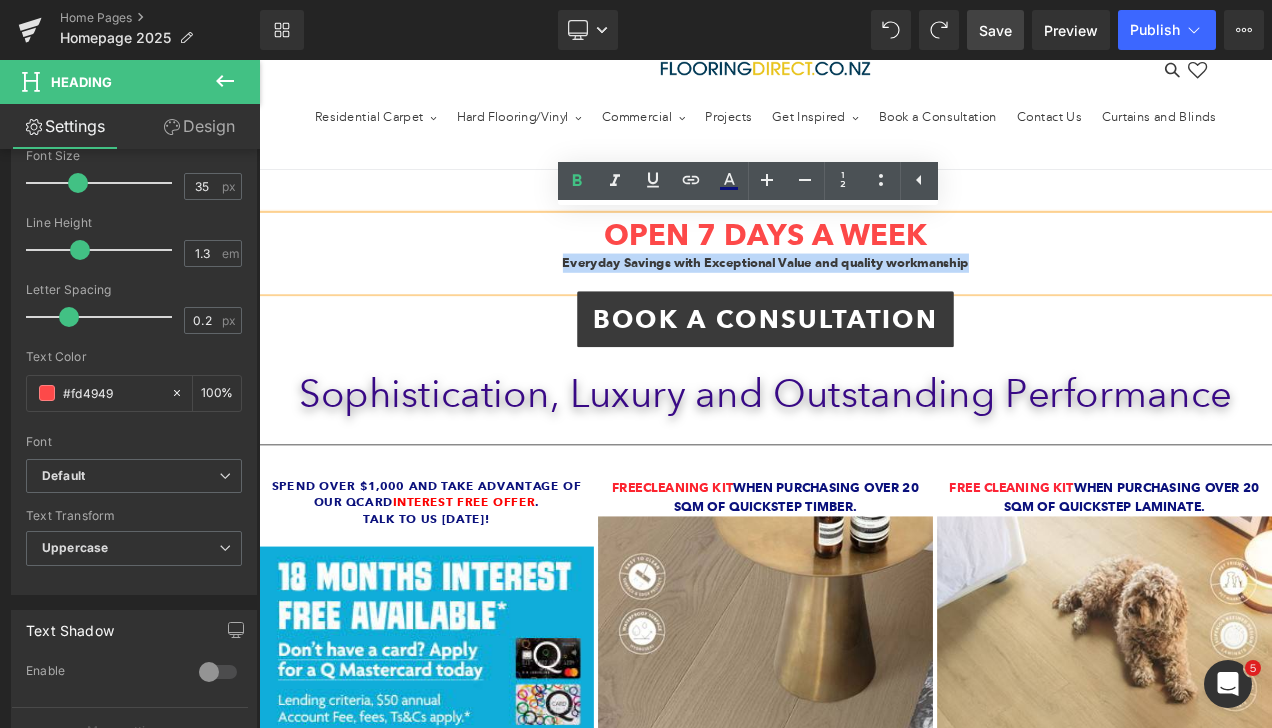 drag, startPoint x: 1105, startPoint y: 300, endPoint x: 599, endPoint y: 310, distance: 506.09882 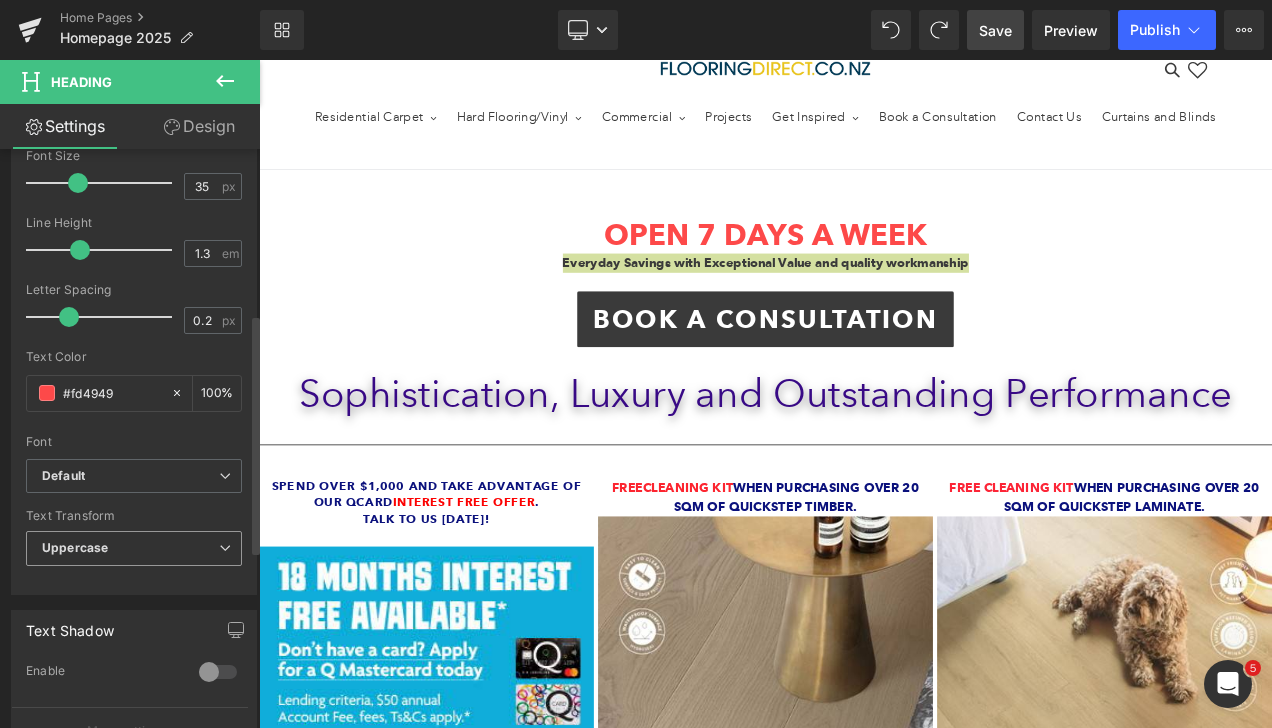 click on "Uppercase" at bounding box center [134, 548] 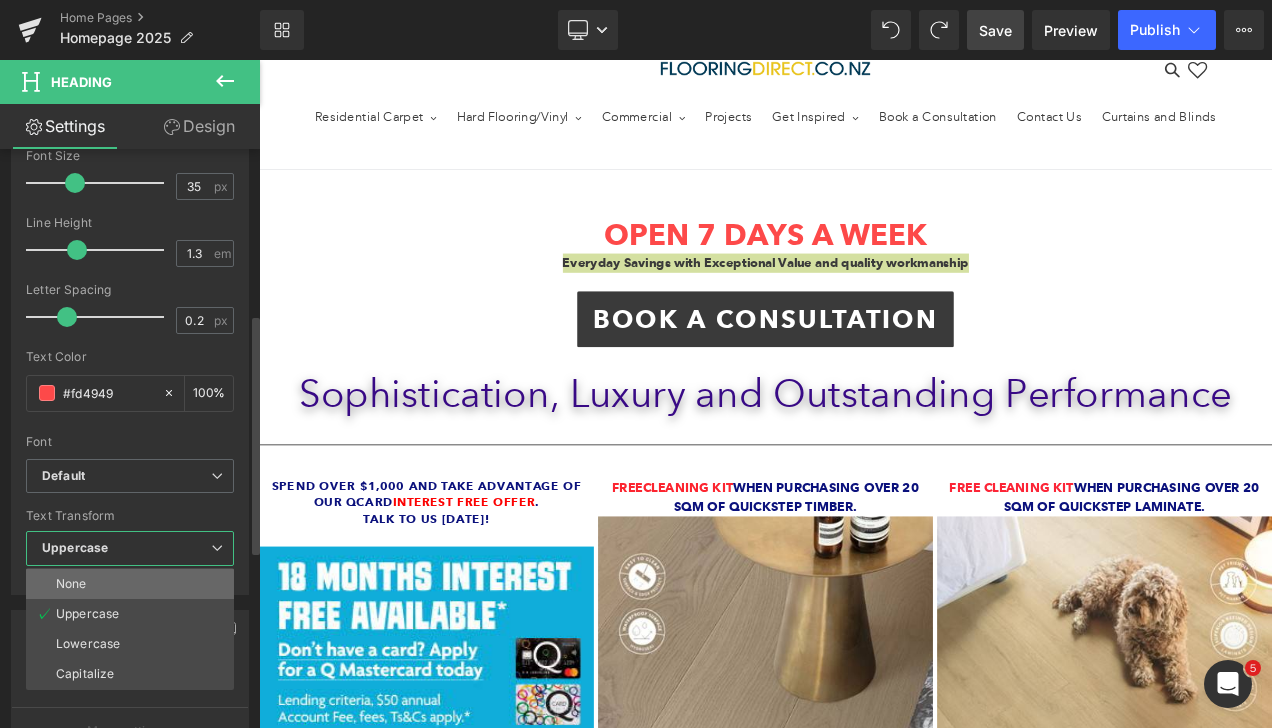 click on "None" at bounding box center (130, 584) 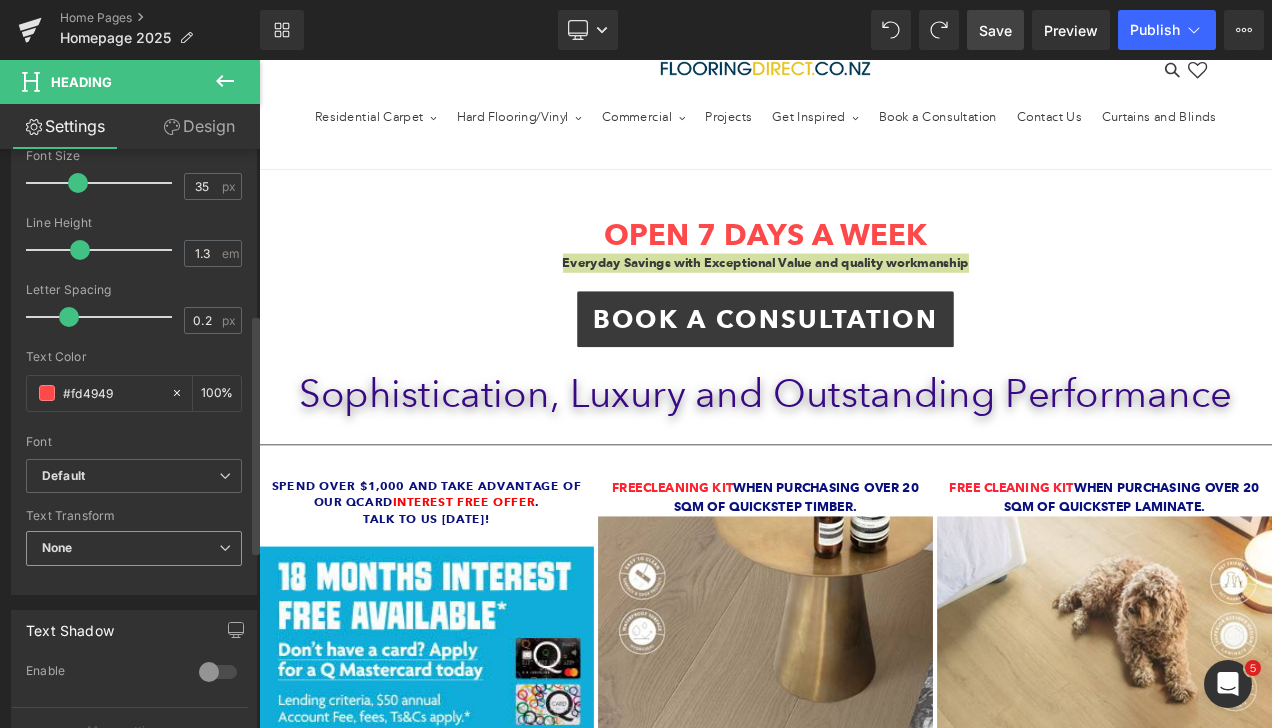 click on "None" at bounding box center [134, 548] 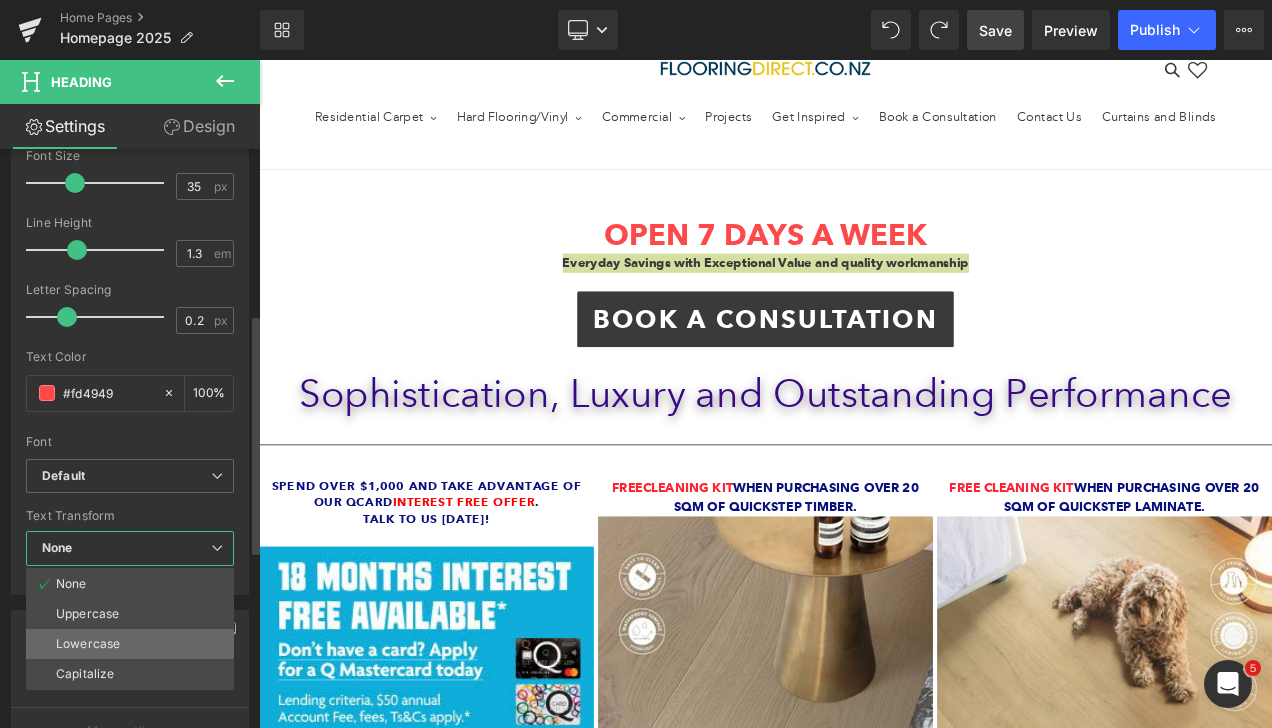 click on "Lowercase" at bounding box center (130, 644) 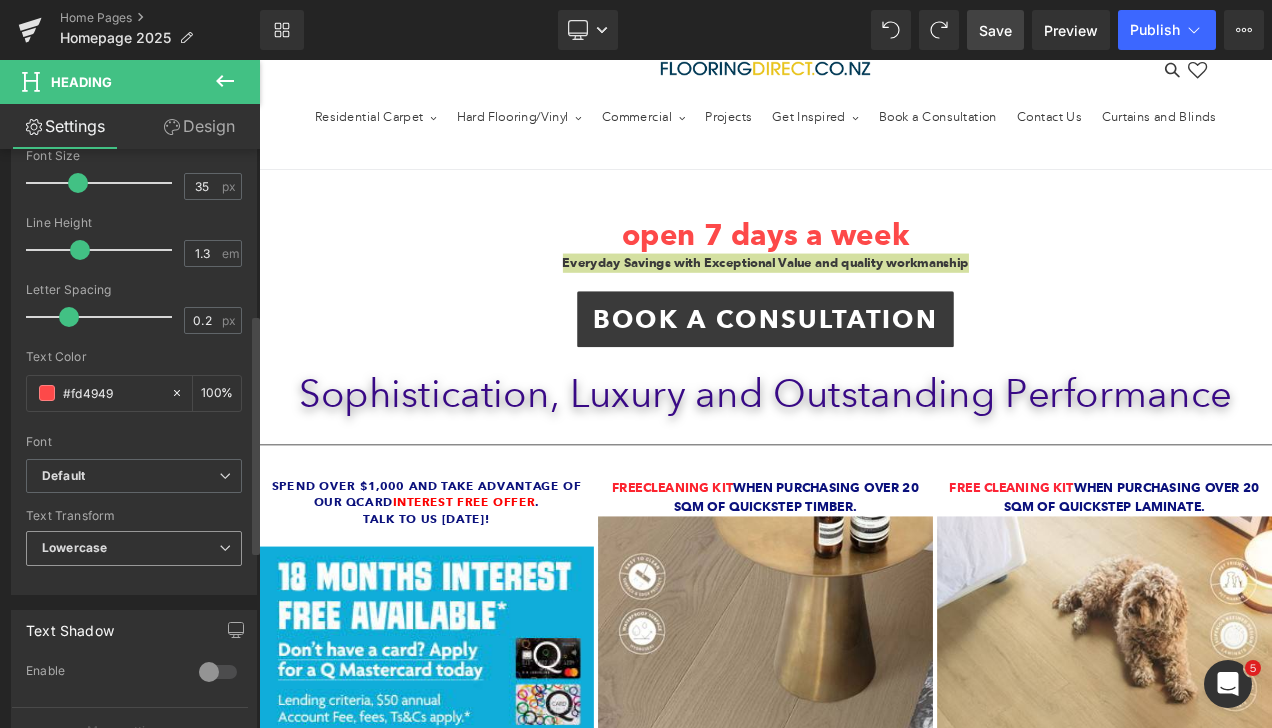 click on "Lowercase" at bounding box center (134, 548) 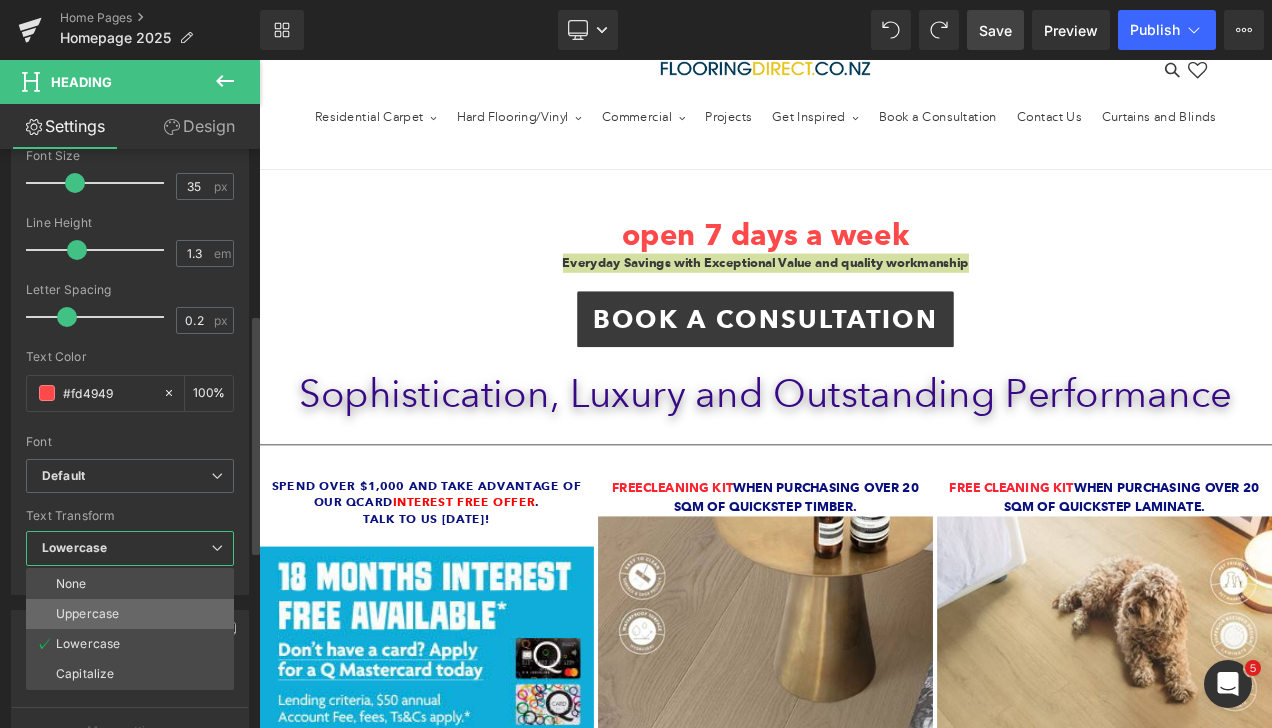 drag, startPoint x: 93, startPoint y: 644, endPoint x: 98, endPoint y: 618, distance: 26.476404 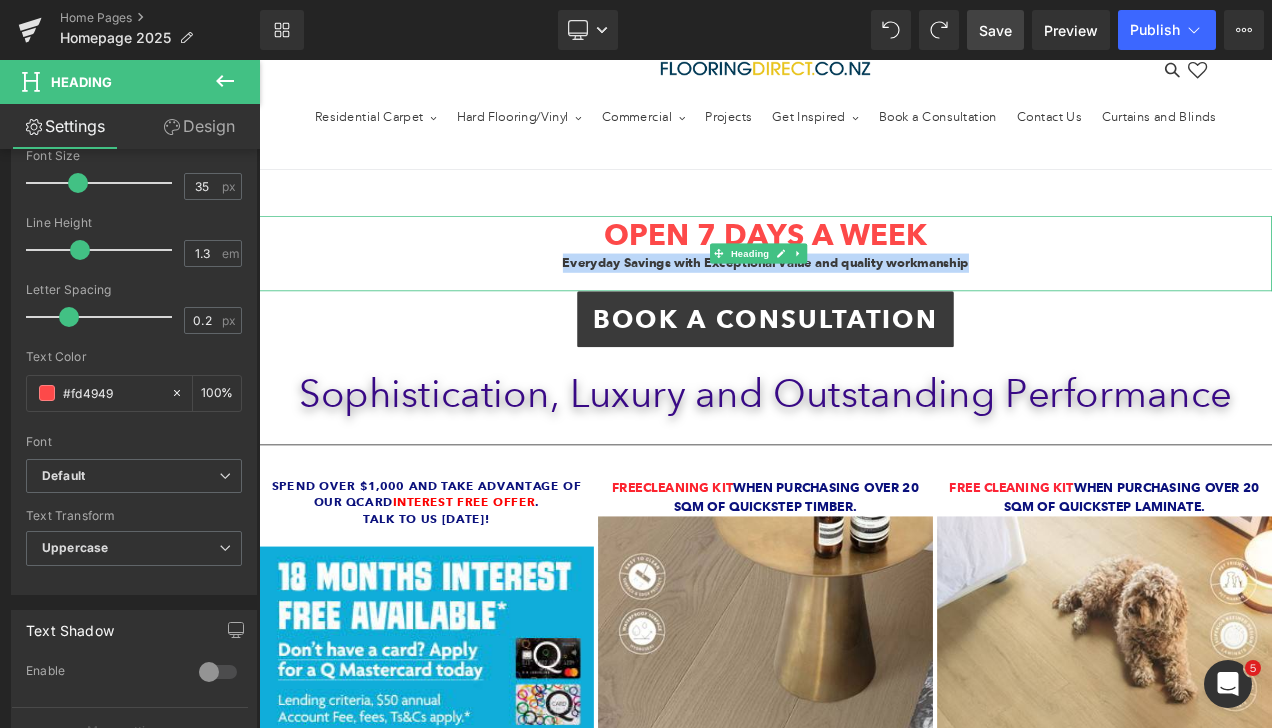 click on "Everyday Savings with Exceptional Value and quality workmanship" at bounding box center (864, 302) 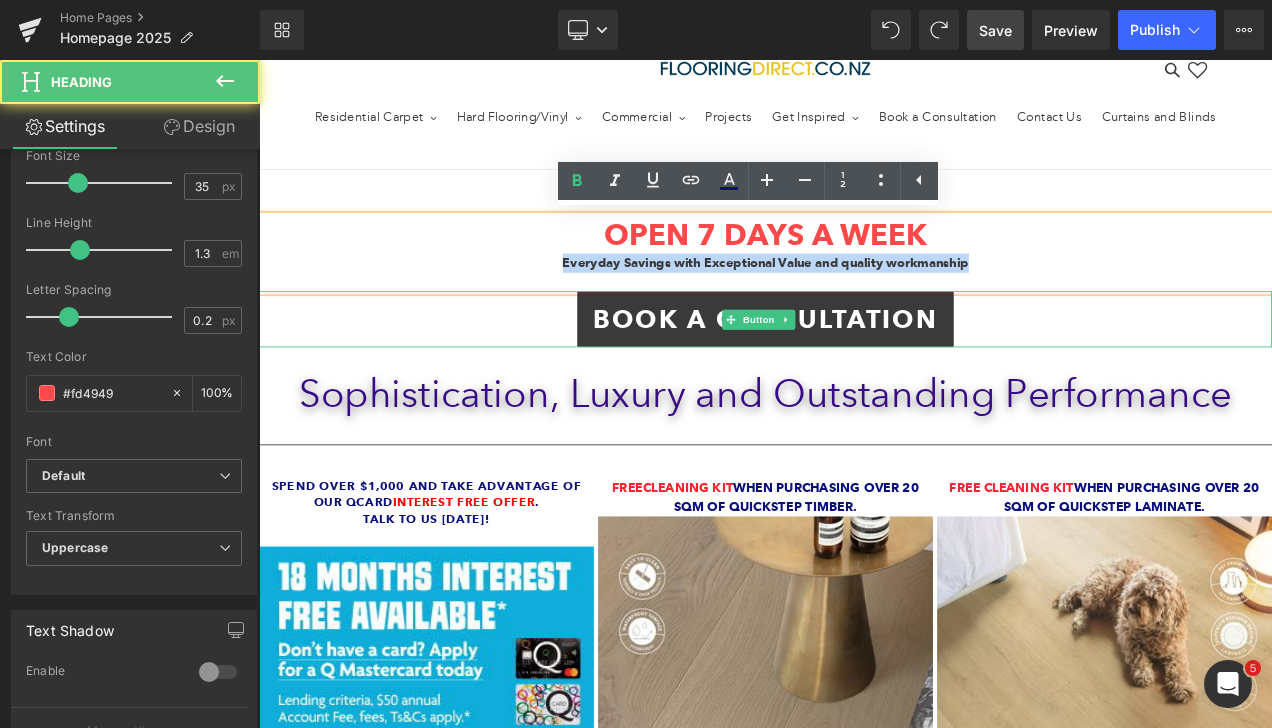 click on "BOOK A CONSULTATION" at bounding box center [864, 369] 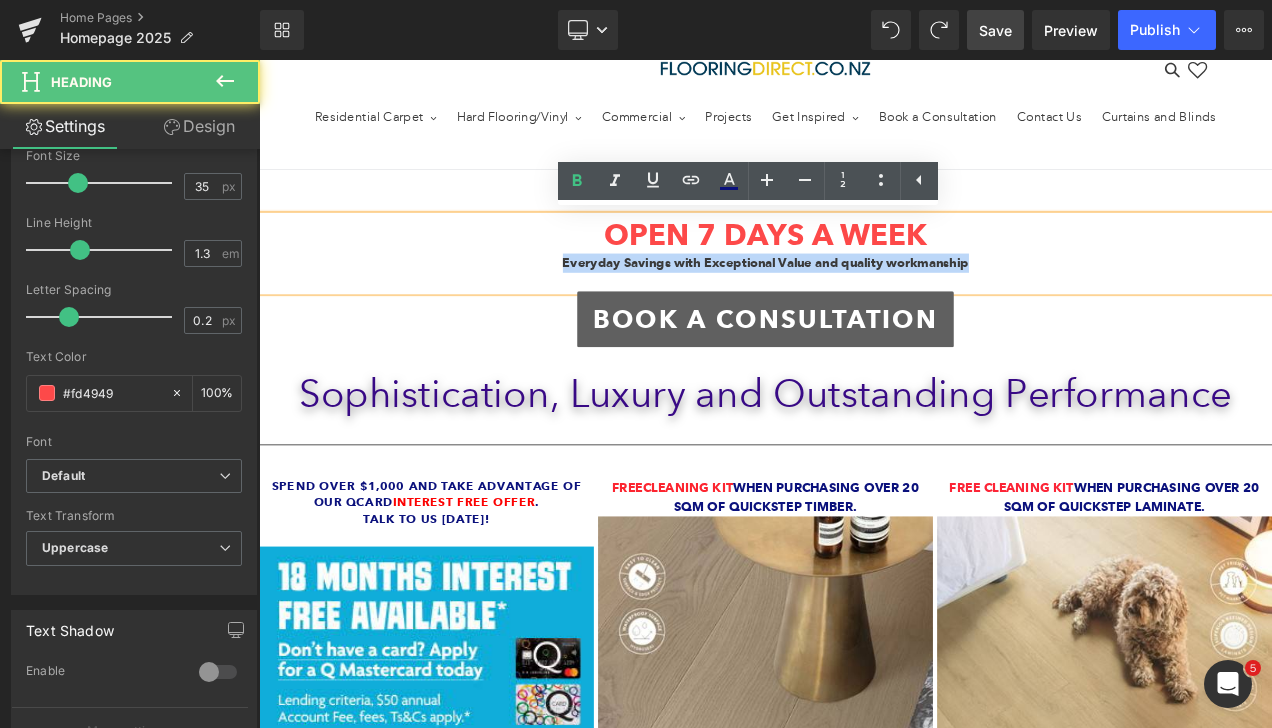 drag, startPoint x: 733, startPoint y: 278, endPoint x: 804, endPoint y: 364, distance: 111.5213 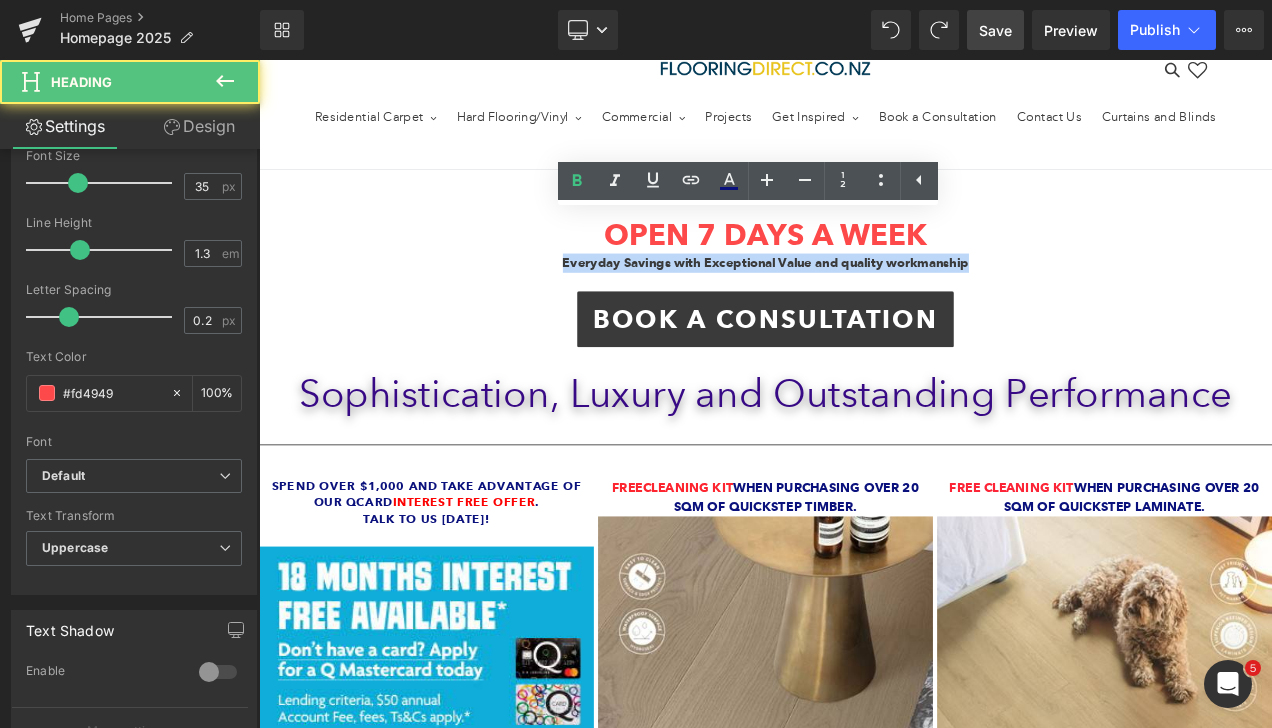 click at bounding box center (864, 325) 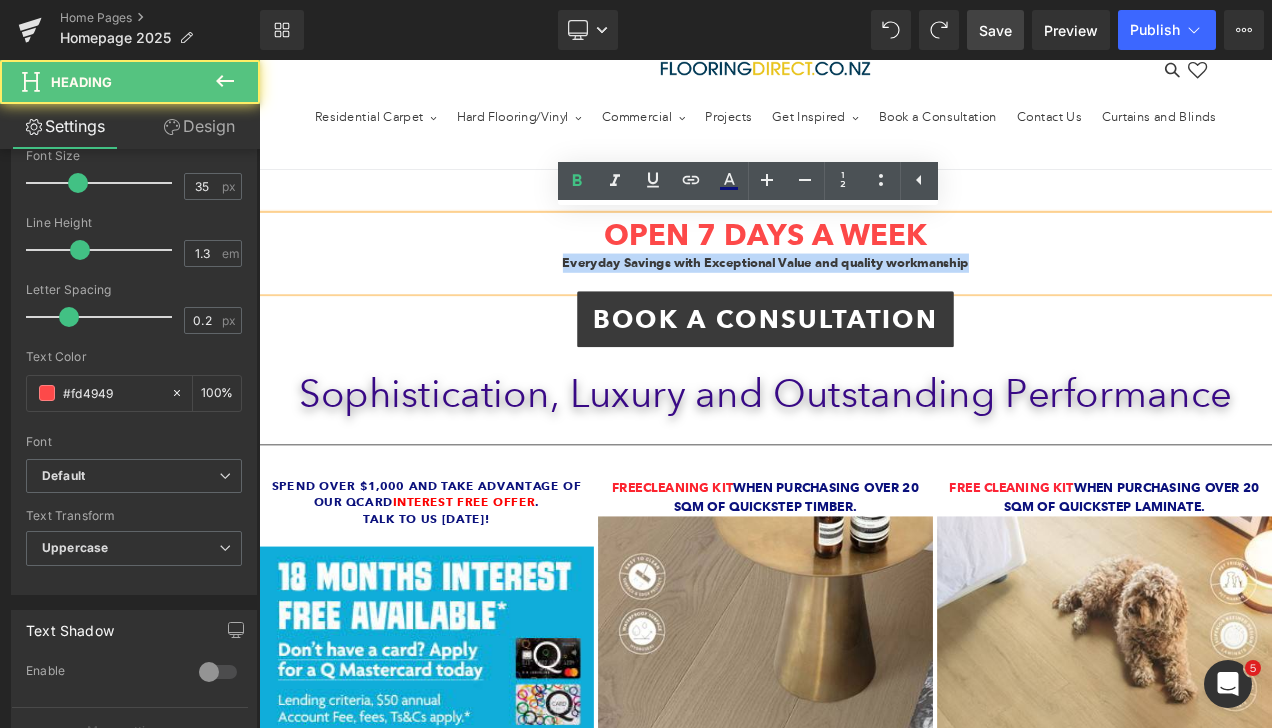 click on "Everyday Savings with Exceptional Value and quality workmanship" at bounding box center [864, 302] 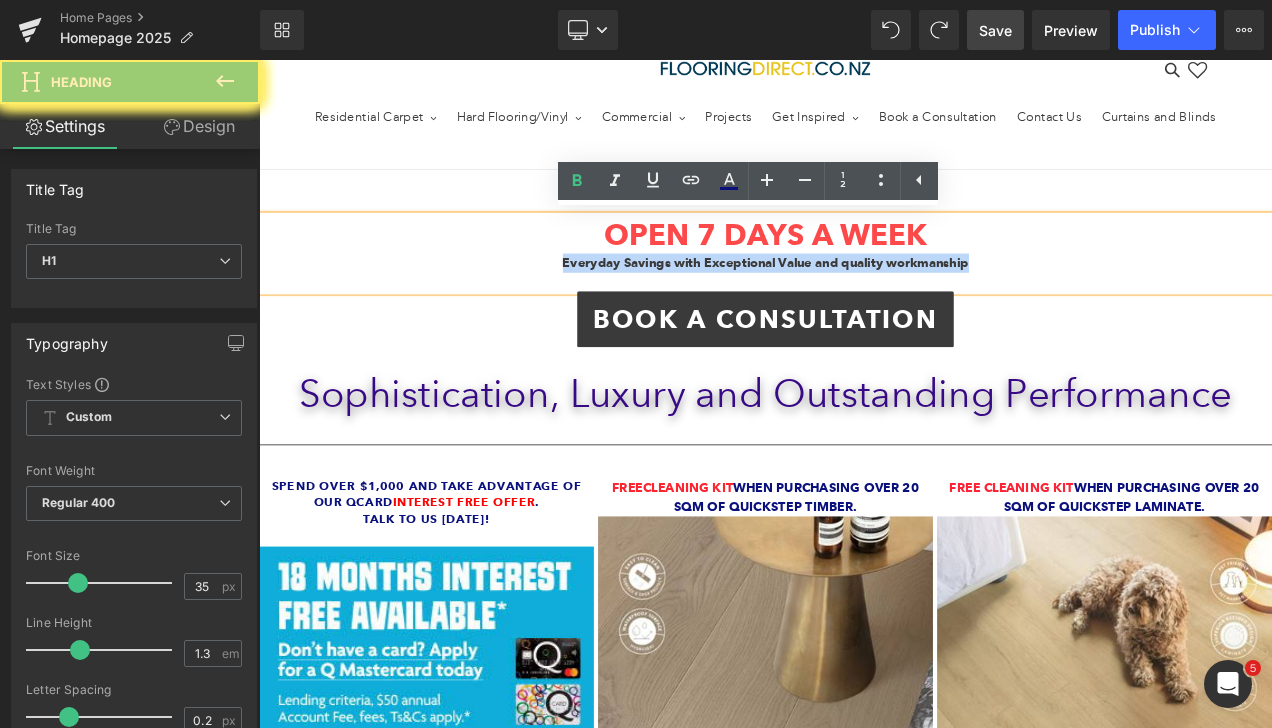 click on "Everyday Savings with Exceptional Value and quality workmanship" at bounding box center [864, 302] 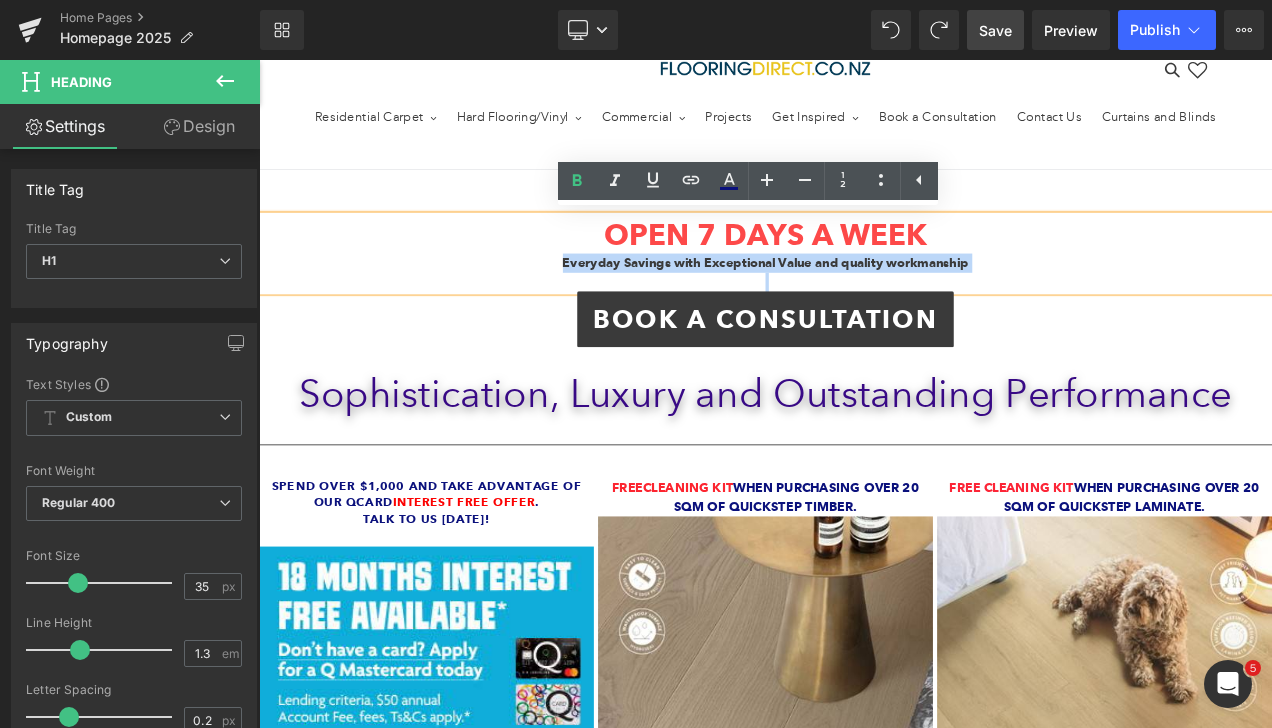 drag, startPoint x: 582, startPoint y: 297, endPoint x: 1061, endPoint y: 316, distance: 479.37668 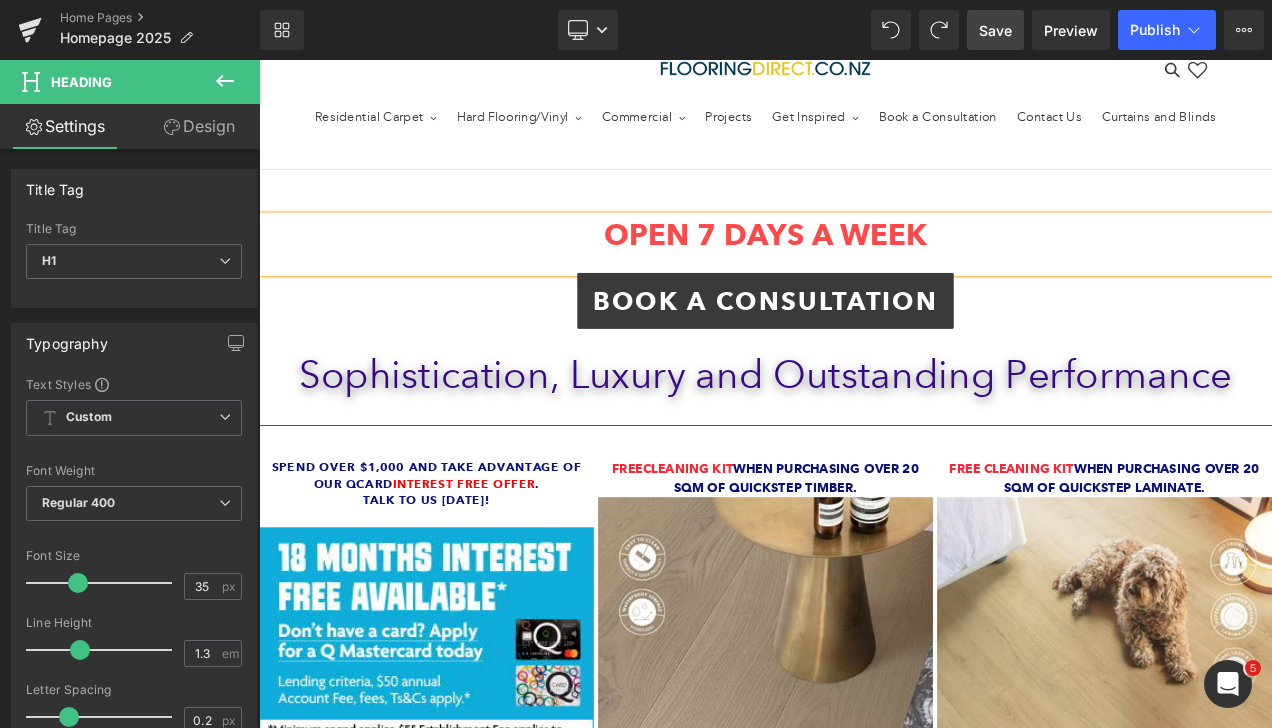 drag, startPoint x: 444, startPoint y: 367, endPoint x: 452, endPoint y: 266, distance: 101.31634 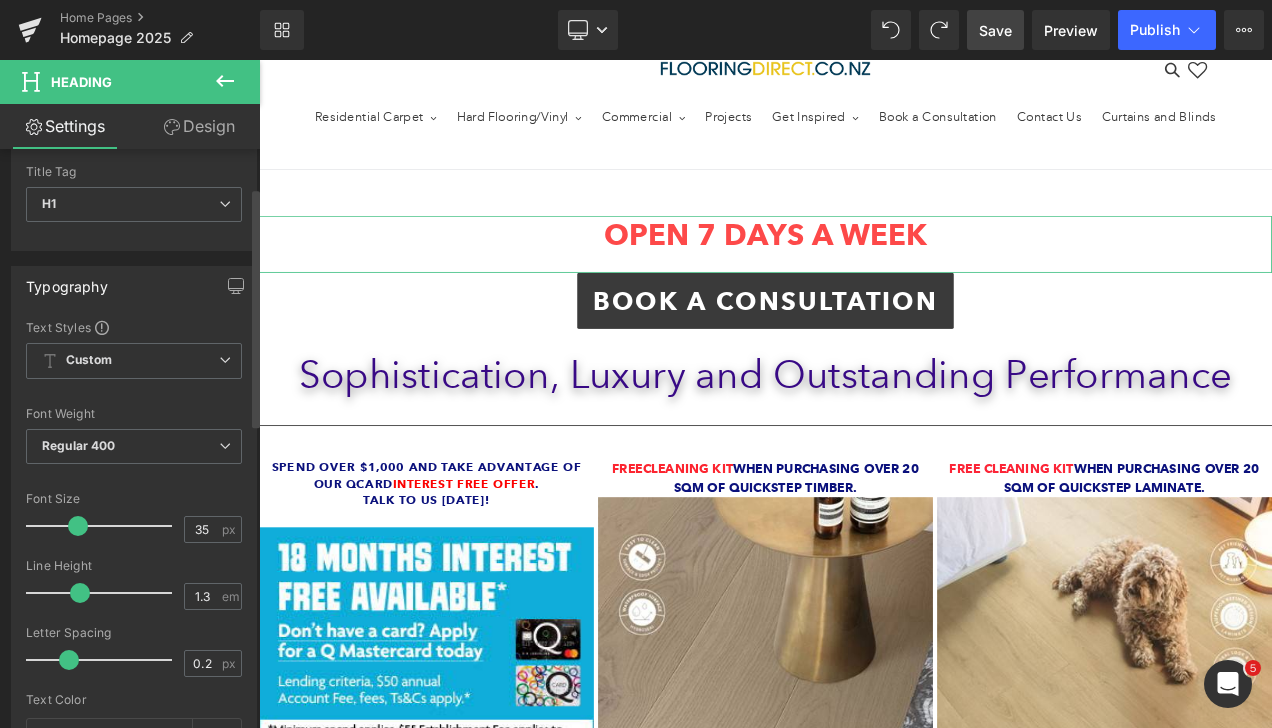 scroll, scrollTop: 100, scrollLeft: 0, axis: vertical 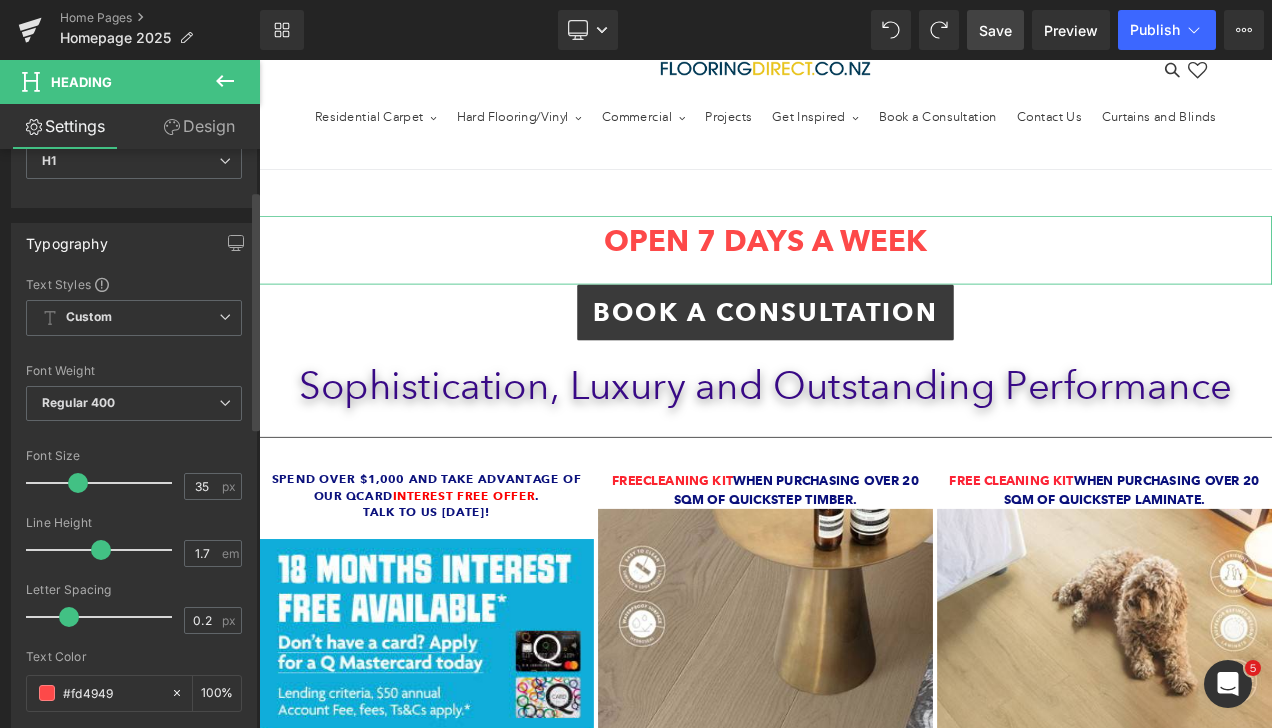 type on "1.6" 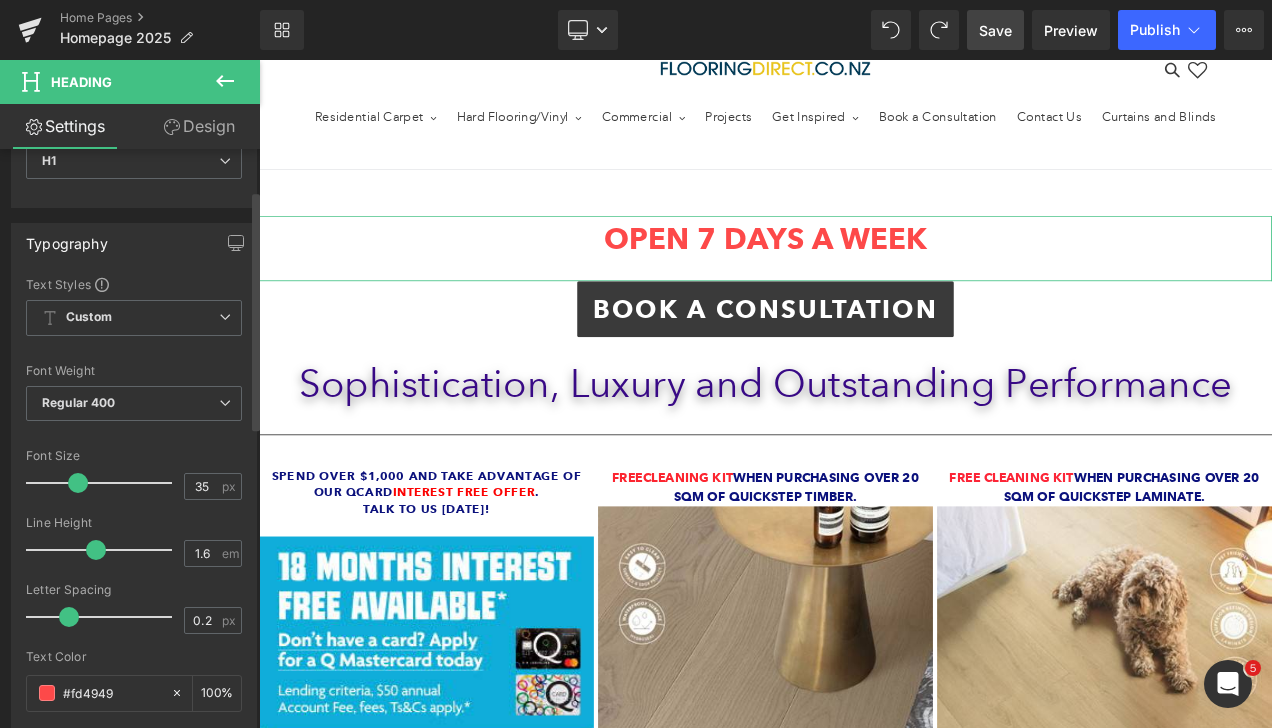 drag, startPoint x: 79, startPoint y: 550, endPoint x: 96, endPoint y: 548, distance: 17.117243 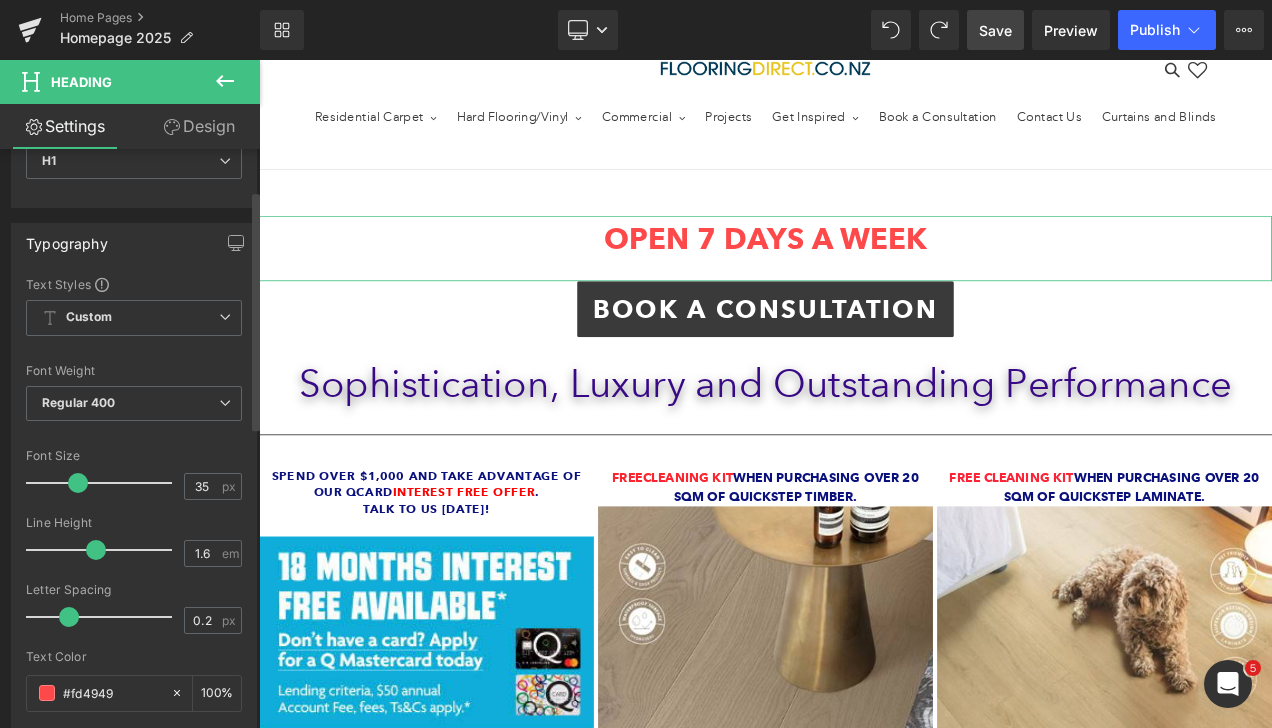 click at bounding box center (96, 550) 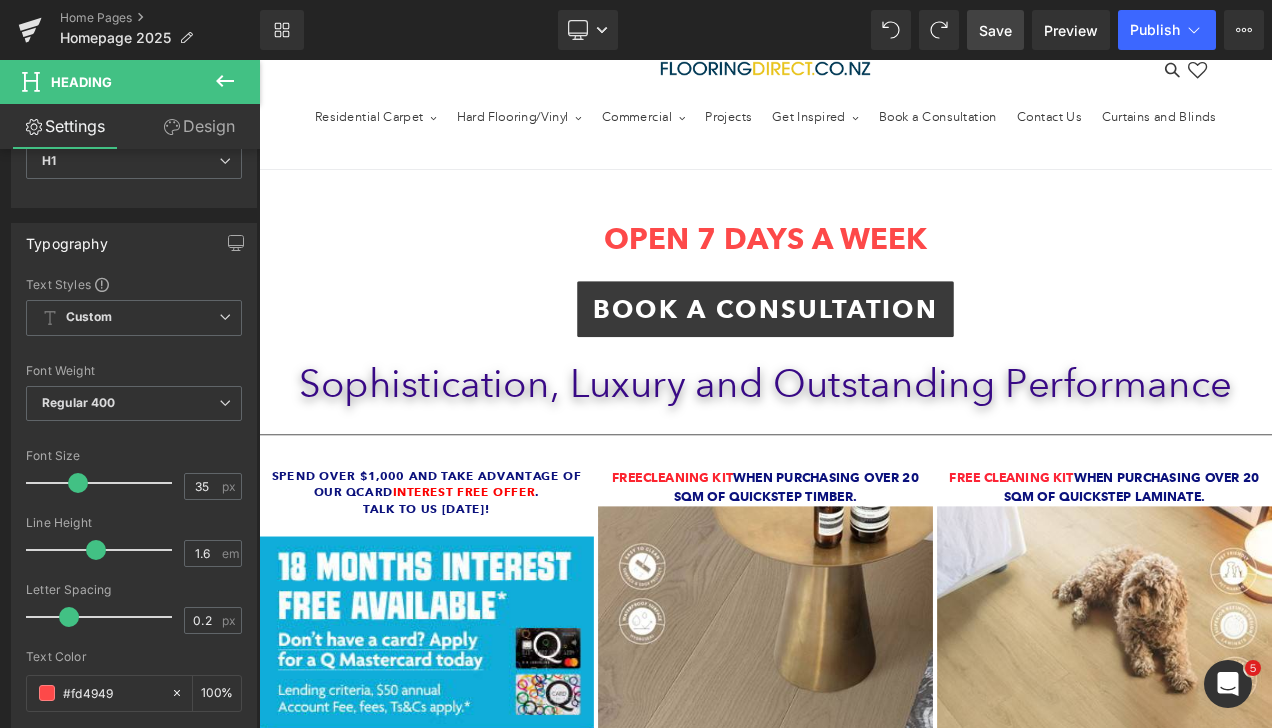 click at bounding box center (225, 82) 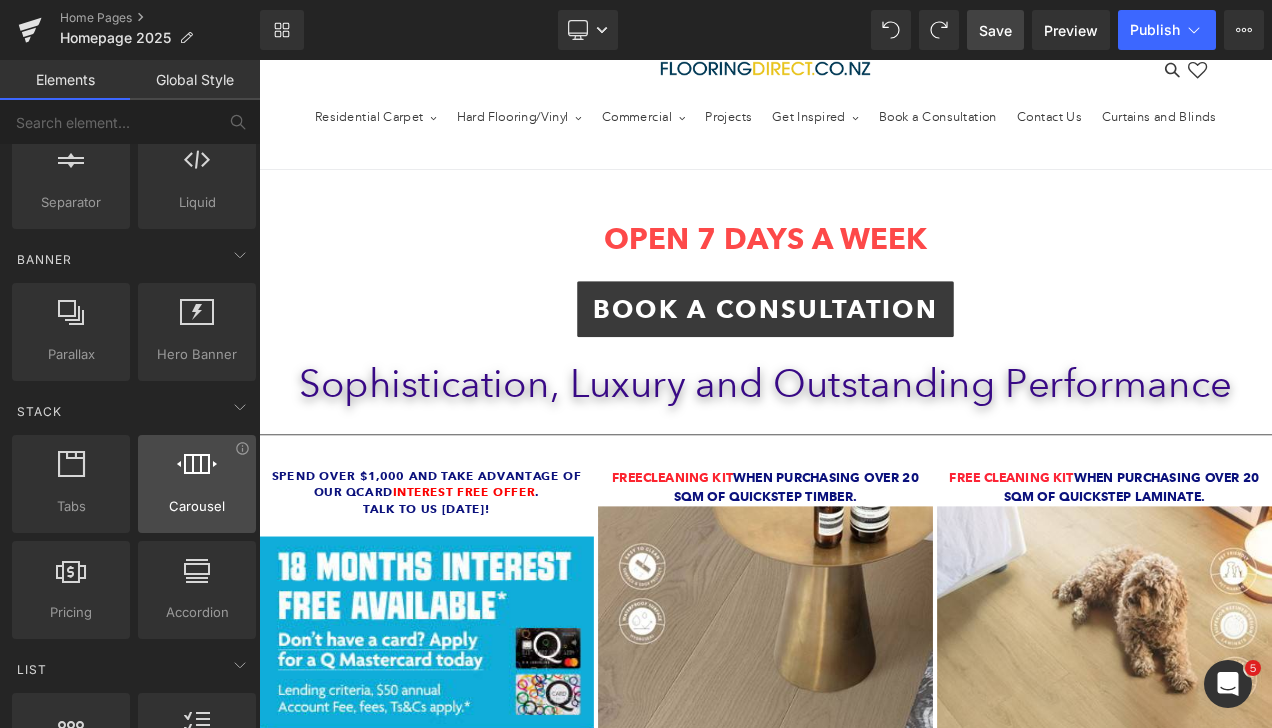 scroll, scrollTop: 400, scrollLeft: 0, axis: vertical 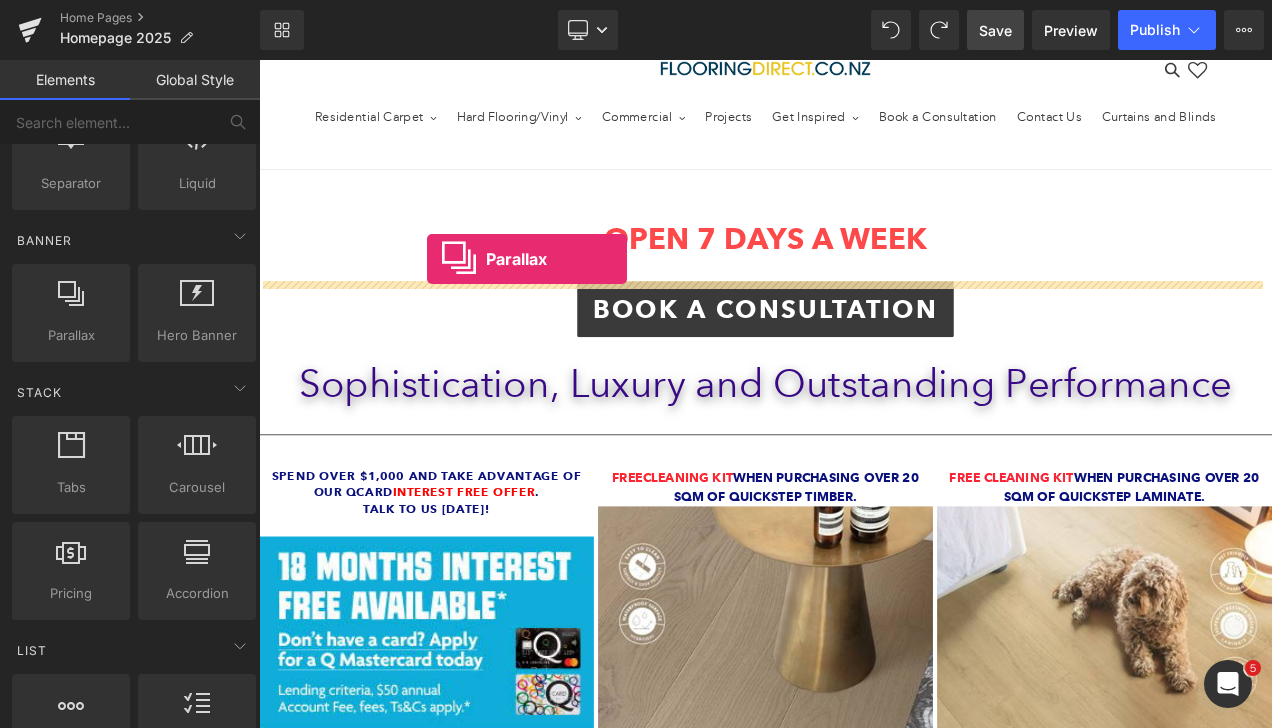 drag, startPoint x: 332, startPoint y: 368, endPoint x: 460, endPoint y: 298, distance: 145.89037 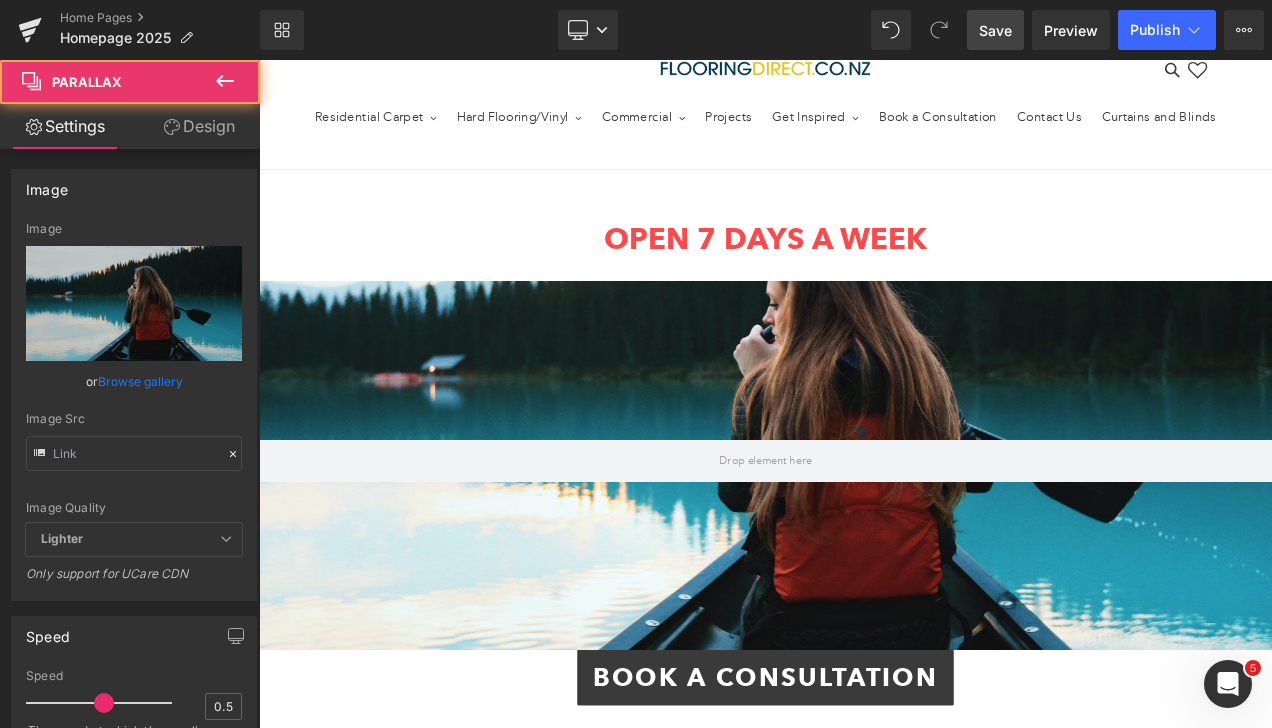 type on "https://cdn.shopify.com/s/files/1/0657/0813/files/slide-girl_2048x.jpg" 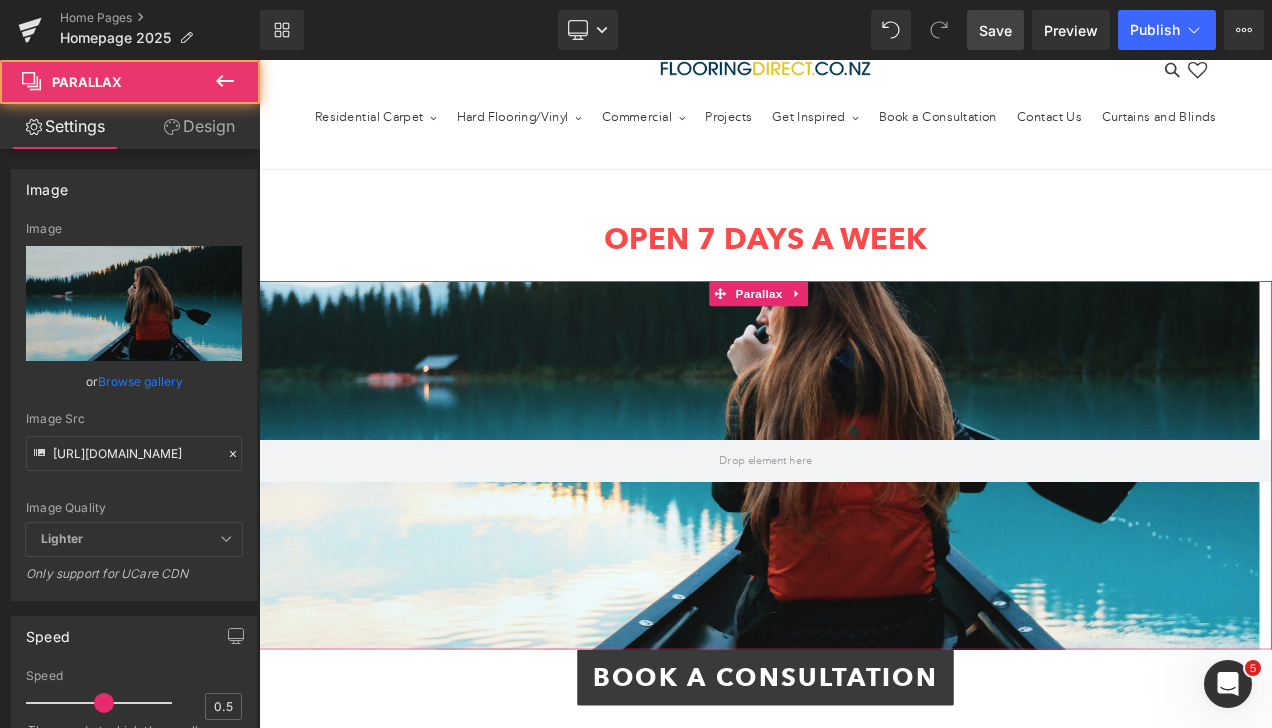 scroll, scrollTop: 9, scrollLeft: 10, axis: both 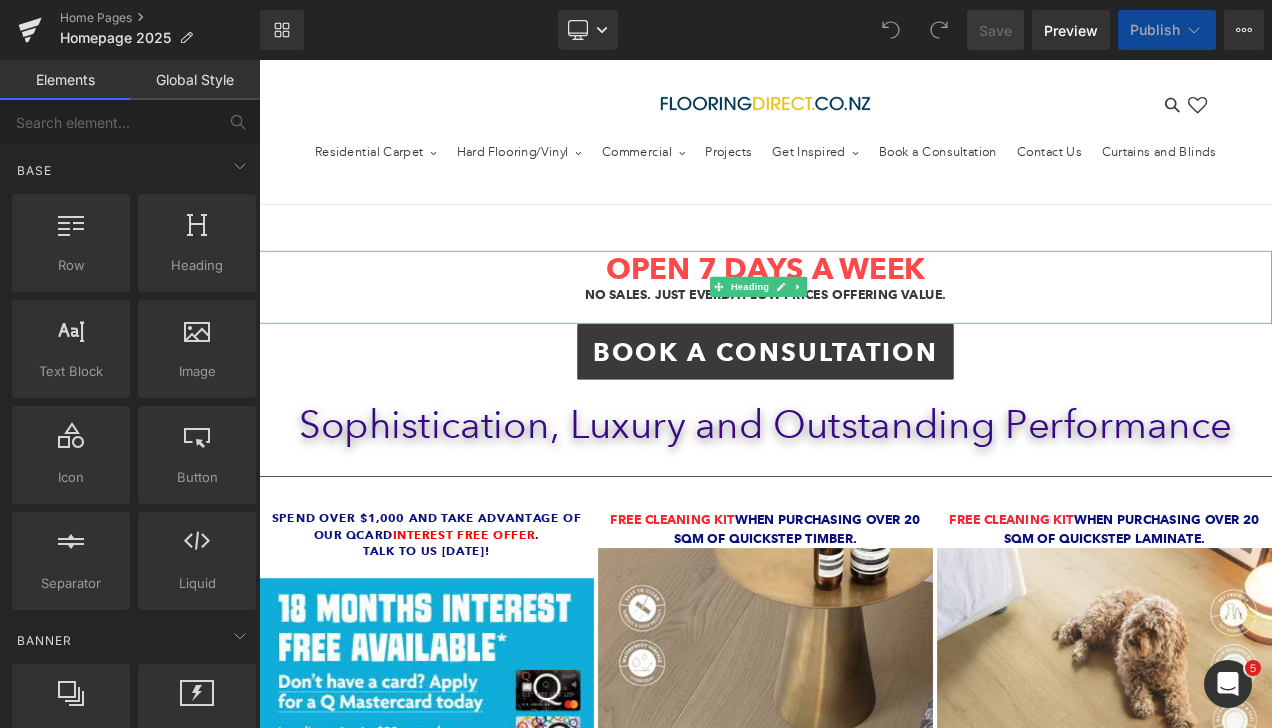 click on "OPEN 7 DAYS A WEEK" at bounding box center [864, 309] 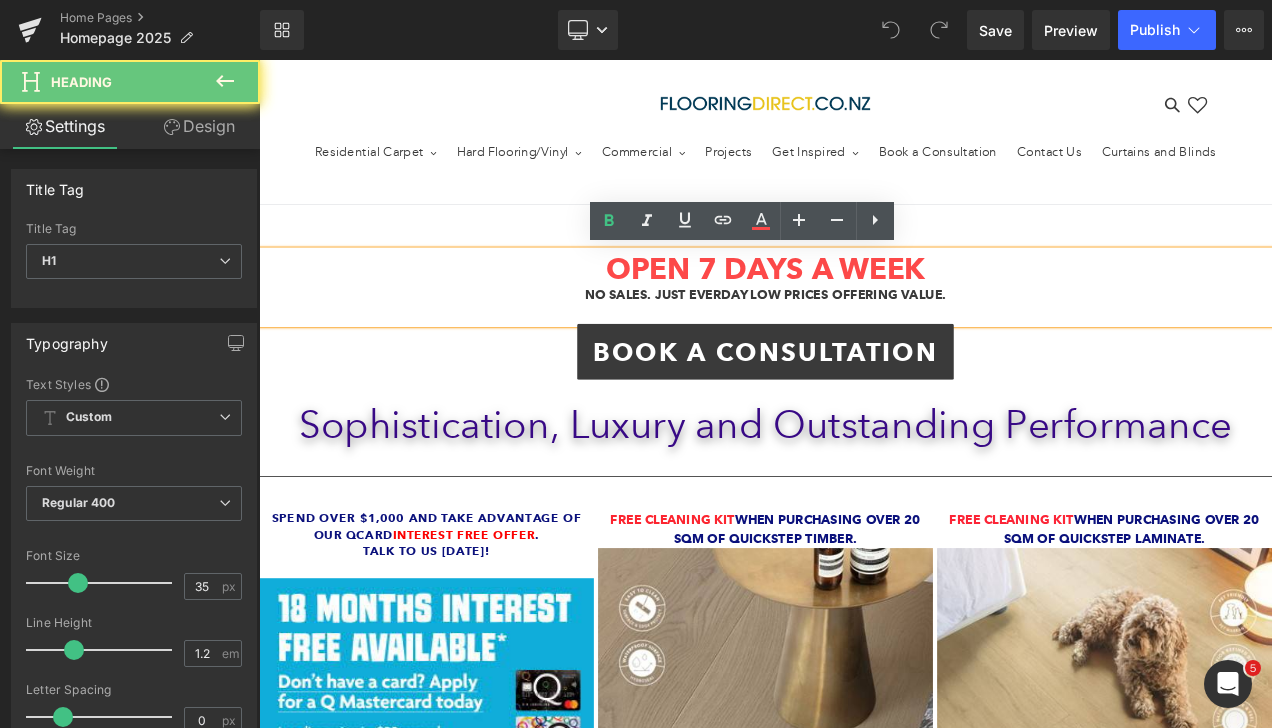 click on "NO SALES. JUST EVERDAY LOW PRICES OFFERING VALUE." at bounding box center (864, 341) 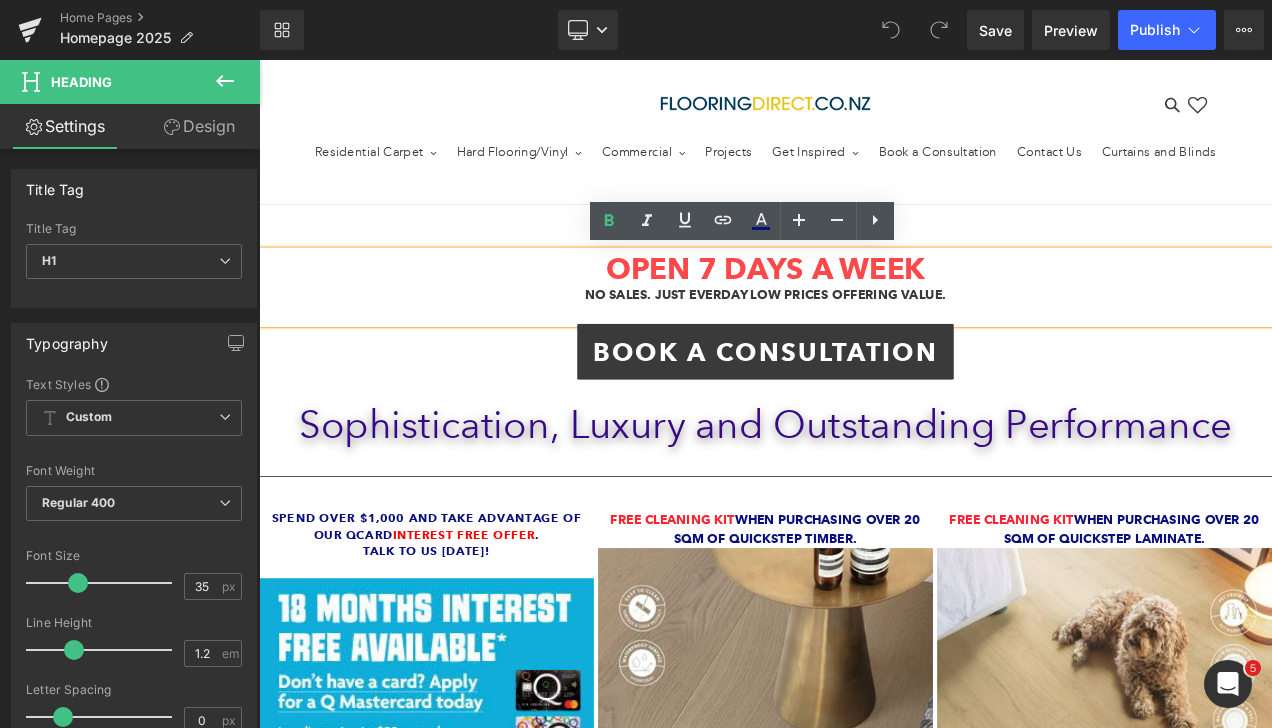 drag, startPoint x: 1073, startPoint y: 343, endPoint x: 595, endPoint y: 343, distance: 478 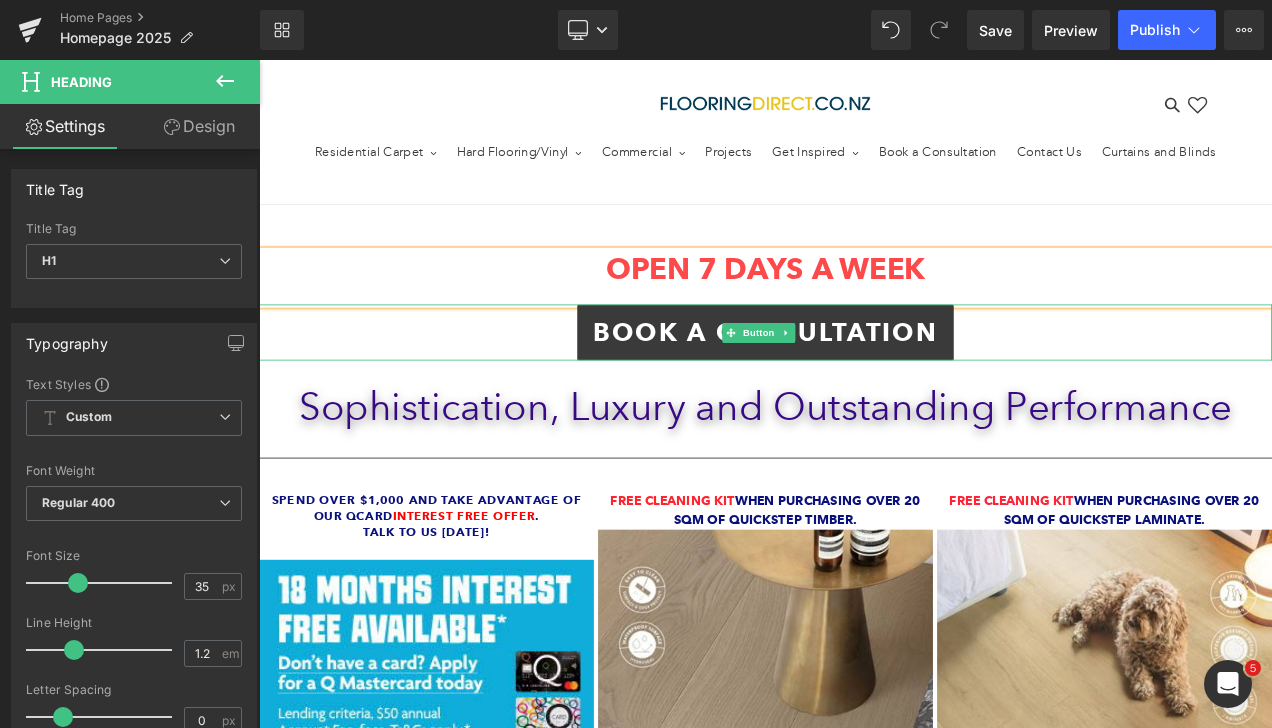 click on "BOOK A CONSULTATION" at bounding box center (864, 385) 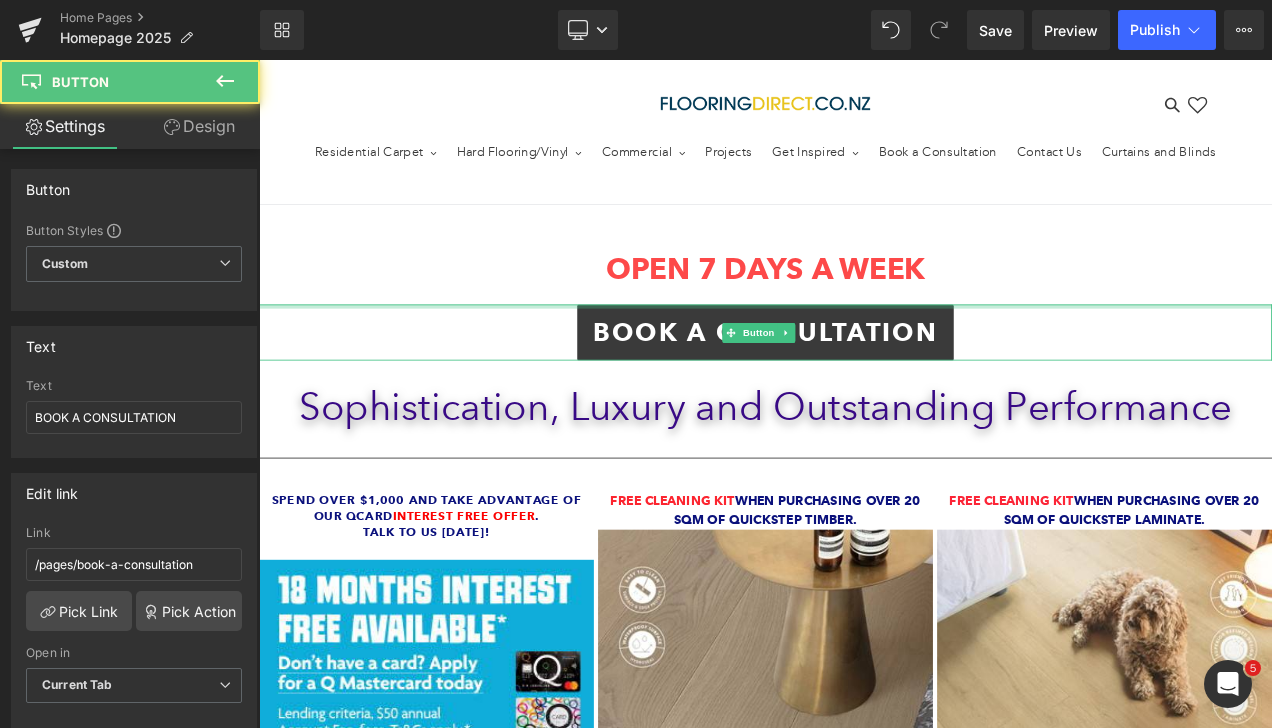 click on "OPEN 7 DAYS A WEEK" at bounding box center (864, 309) 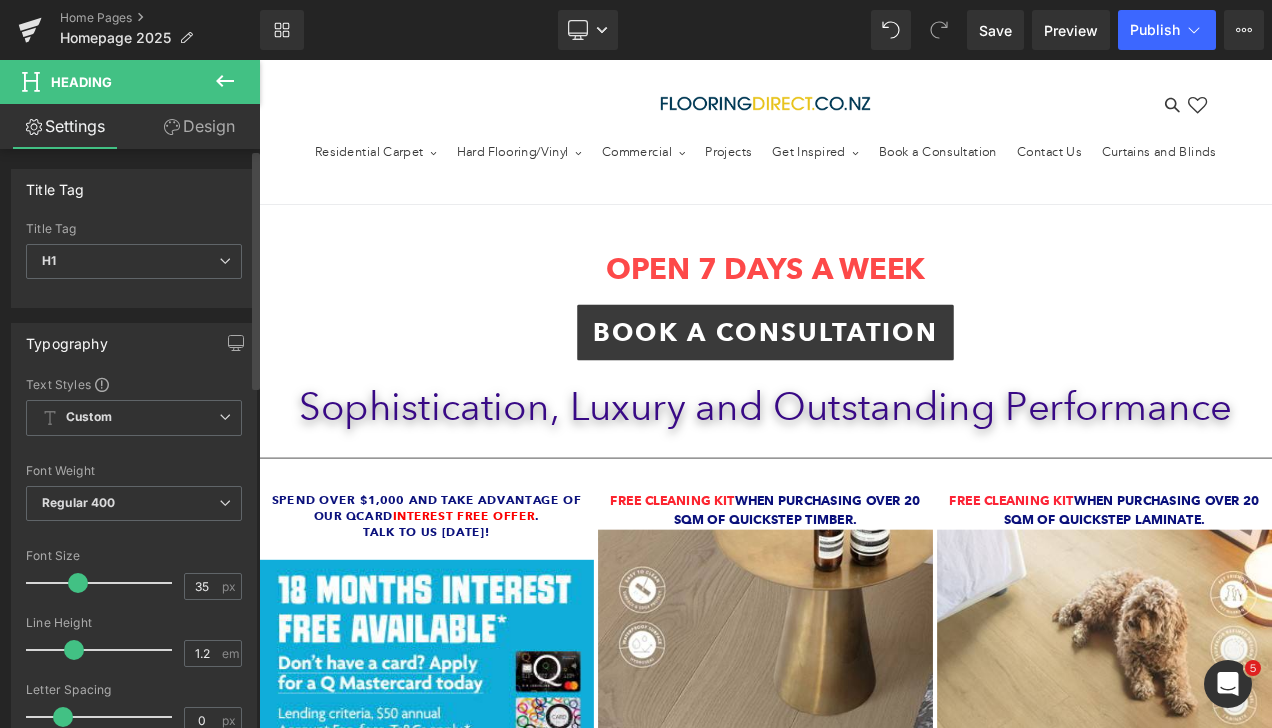 scroll, scrollTop: 200, scrollLeft: 0, axis: vertical 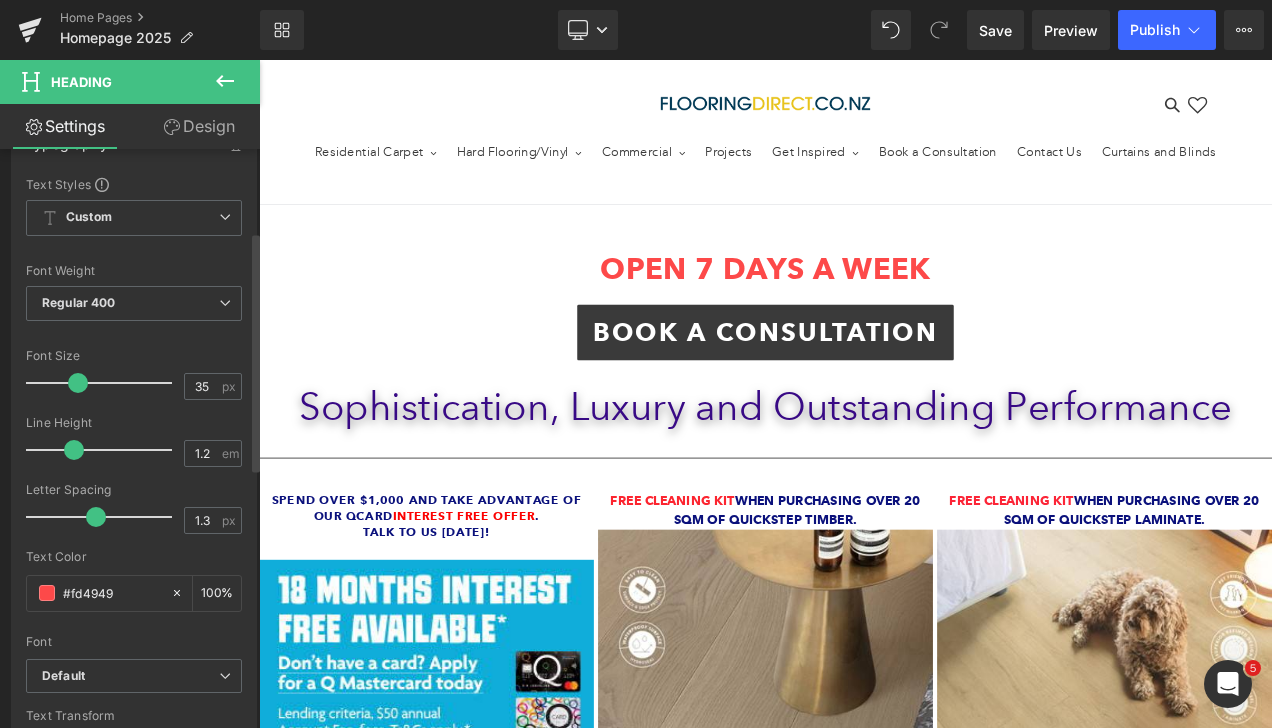 type on "1.4" 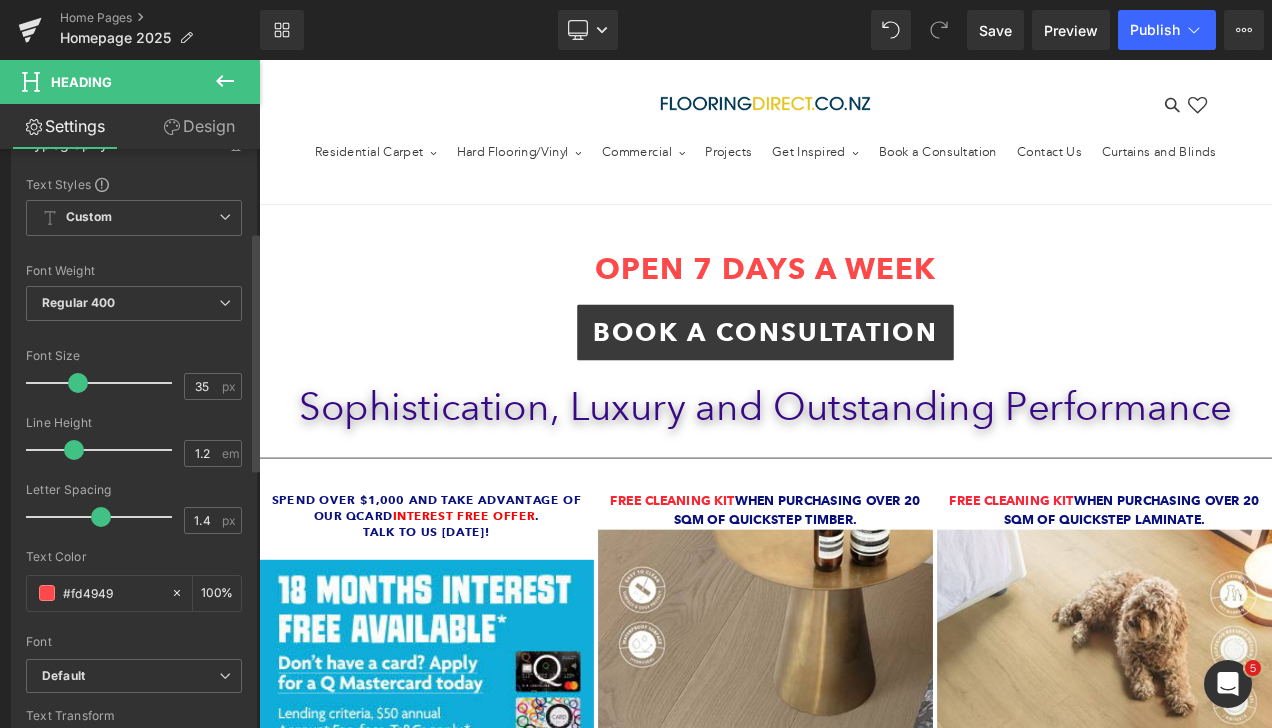 drag, startPoint x: 58, startPoint y: 516, endPoint x: 94, endPoint y: 525, distance: 37.107952 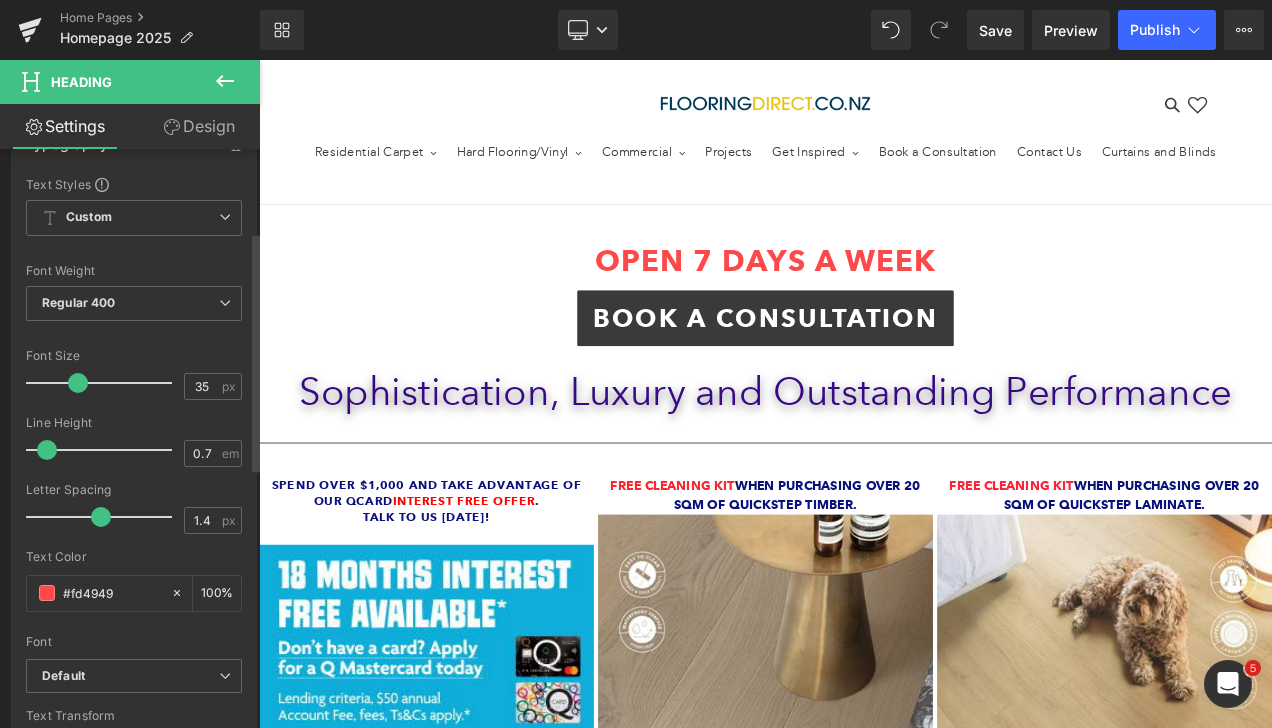 type on "0.6" 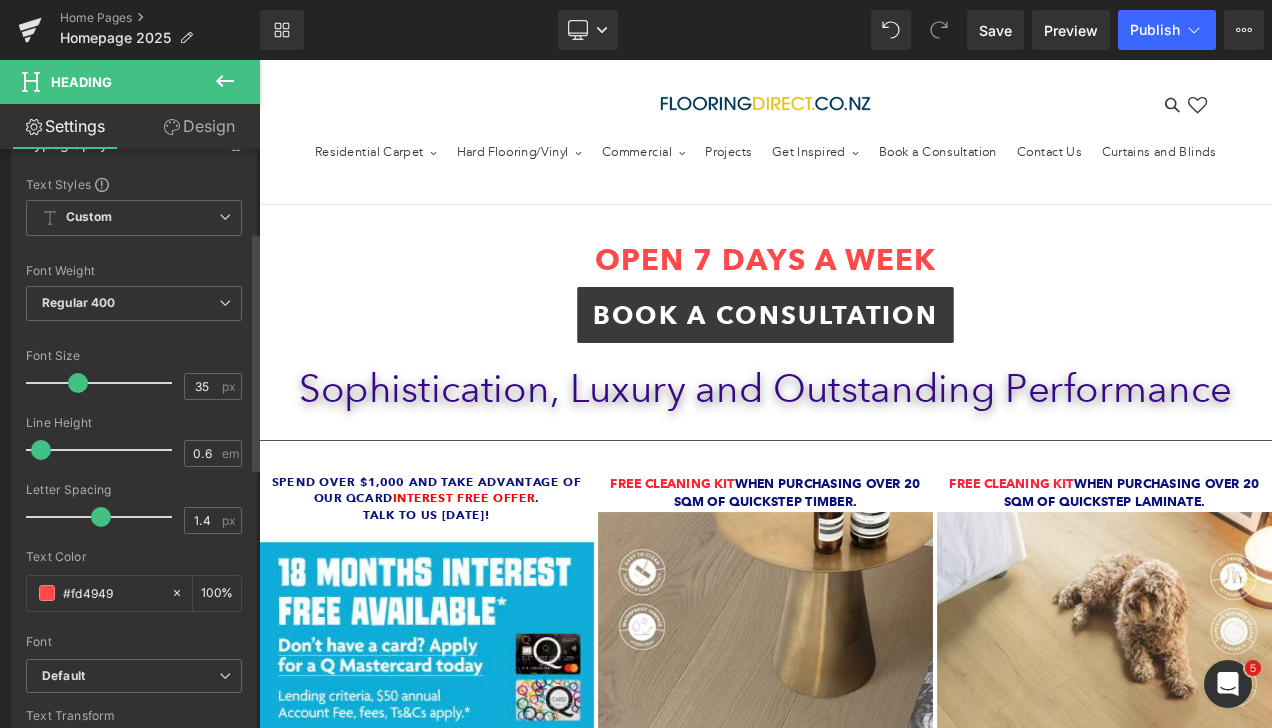 drag, startPoint x: 76, startPoint y: 448, endPoint x: 54, endPoint y: 443, distance: 22.561028 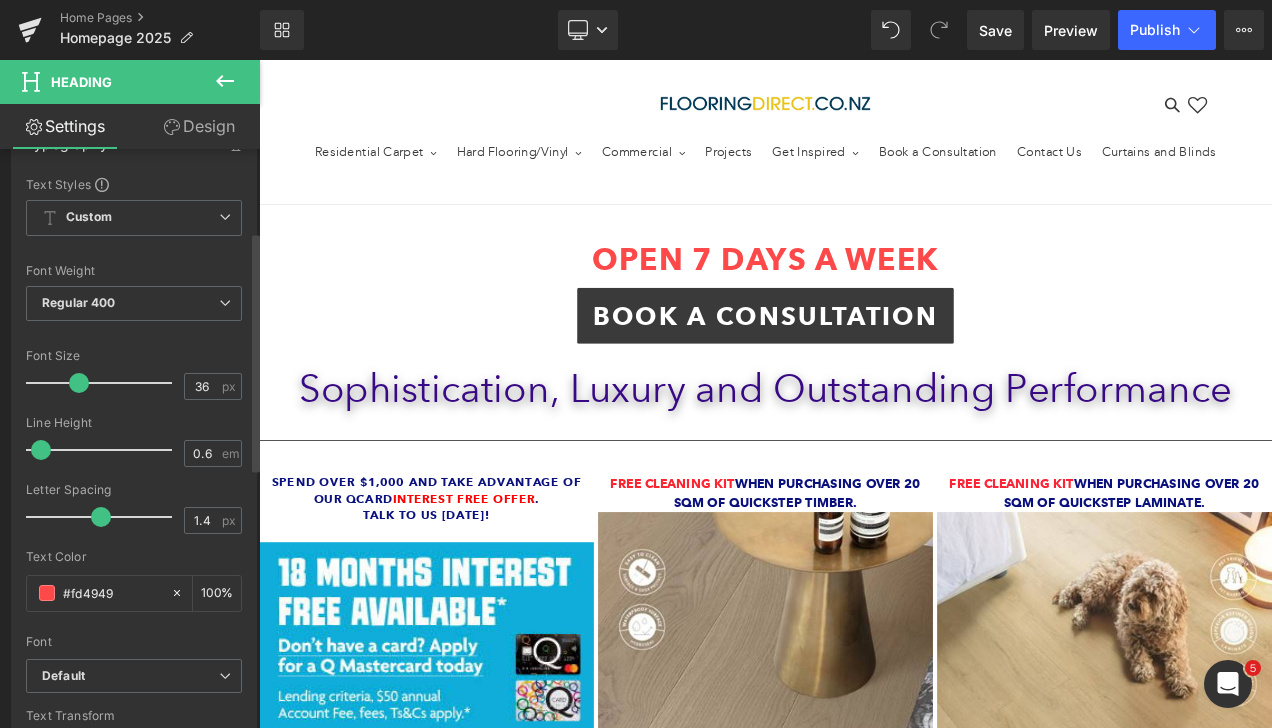 type on "38" 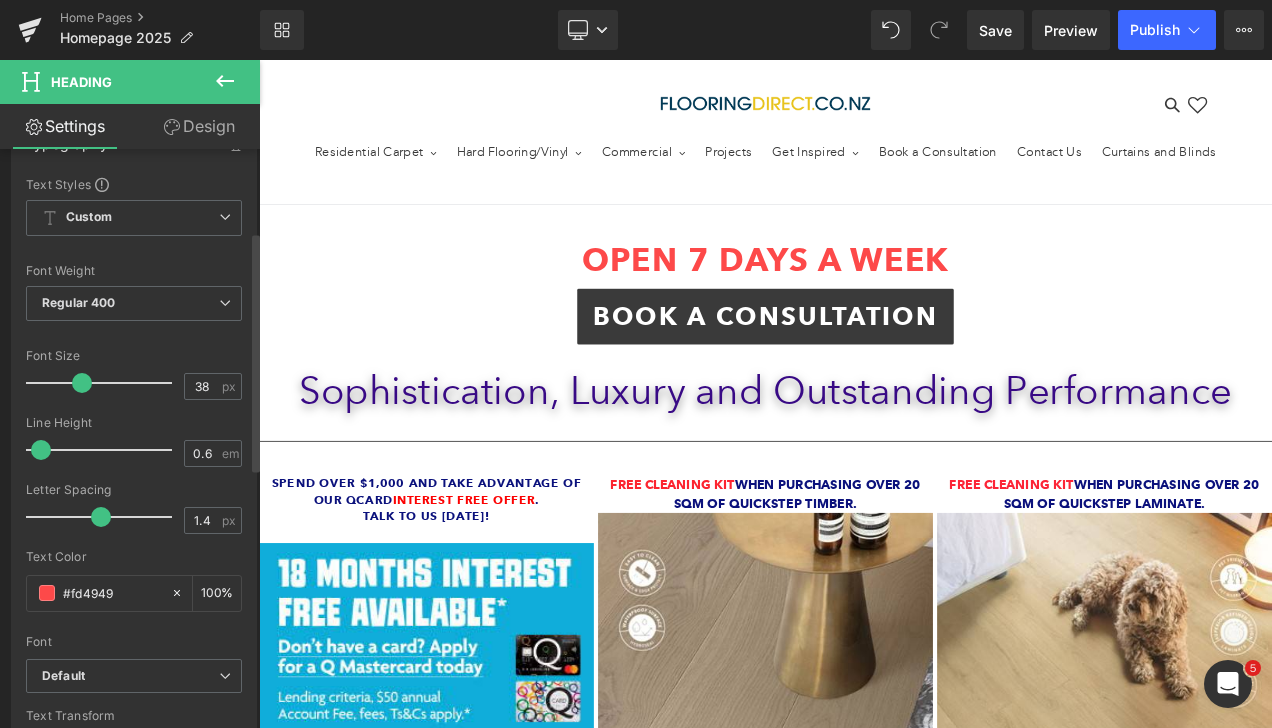 drag, startPoint x: 82, startPoint y: 384, endPoint x: 86, endPoint y: 424, distance: 40.1995 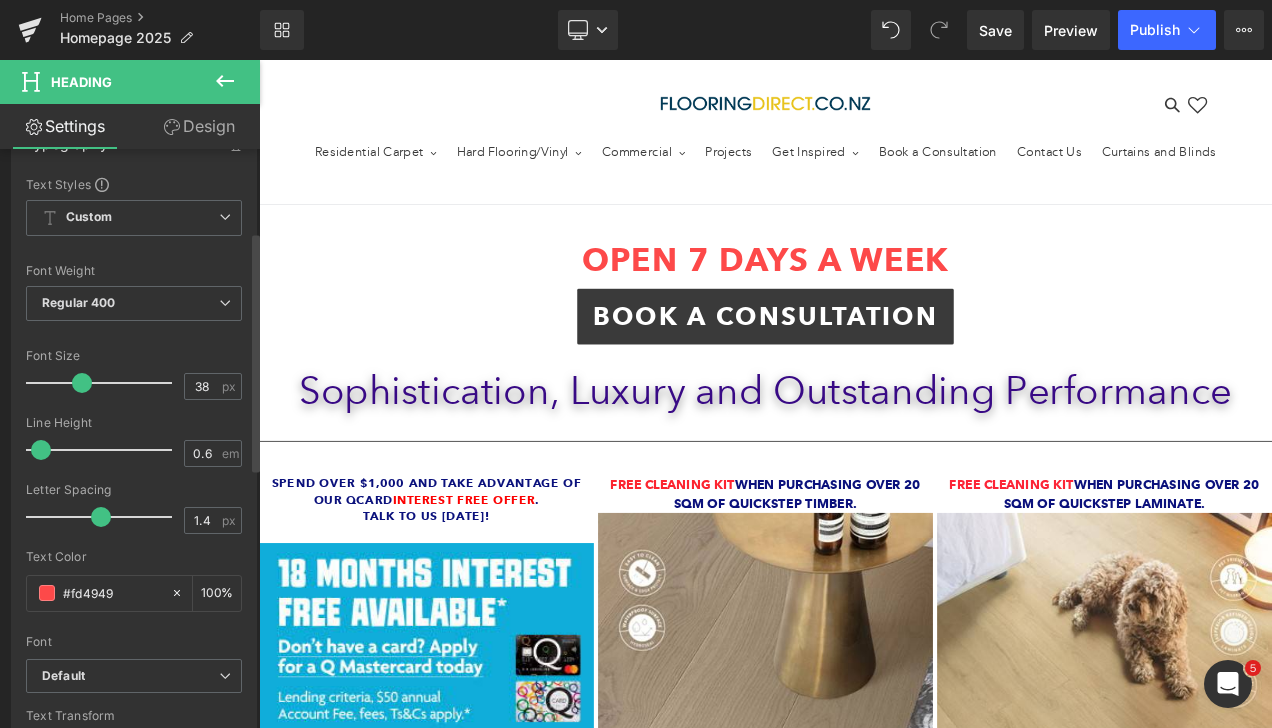click on "Text Styles Custom
Custom
Setup Global Style
Custom
Setup Global Style
Thin 100 Semi Thin 200 Light 300 Regular 400 Medium 500 Semi Bold 600 Super Bold 800 Boldest 900 Bold 700 Lighter Bolder Font Weight
Regular 400
Thin 100 Semi Thin 200 Light 300 Regular 400 Medium 500 Semi Bold 600 Super Bold 800 Boldest 900 Bold 700 Lighter Bolder 38px Font Size 38 px 0.6em Line Height 0.6 em 1.4px Letter Spacing 1.4 px rgba(253, 73, 73, 1) Text Color #fd4949 100 % inherit
Font
Default
Default
Default" at bounding box center (134, 485) 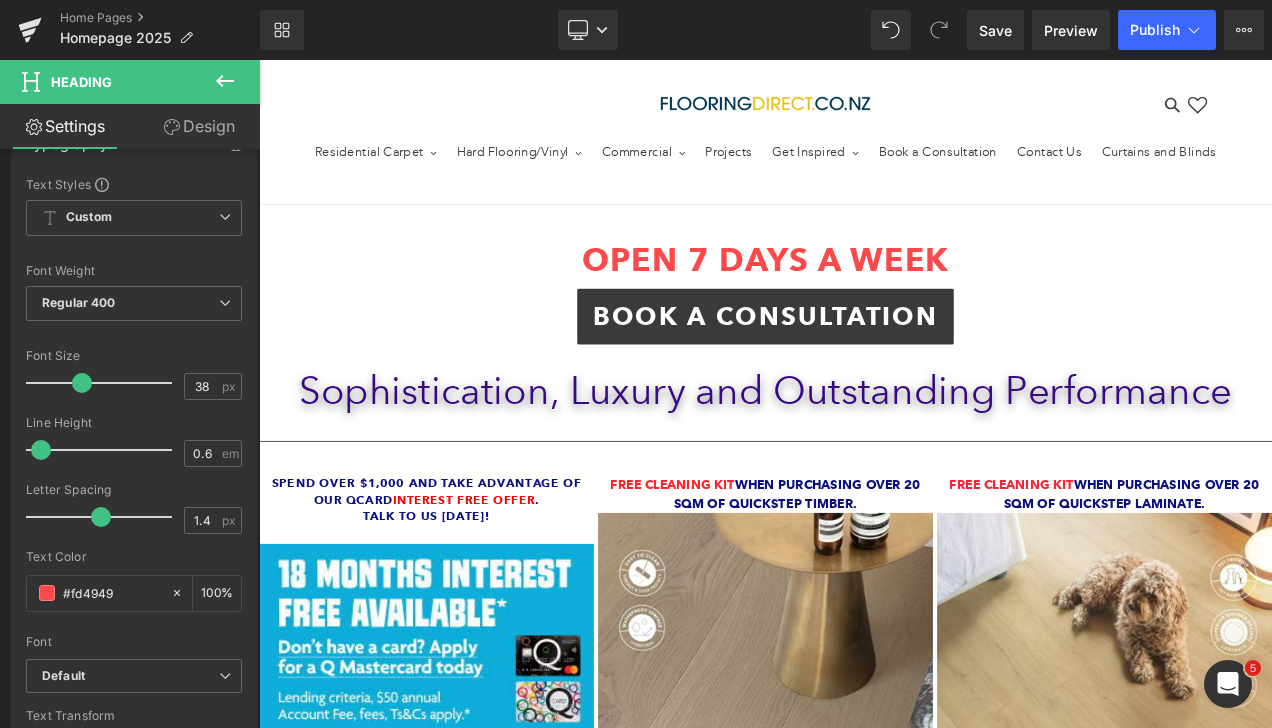 click 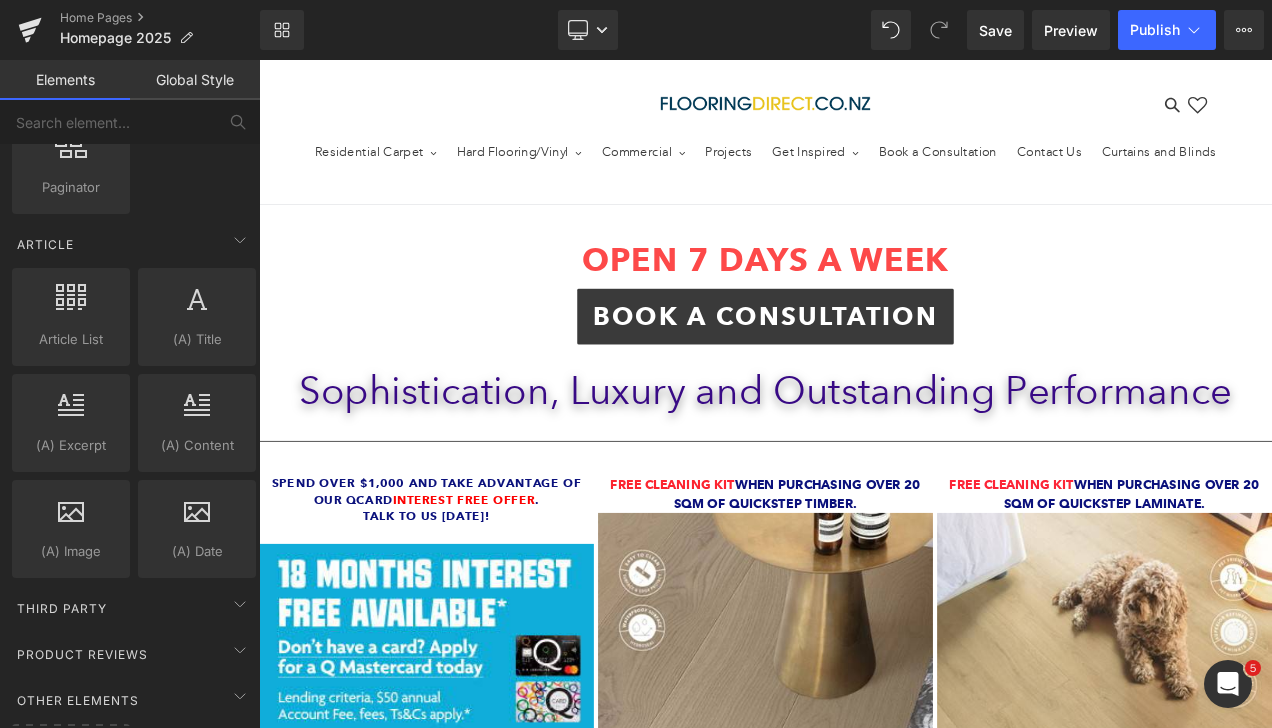scroll, scrollTop: 3484, scrollLeft: 0, axis: vertical 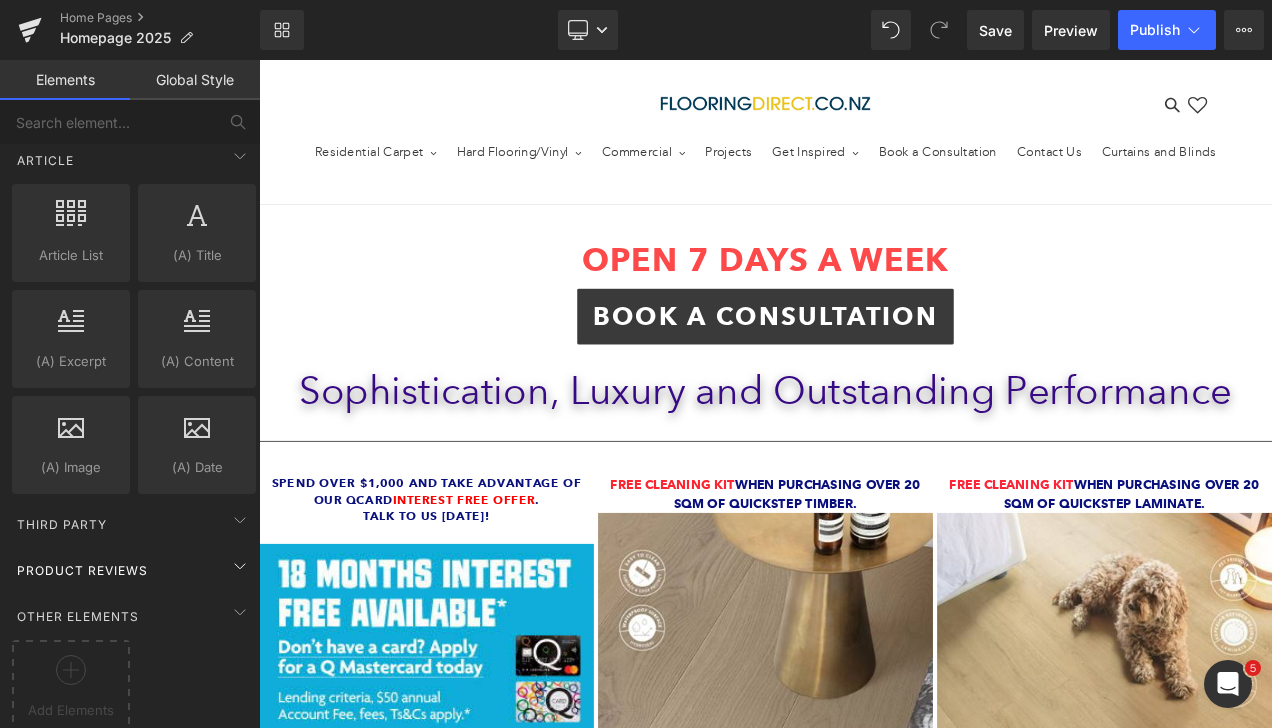 click on "Product Reviews" at bounding box center (134, 570) 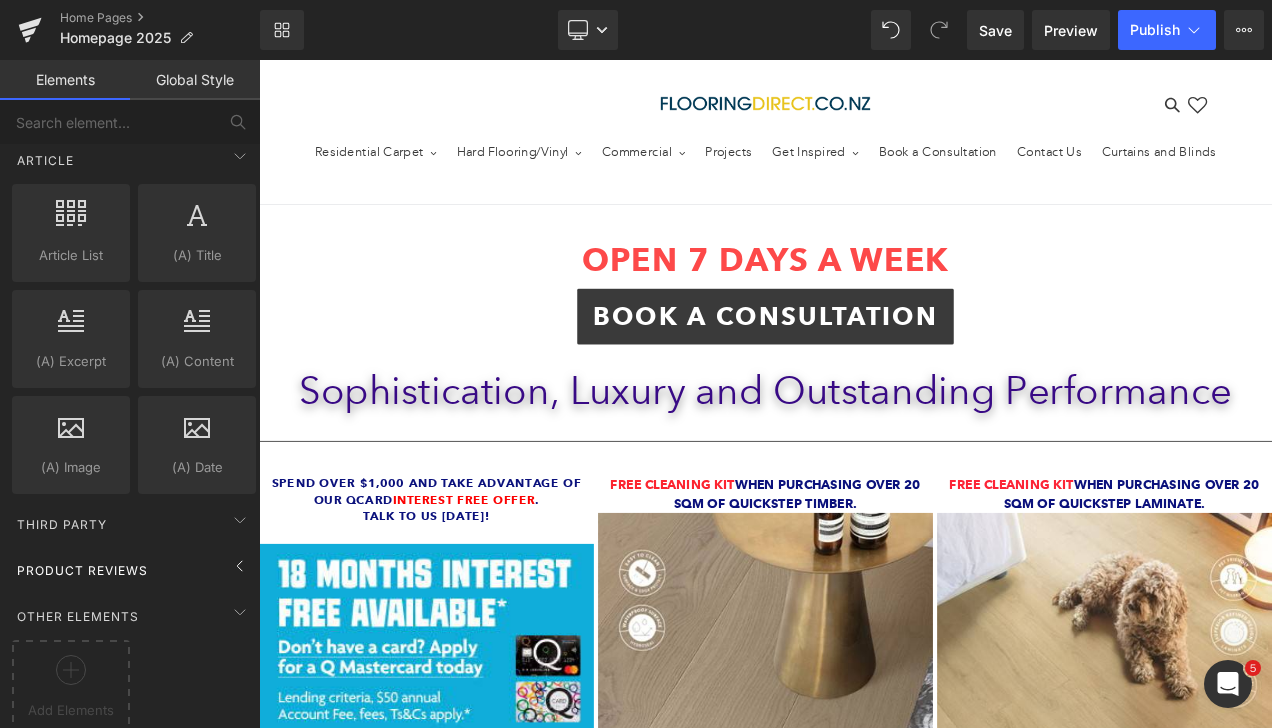 click on "Product Reviews" at bounding box center [82, 570] 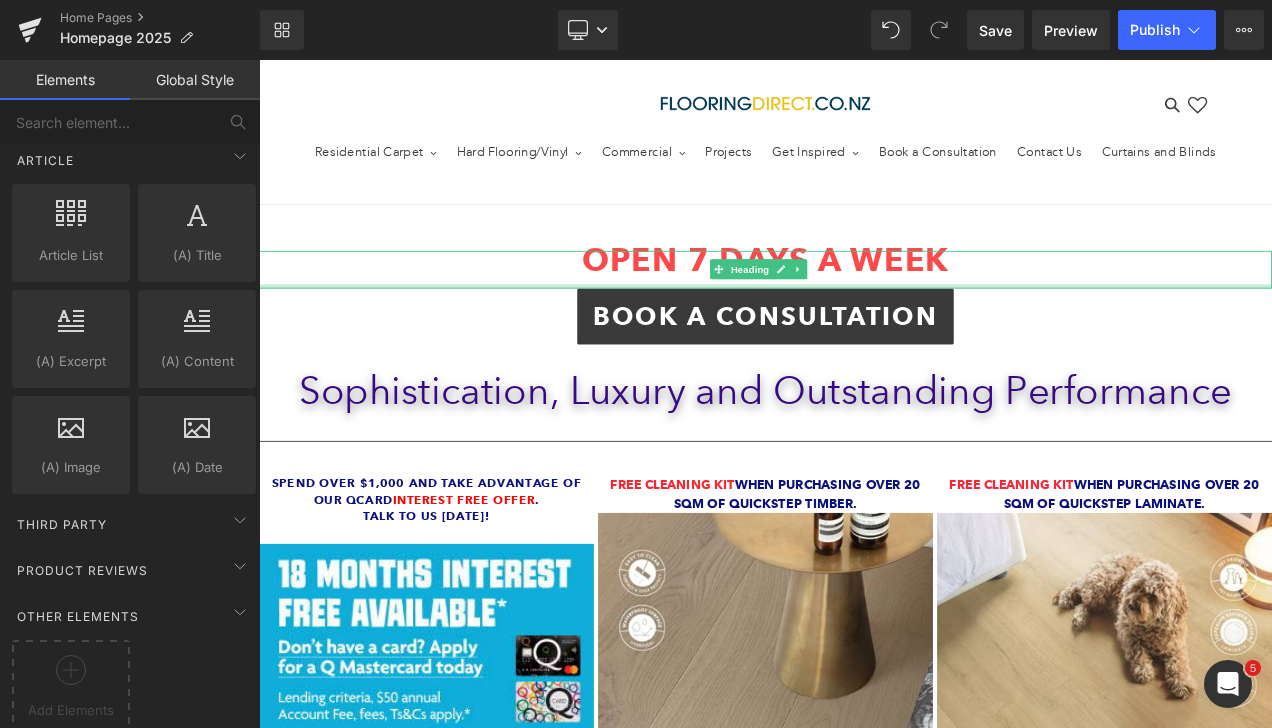 drag, startPoint x: 364, startPoint y: 602, endPoint x: 364, endPoint y: 330, distance: 272 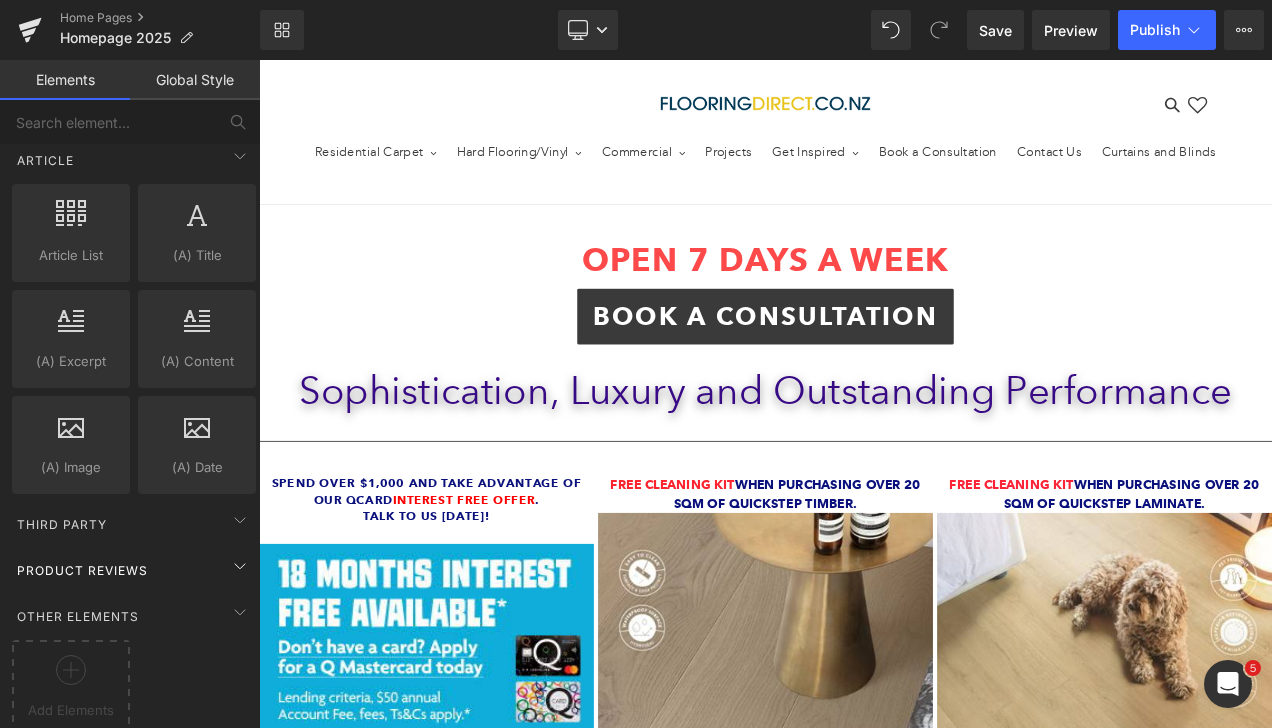 click on "Product Reviews" at bounding box center (82, 570) 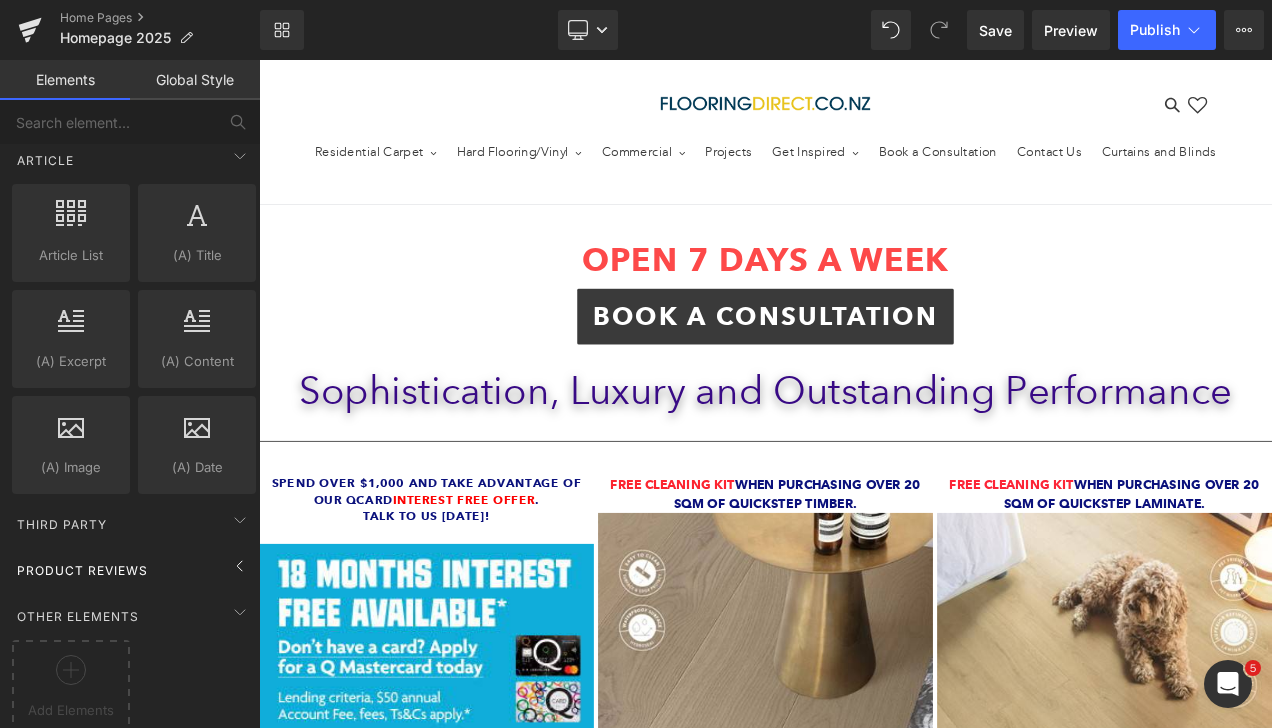 click on "Product Reviews" at bounding box center [82, 570] 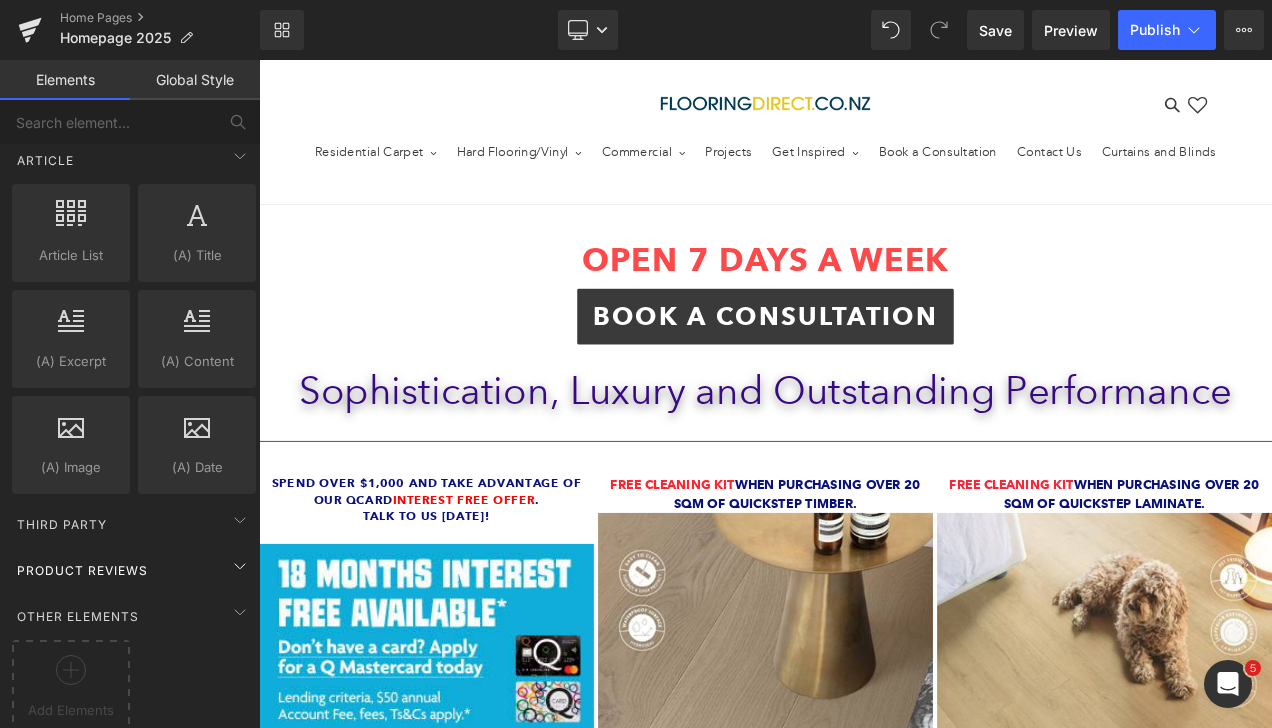 click on "Product Reviews" at bounding box center [82, 570] 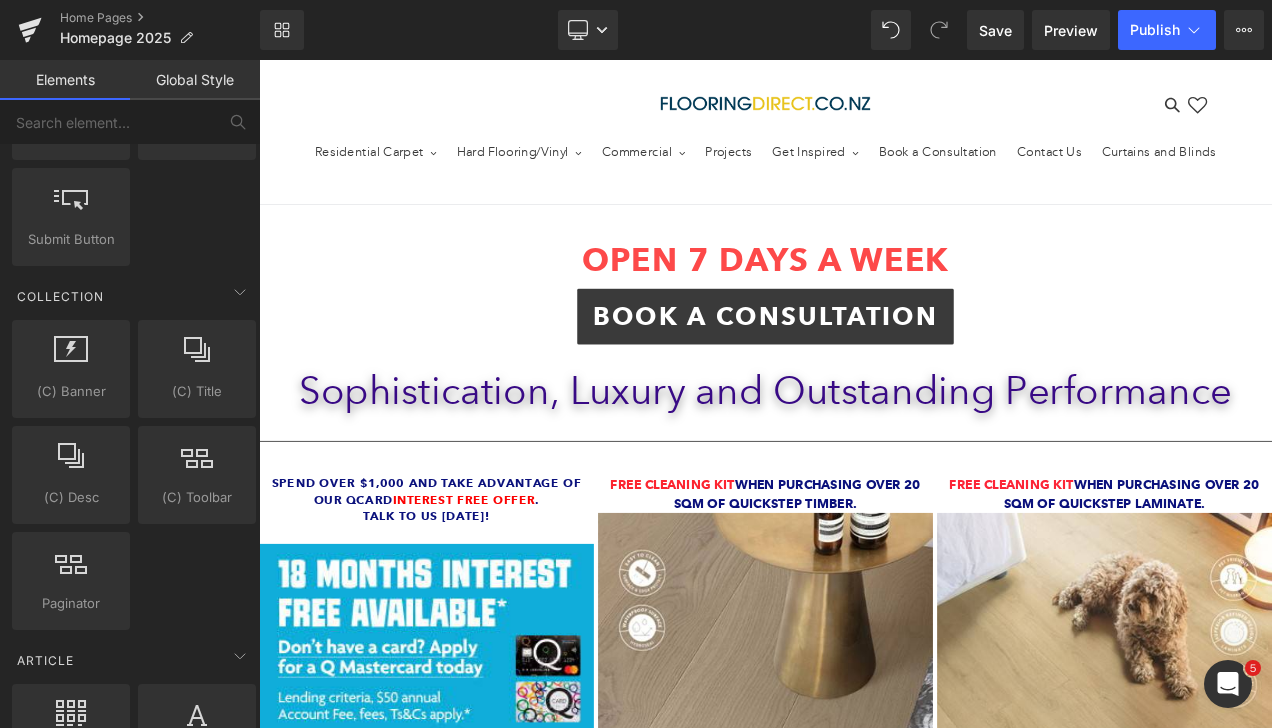 scroll, scrollTop: 3484, scrollLeft: 0, axis: vertical 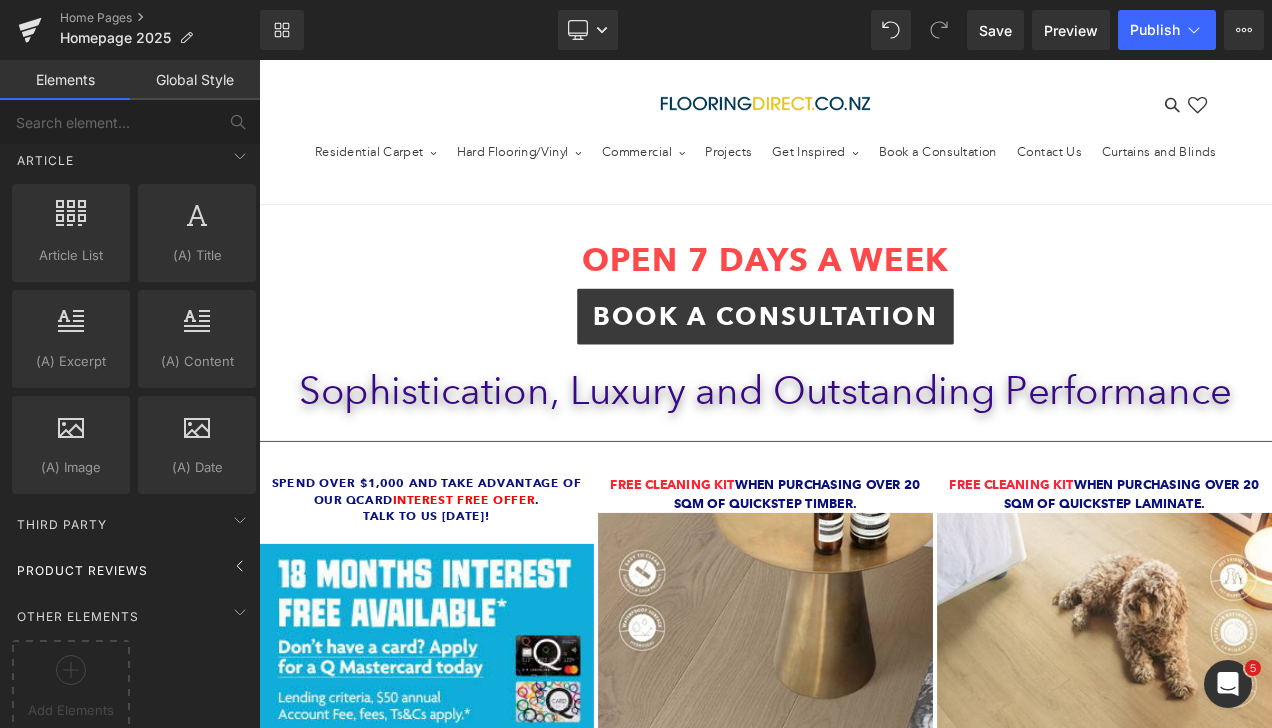 click on "Product Reviews" at bounding box center [82, 570] 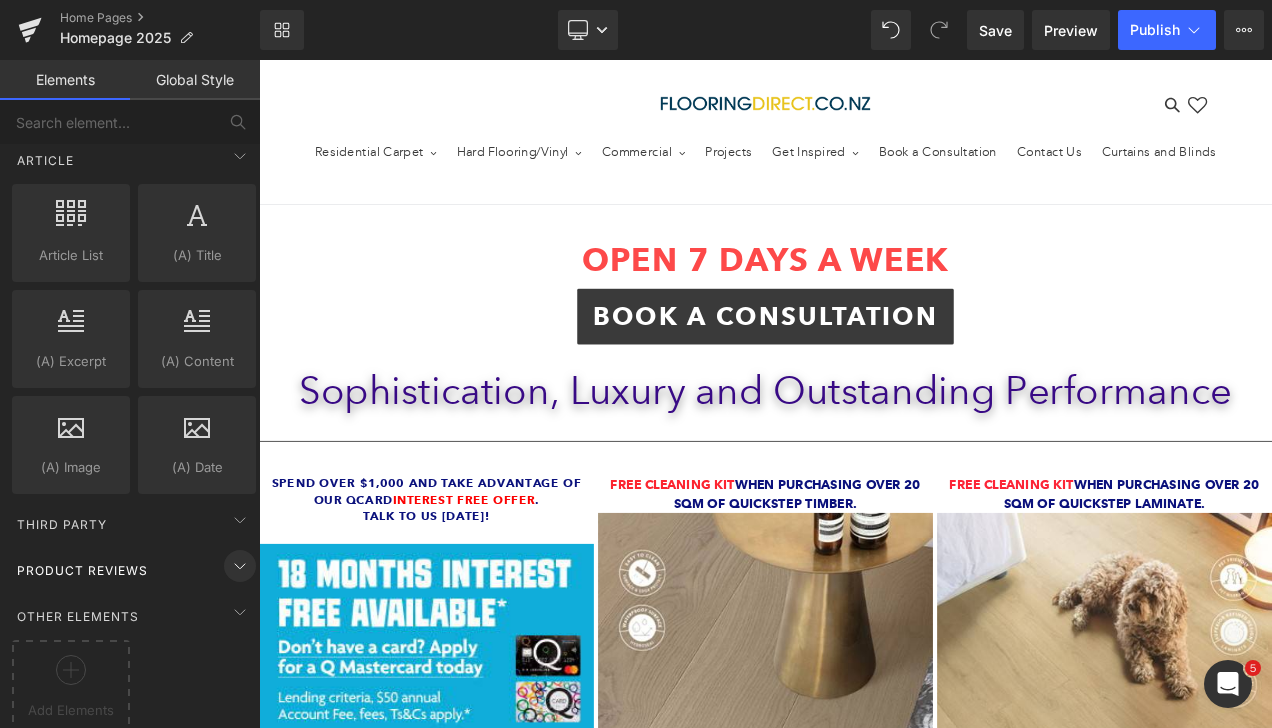 click 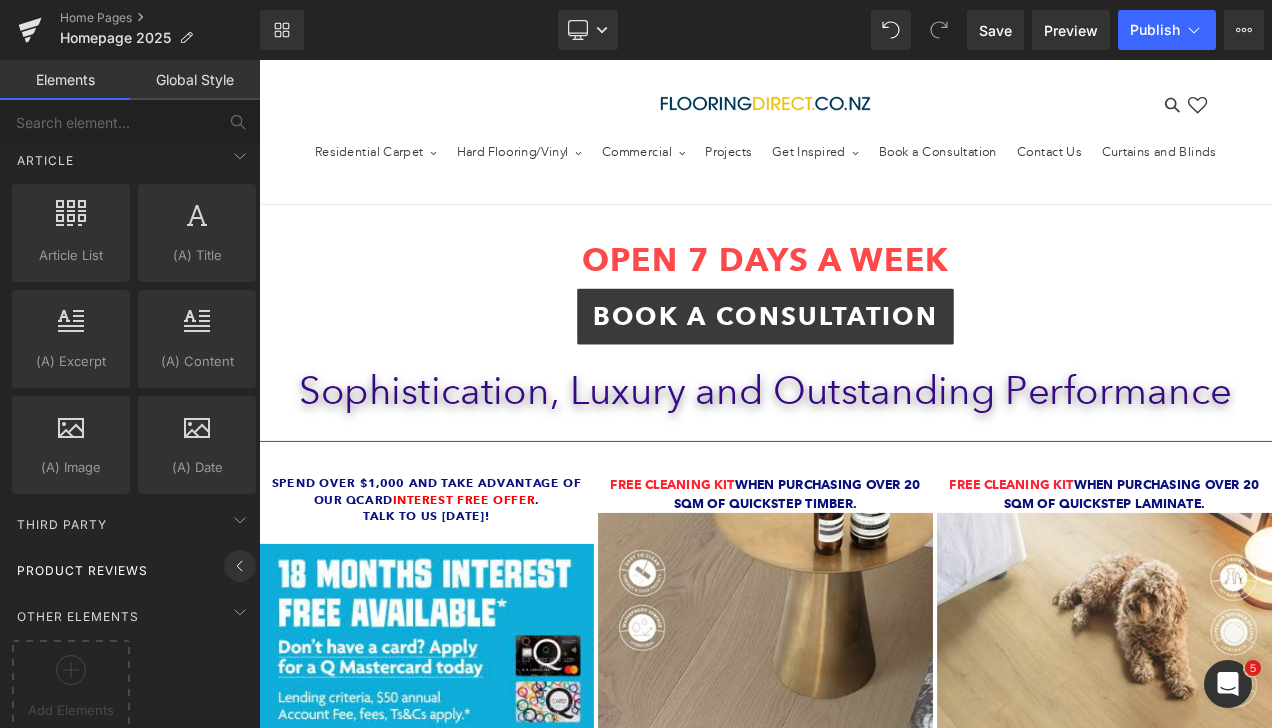 click 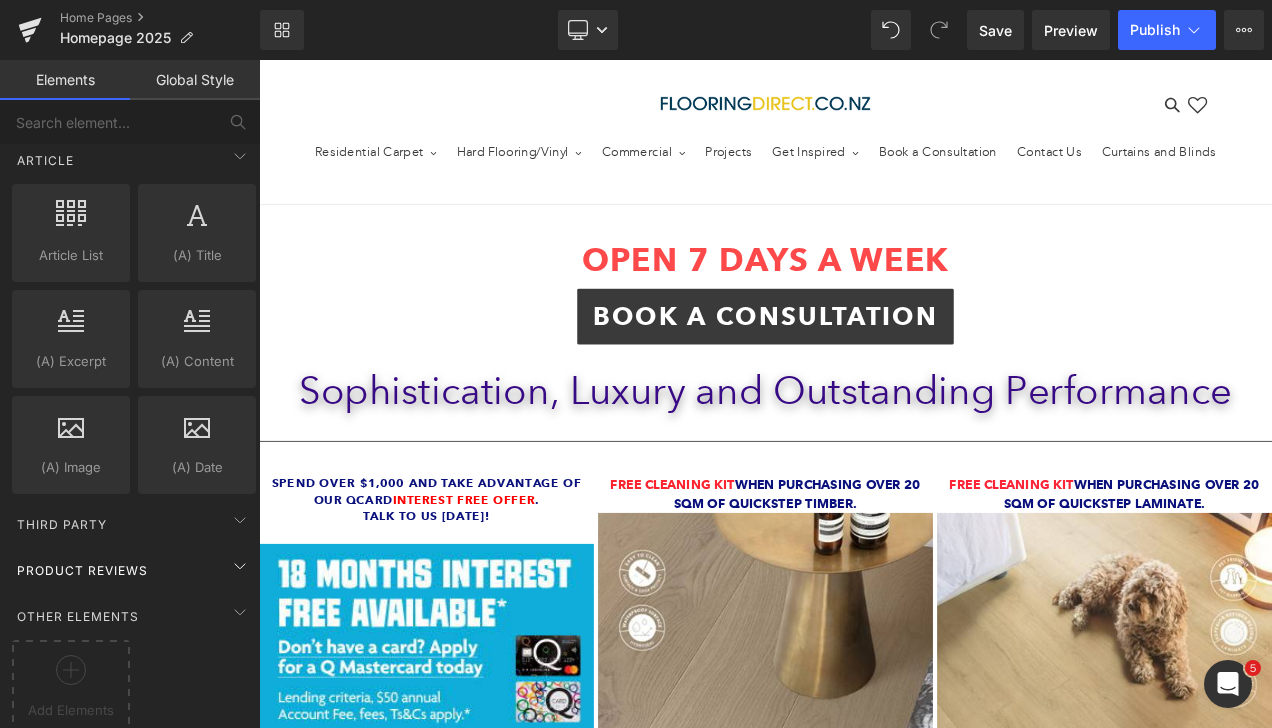 click on "Product Reviews" at bounding box center [82, 570] 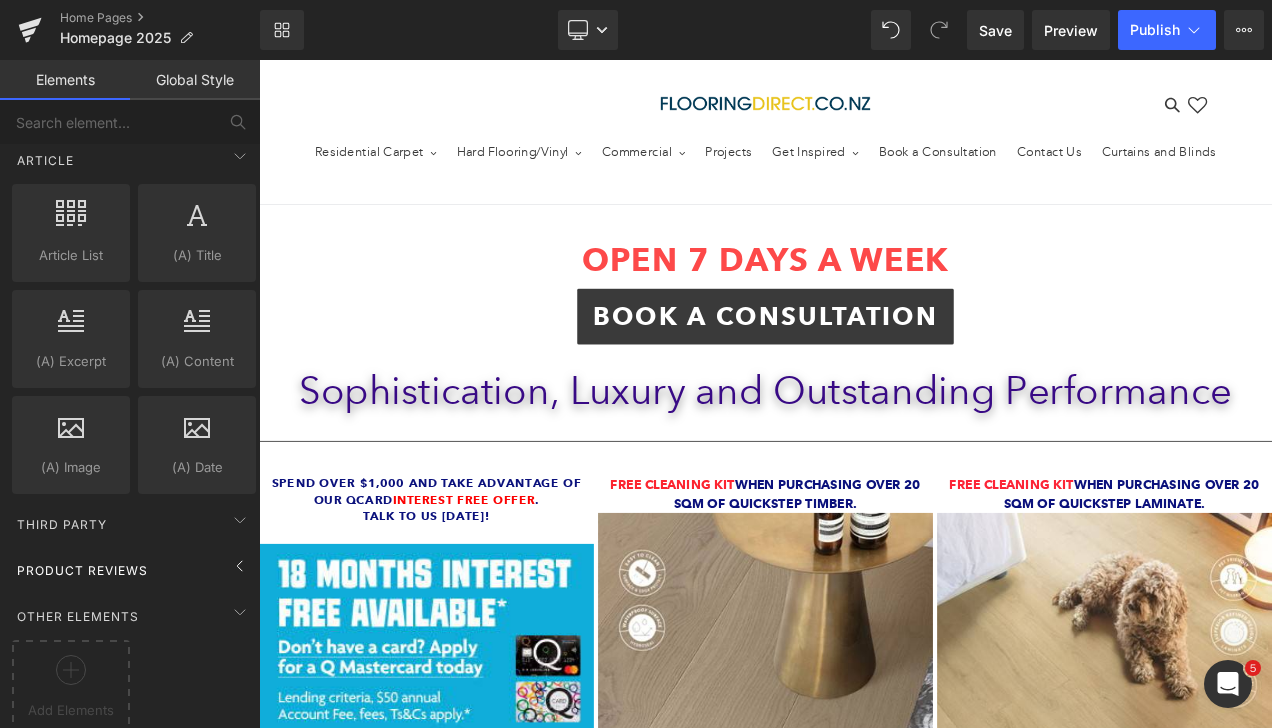 click on "Product Reviews" at bounding box center [82, 570] 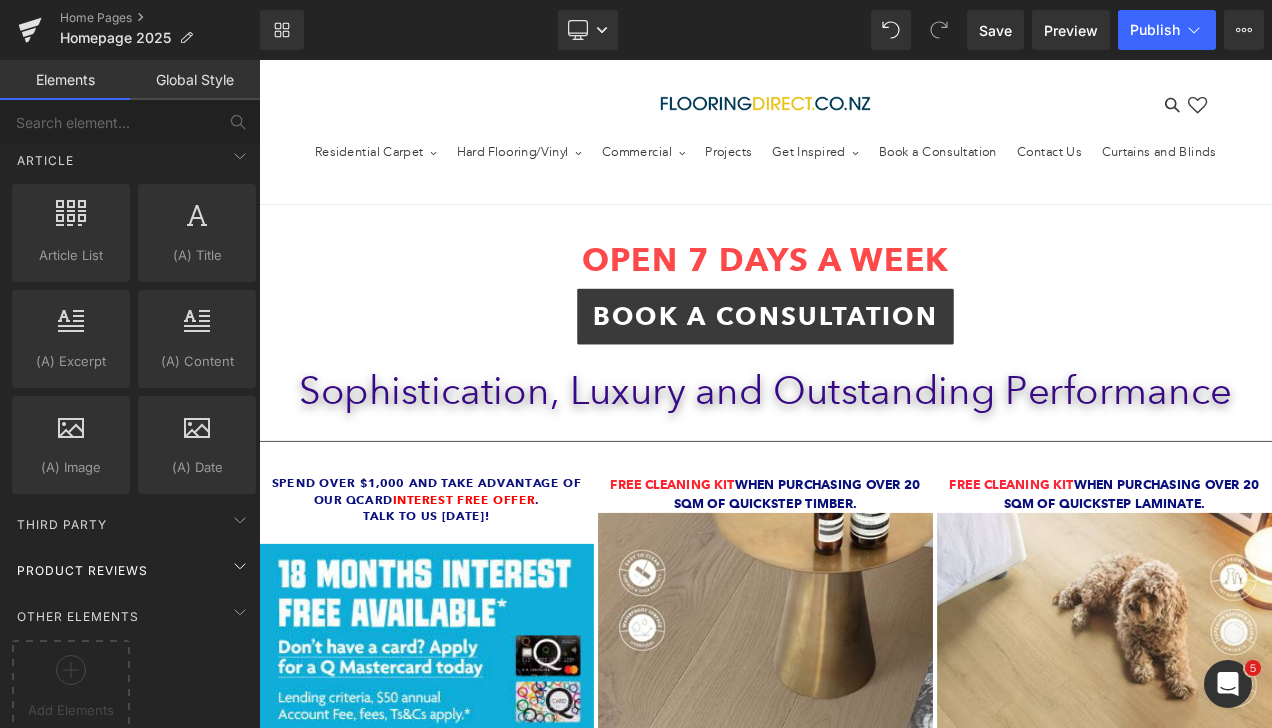 click on "Product Reviews" at bounding box center (82, 570) 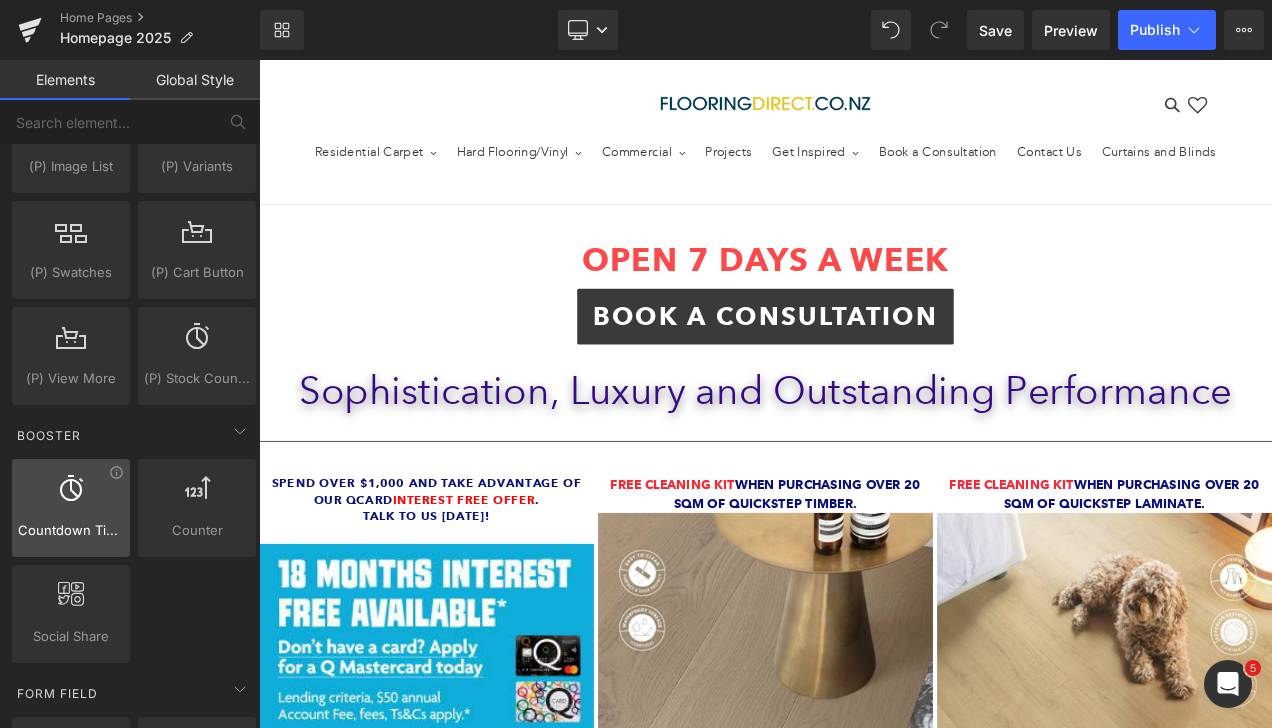 scroll, scrollTop: 2084, scrollLeft: 0, axis: vertical 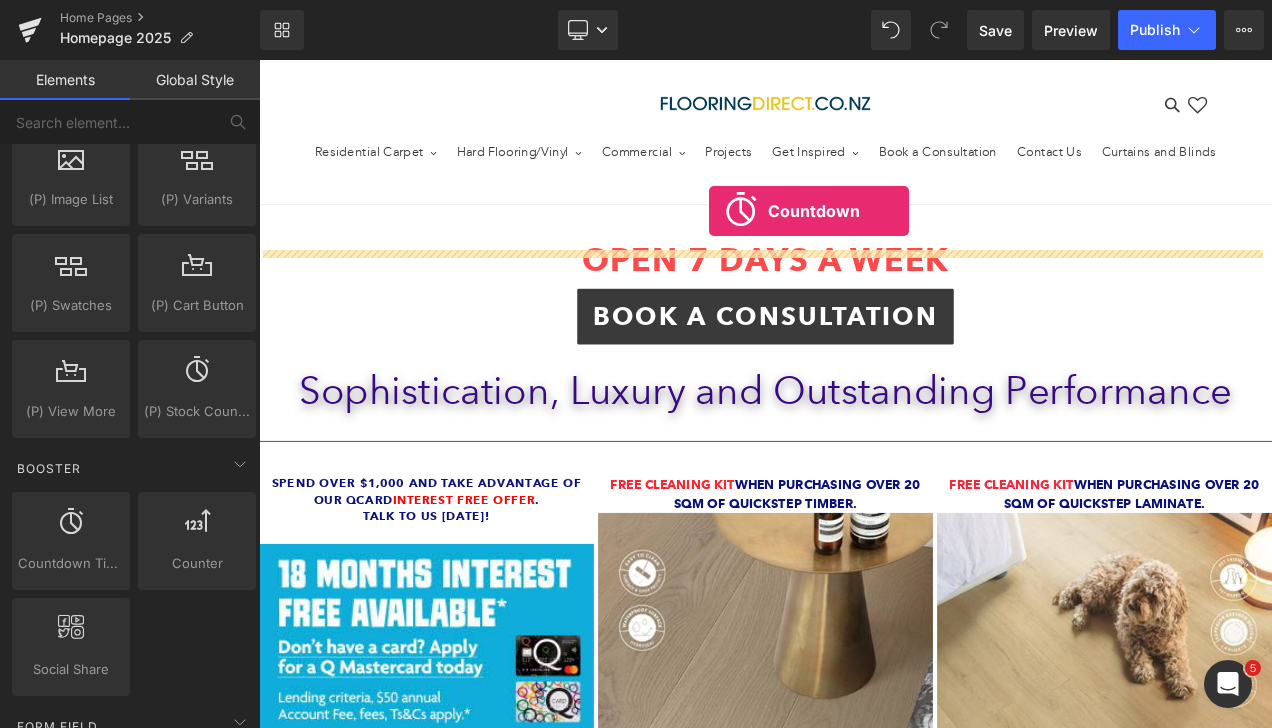 drag, startPoint x: 320, startPoint y: 576, endPoint x: 797, endPoint y: 240, distance: 583.45953 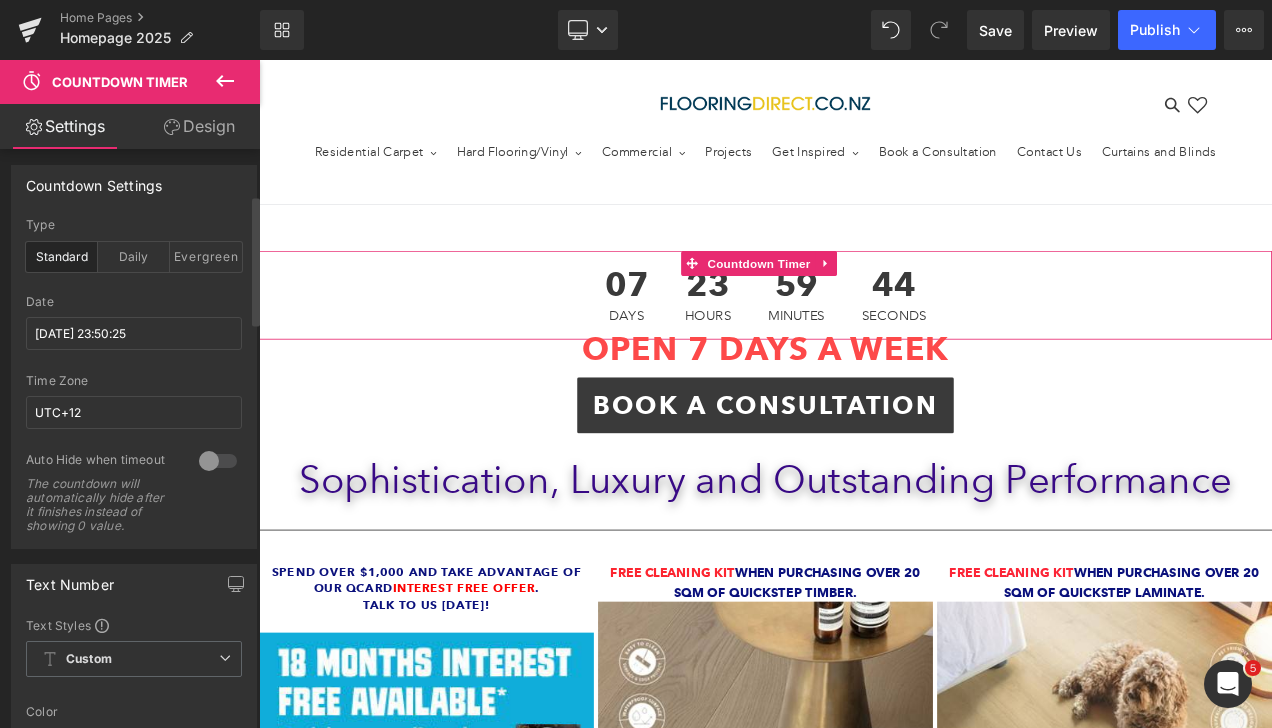 scroll, scrollTop: 0, scrollLeft: 0, axis: both 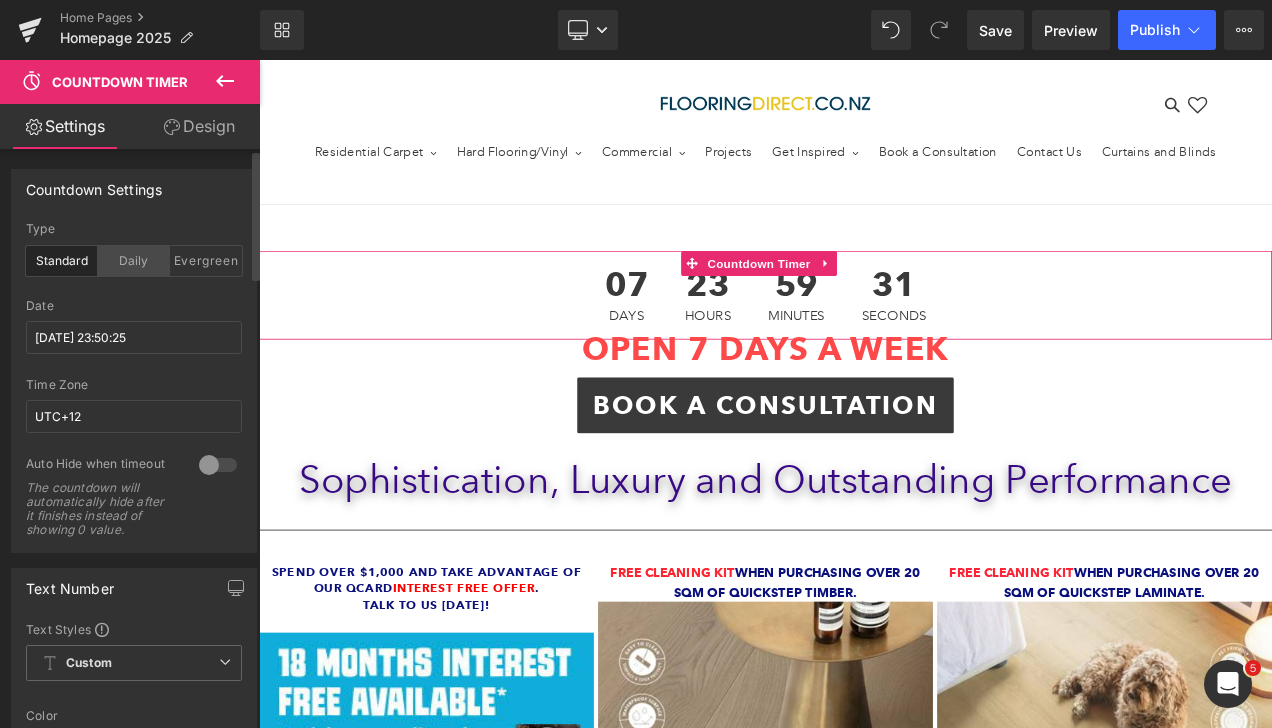 click on "Daily" at bounding box center [134, 261] 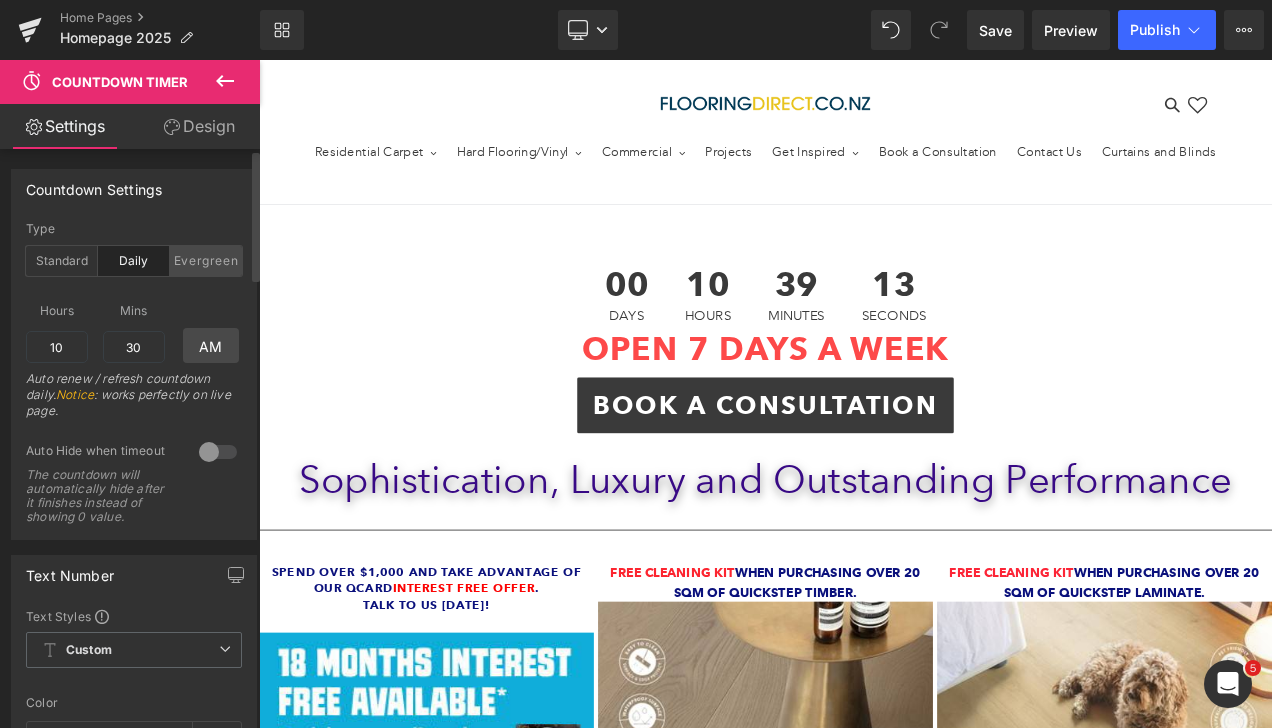 click on "Evergreen" at bounding box center [206, 261] 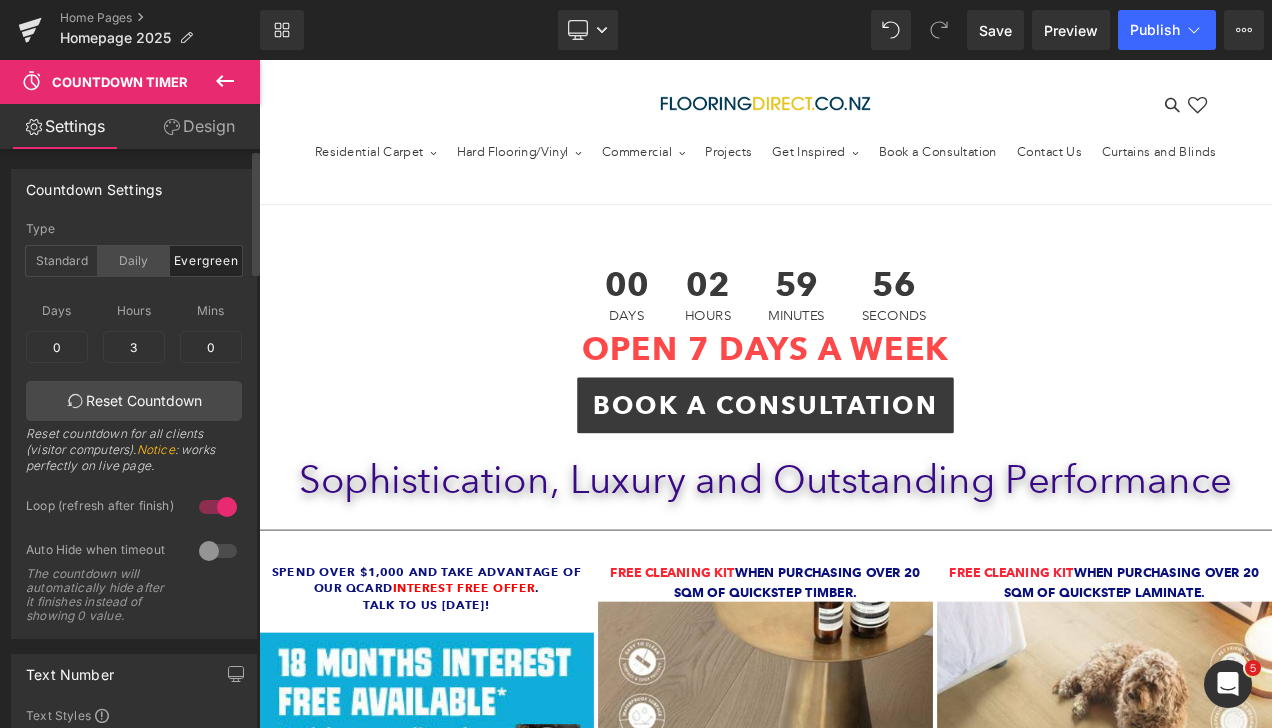 click on "Daily" at bounding box center [134, 261] 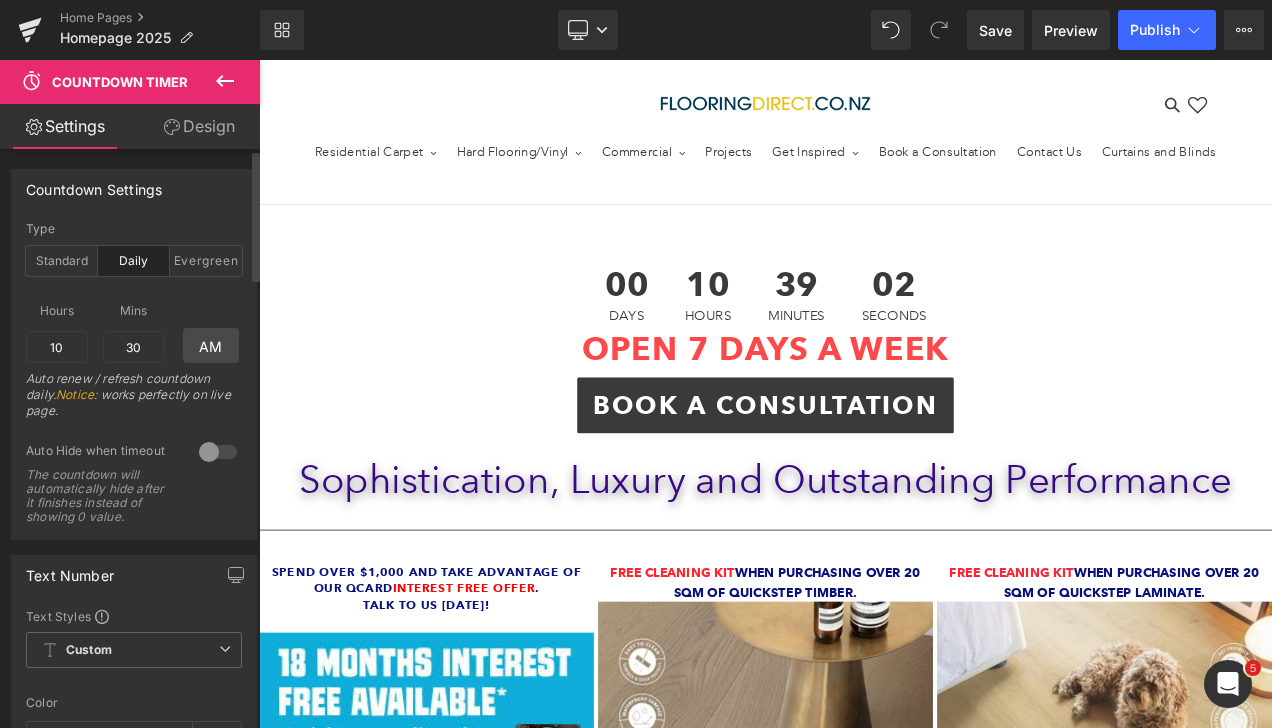 click at bounding box center [218, 452] 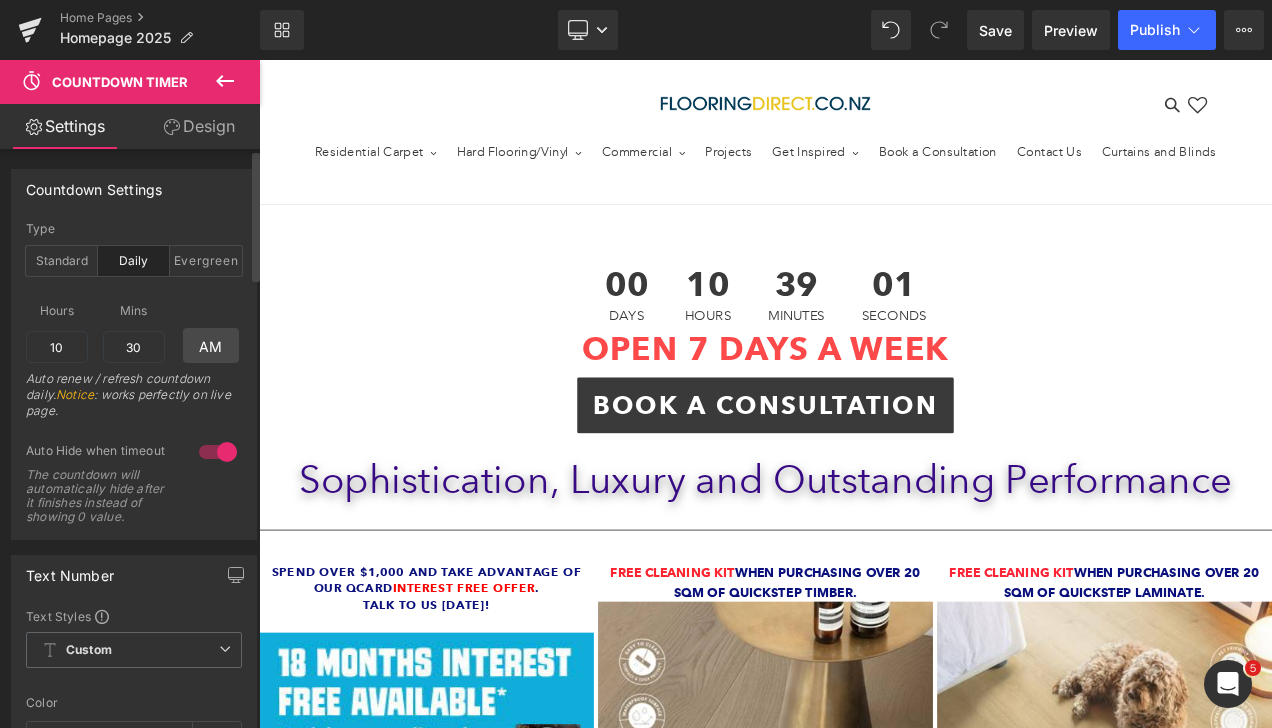 click at bounding box center (218, 452) 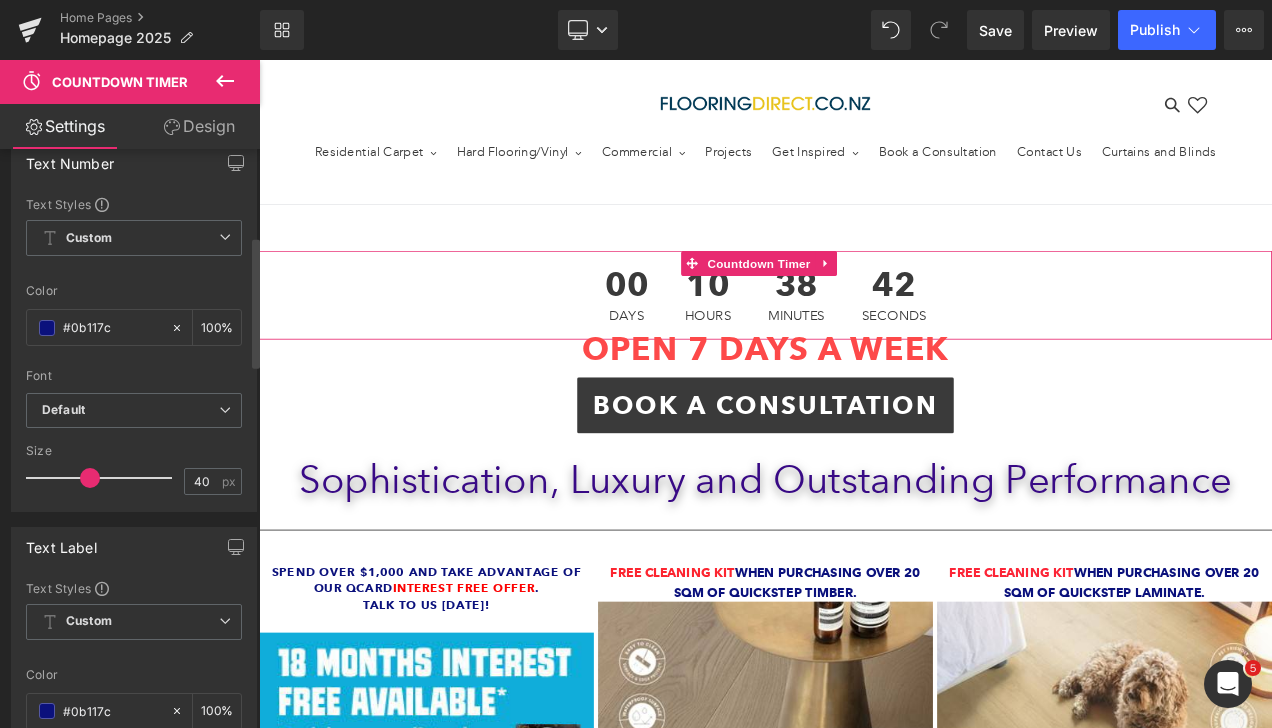 scroll, scrollTop: 312, scrollLeft: 0, axis: vertical 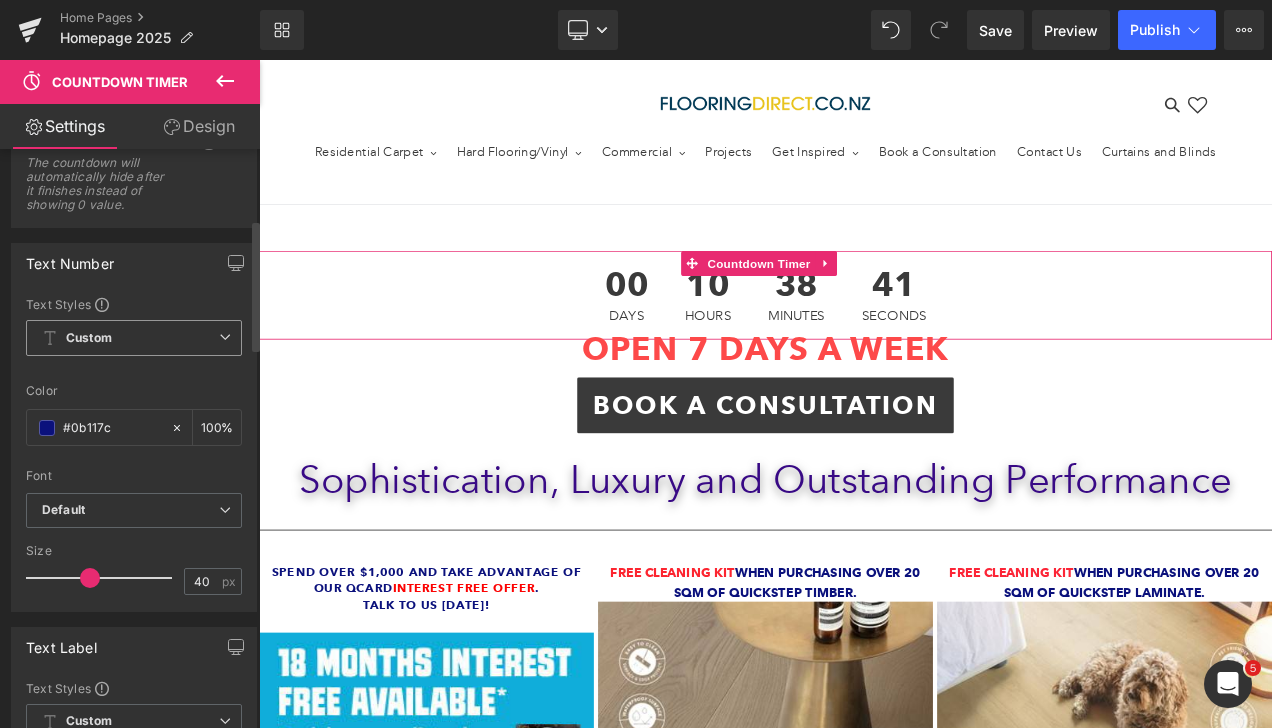 click on "Custom
Setup Global Style" at bounding box center [134, 338] 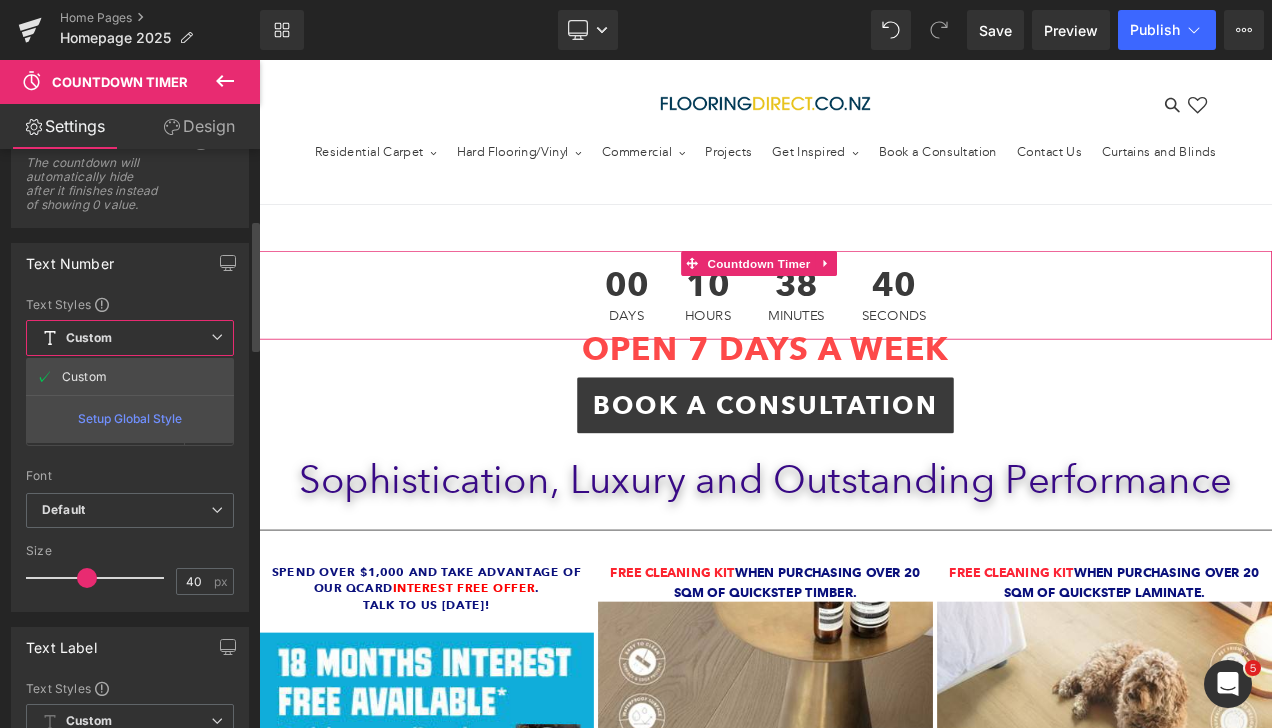 click on "Custom
Setup Global Style" at bounding box center (130, 338) 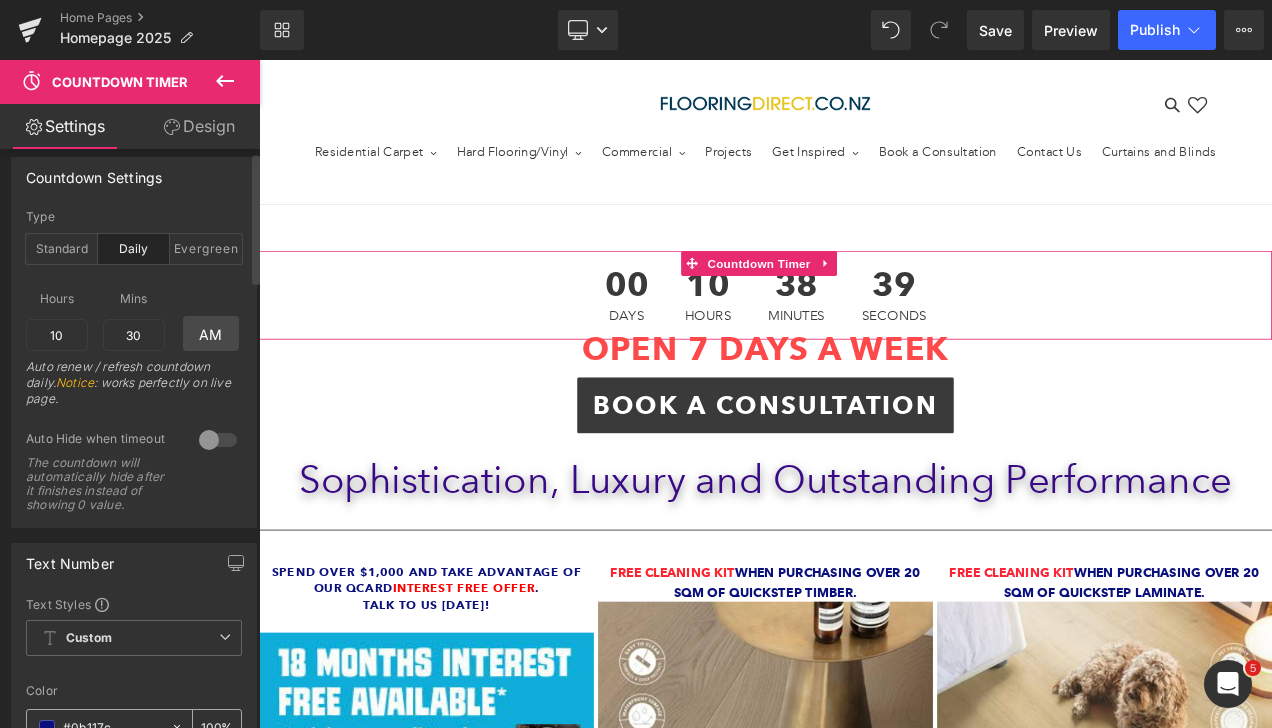 scroll, scrollTop: 12, scrollLeft: 0, axis: vertical 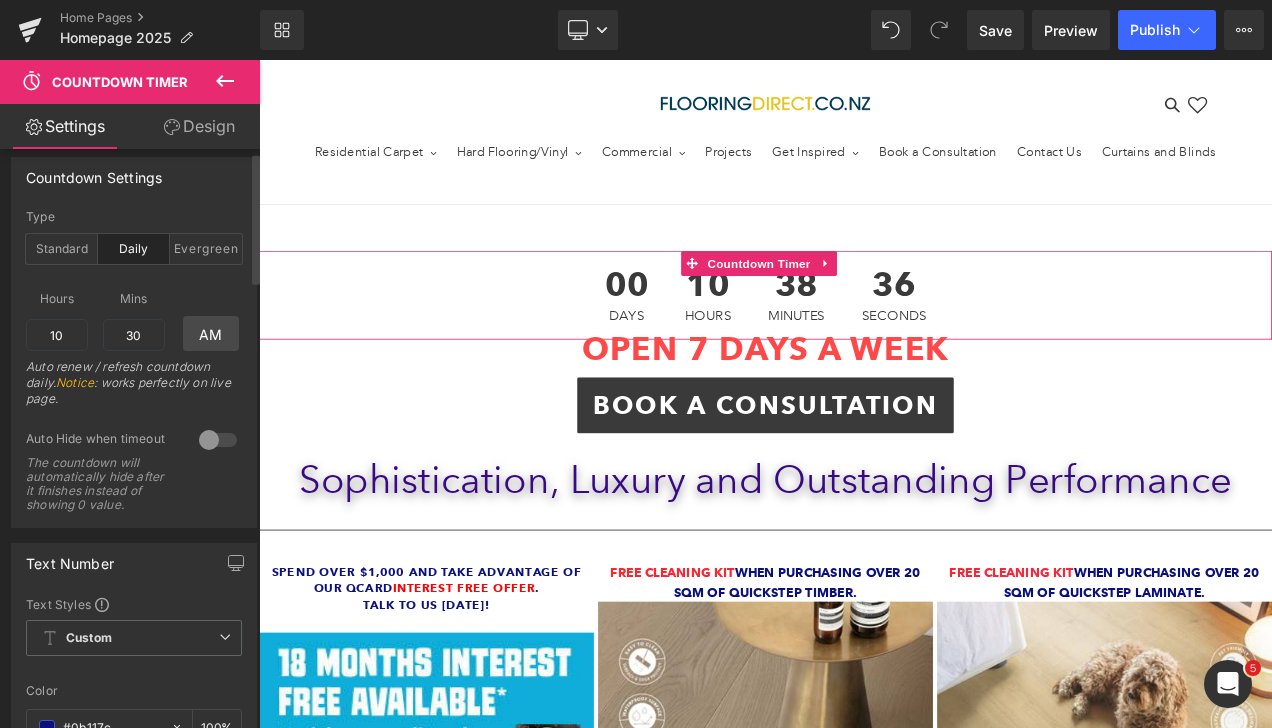 click at bounding box center [218, 440] 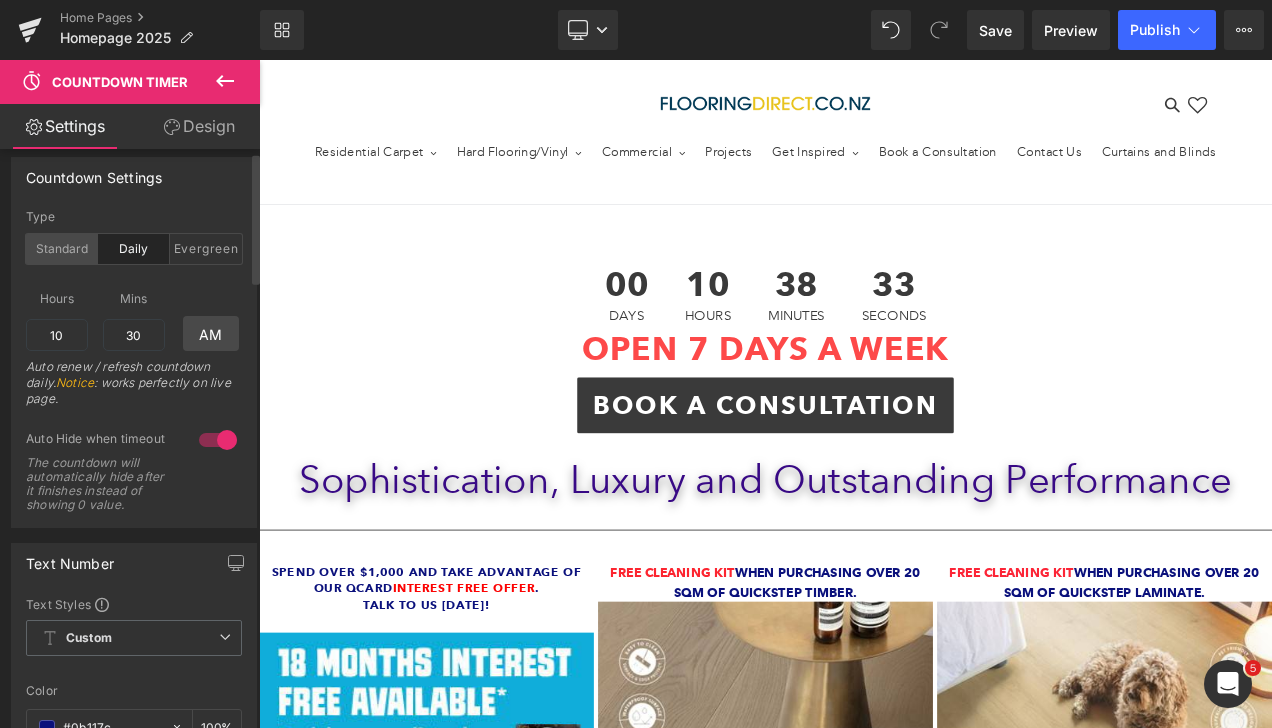 click on "Standard" at bounding box center (62, 249) 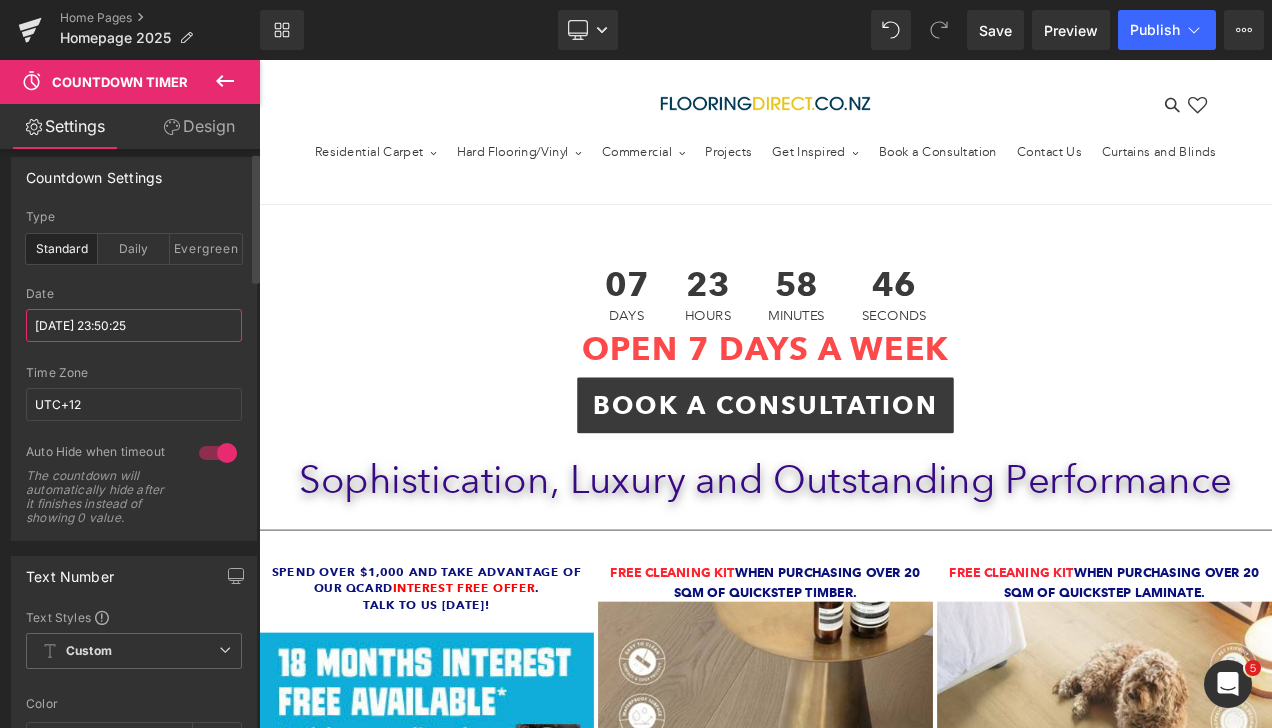 click on "2025/7/26 23:50:25" at bounding box center [134, 325] 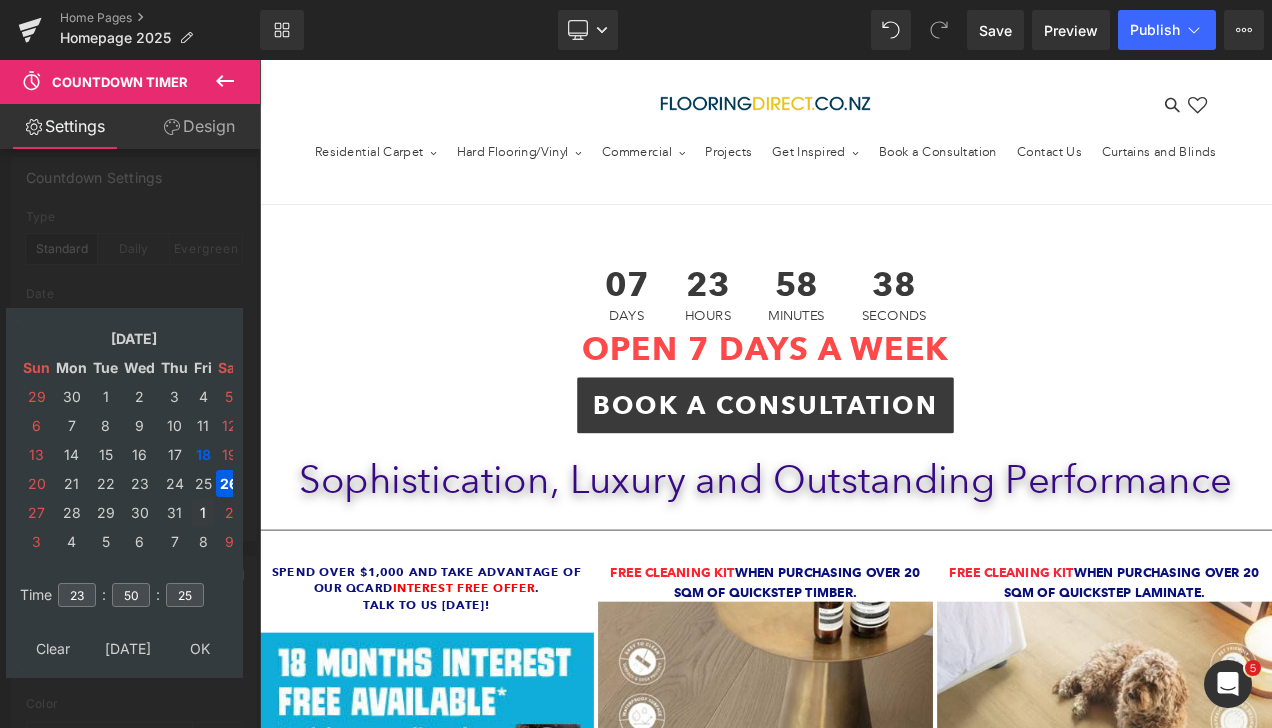 drag, startPoint x: 206, startPoint y: 540, endPoint x: 192, endPoint y: 504, distance: 38.626415 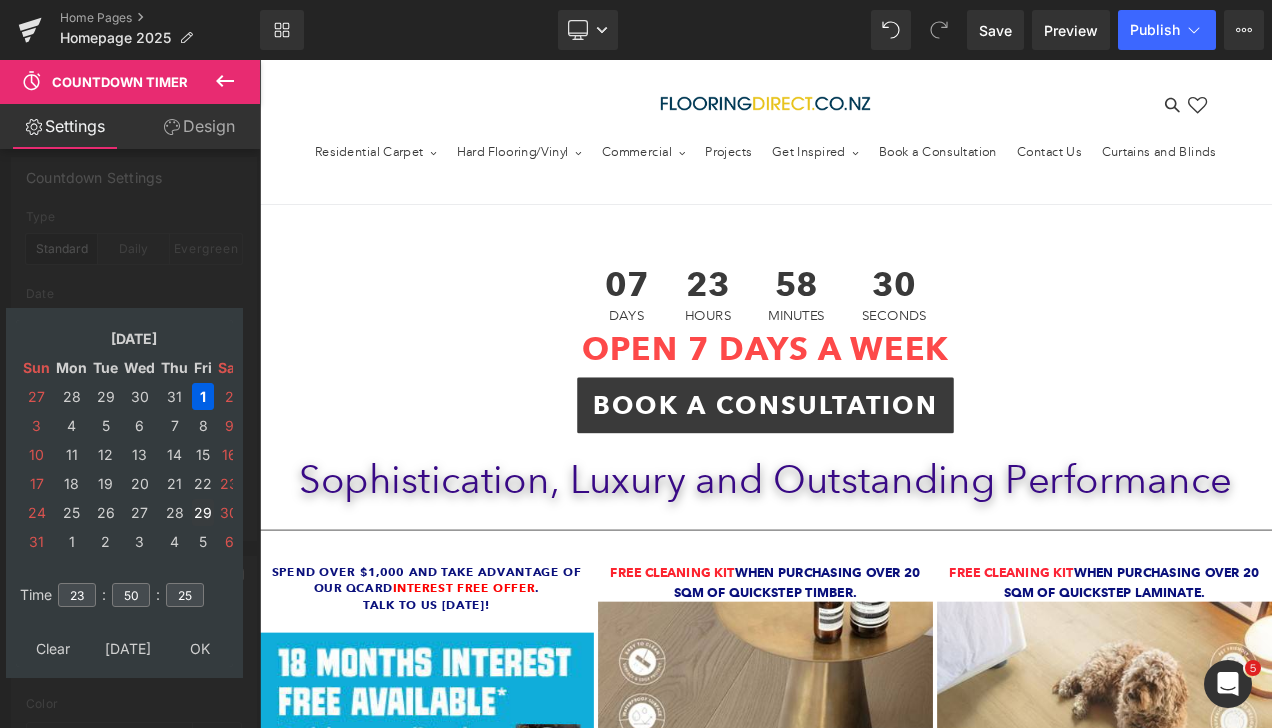 click on "29" at bounding box center (203, 512) 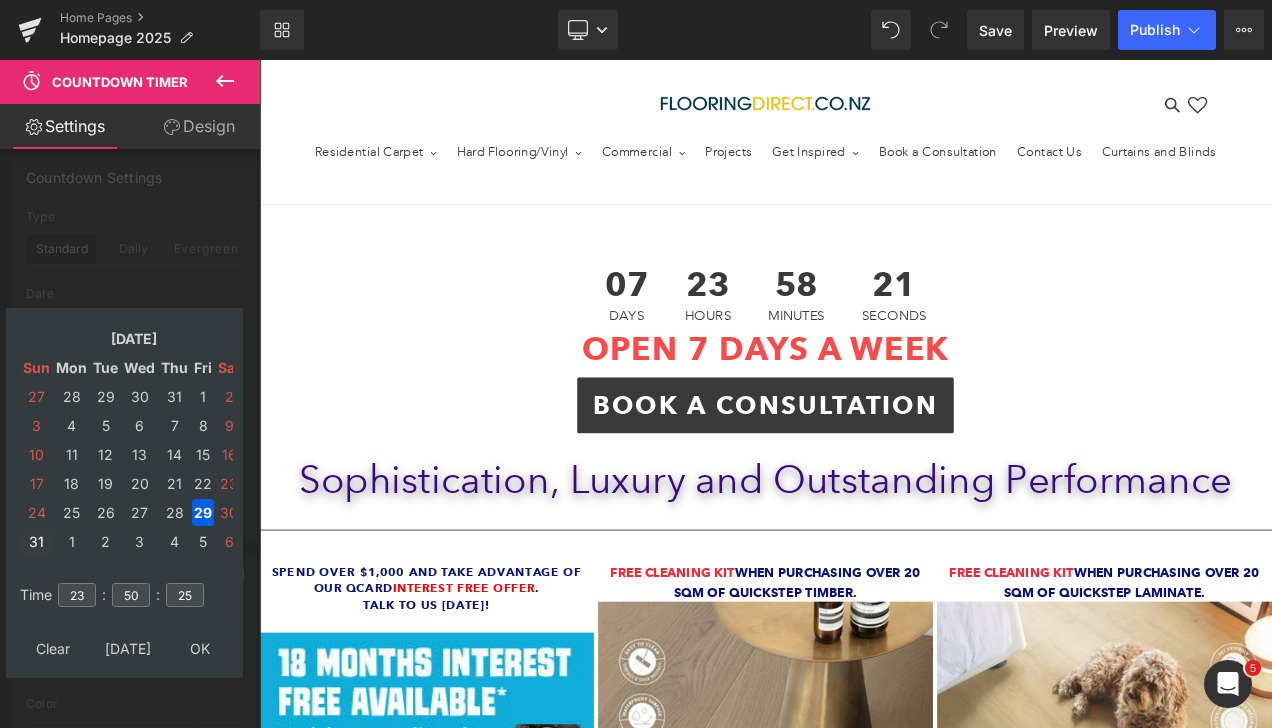 click on "31" at bounding box center [36, 541] 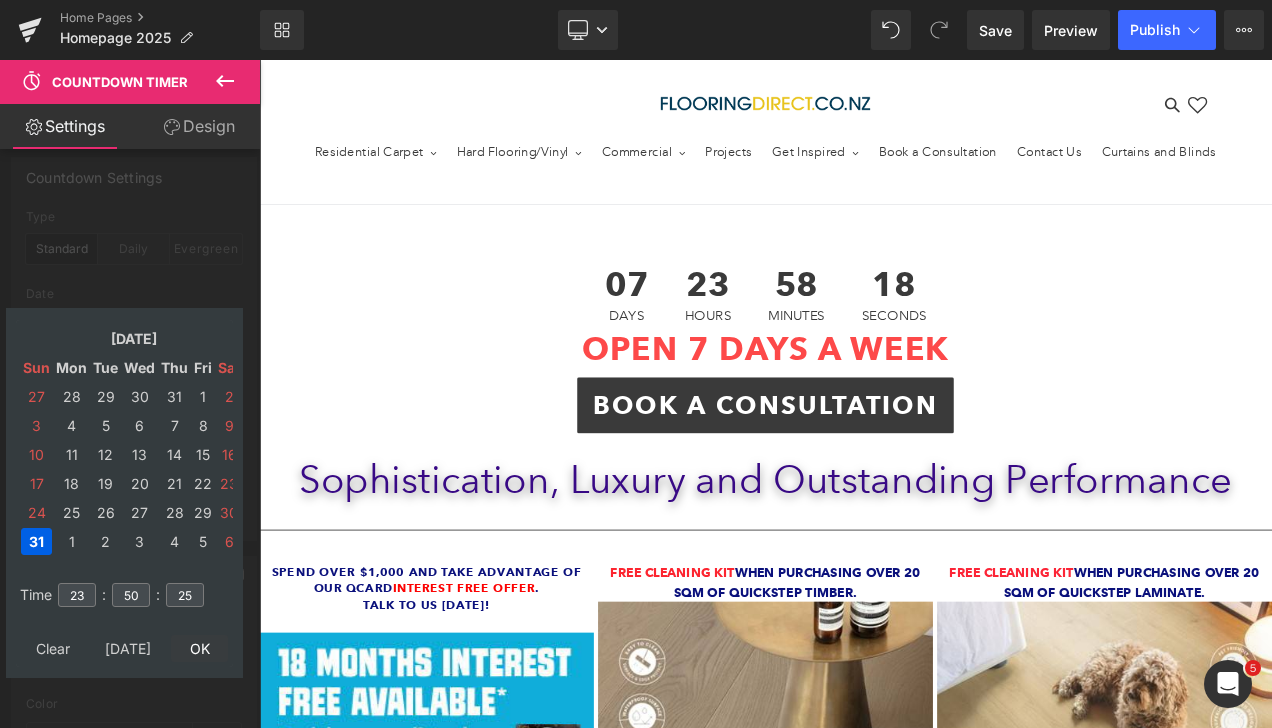 type on "2025/08/31 23:50:25" 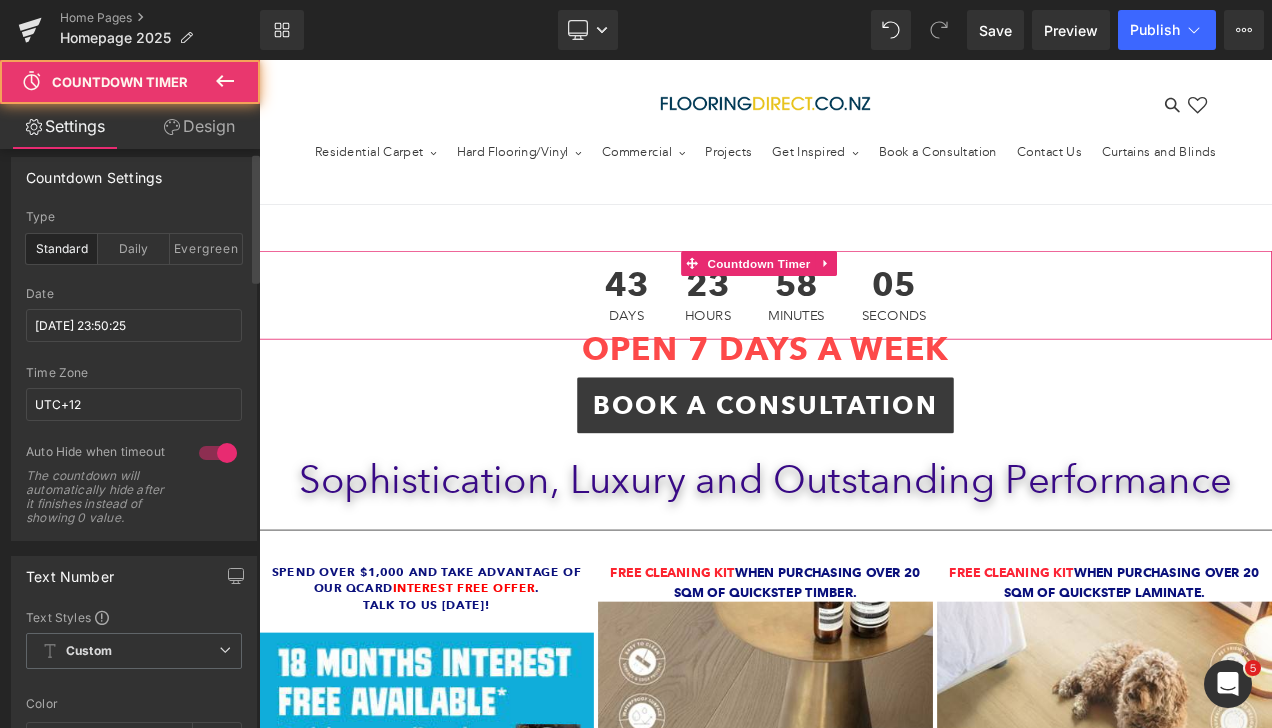 click on "43 Days
23 Hours
58 Minutes
05 Seconds" at bounding box center (864, 341) 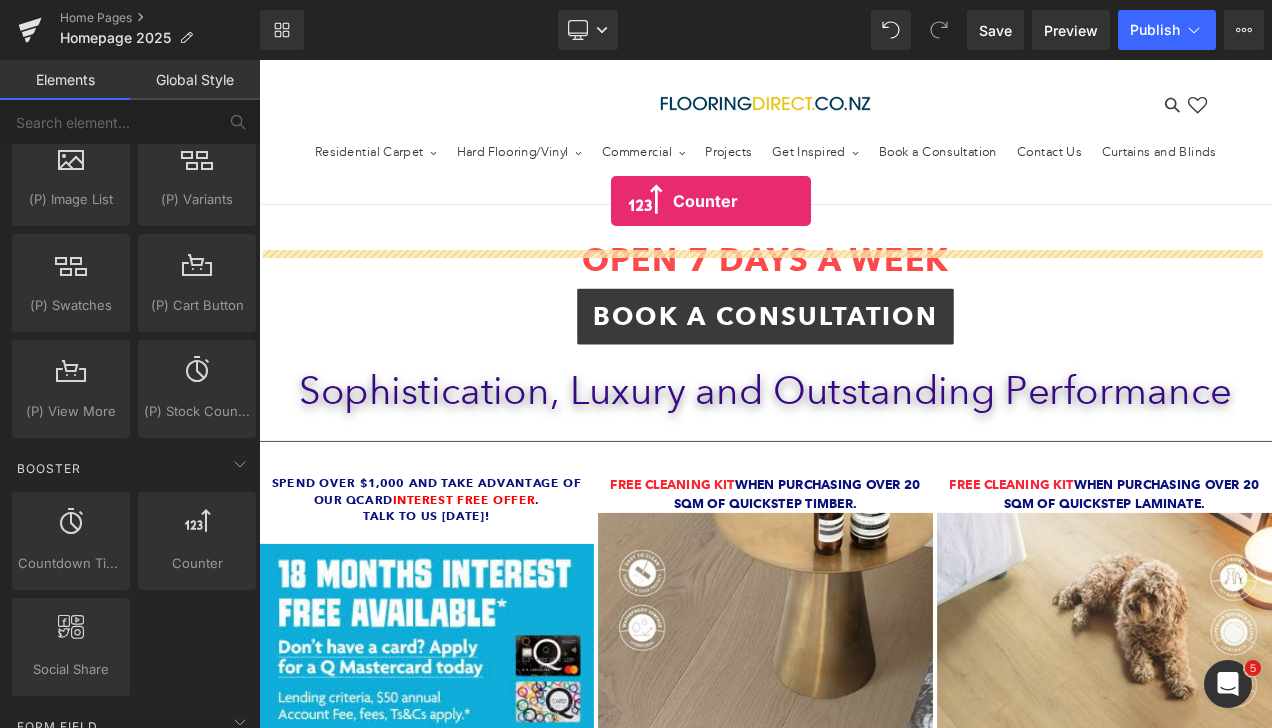 drag, startPoint x: 448, startPoint y: 586, endPoint x: 679, endPoint y: 229, distance: 425.2176 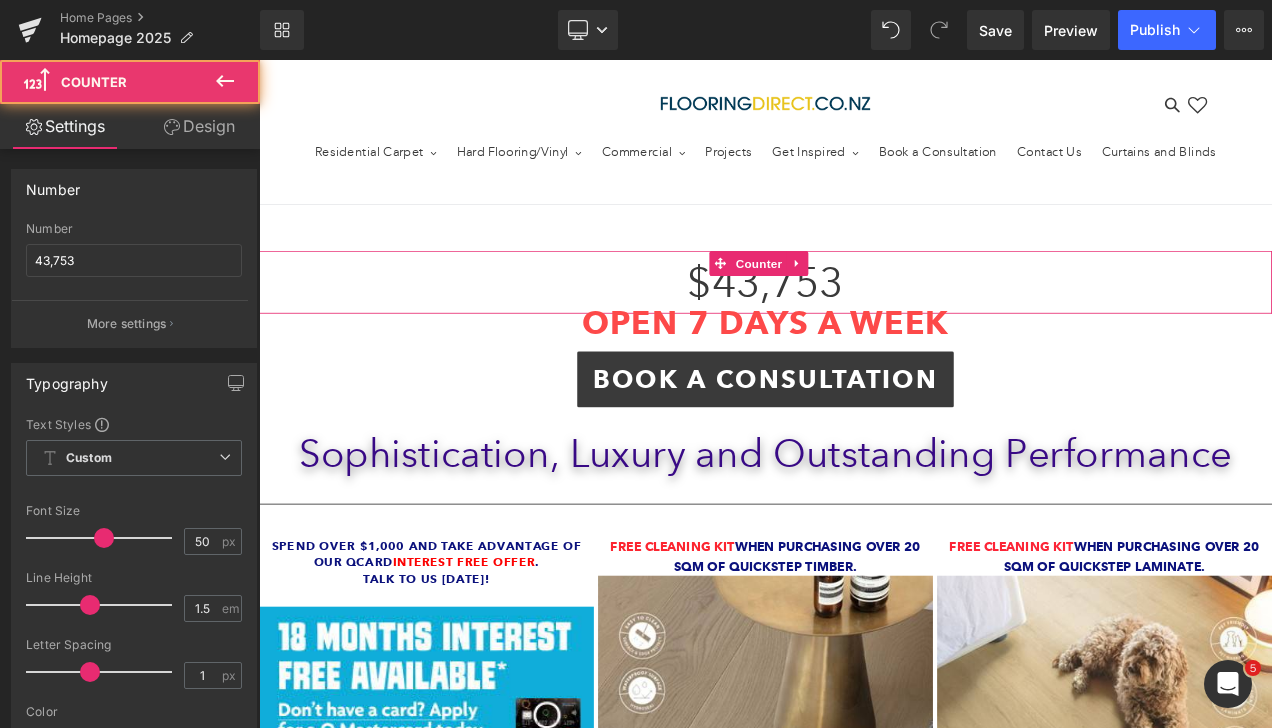 click on "$ 43,753" at bounding box center (864, 325) 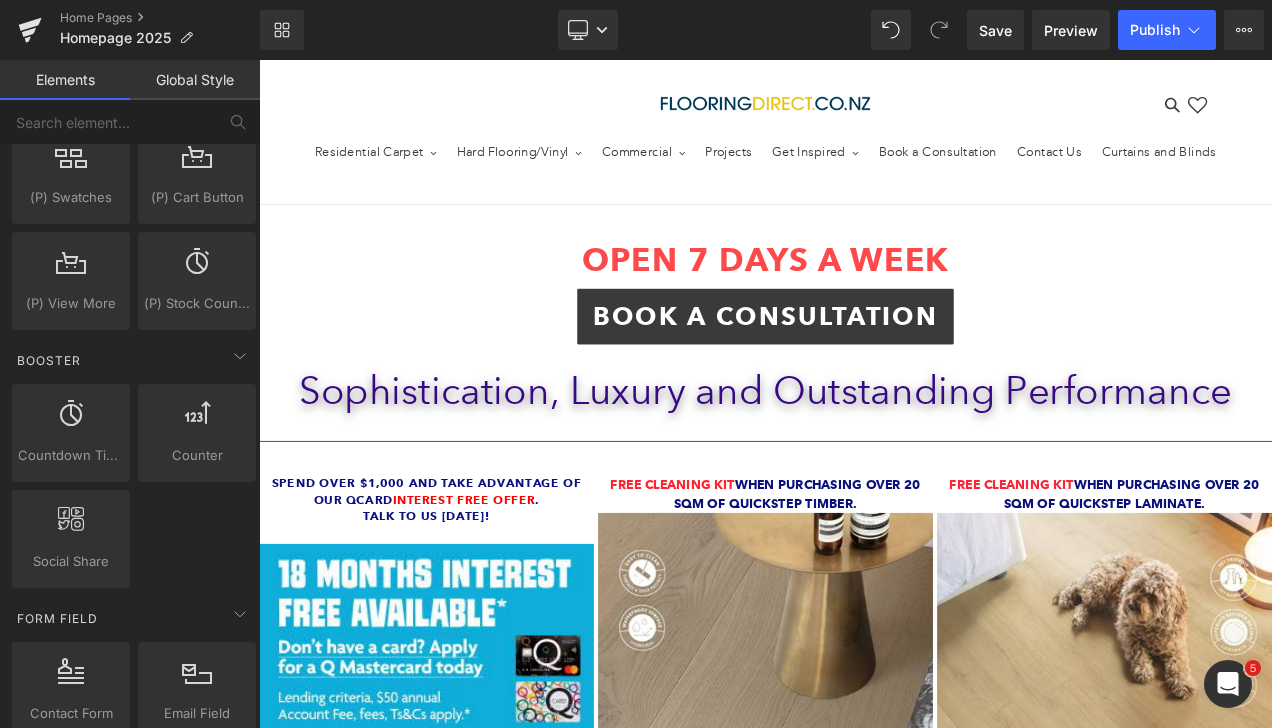 scroll, scrollTop: 2184, scrollLeft: 0, axis: vertical 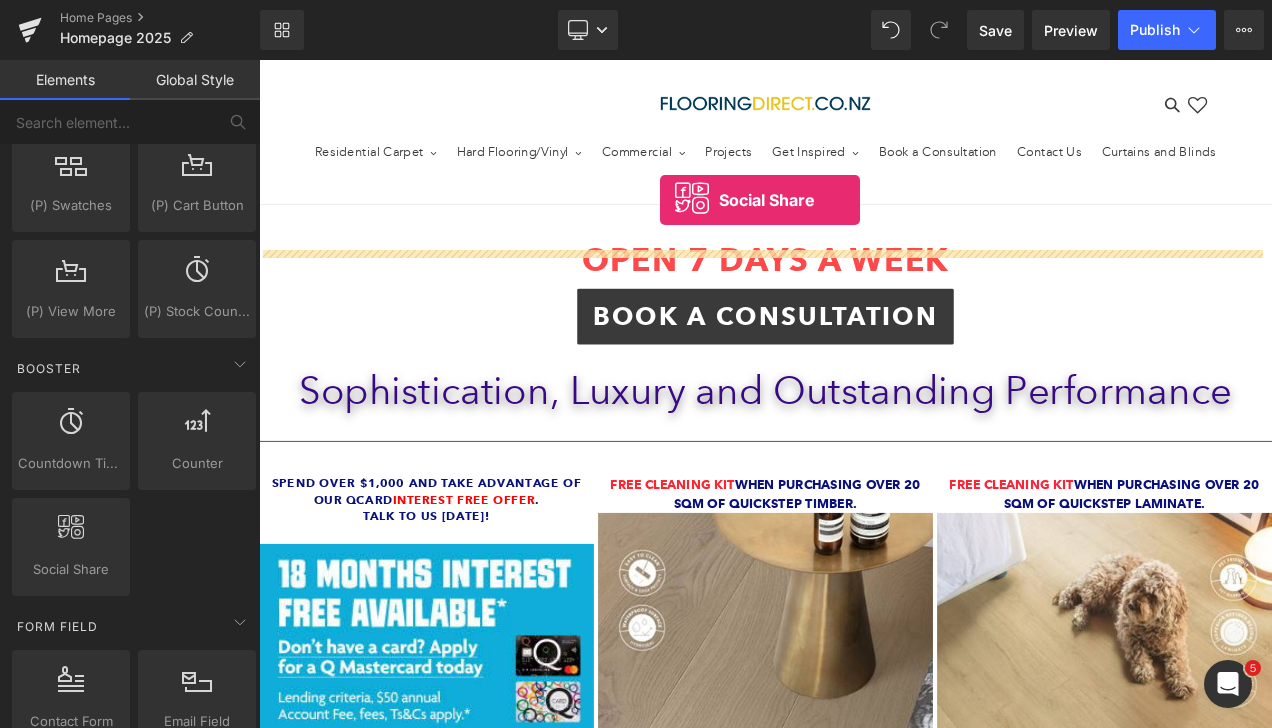 drag, startPoint x: 316, startPoint y: 597, endPoint x: 738, endPoint y: 227, distance: 561.2344 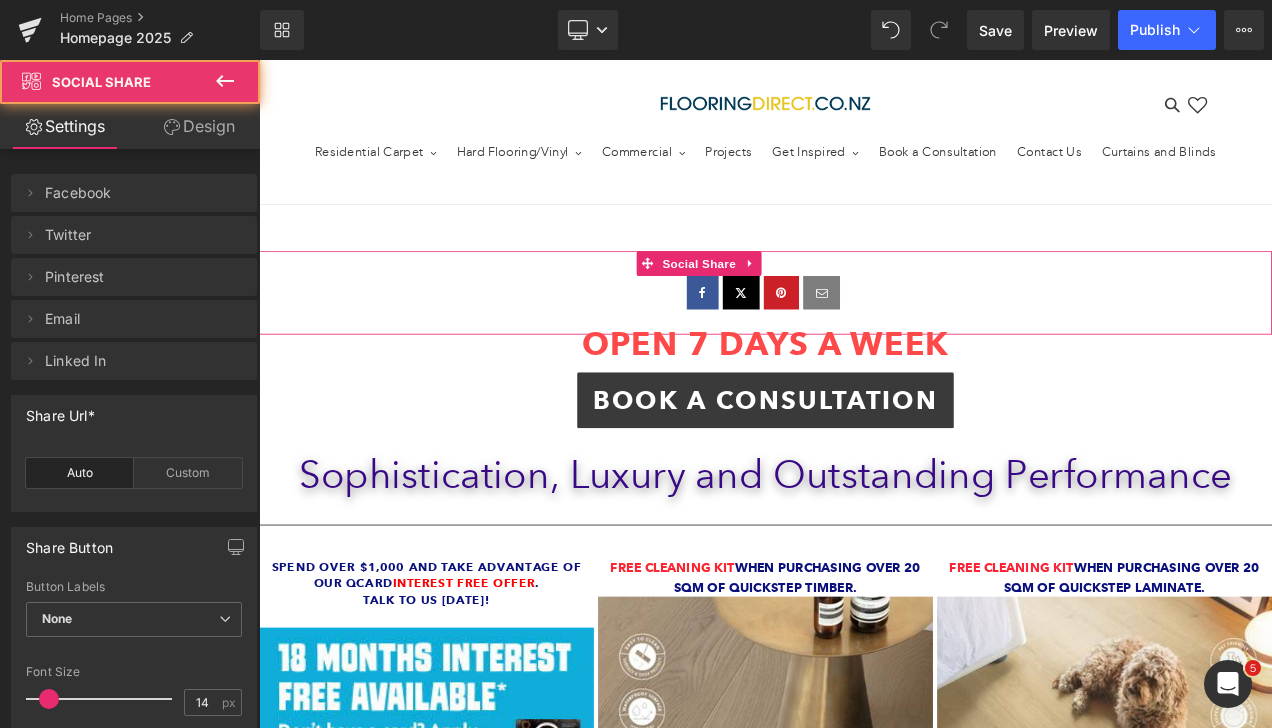 click at bounding box center [864, 338] 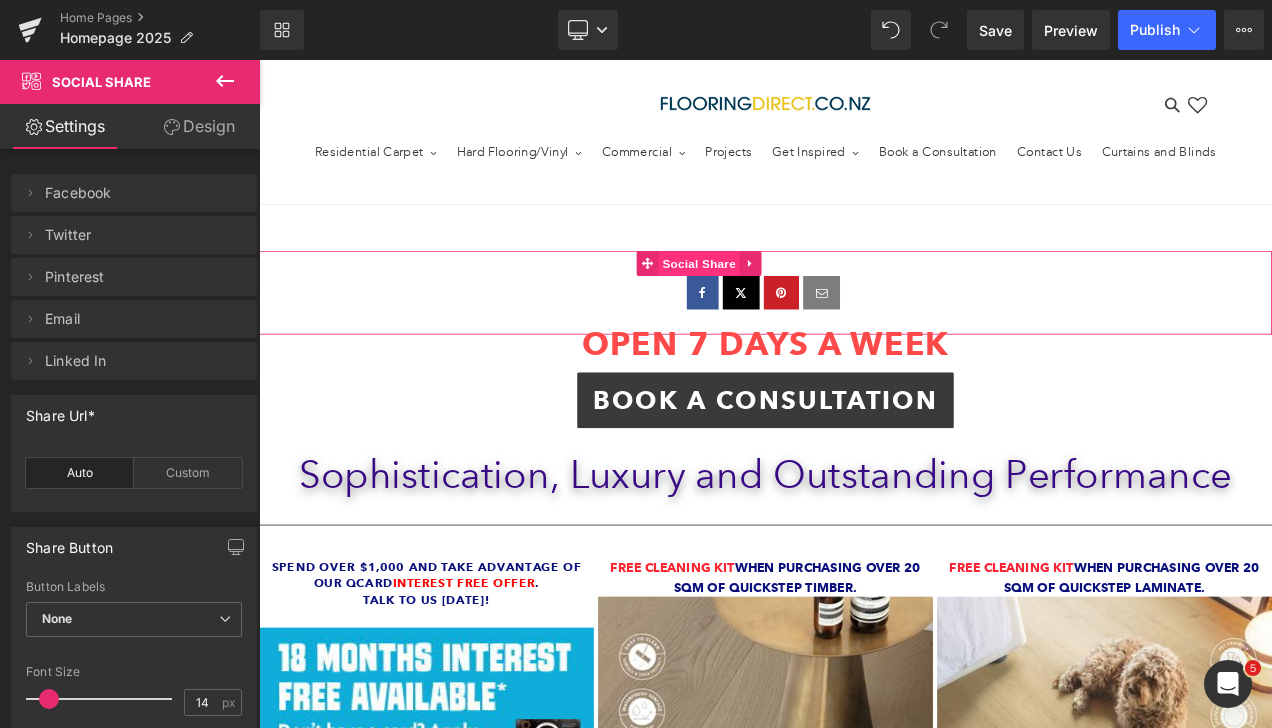 click on "Social Share" at bounding box center (785, 304) 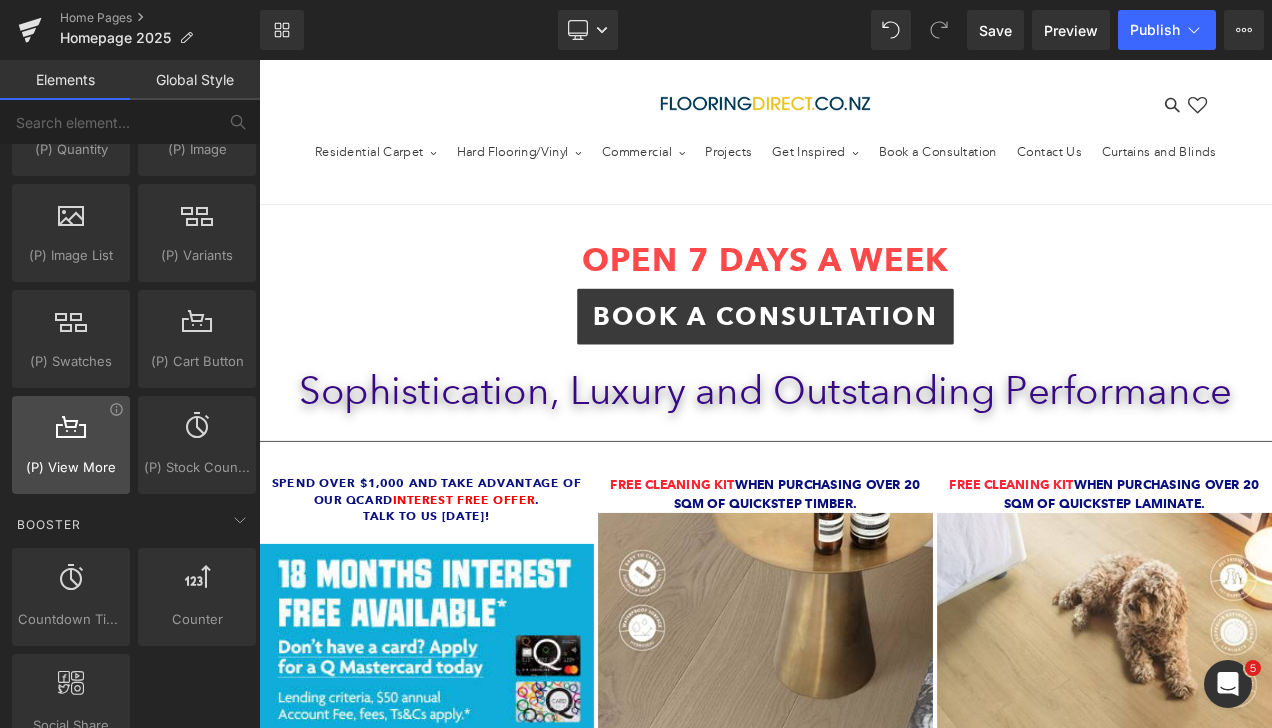 scroll, scrollTop: 1984, scrollLeft: 0, axis: vertical 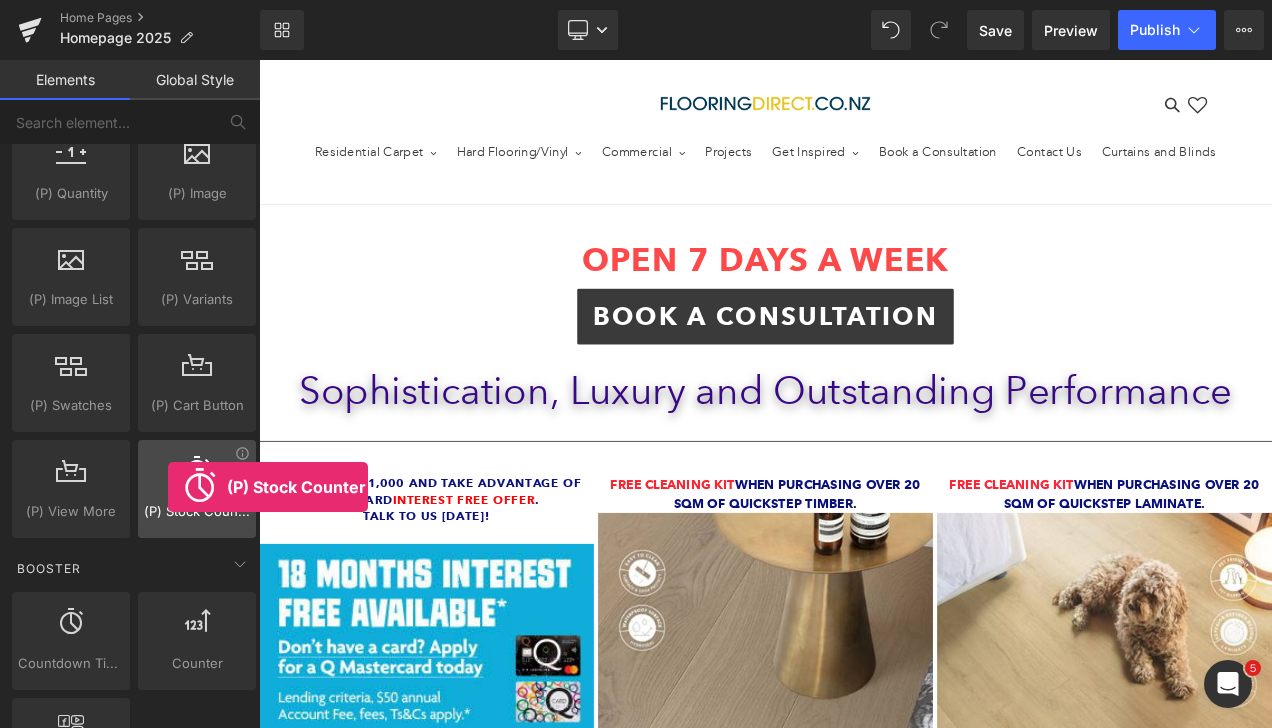 click on "(P) Stock Counter" at bounding box center [197, 511] 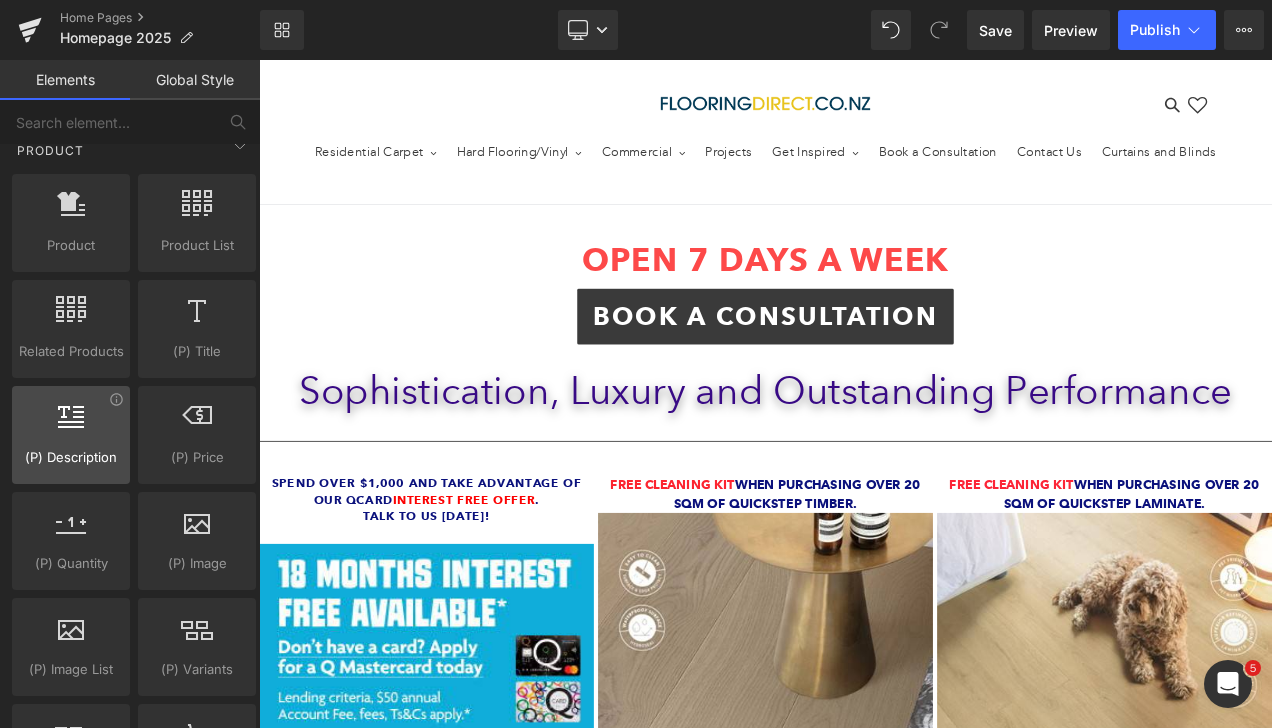 scroll, scrollTop: 1584, scrollLeft: 0, axis: vertical 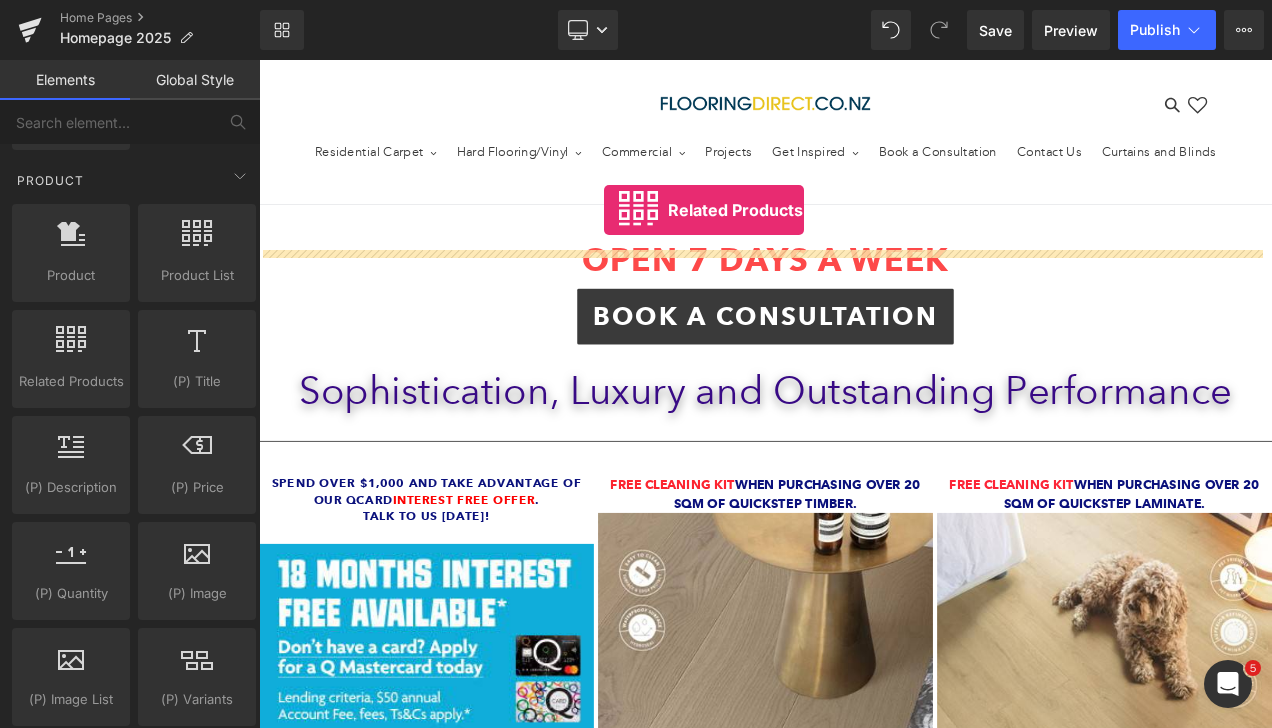 drag, startPoint x: 321, startPoint y: 400, endPoint x: 671, endPoint y: 239, distance: 385.25446 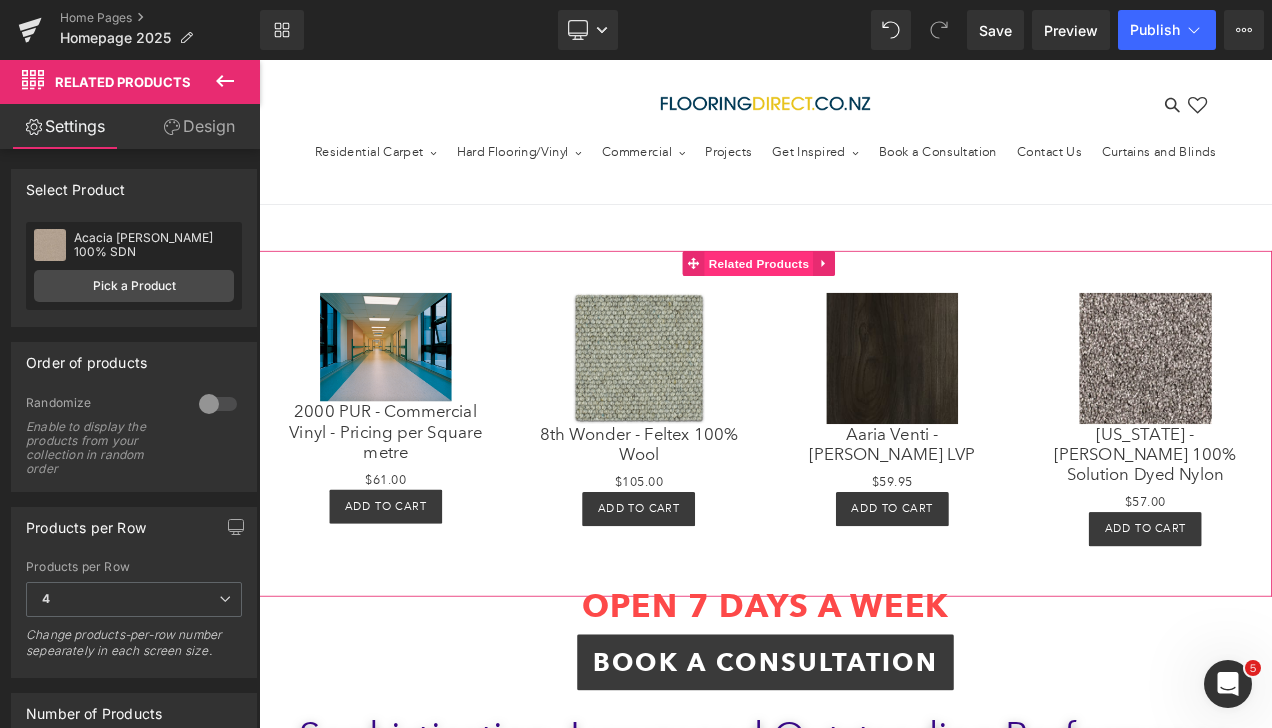 click on "Related Products" at bounding box center [856, 304] 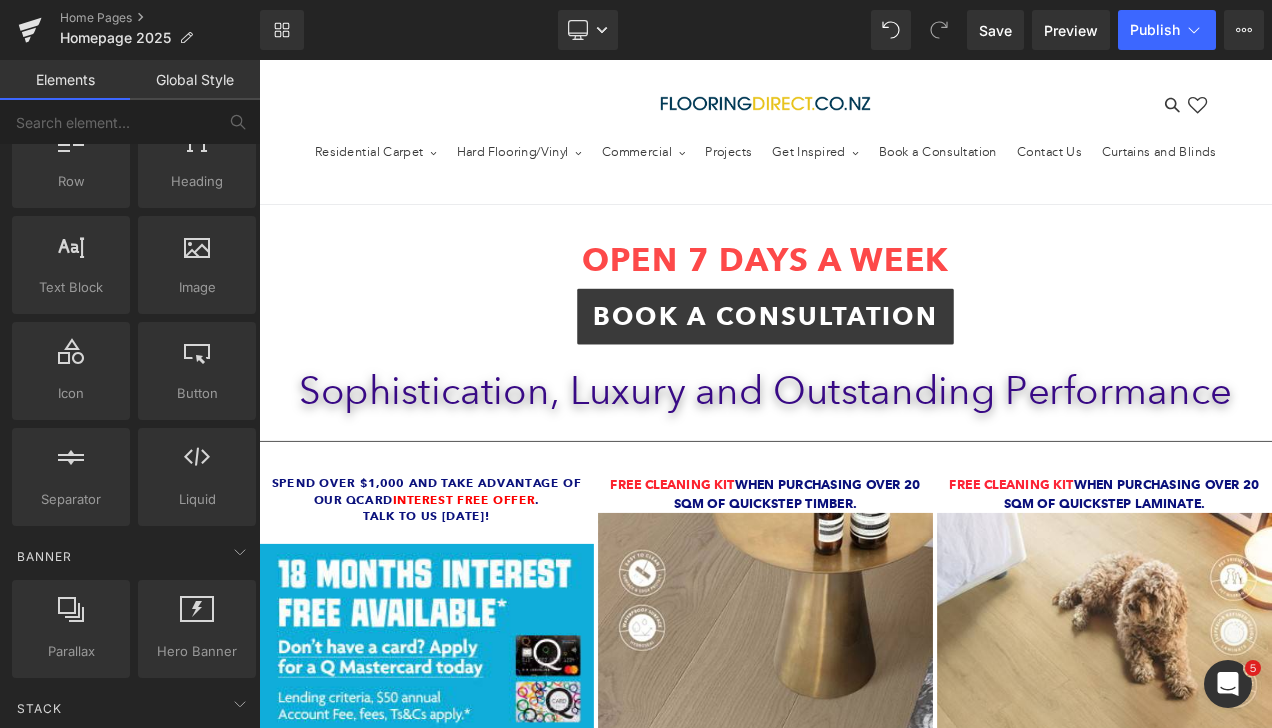 scroll, scrollTop: 0, scrollLeft: 0, axis: both 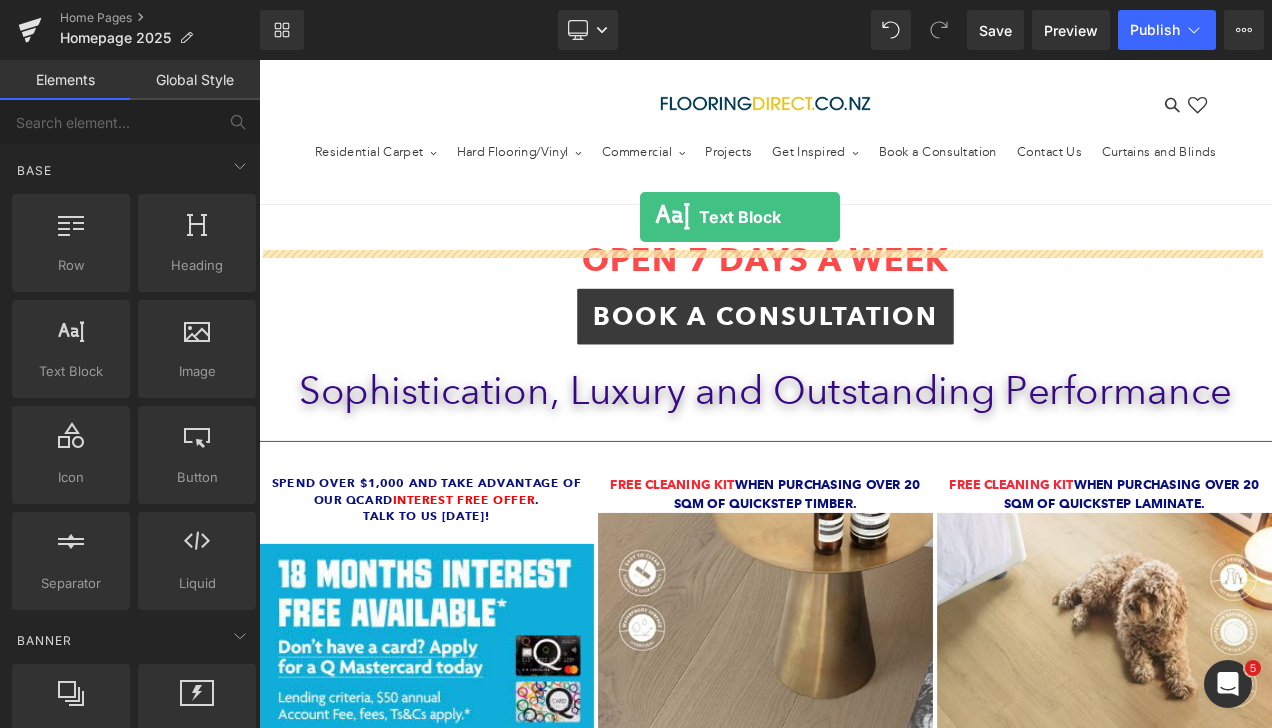 drag, startPoint x: 335, startPoint y: 418, endPoint x: 714, endPoint y: 248, distance: 415.38055 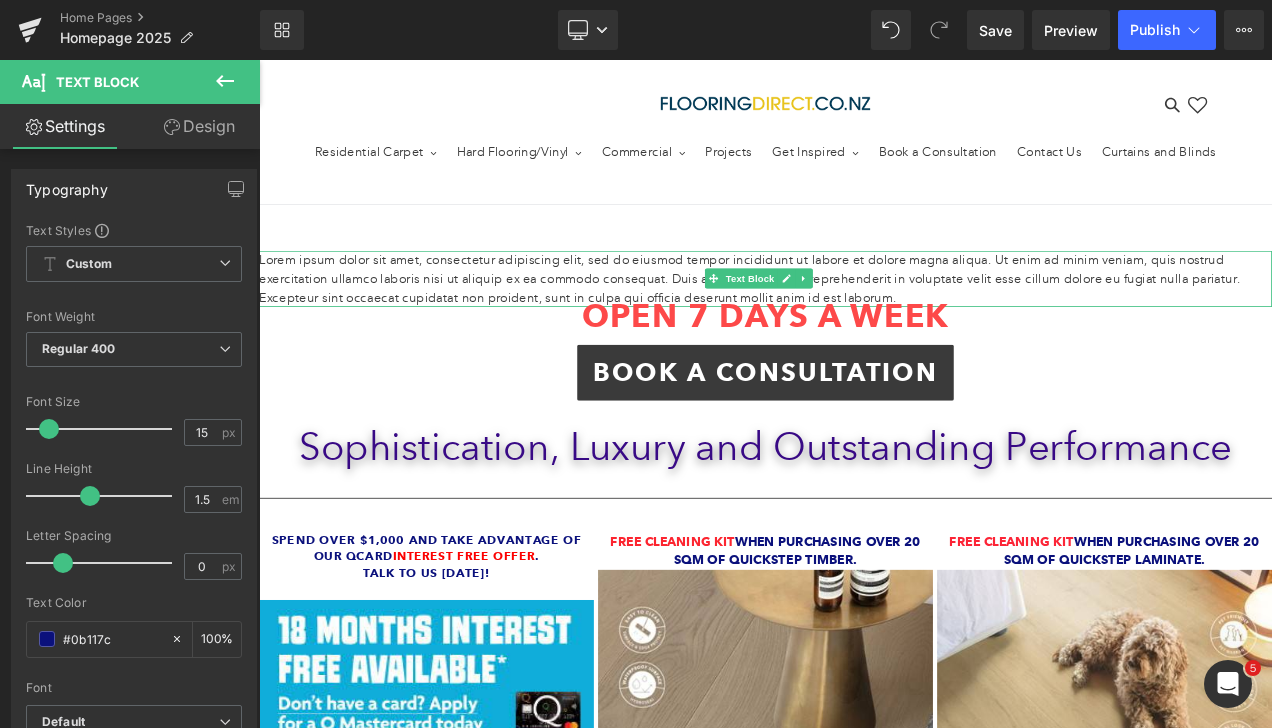 click on "Lorem ipsum dolor sit amet, consectetur adipiscing elit, sed do eiusmod tempor incididunt ut labore et dolore magna aliqua. Ut enim ad minim veniam, quis nostrud exercitation ullamco laboris nisi ut aliquip ex ea commodo consequat. Duis aute irure dolor in reprehenderit in voluptate velit esse cillum dolore eu fugiat nulla pariatur. Excepteur sint occaecat cupidatat non proident, sunt in culpa qui officia deserunt mollit anim id est laborum." at bounding box center (864, 322) 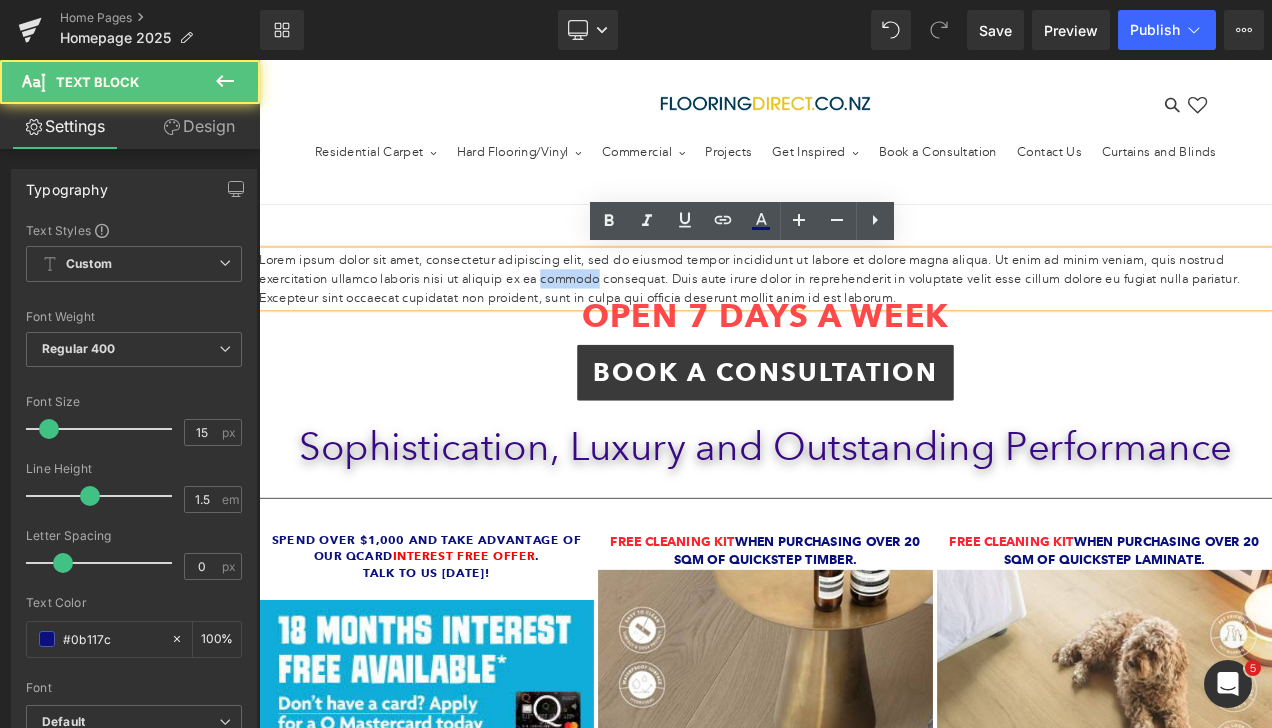 click on "Lorem ipsum dolor sit amet, consectetur adipiscing elit, sed do eiusmod tempor incididunt ut labore et dolore magna aliqua. Ut enim ad minim veniam, quis nostrud exercitation ullamco laboris nisi ut aliquip ex ea commodo consequat. Duis aute irure dolor in reprehenderit in voluptate velit esse cillum dolore eu fugiat nulla pariatur. Excepteur sint occaecat cupidatat non proident, sunt in culpa qui officia deserunt mollit anim id est laborum." at bounding box center (864, 322) 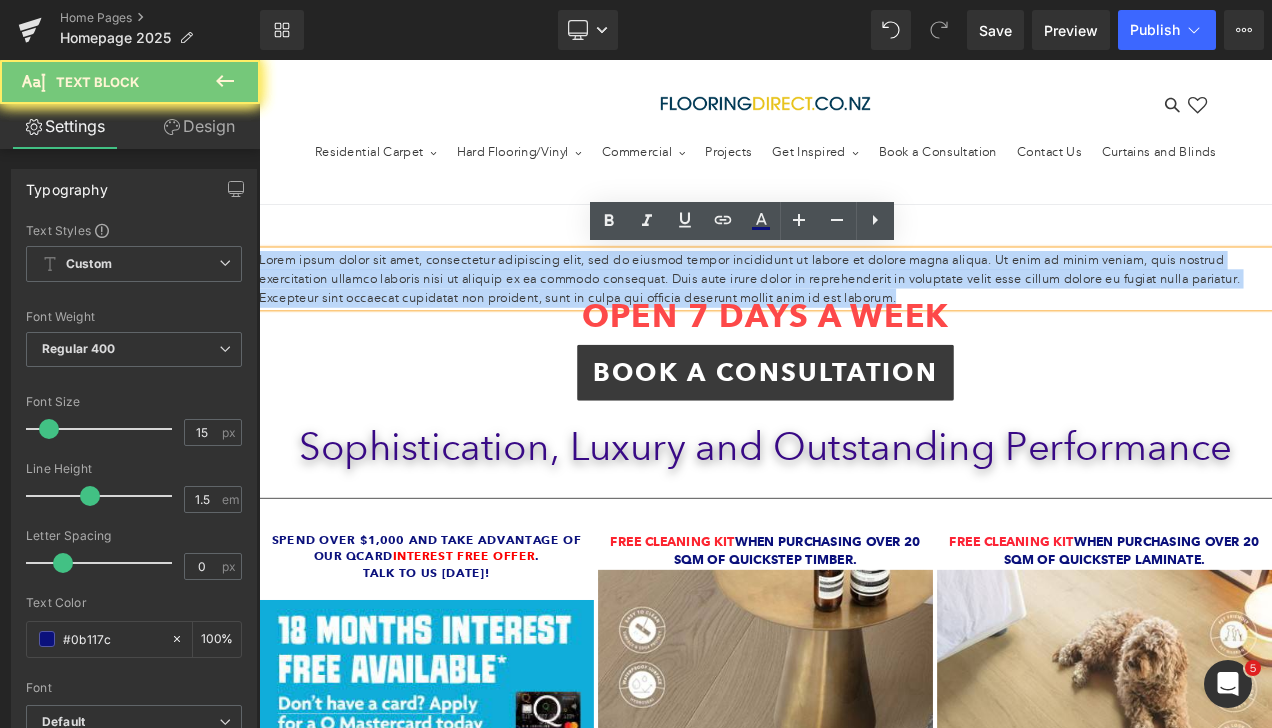 click on "Lorem ipsum dolor sit amet, consectetur adipiscing elit, sed do eiusmod tempor incididunt ut labore et dolore magna aliqua. Ut enim ad minim veniam, quis nostrud exercitation ullamco laboris nisi ut aliquip ex ea commodo consequat. Duis aute irure dolor in reprehenderit in voluptate velit esse cillum dolore eu fugiat nulla pariatur. Excepteur sint occaecat cupidatat non proident, sunt in culpa qui officia deserunt mollit anim id est laborum." at bounding box center [864, 322] 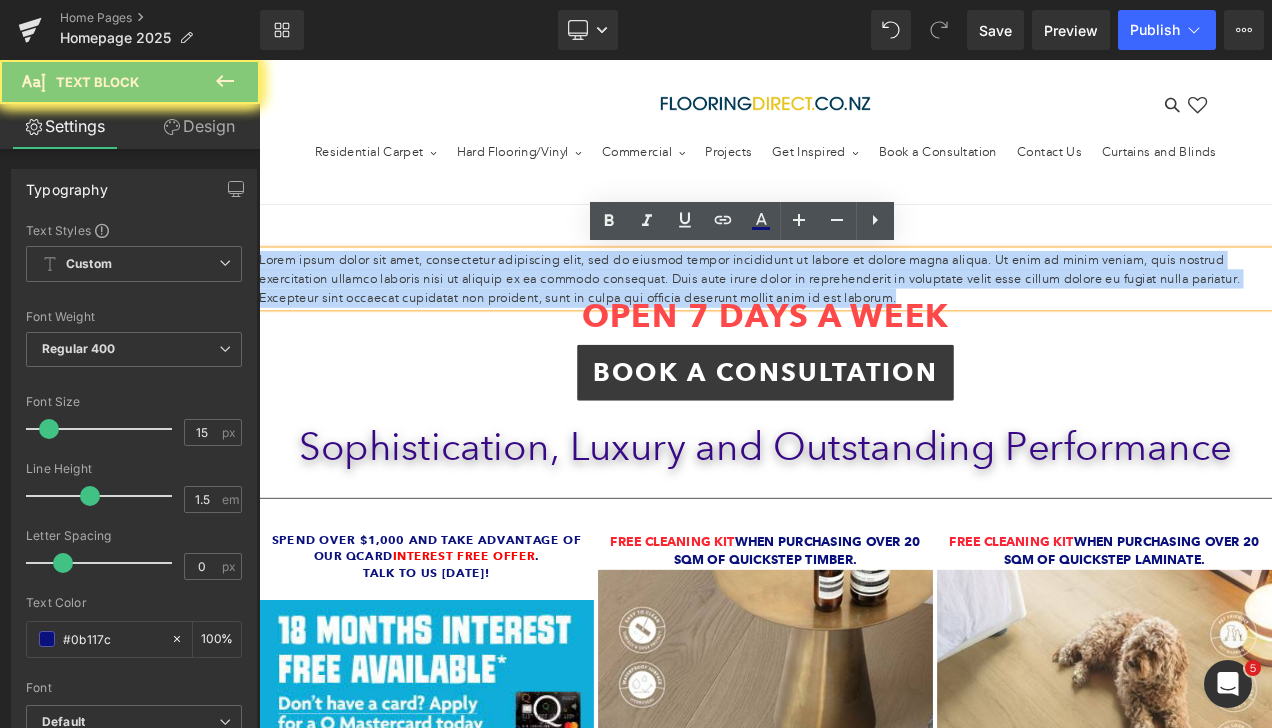 click on "Lorem ipsum dolor sit amet, consectetur adipiscing elit, sed do eiusmod tempor incididunt ut labore et dolore magna aliqua. Ut enim ad minim veniam, quis nostrud exercitation ullamco laboris nisi ut aliquip ex ea commodo consequat. Duis aute irure dolor in reprehenderit in voluptate velit esse cillum dolore eu fugiat nulla pariatur. Excepteur sint occaecat cupidatat non proident, sunt in culpa qui officia deserunt mollit anim id est laborum." at bounding box center (864, 322) 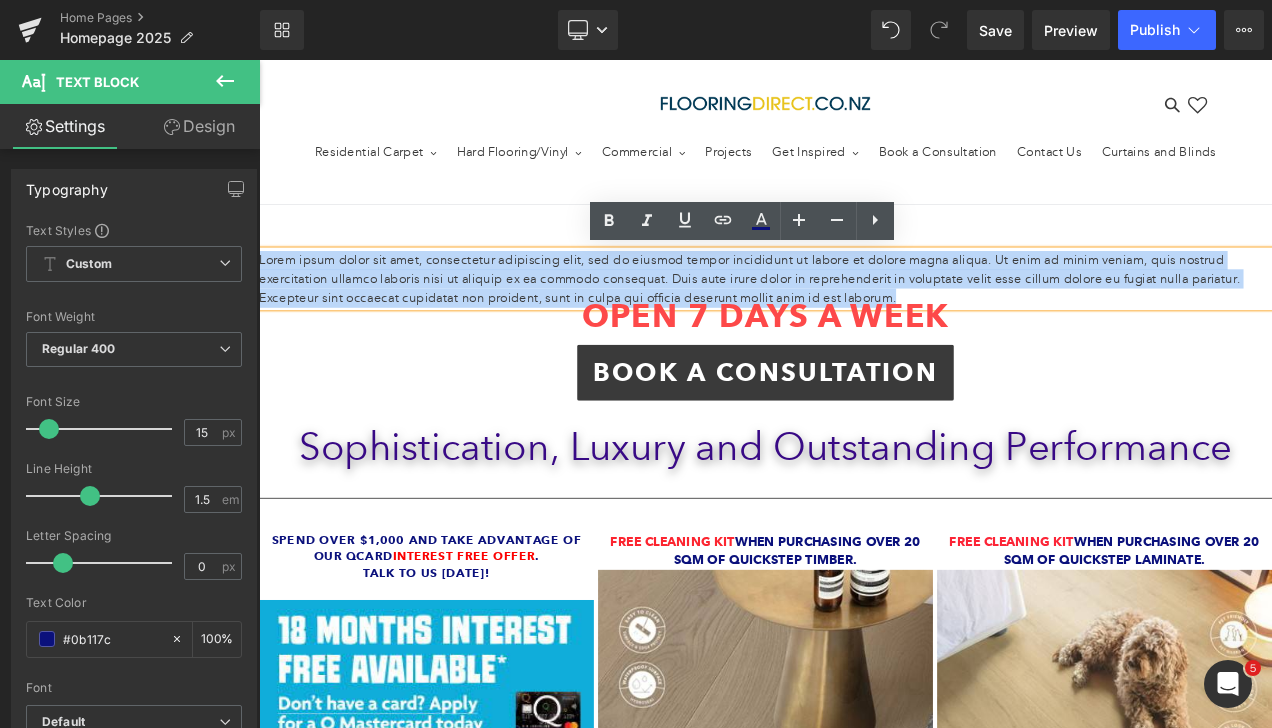 type 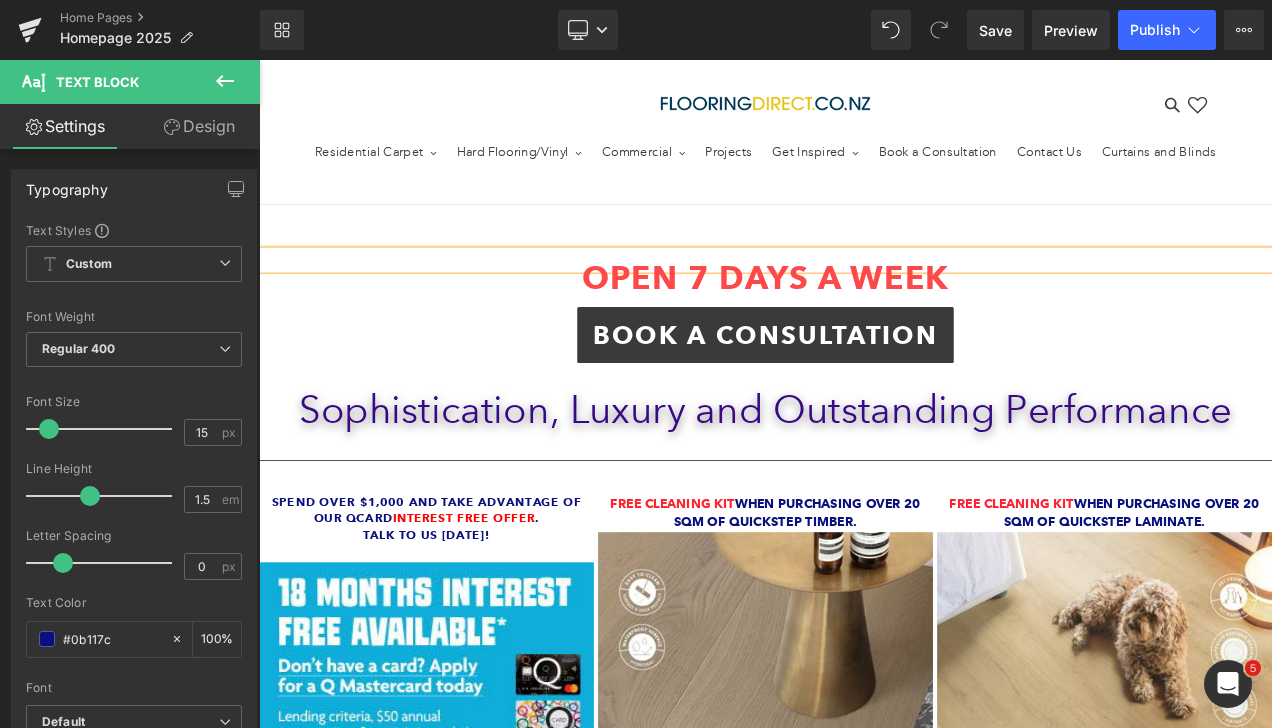 drag, startPoint x: 603, startPoint y: 286, endPoint x: 603, endPoint y: 298, distance: 12 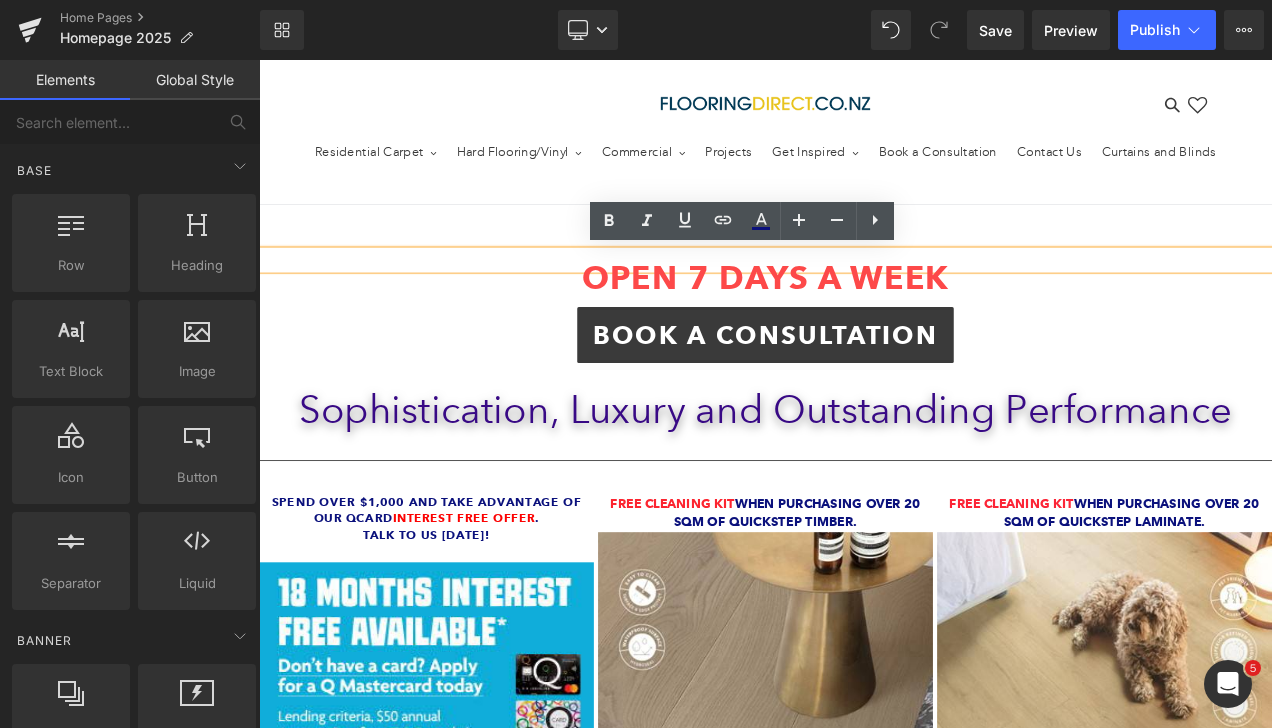 click on "Text Block         OPEN 7 DAYS A WEEK Heading         BOOK A CONSULTATION Button         Sophistication, Luxury and Outstanding Performance Text Block         Separator
Spend over $1,000 and take advantage of our QCard  Interest free offer .   Talk to us today!
Text Block
Text Block
Image
Free Cleaning Kit  when purchasing over 20 sqm of Quickstep timber.
Text Block
Image
Icon" at bounding box center [864, 2096] 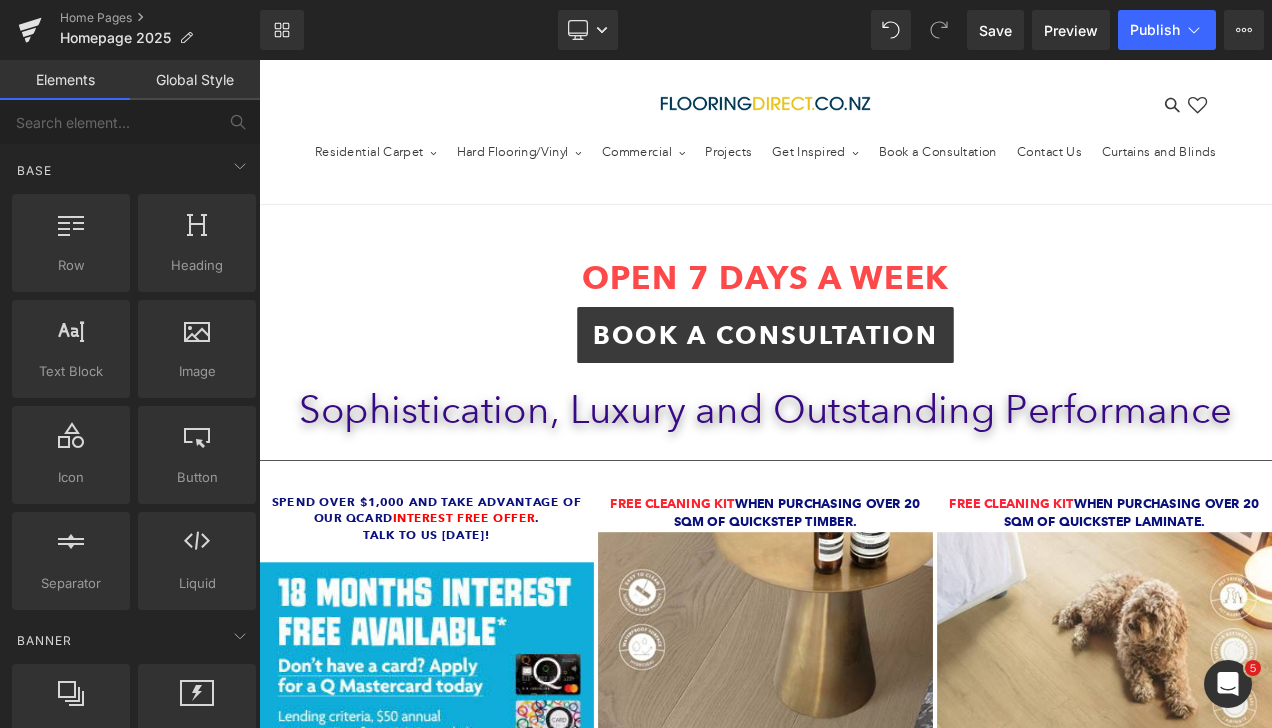 click at bounding box center [259, 60] 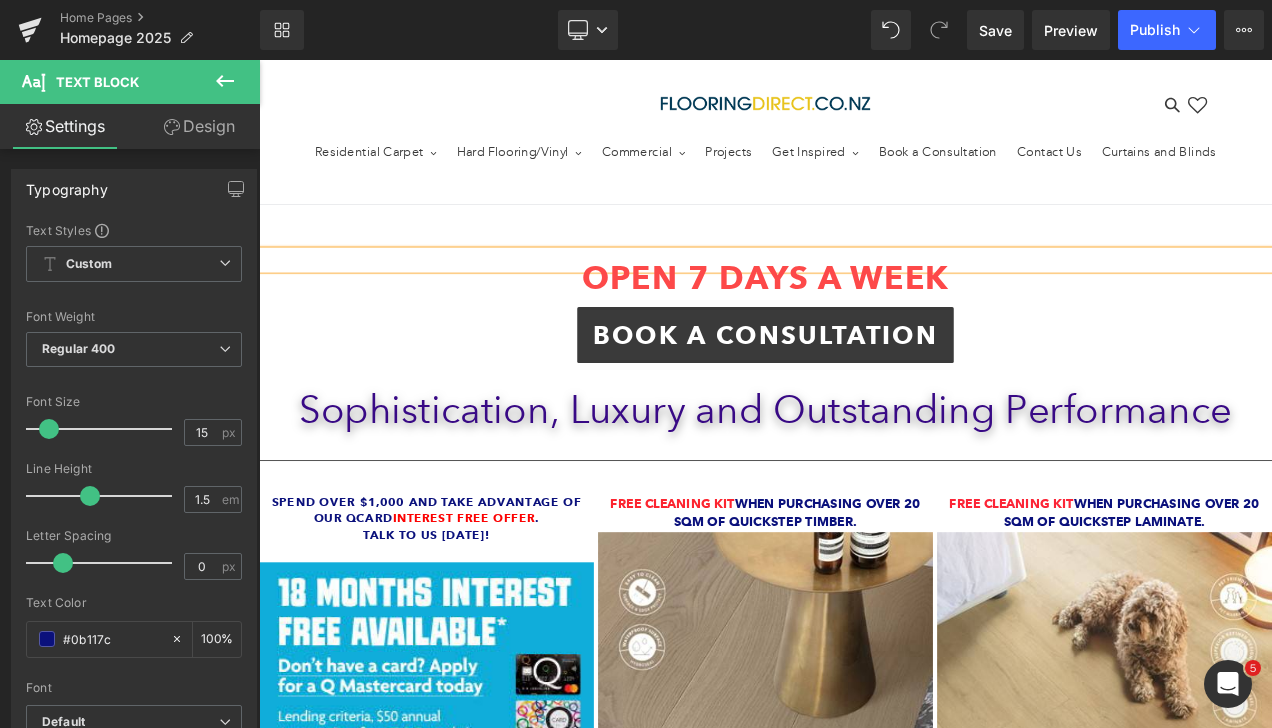 drag, startPoint x: 534, startPoint y: 357, endPoint x: 536, endPoint y: 306, distance: 51.0392 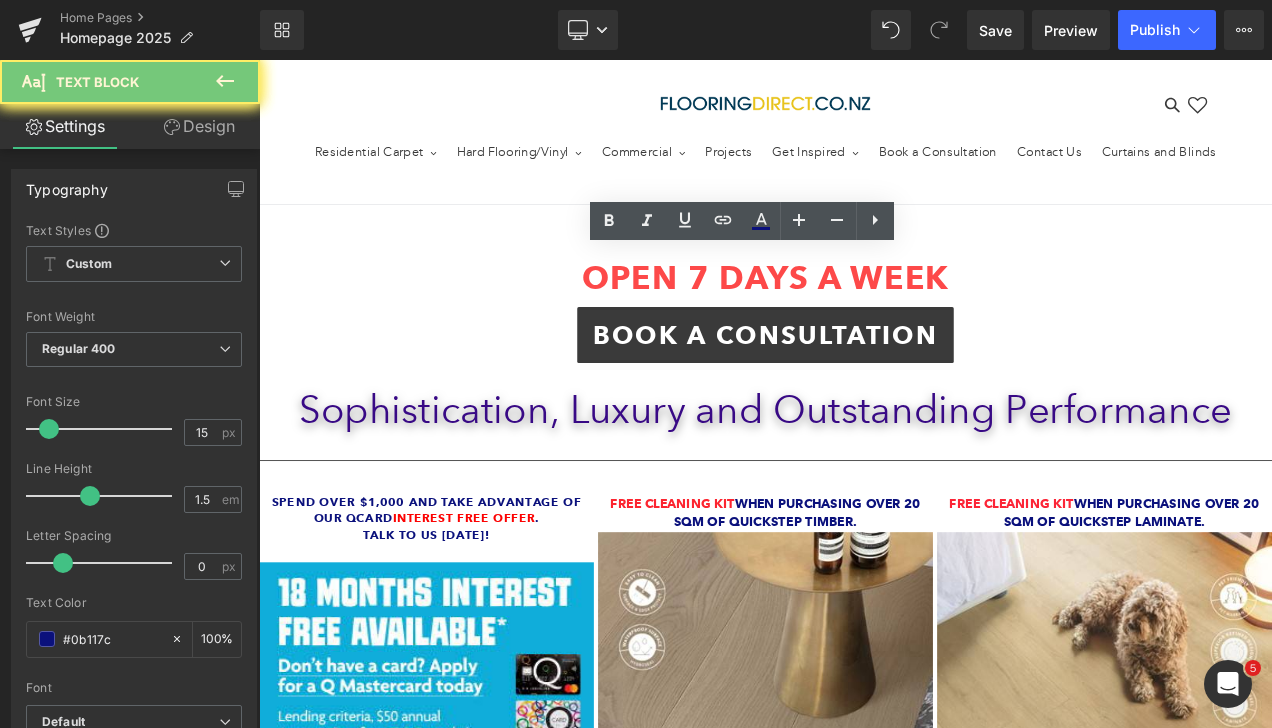 click at bounding box center [864, 344] 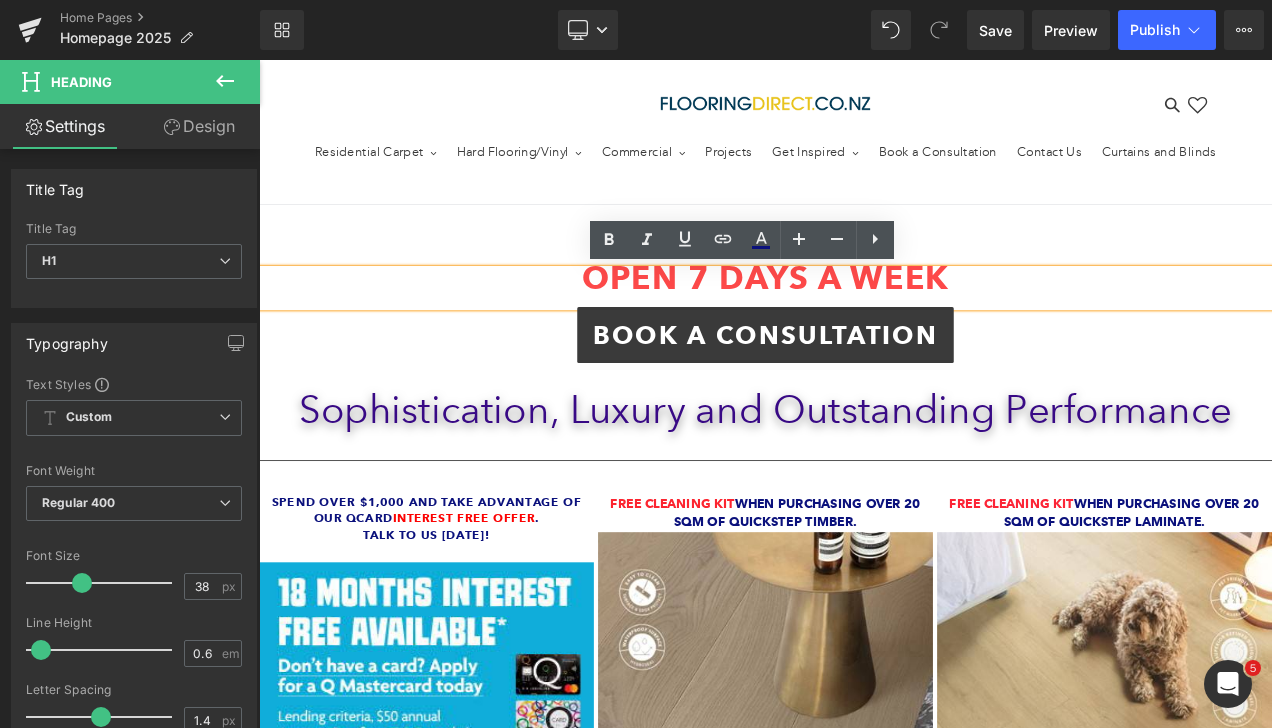 click on "OPEN 7 DAYS A WEEK" at bounding box center (864, 321) 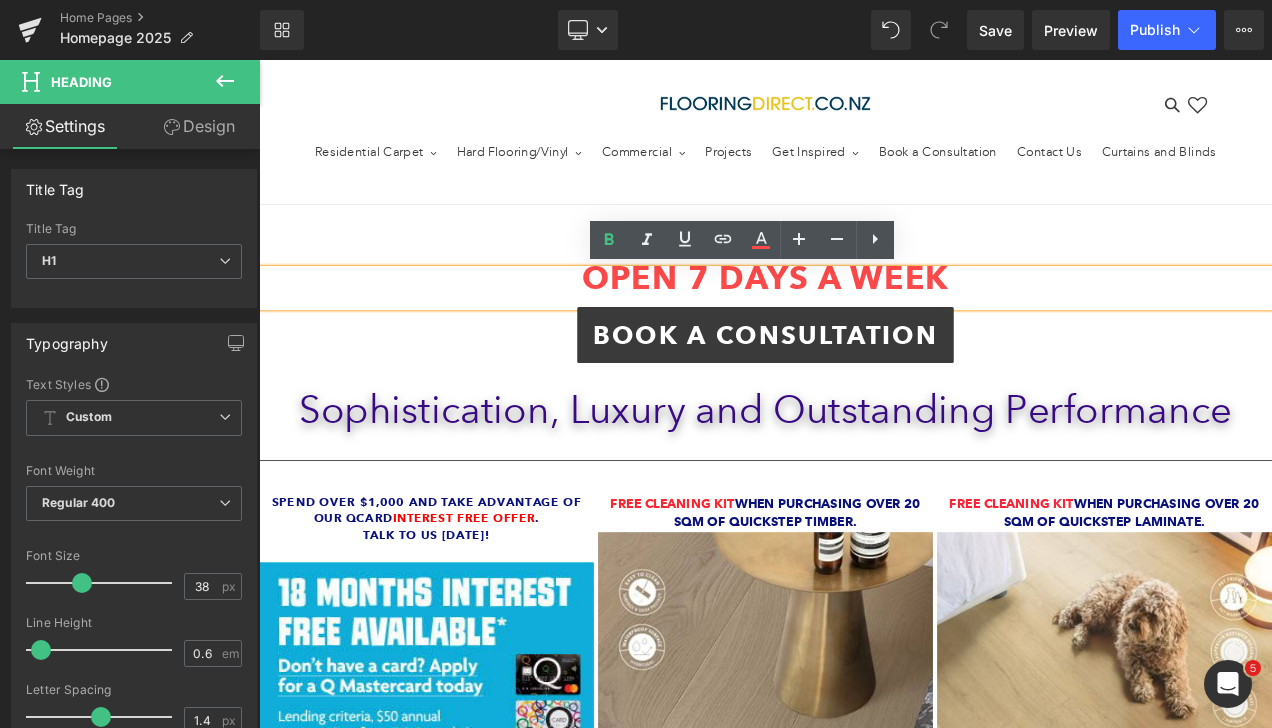 click on "Text Block         OPEN 7 DAYS A WEEK Heading         BOOK A CONSULTATION Button         Sophistication, Luxury and Outstanding Performance Text Block         Separator
Spend over $1,000 and take advantage of our QCard  Interest free offer .   Talk to us today!
Text Block
Text Block
Image
Free Cleaning Kit  when purchasing over 20 sqm of Quickstep timber.
Text Block
Image
Icon" at bounding box center (864, 2096) 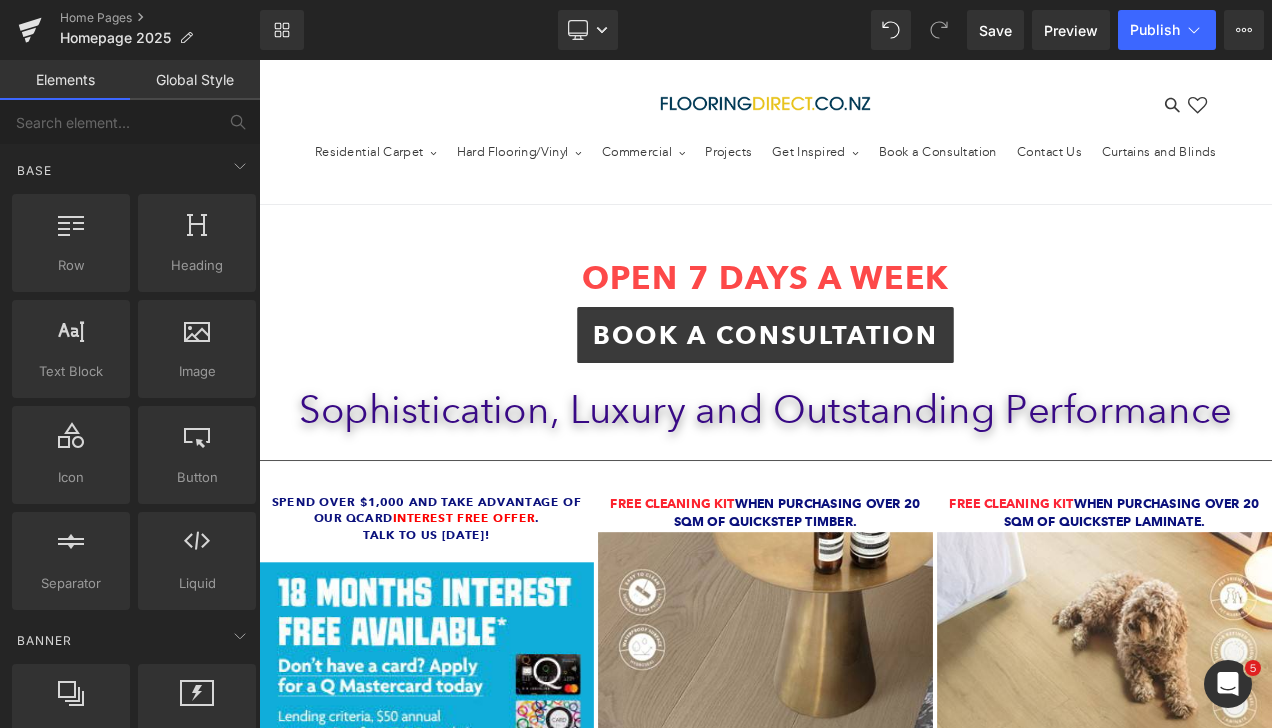 click on "Text Block         OPEN 7 DAYS A WEEK Heading         BOOK A CONSULTATION Button         Sophistication, Luxury and Outstanding Performance Text Block         Separator
Spend over $1,000 and take advantage of our QCard  Interest free offer .   Talk to us today!
Text Block
Text Block
Image
Free Cleaning Kit  when purchasing over 20 sqm of Quickstep timber.
Text Block
Image
Icon" at bounding box center [864, 2096] 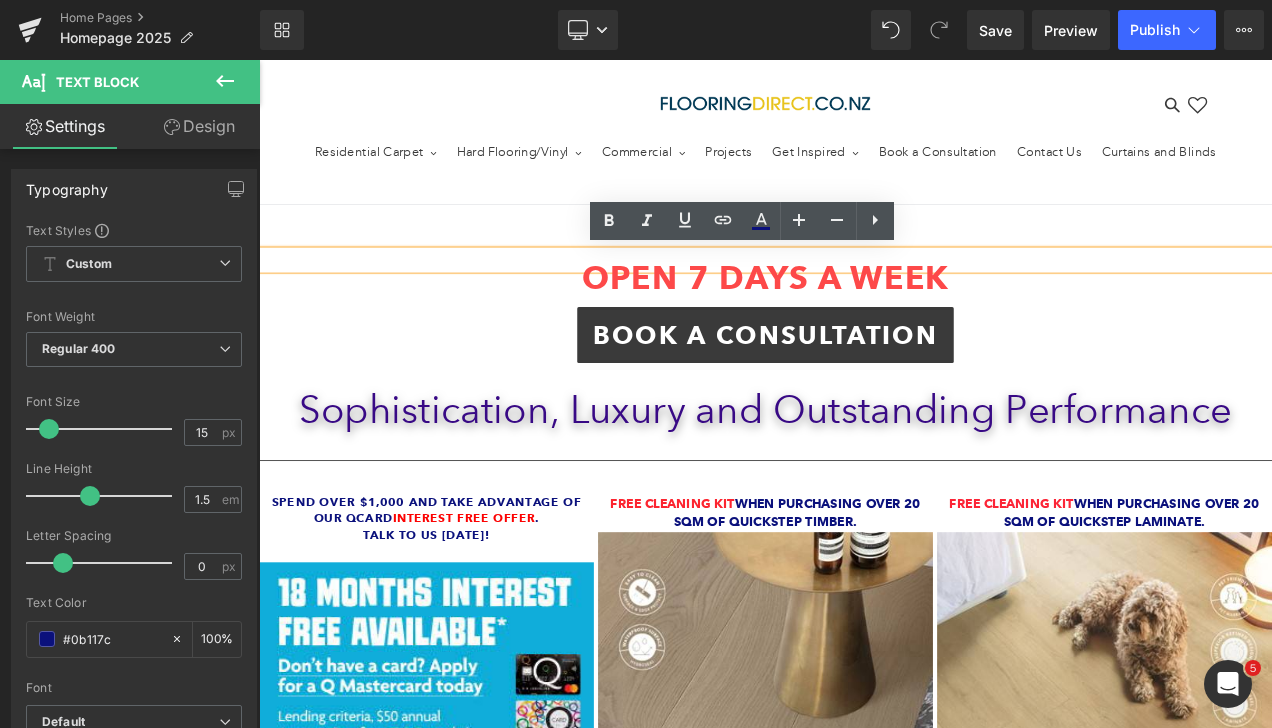 click at bounding box center [864, 299] 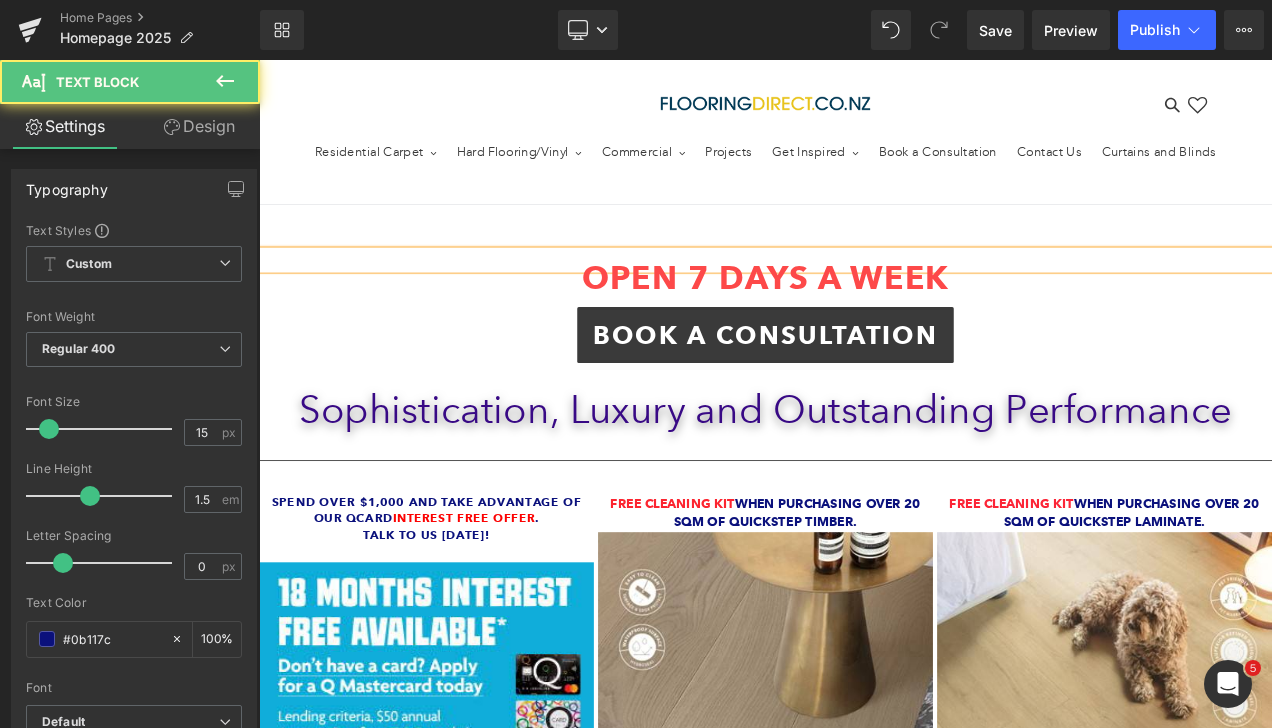 click at bounding box center [864, 299] 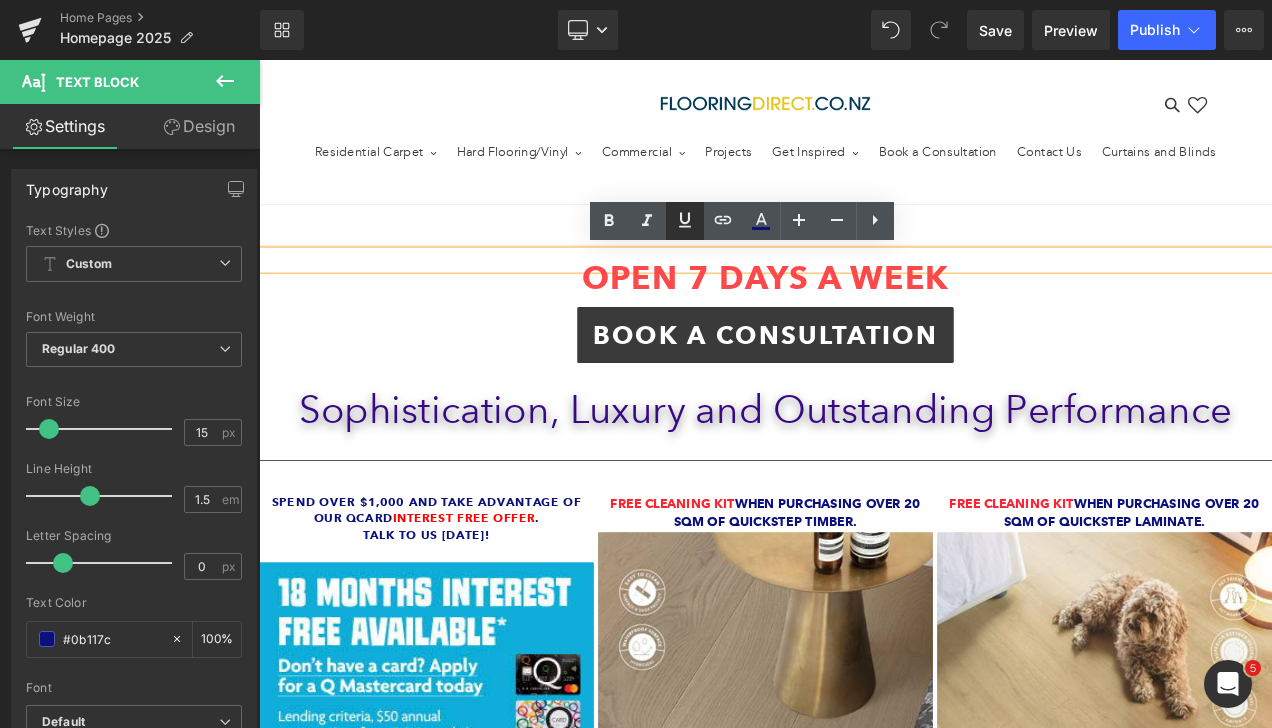 click at bounding box center [685, 221] 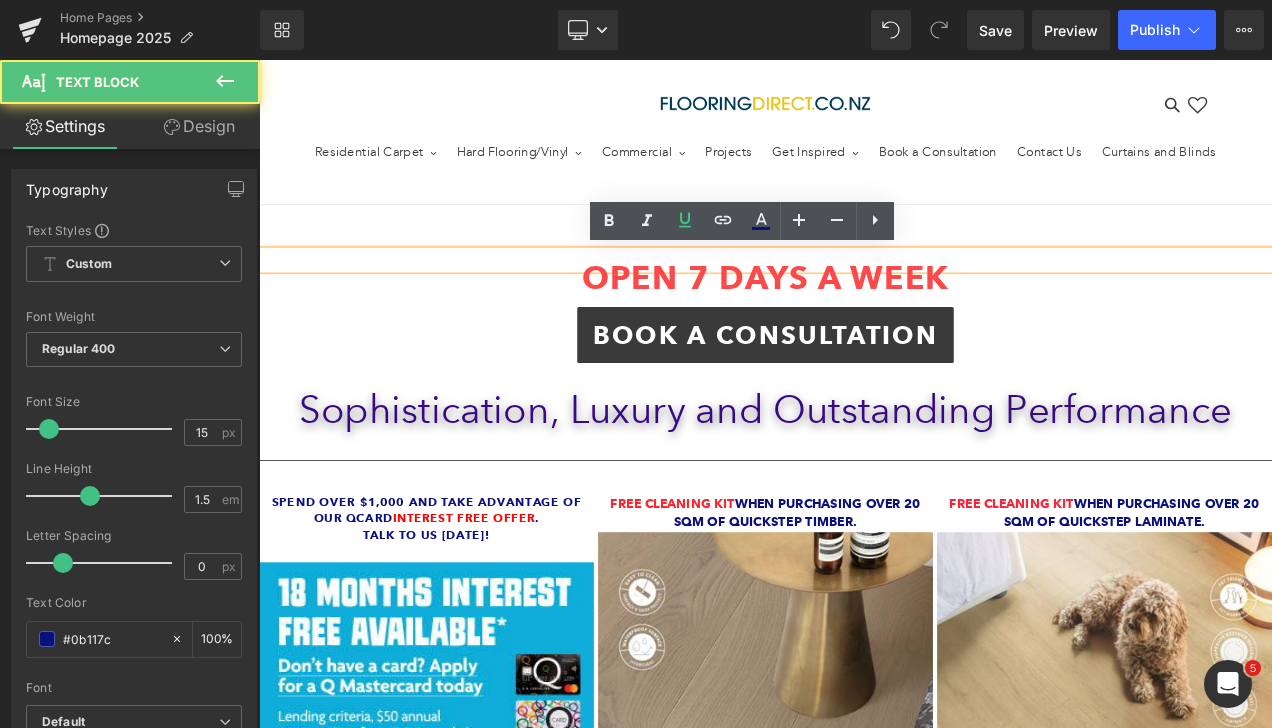 click at bounding box center (864, 299) 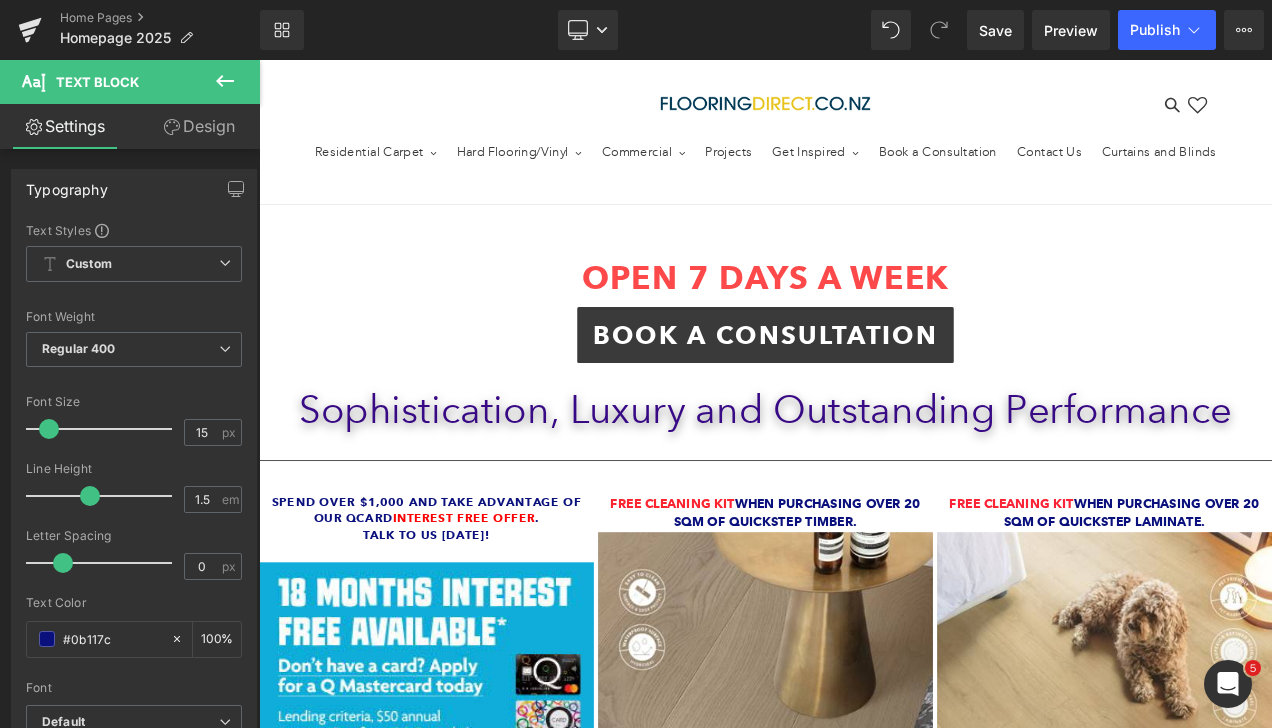 click 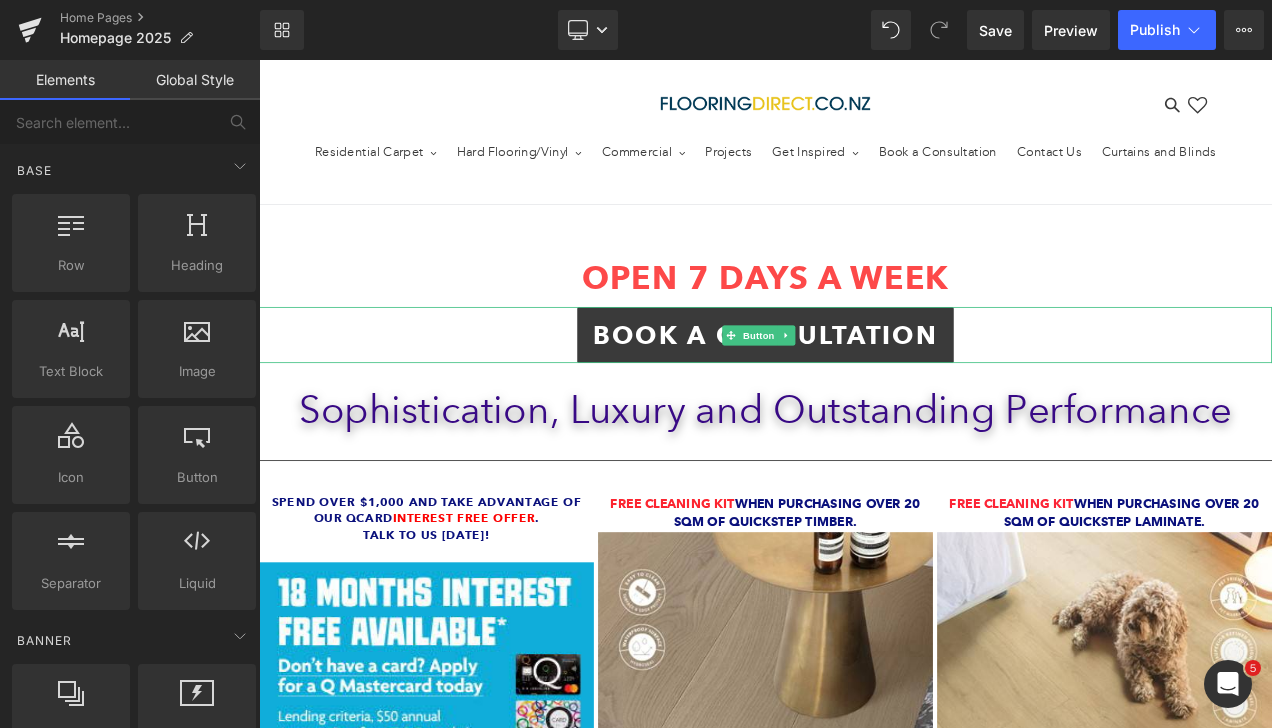 drag, startPoint x: 564, startPoint y: 387, endPoint x: 573, endPoint y: 378, distance: 12.727922 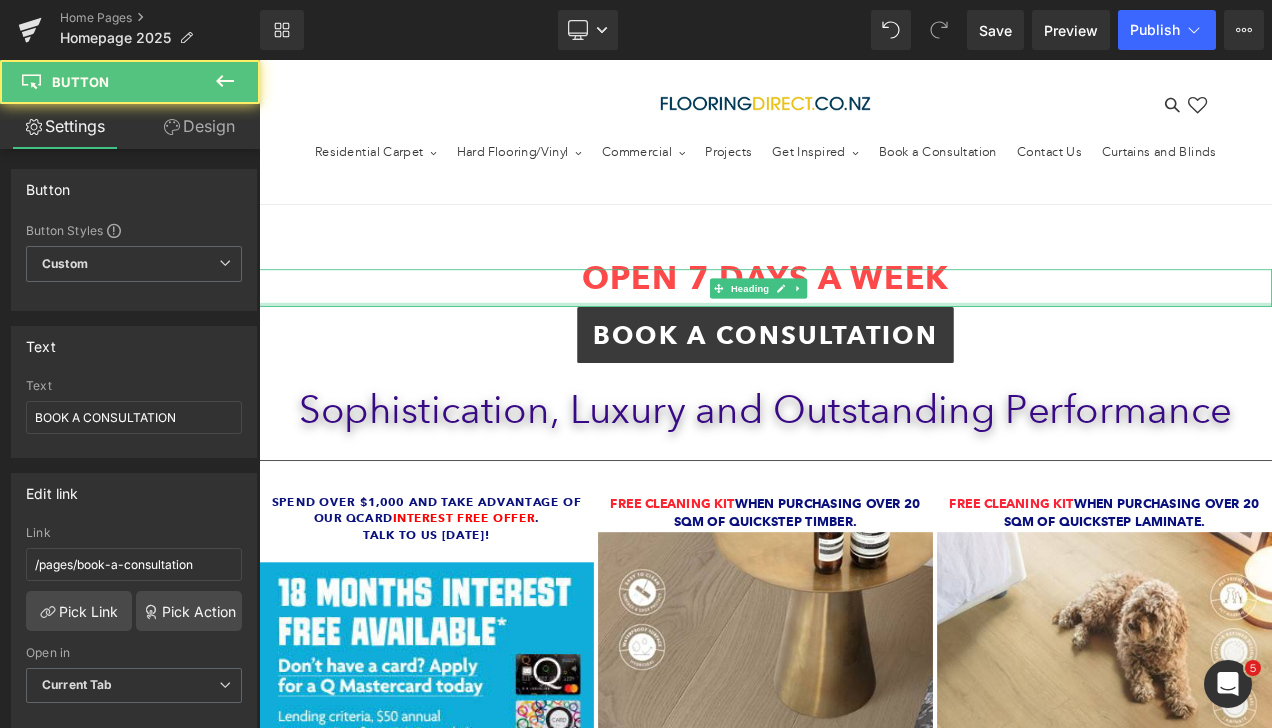 click at bounding box center (864, 352) 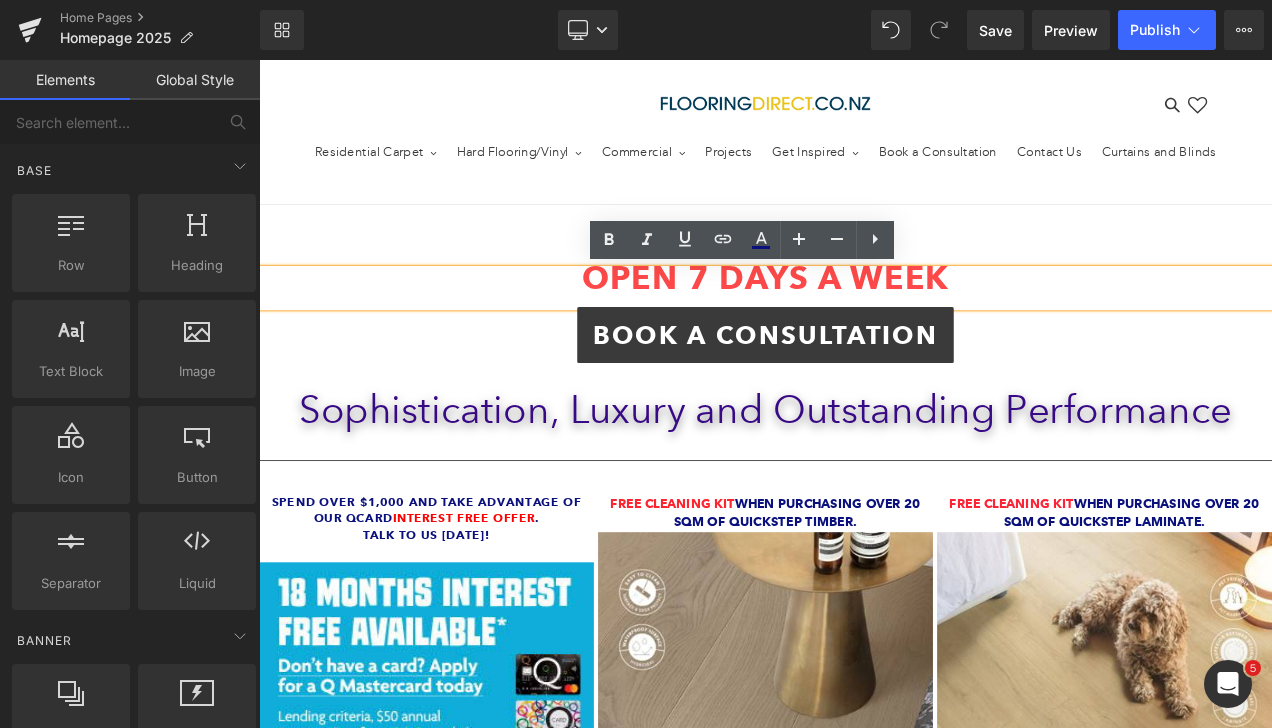 click on "Text Block         OPEN 7 DAYS A WEEK Heading         BOOK A CONSULTATION Button         Sophistication, Luxury and Outstanding Performance Text Block         Separator
Spend over $1,000 and take advantage of our QCard  Interest free offer .   Talk to us today!
Text Block
Text Block
Image
Free Cleaning Kit  when purchasing over 20 sqm of Quickstep timber.
Text Block
Image
Icon" at bounding box center (864, 2096) 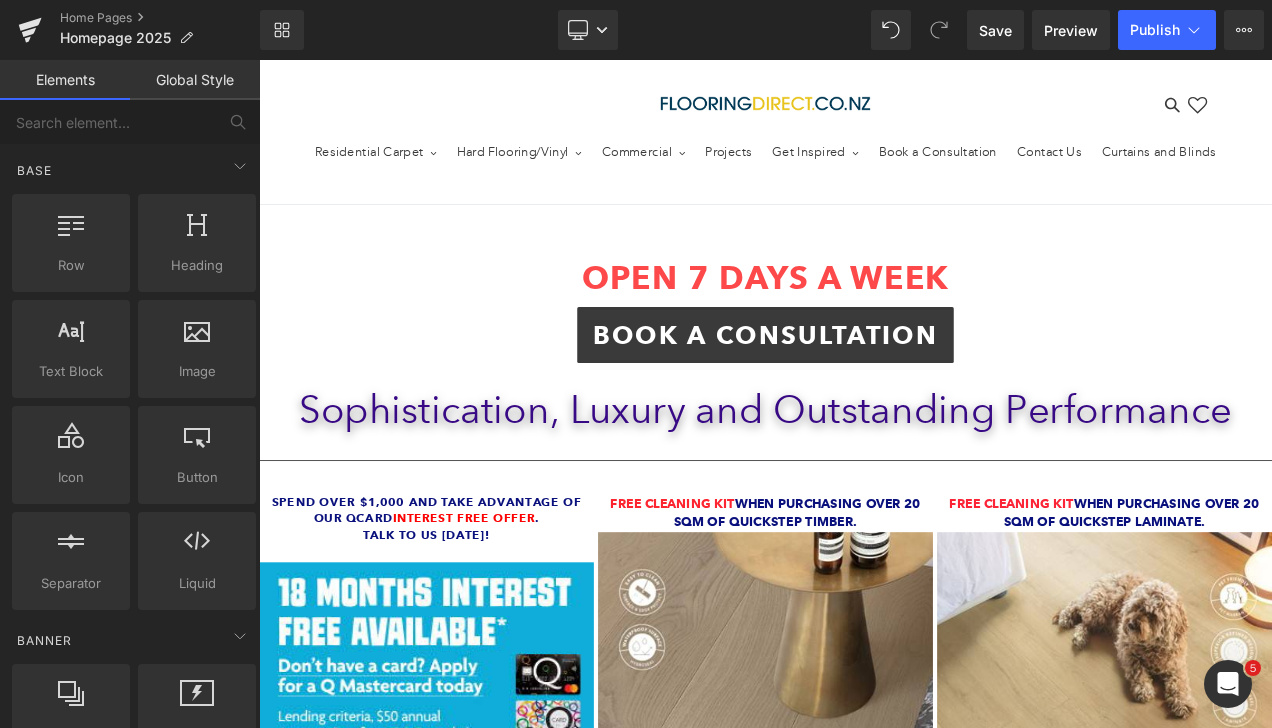 click on "Text Block         OPEN 7 DAYS A WEEK Heading         BOOK A CONSULTATION Button         Sophistication, Luxury and Outstanding Performance Text Block         Separator
Spend over $1,000 and take advantage of our QCard  Interest free offer .   Talk to us today!
Text Block
Text Block
Image
Free Cleaning Kit  when purchasing over 20 sqm of Quickstep timber.
Text Block
Image
Icon" at bounding box center (864, 2096) 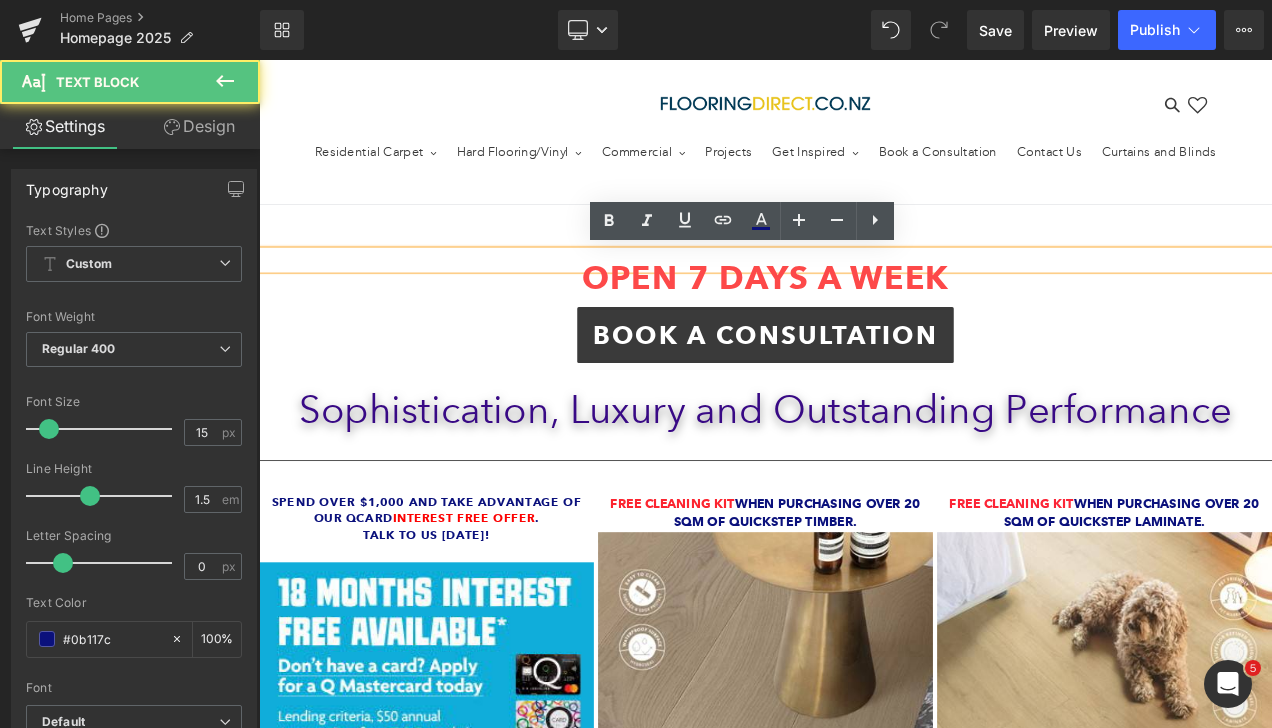 click on "OPEN 7 DAYS A WEEK" at bounding box center (864, 321) 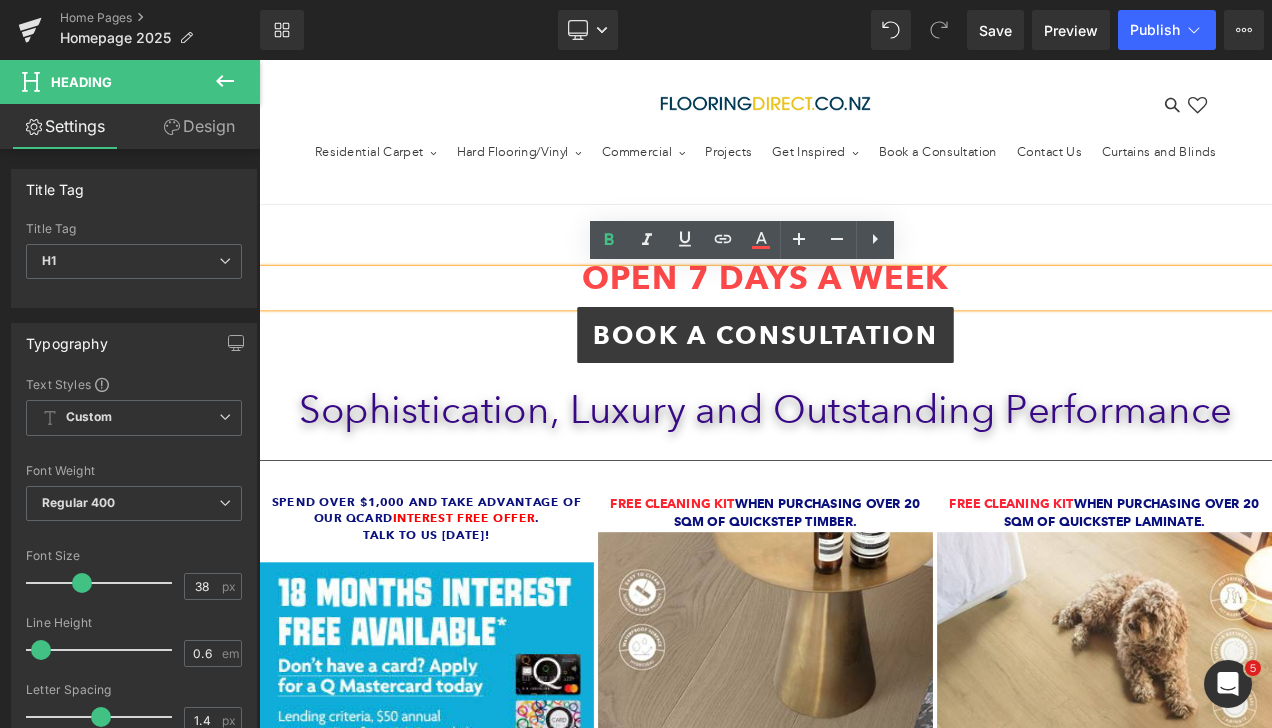 click at bounding box center (864, 299) 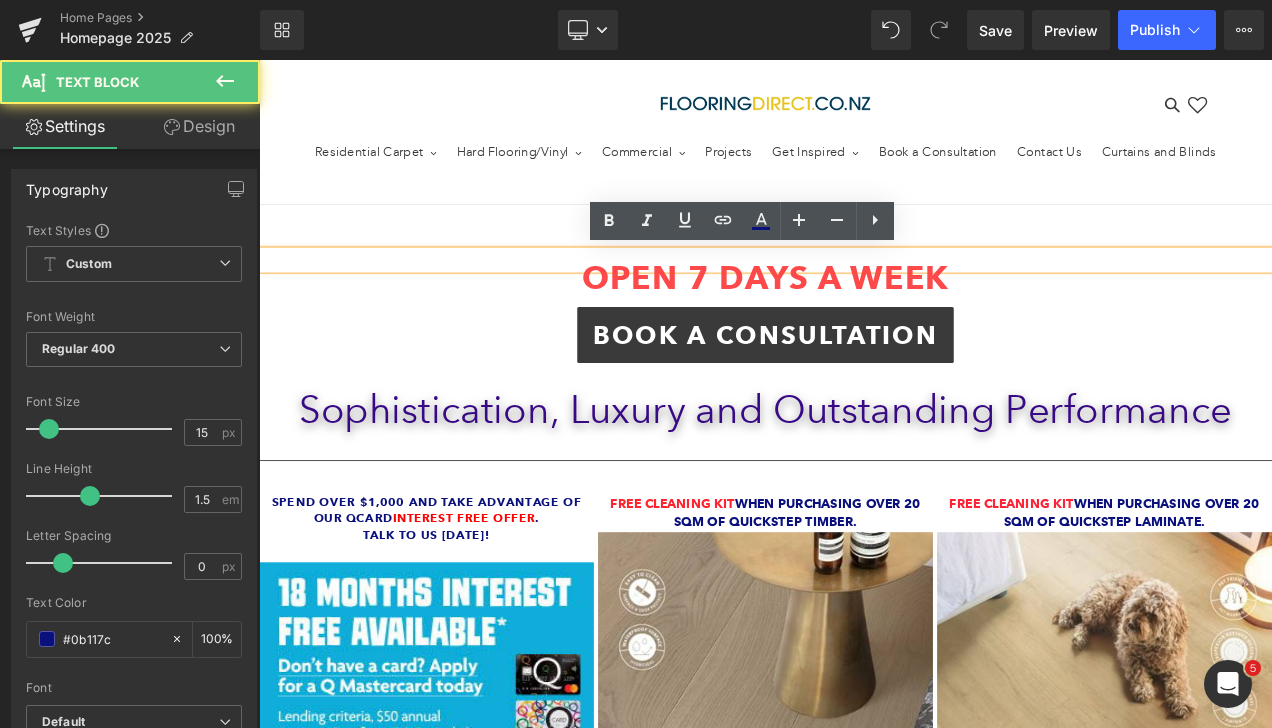 click at bounding box center (864, 299) 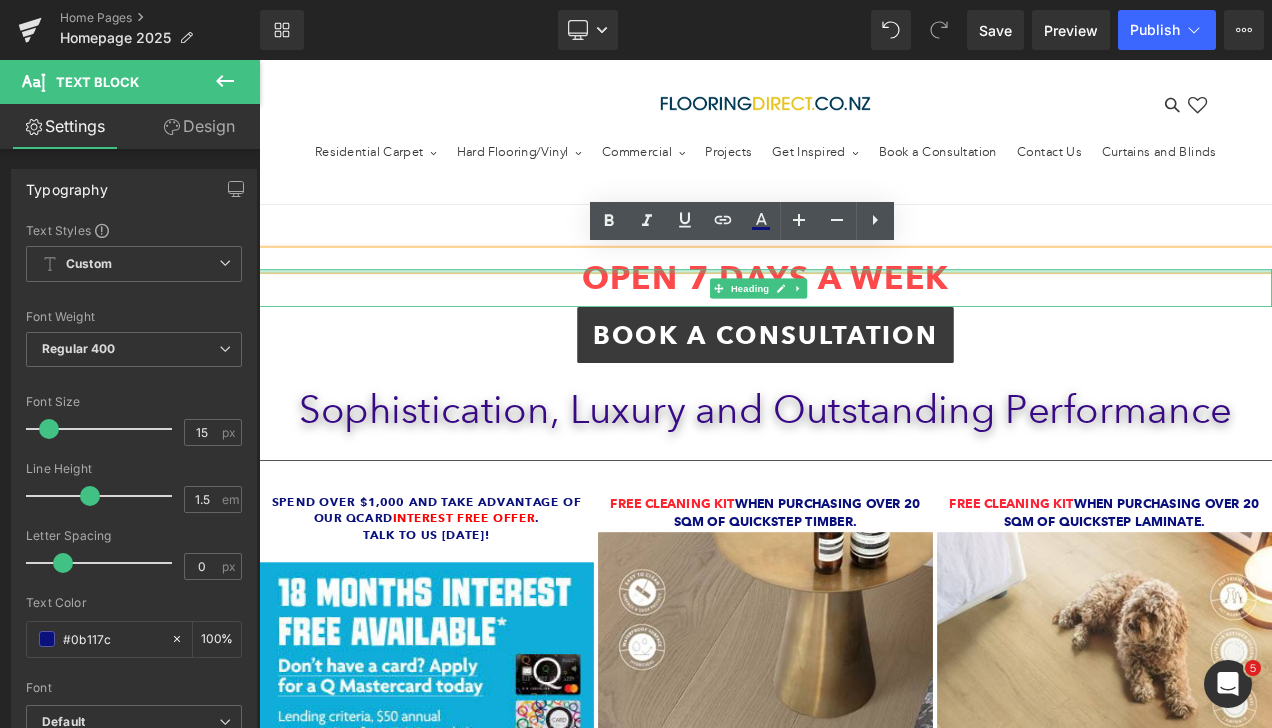 click at bounding box center [864, 312] 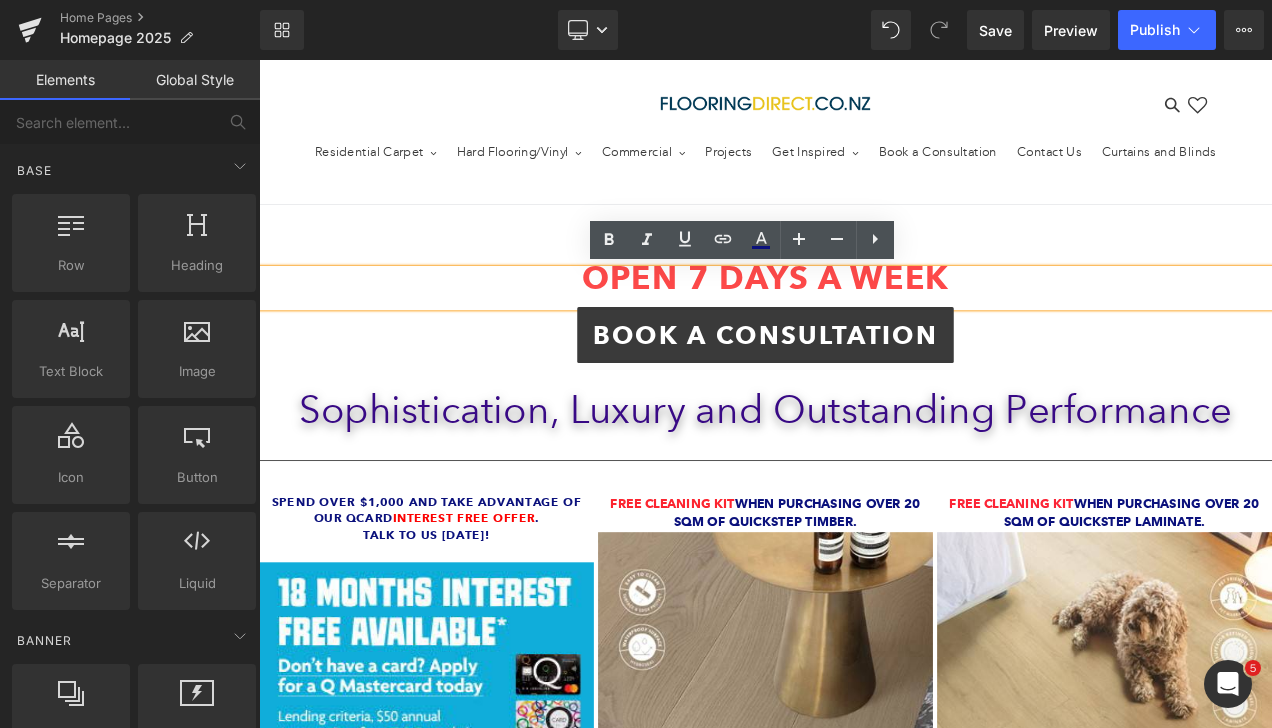 click on "Text Block         OPEN 7 DAYS A WEEK Heading         BOOK A CONSULTATION Button         Sophistication, Luxury and Outstanding Performance Text Block         Separator
Spend over $1,000 and take advantage of our QCard  Interest free offer .   Talk to us today!
Text Block
Text Block
Image
Free Cleaning Kit  when purchasing over 20 sqm of Quickstep timber.
Text Block
Image
Icon" at bounding box center [864, 2096] 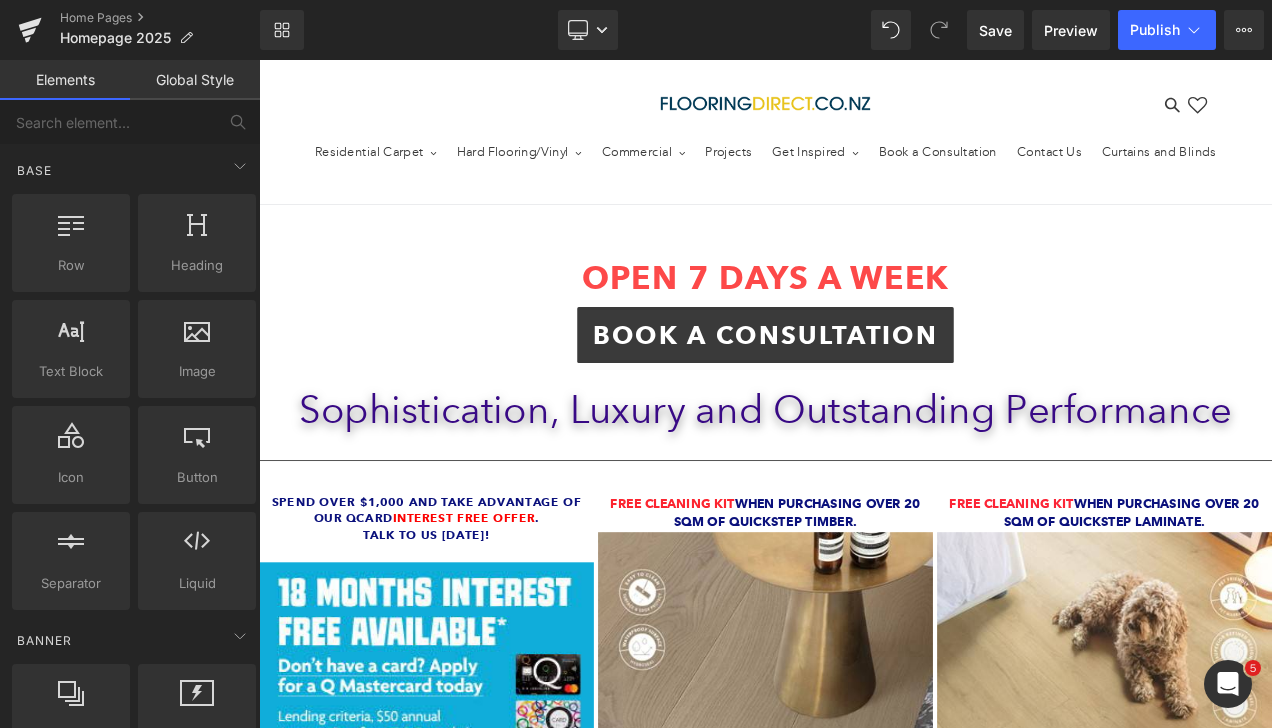 click on "Text Block         OPEN 7 DAYS A WEEK Heading         BOOK A CONSULTATION Button         Sophistication, Luxury and Outstanding Performance Text Block         Separator
Spend over $1,000 and take advantage of our QCard  Interest free offer .   Talk to us today!
Text Block
Text Block
Image
Free Cleaning Kit  when purchasing over 20 sqm of Quickstep timber.
Text Block
Image
Icon" at bounding box center (864, 2096) 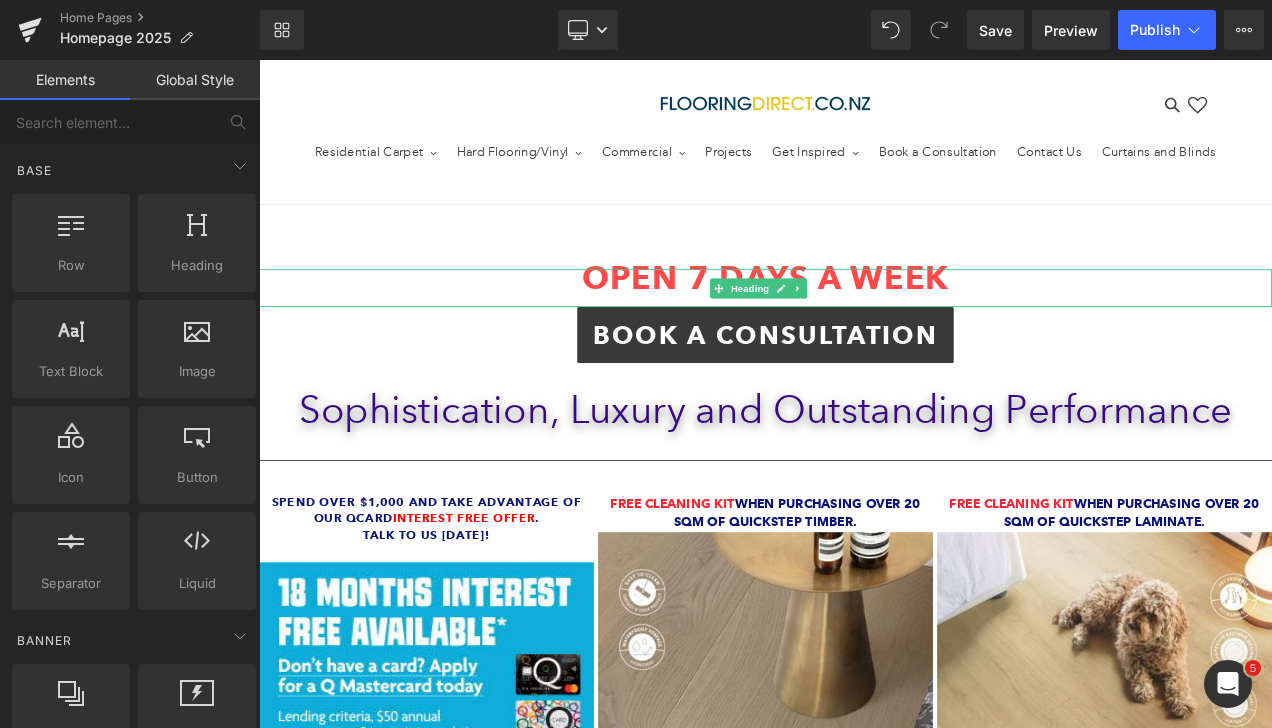 click on "OPEN 7 DAYS A WEEK" at bounding box center (864, 320) 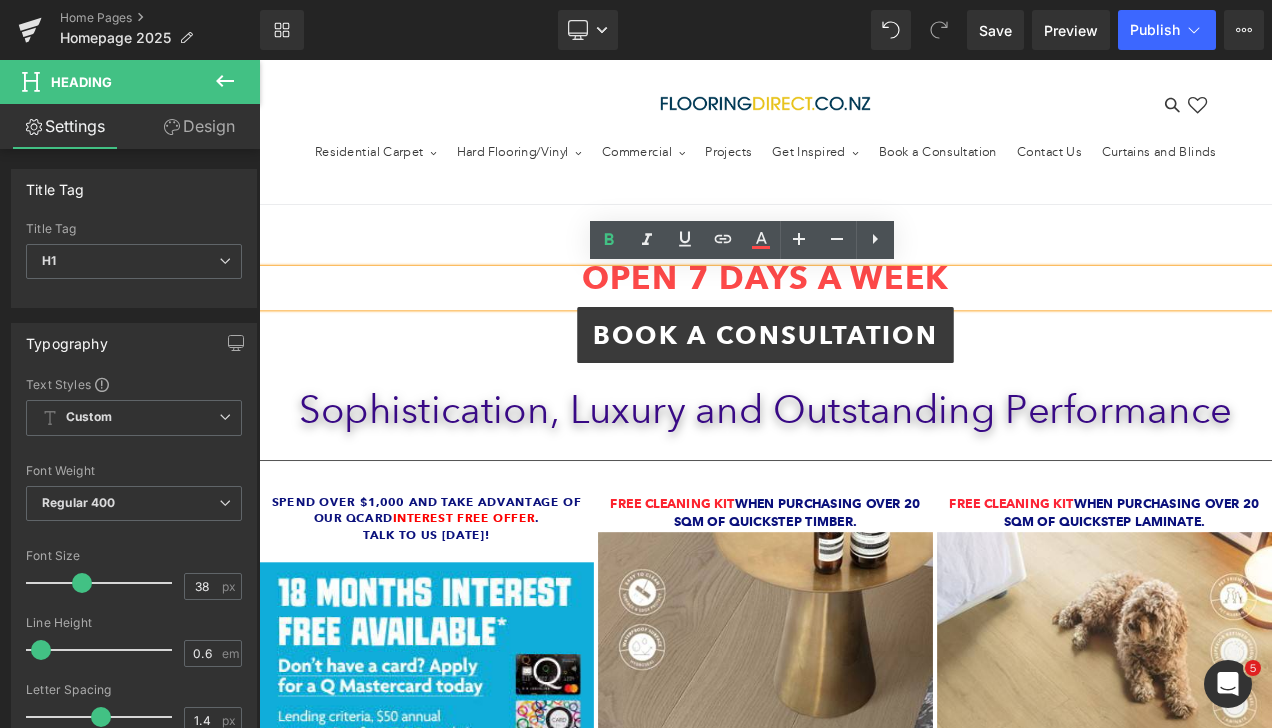 click on "Text Block         OPEN 7 DAYS A WEEK Heading         BOOK A CONSULTATION Button         Sophistication, Luxury and Outstanding Performance Text Block         Separator
Spend over $1,000 and take advantage of our QCard  Interest free offer .   Talk to us today!
Text Block
Text Block
Image
Free Cleaning Kit  when purchasing over 20 sqm of Quickstep timber.
Text Block
Image
Icon" at bounding box center (864, 2096) 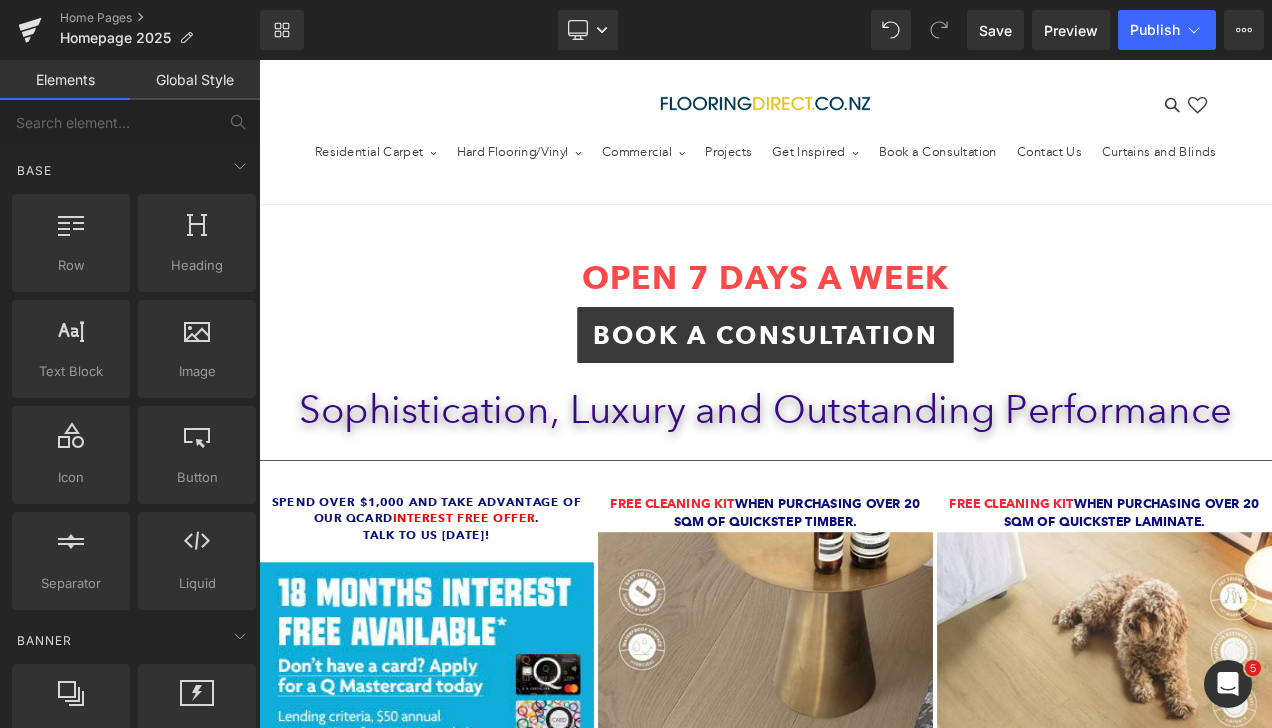 click on "Text Block         OPEN 7 DAYS A WEEK Heading         BOOK A CONSULTATION Button         Sophistication, Luxury and Outstanding Performance Text Block         Separator
Spend over $1,000 and take advantage of our QCard  Interest free offer .   Talk to us today!
Text Block
Text Block
Image
Free Cleaning Kit  when purchasing over 20 sqm of Quickstep timber.
Text Block
Image
Icon" at bounding box center (864, 2096) 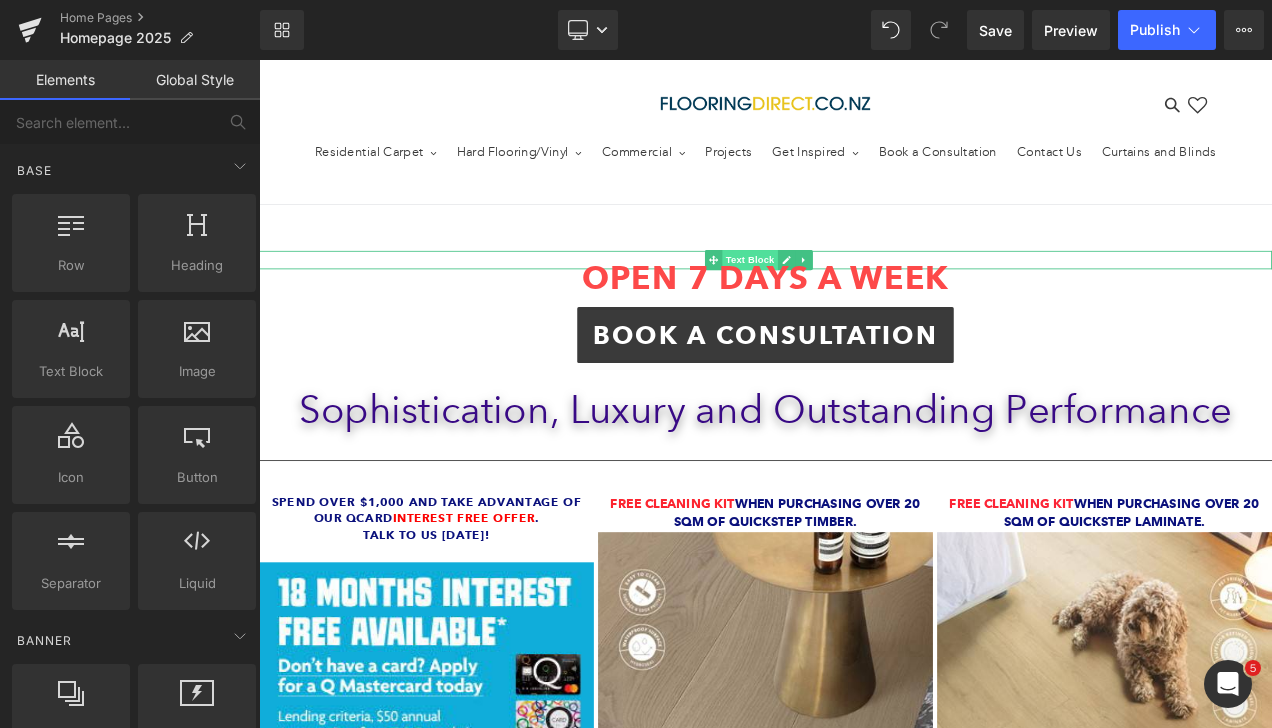 click on "Text Block" at bounding box center (846, 299) 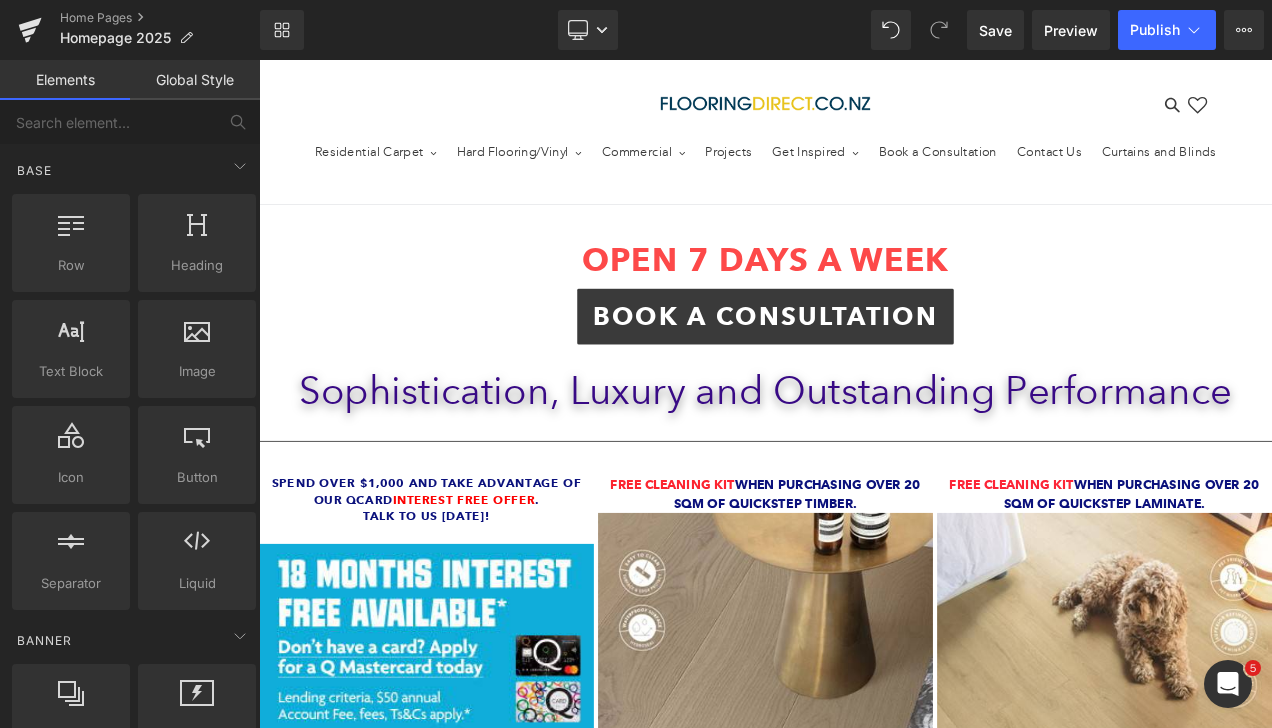 click on "BOOK A CONSULTATION" at bounding box center [864, 366] 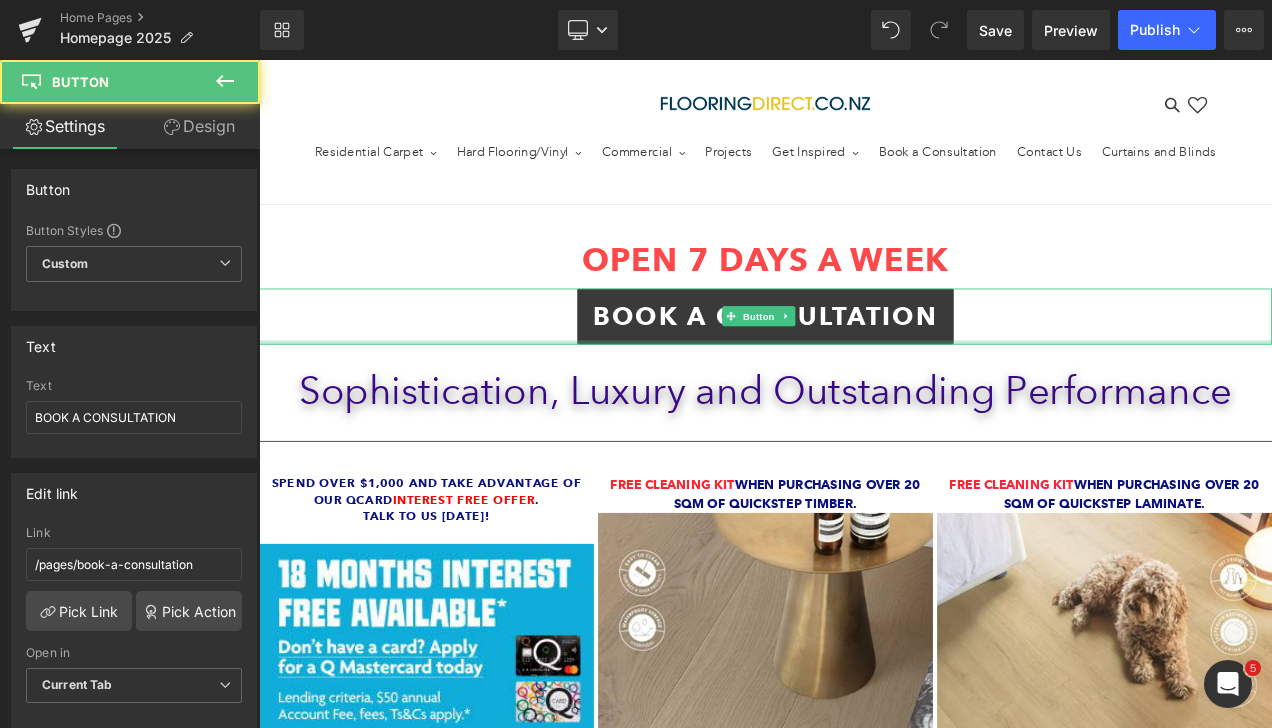 drag, startPoint x: 1128, startPoint y: 395, endPoint x: 1105, endPoint y: 410, distance: 27.45906 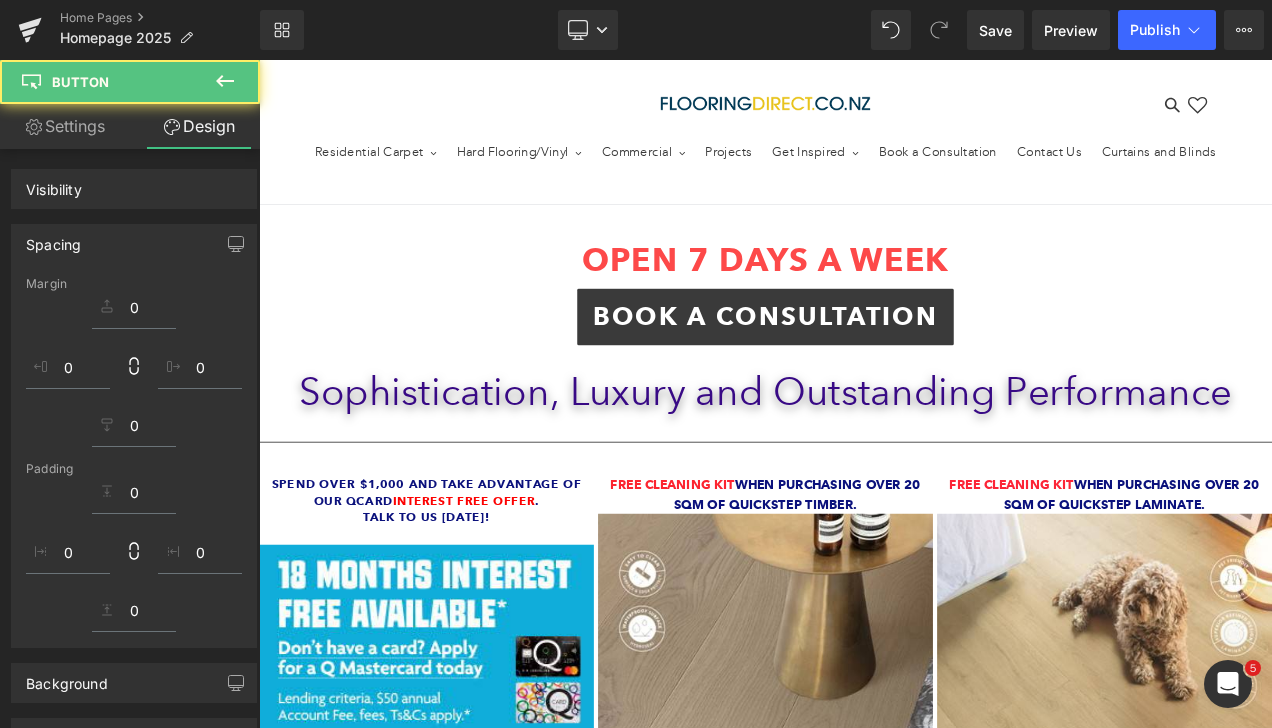 click at bounding box center (864, 419) 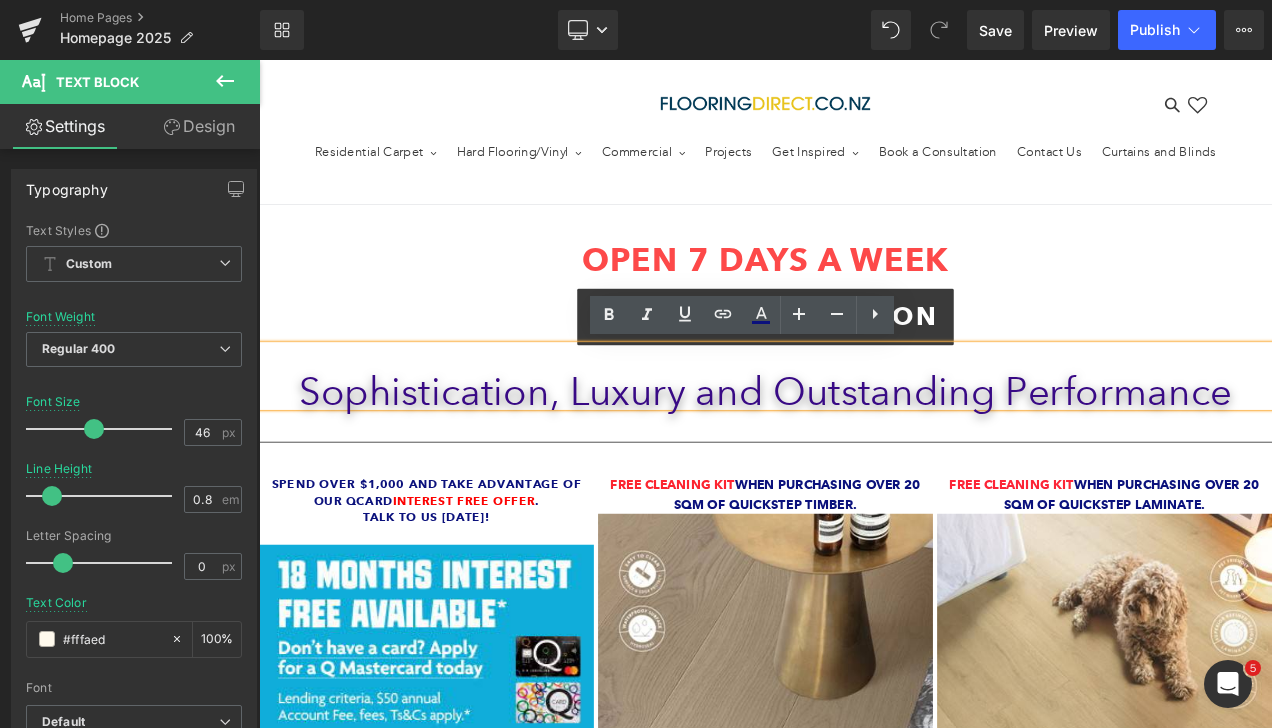 click on "Sophistication, Luxury and Outstanding Performance" at bounding box center [864, 456] 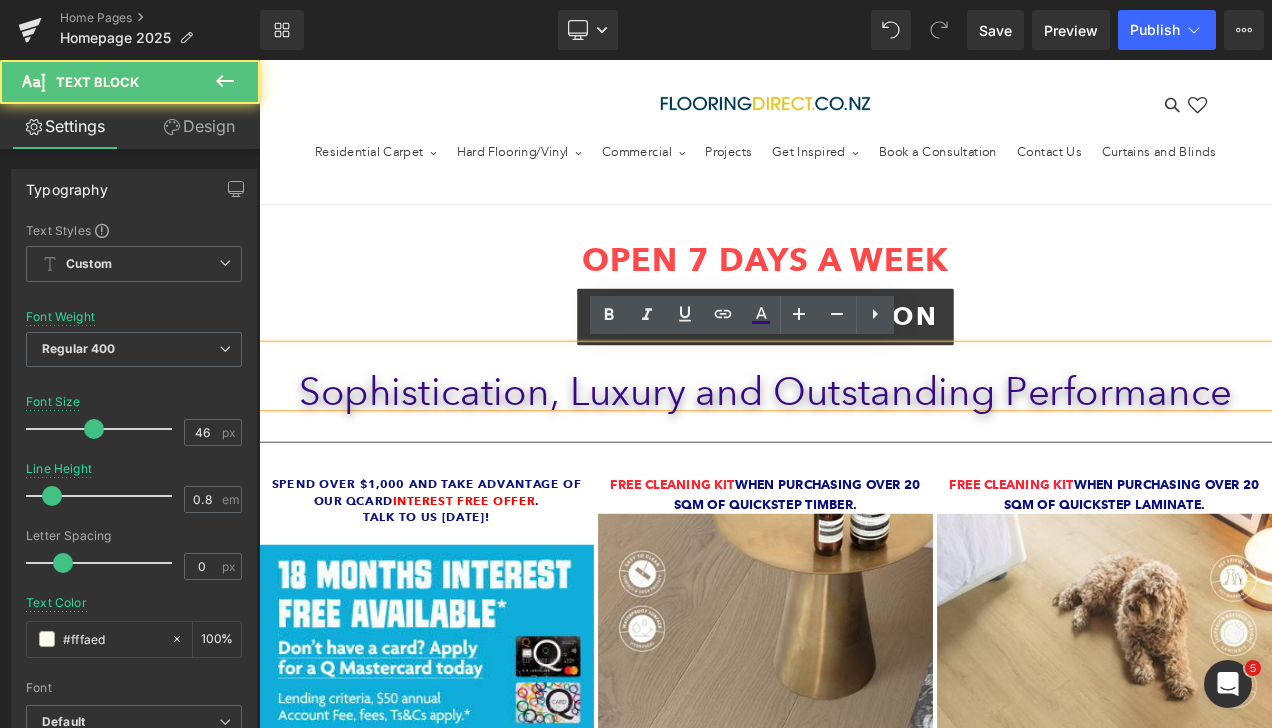 click on "Sophistication, Luxury and Outstanding Performance" at bounding box center (864, 456) 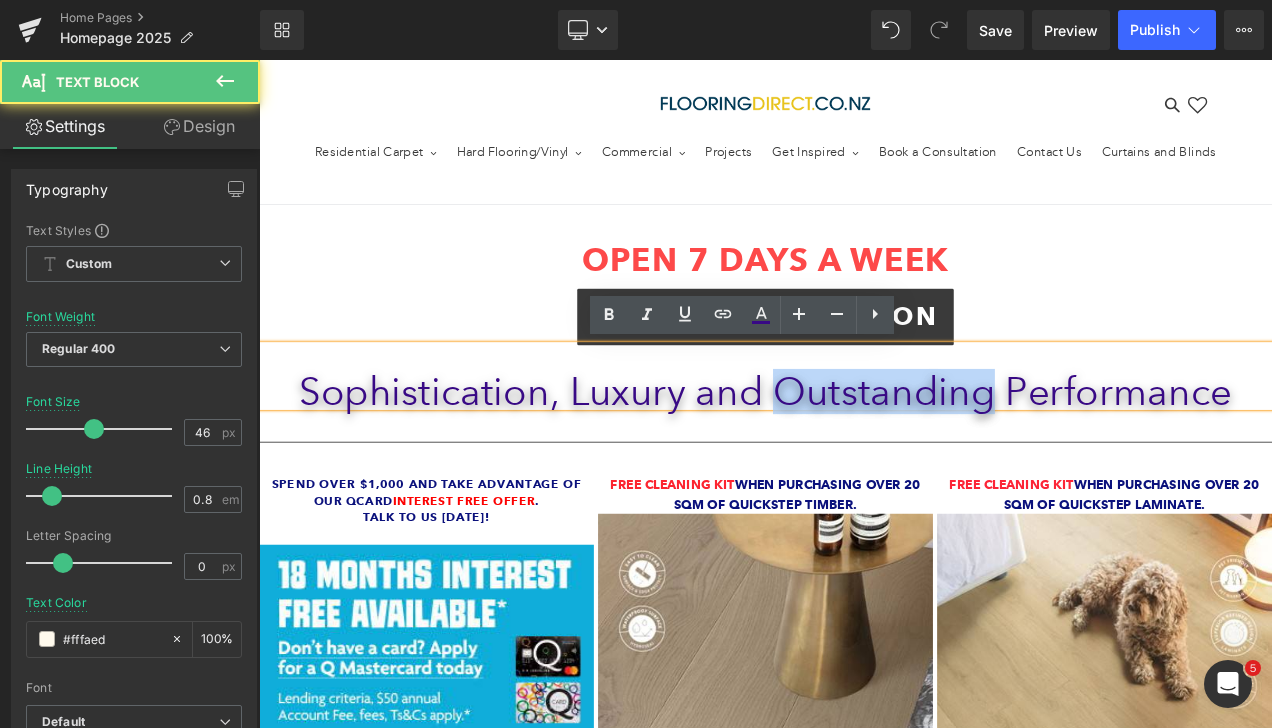 click on "Sophistication, Luxury and Outstanding Performance" at bounding box center [864, 456] 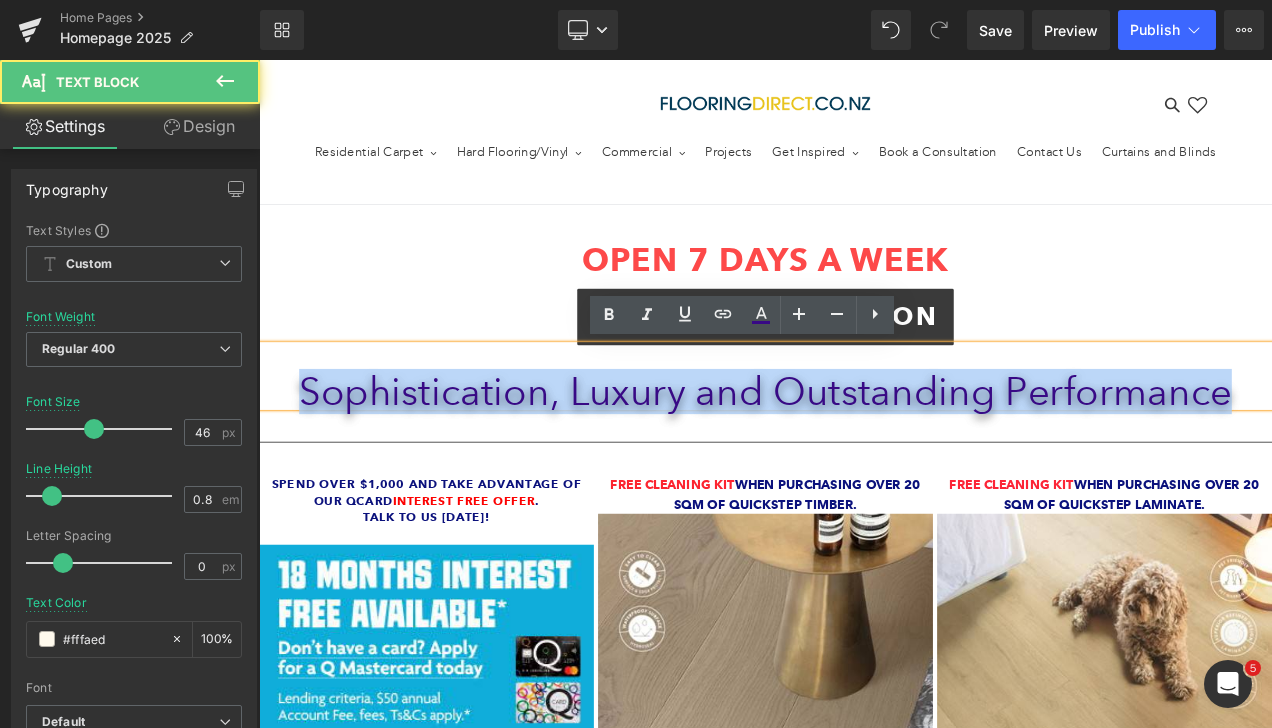 click on "Sophistication, Luxury and Outstanding Performance" at bounding box center (864, 456) 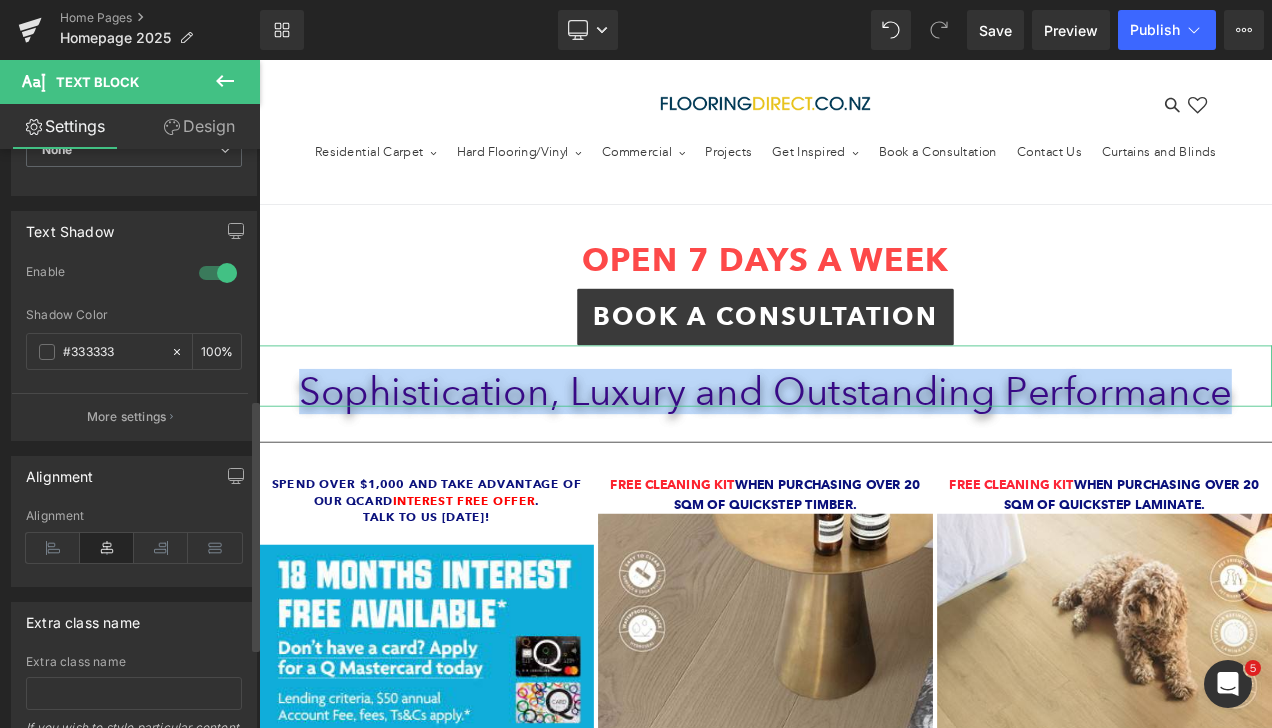 scroll, scrollTop: 700, scrollLeft: 0, axis: vertical 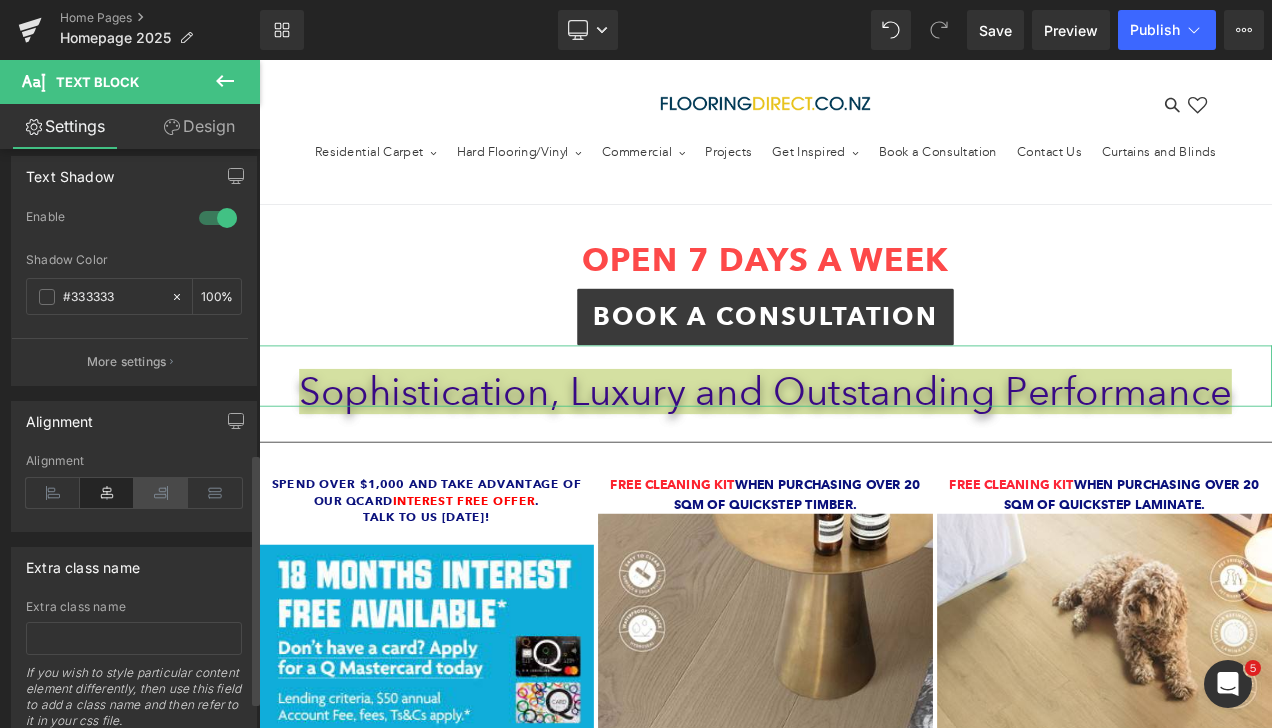 click at bounding box center [161, 493] 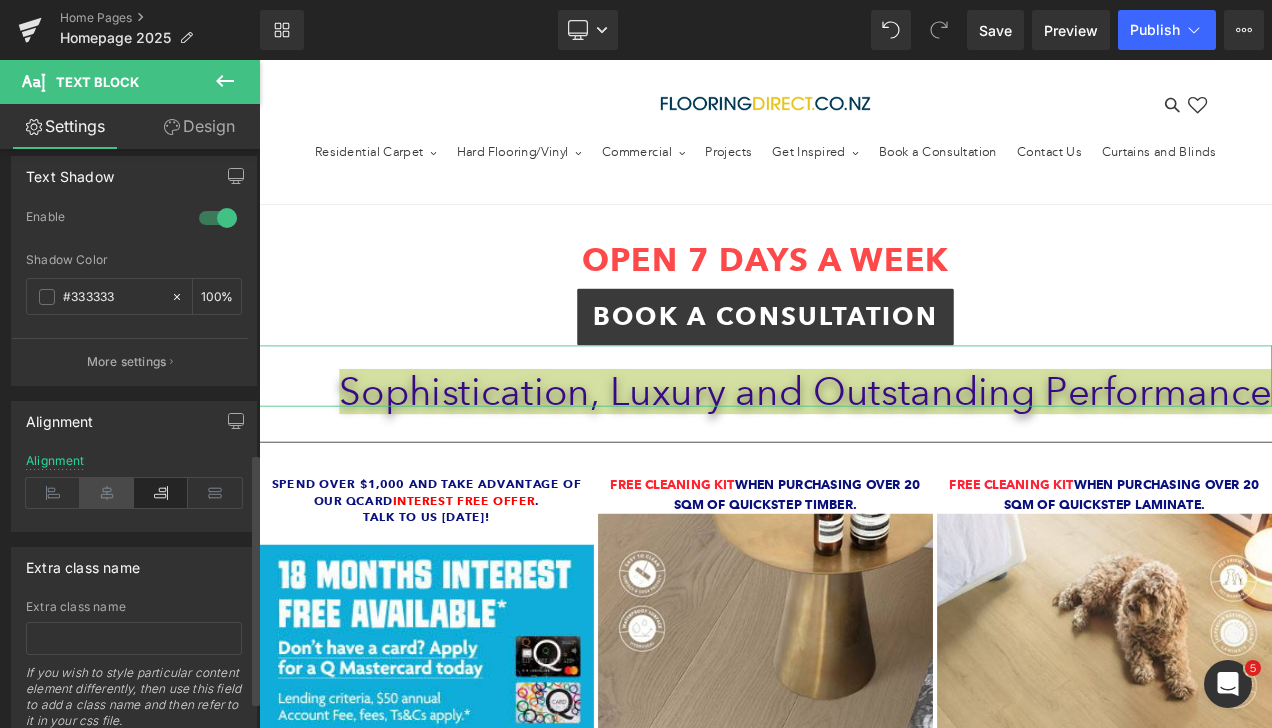 click at bounding box center (107, 493) 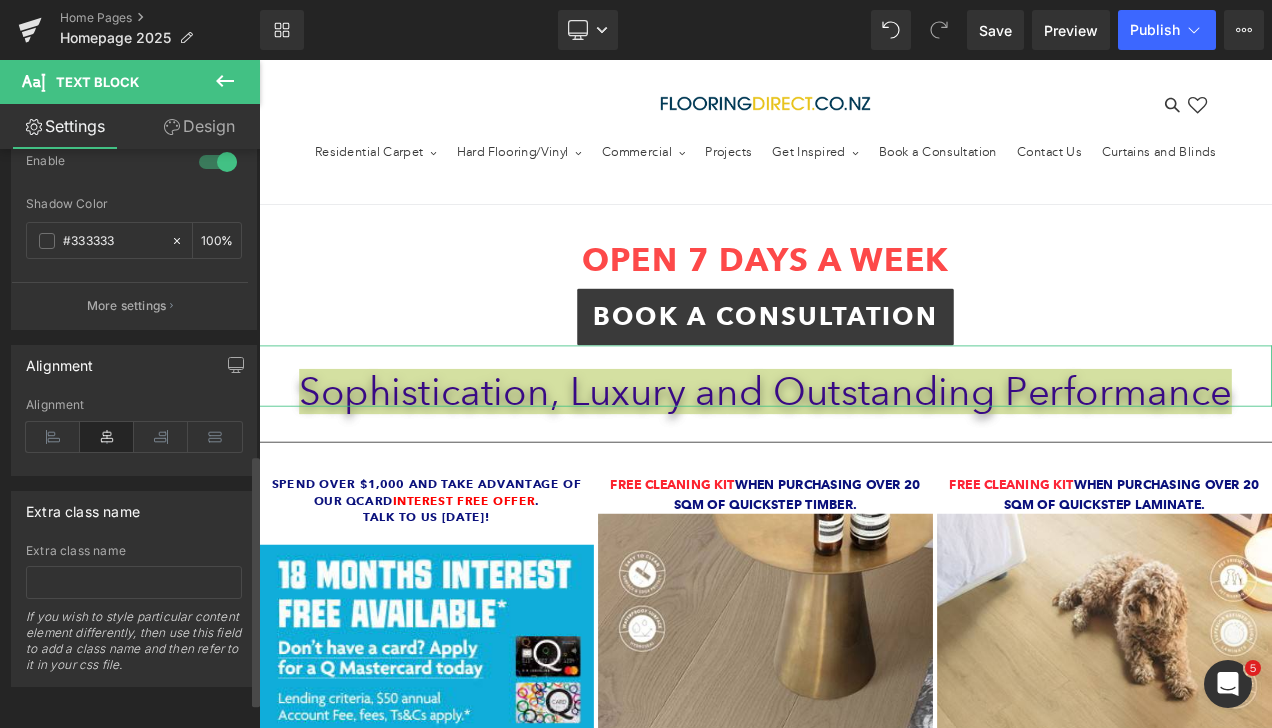 scroll, scrollTop: 663, scrollLeft: 0, axis: vertical 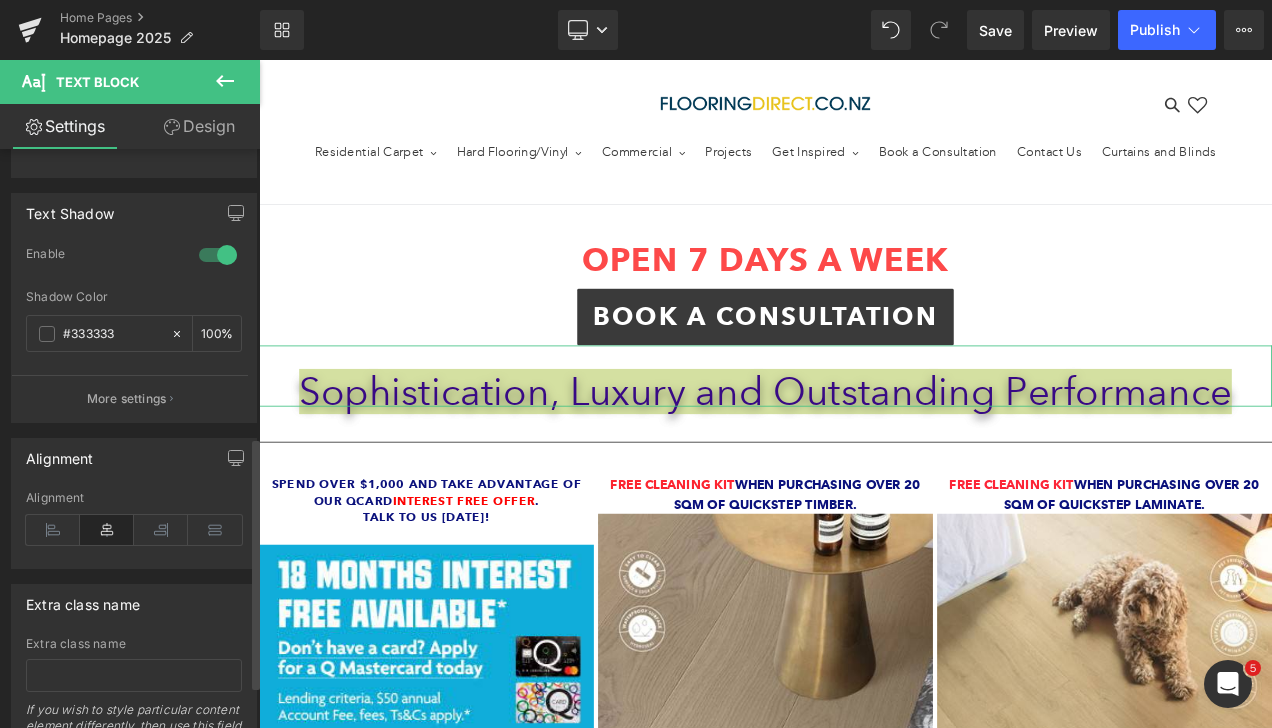 click on "More settings" at bounding box center (127, 399) 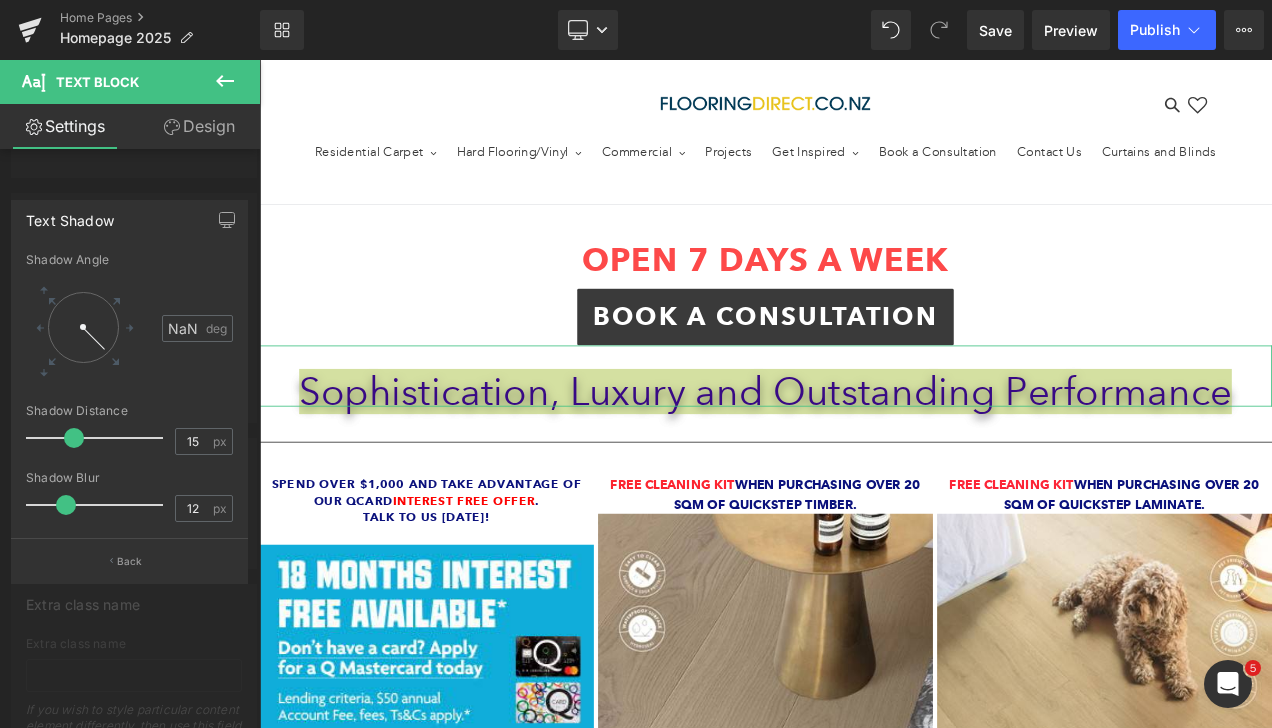 drag, startPoint x: 50, startPoint y: 438, endPoint x: 76, endPoint y: 444, distance: 26.683329 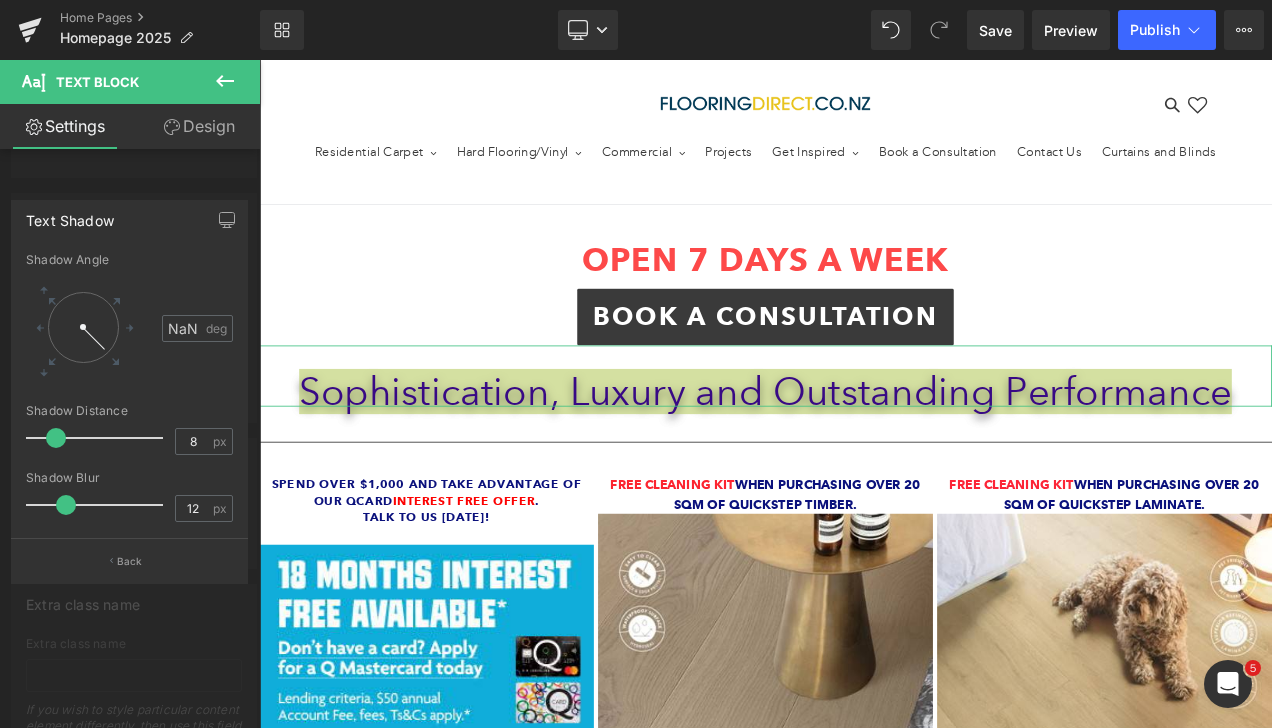 type on "7" 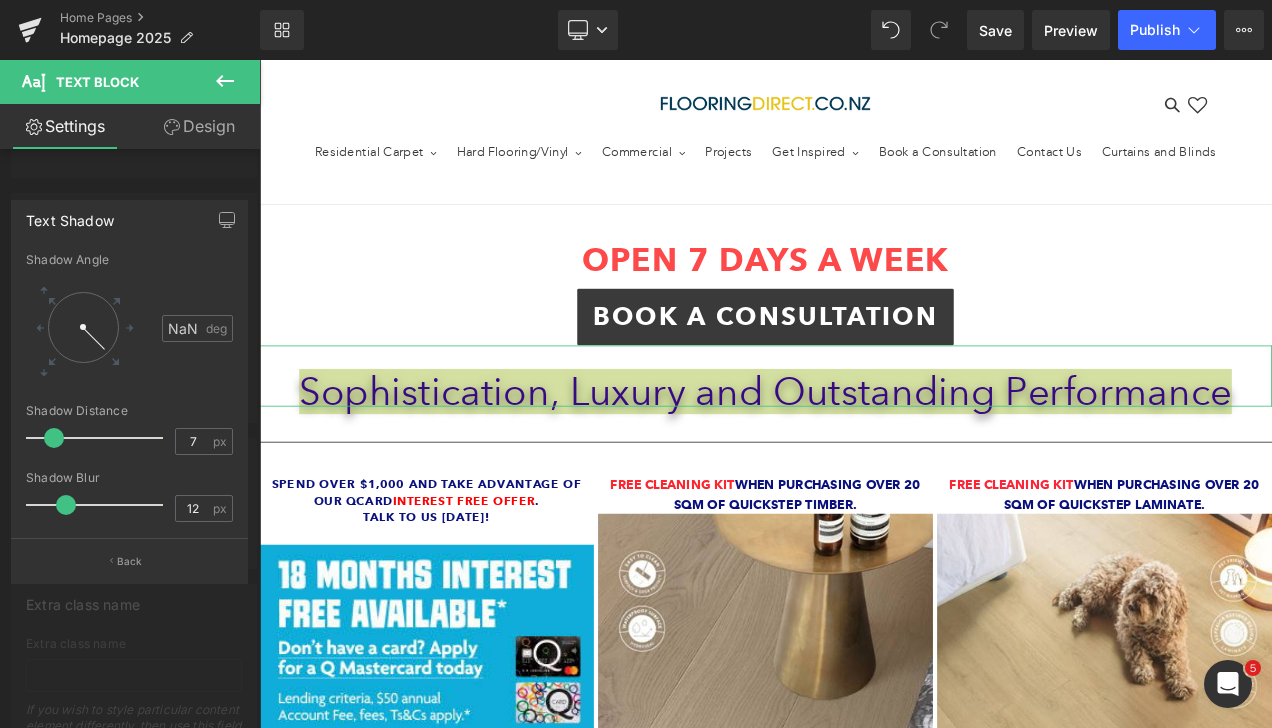 drag, startPoint x: 76, startPoint y: 444, endPoint x: 55, endPoint y: 444, distance: 21 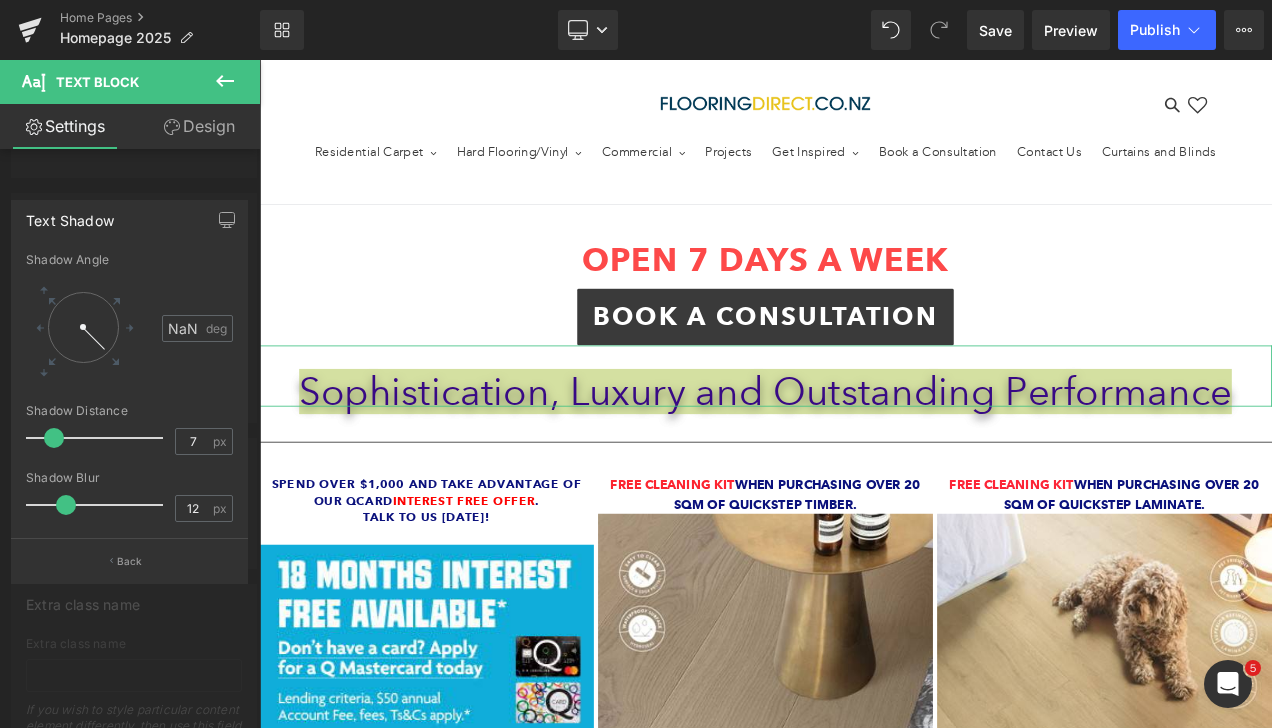 click on "Design" at bounding box center (199, 126) 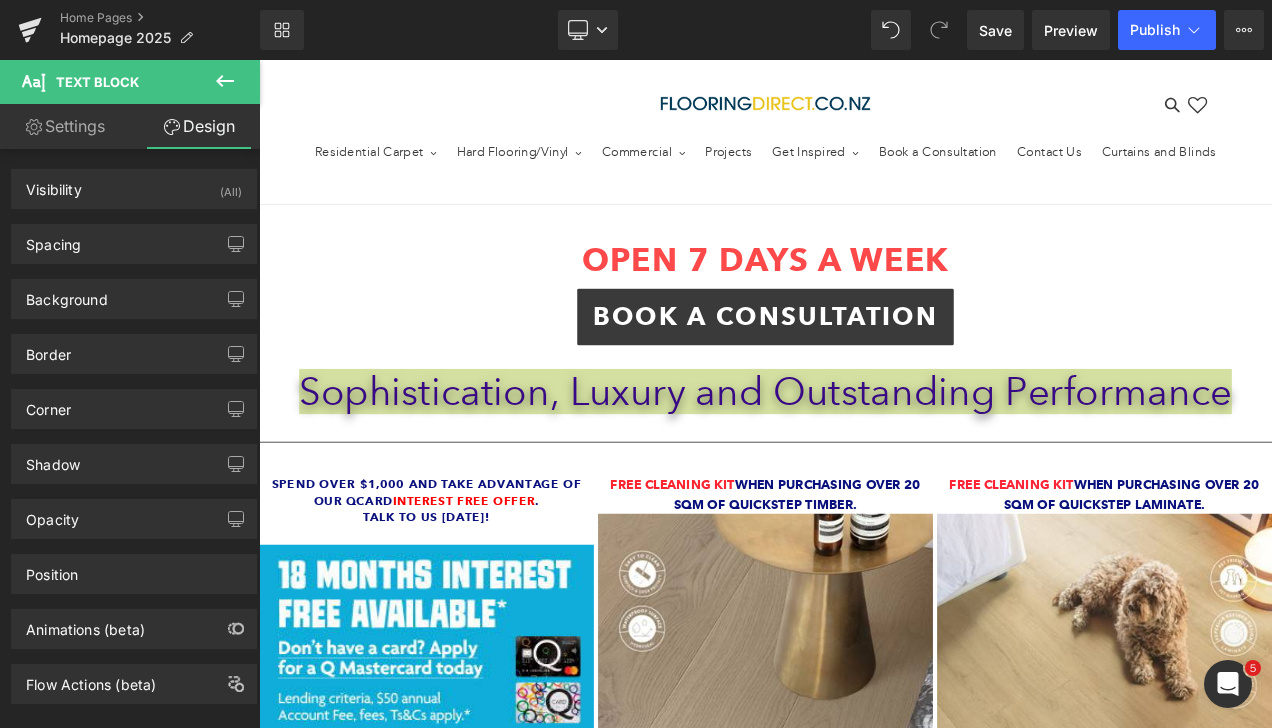 click 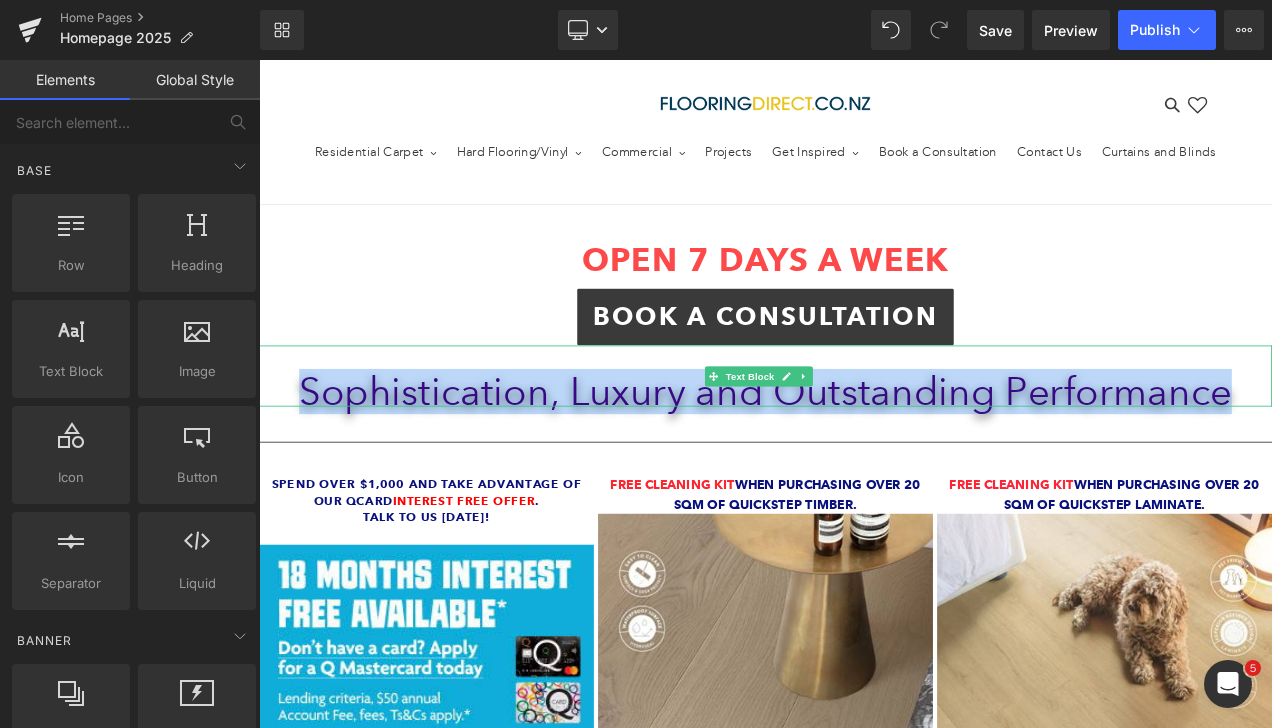 click on "Sophistication, Luxury and Outstanding Performance" at bounding box center (864, 456) 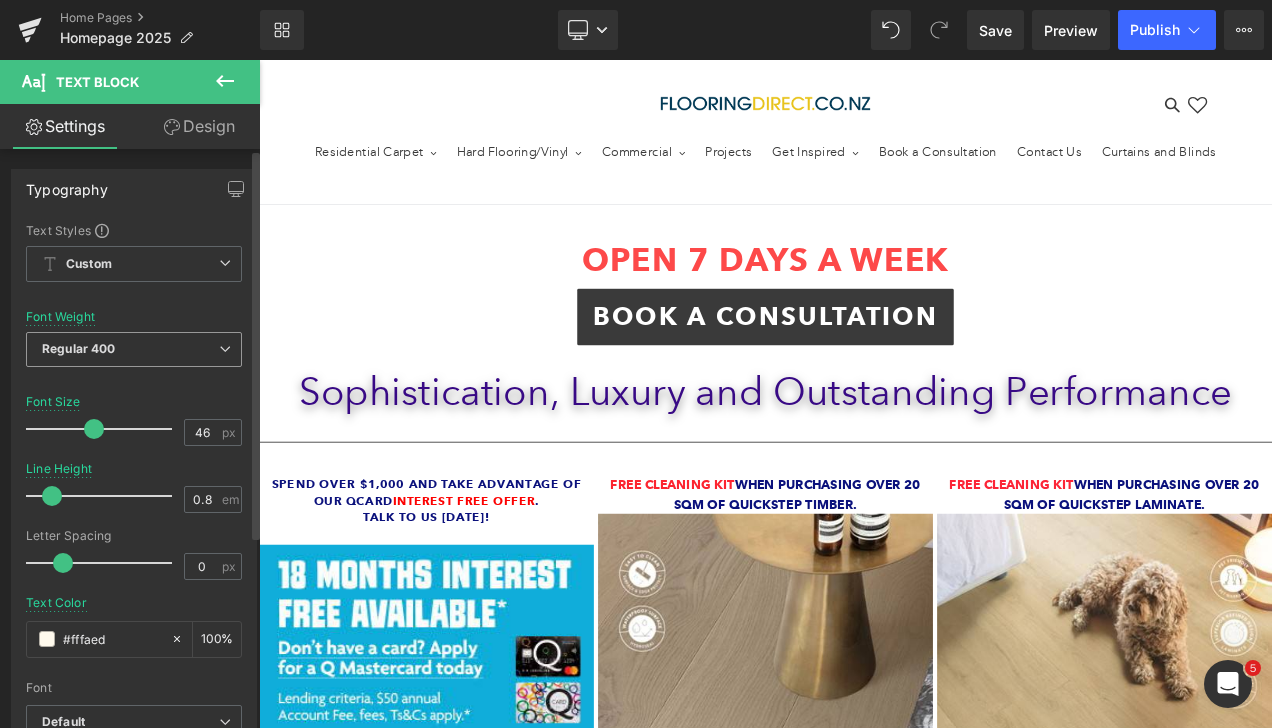click on "Regular 400" at bounding box center [134, 349] 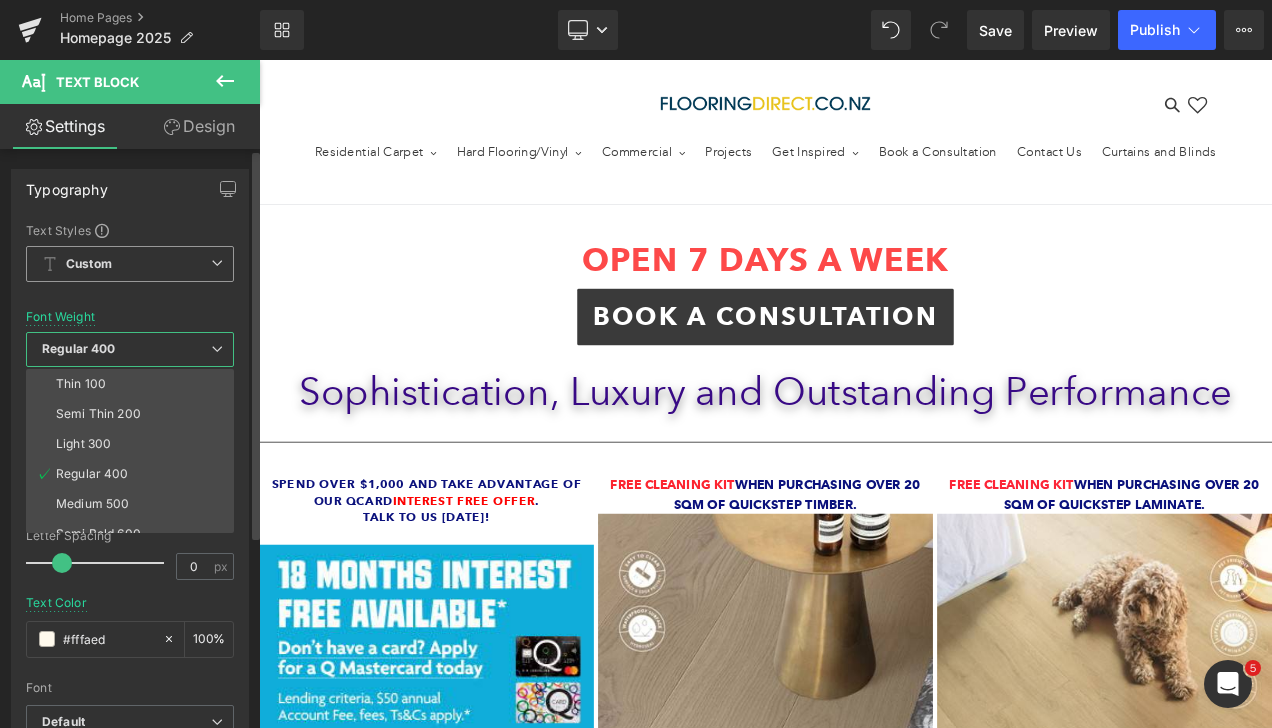 click on "Custom
Setup Global Style
Custom
Setup Global Style" at bounding box center [130, 269] 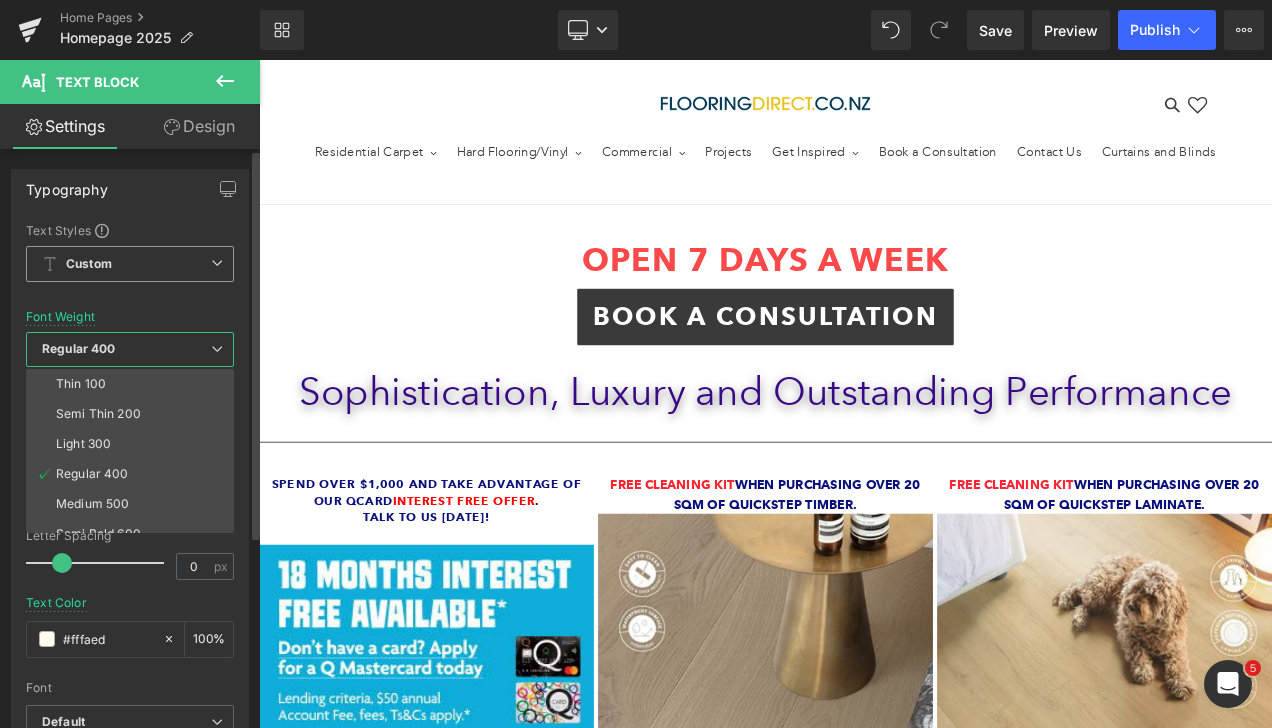 click on "Custom
Setup Global Style" at bounding box center (130, 264) 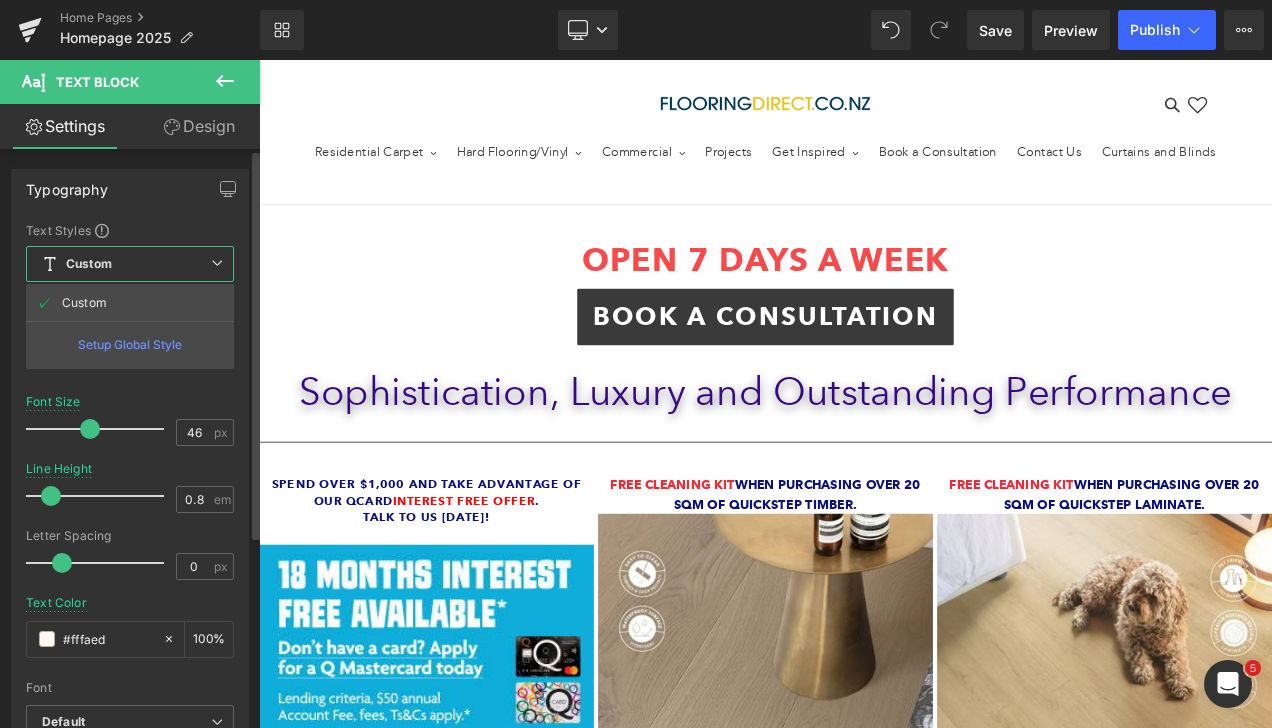 click on "Custom
Setup Global Style" at bounding box center [130, 264] 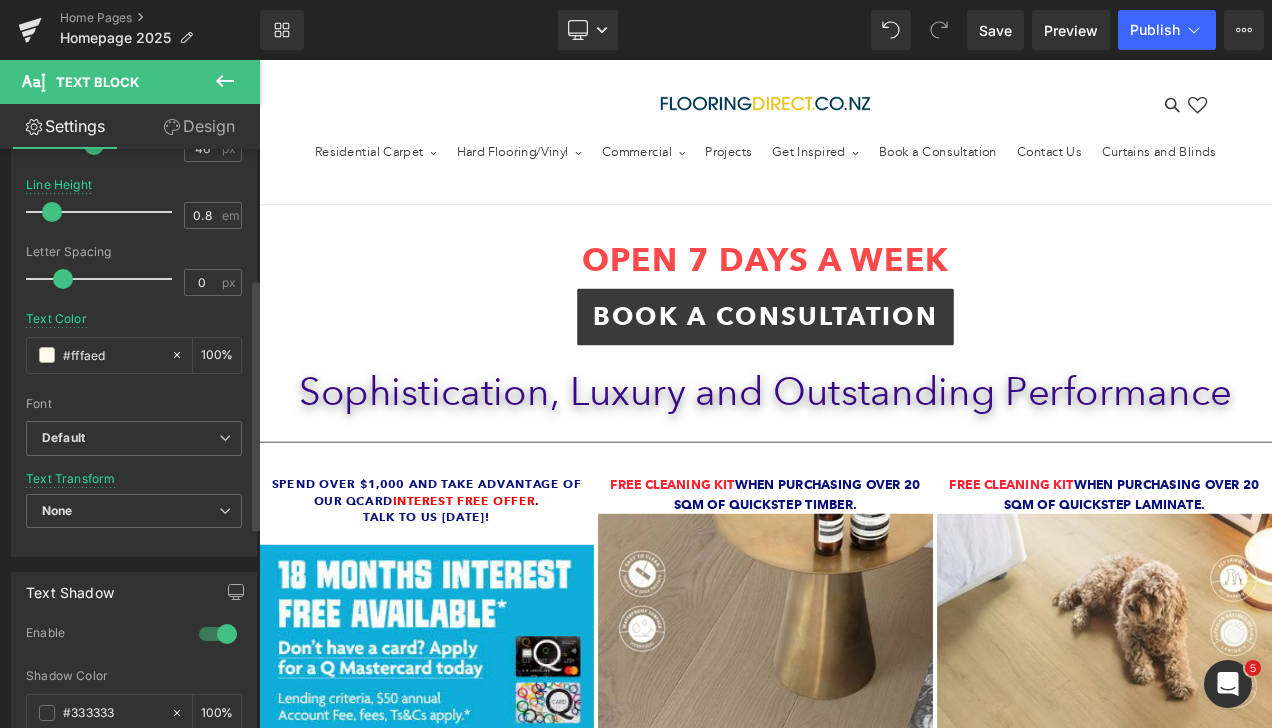 scroll, scrollTop: 300, scrollLeft: 0, axis: vertical 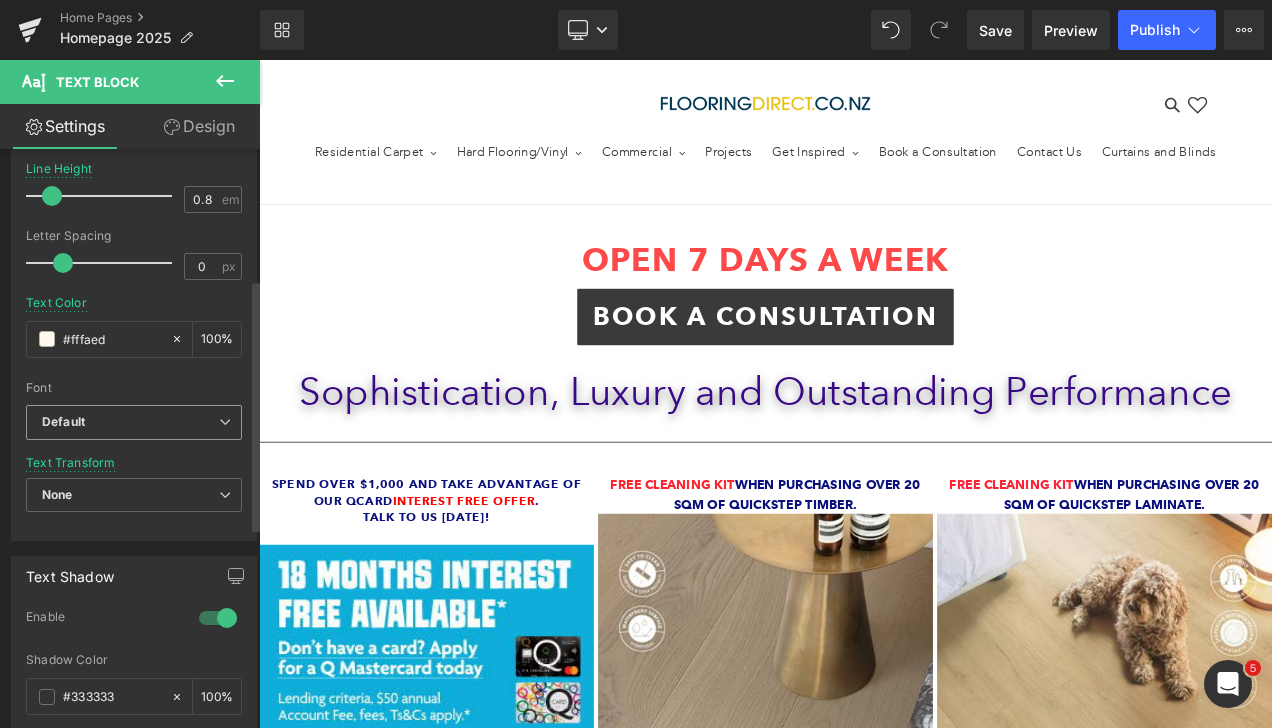 click on "Default" at bounding box center [134, 422] 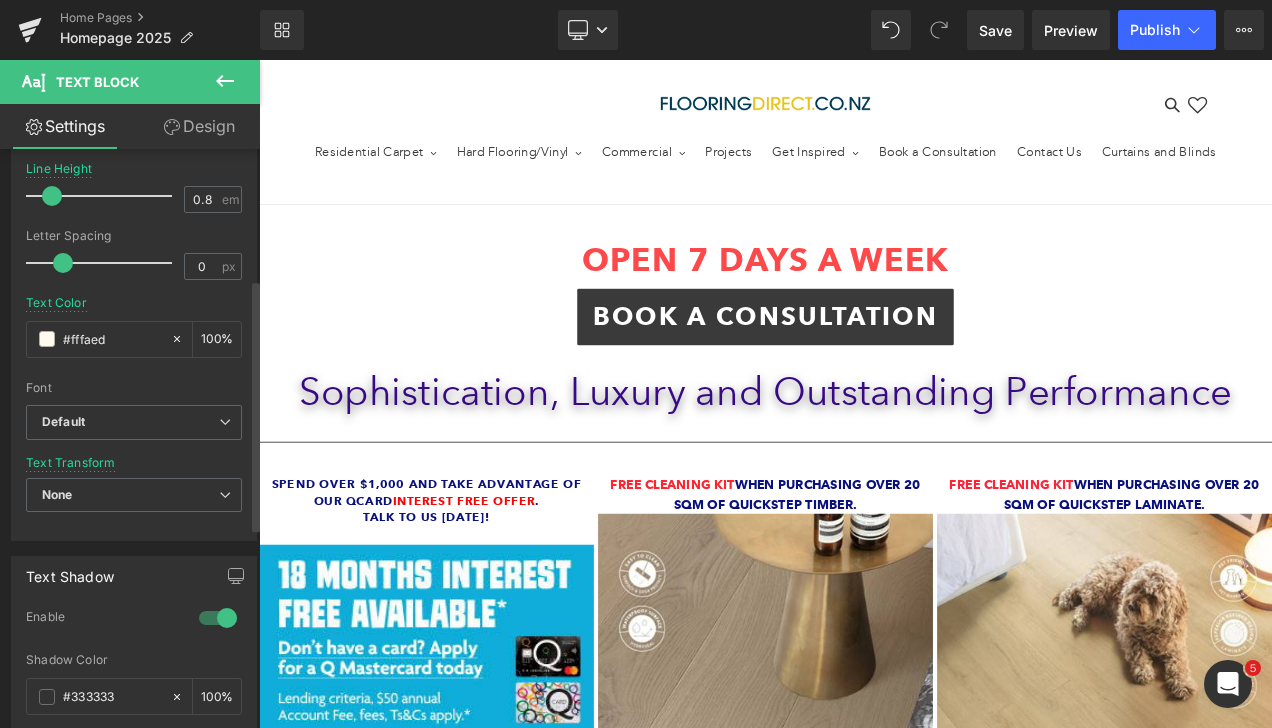 click on "Font" at bounding box center [134, 388] 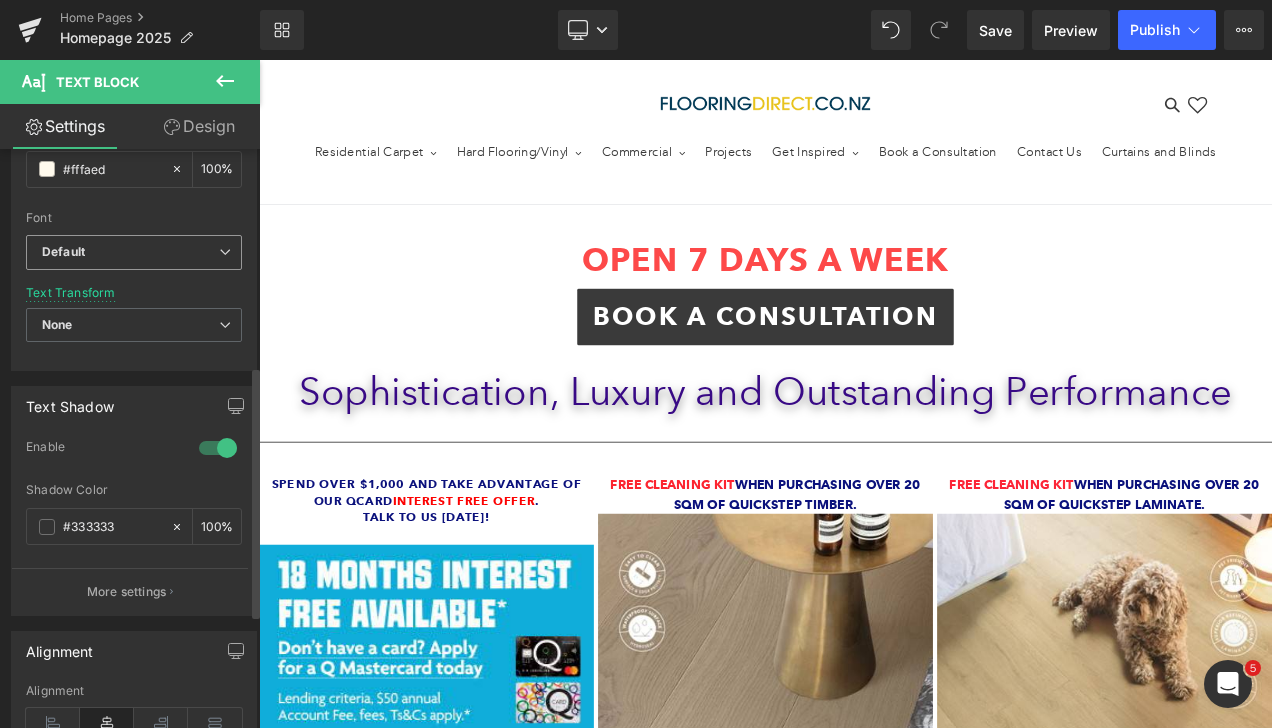 scroll, scrollTop: 500, scrollLeft: 0, axis: vertical 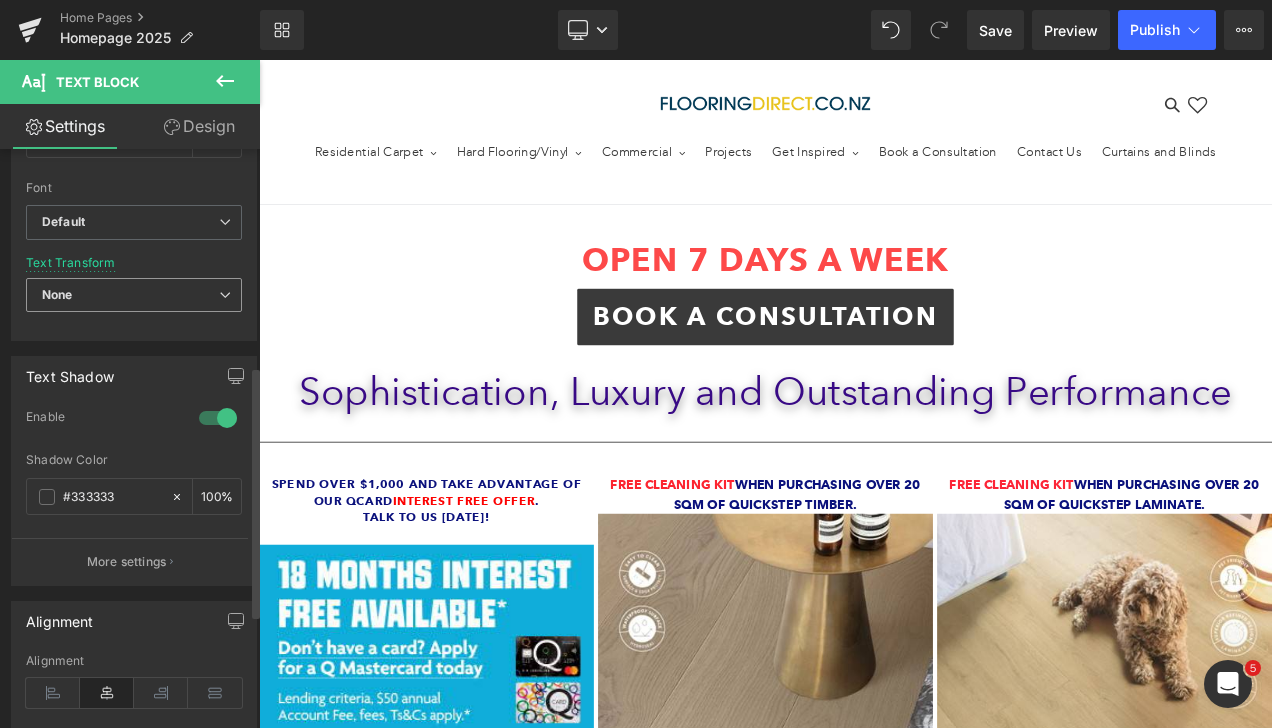 click on "None" at bounding box center [134, 295] 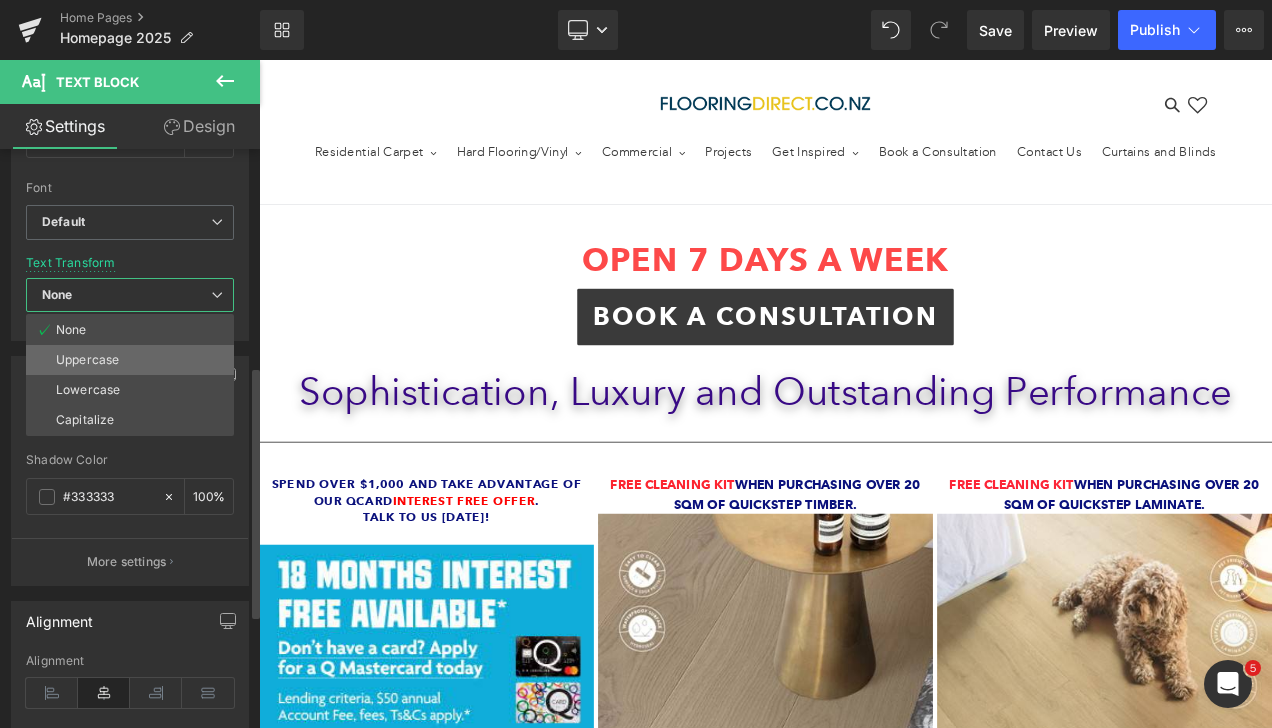 click on "Uppercase" at bounding box center [130, 360] 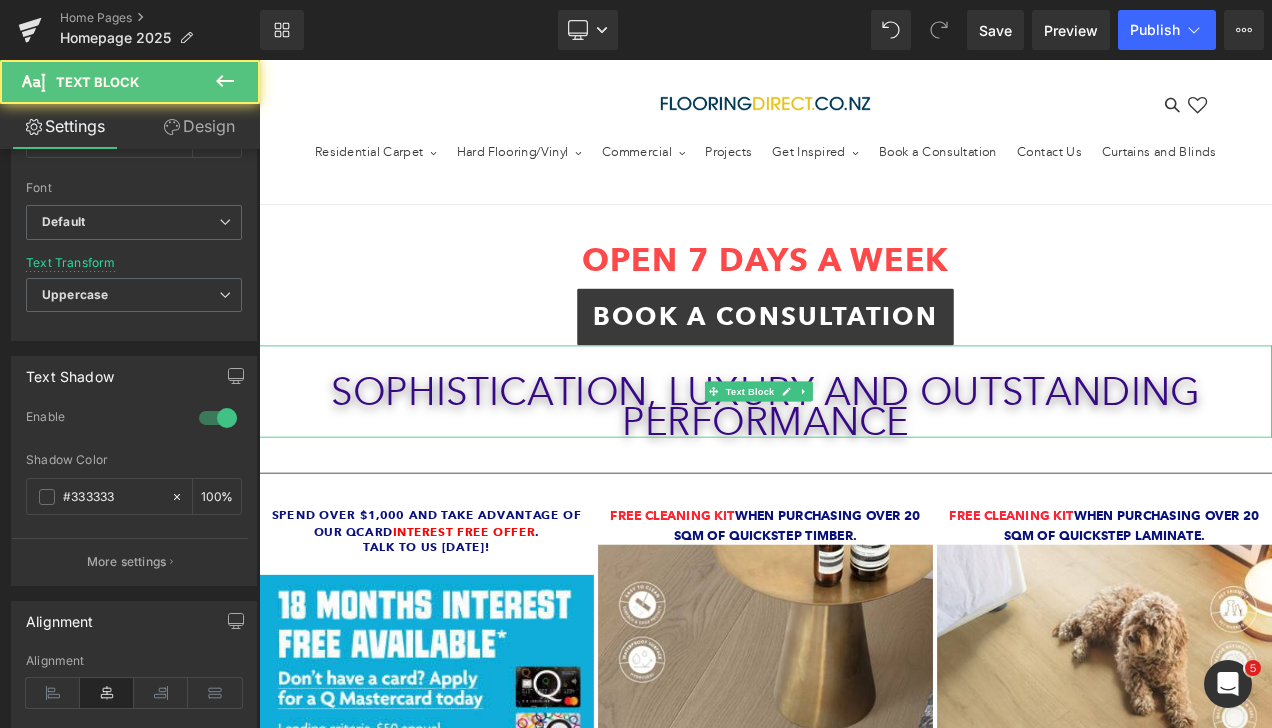 click on "Sophistication, Luxury and Outstanding Performance" at bounding box center (864, 474) 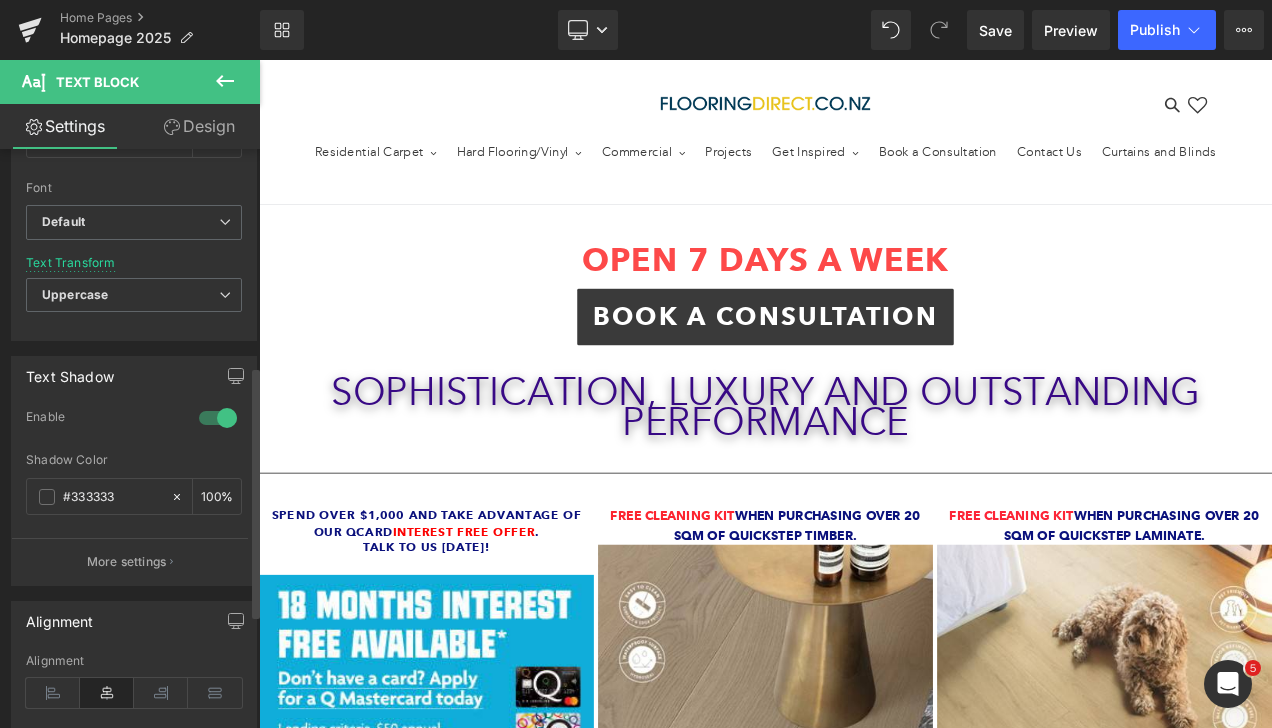 click at bounding box center (218, 418) 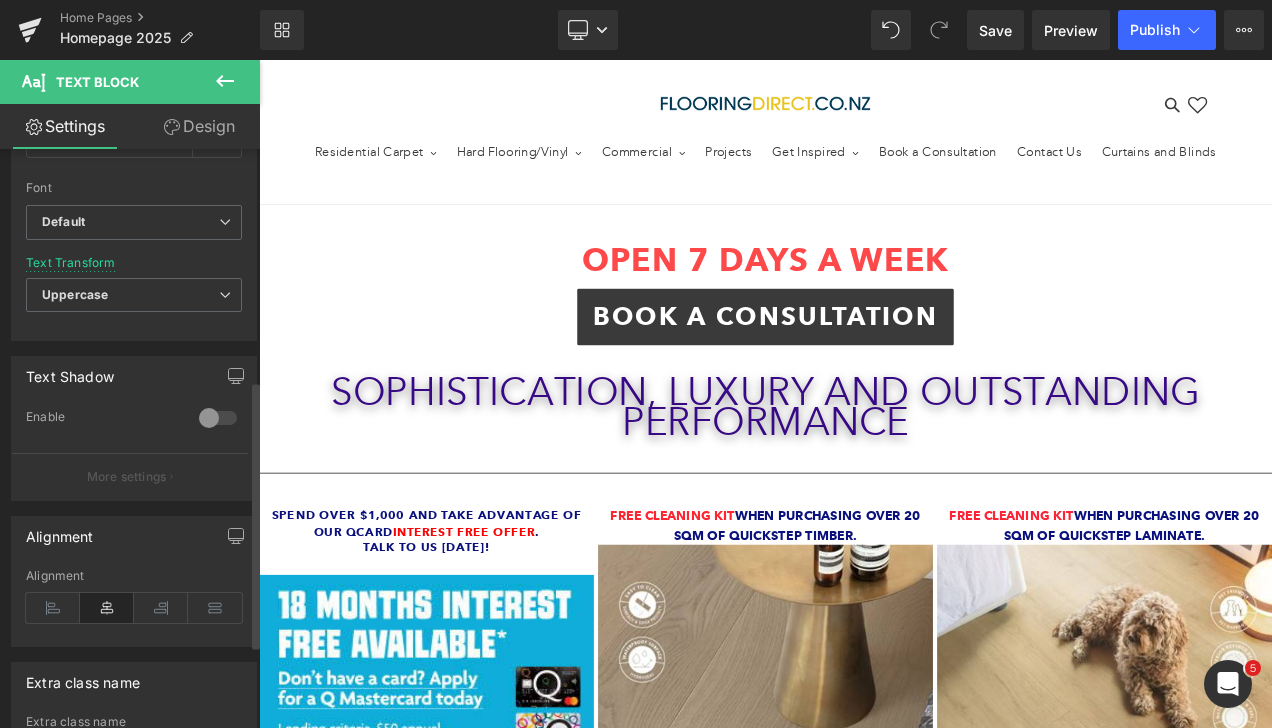 click at bounding box center (218, 418) 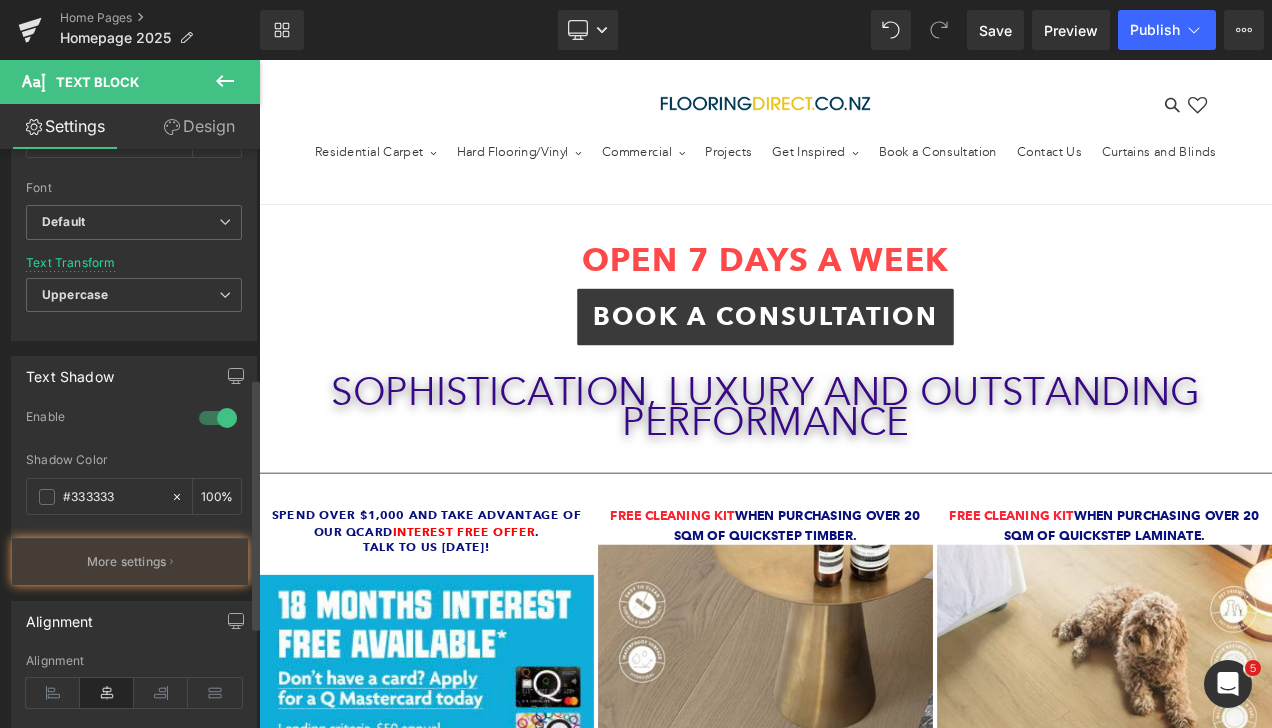 scroll, scrollTop: 600, scrollLeft: 0, axis: vertical 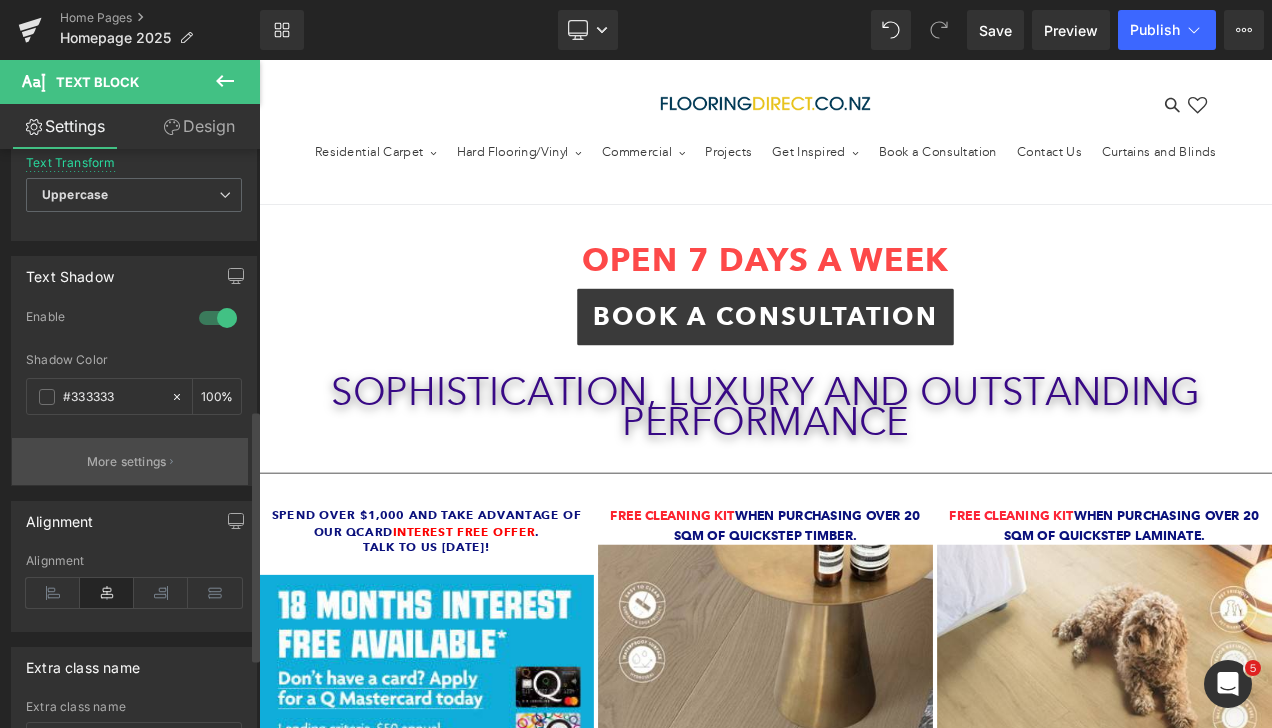 click on "More settings" at bounding box center (130, 461) 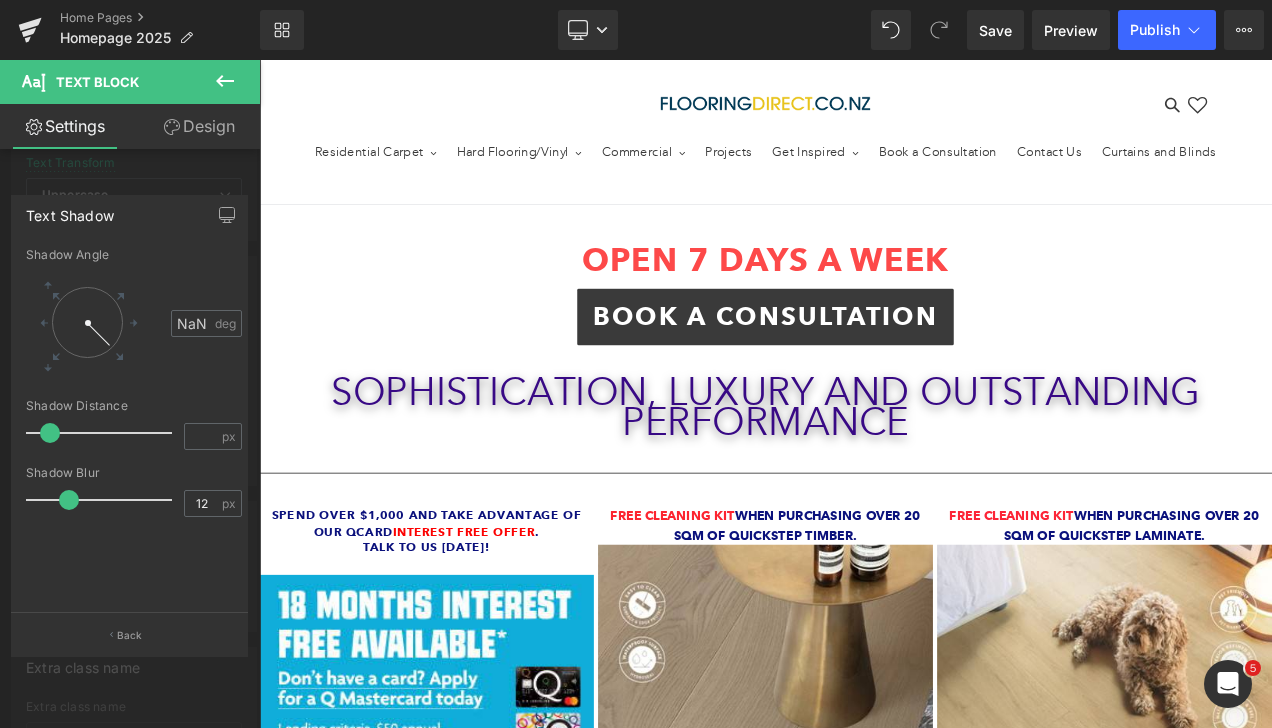 type on "39" 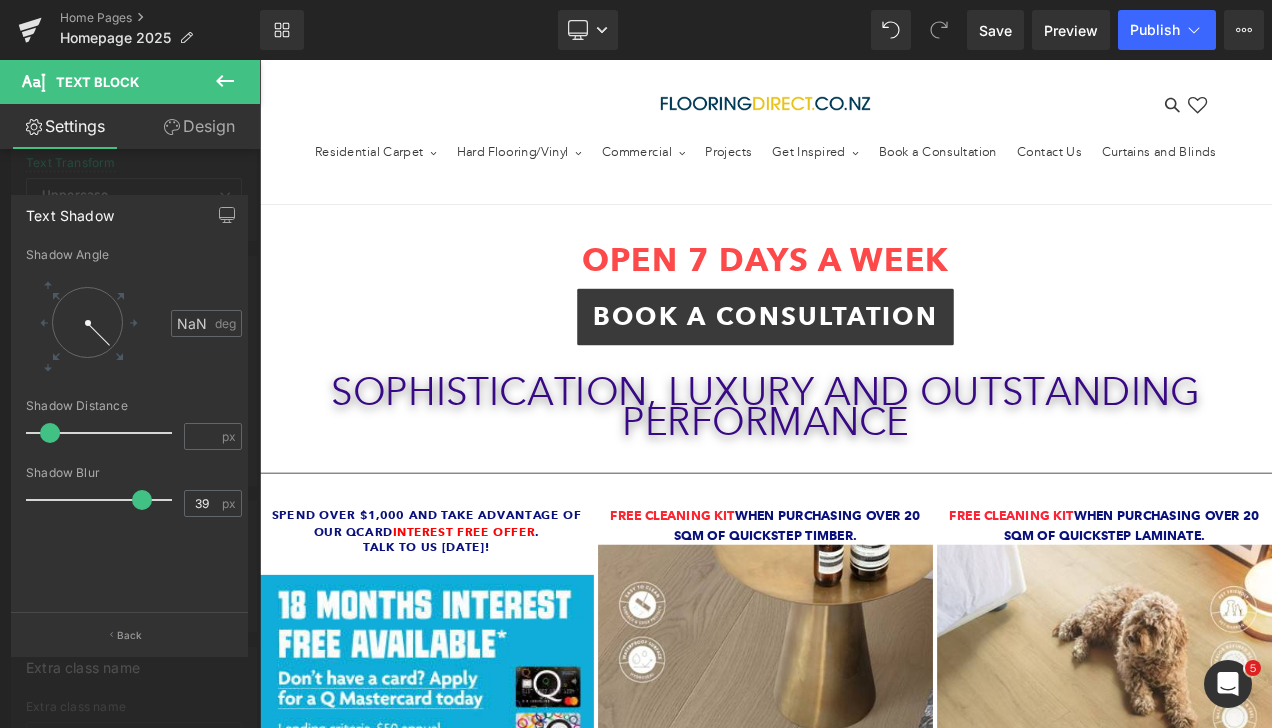 drag, startPoint x: 136, startPoint y: 504, endPoint x: 147, endPoint y: 471, distance: 34.785053 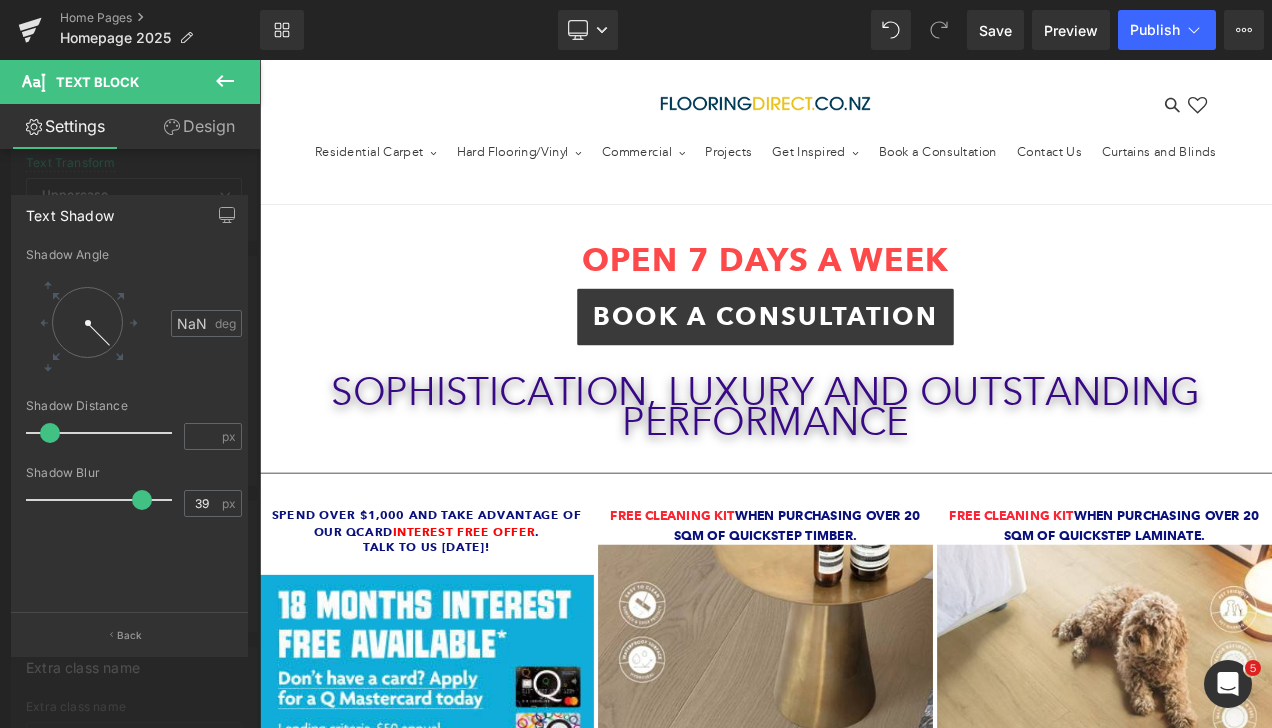 click 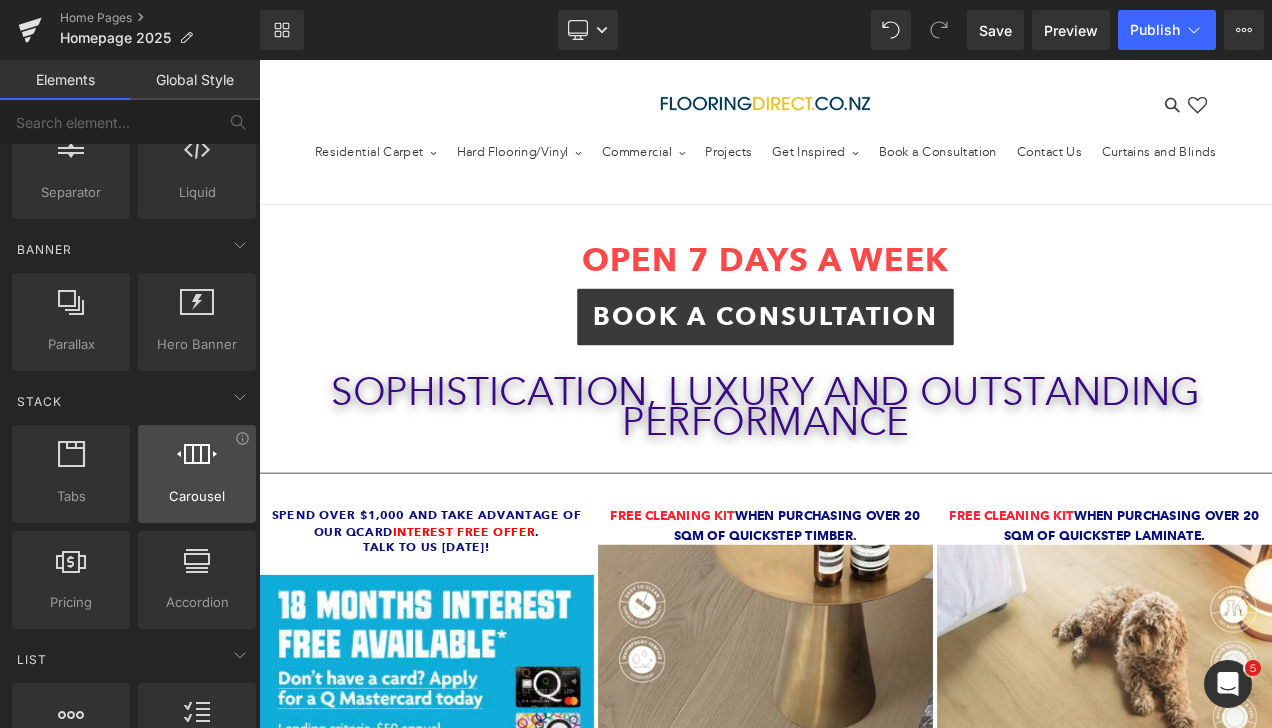 scroll, scrollTop: 400, scrollLeft: 0, axis: vertical 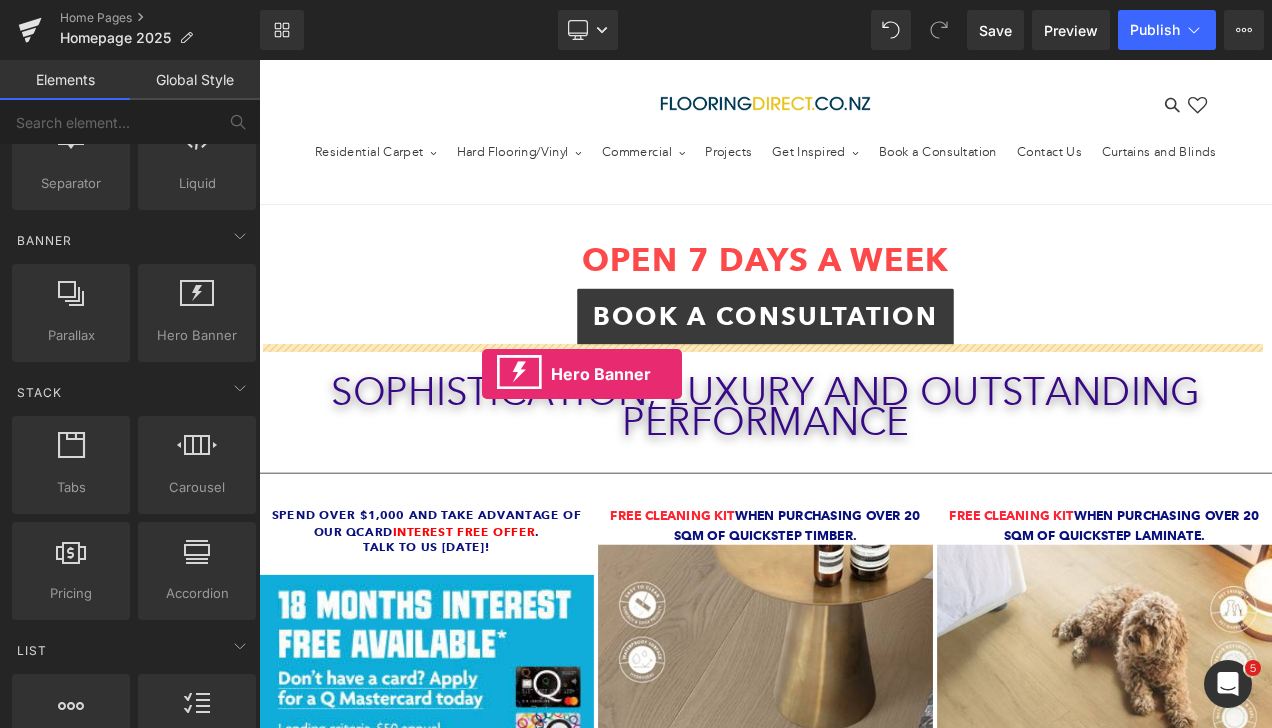 drag, startPoint x: 457, startPoint y: 358, endPoint x: 525, endPoint y: 435, distance: 102.7278 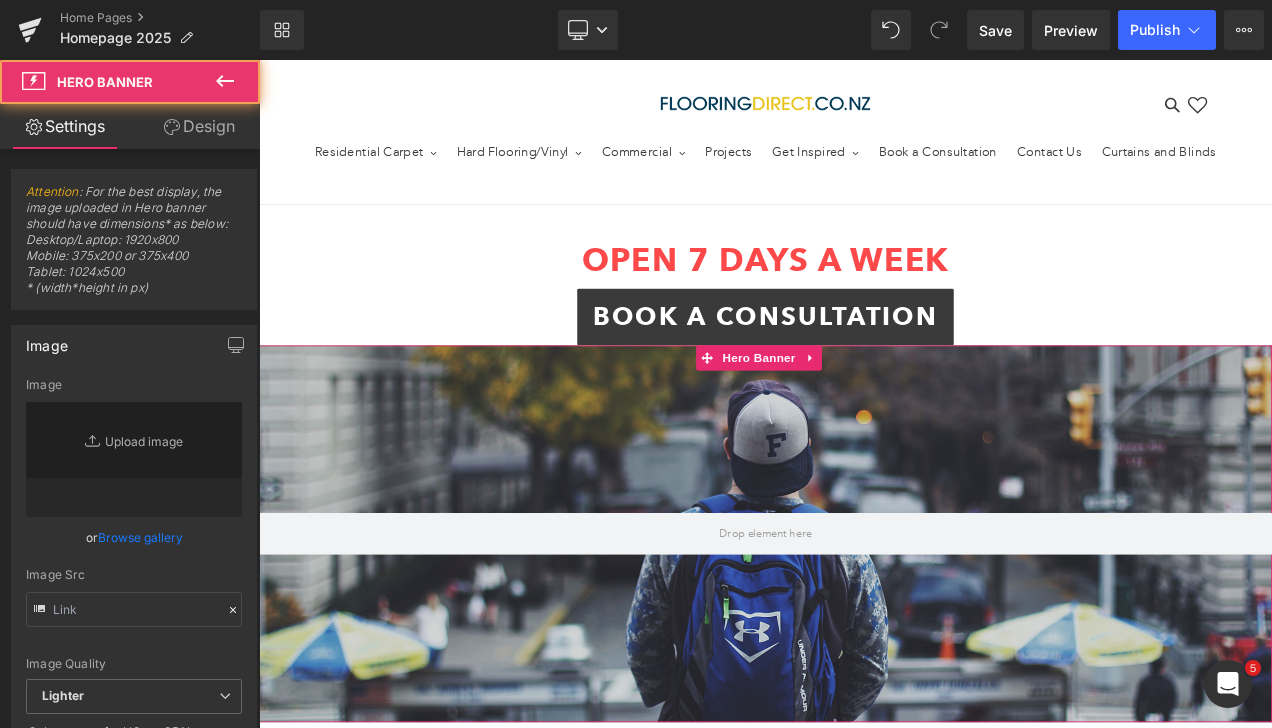 type on "https://d1um8515vdn9kb.cloudfront.net/images/hero.jpg" 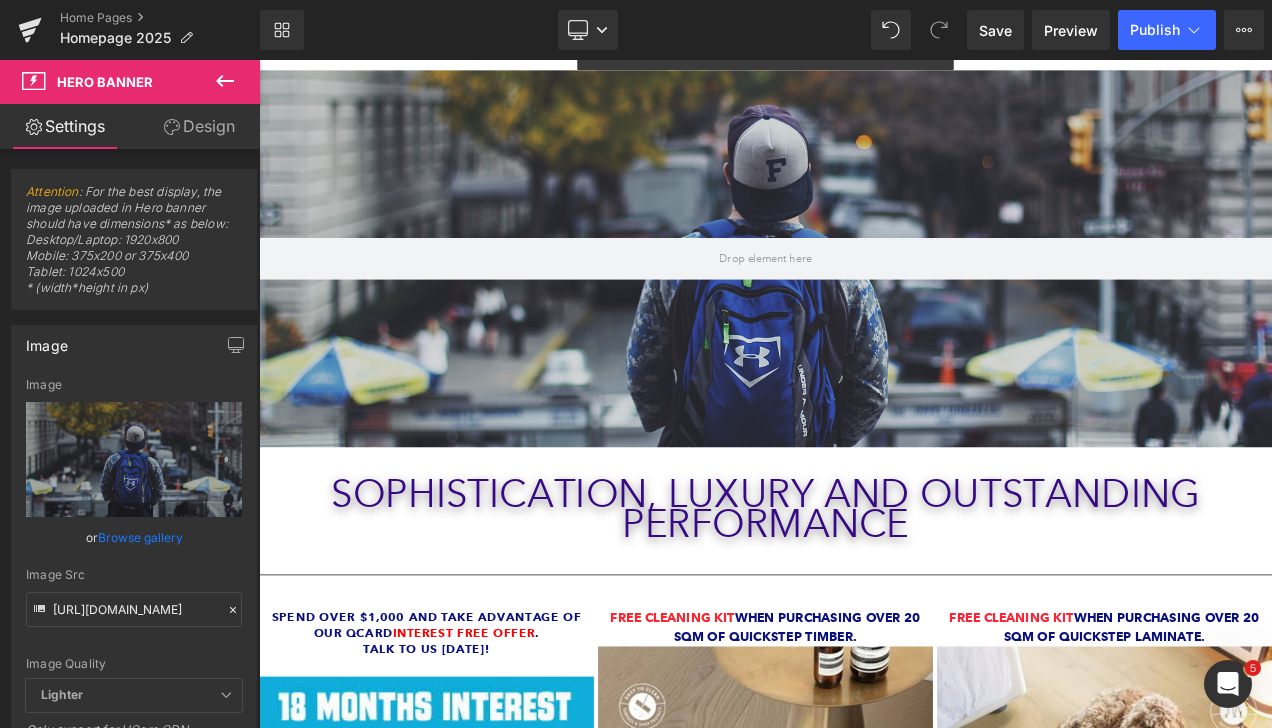 scroll, scrollTop: 300, scrollLeft: 0, axis: vertical 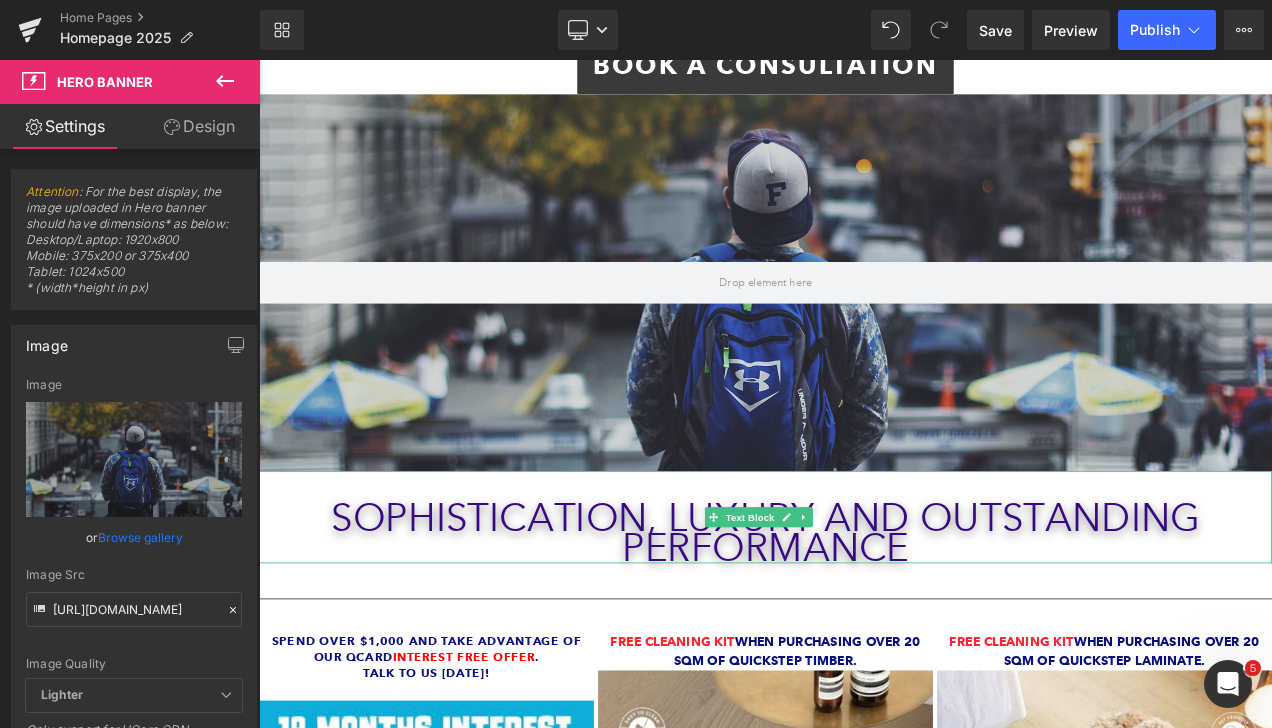 click on "Sophistication, Luxury and Outstanding Performance Text Block" at bounding box center (864, 606) 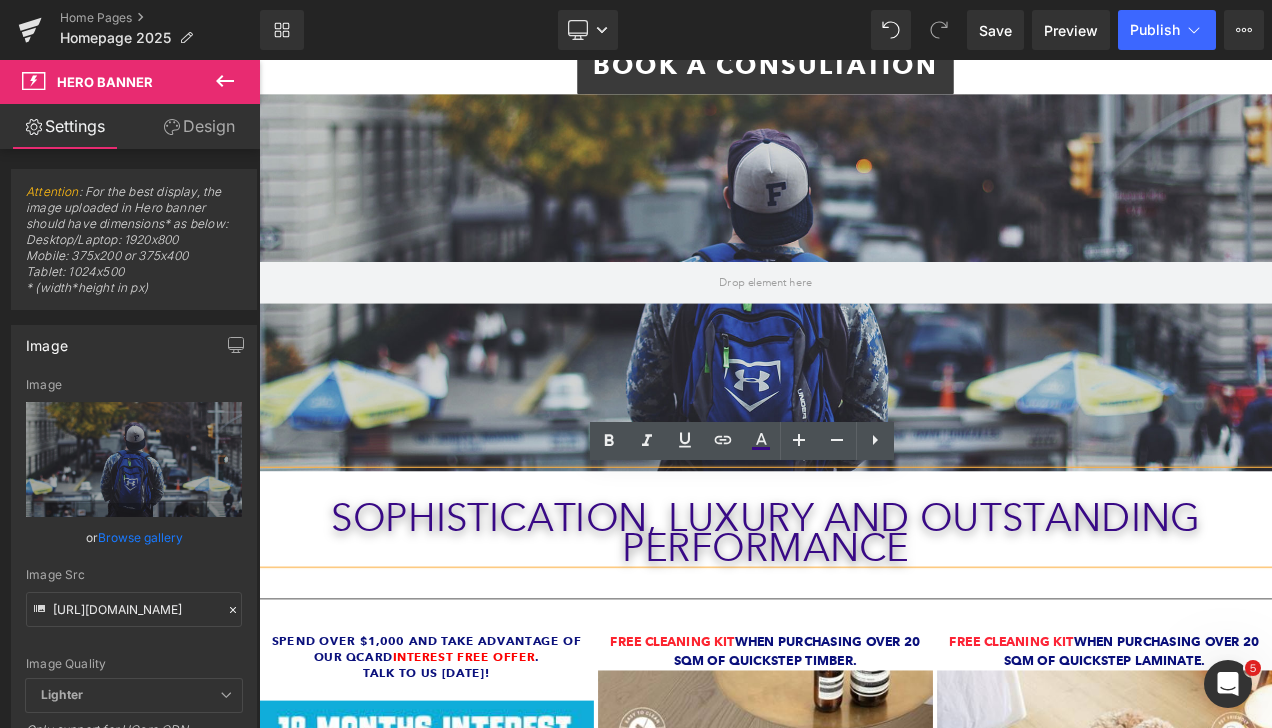 click on "Sophistication, Luxury and Outstanding Performance" at bounding box center (864, 624) 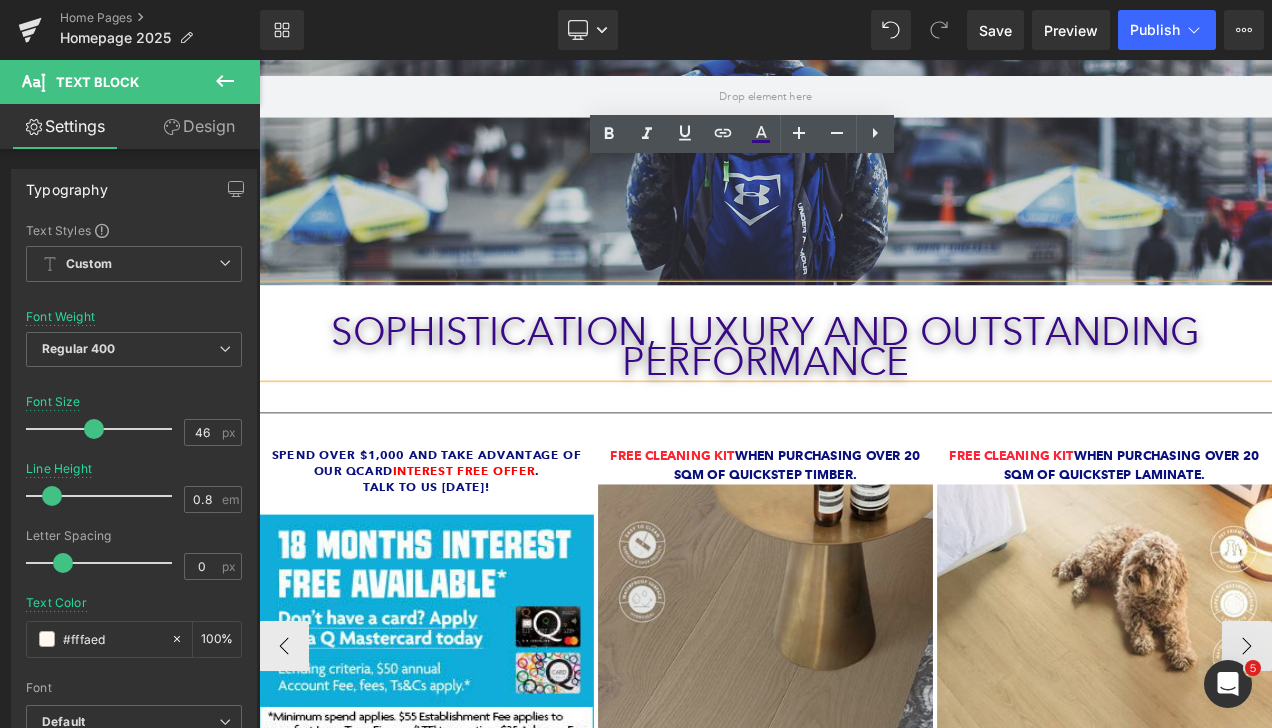 scroll, scrollTop: 300, scrollLeft: 0, axis: vertical 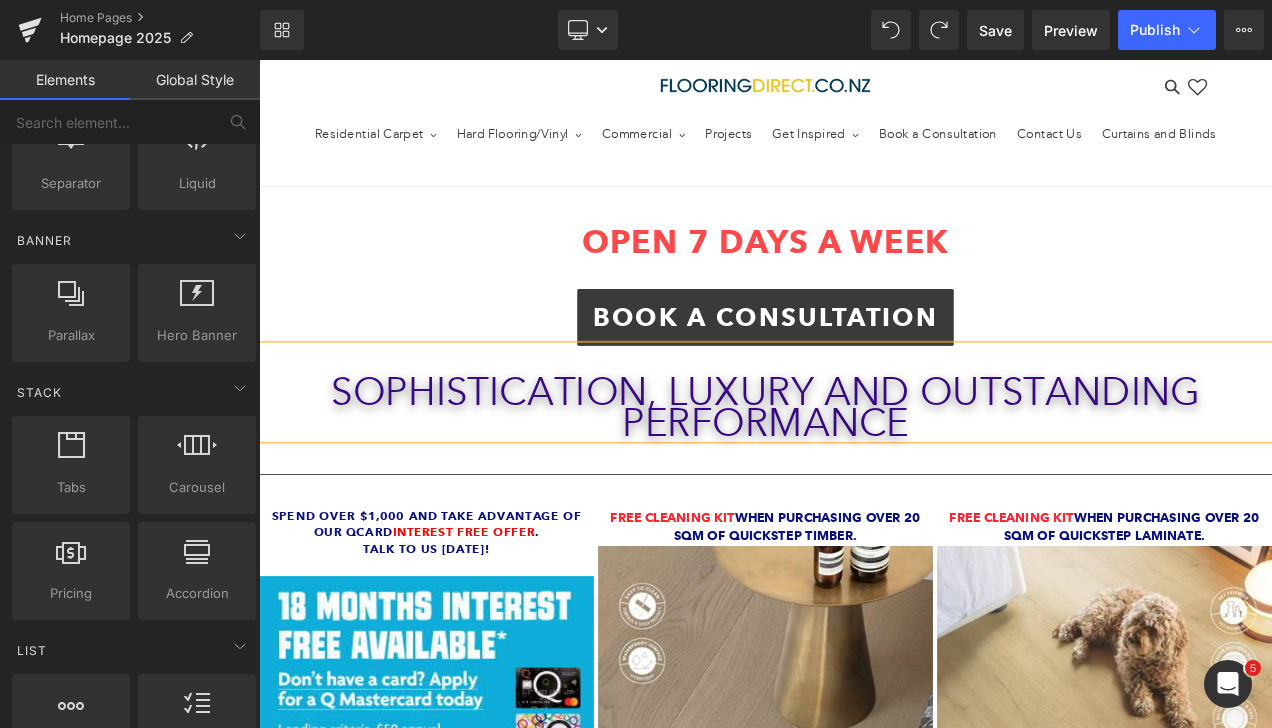 click on "Sophistication, Luxury and Outstanding Performance" at bounding box center (864, 474) 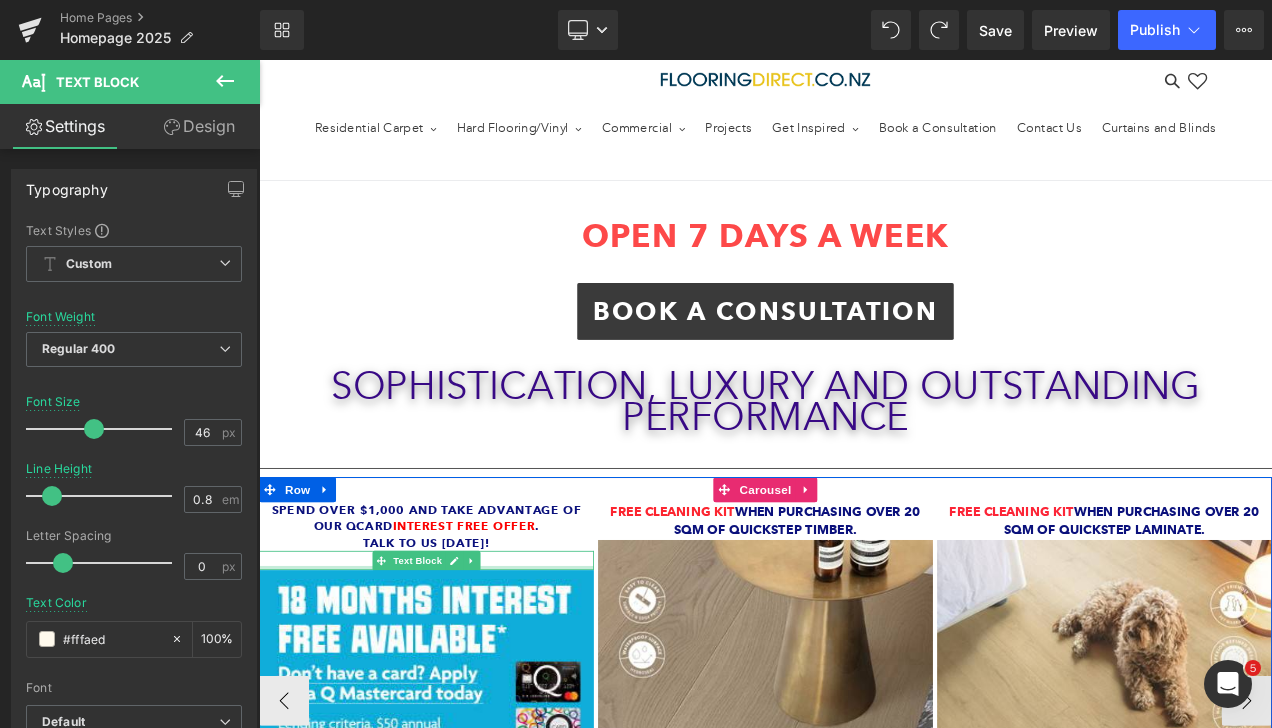 scroll, scrollTop: 122, scrollLeft: 0, axis: vertical 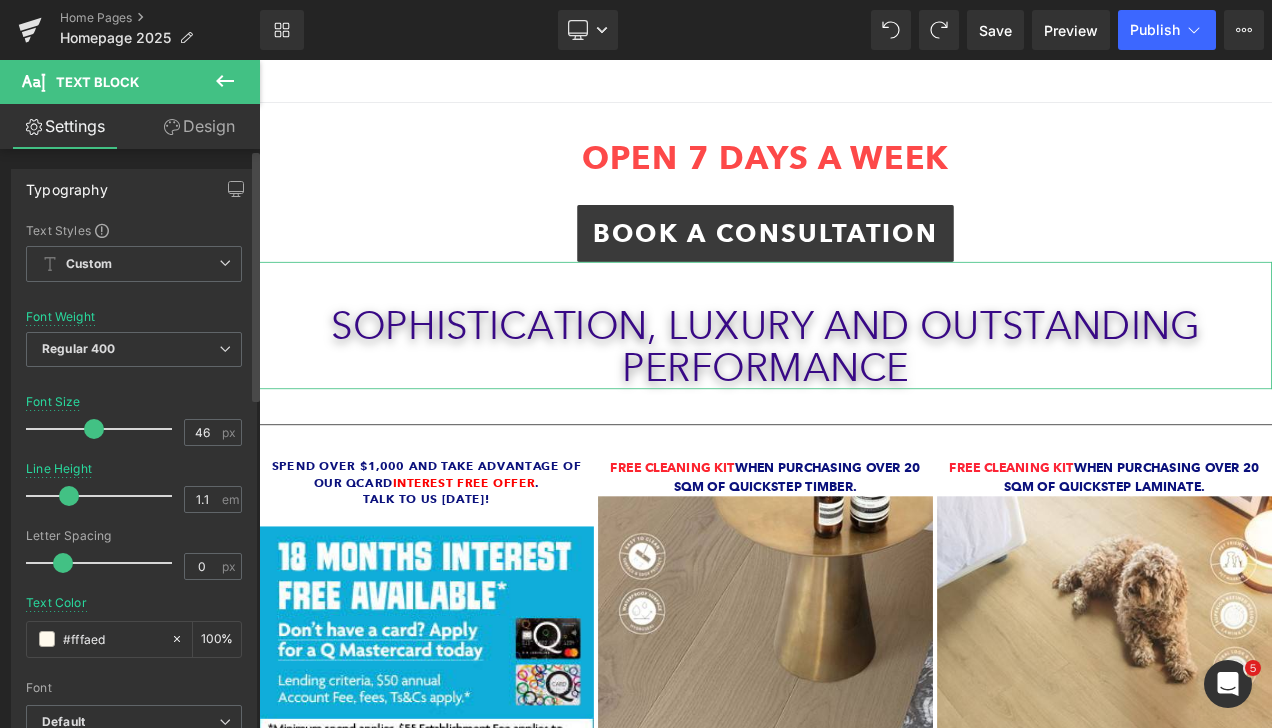 type on "1.2" 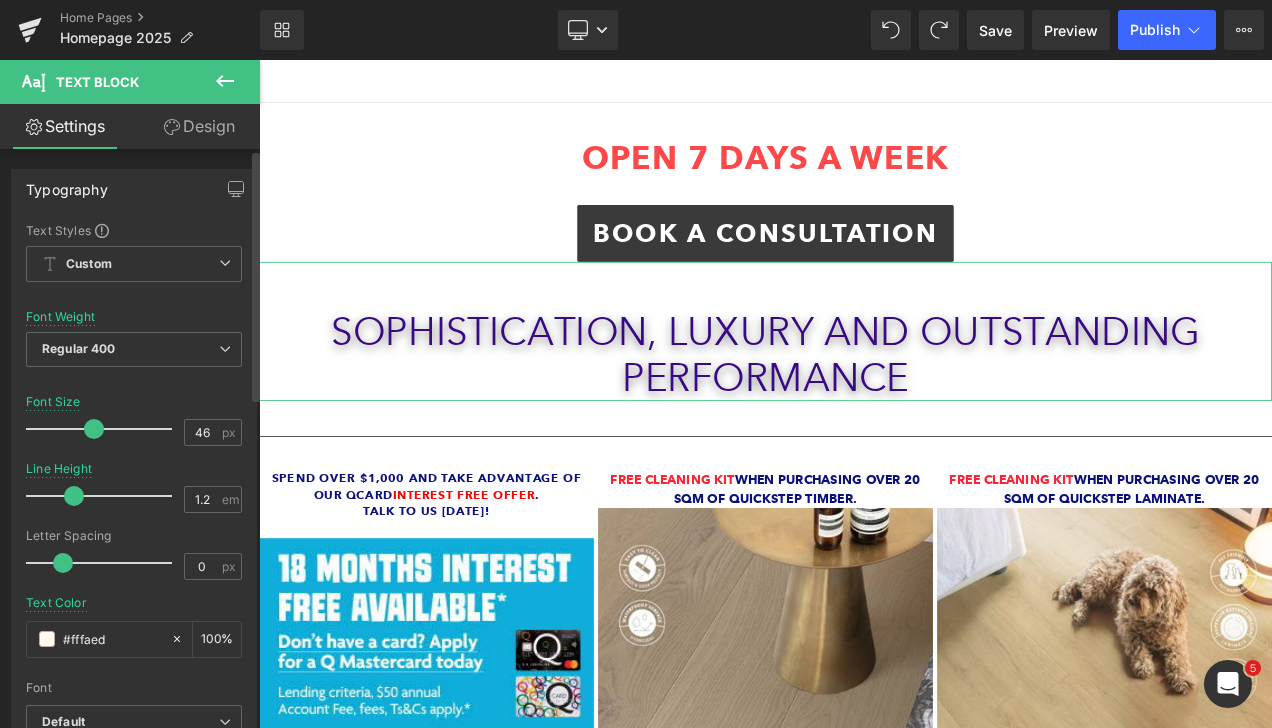 drag, startPoint x: 46, startPoint y: 496, endPoint x: 65, endPoint y: 516, distance: 27.58623 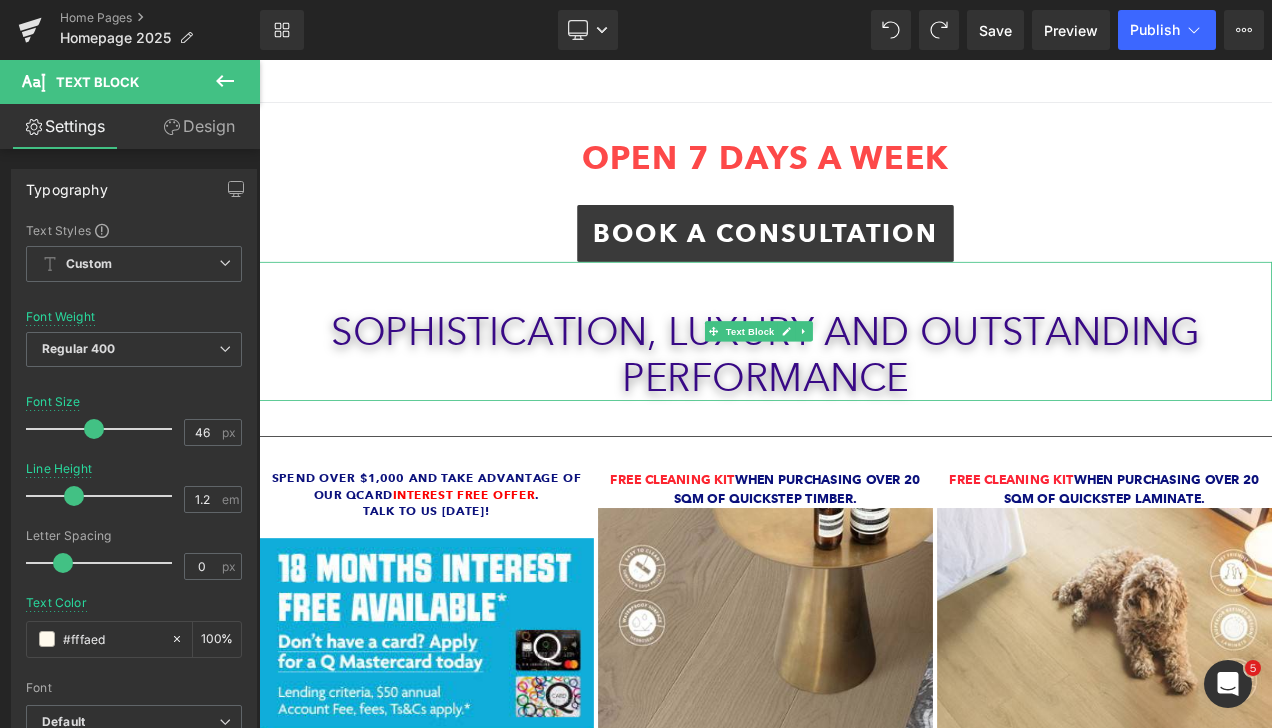 click at bounding box center (864, 328) 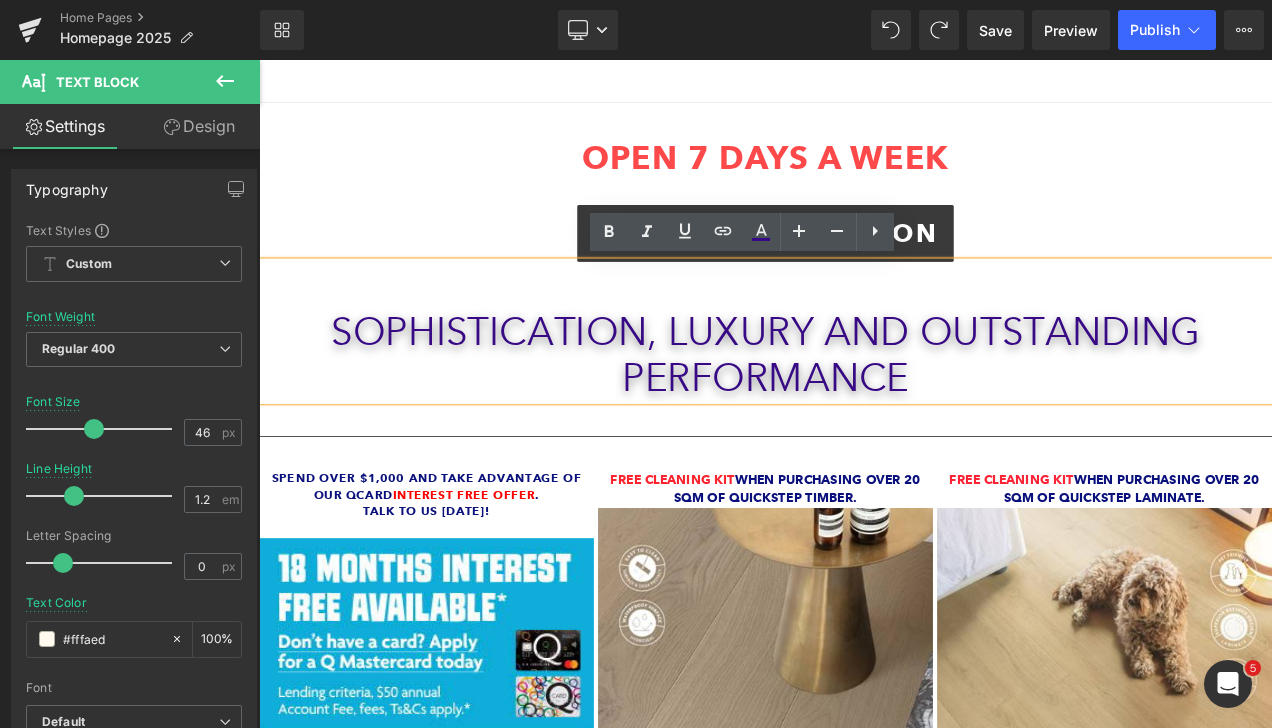 type 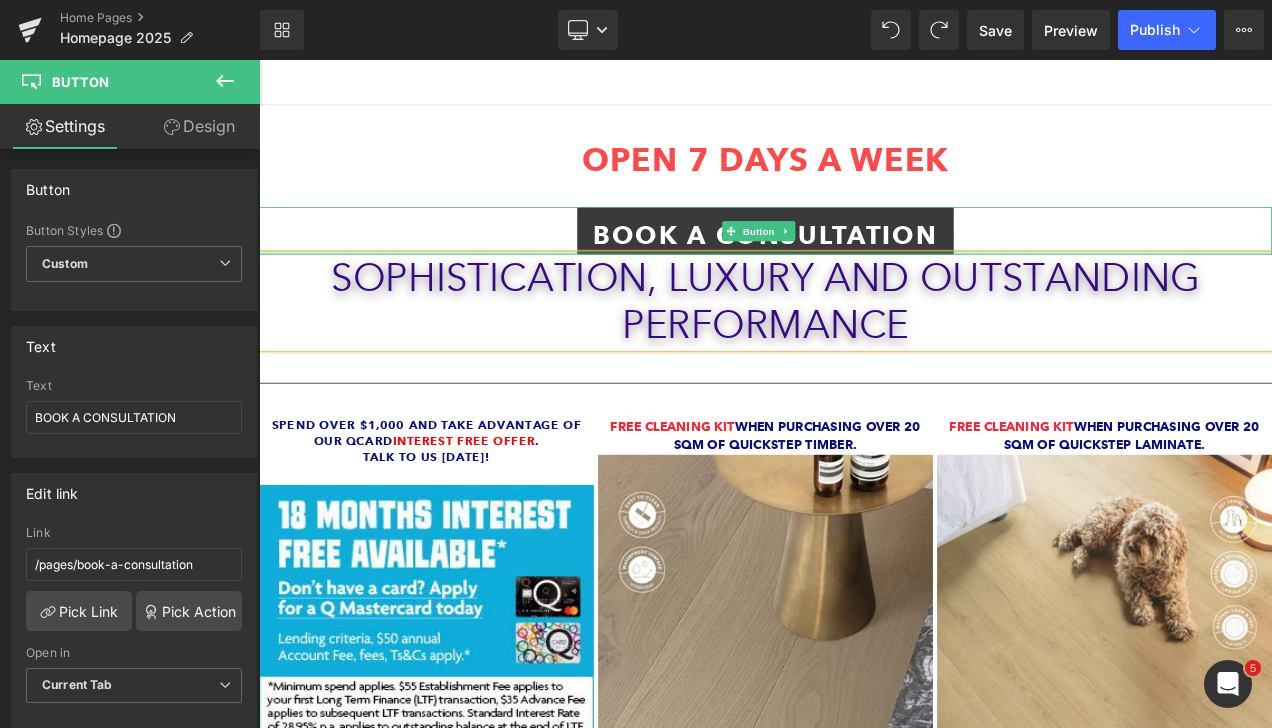 scroll, scrollTop: 111, scrollLeft: 0, axis: vertical 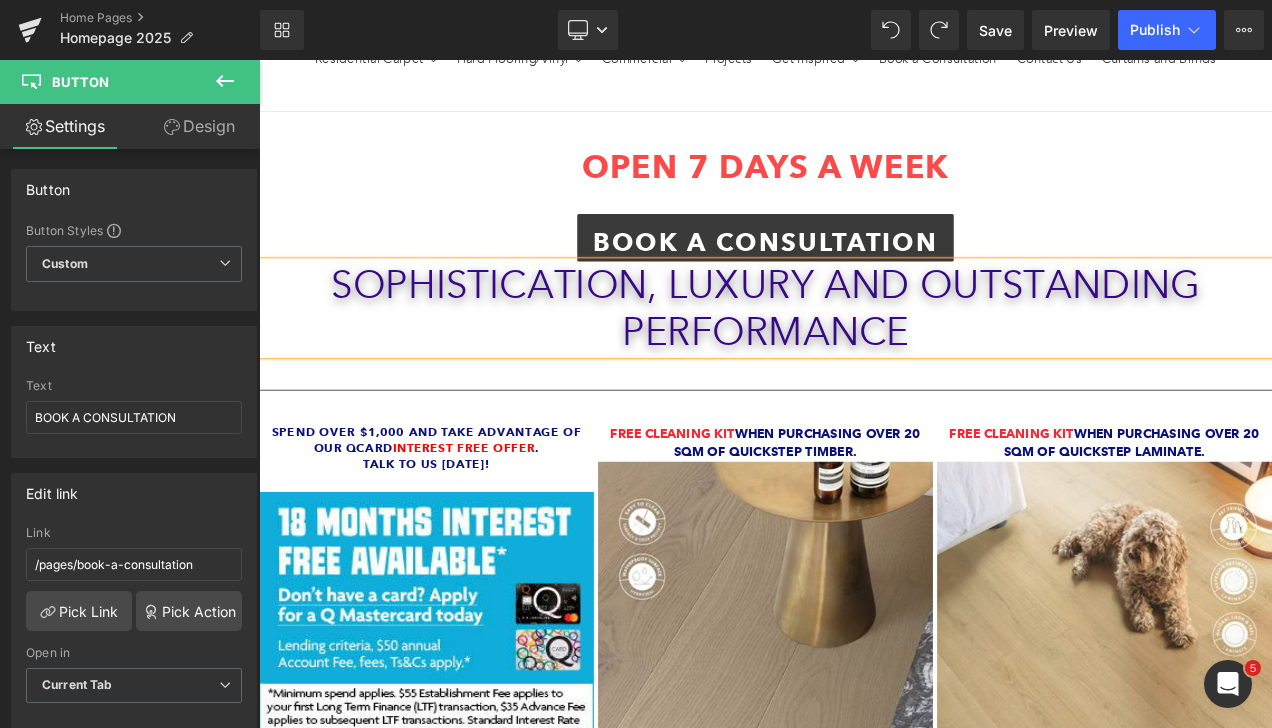 drag, startPoint x: 1137, startPoint y: 291, endPoint x: 1117, endPoint y: 317, distance: 32.80244 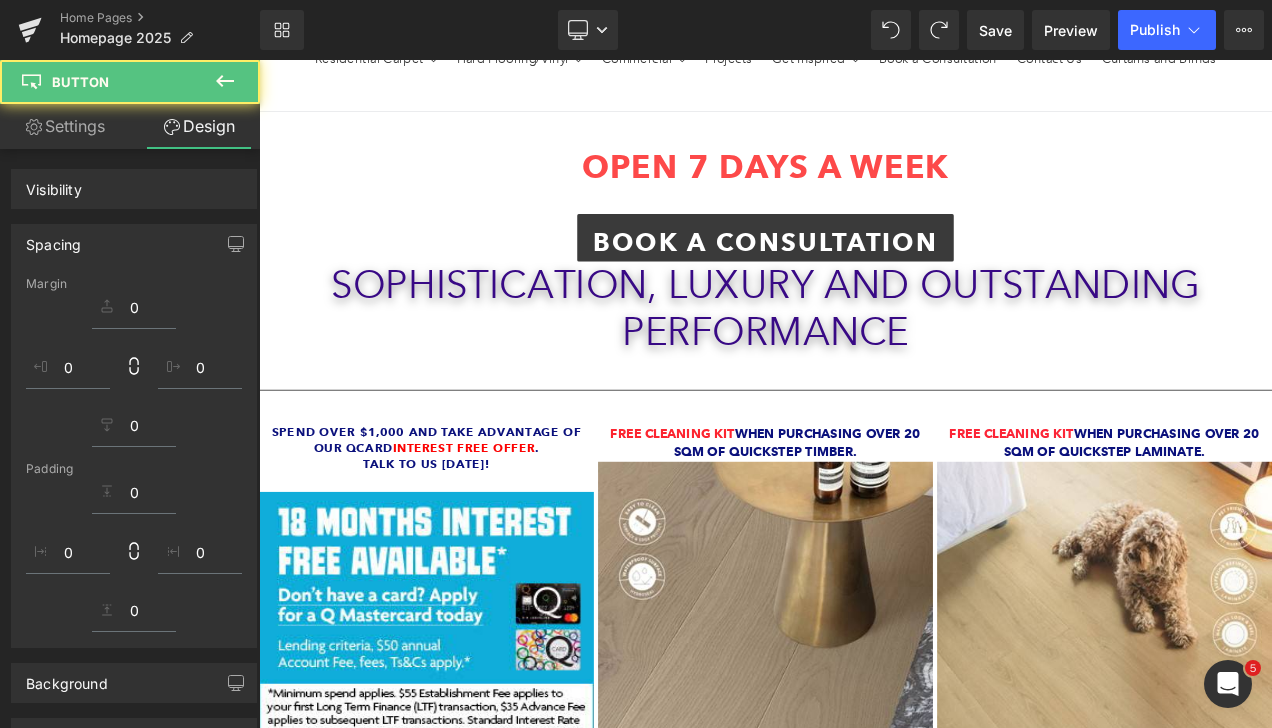 click on "BOOK A CONSULTATION" at bounding box center (864, 272) 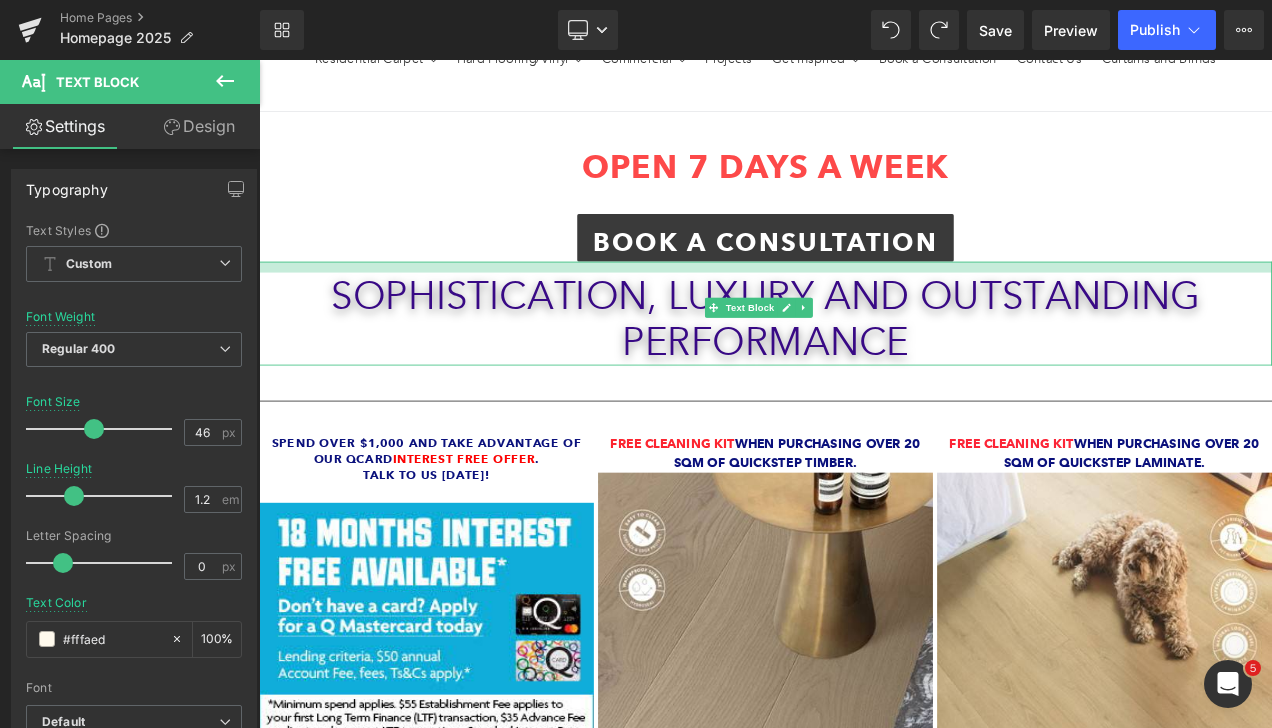 drag, startPoint x: 1093, startPoint y: 302, endPoint x: 1095, endPoint y: 314, distance: 12.165525 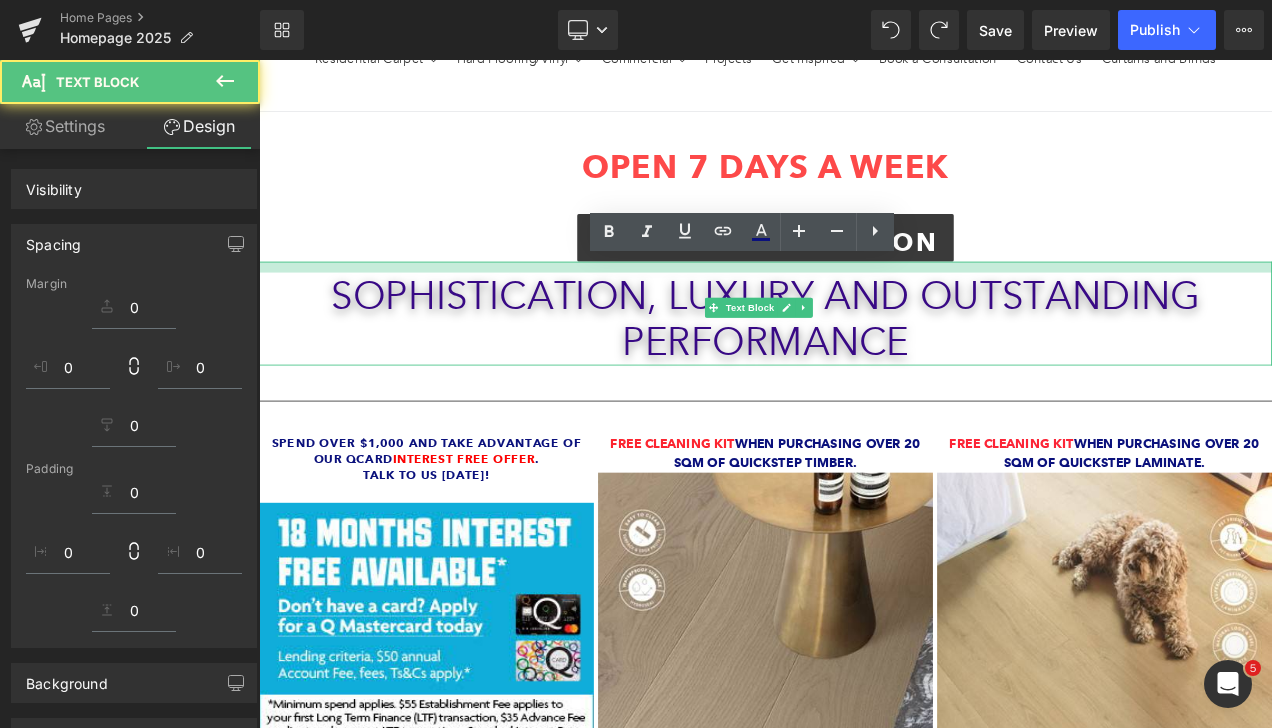 click at bounding box center [864, 233] 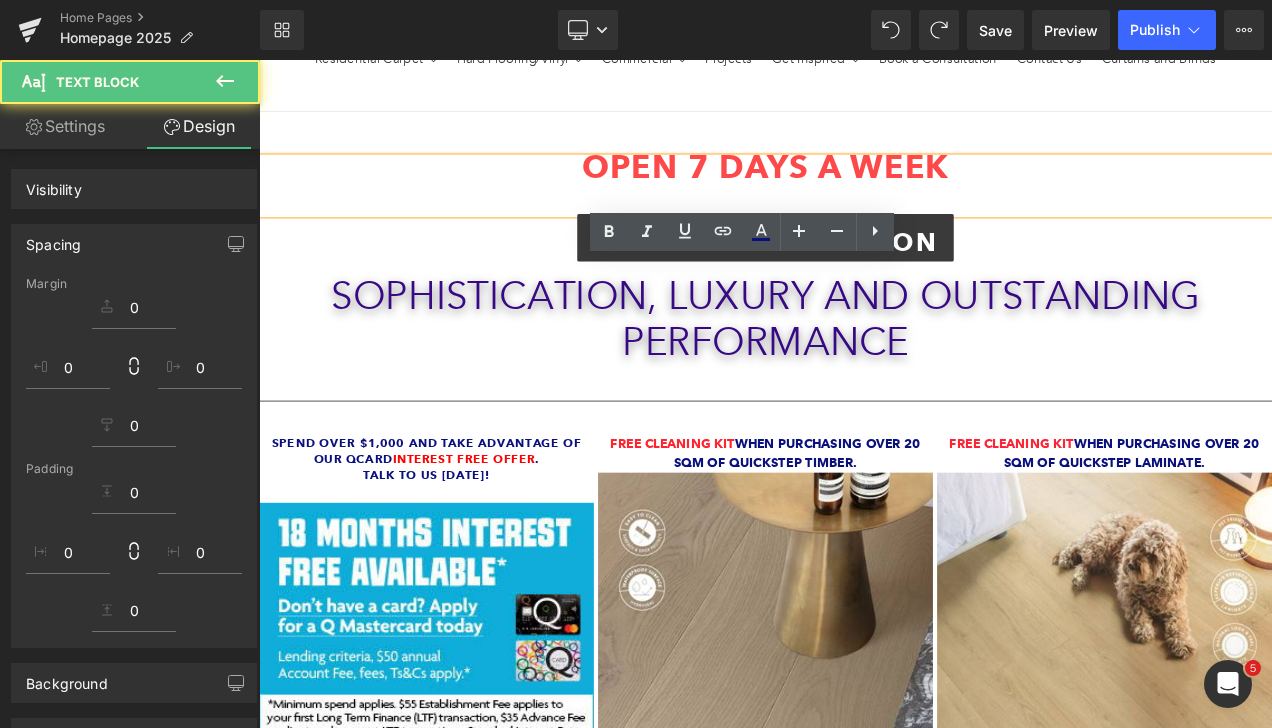 drag, startPoint x: 1180, startPoint y: 204, endPoint x: 1203, endPoint y: 75, distance: 131.03435 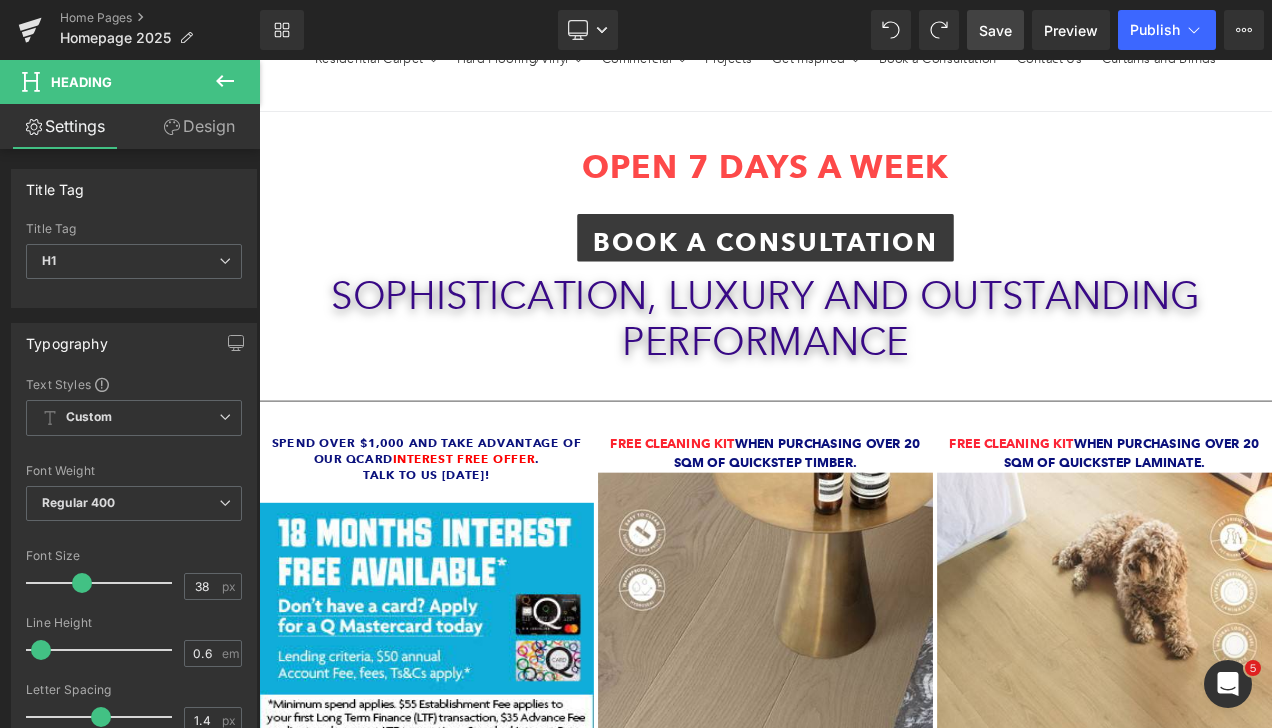 click on "Save" at bounding box center [995, 30] 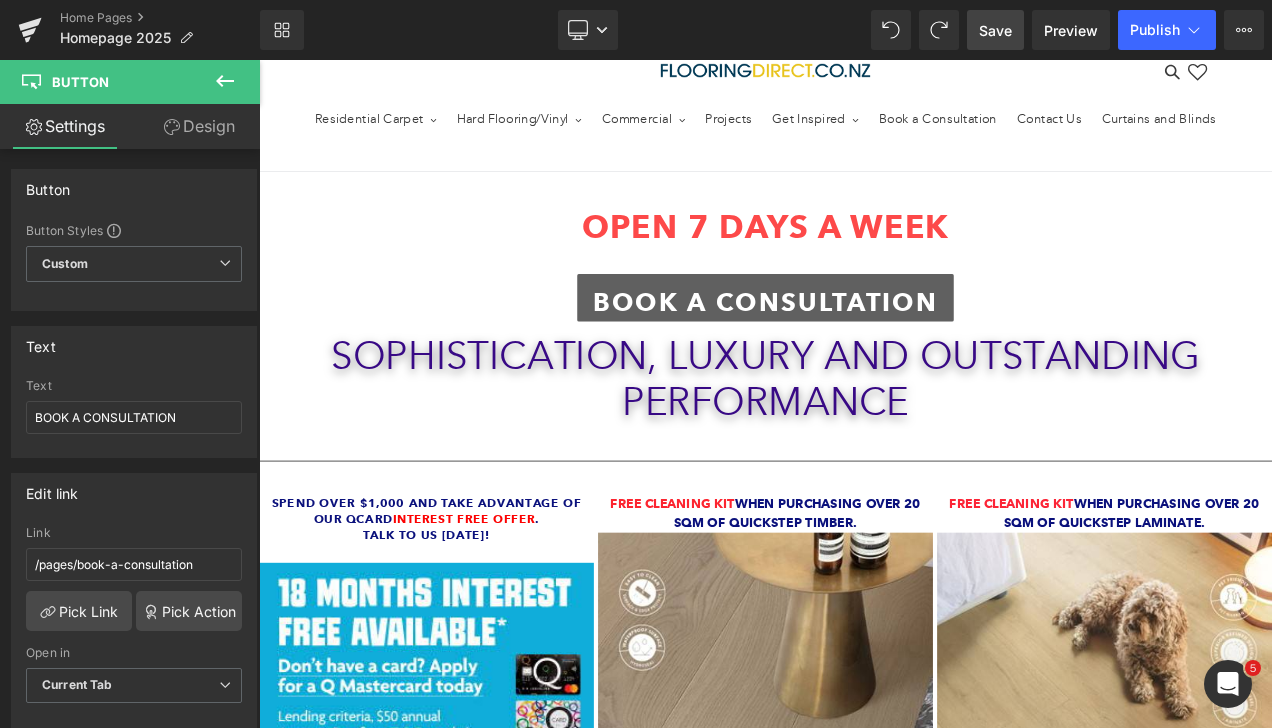 scroll, scrollTop: 0, scrollLeft: 0, axis: both 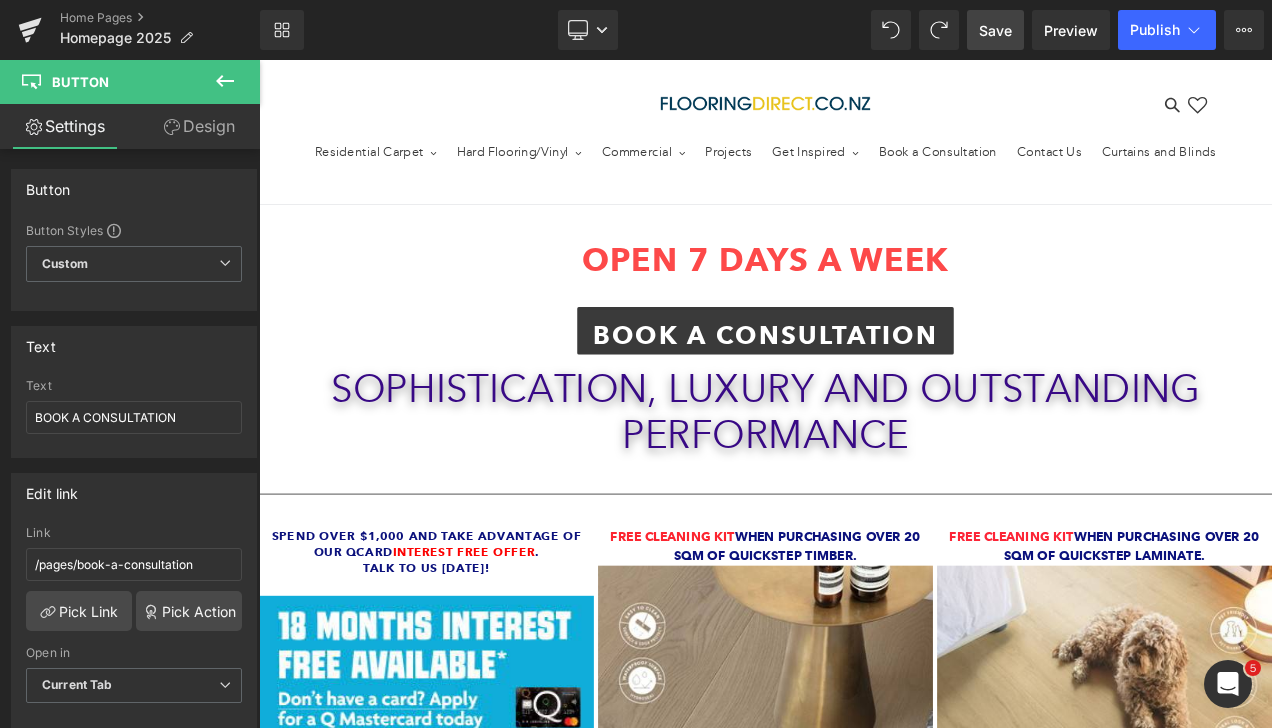 click 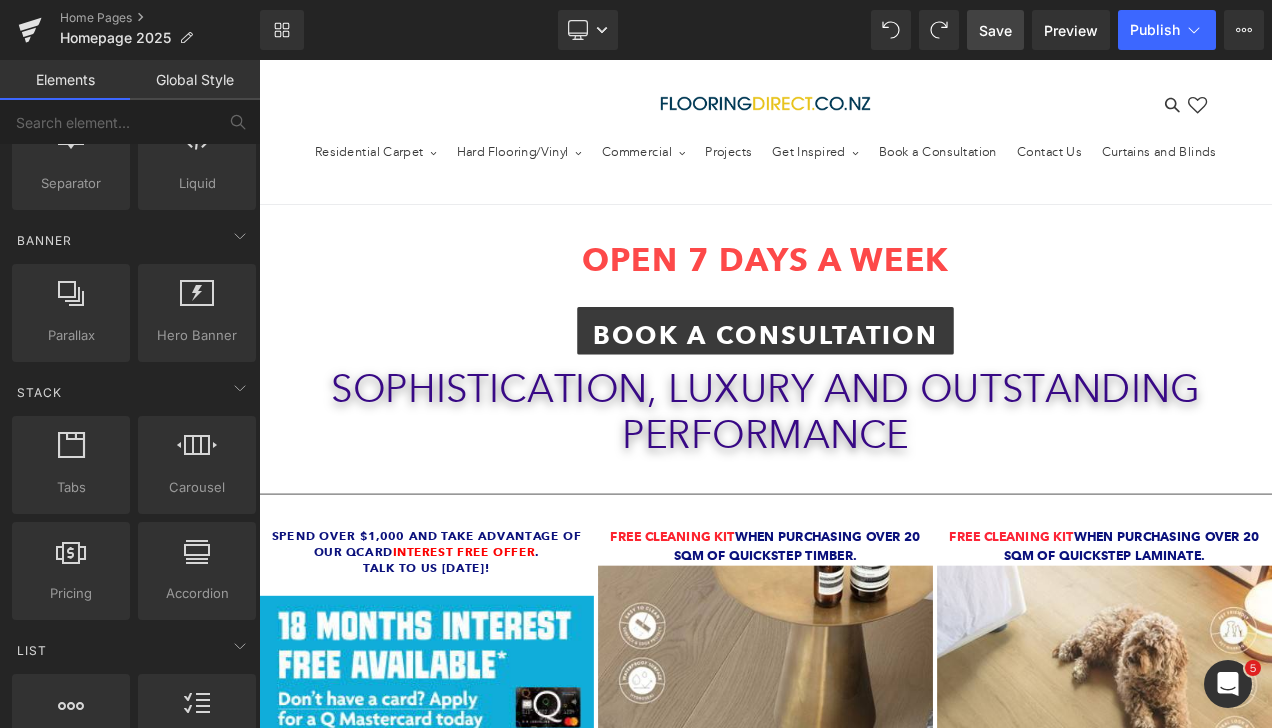 click on "OPEN 7 DAYS A WEEK Heading         BOOK A CONSULTATION Button         Sophistication, Luxury and Outstanding Performance Text Block         Separator
Spend over $1,000 and take advantage of our QCard  Interest free offer .   Talk to us today!
Text Block
Text Block
Image
Free Cleaning Kit  when purchasing over 20 sqm of Quickstep timber.
Text Block
Image
Icon
Free Cleaning Kit" at bounding box center [864, 2116] 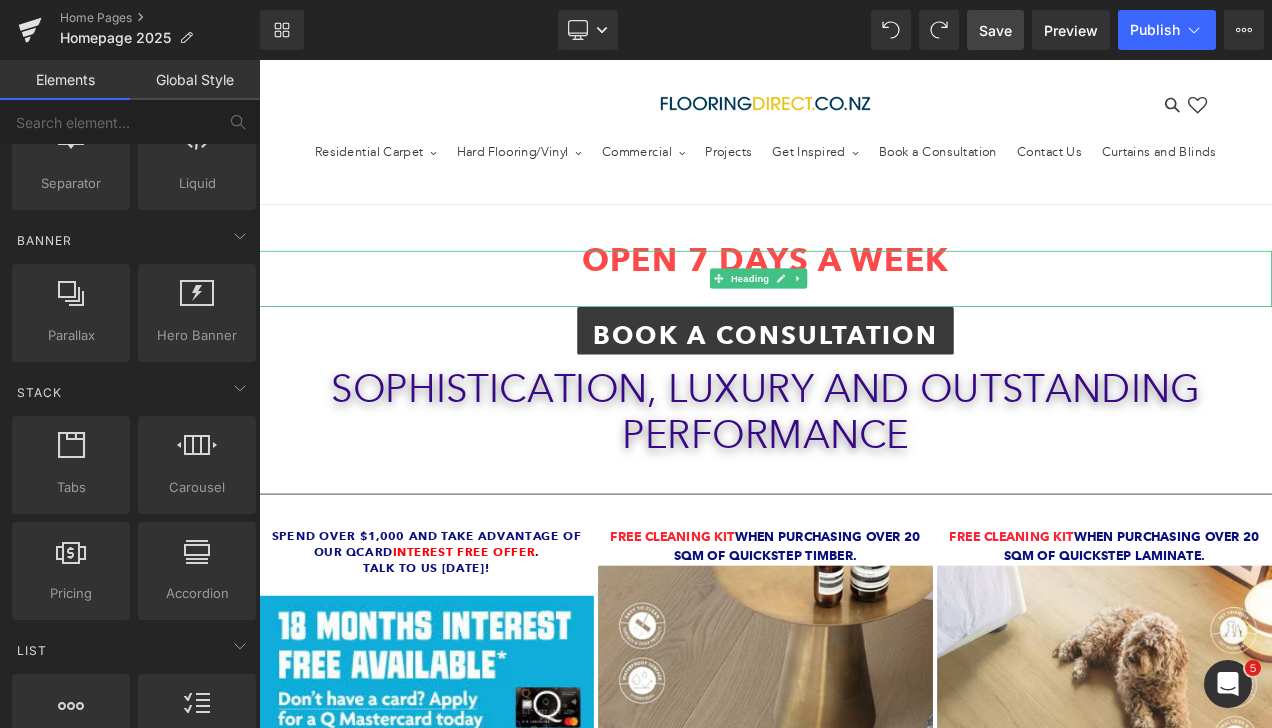 click at bounding box center [864, 344] 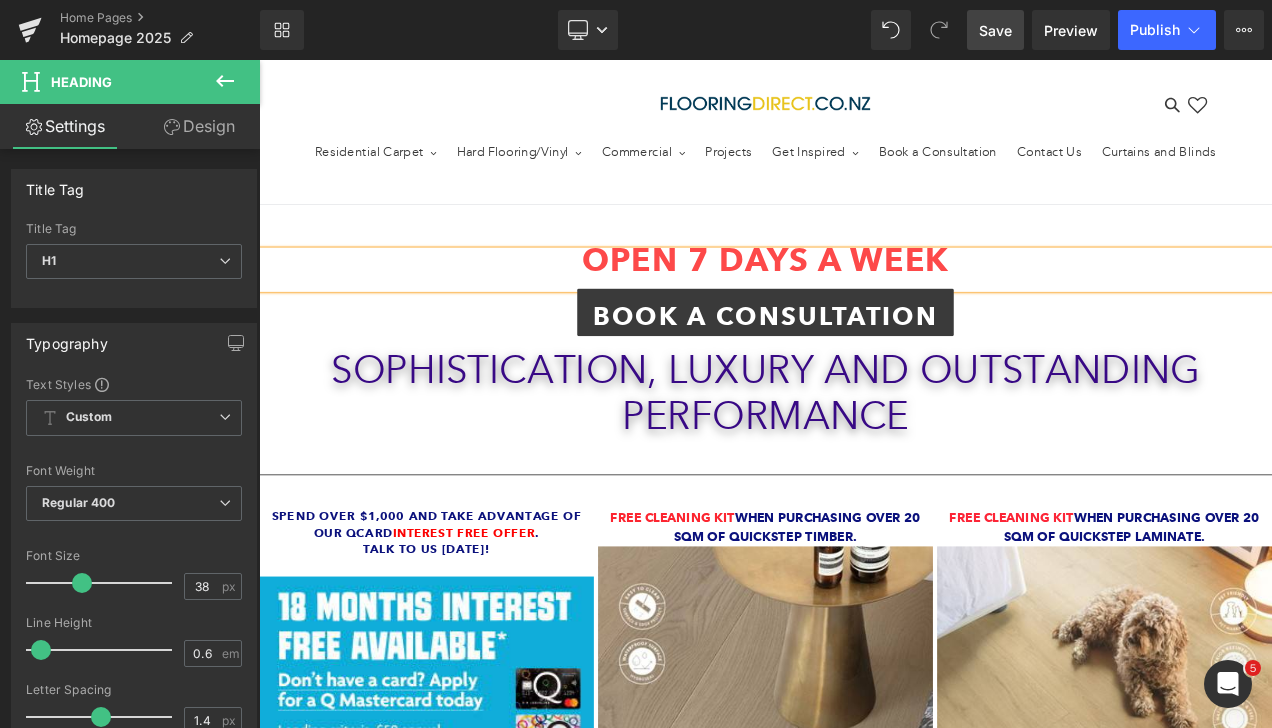 click on "Save" at bounding box center [995, 30] 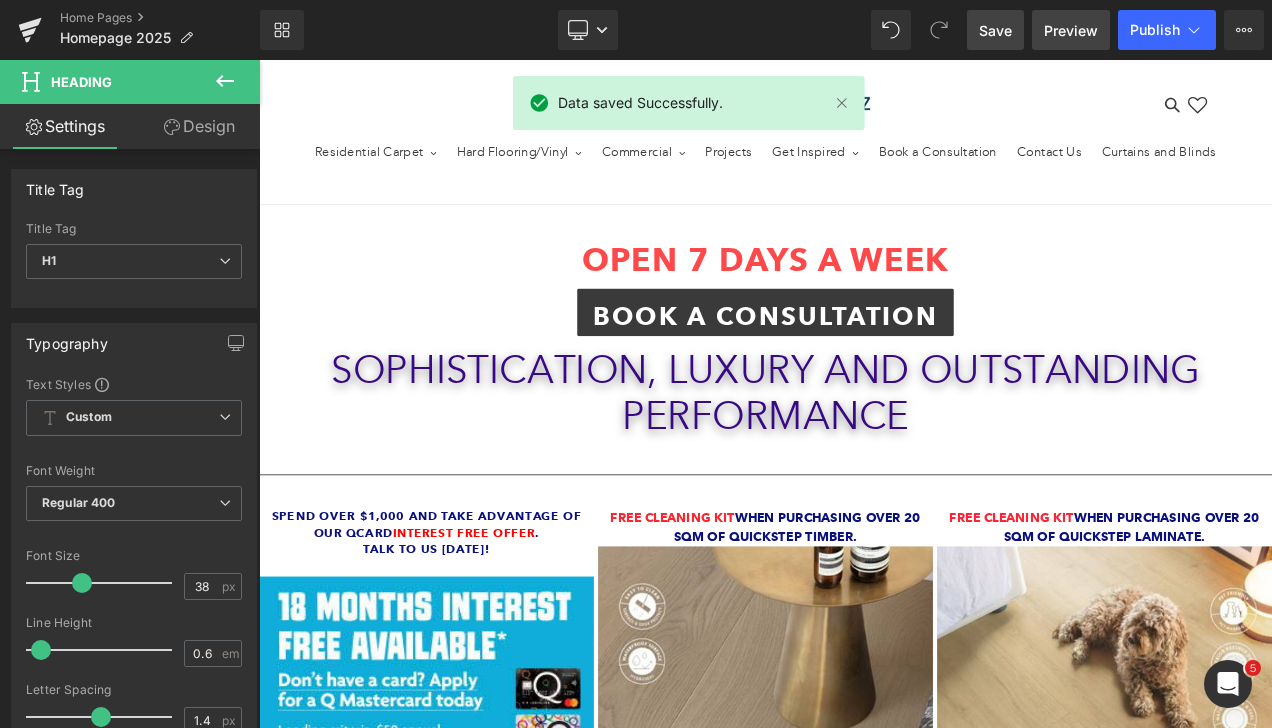 click on "Preview" at bounding box center [1071, 30] 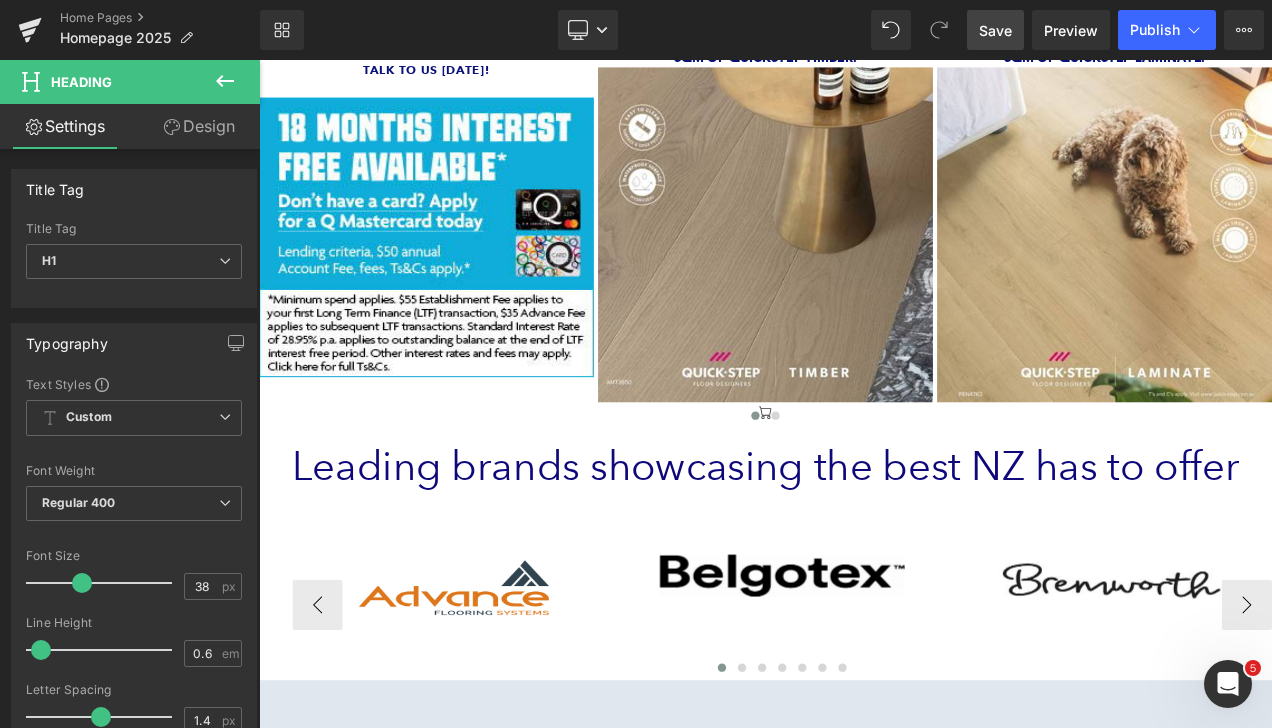 scroll, scrollTop: 600, scrollLeft: 0, axis: vertical 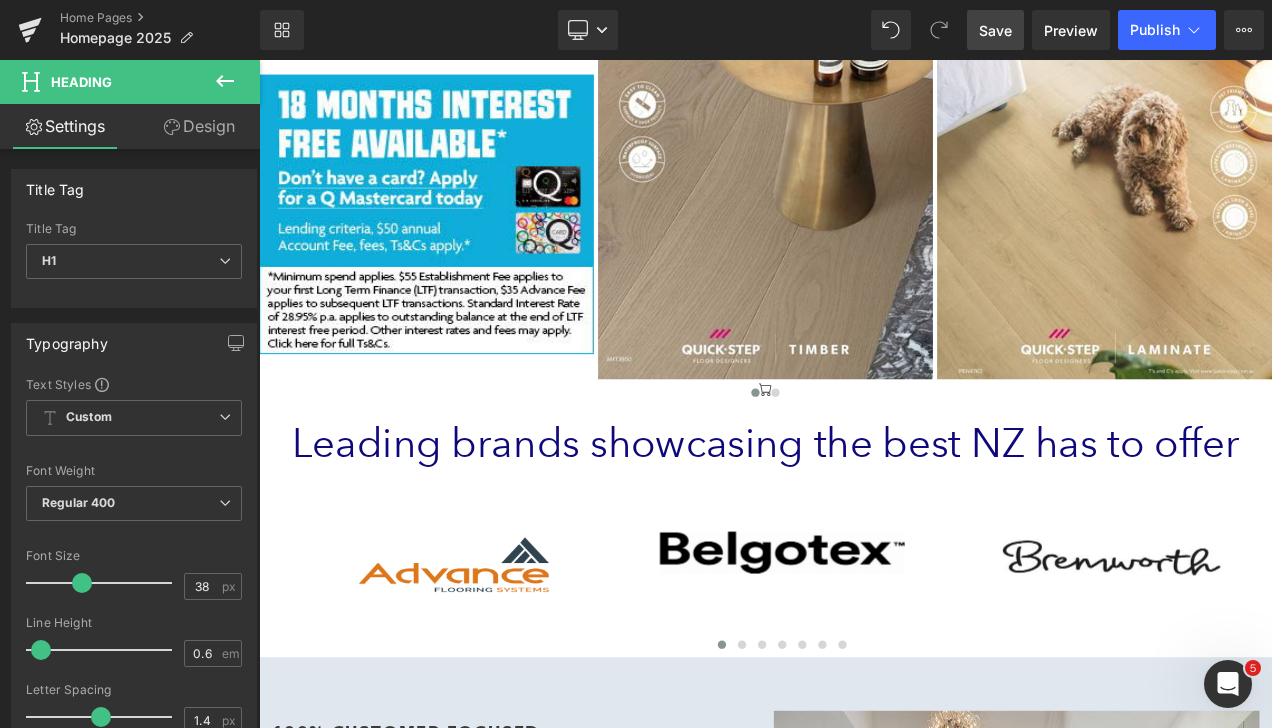 drag, startPoint x: 617, startPoint y: 525, endPoint x: 663, endPoint y: 501, distance: 51.884487 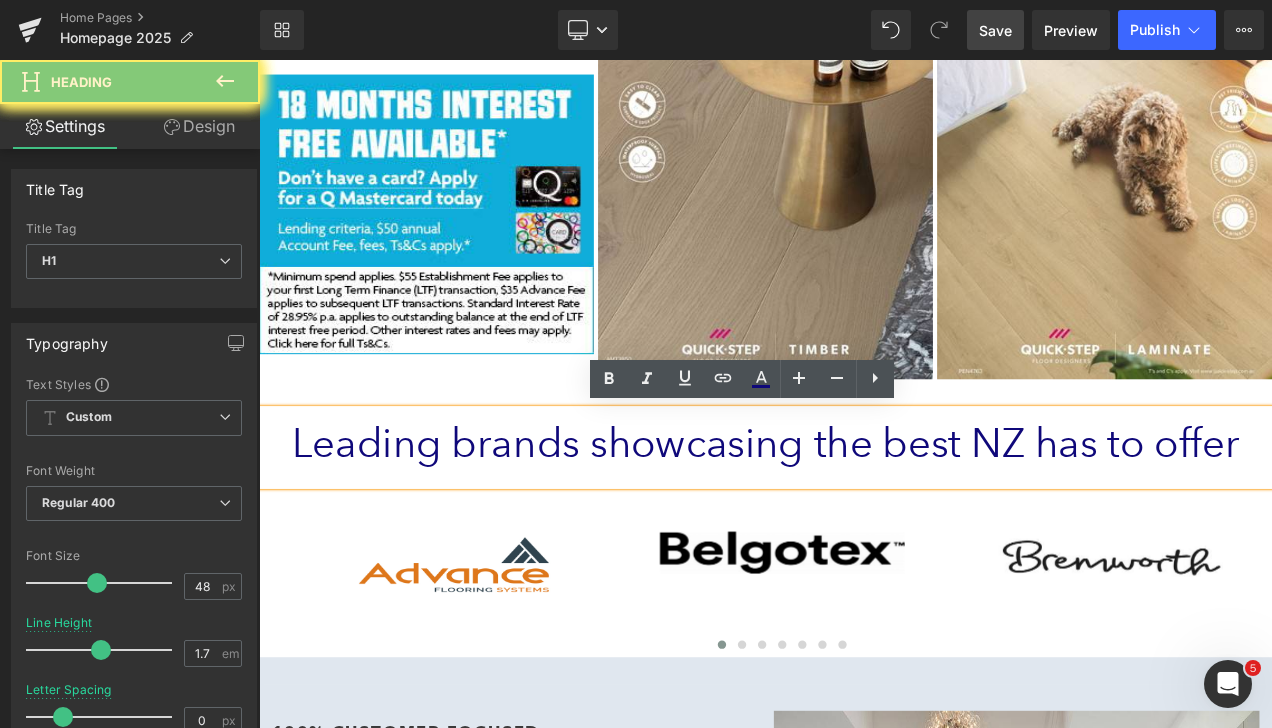 click on "Leading brands showcasing the best NZ has to offer" at bounding box center (864, 517) 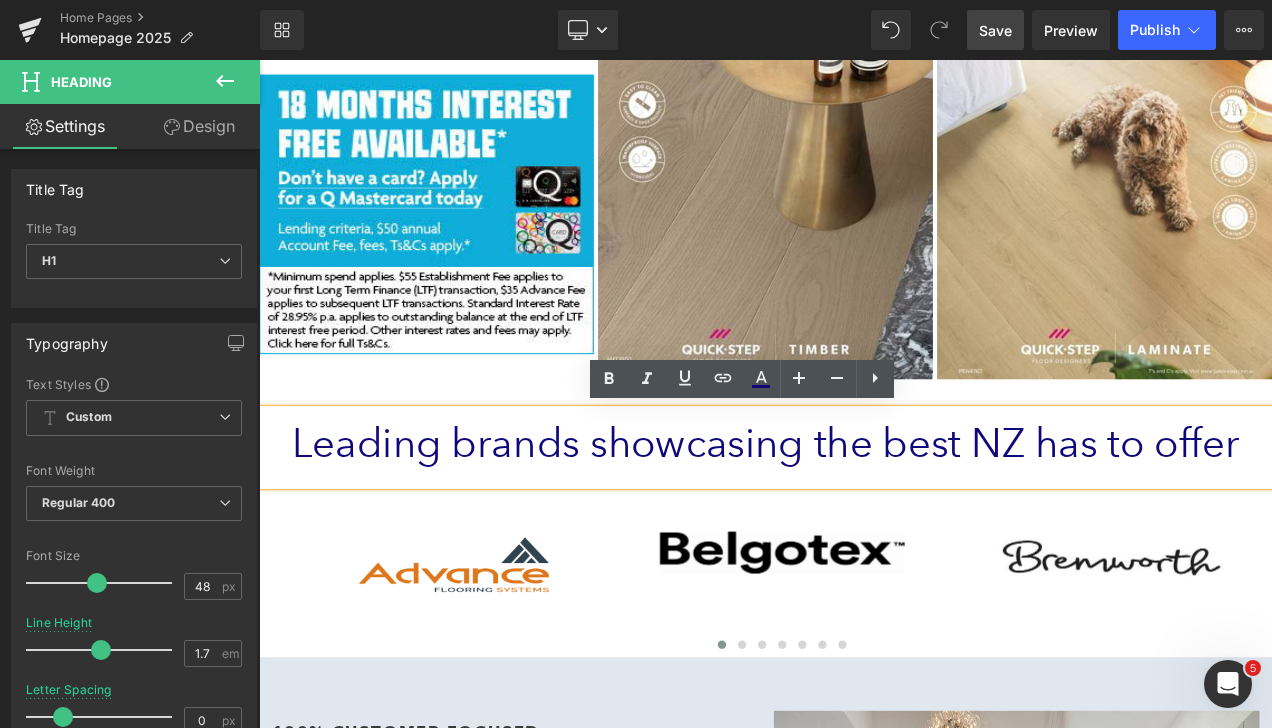 click on "Leading brands showcasing the best NZ has to offer" at bounding box center (864, 517) 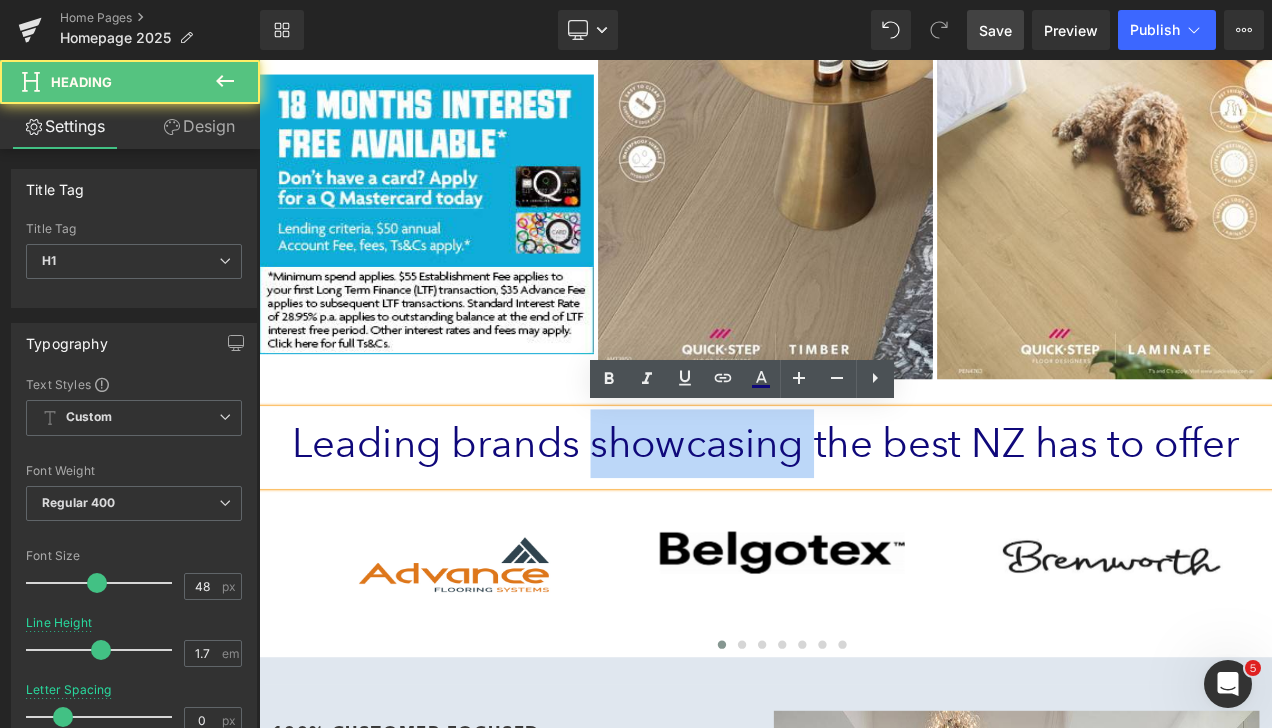 click on "Leading brands showcasing the best NZ has to offer" at bounding box center (864, 517) 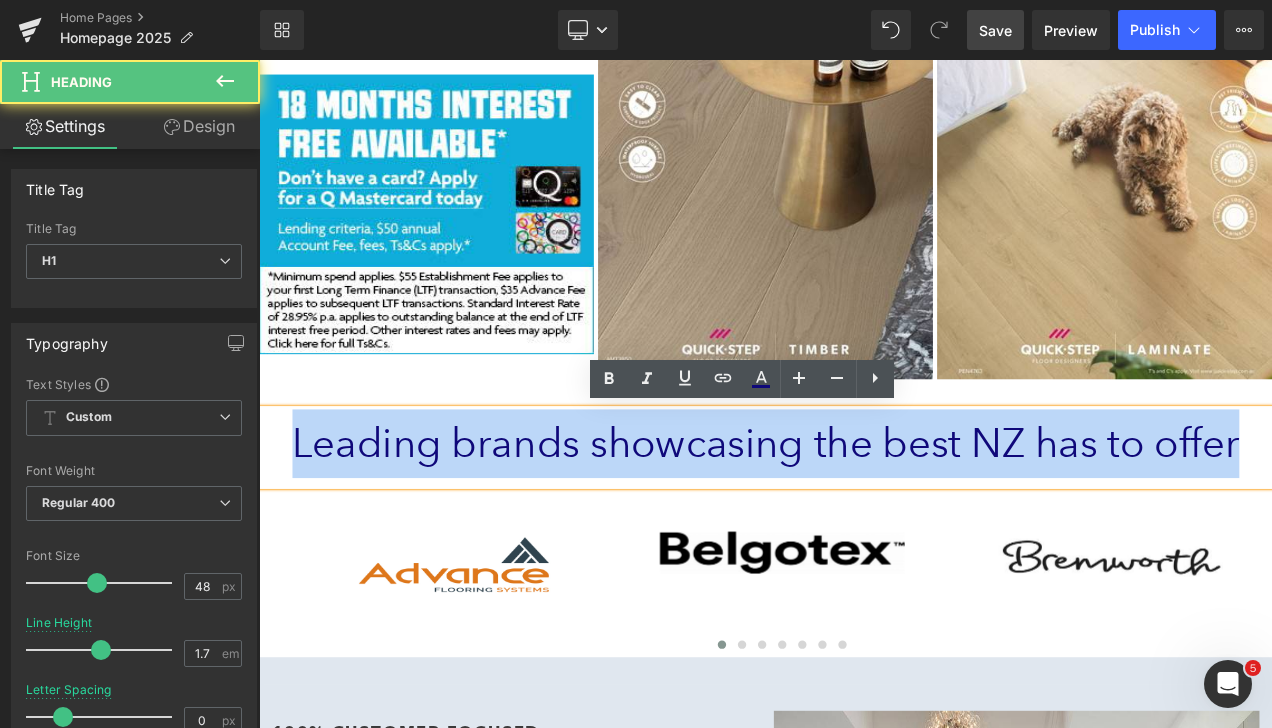 click on "Leading brands showcasing the best NZ has to offer" at bounding box center [864, 517] 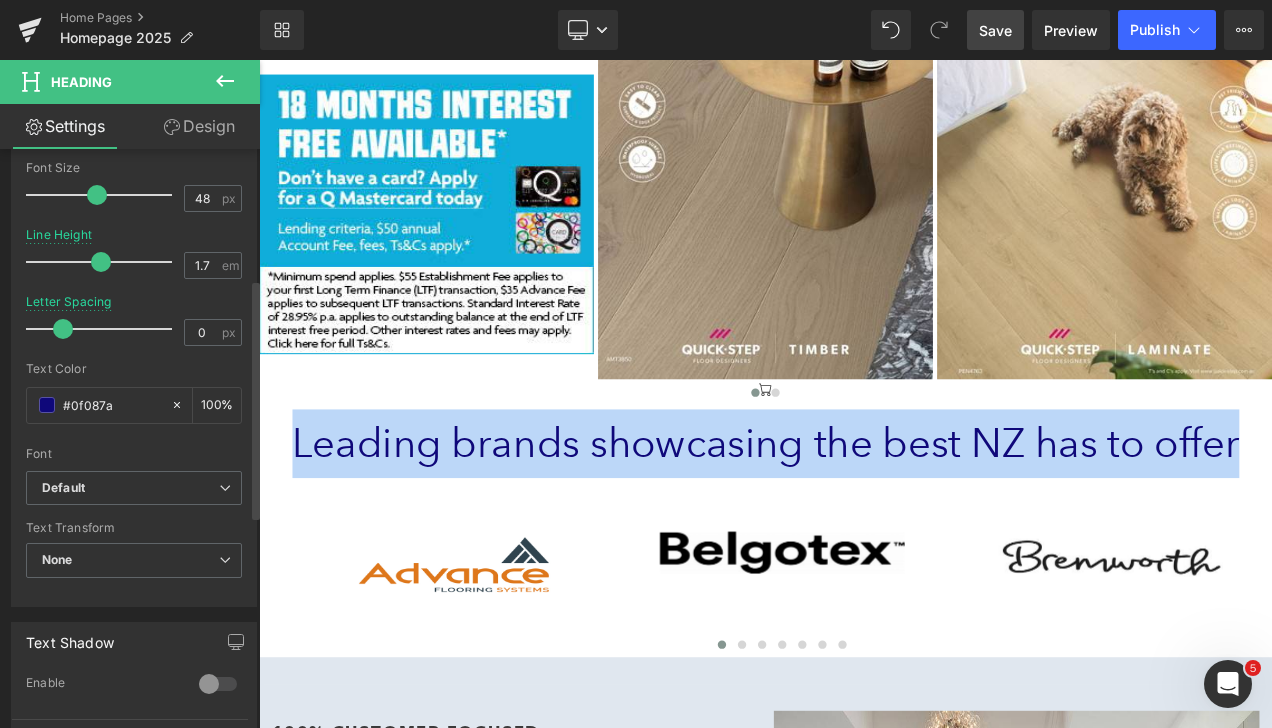 scroll, scrollTop: 500, scrollLeft: 0, axis: vertical 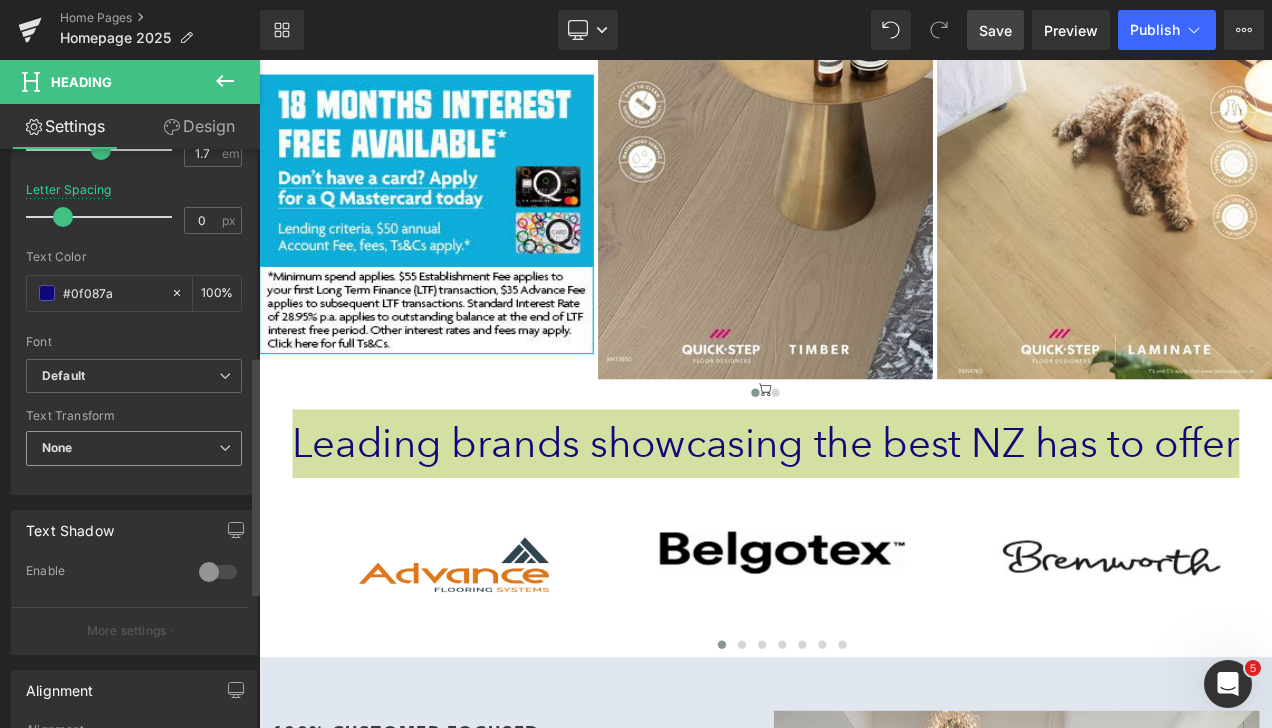 click on "None" at bounding box center (134, 448) 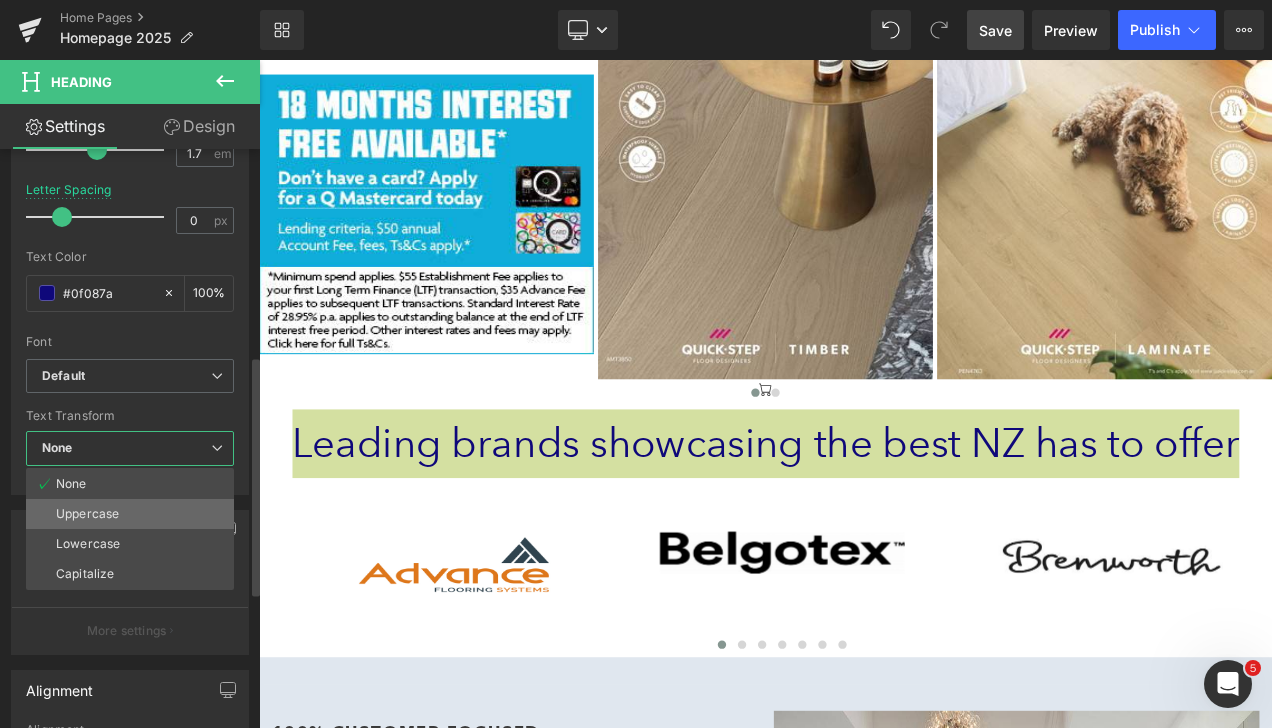 click on "Uppercase" at bounding box center [130, 514] 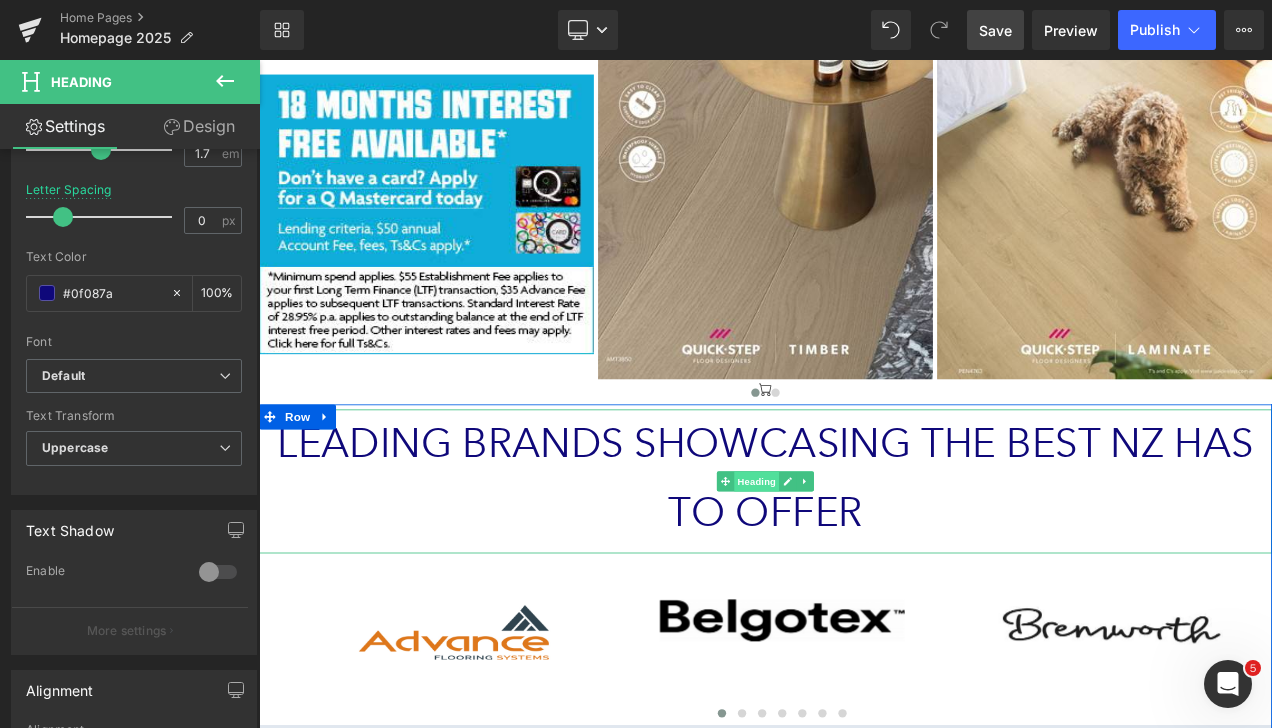 click on "Heading" at bounding box center (854, 563) 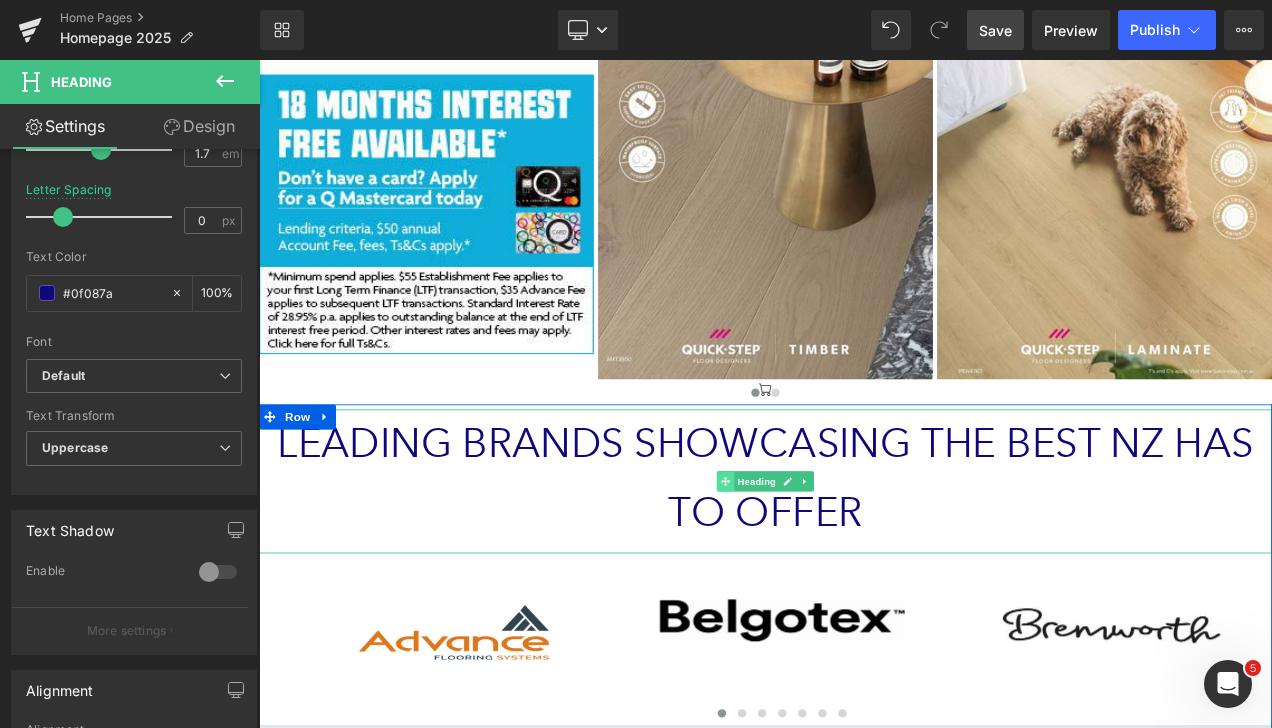 click 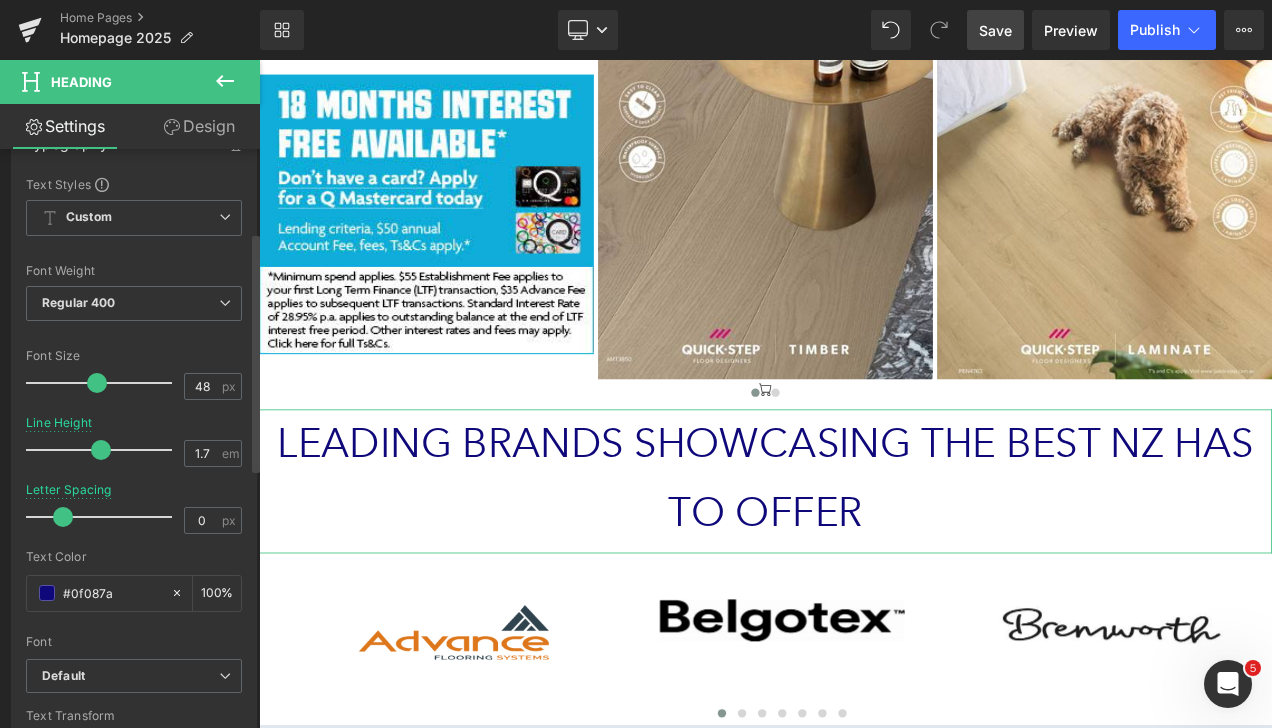 scroll, scrollTop: 300, scrollLeft: 0, axis: vertical 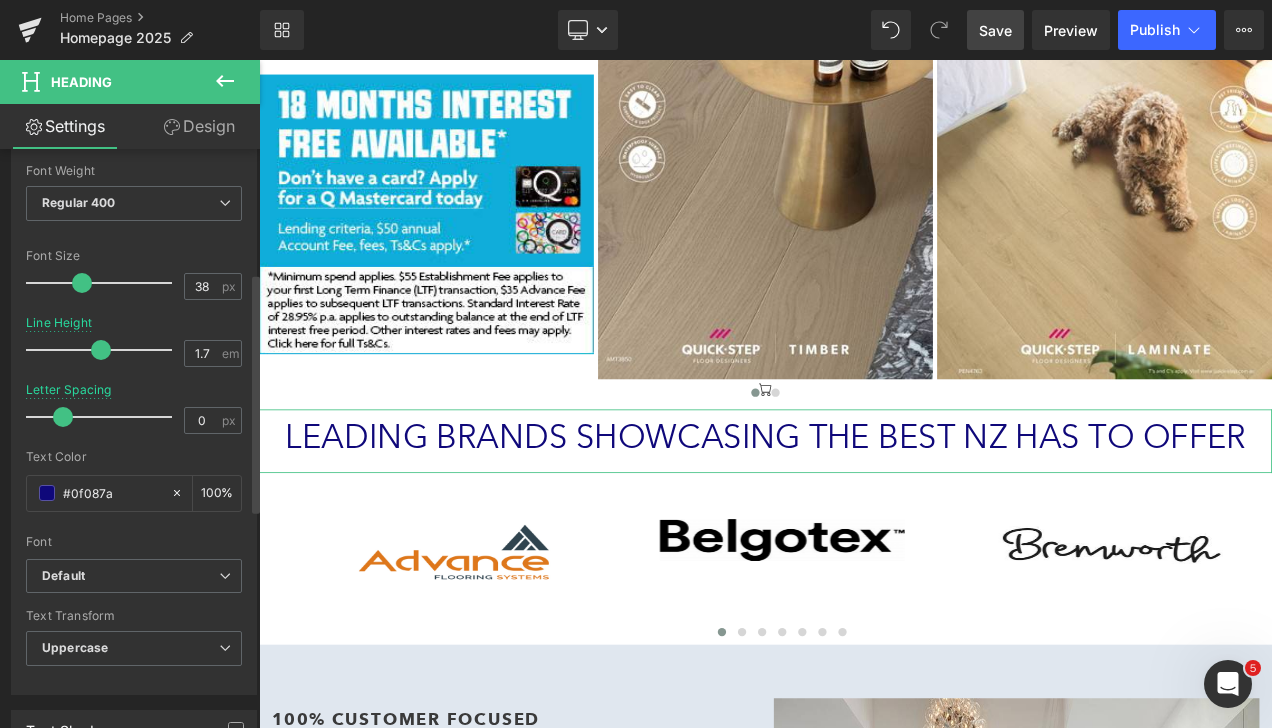 type on "37" 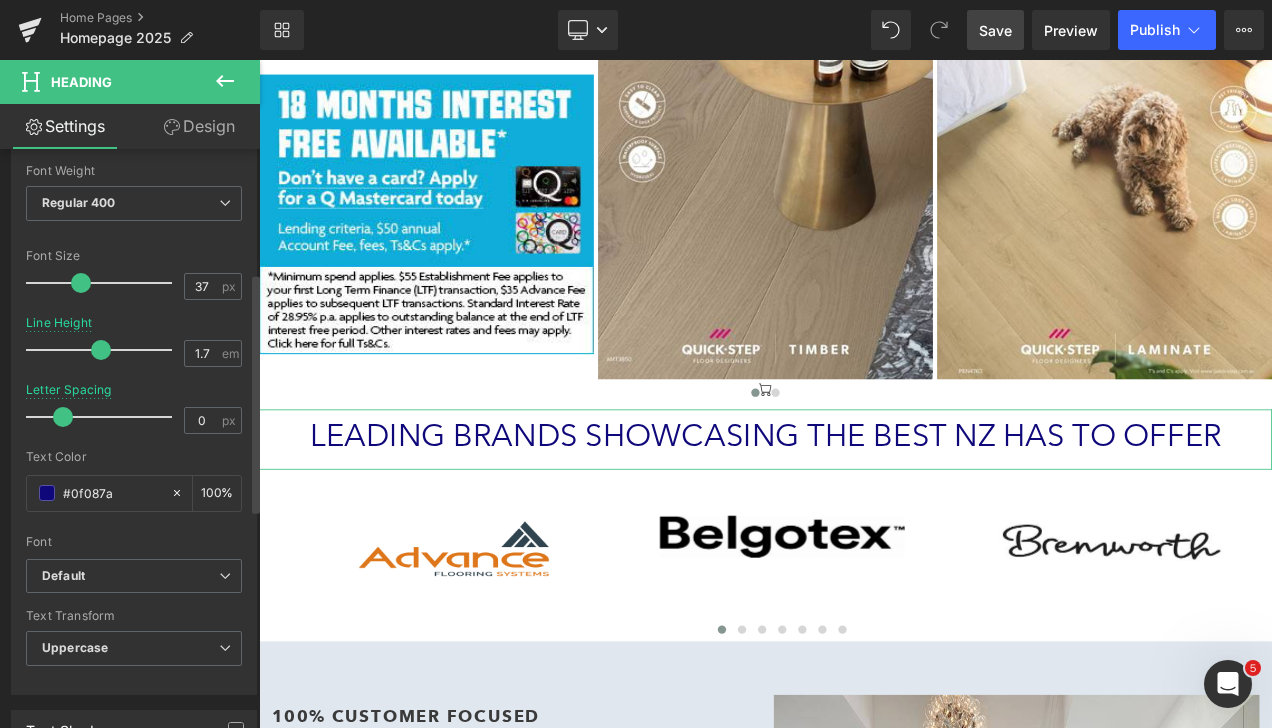 drag, startPoint x: 96, startPoint y: 278, endPoint x: 81, endPoint y: 284, distance: 16.155495 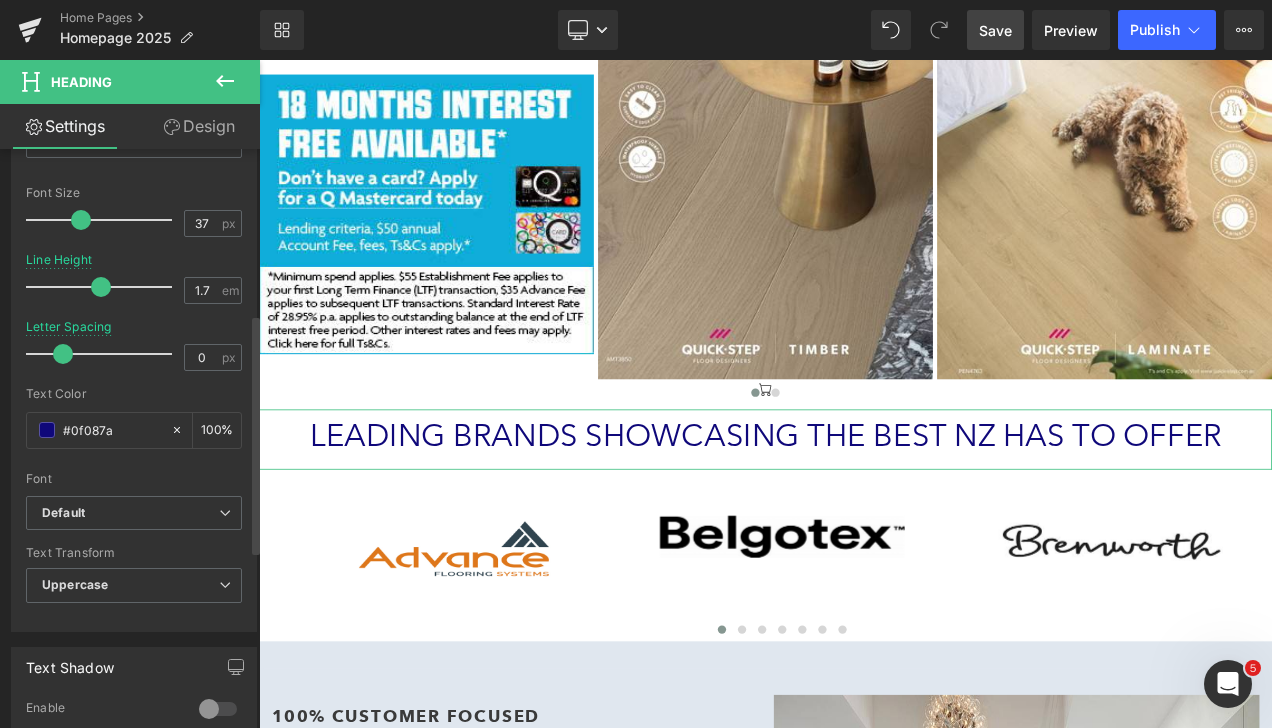 scroll, scrollTop: 400, scrollLeft: 0, axis: vertical 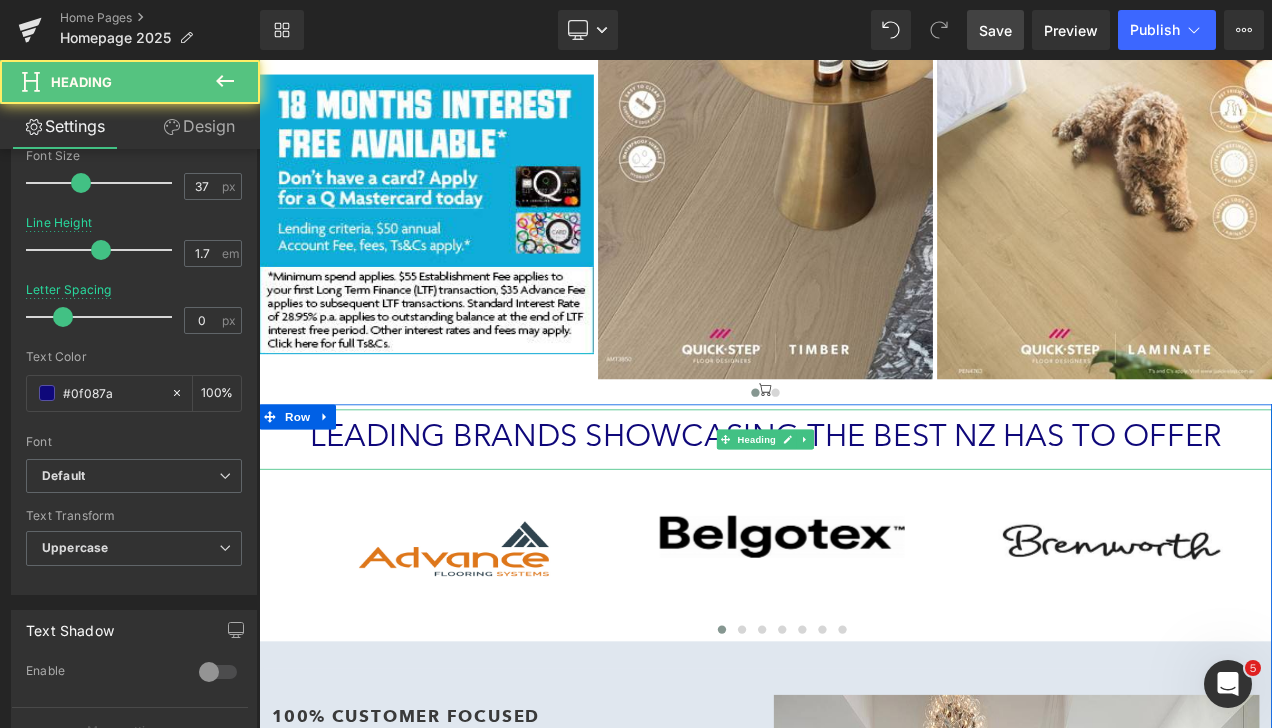 click on "Leading brands showcasing the best NZ has to offer" at bounding box center (864, 508) 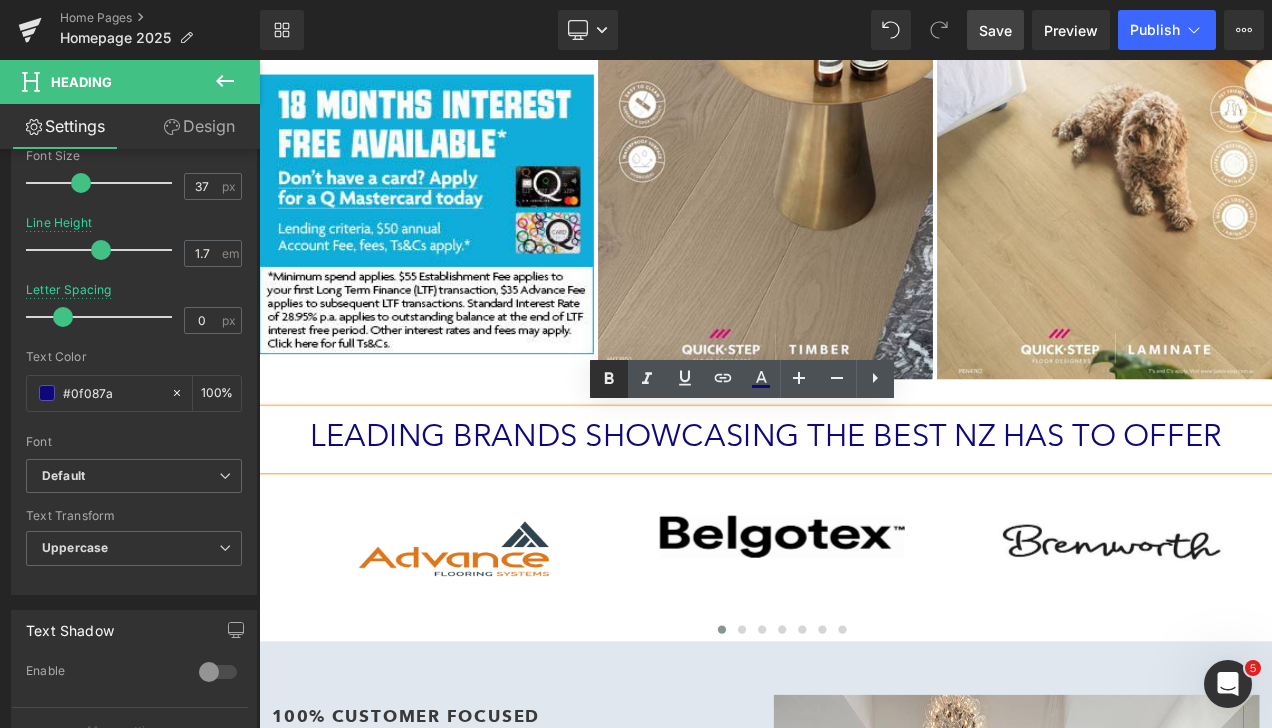click 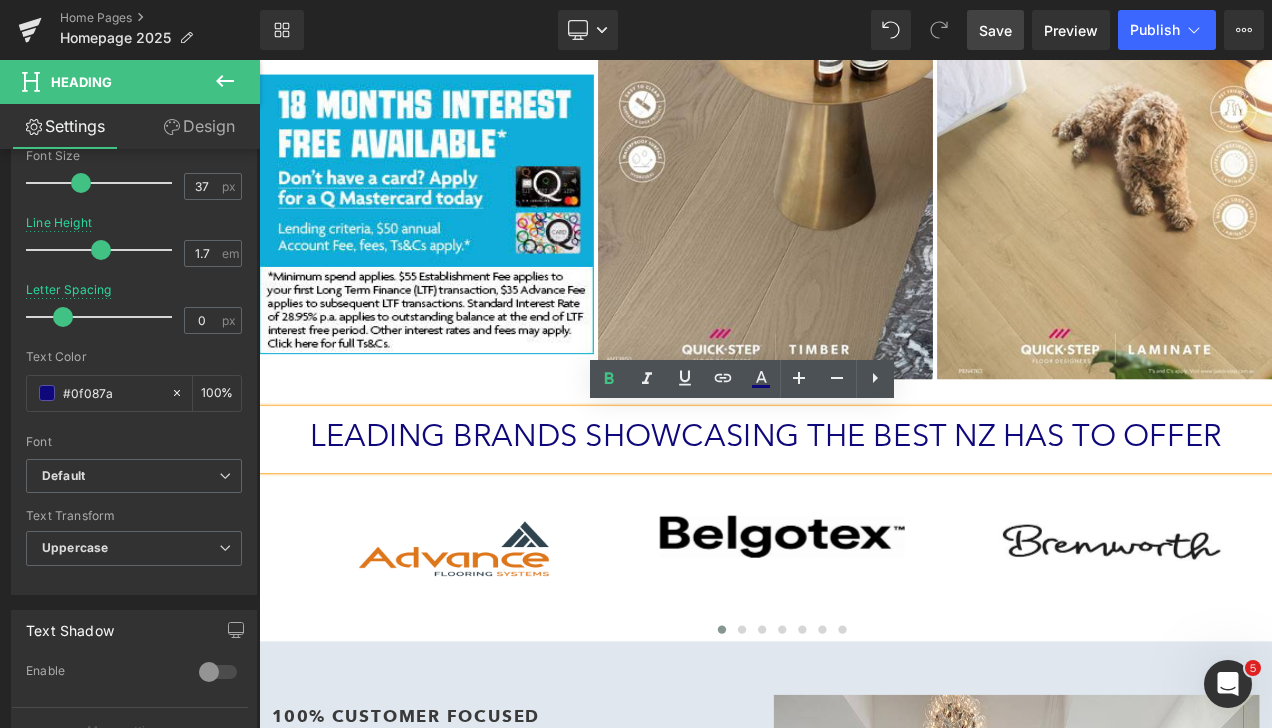 click on "Leading brands showcasing the best NZ has to offer" at bounding box center (864, 508) 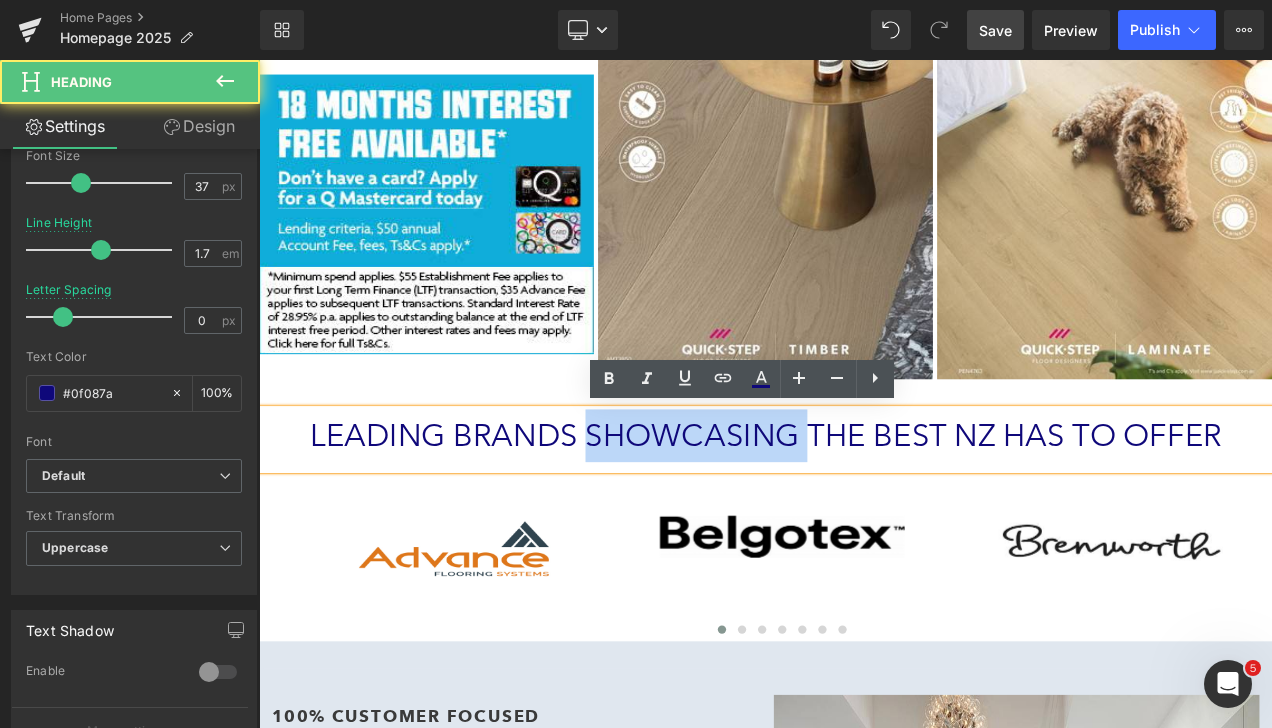 click on "Leading brands showcasing the best NZ has to offer" at bounding box center [864, 508] 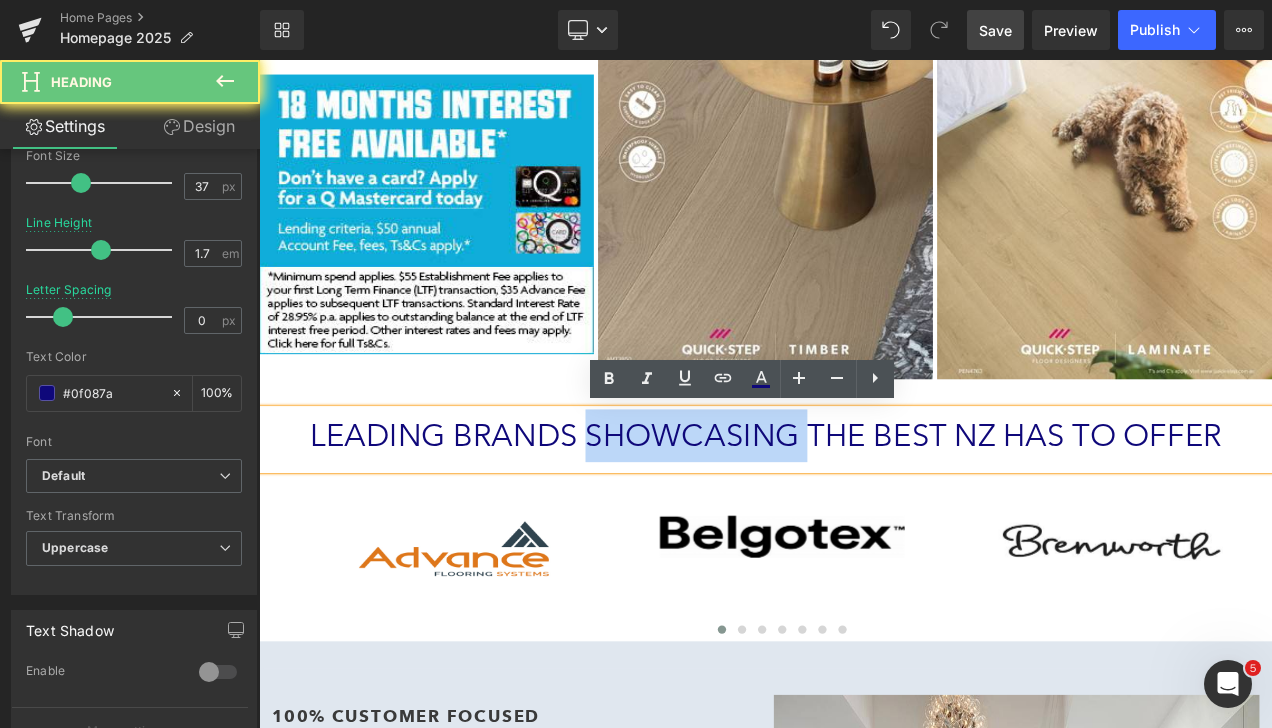 click on "Leading brands showcasing the best NZ has to offer" at bounding box center (864, 508) 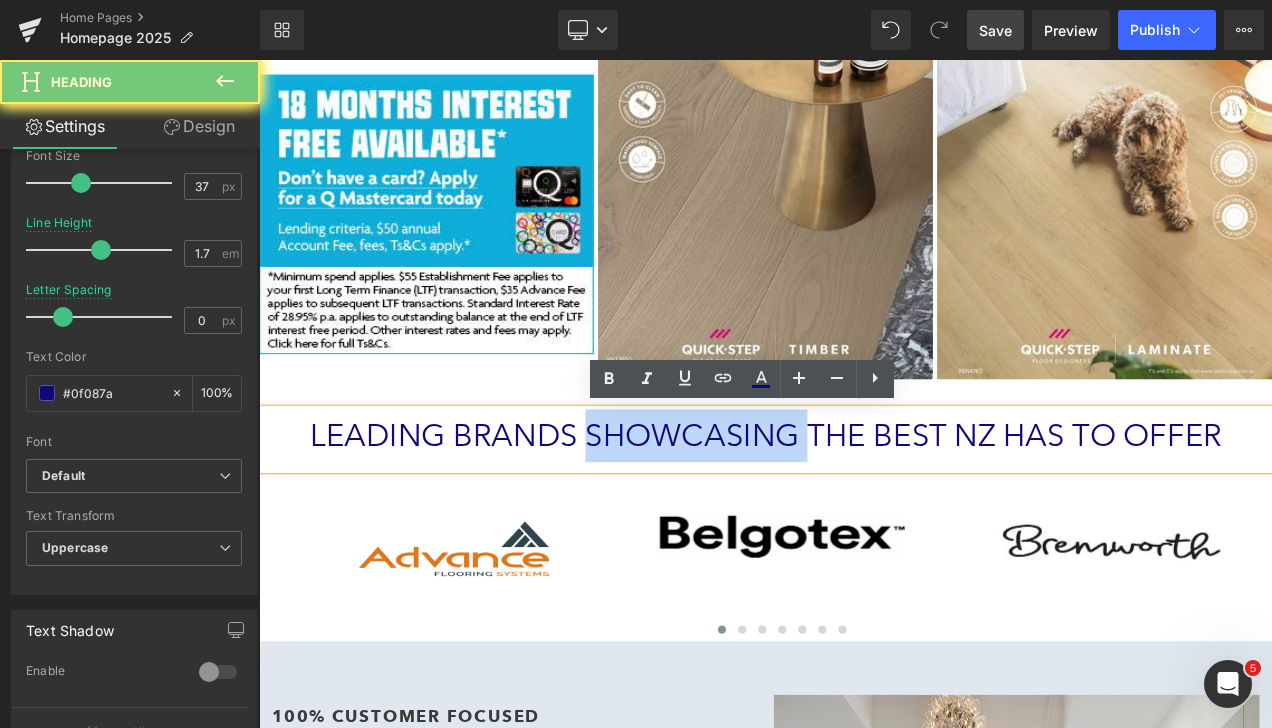 click on "Leading brands showcasing the best NZ has to offer" at bounding box center [864, 508] 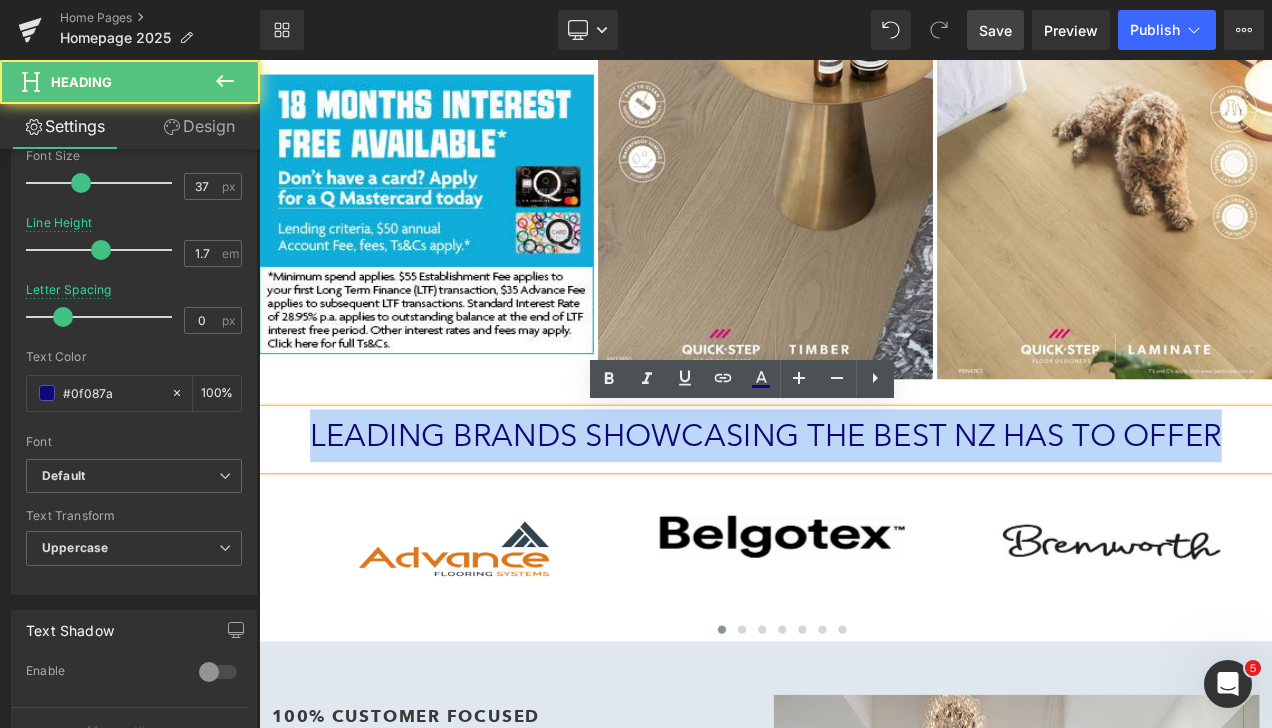 click on "Leading brands showcasing the best NZ has to offer" at bounding box center [864, 508] 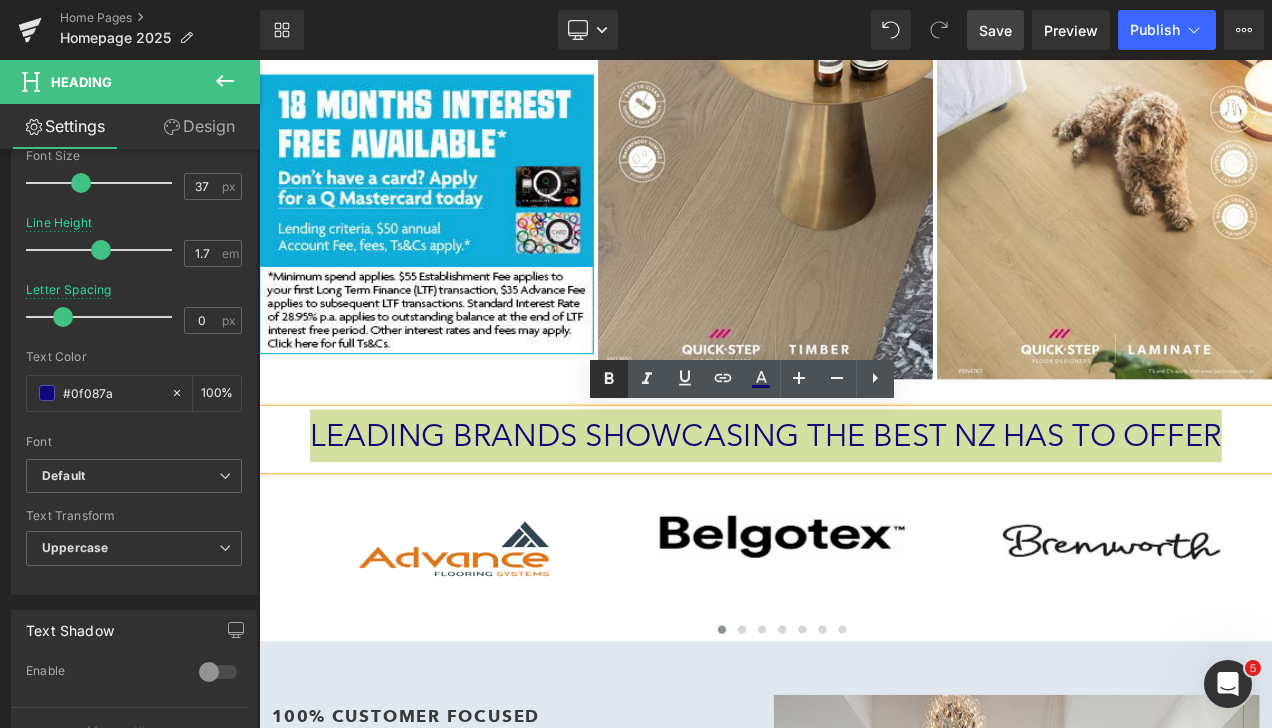 click 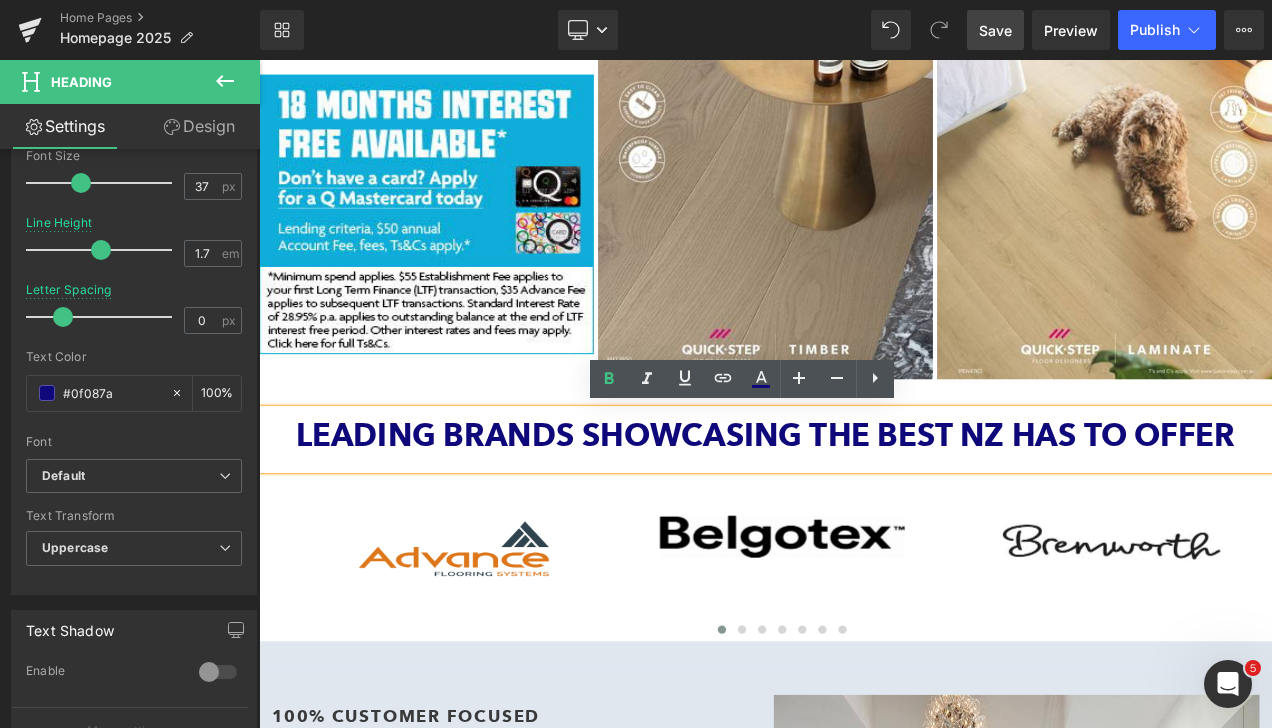 click on "Leading brands showcasing the best NZ has to offer" at bounding box center [864, 507] 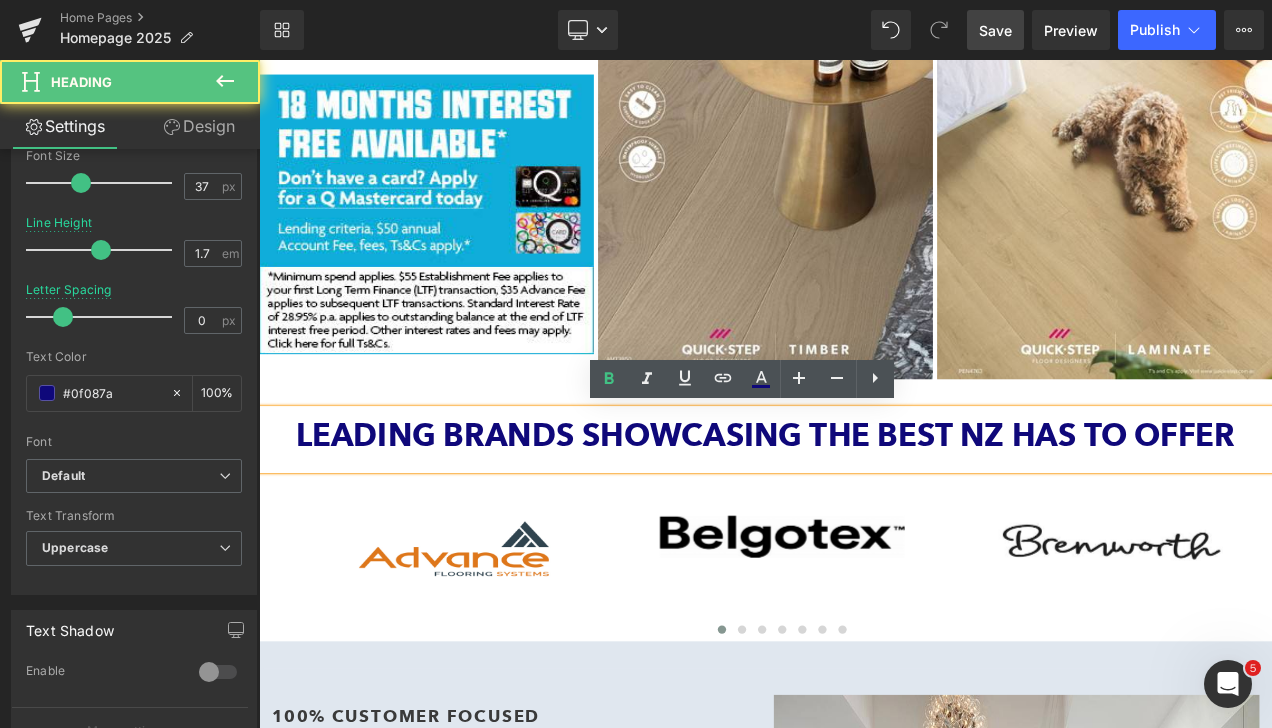 click on "Leading brands showcasing the best NZ has to offer" at bounding box center (864, 507) 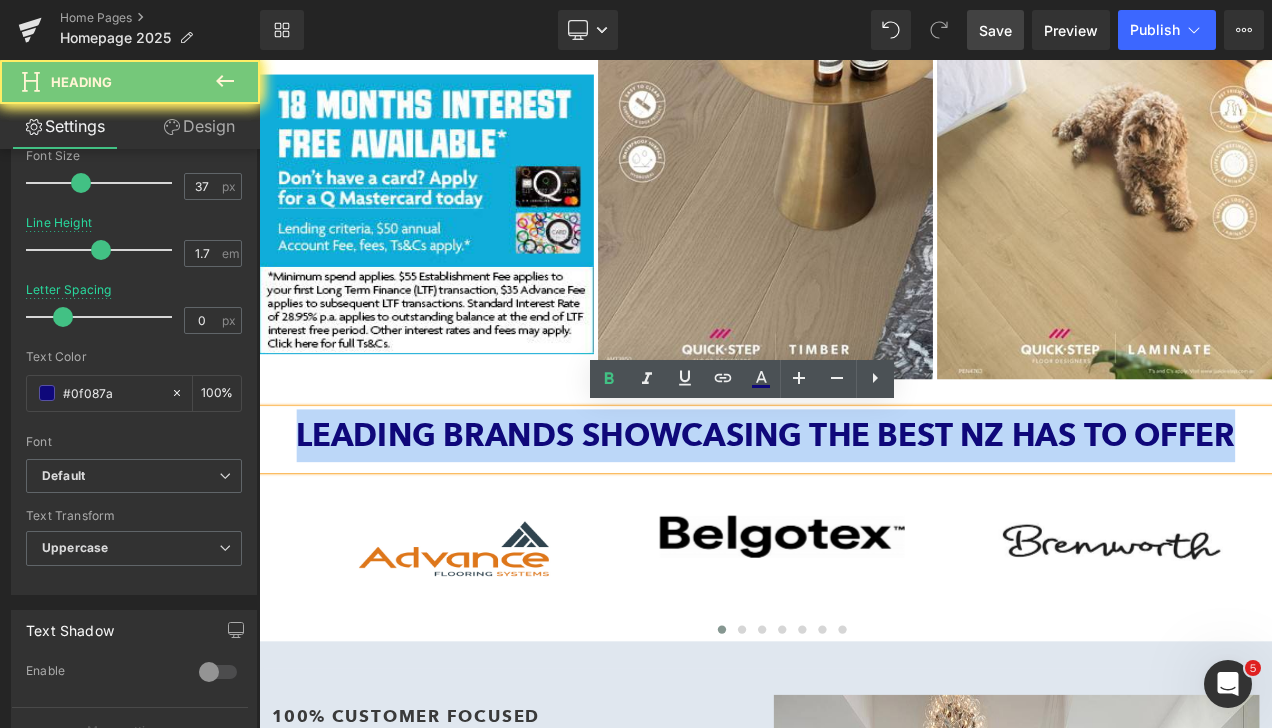 click on "Leading brands showcasing the best NZ has to offer" at bounding box center (864, 507) 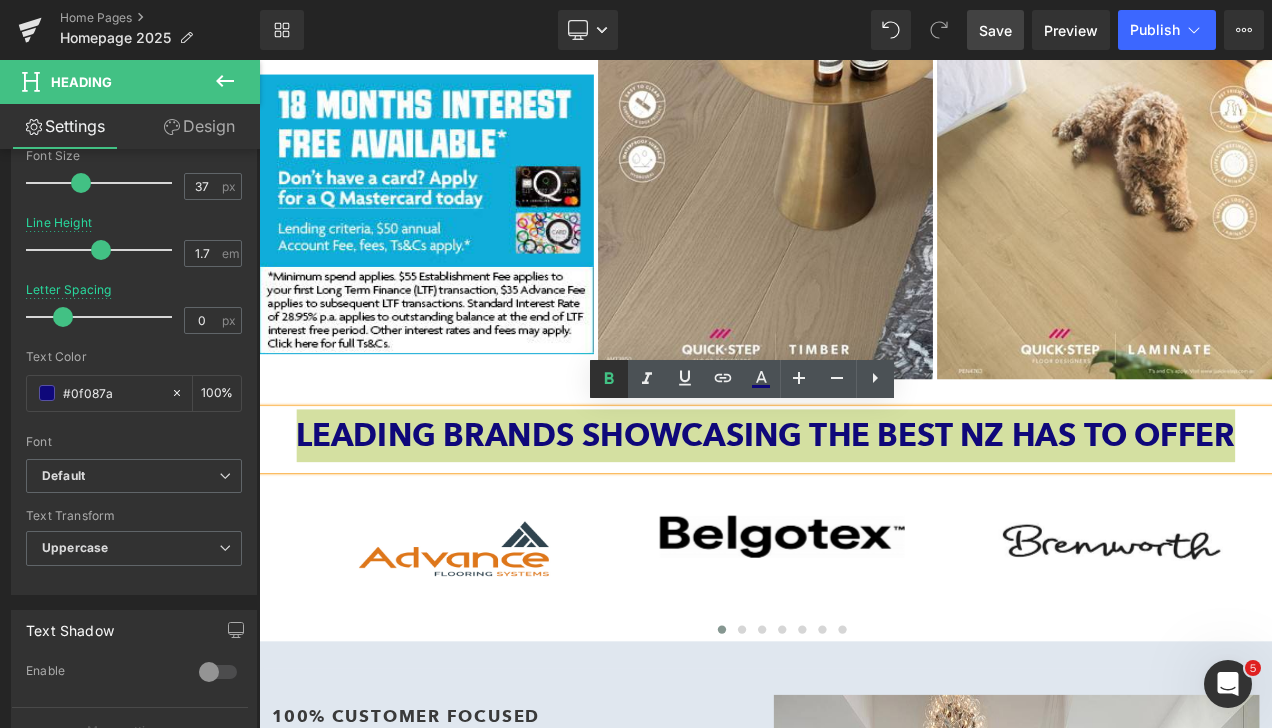 click 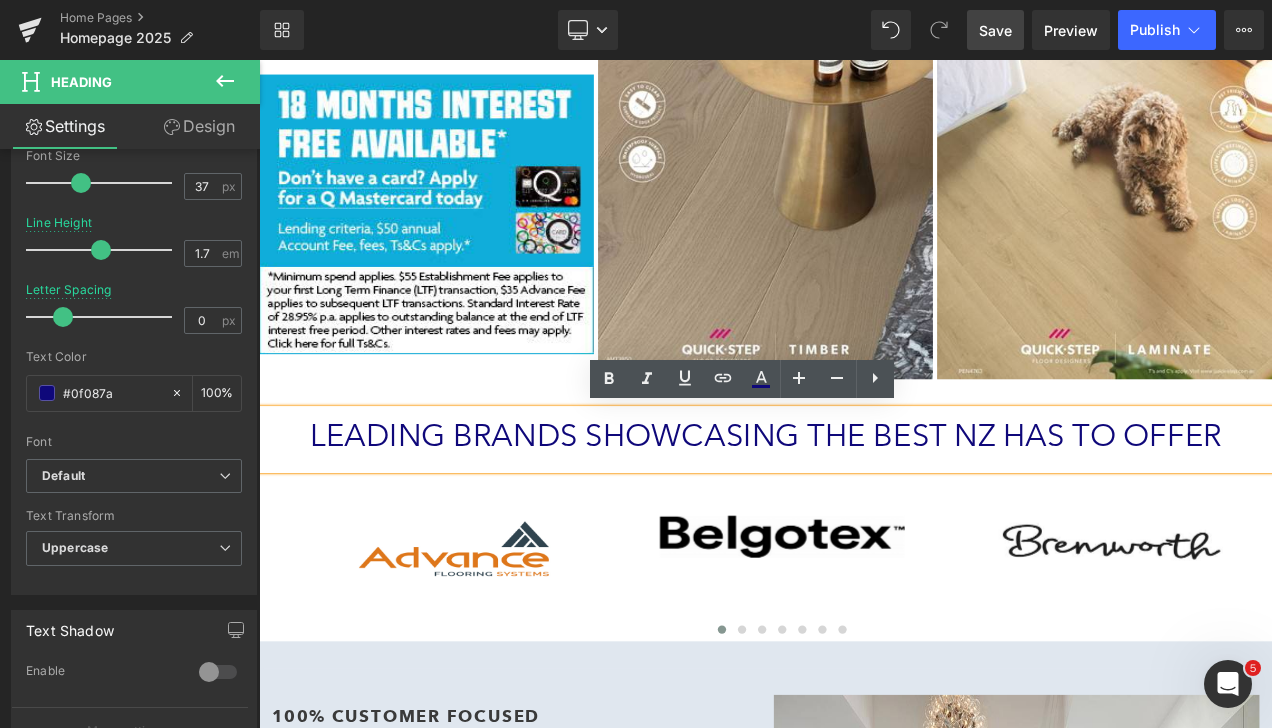 click on "Save" at bounding box center (995, 30) 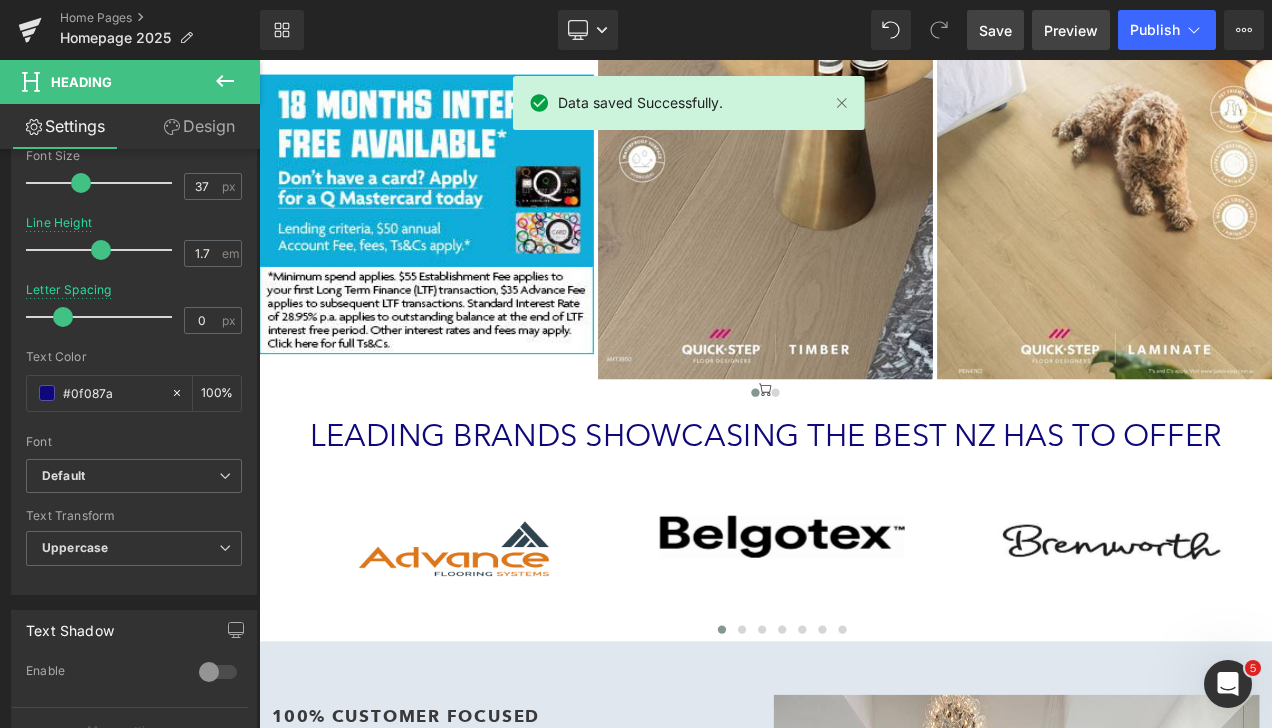 click on "Preview" at bounding box center [1071, 30] 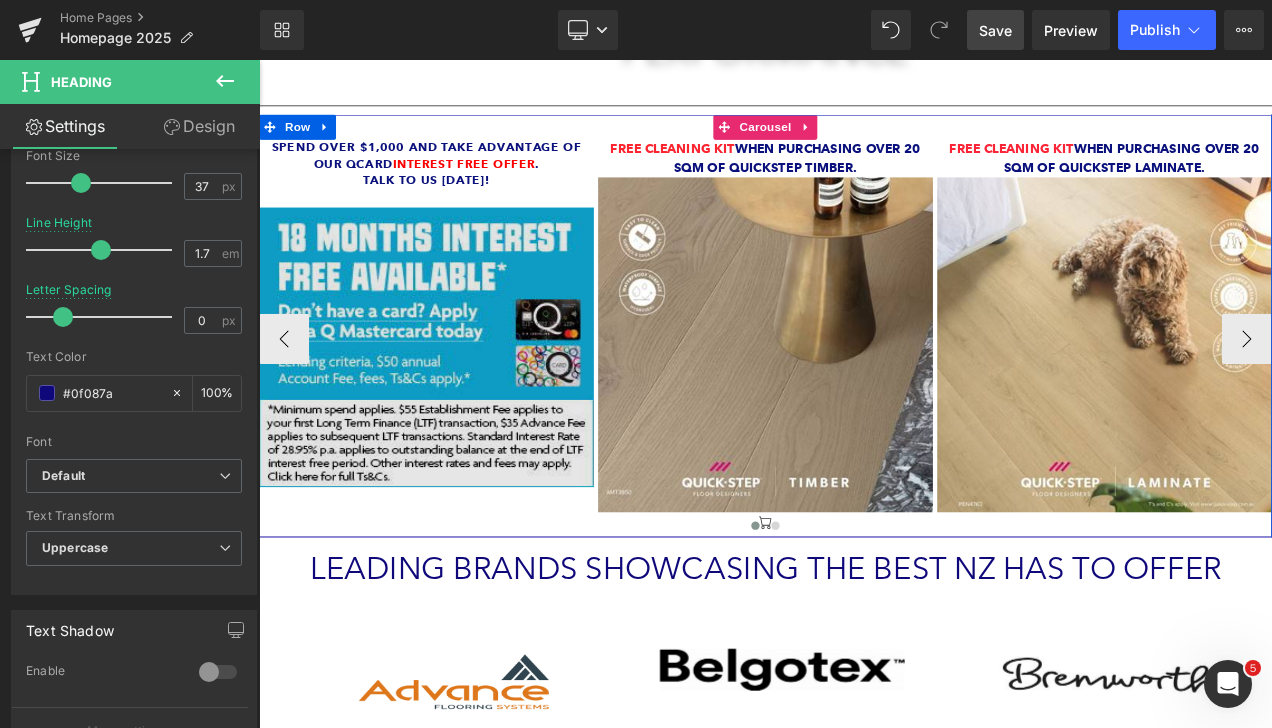 scroll, scrollTop: 400, scrollLeft: 0, axis: vertical 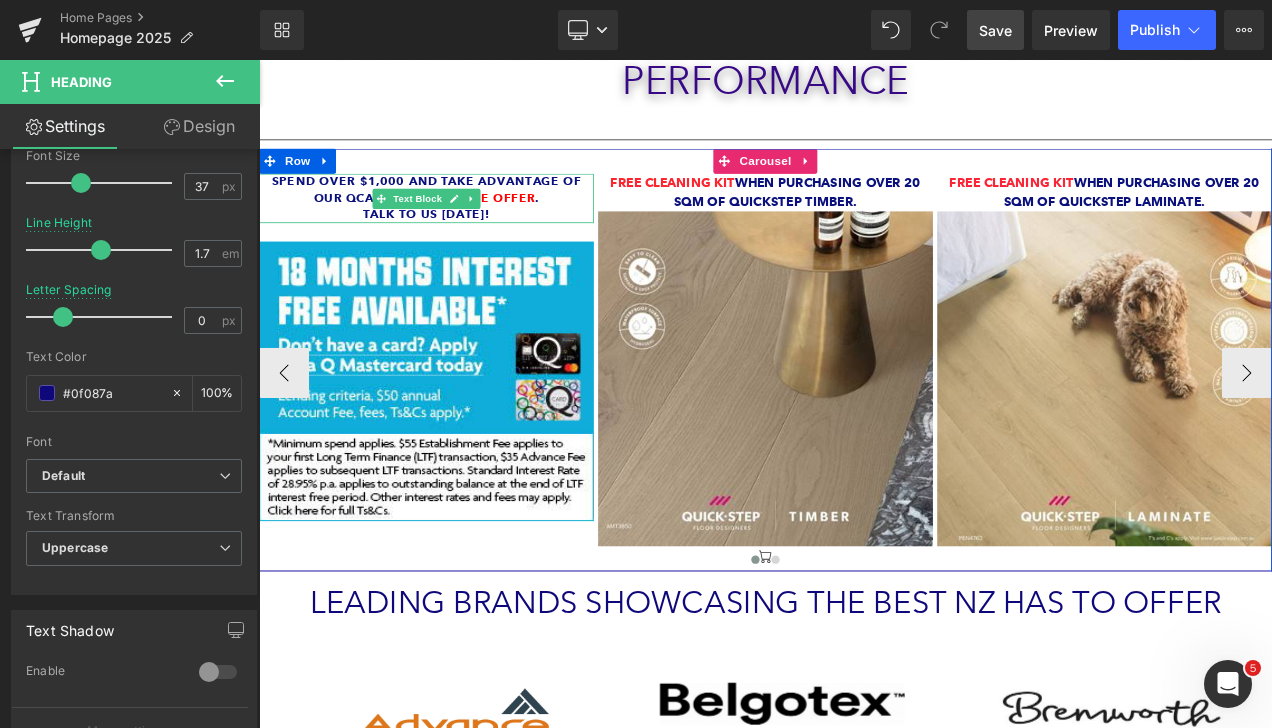 drag, startPoint x: 605, startPoint y: 224, endPoint x: 590, endPoint y: 224, distance: 15 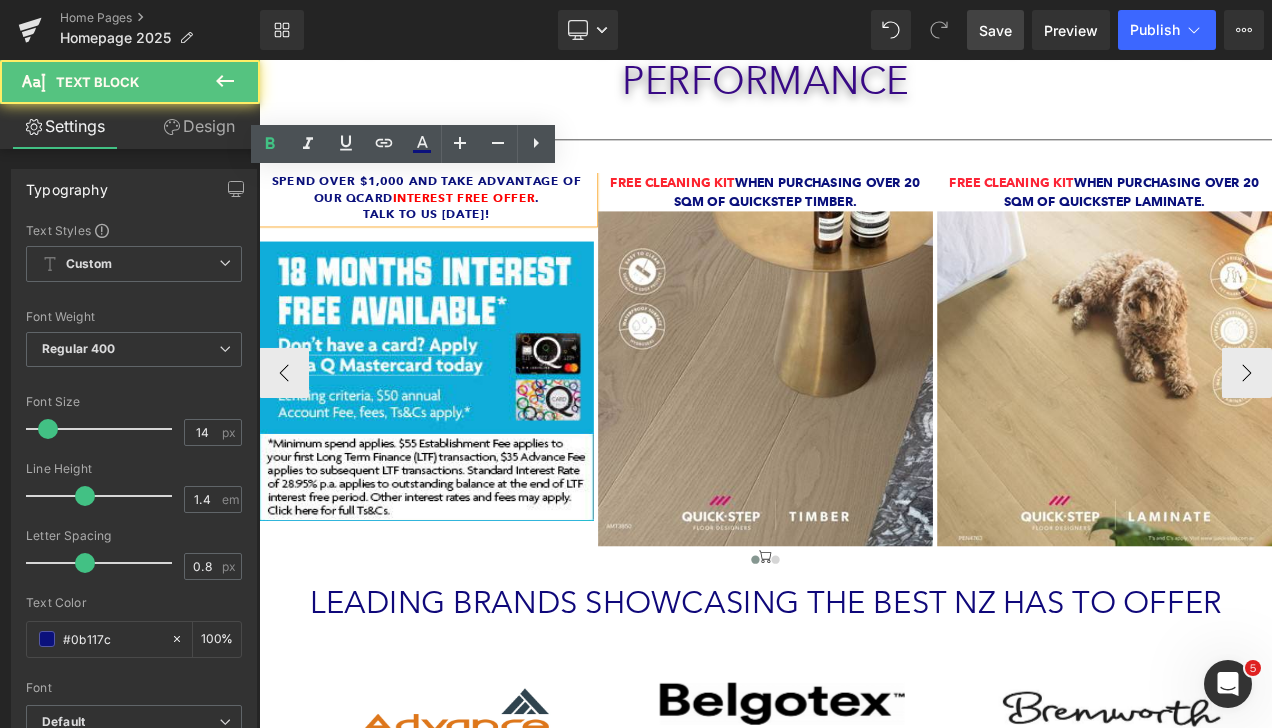 click on "Spend over $1,000 and take advantage of our QCard  Interest free offer ." at bounding box center [458, 215] 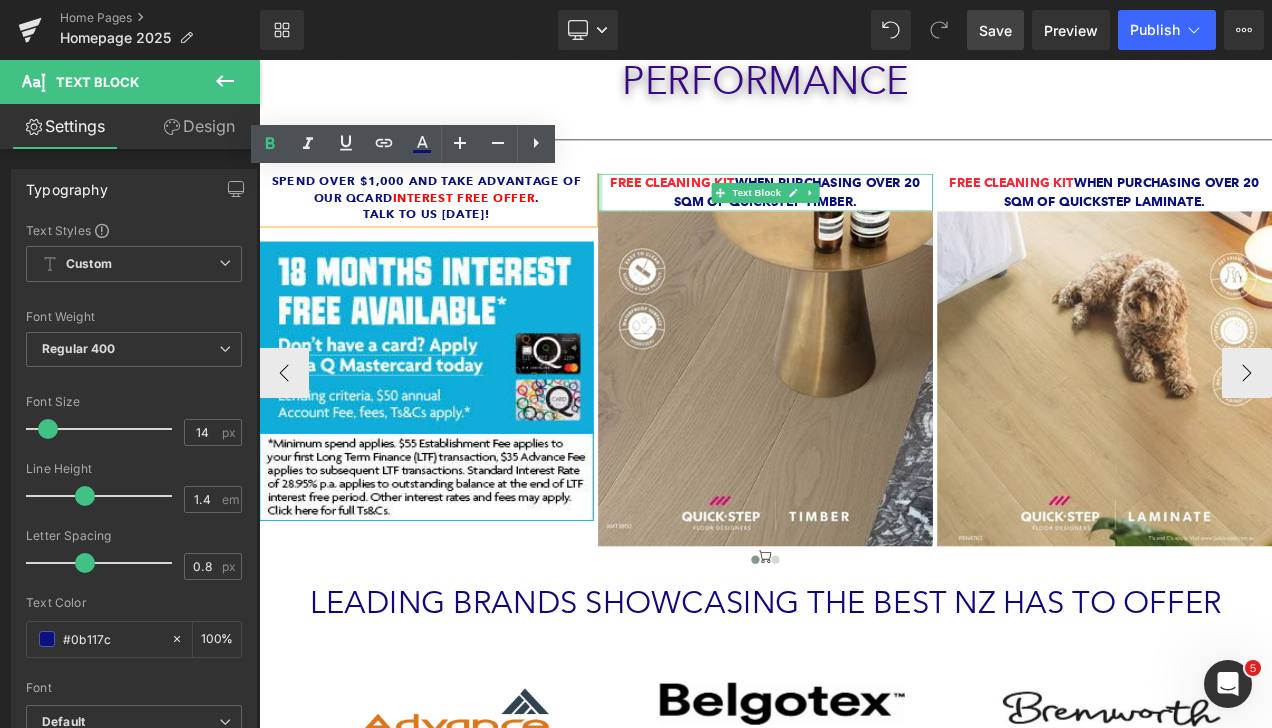 type 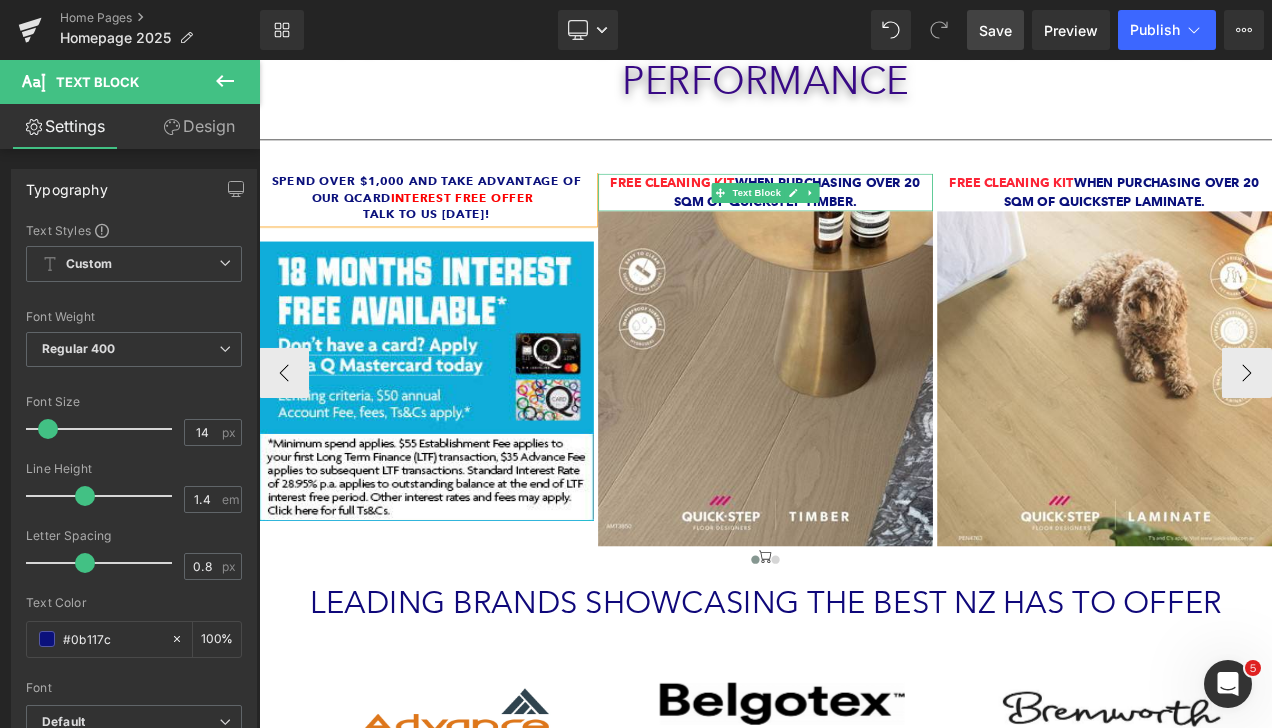 drag, startPoint x: 982, startPoint y: 212, endPoint x: 984, endPoint y: 224, distance: 12.165525 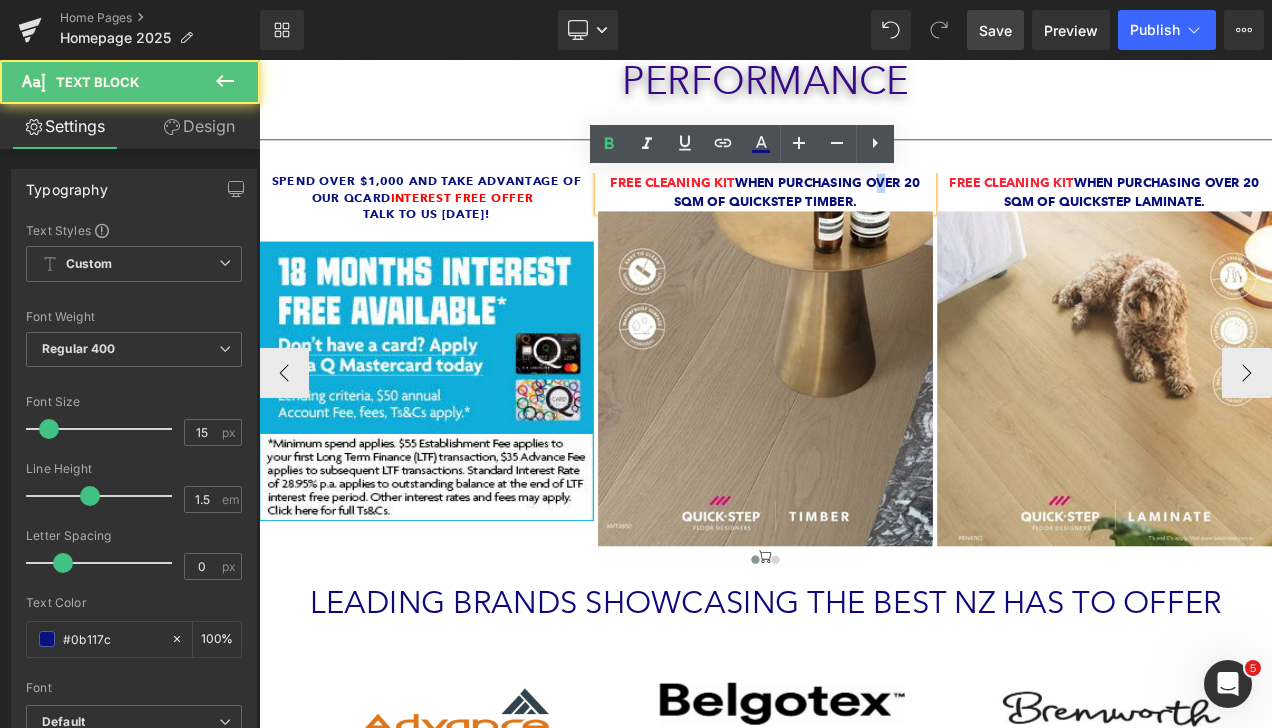 click on "Free Cleaning Kit  when purchasing over 20 sqm of Quickstep timber." at bounding box center [864, 218] 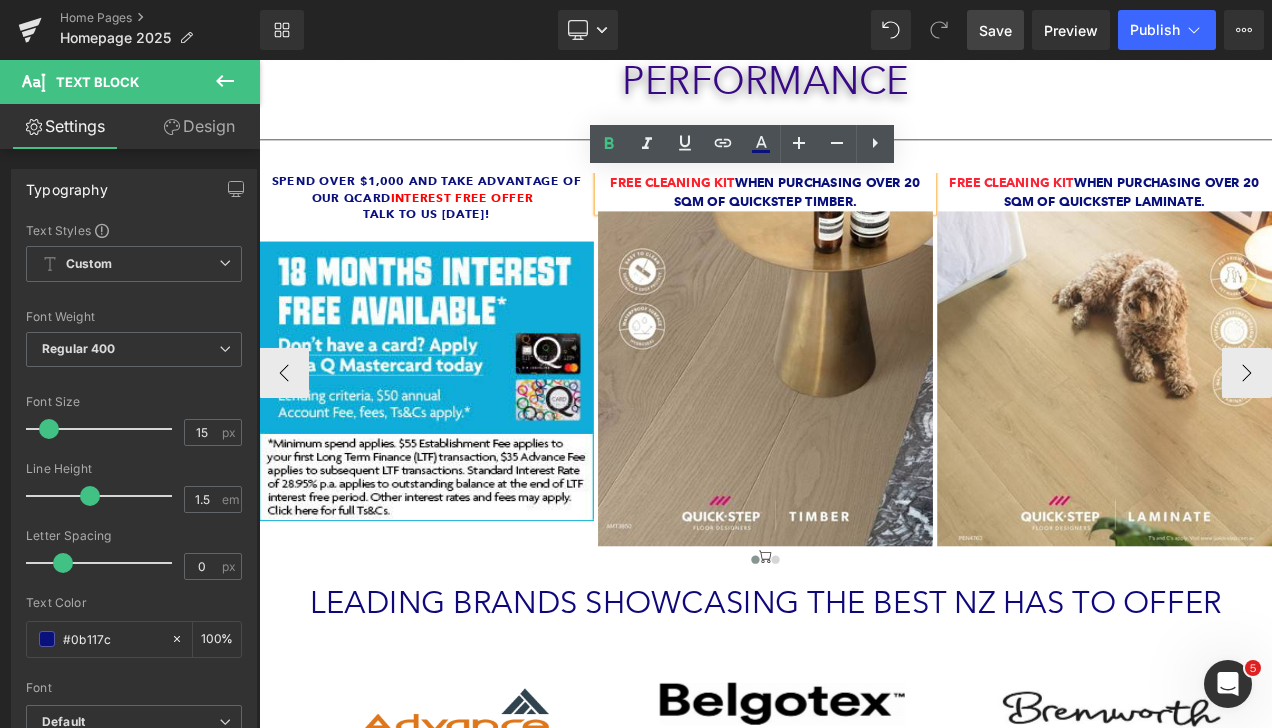 type 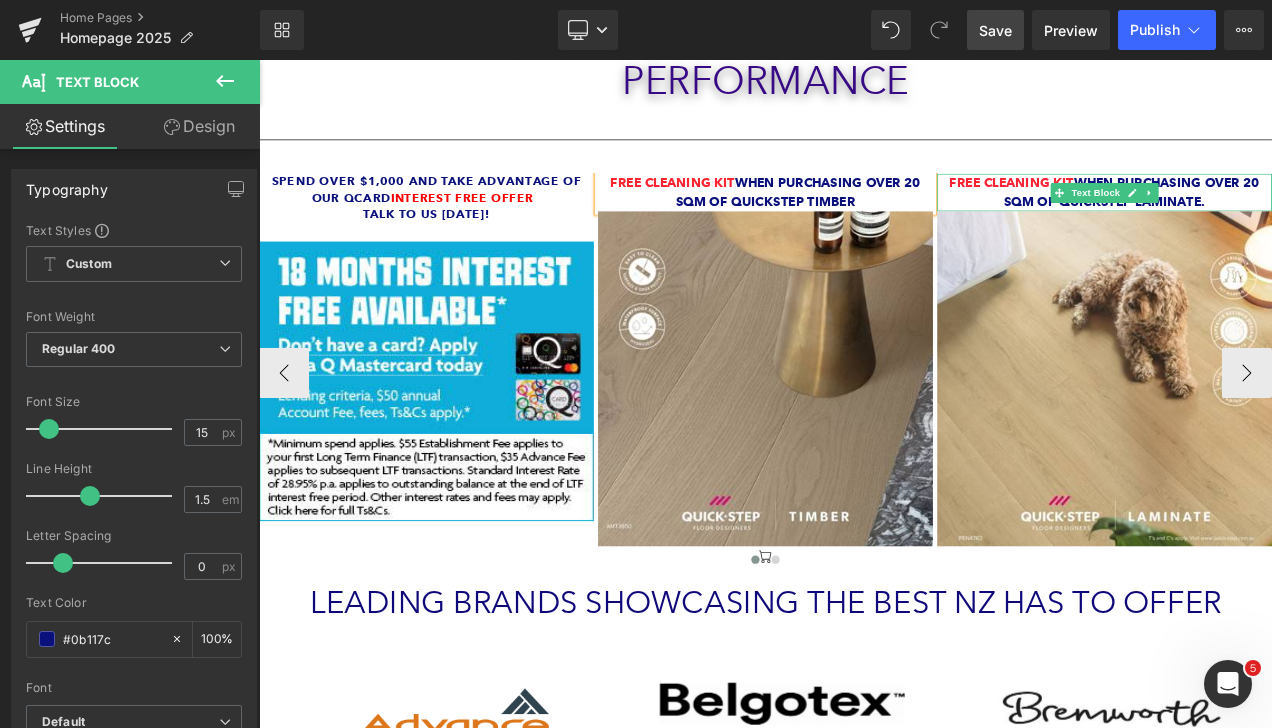 click on "Free Cleaning Kit  when purchasing over 20 sqm of Quickstep laminate." at bounding box center (1269, 218) 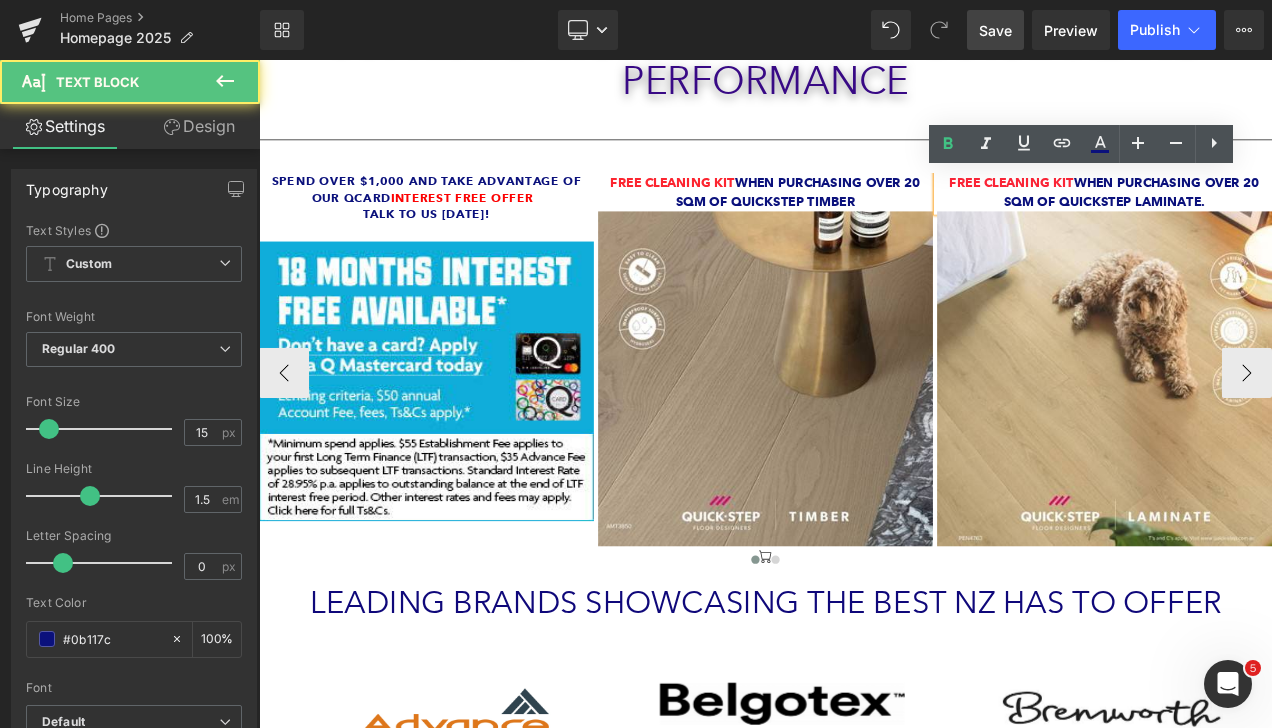 click on "Free Cleaning Kit  when purchasing over 20 sqm of Quickstep laminate." at bounding box center [1269, 218] 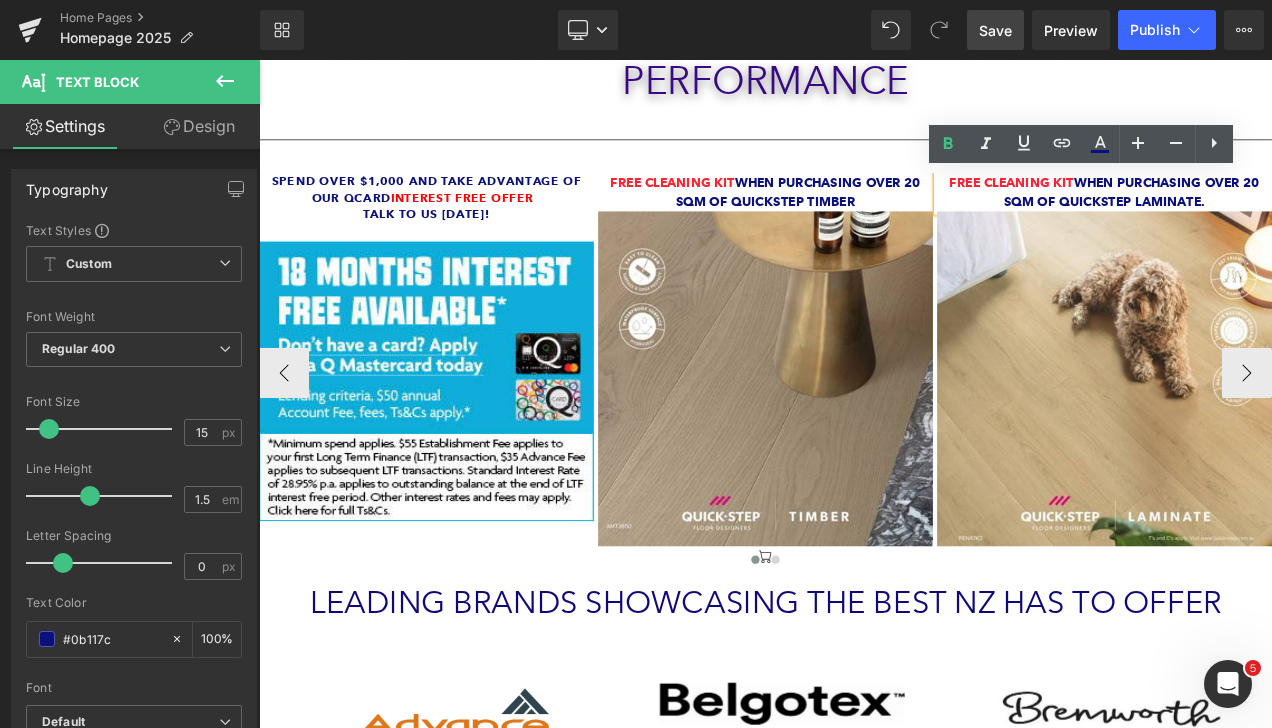 type 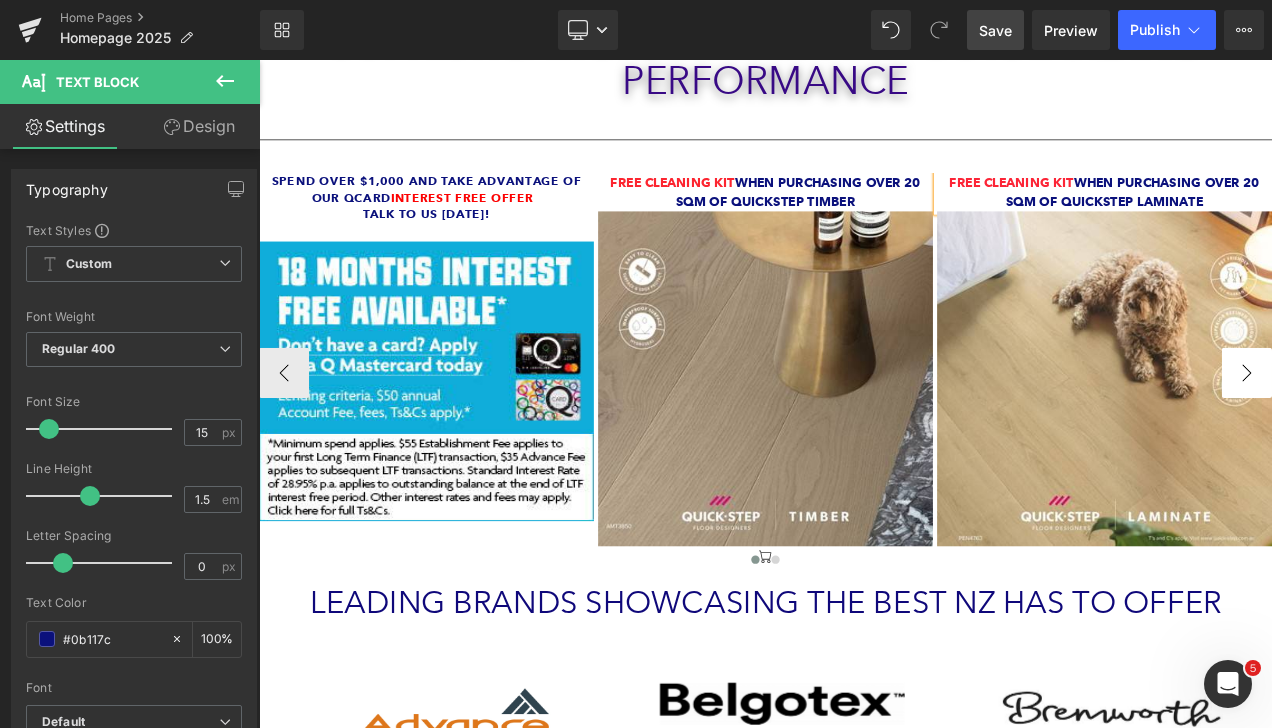 click on "›" at bounding box center [1439, 434] 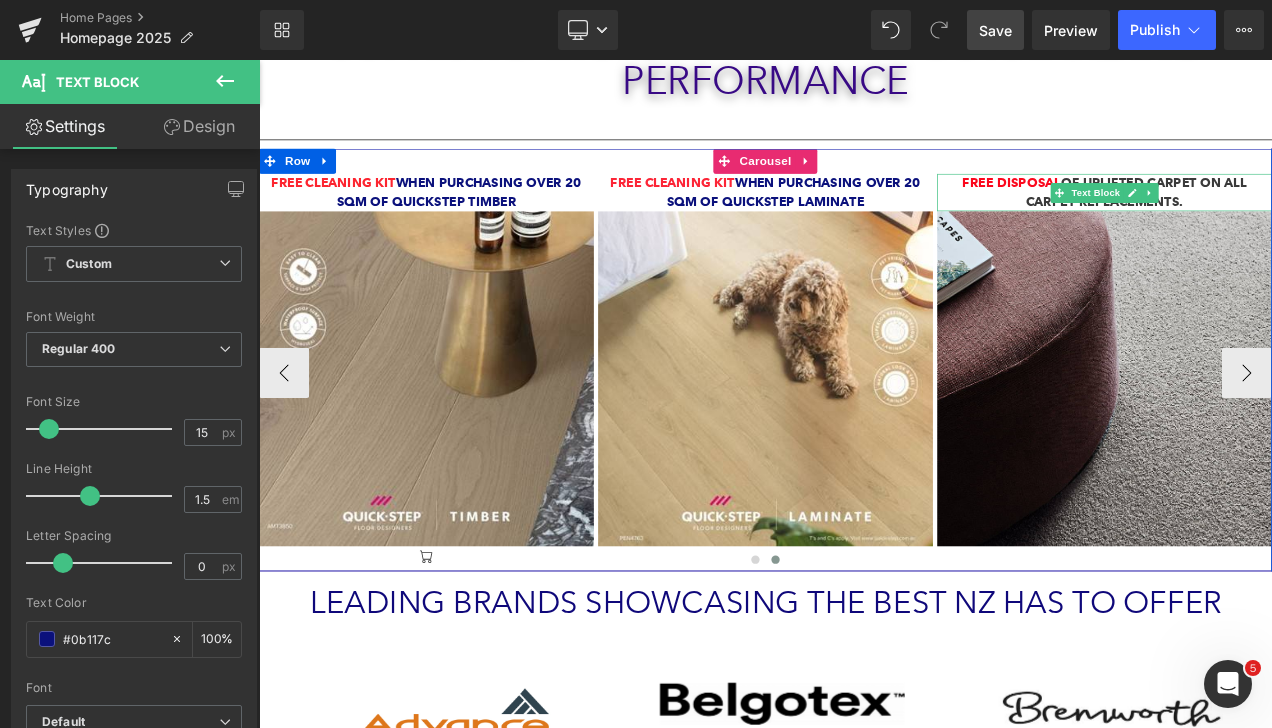 click on "Free DISPOSAL  OF UPLIFTED CARPET on ALL CARPET REPLACEMENTS." at bounding box center [1269, 218] 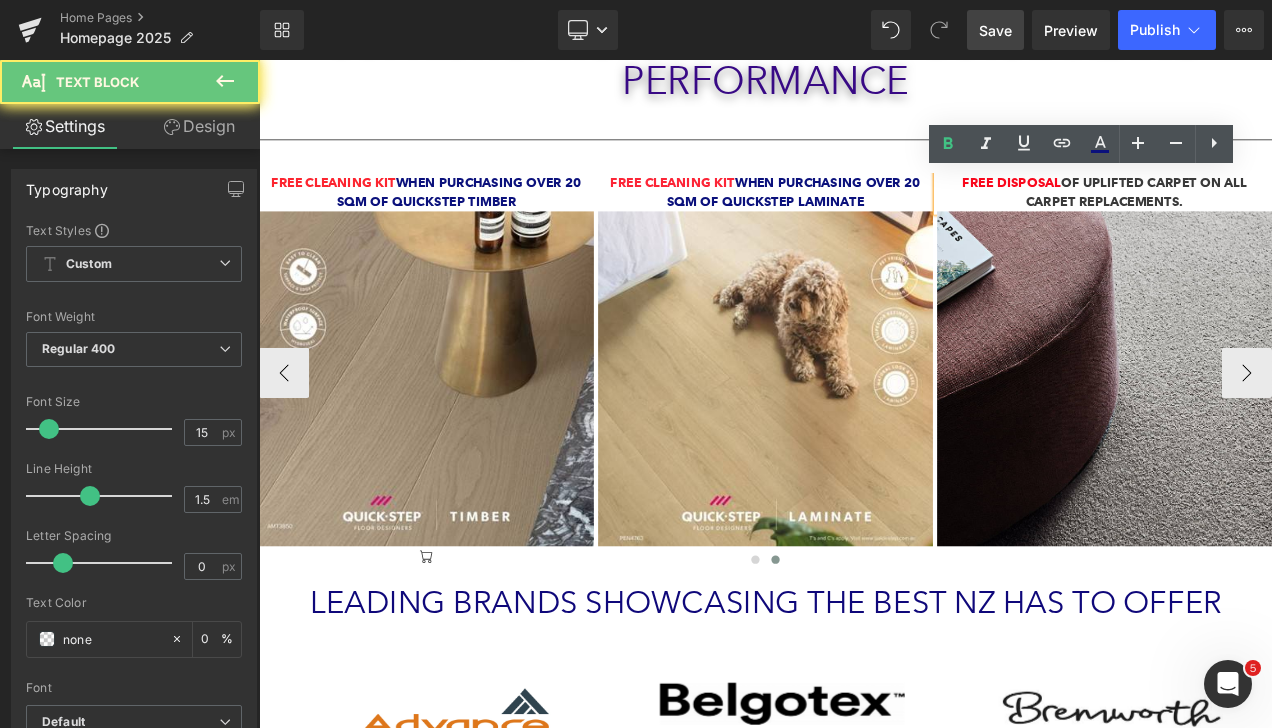 click on "Free DISPOSAL  OF UPLIFTED CARPET on ALL CARPET REPLACEMENTS." at bounding box center [1269, 218] 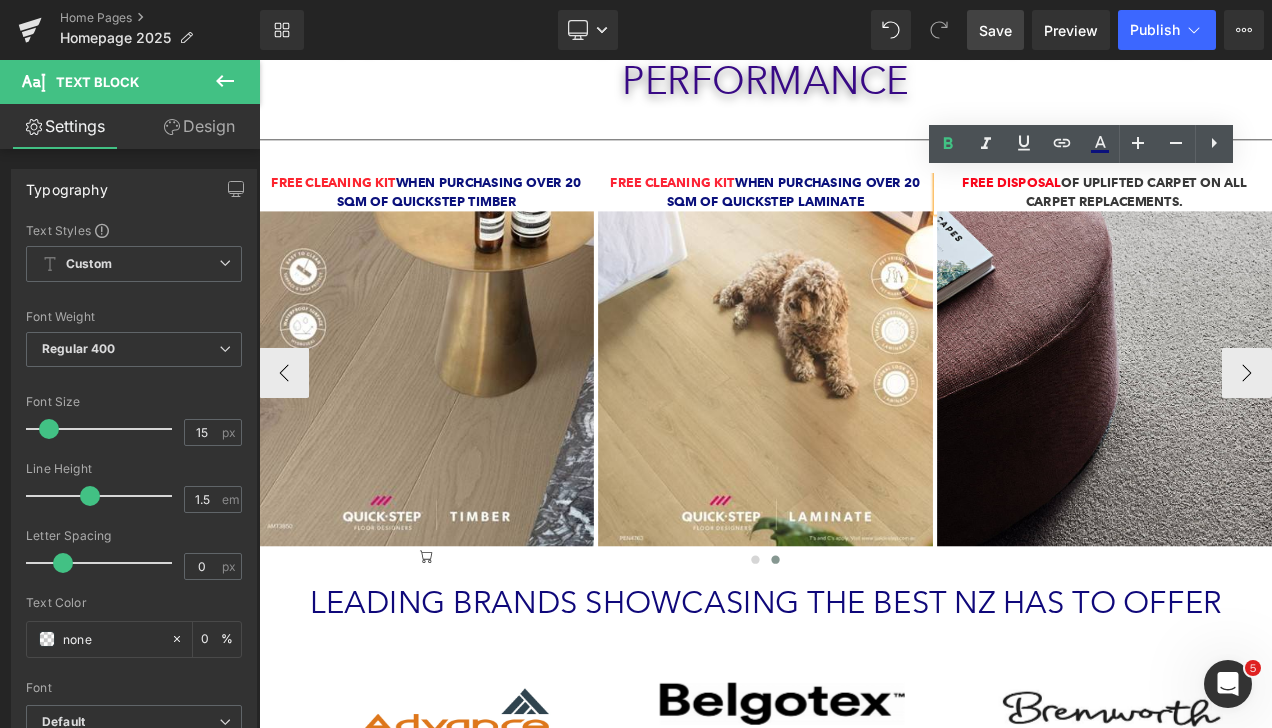 type 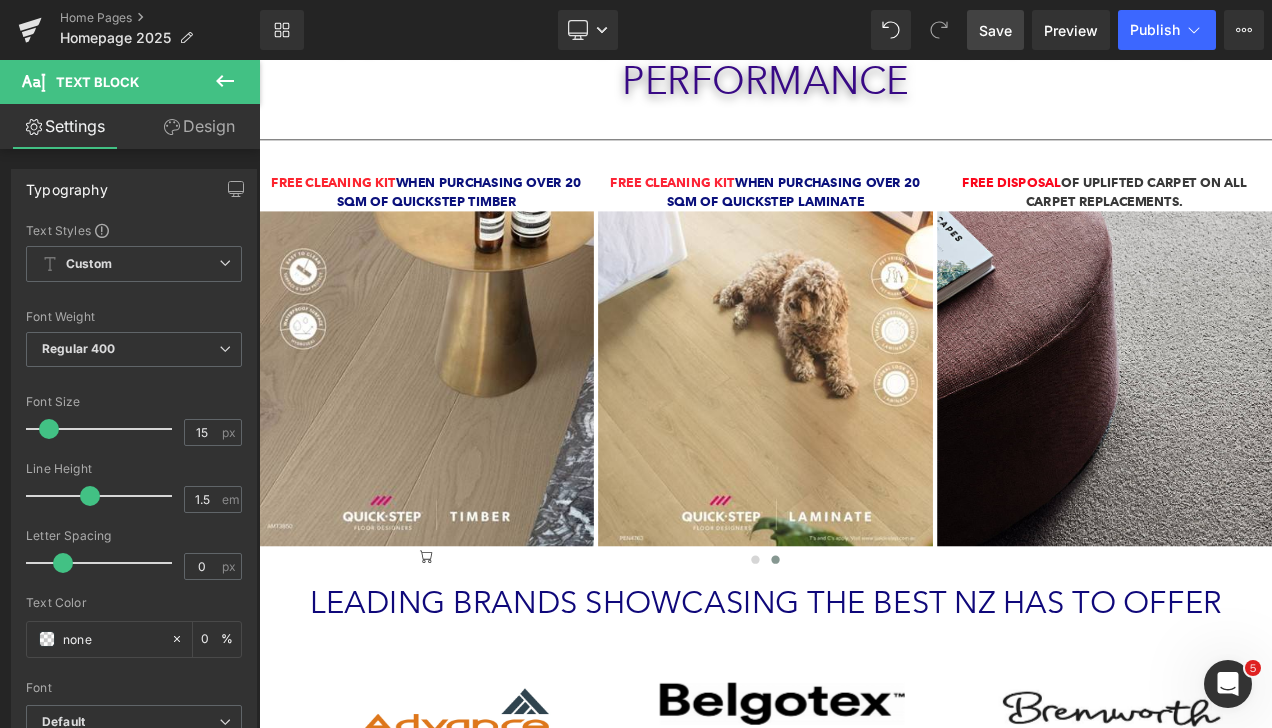 click 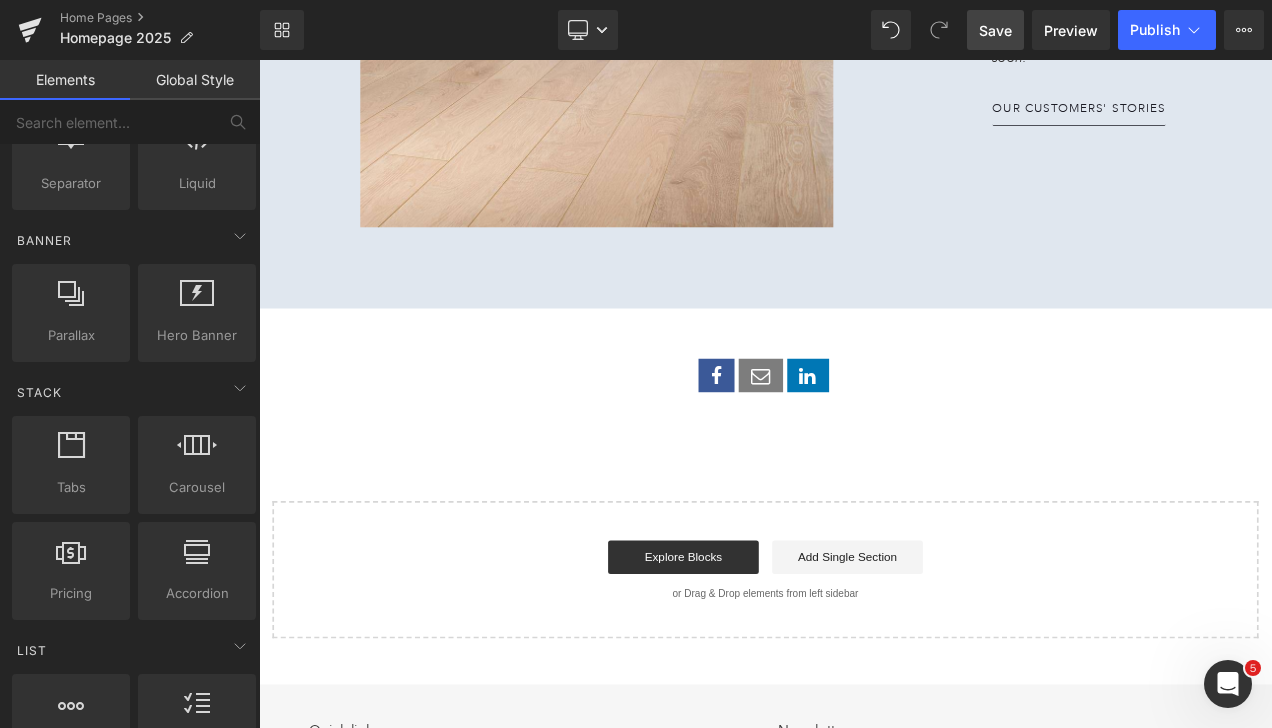 scroll, scrollTop: 3400, scrollLeft: 0, axis: vertical 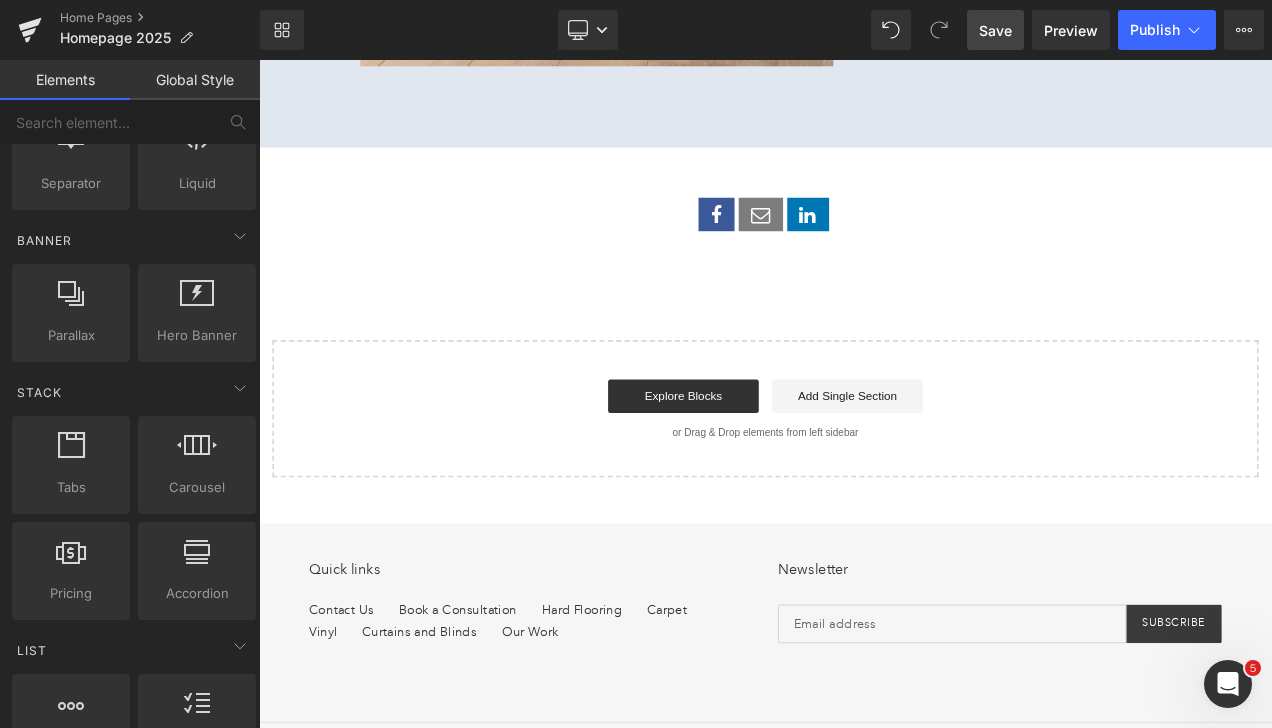 click on "Explore Blocks
Add Single Section" at bounding box center (864, 461) 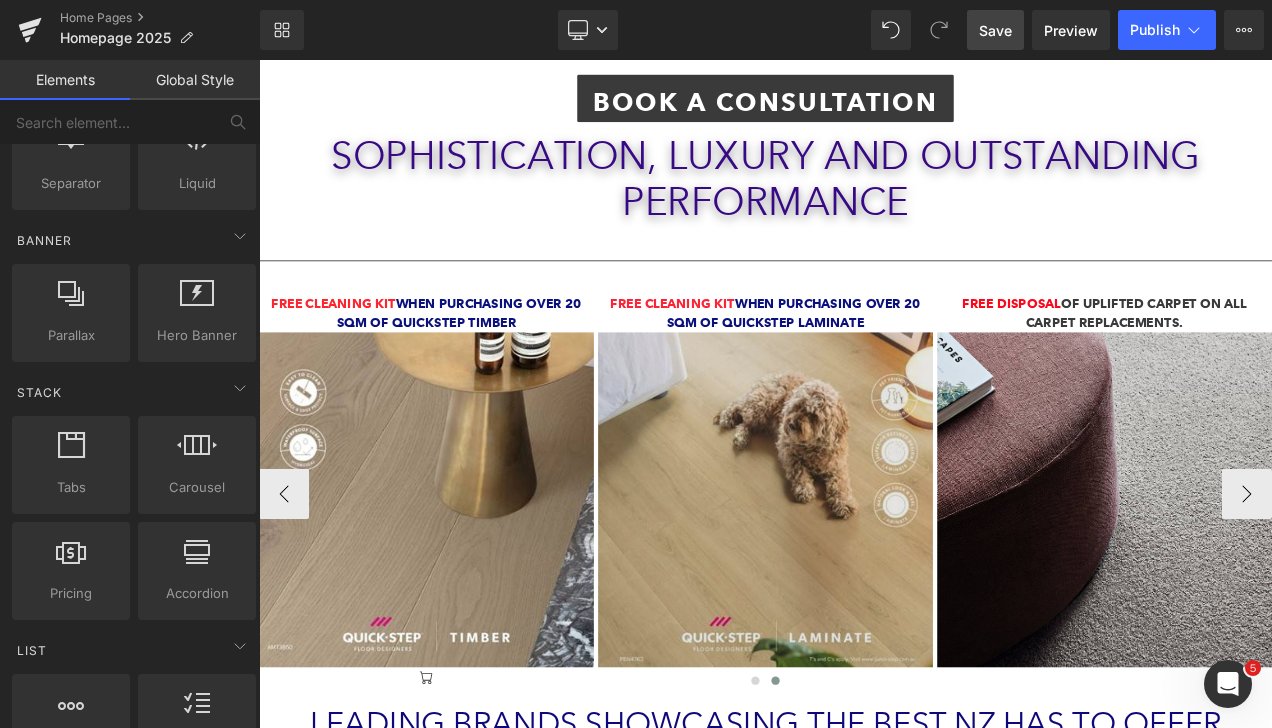 scroll, scrollTop: 300, scrollLeft: 0, axis: vertical 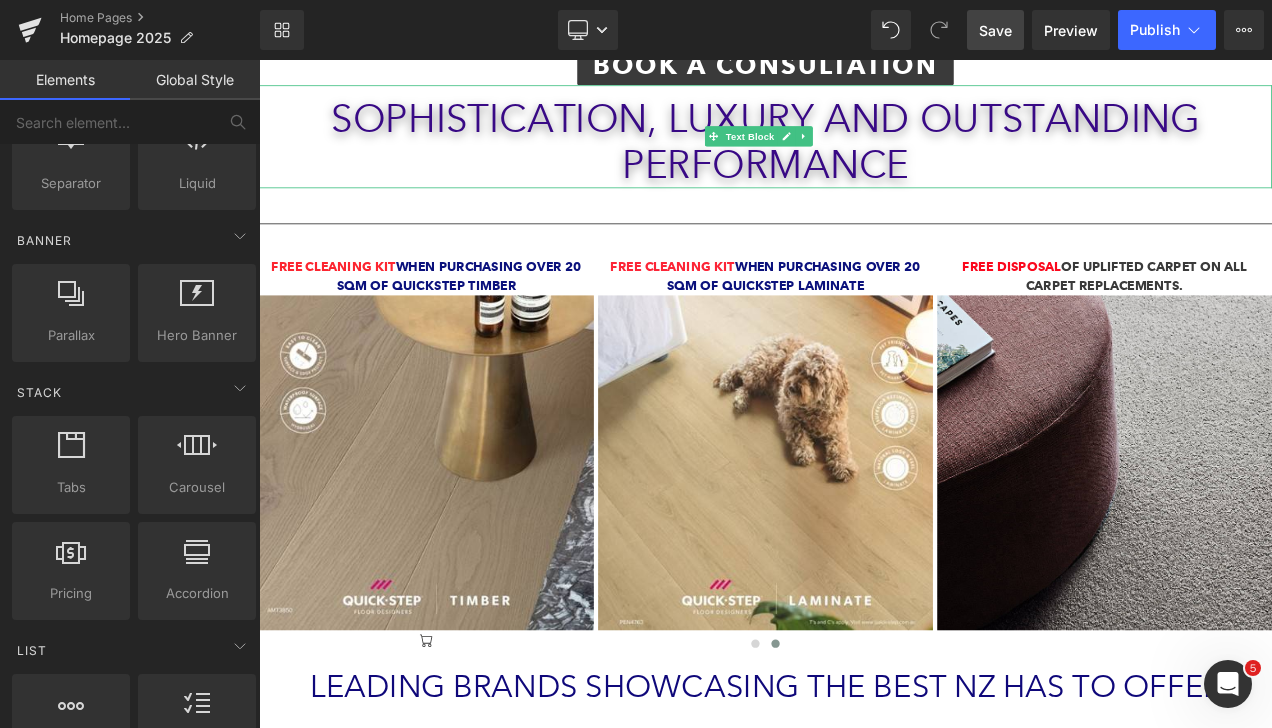 click on "Sophistication, Luxury and Outstanding Performance" at bounding box center [864, 157] 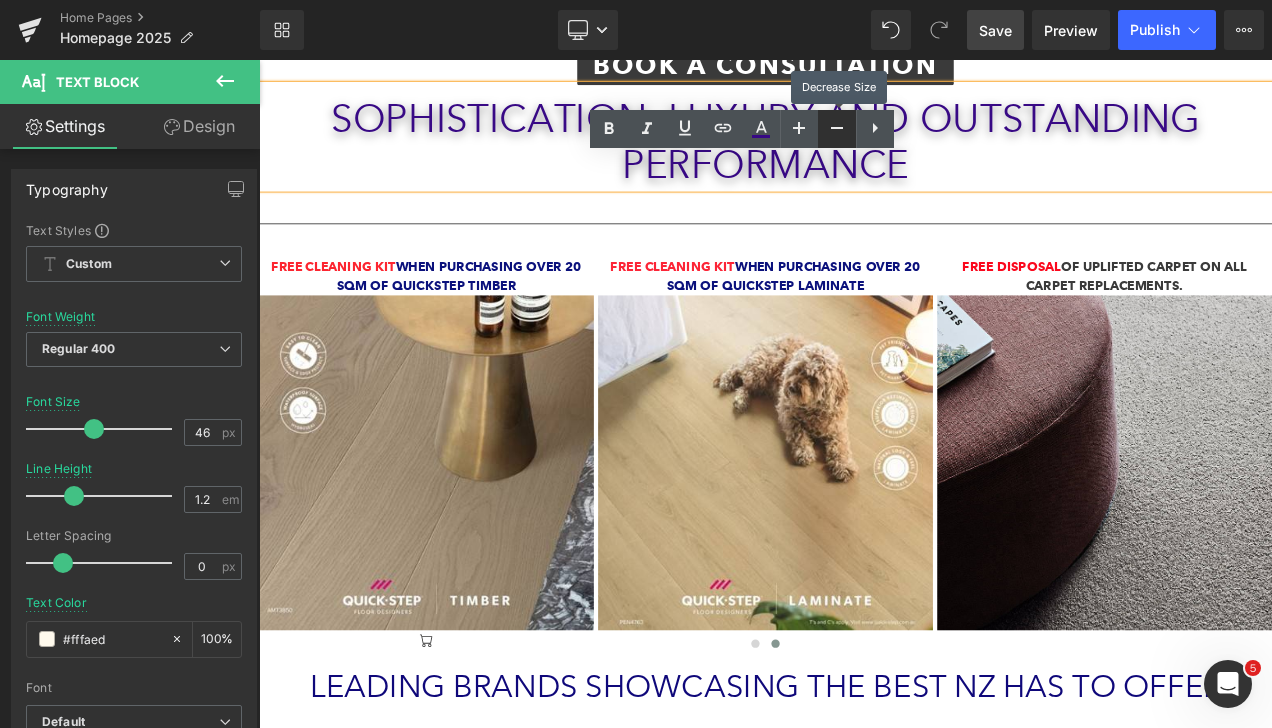 click 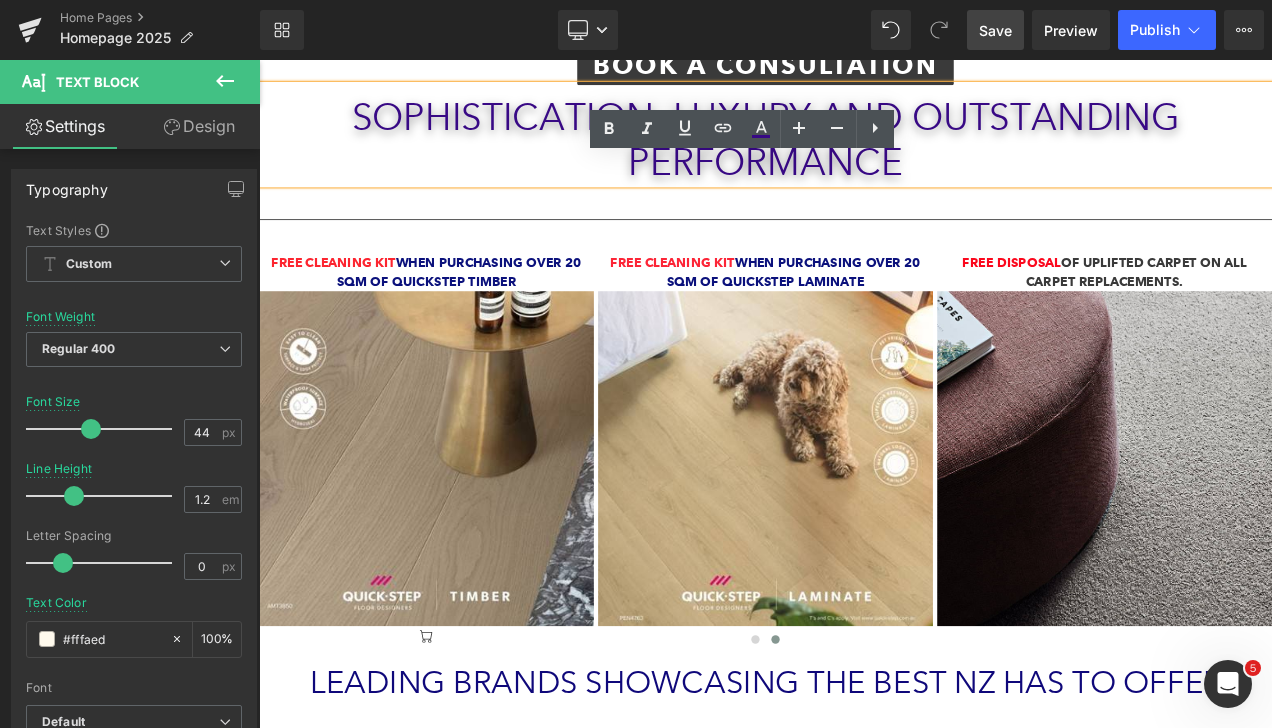 click on "Sophistication, Luxury and Outstanding Performance" at bounding box center [864, 156] 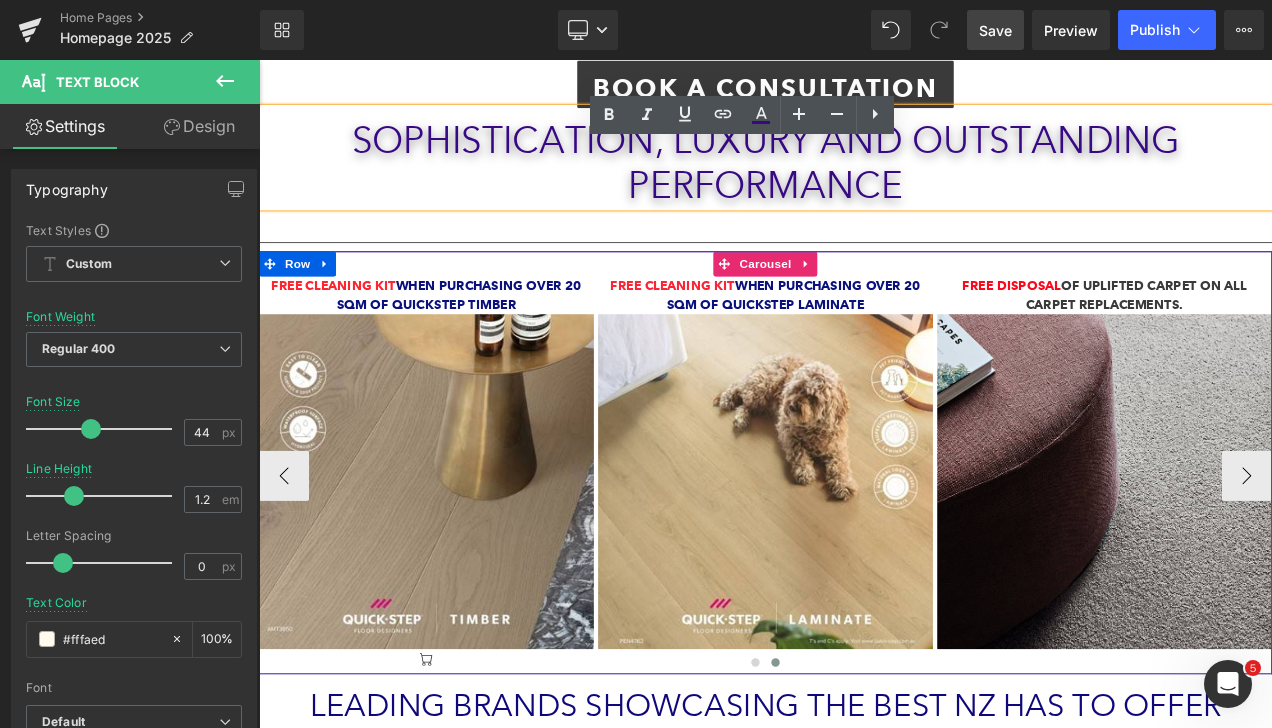 scroll, scrollTop: 200, scrollLeft: 0, axis: vertical 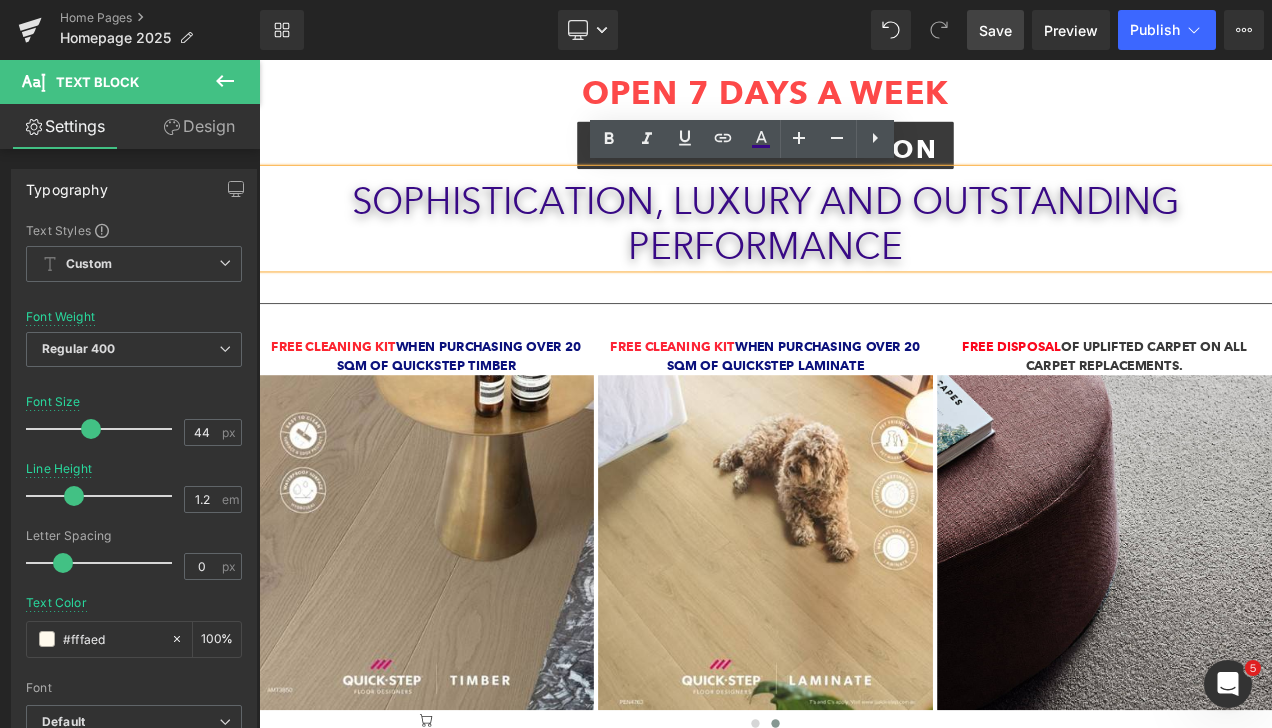 click at bounding box center (864, 121) 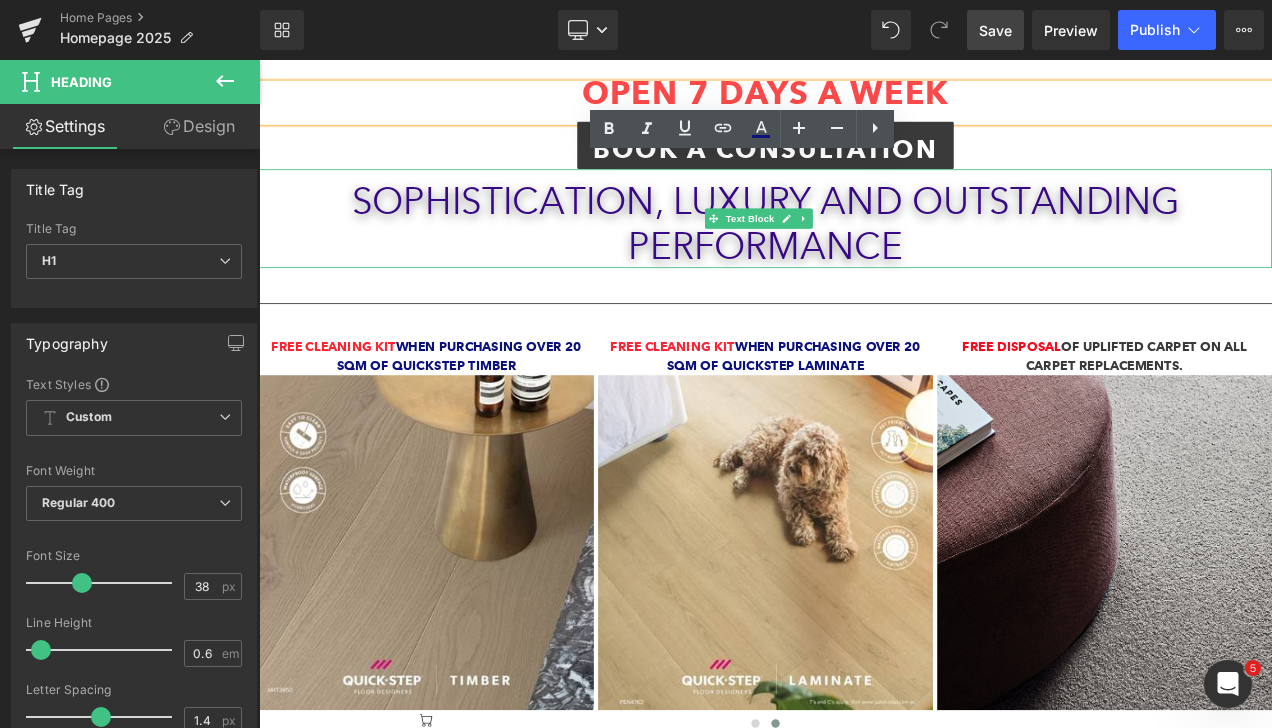 click on "Sophistication, Luxury and Outstanding Performance" at bounding box center (864, 256) 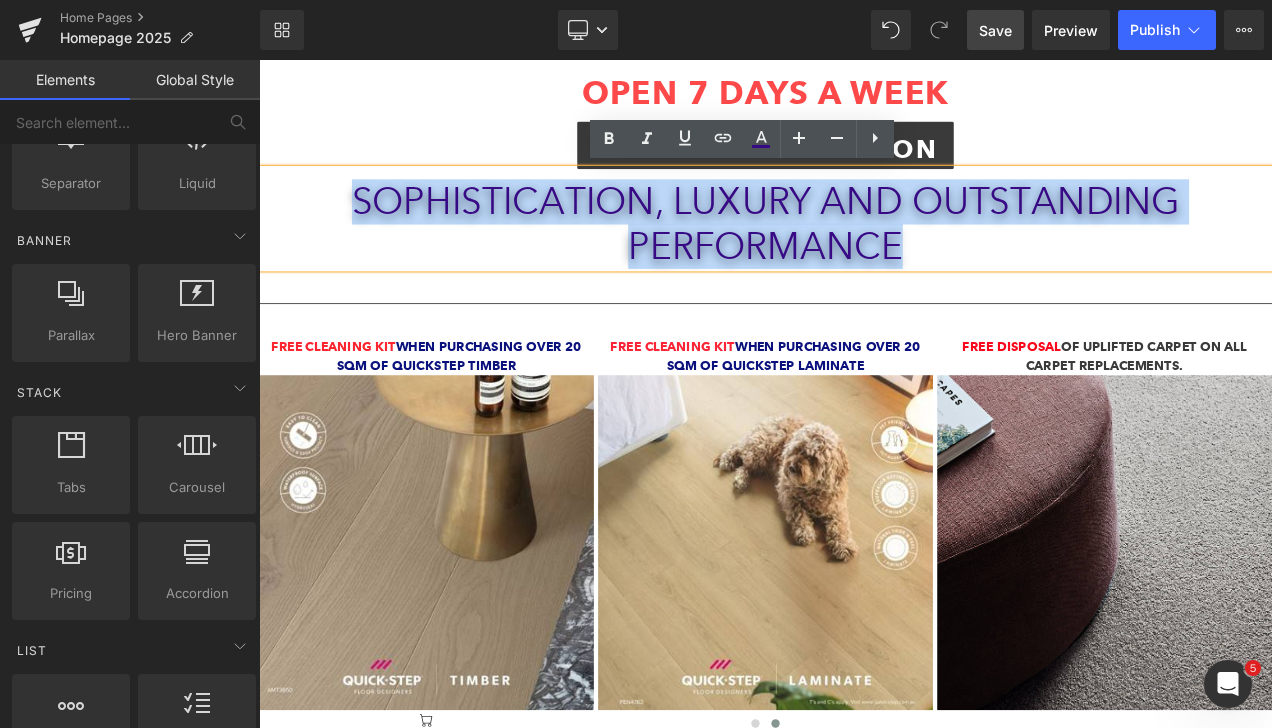 drag, startPoint x: 585, startPoint y: 312, endPoint x: 586, endPoint y: 335, distance: 23.021729 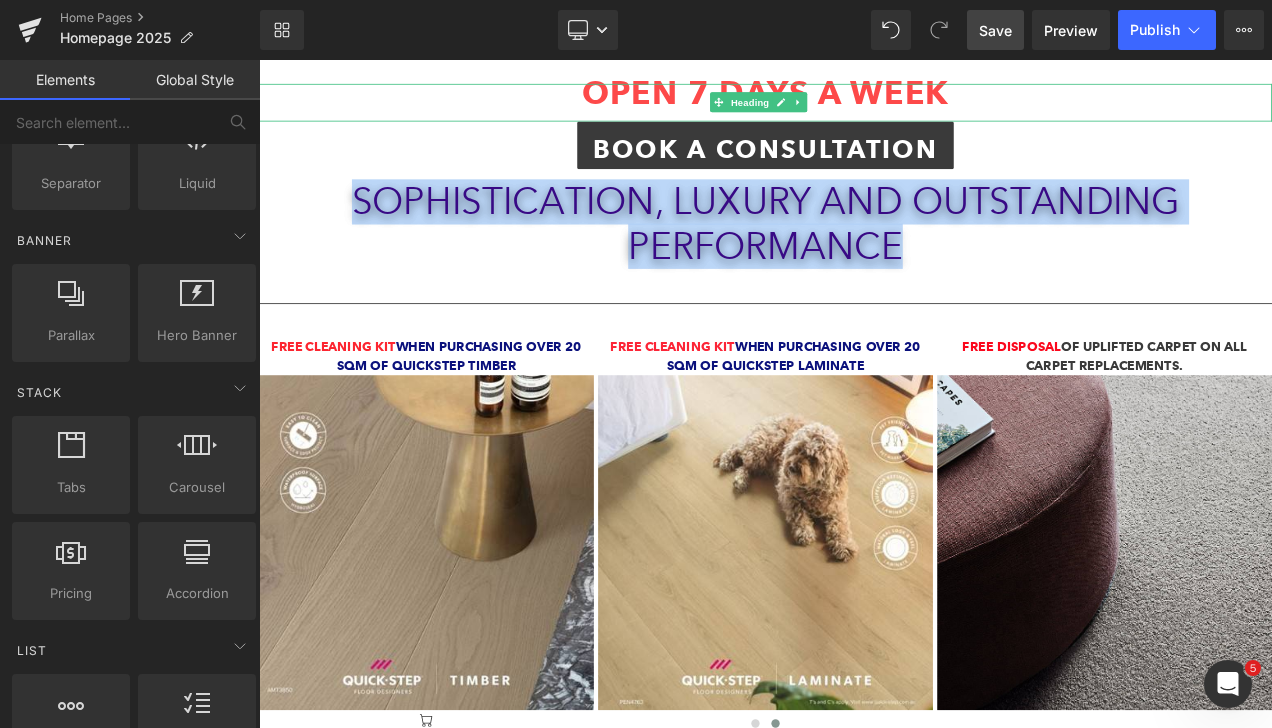 click on "OPEN 7 DAYS A WEEK Heading" at bounding box center [864, 110] 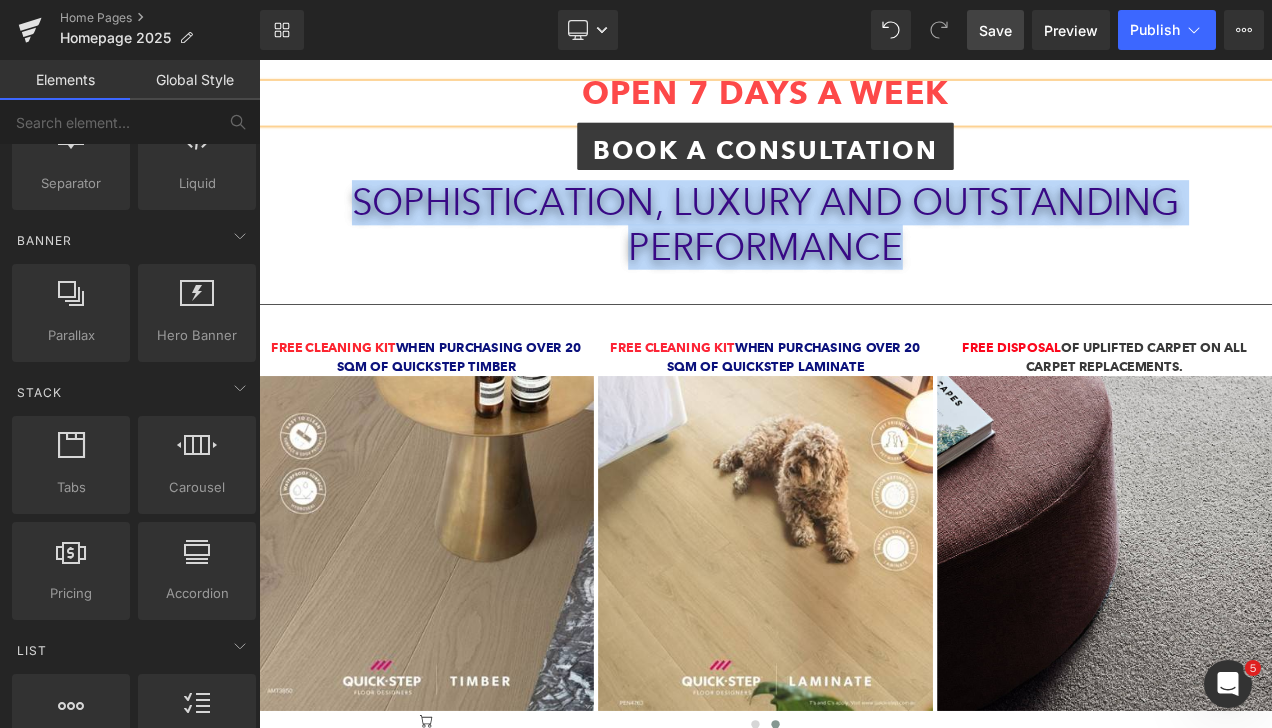 drag, startPoint x: 1164, startPoint y: 296, endPoint x: 884, endPoint y: 188, distance: 300.10666 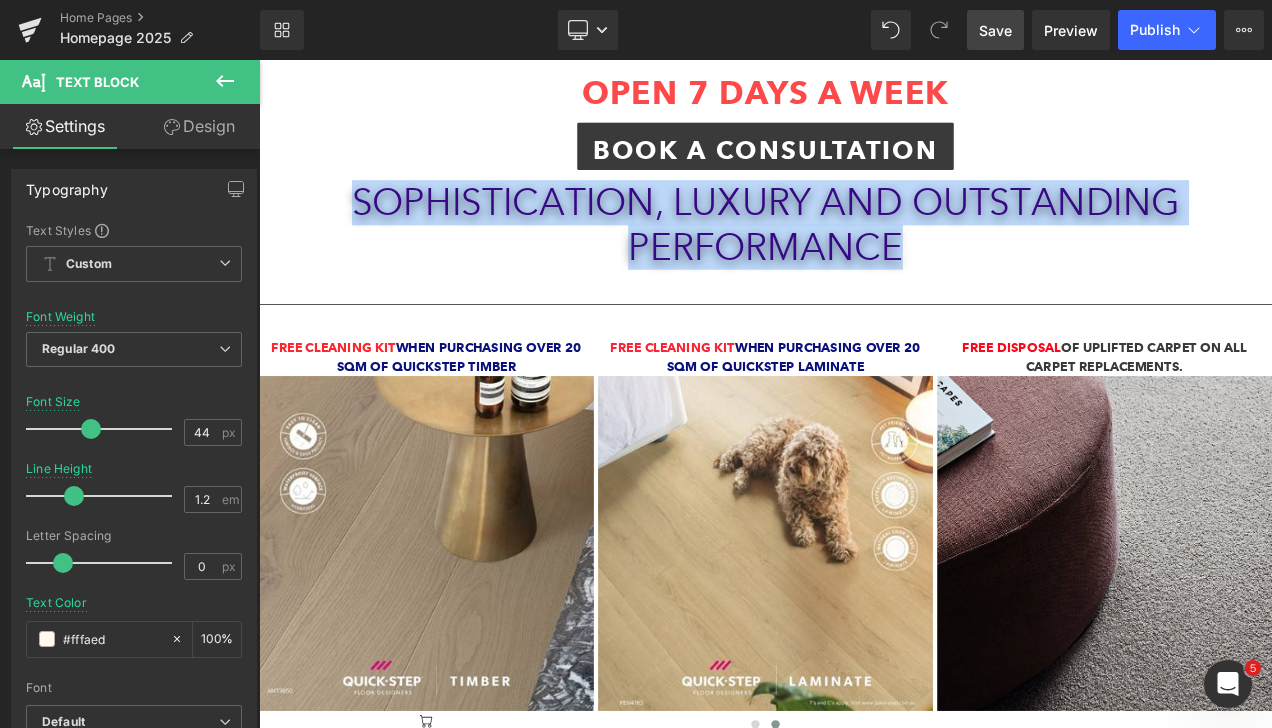 scroll, scrollTop: 1, scrollLeft: 0, axis: vertical 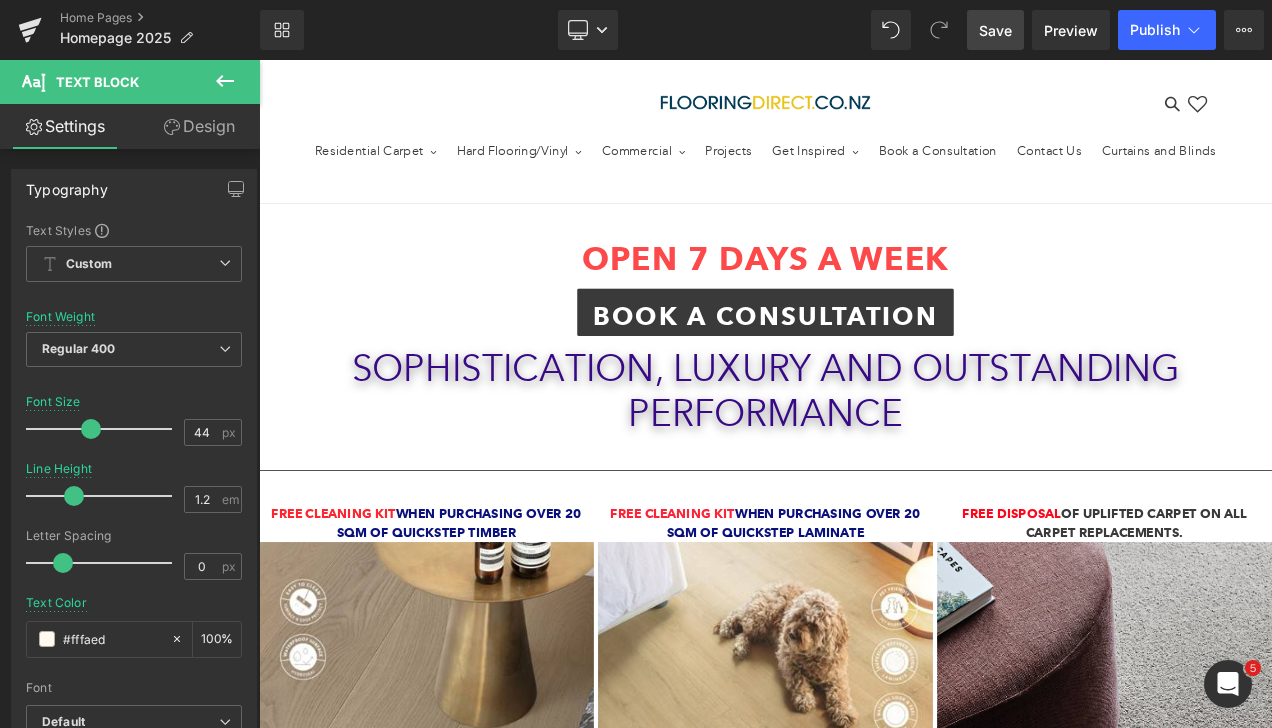 click on "OPEN 7 DAYS A WEEK Heading         BOOK A CONSULTATION Button         Sophistication, Luxury and Outstanding Performance Text Block         Separator
Spend over $1,000 and take advantage of our QCard  Interest free offer    Talk to us today!
Text Block
Text Block
Image
Free Cleaning Kit  when purchasing over 20 sqm of Quickstep timber
Text Block
Image
Icon
Free Cleaning Kit
Text Block" at bounding box center [864, 2093] 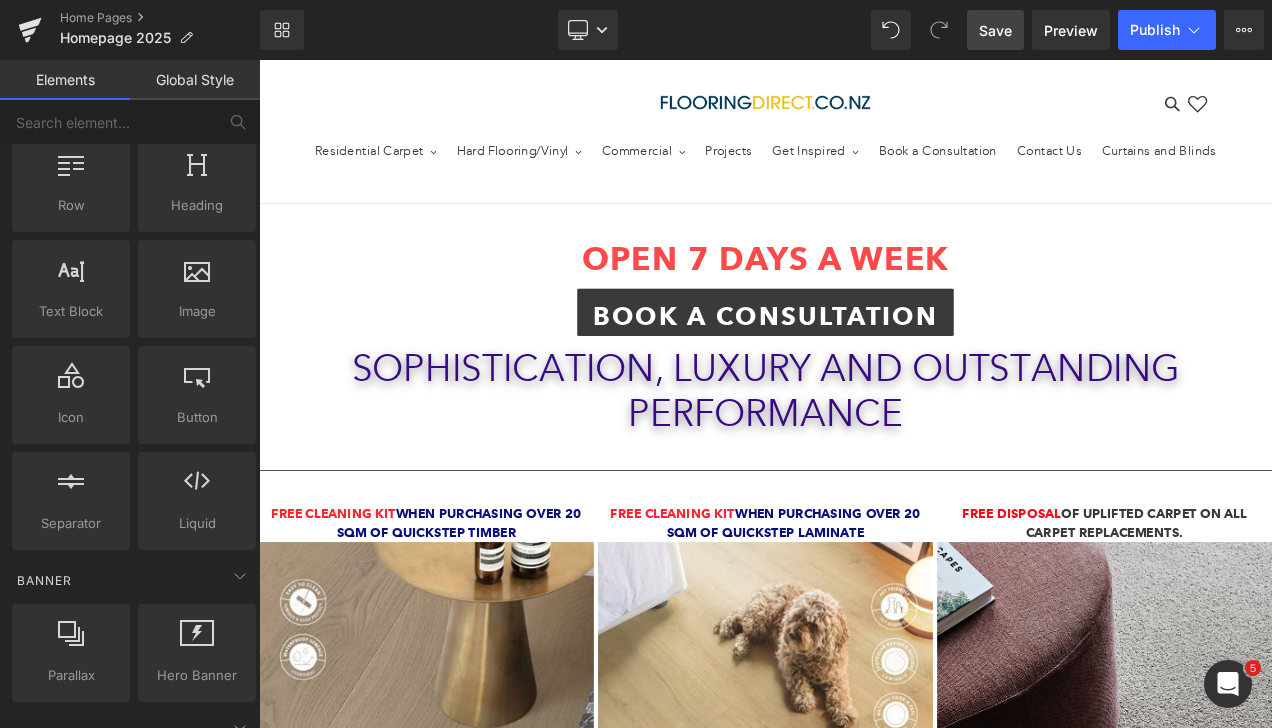 scroll, scrollTop: 0, scrollLeft: 0, axis: both 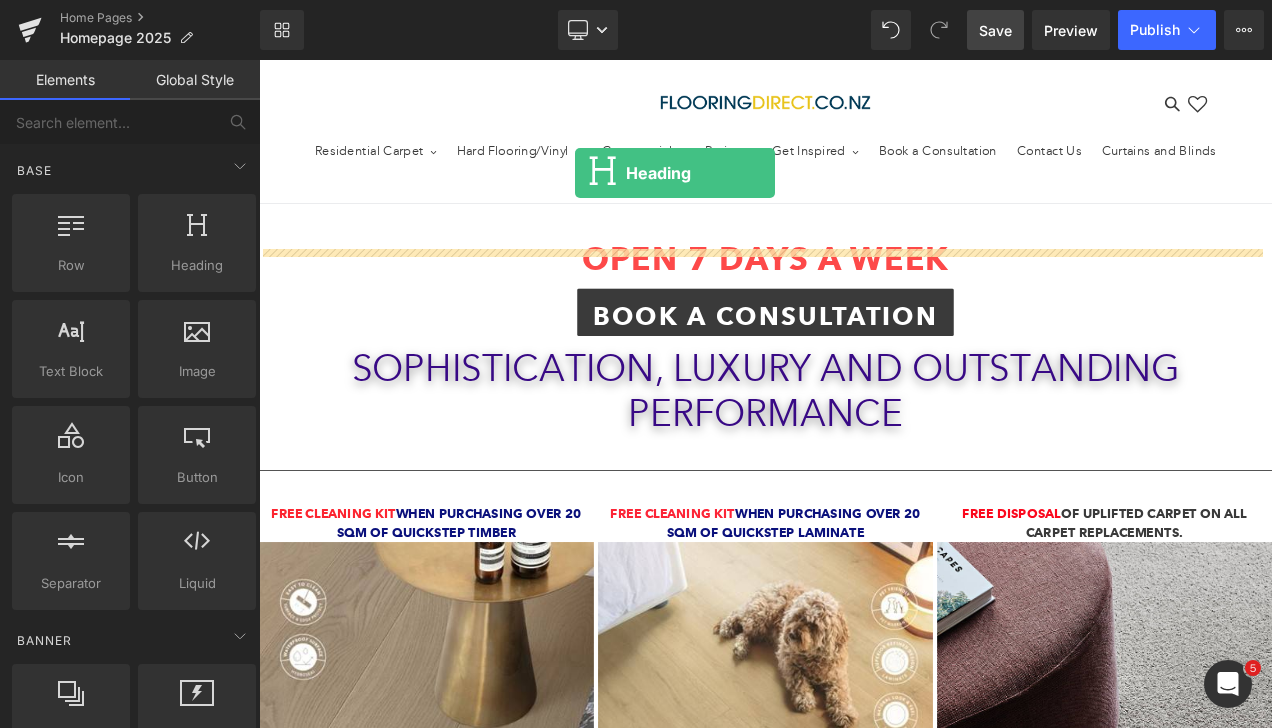 drag, startPoint x: 442, startPoint y: 303, endPoint x: 640, endPoint y: 196, distance: 225.06221 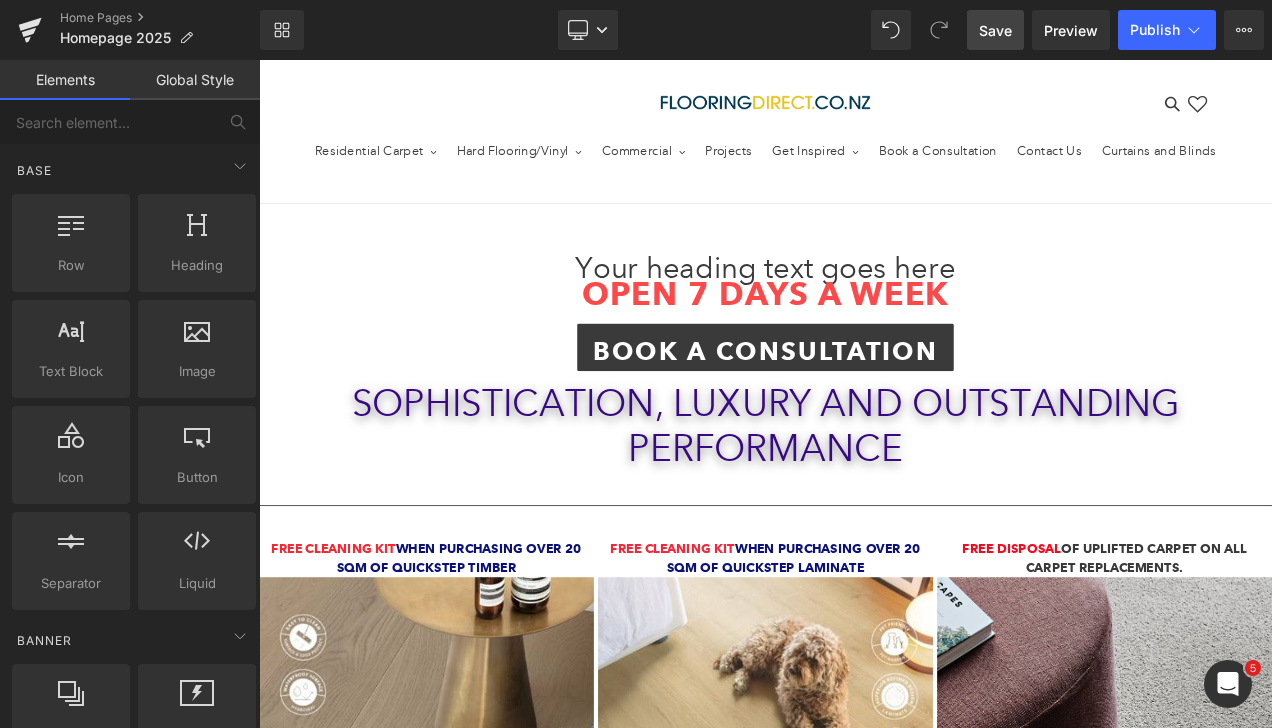 click on "Your heading text goes here
Heading         OPEN 7 DAYS A WEEK Heading         BOOK A CONSULTATION Button         Sophistication, Luxury and Outstanding Performance Text Block         Separator
Spend over $1,000 and take advantage of our QCard  Interest free offer    Talk to us today!
Text Block
Text Block
Image
Free Cleaning Kit  when purchasing over 20 sqm of Quickstep timber
Text Block
Image
Icon" at bounding box center (864, 2114) 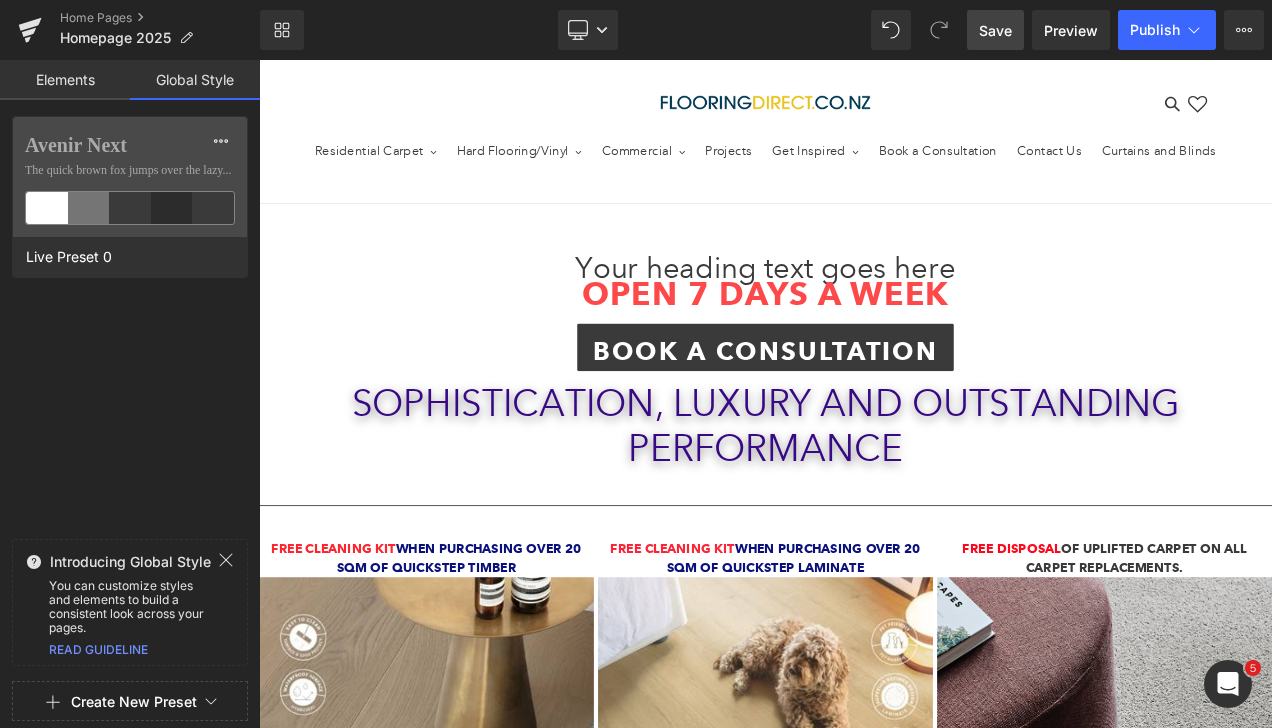 click on "Elements" at bounding box center [65, 80] 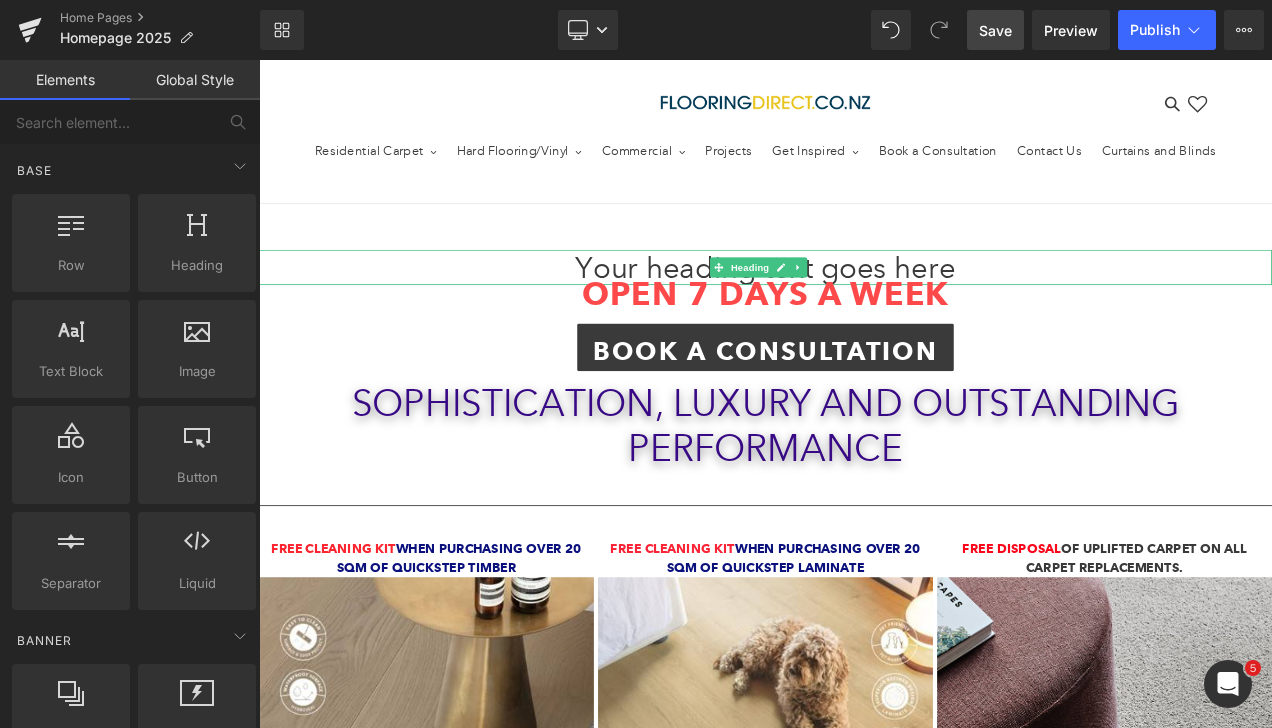 click on "Your heading text goes here" at bounding box center (864, 308) 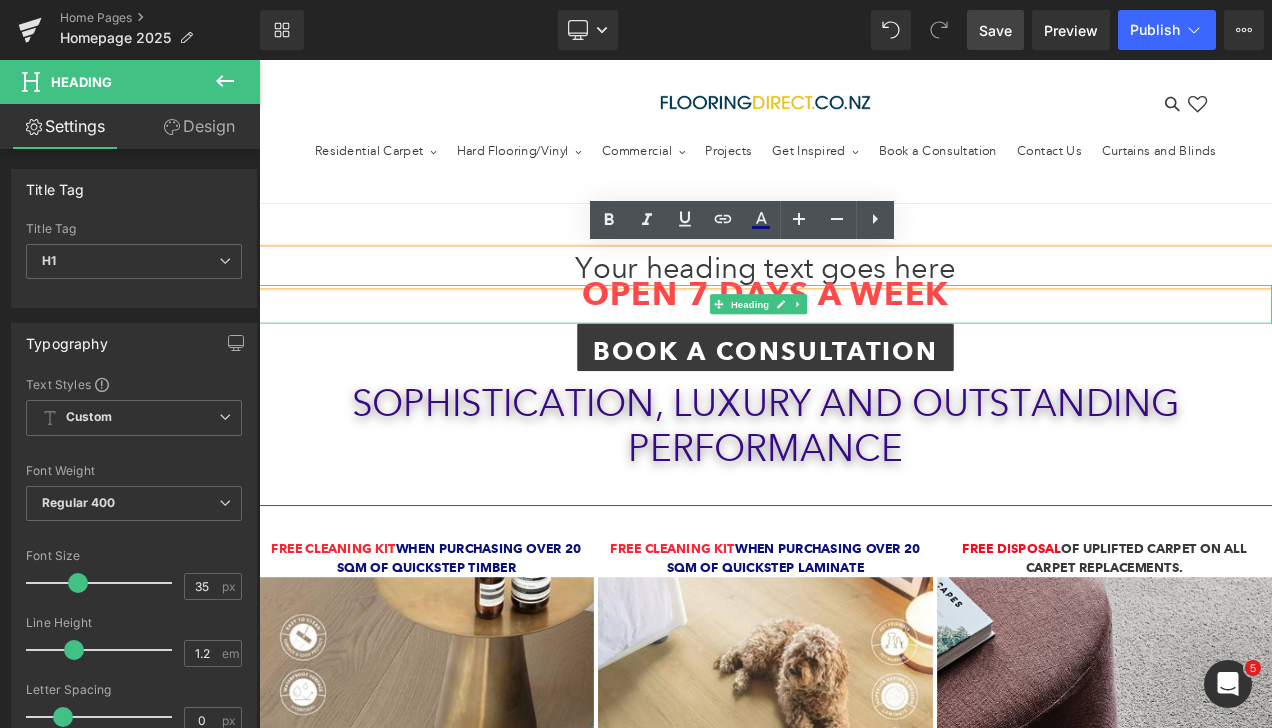 click on "OPEN 7 DAYS A WEEK" at bounding box center (864, 340) 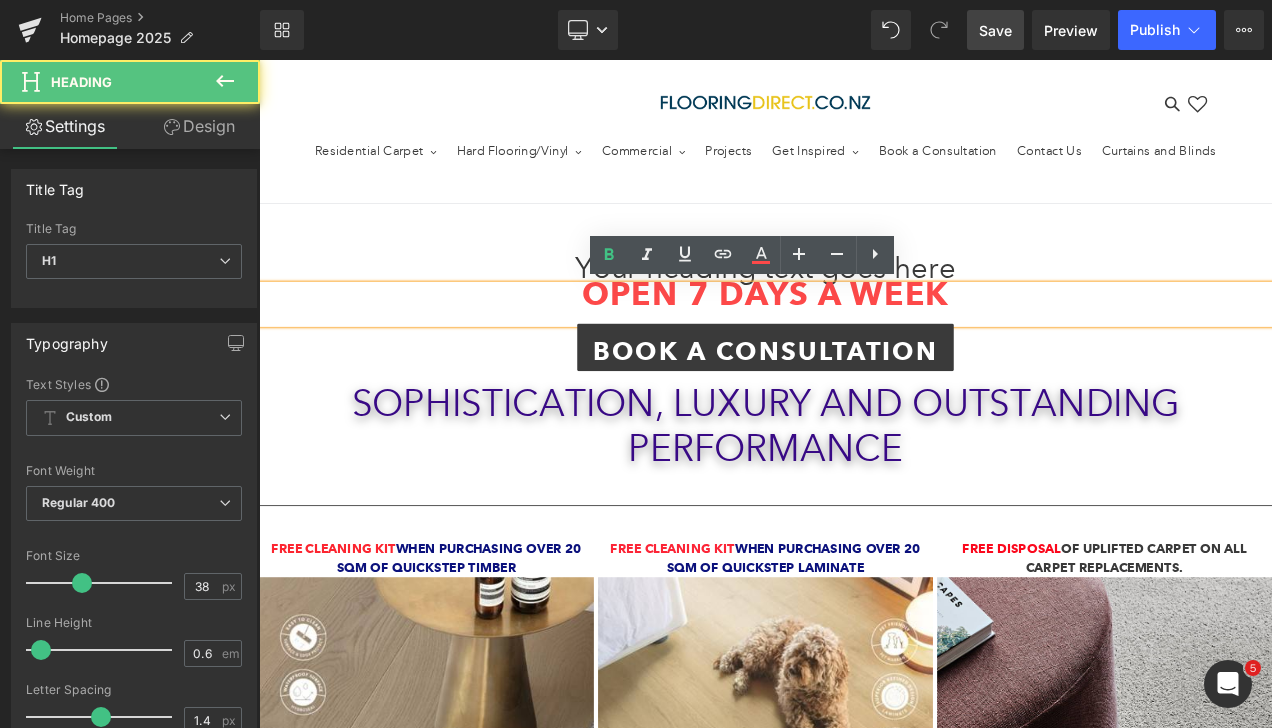 click on "OPEN 7 DAYS A WEEK" at bounding box center (864, 340) 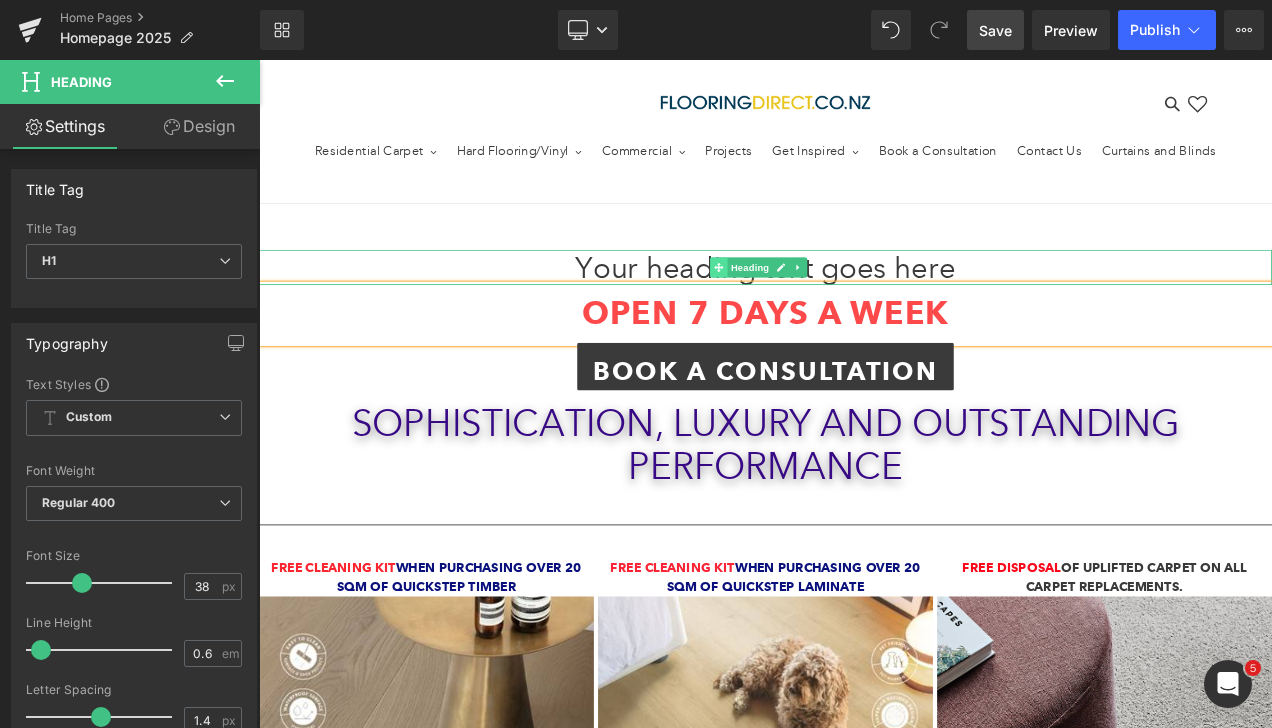 click 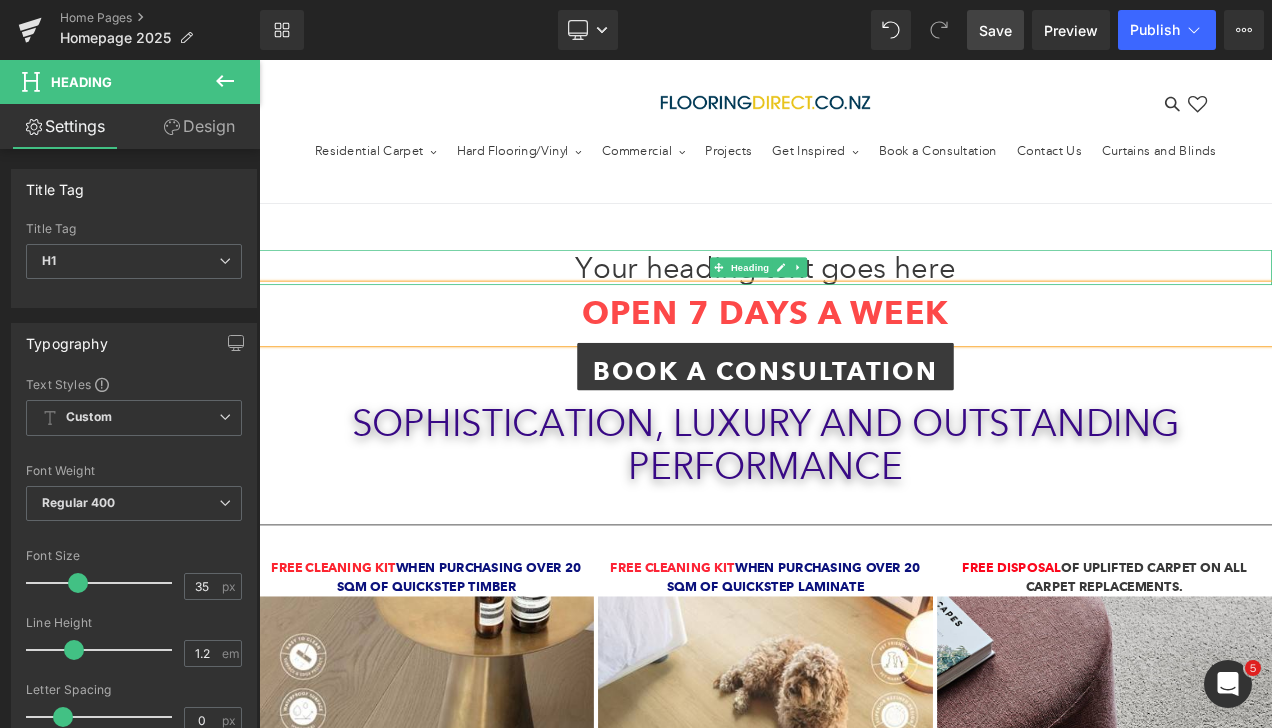 click on "Your heading text goes here" at bounding box center (864, 308) 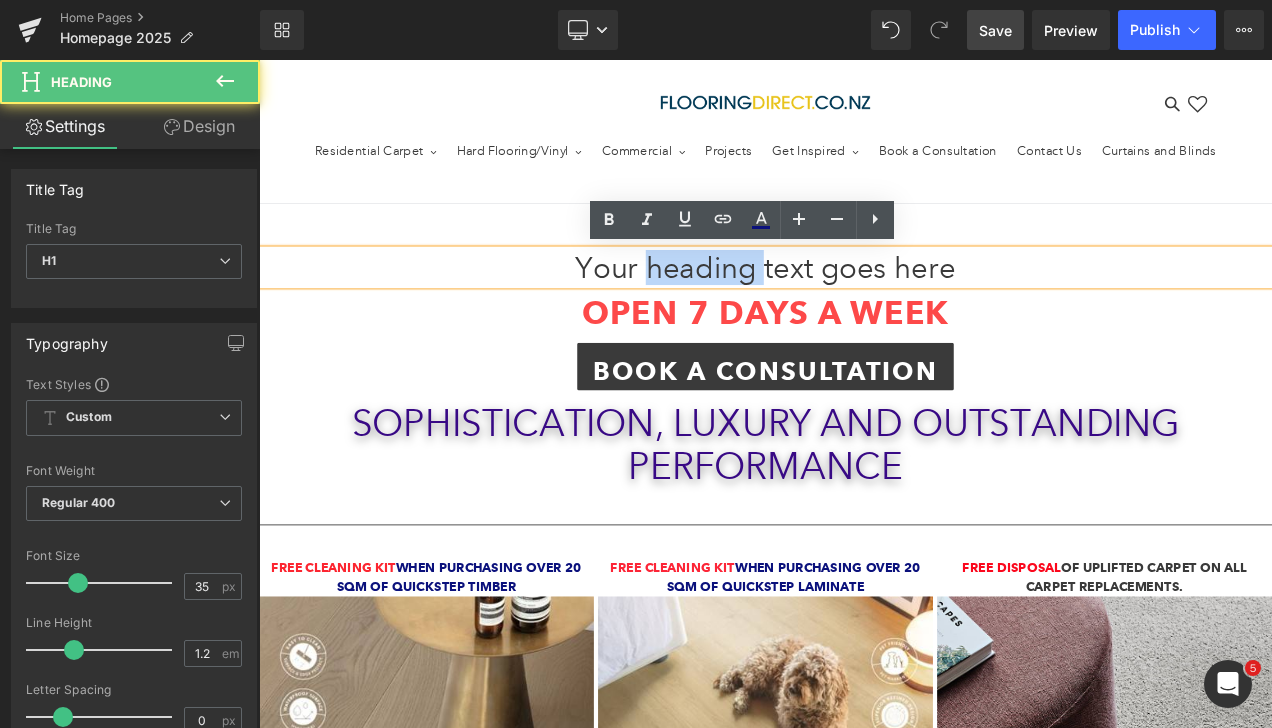 click on "Your heading text goes here" at bounding box center (864, 308) 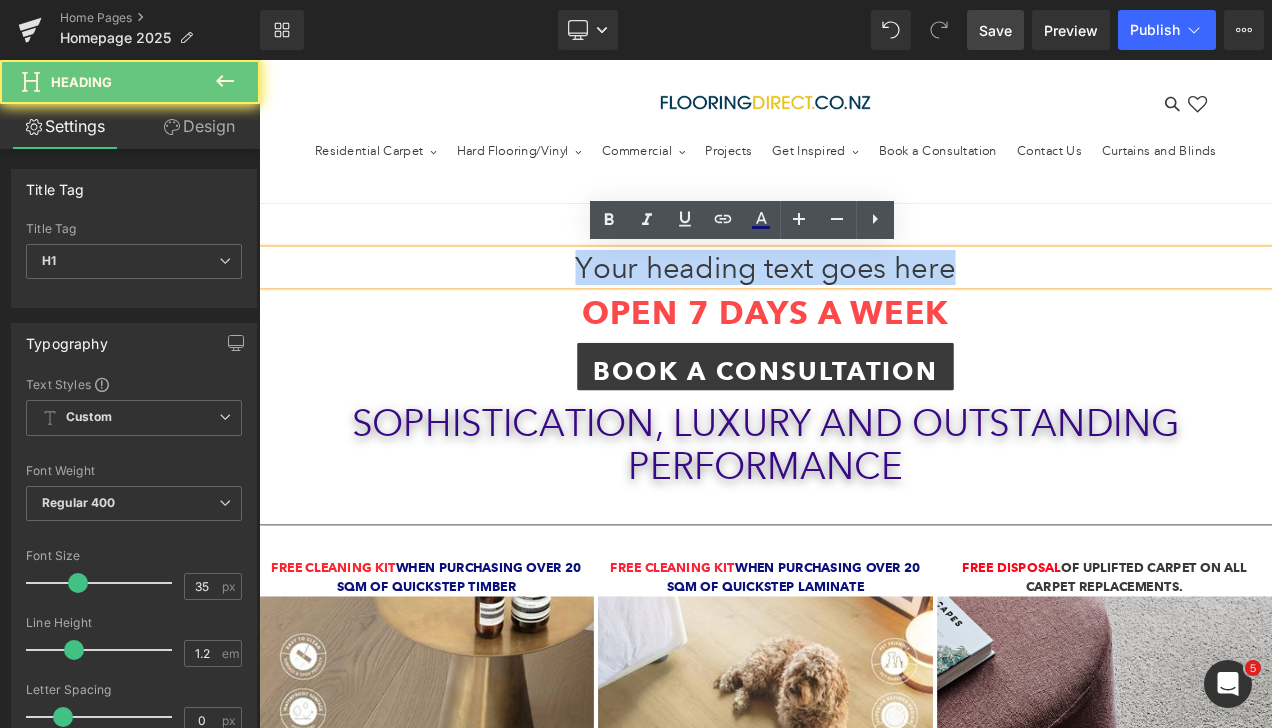 click on "Your heading text goes here" at bounding box center (864, 308) 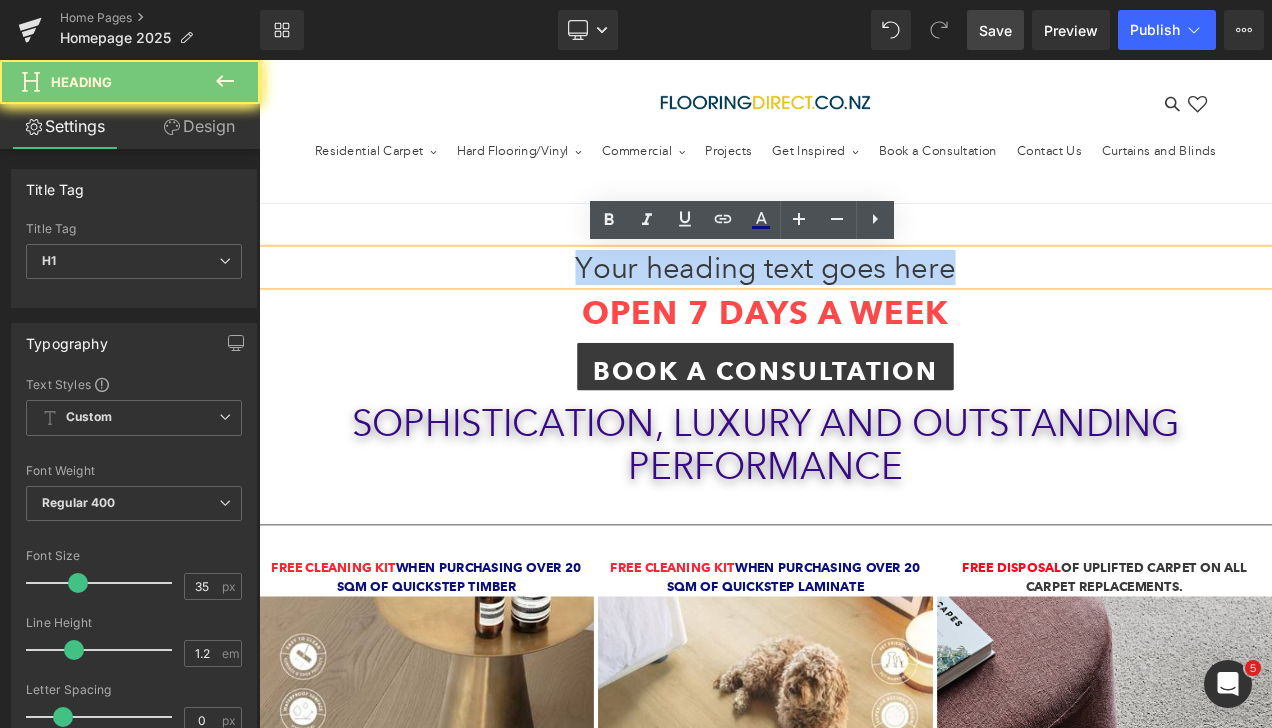 paste 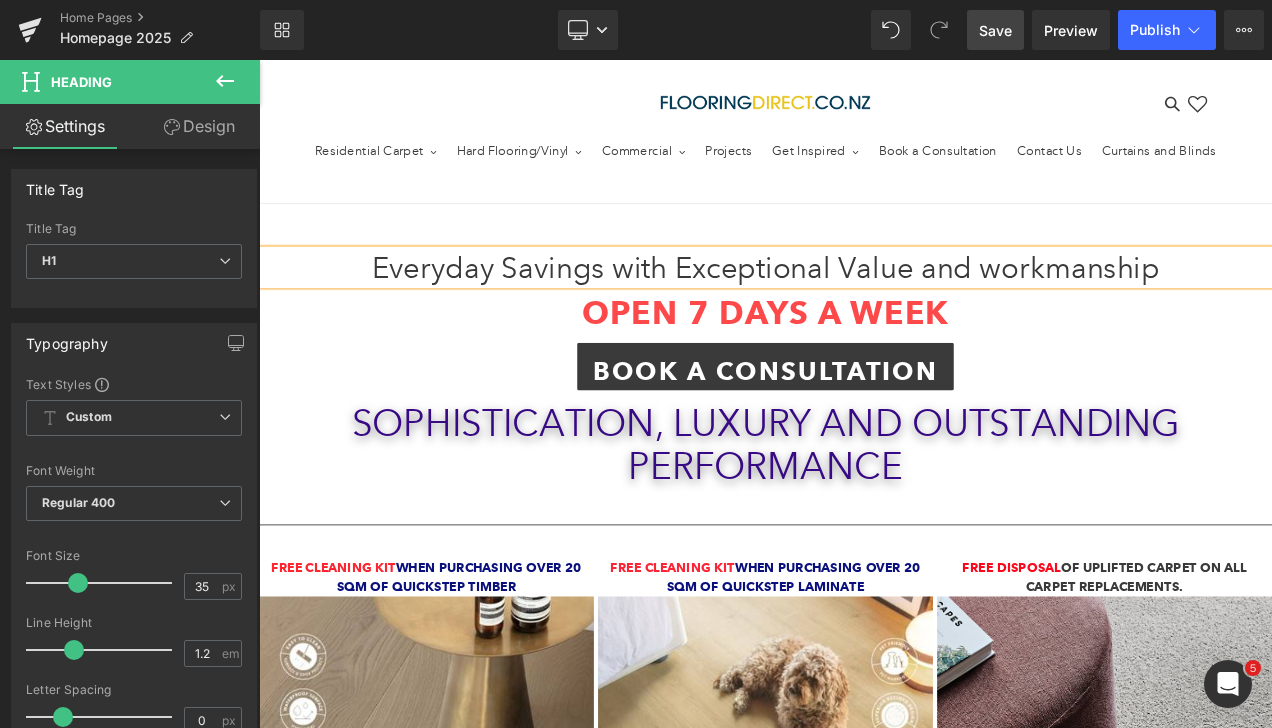 click on "Everyday Savings with Exceptional Value and workmanship" at bounding box center [864, 308] 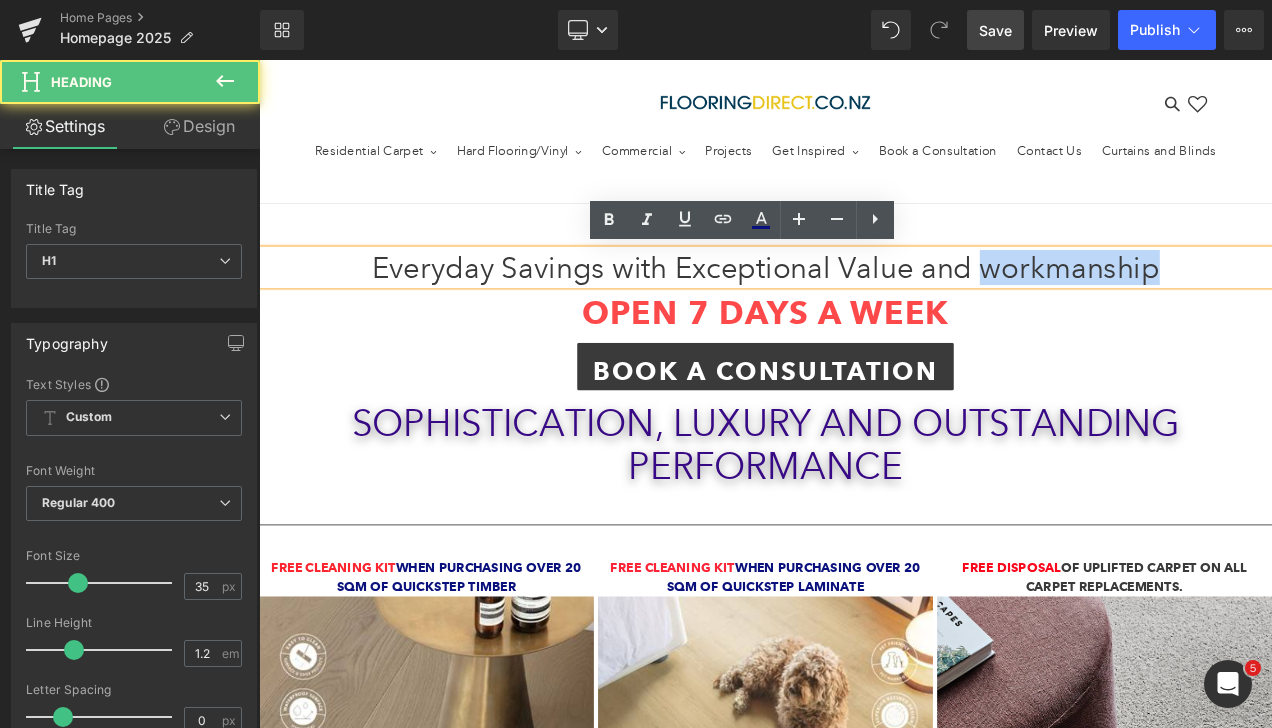 click on "Everyday Savings with Exceptional Value and workmanship" at bounding box center [864, 308] 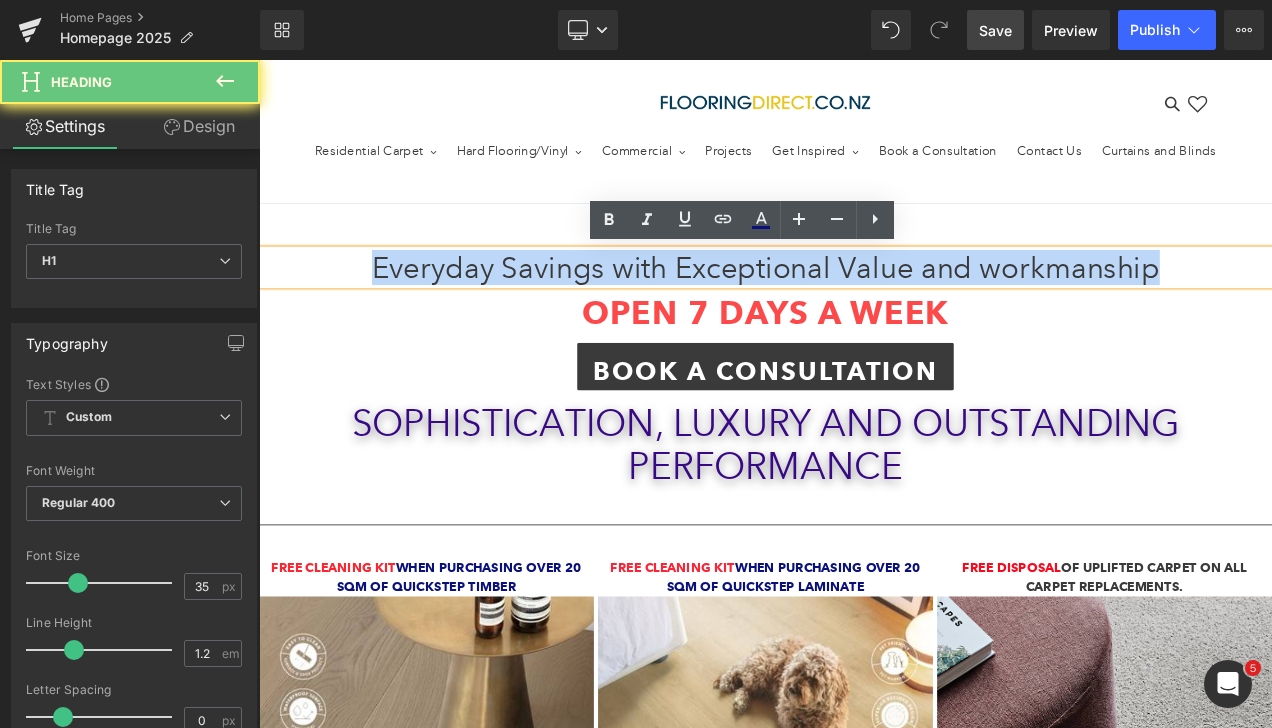 click on "Everyday Savings with Exceptional Value and workmanship" at bounding box center [864, 308] 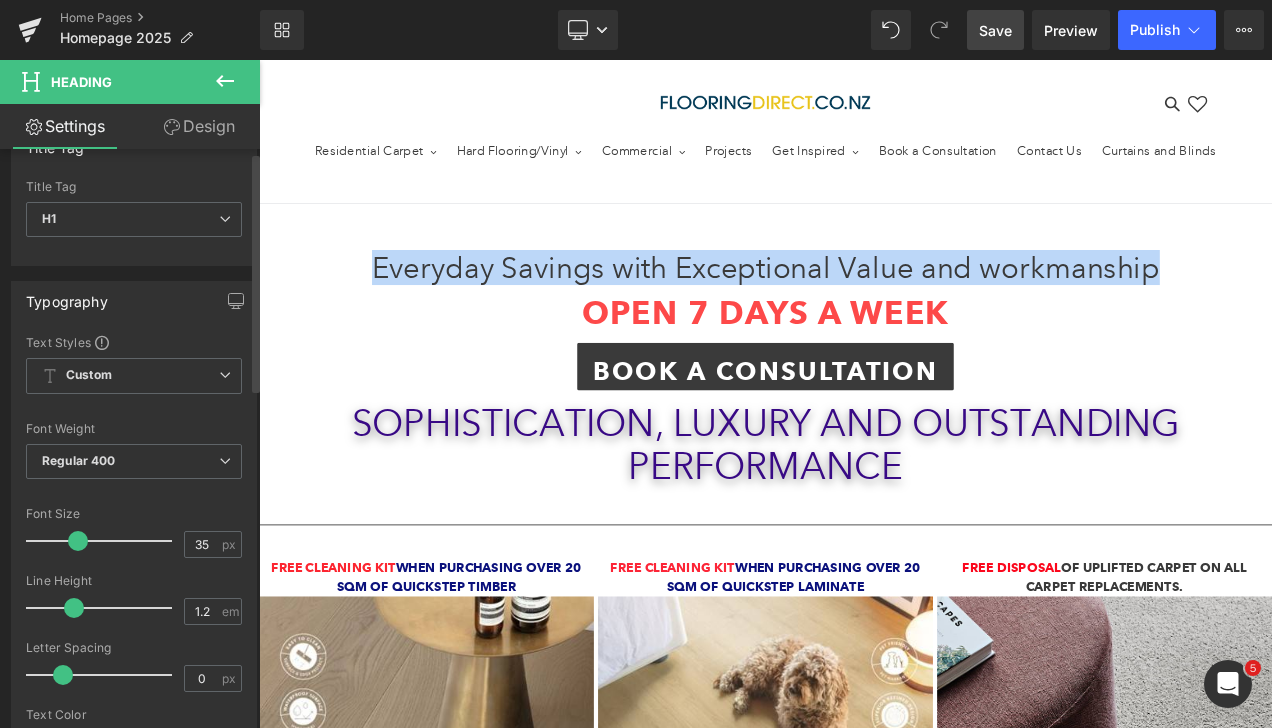 scroll, scrollTop: 0, scrollLeft: 0, axis: both 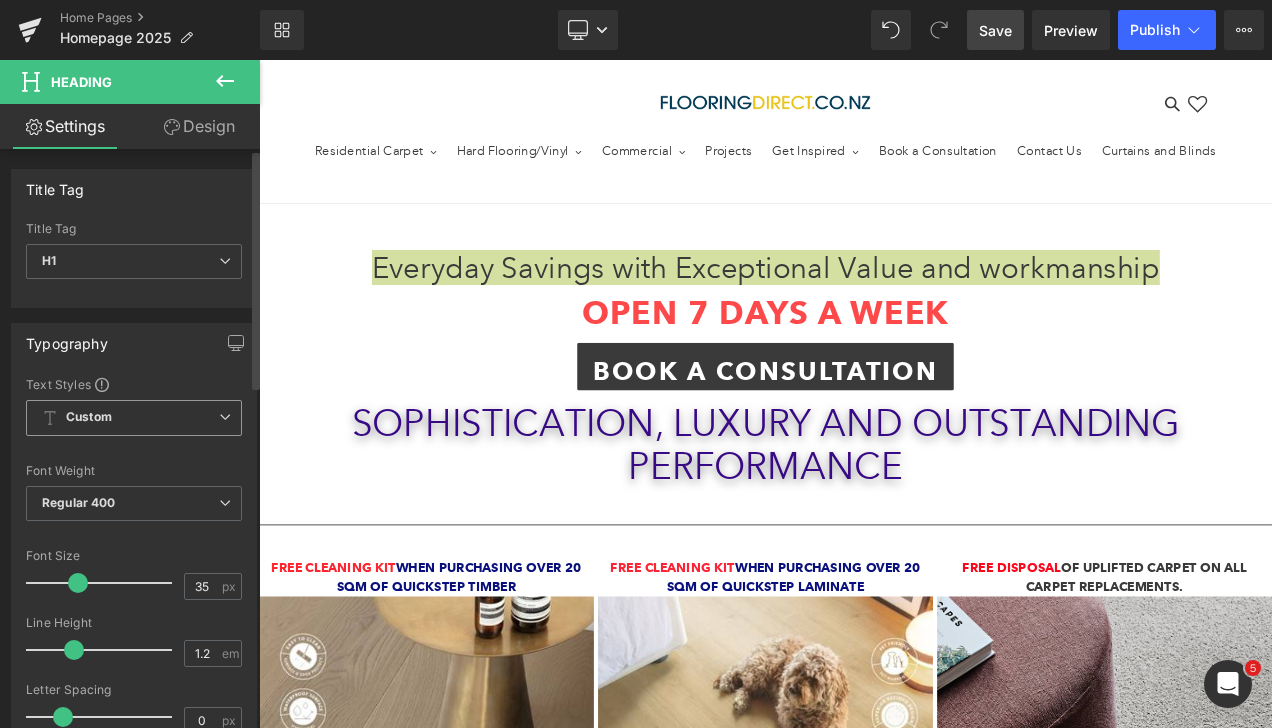 click on "Custom
Setup Global Style" at bounding box center [134, 418] 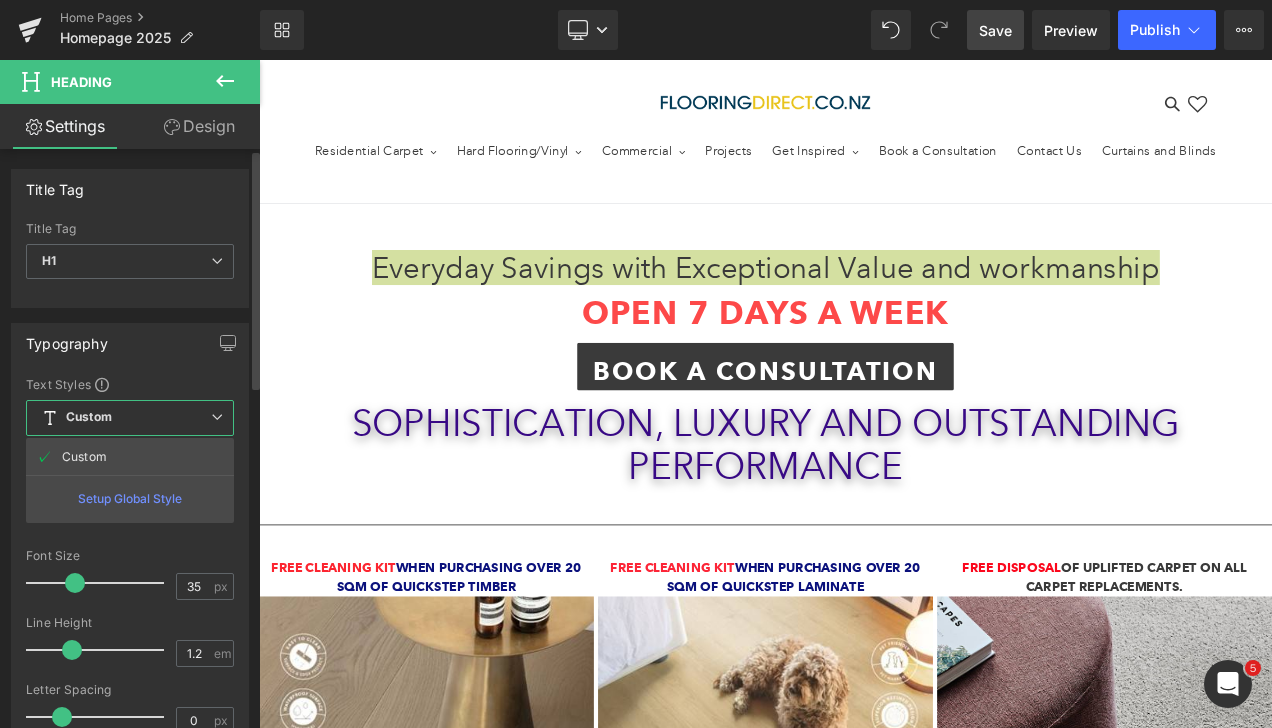 click on "Custom
Setup Global Style" at bounding box center (130, 418) 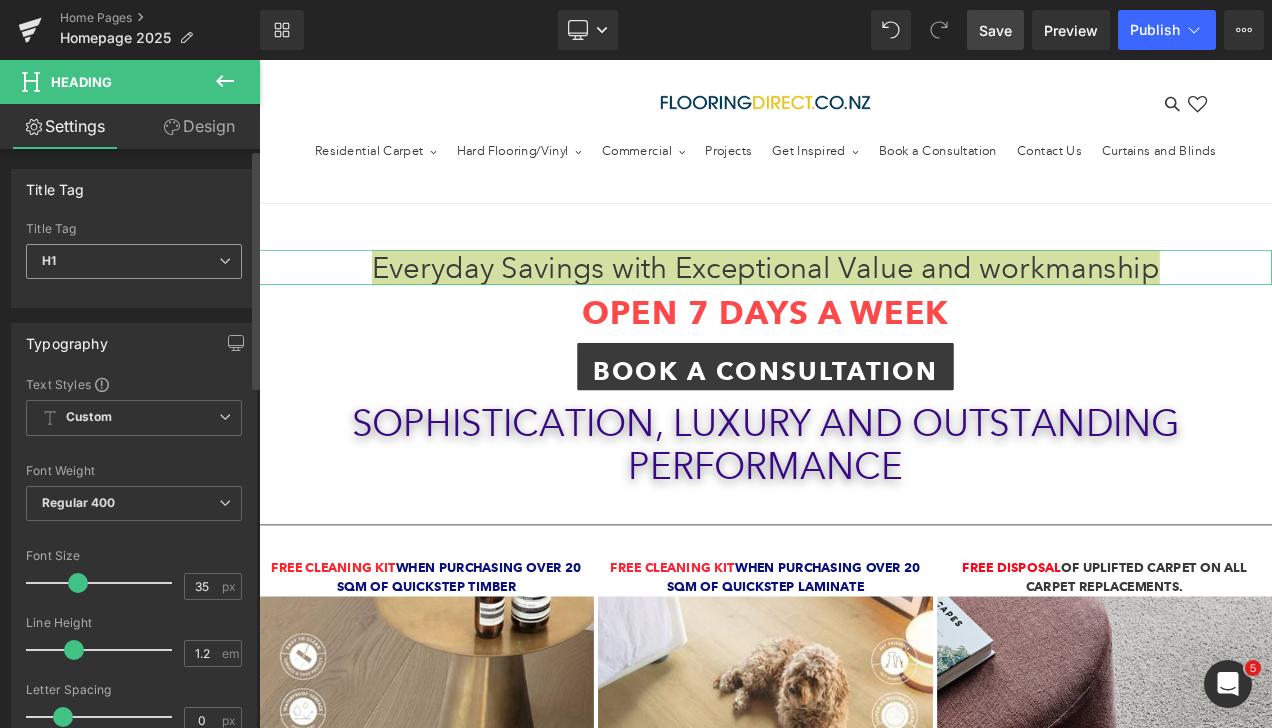 click on "H1" at bounding box center [134, 261] 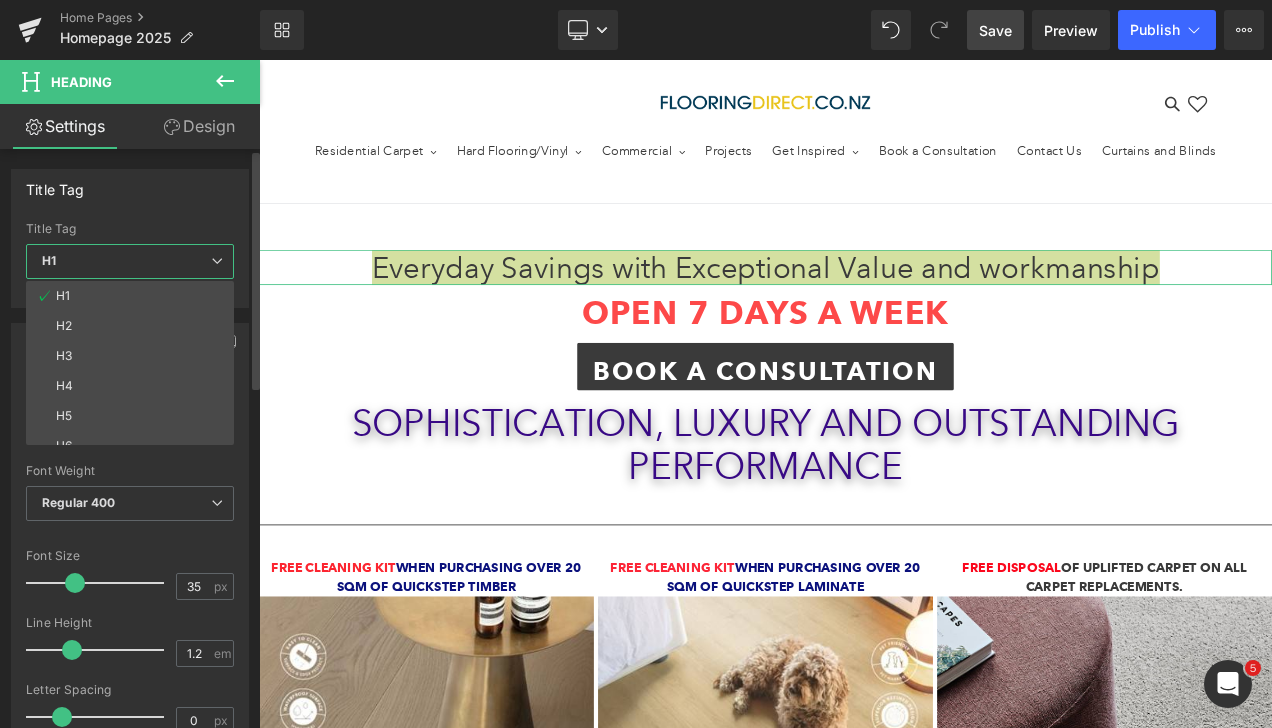 click on "H1" at bounding box center (130, 261) 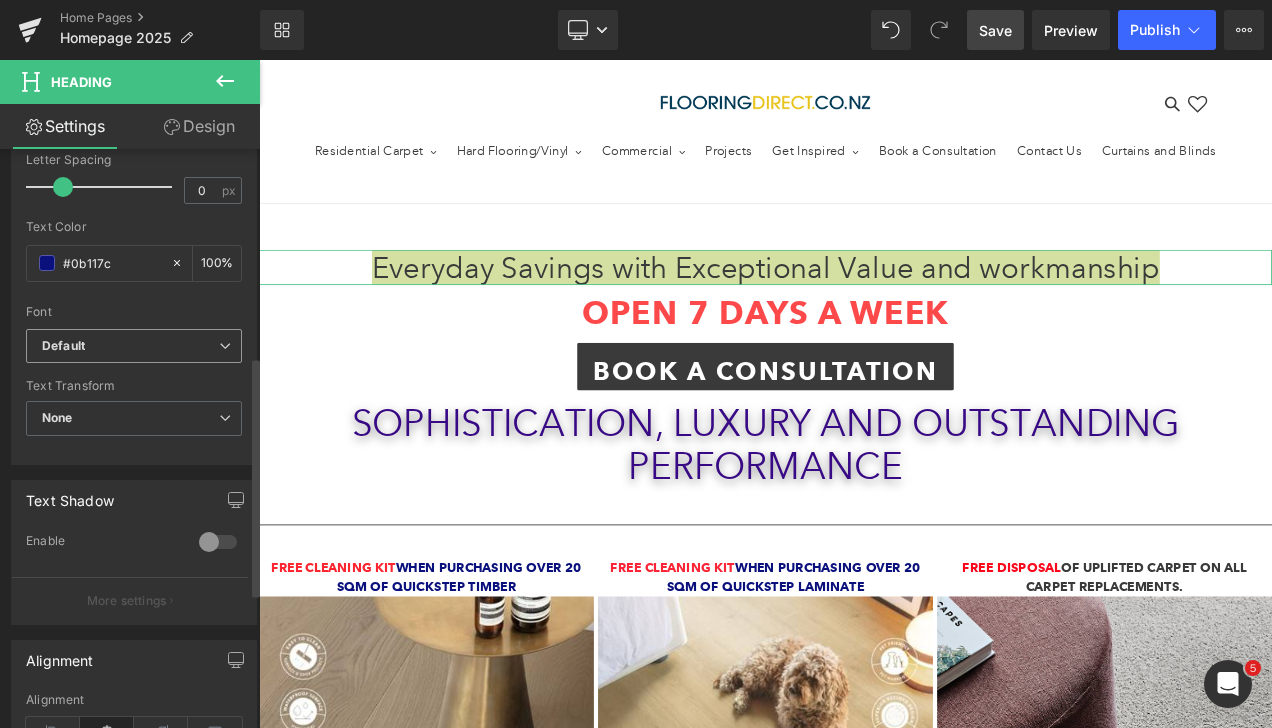 scroll, scrollTop: 500, scrollLeft: 0, axis: vertical 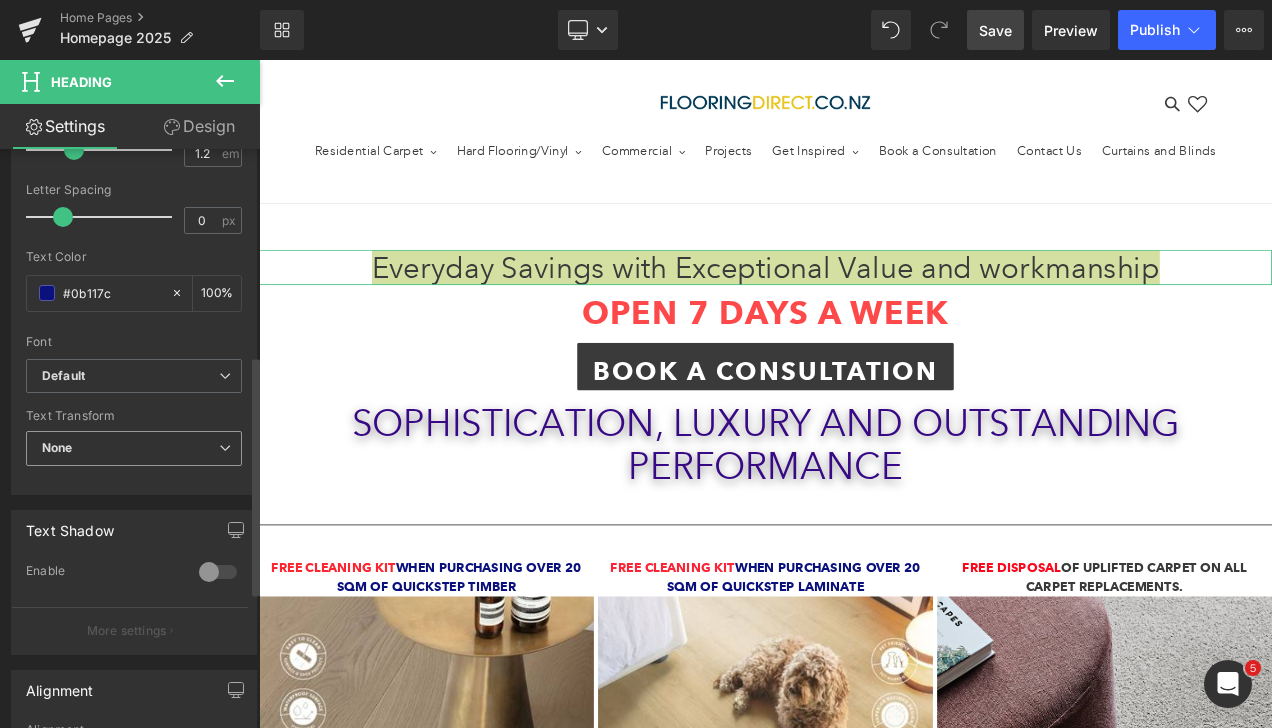 click on "None" at bounding box center [134, 448] 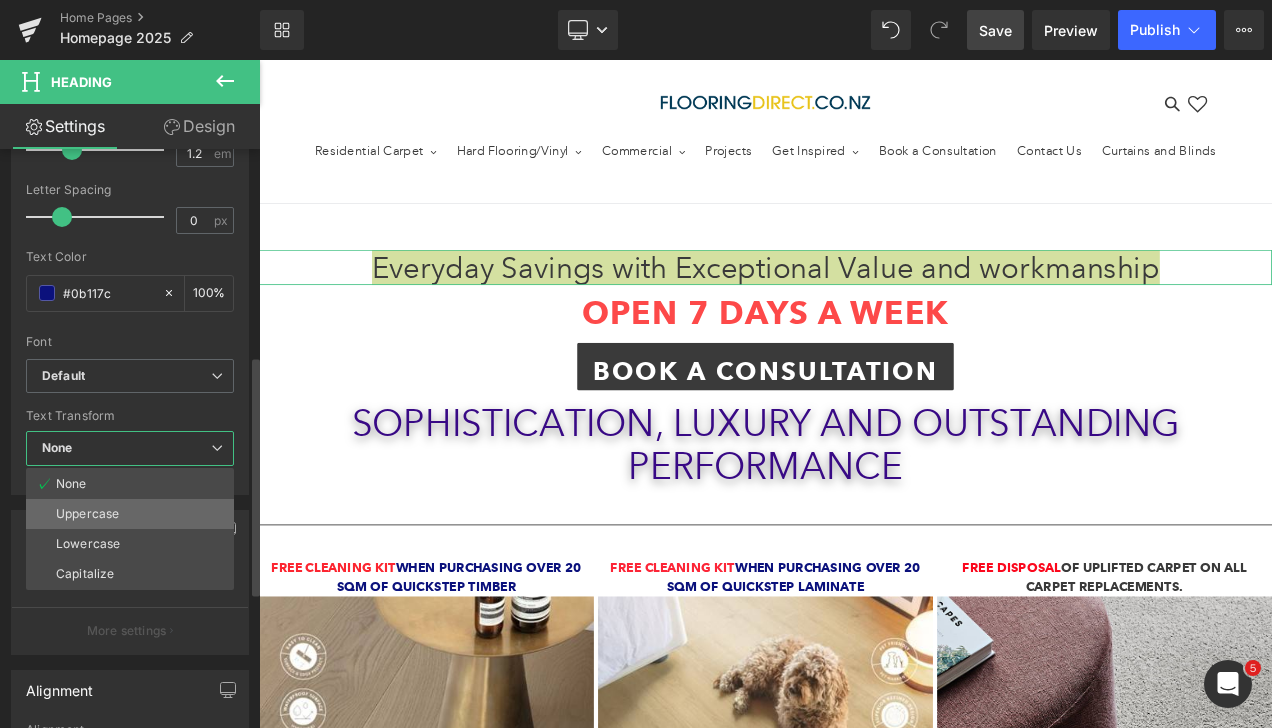 click on "Uppercase" at bounding box center [87, 514] 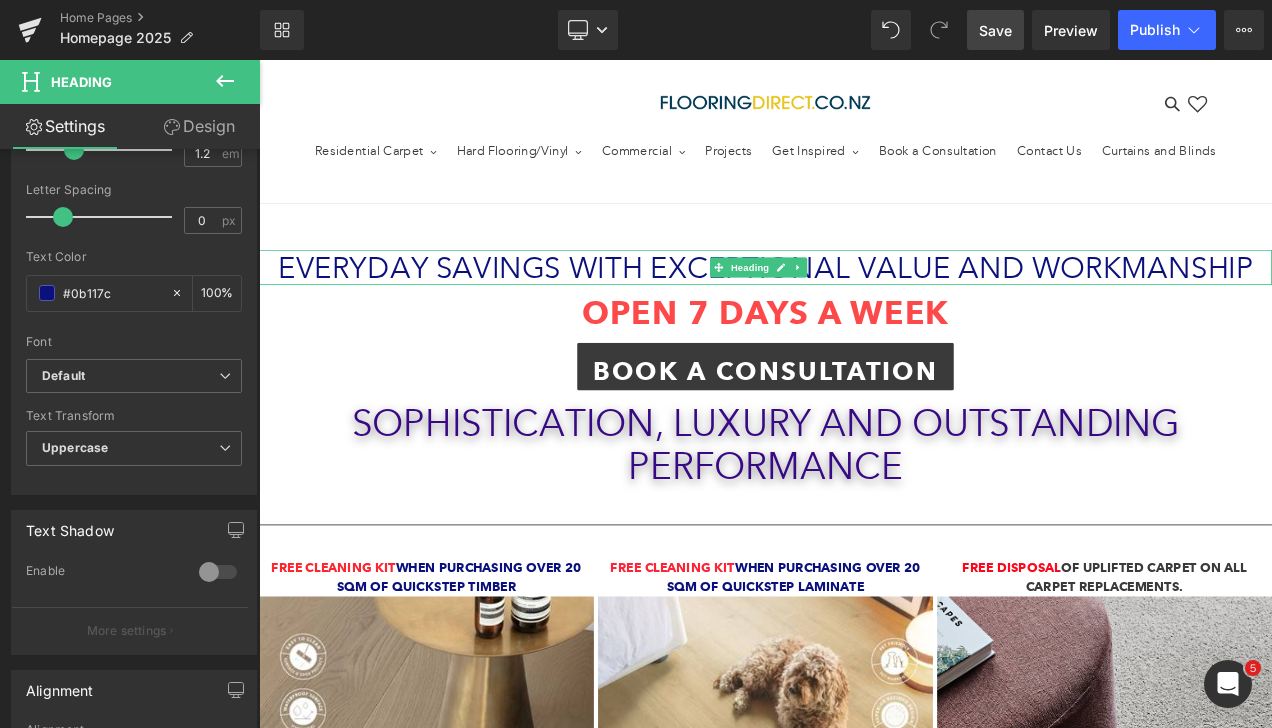 click on "Everyday Savings with Exceptional Value and workmanship" at bounding box center (864, 308) 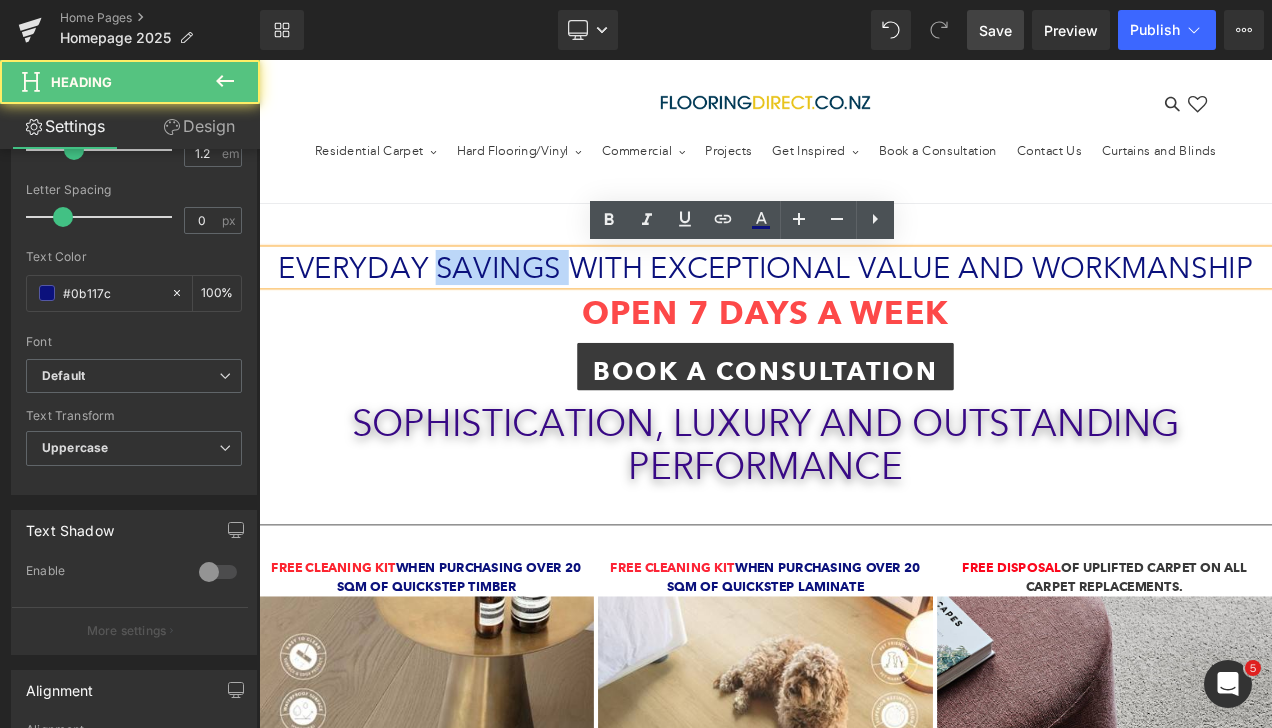 click on "Everyday Savings with Exceptional Value and workmanship" at bounding box center [864, 308] 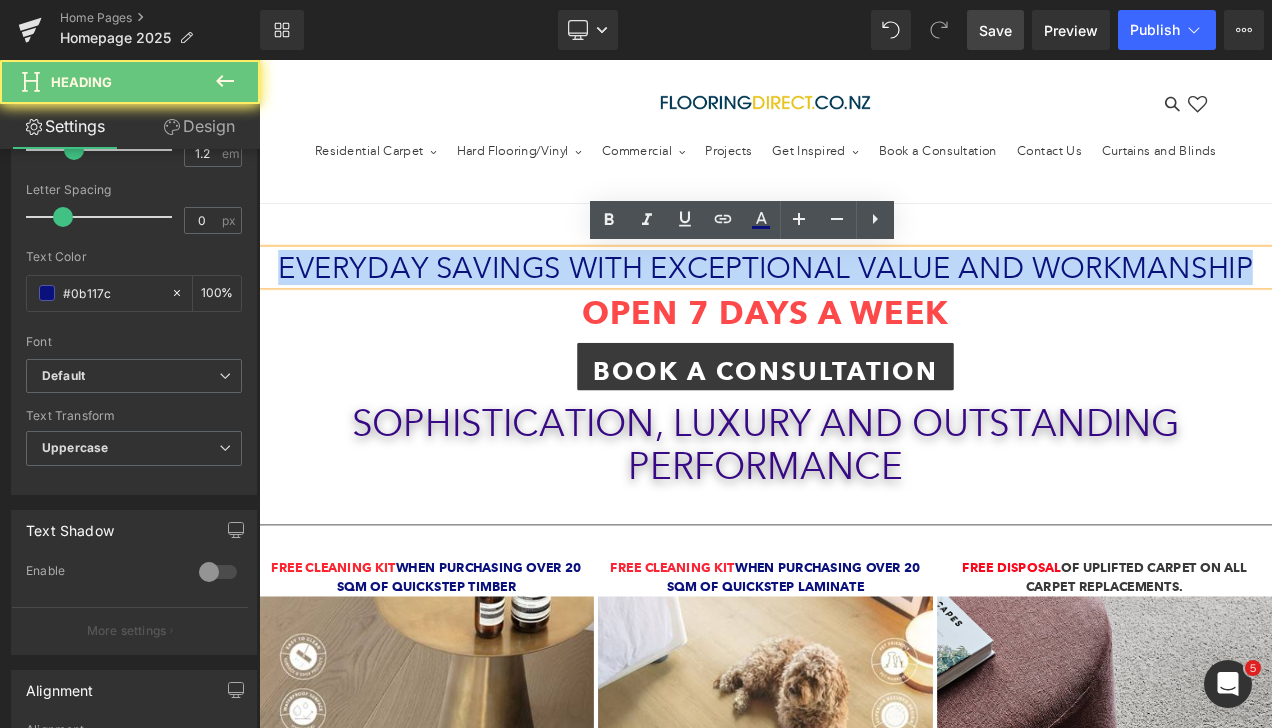click on "Everyday Savings with Exceptional Value and workmanship" at bounding box center (864, 308) 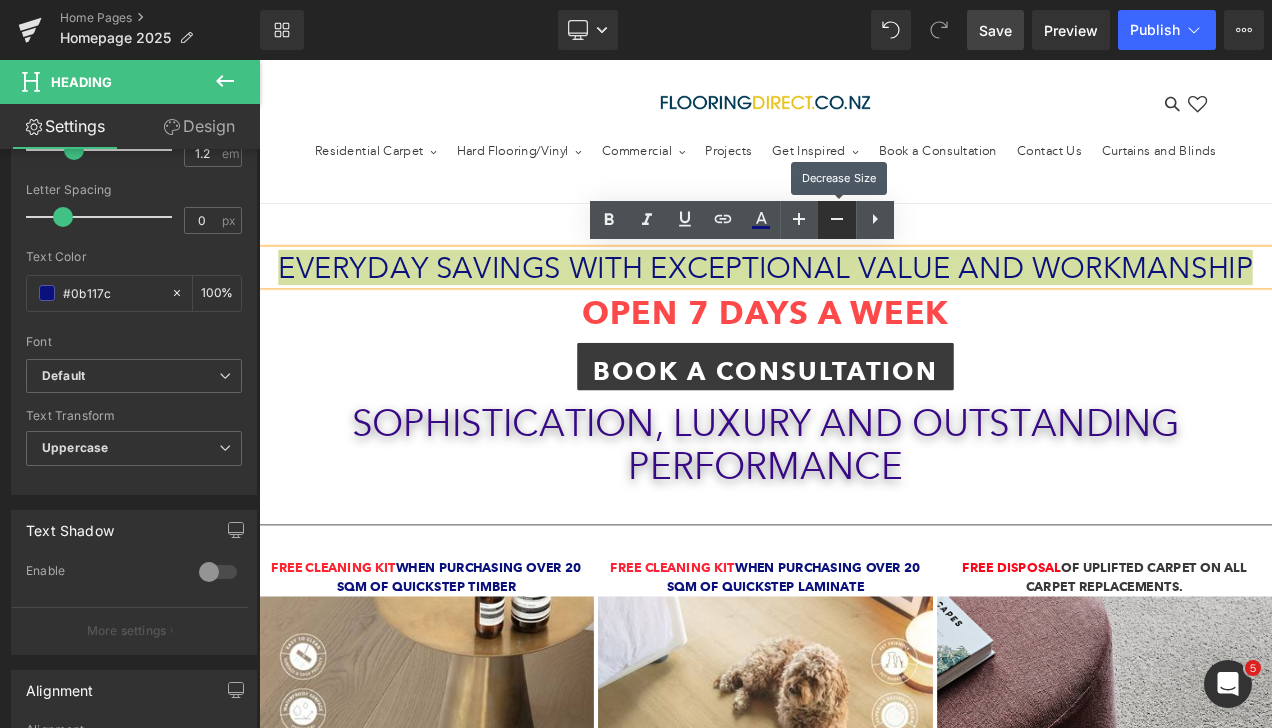 click 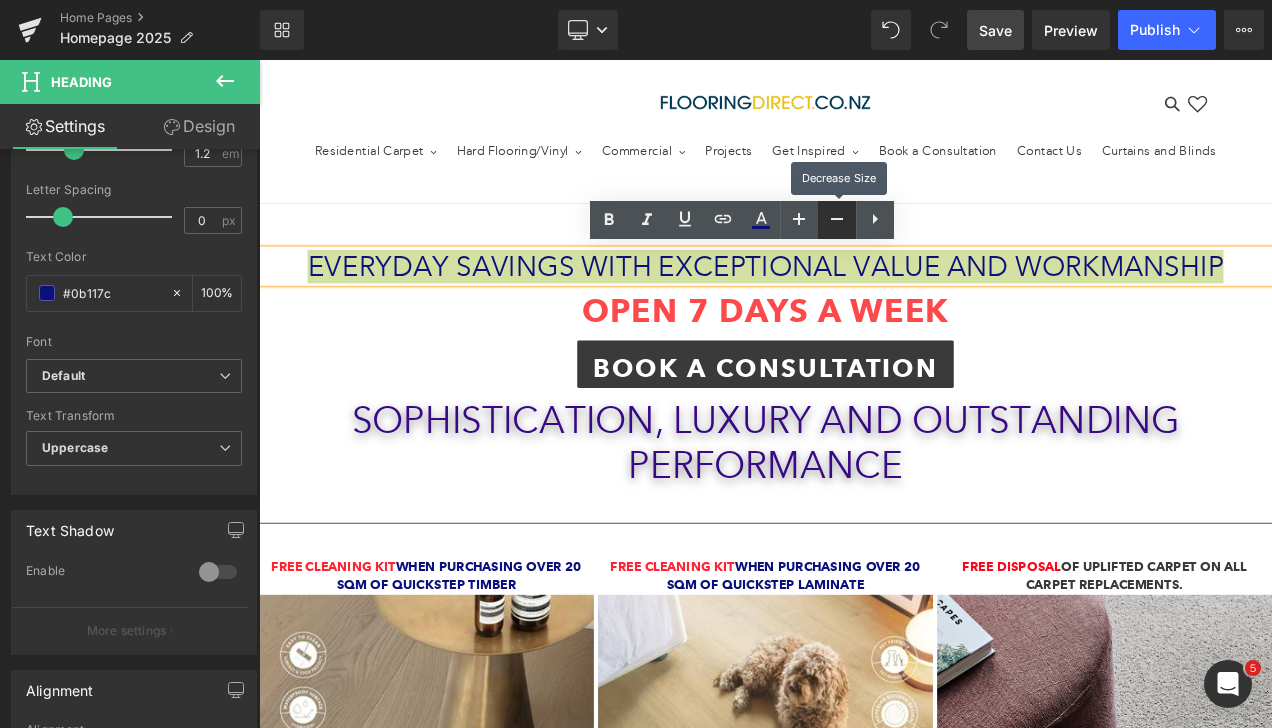 click 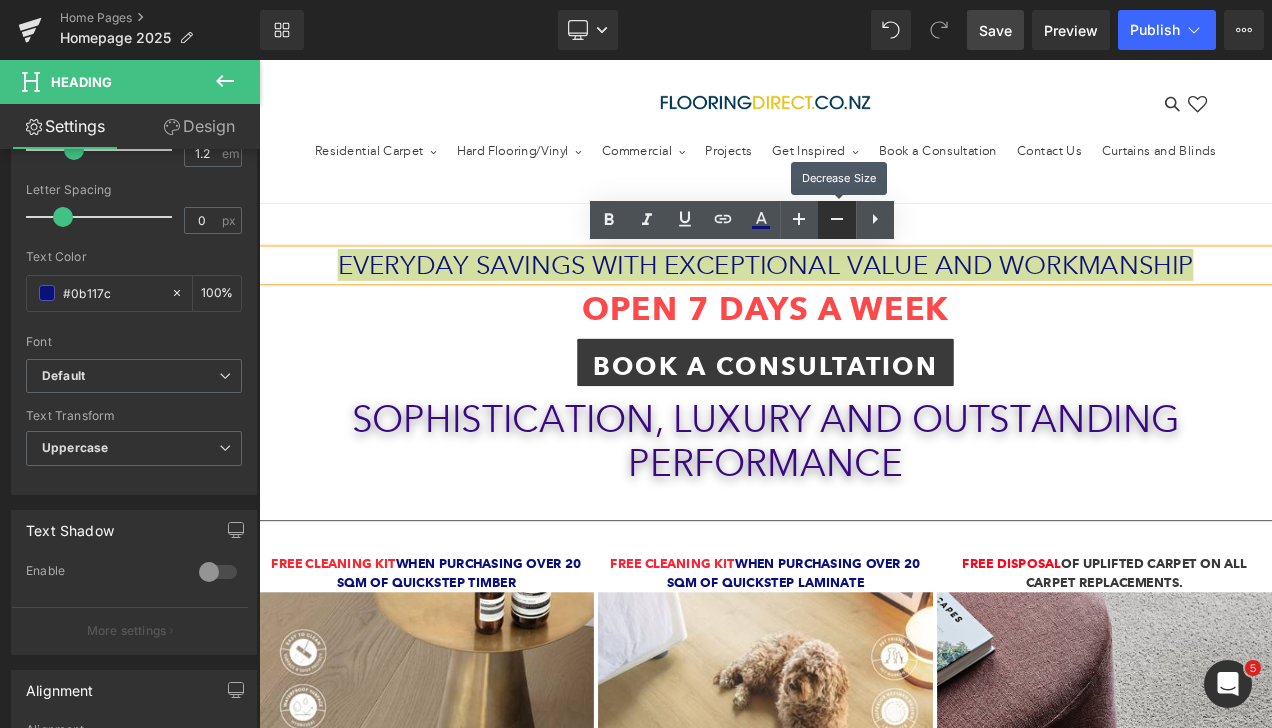 click 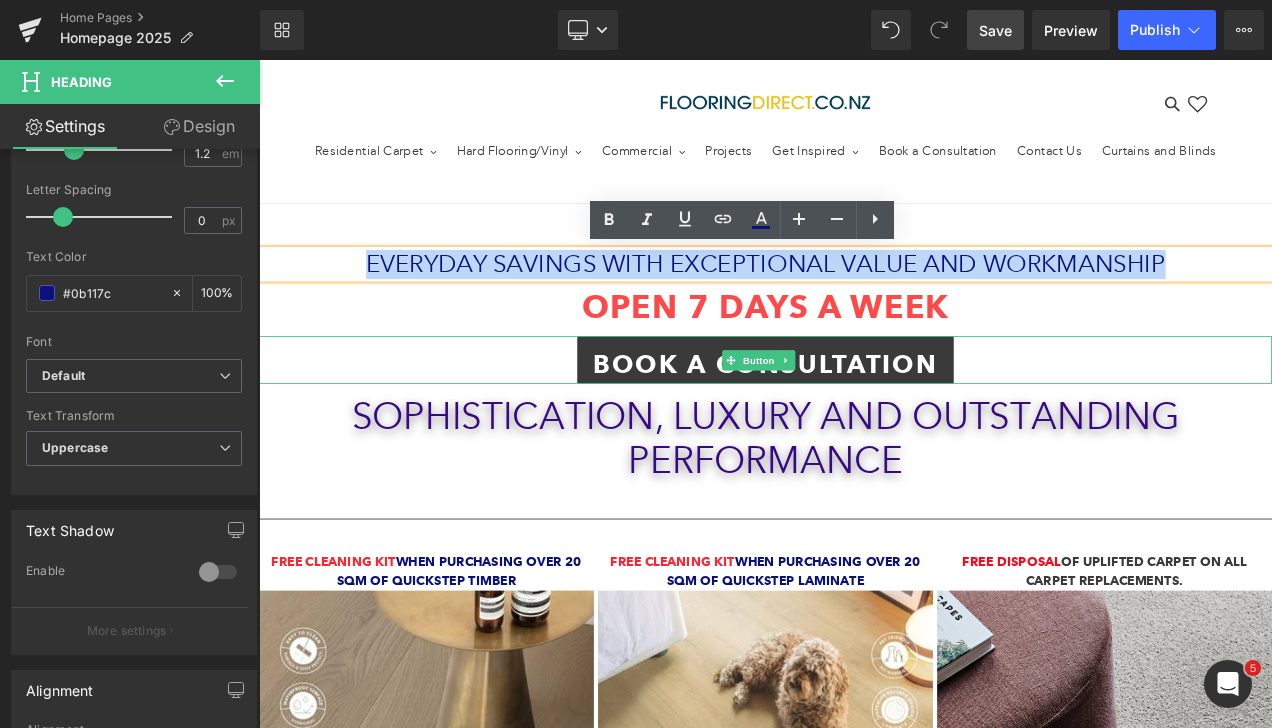 click on "BOOK A CONSULTATION" at bounding box center (864, 418) 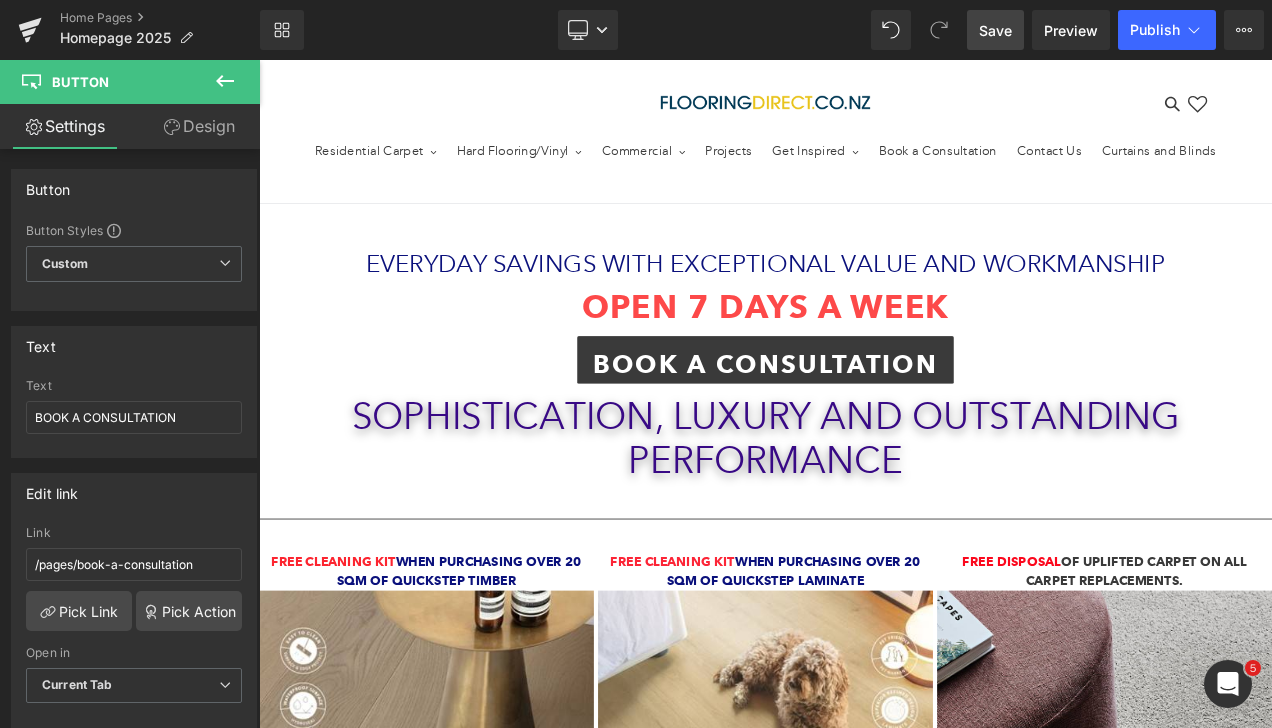 click on "Save" at bounding box center (995, 30) 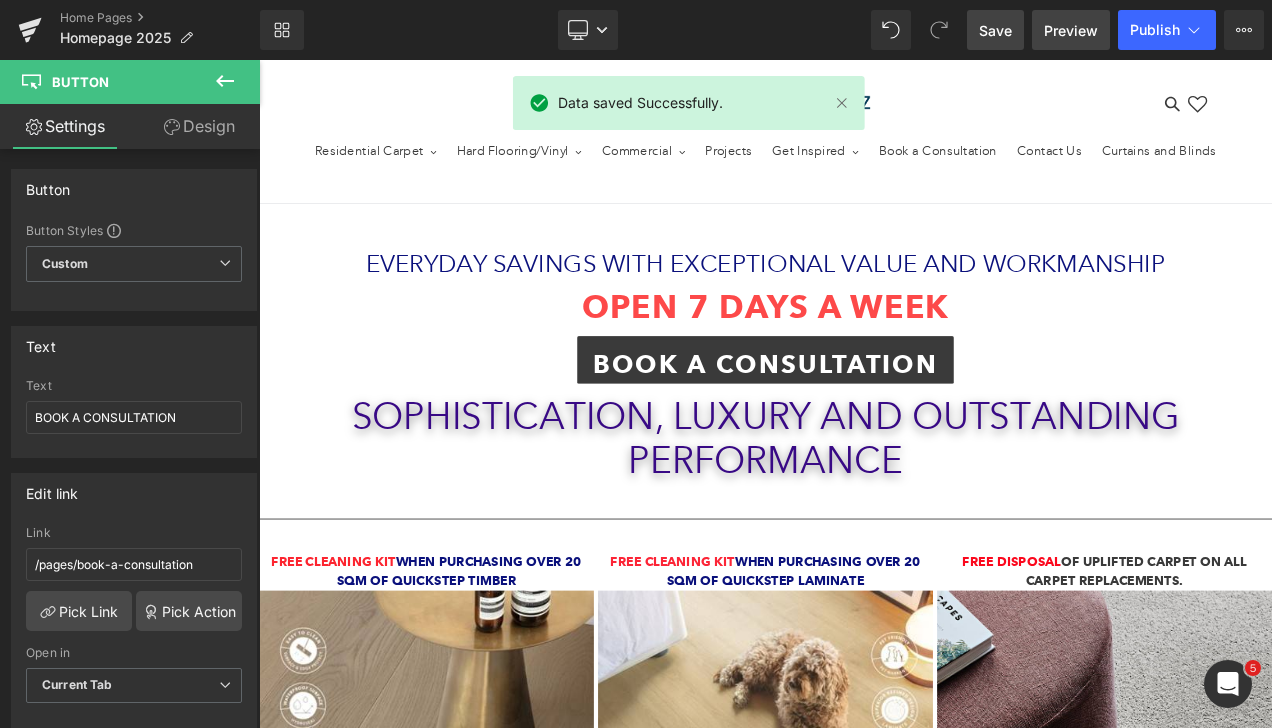click on "Preview" at bounding box center [1071, 30] 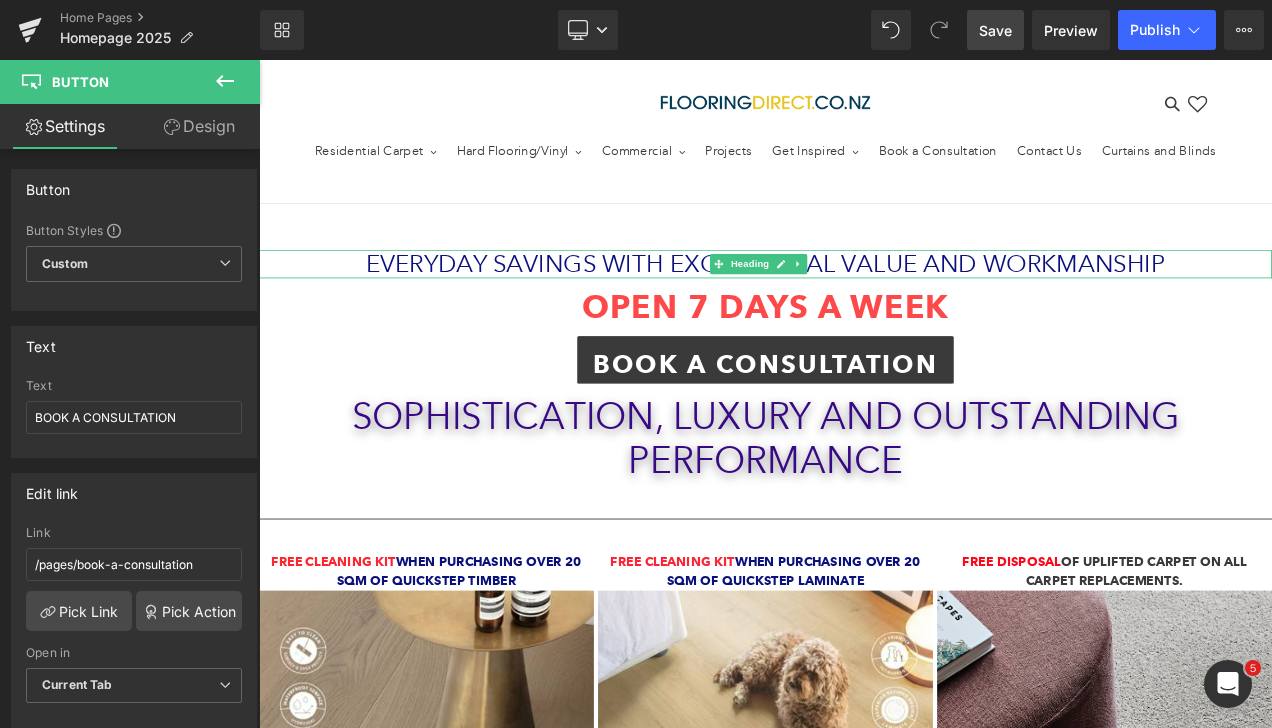 click on "Everyday Savings with Exceptional Value and workmanship" at bounding box center (864, 304) 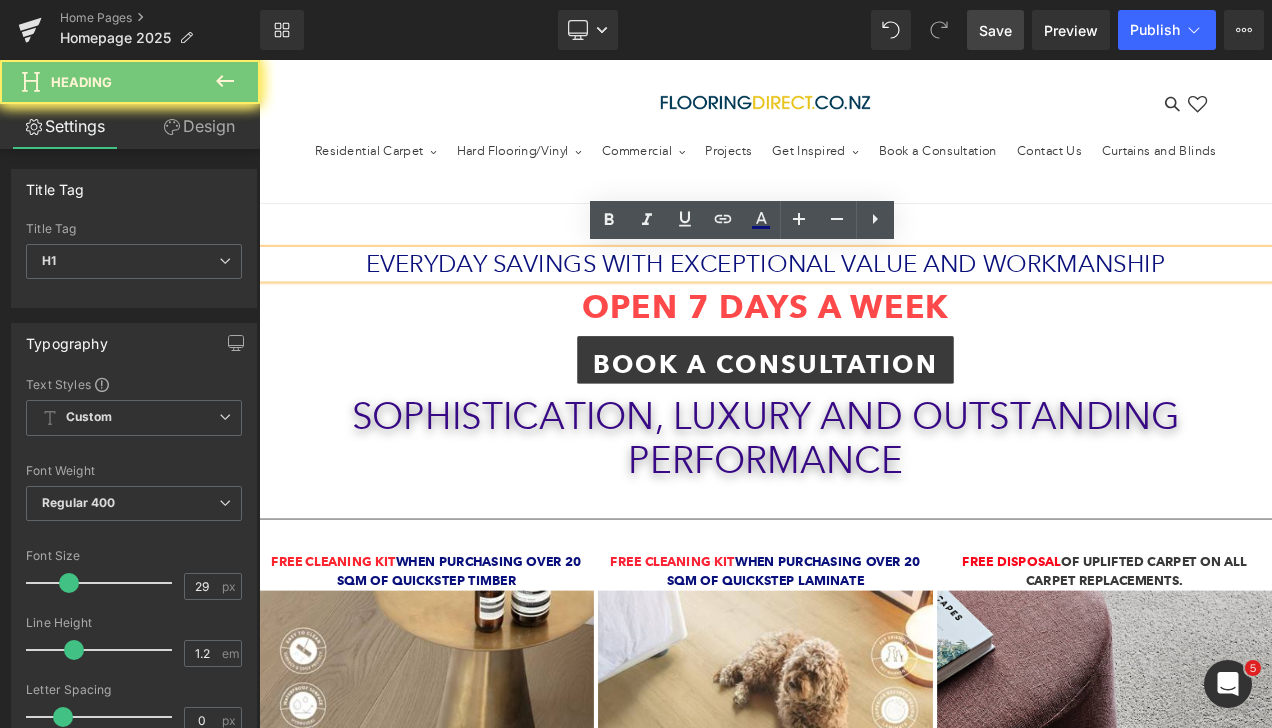 click on "Everyday Savings with Exceptional Value and workmanship" at bounding box center [864, 304] 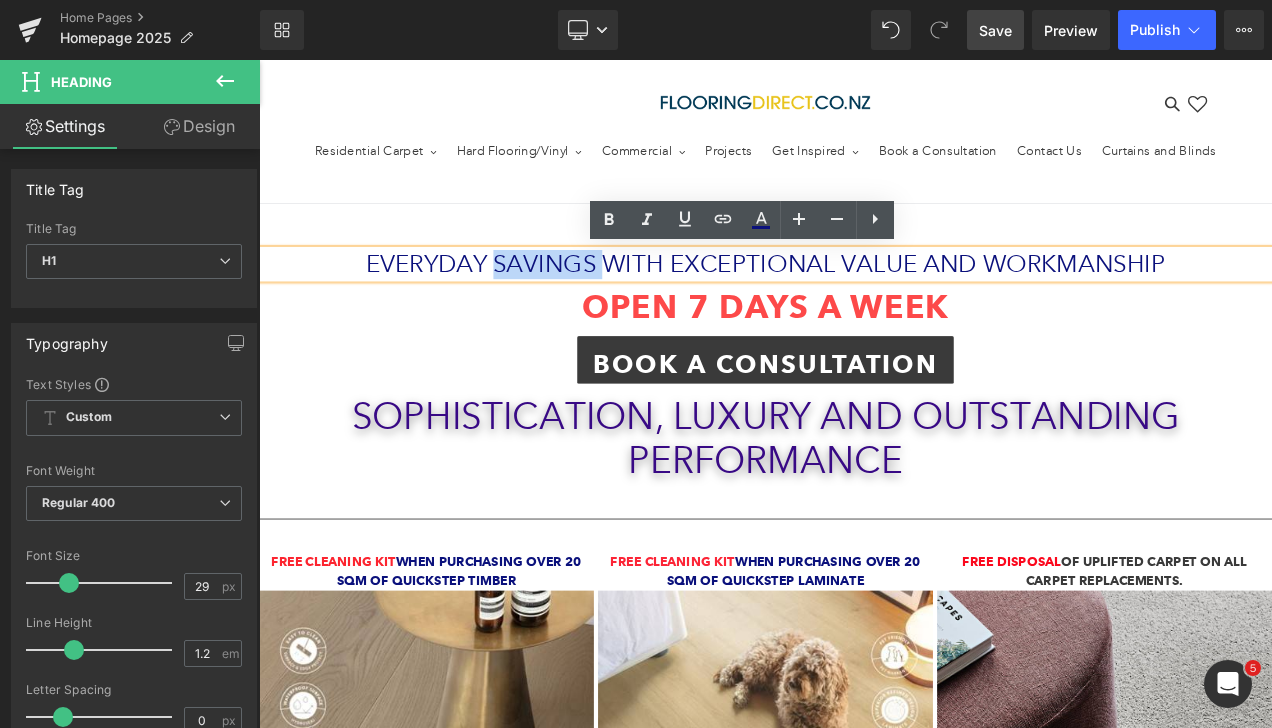 click on "Everyday Savings with Exceptional Value and workmanship" at bounding box center (864, 304) 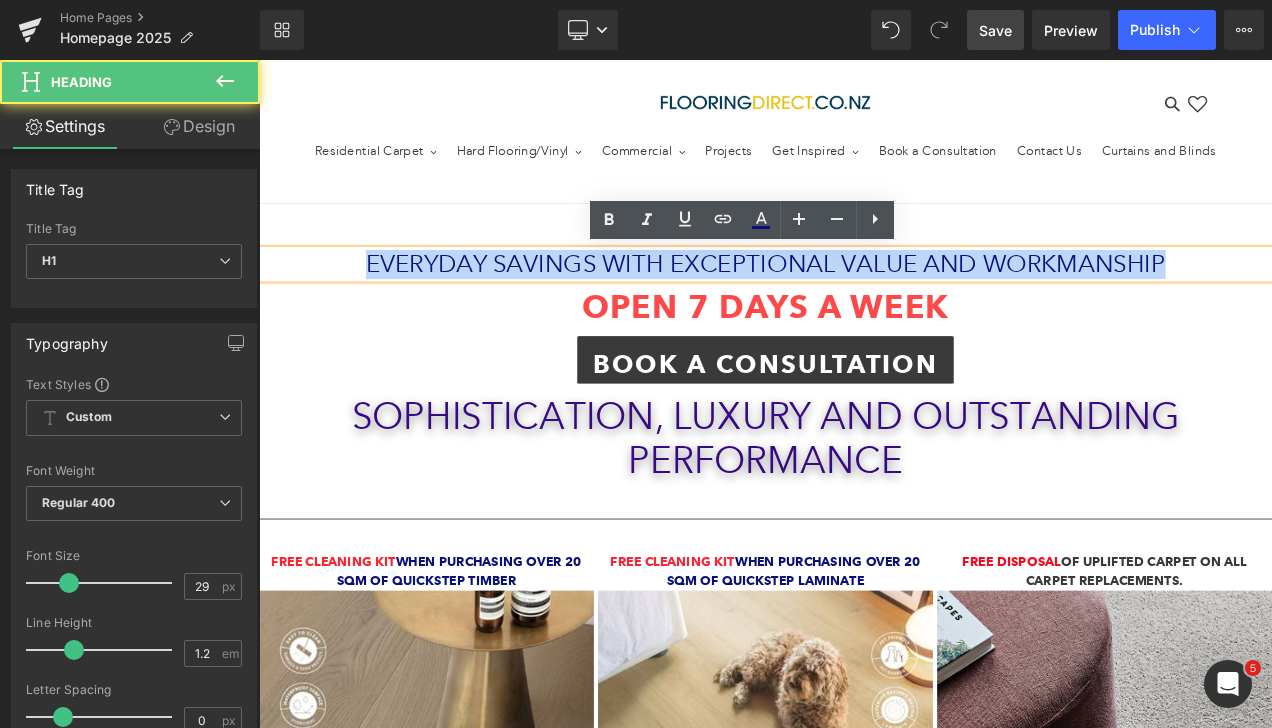 click on "Everyday Savings with Exceptional Value and workmanship" at bounding box center (864, 304) 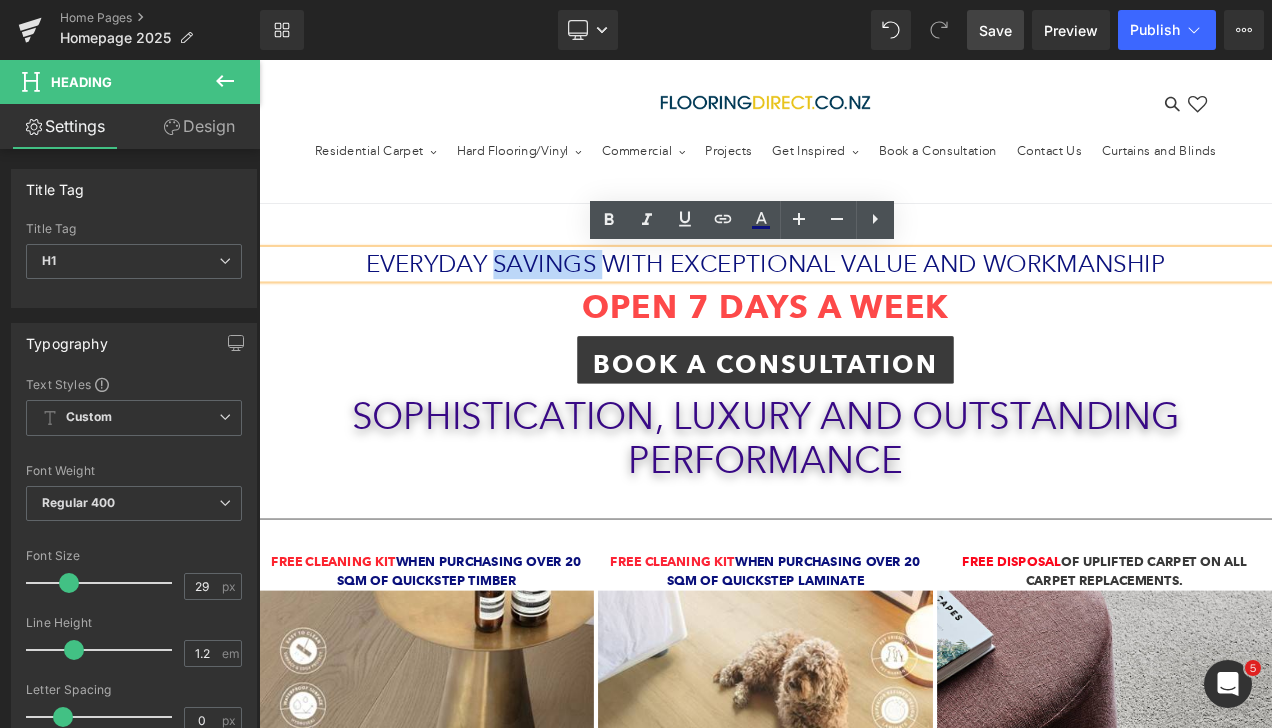 click on "Everyday Savings with Exceptional Value and workmanship" at bounding box center [864, 304] 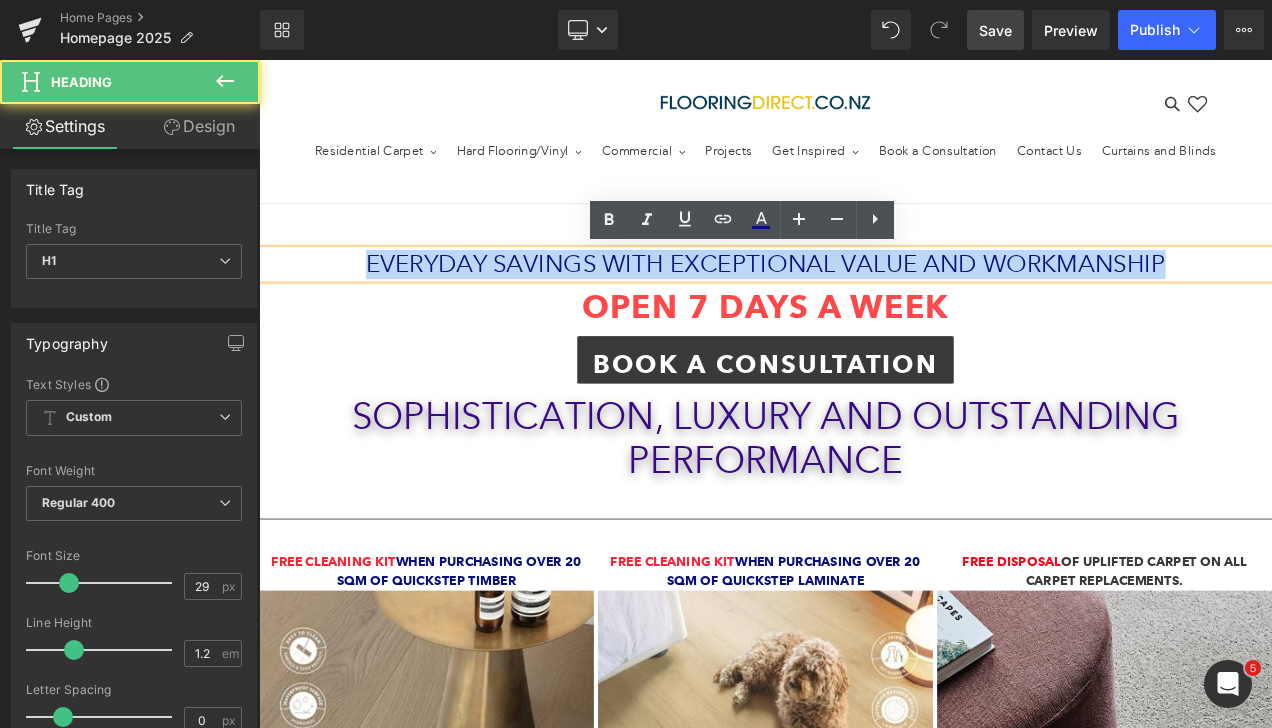 click on "Everyday Savings with Exceptional Value and workmanship" at bounding box center [864, 304] 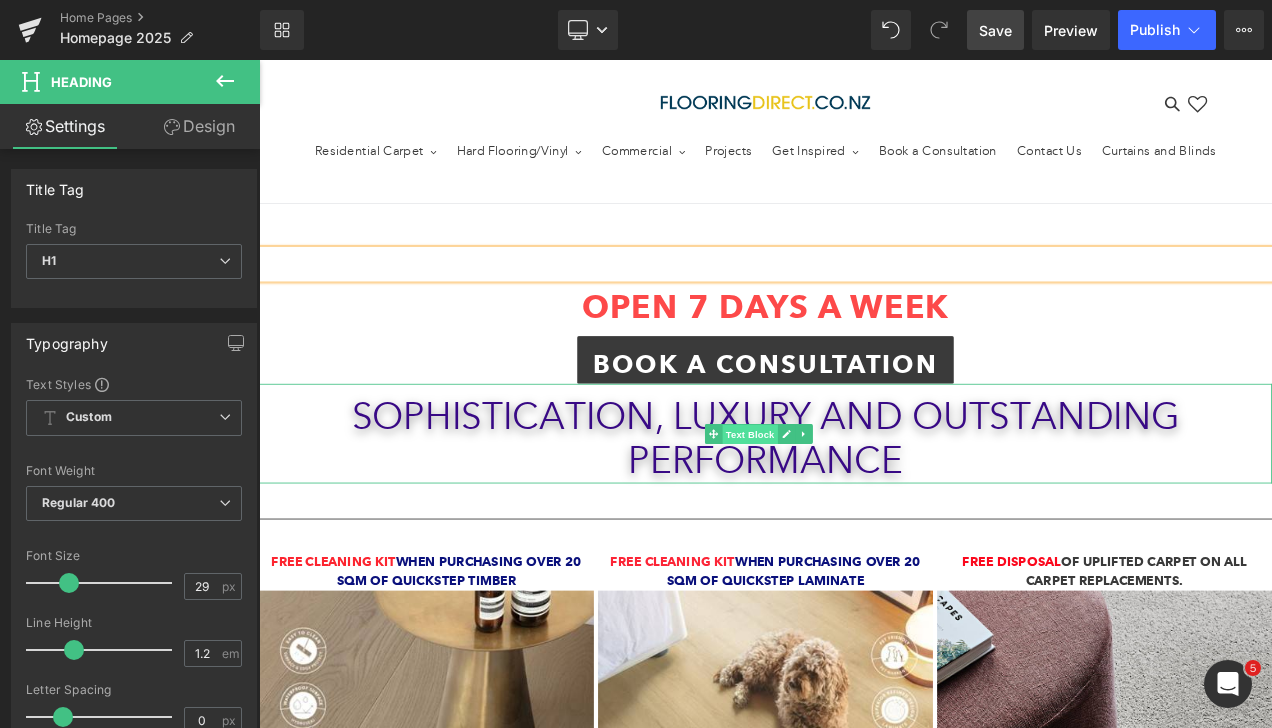 click on "Text Block" at bounding box center (846, 507) 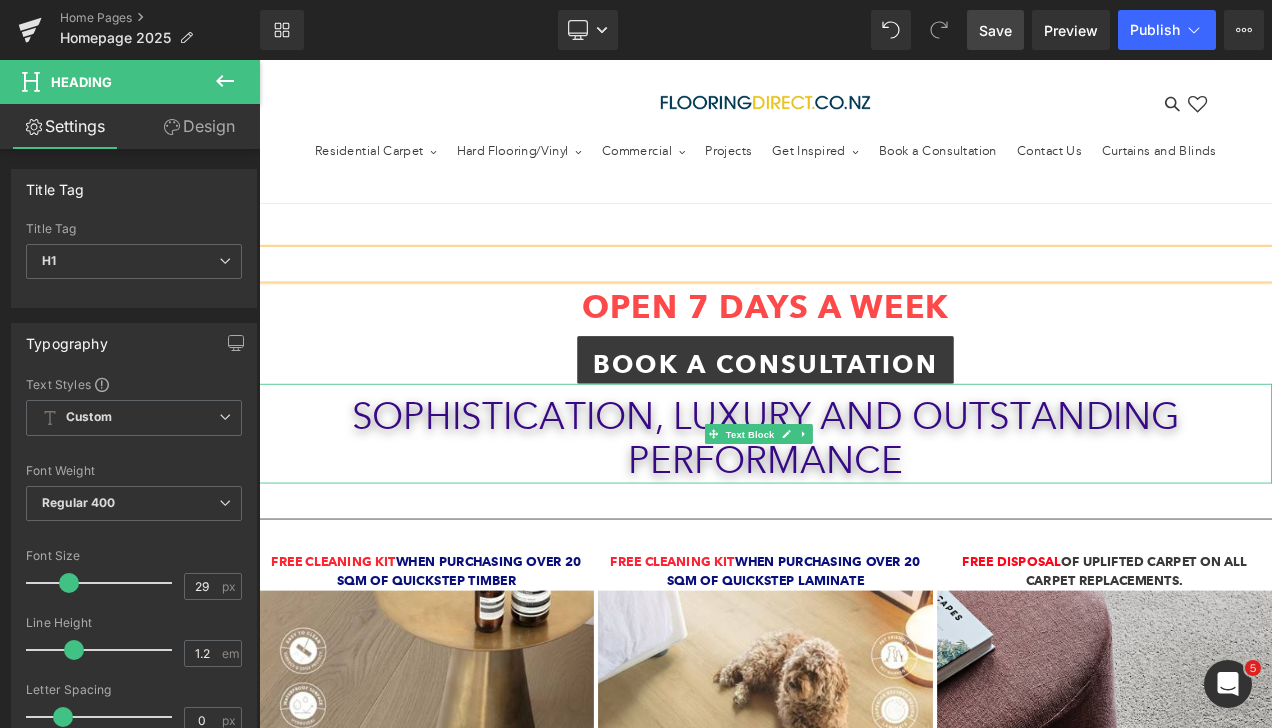 click on "Sophistication, Luxury and Outstanding Performance" at bounding box center (864, 512) 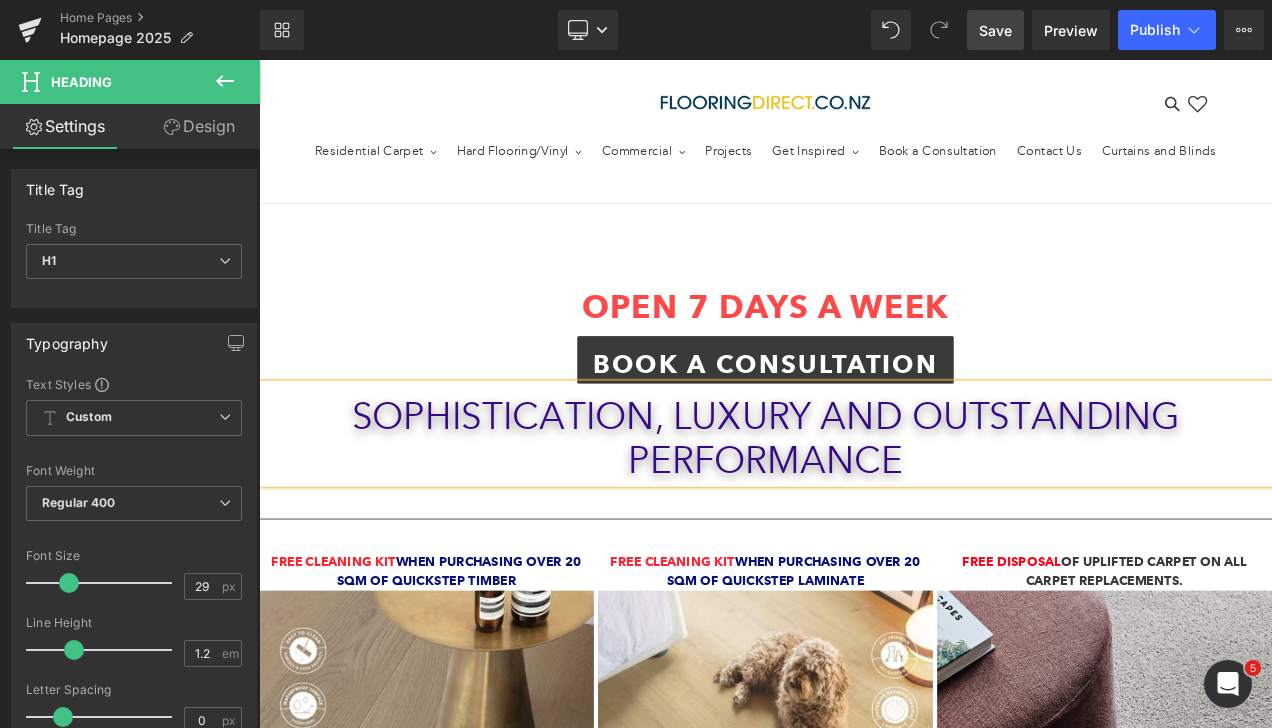 click on "Sophistication, Luxury and Outstanding Performance" at bounding box center [864, 512] 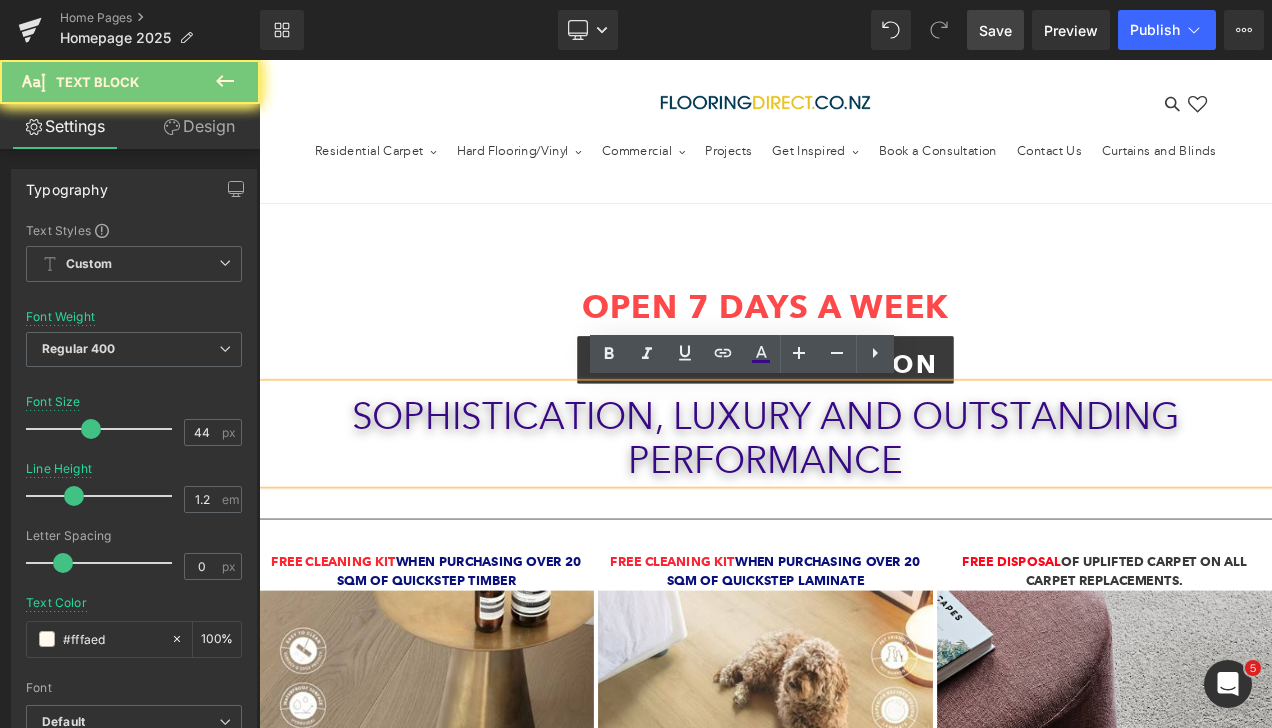 click on "Sophistication, Luxury and Outstanding Performance" at bounding box center (864, 512) 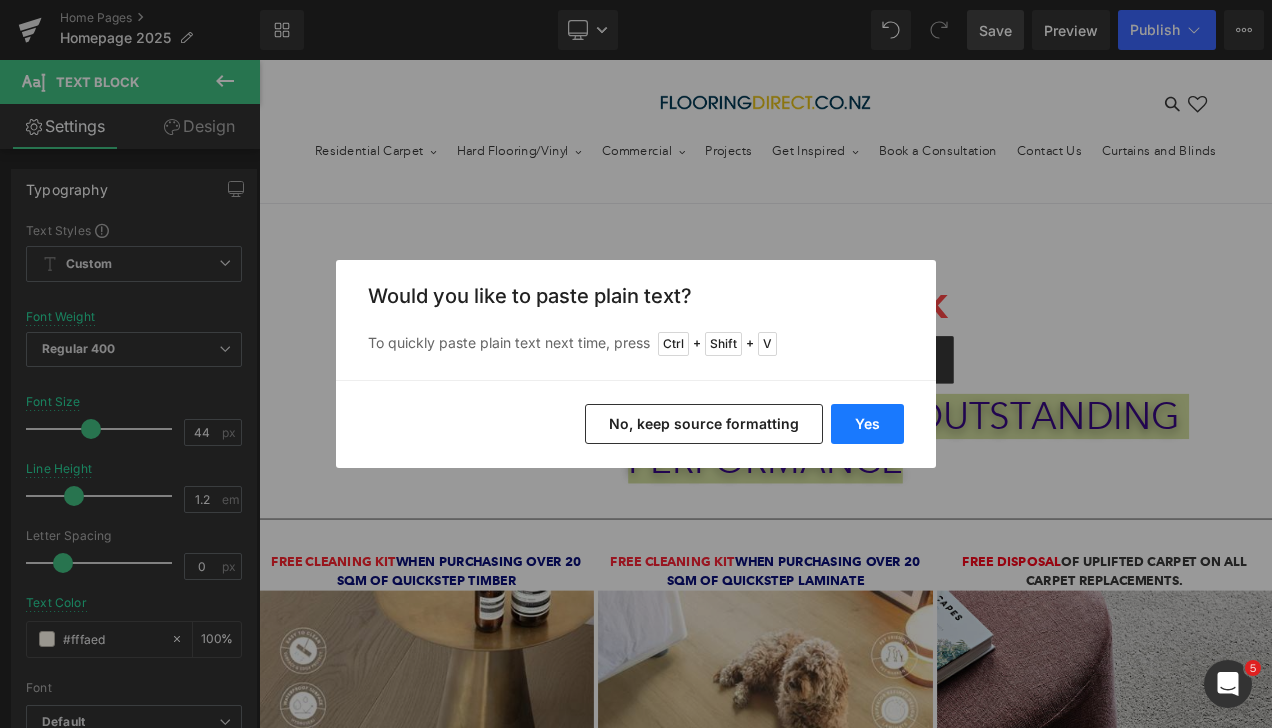 click on "Yes" at bounding box center [867, 424] 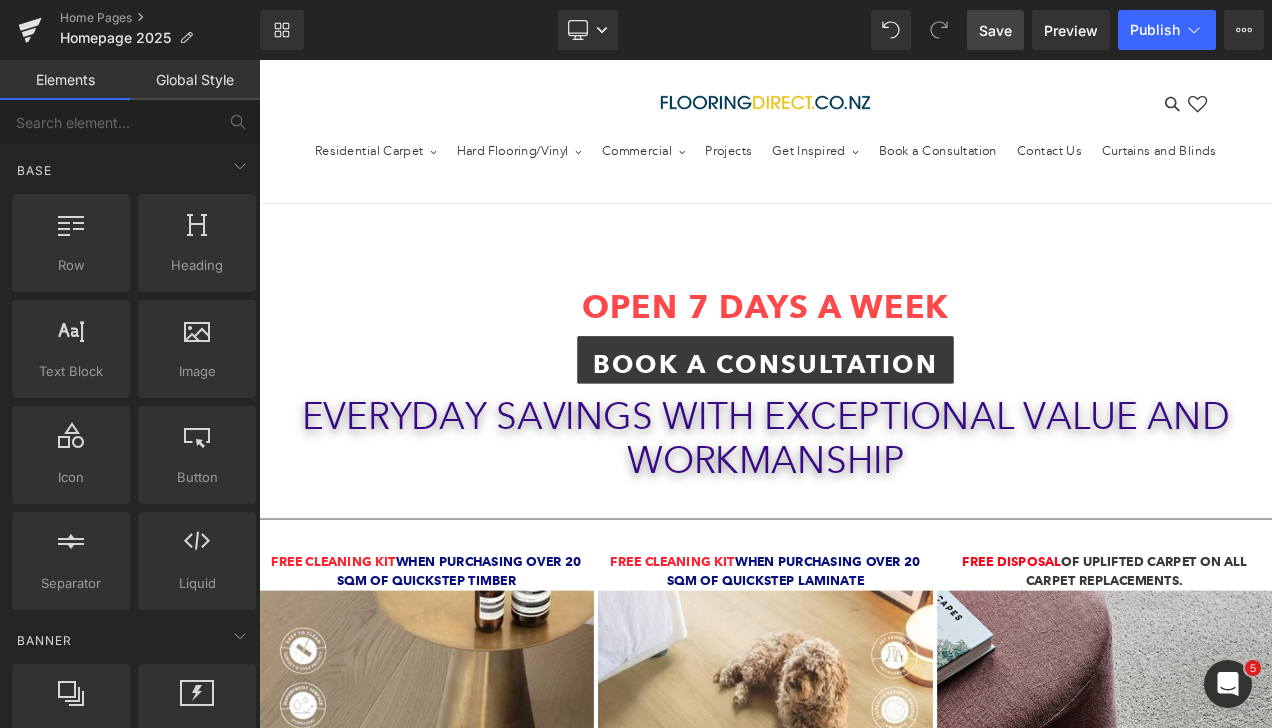 click on "Heading         OPEN 7 DAYS A WEEK Heading         BOOK A CONSULTATION Button         Everyday Savings with Exceptional Value and workmanship Text Block         Separator
Spend over $1,000 and take advantage of our QCard  Interest free offer    Talk to us today!
Text Block
Text Block
Image
Free Cleaning Kit  when purchasing over 20 sqm of Quickstep timber
Text Block
Image
Icon" at bounding box center (864, 2122) 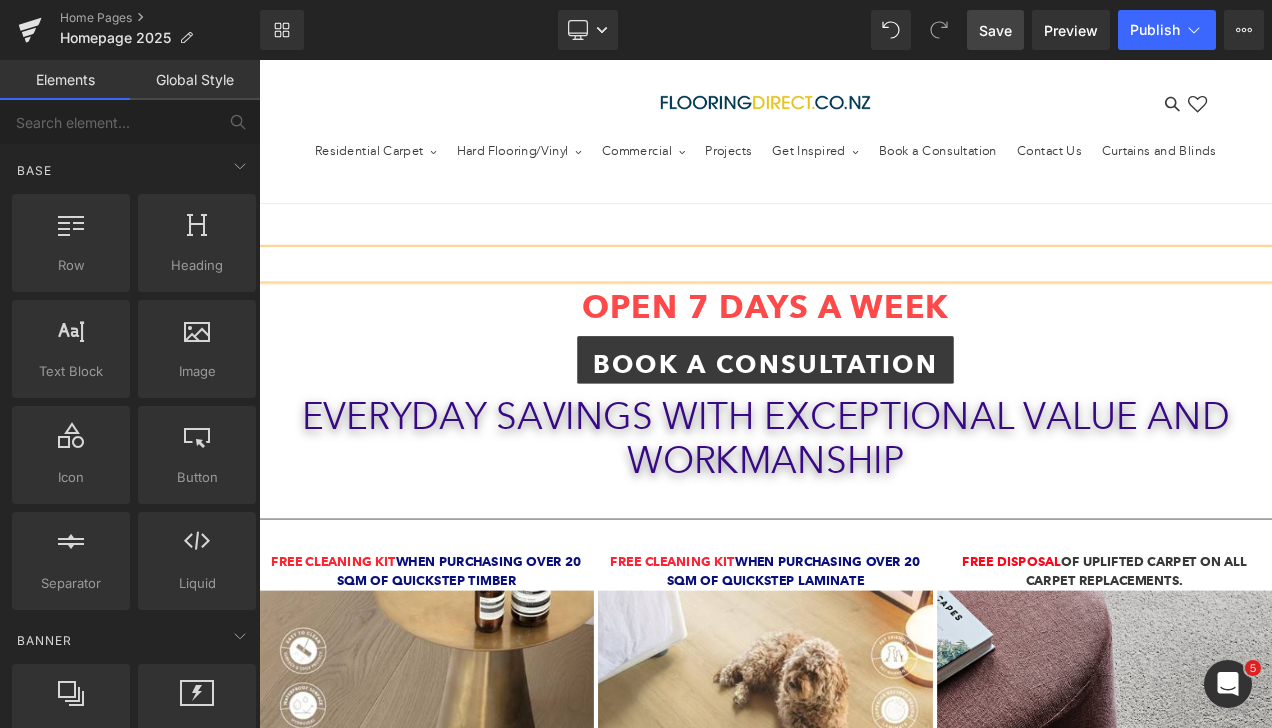 click on "Heading         OPEN 7 DAYS A WEEK Heading         BOOK A CONSULTATION Button         Everyday Savings with Exceptional Value and workmanship Text Block         Separator
Spend over $1,000 and take advantage of our QCard  Interest free offer    Talk to us today!
Text Block
Text Block
Image
Free Cleaning Kit  when purchasing over 20 sqm of Quickstep timber
Text Block
Image
Icon" at bounding box center [864, 2122] 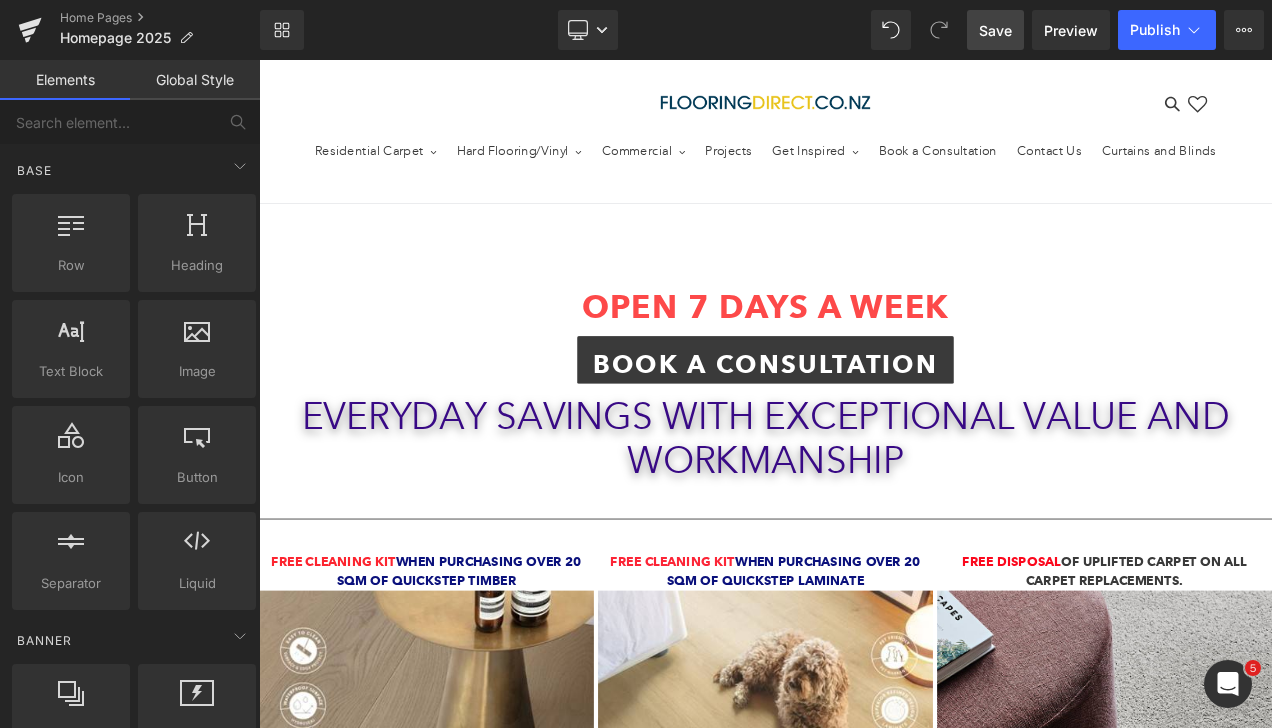 click on "Heading         OPEN 7 DAYS A WEEK Heading         BOOK A CONSULTATION Button         Everyday Savings with Exceptional Value and workmanship Text Block         Separator
Spend over $1,000 and take advantage of our QCard  Interest free offer    Talk to us today!
Text Block
Text Block
Image
Free Cleaning Kit  when purchasing over 20 sqm of Quickstep timber
Text Block
Image
Icon" at bounding box center [864, 2122] 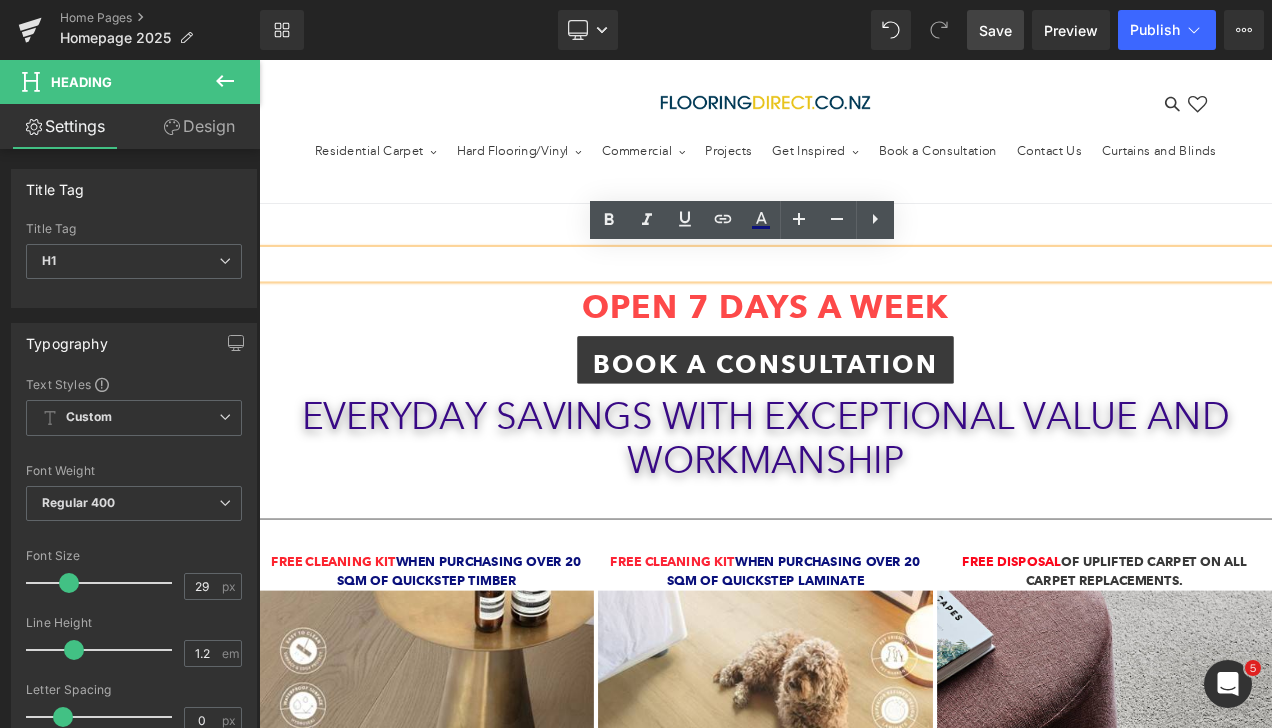 click at bounding box center [864, 304] 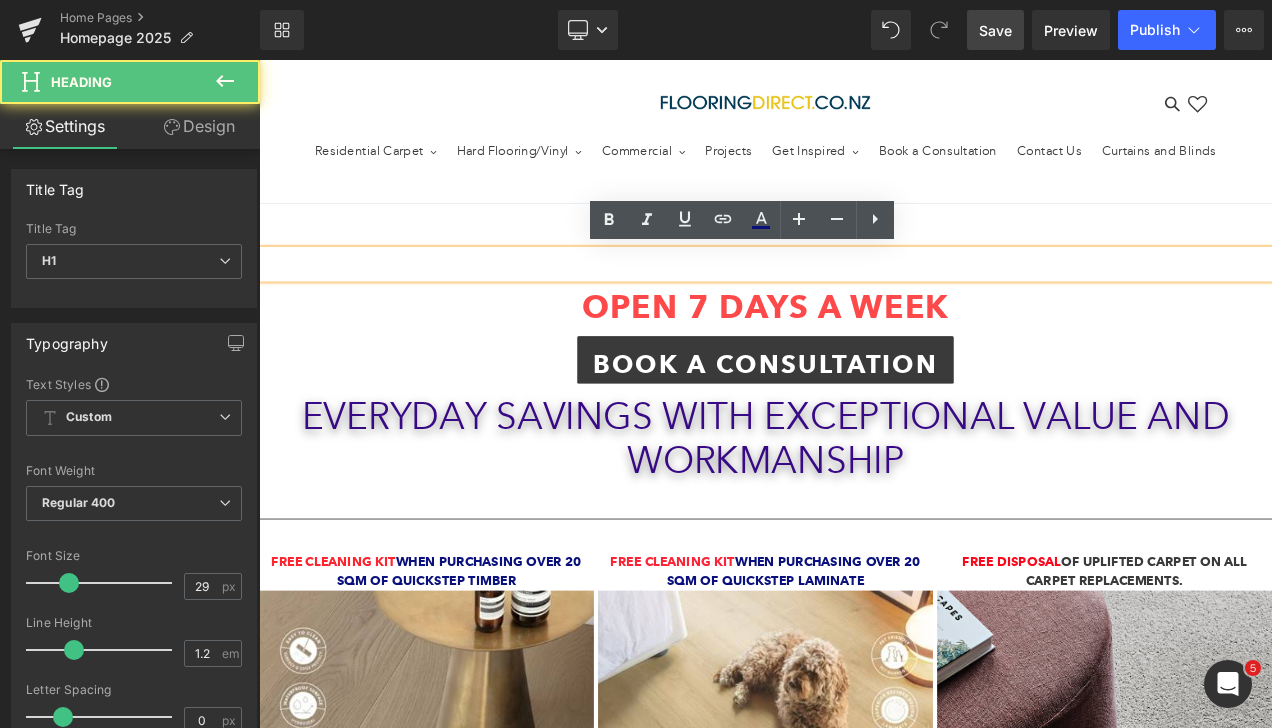 click at bounding box center [864, 304] 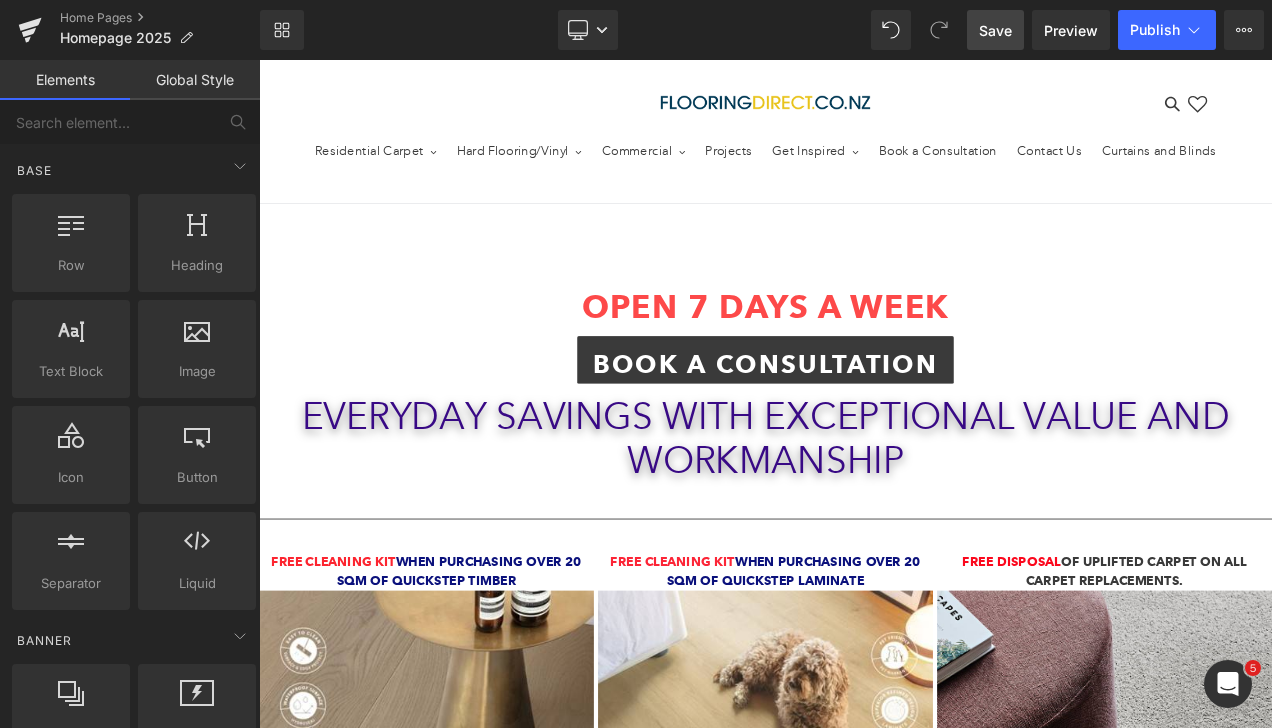click at bounding box center [864, 304] 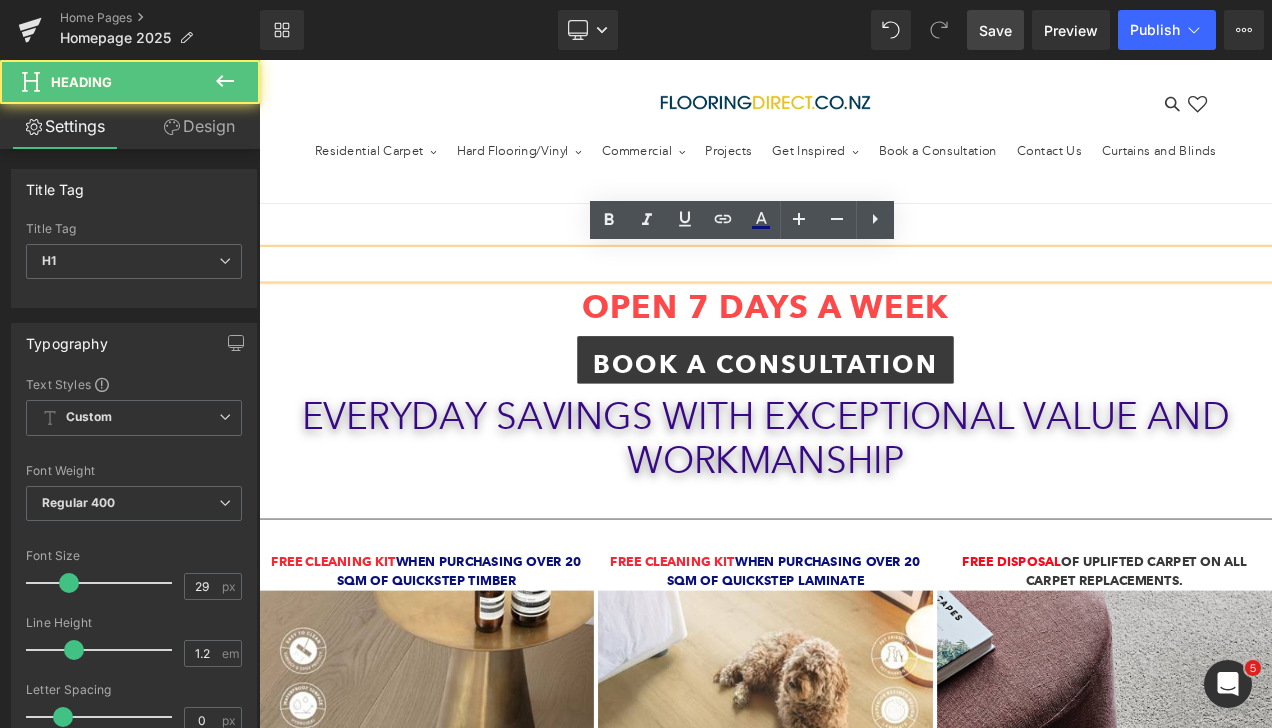 click at bounding box center (864, 304) 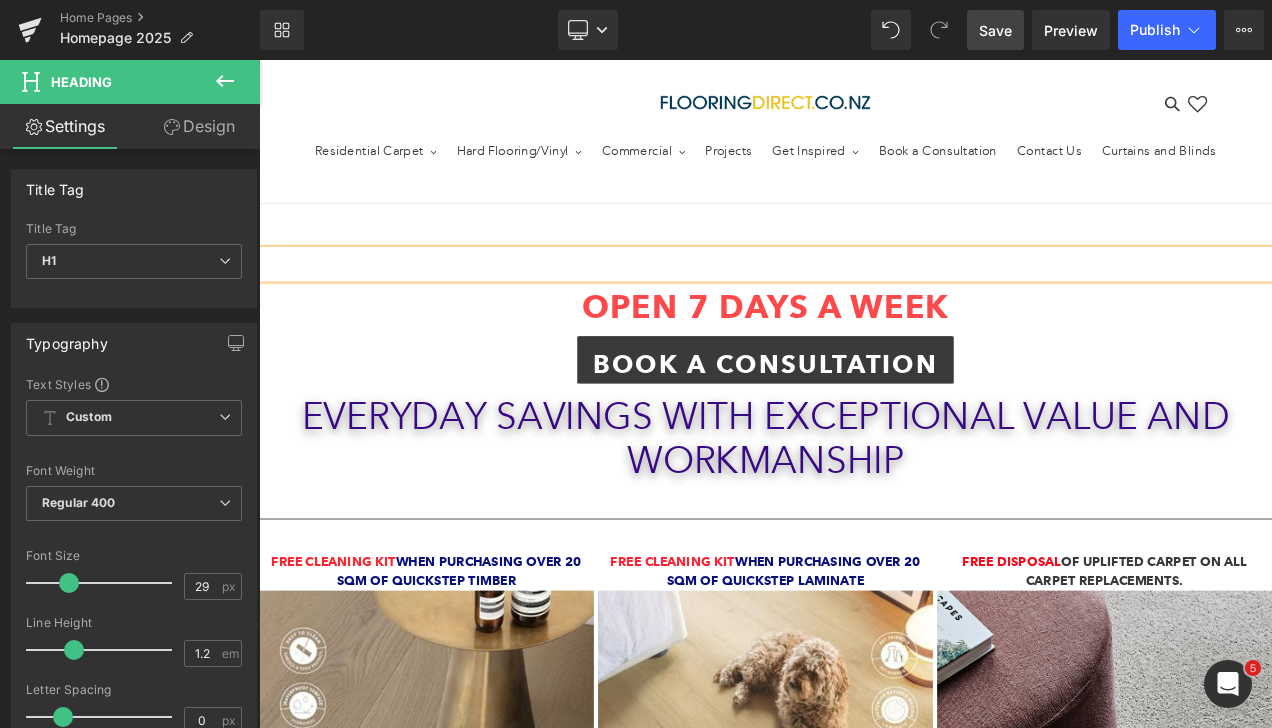 type 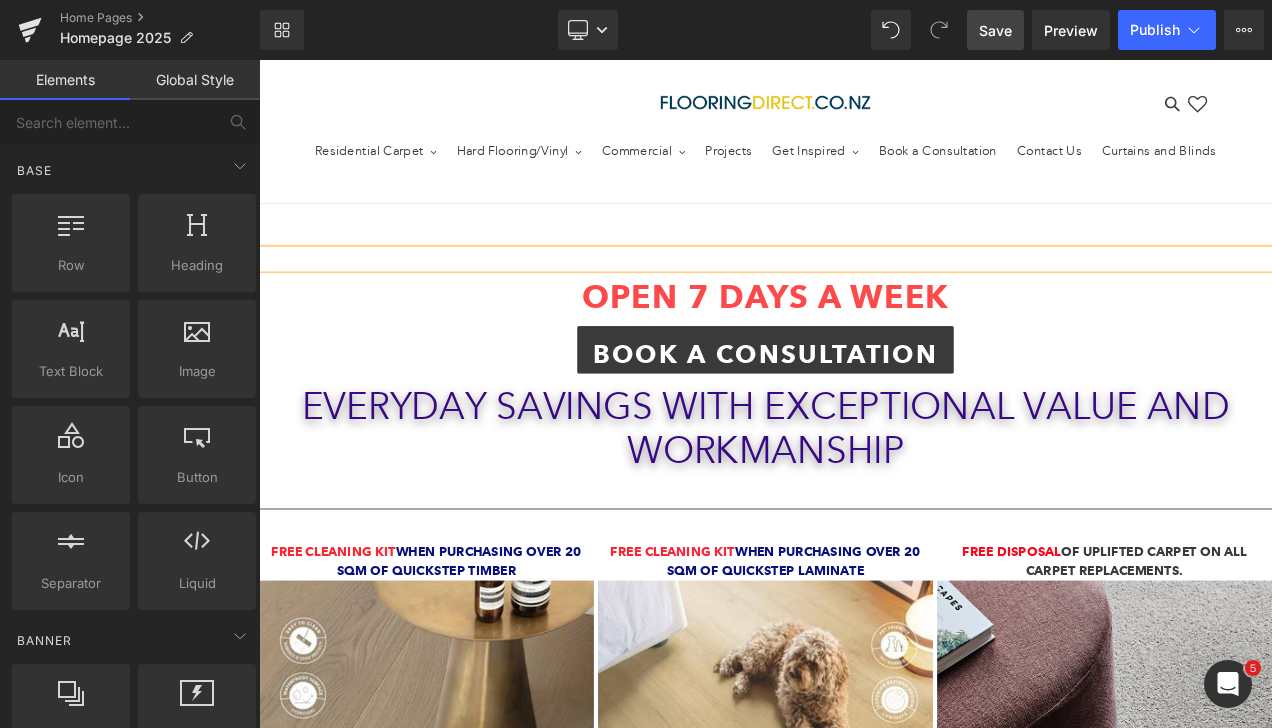 click on "Heading         OPEN 7 DAYS A WEEK Heading         BOOK A CONSULTATION Button         Everyday Savings with Exceptional Value and workmanship Text Block         Separator
Spend over $1,000 and take advantage of our QCard  Interest free offer    Talk to us today!
Text Block
Text Block
Image
Free Cleaning Kit  when purchasing over 20 sqm of Quickstep timber
Text Block
Image
Icon" at bounding box center [864, 2115] 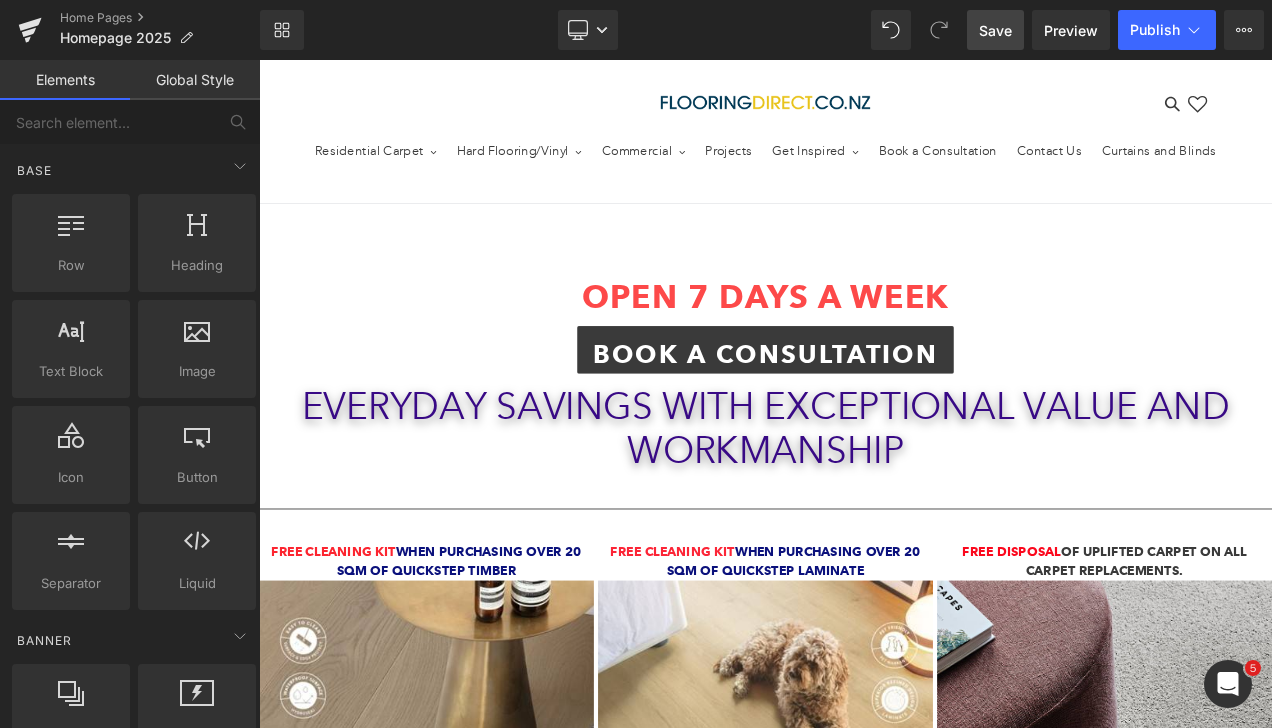 click on "Heading" at bounding box center (846, 298) 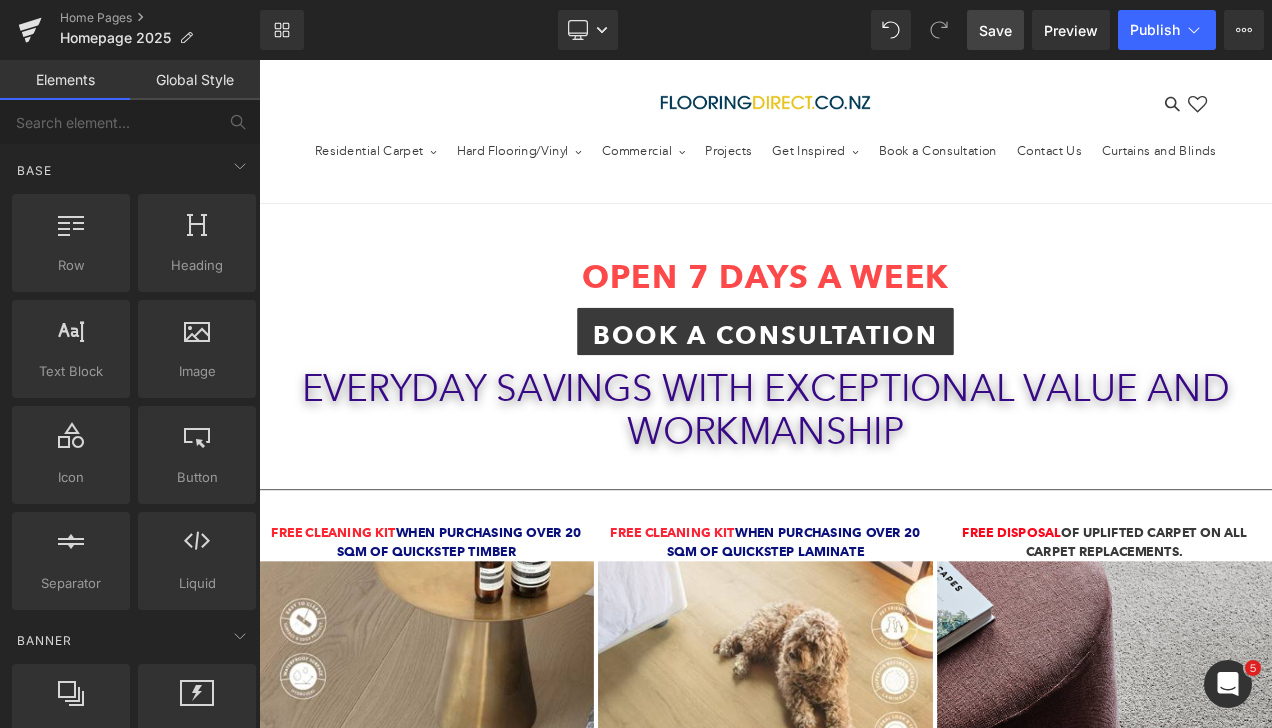 click on "OPEN 7 DAYS A WEEK Heading         BOOK A CONSULTATION Button         Everyday Savings with Exceptional Value and workmanship Text Block         Separator
Spend over $1,000 and take advantage of our QCard  Interest free offer    Talk to us today!
Text Block
Text Block
Image
Free Cleaning Kit  when purchasing over 20 sqm of Quickstep timber
Text Block
Image
Icon
Free Cleaning Kit" at bounding box center (864, 2104) 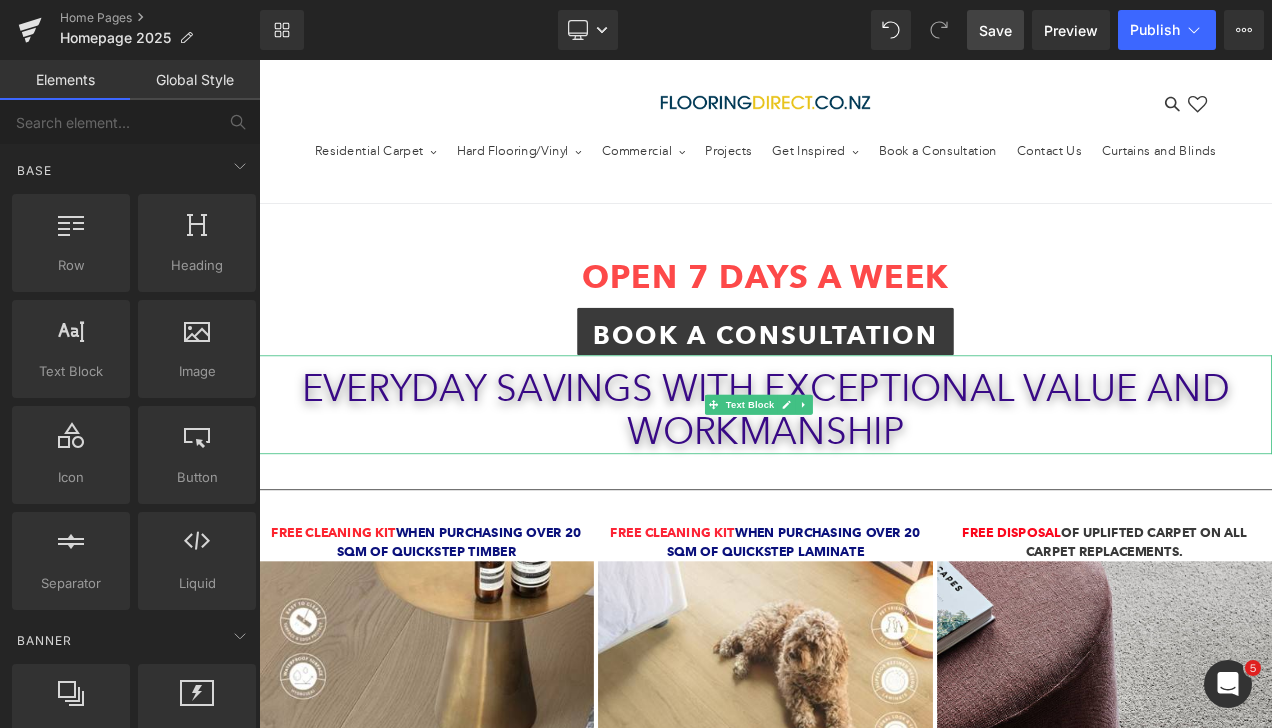 click on "Everyday Savings with Exceptional Value and workmanship" at bounding box center (864, 479) 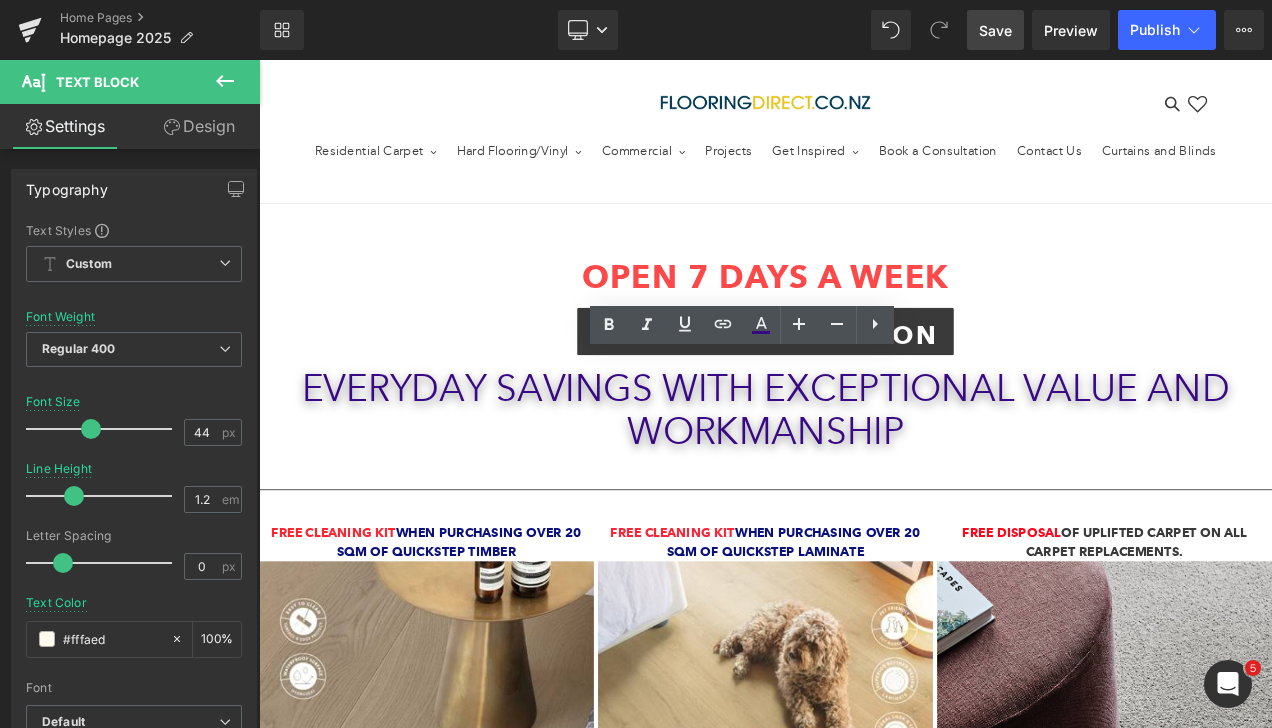 click on "Save" at bounding box center [995, 30] 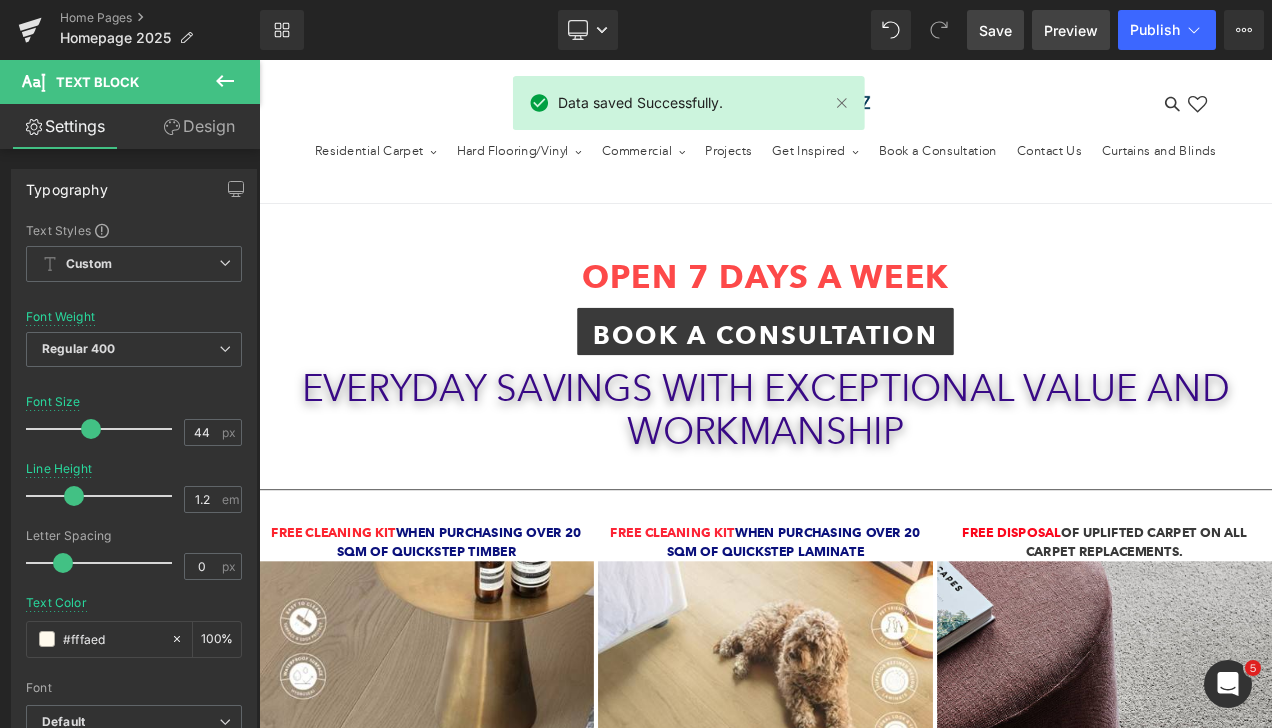 click on "Preview" at bounding box center (1071, 30) 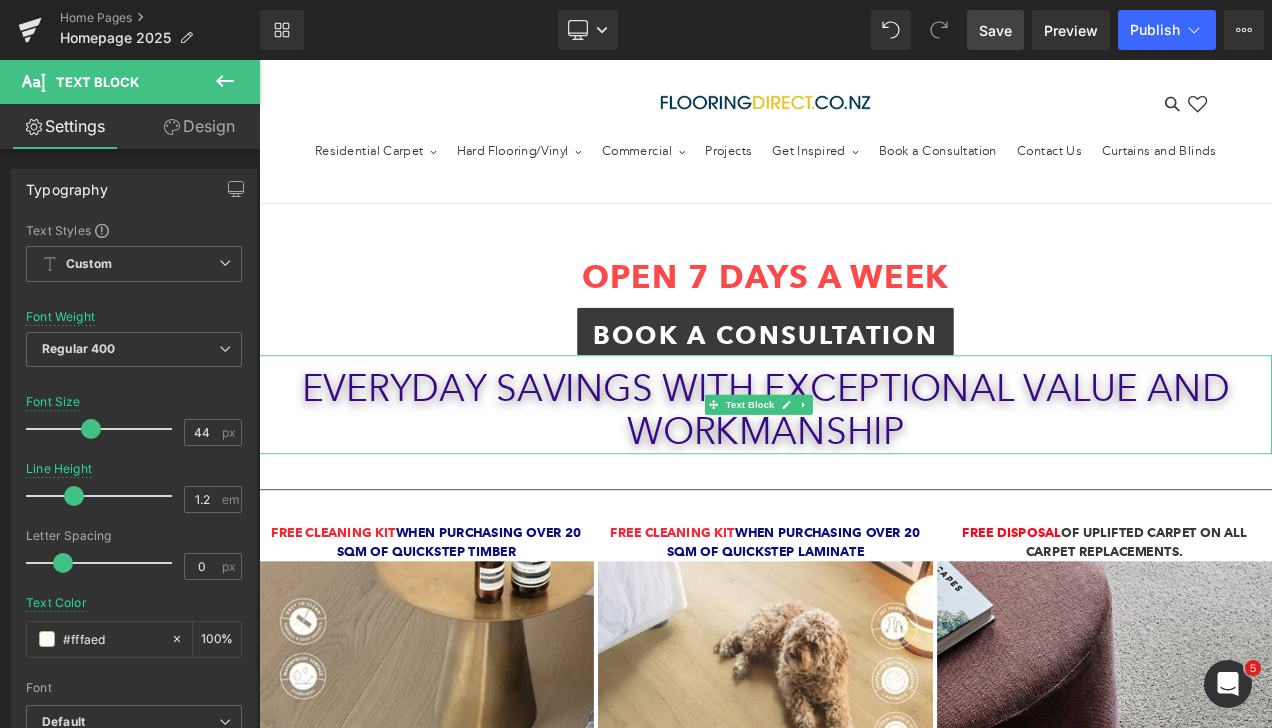 scroll, scrollTop: 201, scrollLeft: 0, axis: vertical 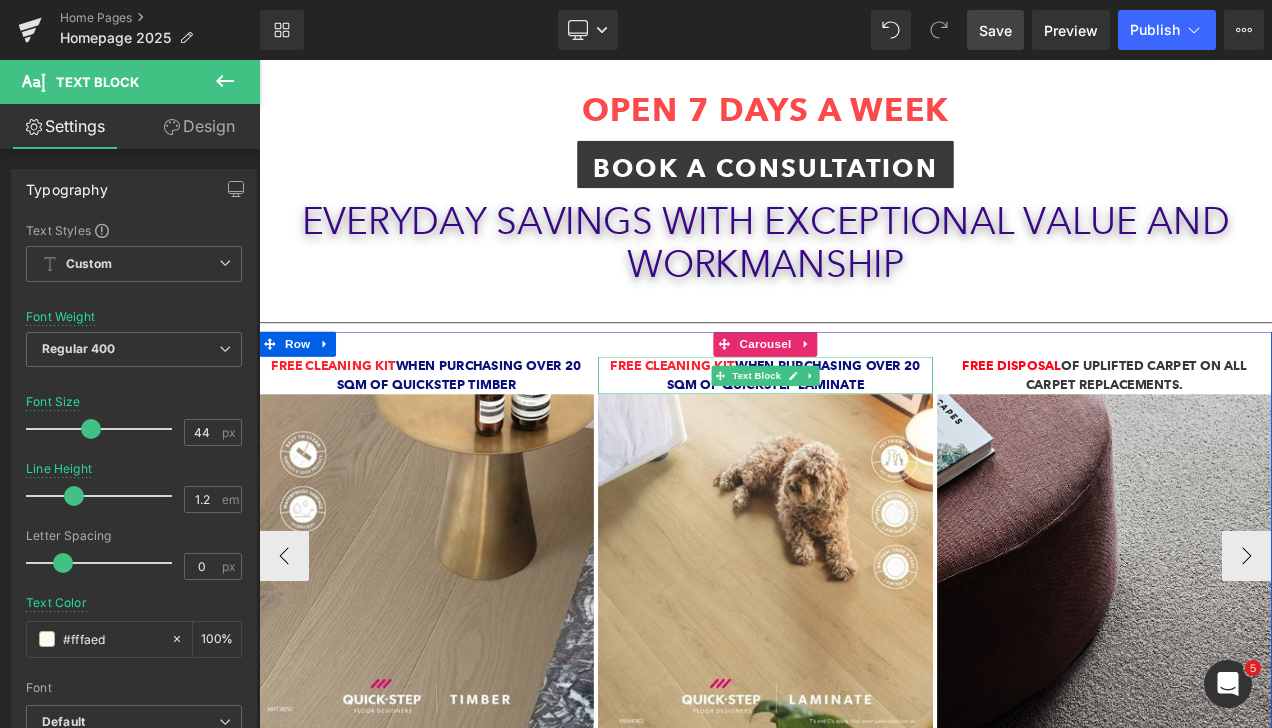 click on "Free Cleaning Kit  when purchasing over 20 sqm of Quickstep laminate" at bounding box center [864, 436] 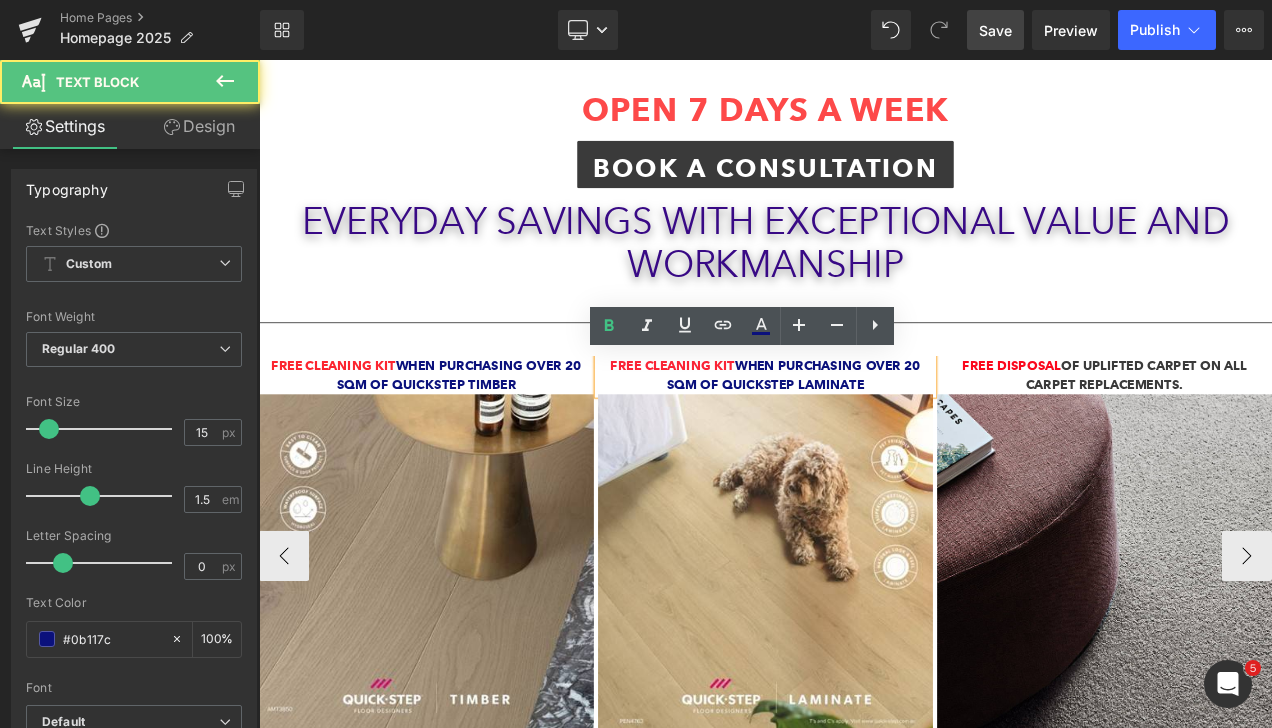click on "Free Cleaning Kit  when purchasing over 20 sqm of Quickstep laminate" at bounding box center (864, 436) 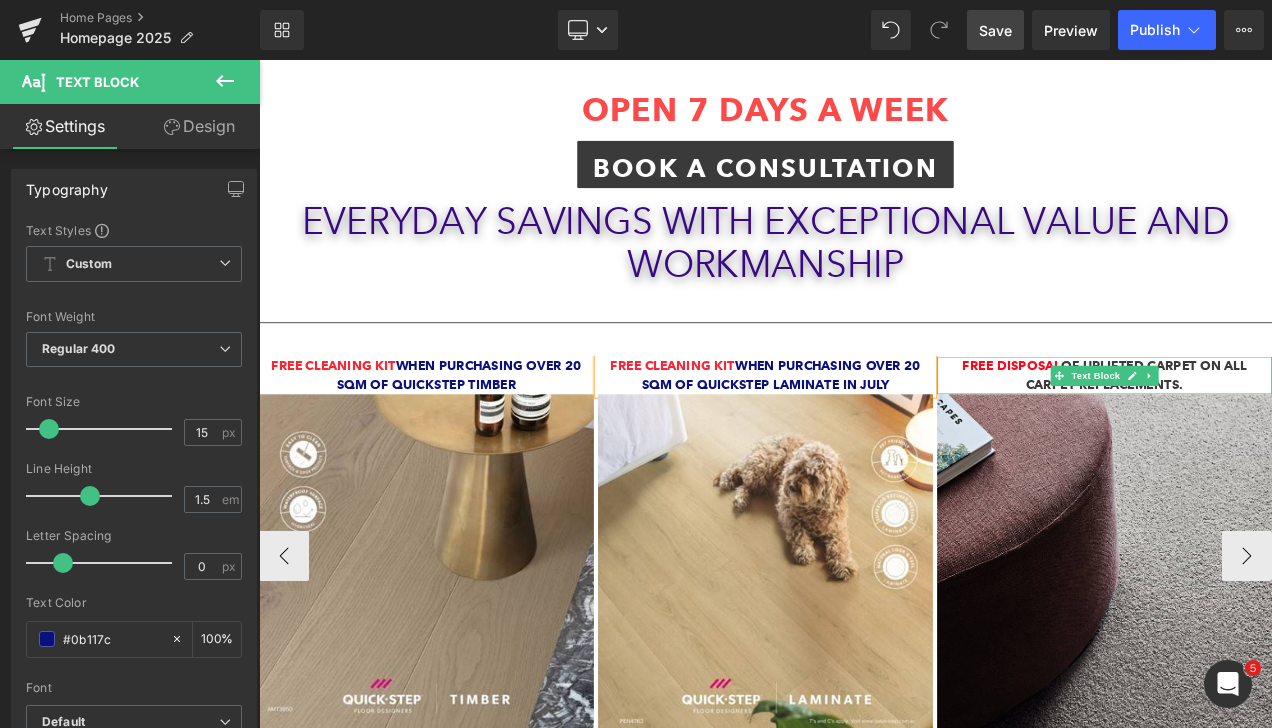 click on "Free DISPOSAL  OF UPLIFTED CARPET on ALL CARPET REPLACEMENTS." at bounding box center (1269, 436) 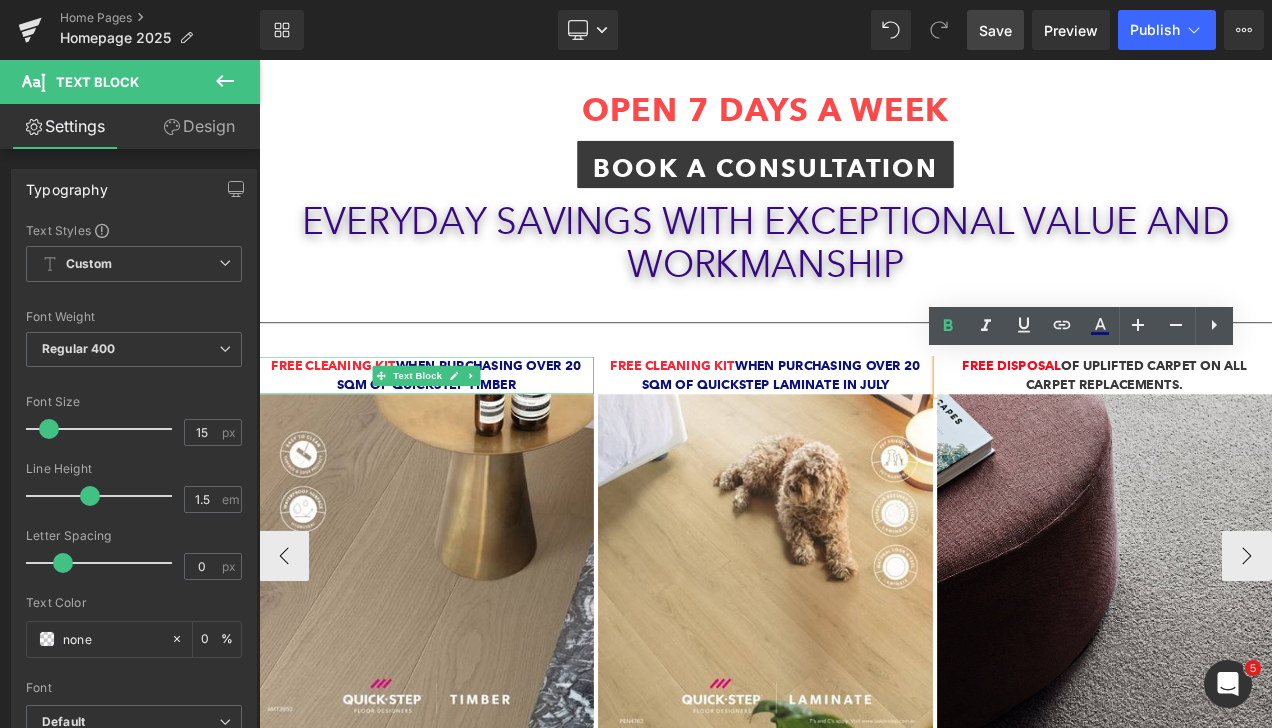 click on "Free Cleaning Kit  when purchasing over 20 sqm of Quickstep timber" at bounding box center (459, 436) 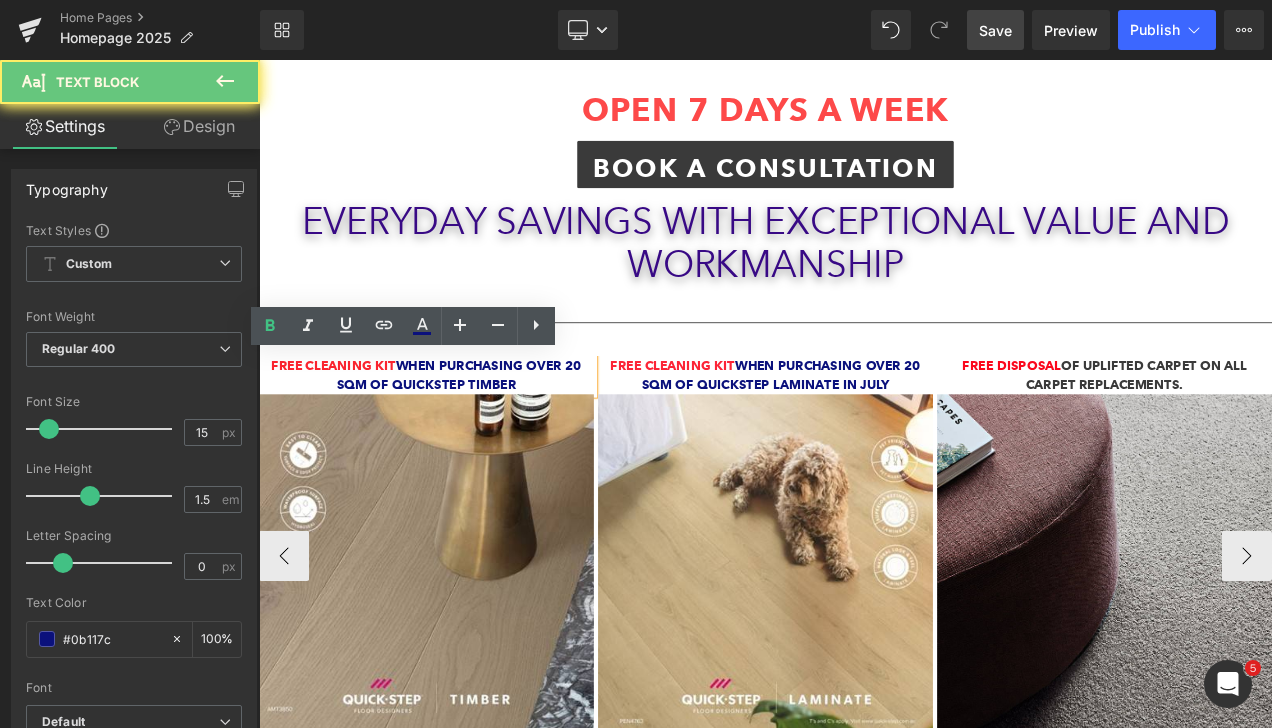 click on "Free Cleaning Kit  when purchasing over 20 sqm of Quickstep timber" at bounding box center [459, 436] 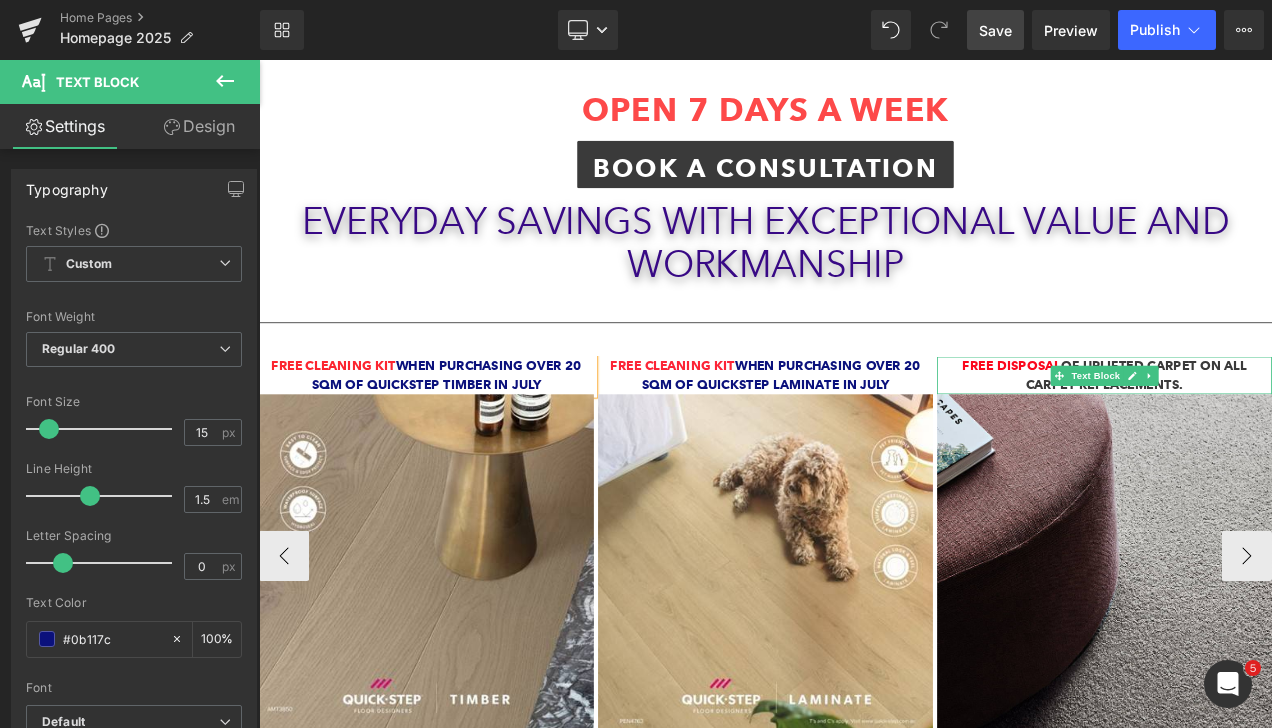 click on "Free DISPOSAL  OF UPLIFTED CARPET on ALL CARPET REPLACEMENTS." at bounding box center (1269, 436) 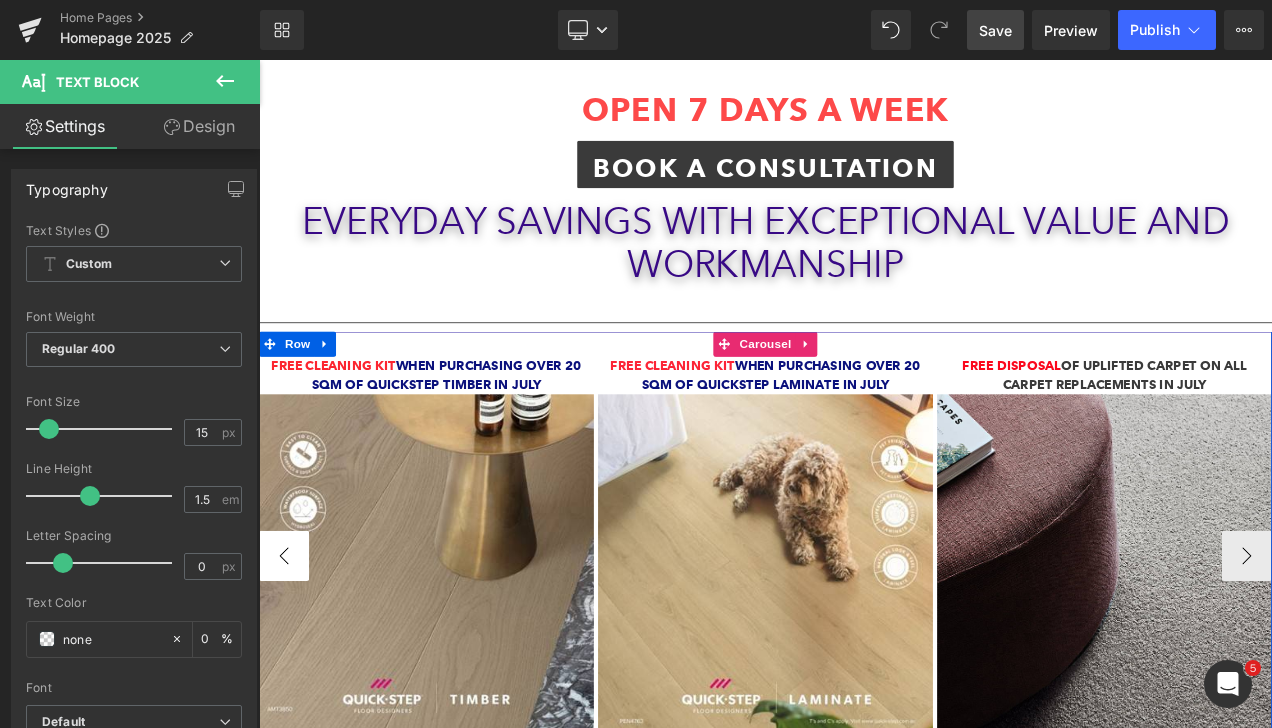 click on "‹" at bounding box center (289, 652) 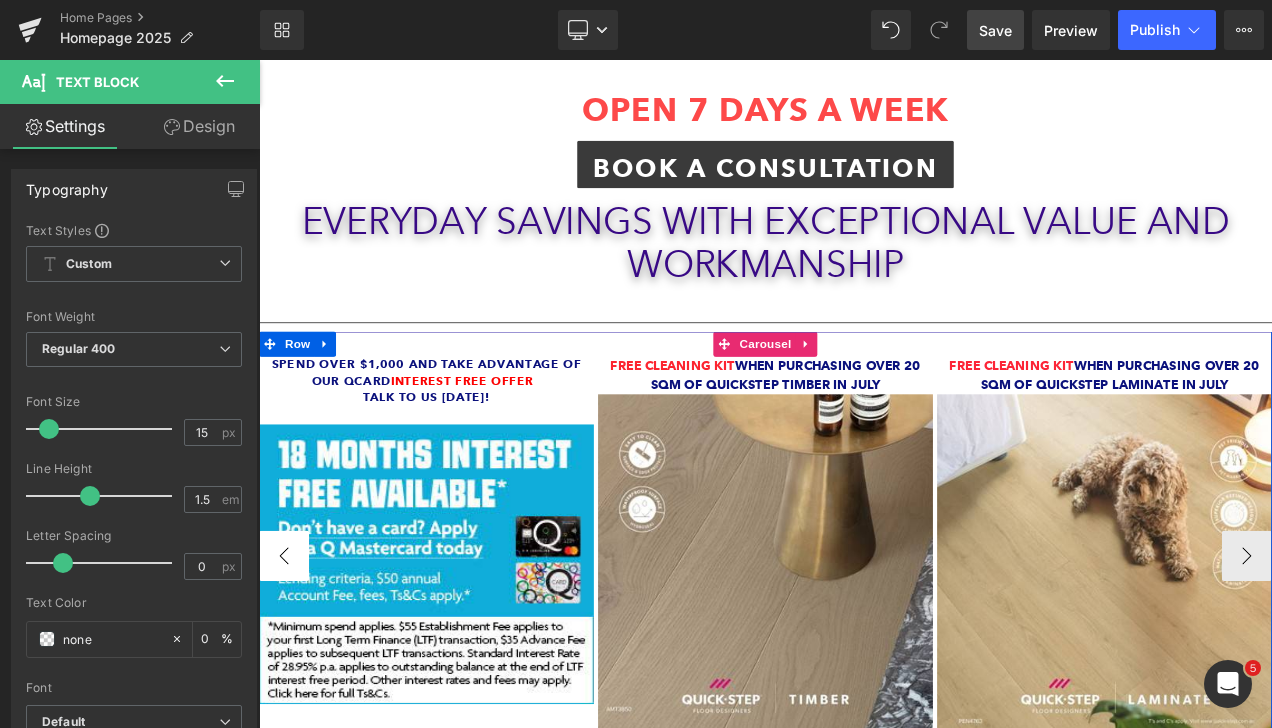 click on "‹" at bounding box center (289, 652) 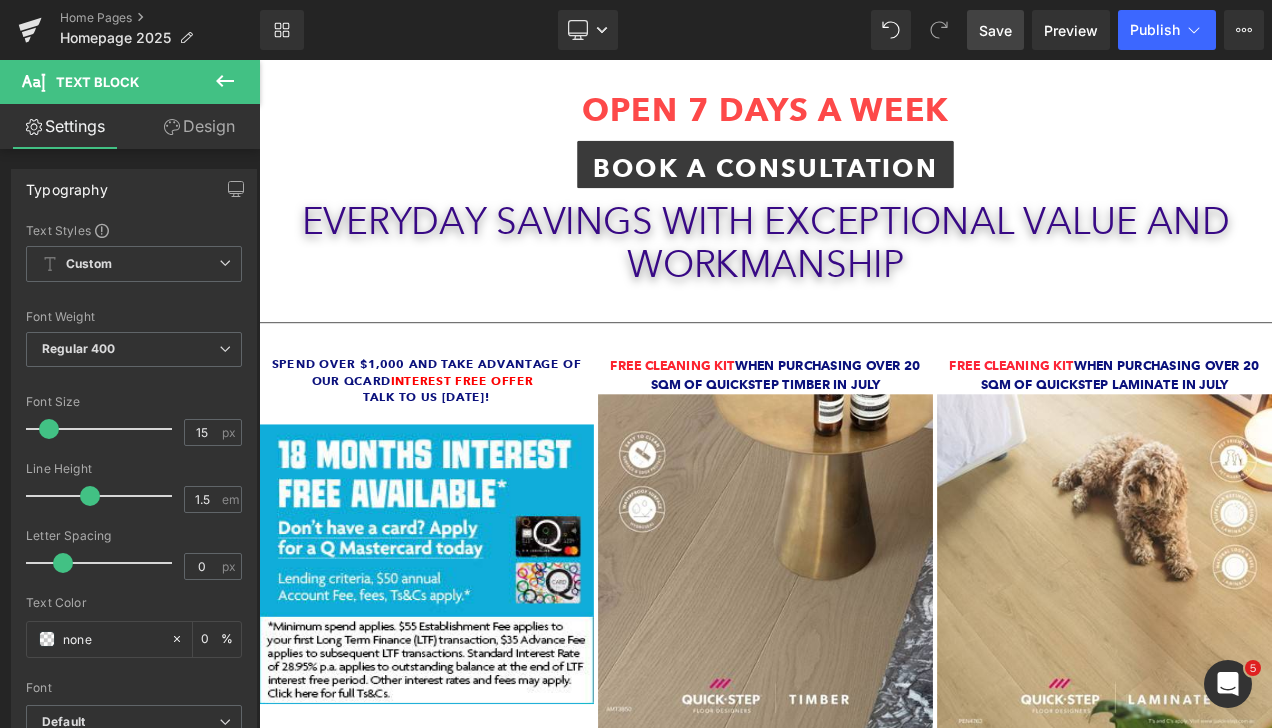 click on "Save" at bounding box center [995, 30] 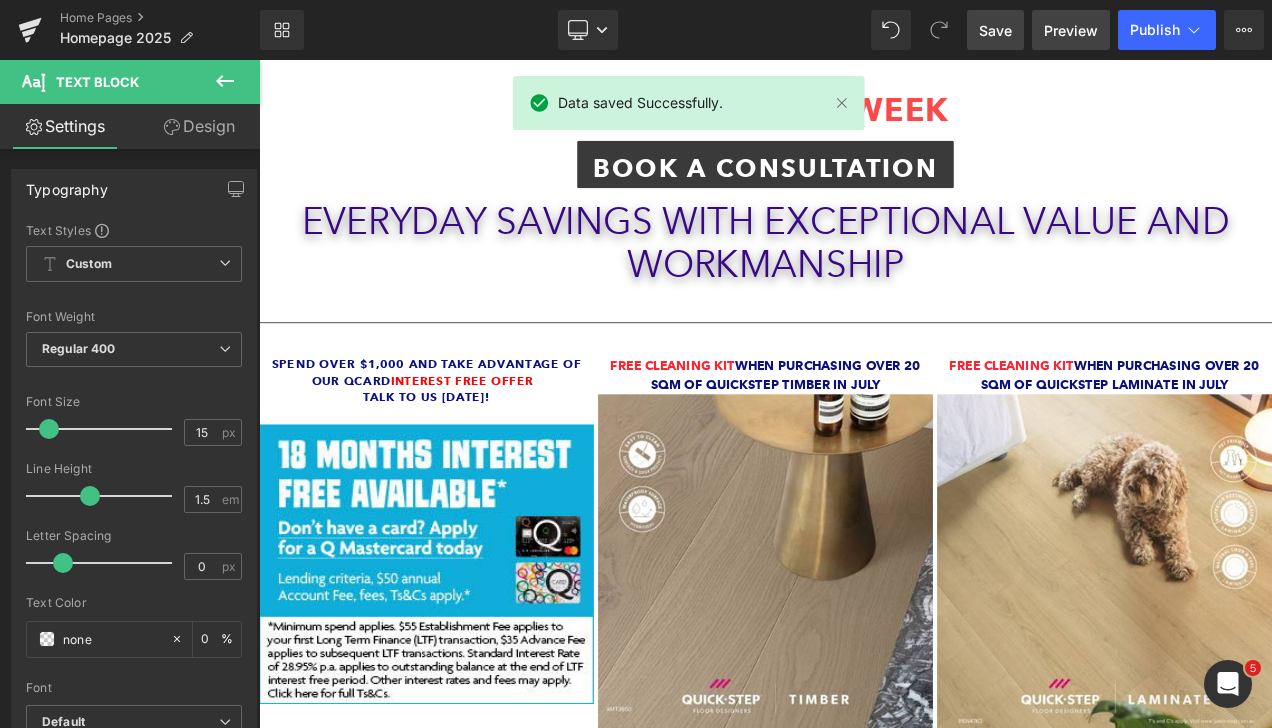 click on "Preview" at bounding box center [1071, 30] 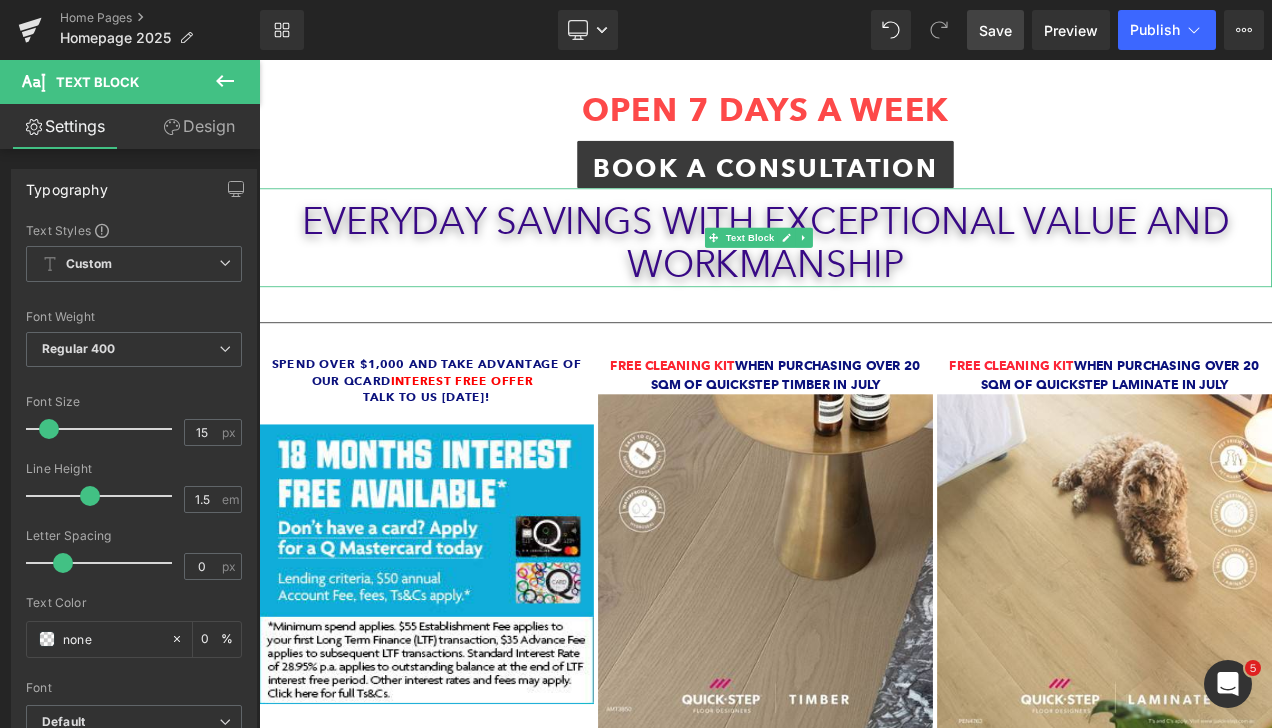 click on "Everyday Savings with Exceptional Value and workmanship" at bounding box center [864, 278] 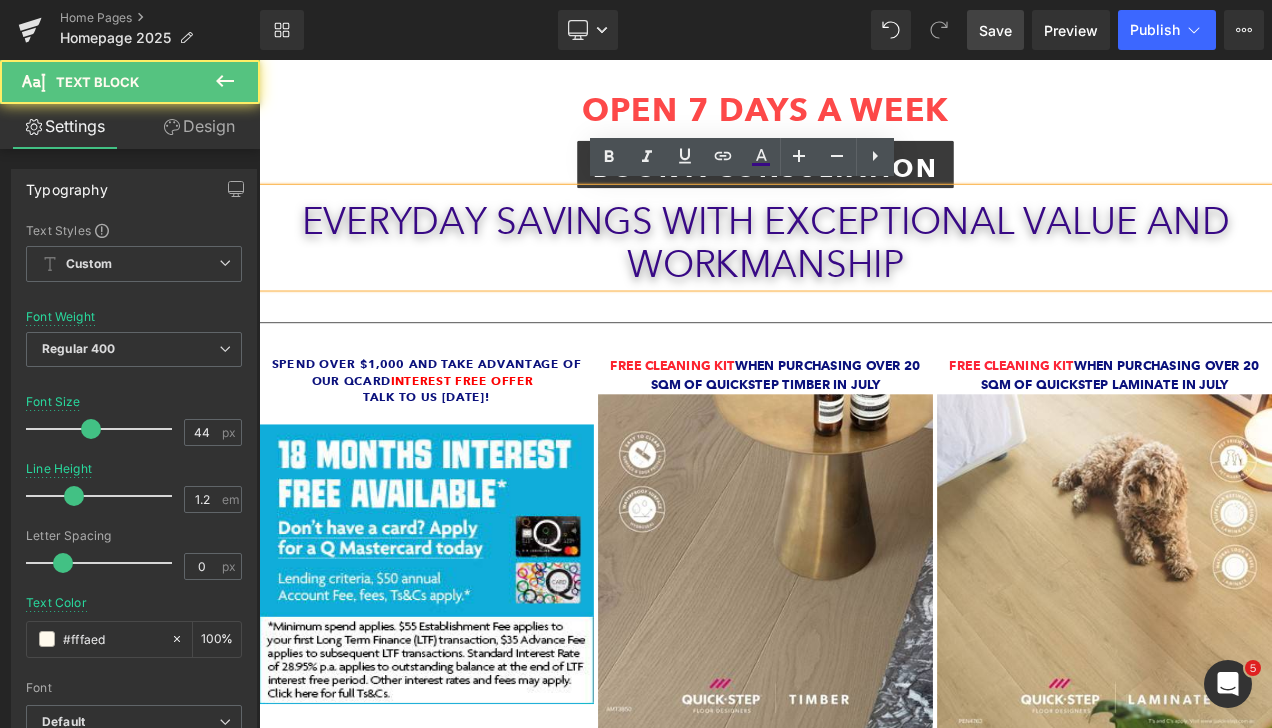 click on "Everyday Savings with Exceptional Value and workmanship" at bounding box center (864, 278) 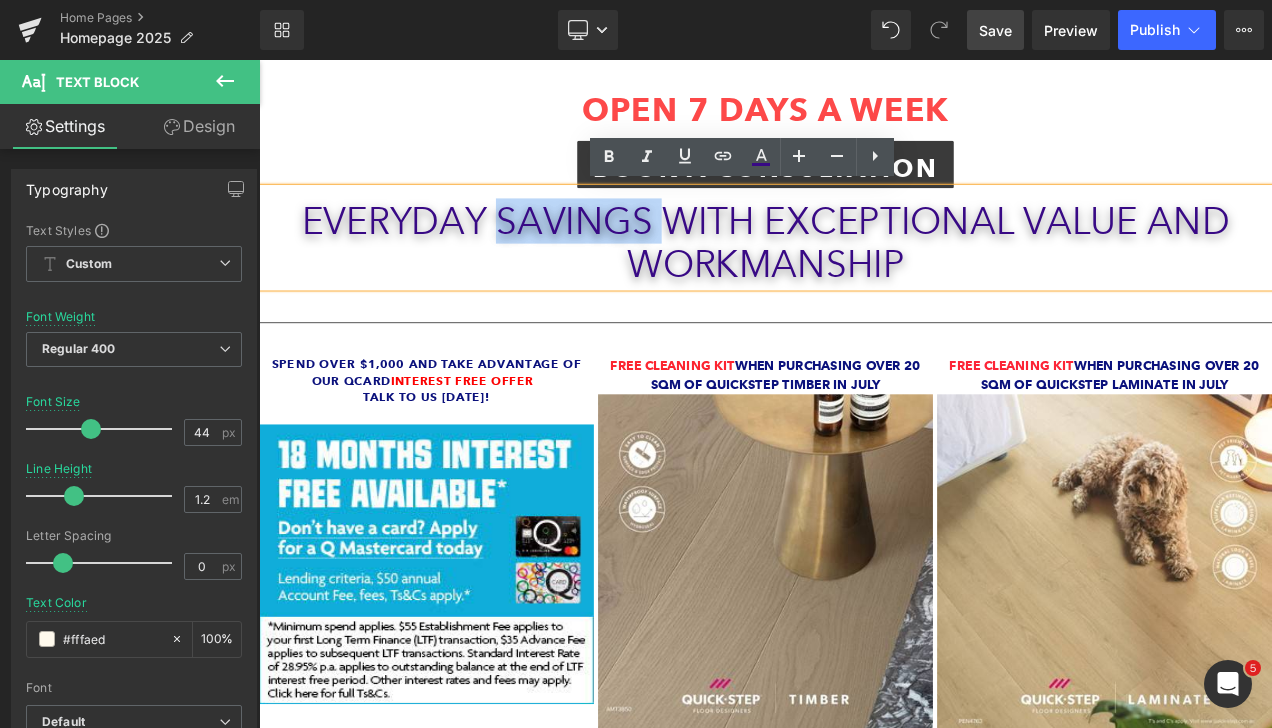 click on "Everyday Savings with Exceptional Value and workmanship" at bounding box center (864, 278) 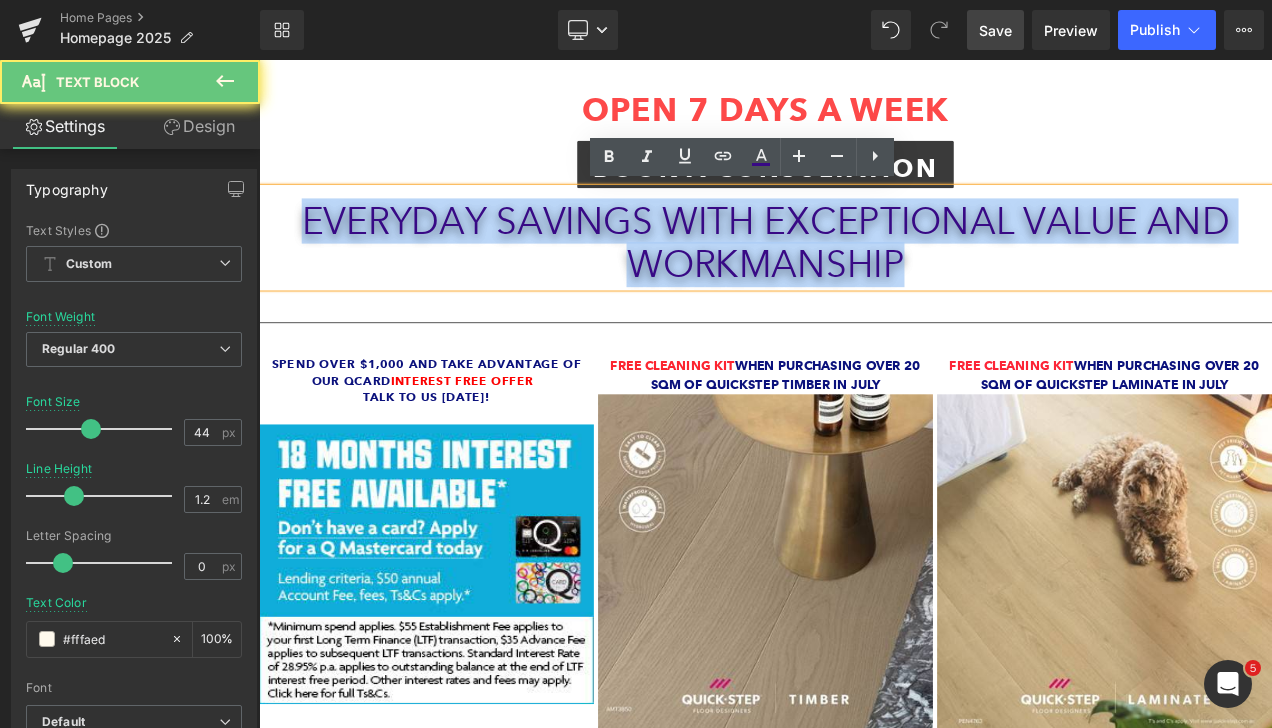 click on "Everyday Savings with Exceptional Value and workmanship" at bounding box center (864, 278) 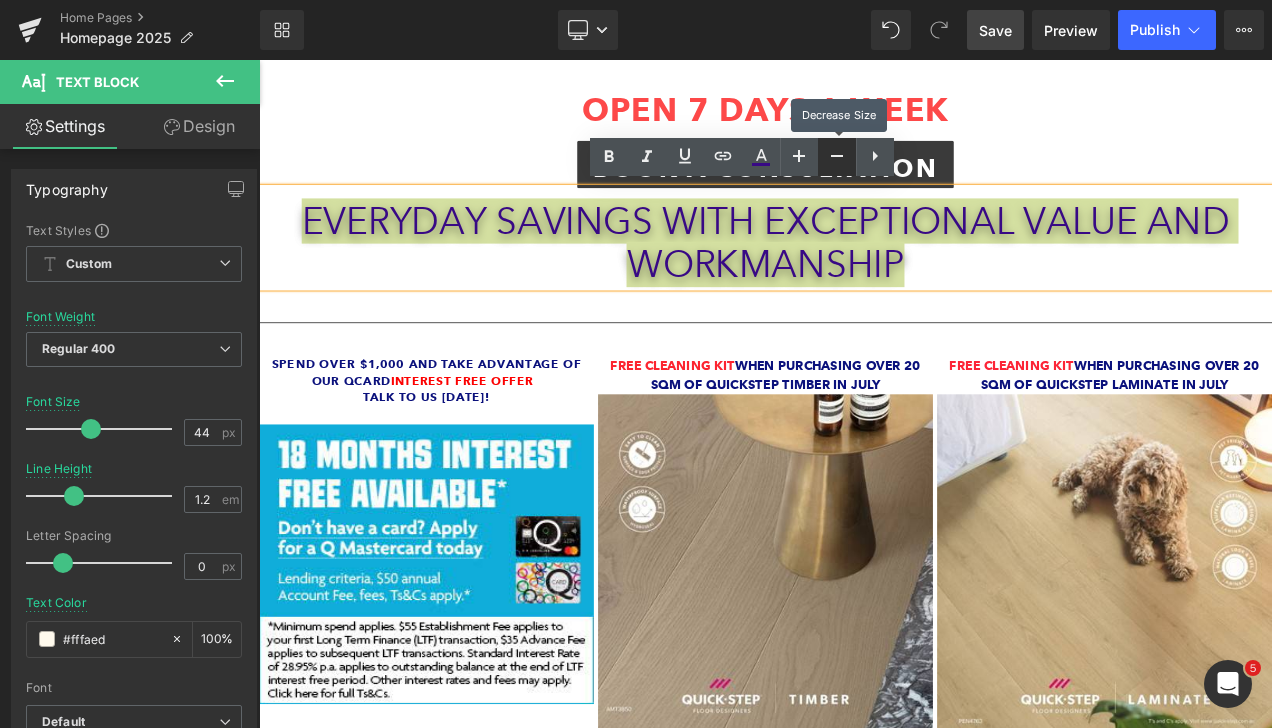 click 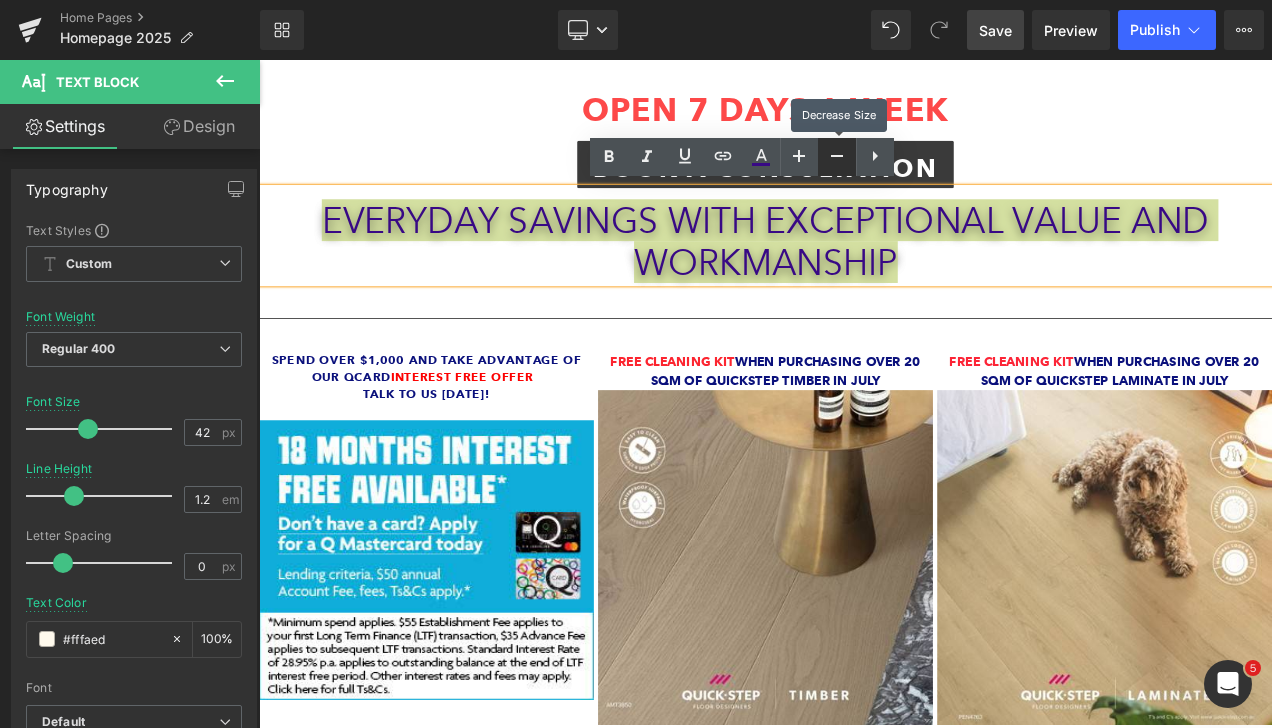 click 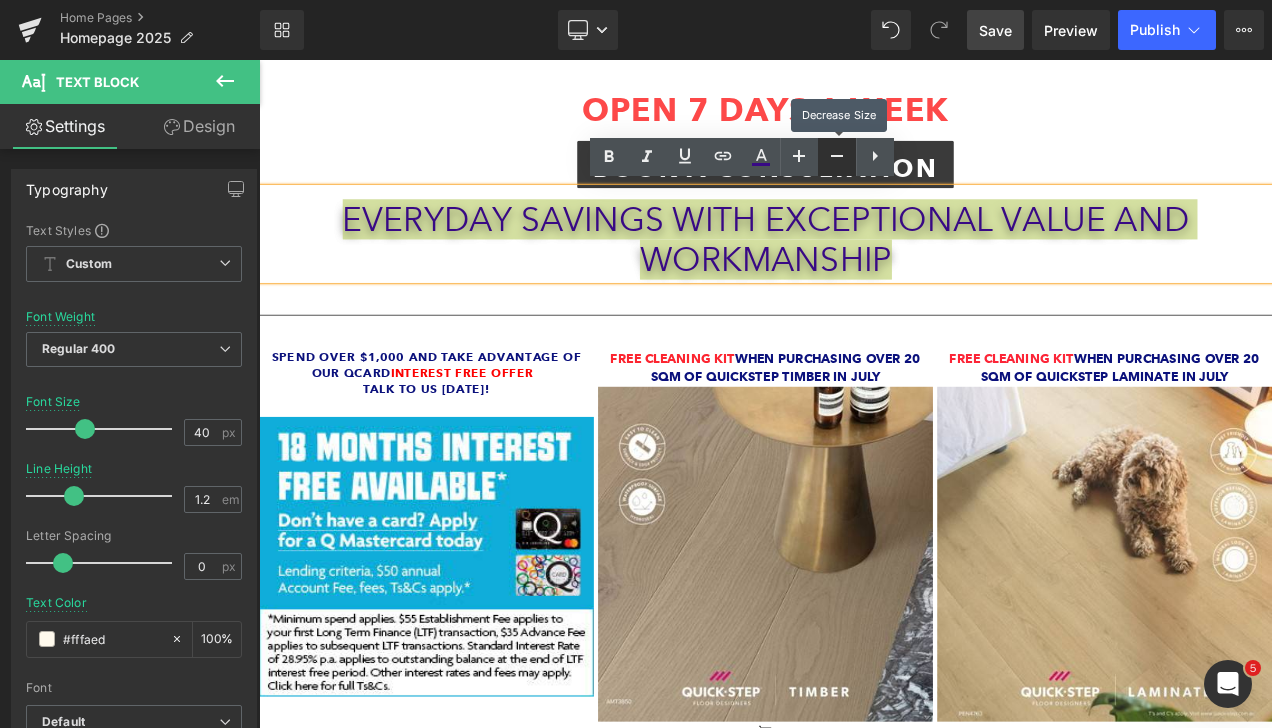 click 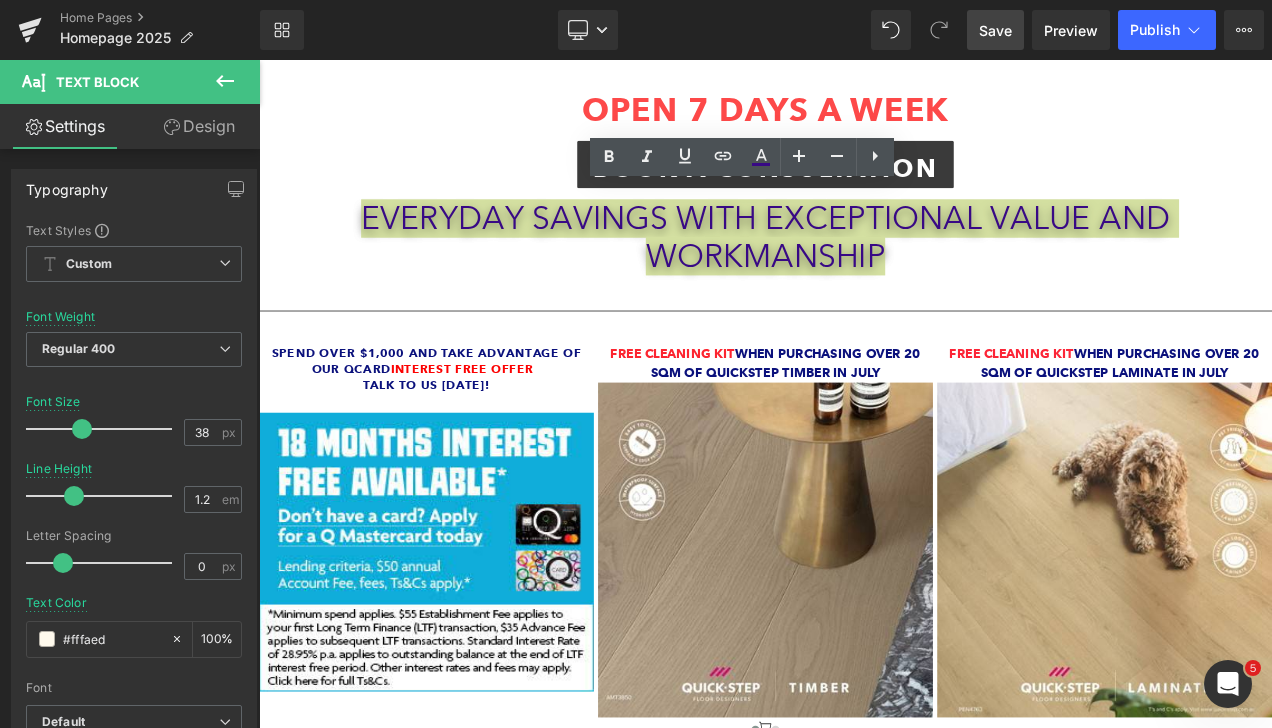 click on "Save" at bounding box center [995, 30] 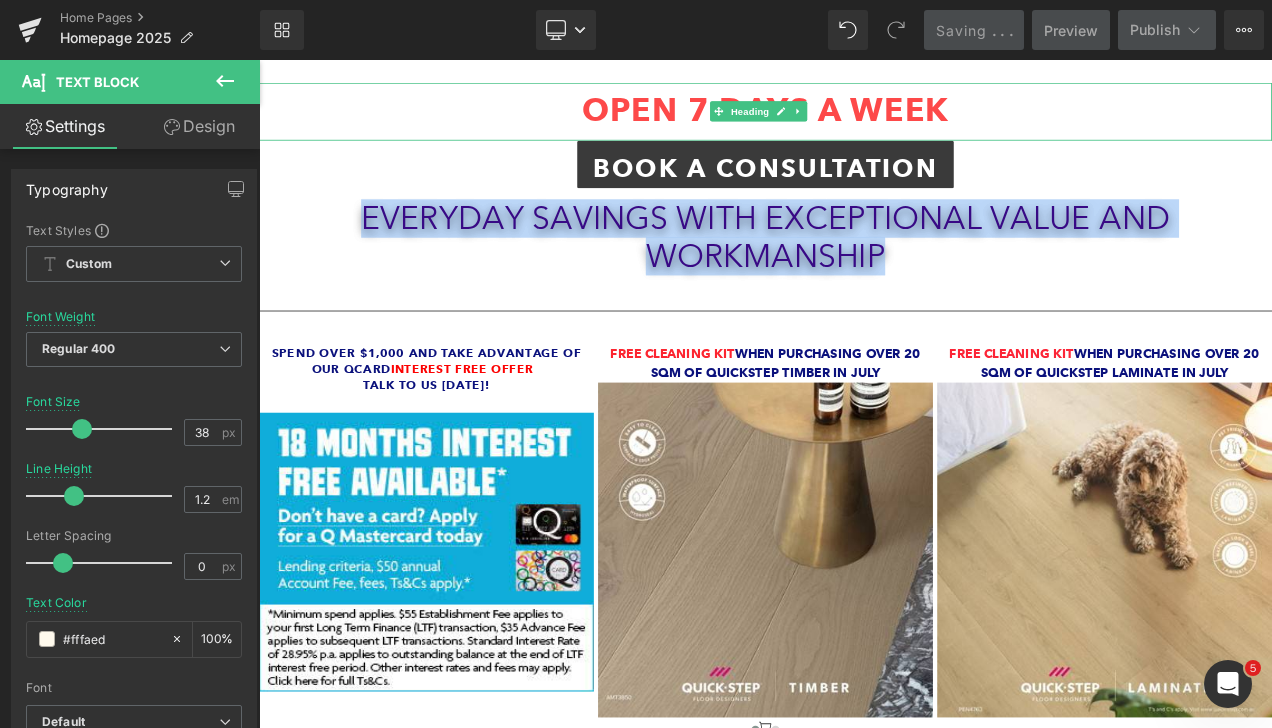 click on "OPEN 7 DAYS A WEEK" at bounding box center (864, 119) 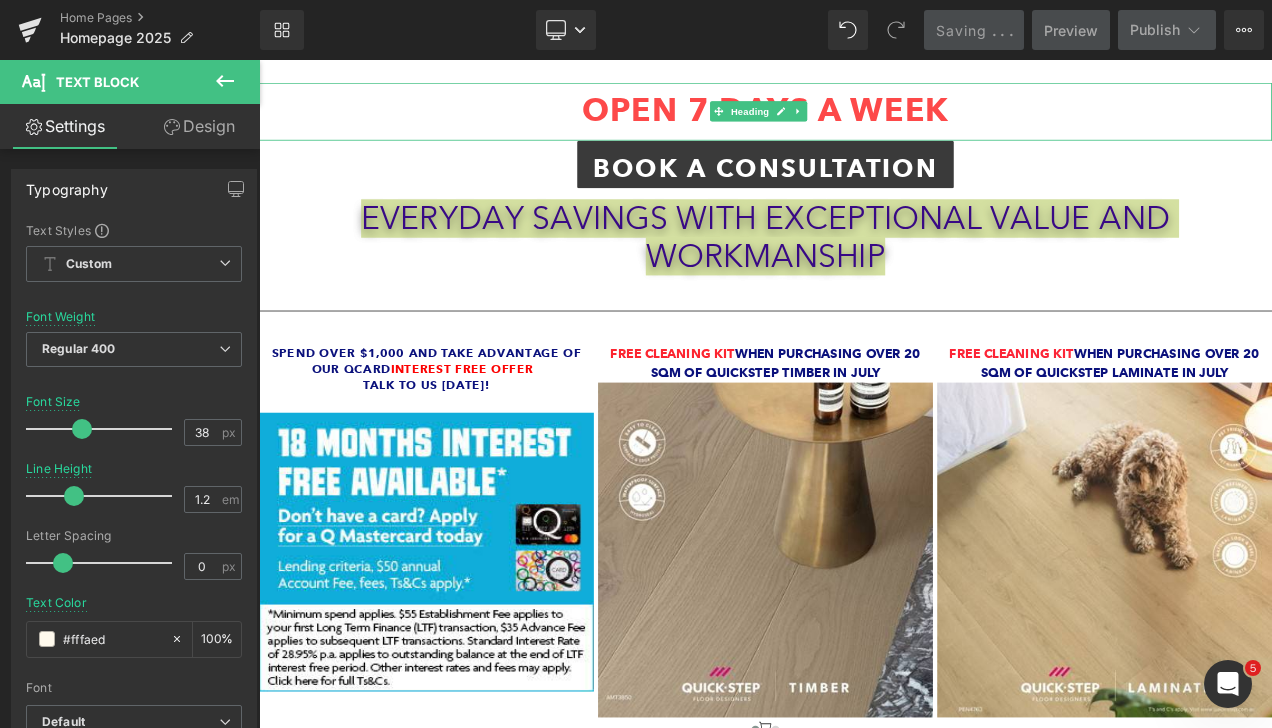 click at bounding box center [0, 0] 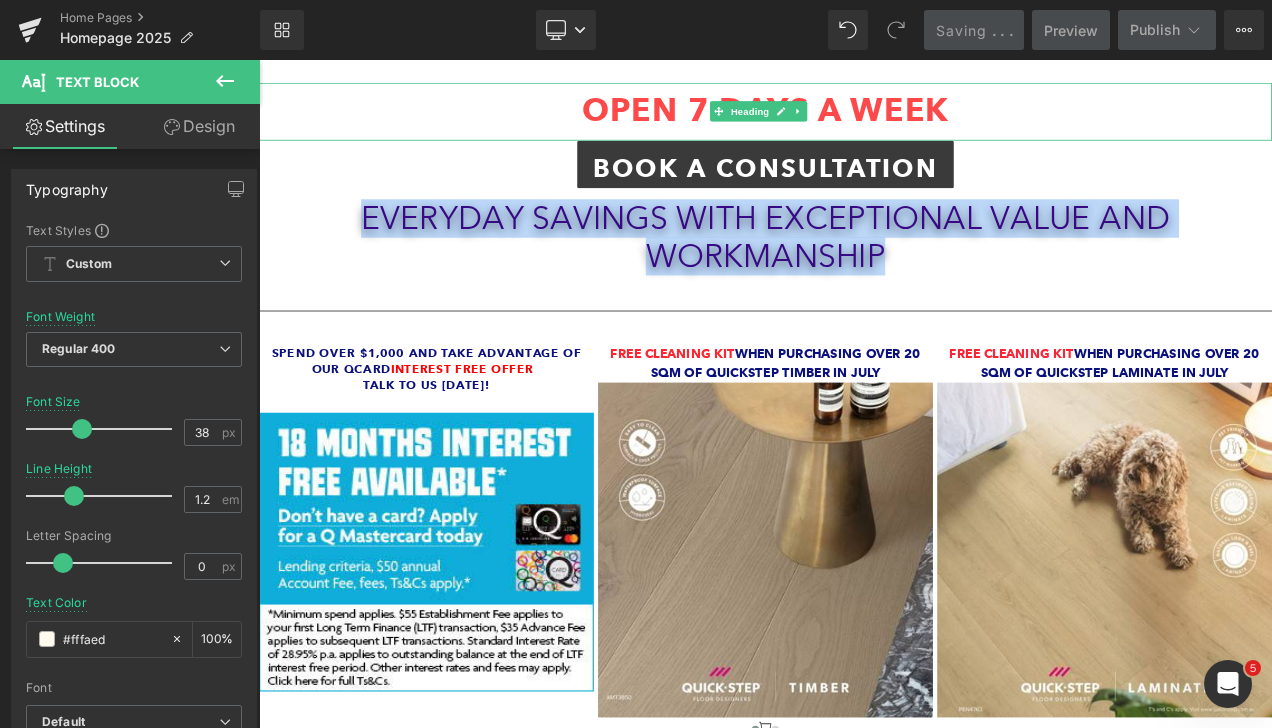 click on "OPEN 7 DAYS A WEEK" at bounding box center [864, 119] 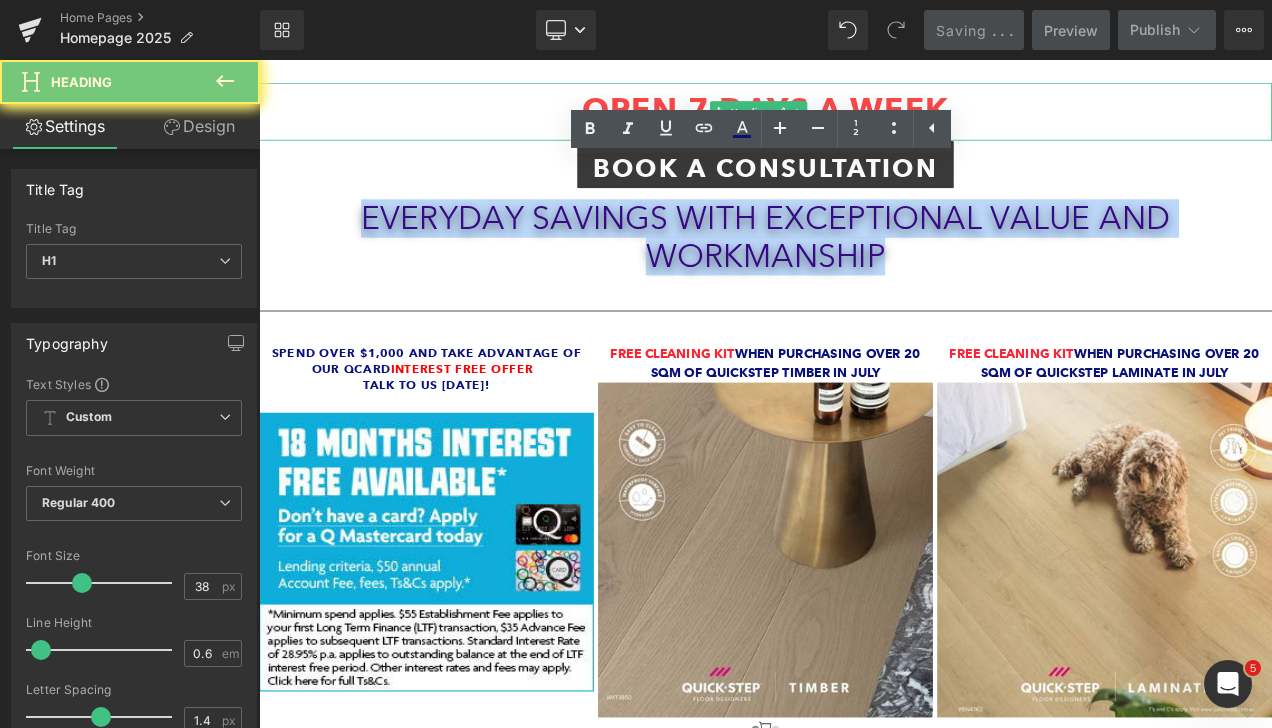 click on "OPEN 7 DAYS A WEEK" at bounding box center [864, 119] 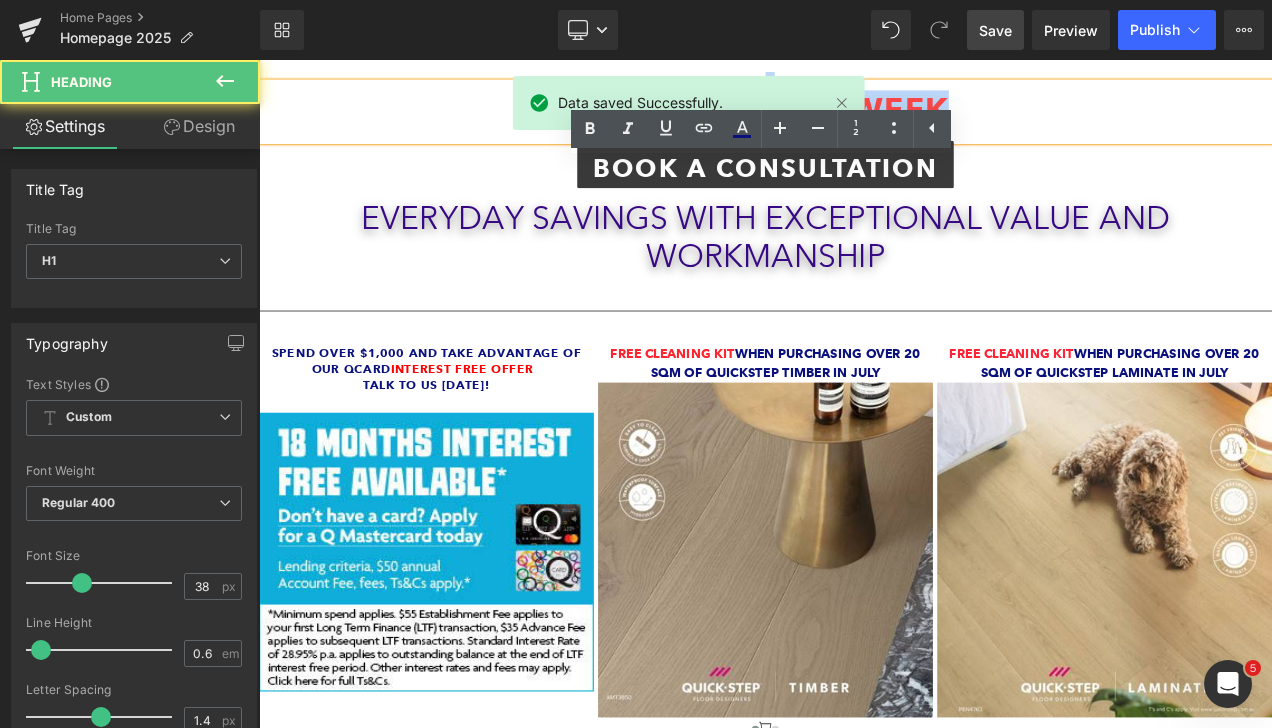 click on "OPEN 7 DAYS A WEEK" at bounding box center [864, 121] 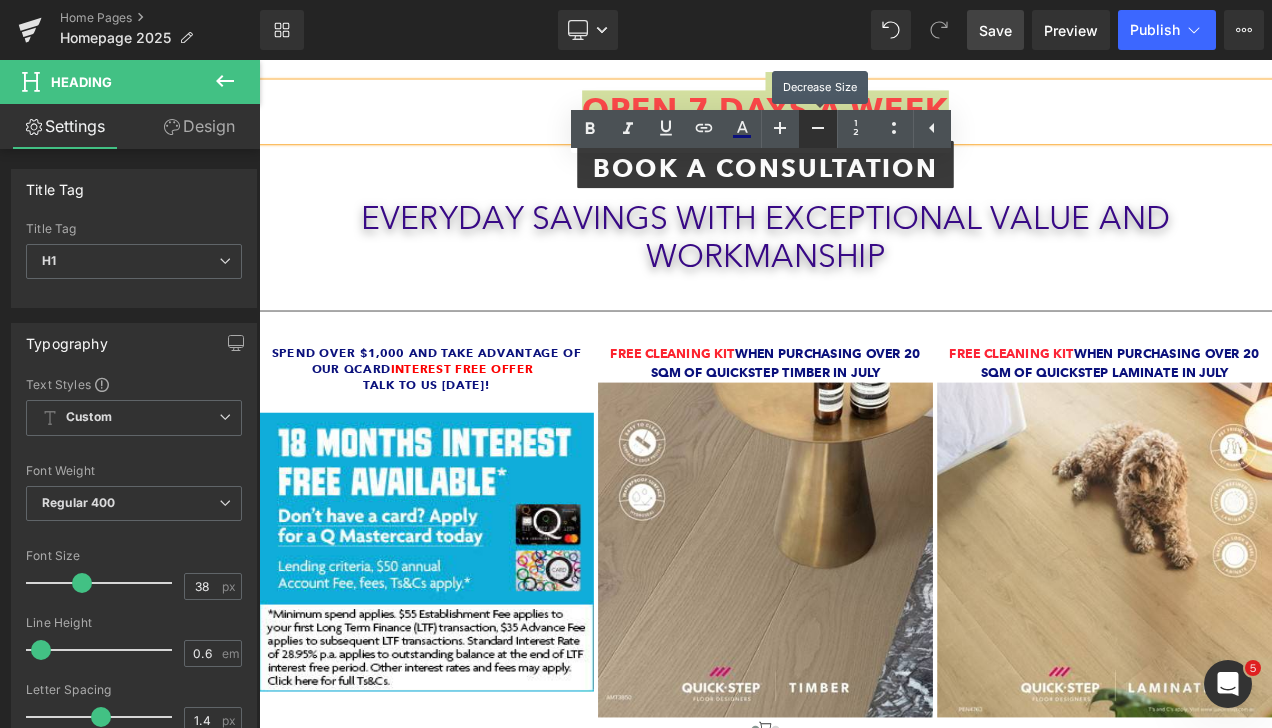 click 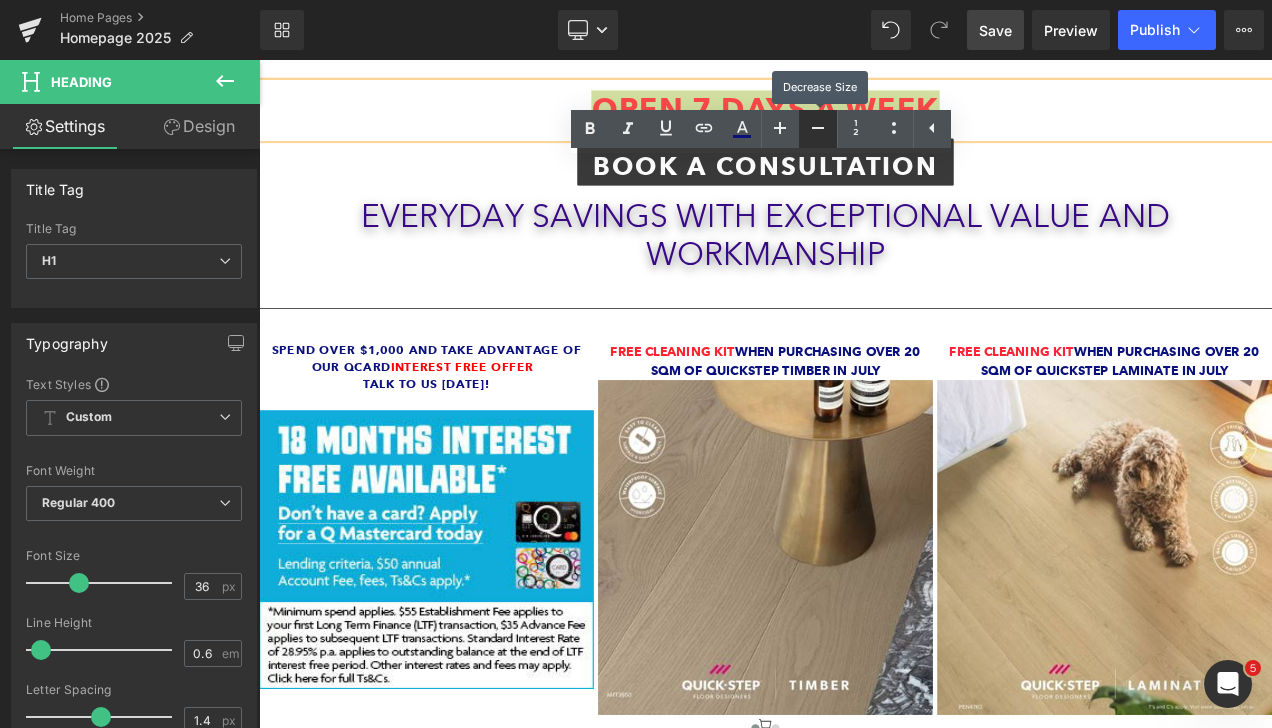 click 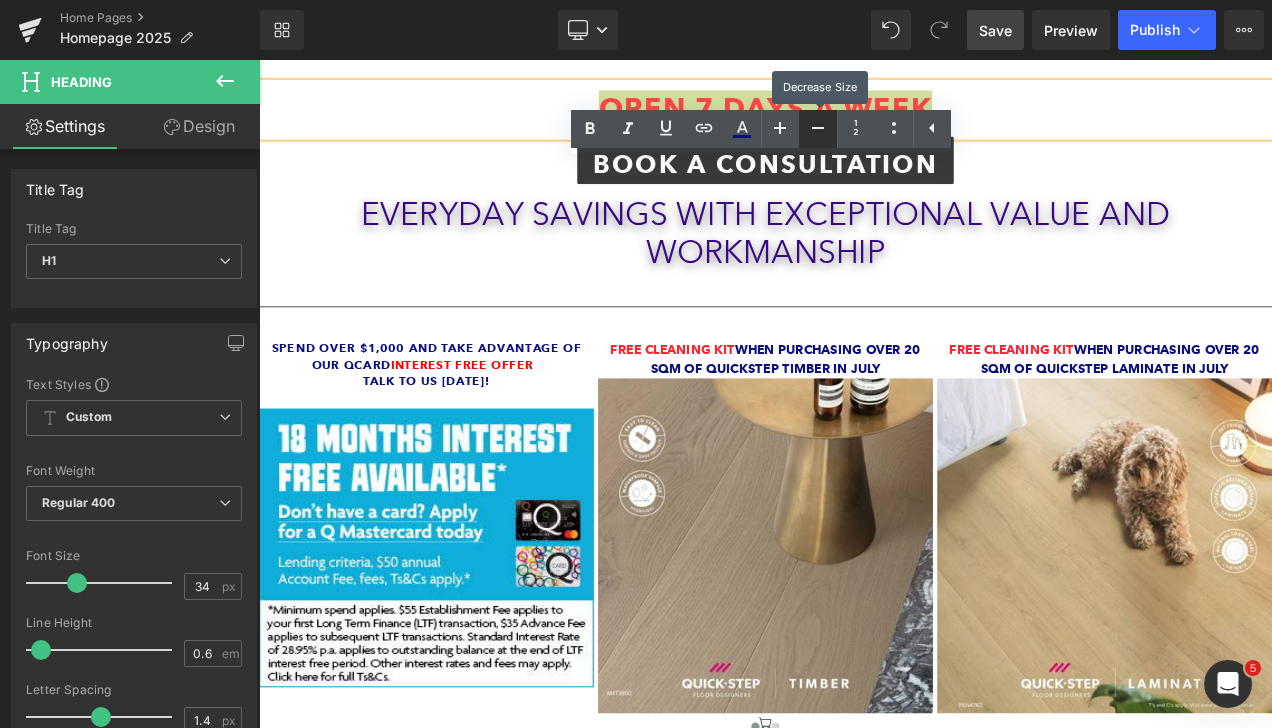 click 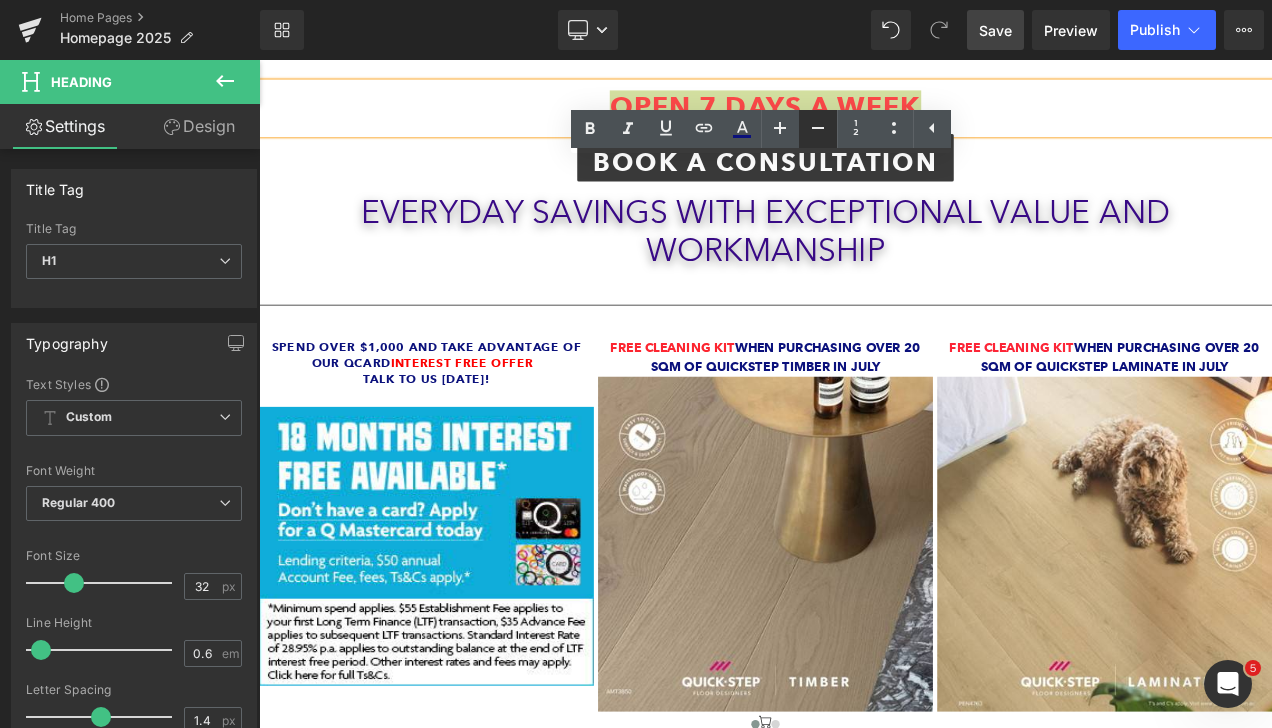 click 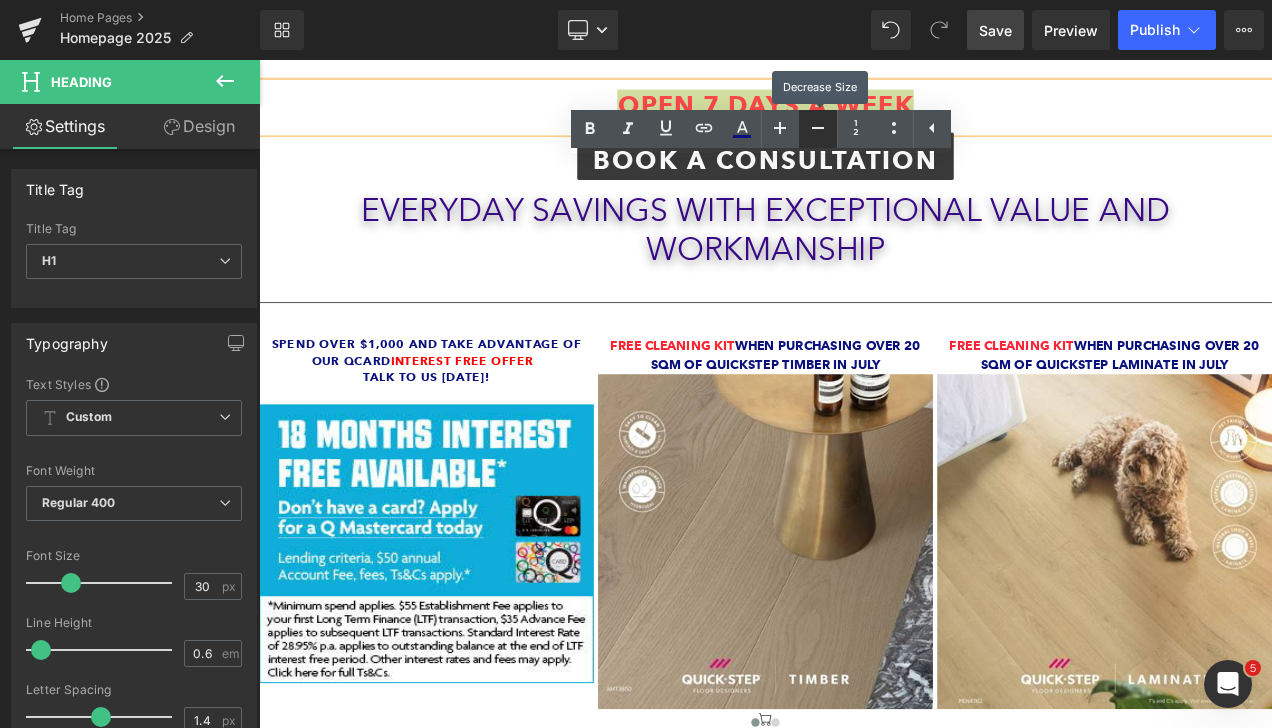 click 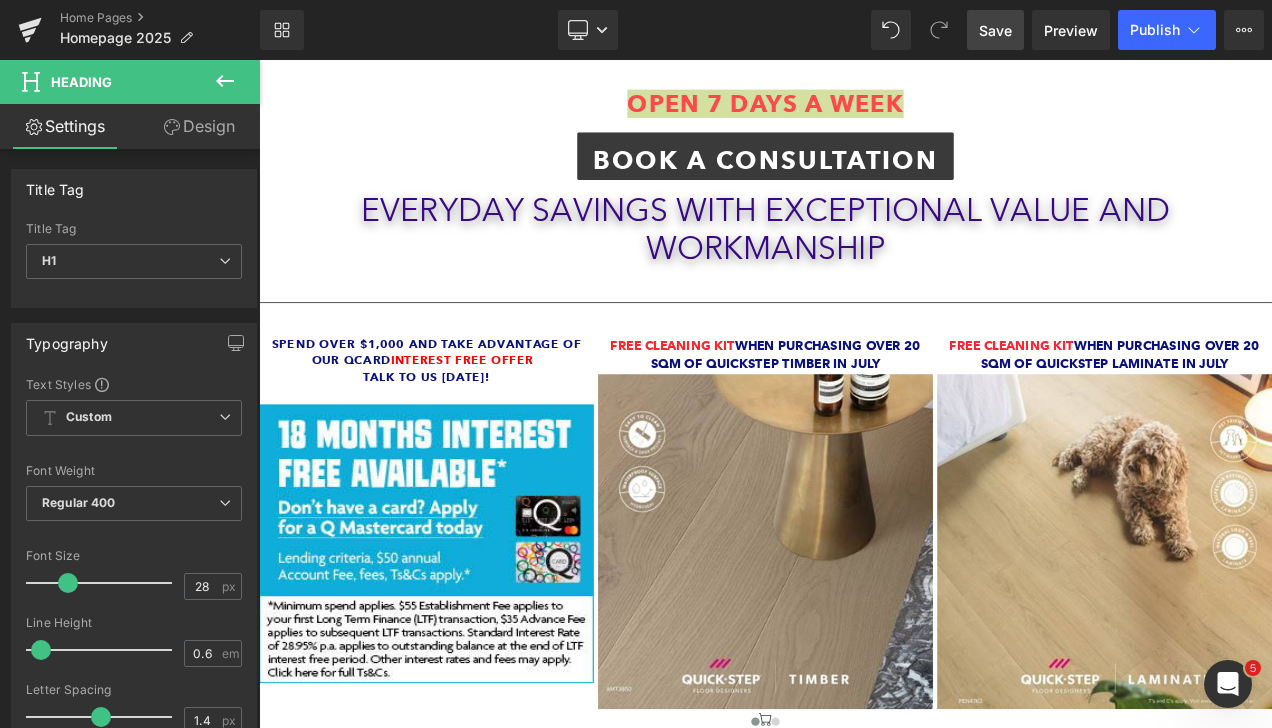 click on "Save" at bounding box center (995, 30) 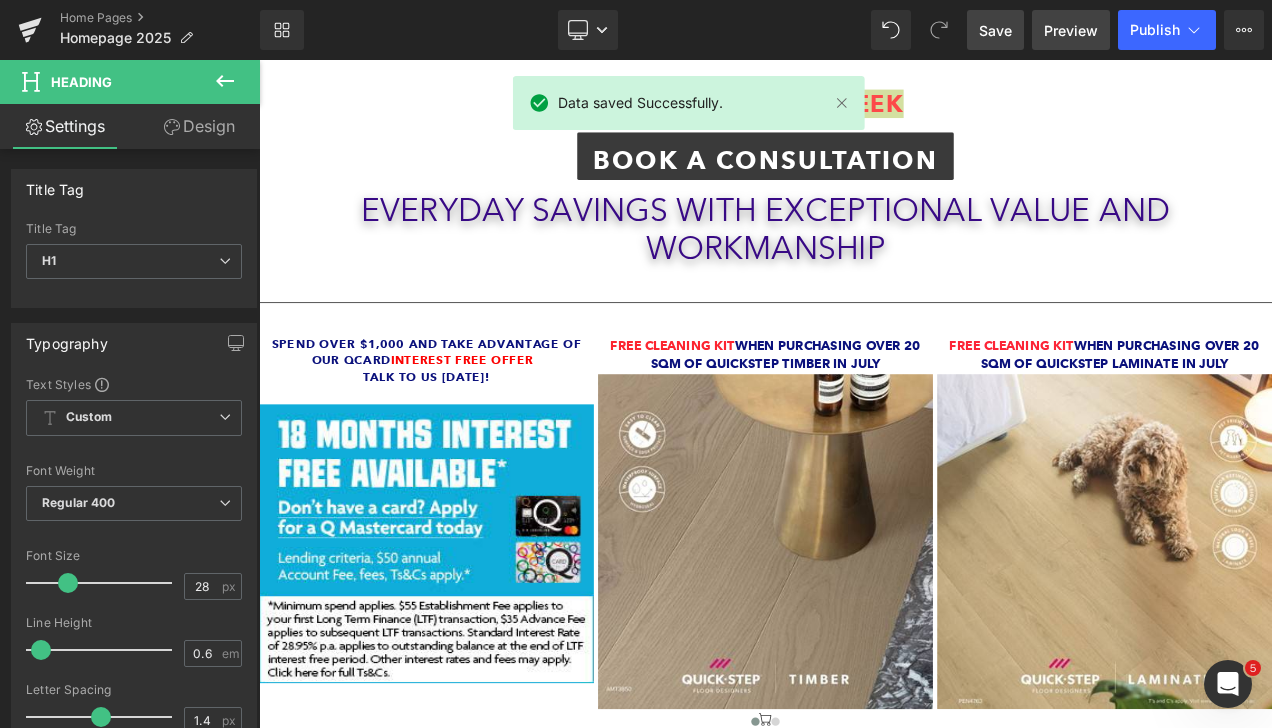 click on "Preview" at bounding box center [1071, 30] 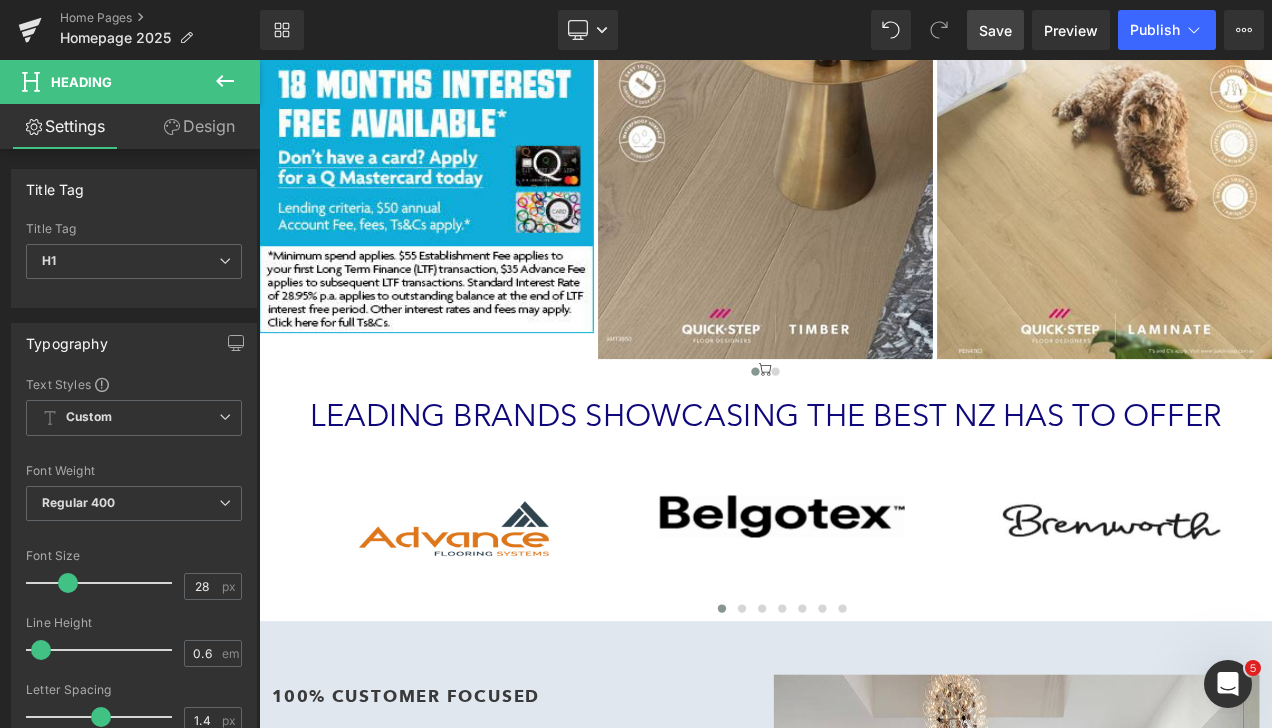 scroll, scrollTop: 701, scrollLeft: 0, axis: vertical 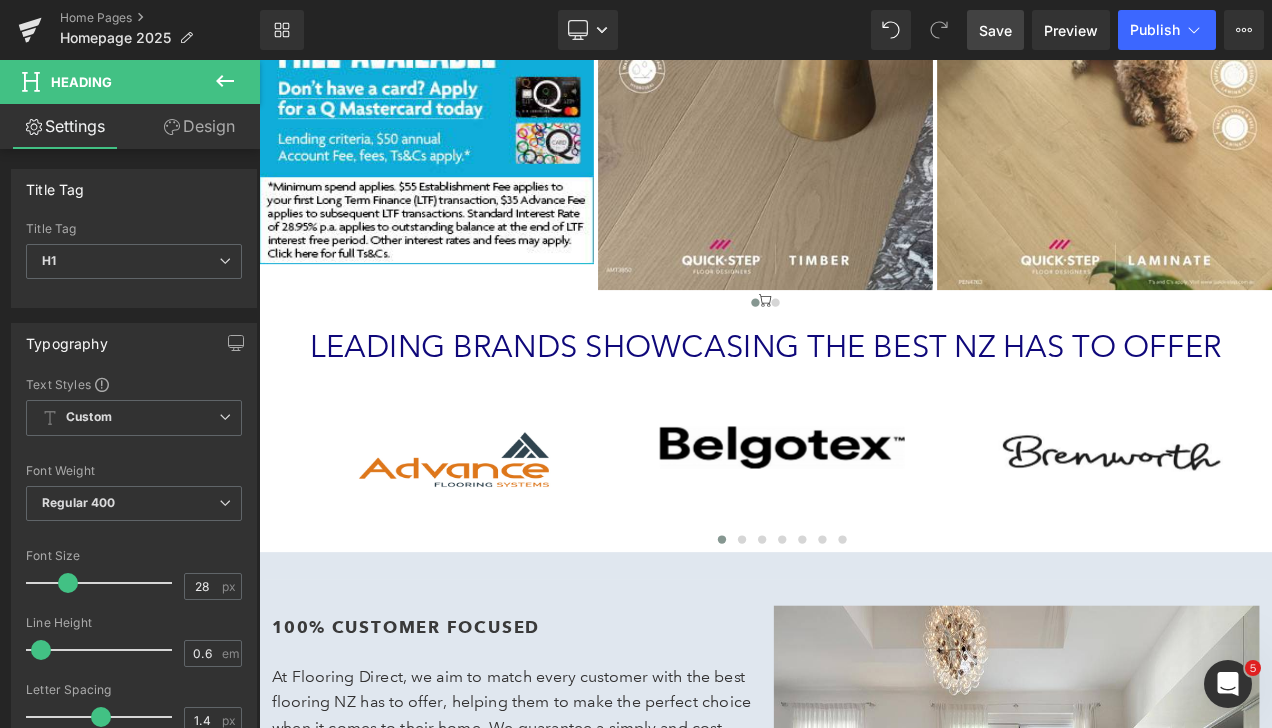 drag, startPoint x: 743, startPoint y: 404, endPoint x: 753, endPoint y: 390, distance: 17.20465 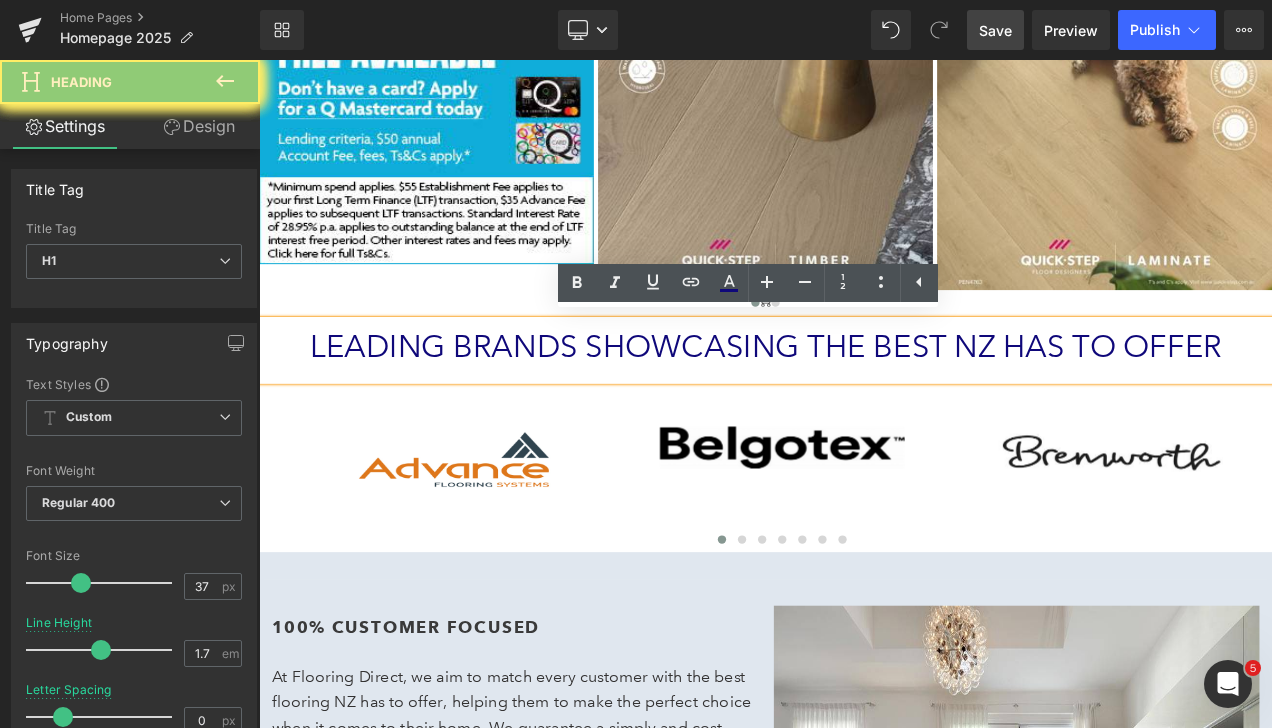 click on "Leading brands showcasing the best NZ has to offer" at bounding box center (864, 402) 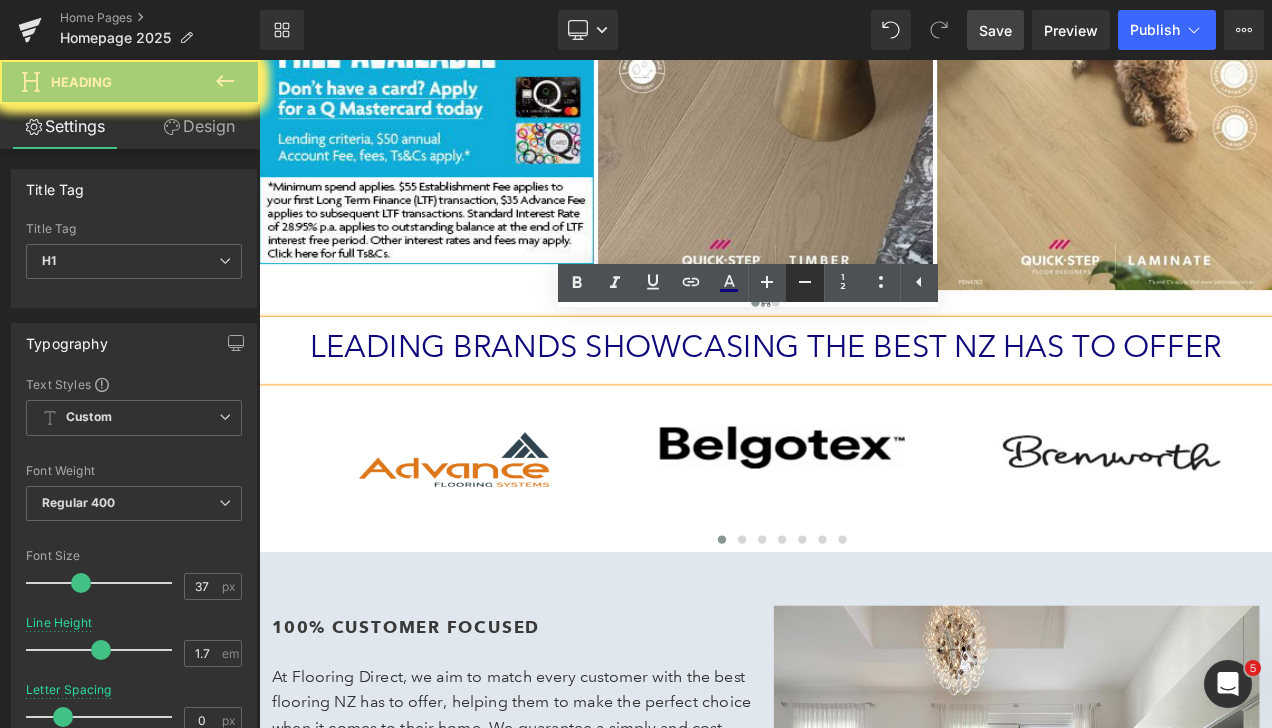 click 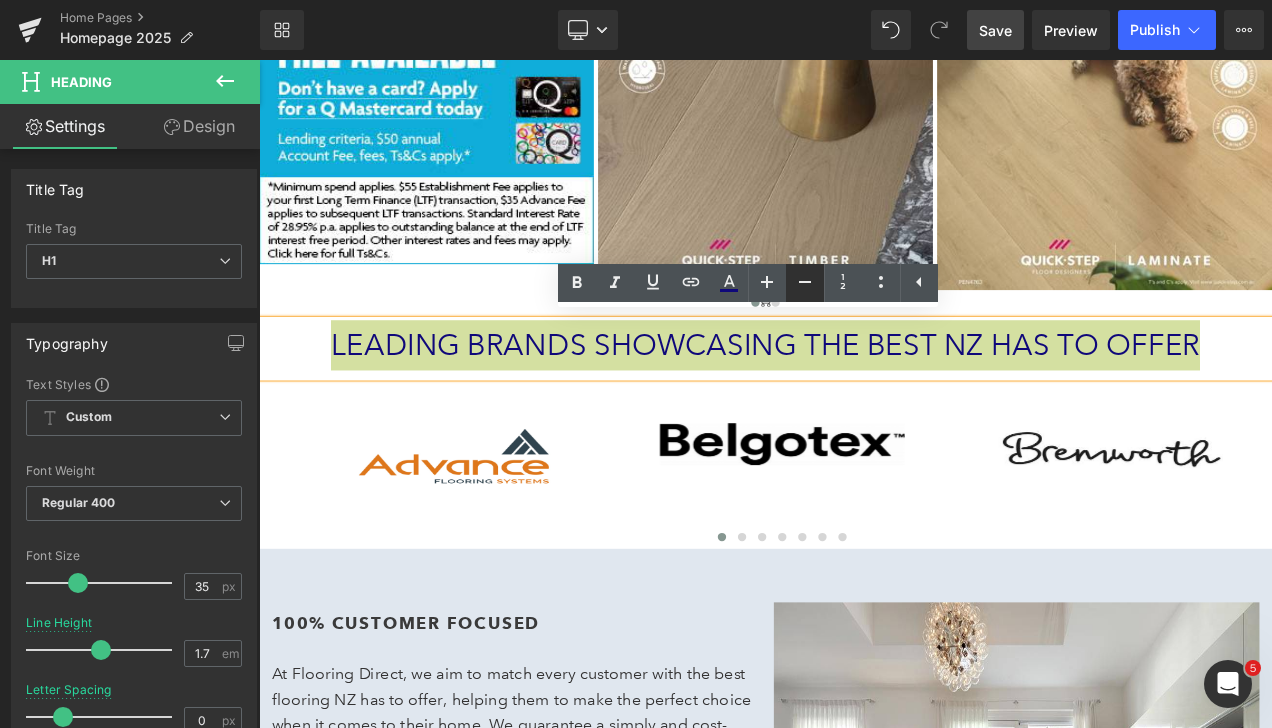 click 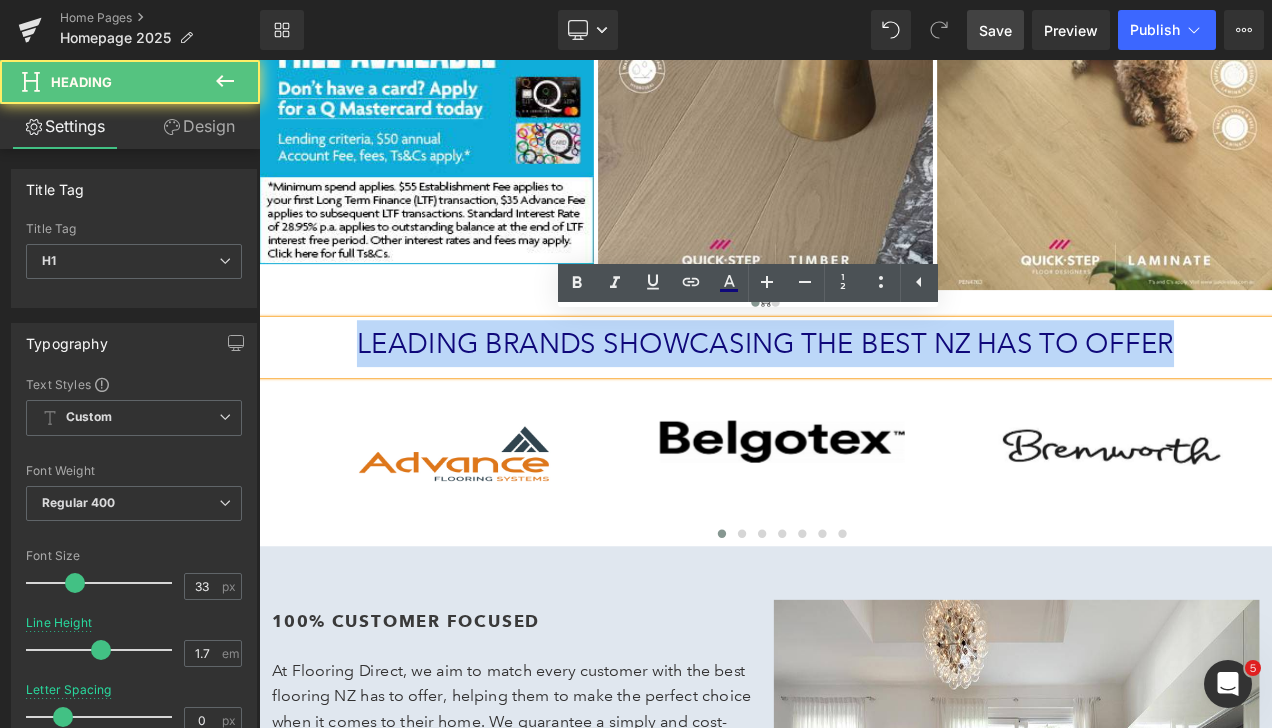 click on "Leading brands showcasing the best NZ has to offer" at bounding box center (864, 398) 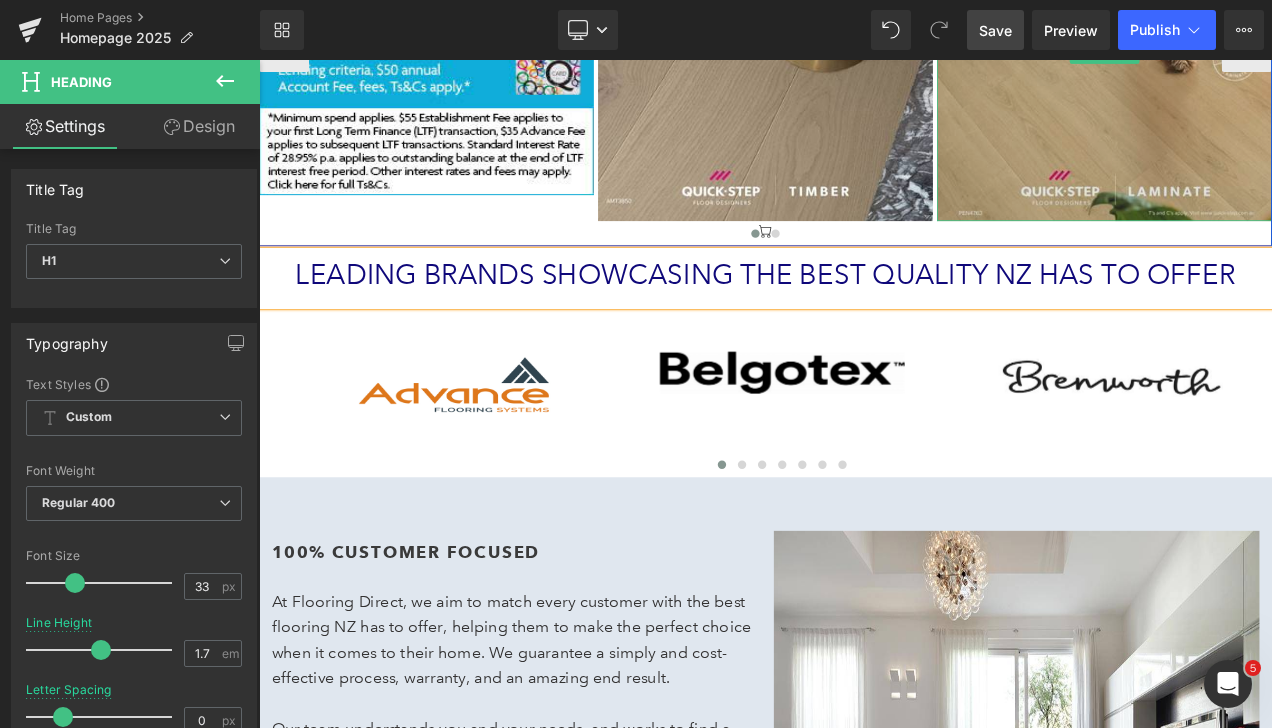 scroll, scrollTop: 800, scrollLeft: 0, axis: vertical 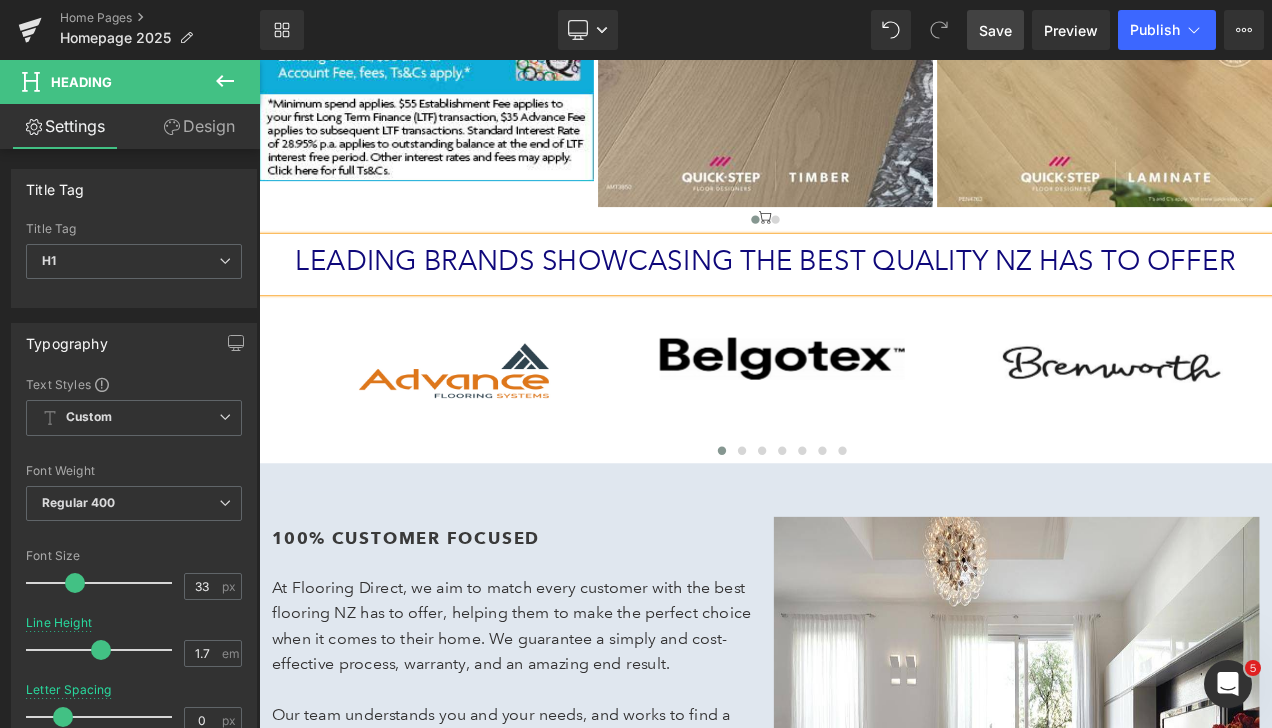 click on "Leading brands showcasing the best QUALITY NZ has to offer" at bounding box center (864, 299) 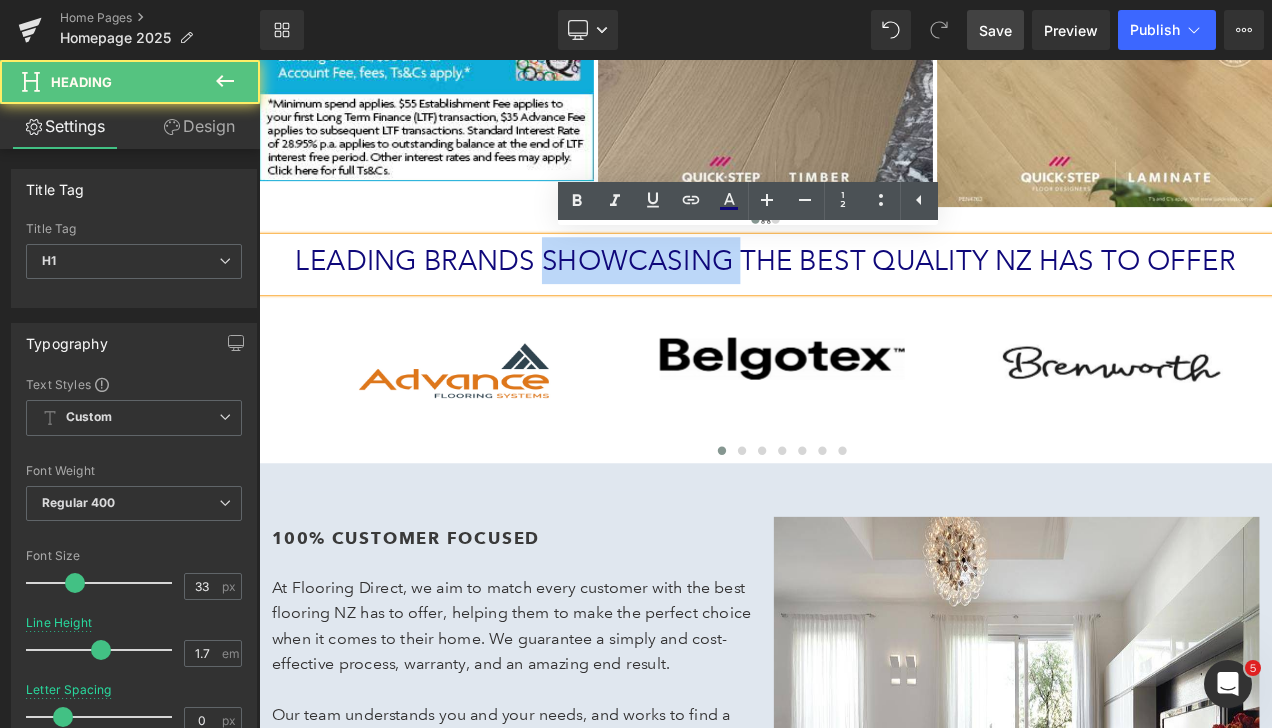 click on "Leading brands showcasing the best QUALITY NZ has to offer" at bounding box center (864, 299) 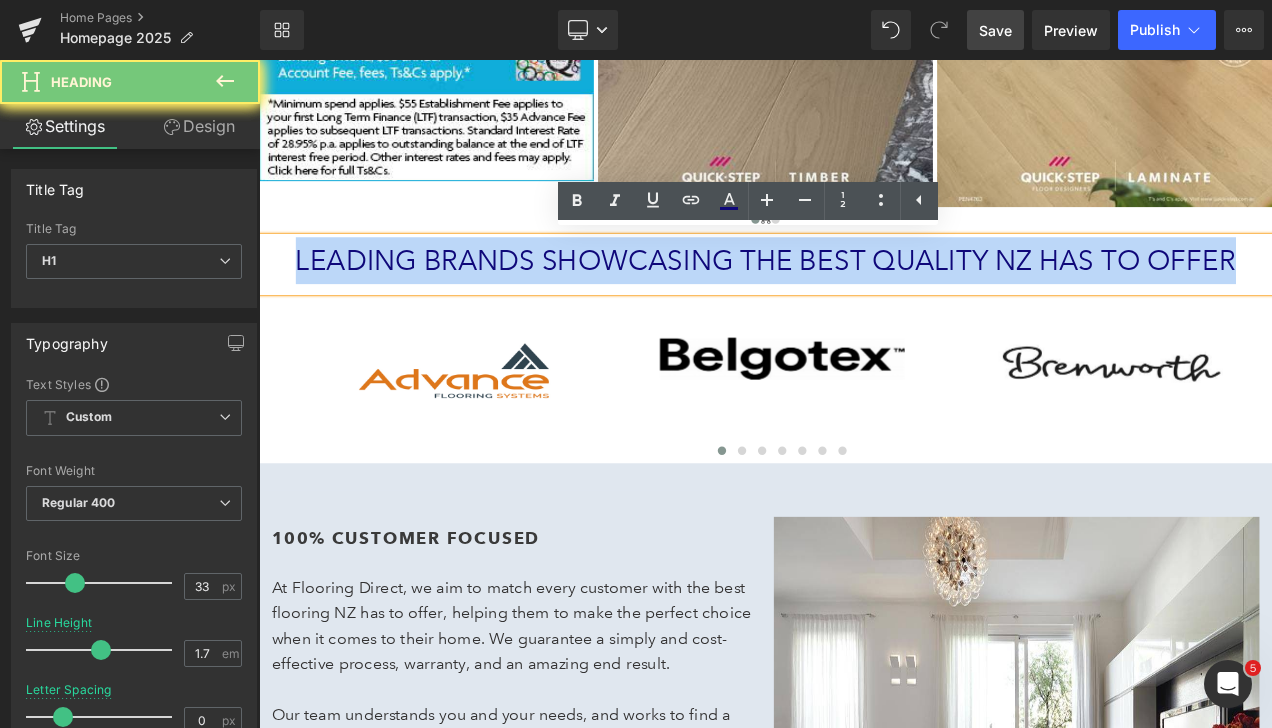 click on "Leading brands showcasing the best QUALITY NZ has to offer" at bounding box center (864, 299) 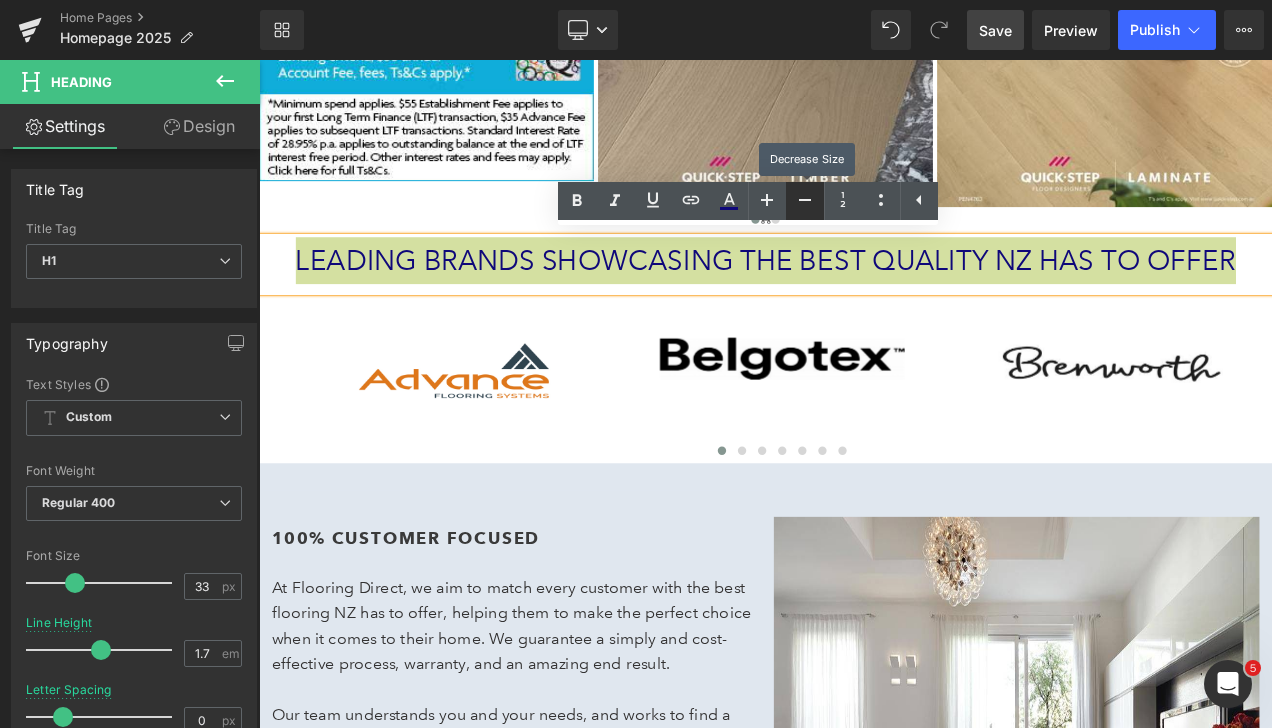 click 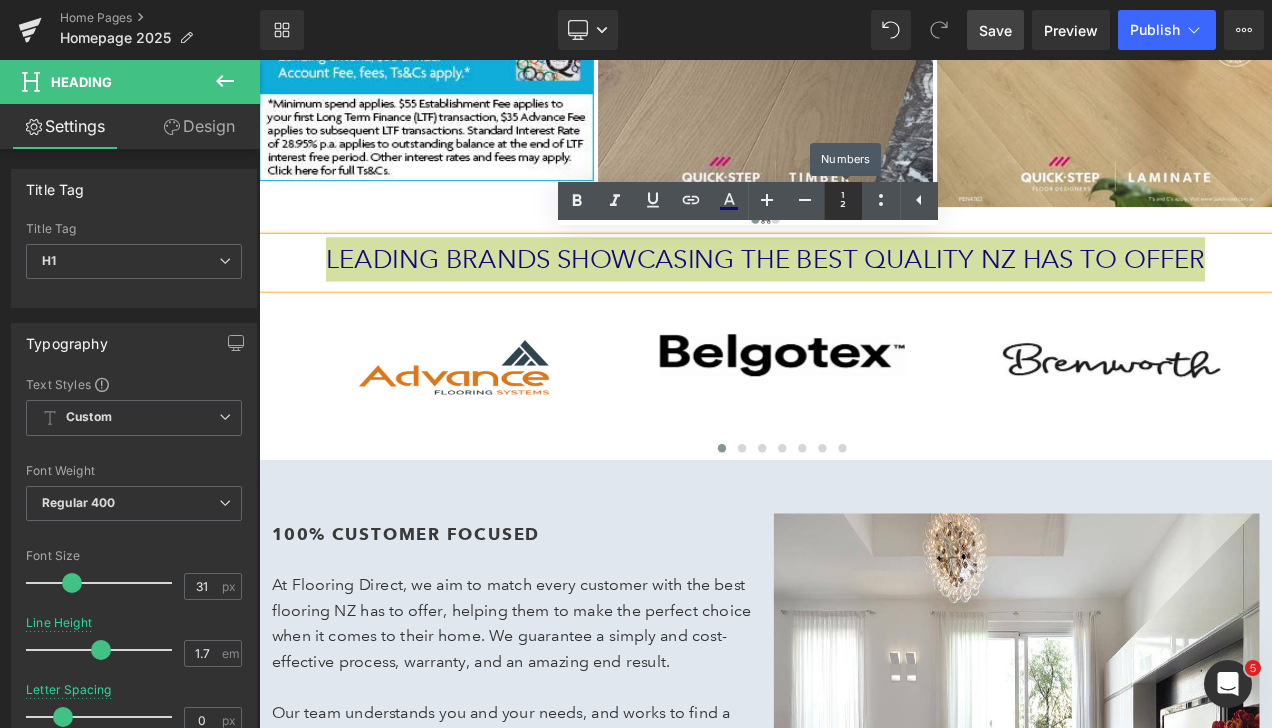 click at bounding box center (843, 201) 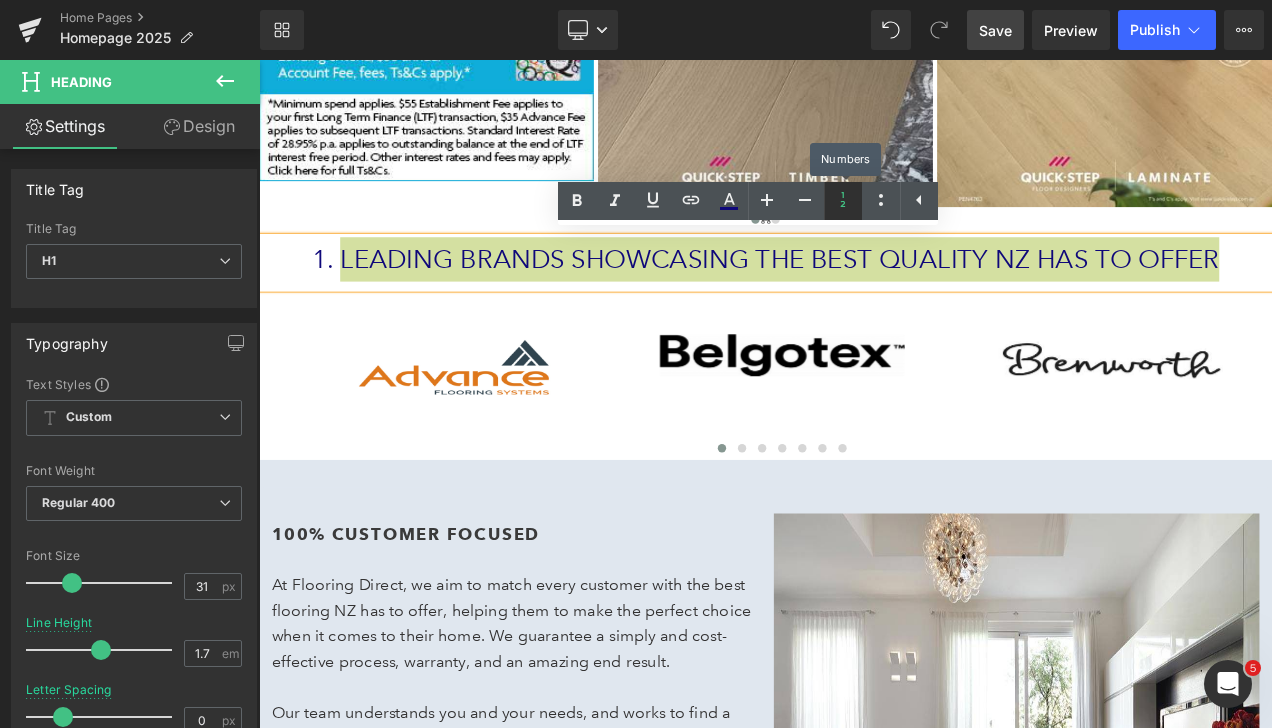 click at bounding box center (843, 201) 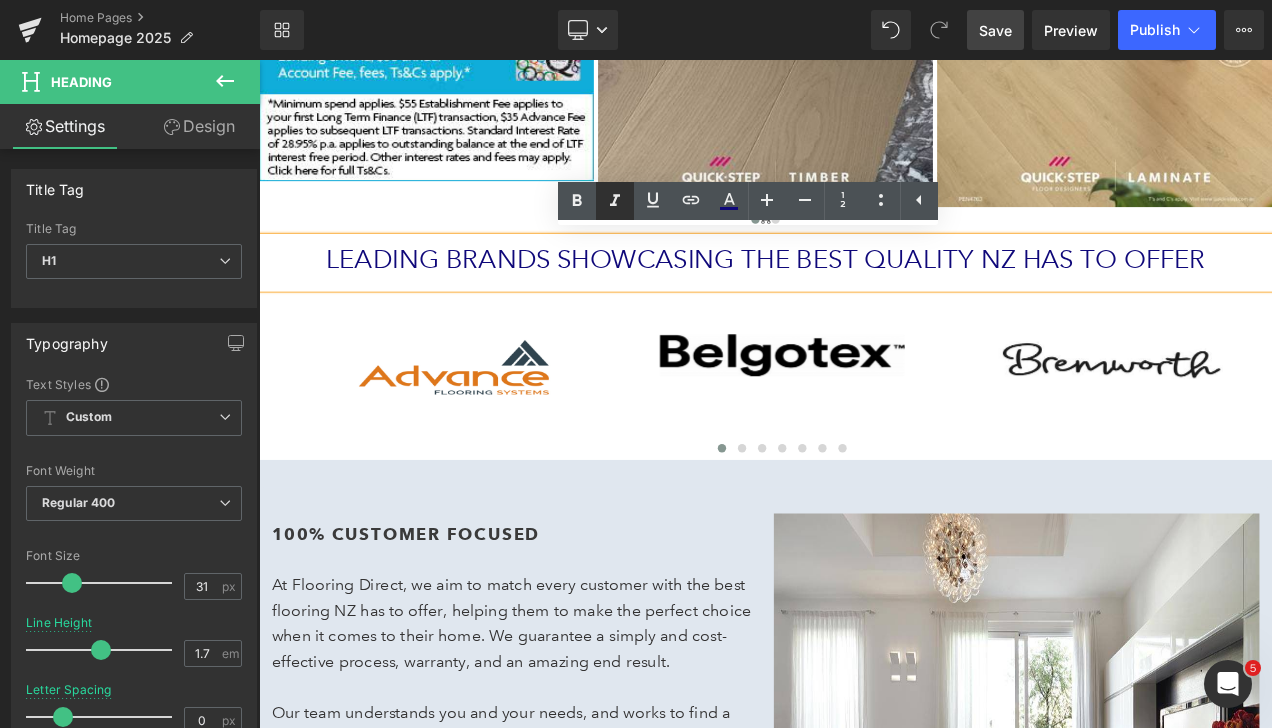 click 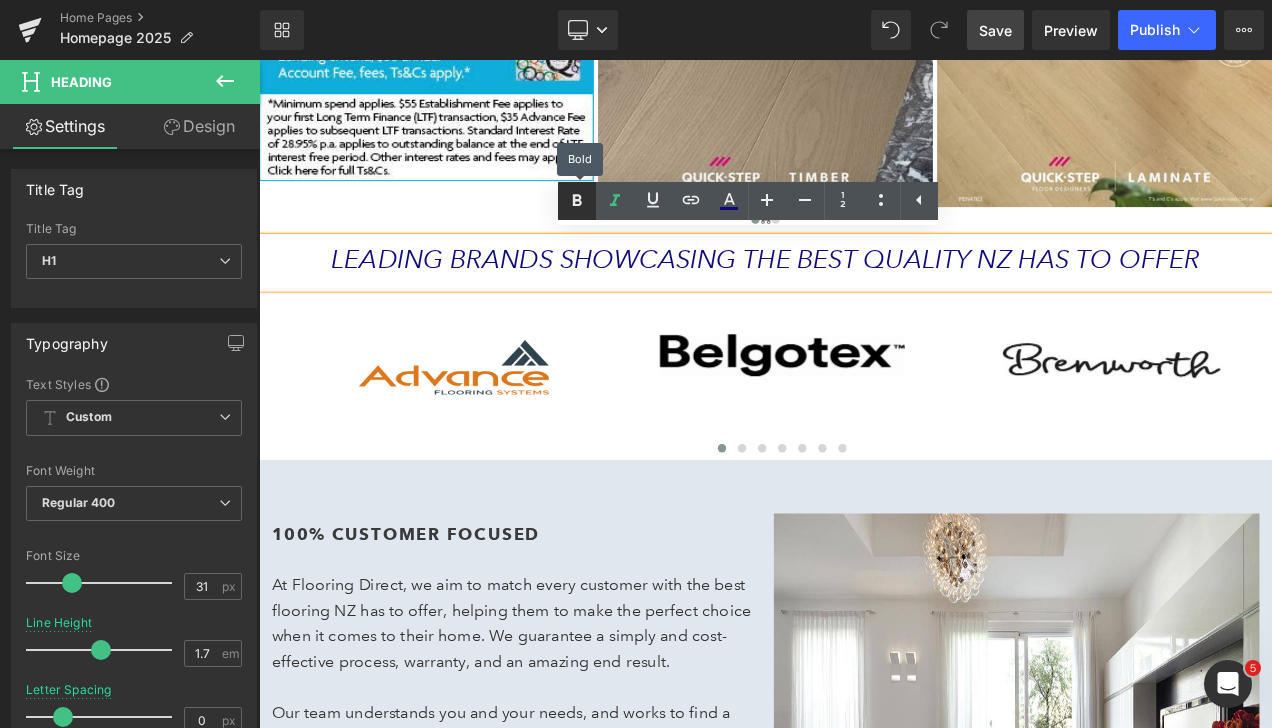 click 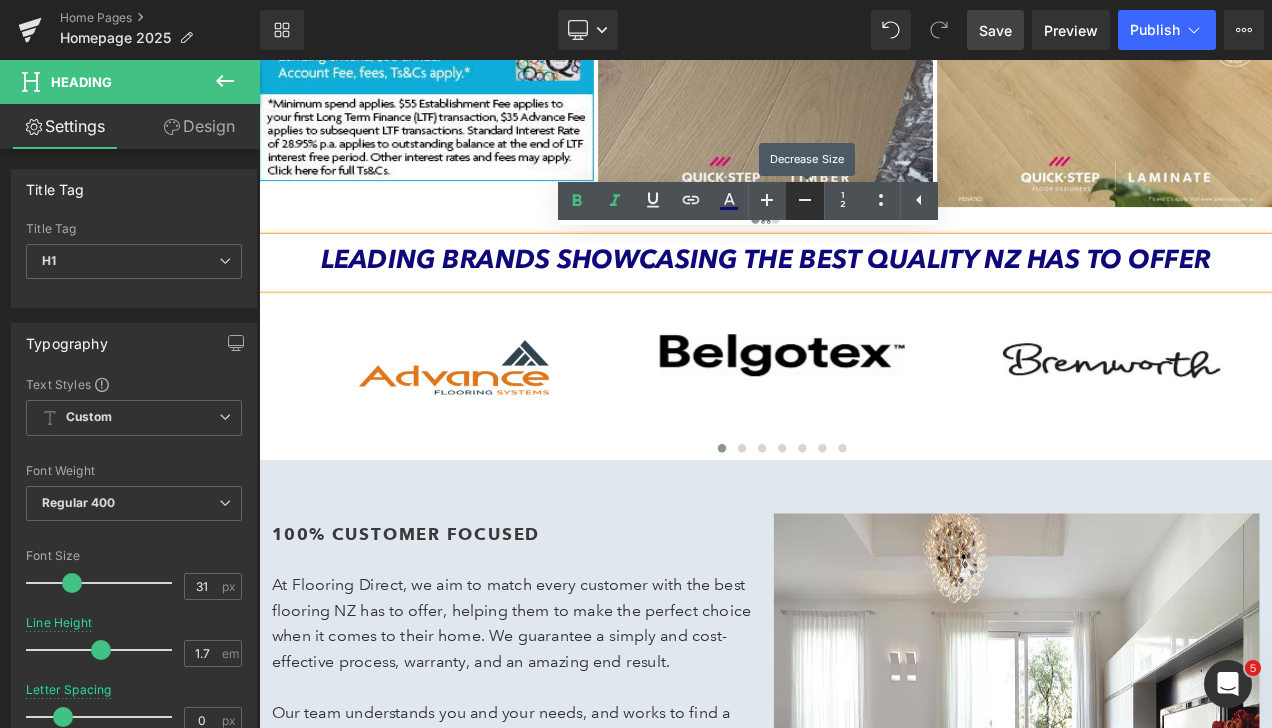click 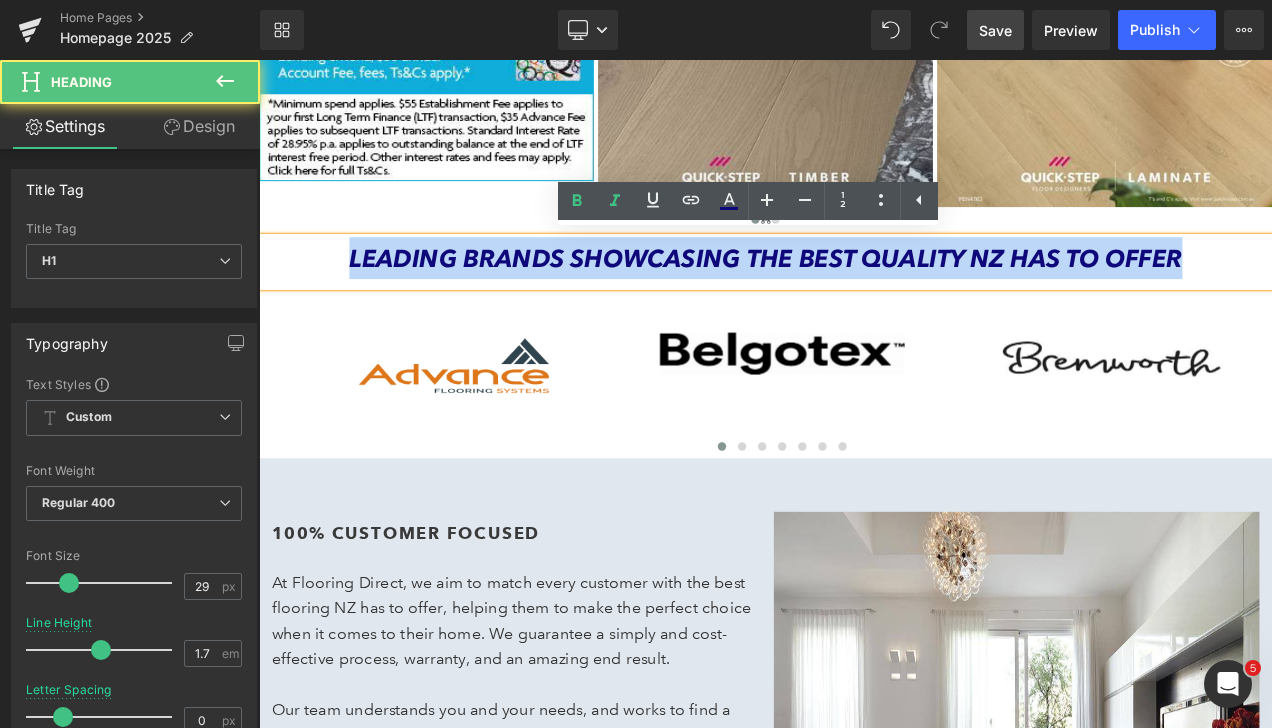 click on "Leading brands showcasing the best QUALITY NZ has to offer" at bounding box center [864, 297] 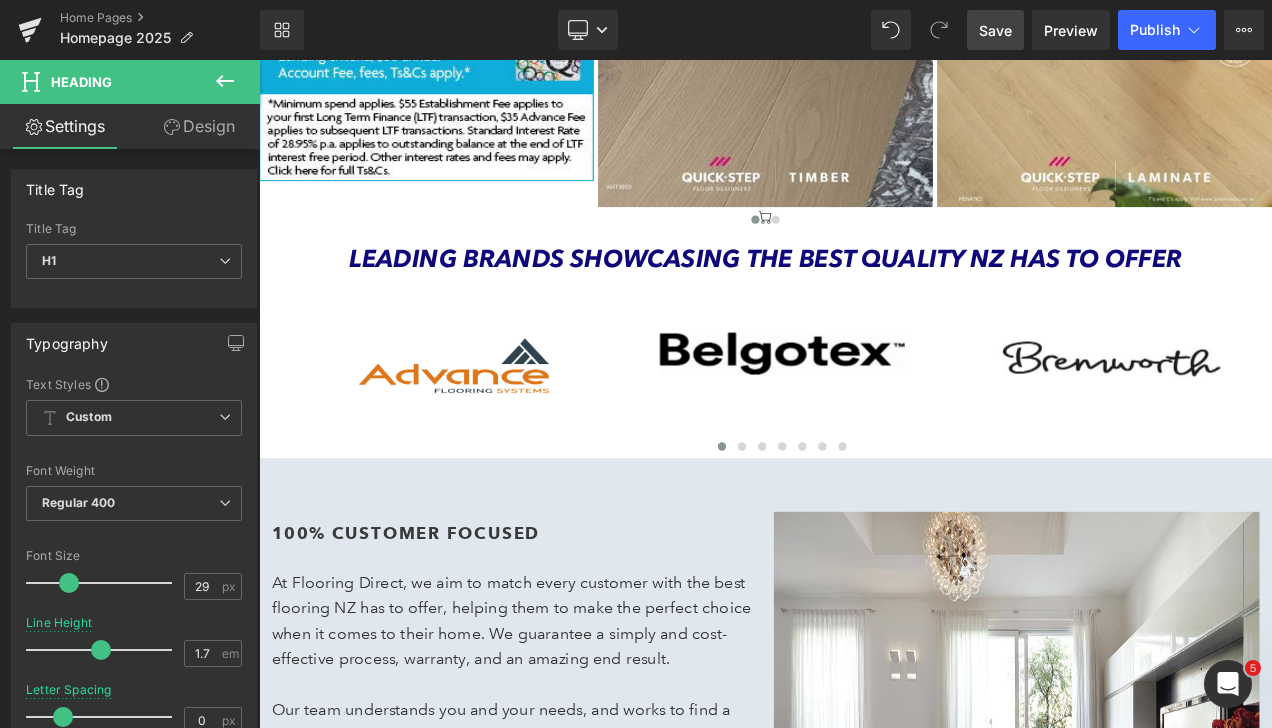 click on "Save" at bounding box center (995, 30) 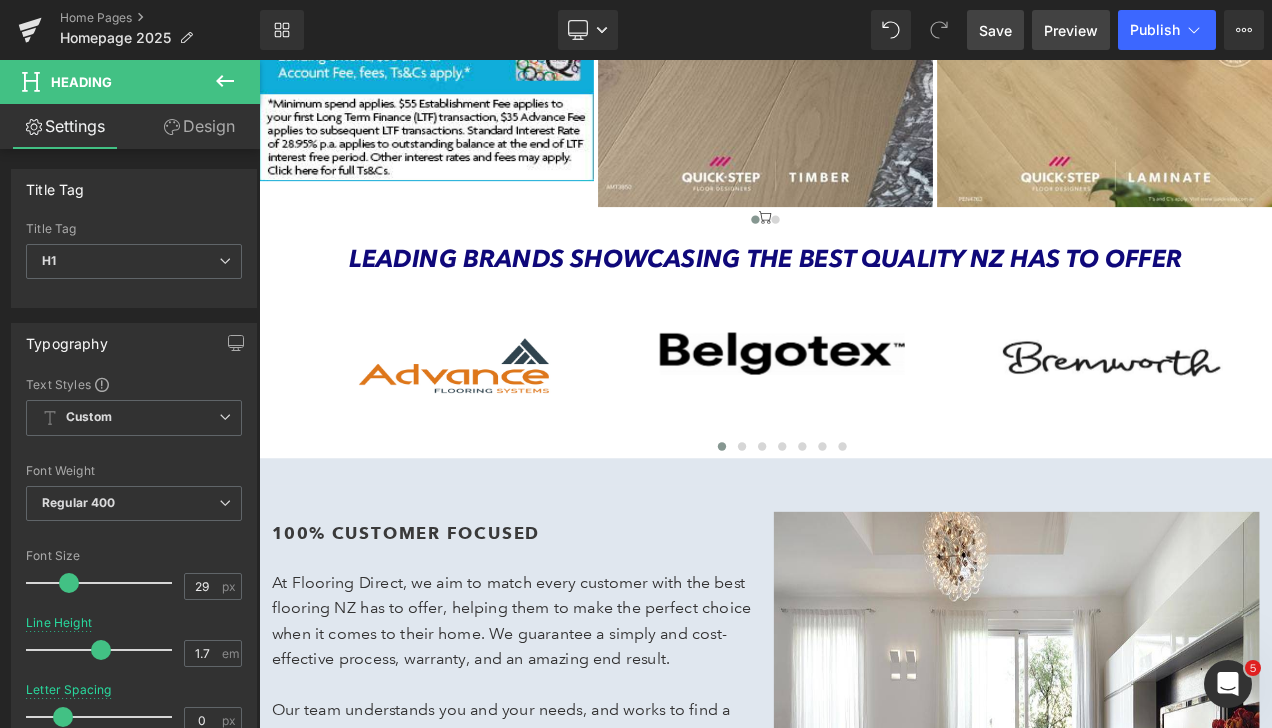 click on "Preview" at bounding box center (1071, 30) 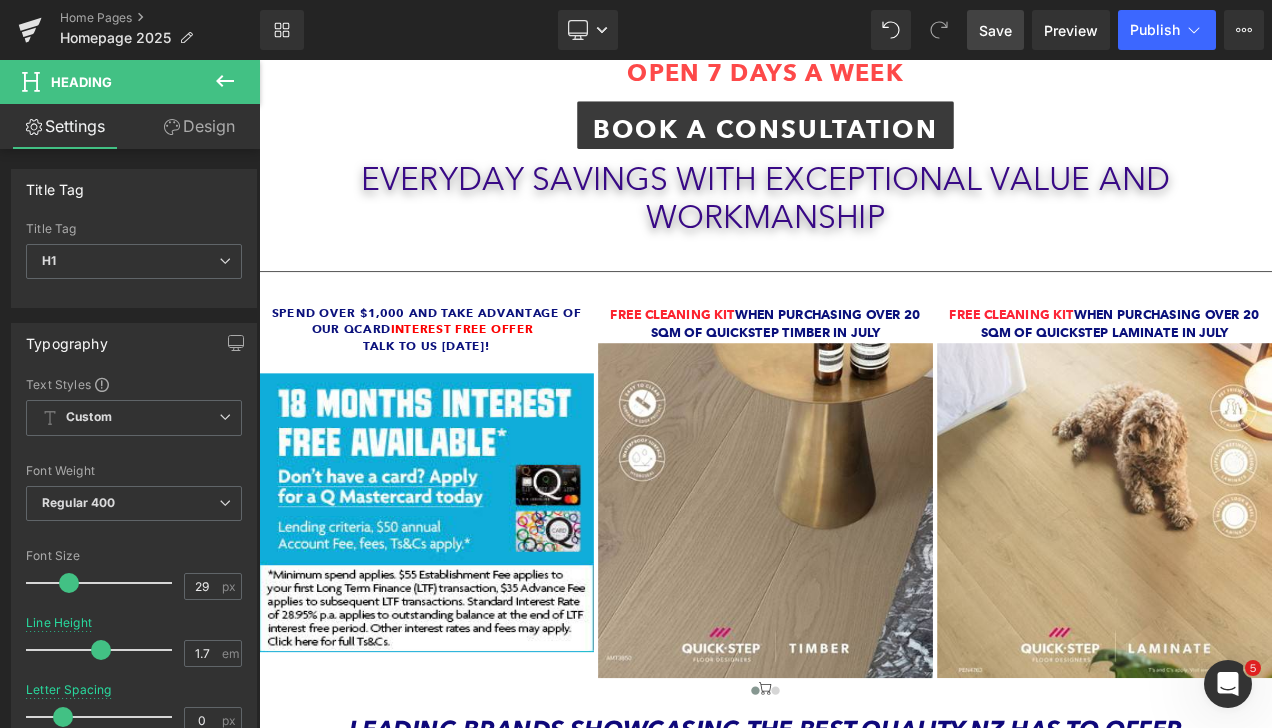 scroll, scrollTop: 200, scrollLeft: 0, axis: vertical 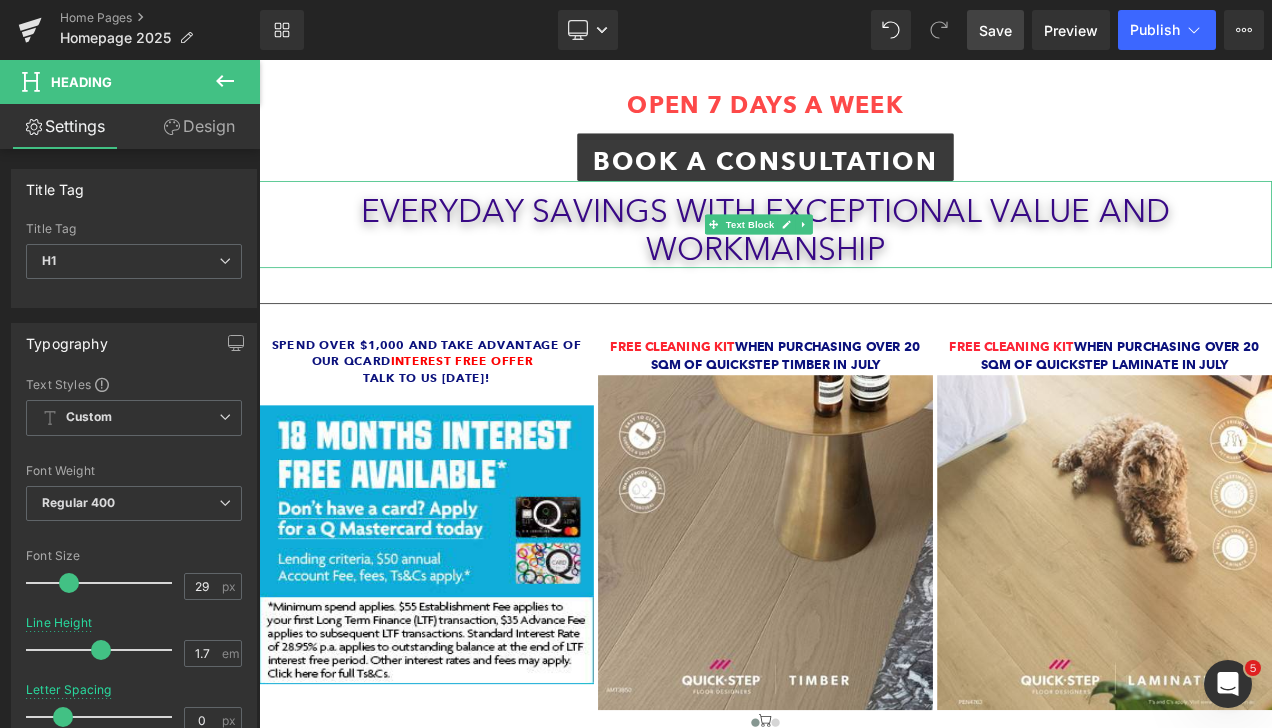 click on "Everyday Savings with Exceptional Value and workmanship" at bounding box center (864, 262) 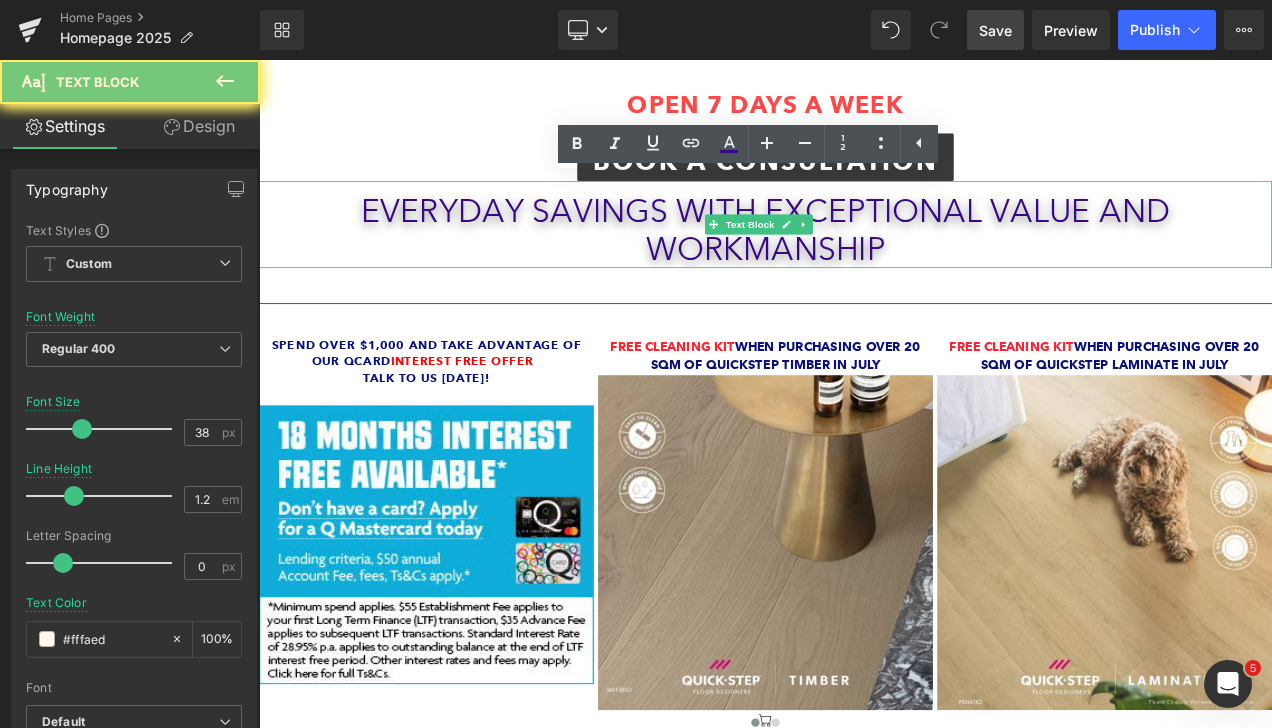 click on "Everyday Savings with Exceptional Value and workmanship" at bounding box center (864, 262) 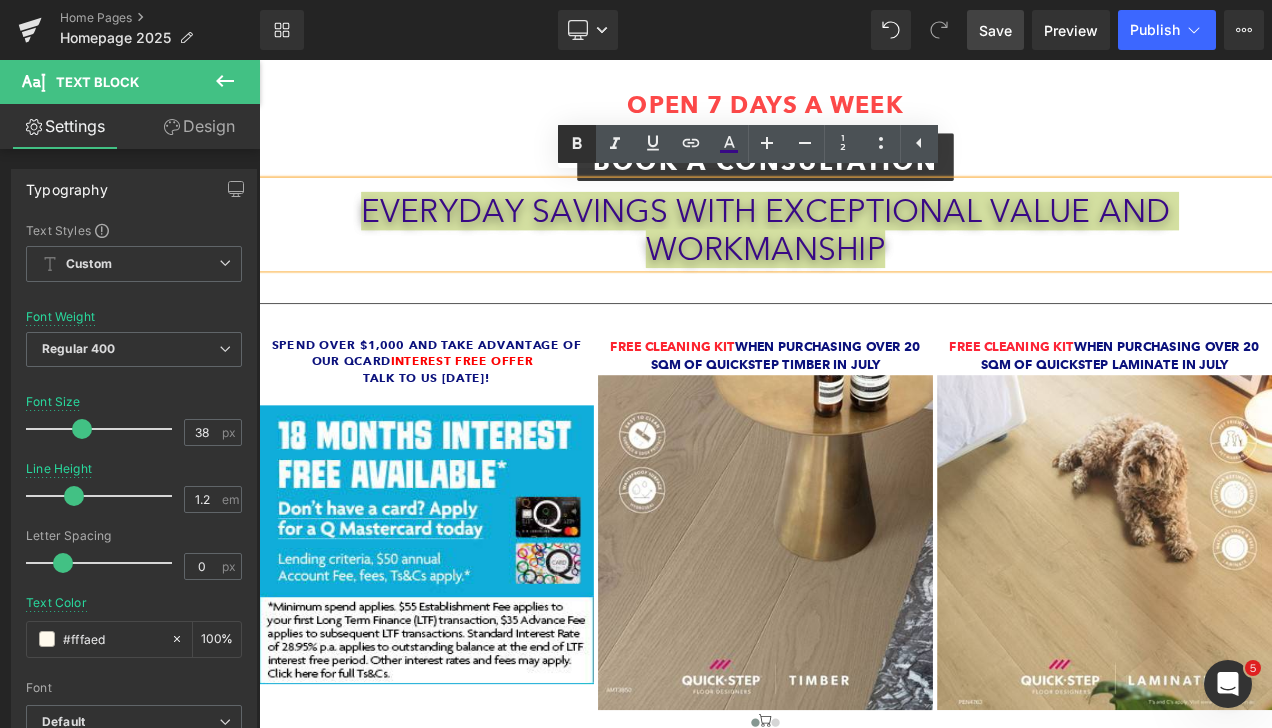 click 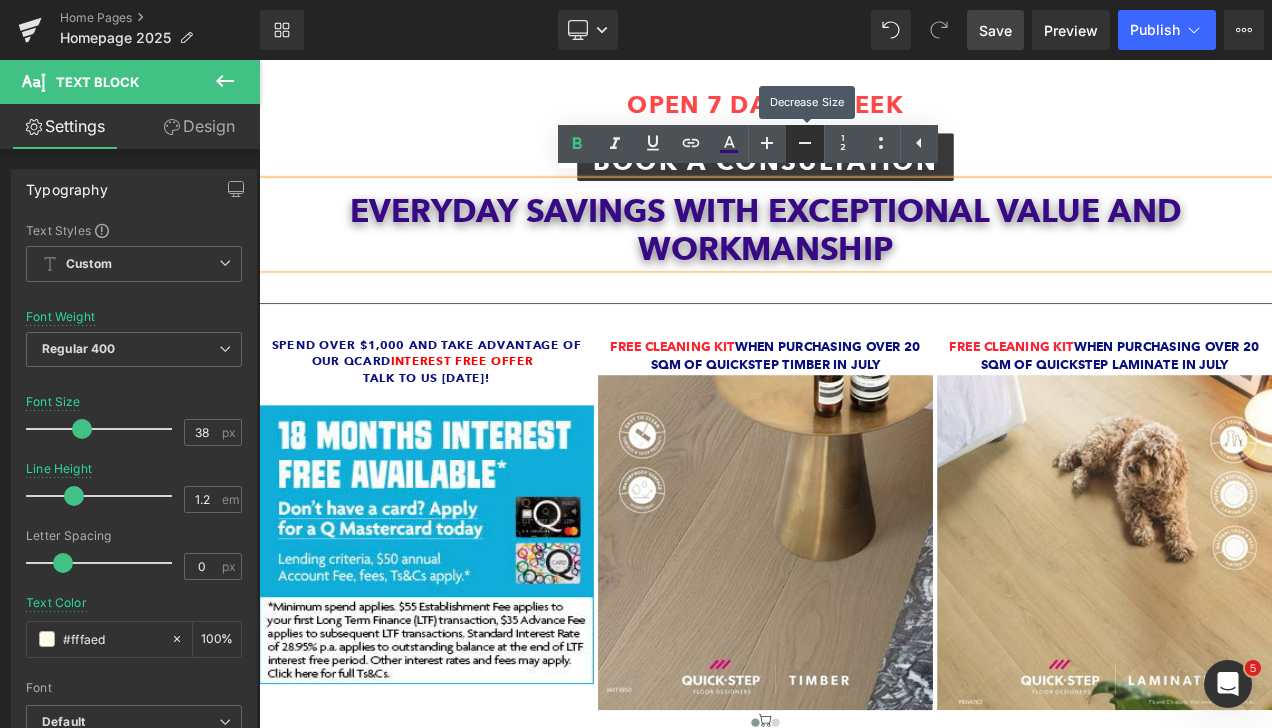 click 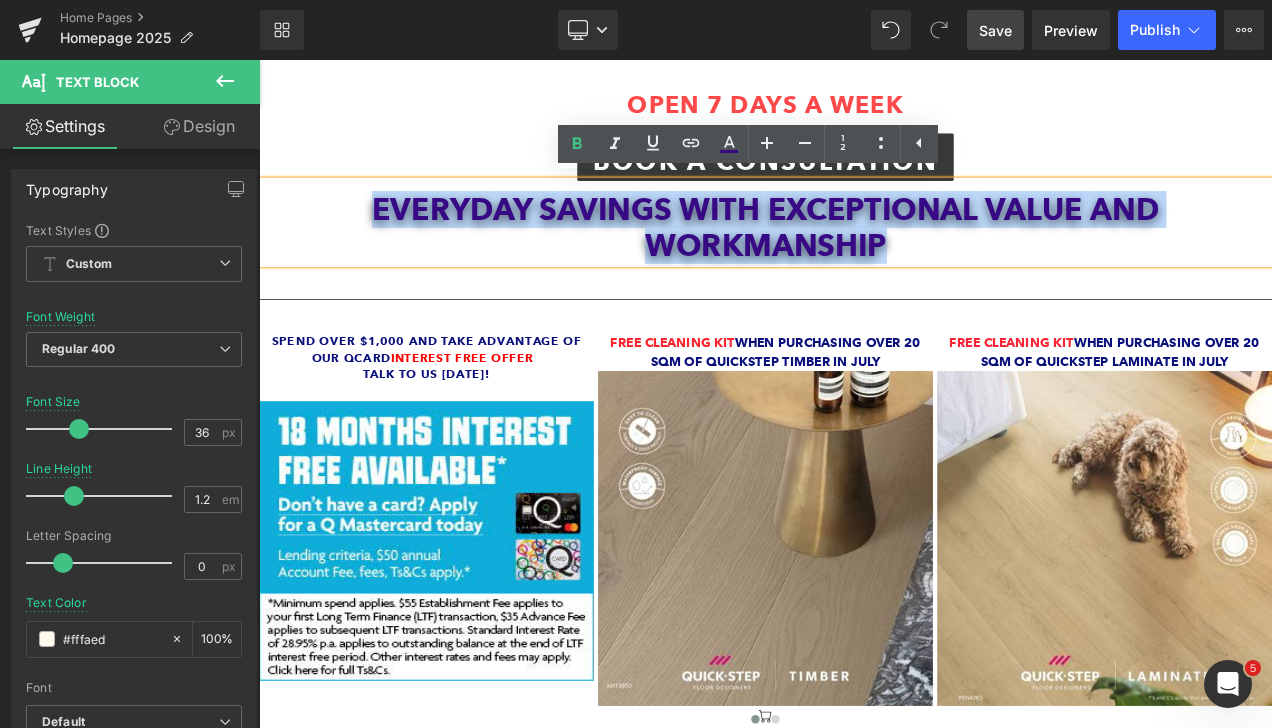click on "Everyday Savings with Exceptional Value and workmanship" at bounding box center [864, 260] 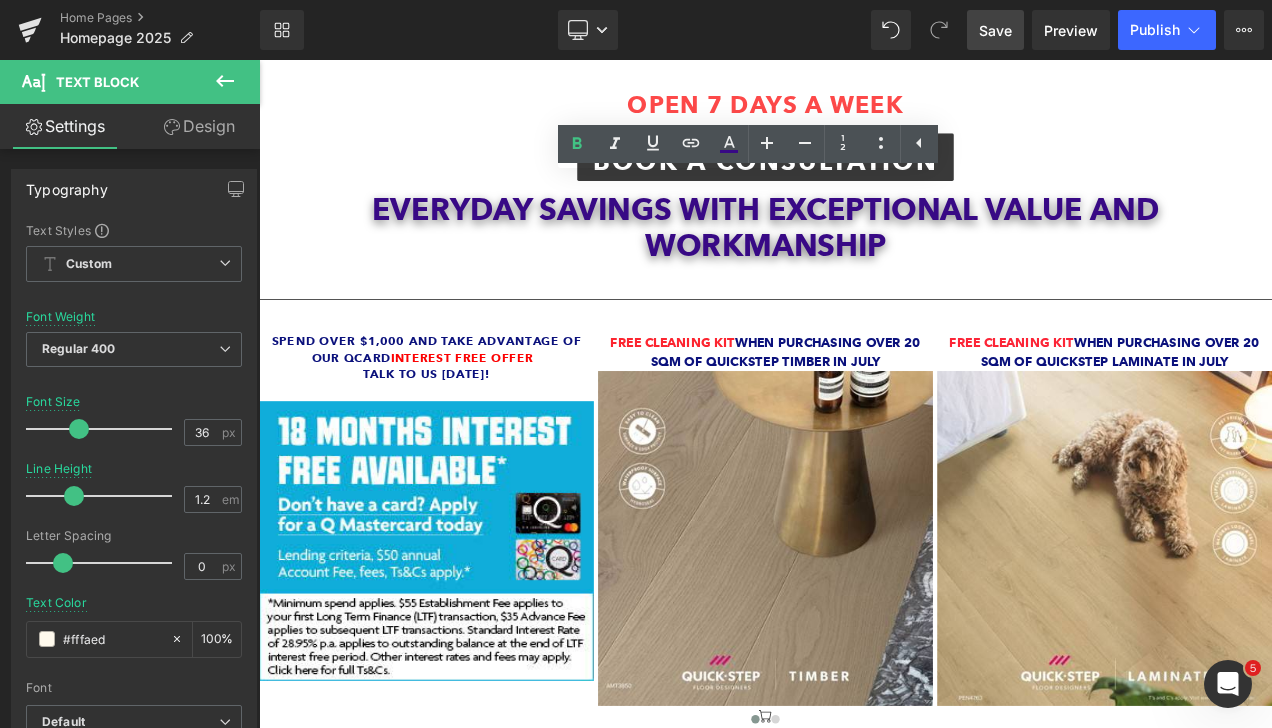 click on "Save" at bounding box center [995, 30] 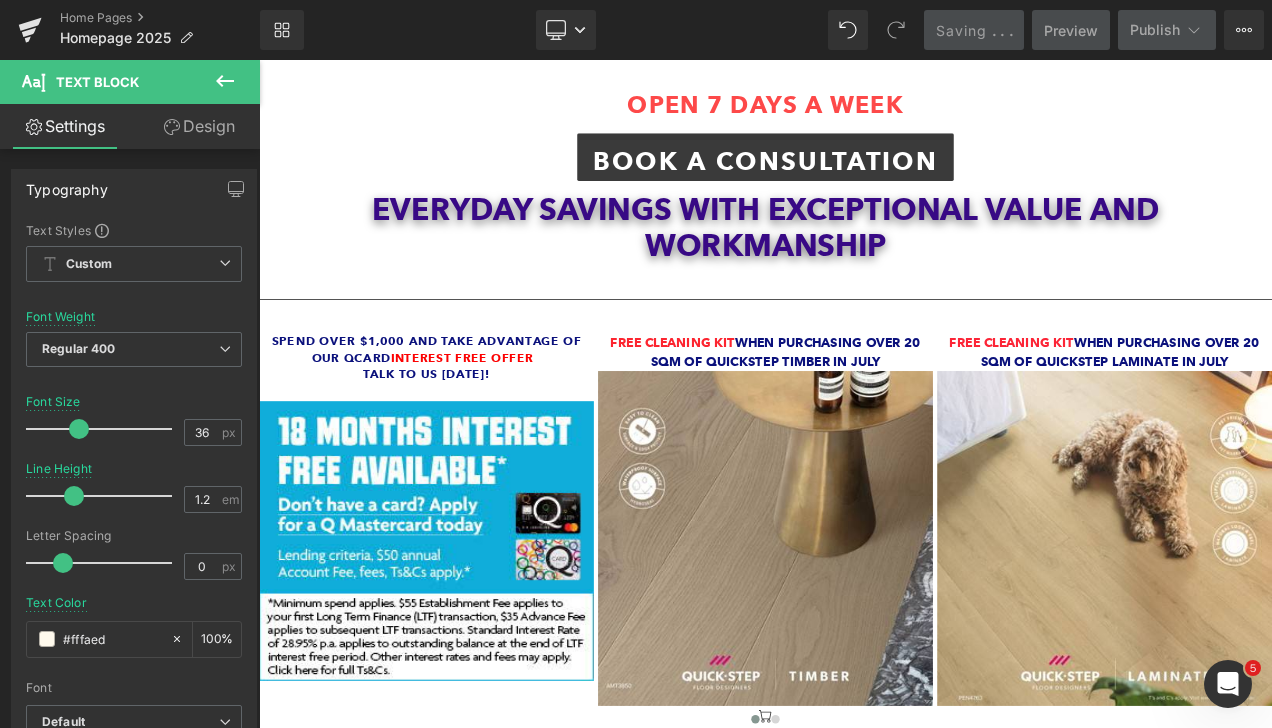 click on "Preview" at bounding box center (1071, 30) 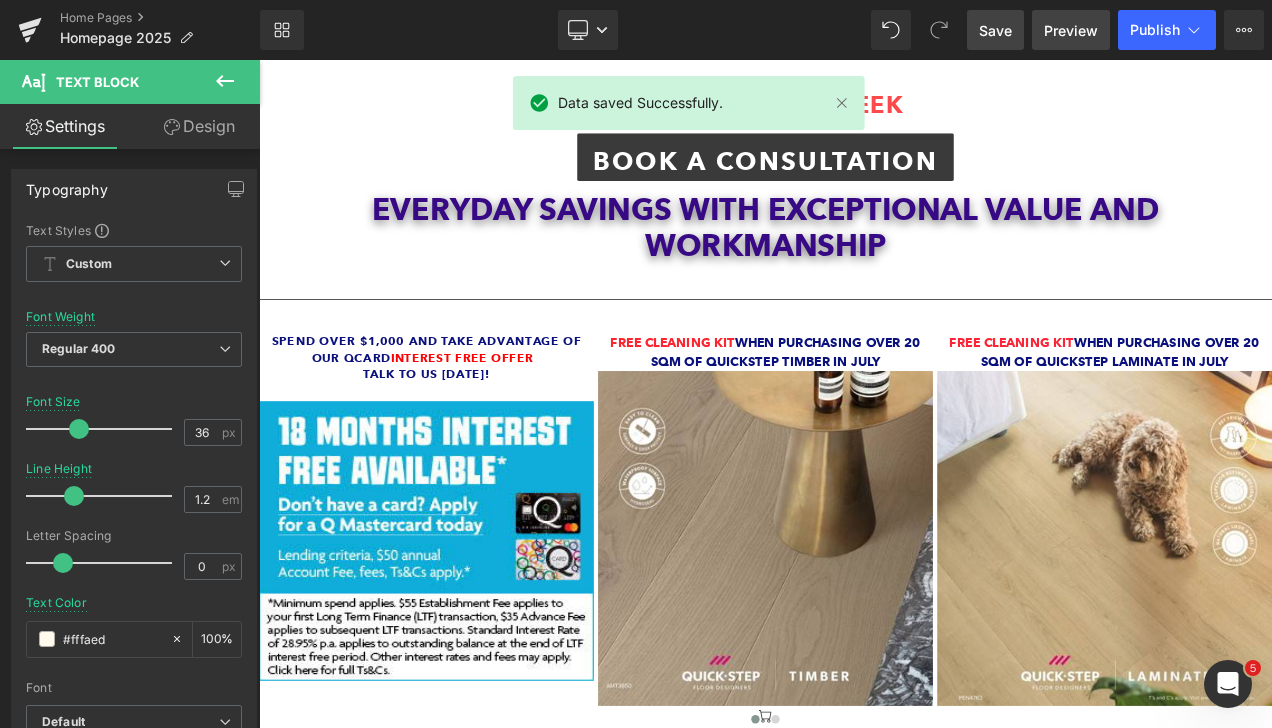 click on "Preview" at bounding box center (1071, 30) 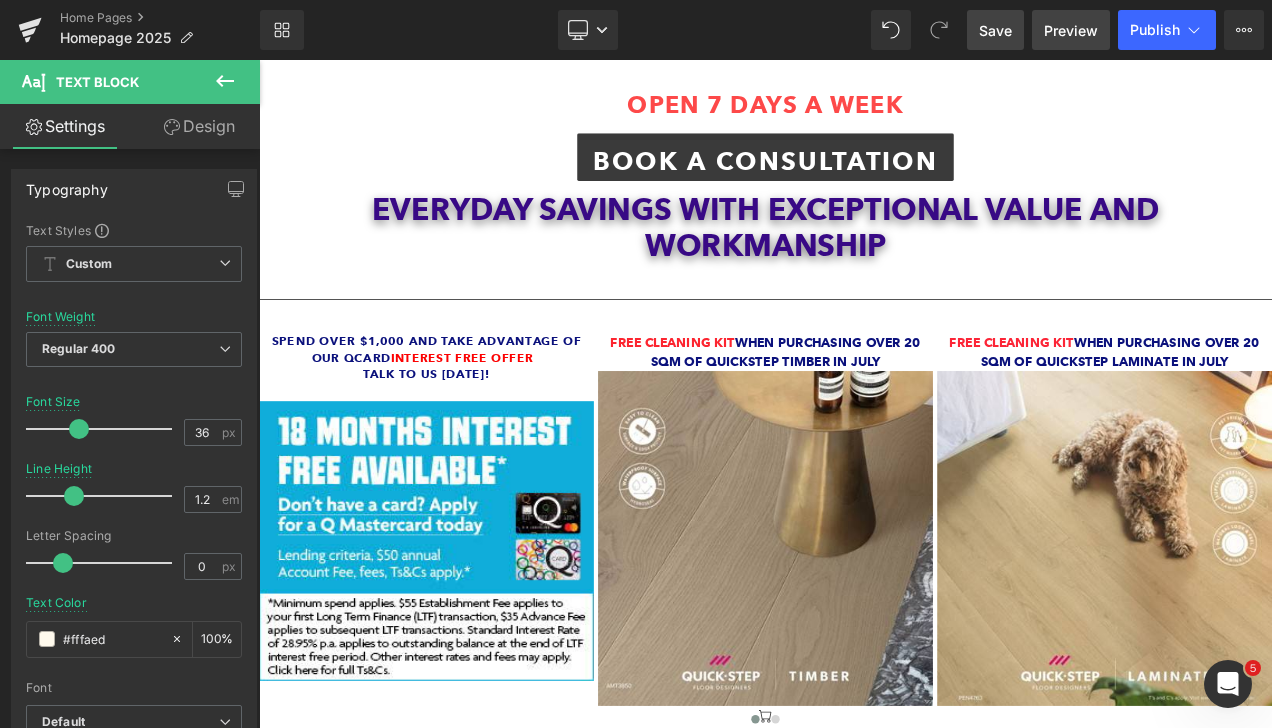 click on "Preview" at bounding box center [1071, 30] 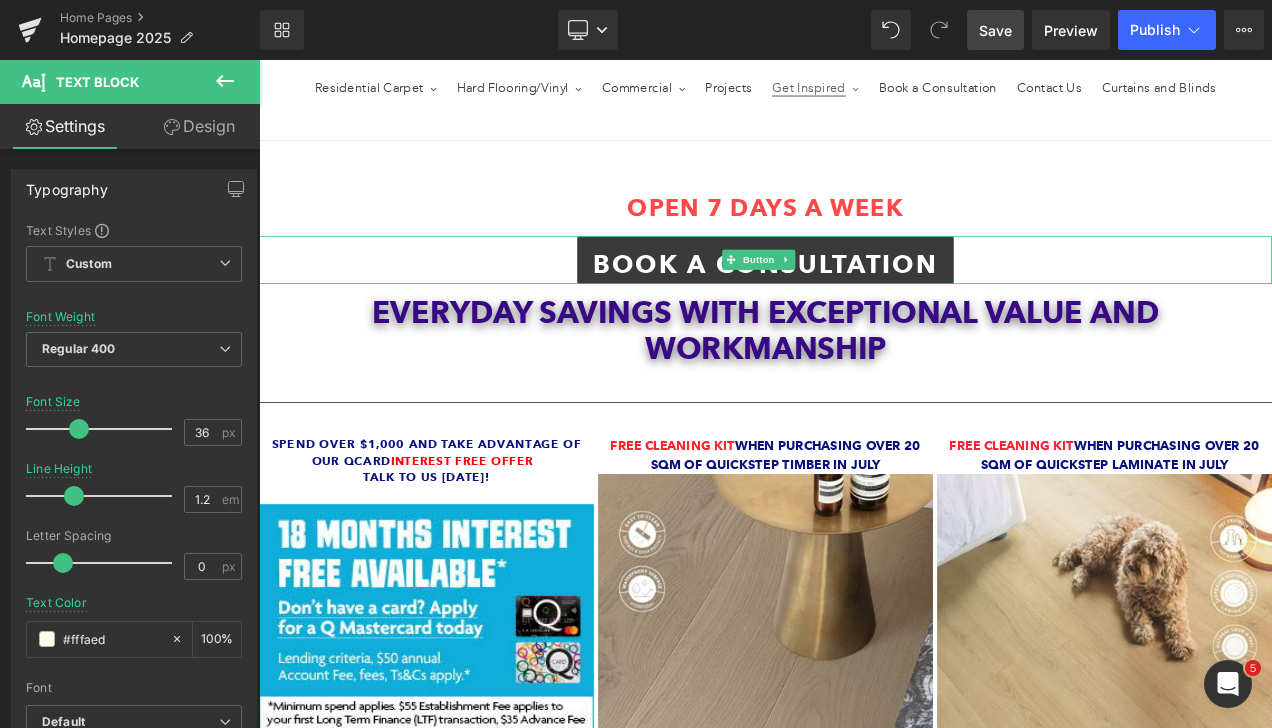 scroll, scrollTop: 0, scrollLeft: 0, axis: both 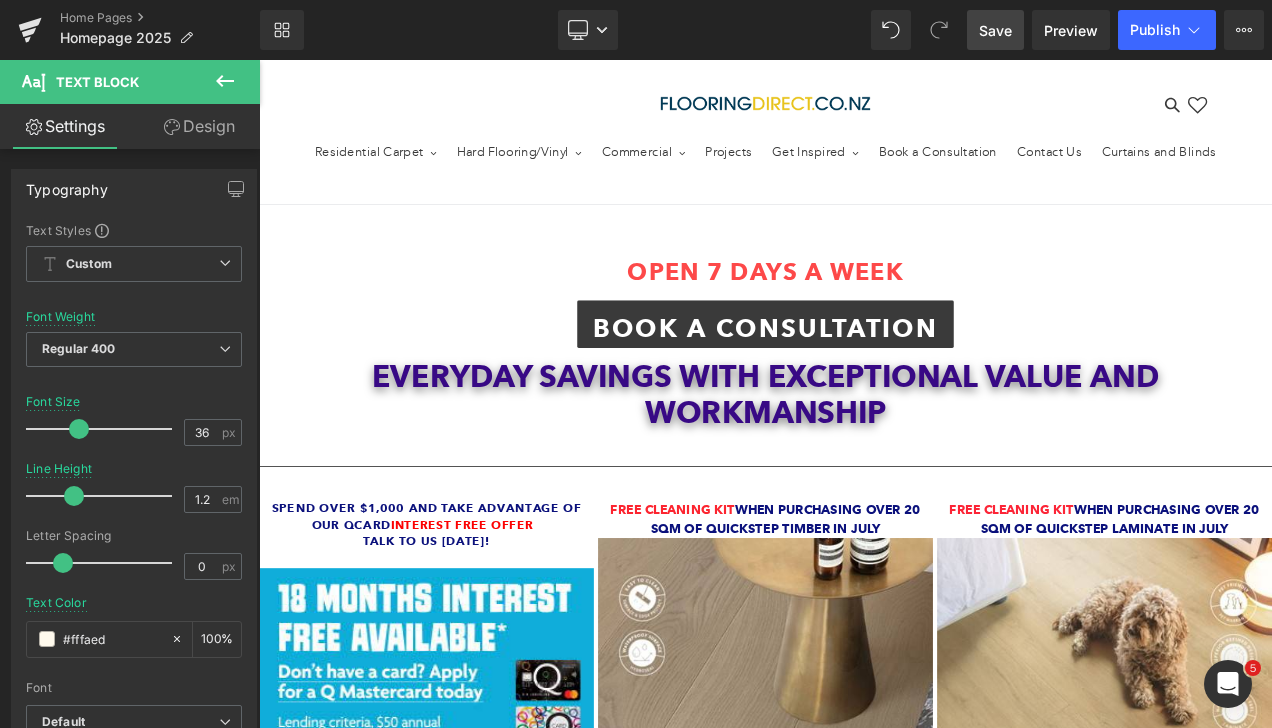 click on "OPEN 7 DAYS A WEEK Heading         BOOK A CONSULTATION Button         Everyday Savings with Exceptional Value and workmanship Text Block         Separator
Spend over $1,000 and take advantage of our QCard  Interest free offer    Talk to us today!
Text Block
Text Block
Image
Free Cleaning Kit  when purchasing over 20 sqm of Quickstep timber IN JULY
Text Block
Image
Icon
Free Cleaning Kit" at bounding box center (864, 2084) 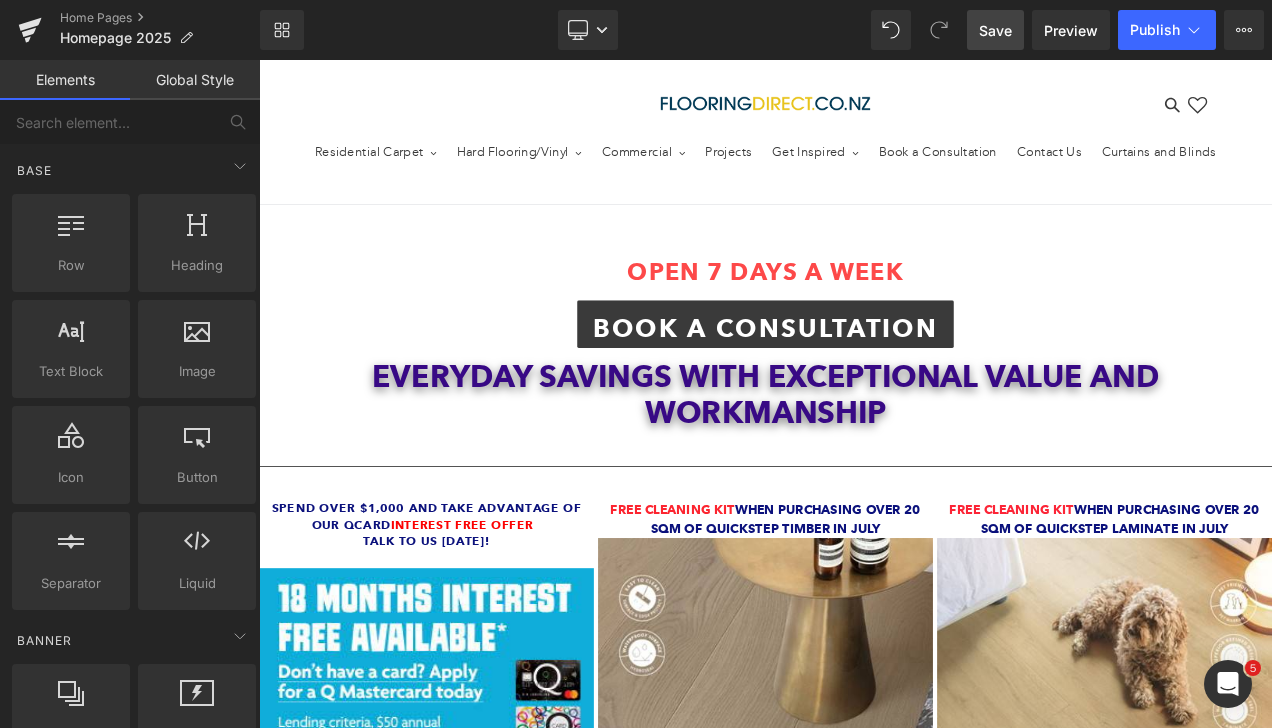 click on "OPEN 7 DAYS A WEEK Heading         BOOK A CONSULTATION Button         Everyday Savings with Exceptional Value and workmanship Text Block         Separator
Spend over $1,000 and take advantage of our QCard  Interest free offer    Talk to us today!
Text Block
Text Block
Image
Free Cleaning Kit  when purchasing over 20 sqm of Quickstep timber IN JULY
Text Block
Image
Icon
Free Cleaning Kit" at bounding box center (864, 2084) 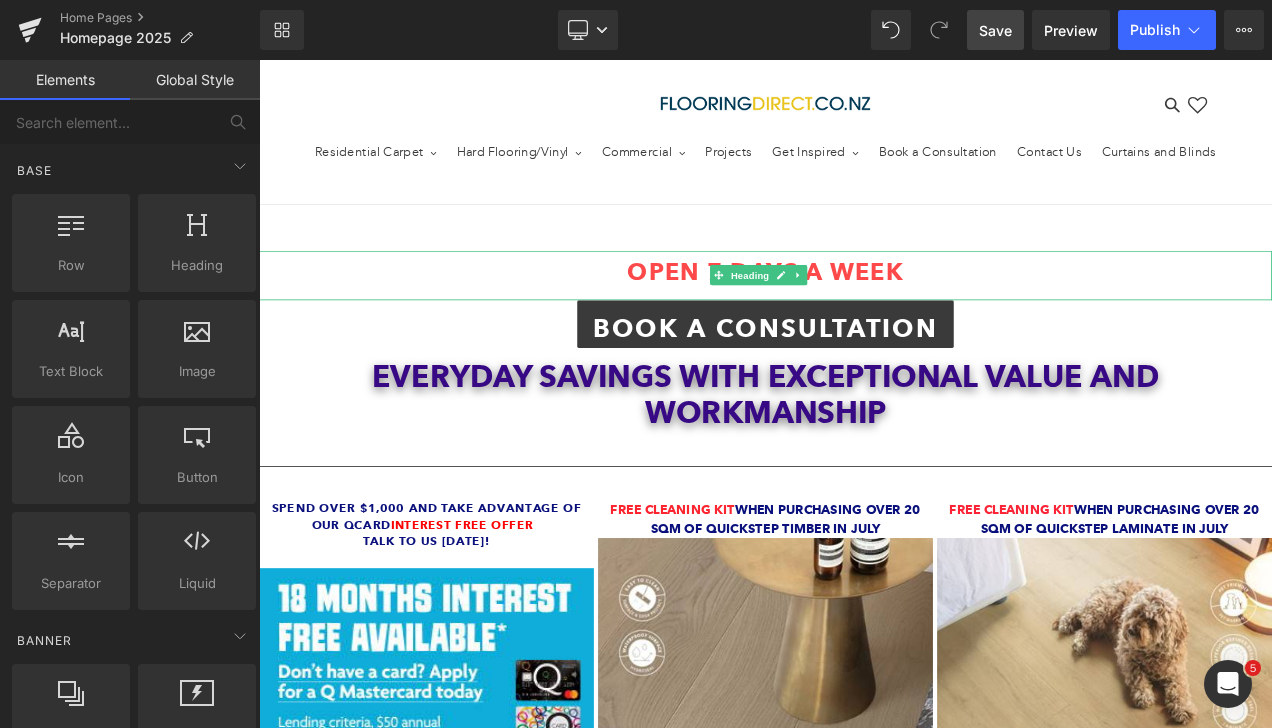 click at bounding box center [864, 297] 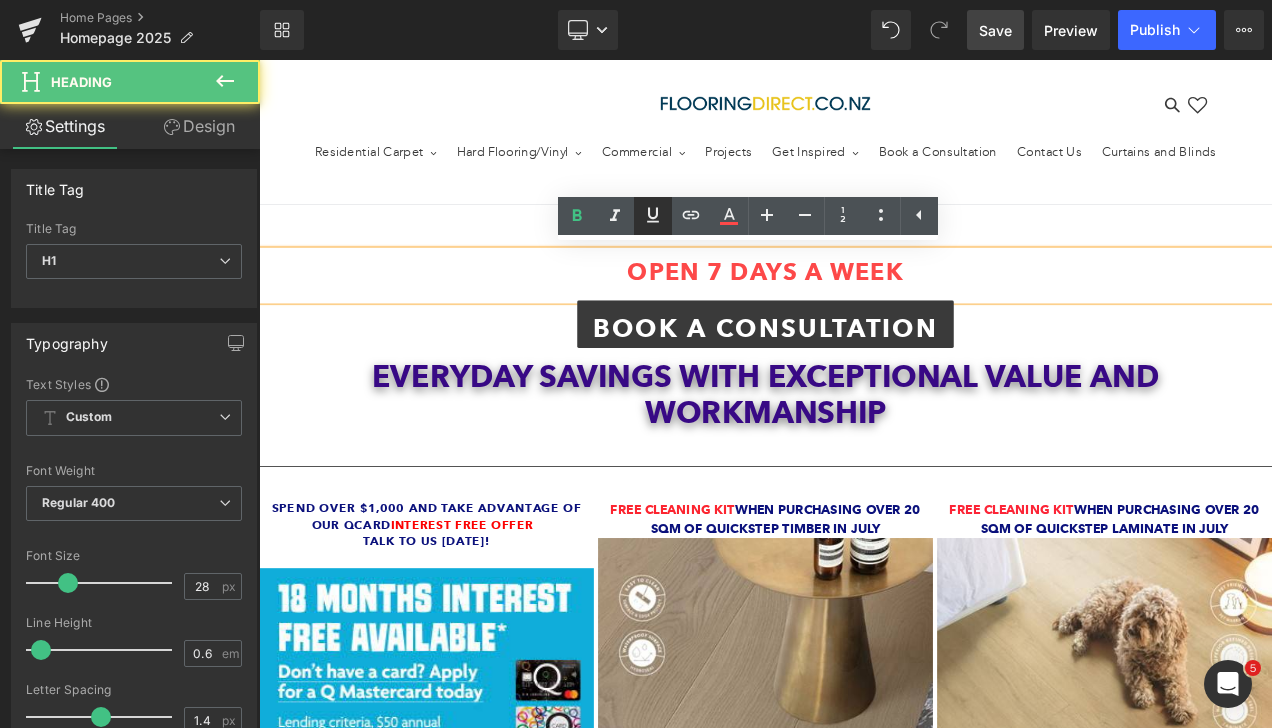 click at bounding box center (691, 216) 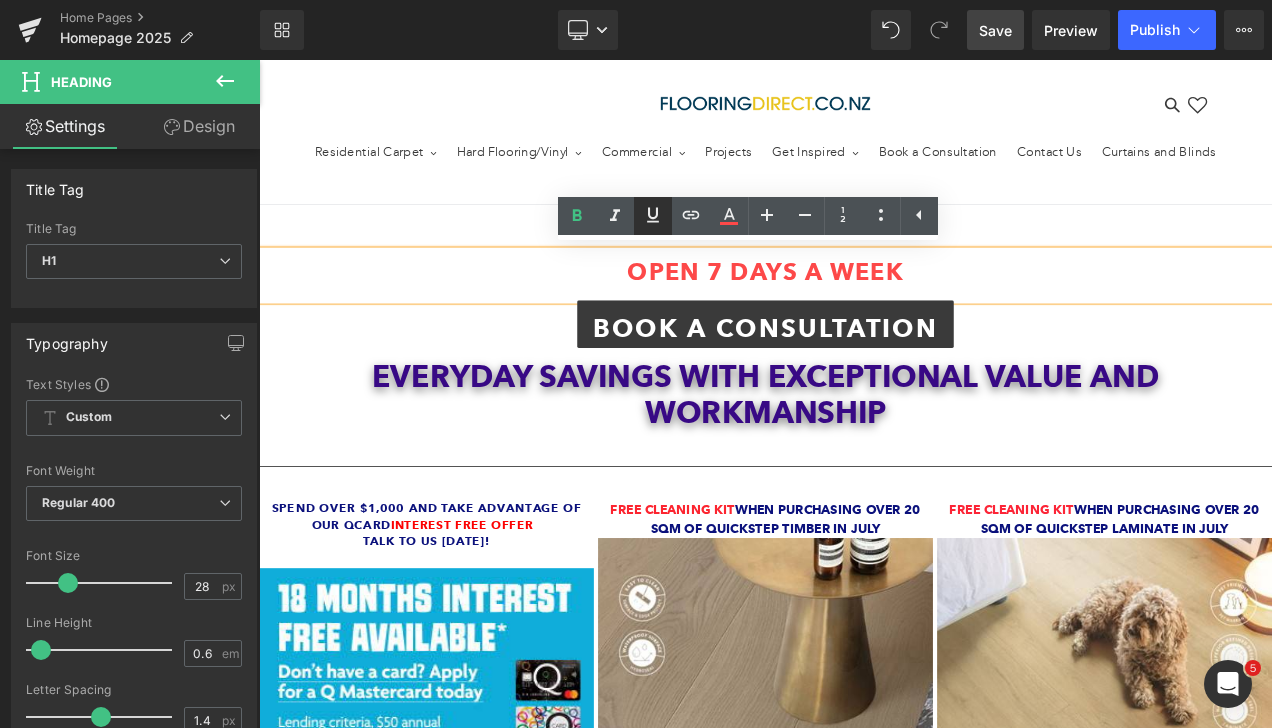 click 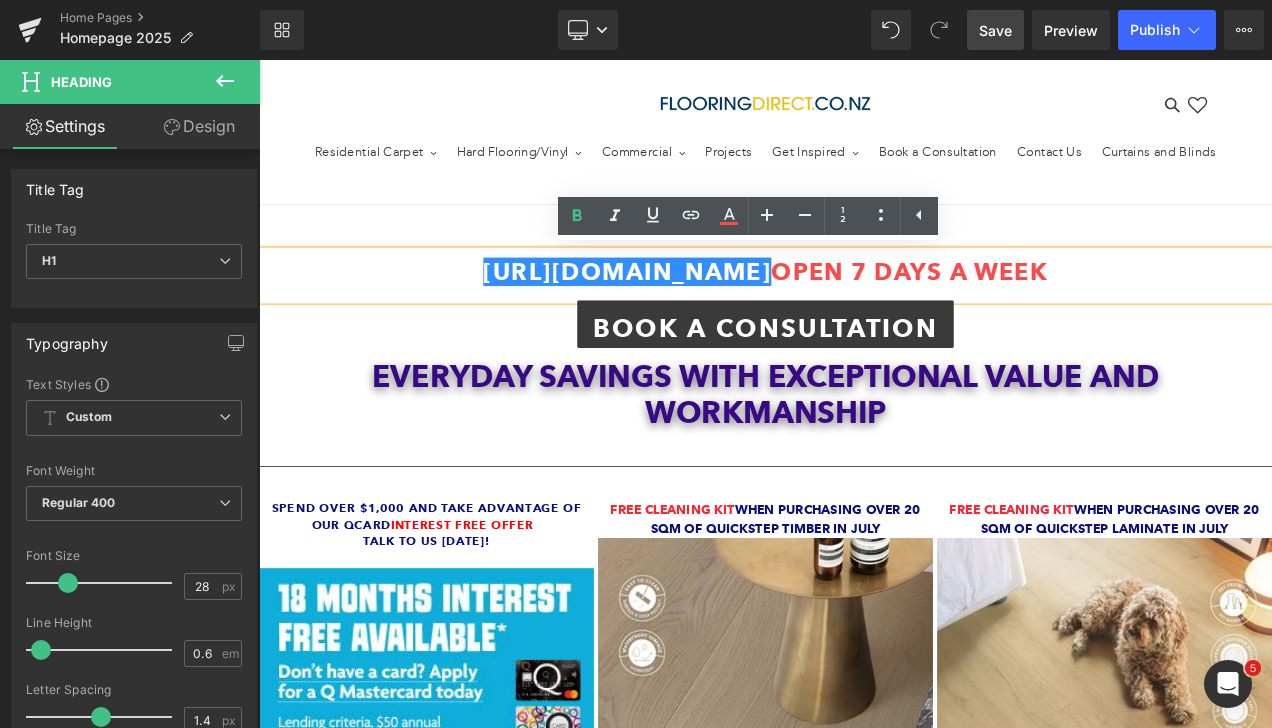 click on "https://gem-3910432.net OPEN 7 DAYS A WEEK Heading         BOOK A CONSULTATION Button         Everyday Savings with Exceptional Value and workmanship Text Block         Separator
Spend over $1,000 and take advantage of our QCard  Interest free offer    Talk to us today!
Text Block
Text Block
Image
Free Cleaning Kit  when purchasing over 20 sqm of Quickstep timber IN JULY
Text Block
Image
Icon" at bounding box center (864, 2084) 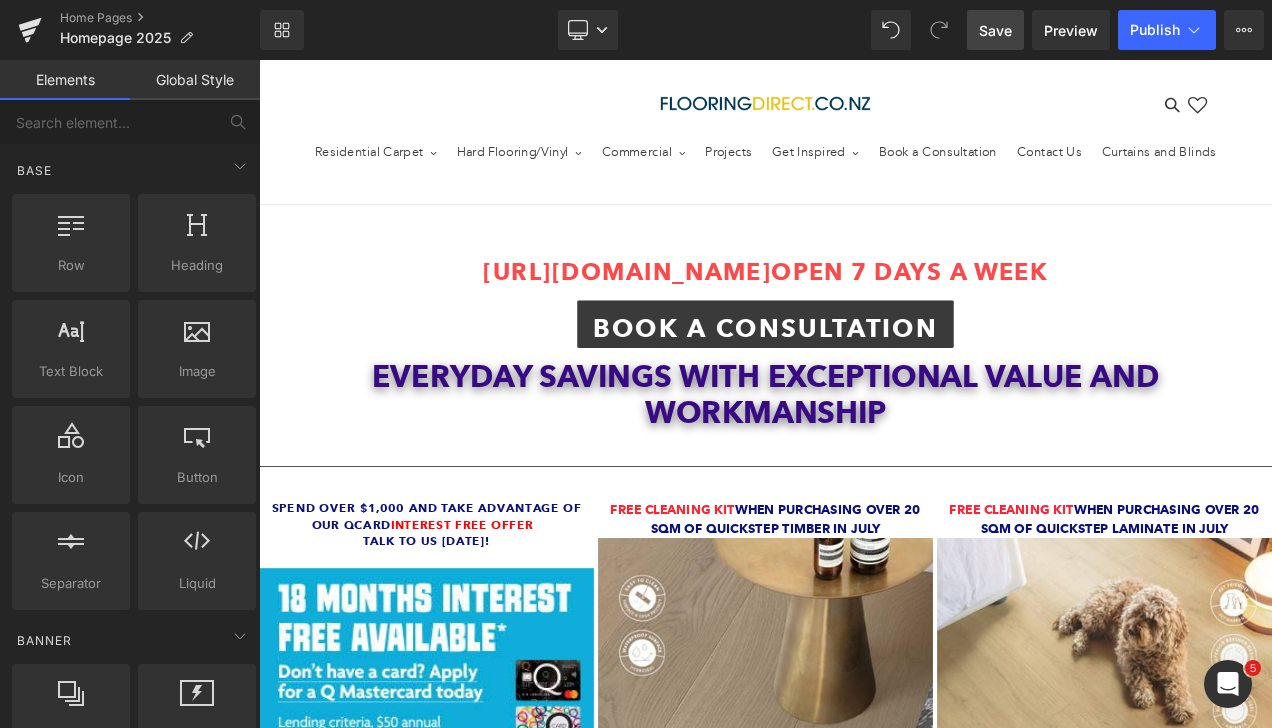 click on "https://gem-3910432.net OPEN 7 DAYS A WEEK Heading" at bounding box center (864, 317) 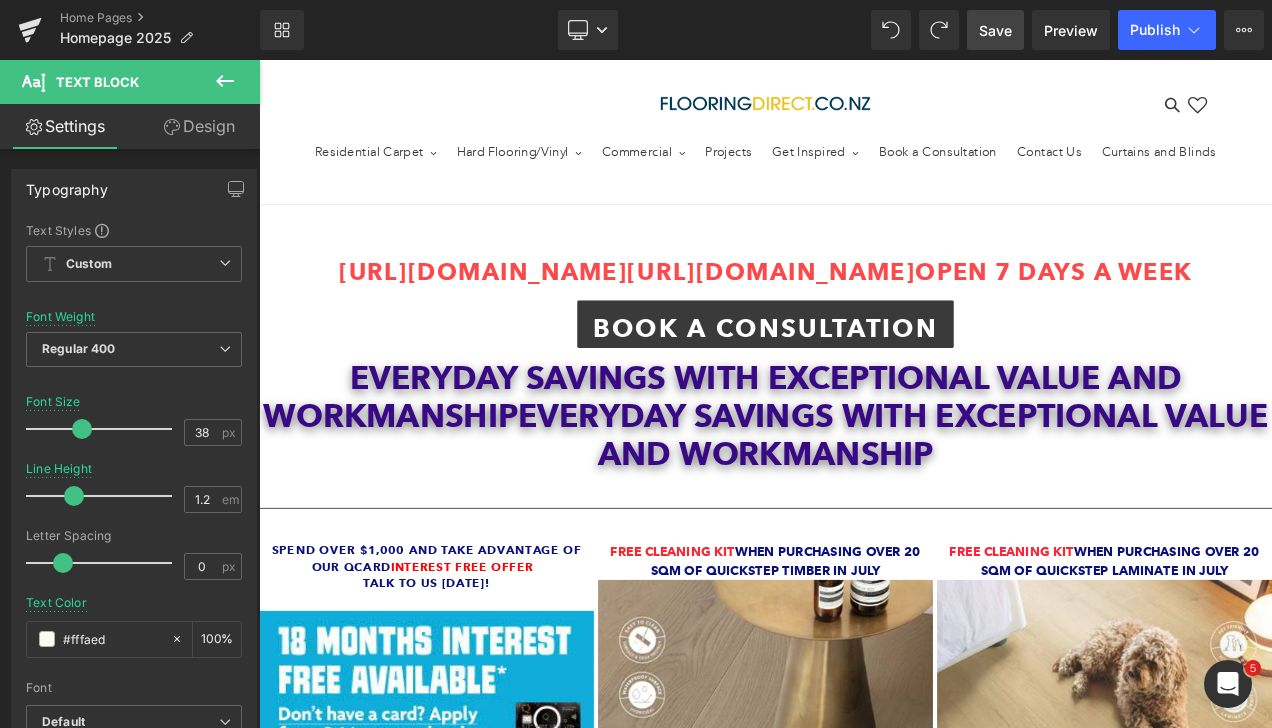 click 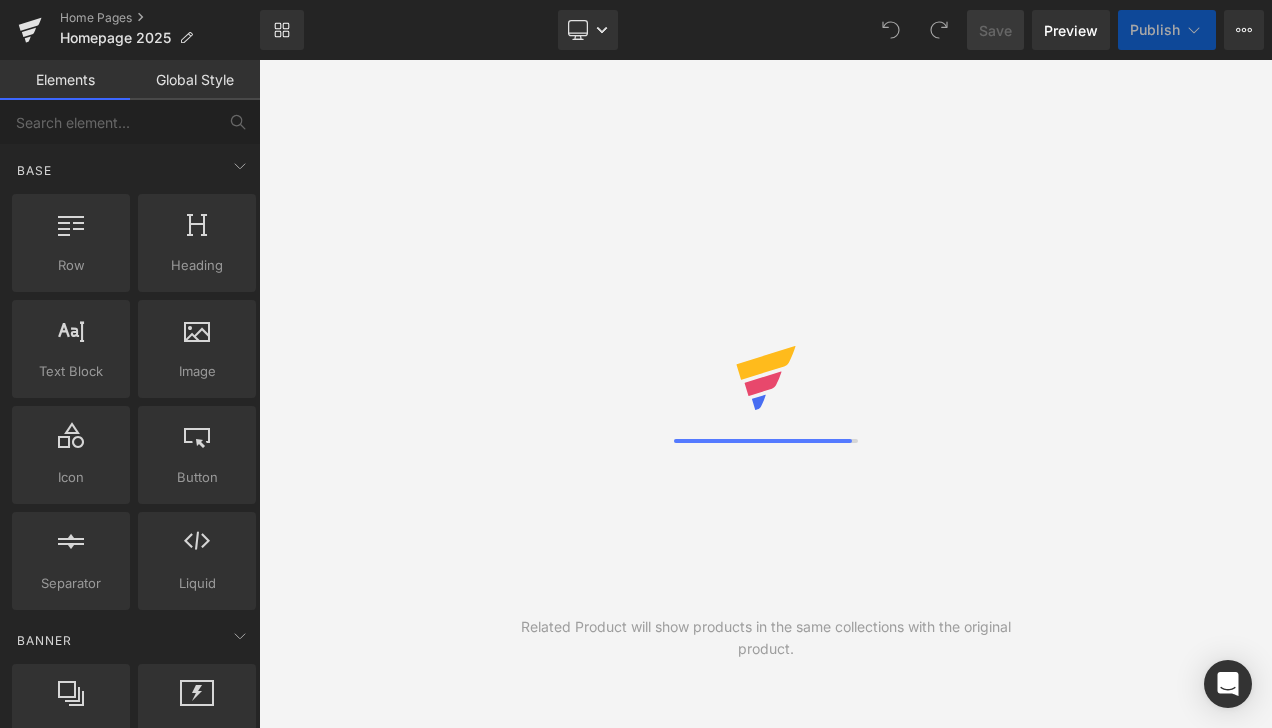 scroll, scrollTop: 0, scrollLeft: 0, axis: both 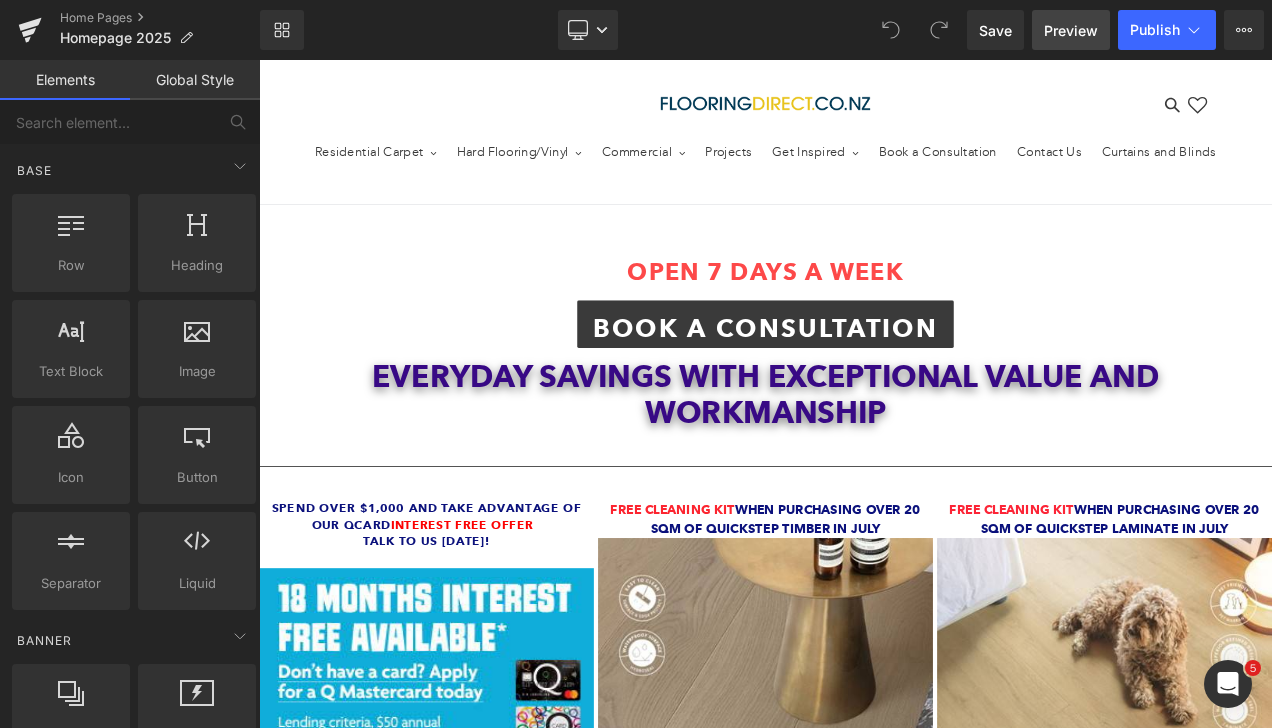 click on "Preview" at bounding box center [1071, 30] 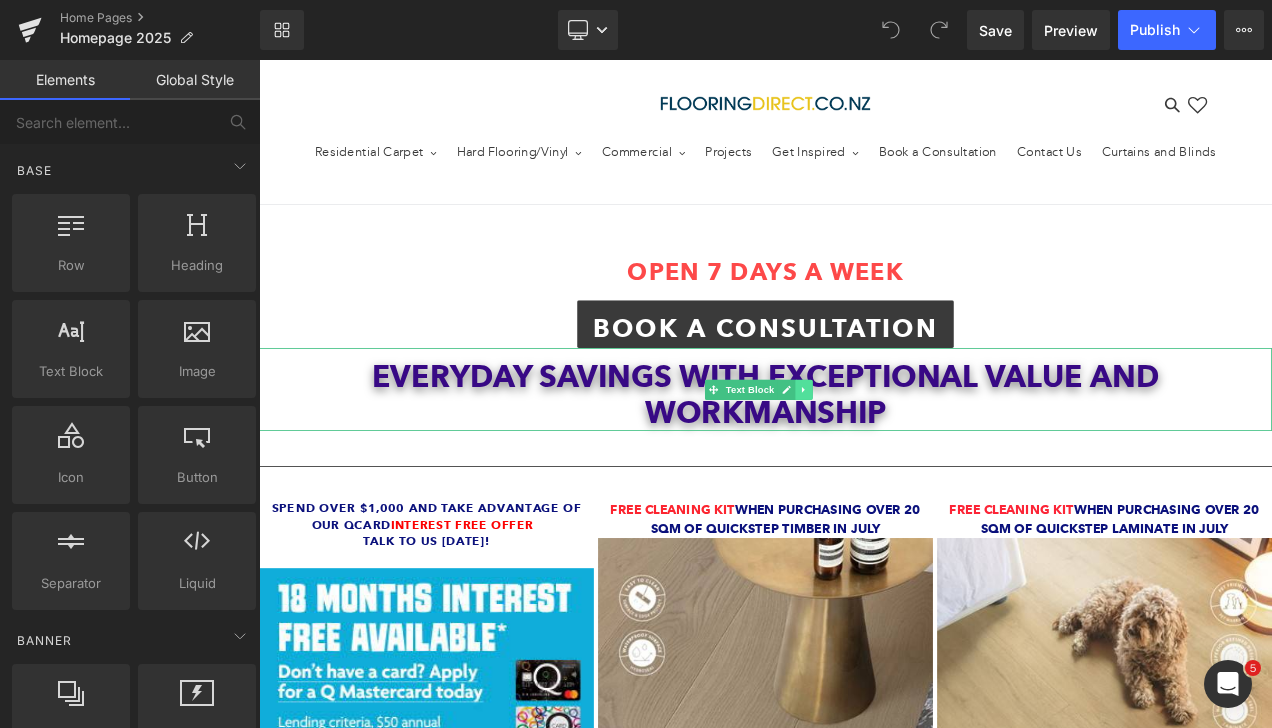 click 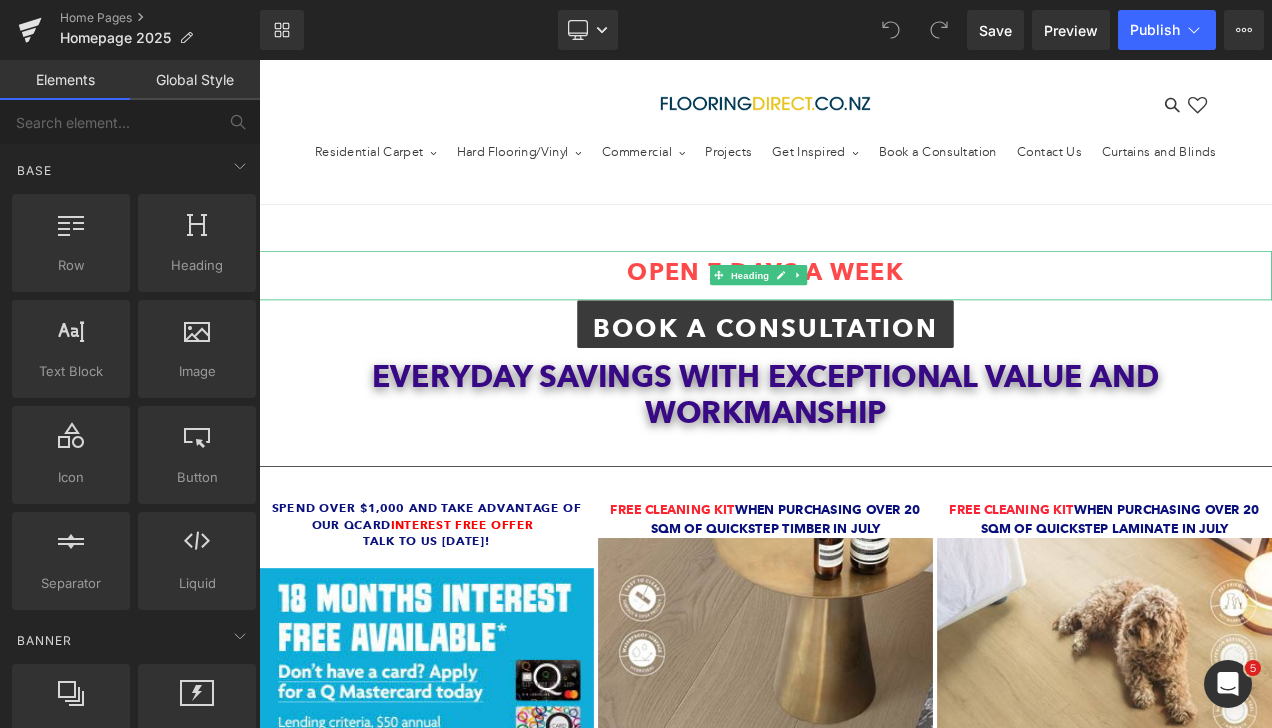 click on "OPEN 7 DAYS A WEEK" at bounding box center (864, 314) 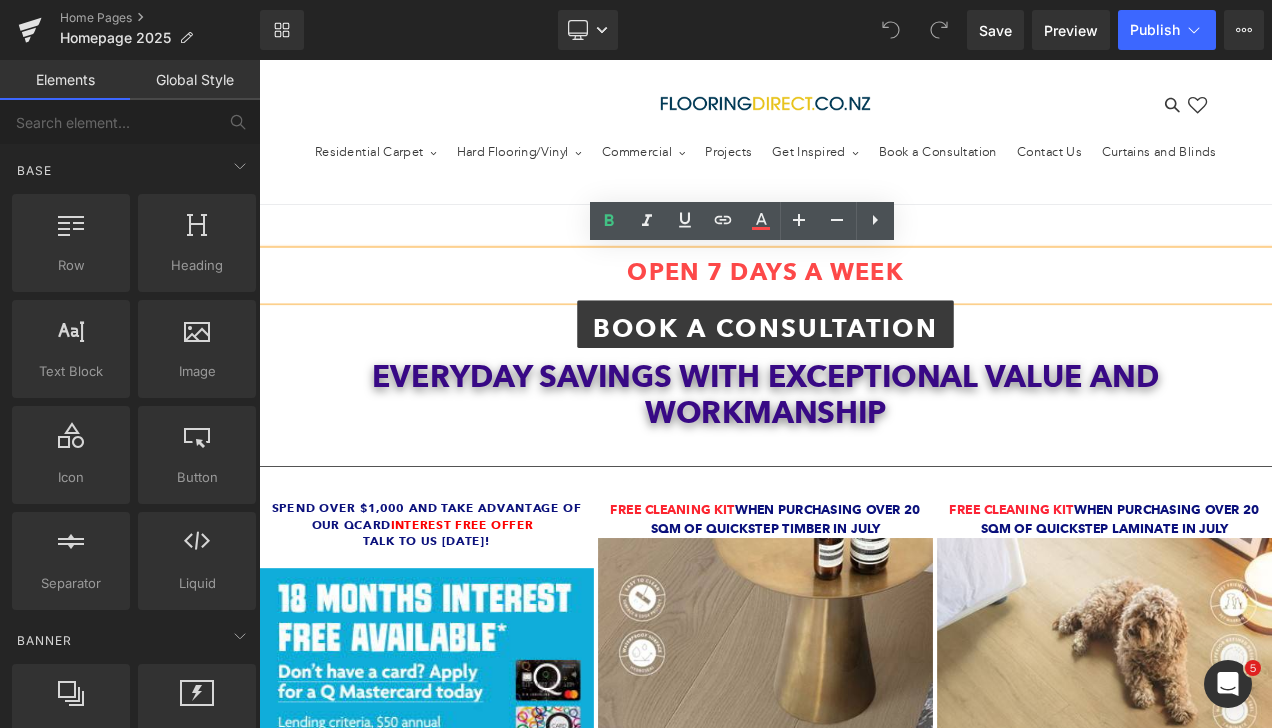 click on "OPEN 7 DAYS A WEEK Heading         BOOK A CONSULTATION Button         Everyday Savings with Exceptional Value and workmanship Text Block         Separator
Spend over $1,000 and take advantage of our QCard  Interest free offer    Talk to us today!
Text Block
Text Block
Image
Free Cleaning Kit  when purchasing over 20 sqm of Quickstep timber IN JULY
Text Block
Image
Icon
Free Cleaning Kit
Text Block" at bounding box center (864, 2084) 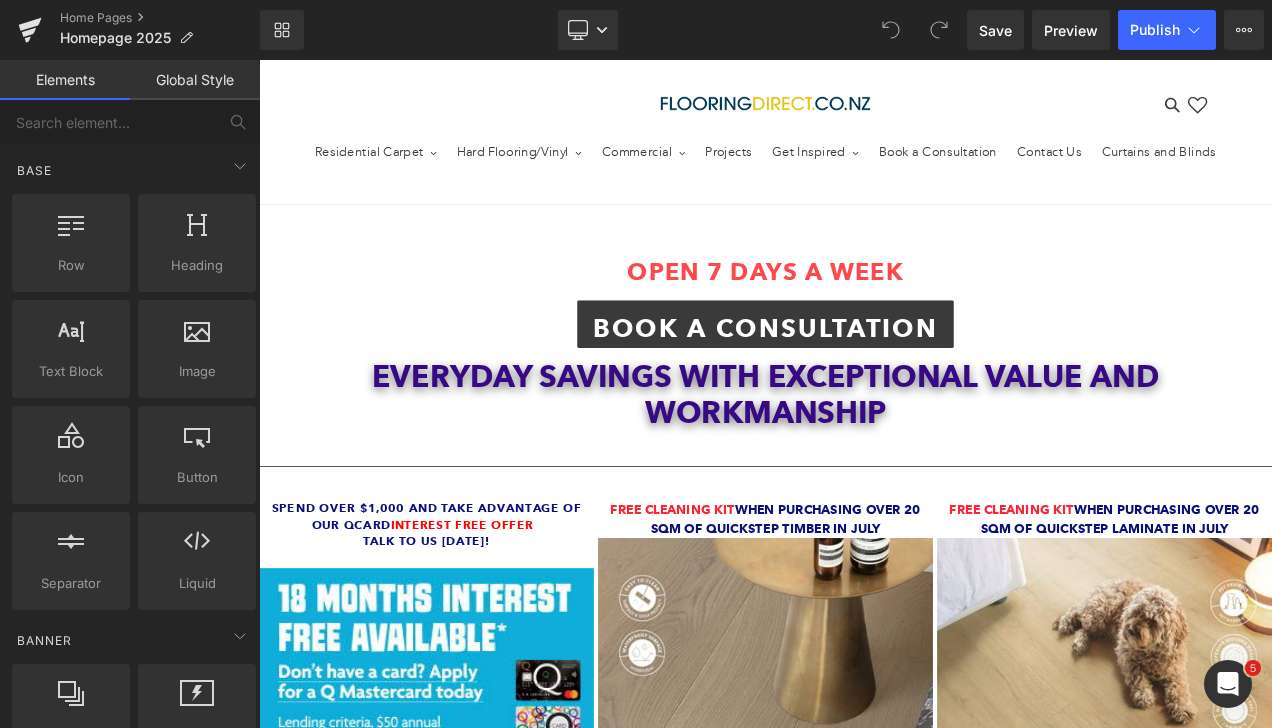 click on "OPEN 7 DAYS A WEEK" at bounding box center [864, 314] 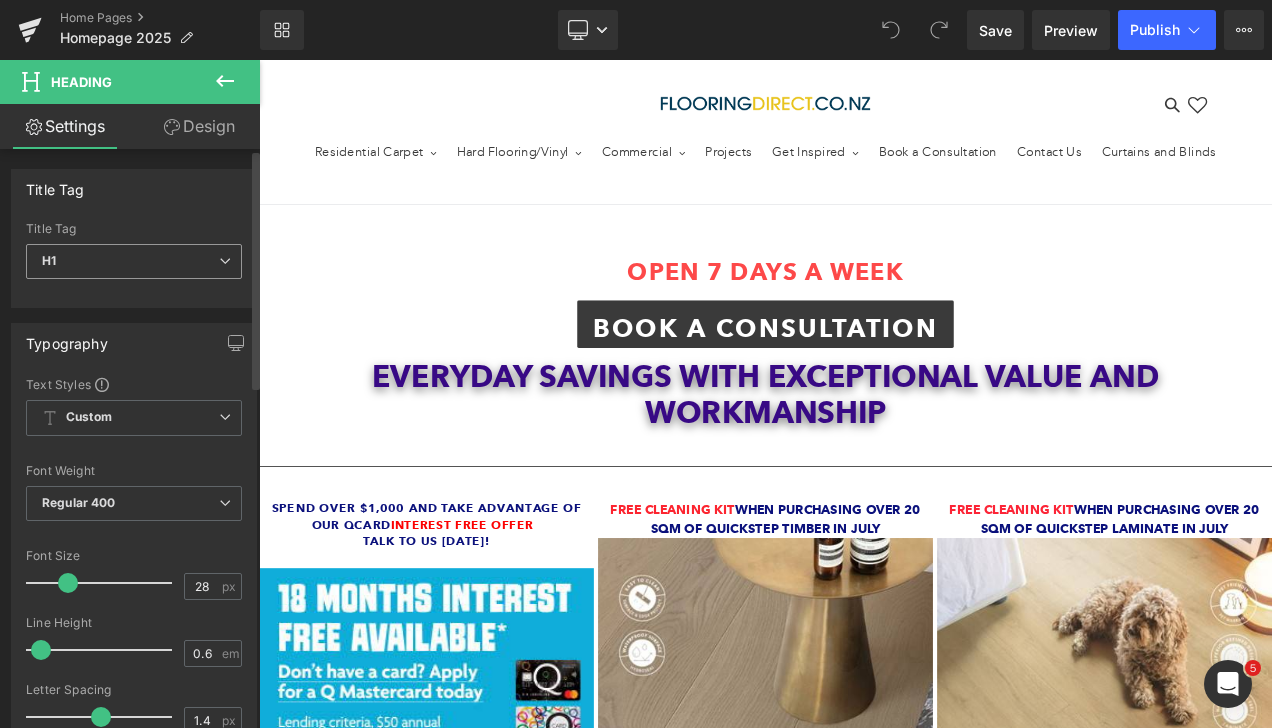 click on "H1" at bounding box center [134, 261] 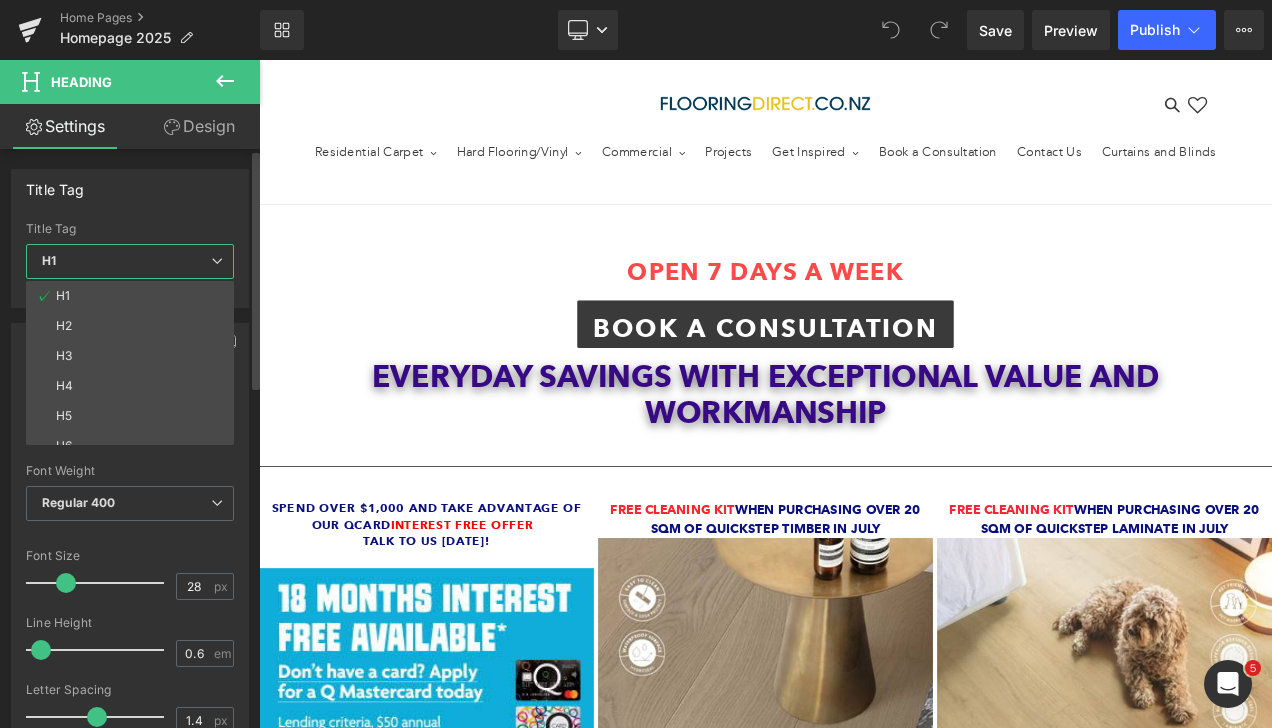 click on "H2" at bounding box center [134, 326] 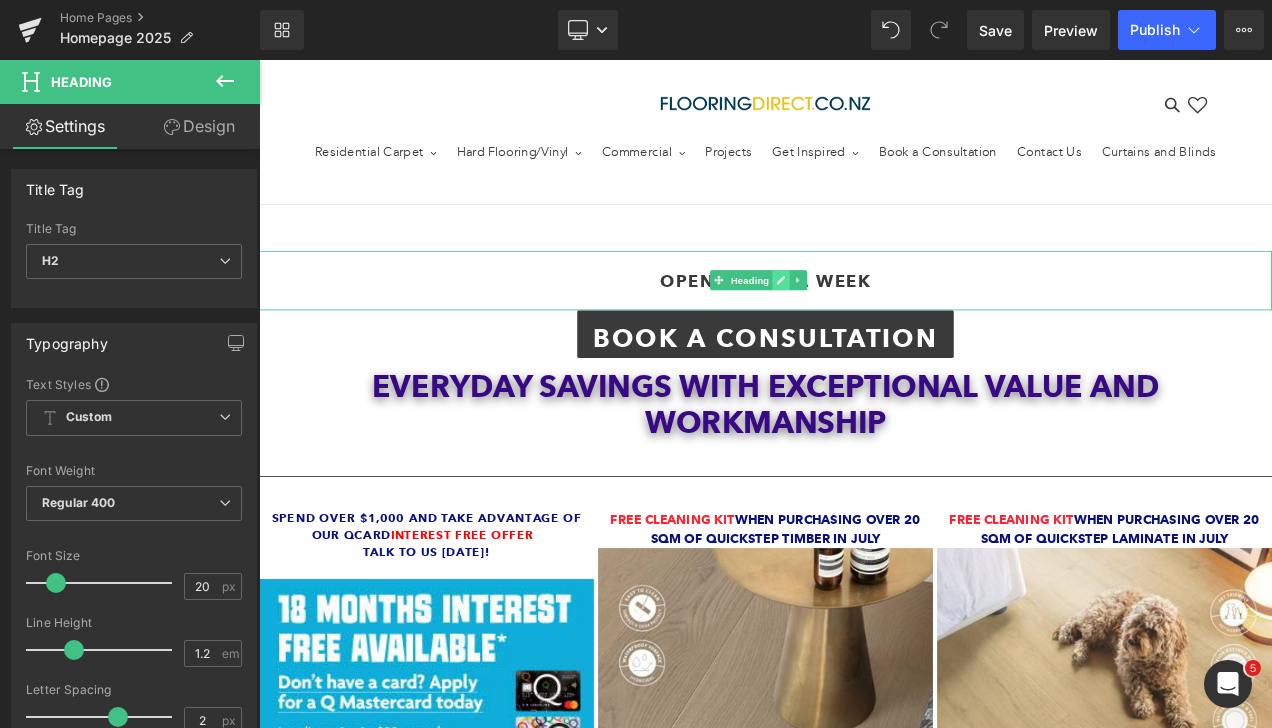 click at bounding box center [883, 323] 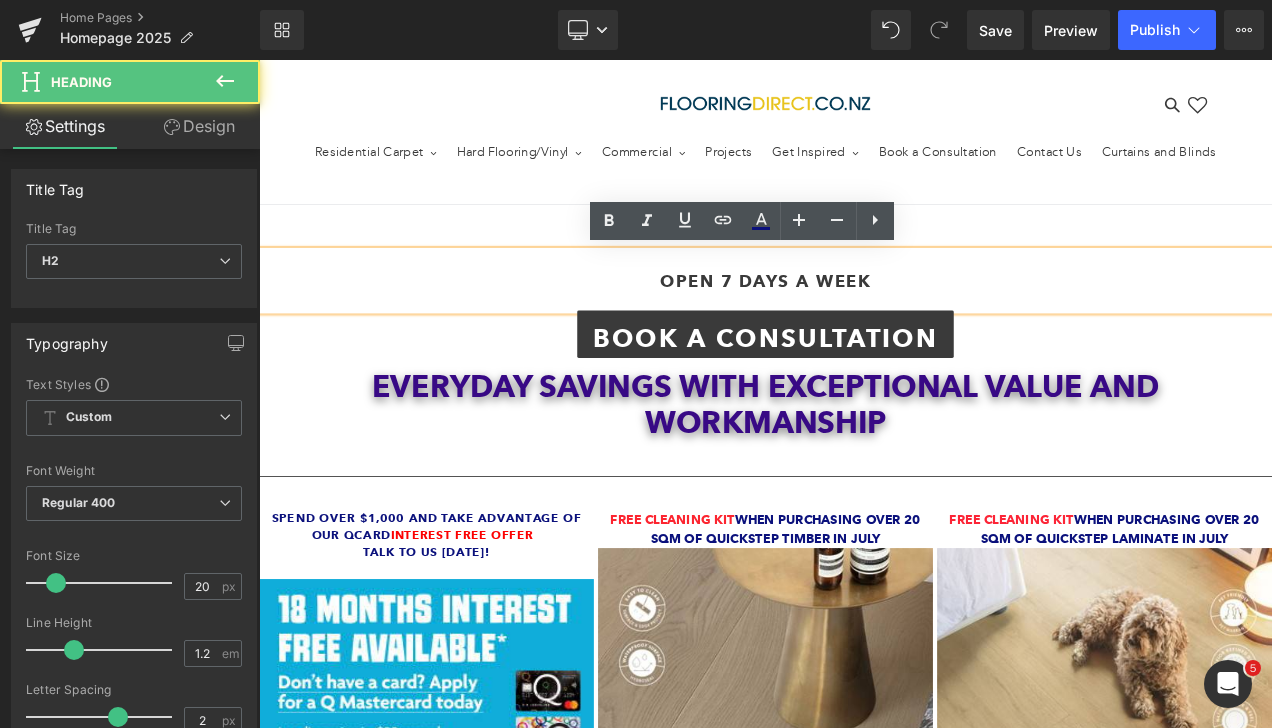 click on "OPEN 7 DAYS A WEEK" at bounding box center (864, 324) 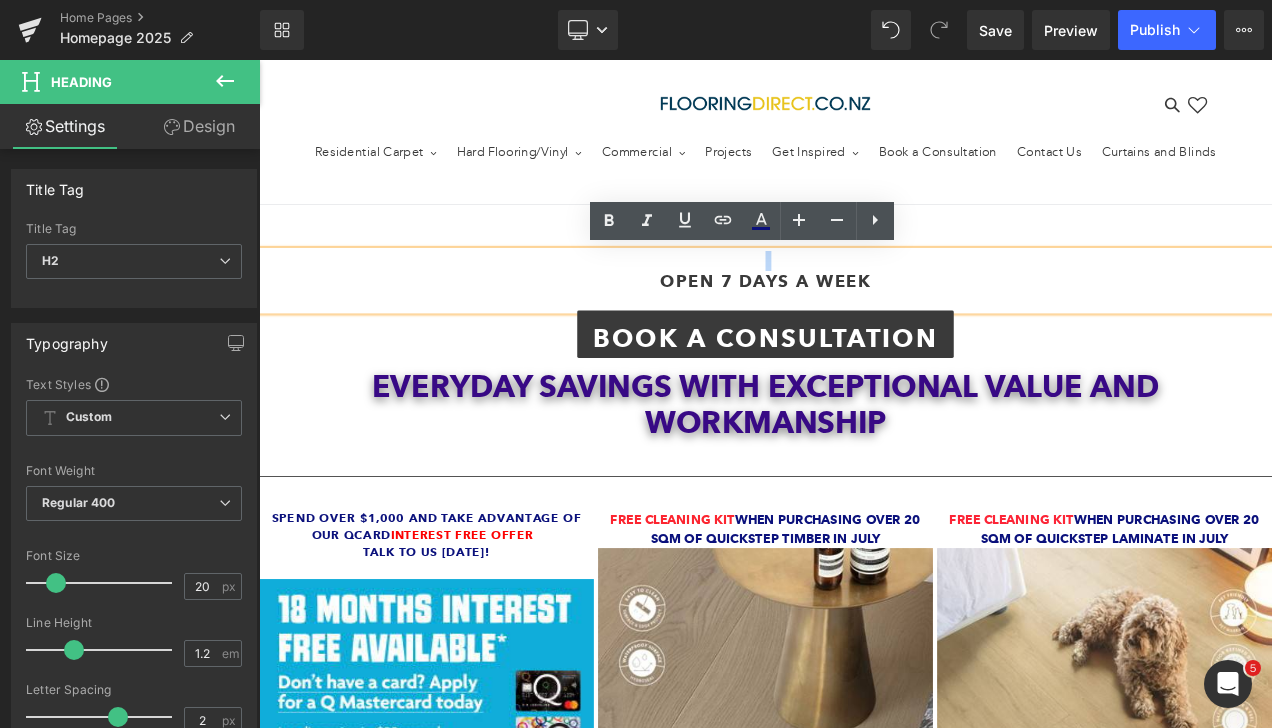drag, startPoint x: 717, startPoint y: 312, endPoint x: 995, endPoint y: 301, distance: 278.21753 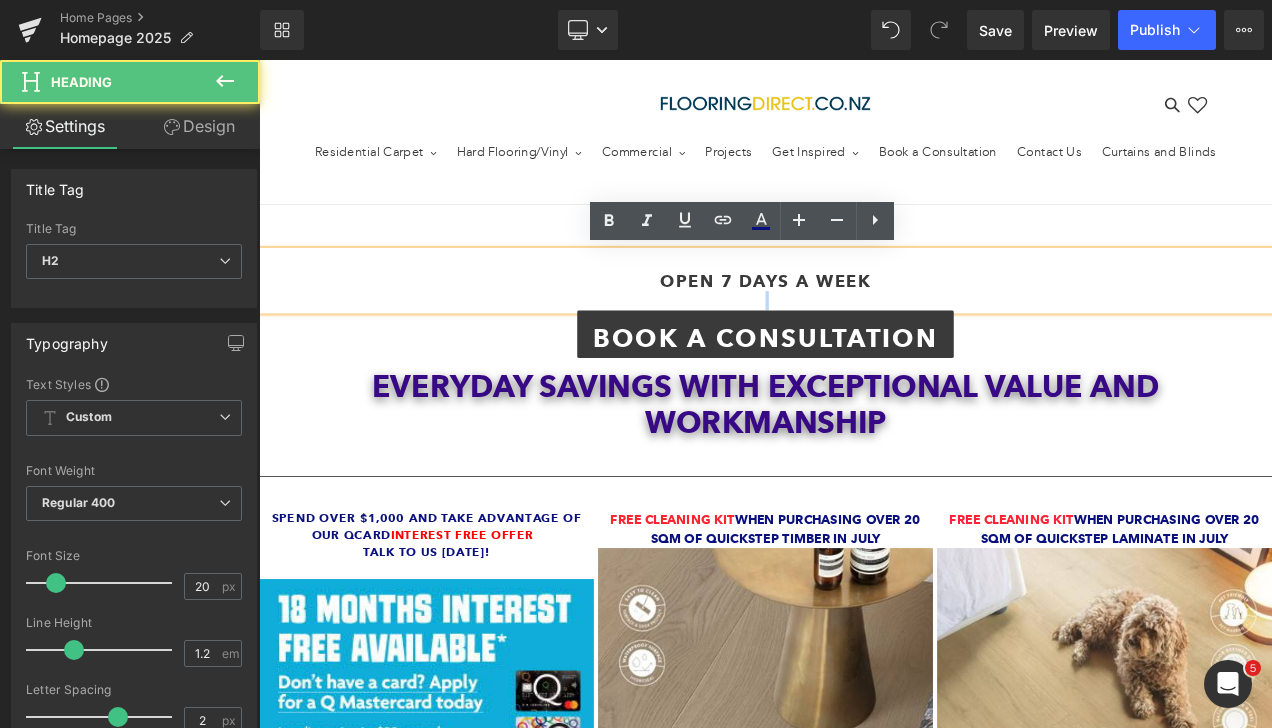 drag, startPoint x: 983, startPoint y: 326, endPoint x: 742, endPoint y: 326, distance: 241 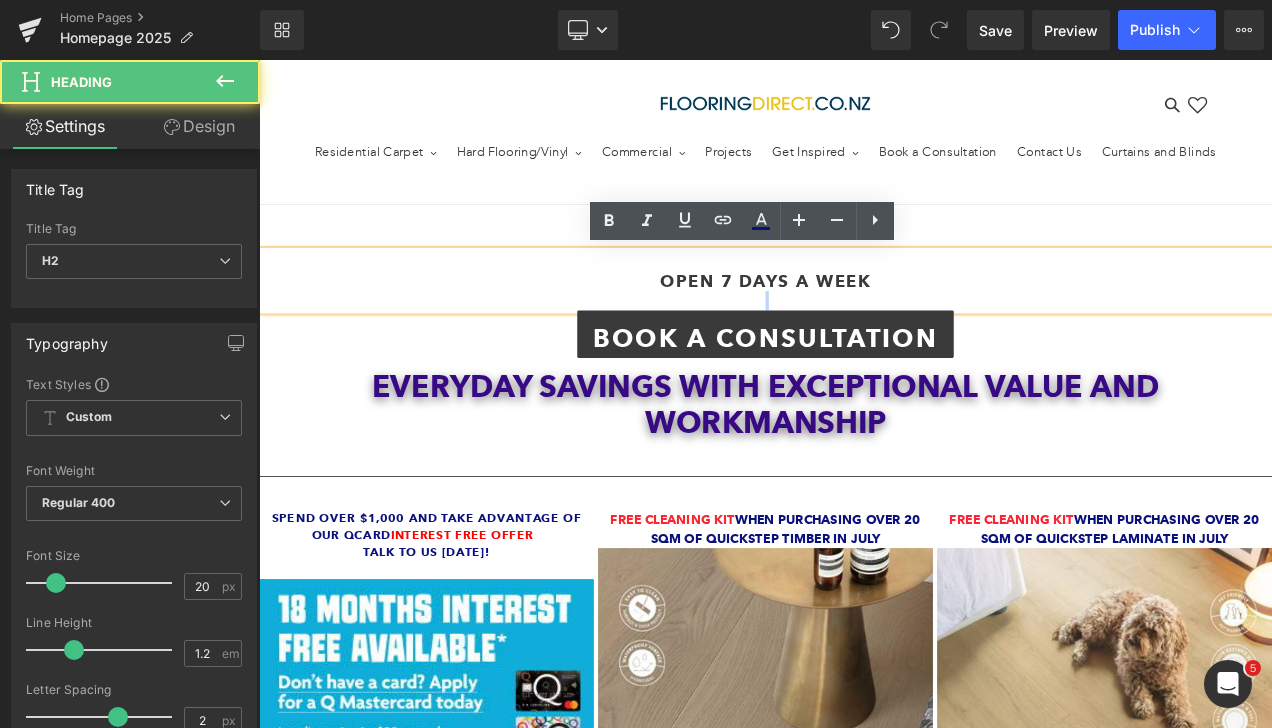 click on "OPEN 7 DAYS A WEEK" at bounding box center [864, 324] 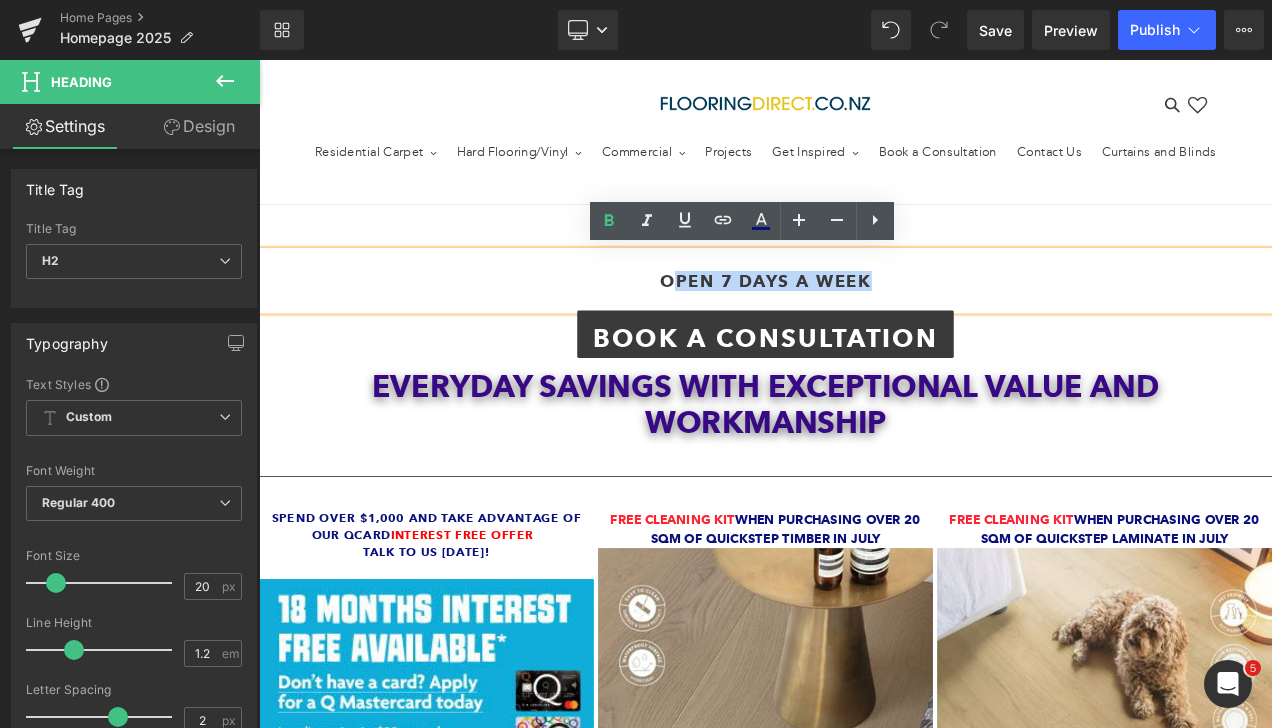 click on "OPEN 7 DAYS A WEEK" at bounding box center (864, 324) 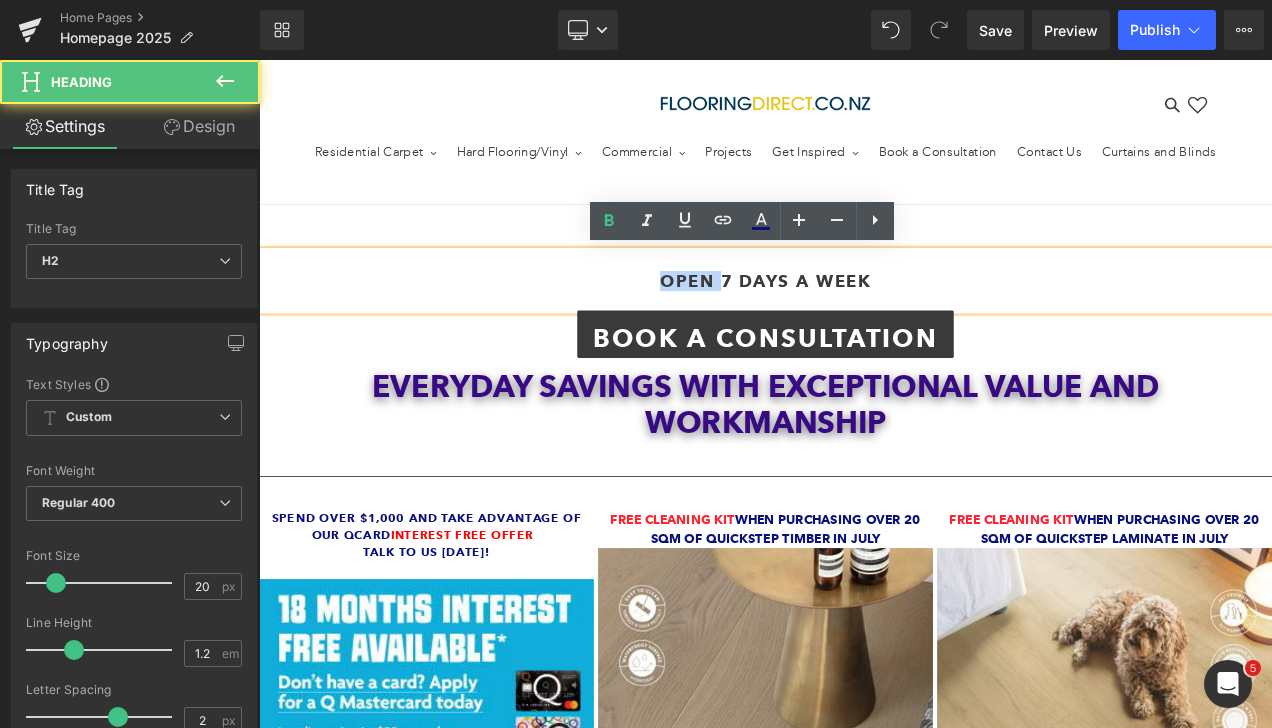click on "OPEN 7 DAYS A WEEK" at bounding box center [864, 324] 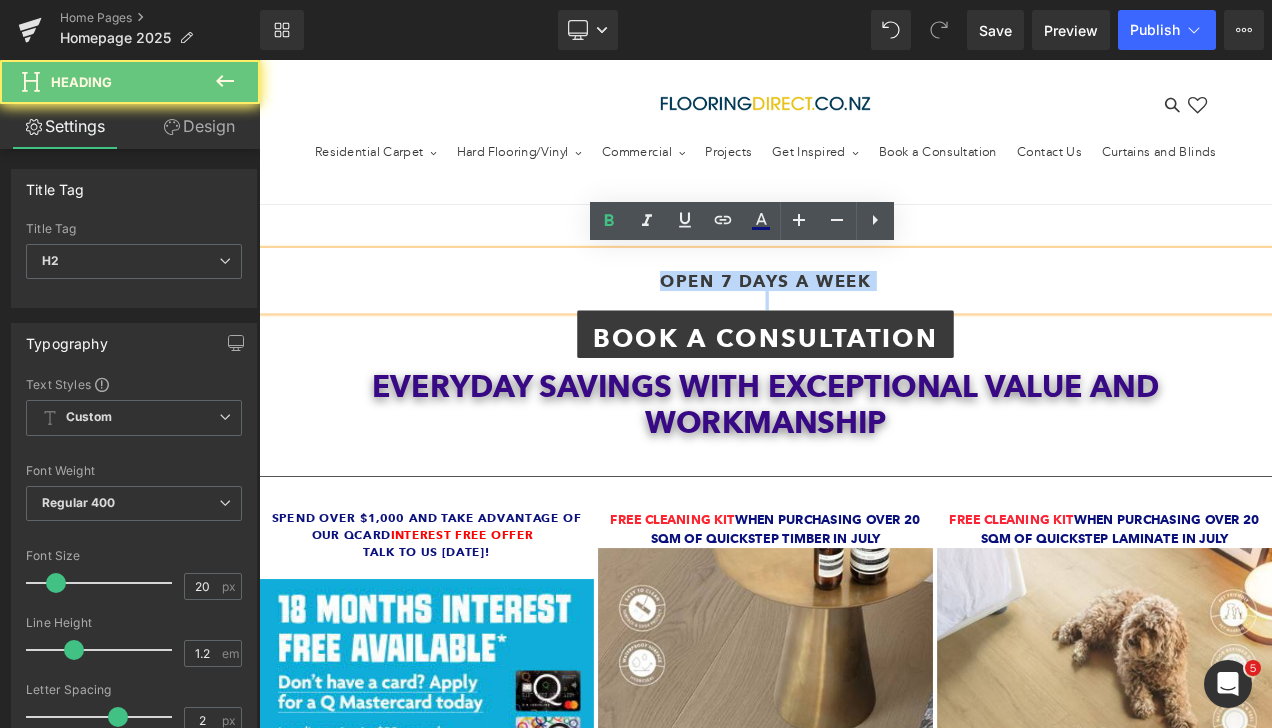 click on "OPEN 7 DAYS A WEEK" at bounding box center (864, 324) 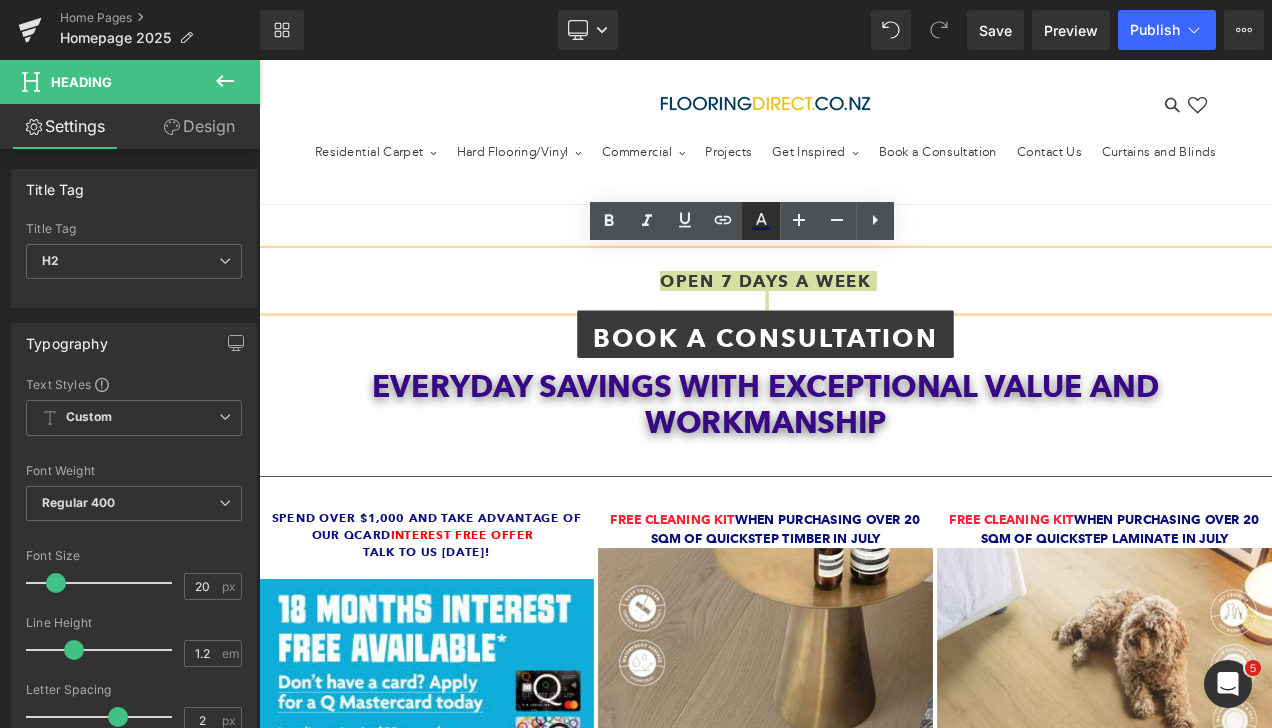 click 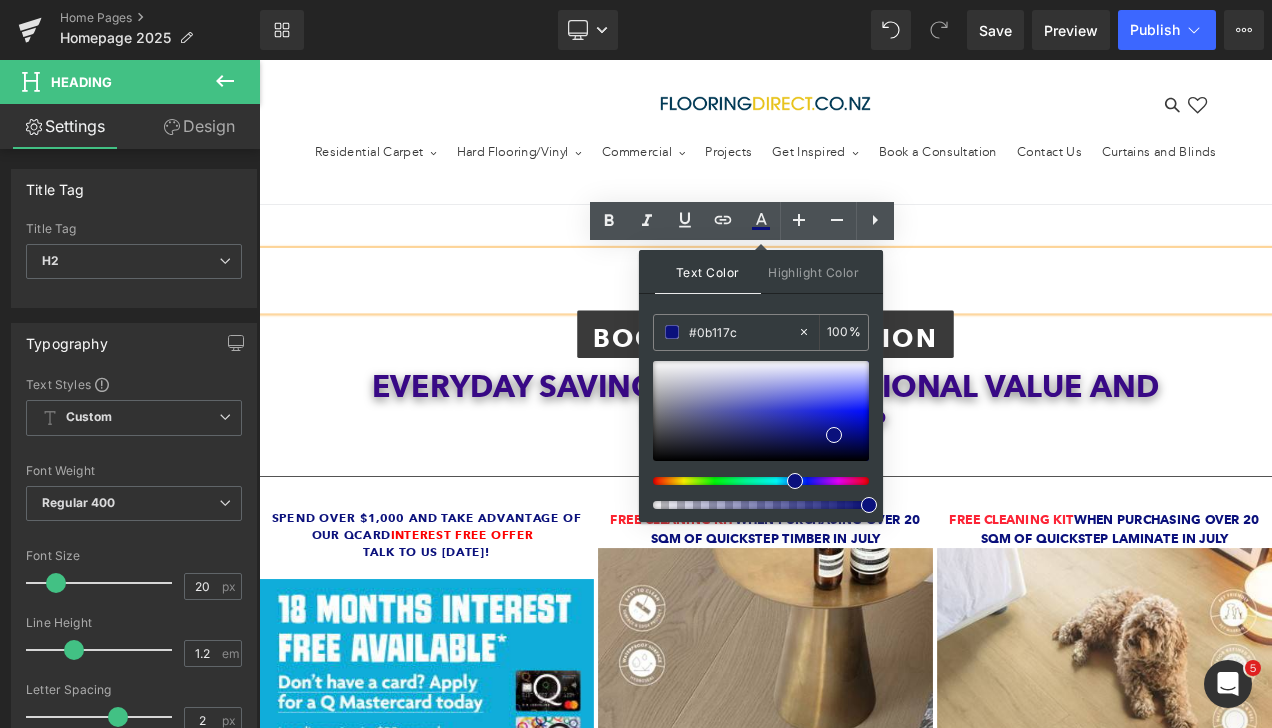 type on "#790a19" 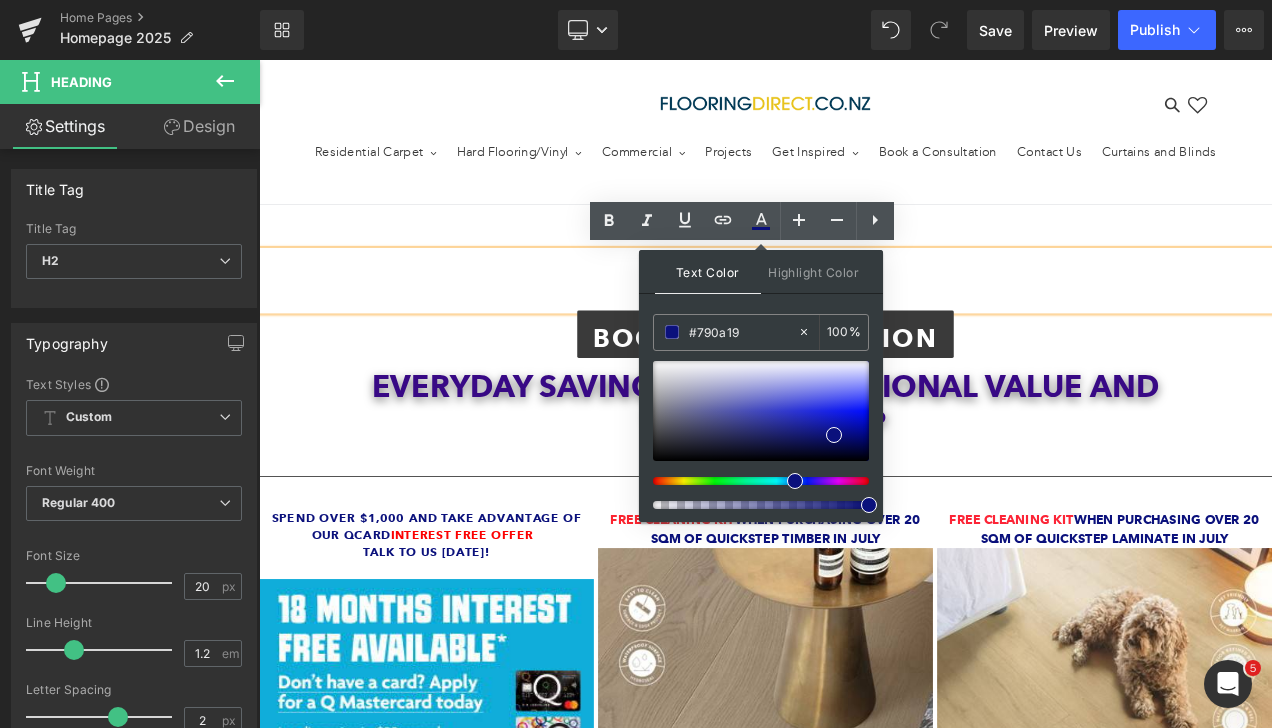 type 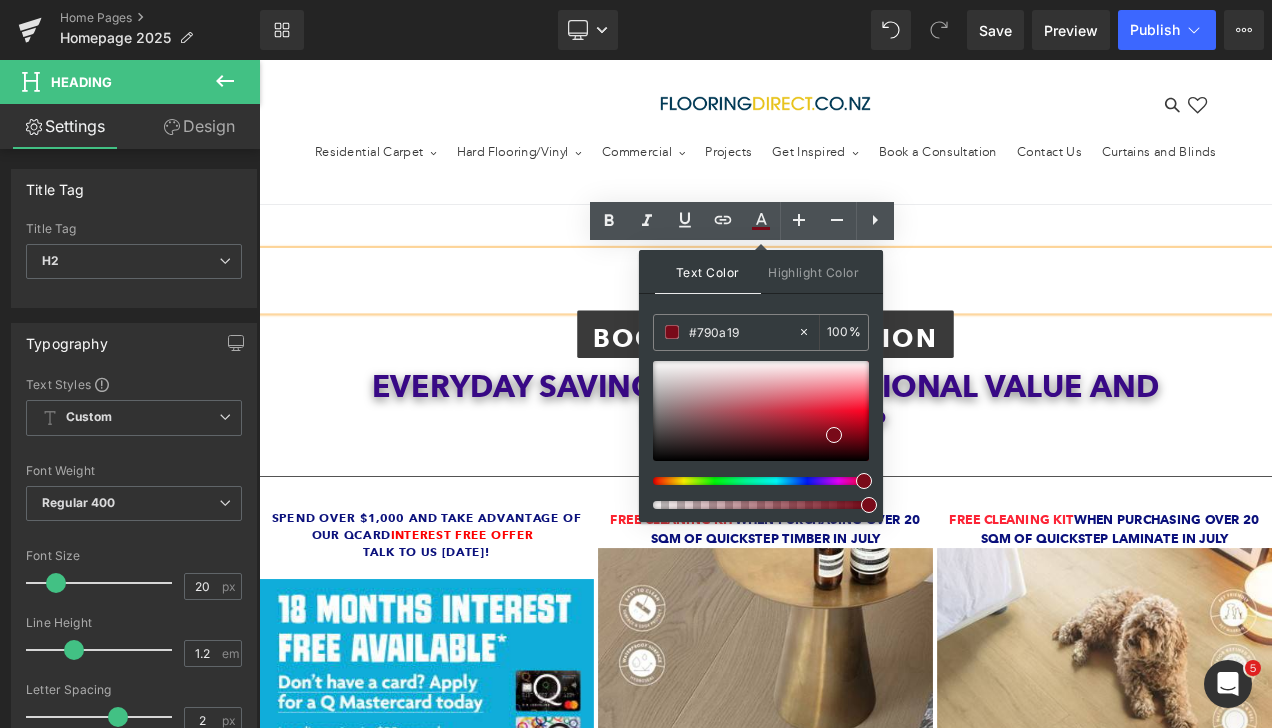 click at bounding box center (753, 481) 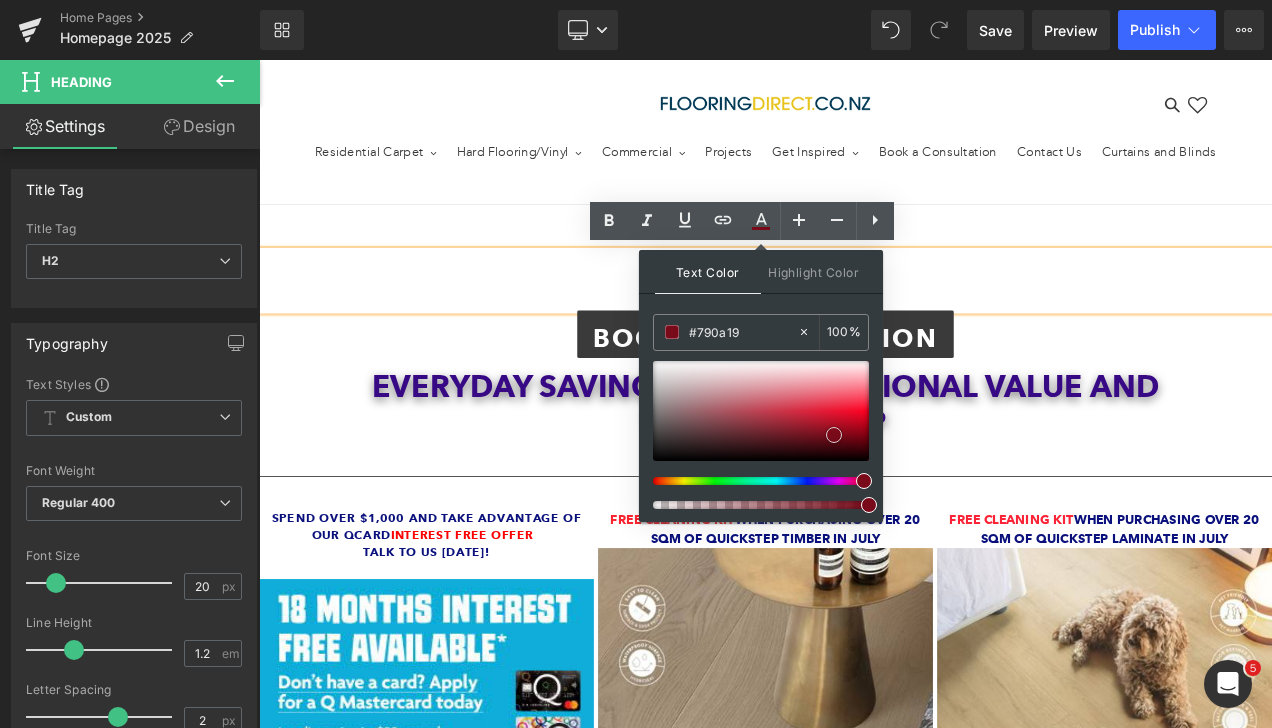 type on "#fc0223" 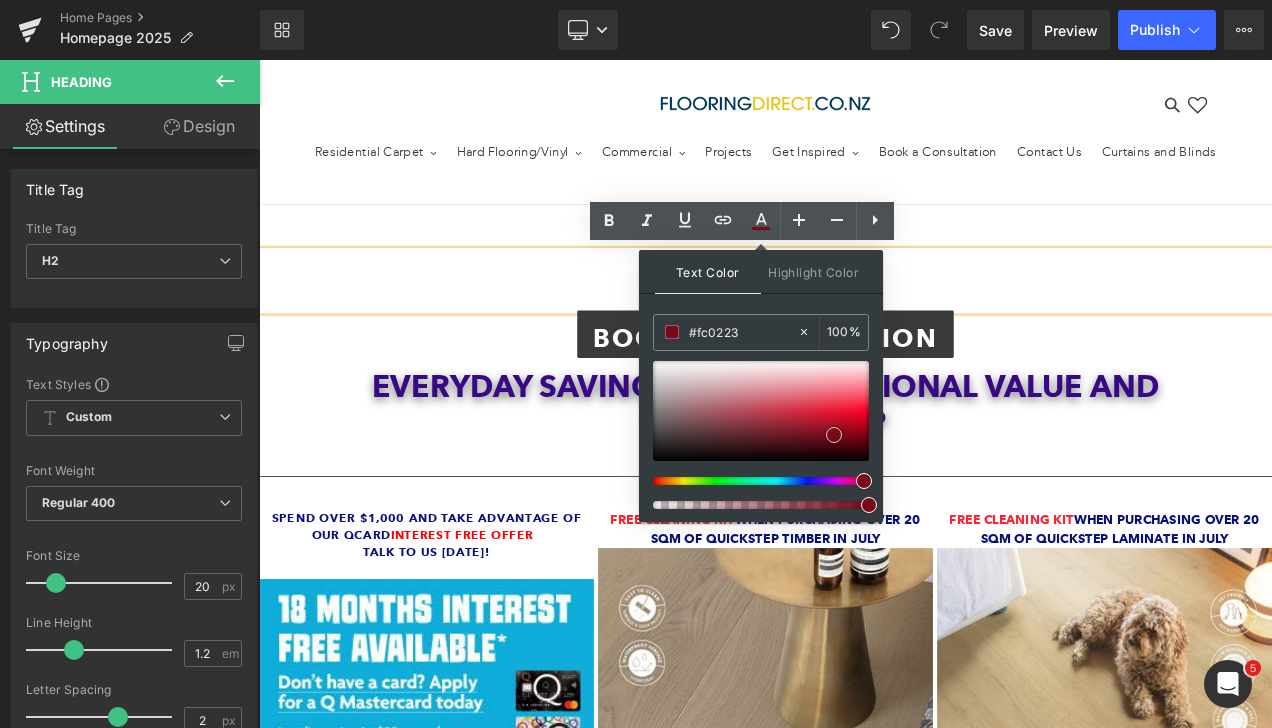 click at bounding box center (761, 411) 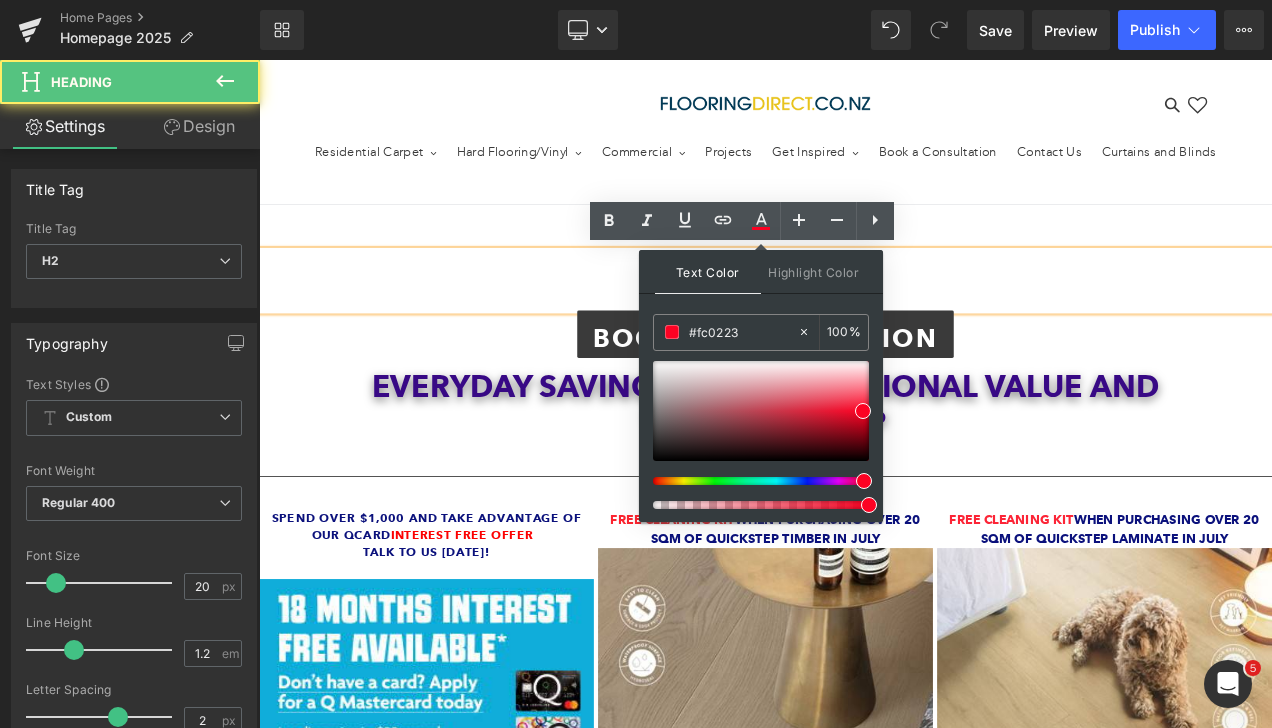 click on "OPEN 7 DAYS A WEEK" at bounding box center (864, 324) 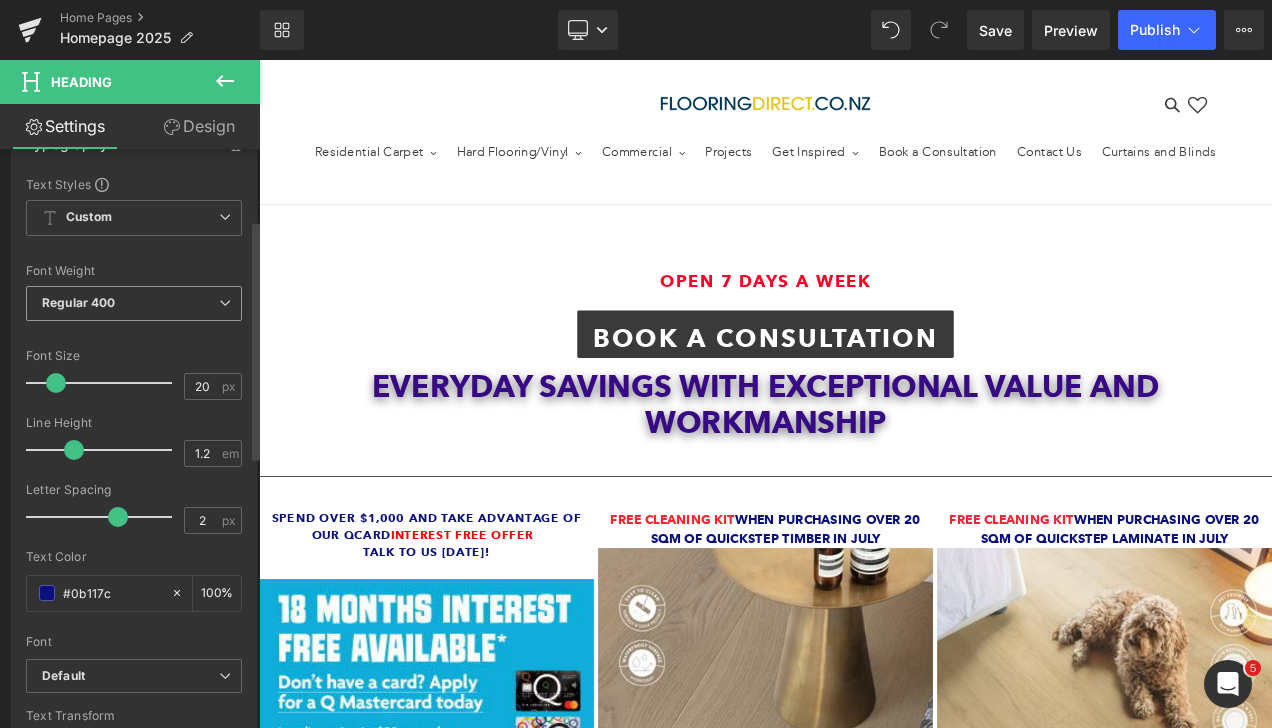 scroll, scrollTop: 100, scrollLeft: 0, axis: vertical 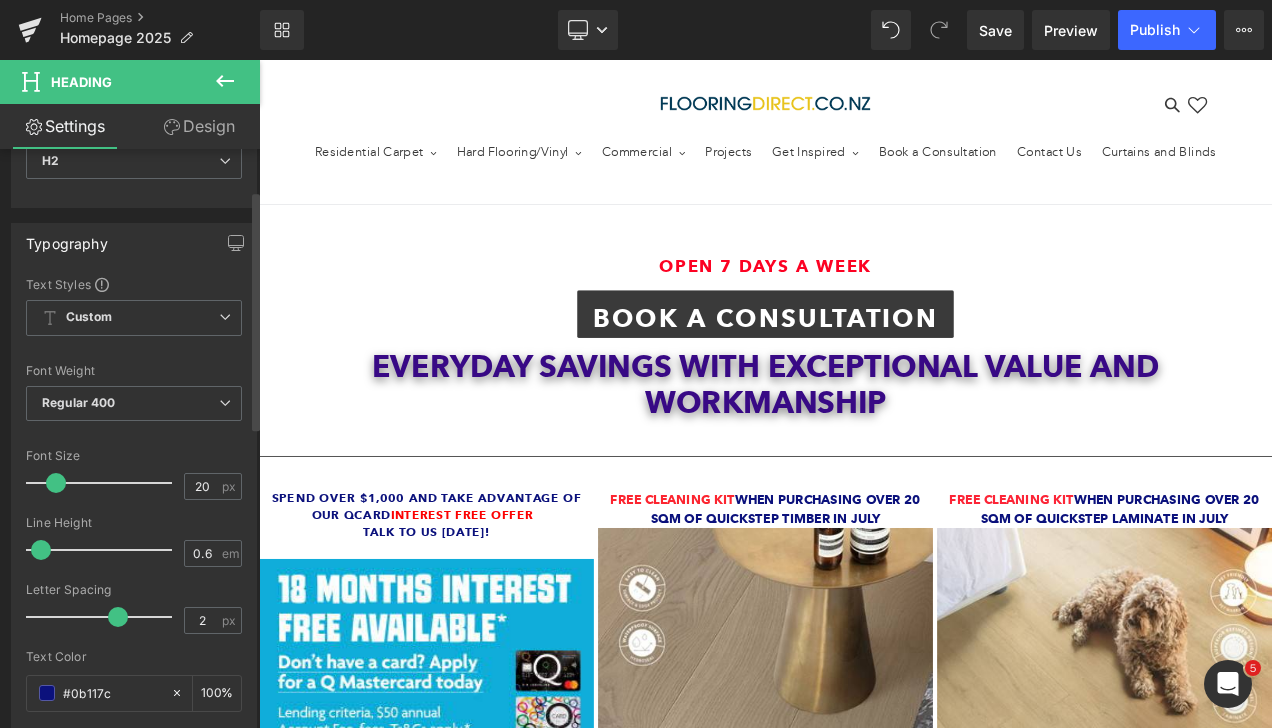 type on "0.5" 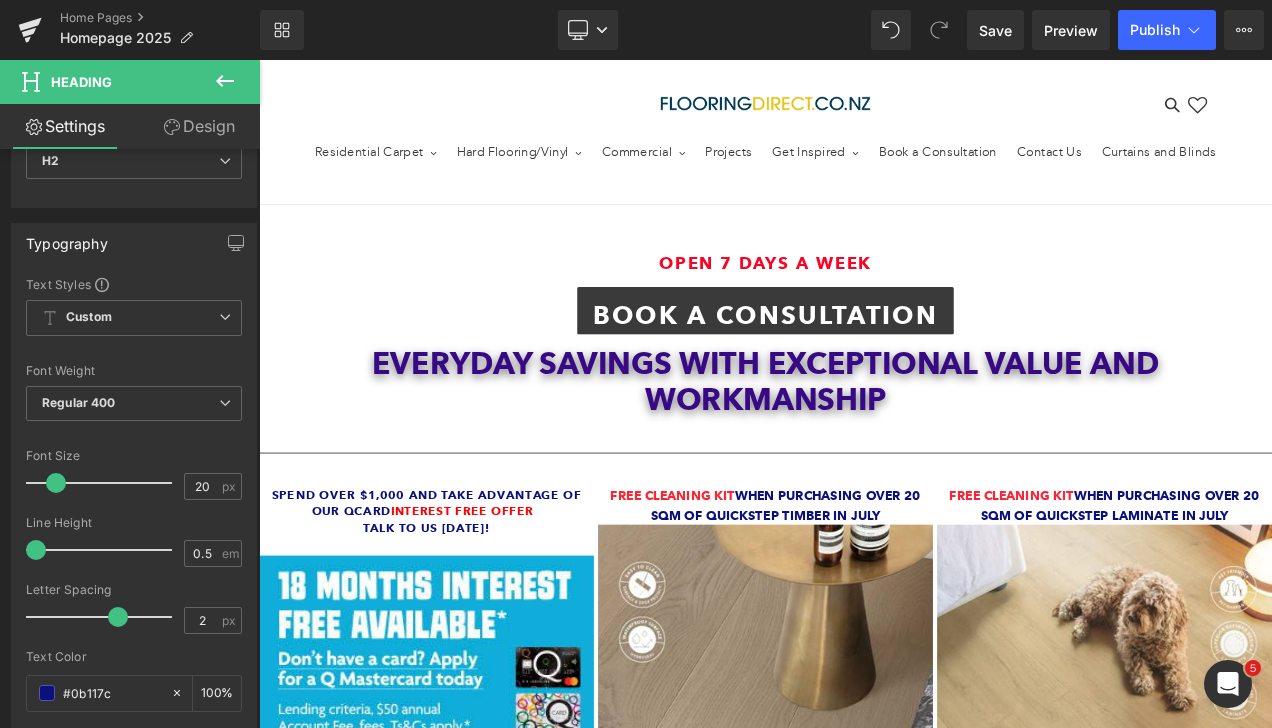 drag, startPoint x: 69, startPoint y: 549, endPoint x: -4, endPoint y: 547, distance: 73.02739 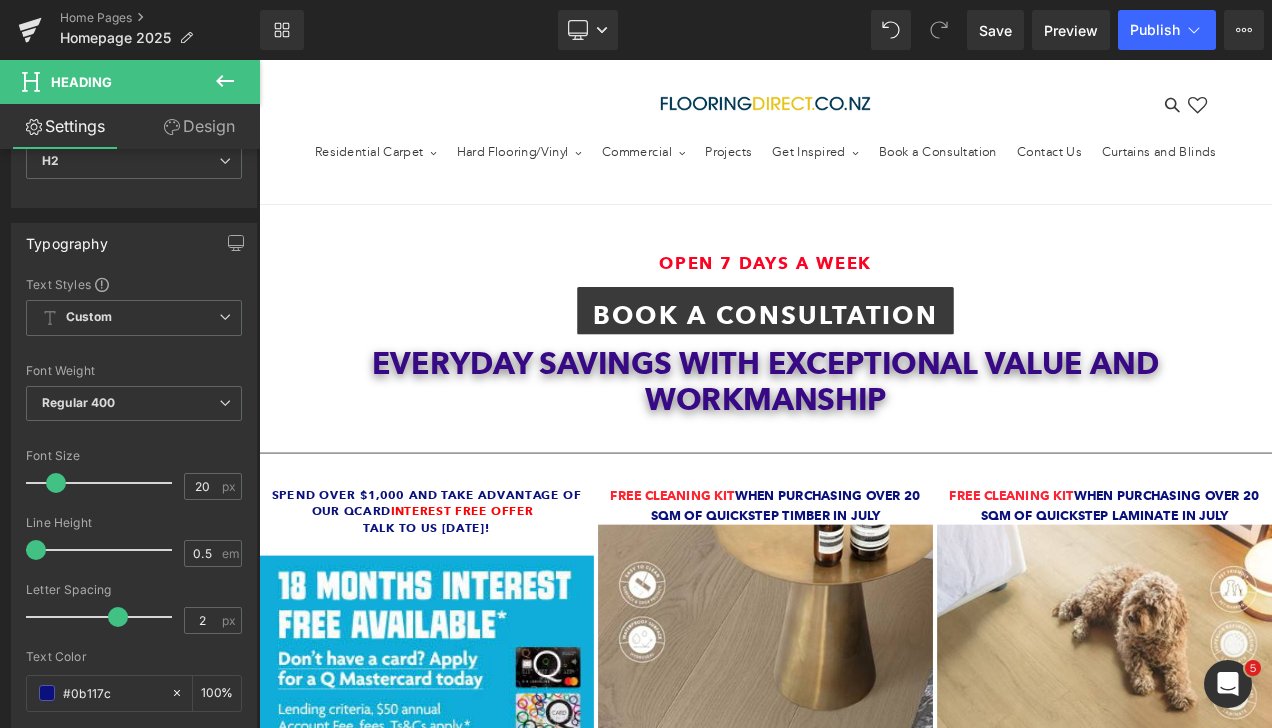 click on "You are previewing how the   will restyle your page. You can not edit Elements in Preset Preview Mode.  Home Pages Homepage 2025 Library Desktop Desktop Laptop Tablet Mobile Save Preview Publish Scheduled View Live Page View with current Template Save Template to Library Schedule Publish  Optimize  Publish Settings Shortcuts  Your page can’t be published   You've reached the maximum number of published pages on your plan  (0/0).  You need to upgrade your plan or unpublish all your pages to get 1 publish slot.   Unpublish pages   Upgrade plan  Elements Global Style Base Row  rows, columns, layouts, div Heading  headings, titles, h1,h2,h3,h4,h5,h6 Text Block  texts, paragraphs, contents, blocks Image  images, photos, alts, uploads Icon  icons, symbols Button  button, call to action, cta Separator  separators, dividers, horizontal lines Liquid  liquid, custom code, html, javascript, css, reviews, apps, applications, embeded, iframe Banner Parallax  Hero Banner  Stack Tabs  Carousel  Pricing" at bounding box center (636, 364) 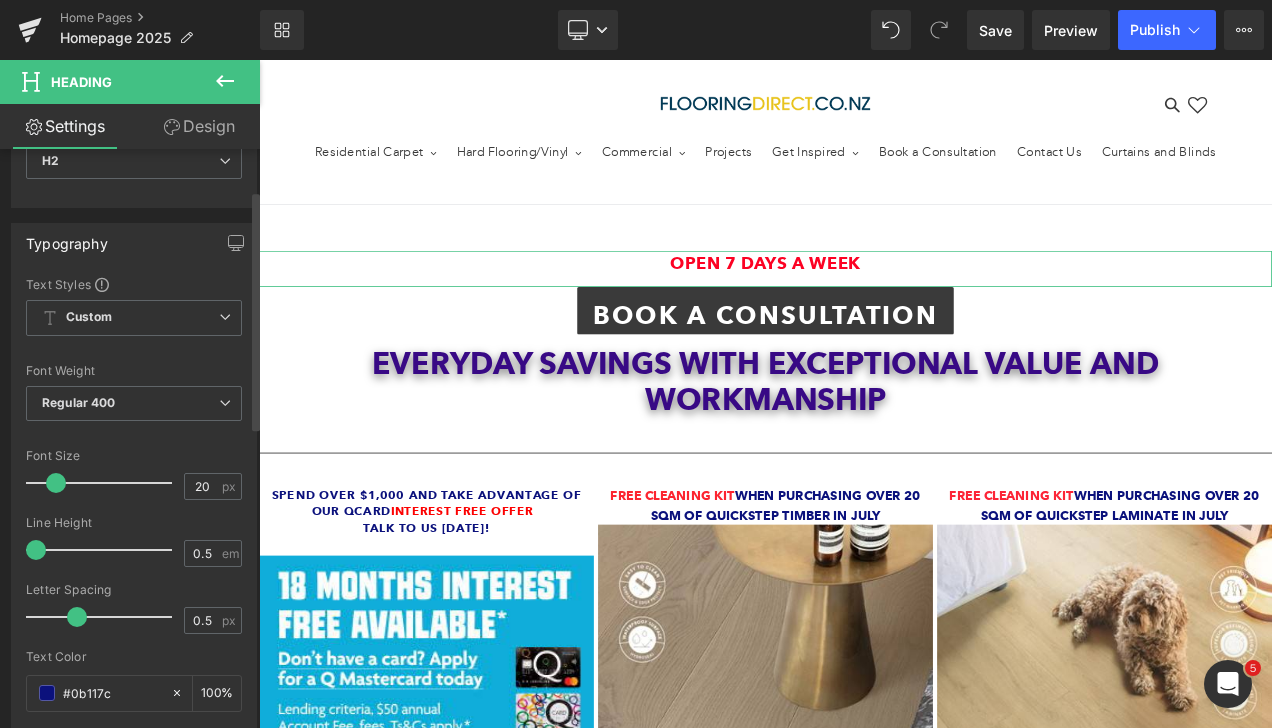 type on "0.6" 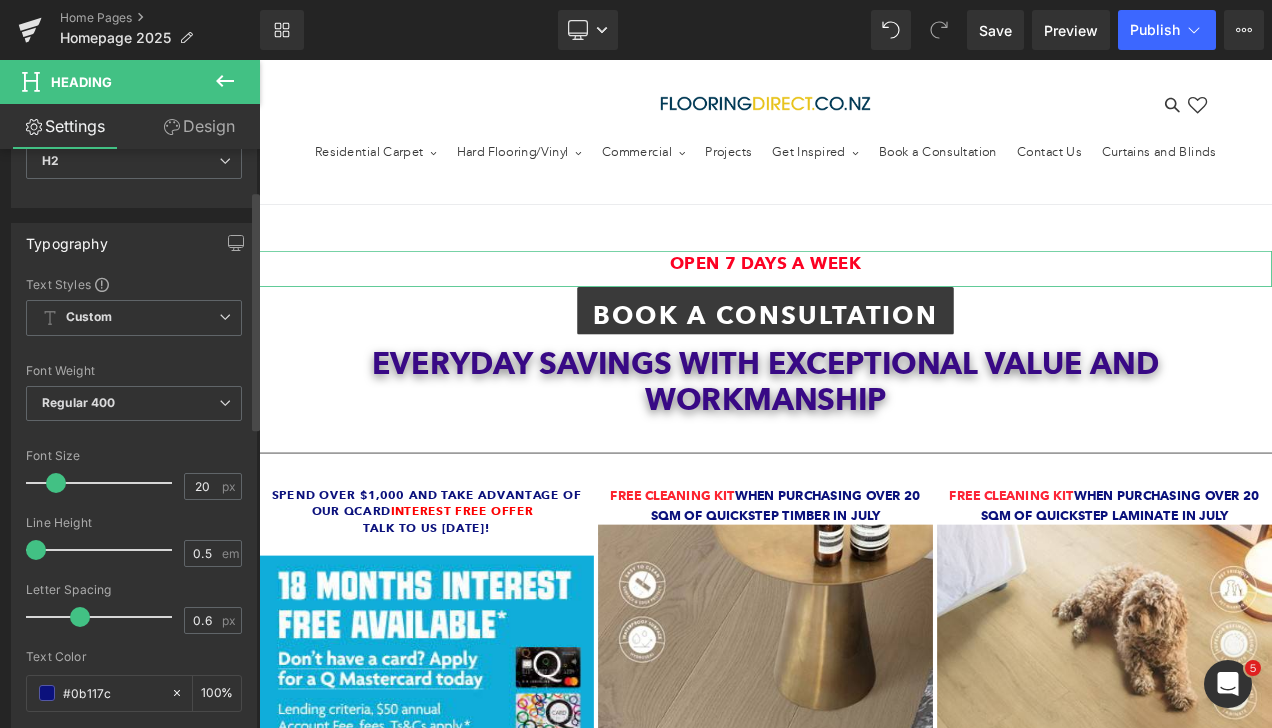 drag, startPoint x: 107, startPoint y: 612, endPoint x: 72, endPoint y: 610, distance: 35.057095 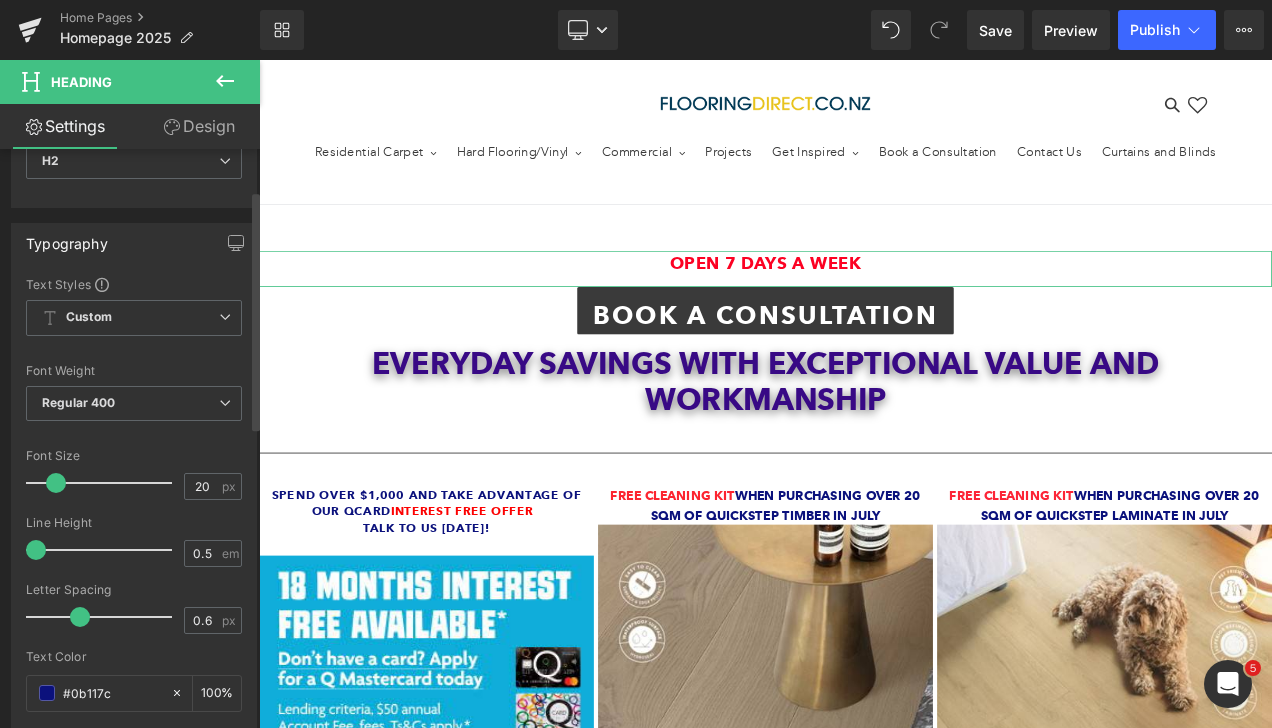 click at bounding box center (80, 617) 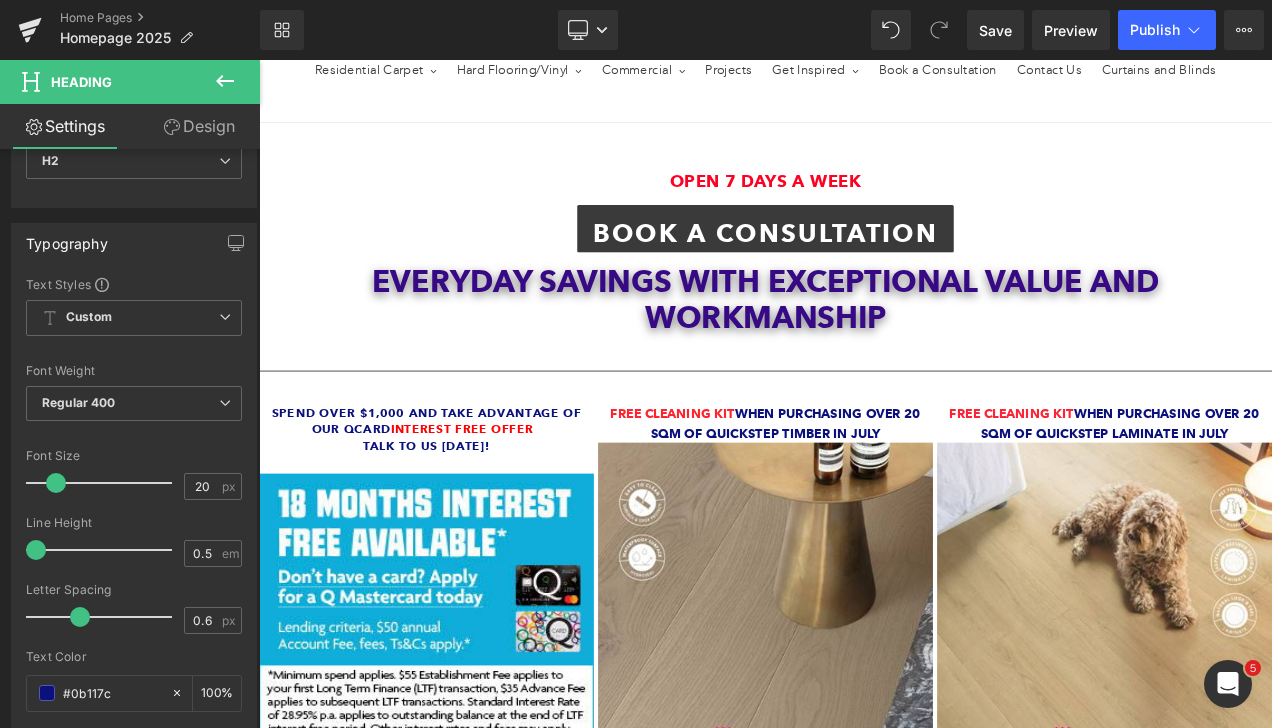 scroll, scrollTop: 100, scrollLeft: 0, axis: vertical 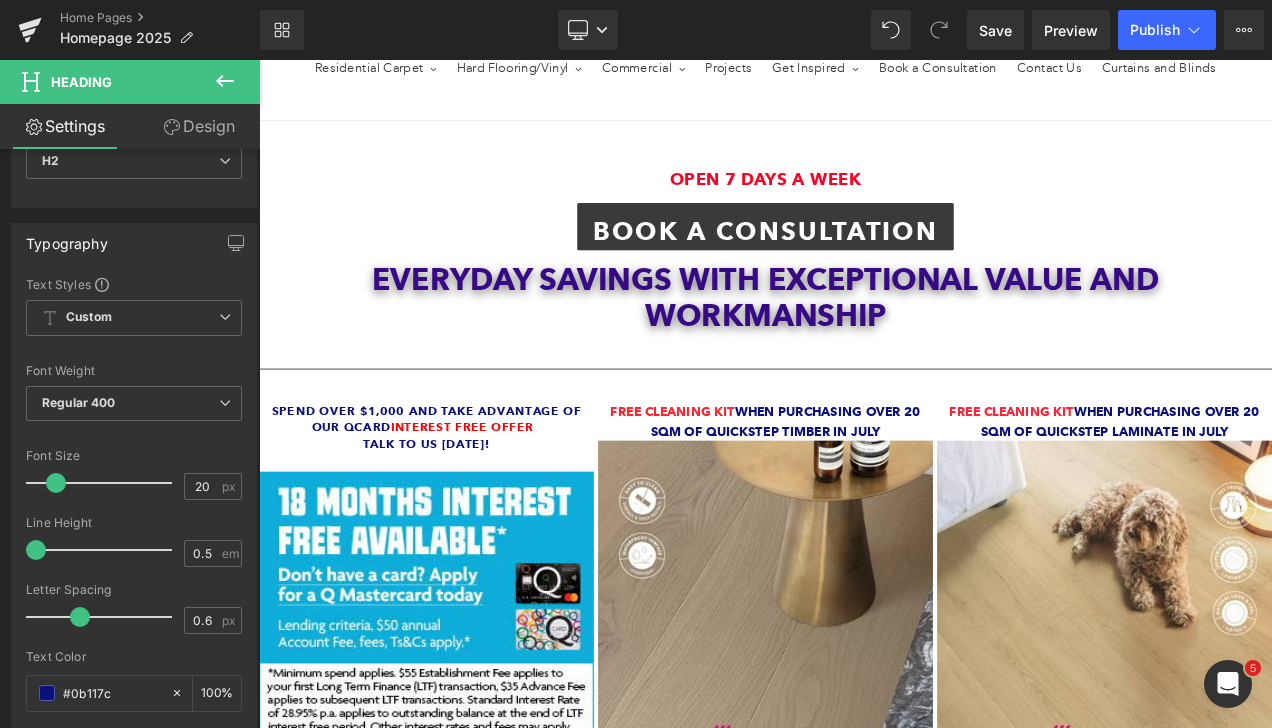 click on "Everyday Savings with Exceptional Value and workmanship" at bounding box center (864, 343) 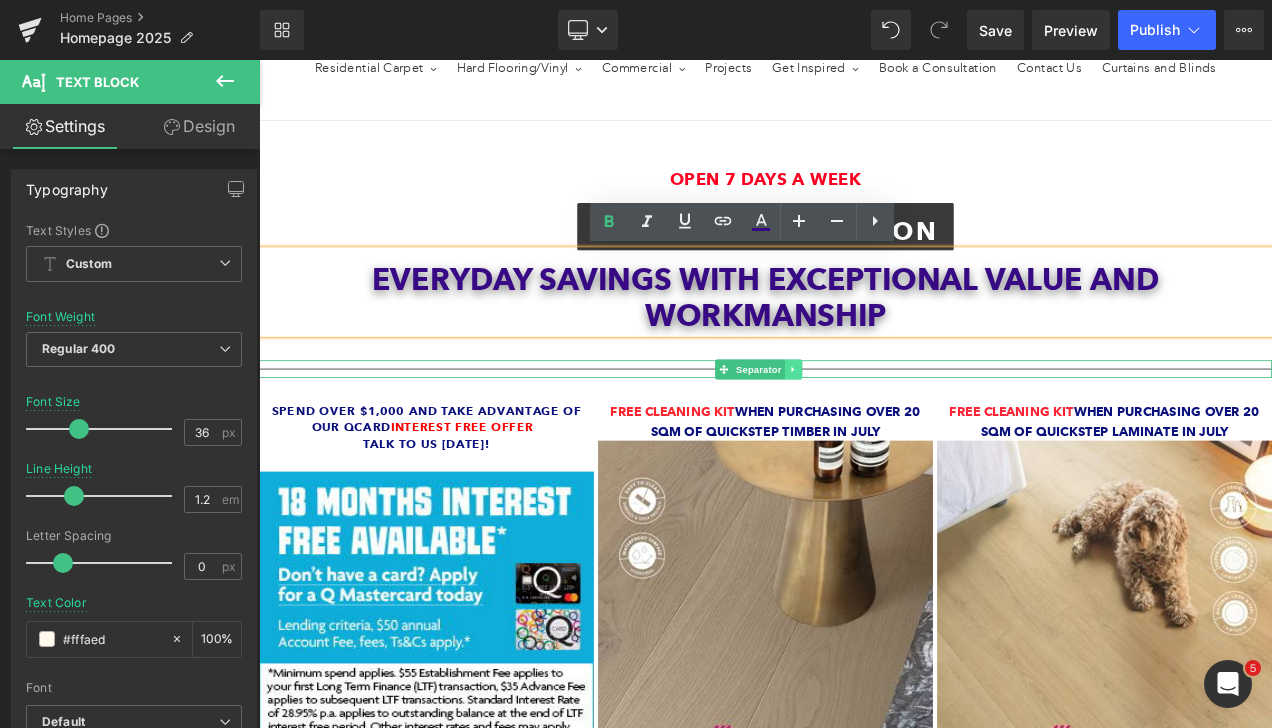 click at bounding box center [898, 430] 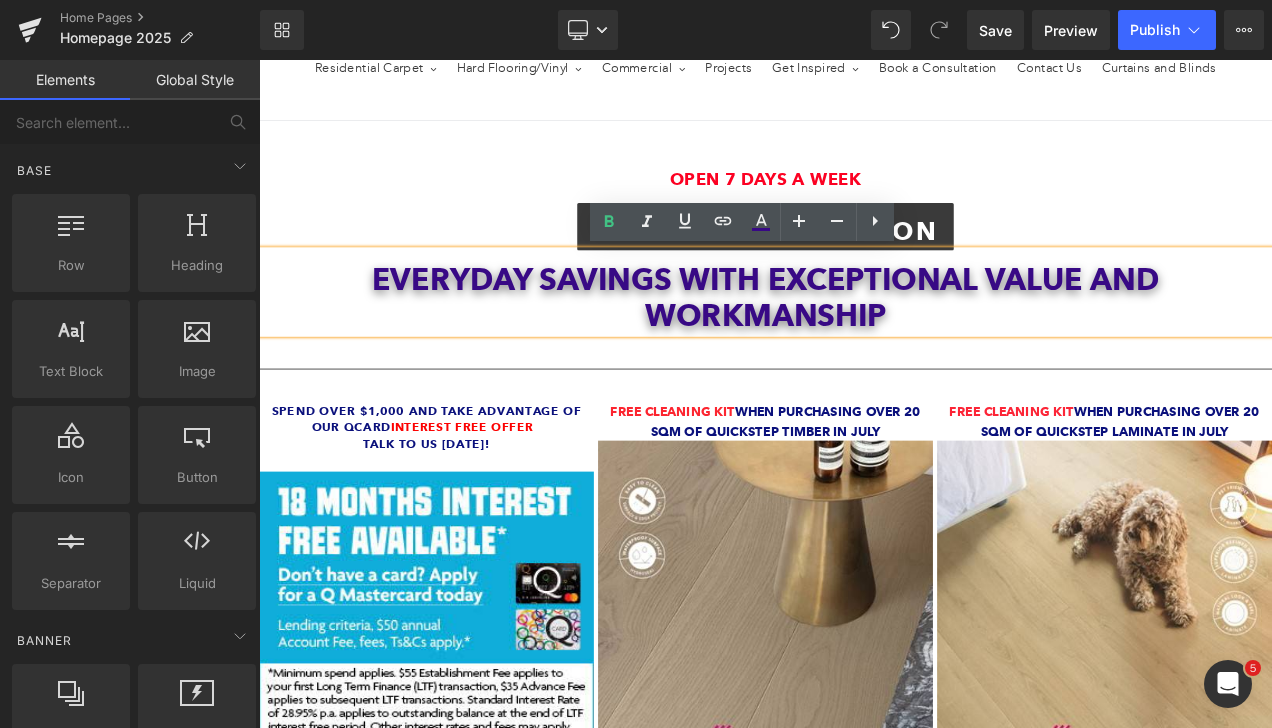 click on "OPEN 7 DAYS A WEEK Heading         BOOK A CONSULTATION Button         Everyday Savings with Exceptional Value and workmanship Text Block         Separator
Spend over $1,000 and take advantage of our QCard  Interest free offer    Talk to us today!
Text Block
Text Block
Image
Free Cleaning Kit  when purchasing over 20 sqm of Quickstep timber IN JULY
Text Block
Image
Icon" at bounding box center (864, 2004) 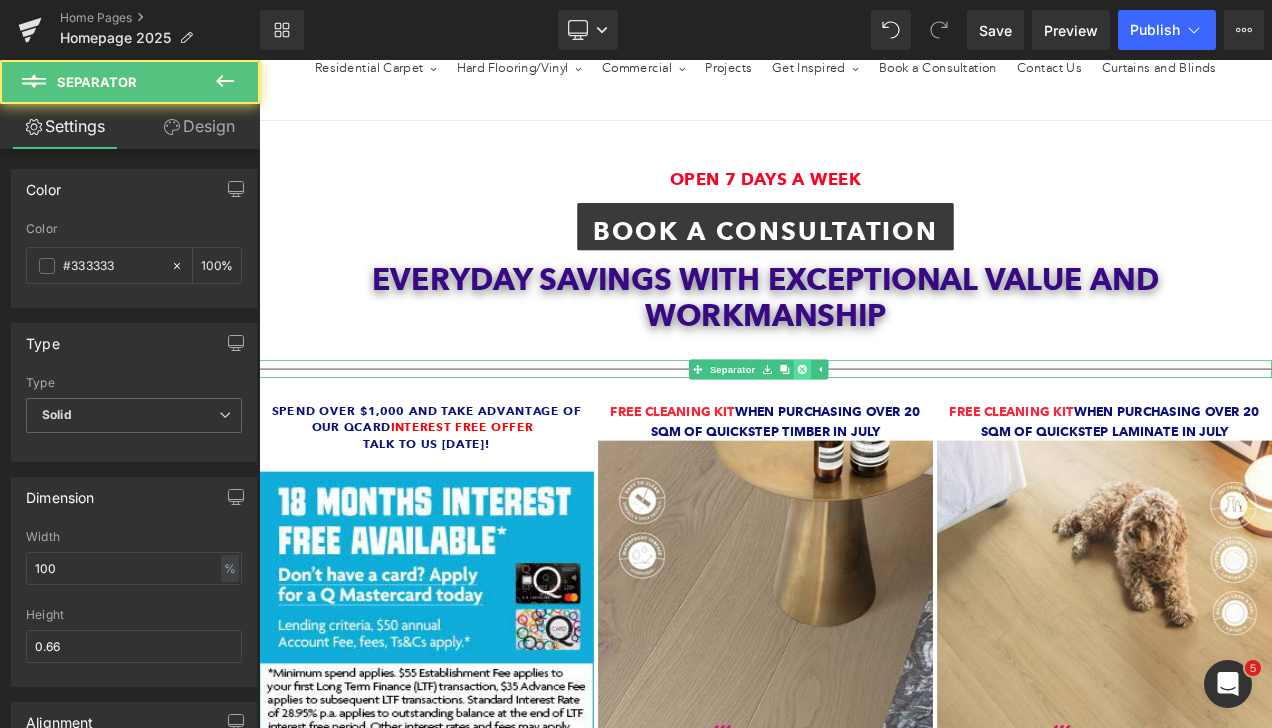 click on "Separator" at bounding box center [864, 429] 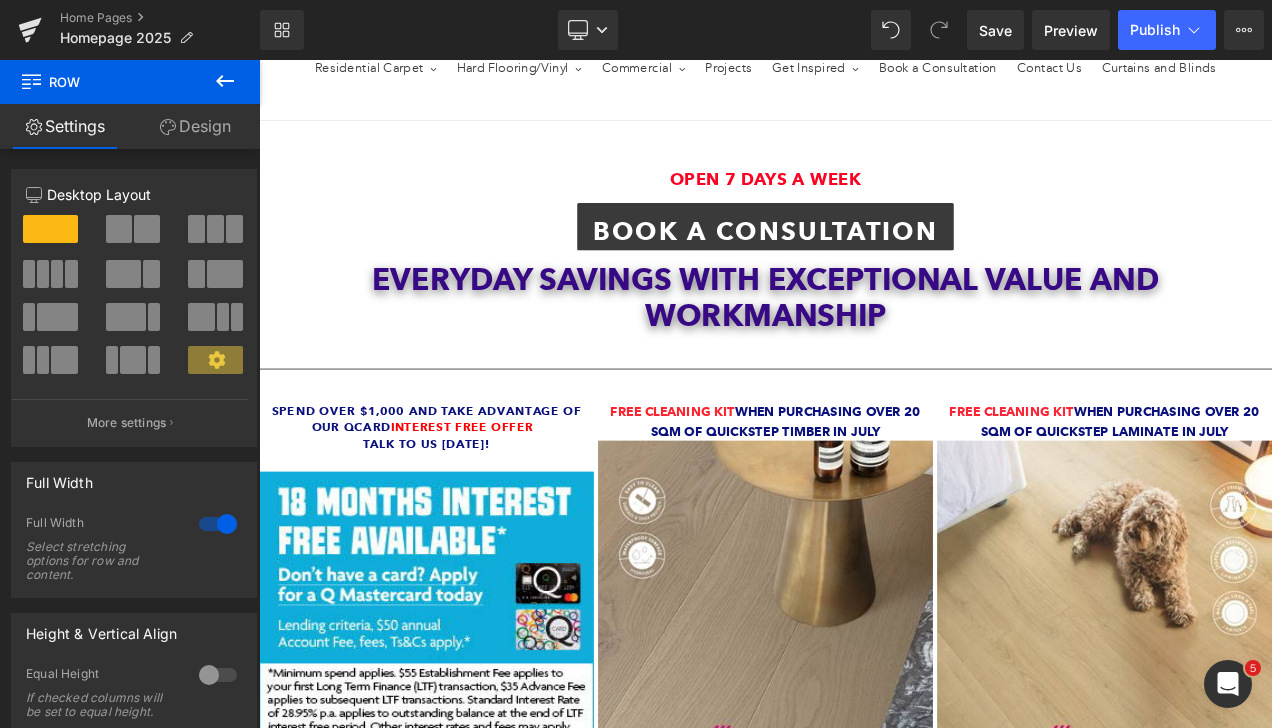 drag, startPoint x: 961, startPoint y: 443, endPoint x: 965, endPoint y: 415, distance: 28.284271 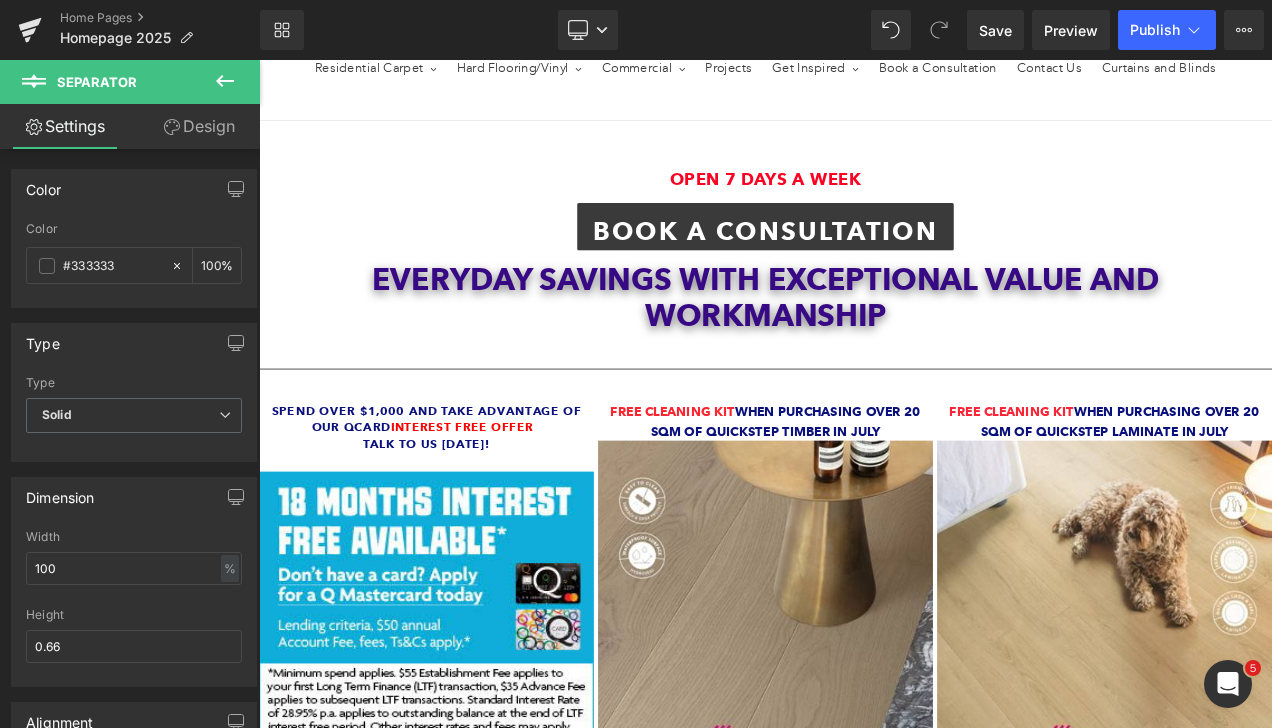 drag, startPoint x: 960, startPoint y: 435, endPoint x: 960, endPoint y: 419, distance: 16 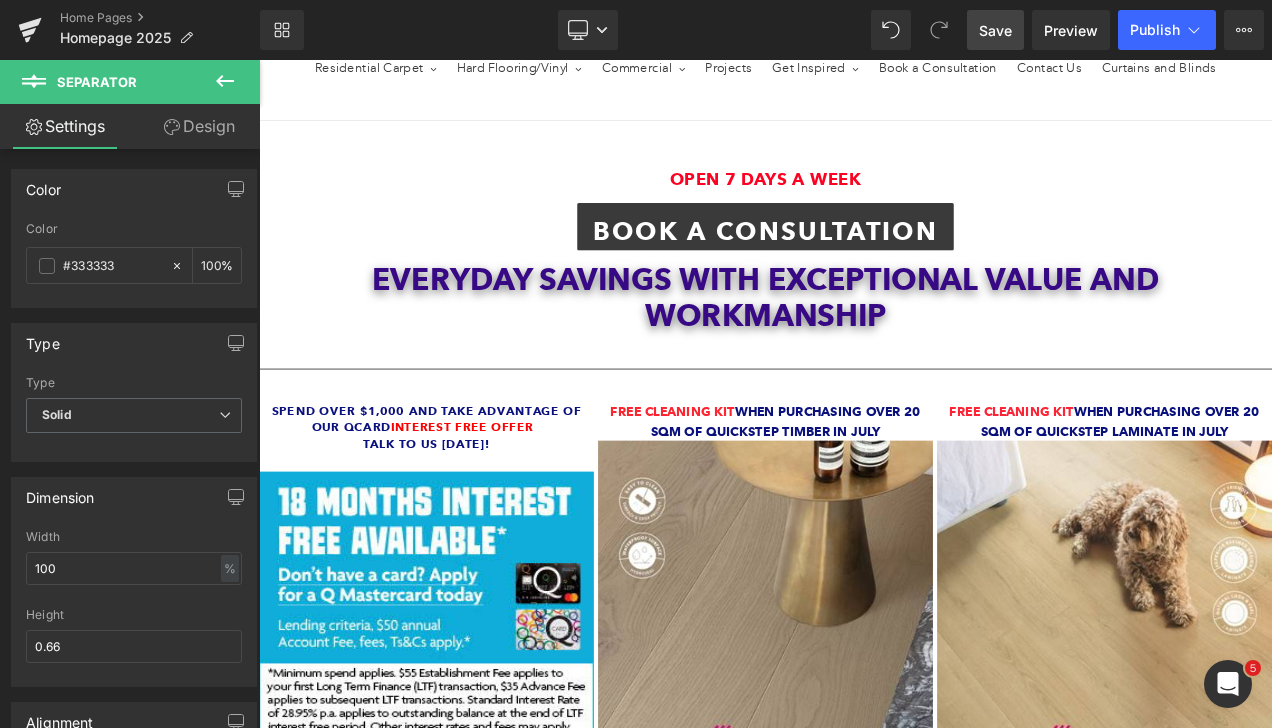click on "Save" at bounding box center [995, 30] 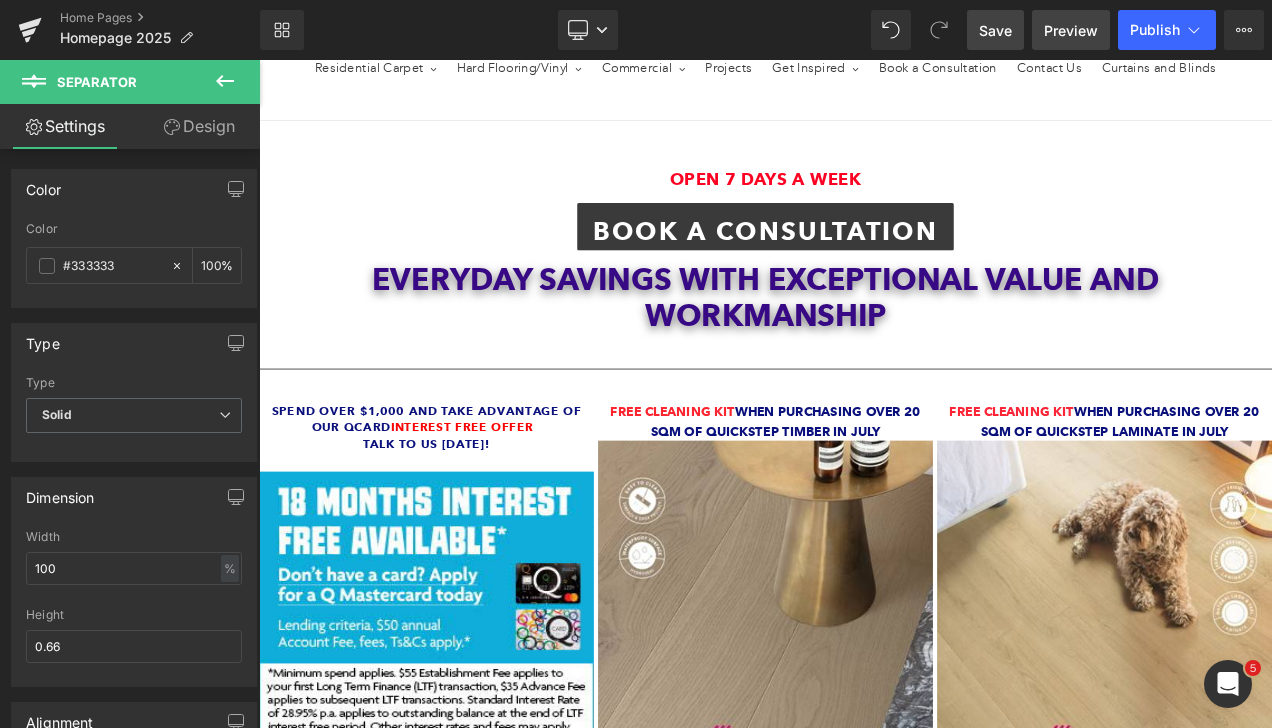 click on "Preview" at bounding box center [1071, 30] 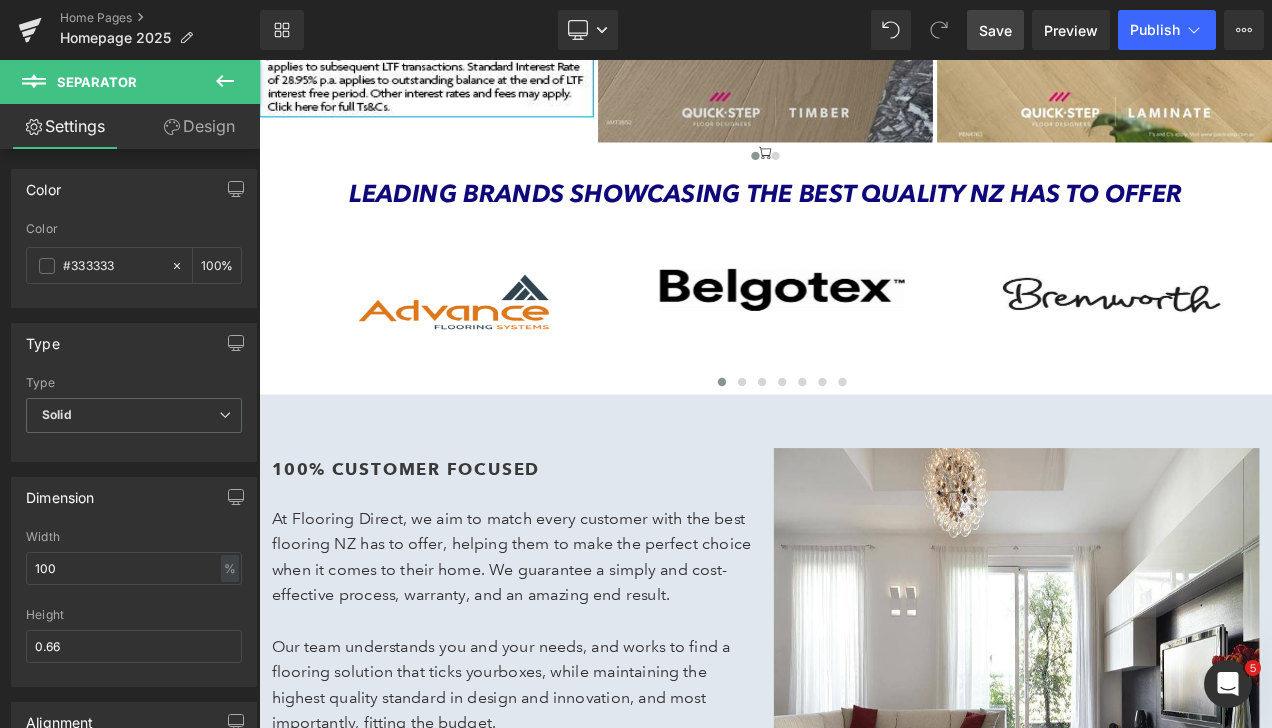 scroll, scrollTop: 600, scrollLeft: 0, axis: vertical 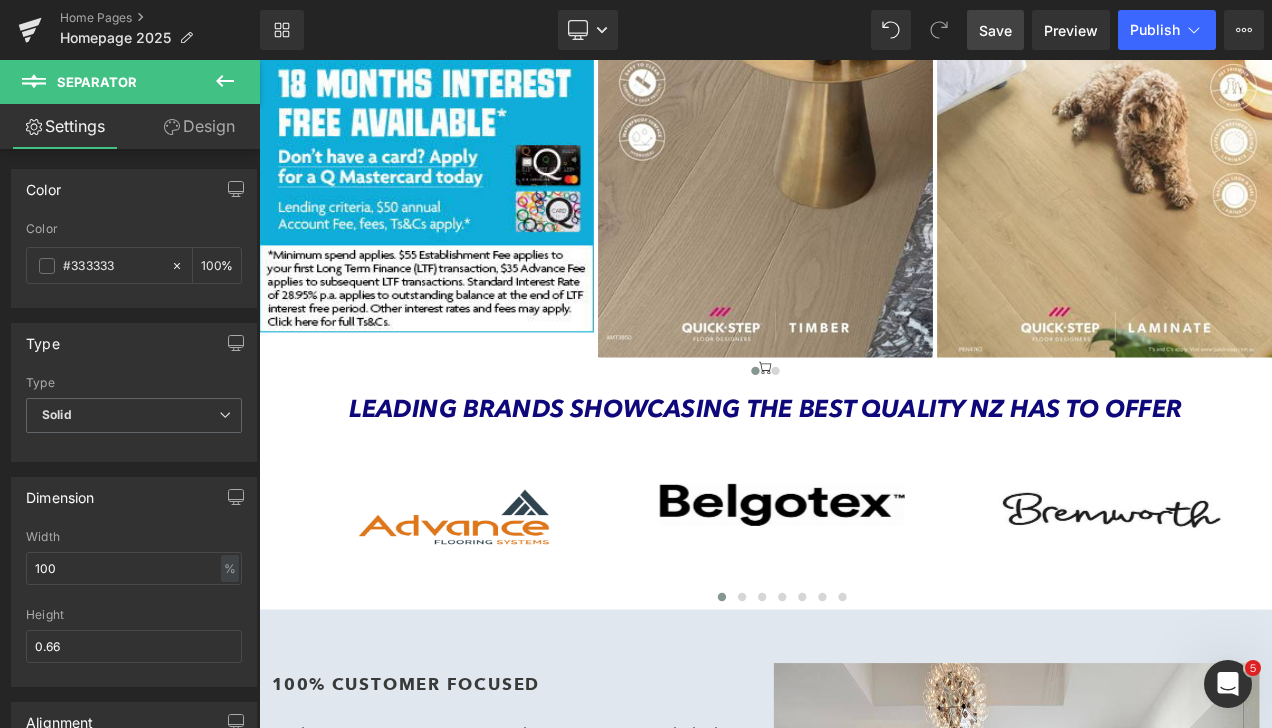 click on "Save" at bounding box center [995, 30] 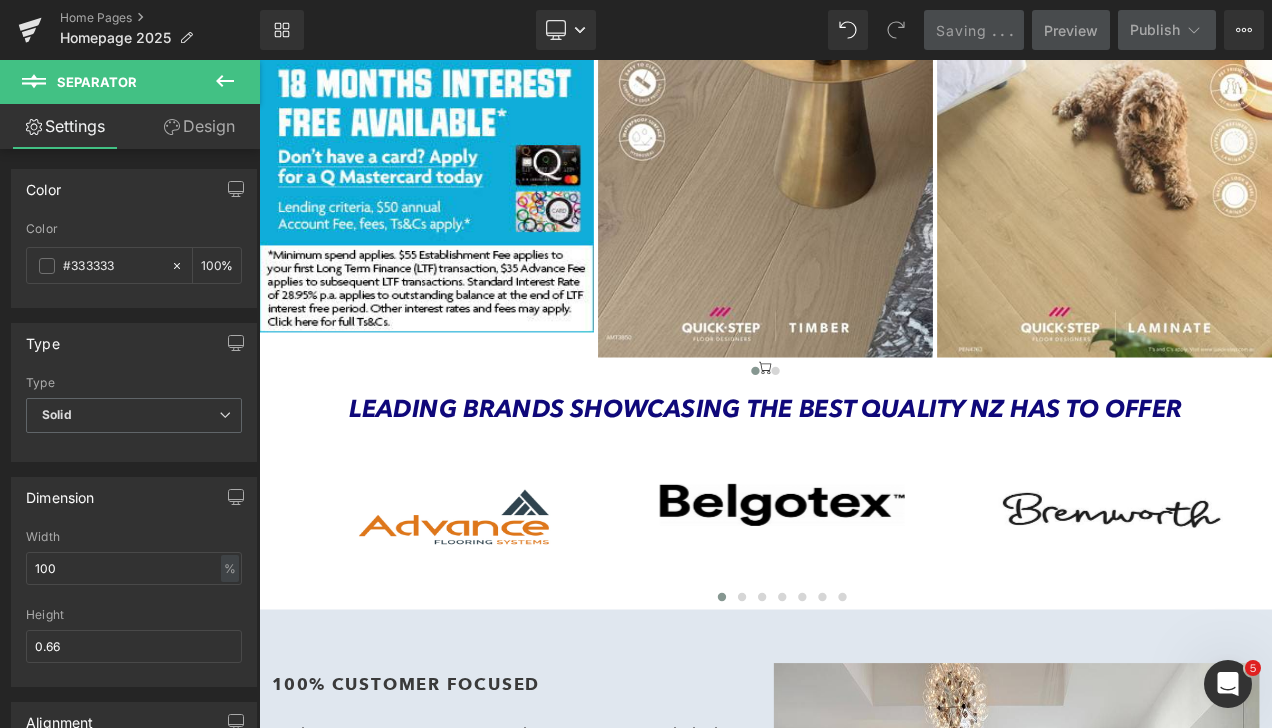 click at bounding box center (225, 82) 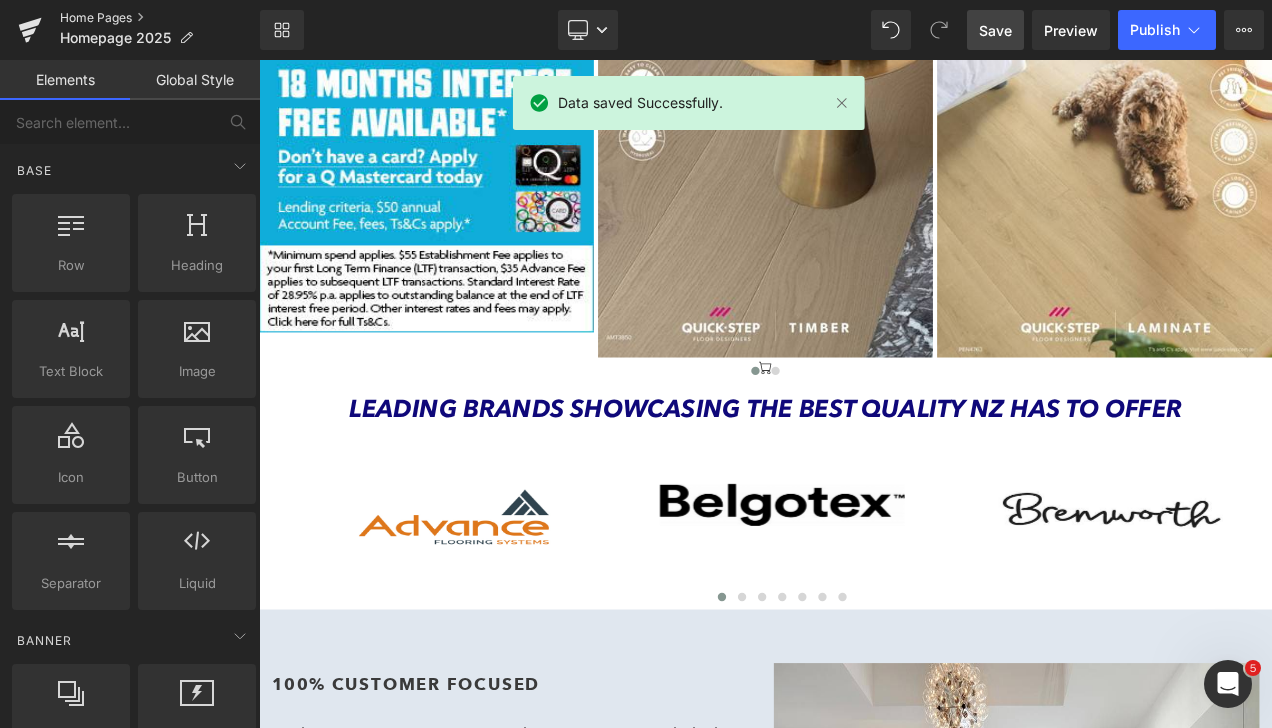 click on "Home Pages" at bounding box center (160, 18) 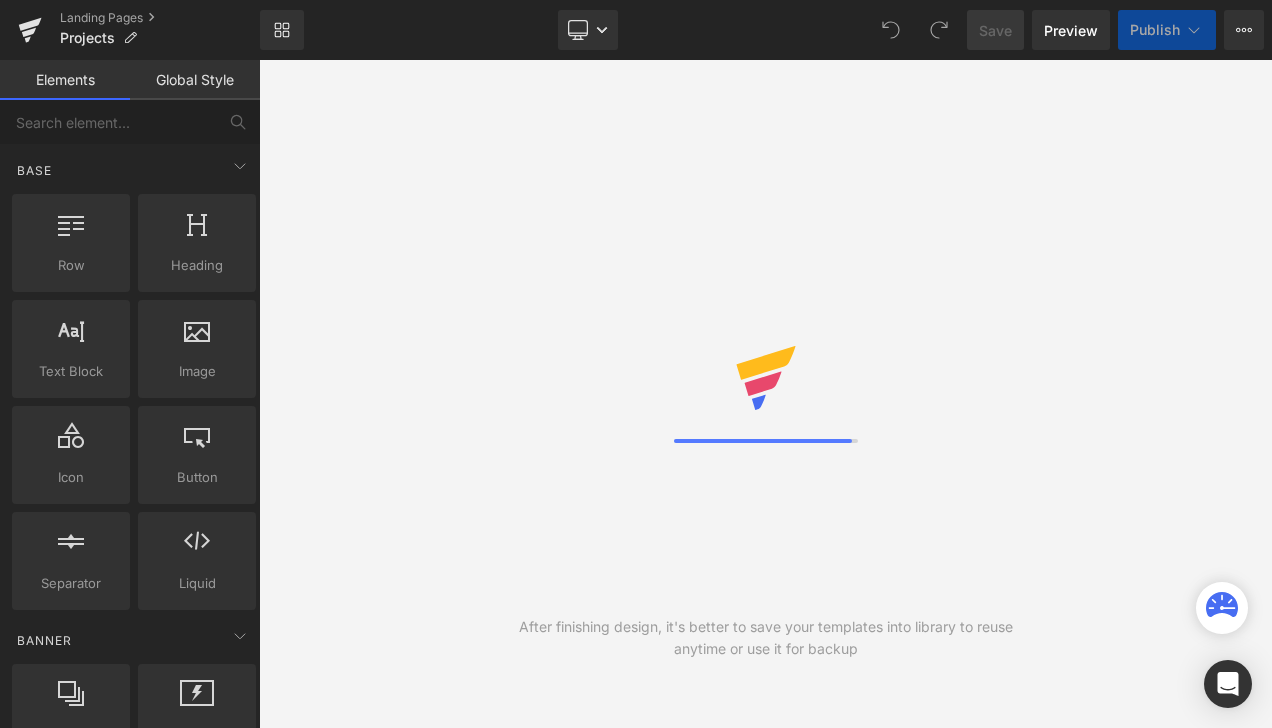 scroll, scrollTop: 0, scrollLeft: 0, axis: both 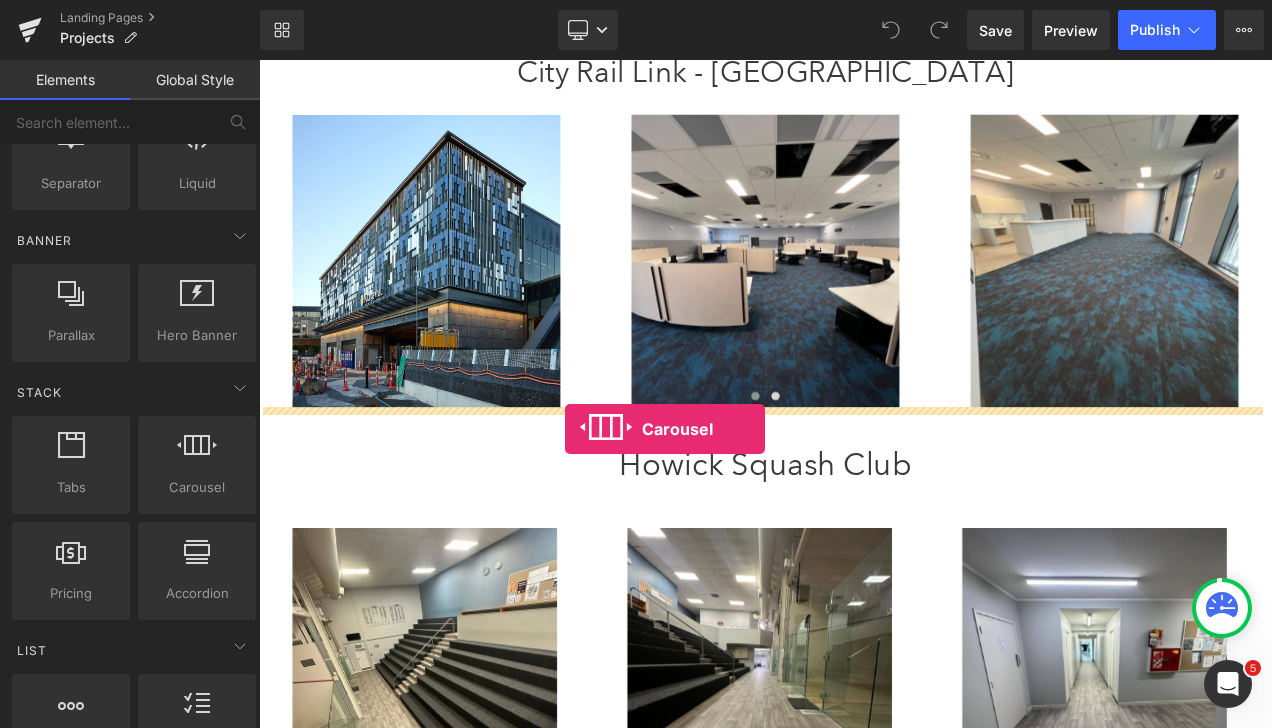 drag, startPoint x: 449, startPoint y: 534, endPoint x: 625, endPoint y: 501, distance: 179.06703 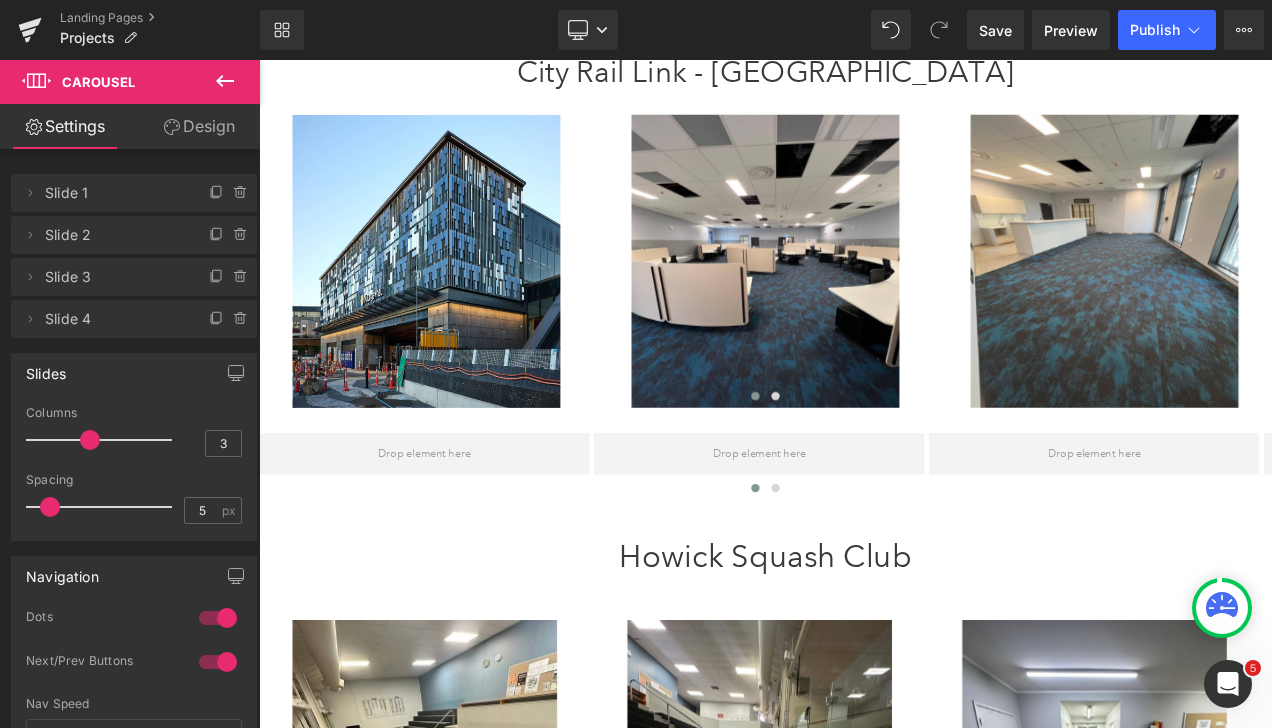 click 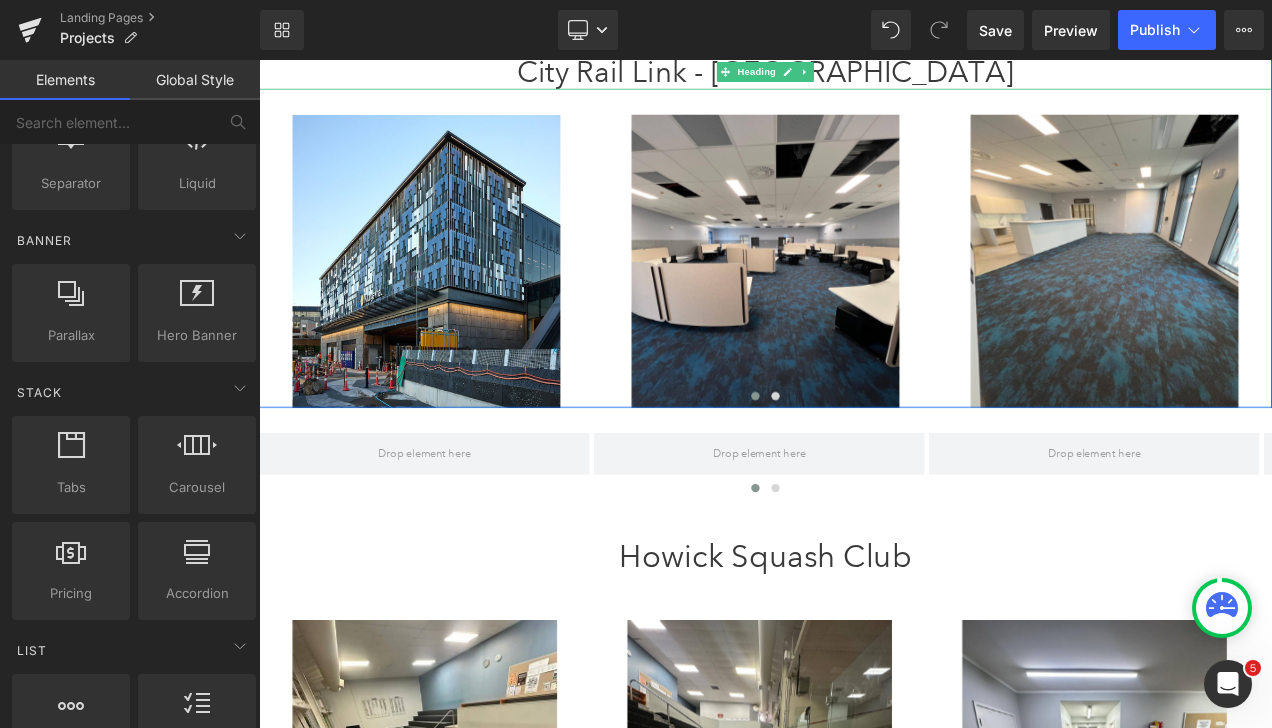 click on "City Rail Link - [GEOGRAPHIC_DATA]" at bounding box center (864, 74) 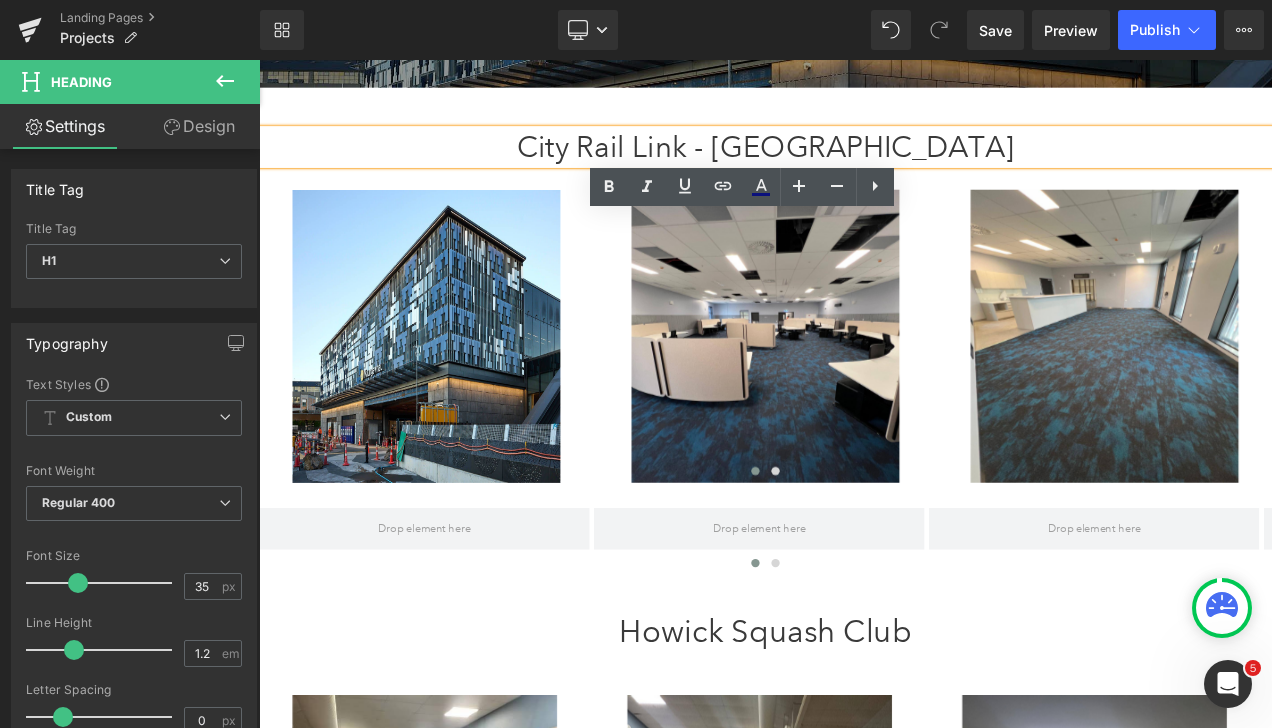scroll, scrollTop: 400, scrollLeft: 0, axis: vertical 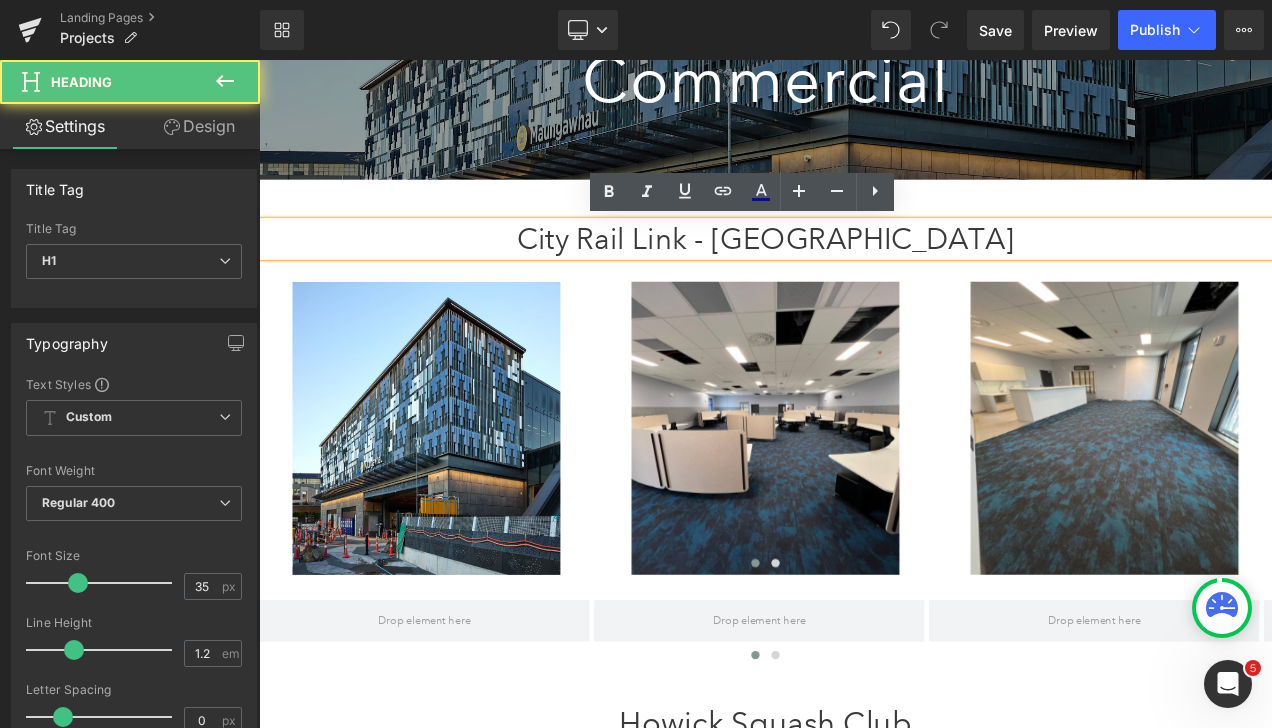 click on "City Rail Link - [GEOGRAPHIC_DATA]" at bounding box center (864, 274) 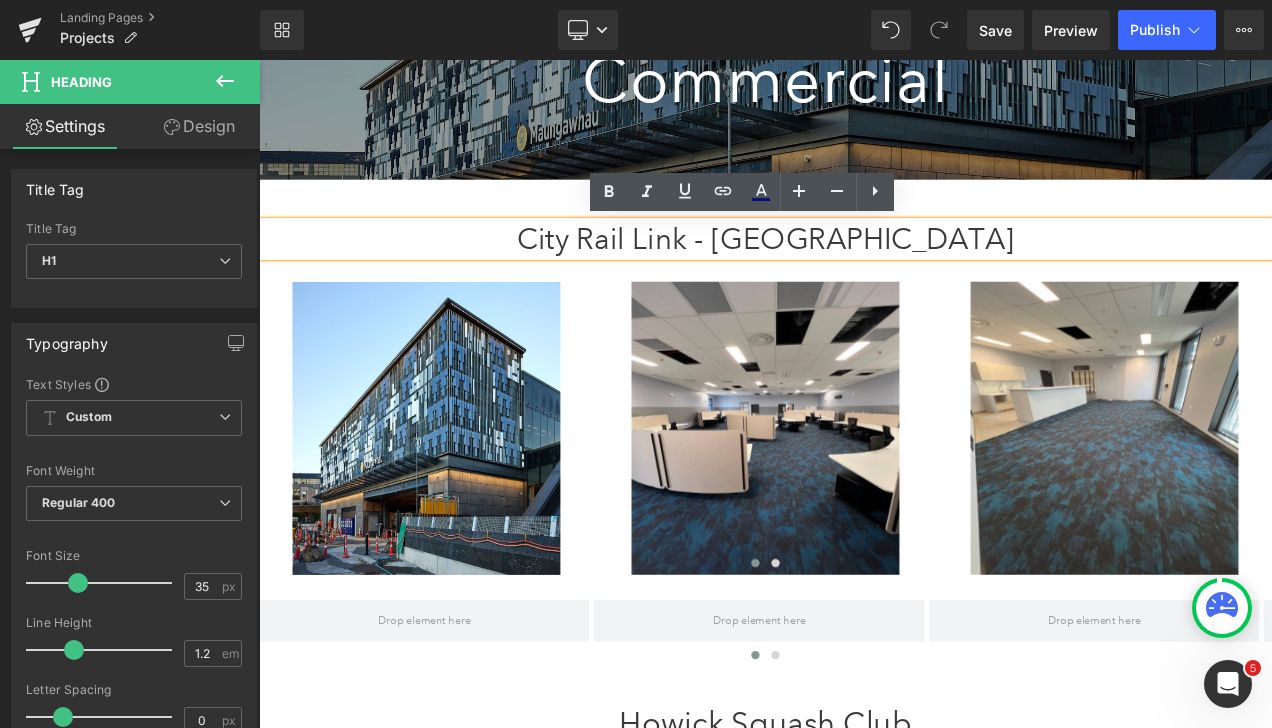click on "City Rail Link - [GEOGRAPHIC_DATA]" at bounding box center [864, 274] 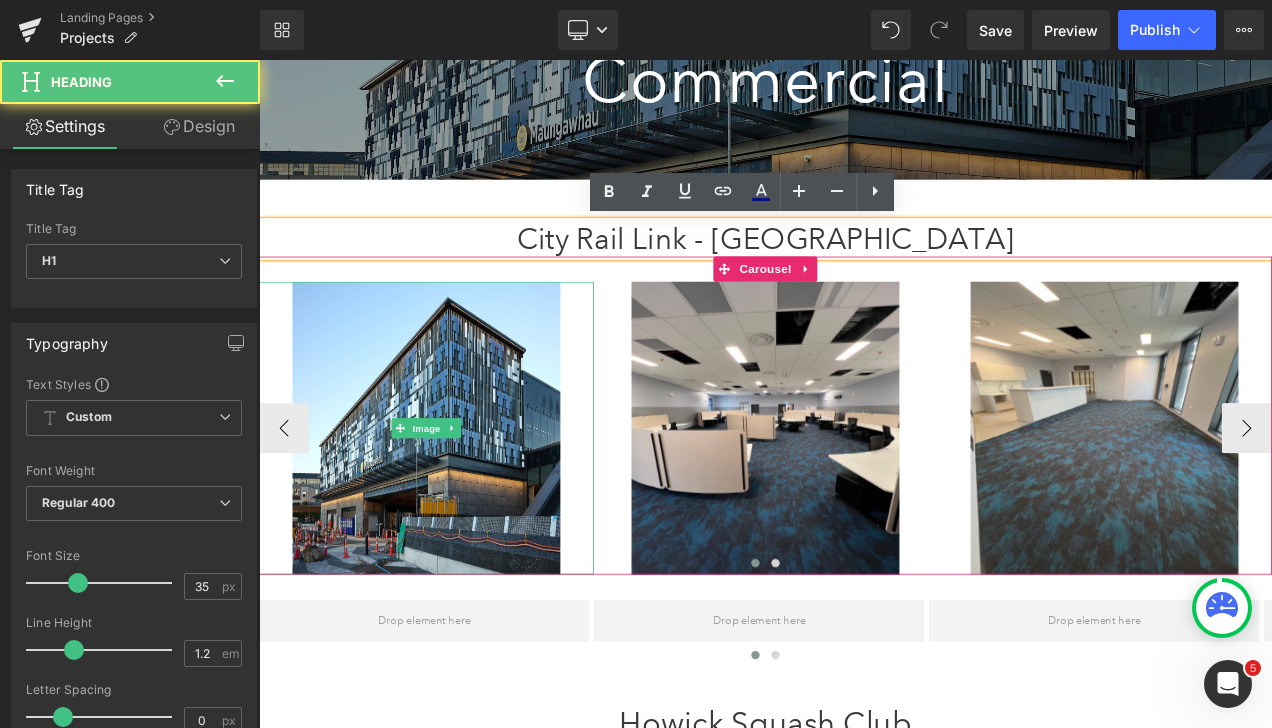 click at bounding box center [459, 500] 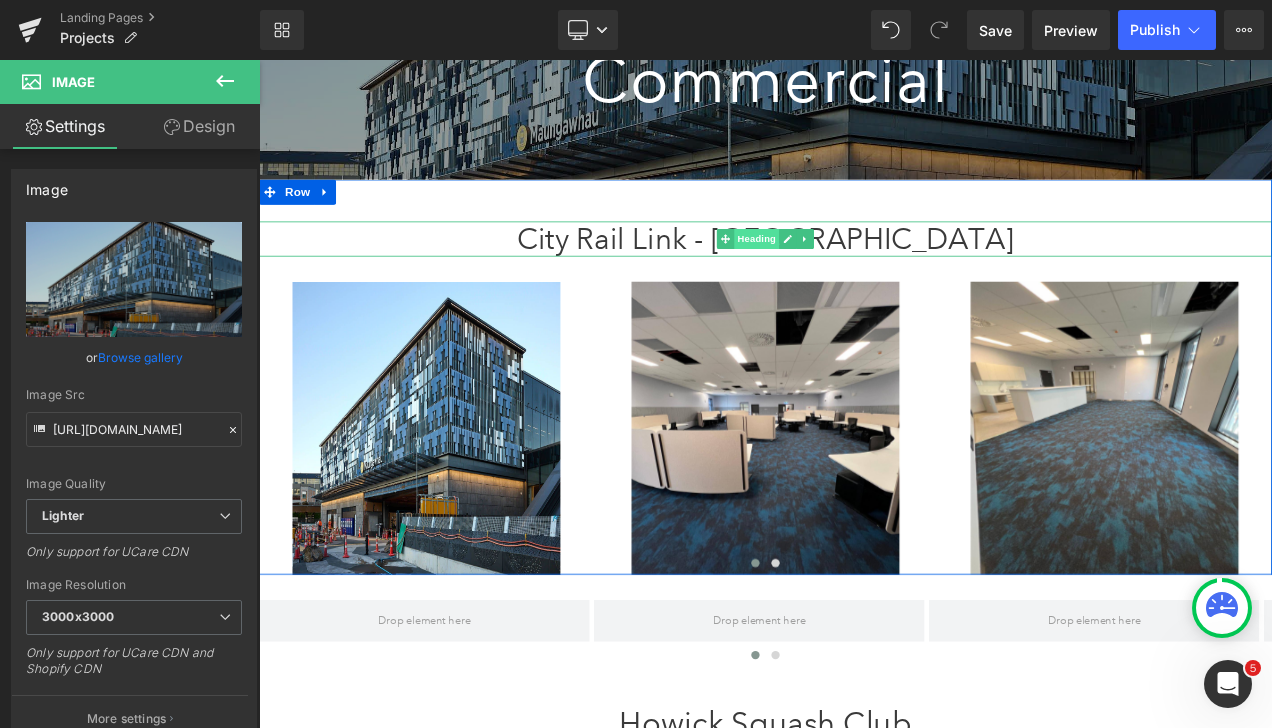 click on "Heading" at bounding box center [854, 274] 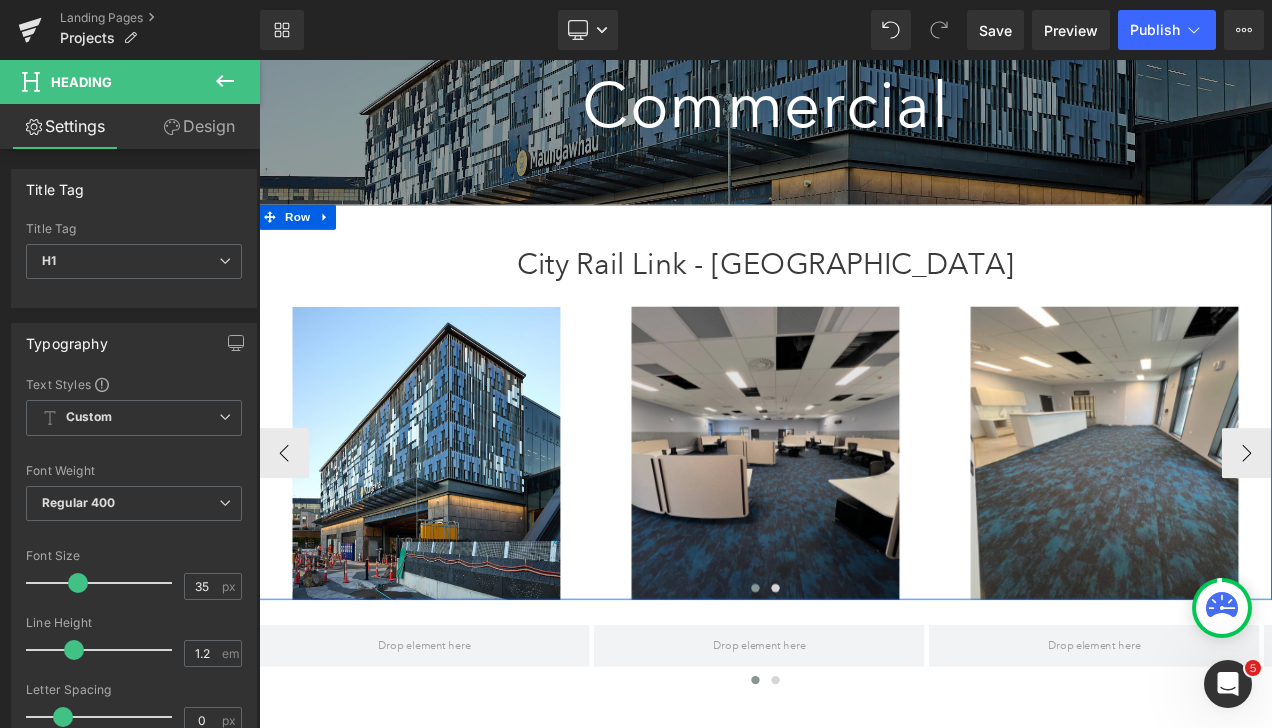 scroll, scrollTop: 400, scrollLeft: 0, axis: vertical 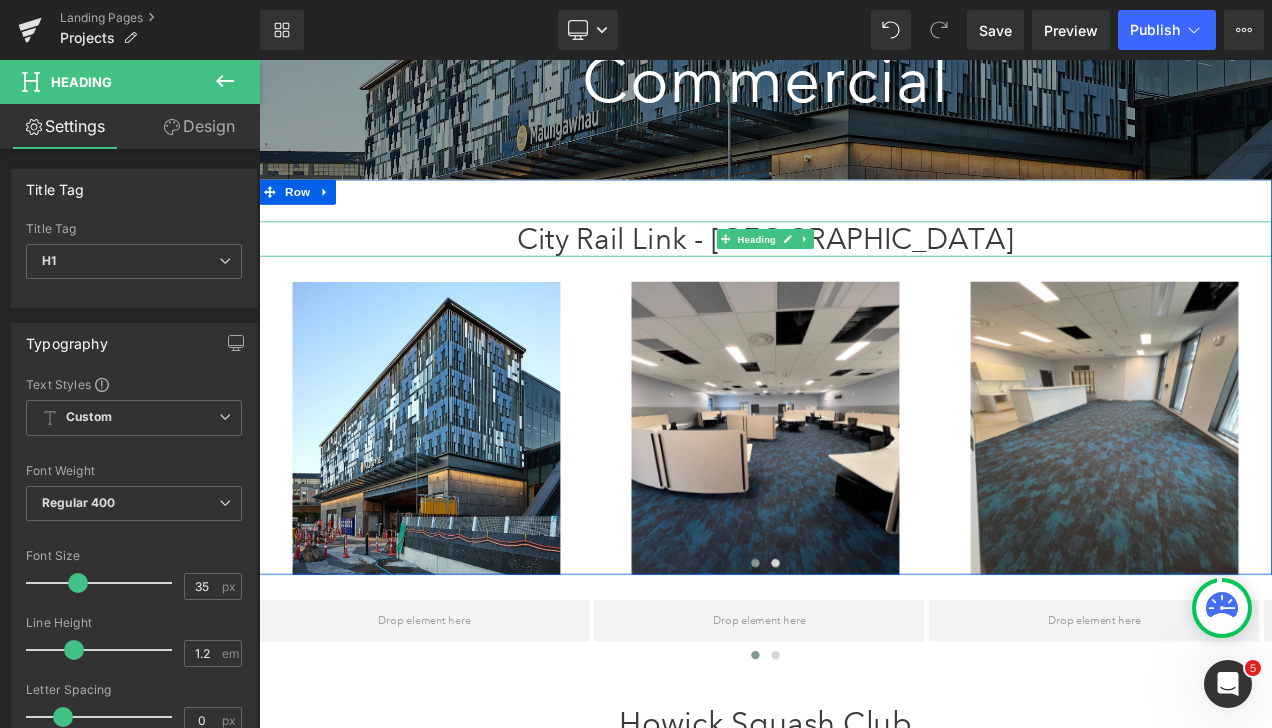 click on "Heading" at bounding box center (854, 275) 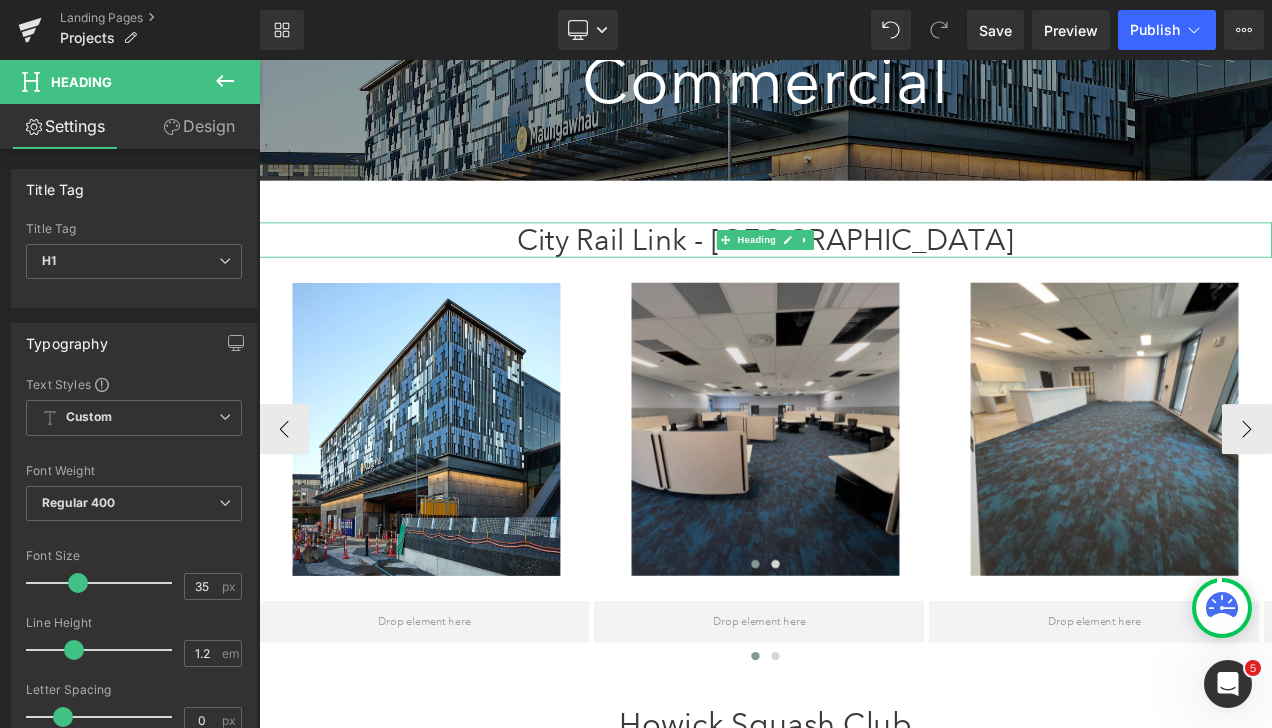 drag, startPoint x: 981, startPoint y: 530, endPoint x: 811, endPoint y: 548, distance: 170.95029 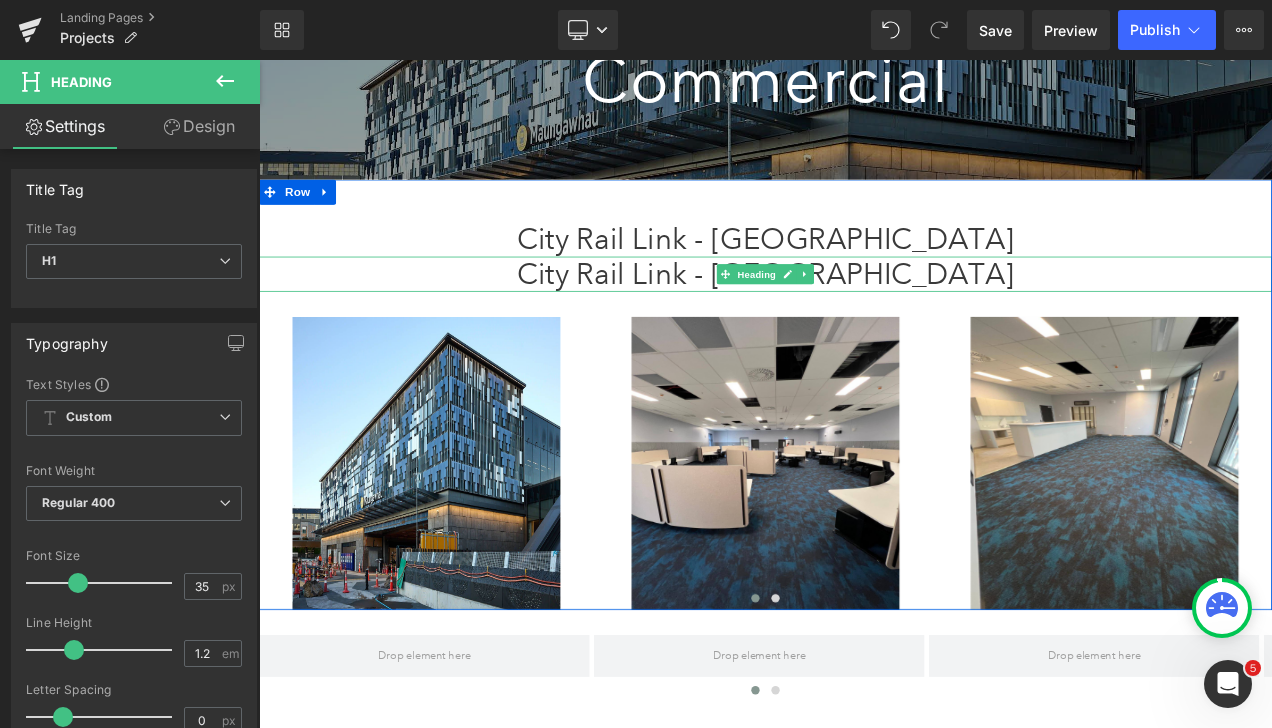 click on "City Rail Link - [GEOGRAPHIC_DATA]" at bounding box center (864, 316) 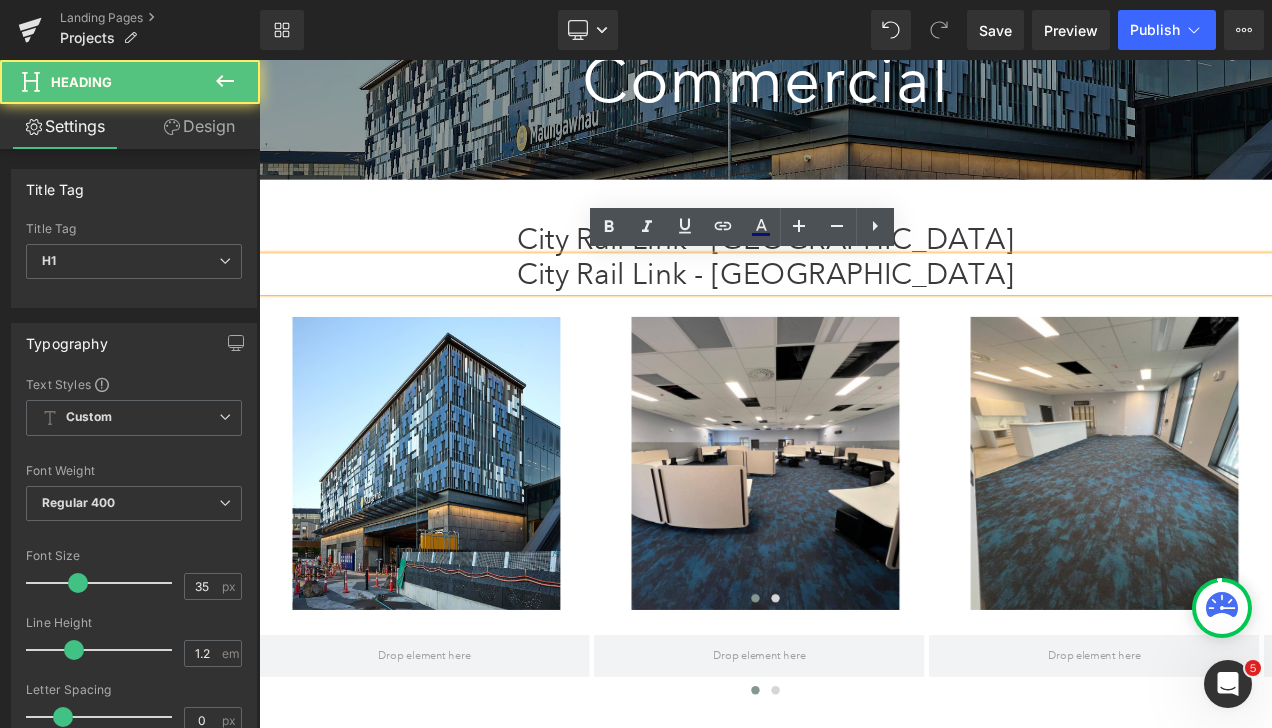 click on "City Rail Link - [GEOGRAPHIC_DATA]" at bounding box center (864, 316) 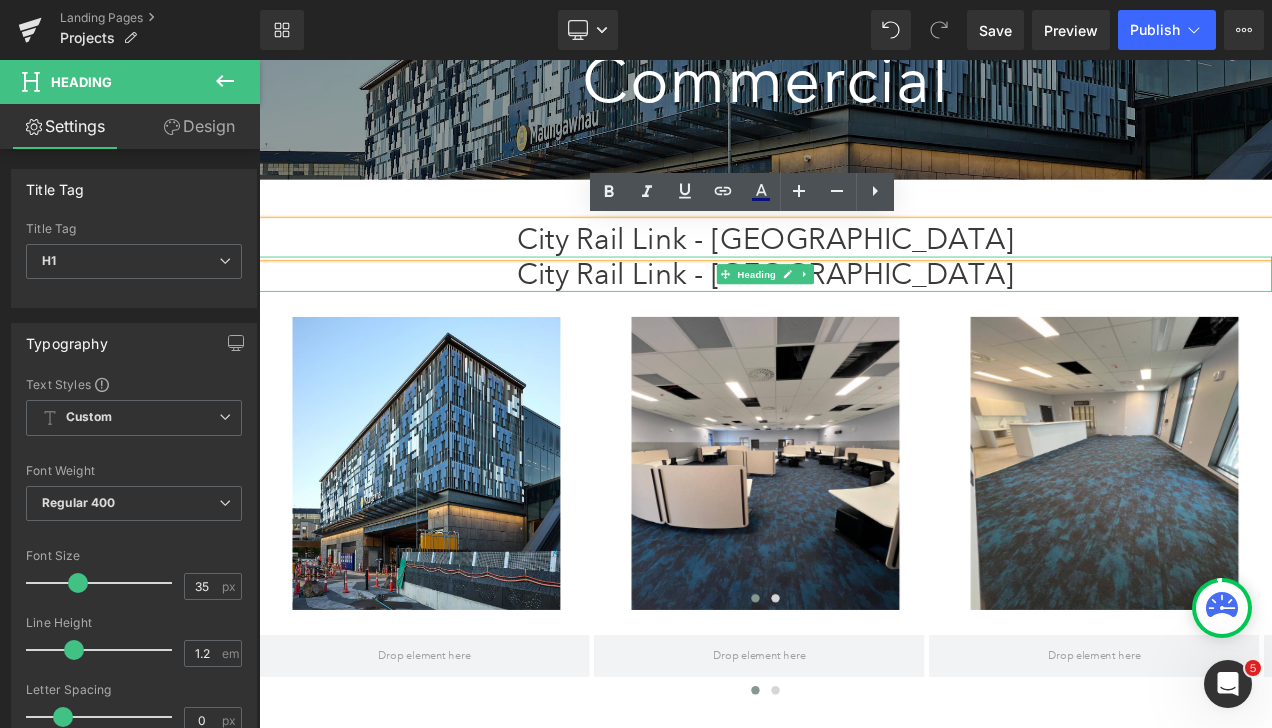 click on "Heading" at bounding box center [854, 316] 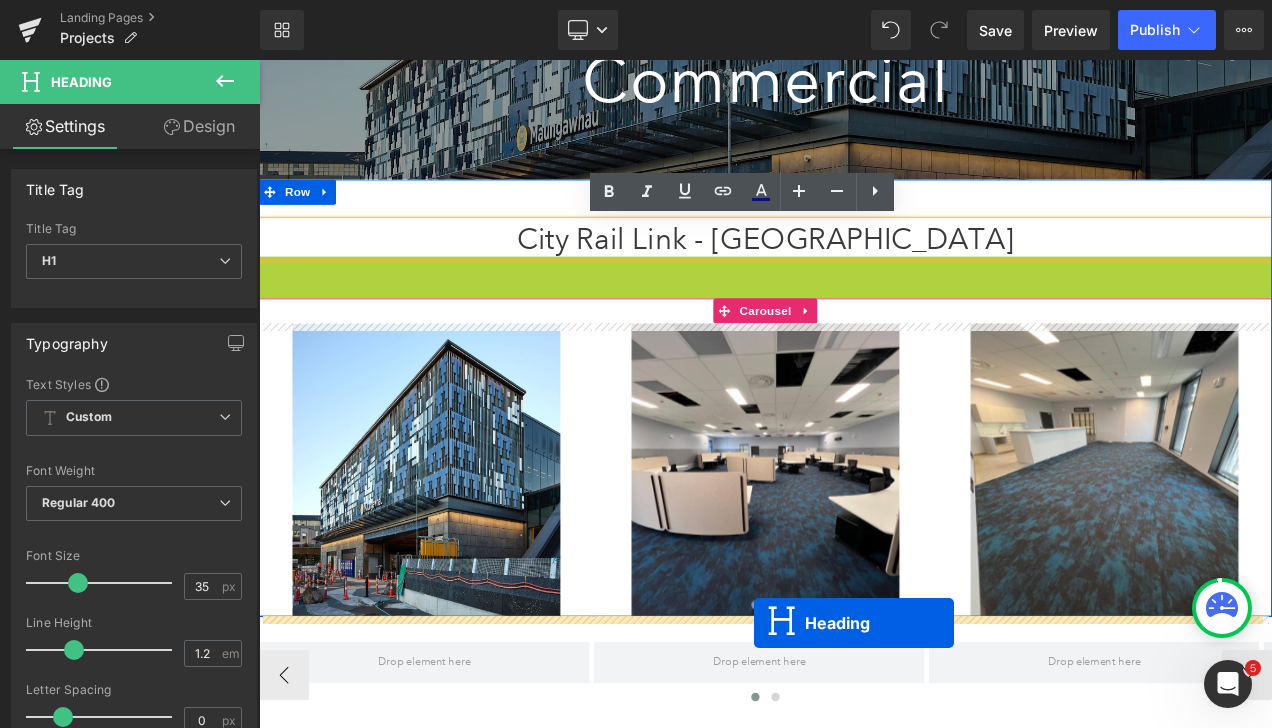 drag, startPoint x: 834, startPoint y: 321, endPoint x: 850, endPoint y: 733, distance: 412.31058 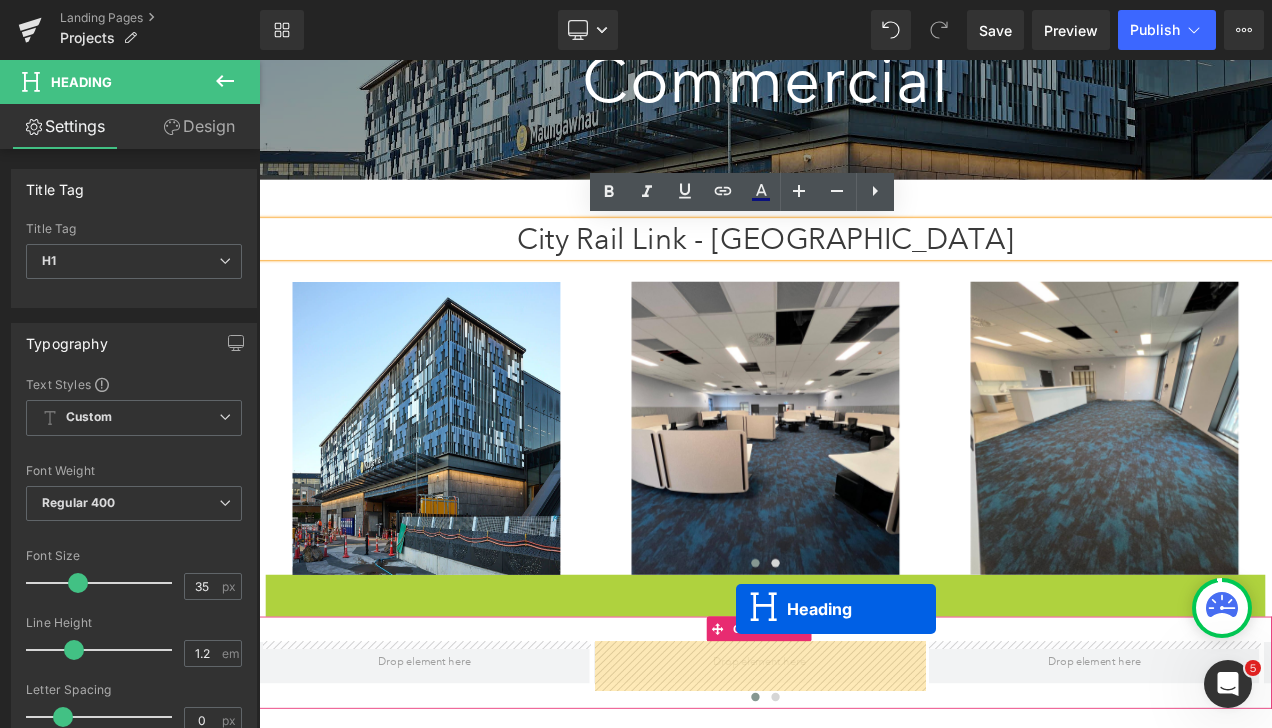 drag, startPoint x: 821, startPoint y: 698, endPoint x: 829, endPoint y: 716, distance: 19.697716 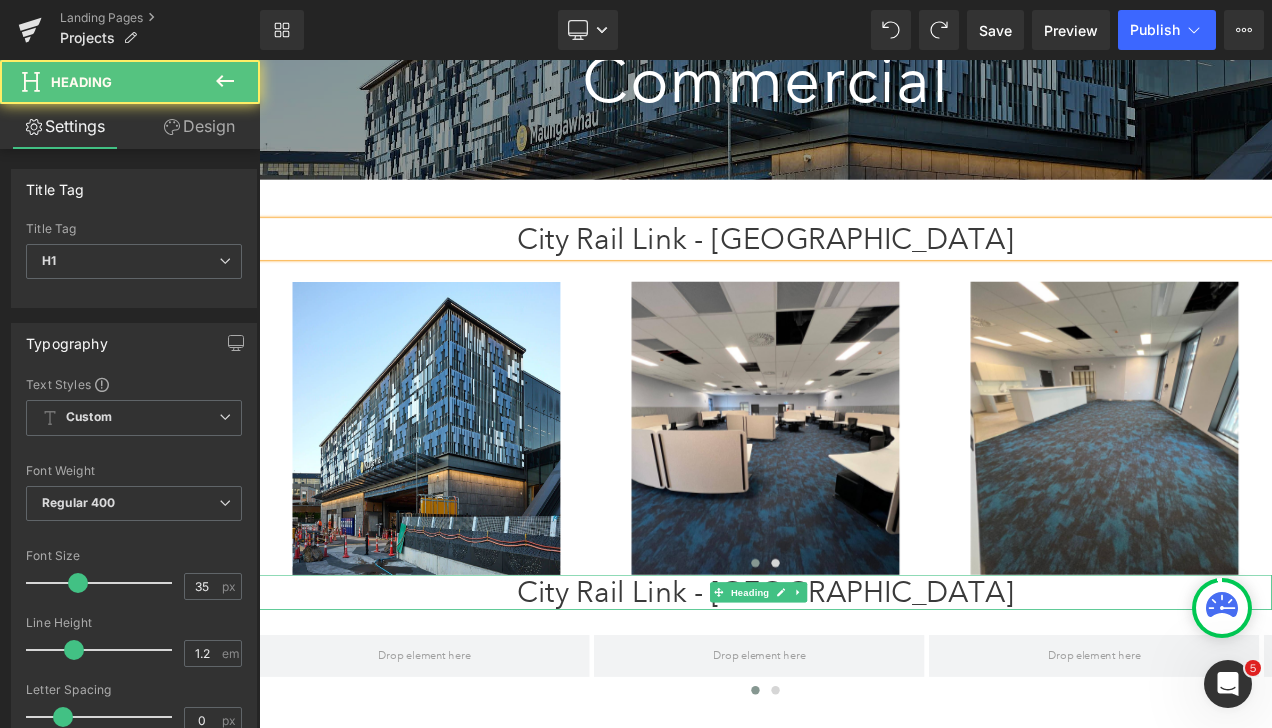 click on "City Rail Link - [GEOGRAPHIC_DATA]" at bounding box center (864, 696) 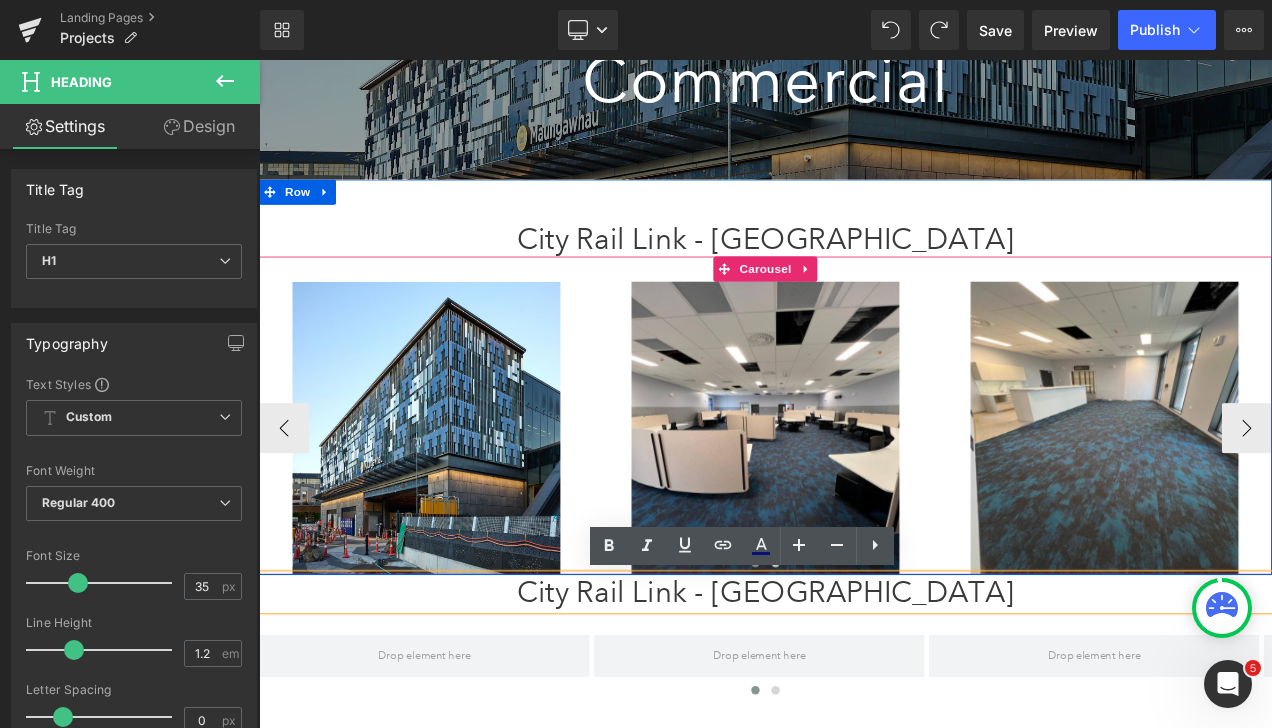 type 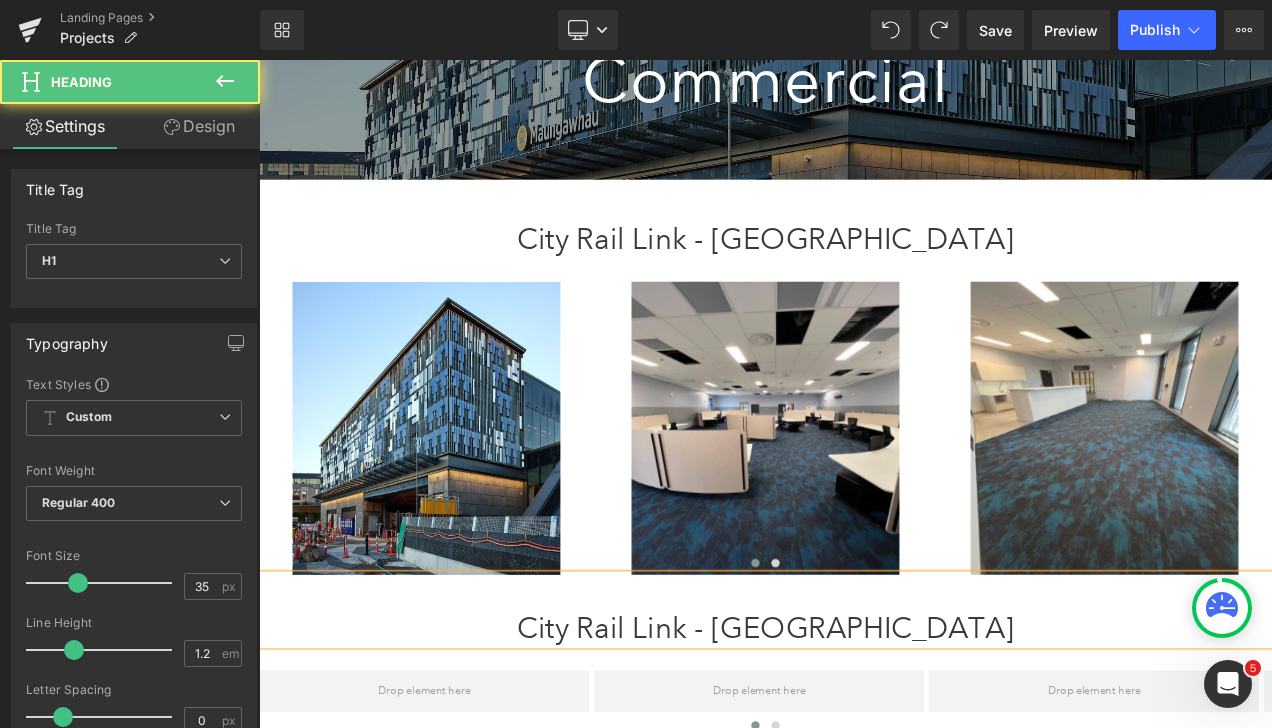 click on "City Rail Link - [GEOGRAPHIC_DATA]" at bounding box center (864, 738) 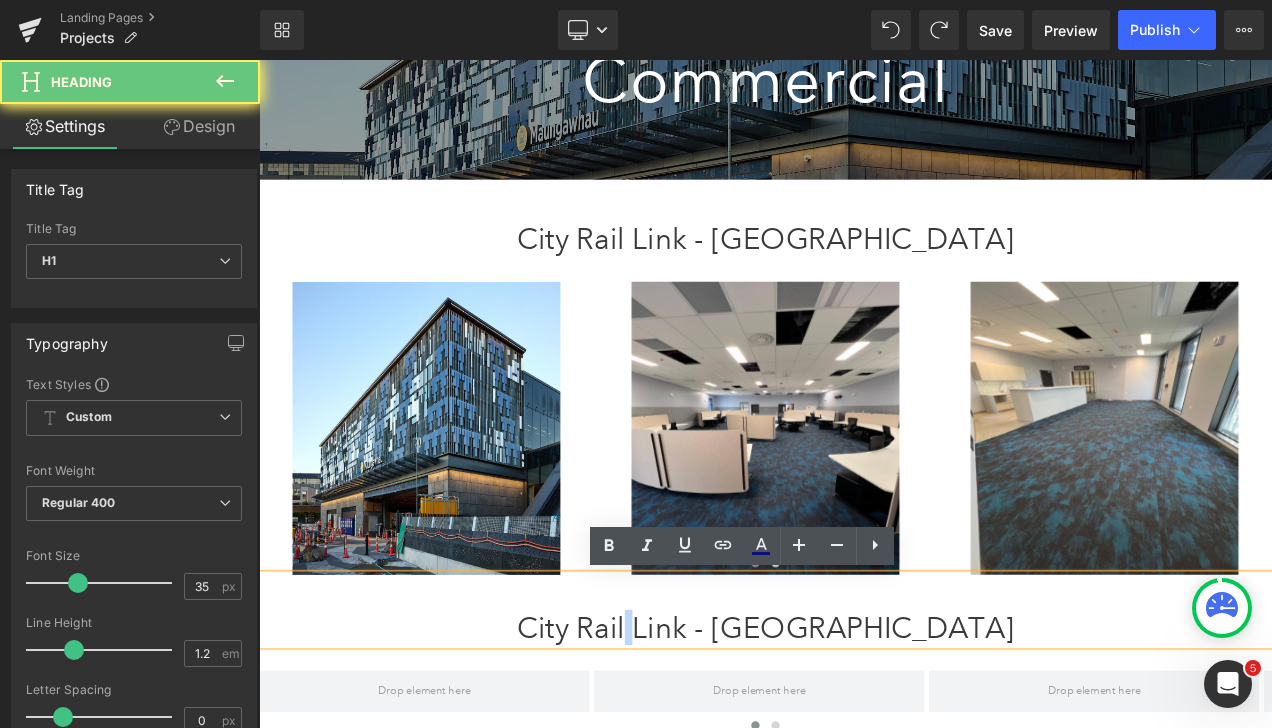 click on "City Rail Link - [GEOGRAPHIC_DATA]" at bounding box center (864, 738) 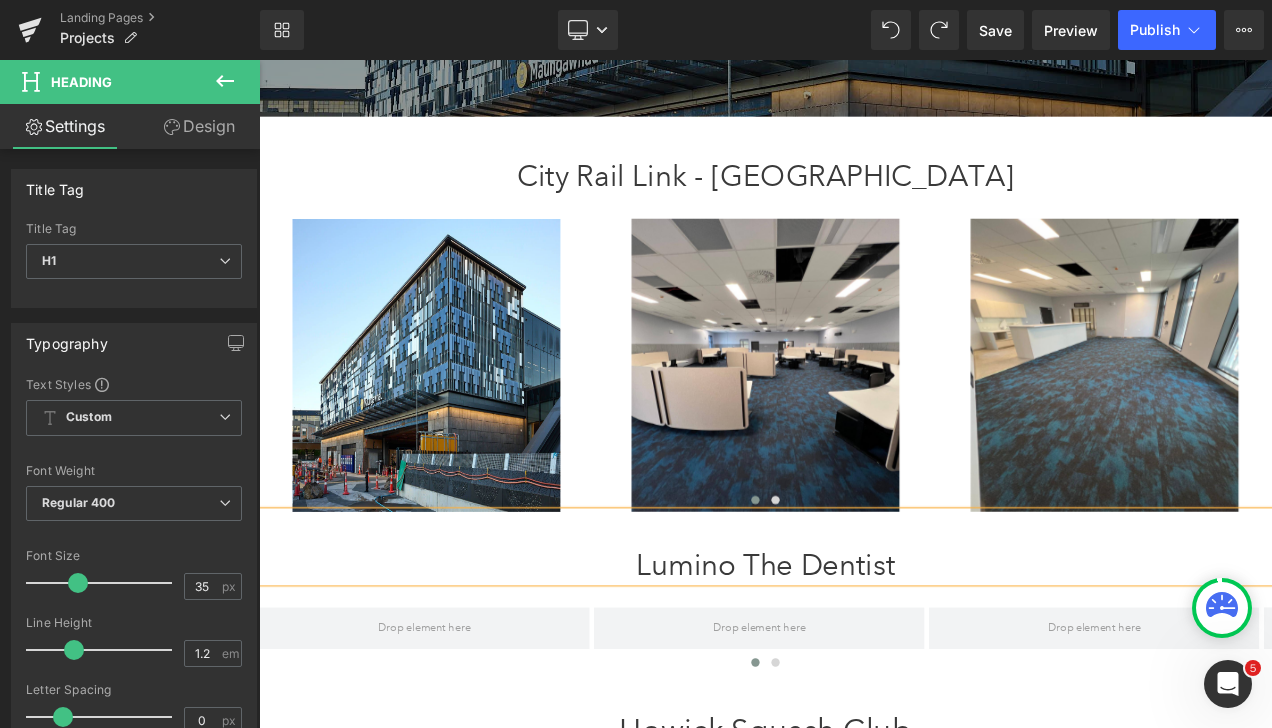 scroll, scrollTop: 600, scrollLeft: 0, axis: vertical 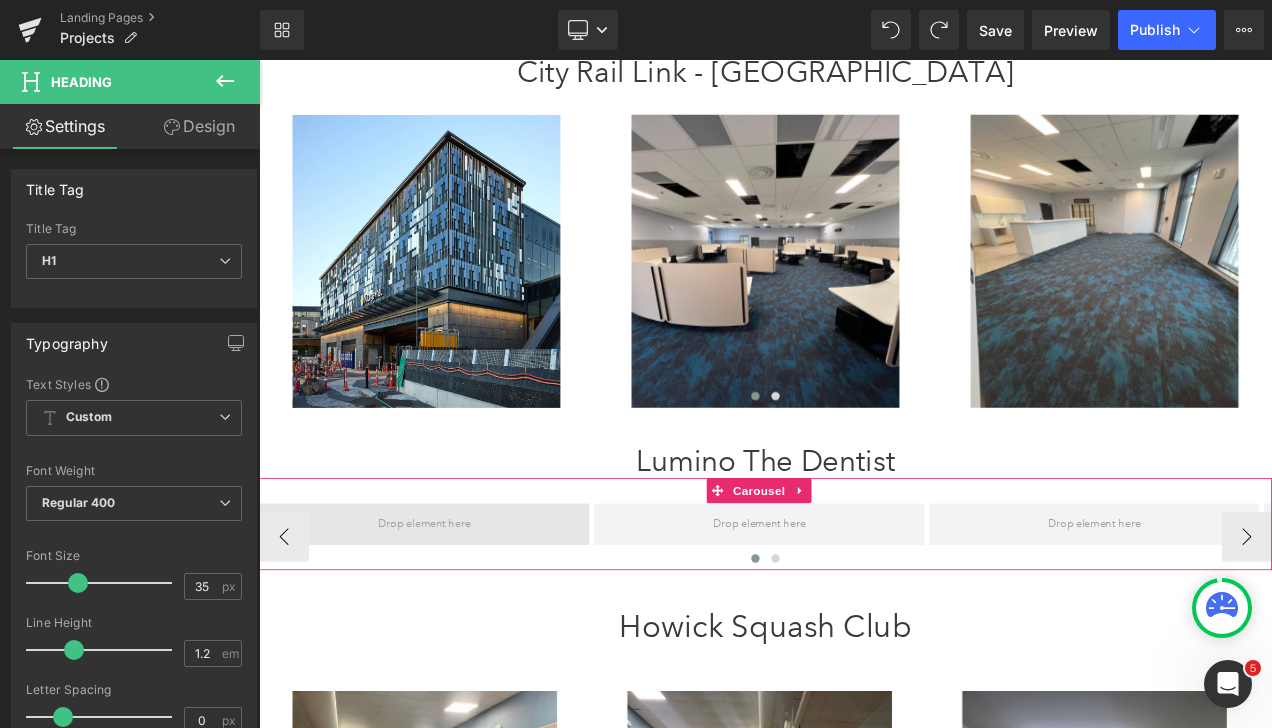 click at bounding box center (456, 615) 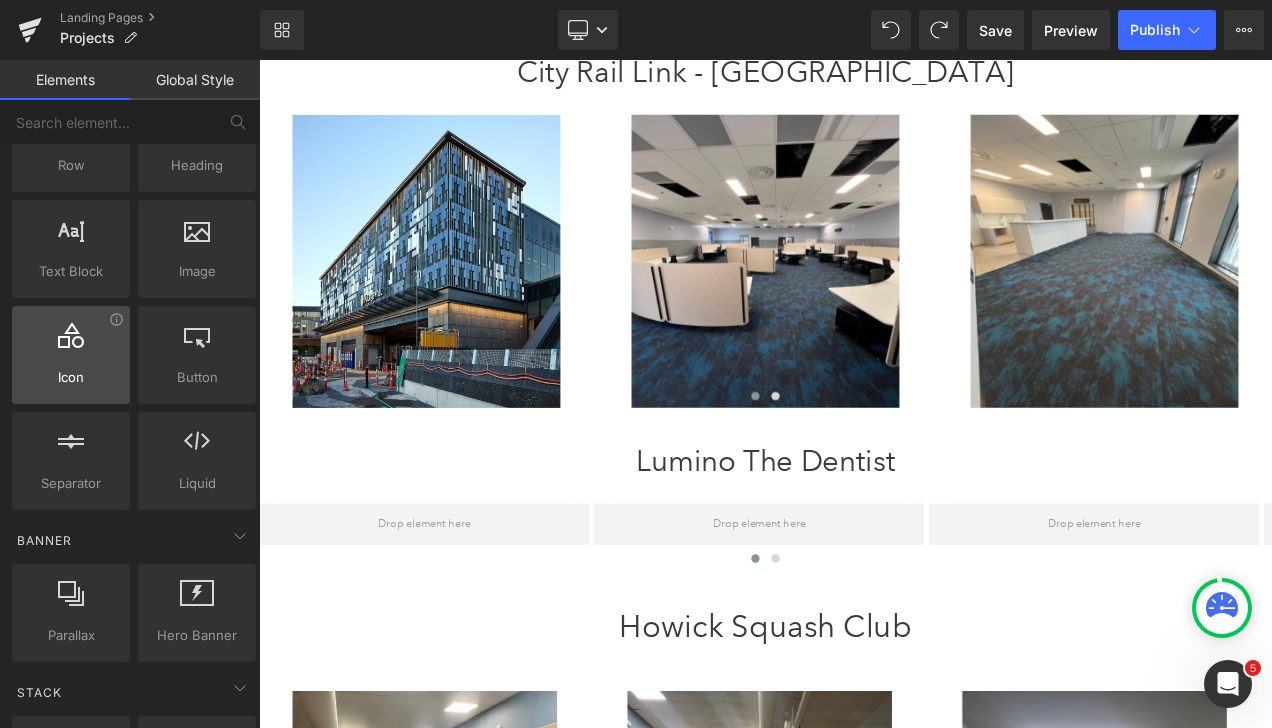 scroll, scrollTop: 0, scrollLeft: 0, axis: both 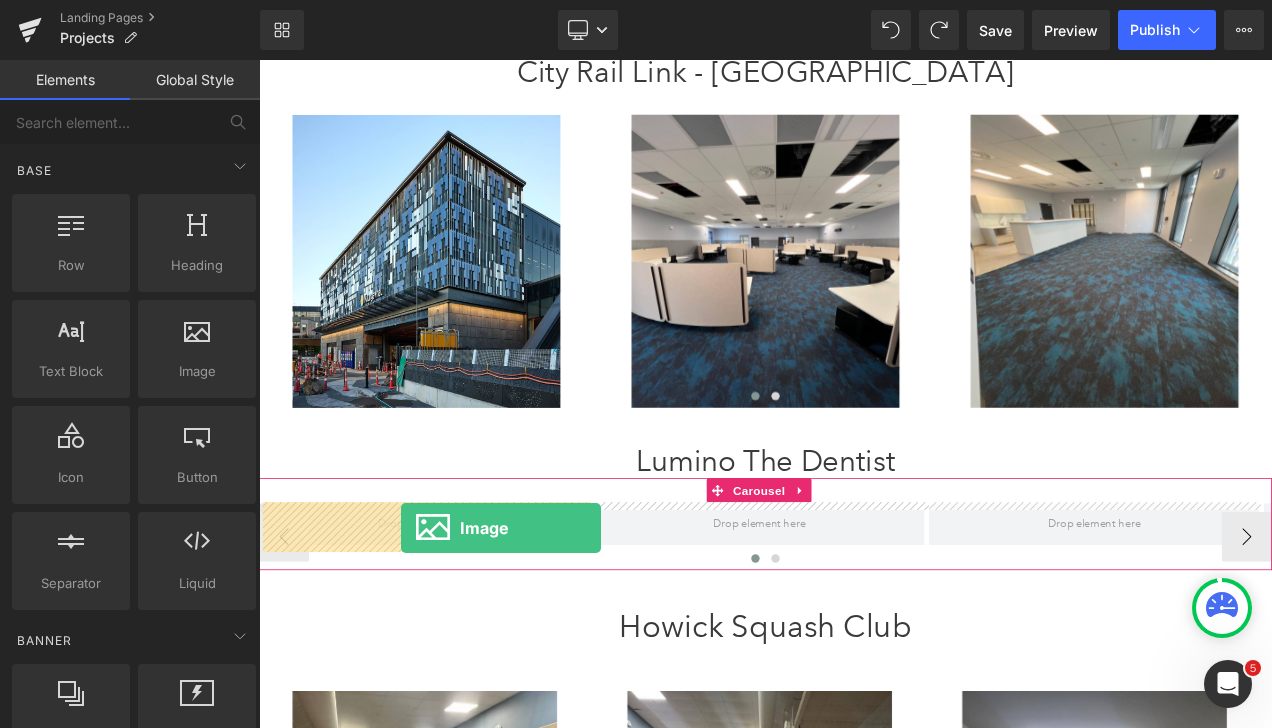 drag, startPoint x: 448, startPoint y: 412, endPoint x: 429, endPoint y: 619, distance: 207.87015 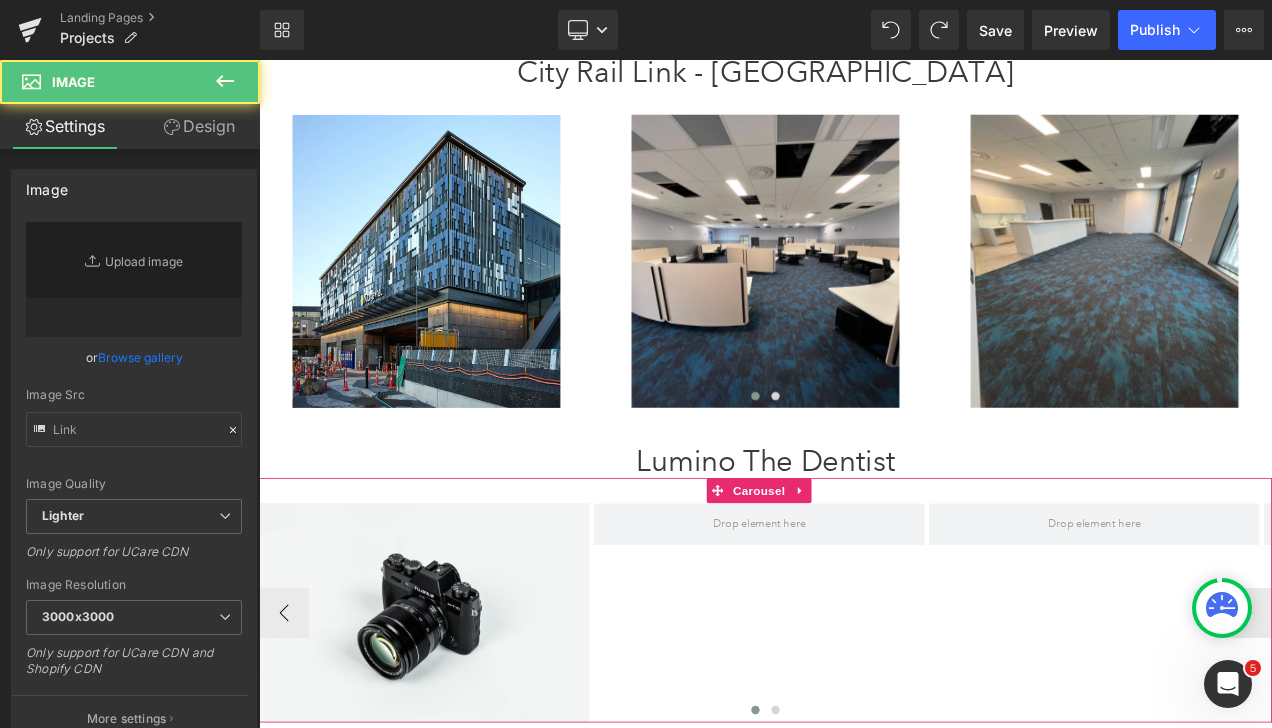 type on "//[DOMAIN_NAME][URL]" 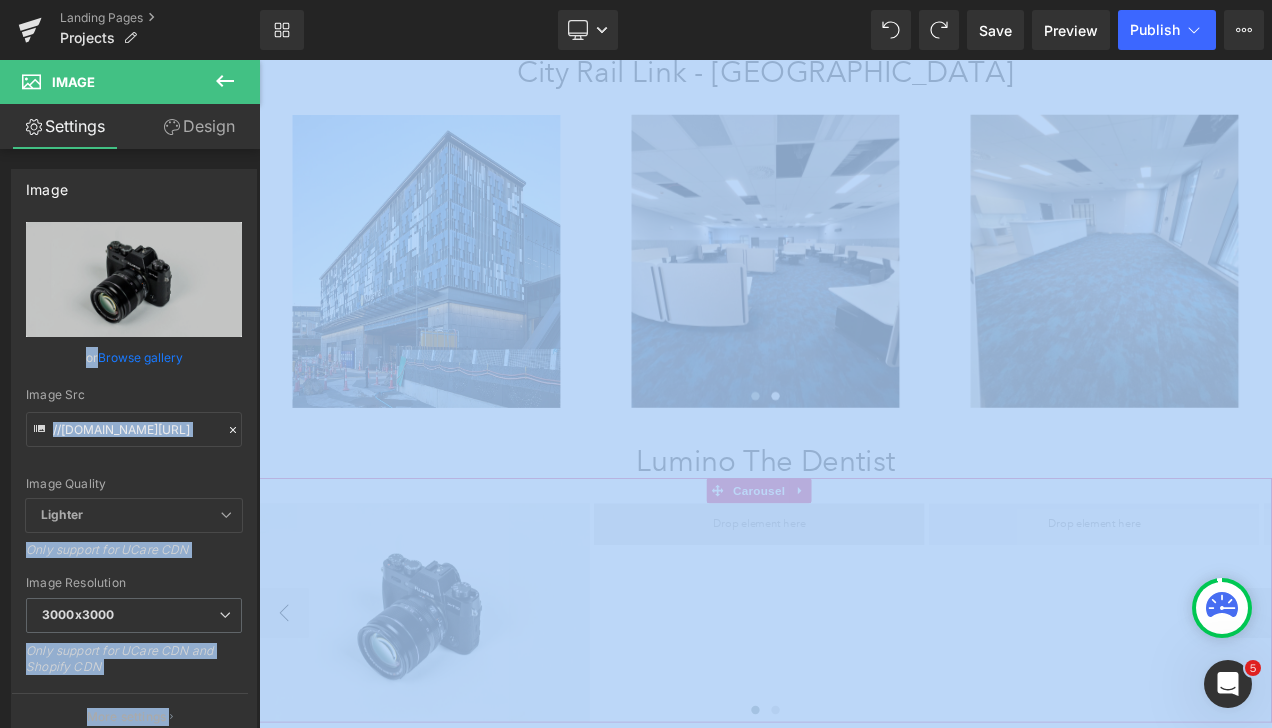 drag, startPoint x: 398, startPoint y: 340, endPoint x: 881, endPoint y: 602, distance: 549.4843 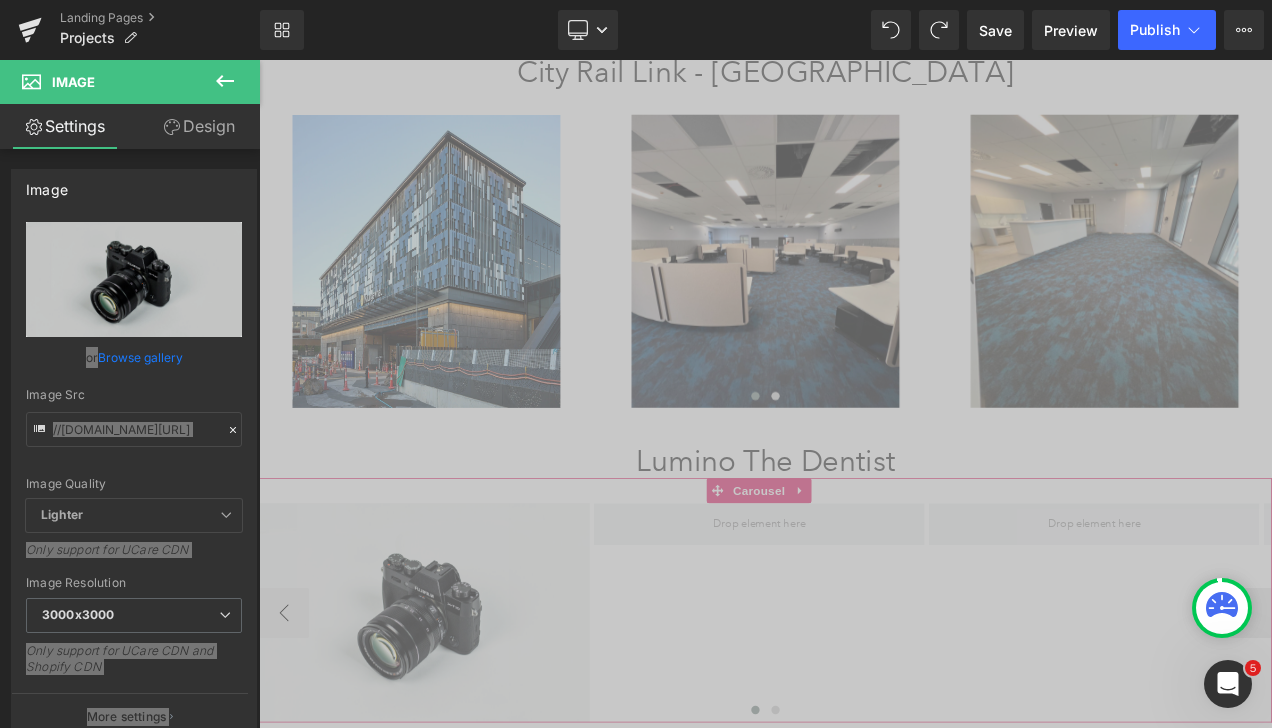 click on "Image" at bounding box center [1059, 720] 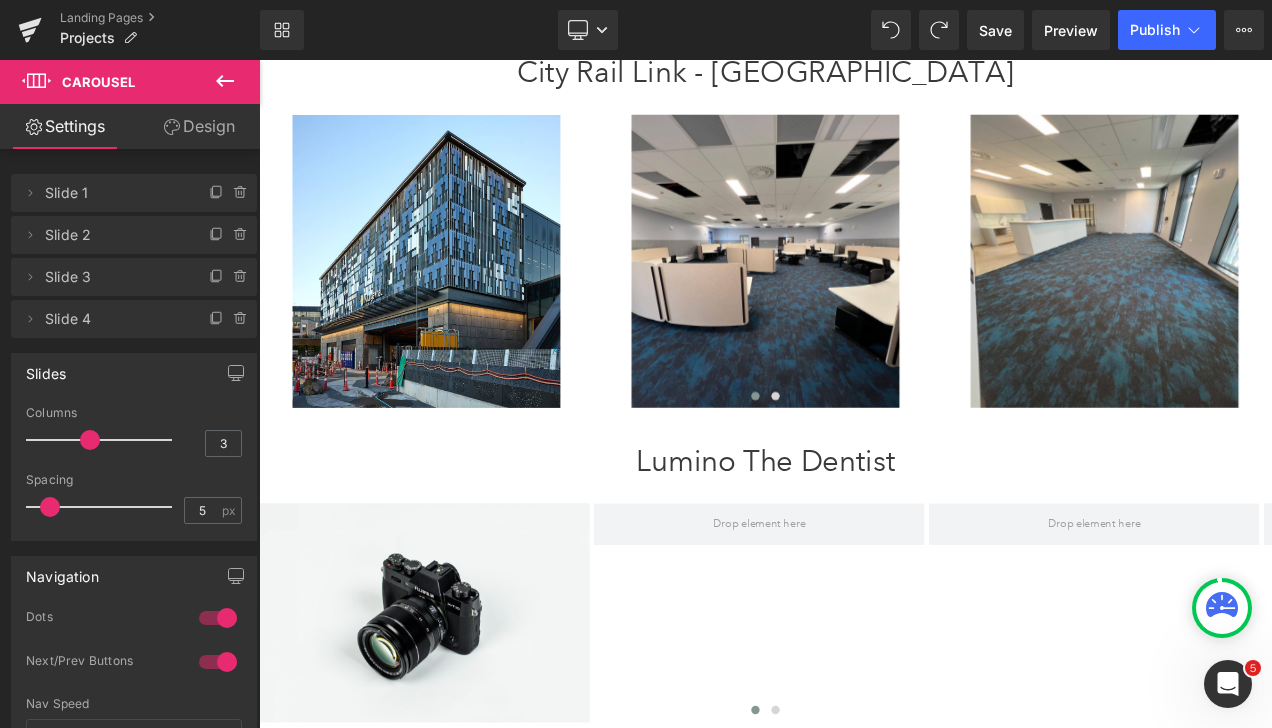 click at bounding box center (225, 82) 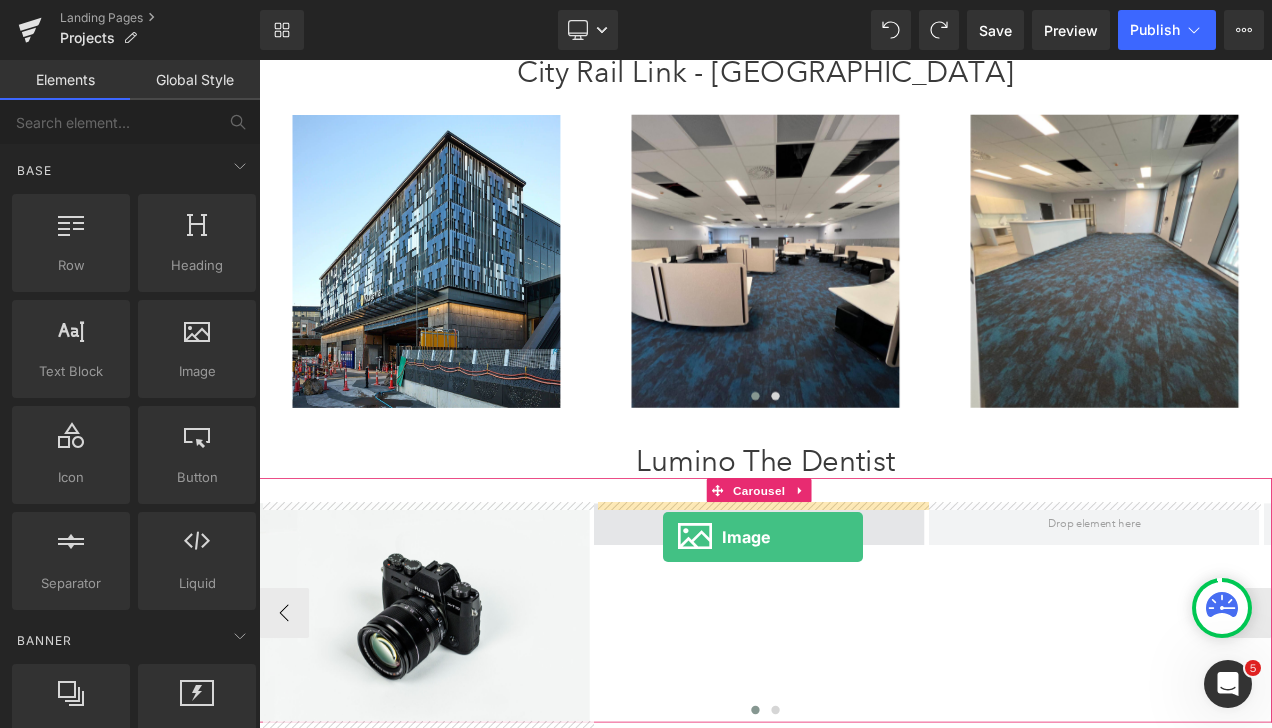 drag, startPoint x: 452, startPoint y: 410, endPoint x: 741, endPoint y: 630, distance: 363.20932 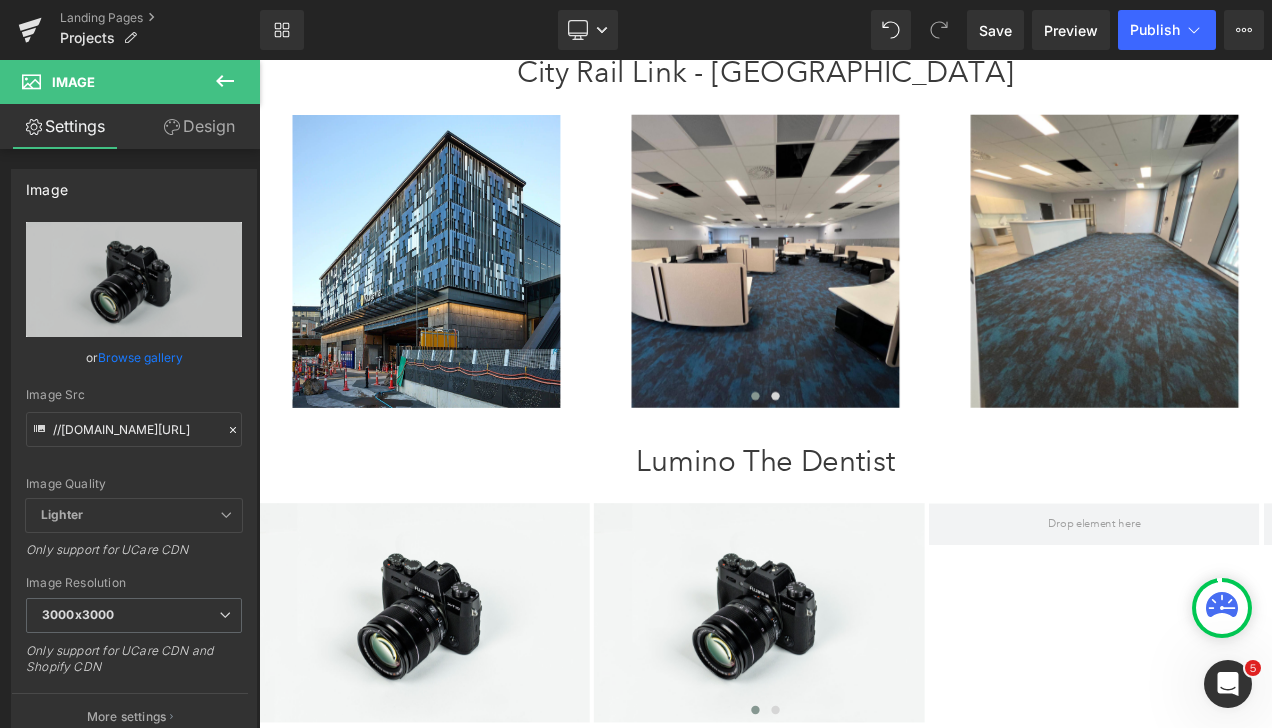 click 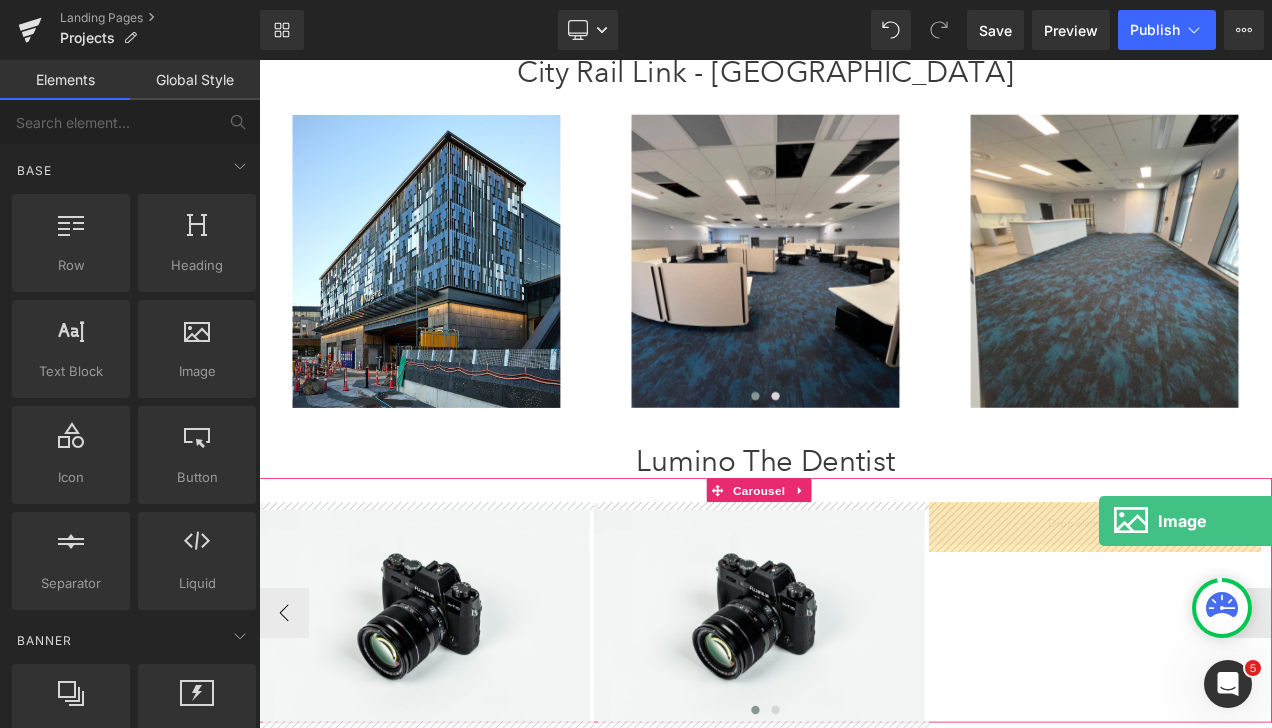 drag, startPoint x: 454, startPoint y: 417, endPoint x: 1262, endPoint y: 611, distance: 830.9633 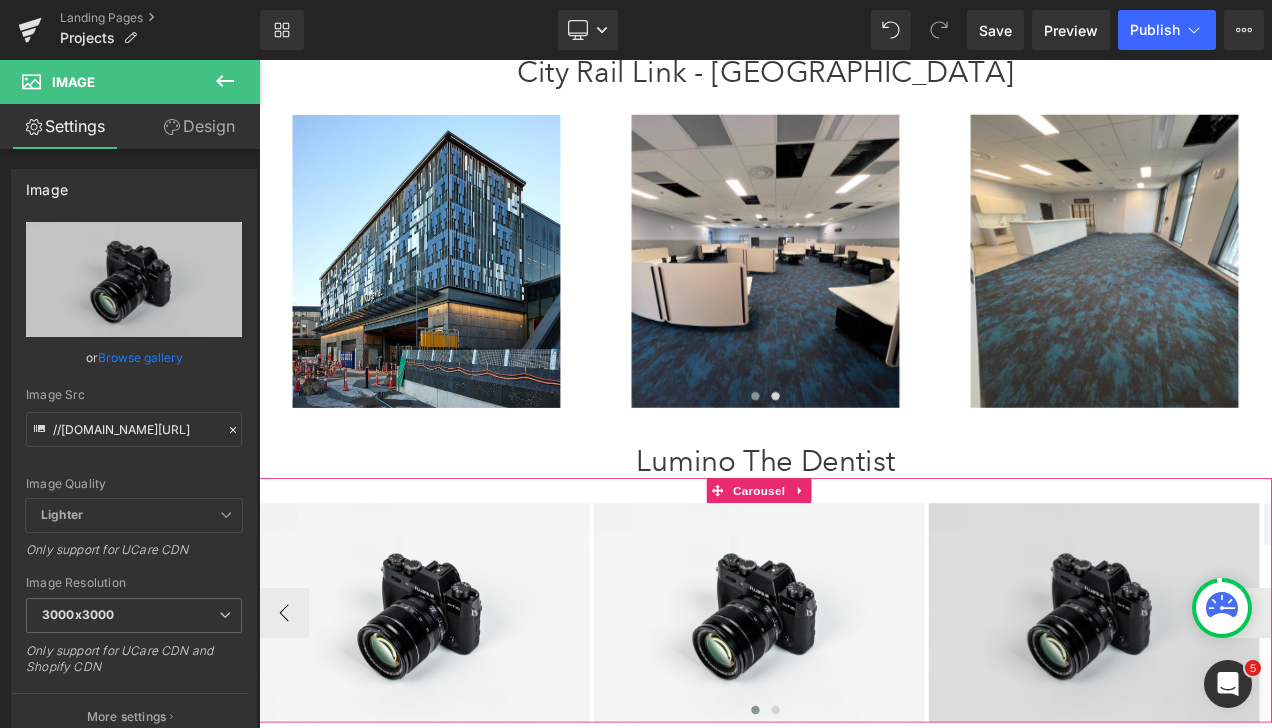 click on "›" at bounding box center (1439, 720) 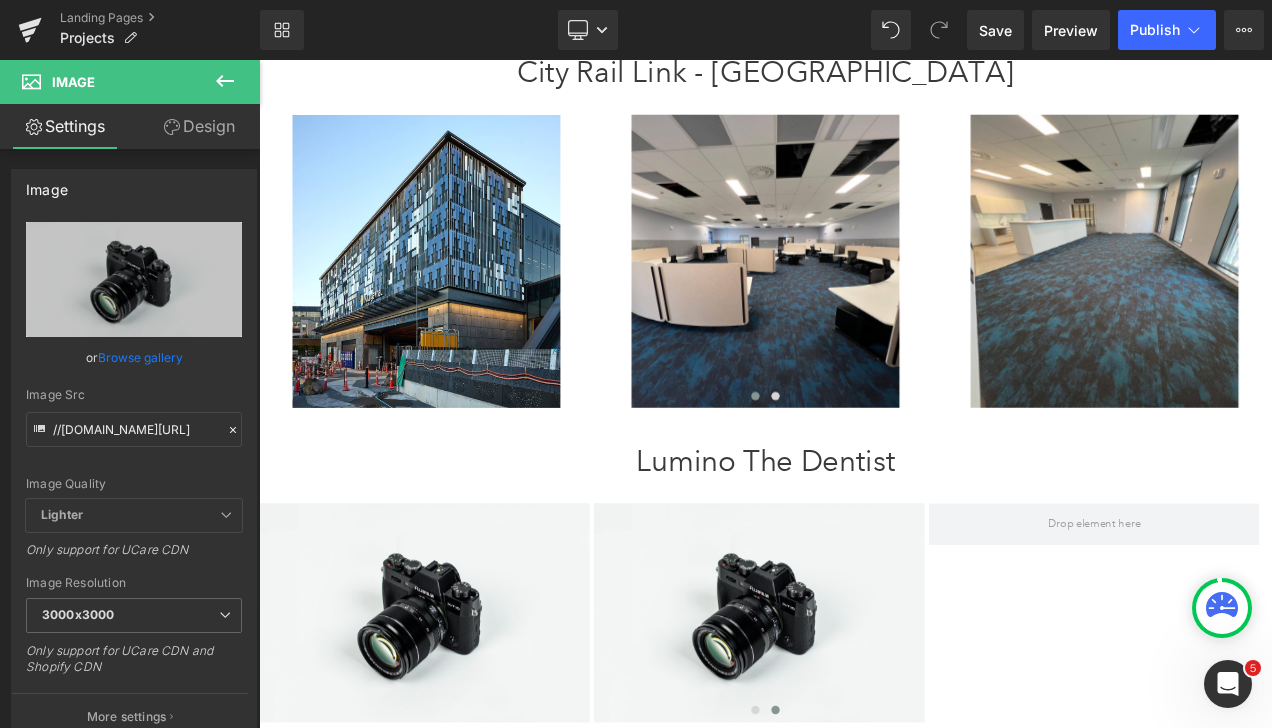 click 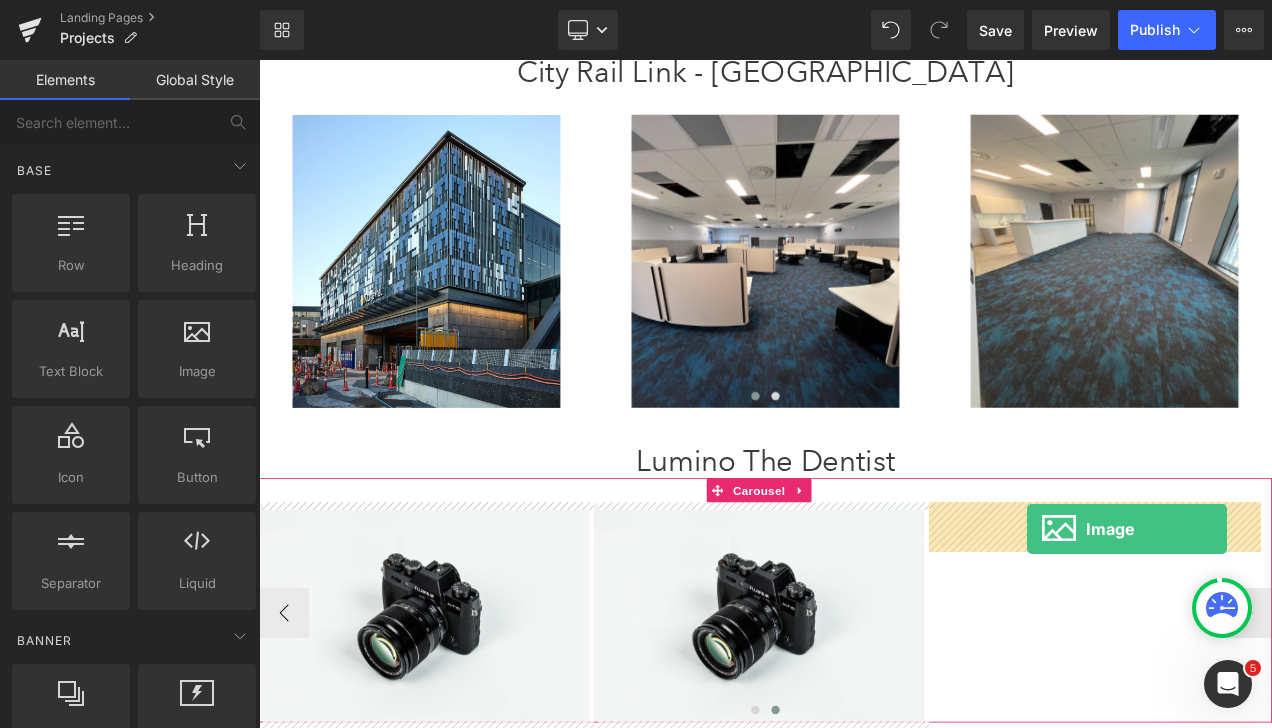 drag, startPoint x: 457, startPoint y: 413, endPoint x: 1176, endPoint y: 620, distance: 748.2045 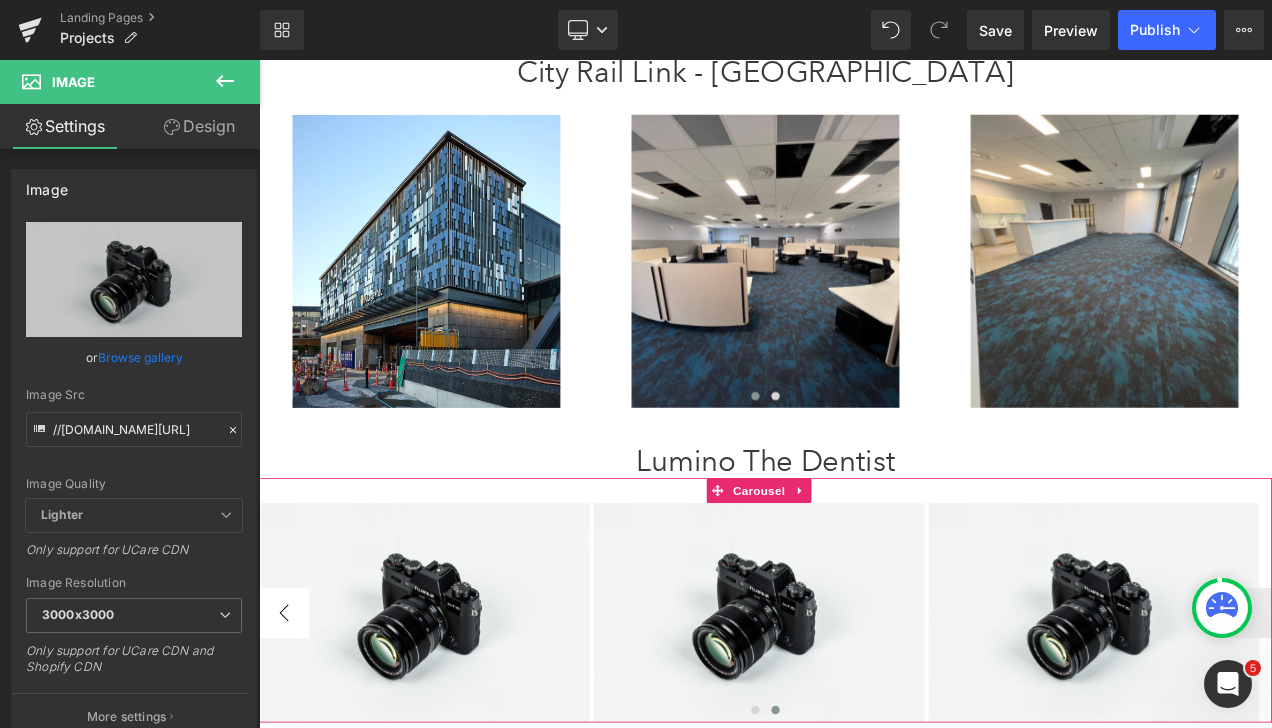 click on "‹" at bounding box center [289, 720] 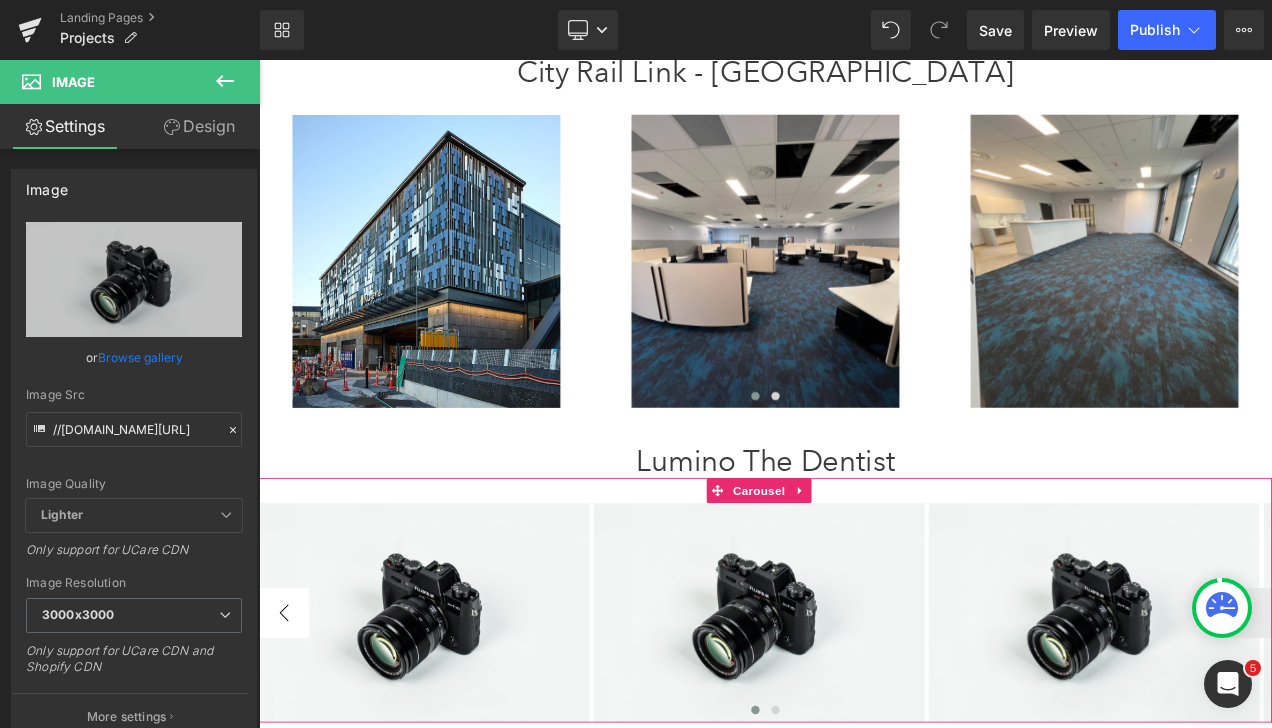 click on "‹" at bounding box center (289, 720) 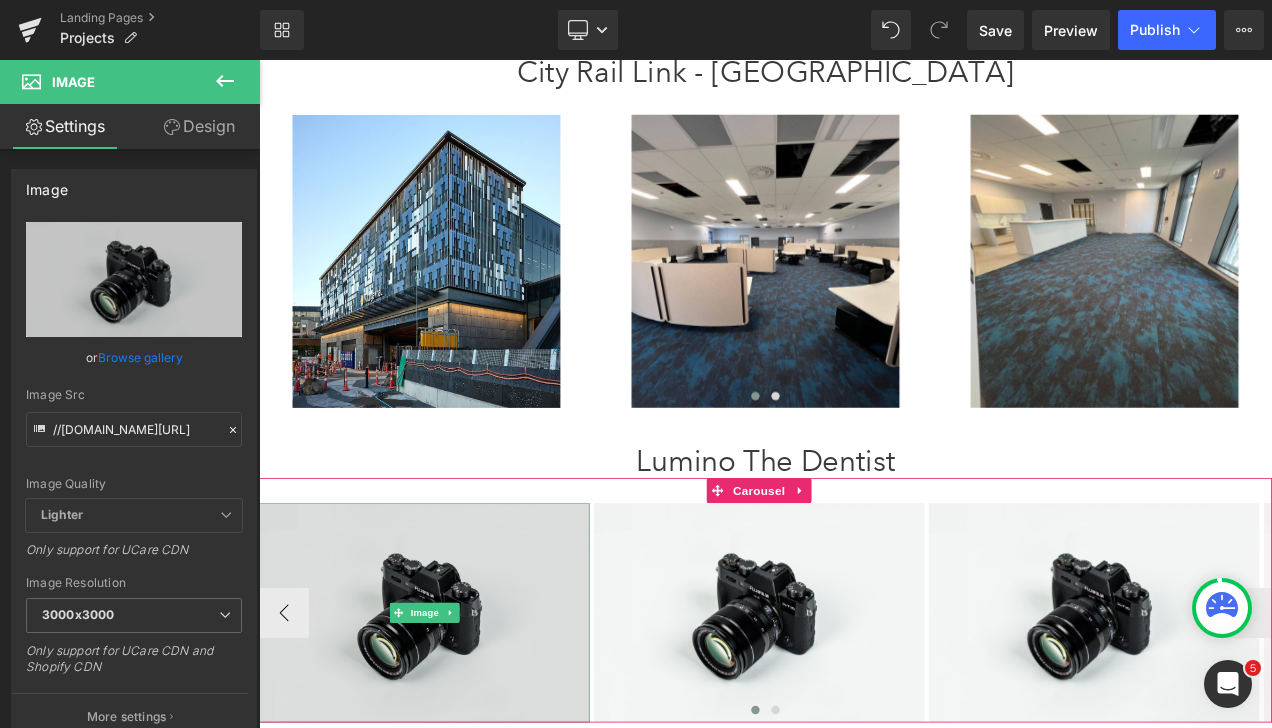 click at bounding box center (456, 720) 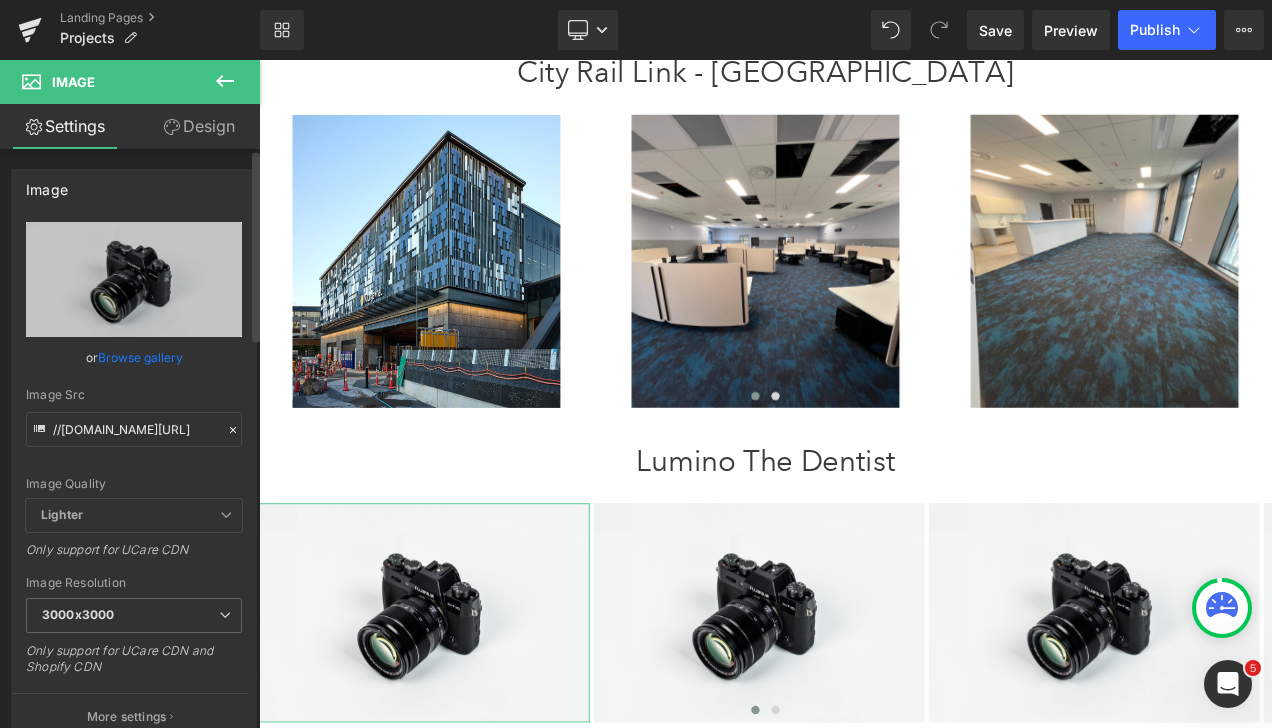 click on "Browse gallery" at bounding box center (140, 357) 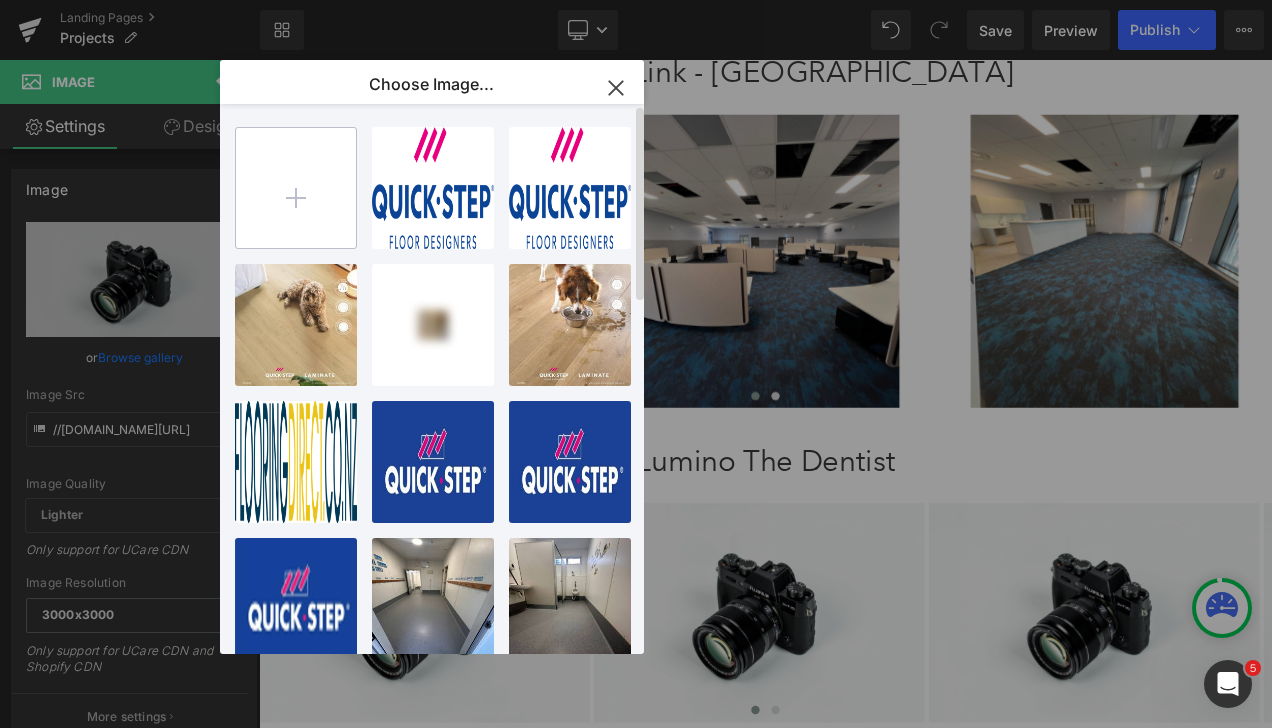 click at bounding box center [296, 188] 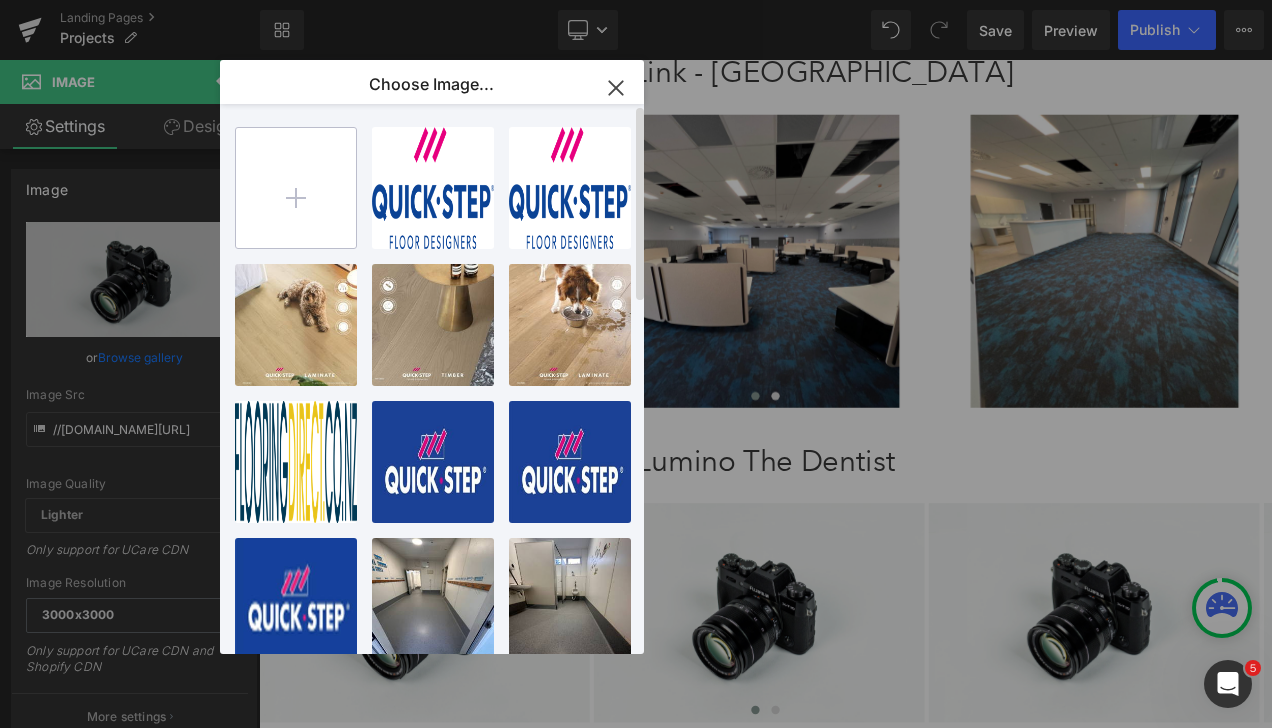 type on "C:\fakepath\IMG_1112.jpg" 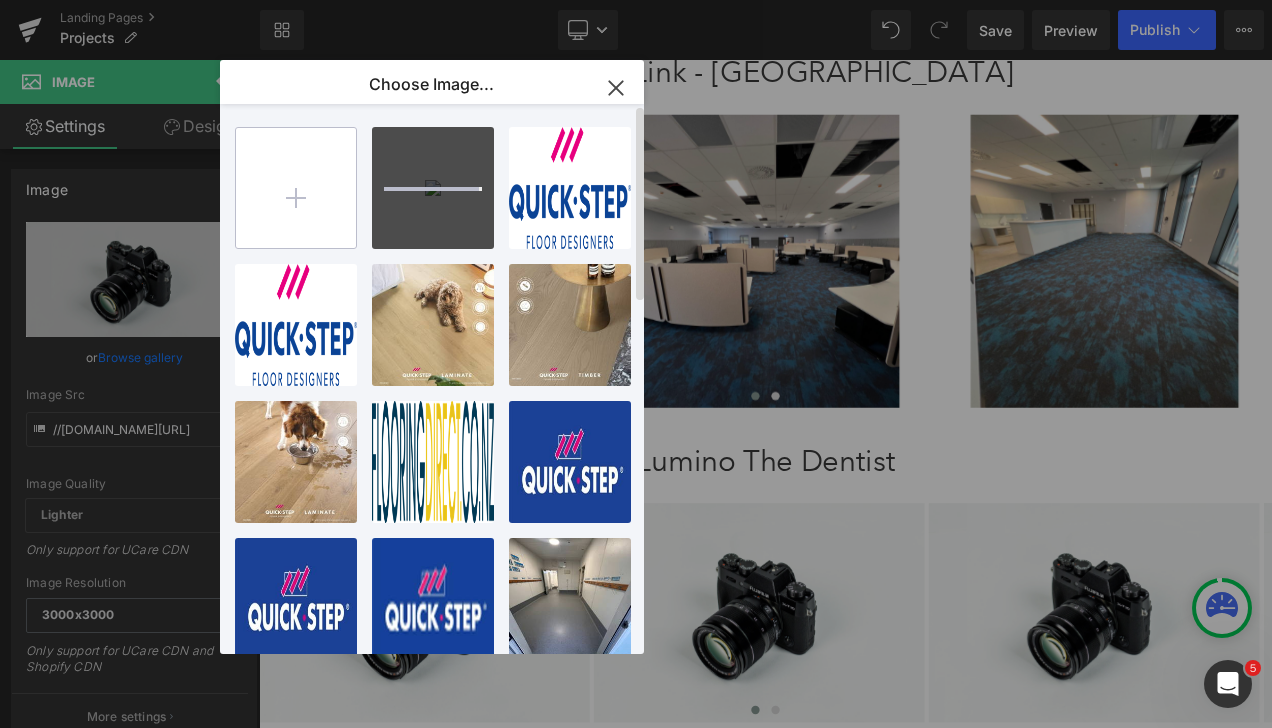 type 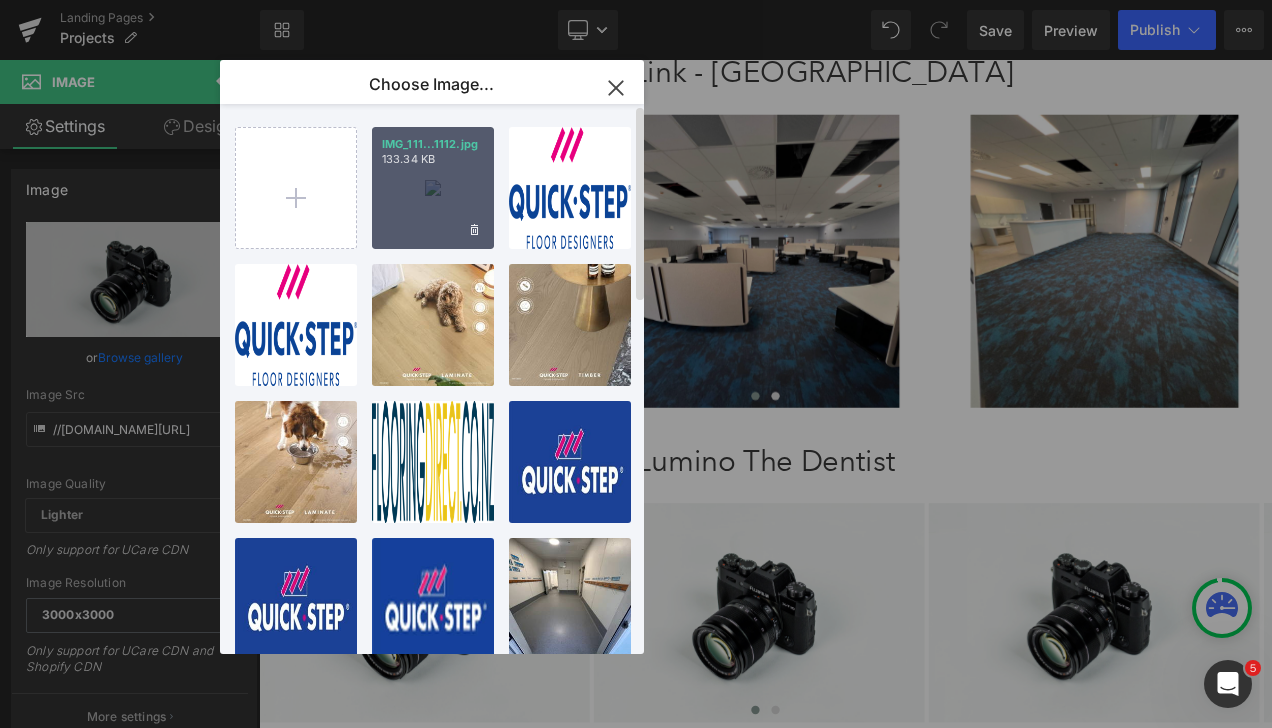 click on "IMG_111...1112.jpg 133.34 KB" at bounding box center (433, 188) 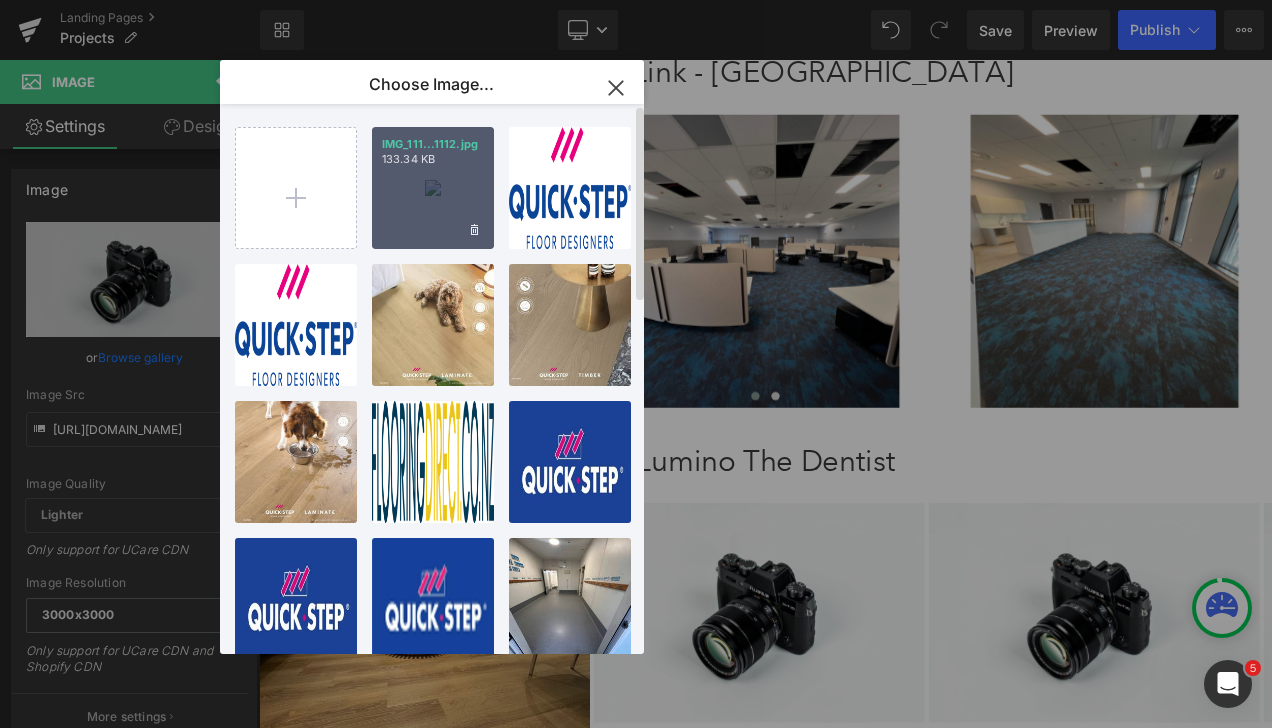 click at bounding box center [459, 300] 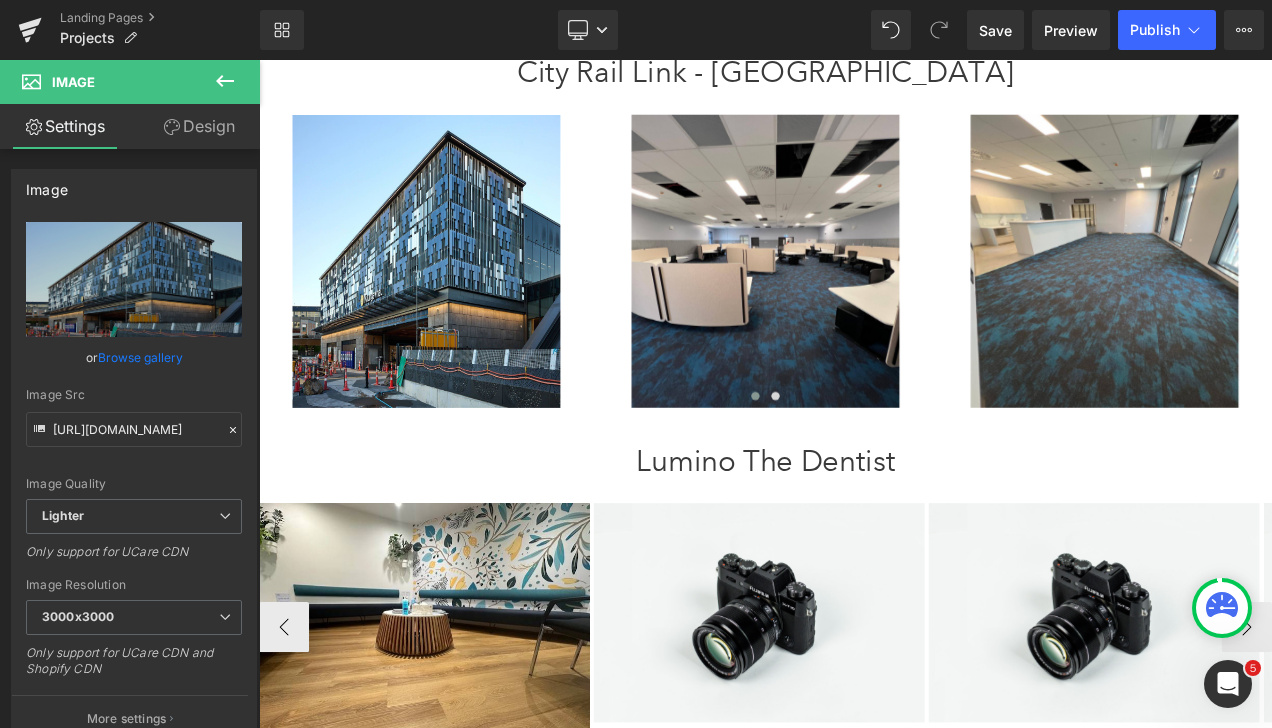 scroll, scrollTop: 800, scrollLeft: 0, axis: vertical 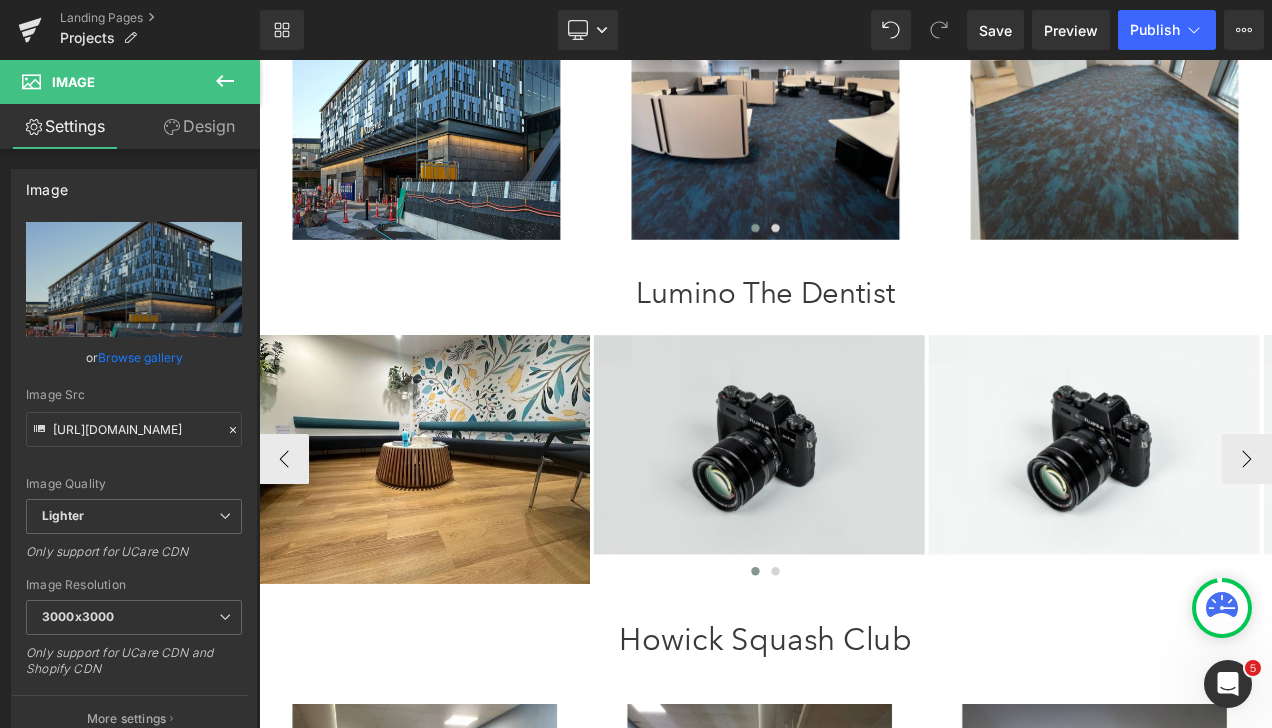 click at bounding box center [856, 520] 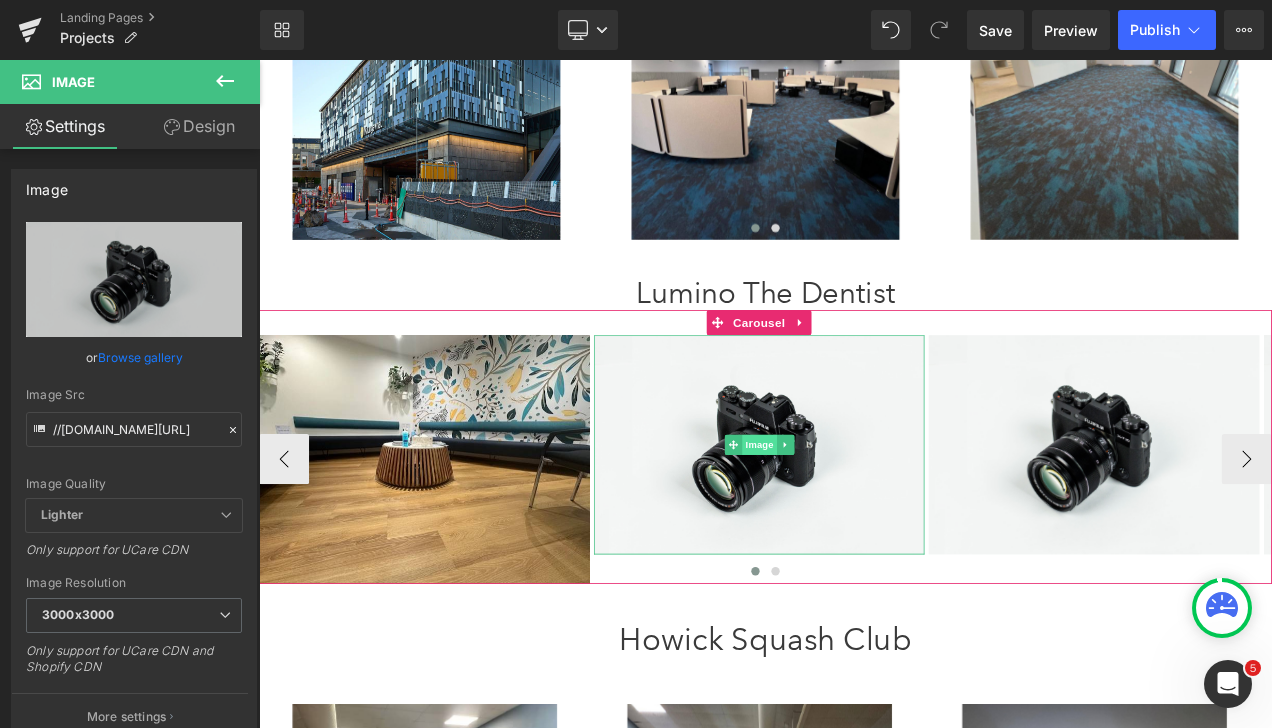 click on "Image" at bounding box center (857, 520) 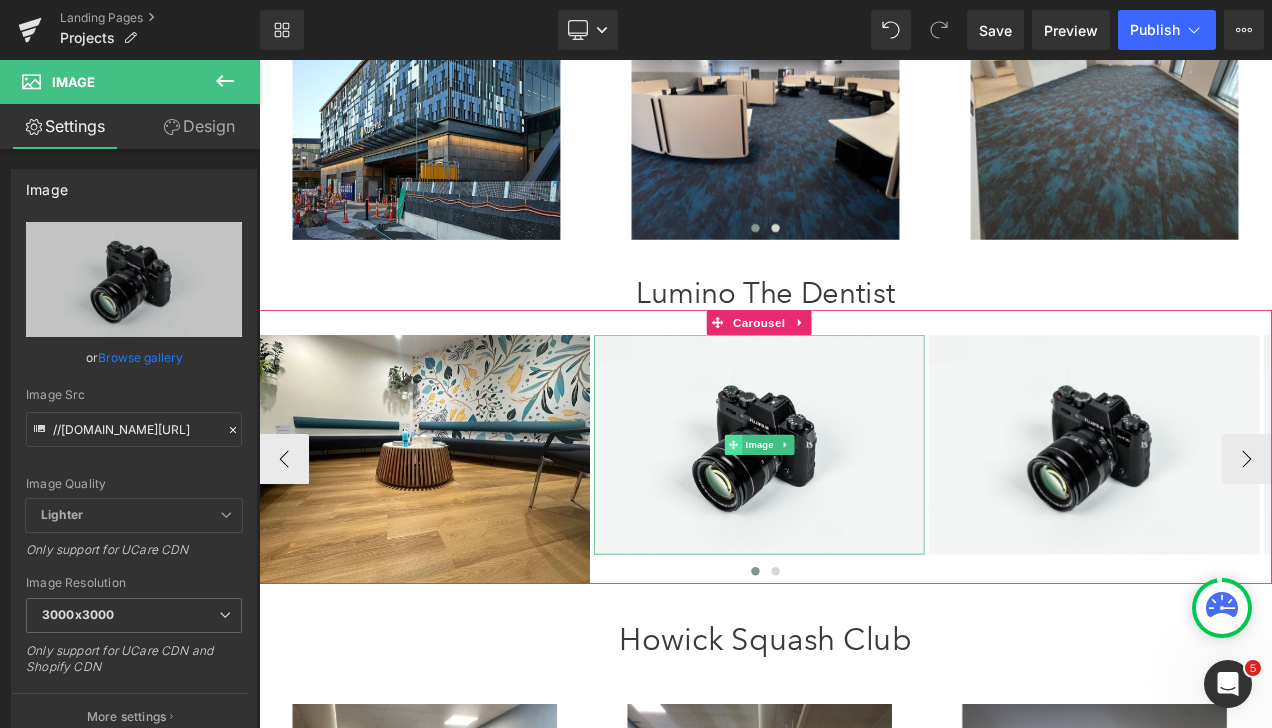 click 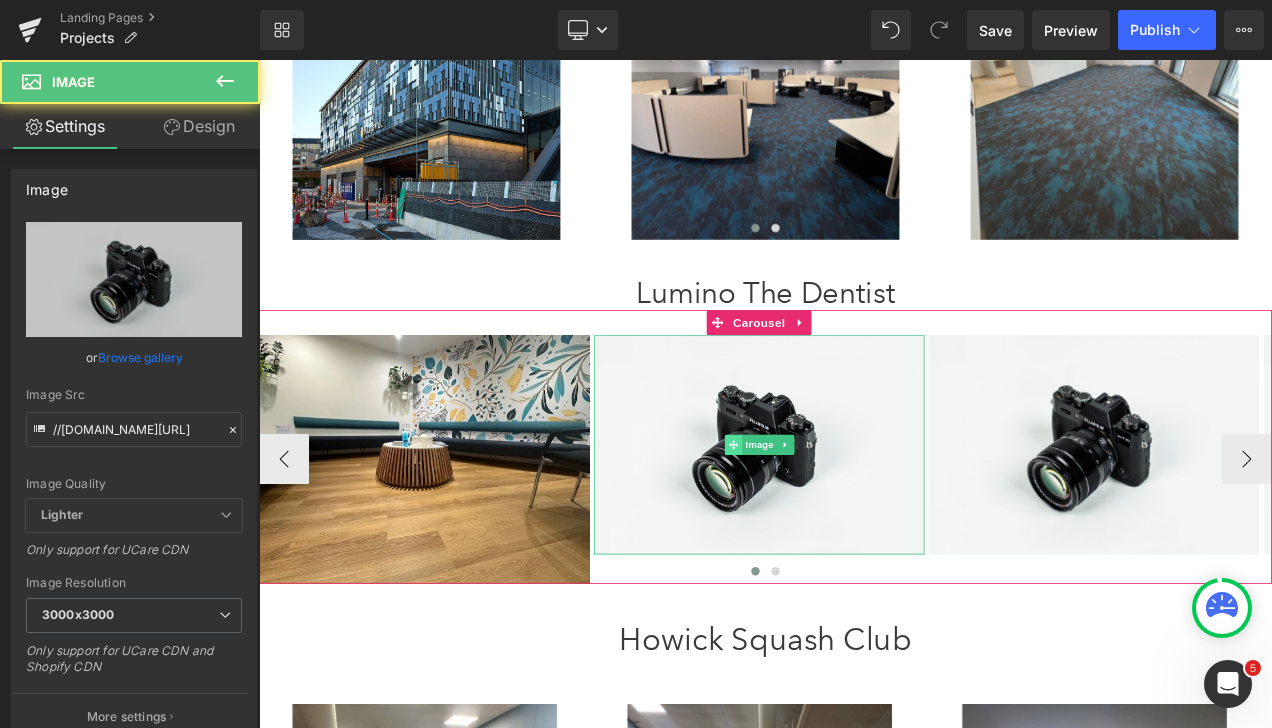click at bounding box center (825, 520) 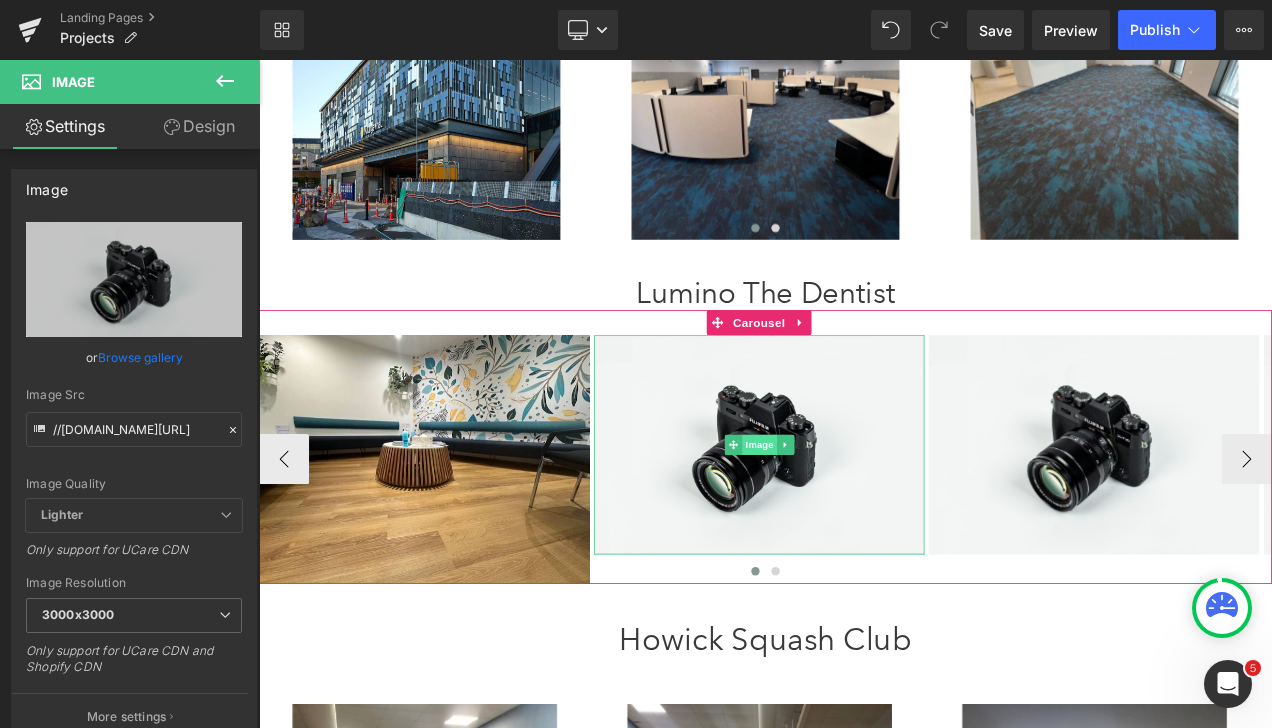 click on "Image" at bounding box center (857, 520) 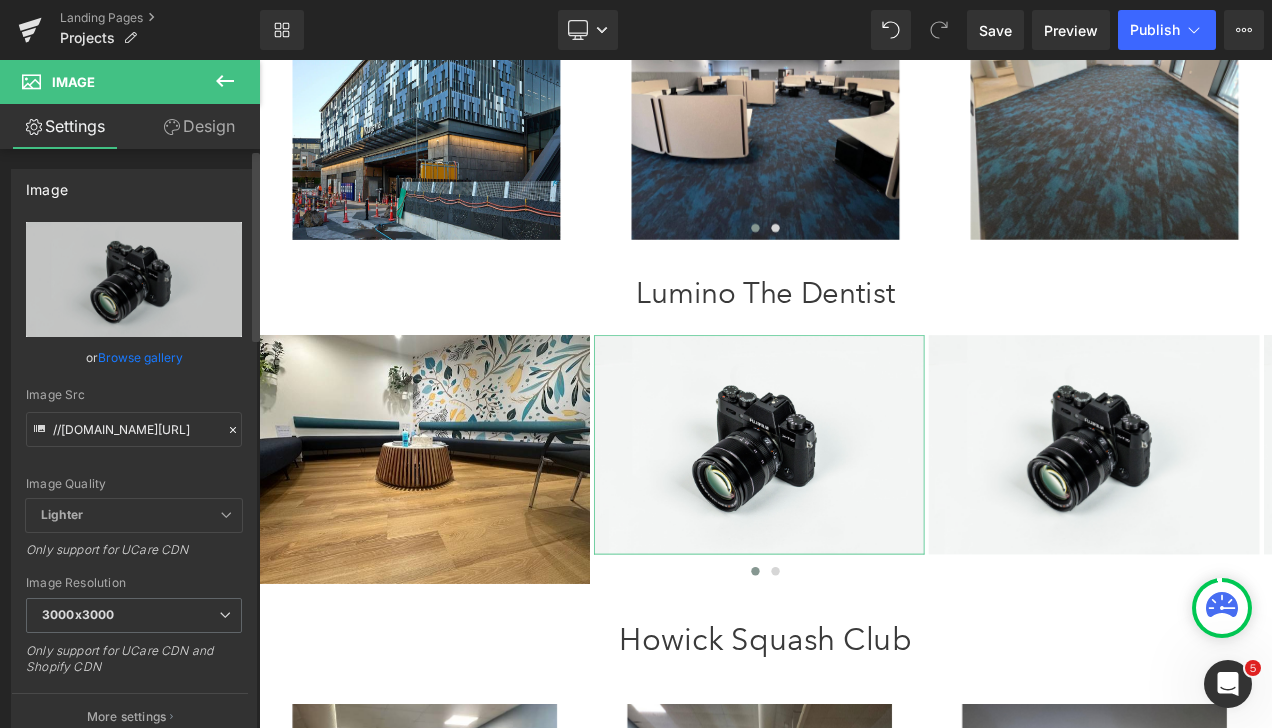 click on "Browse gallery" at bounding box center [140, 357] 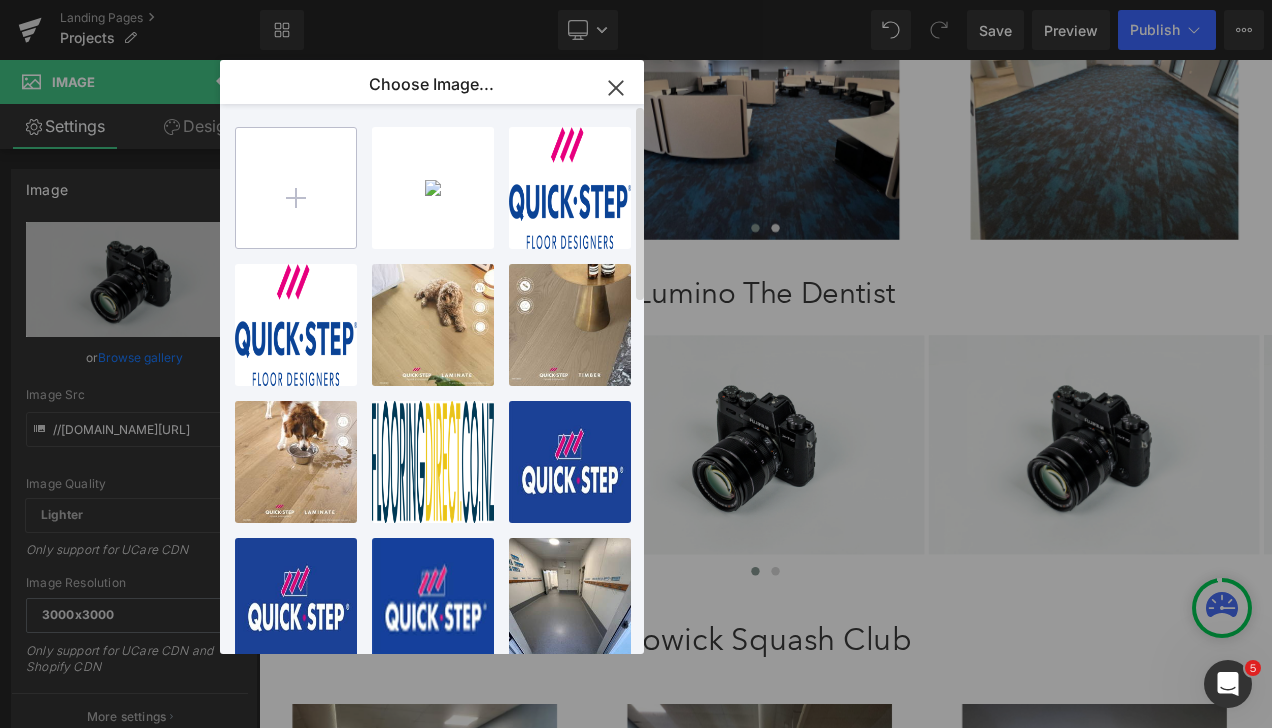 click at bounding box center (296, 188) 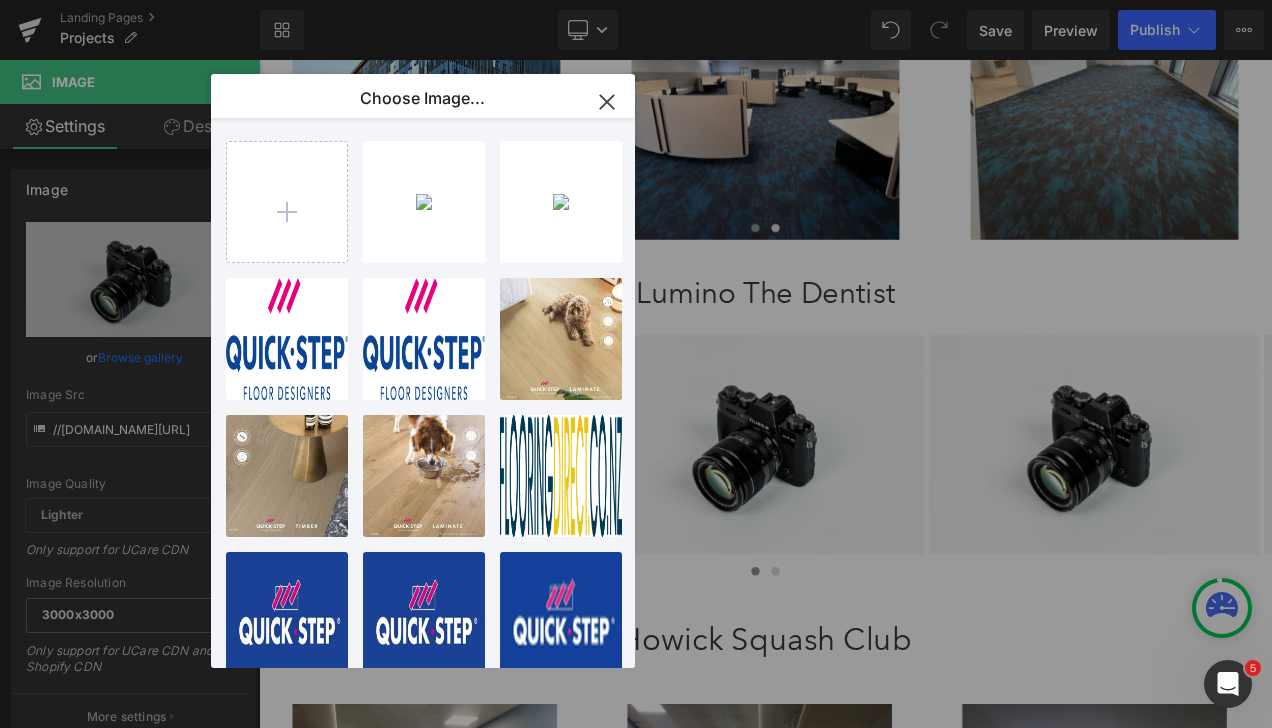 drag, startPoint x: 509, startPoint y: 88, endPoint x: 500, endPoint y: 102, distance: 16.643316 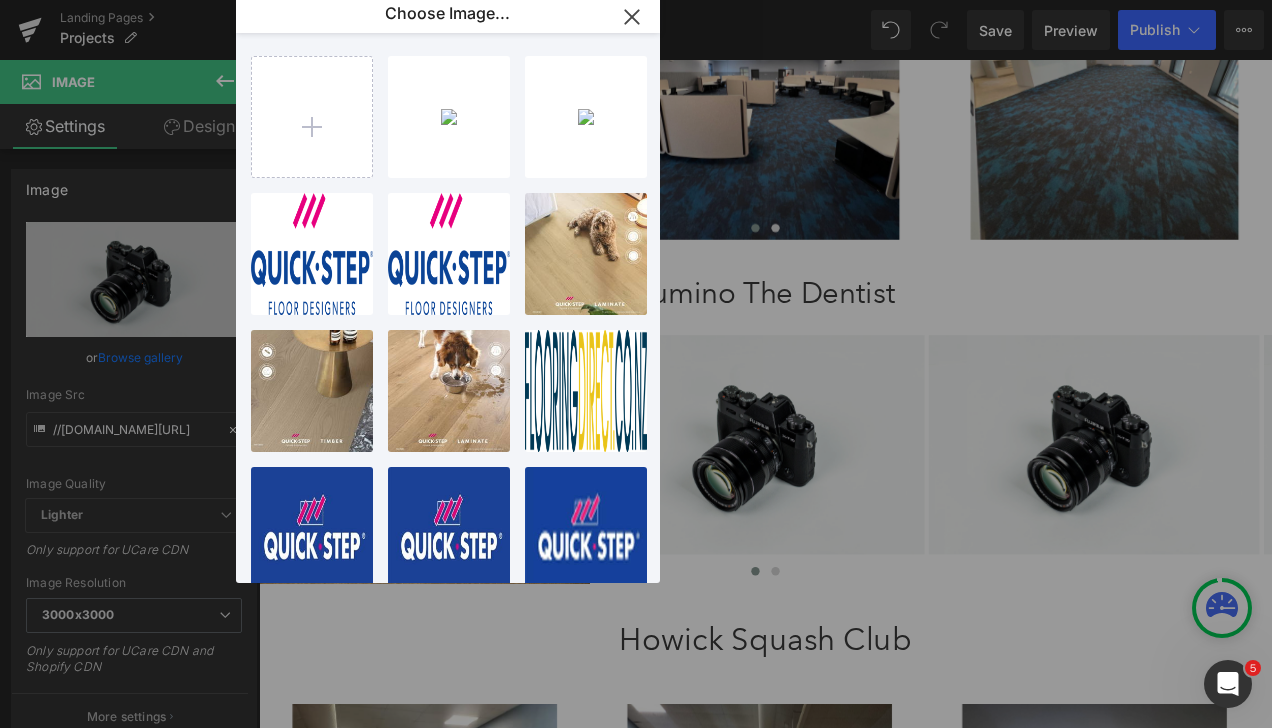drag, startPoint x: 482, startPoint y: 89, endPoint x: 507, endPoint y: 4, distance: 88.60023 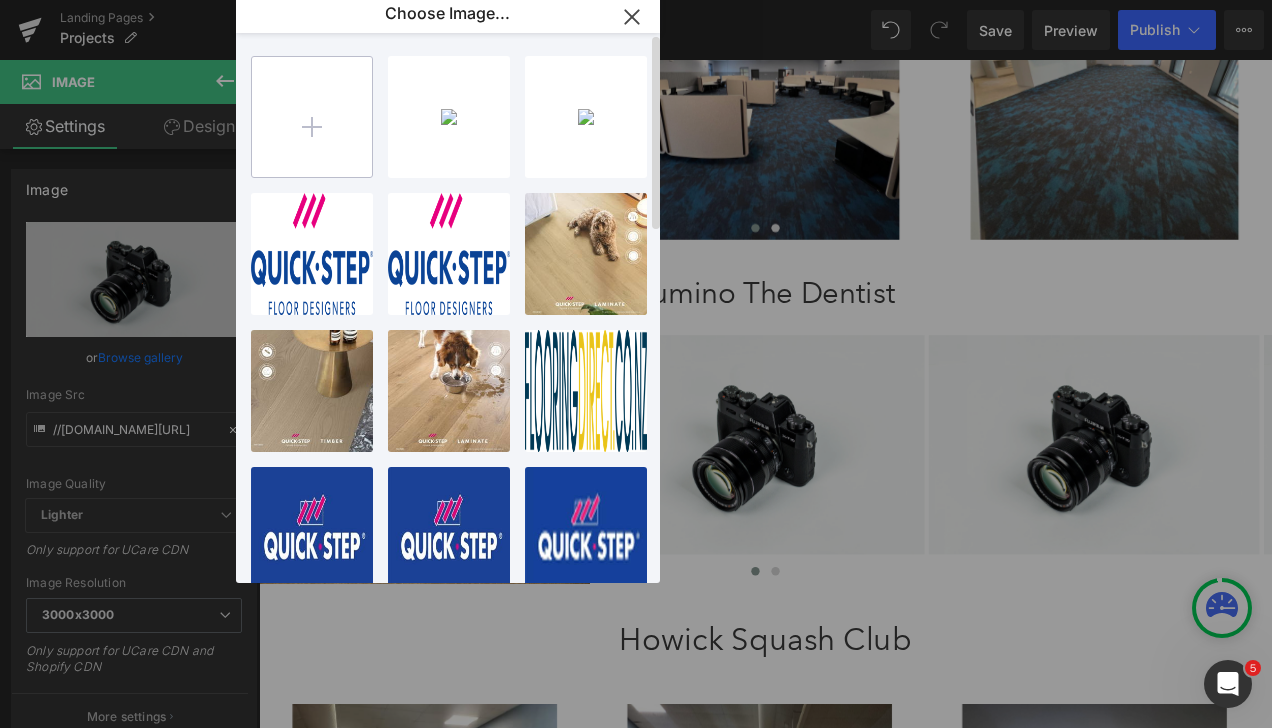 click at bounding box center (312, 117) 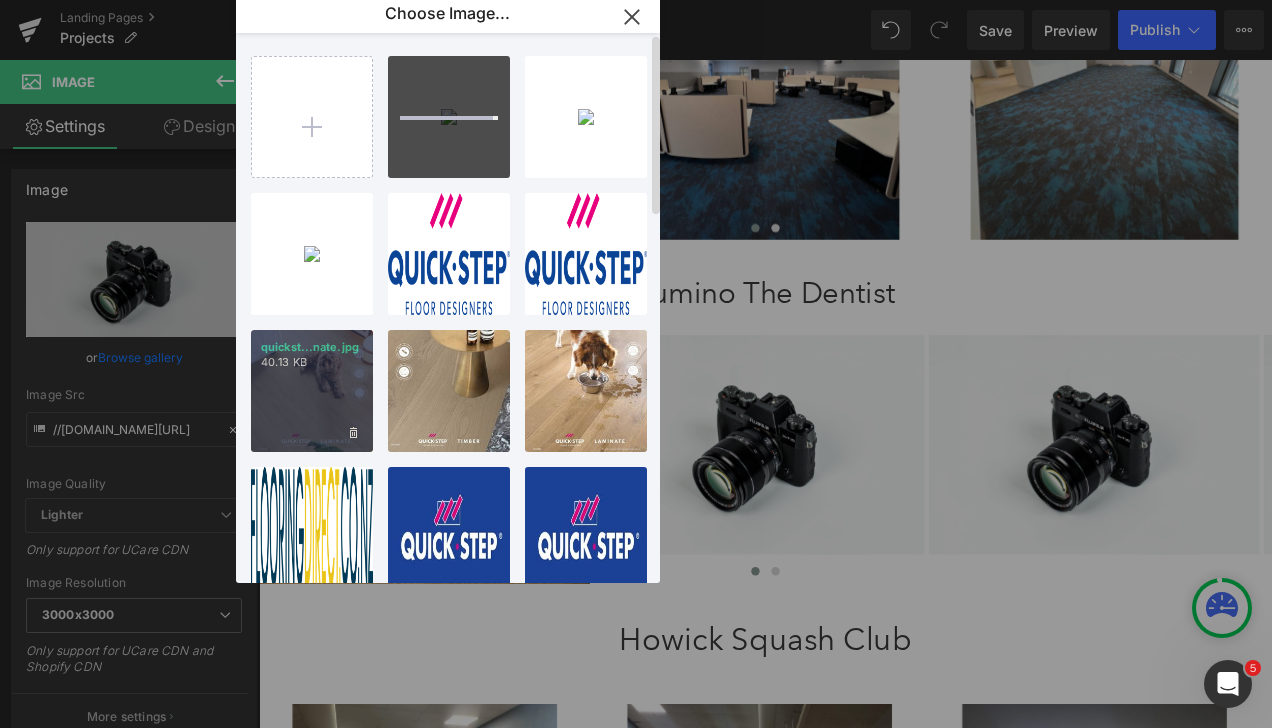 type 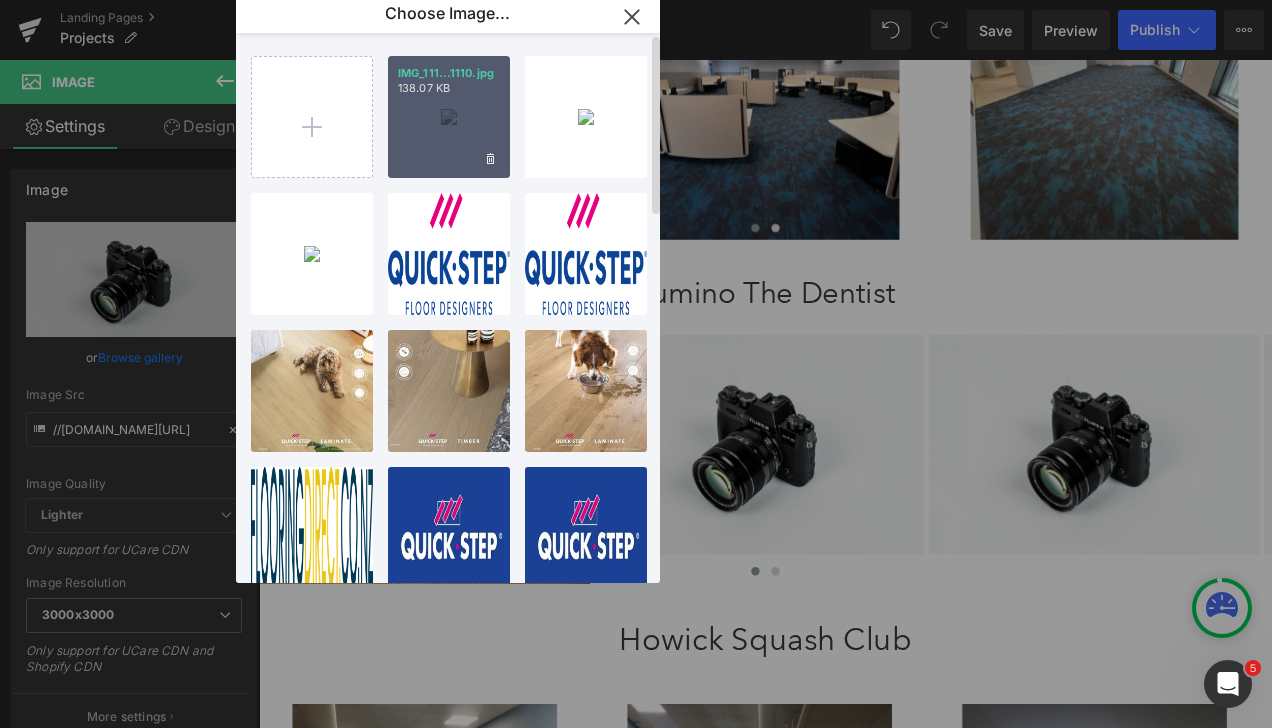 click on "IMG_111...1110.jpg 138.07 KB" at bounding box center (449, 117) 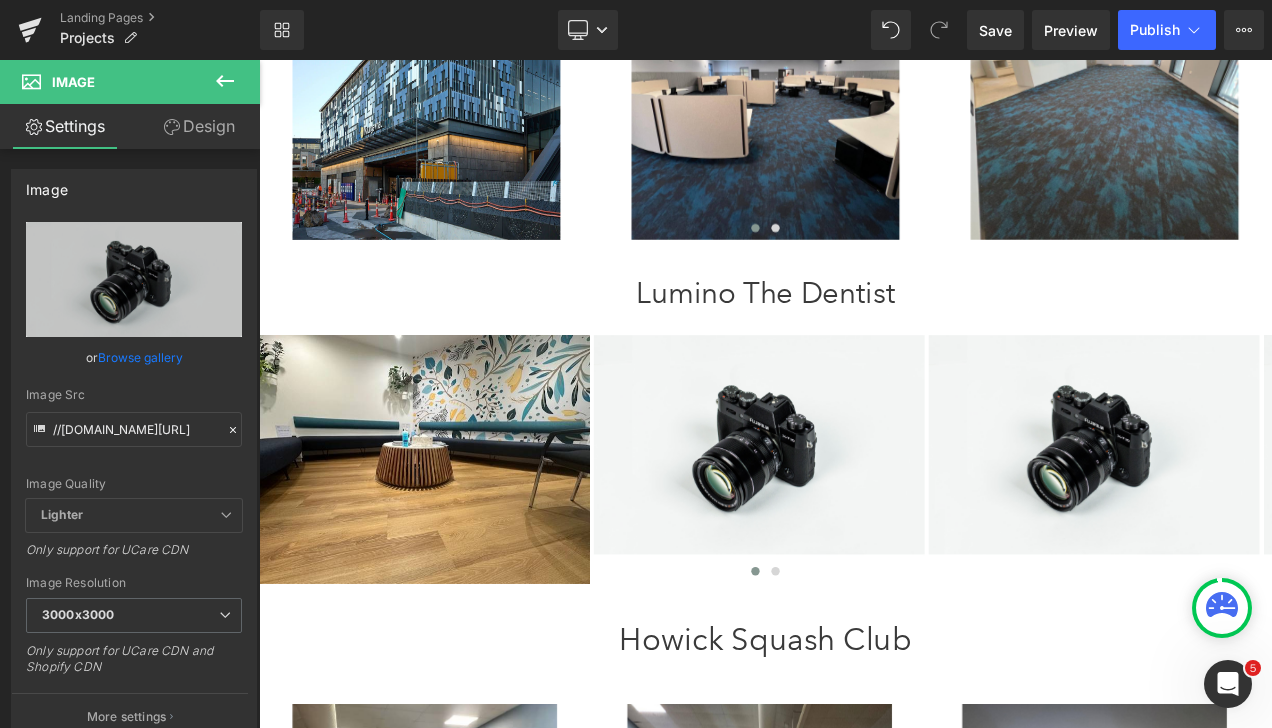click at bounding box center (459, 100) 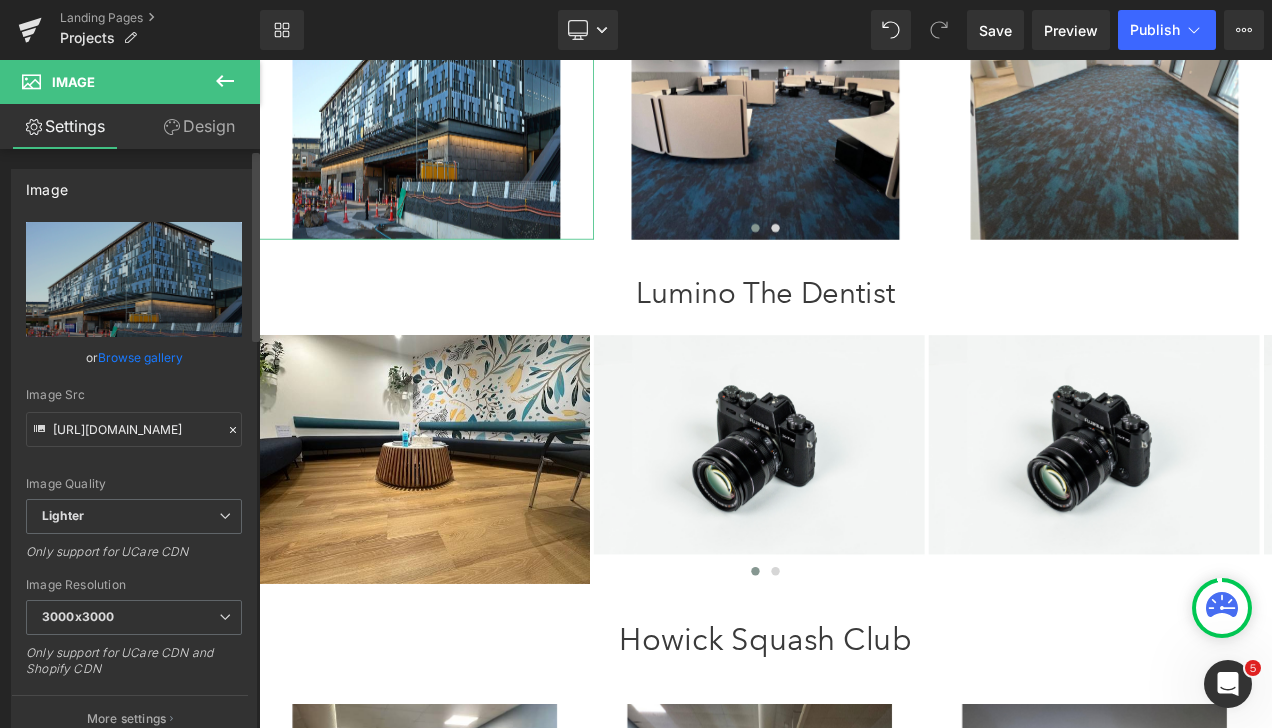 click on "Browse gallery" at bounding box center (140, 357) 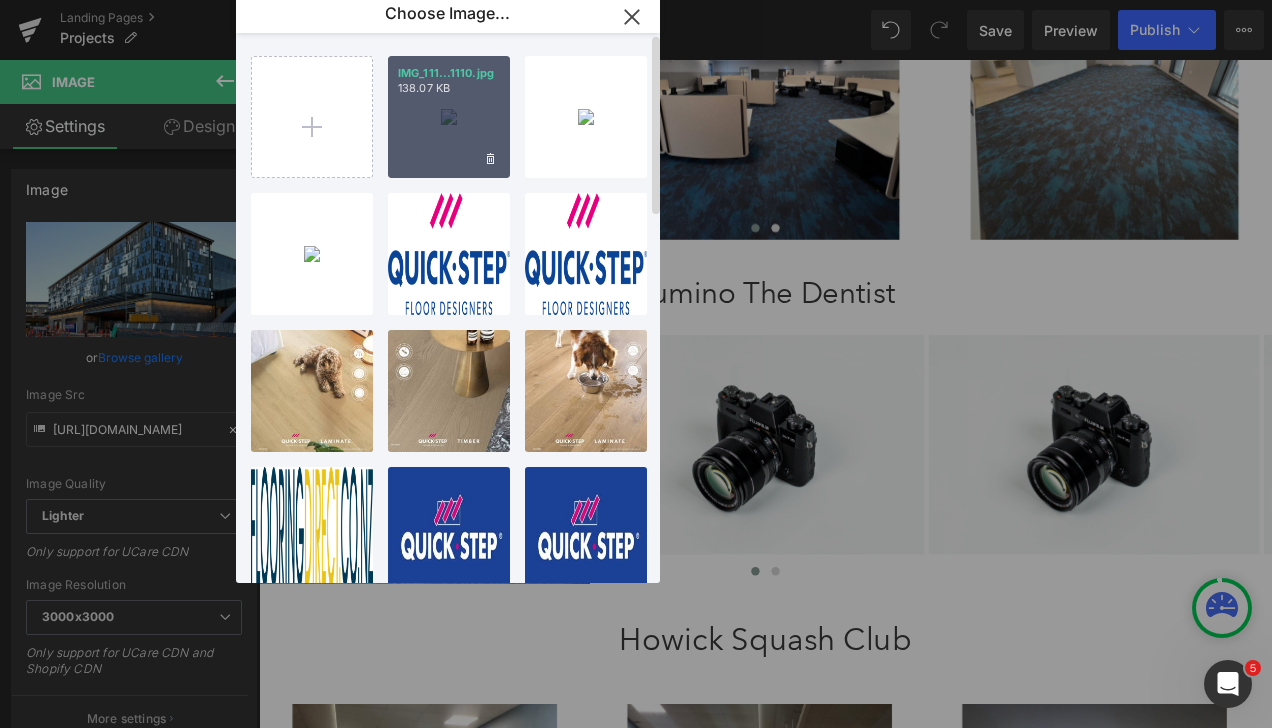 click on "IMG_111...1110.jpg 138.07 KB" at bounding box center (449, 117) 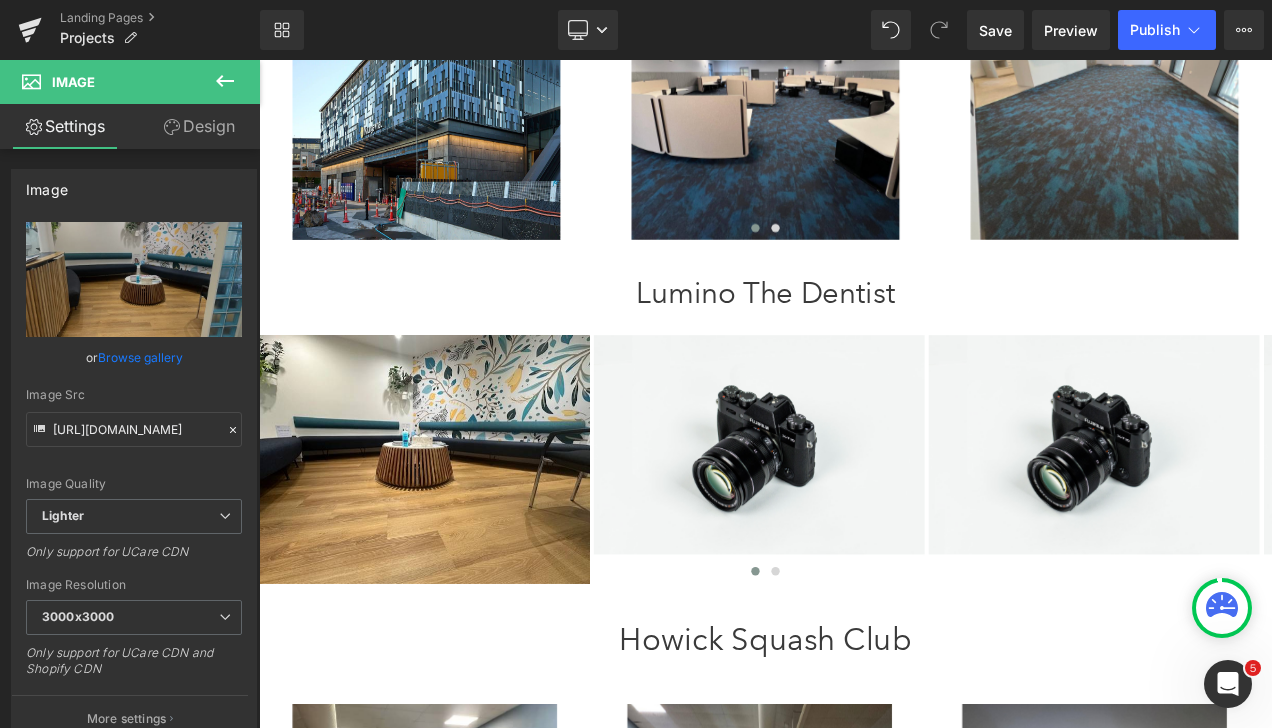 type on "[URL][DOMAIN_NAME]" 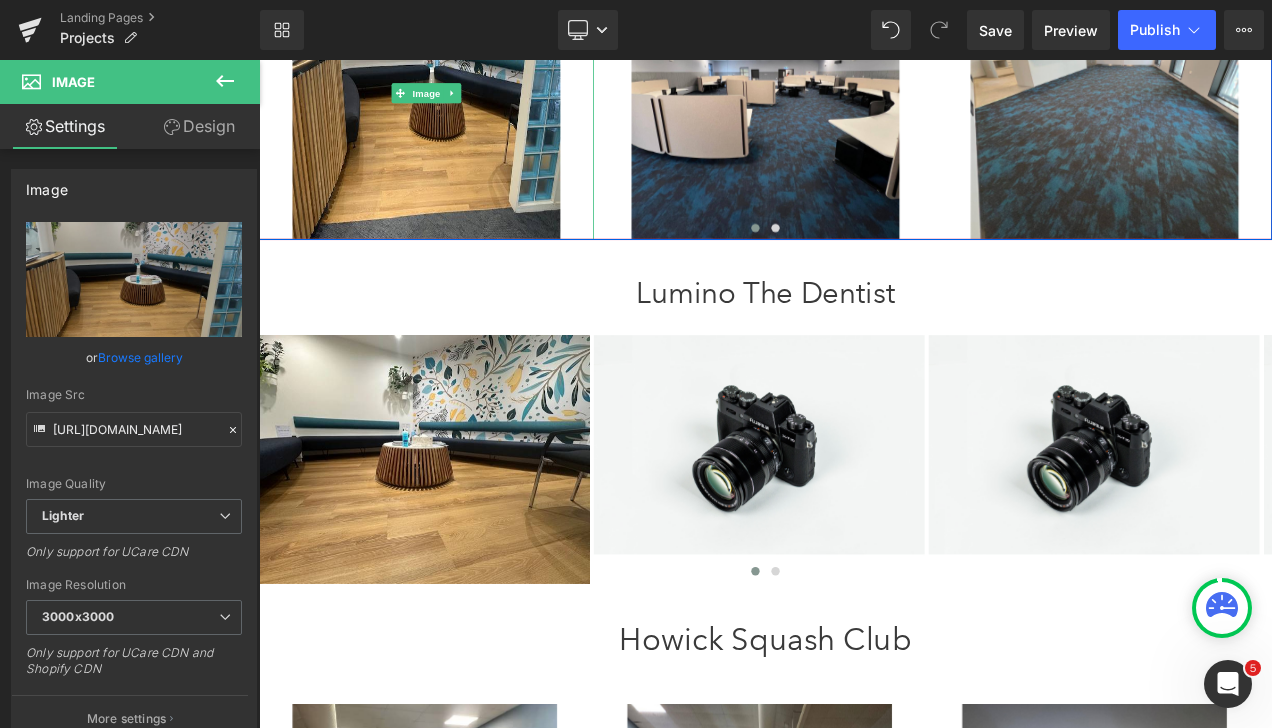 click at bounding box center [459, 100] 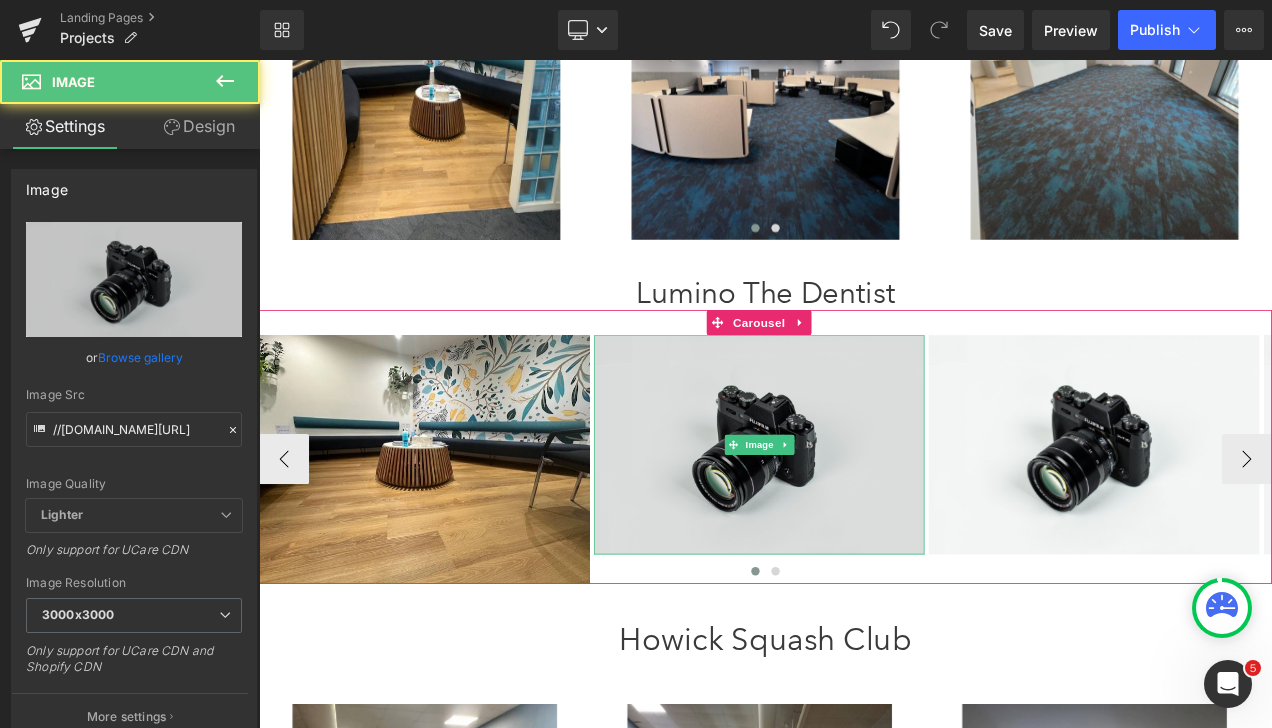 click at bounding box center [856, 520] 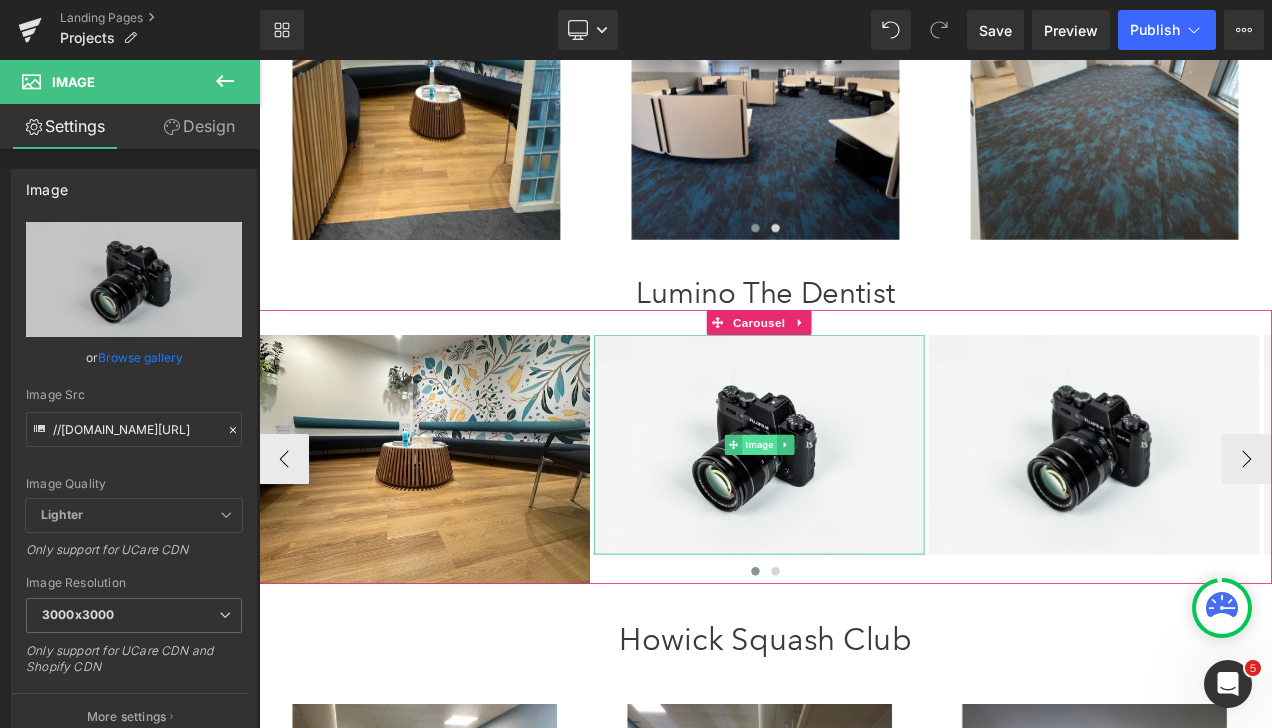 click on "Image" at bounding box center [857, 520] 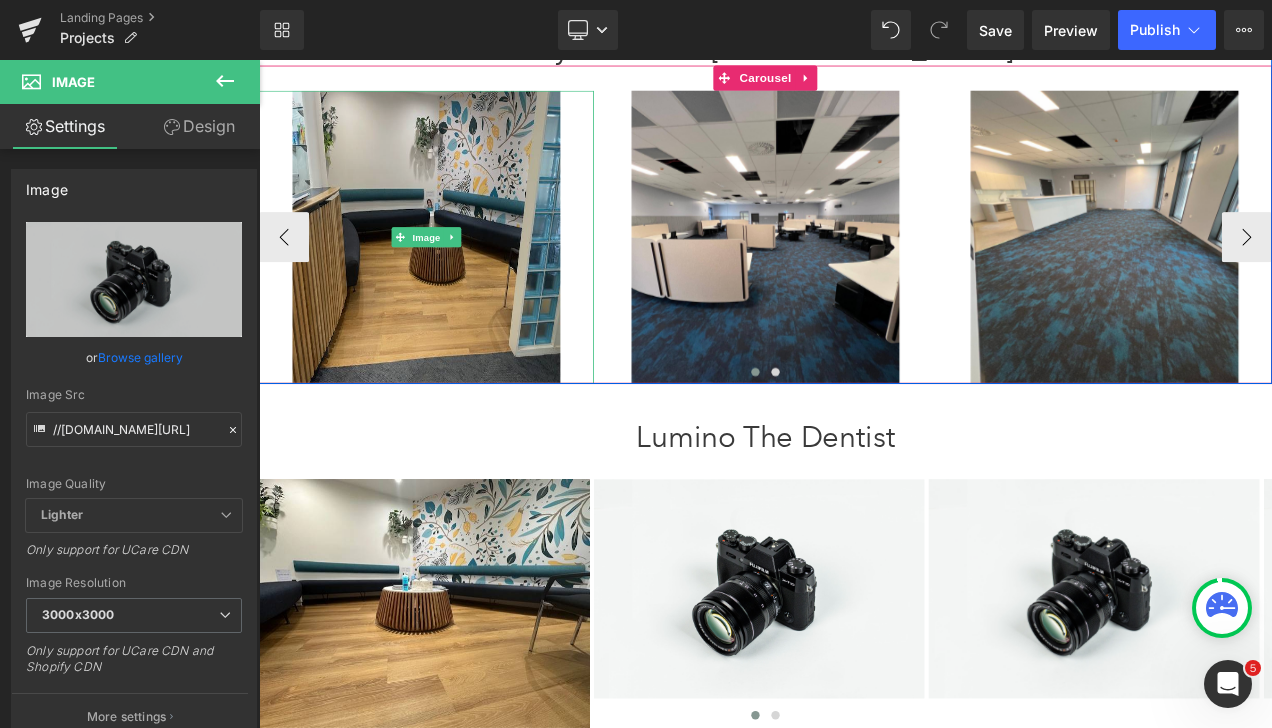 scroll, scrollTop: 600, scrollLeft: 0, axis: vertical 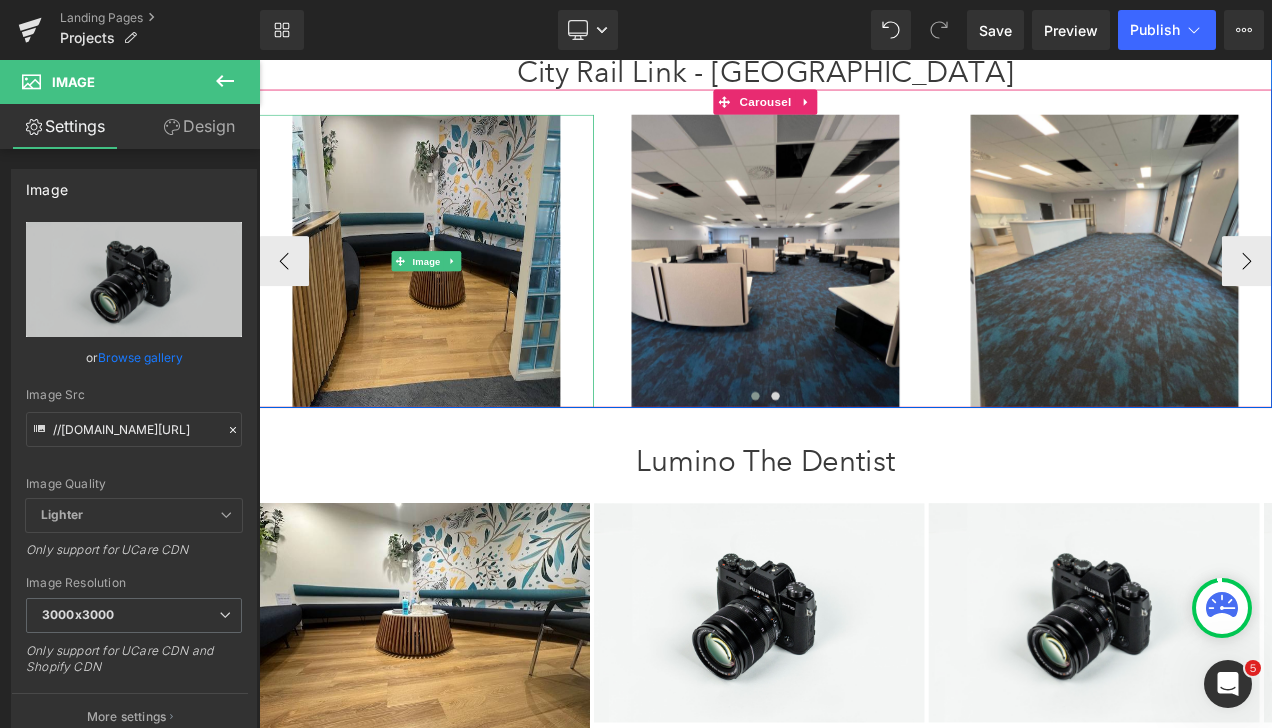 click at bounding box center [459, 300] 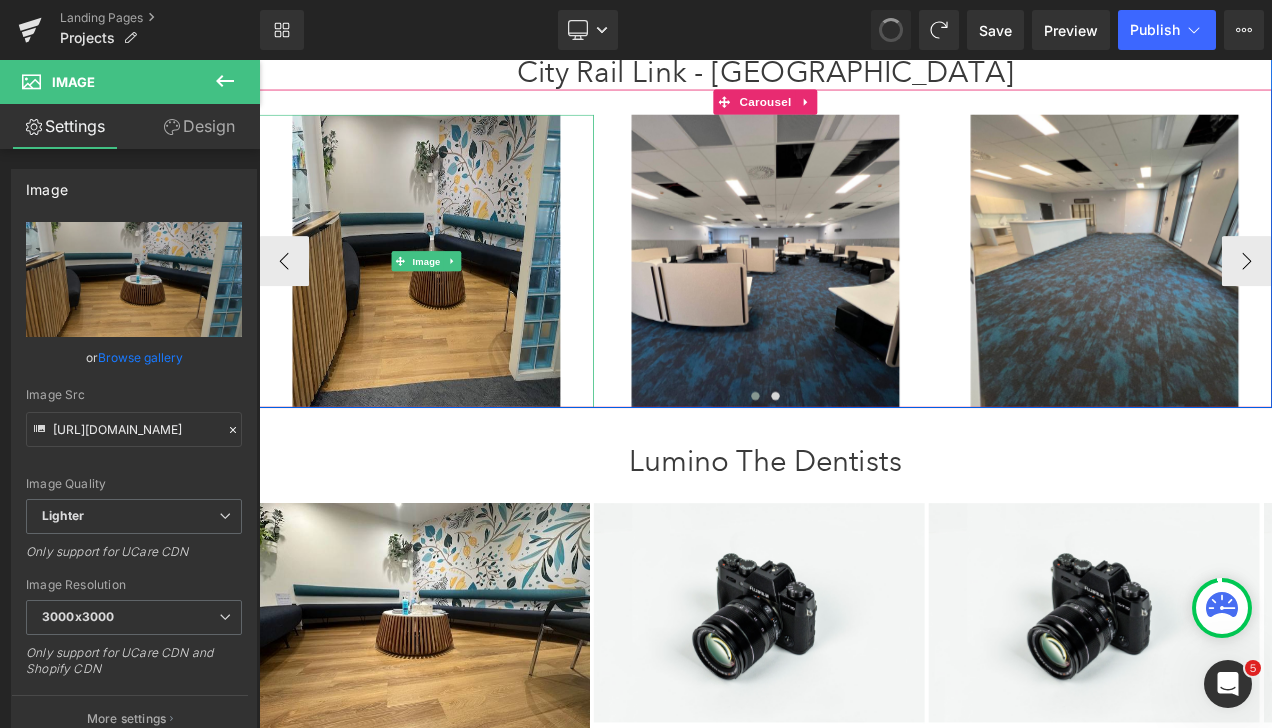 type on "[URL][DOMAIN_NAME]" 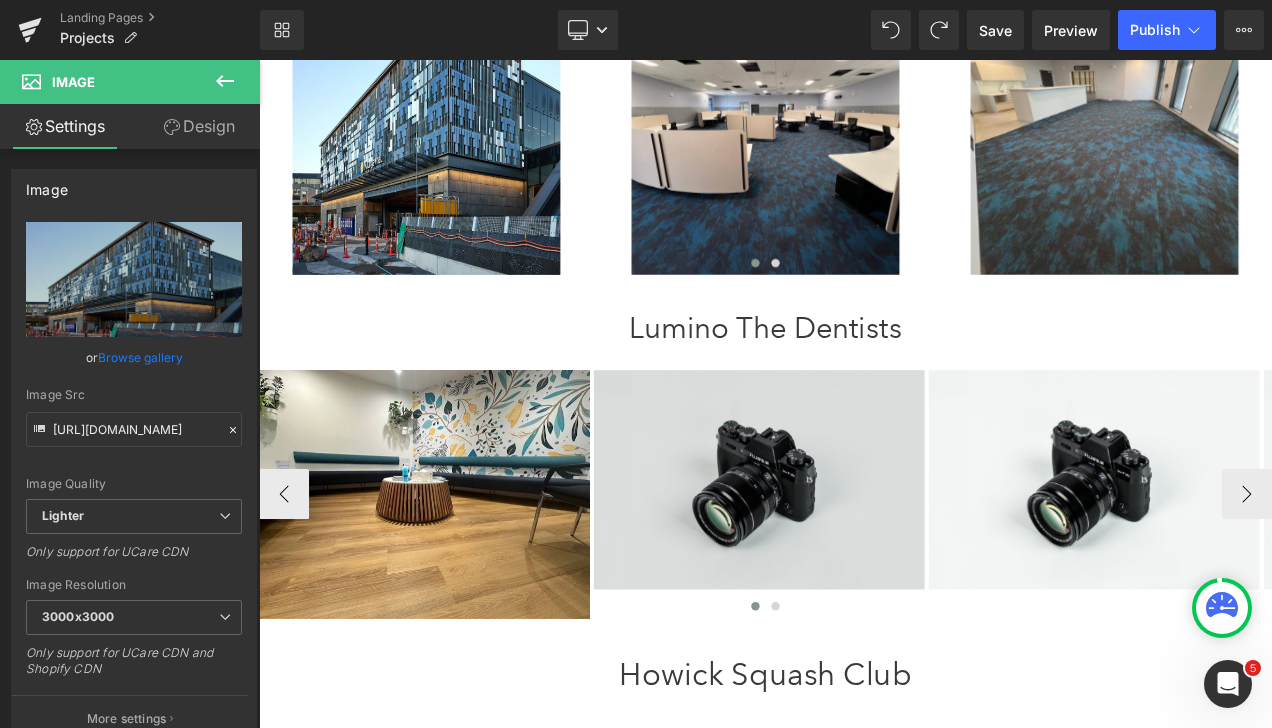 scroll, scrollTop: 800, scrollLeft: 0, axis: vertical 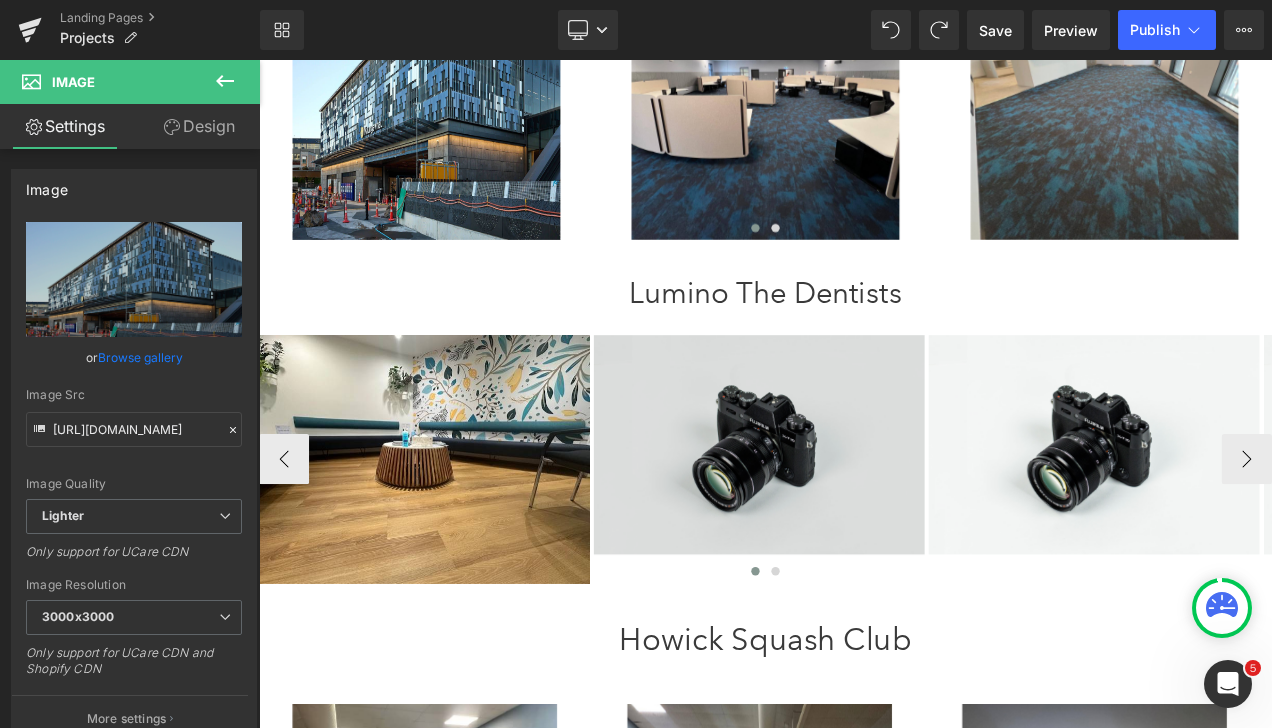 click at bounding box center [856, 520] 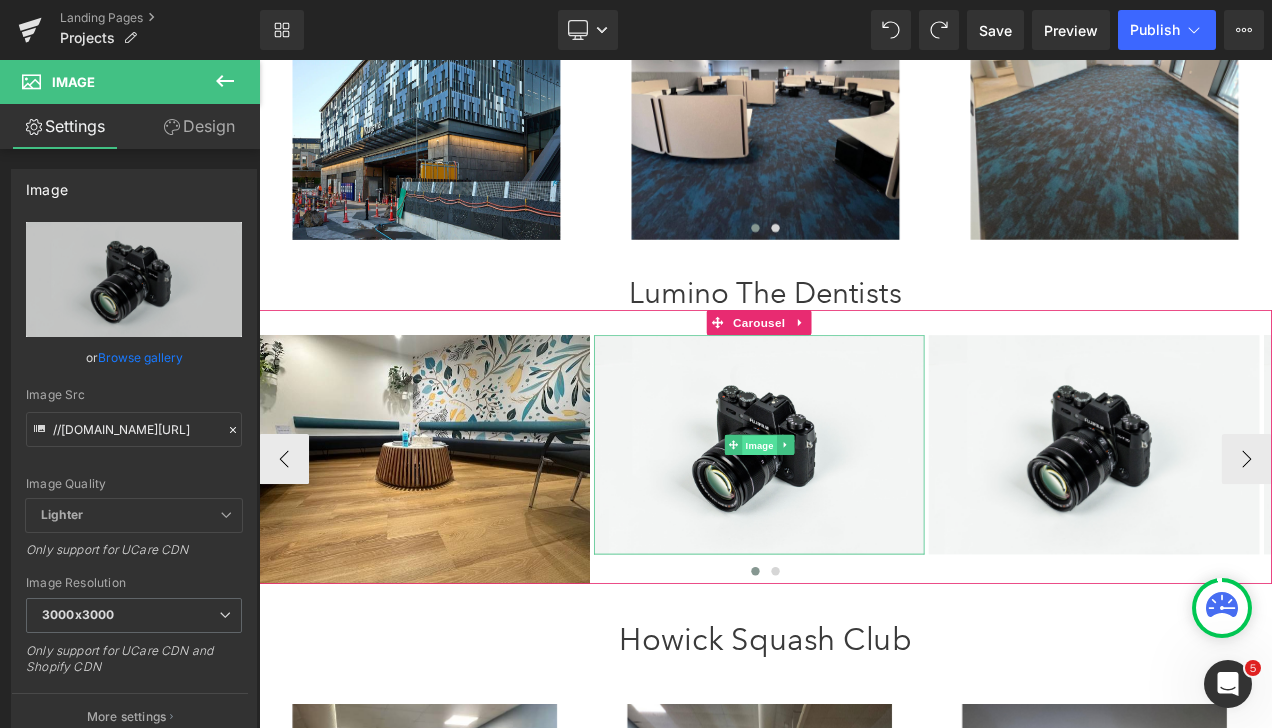 click on "Image" at bounding box center (857, 521) 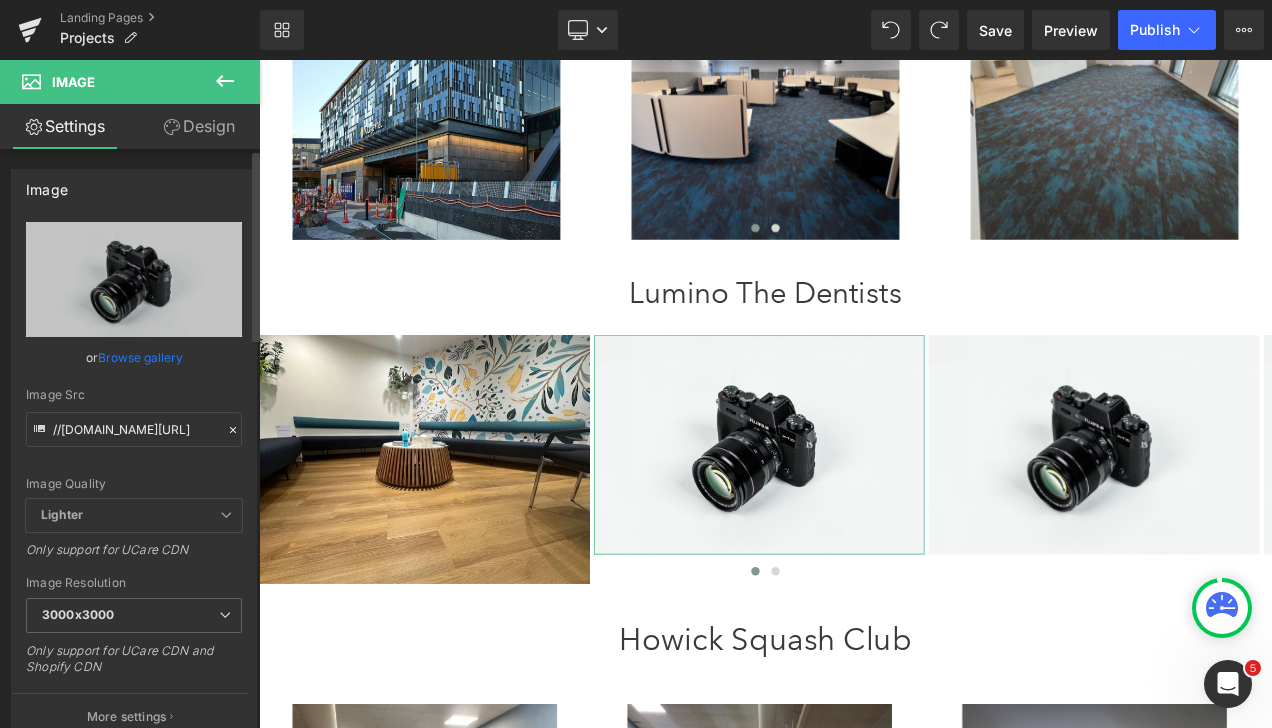 click on "Browse gallery" at bounding box center (140, 357) 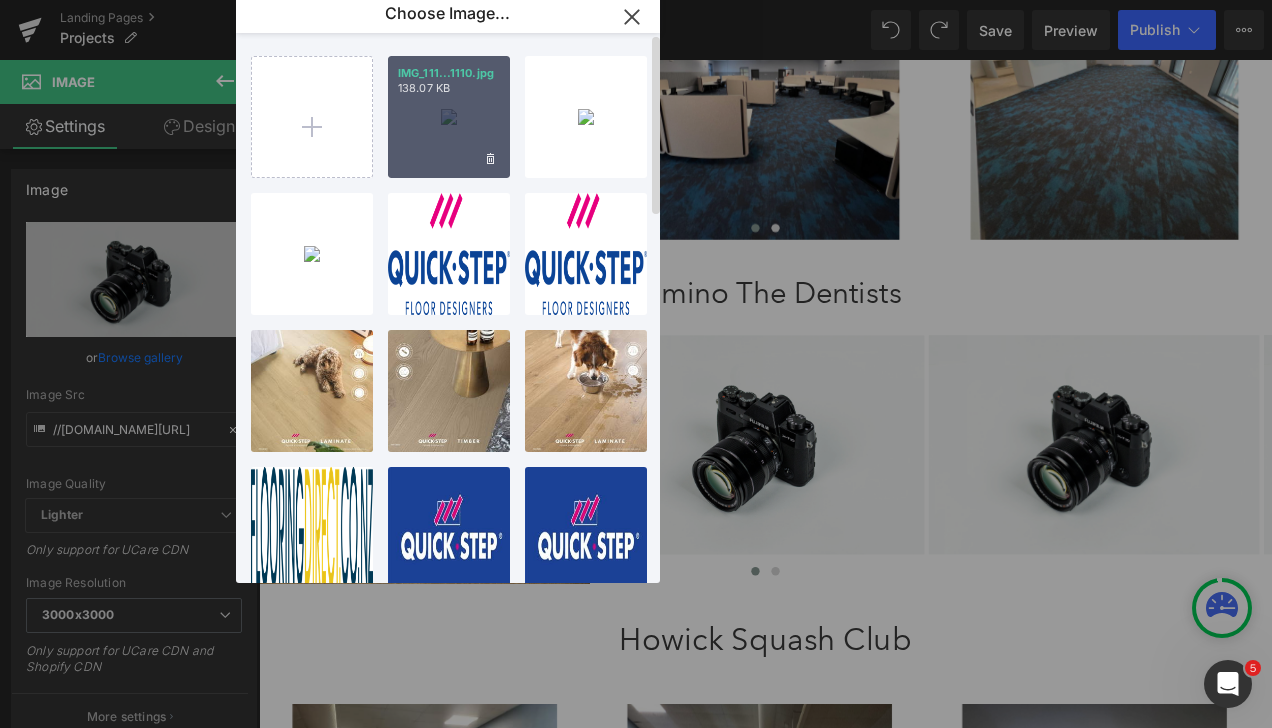 click on "IMG_111...1110.jpg 138.07 KB" at bounding box center [449, 117] 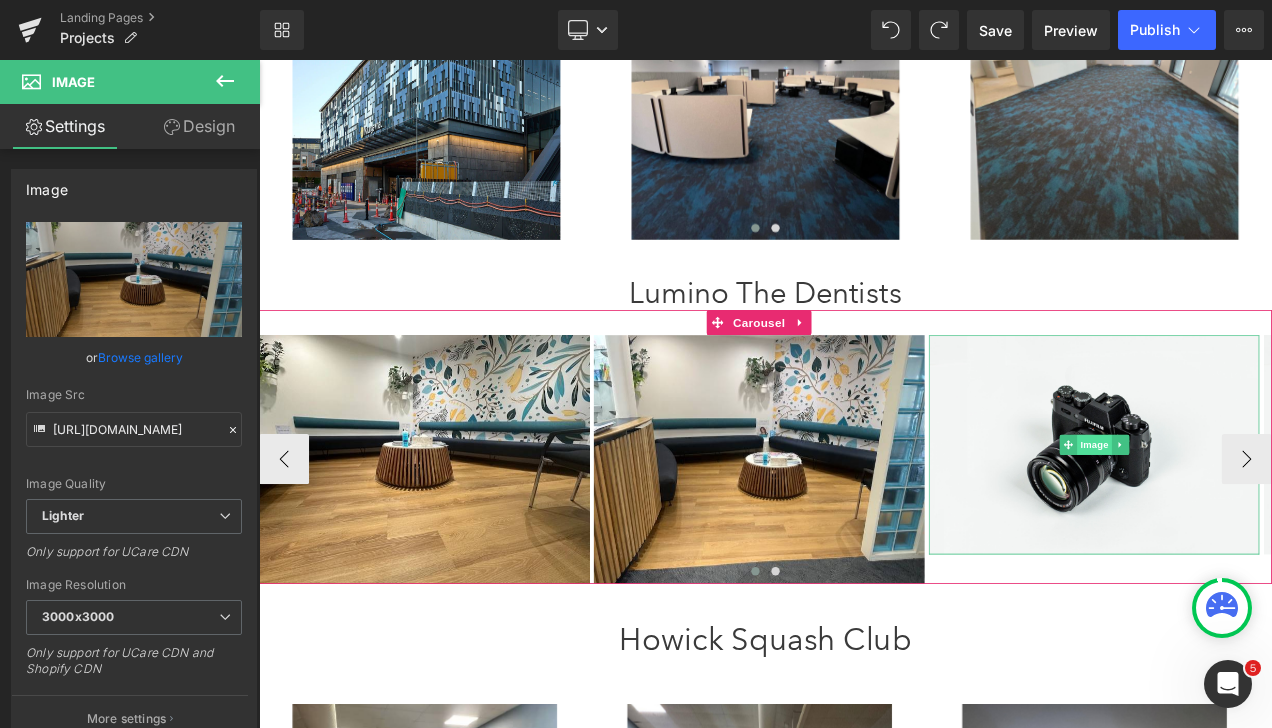 click on "Image" at bounding box center [1257, 520] 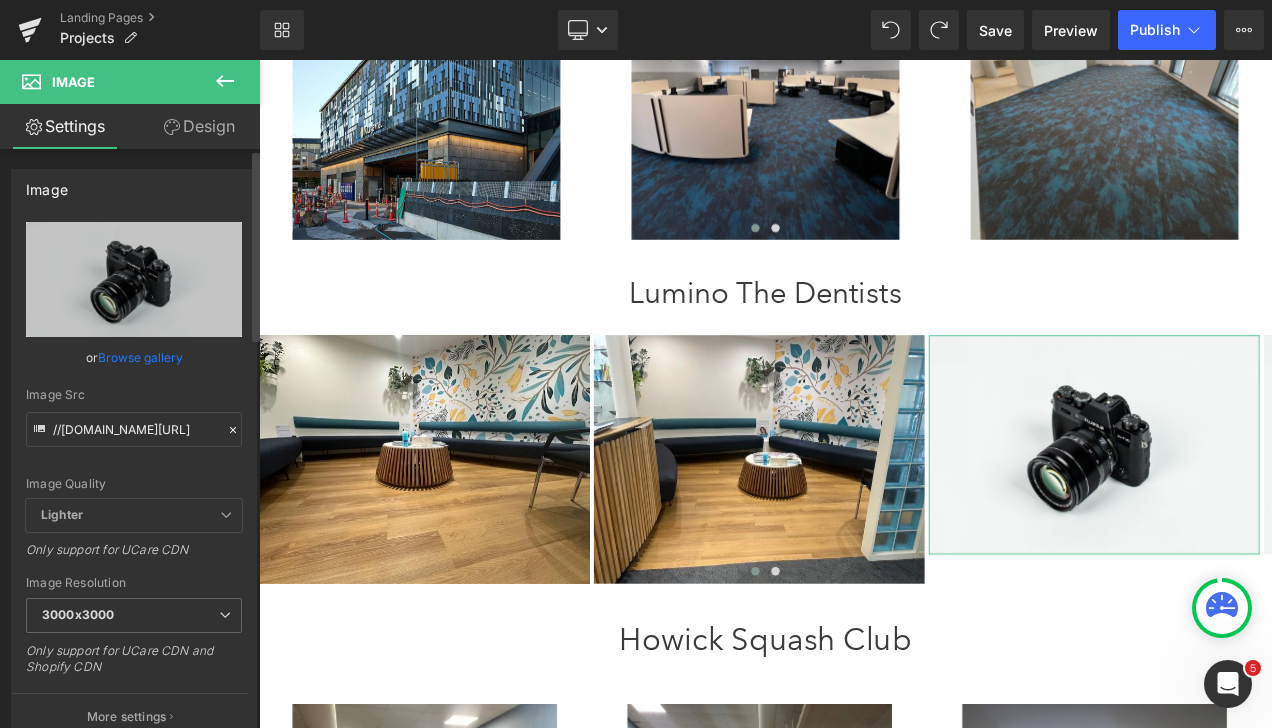 click on "Browse gallery" at bounding box center [140, 357] 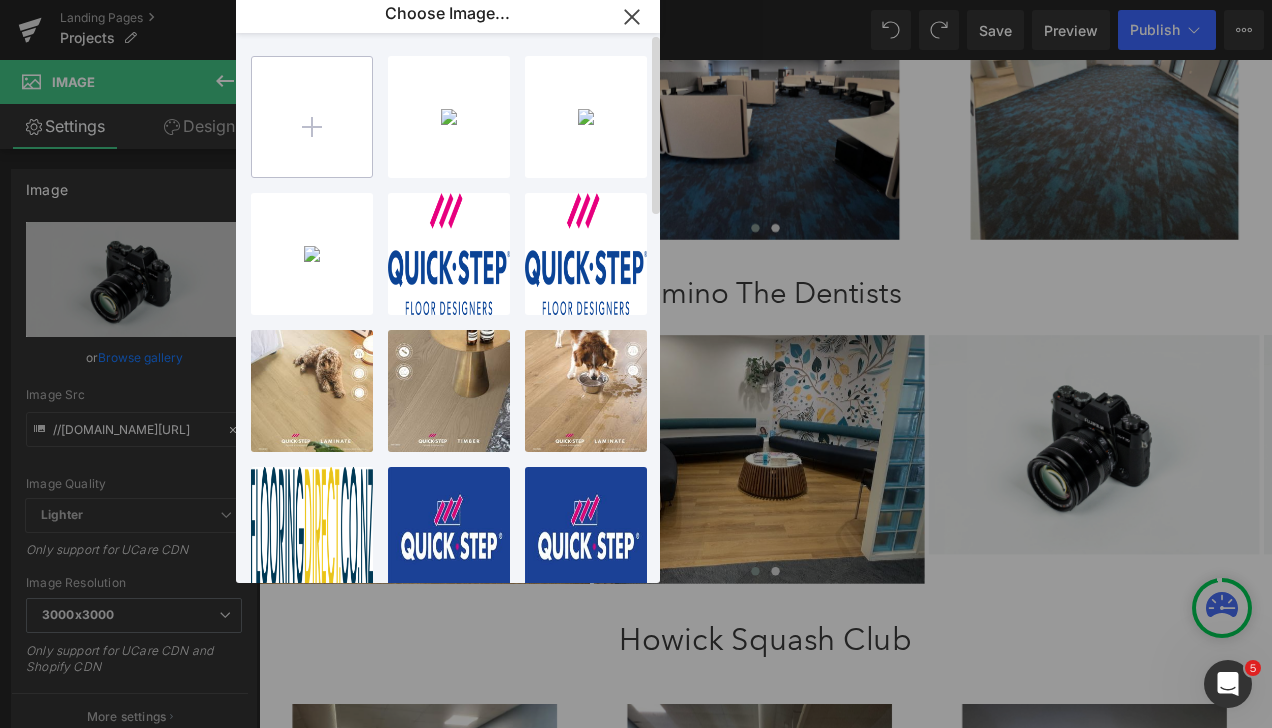 click at bounding box center [312, 117] 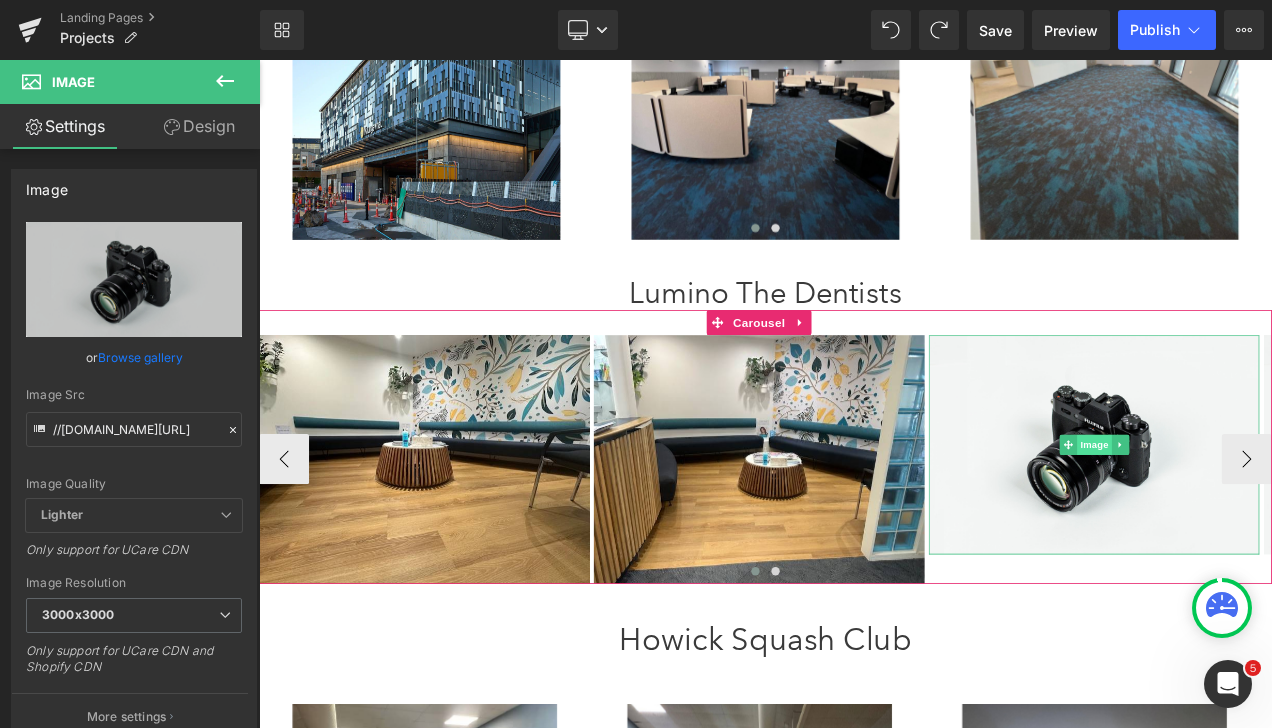 click on "Image" at bounding box center [1257, 520] 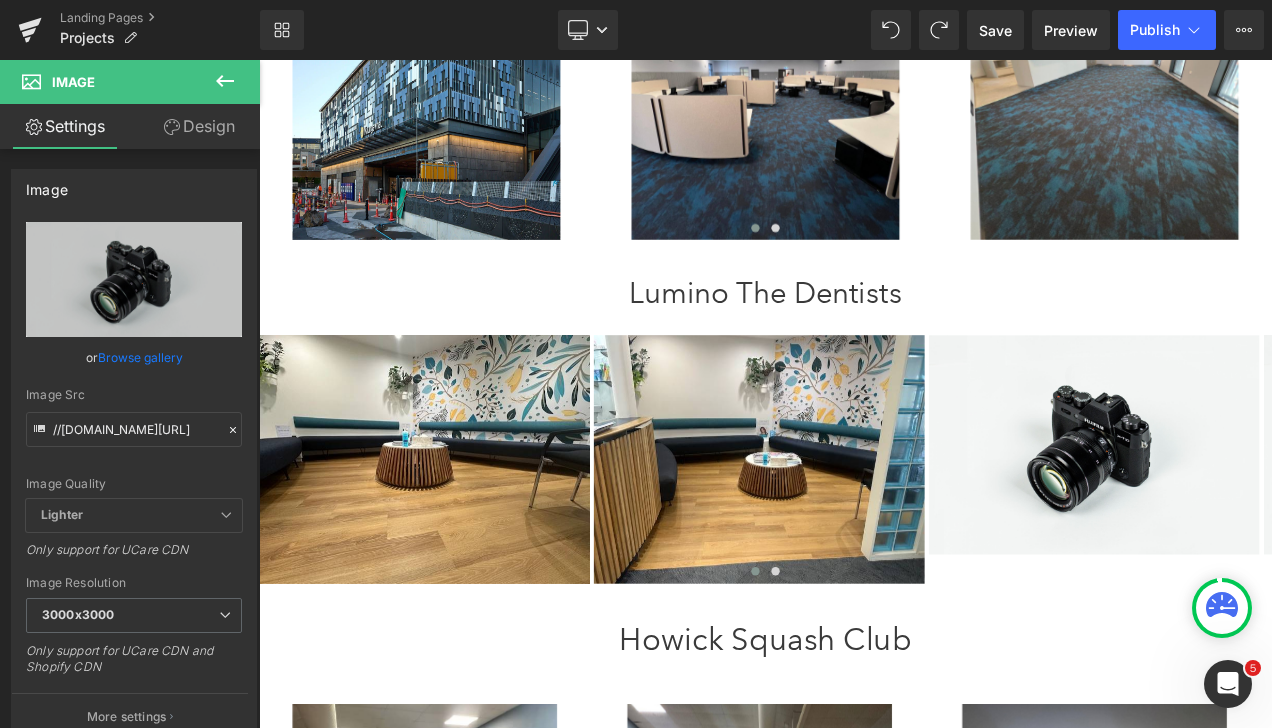 click on "Image" at bounding box center [120, 82] 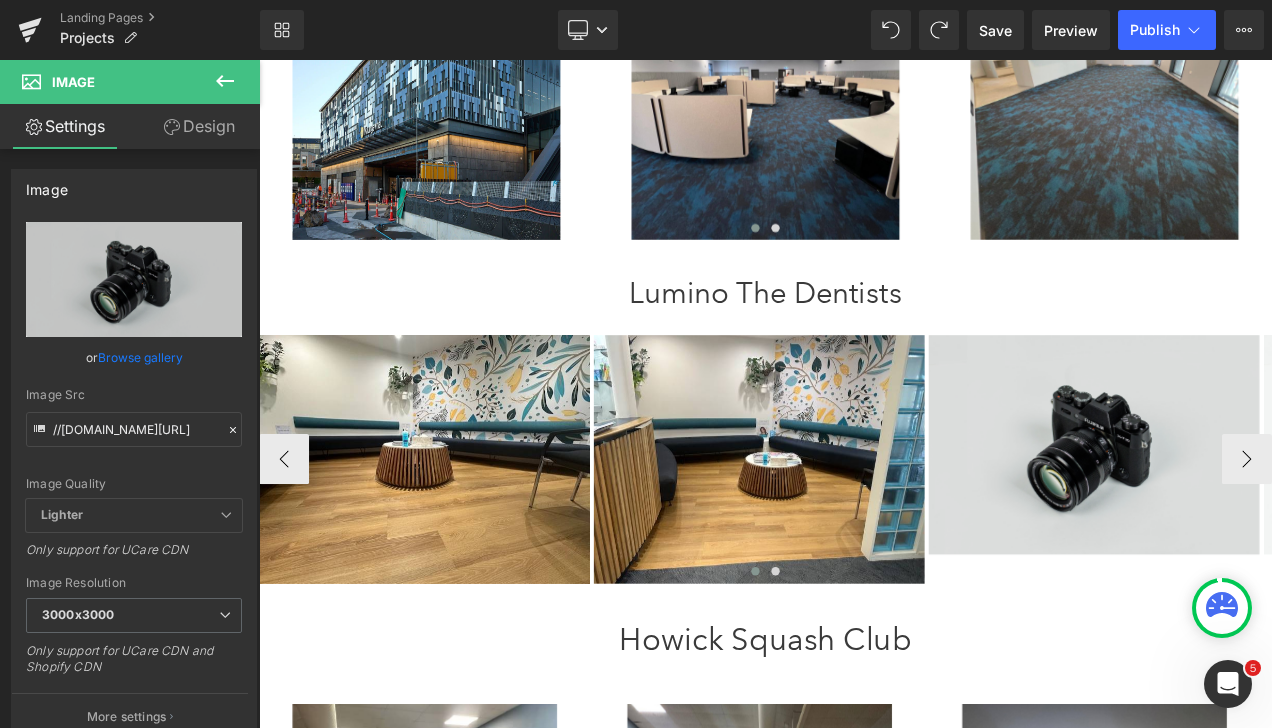 drag, startPoint x: 419, startPoint y: 412, endPoint x: 1377, endPoint y: 568, distance: 970.61835 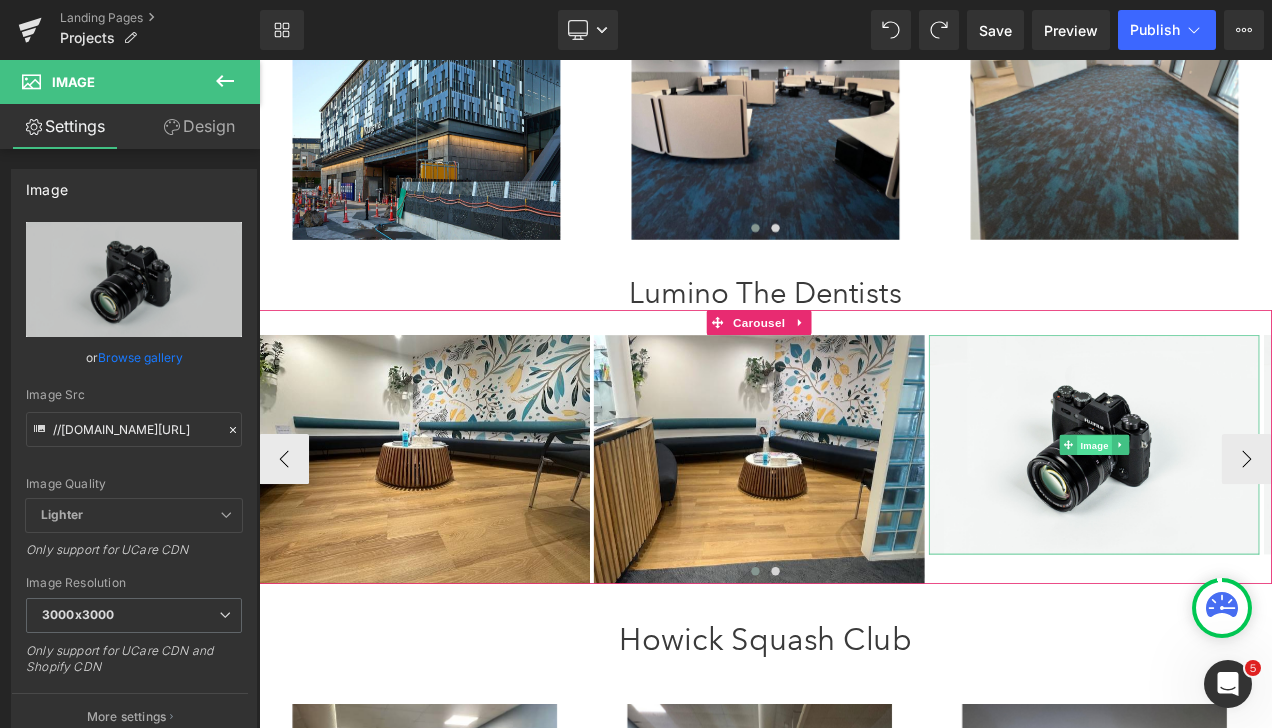 click on "Image" at bounding box center (1257, 521) 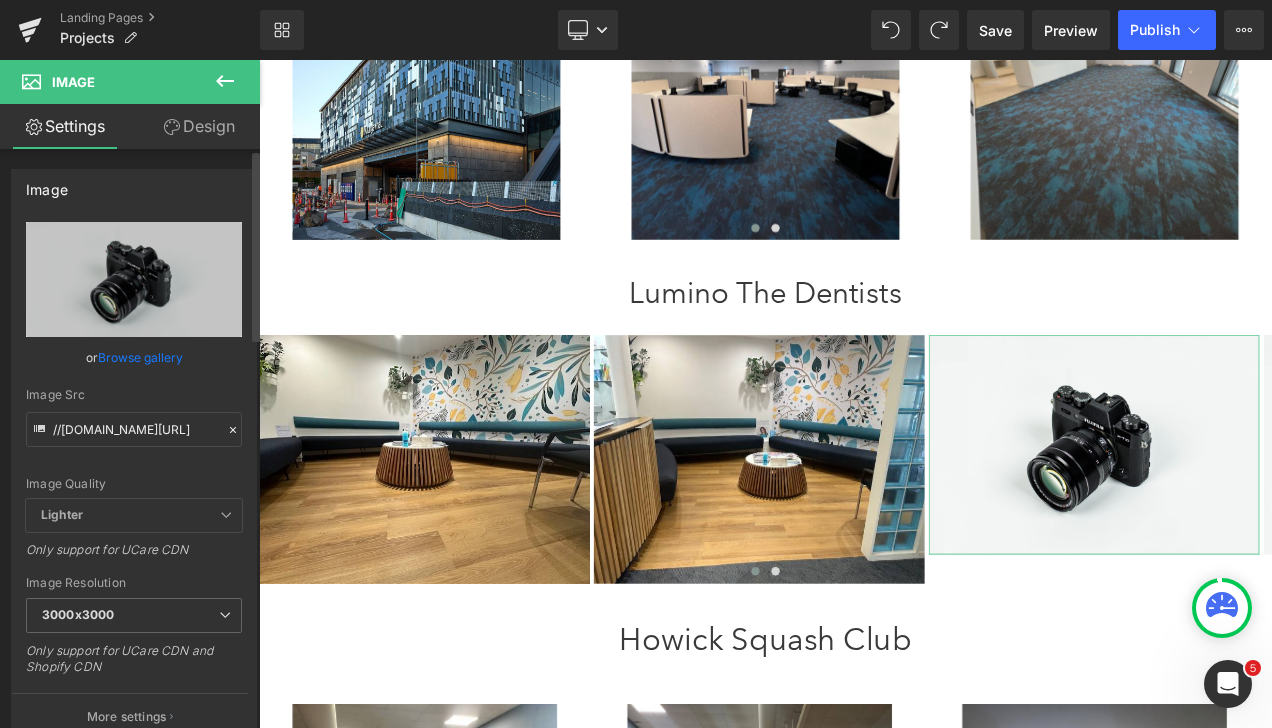 click on "Browse gallery" at bounding box center (140, 357) 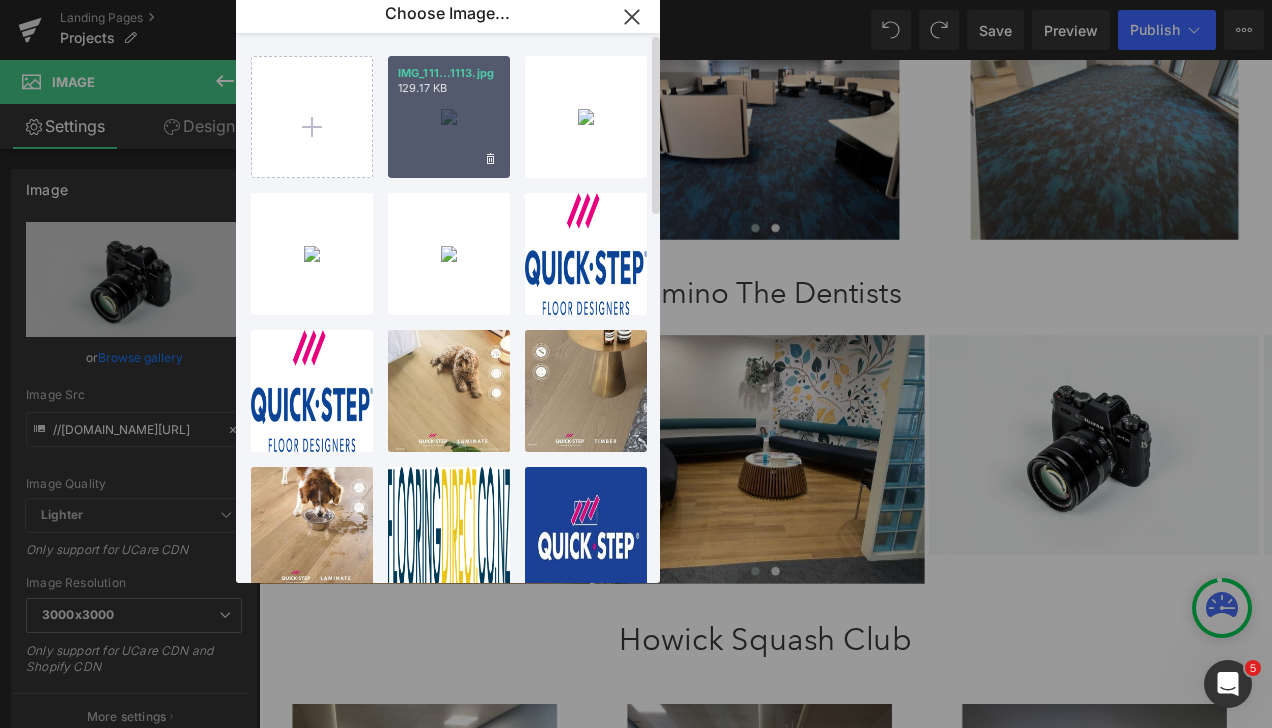 click on "IMG_111...1113.jpg 129.17 KB" at bounding box center [449, 117] 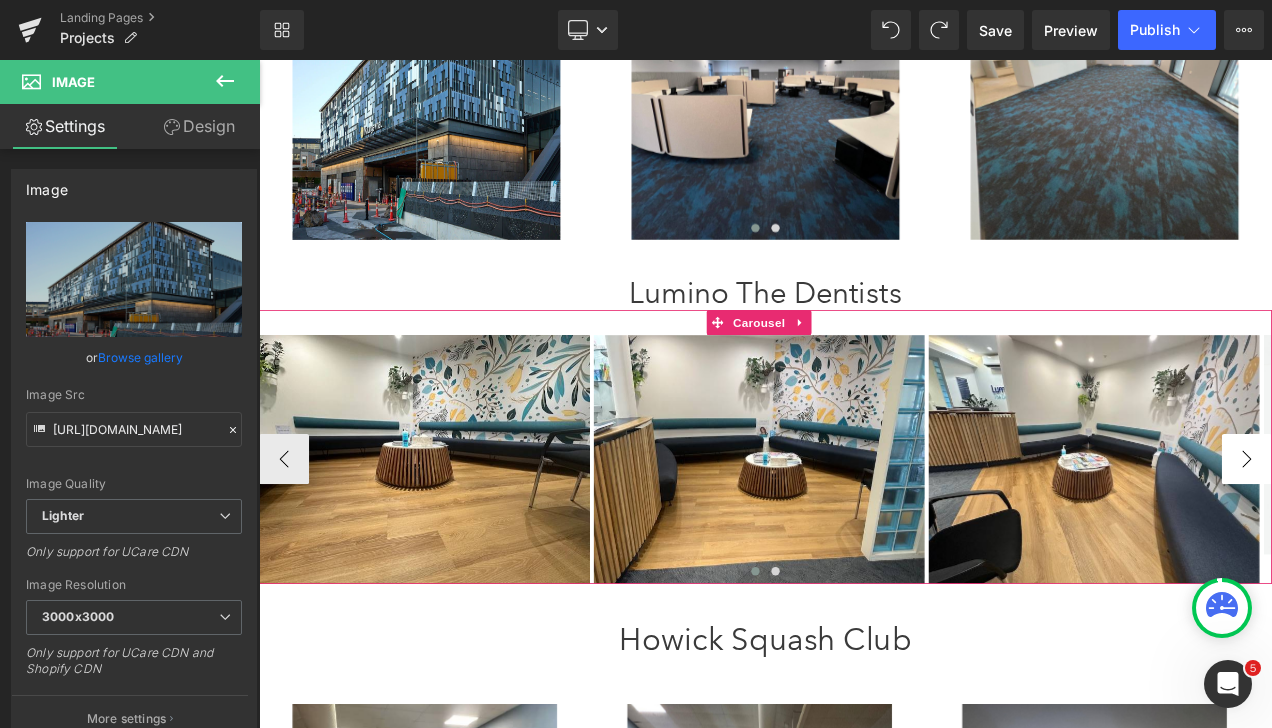 click on "›" at bounding box center [1439, 537] 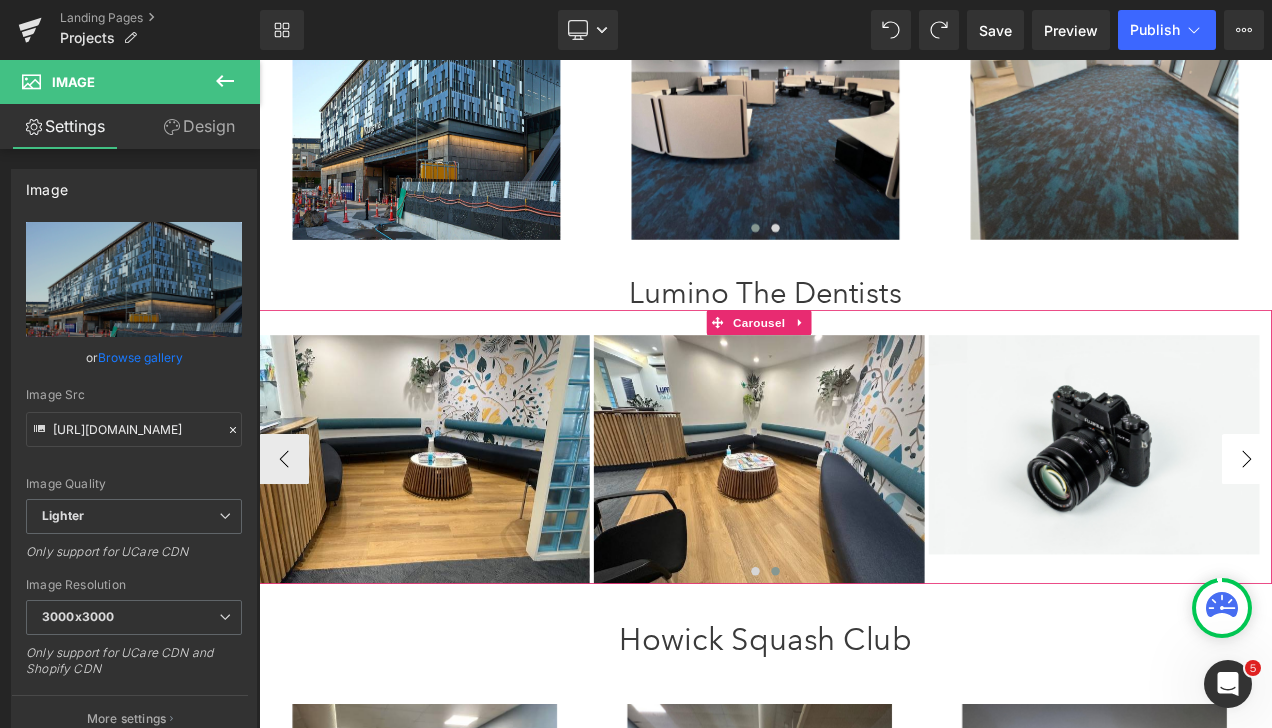 click on "›" at bounding box center [1439, 537] 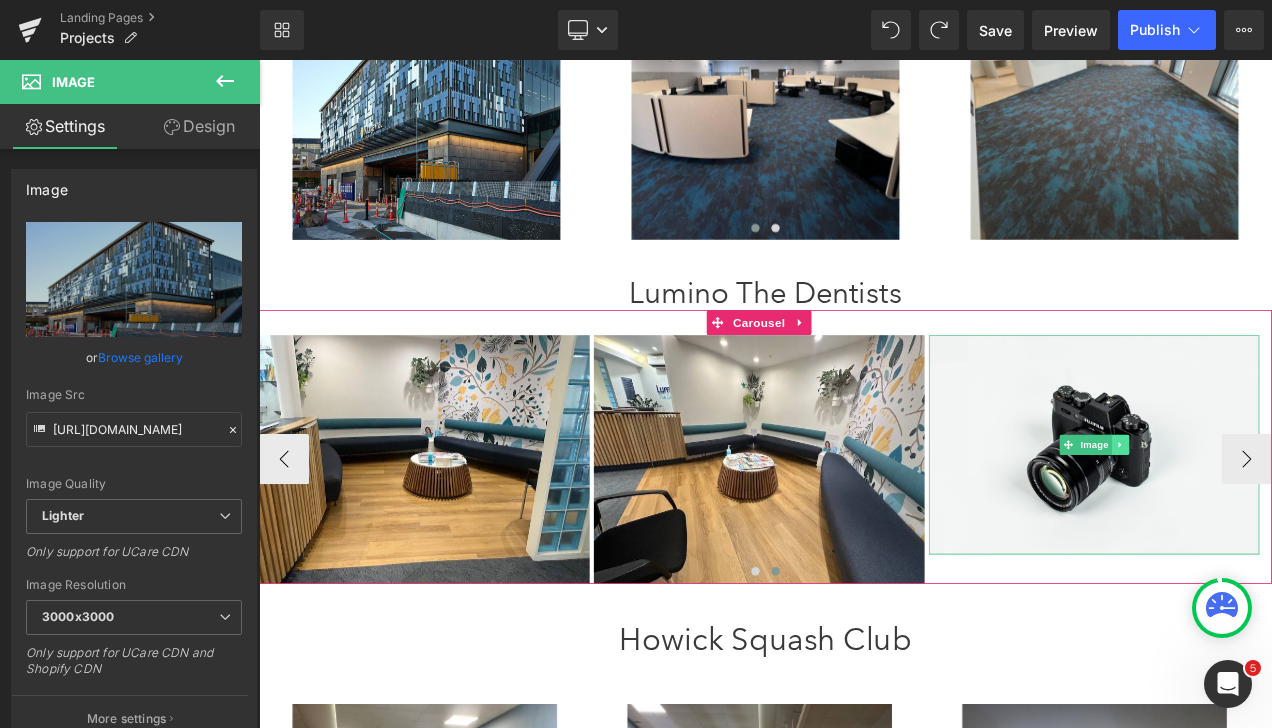 click at bounding box center (1287, 520) 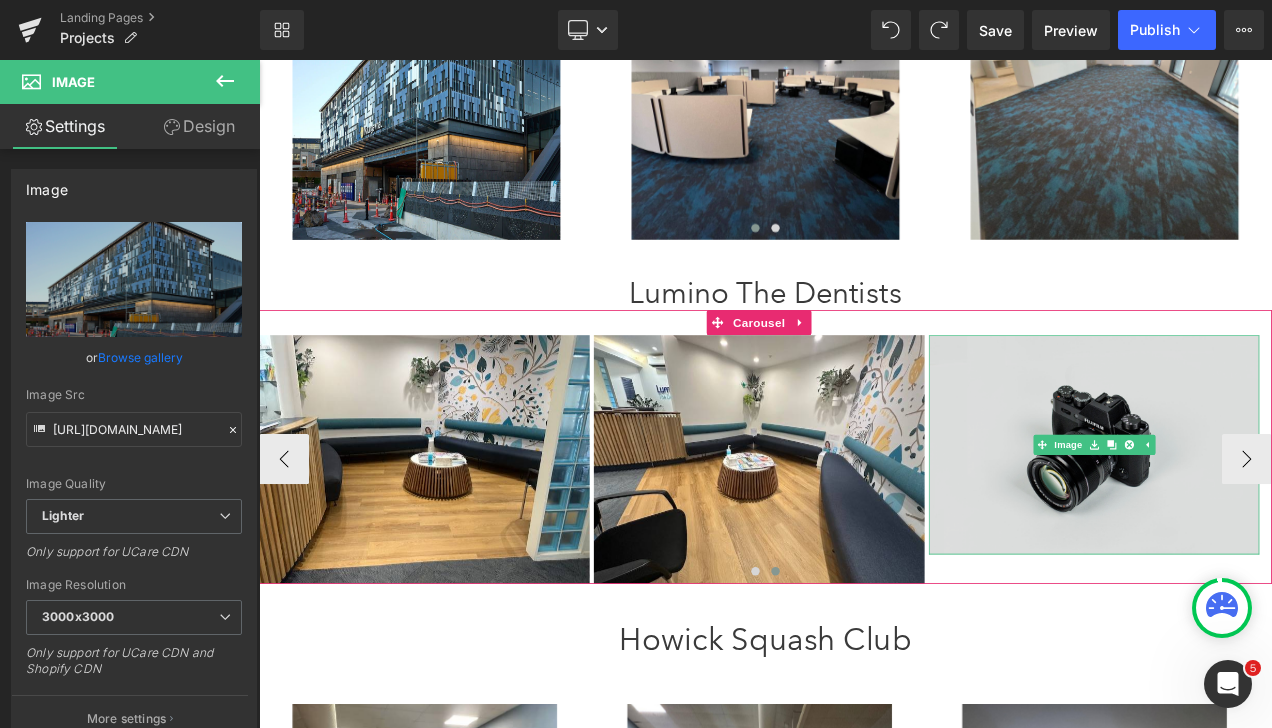 click at bounding box center (1256, 520) 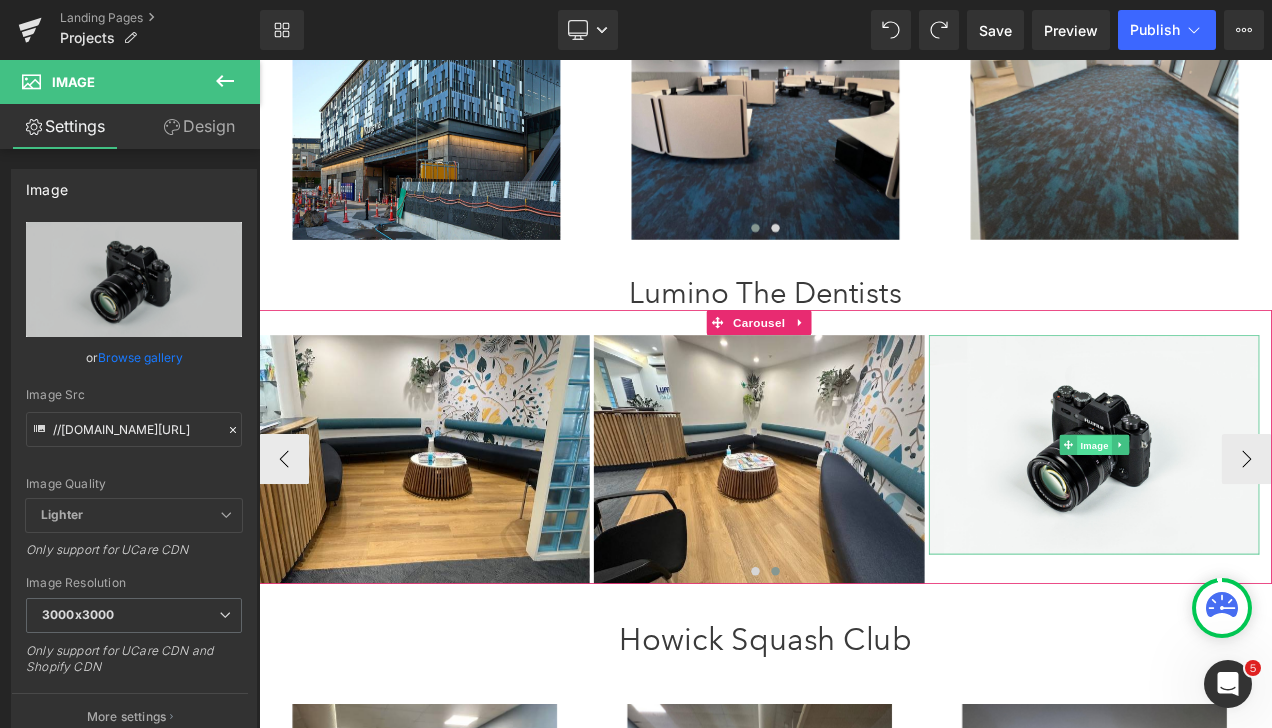 click on "Image" at bounding box center [1257, 521] 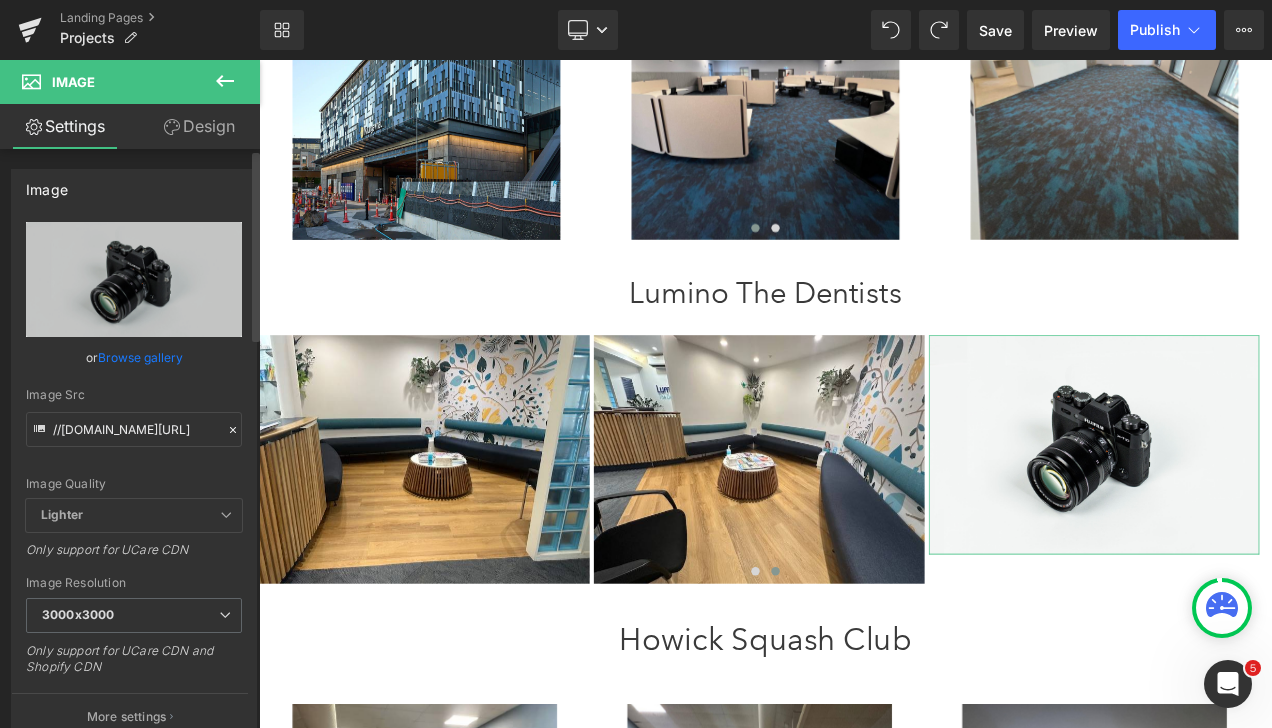 click on "Browse gallery" at bounding box center [140, 357] 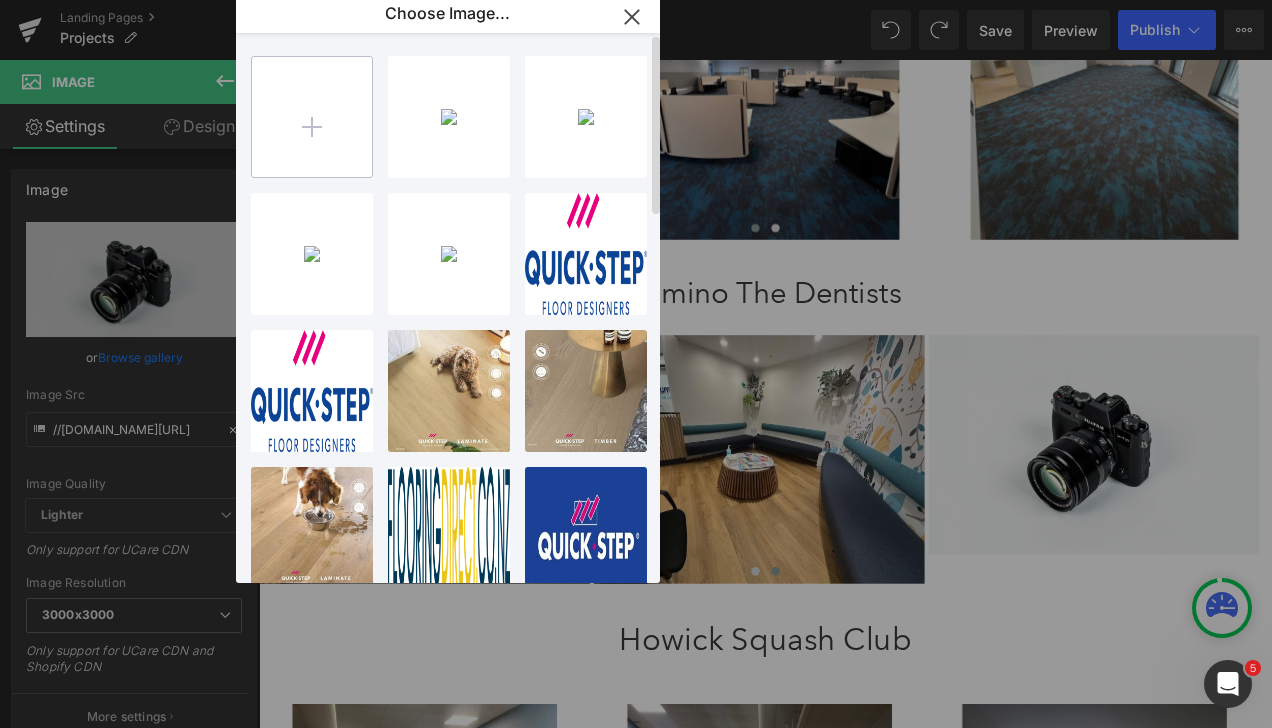 click at bounding box center [312, 117] 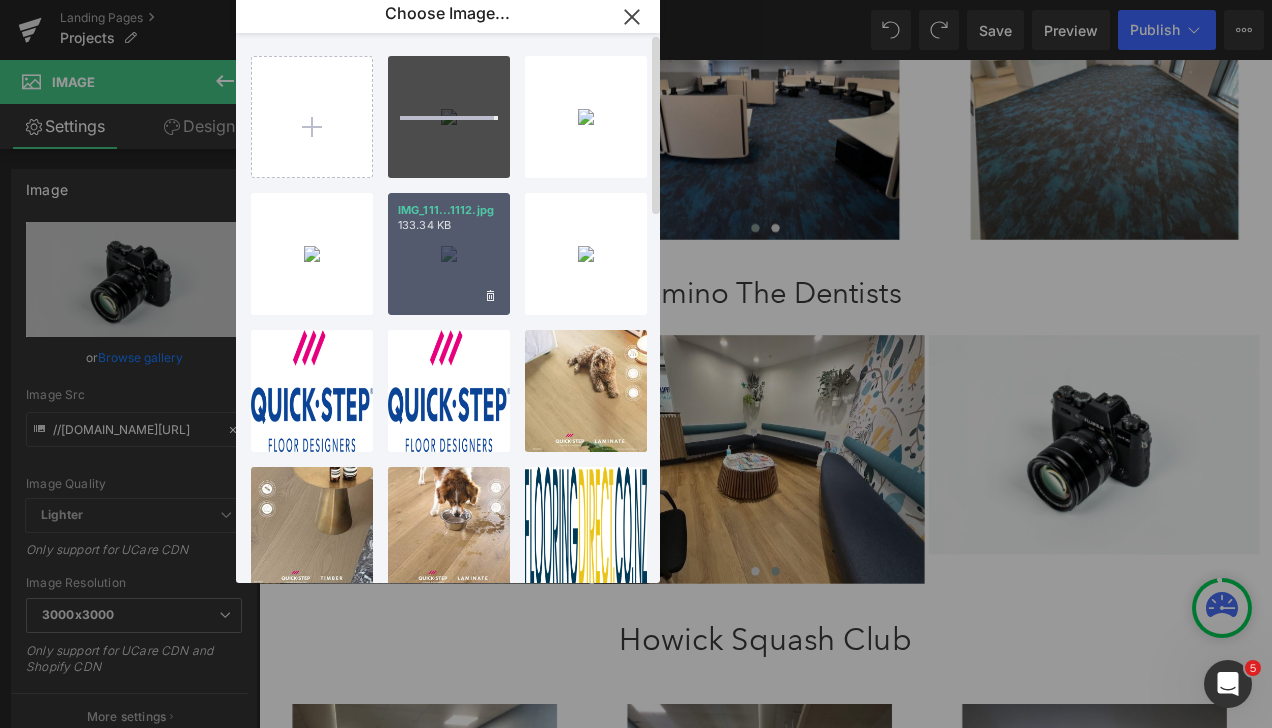 type 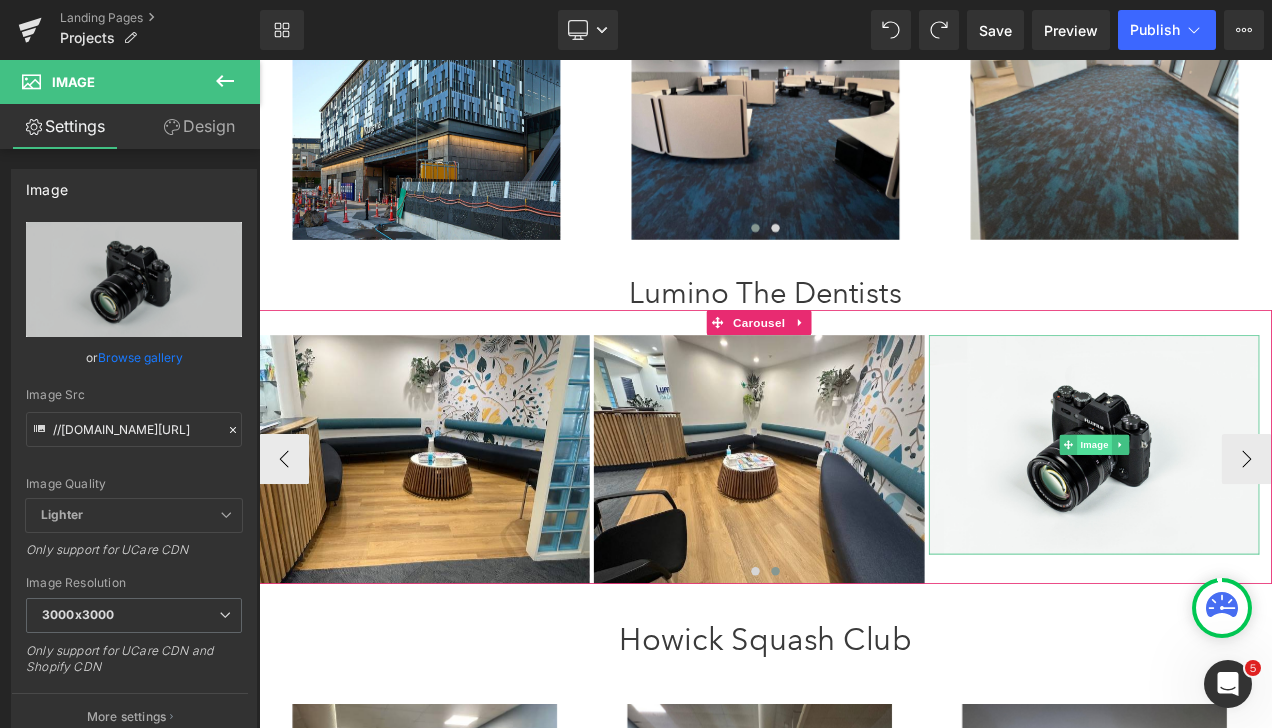 click on "Image" at bounding box center [1257, 520] 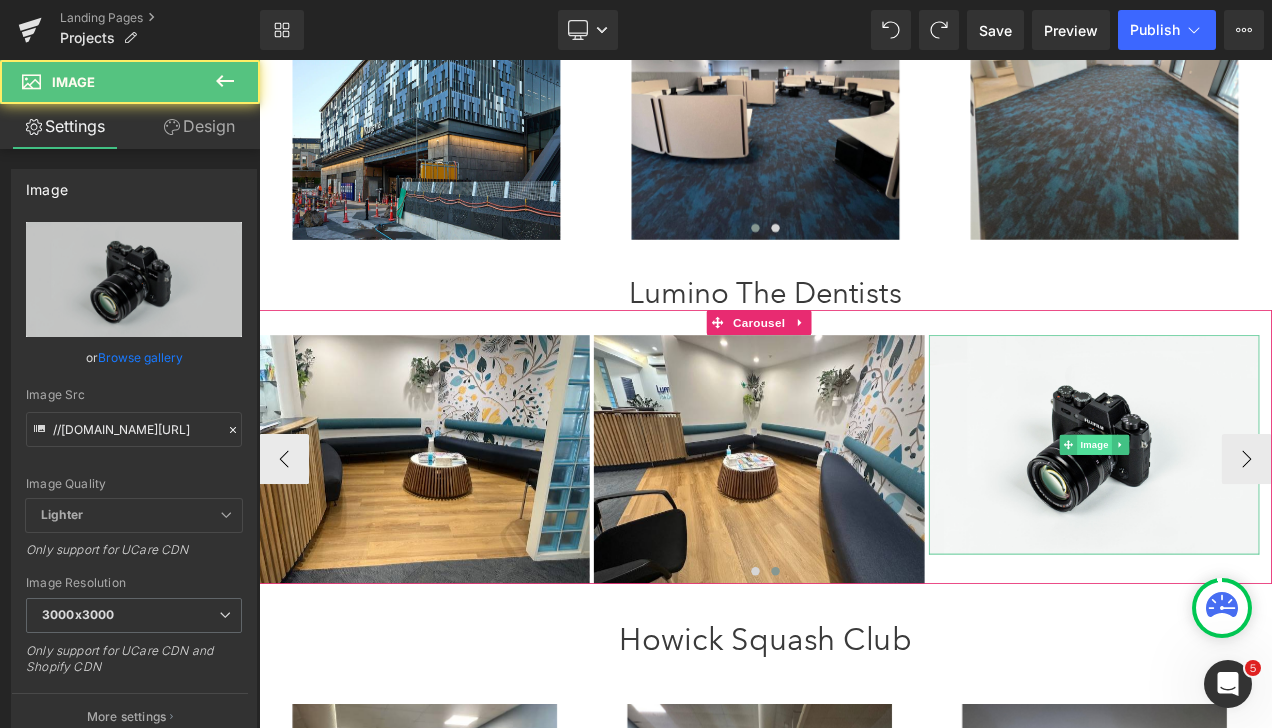 click on "Image" at bounding box center (1257, 520) 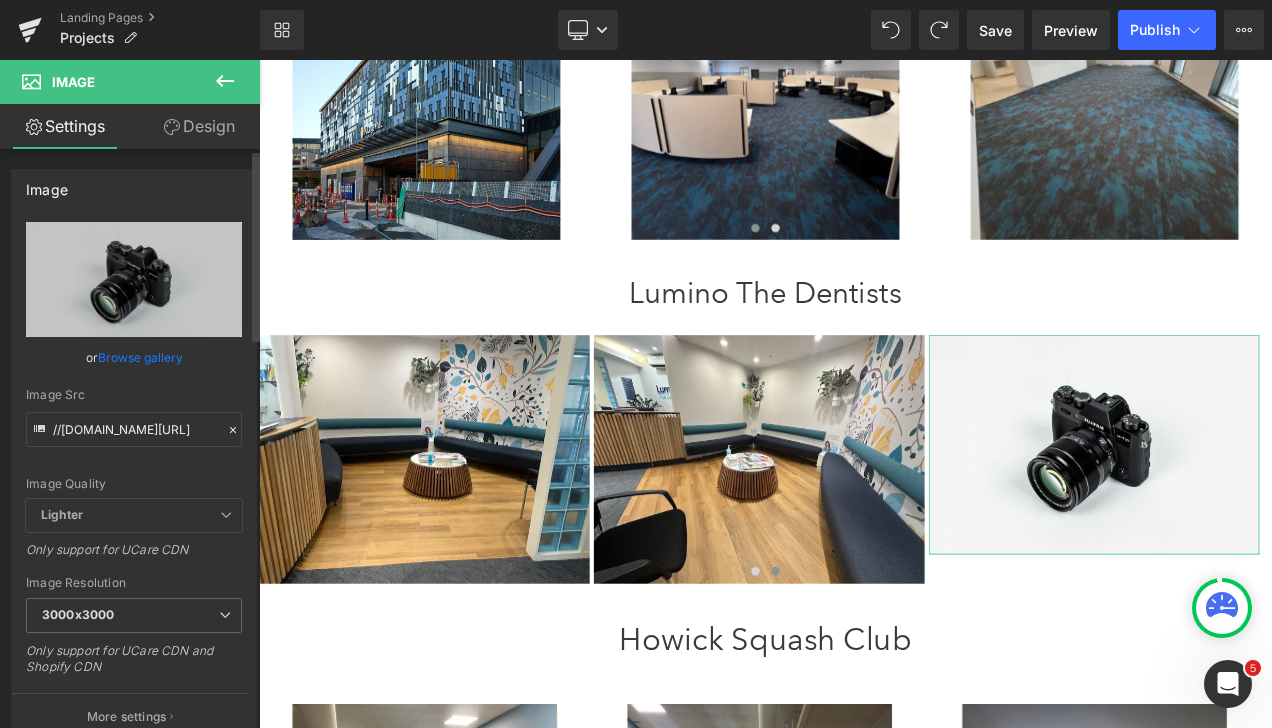 click on "Browse gallery" at bounding box center [140, 357] 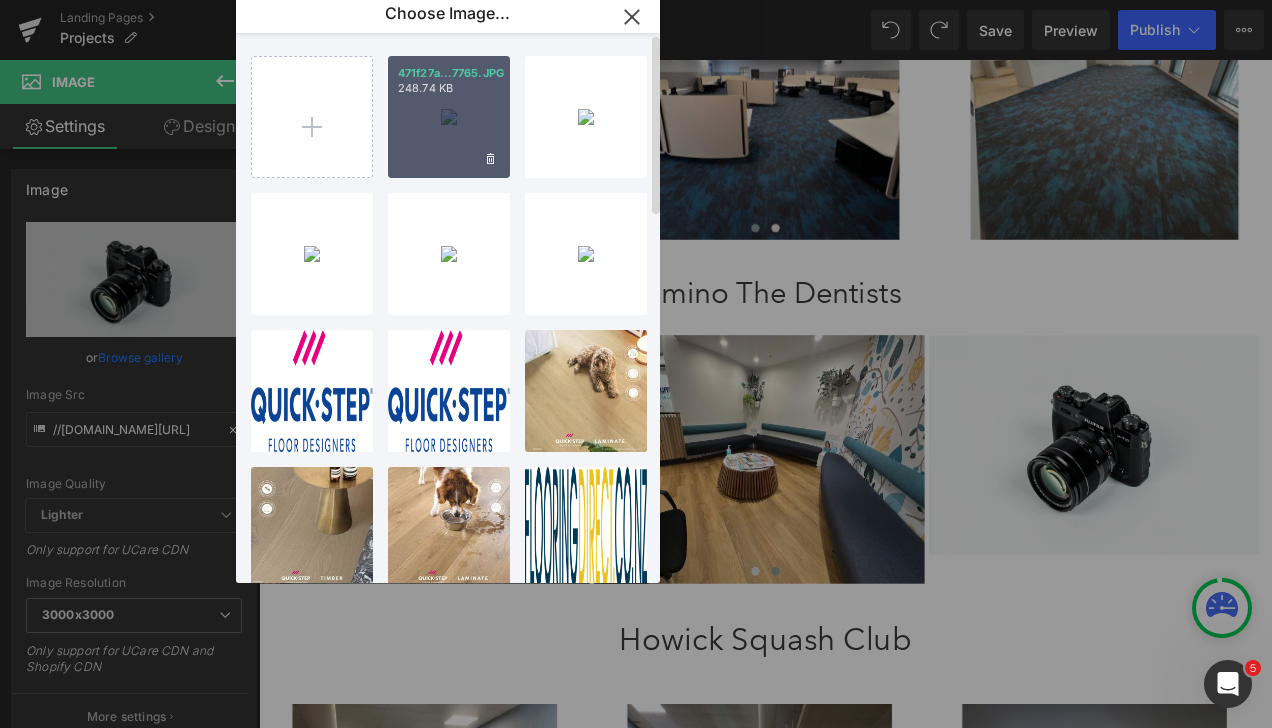 click on "471f27a...7765.JPG 248.74 KB" at bounding box center [449, 117] 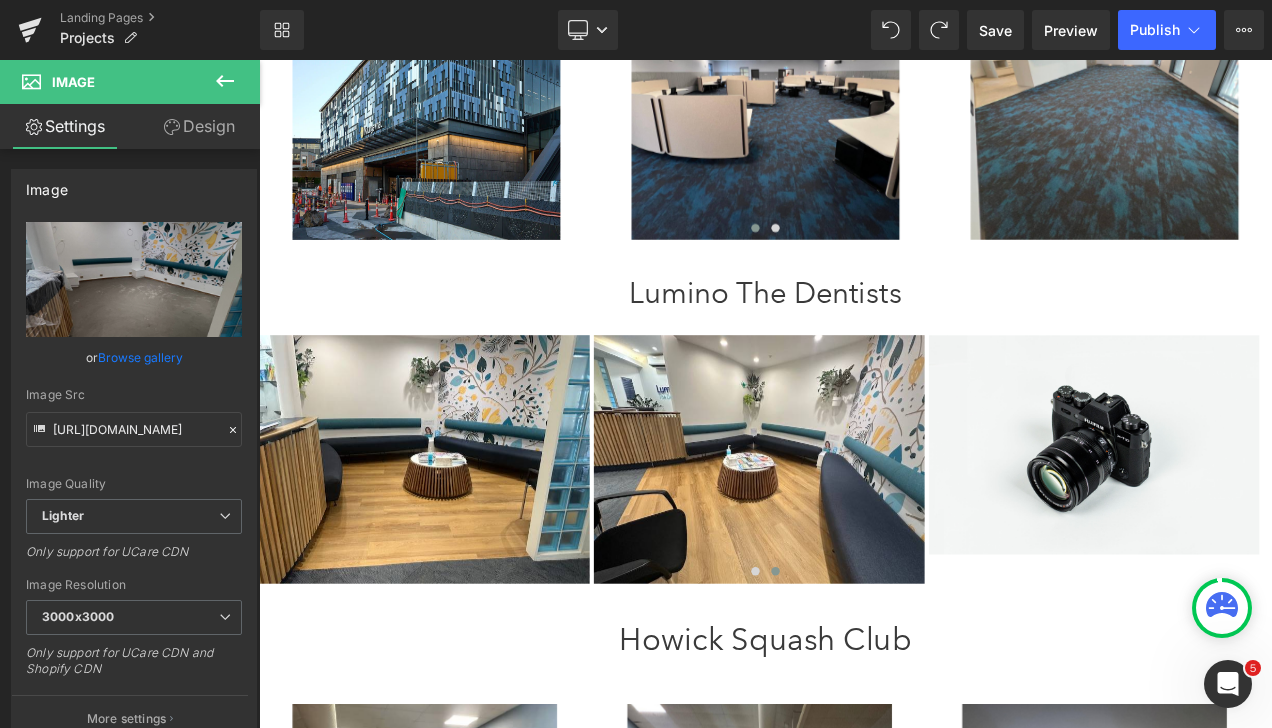 click at bounding box center (459, 100) 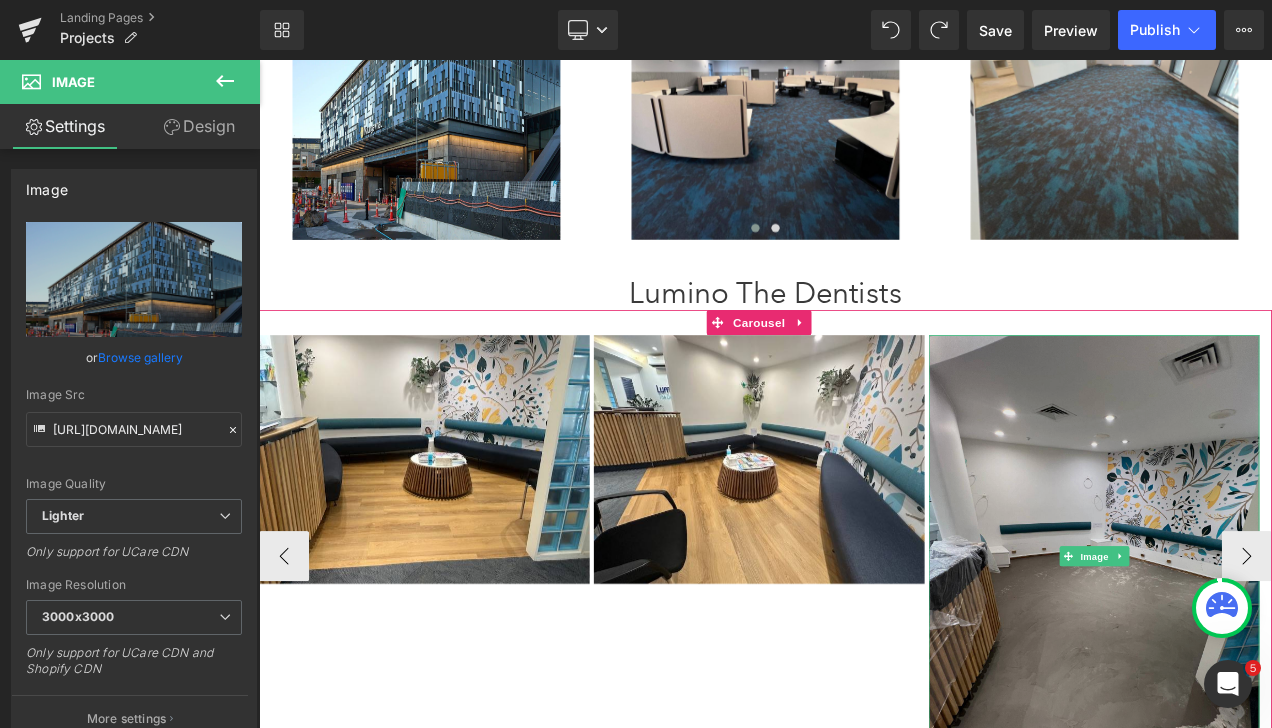 scroll, scrollTop: 900, scrollLeft: 0, axis: vertical 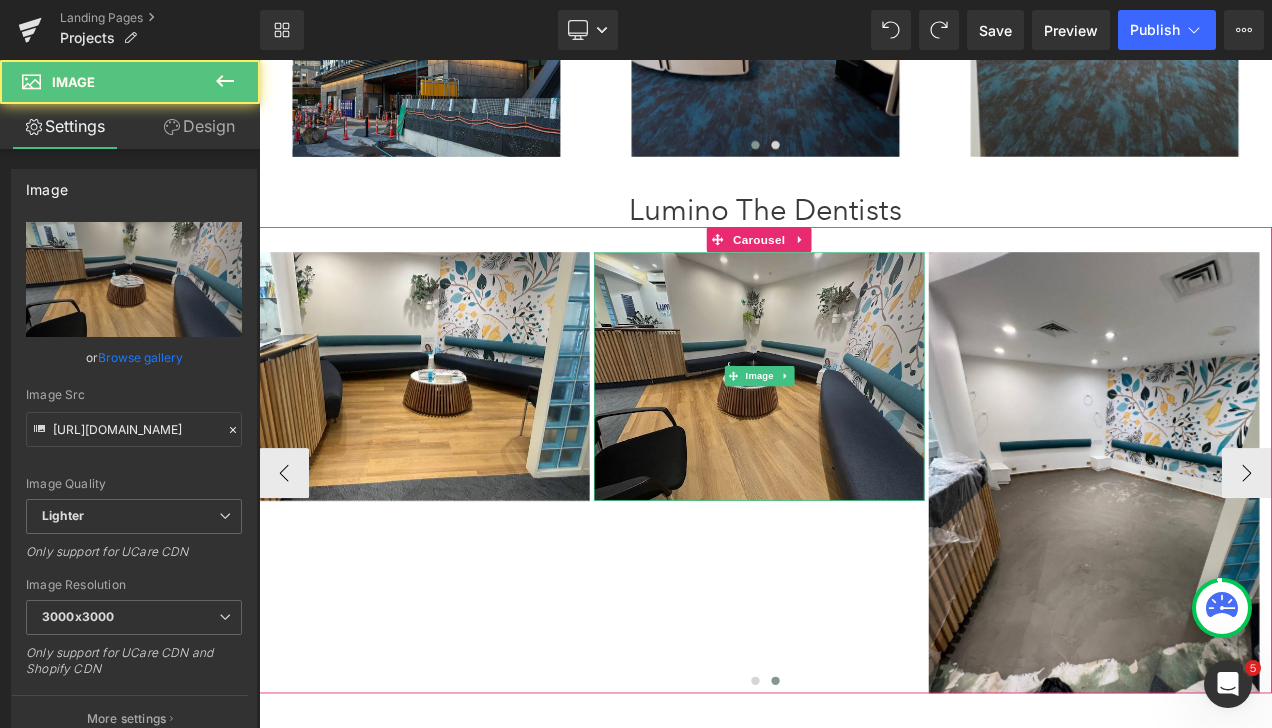 click at bounding box center [856, 437] 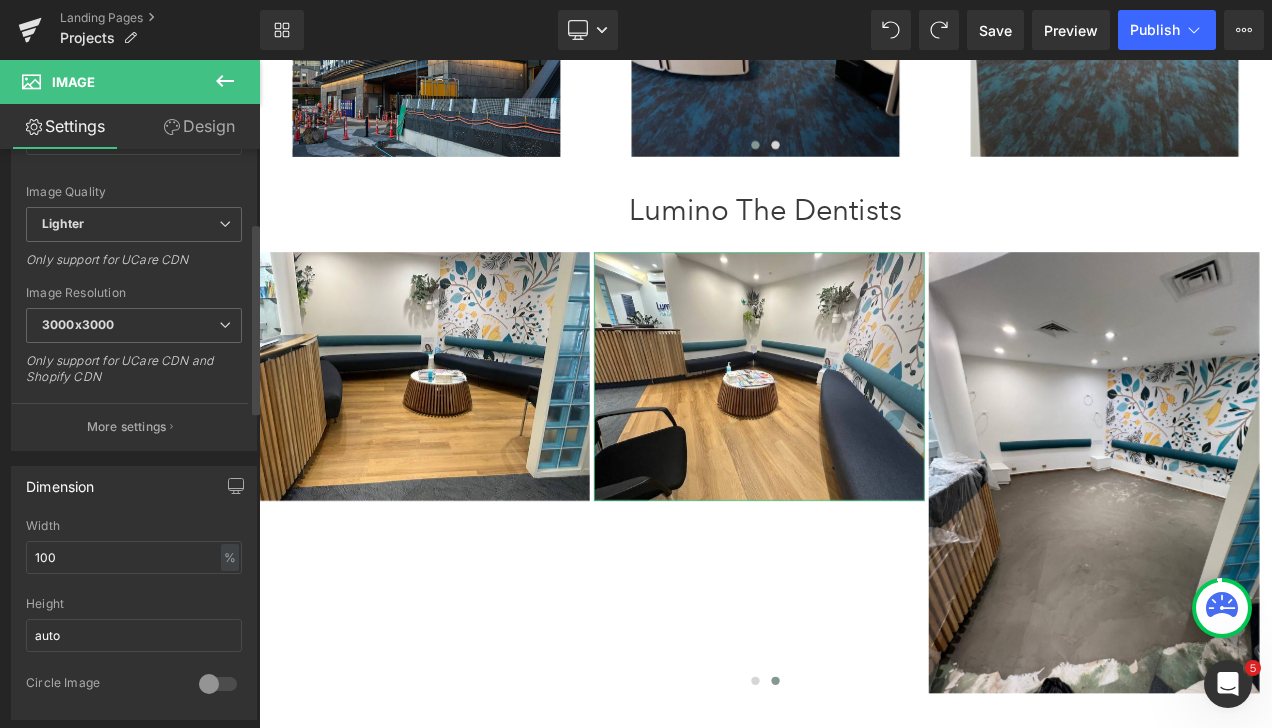 scroll, scrollTop: 300, scrollLeft: 0, axis: vertical 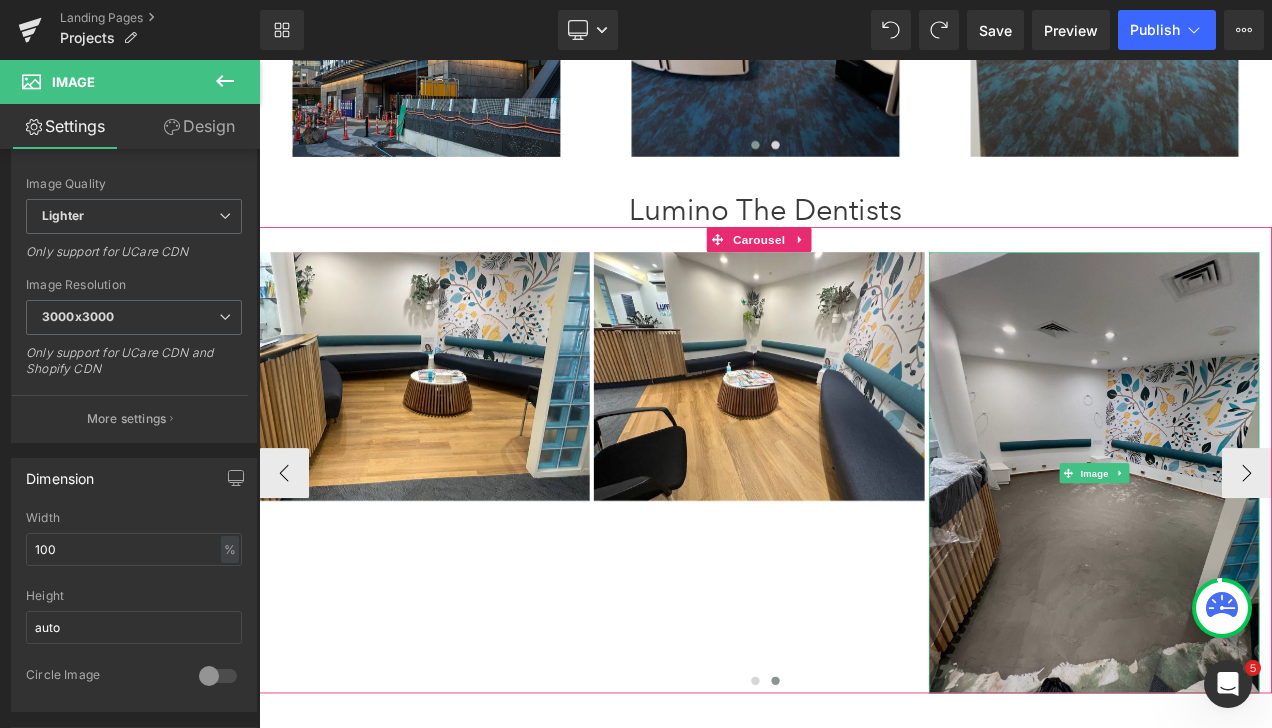 click at bounding box center (1256, 552) 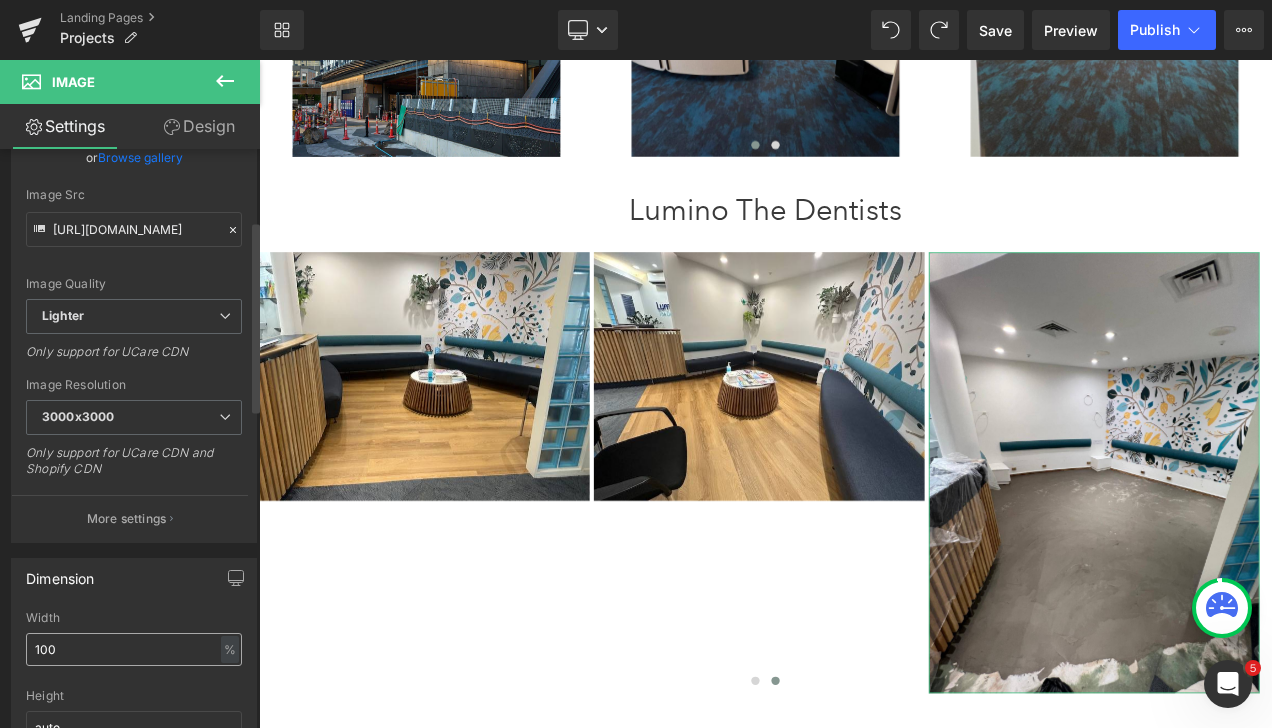 scroll, scrollTop: 300, scrollLeft: 0, axis: vertical 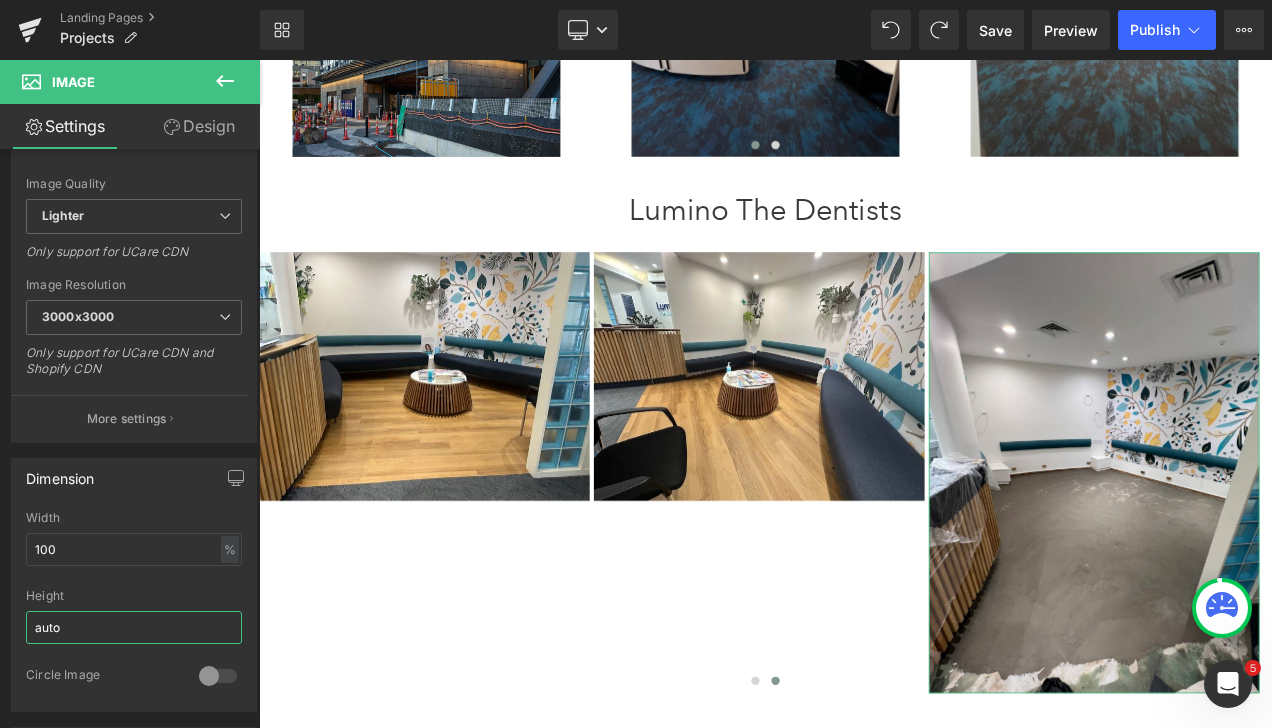 drag, startPoint x: 94, startPoint y: 625, endPoint x: -4, endPoint y: 626, distance: 98.005104 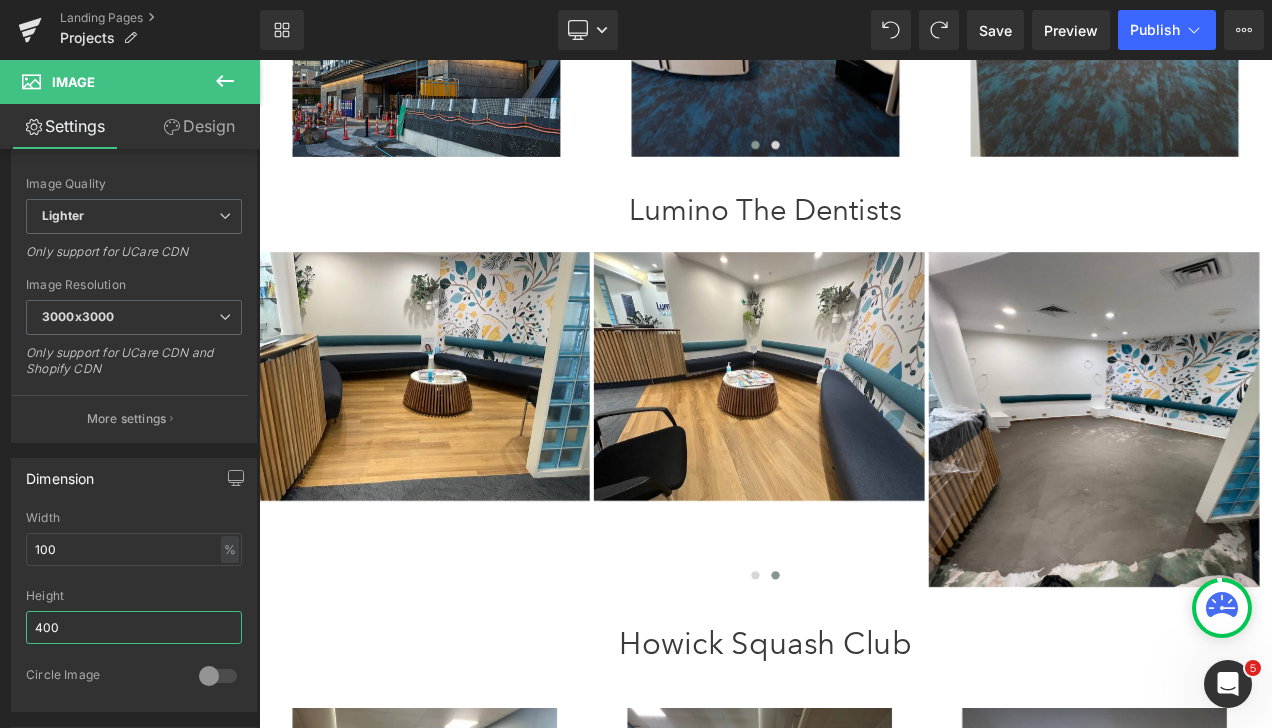 drag, startPoint x: 66, startPoint y: 624, endPoint x: -4, endPoint y: 619, distance: 70.178345 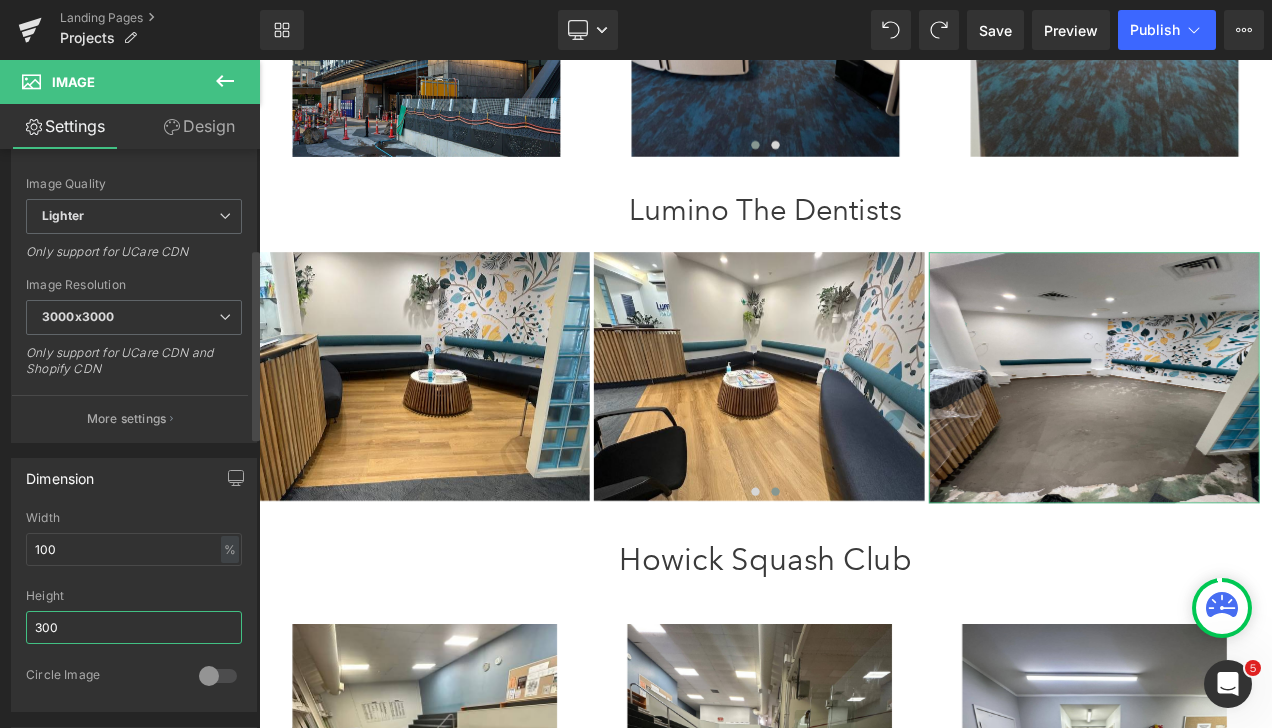 type on "300" 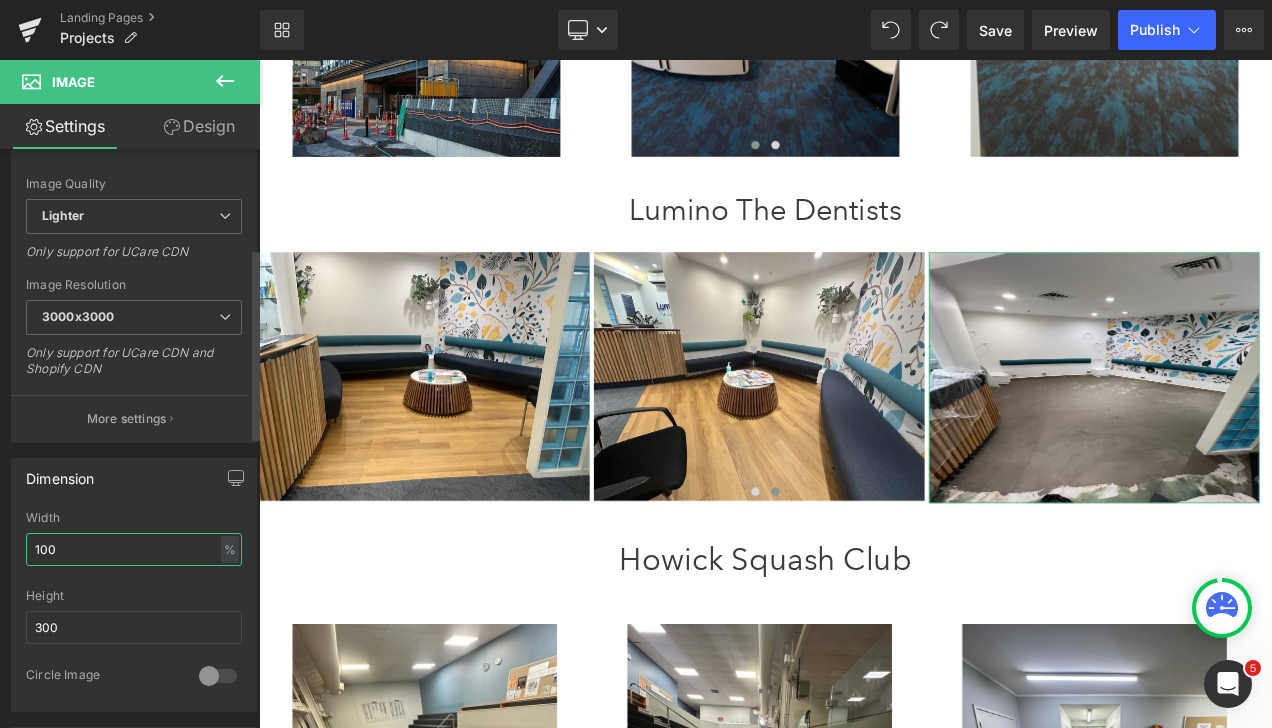 click on "Dimension 100% Width 100 % % px 300px Height 300 0 Circle Image" at bounding box center (134, 577) 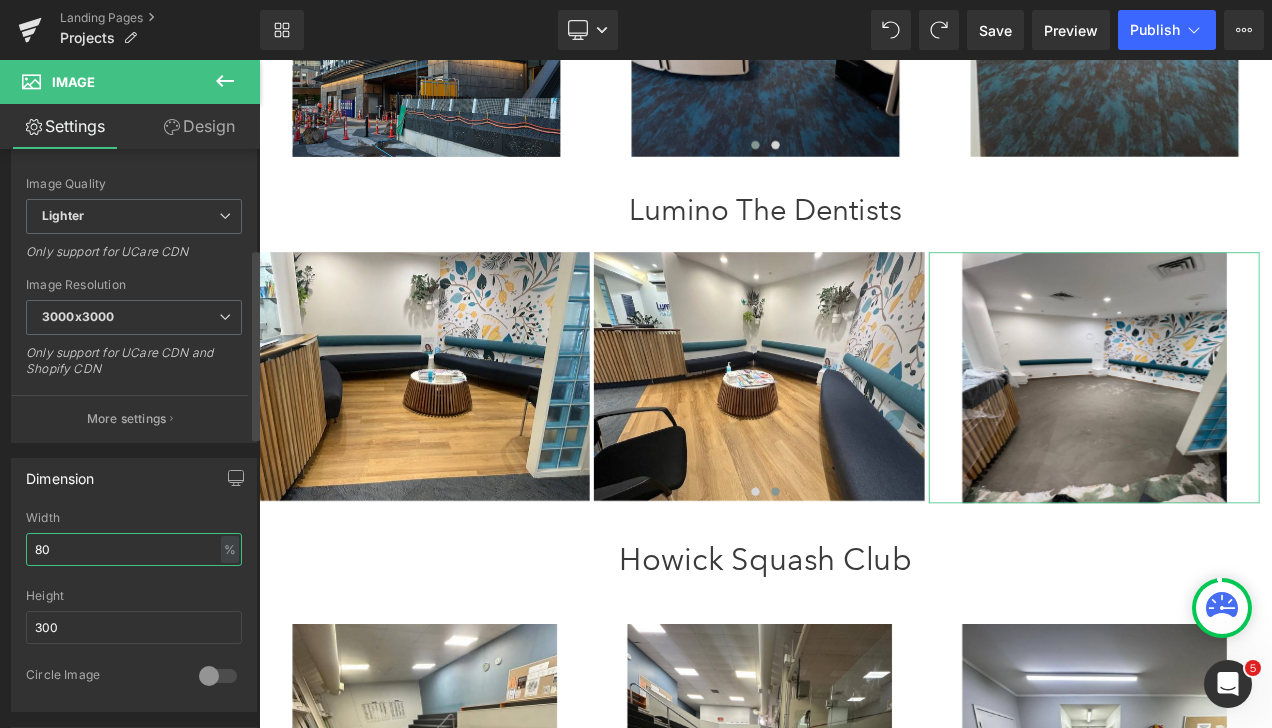 drag, startPoint x: 76, startPoint y: 548, endPoint x: 30, endPoint y: 550, distance: 46.043457 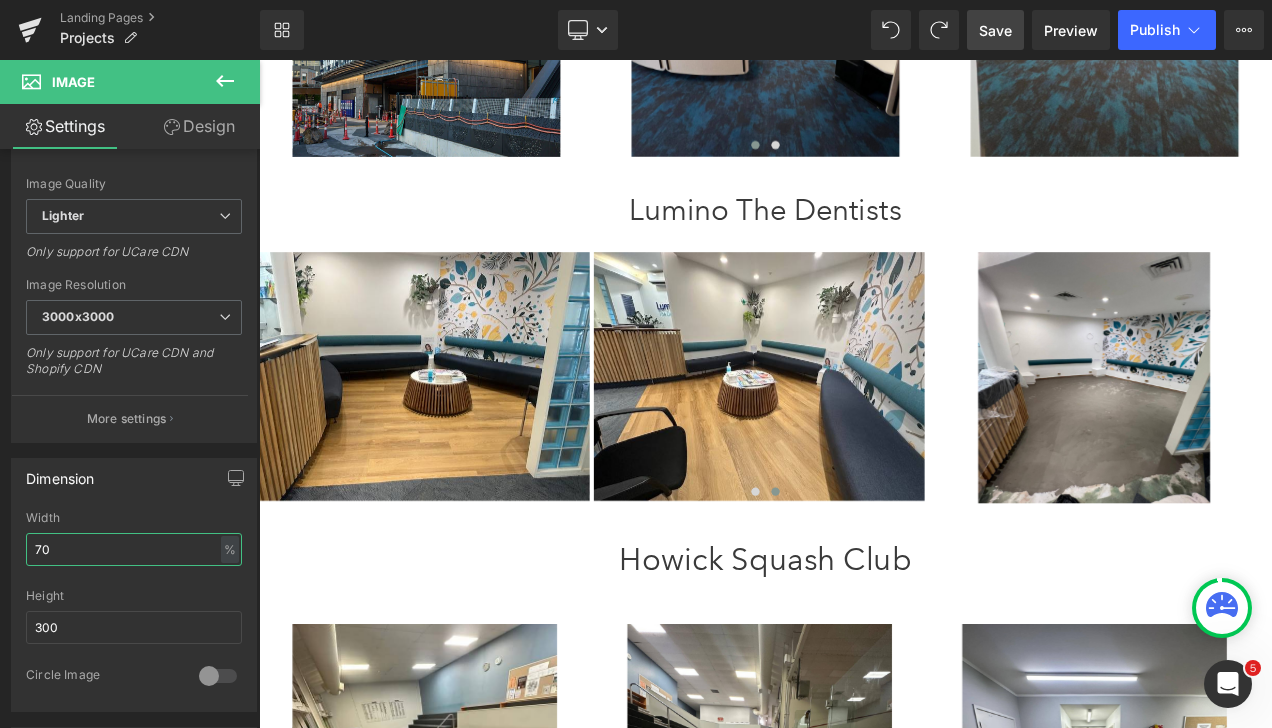 type on "70" 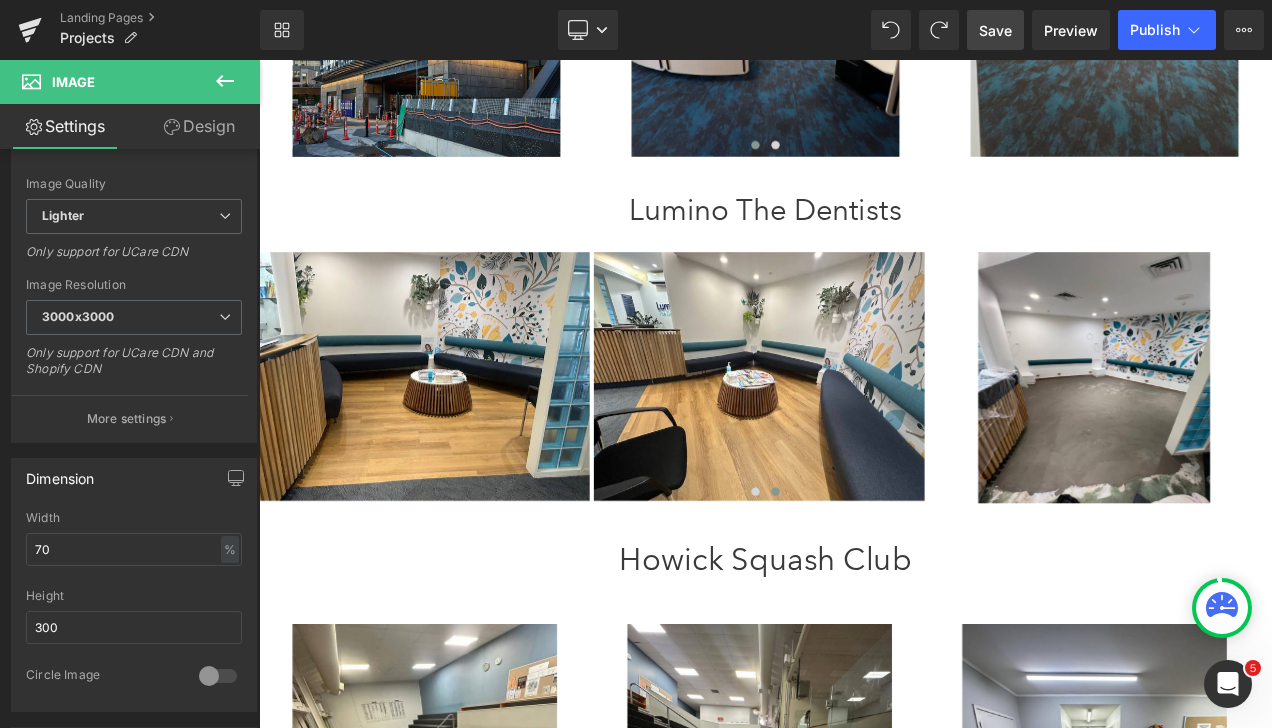 click on "Save" at bounding box center (995, 30) 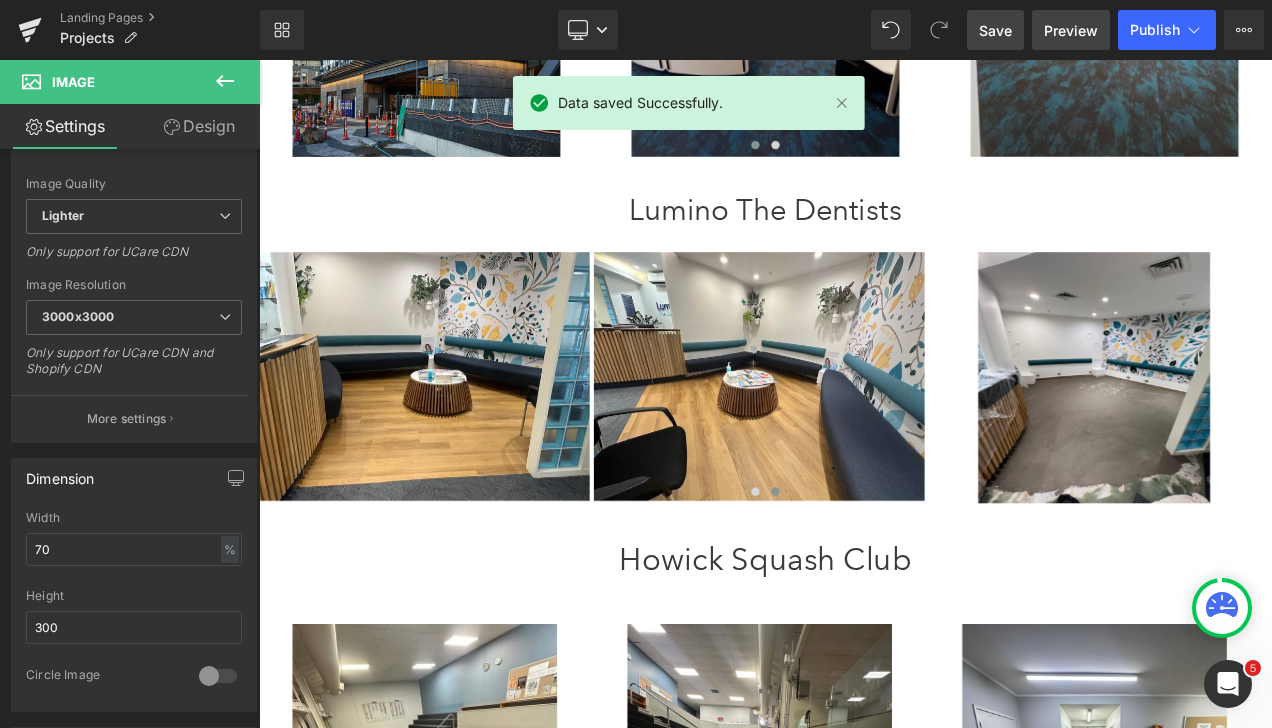 click on "Preview" at bounding box center (1071, 30) 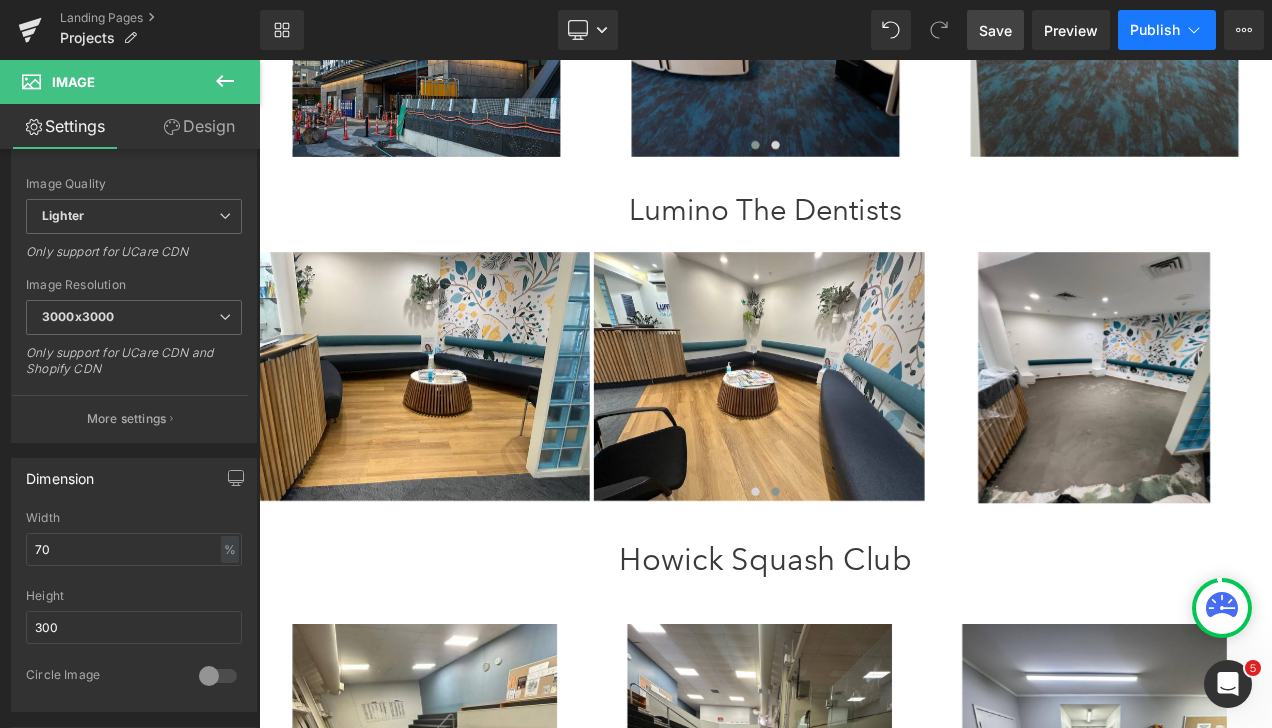 click on "Publish" at bounding box center [1155, 30] 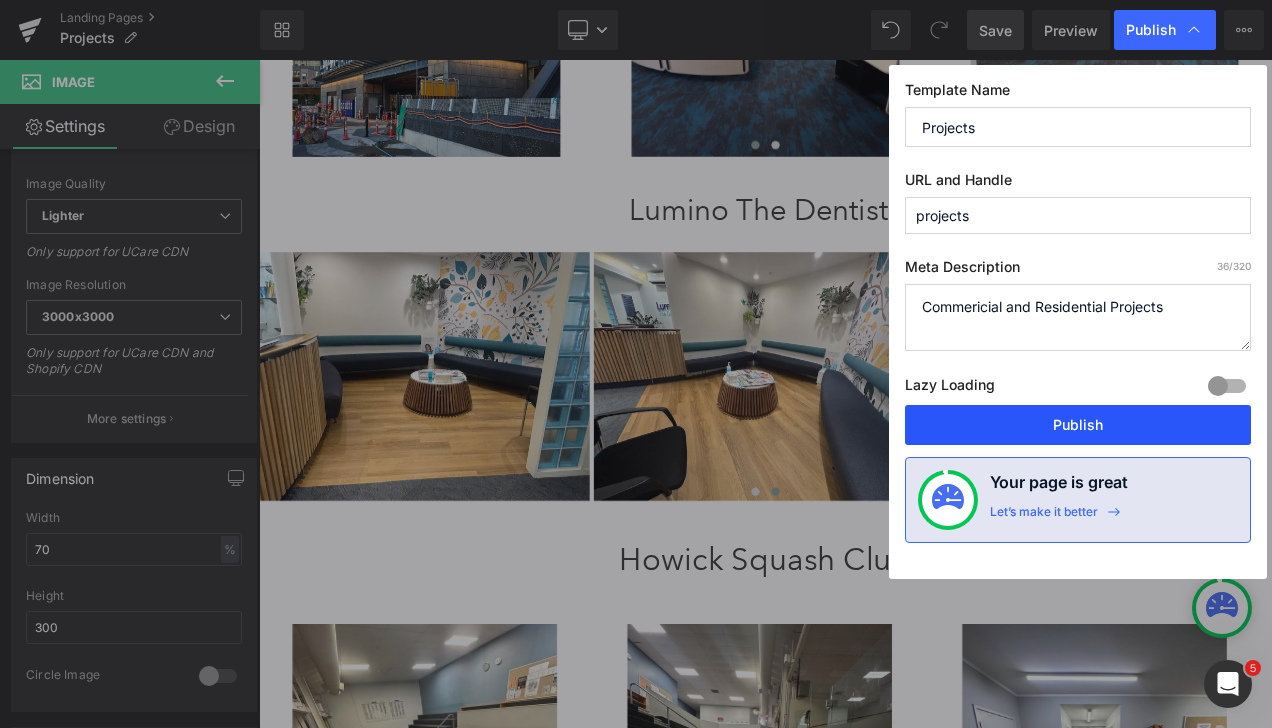 click on "Publish" at bounding box center (1078, 425) 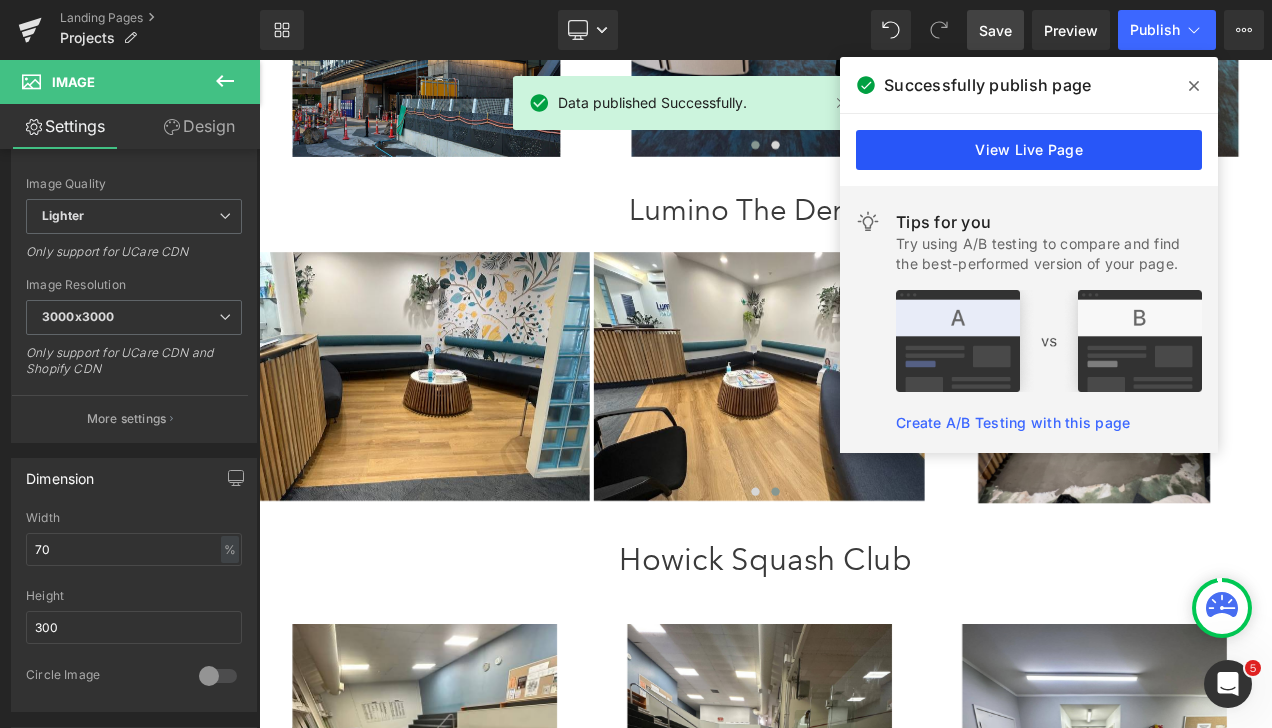 click on "View Live Page" at bounding box center [1029, 150] 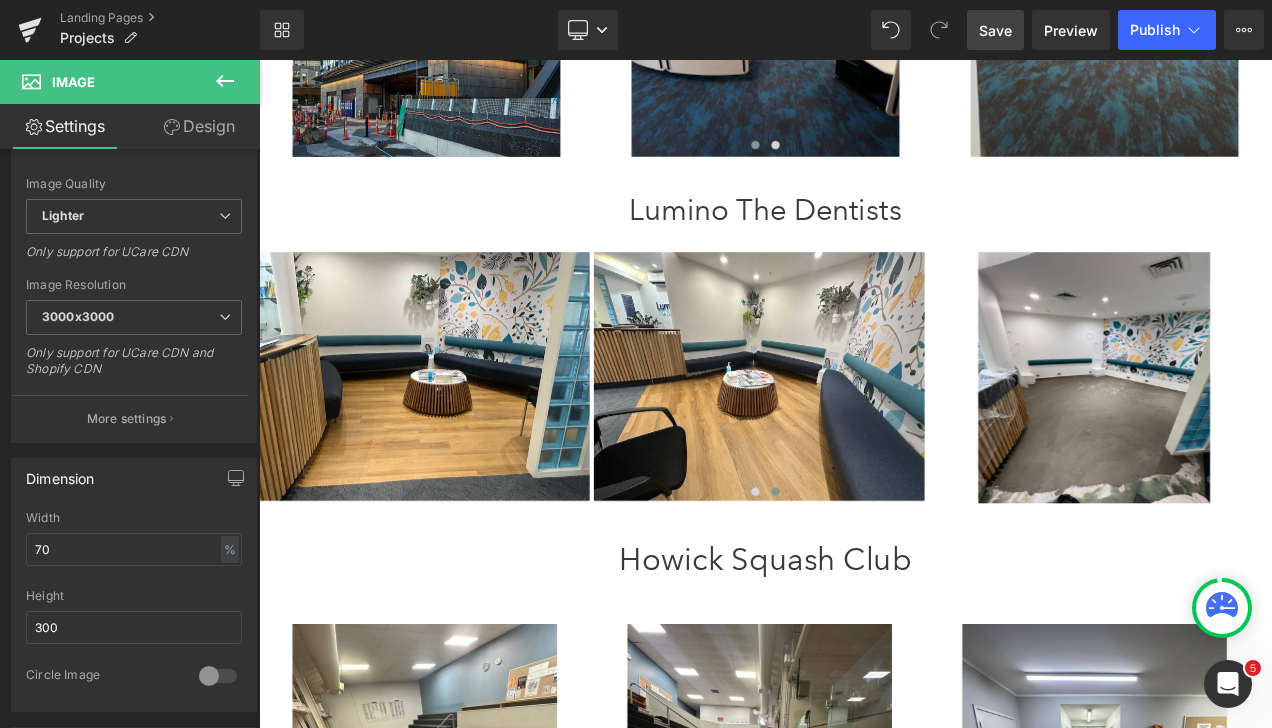 click 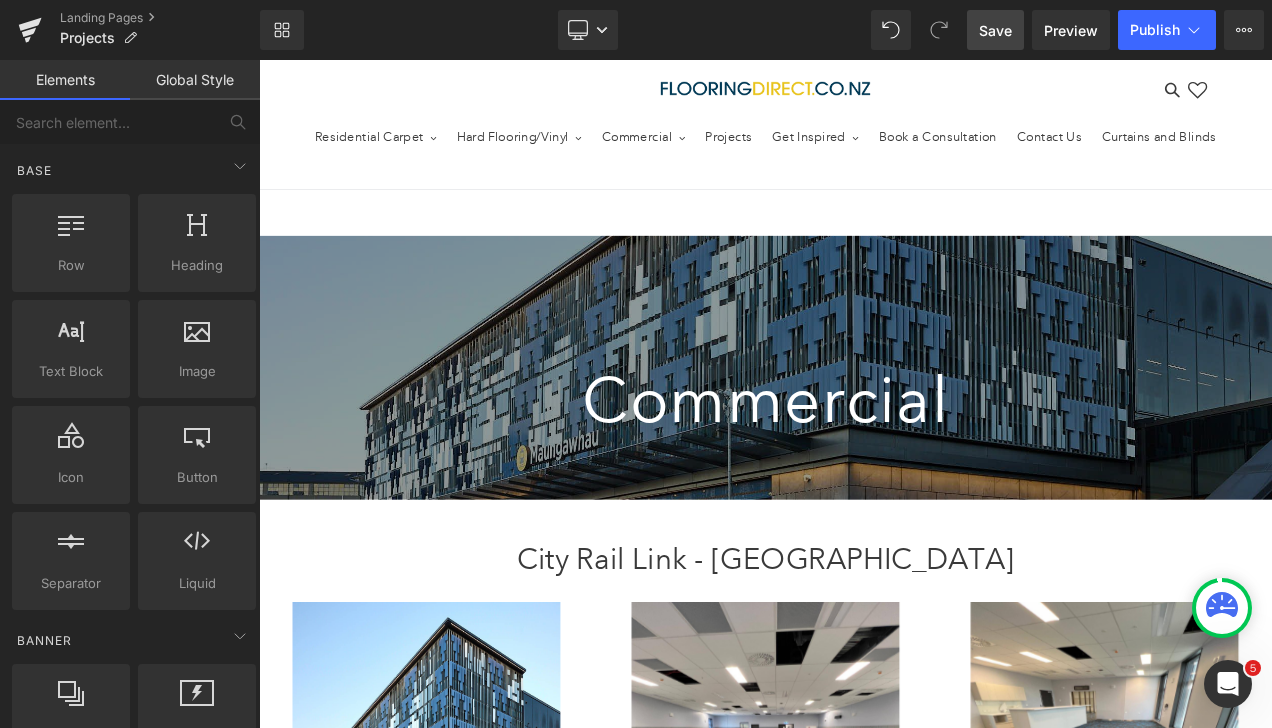 scroll, scrollTop: 0, scrollLeft: 0, axis: both 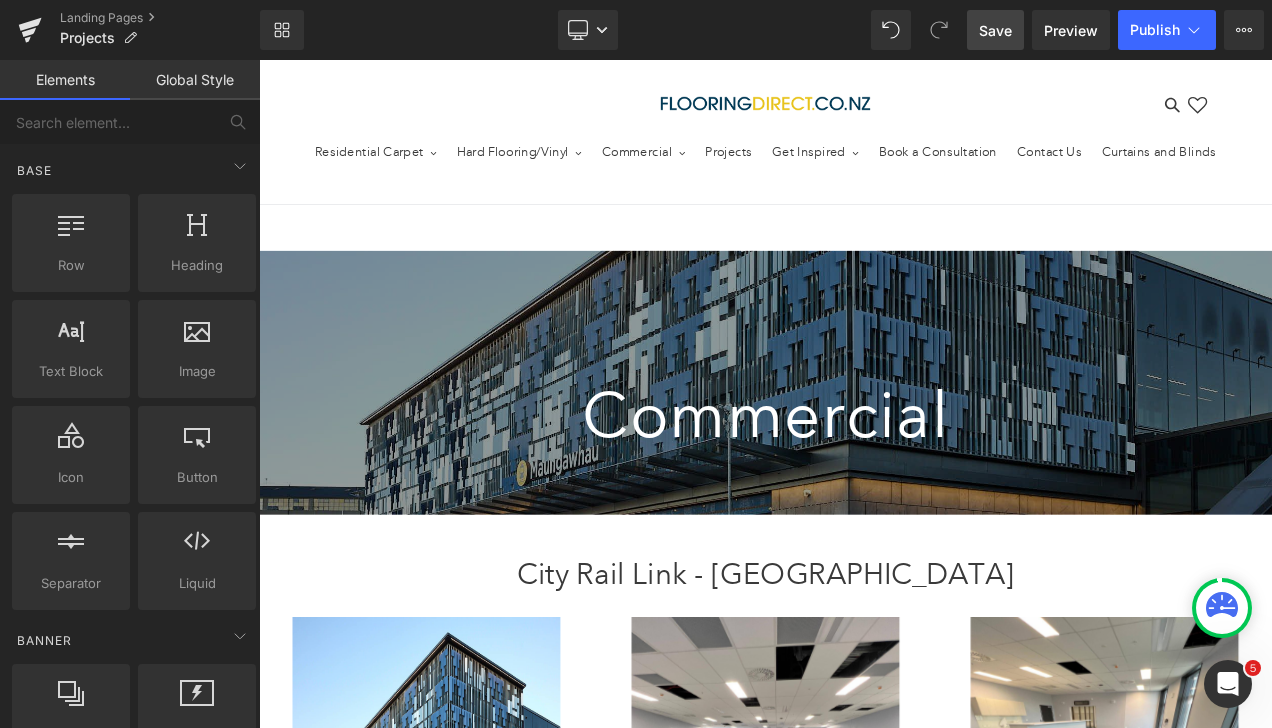 click at bounding box center (864, 112) 